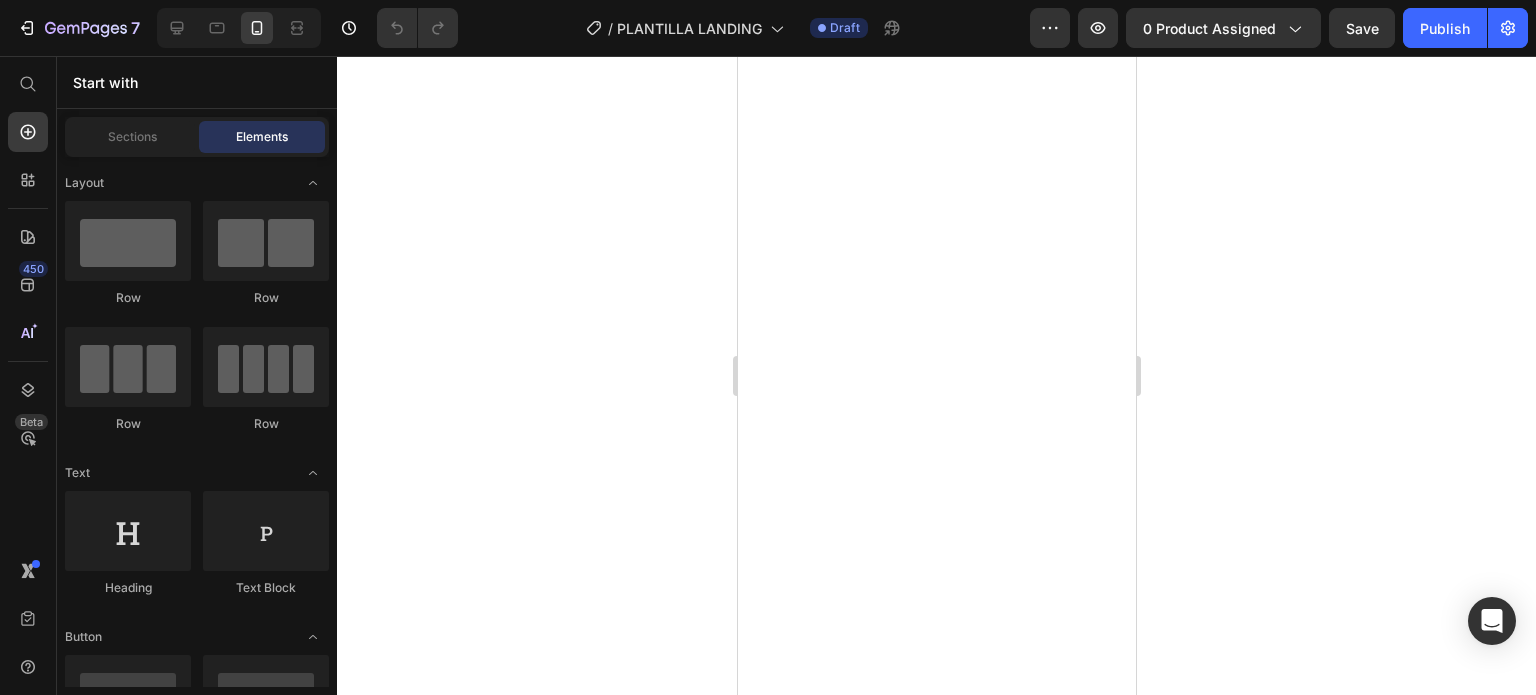 scroll, scrollTop: 0, scrollLeft: 0, axis: both 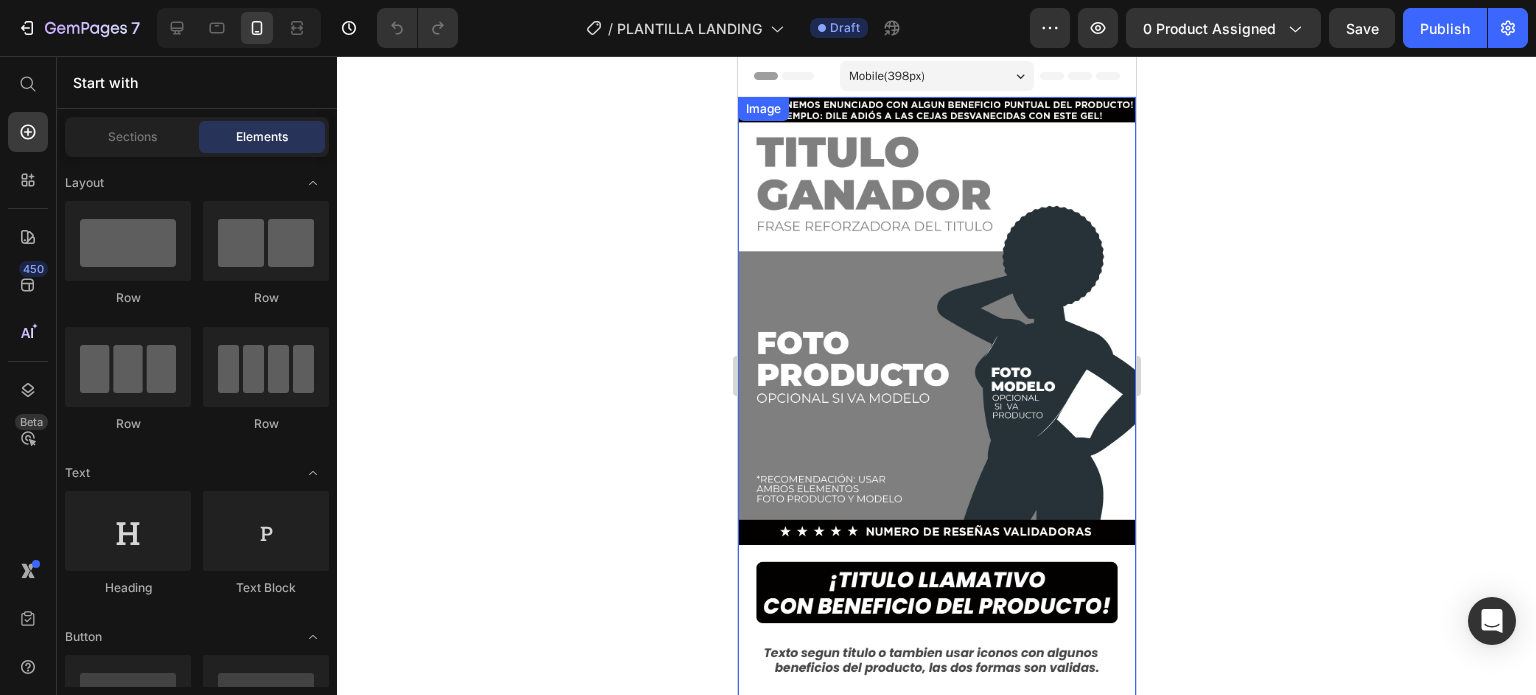 click at bounding box center [936, 451] 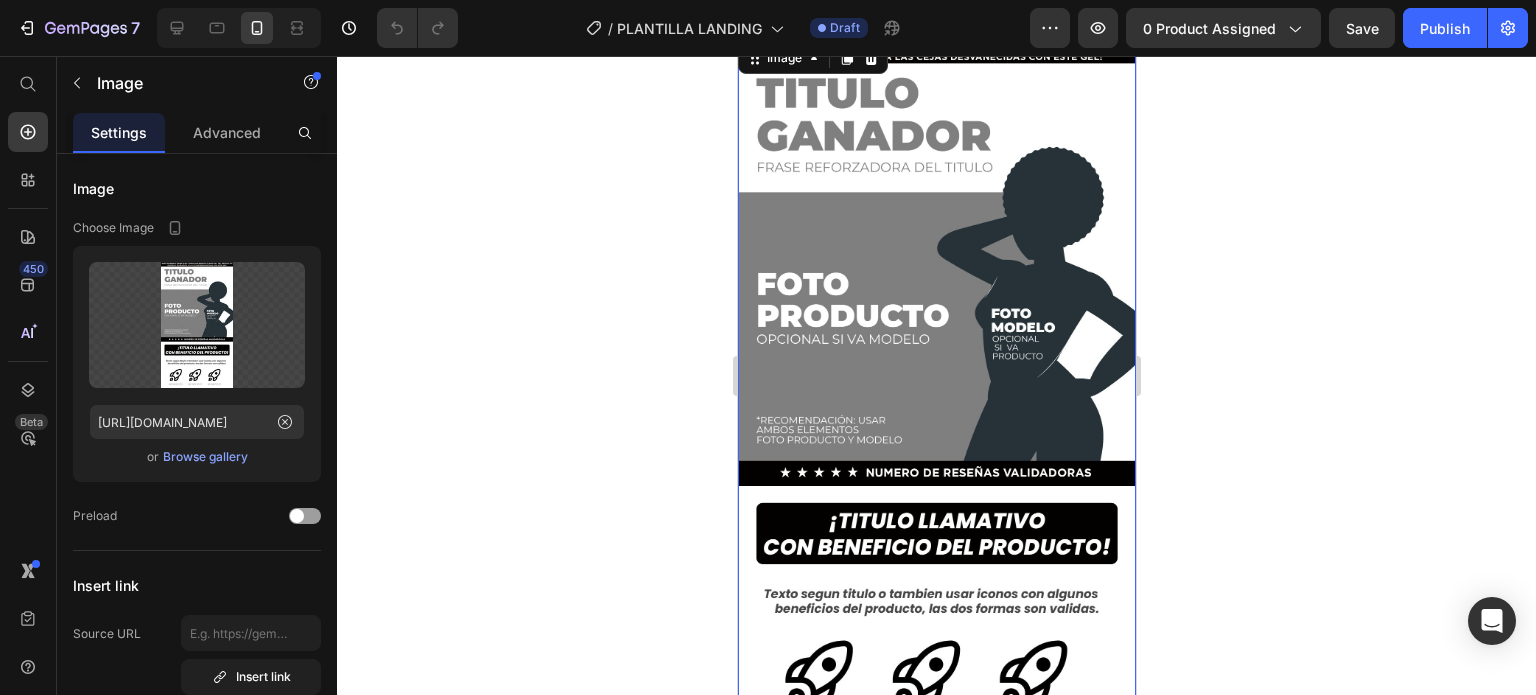 scroll, scrollTop: 0, scrollLeft: 0, axis: both 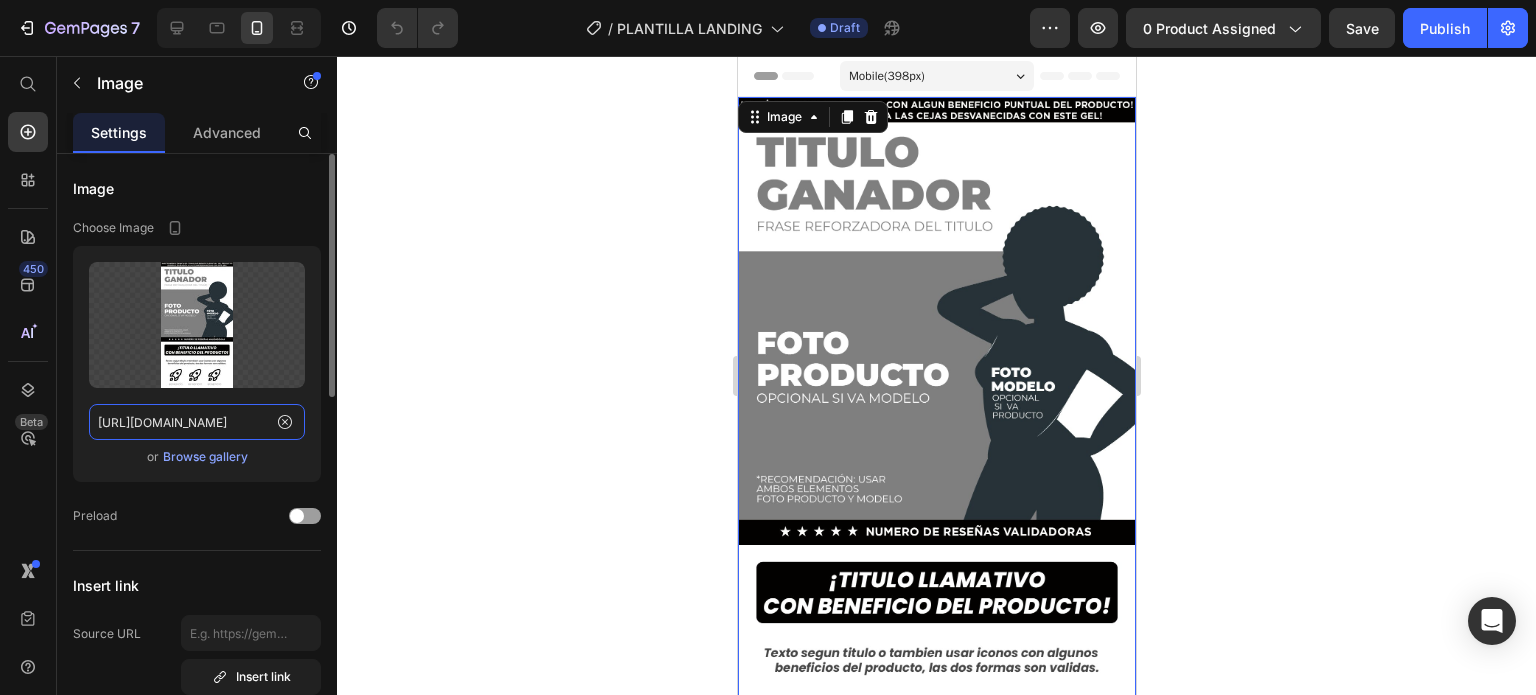 click on "https://cdn.shopify.com/s/files/1/0741/1207/3945/files/gempages_557607319064544249-37c4df4c-c09b-407c-bf9d-f52095102e98.jpg" 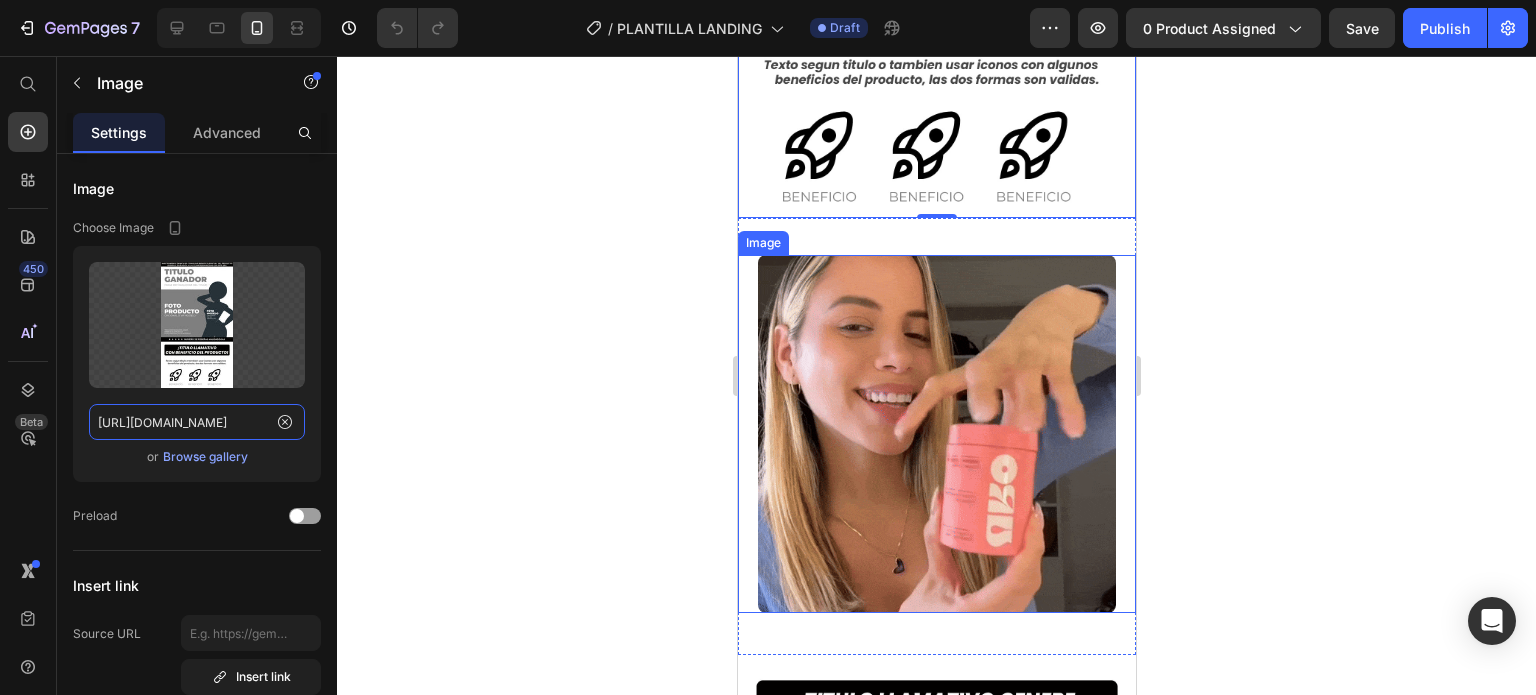 scroll, scrollTop: 600, scrollLeft: 0, axis: vertical 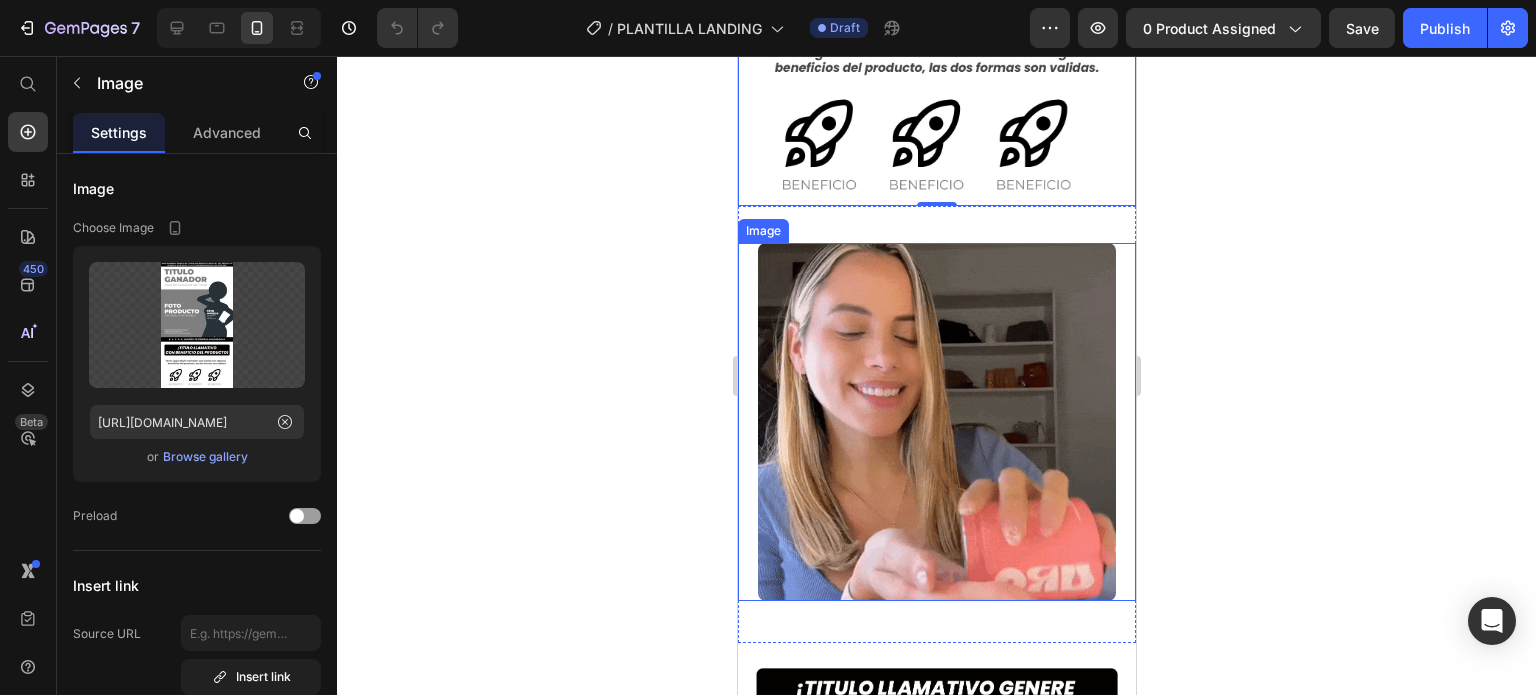 click at bounding box center [936, 422] 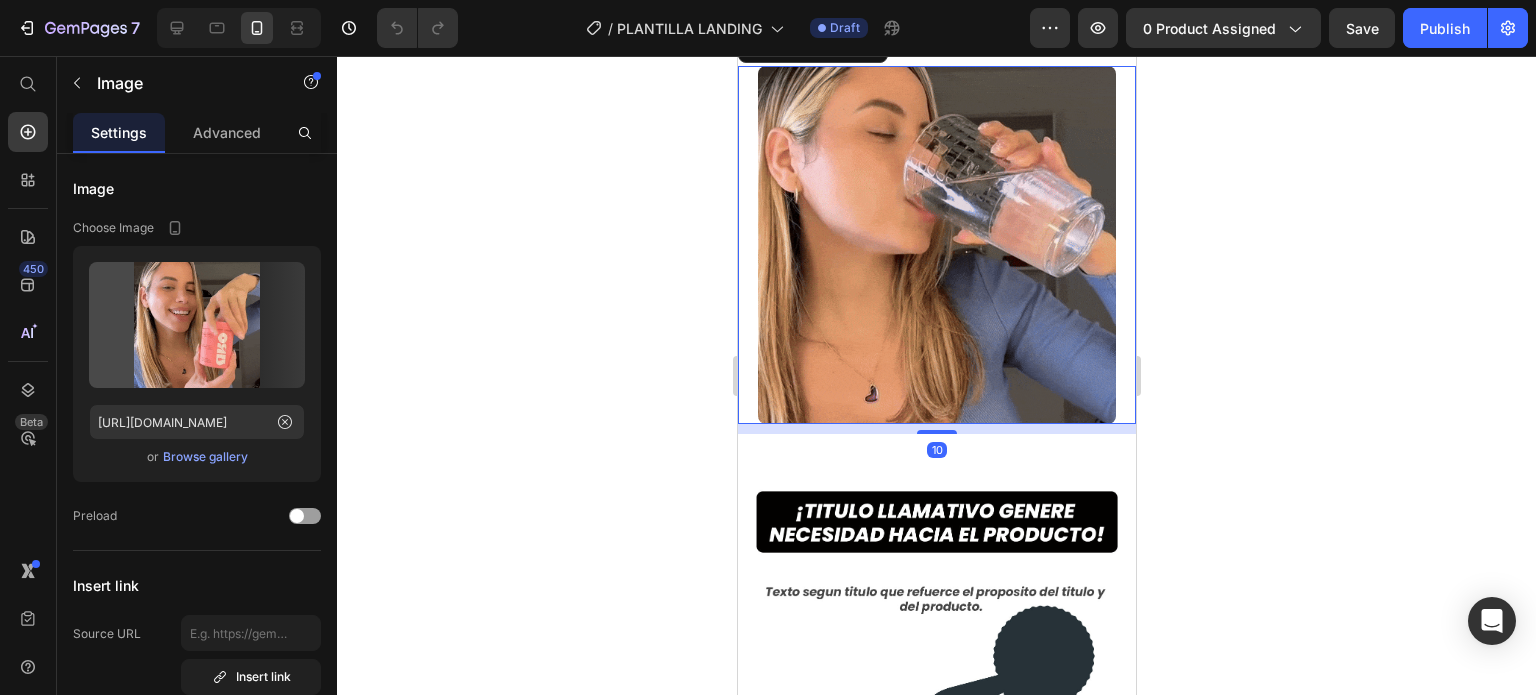 scroll, scrollTop: 800, scrollLeft: 0, axis: vertical 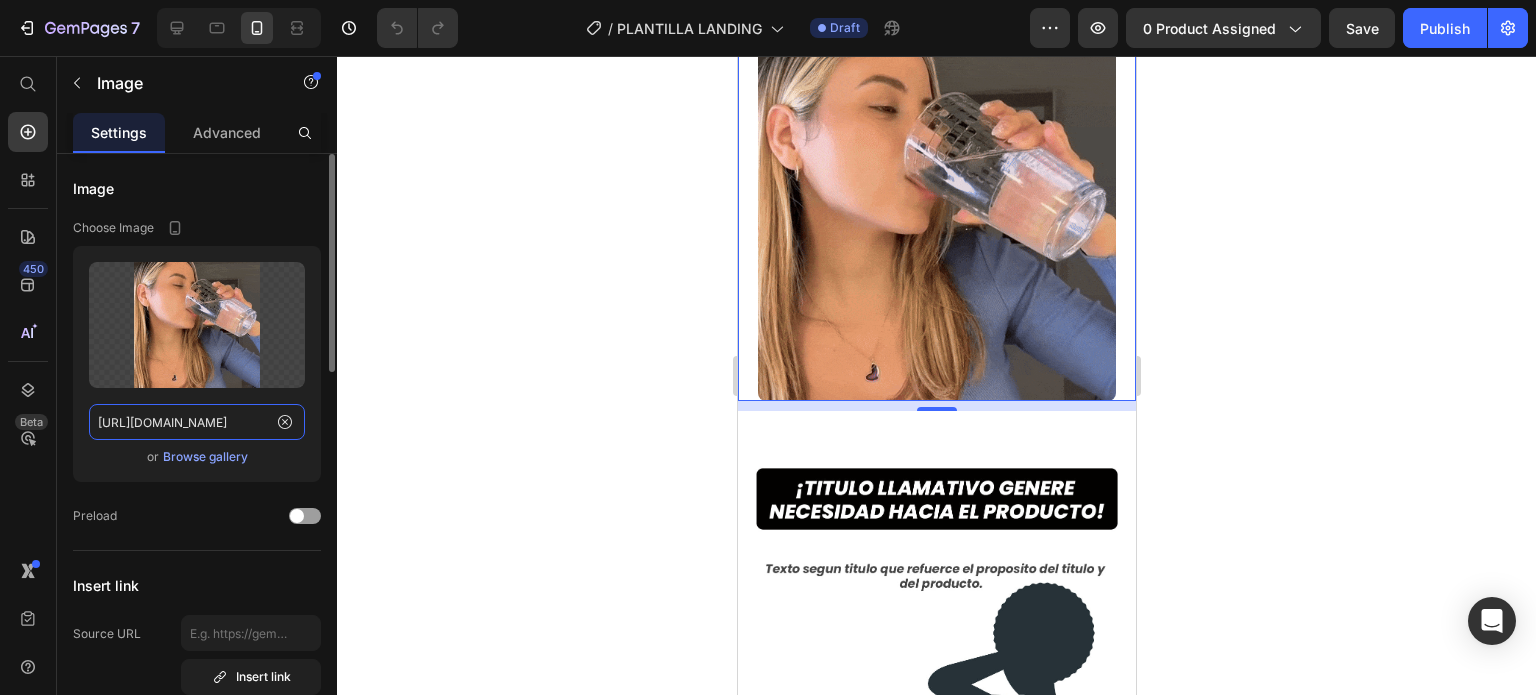 click on "https://cdn.shopify.com/s/files/1/0741/1207/3945/files/gempages_557607319064544249-debd03b8-9fc3-446f-b40e-32cb96c87212.gif" 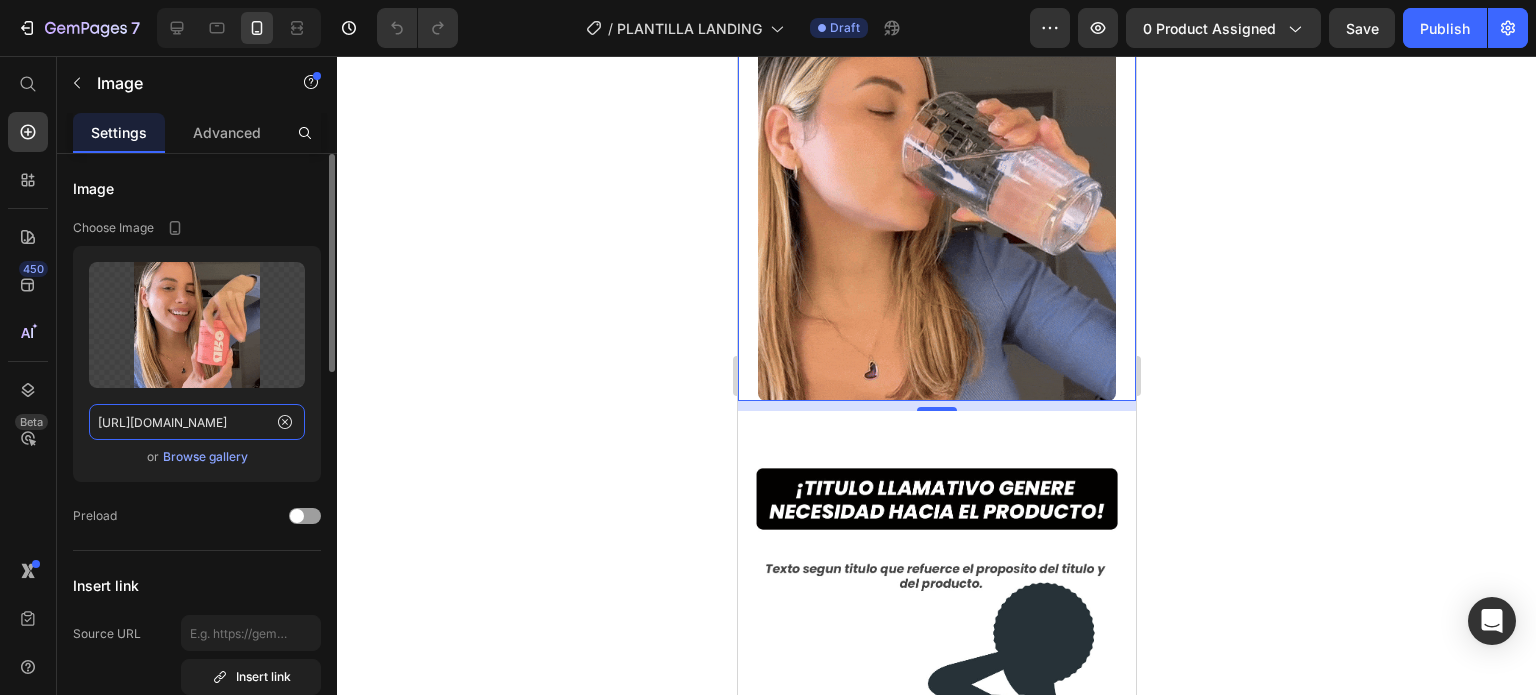 click on "https://cdn.shopify.com/s/files/1/0741/1207/3945/files/gempages_557607319064544249-debd03b8-9fc3-446f-b40e-32cb96c87212.gif" 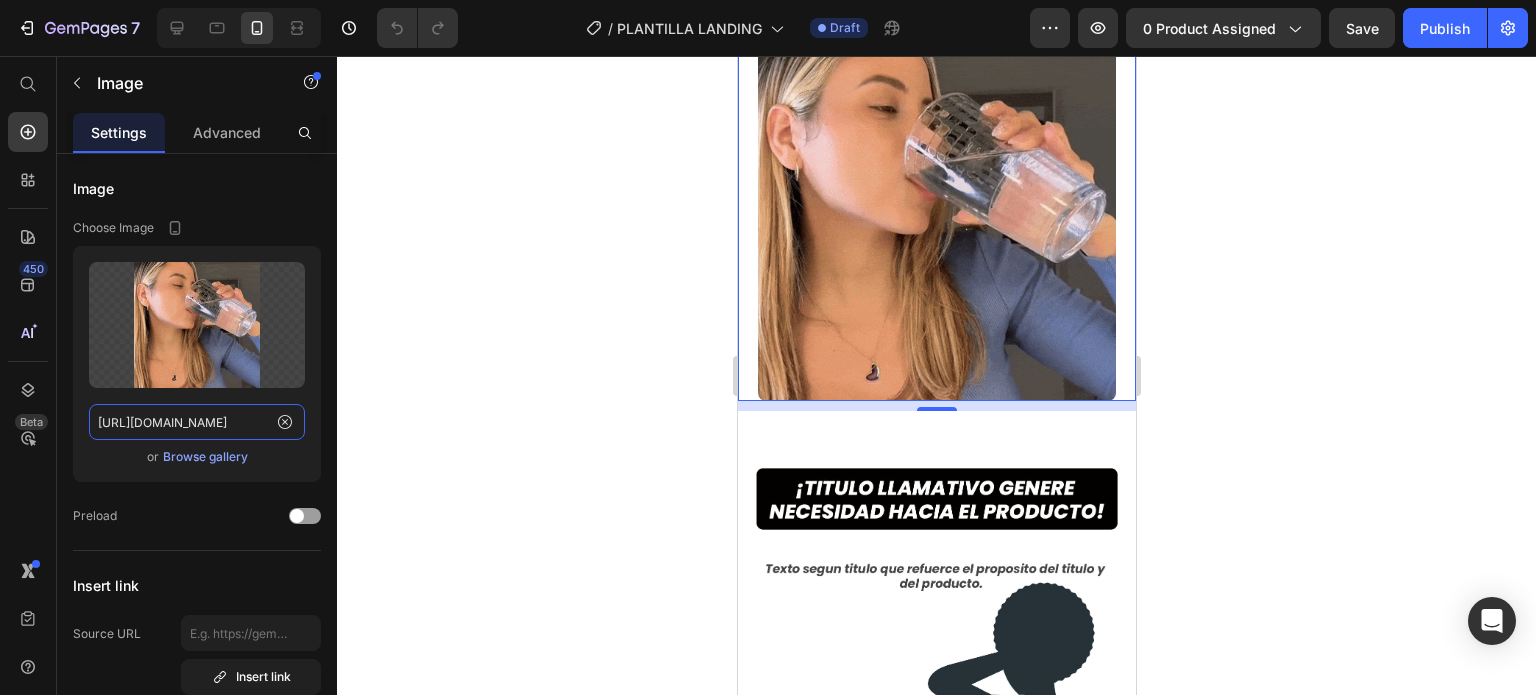 scroll, scrollTop: 600, scrollLeft: 0, axis: vertical 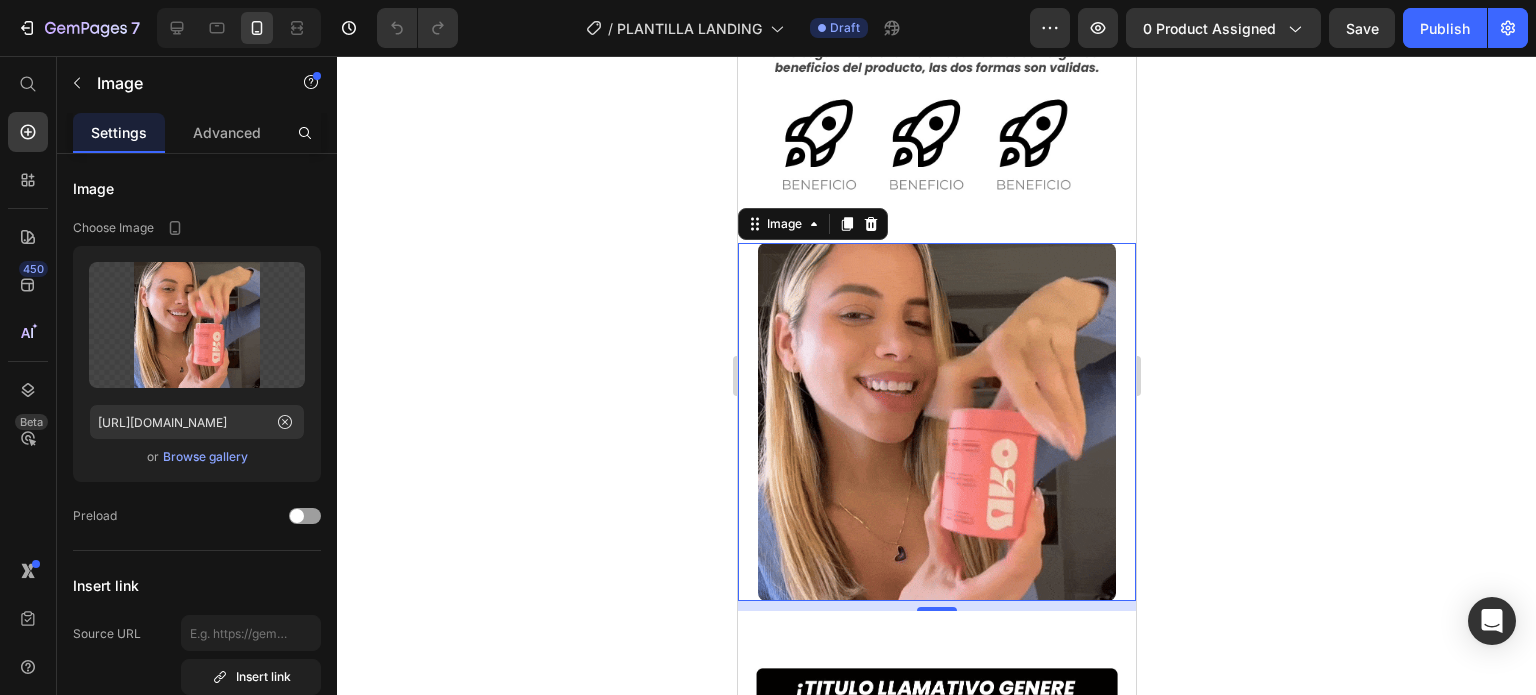click at bounding box center [936, 422] 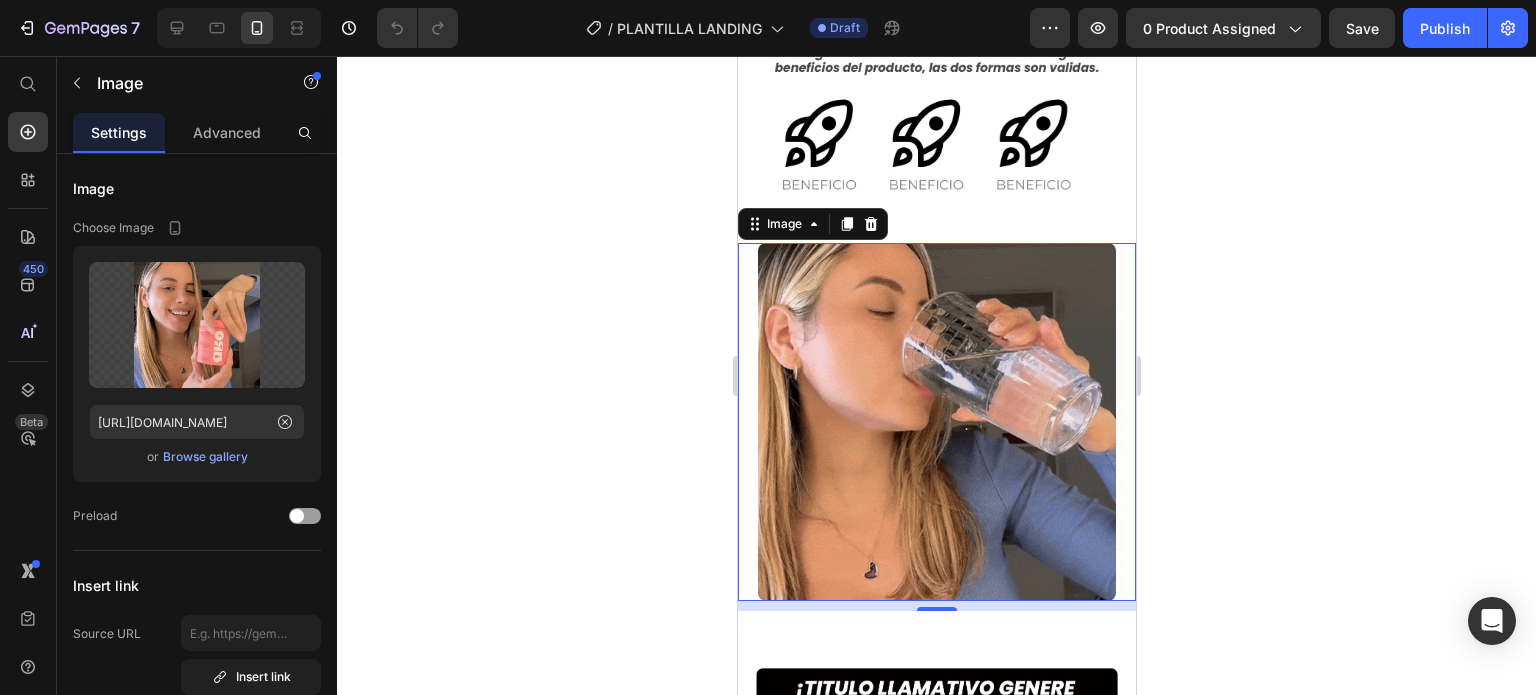 click at bounding box center (936, 422) 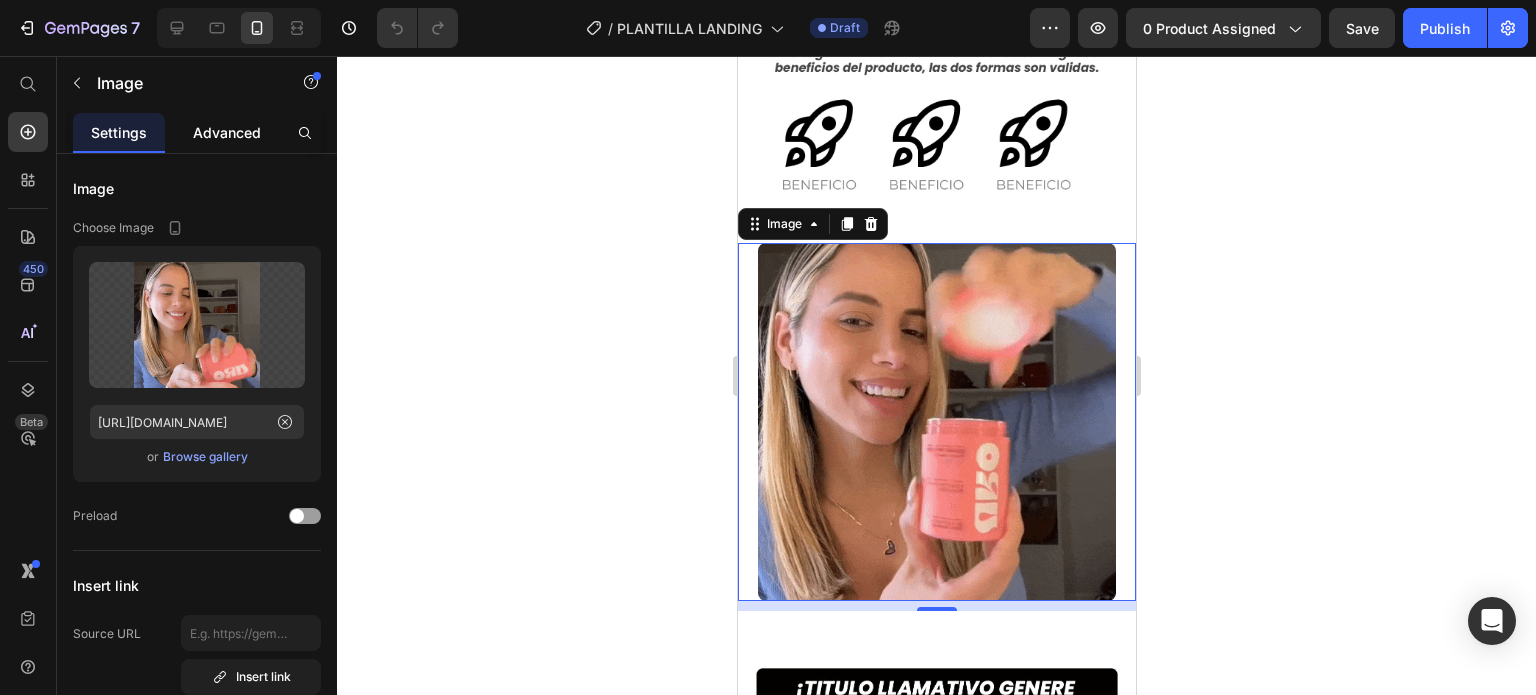 click on "Advanced" at bounding box center (227, 132) 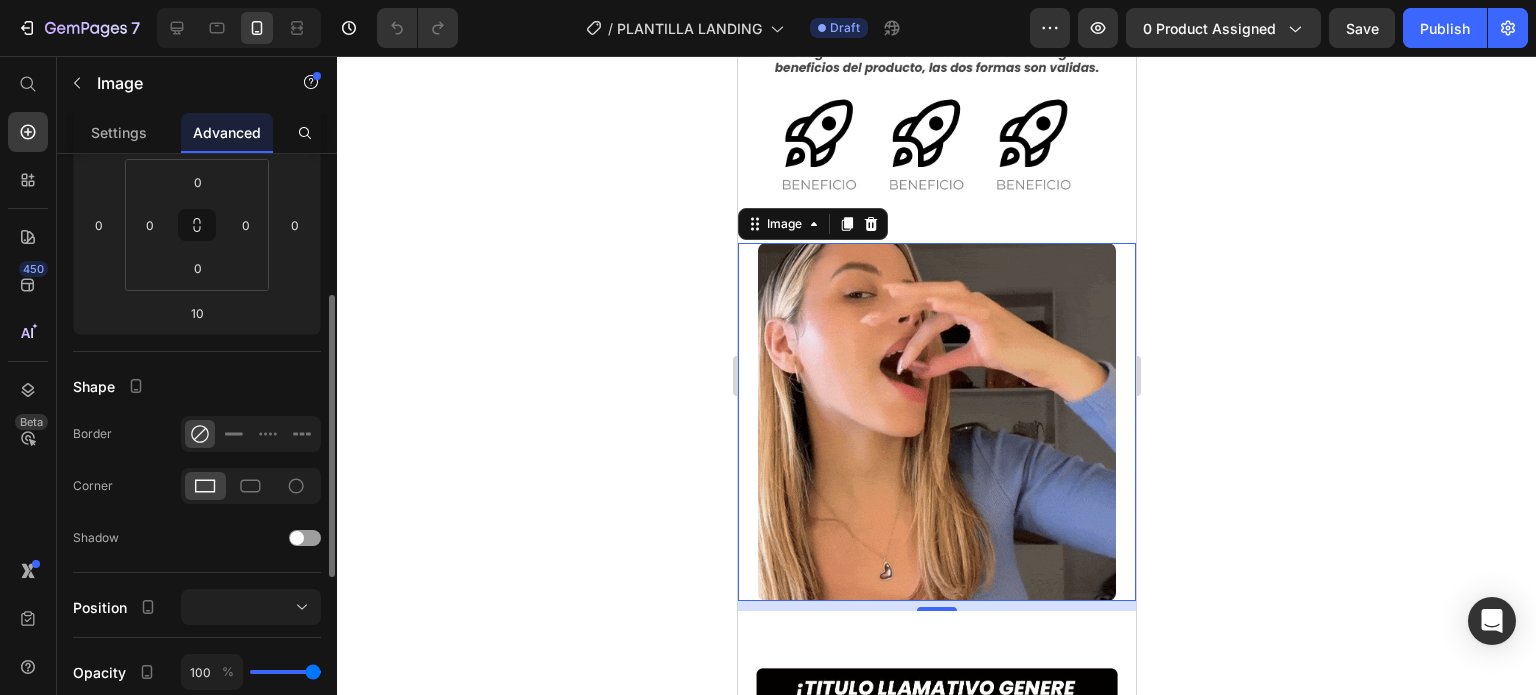 scroll, scrollTop: 400, scrollLeft: 0, axis: vertical 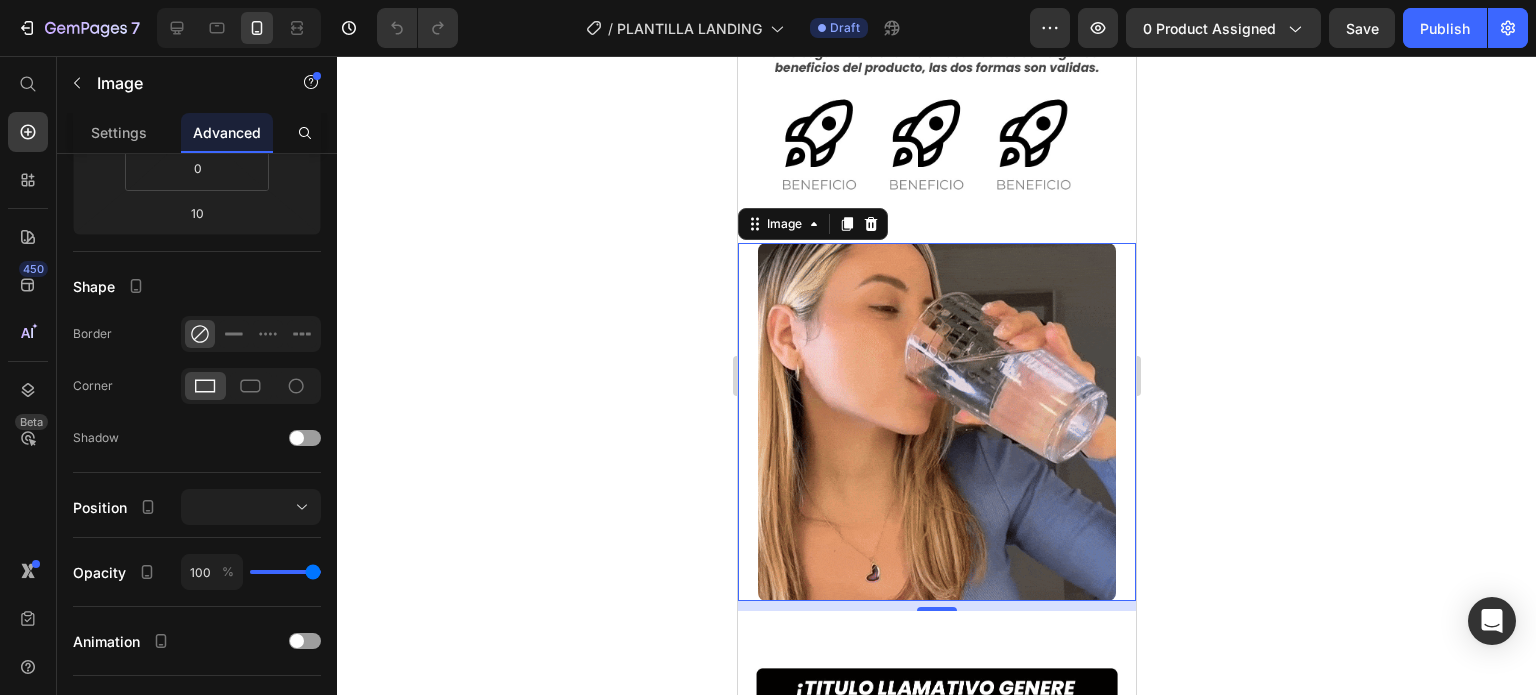 click at bounding box center [936, 422] 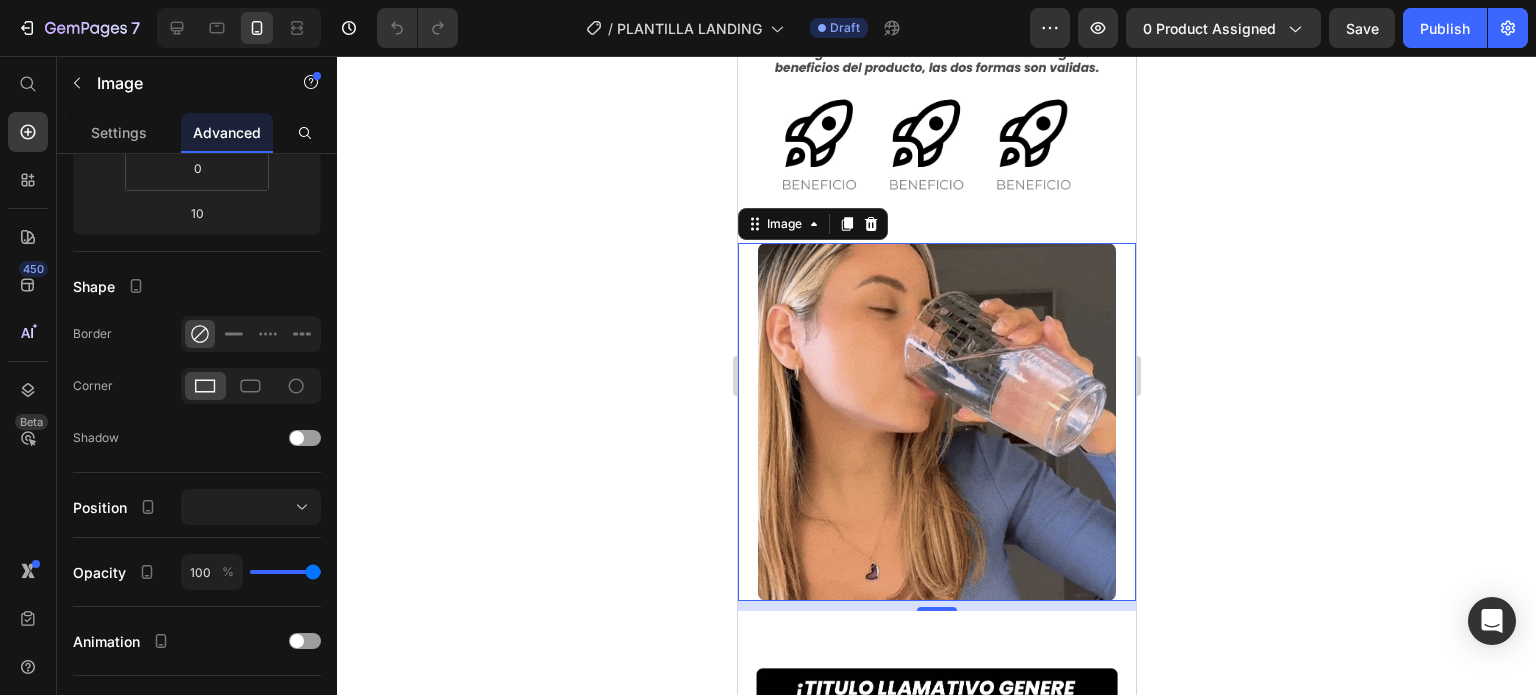 click at bounding box center (936, 422) 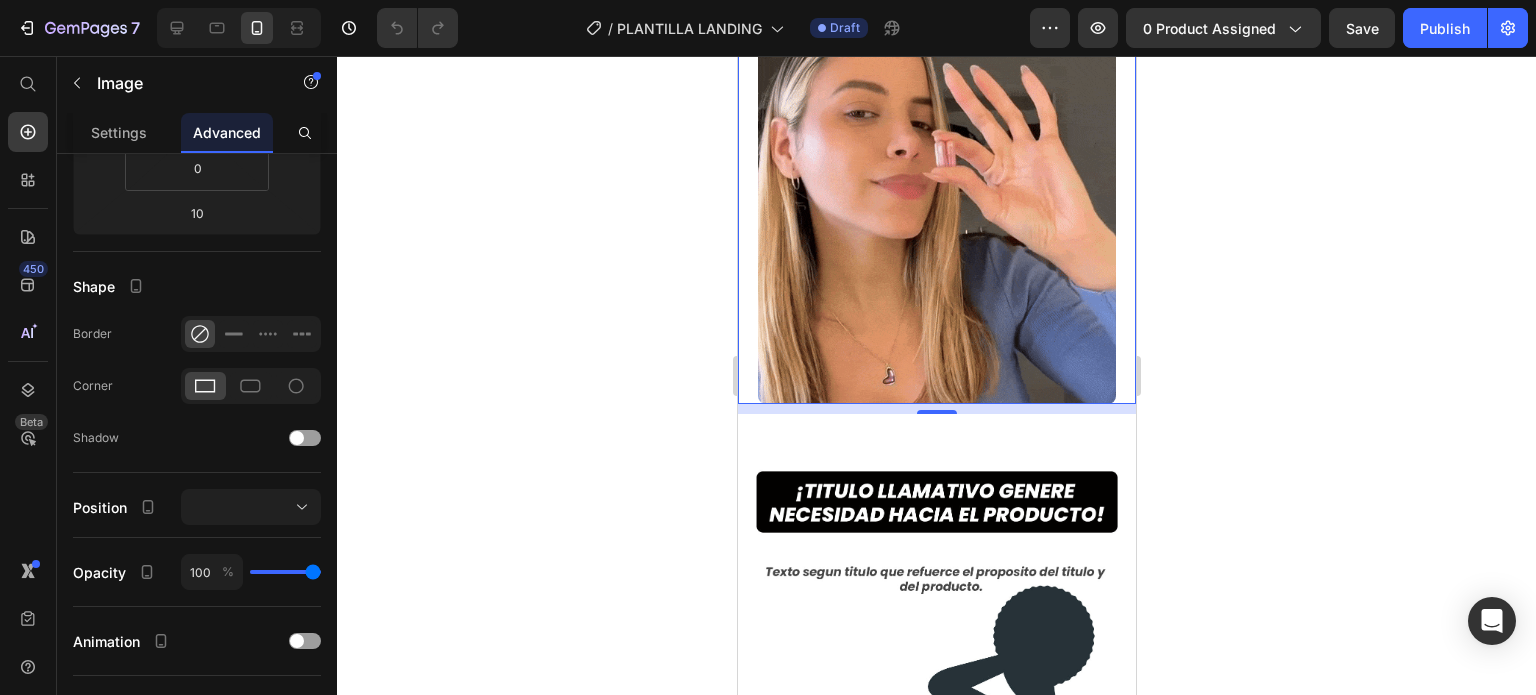 scroll, scrollTop: 700, scrollLeft: 0, axis: vertical 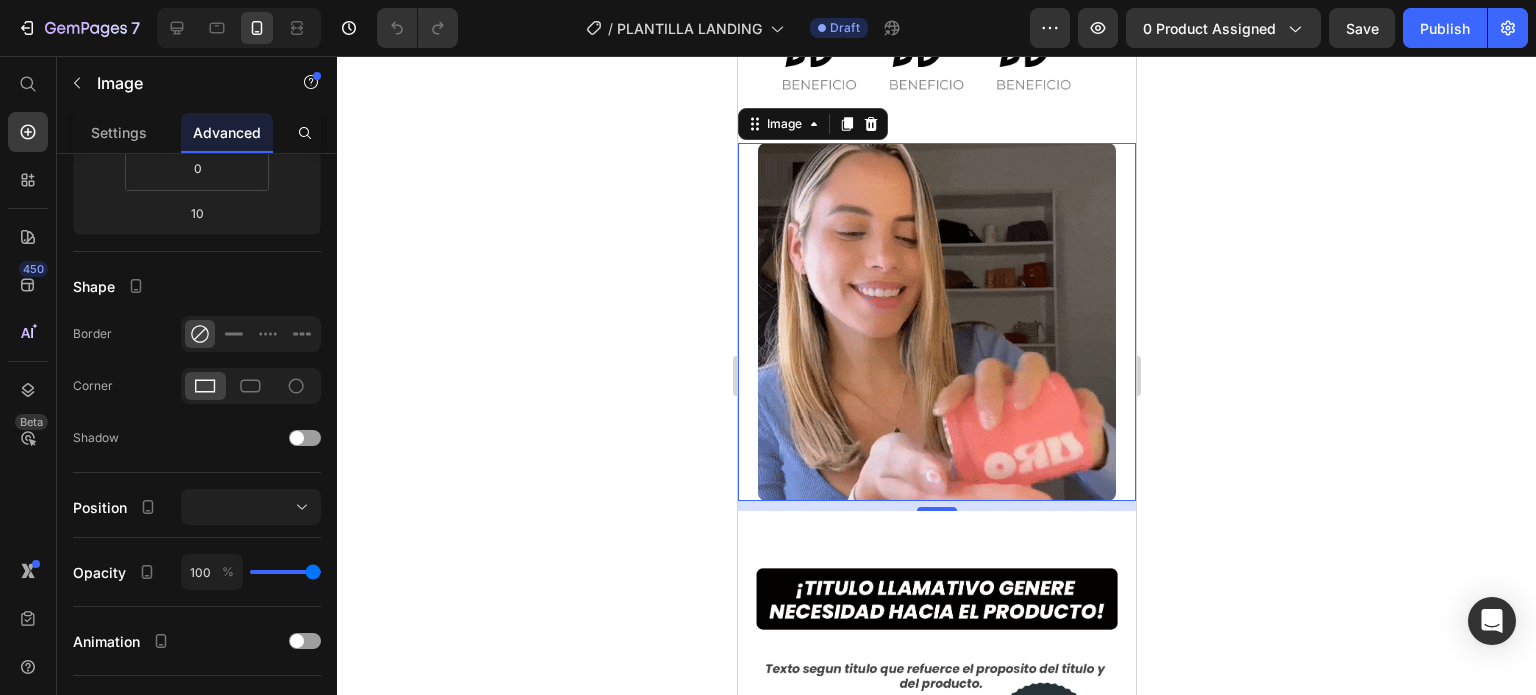 click at bounding box center (936, 322) 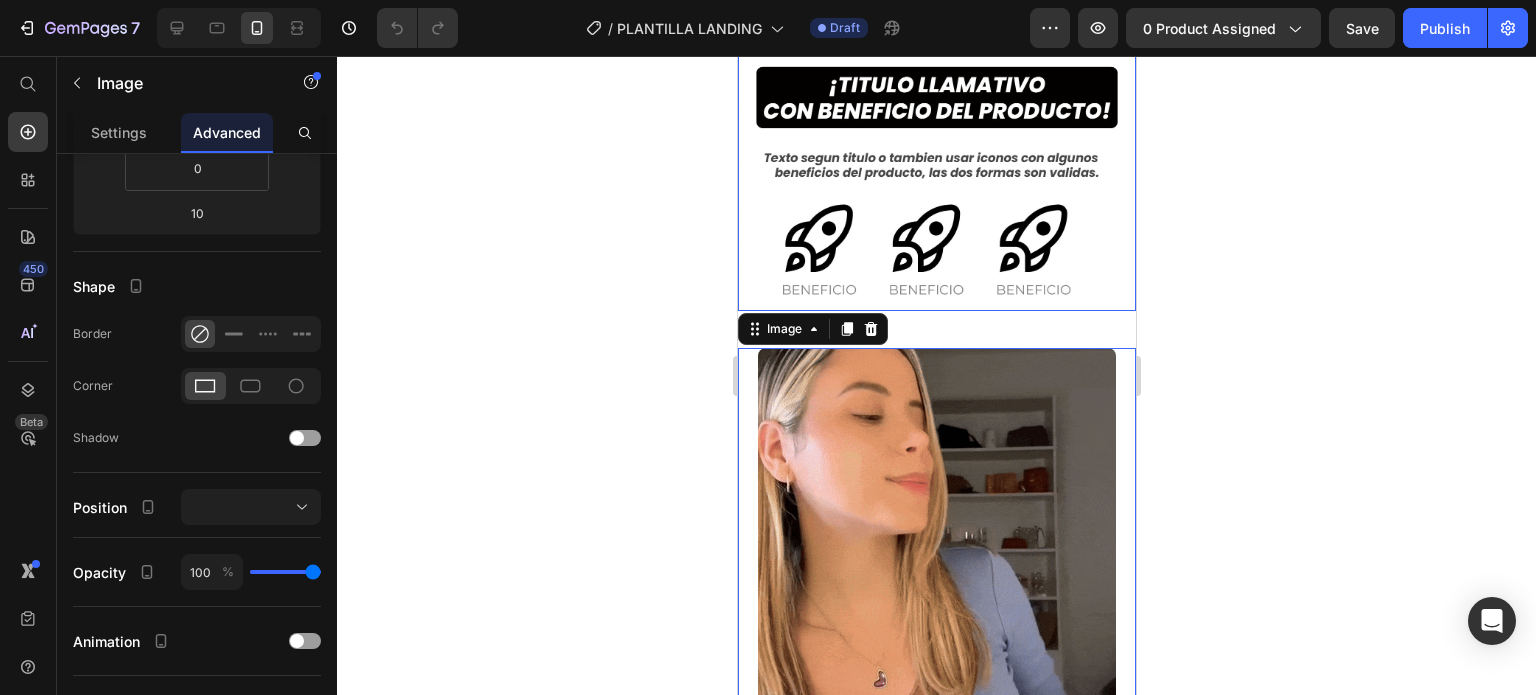 scroll, scrollTop: 600, scrollLeft: 0, axis: vertical 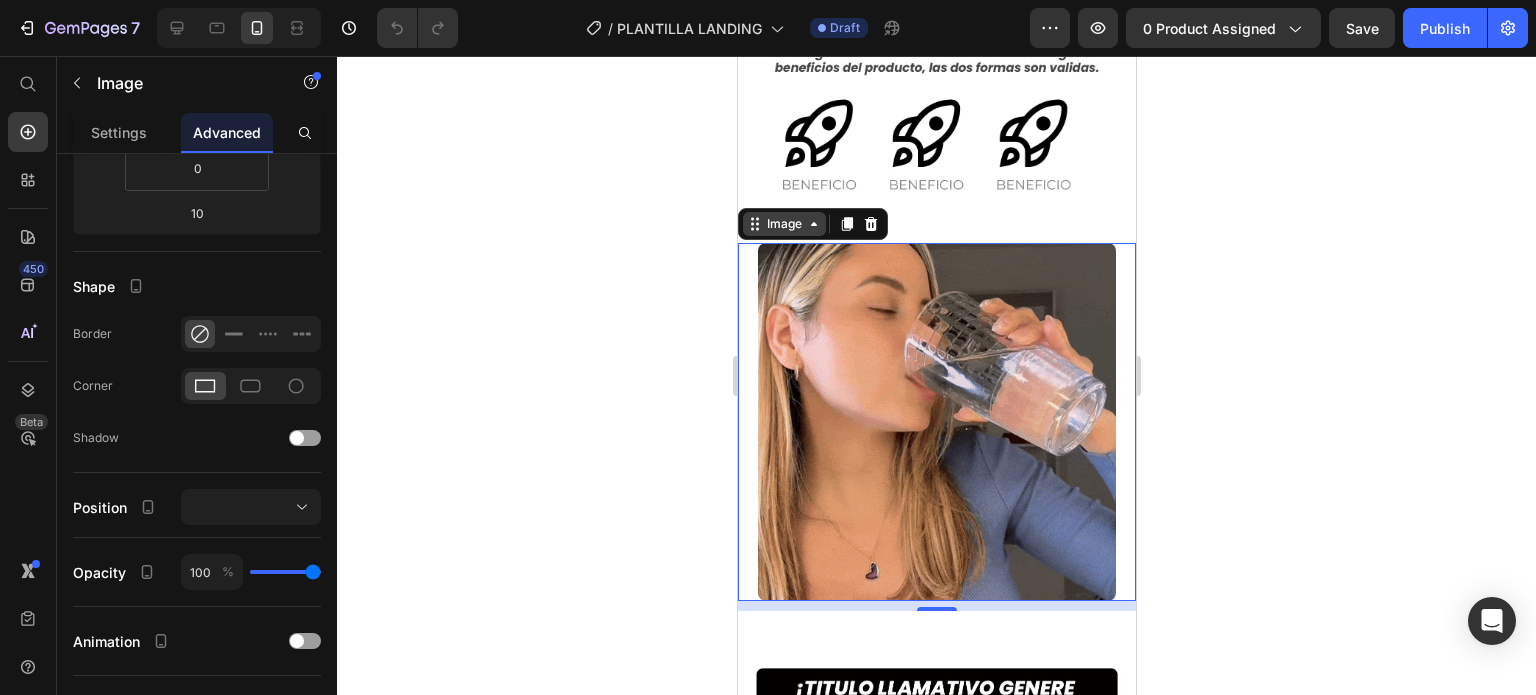 click on "Image" at bounding box center (783, 224) 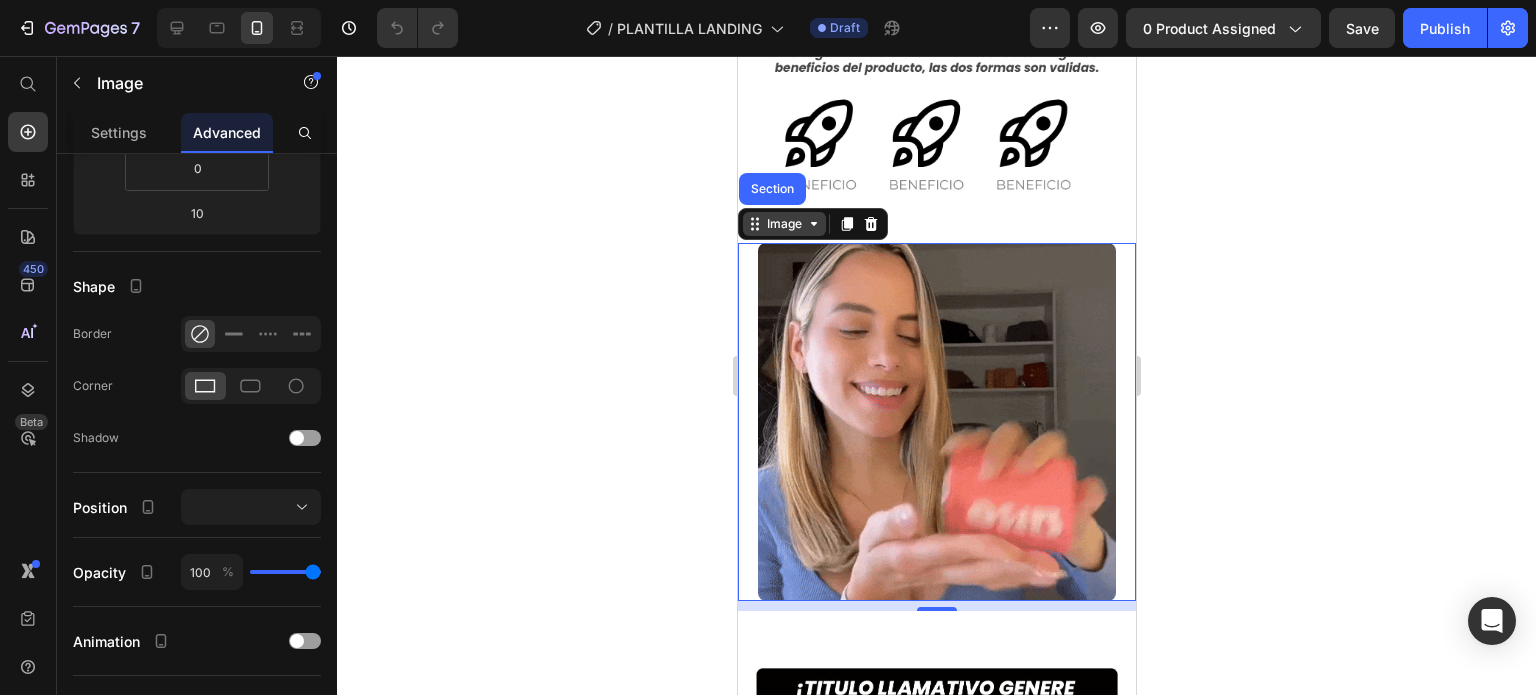 click on "Image" at bounding box center (783, 224) 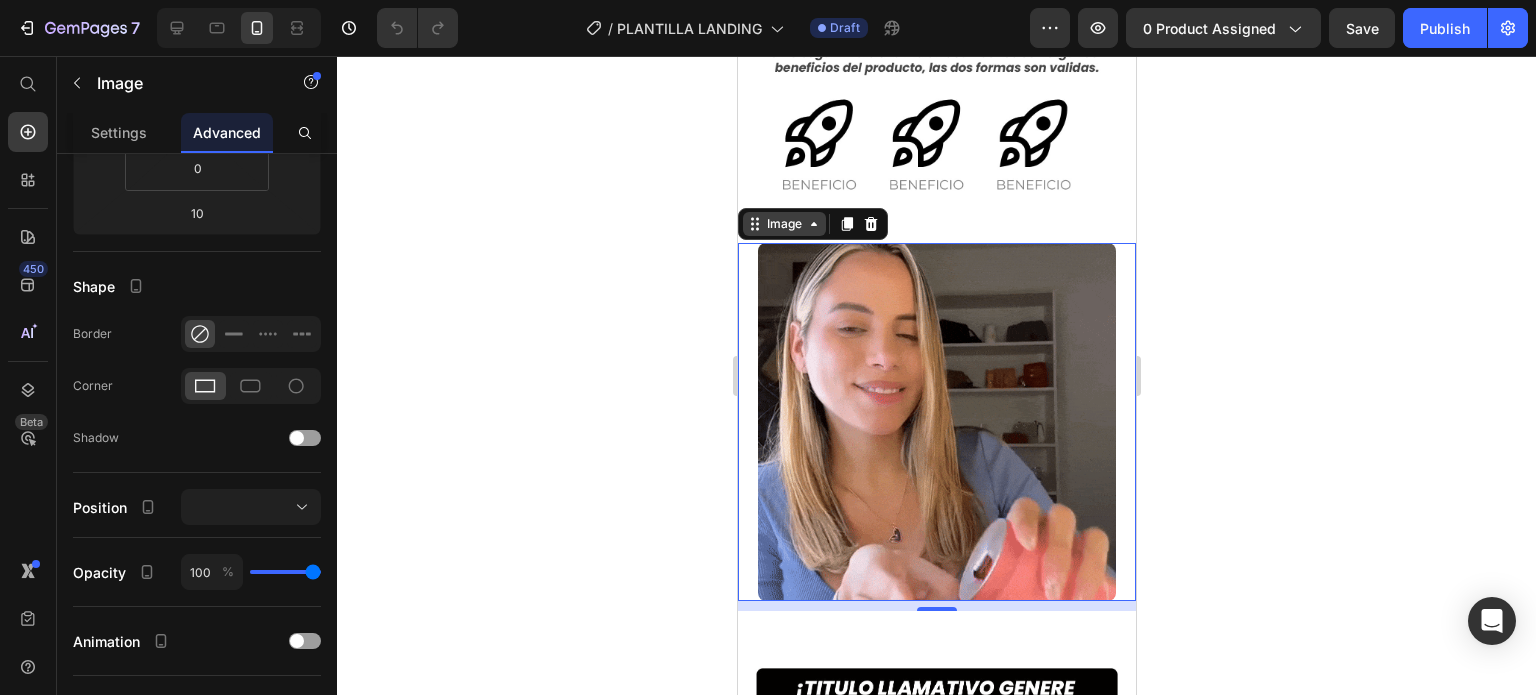 click on "Image" at bounding box center (783, 224) 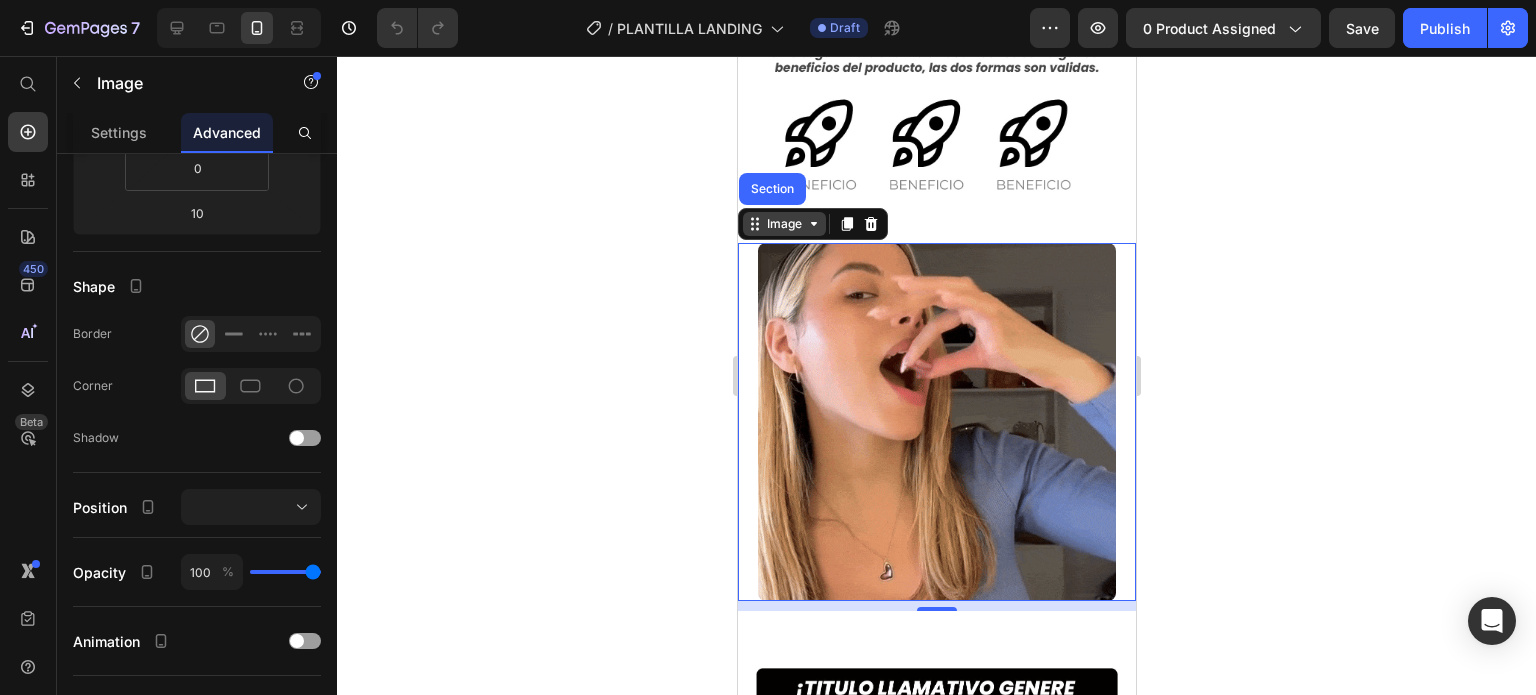 click on "Image" at bounding box center [783, 224] 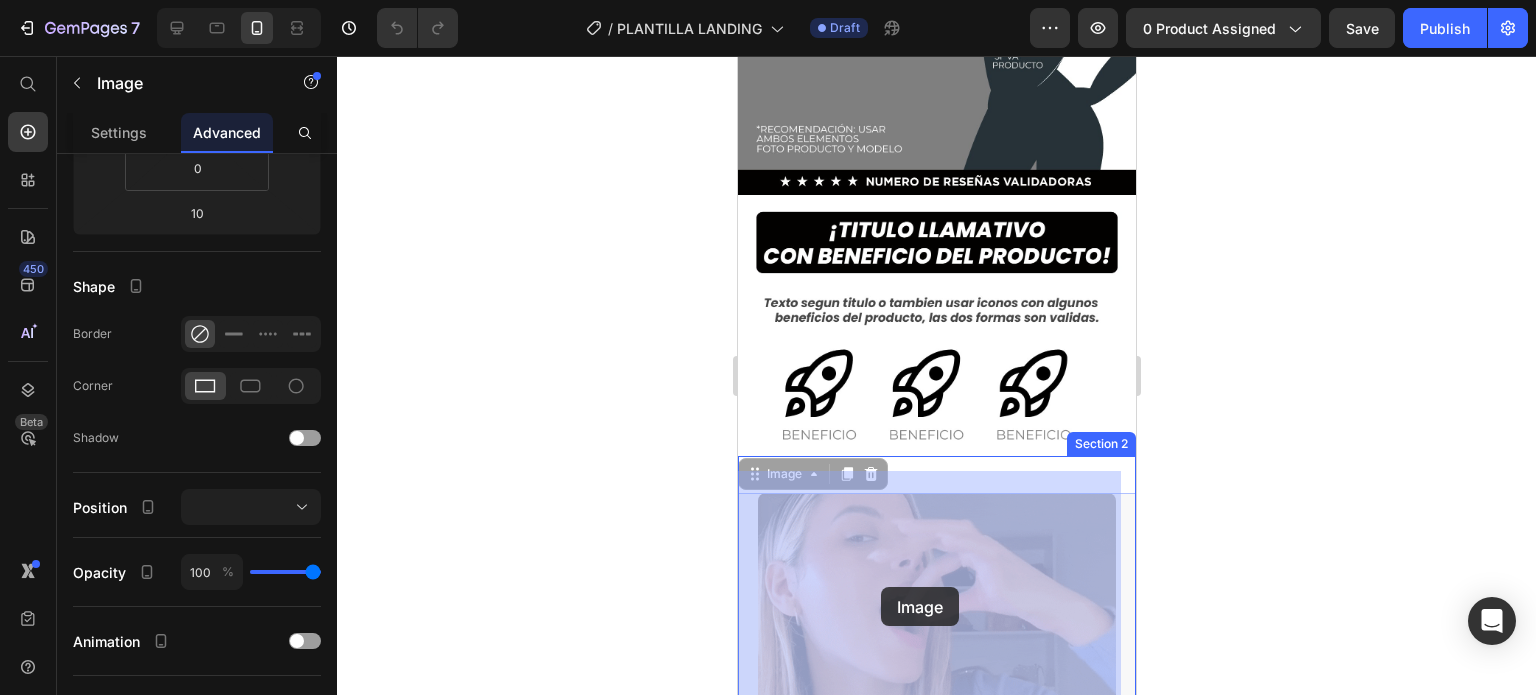scroll, scrollTop: 437, scrollLeft: 0, axis: vertical 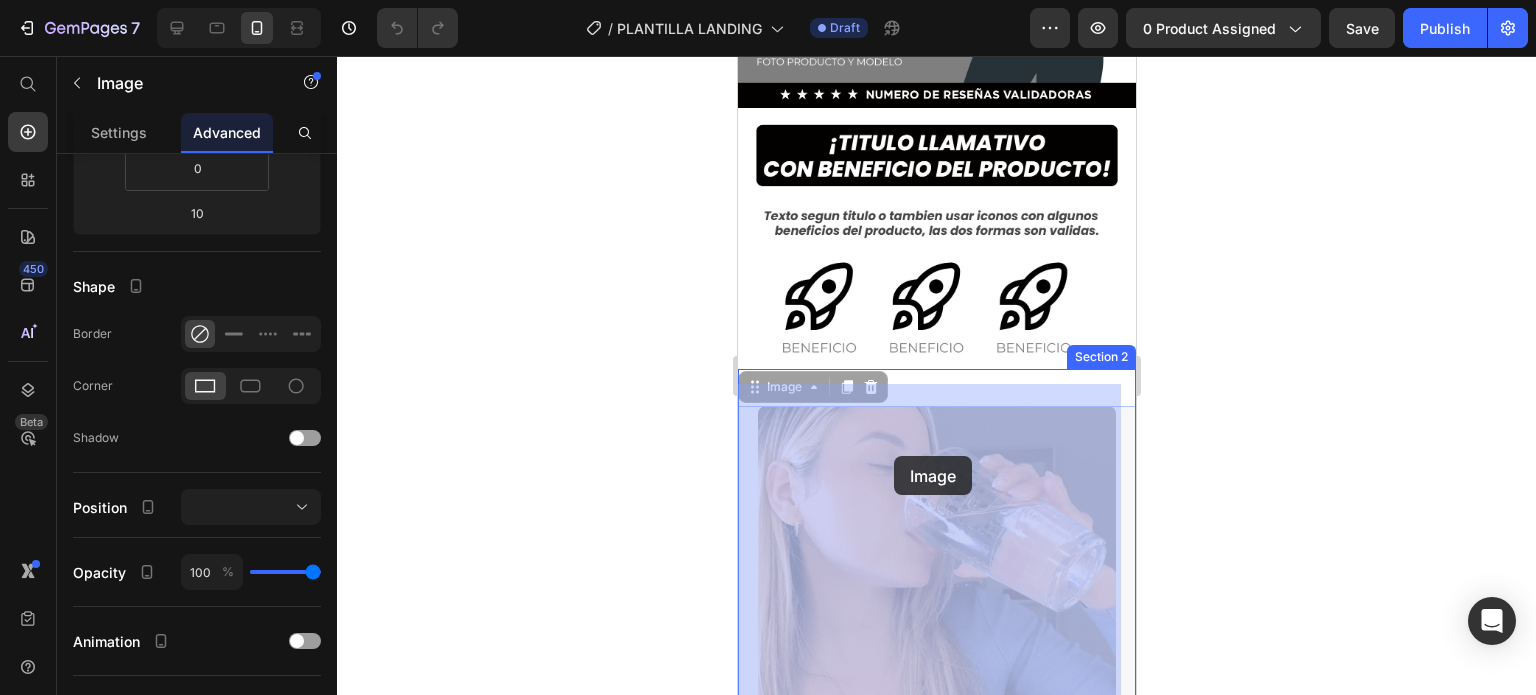 drag, startPoint x: 786, startPoint y: 206, endPoint x: 893, endPoint y: 456, distance: 271.93567 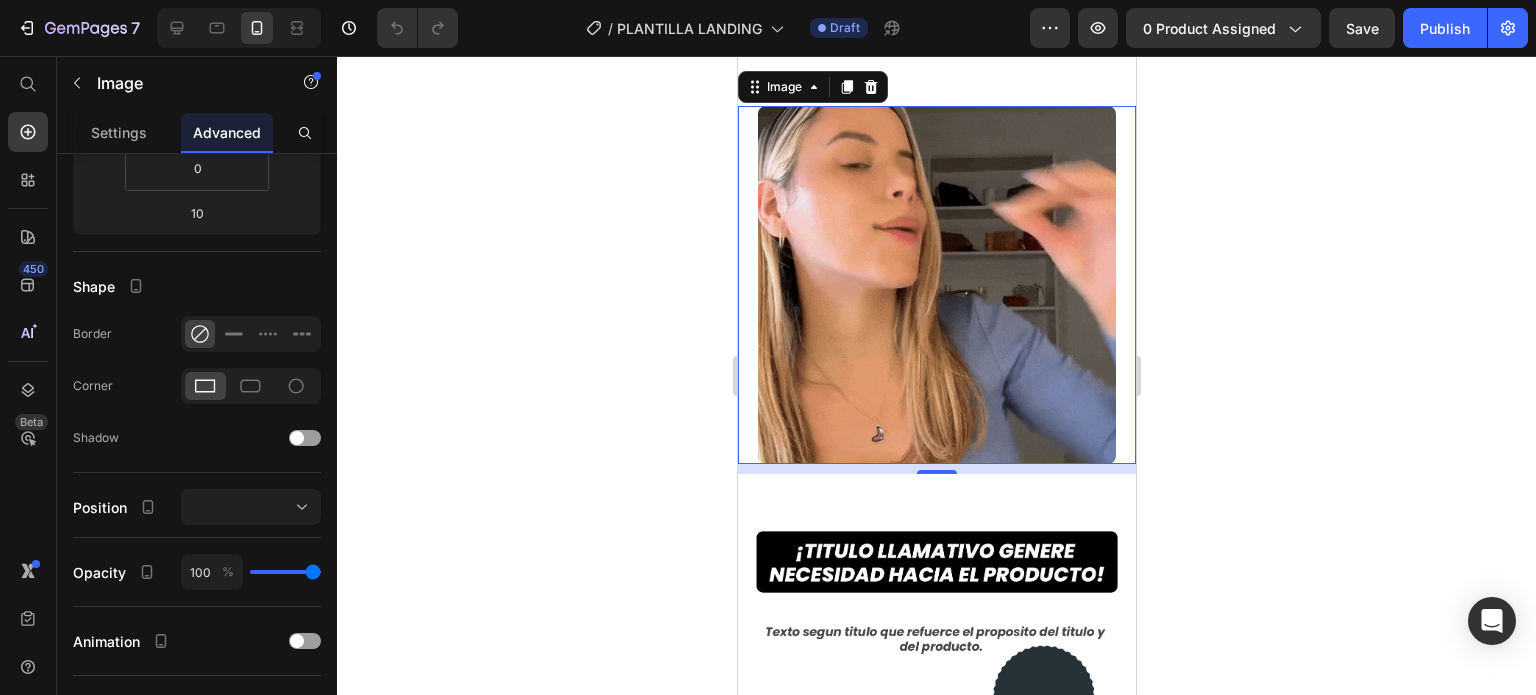 scroll, scrollTop: 1037, scrollLeft: 0, axis: vertical 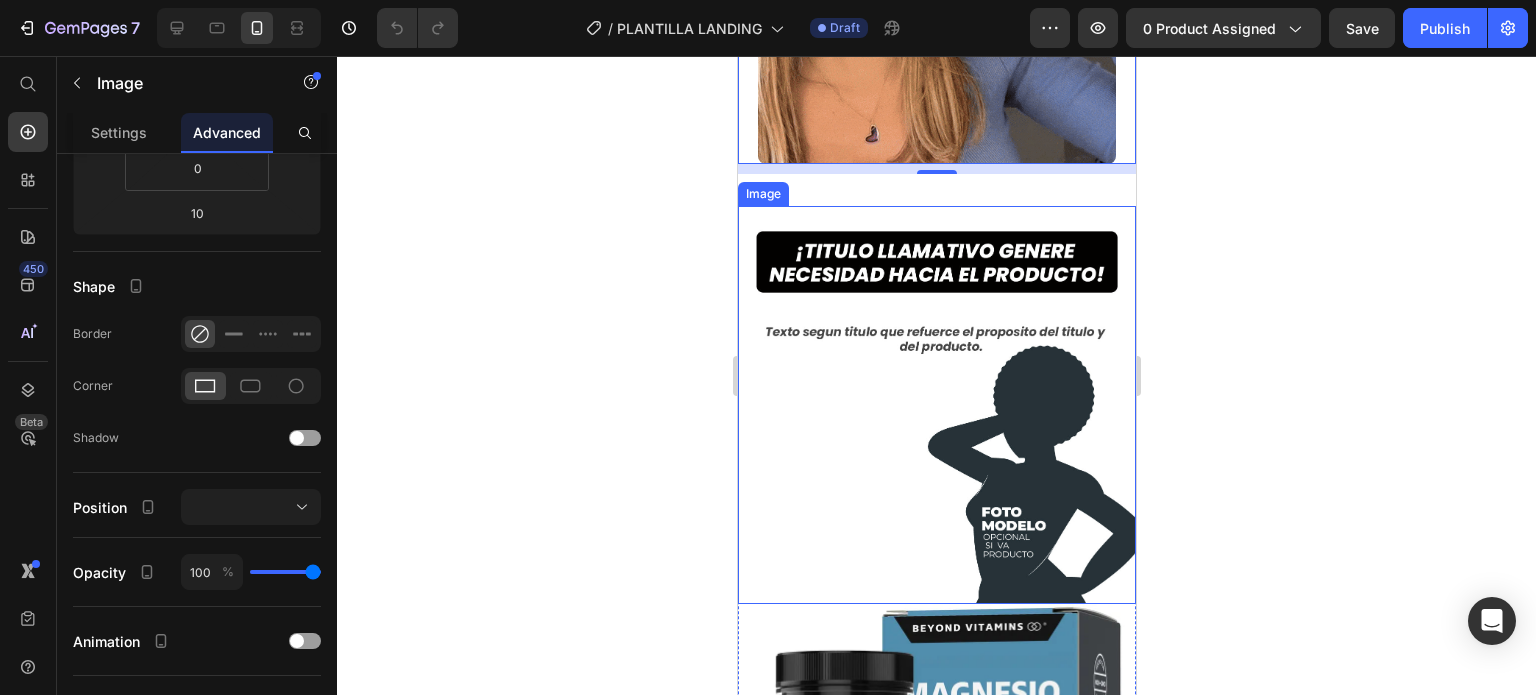click at bounding box center [936, 405] 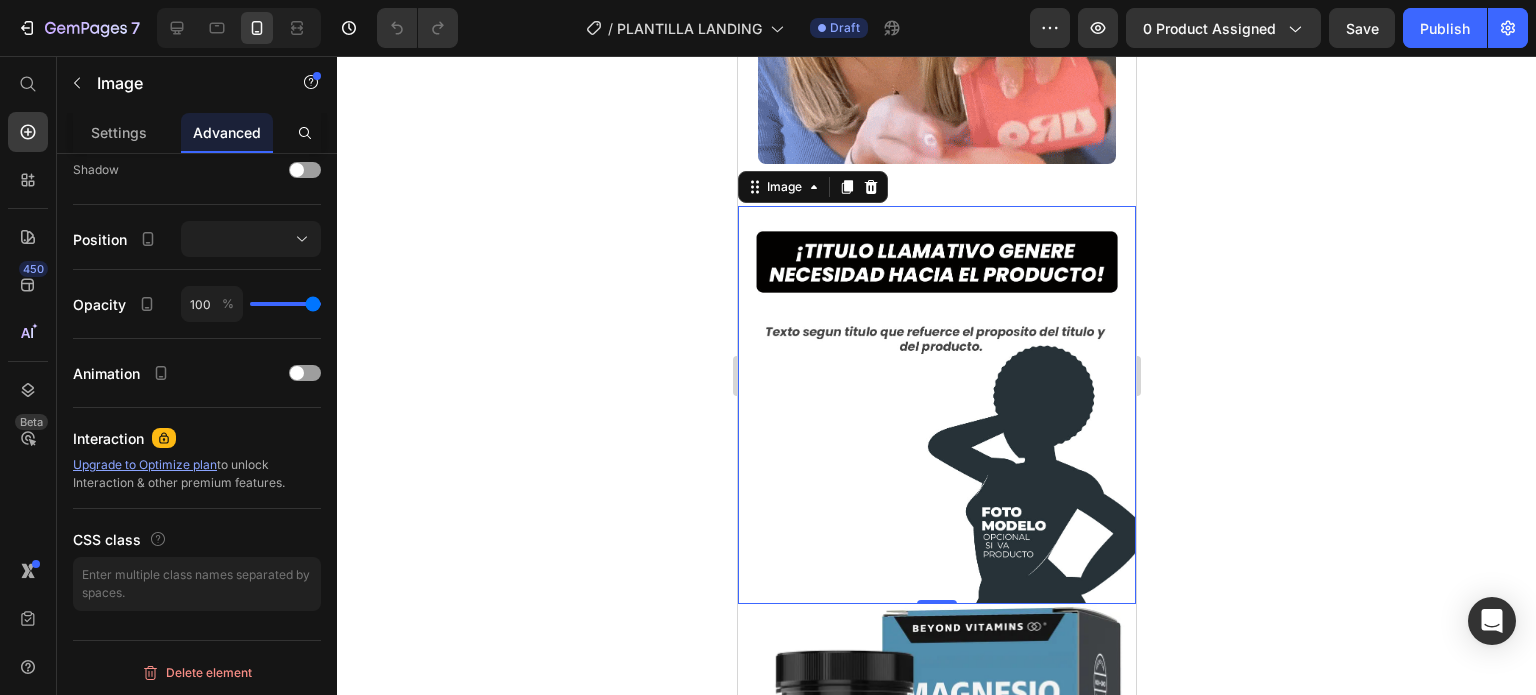 scroll, scrollTop: 68, scrollLeft: 0, axis: vertical 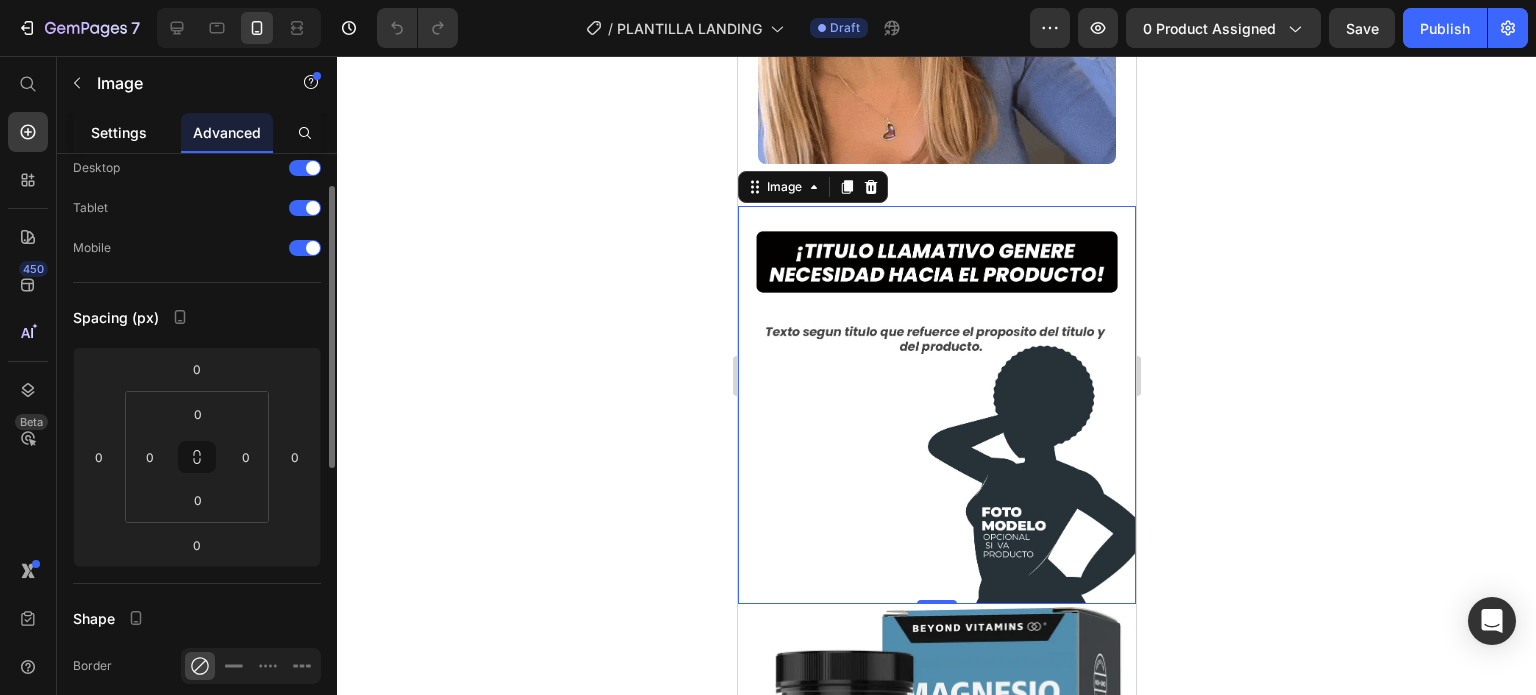 click on "Settings" at bounding box center (119, 132) 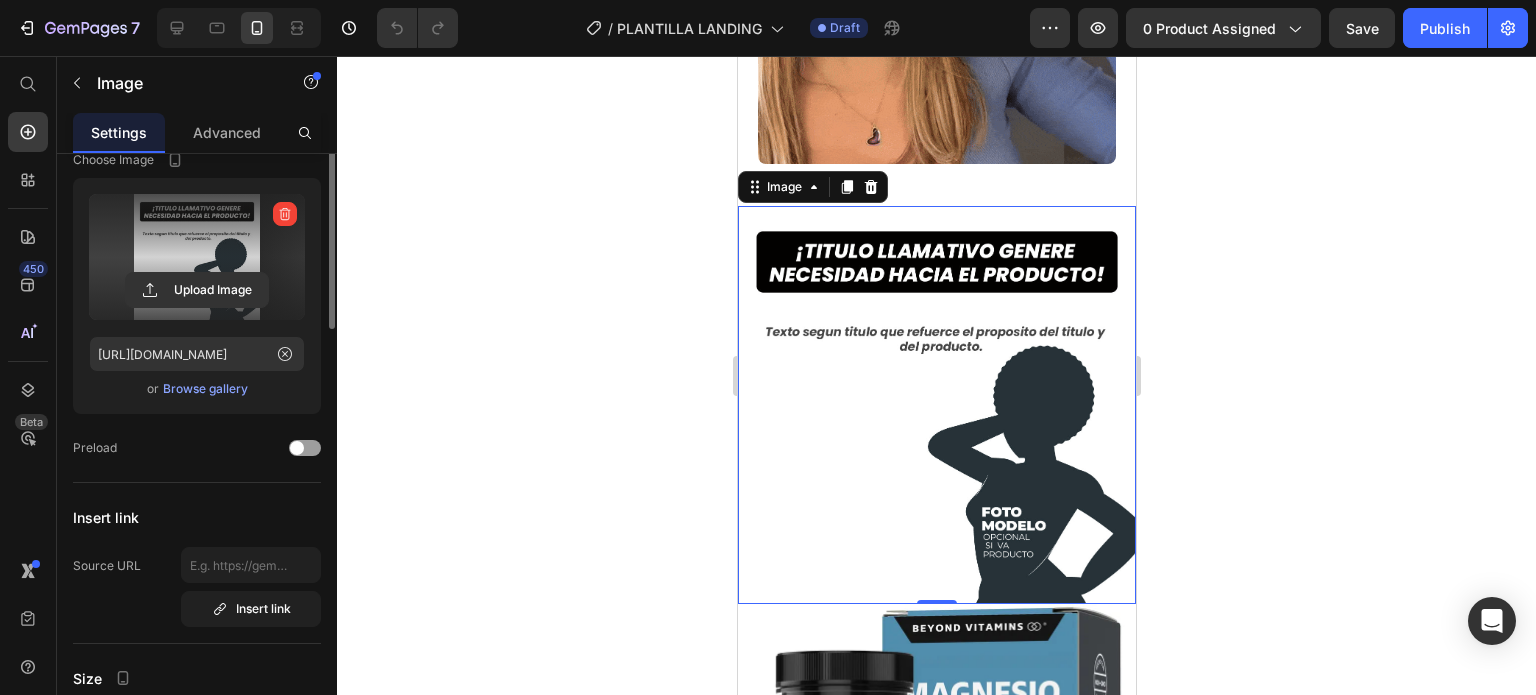 scroll, scrollTop: 0, scrollLeft: 0, axis: both 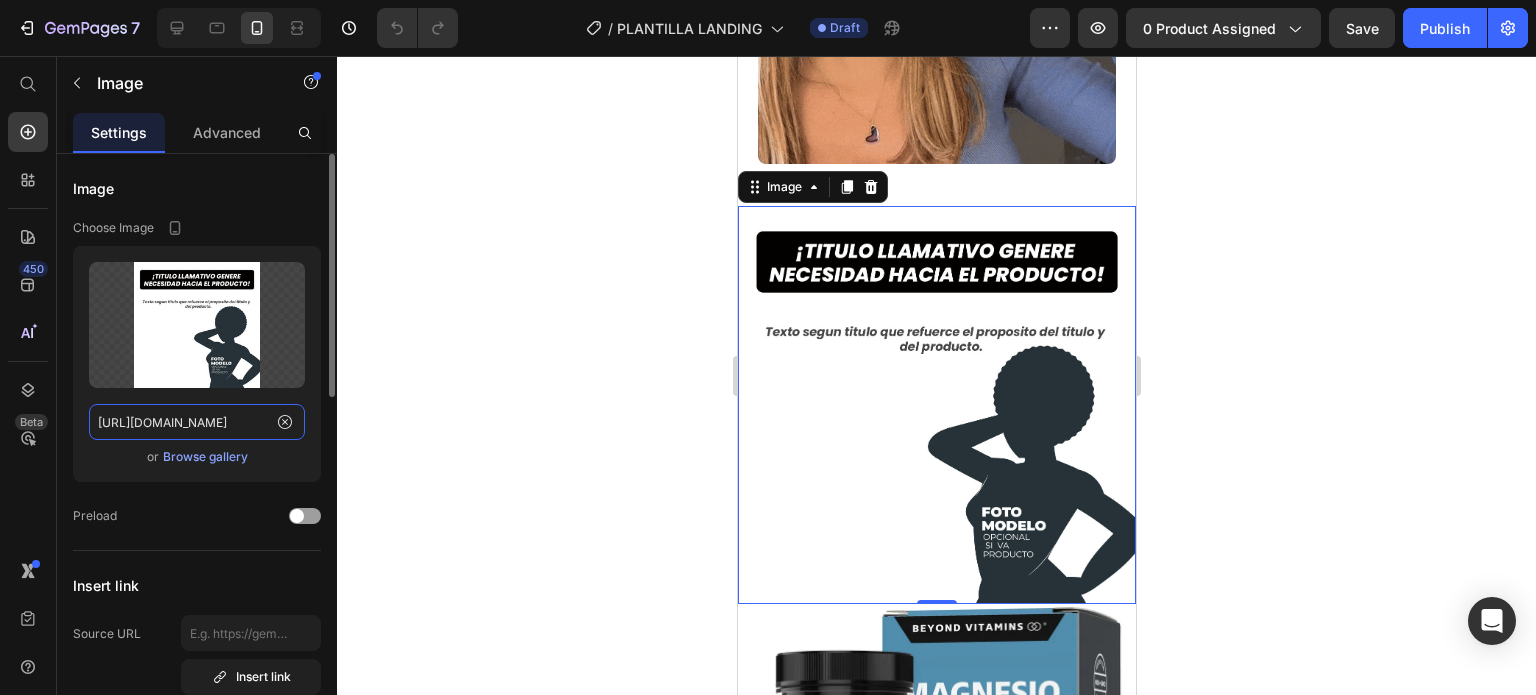 click on "https://cdn.shopify.com/s/files/1/0741/1207/3945/files/gempages_557607319064544249-a01386c3-2b08-44ee-83dd-096510018bc5.jpg" 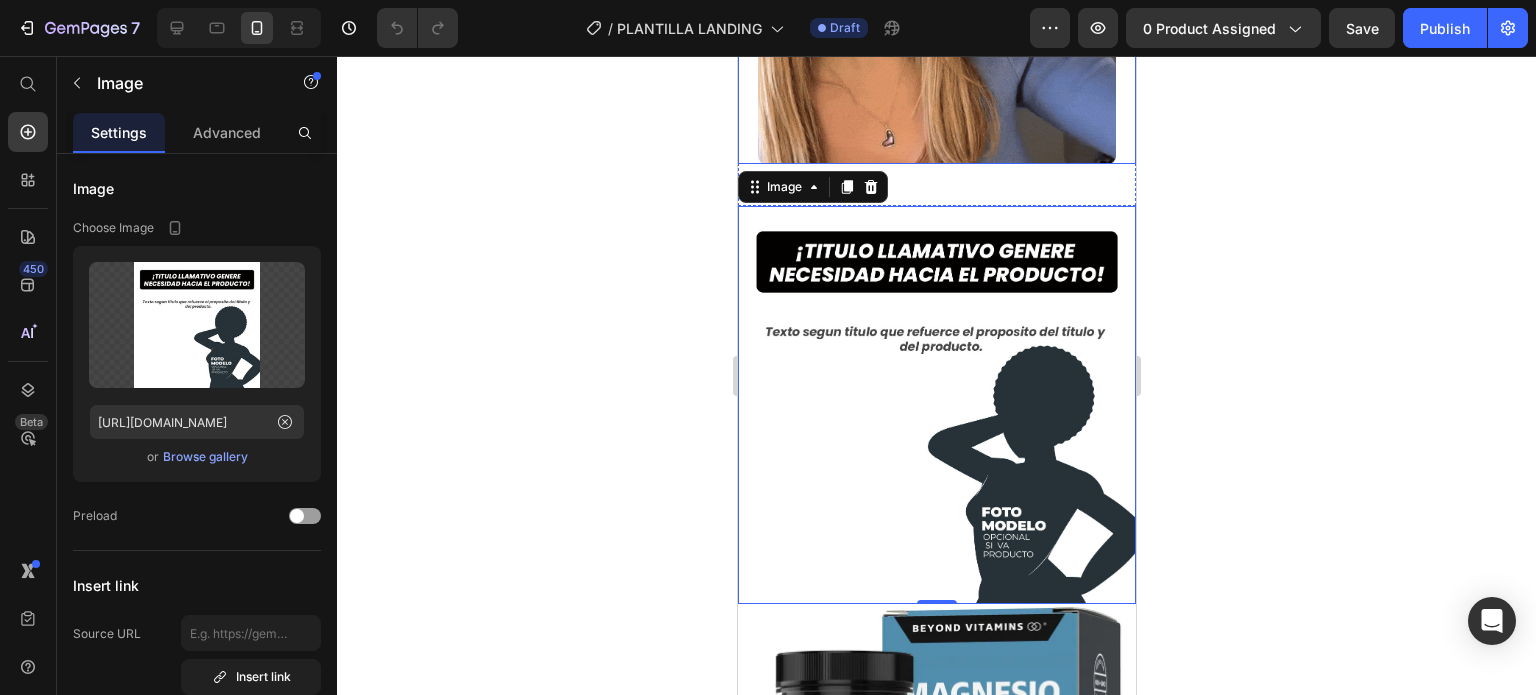 click at bounding box center (936, -15) 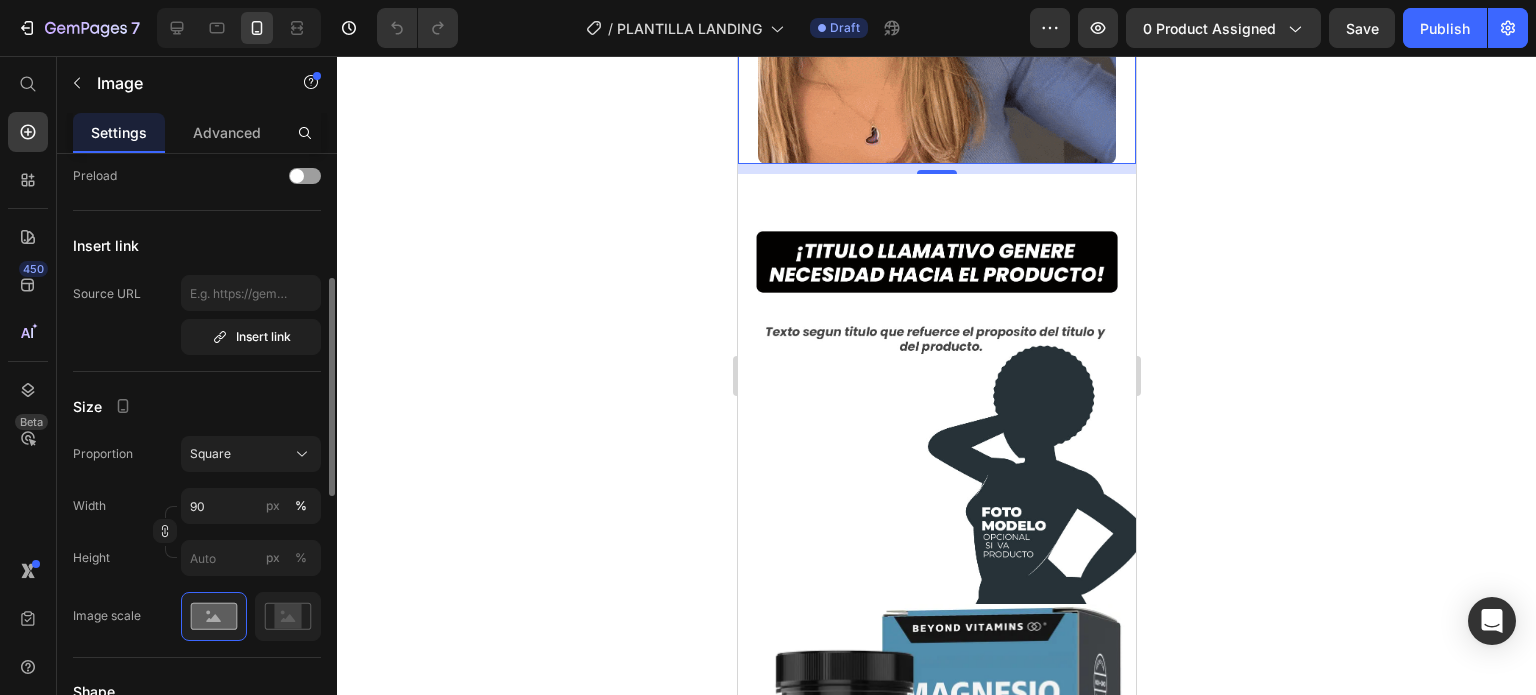 scroll, scrollTop: 0, scrollLeft: 0, axis: both 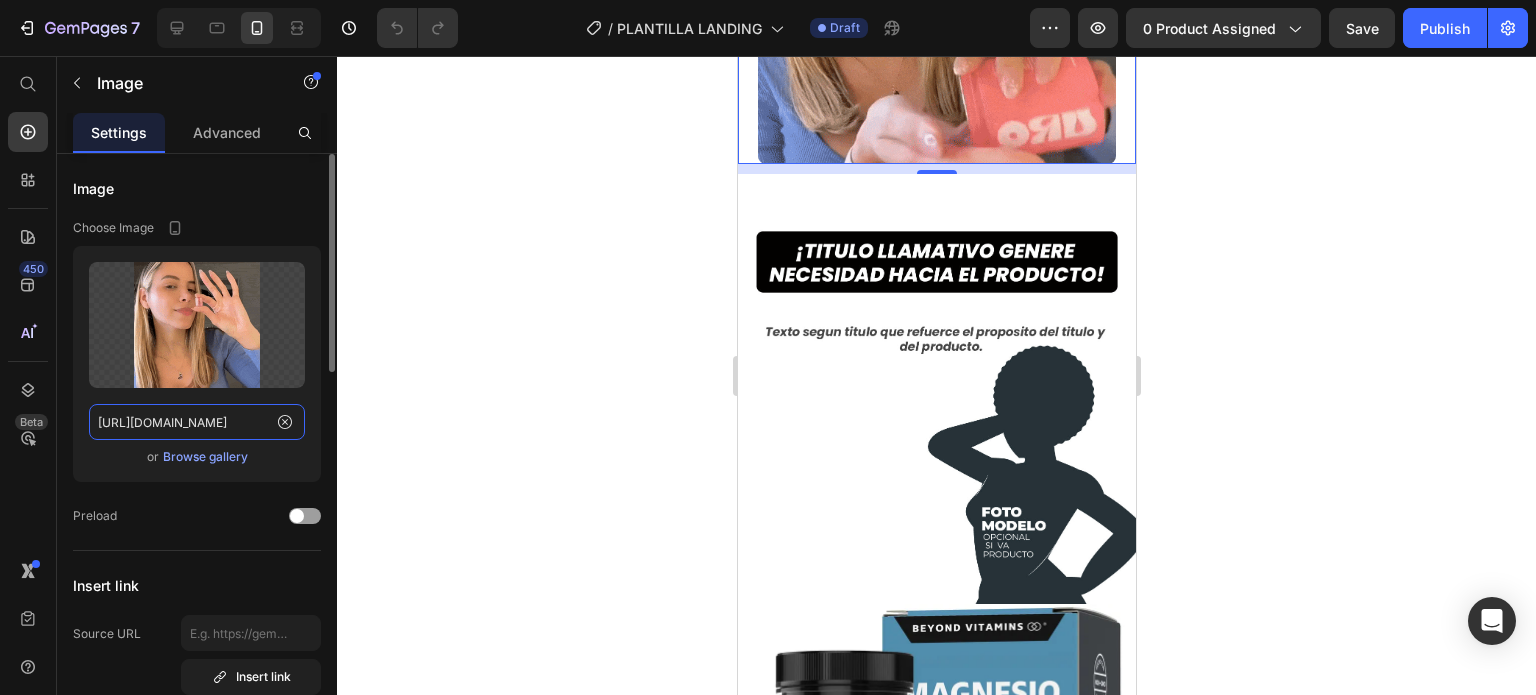click on "https://cdn.shopify.com/s/files/1/0741/1207/3945/files/gempages_557607319064544249-debd03b8-9fc3-446f-b40e-32cb96c87212.gif" 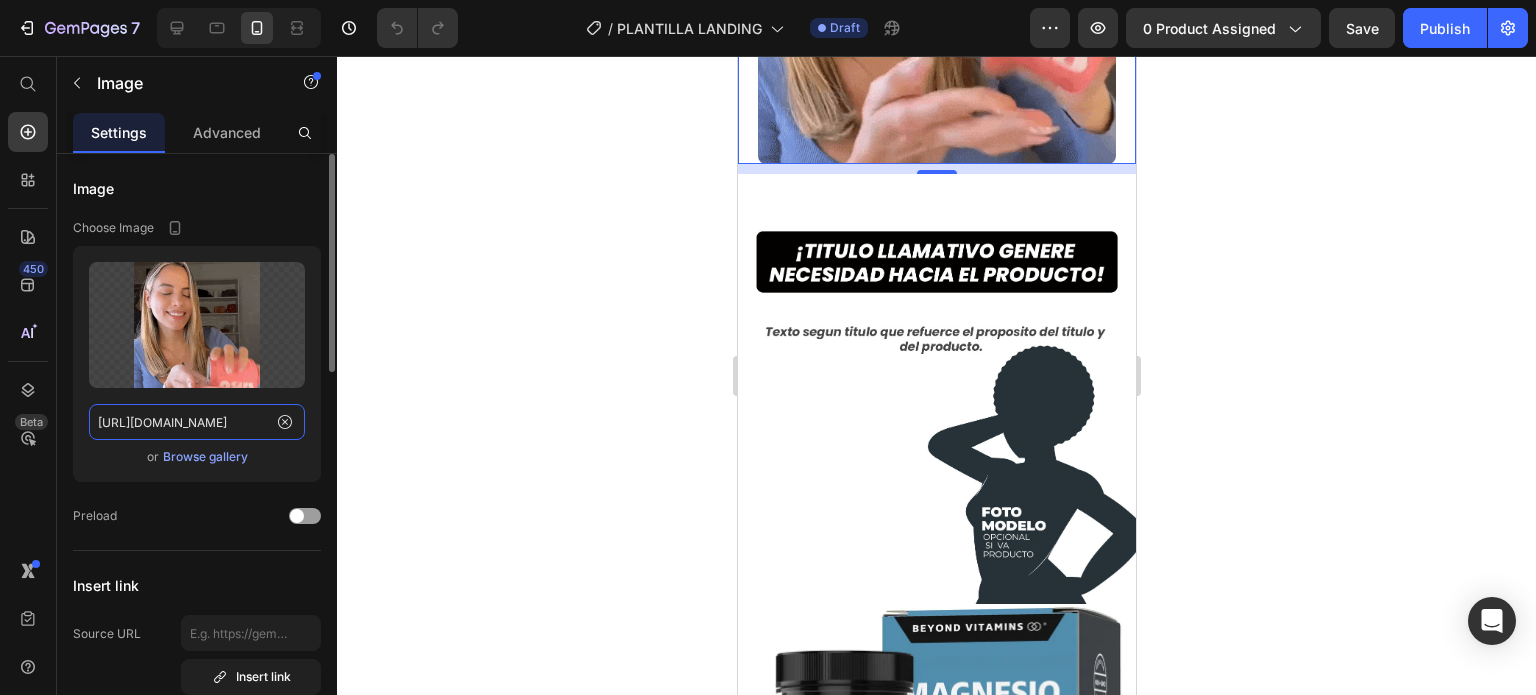 click on "https://cdn.shopify.com/s/files/1/0741/1207/3945/files/gempages_557607319064544249-debd03b8-9fc3-446f-b40e-32cb96c87212.gif" 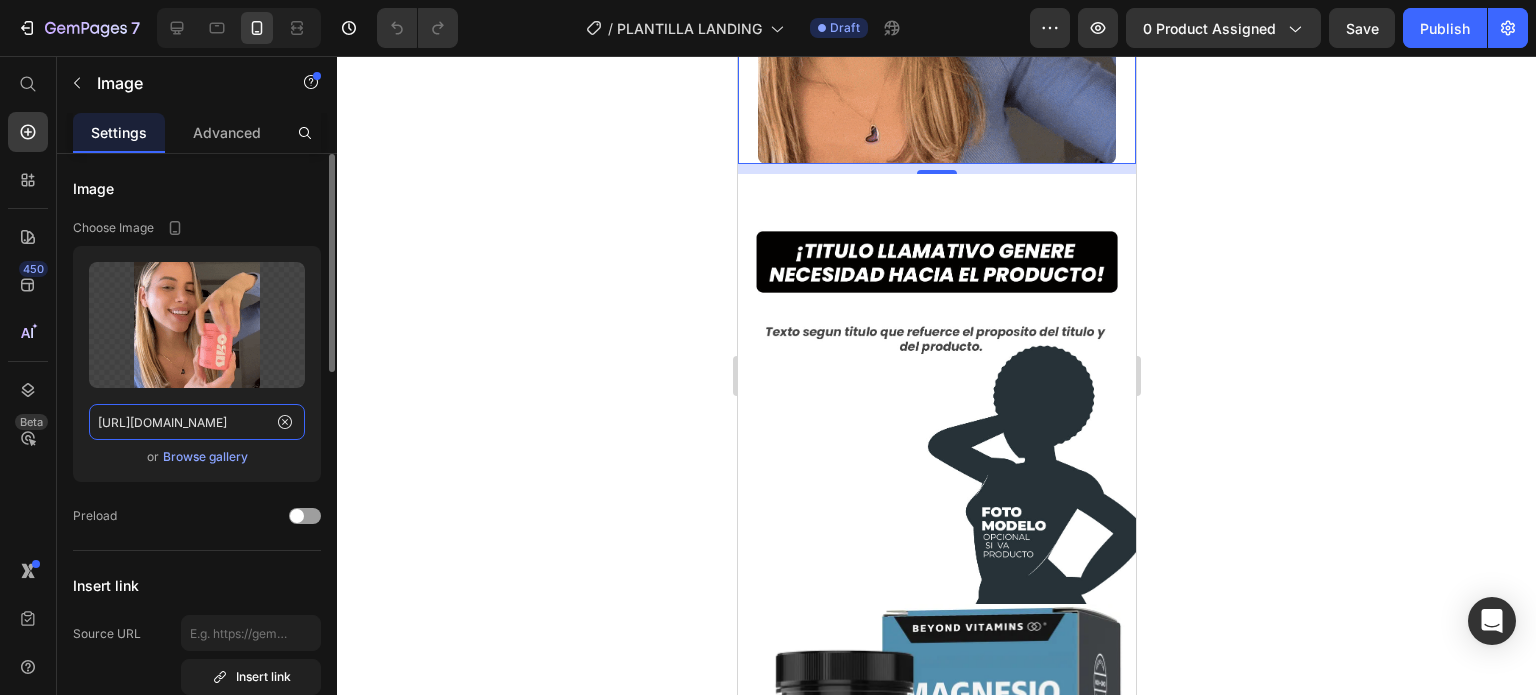 scroll, scrollTop: 400, scrollLeft: 0, axis: vertical 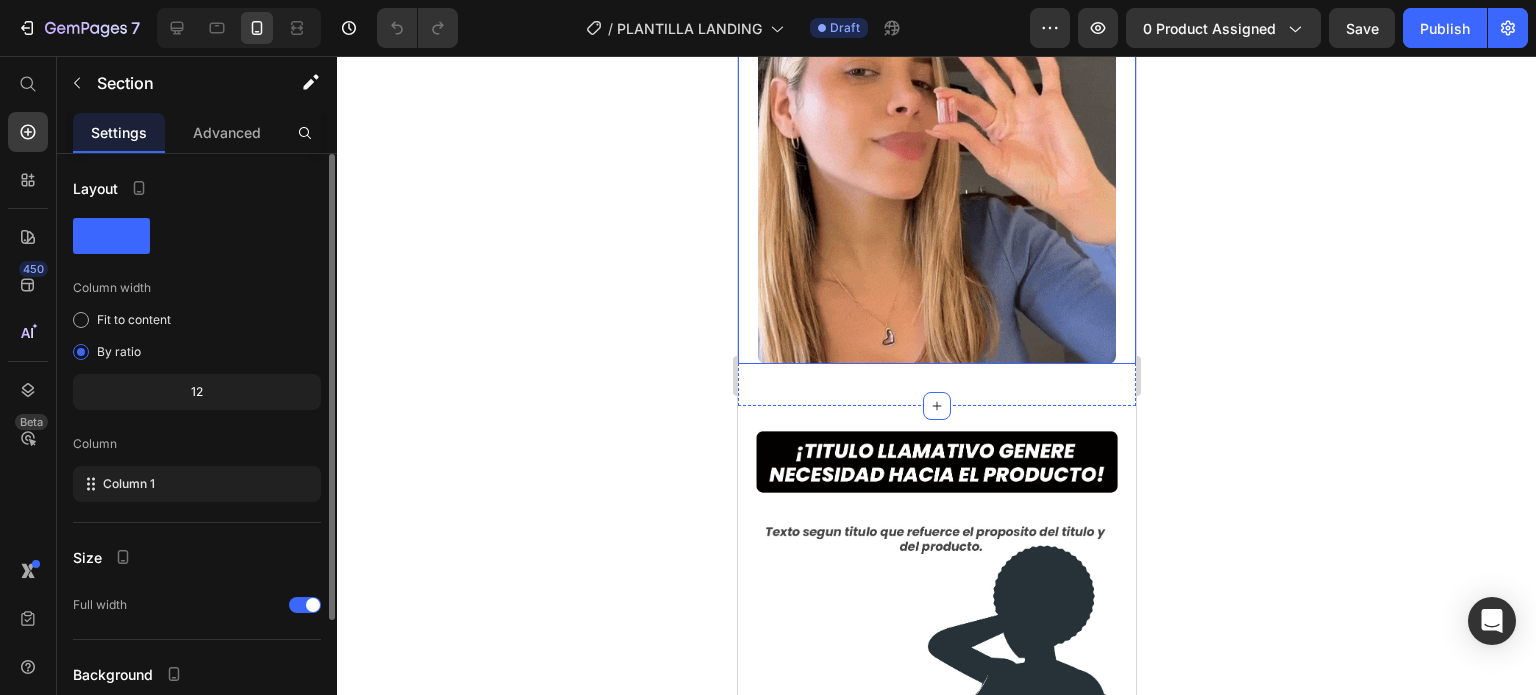click at bounding box center (936, 185) 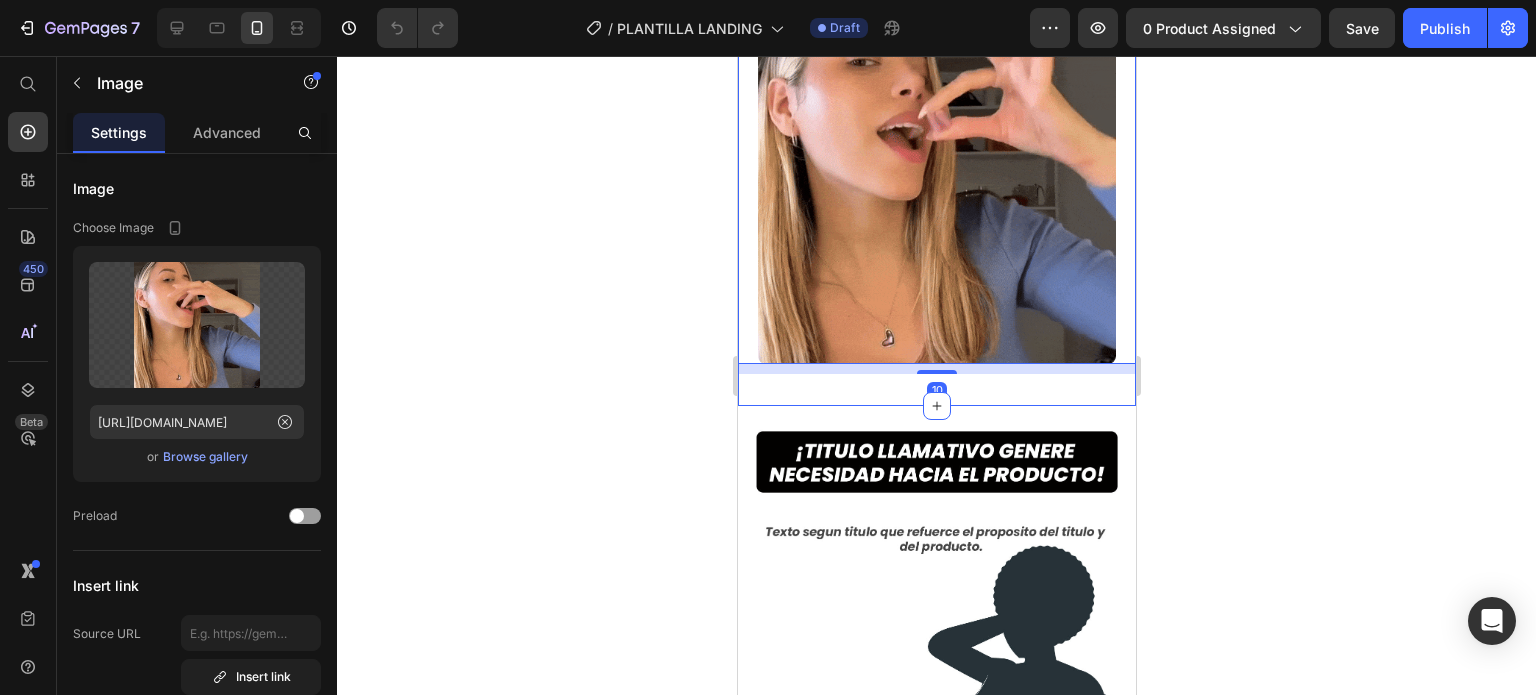 click on "Image   10 Section 2" at bounding box center [936, 187] 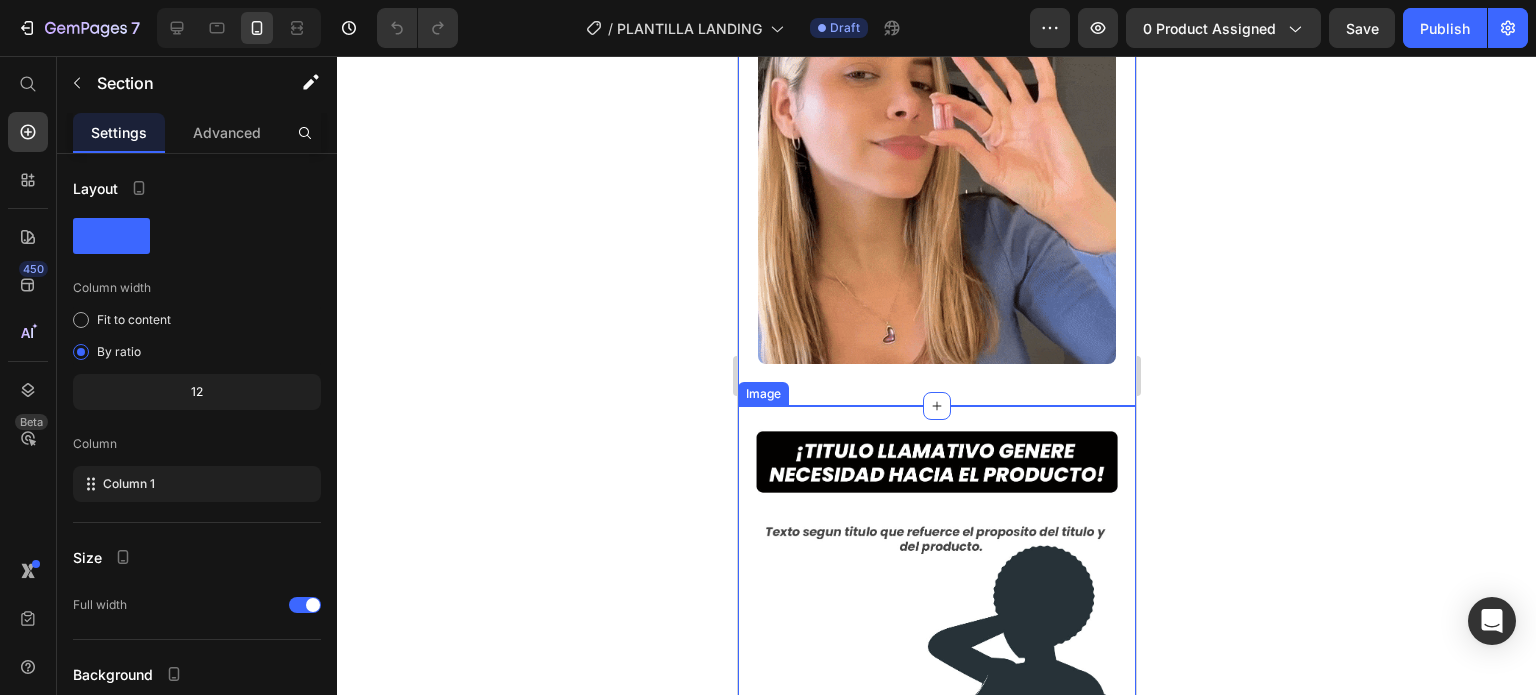 click at bounding box center (936, 605) 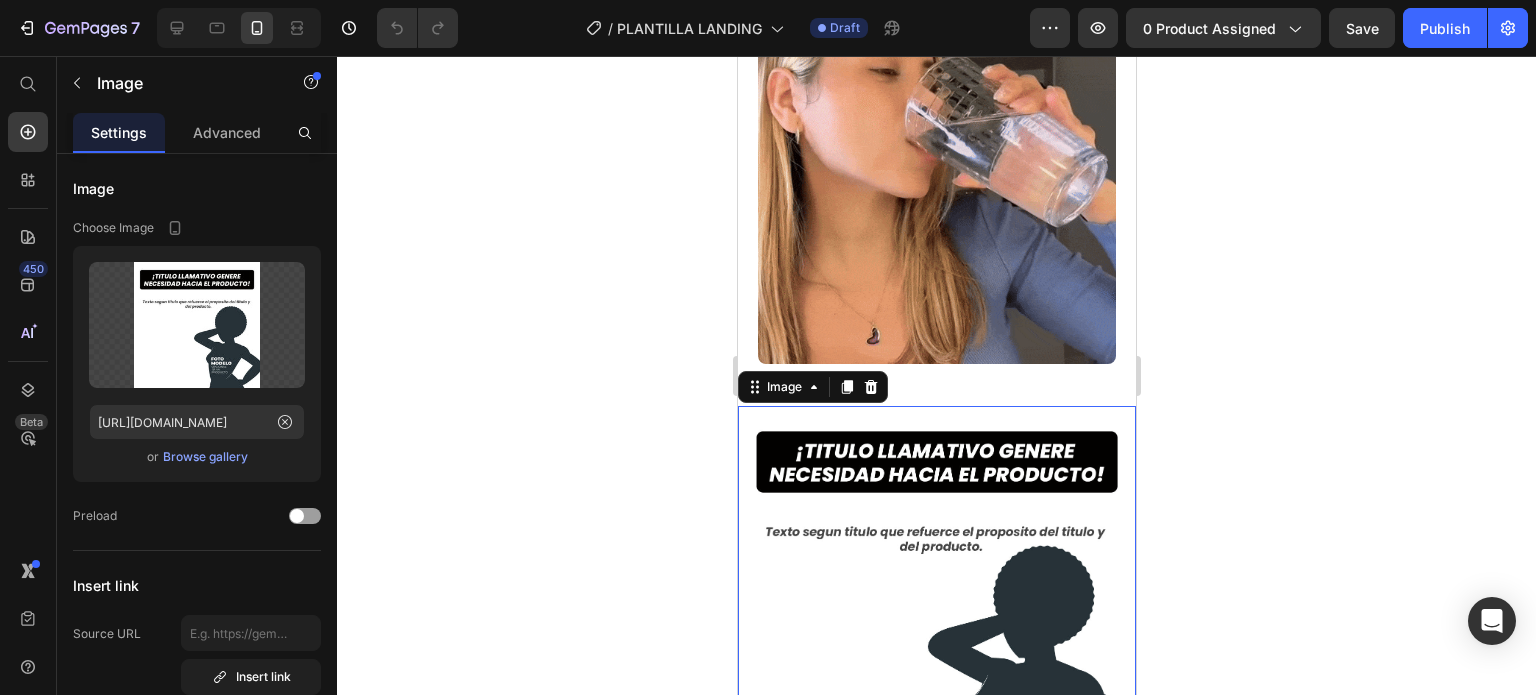 scroll, scrollTop: 1037, scrollLeft: 0, axis: vertical 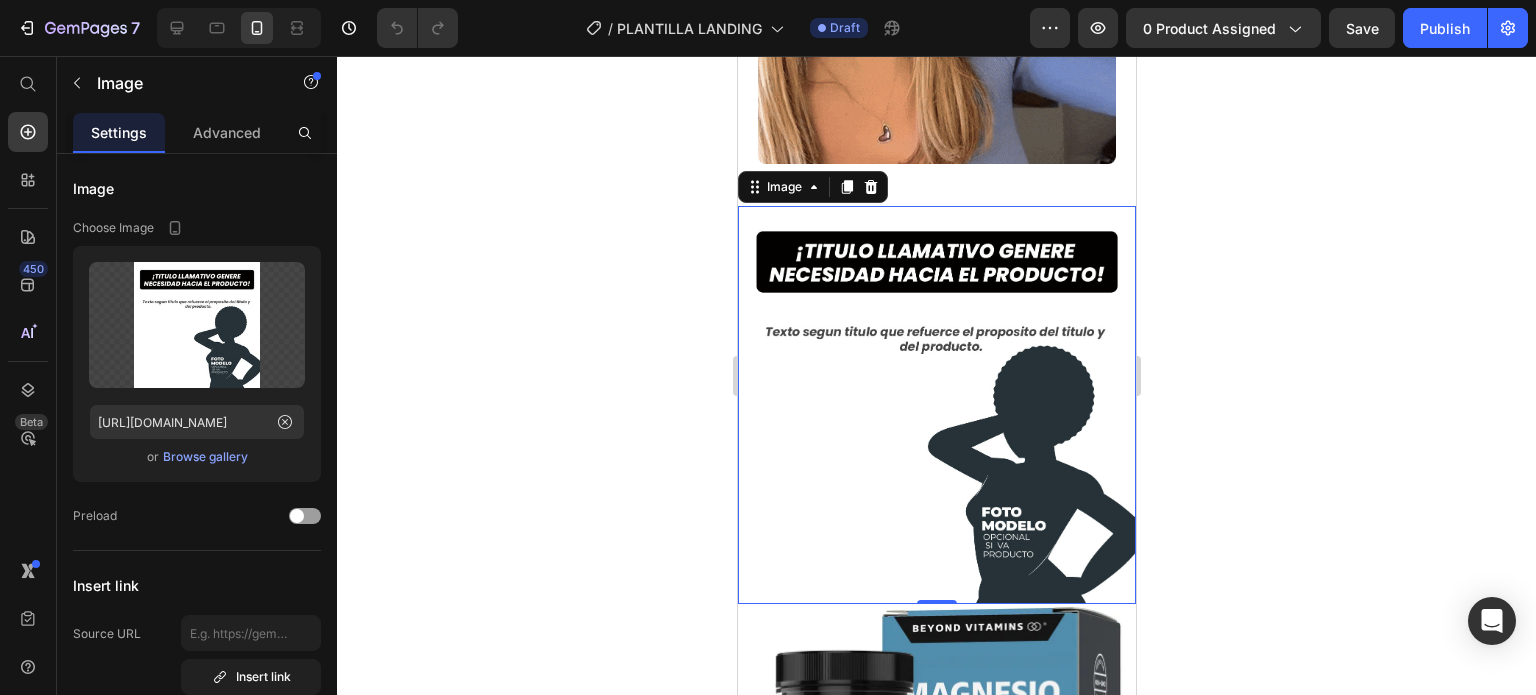 click at bounding box center [936, 405] 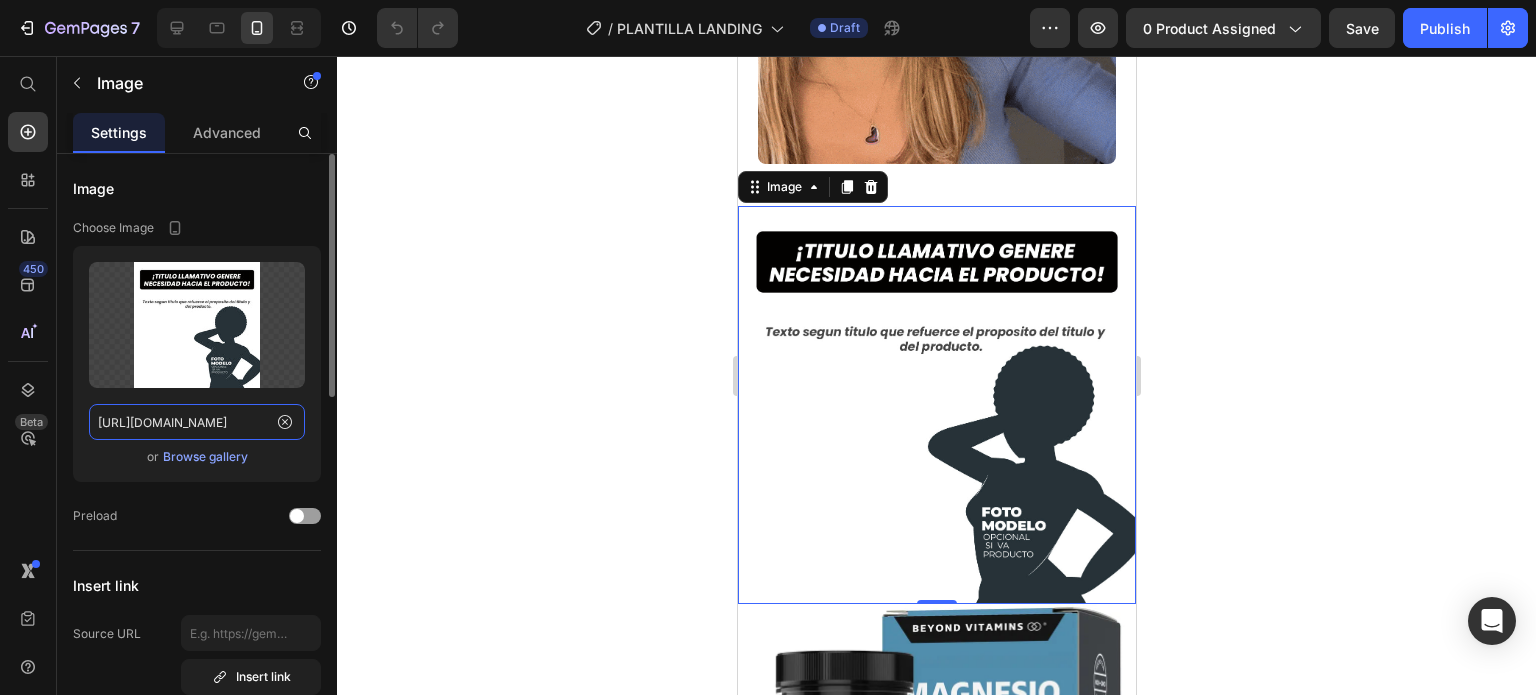 click on "https://cdn.shopify.com/s/files/1/0741/1207/3945/files/gempages_557607319064544249-a01386c3-2b08-44ee-83dd-096510018bc5.jpg" 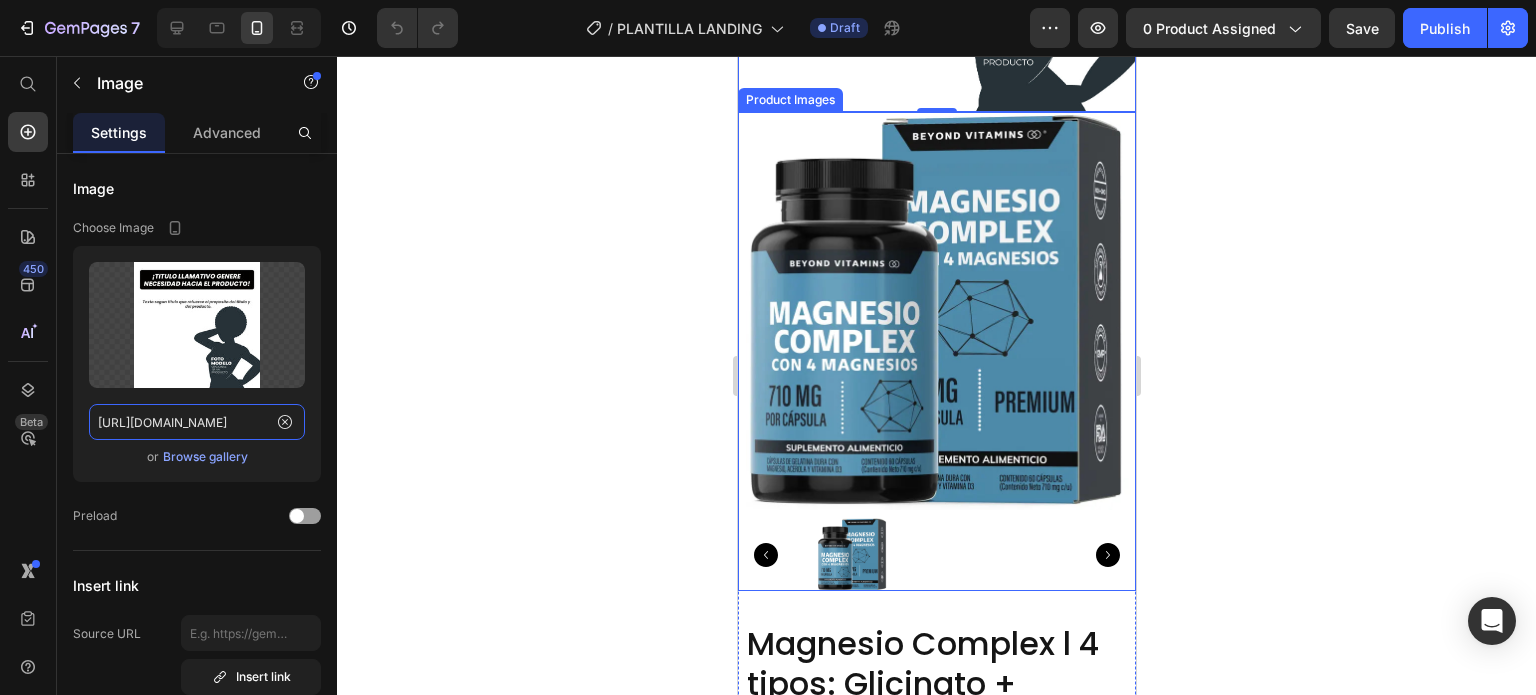 scroll, scrollTop: 1637, scrollLeft: 0, axis: vertical 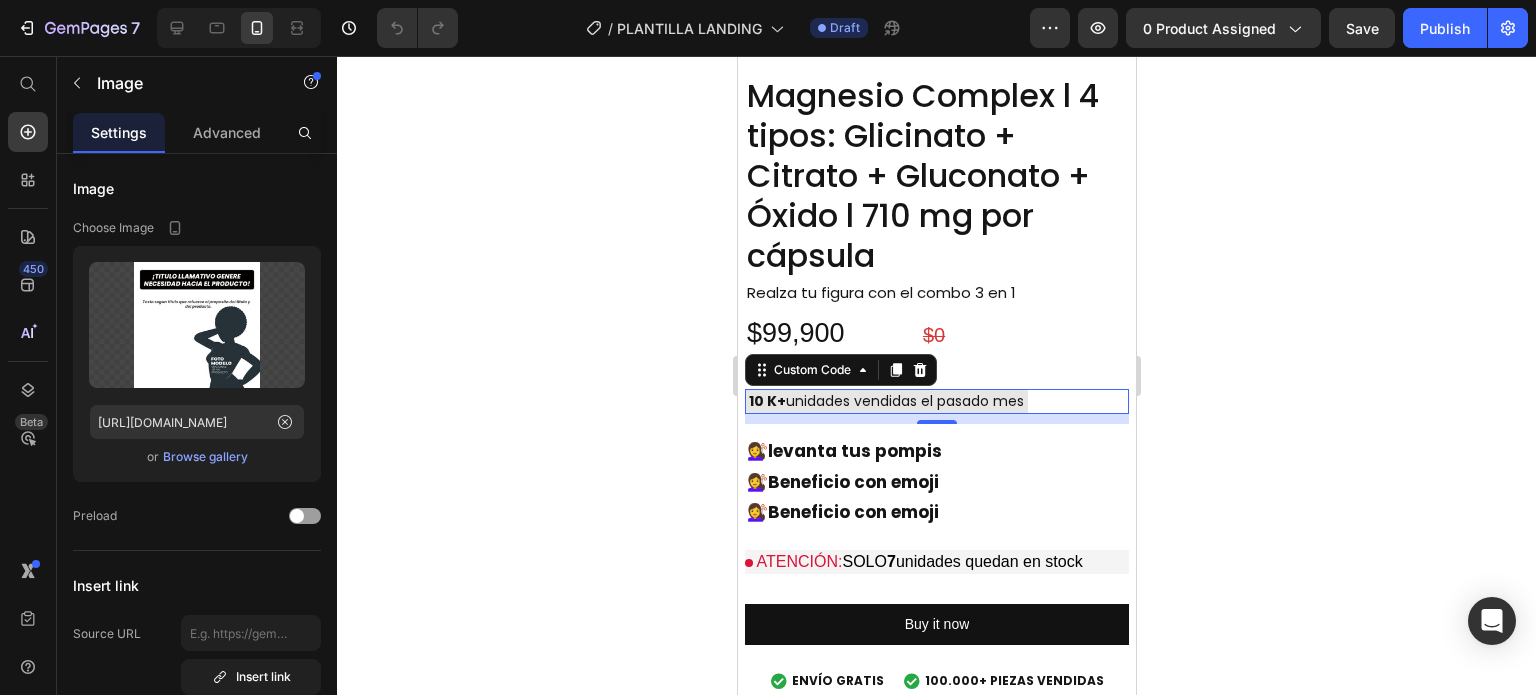 click on "10 K+  unidades vendidas el pasado mes" at bounding box center [885, 401] 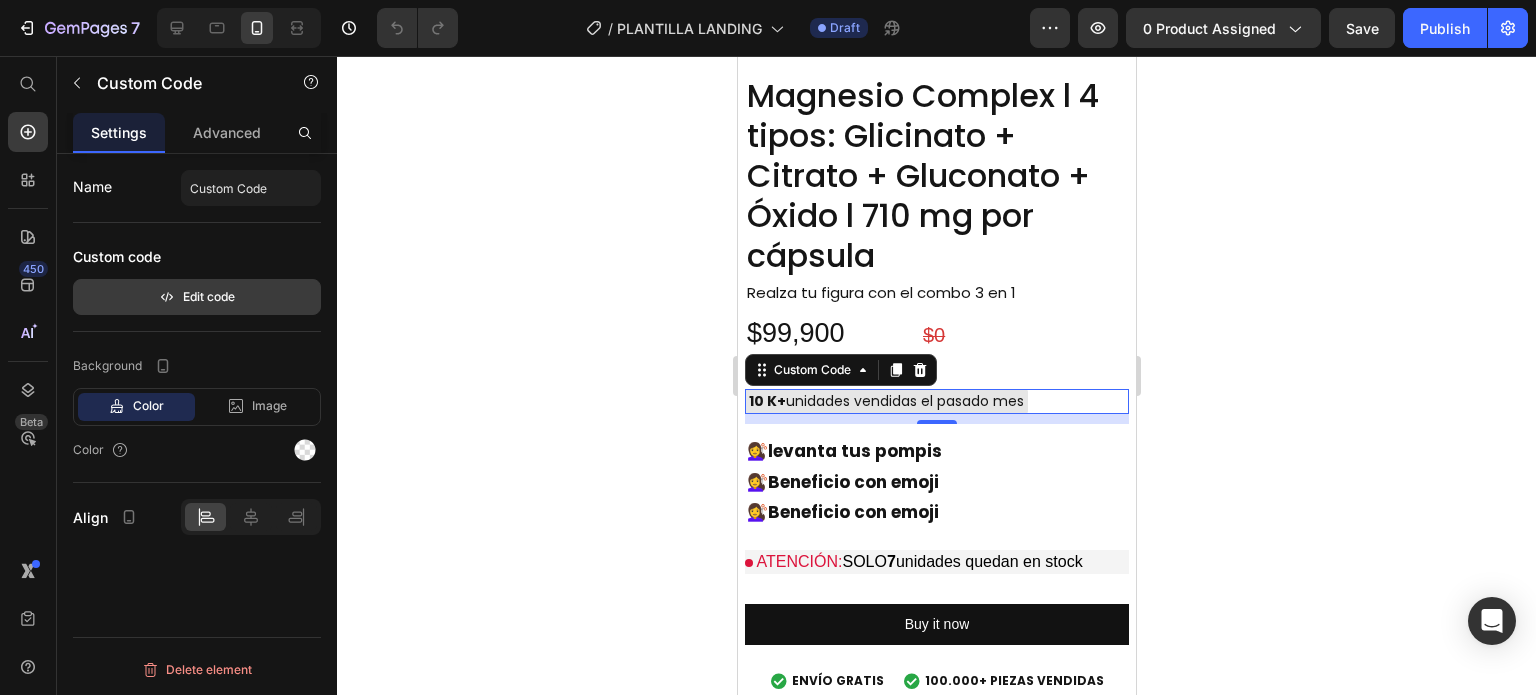 click on "Edit code" at bounding box center [197, 297] 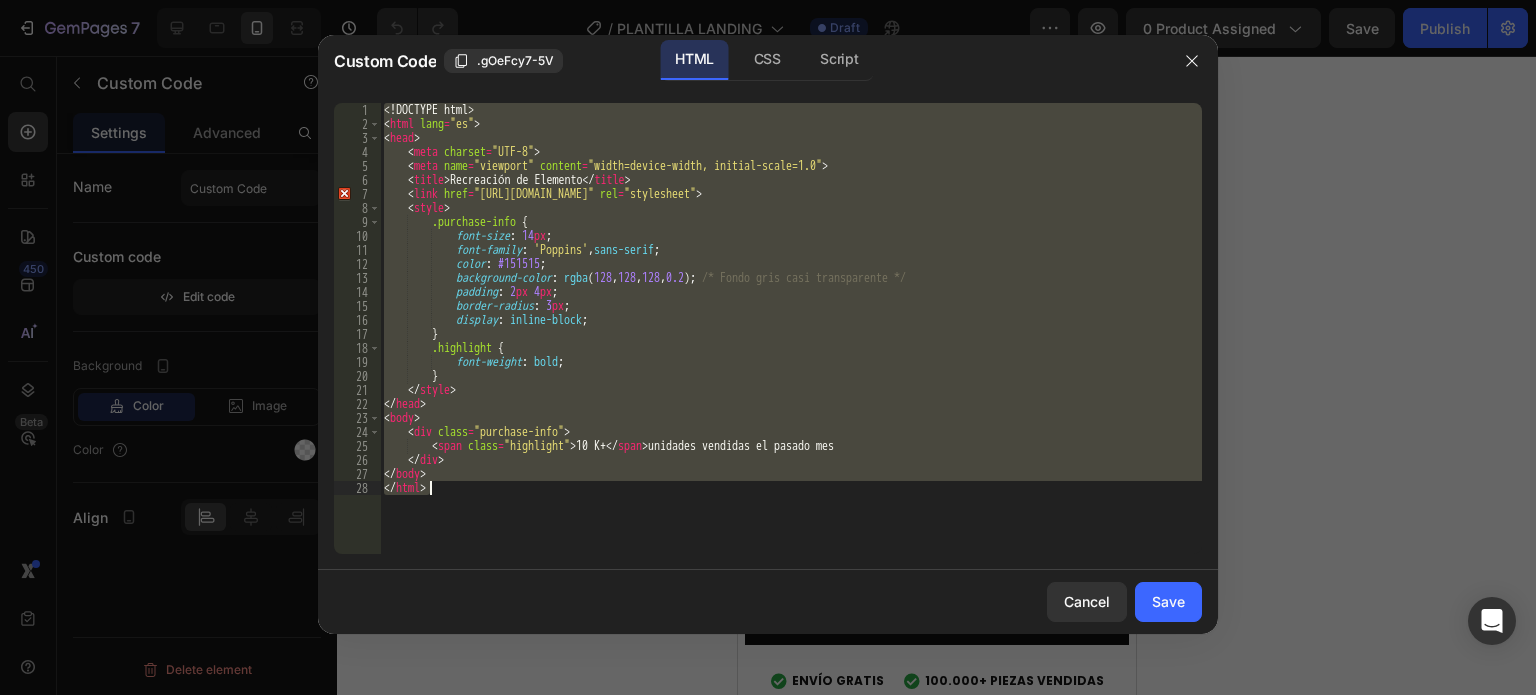 drag, startPoint x: 384, startPoint y: 107, endPoint x: 494, endPoint y: 503, distance: 410.99393 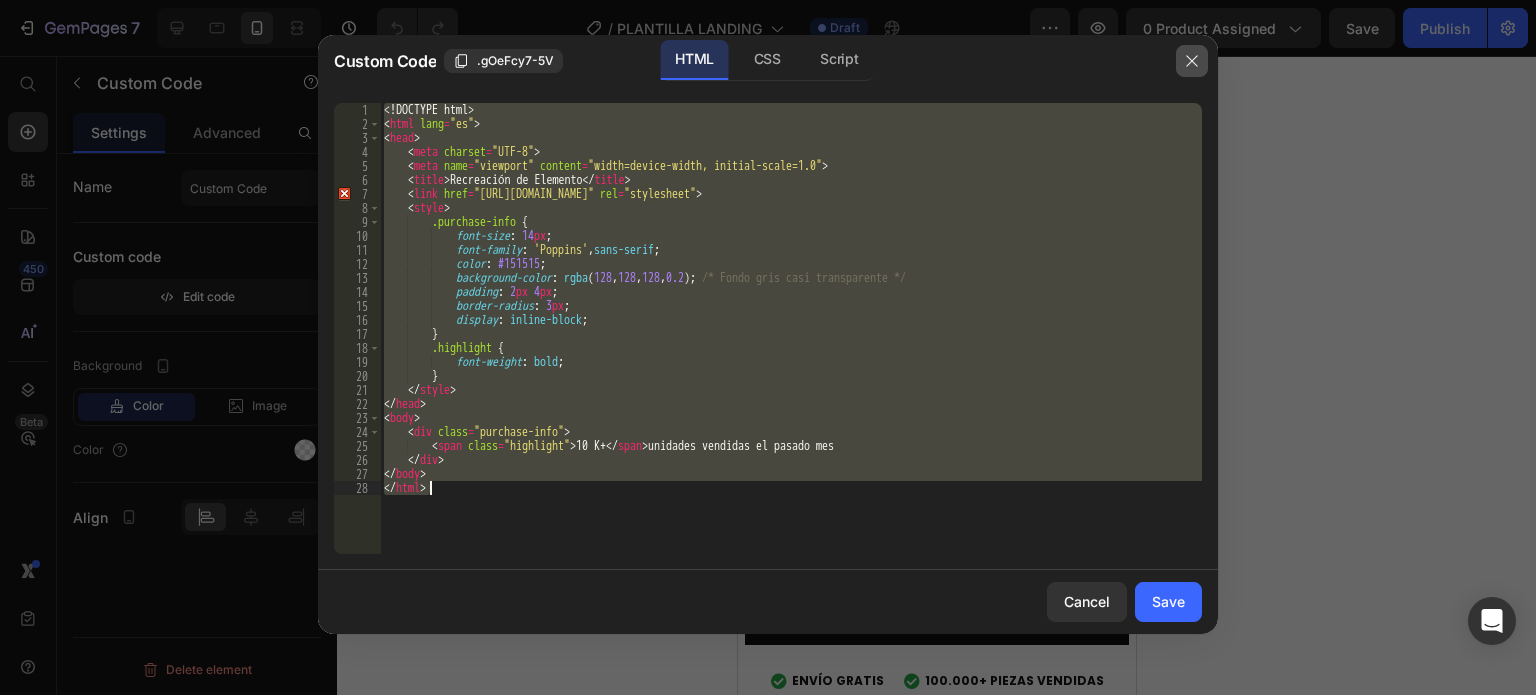 click 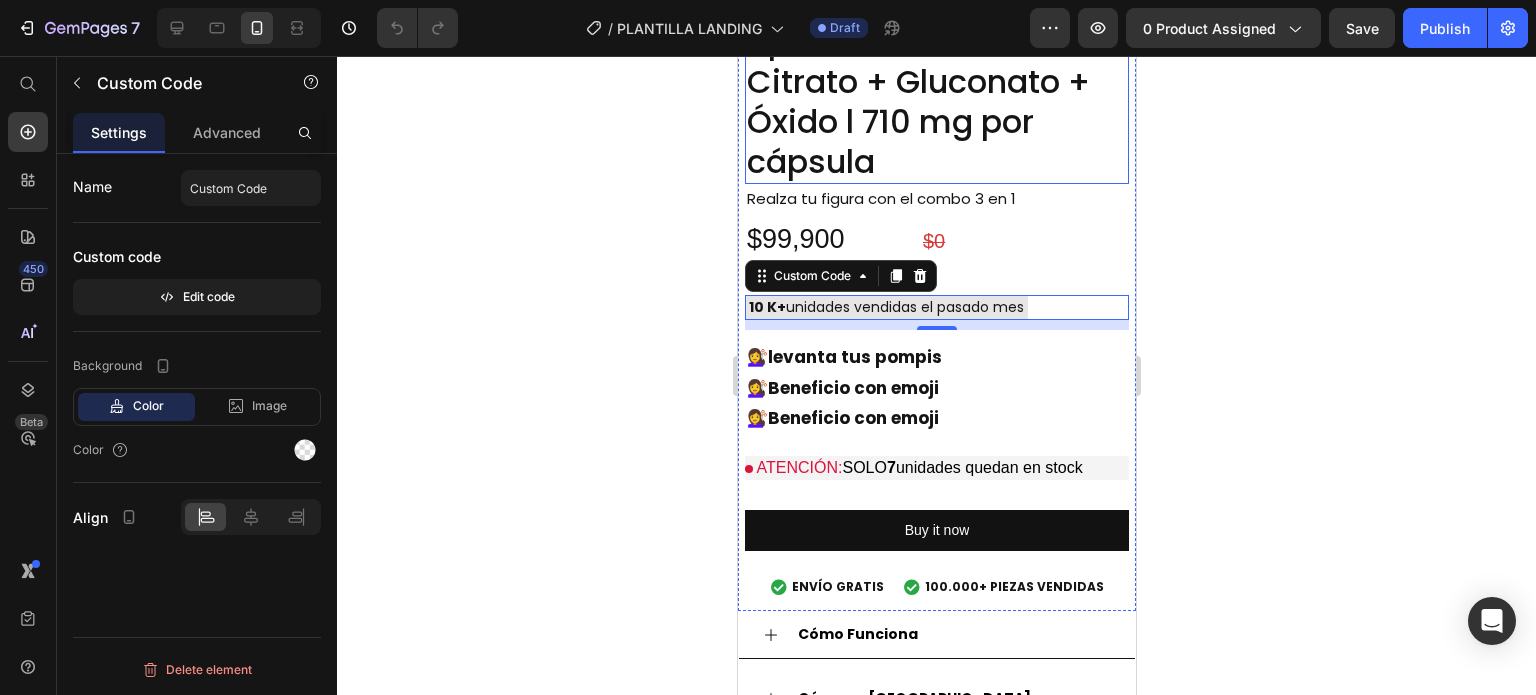 scroll, scrollTop: 2137, scrollLeft: 0, axis: vertical 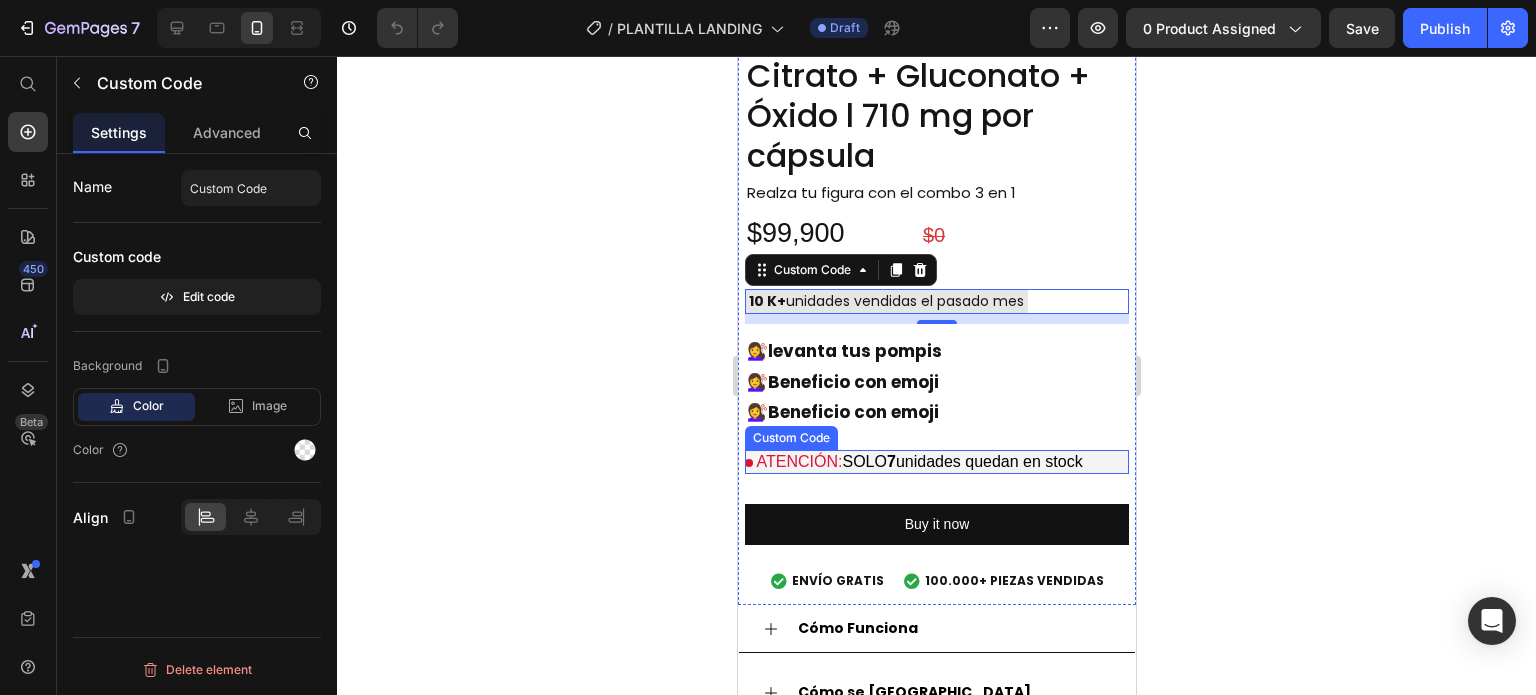 click on "ATENCIÓN:  SOLO  7  unidades quedan en stock" at bounding box center (936, 462) 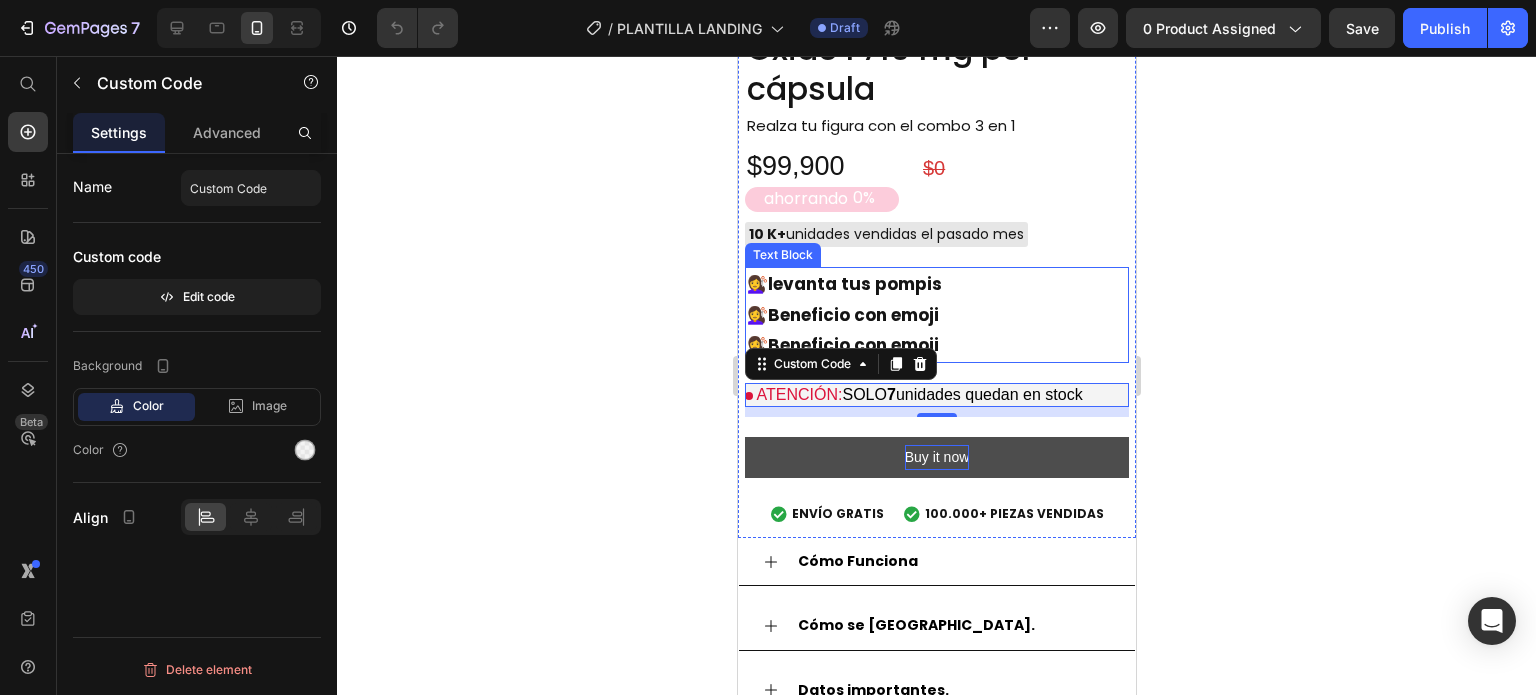 scroll, scrollTop: 2237, scrollLeft: 0, axis: vertical 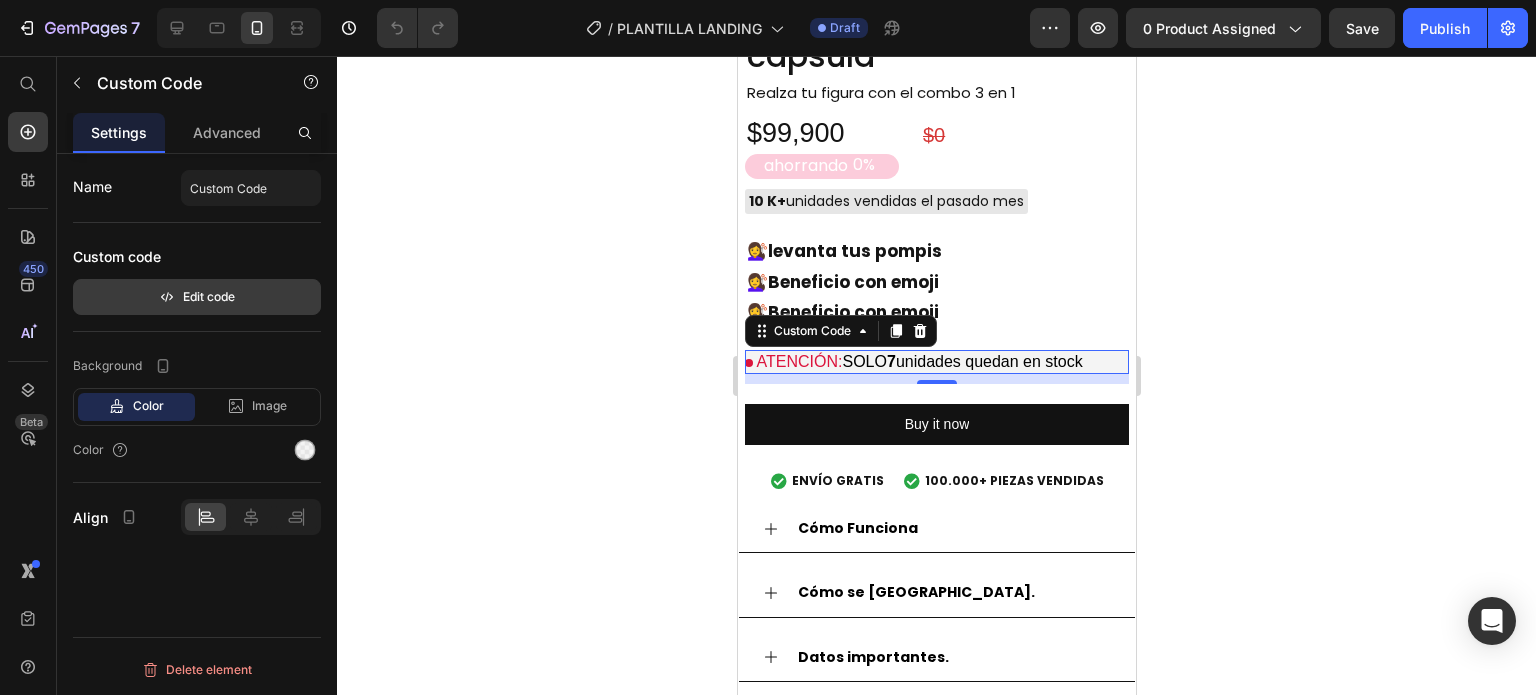 click on "Edit code" at bounding box center (197, 297) 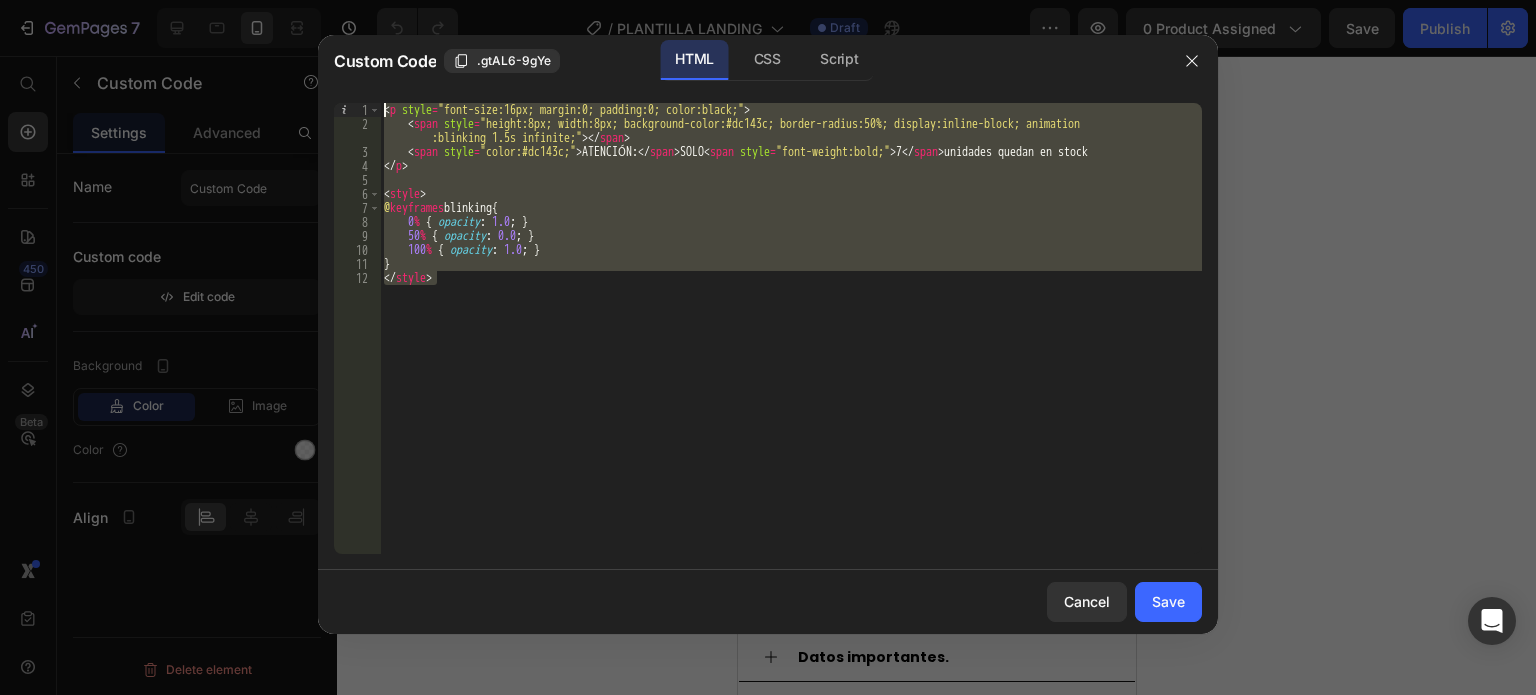 drag, startPoint x: 435, startPoint y: 287, endPoint x: 381, endPoint y: 109, distance: 186.01076 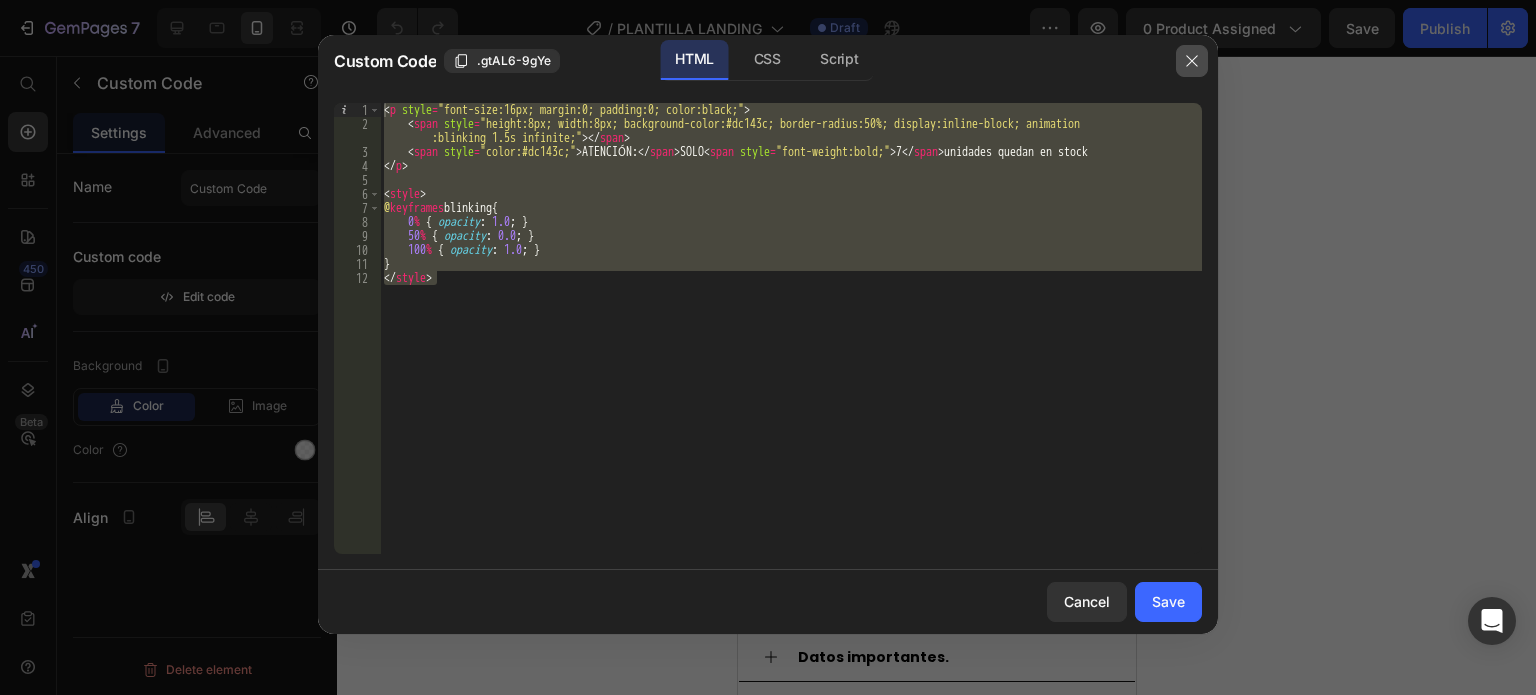 click at bounding box center (1192, 61) 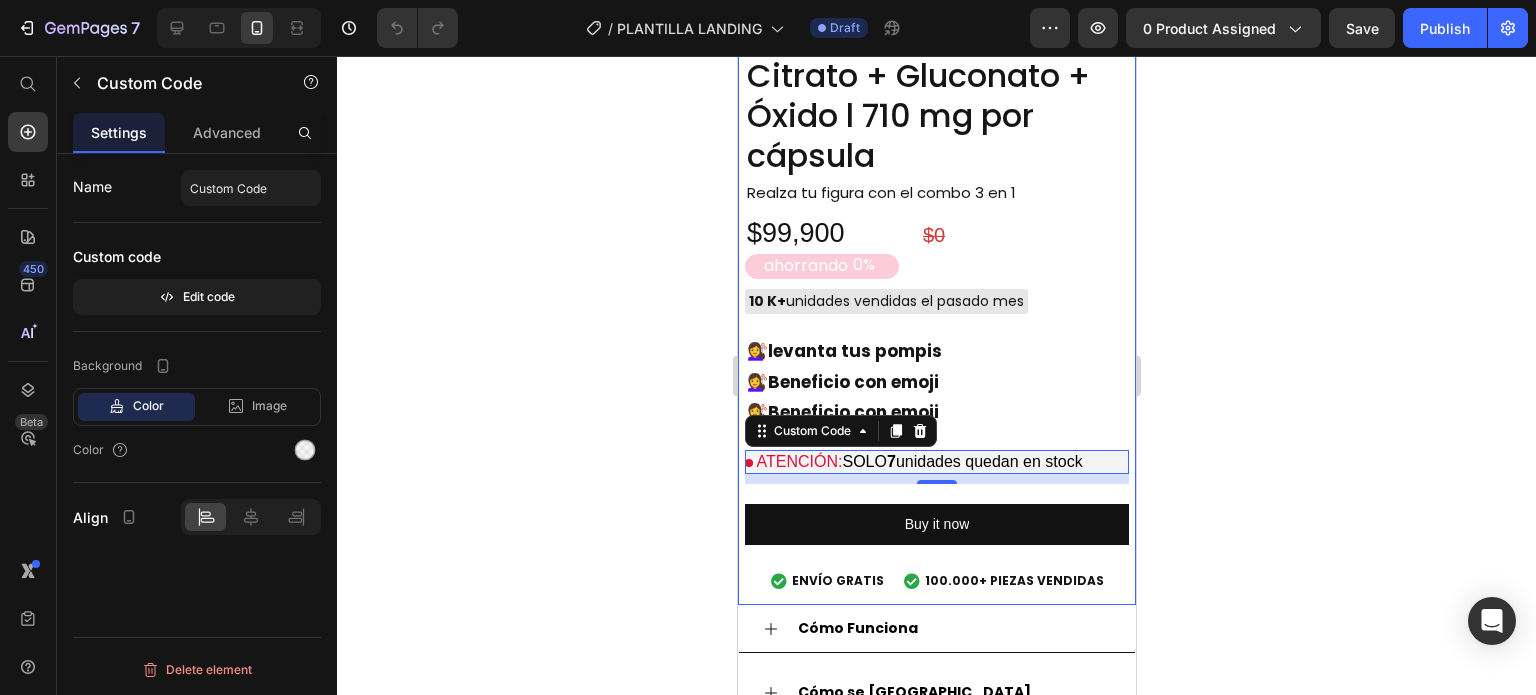 scroll, scrollTop: 2237, scrollLeft: 0, axis: vertical 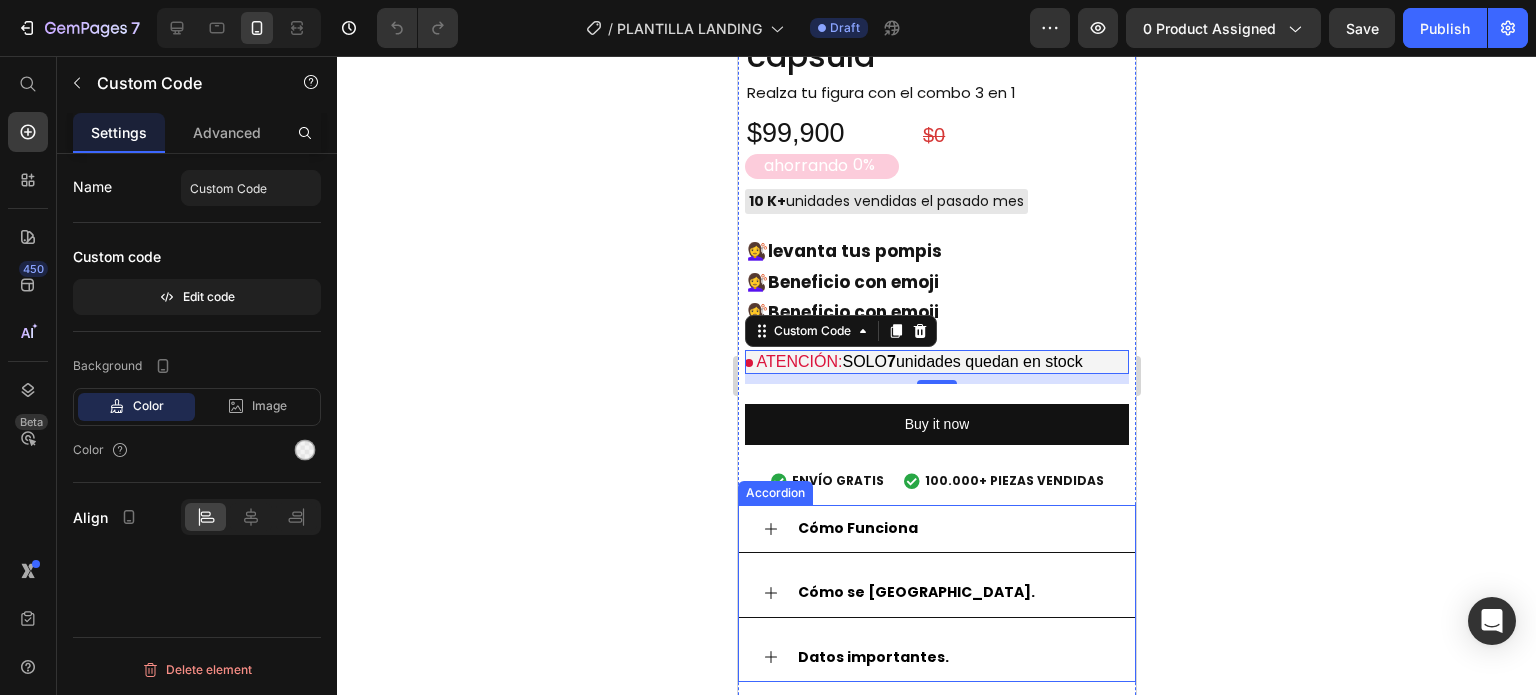 click on "Datos importantes." at bounding box center [952, 657] 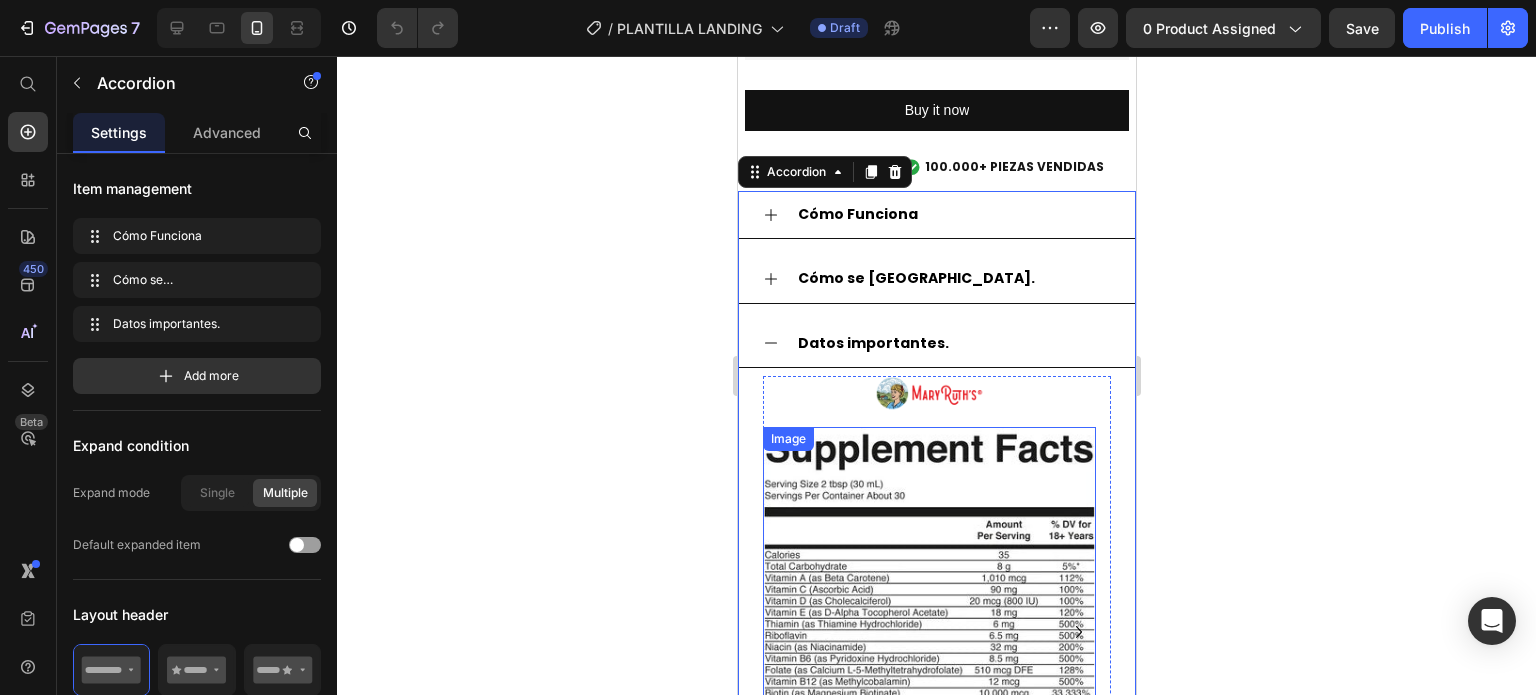 scroll, scrollTop: 2437, scrollLeft: 0, axis: vertical 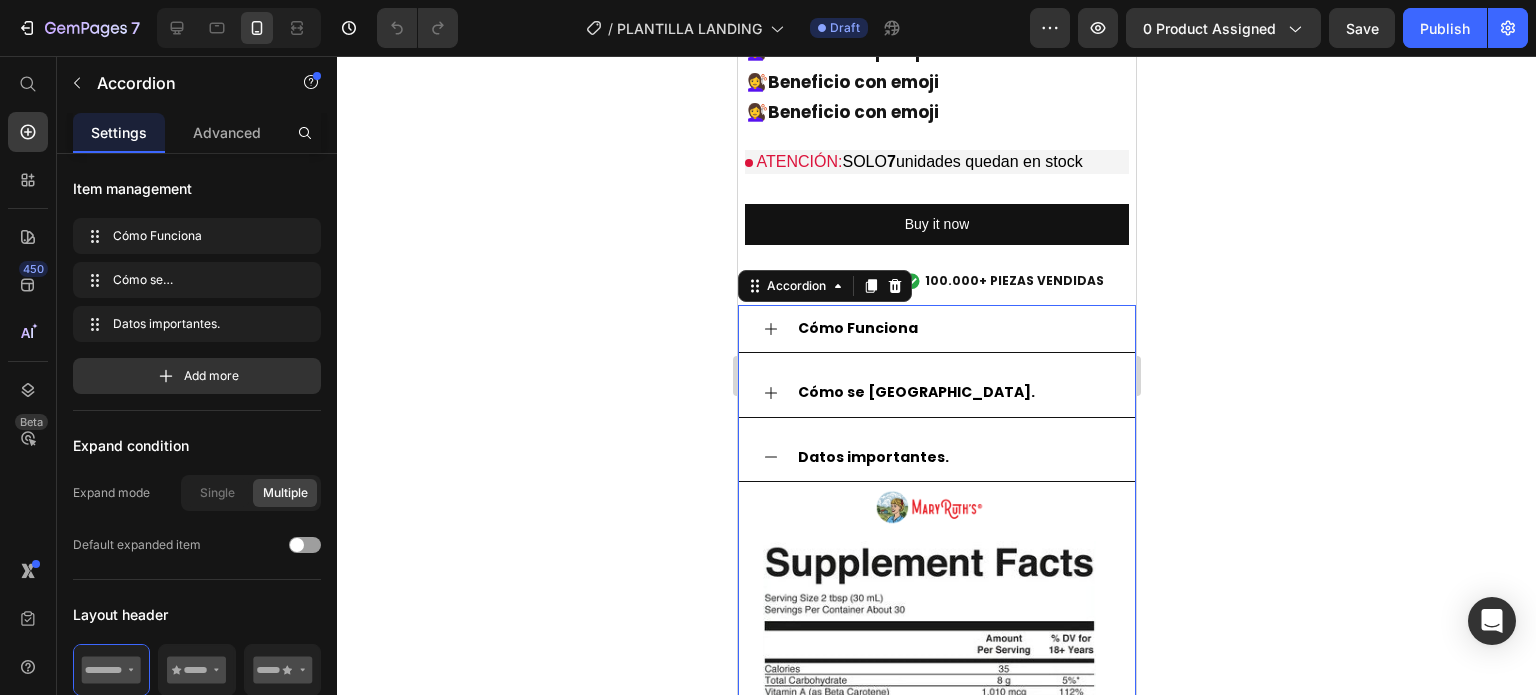 click on "Datos importantes." at bounding box center [952, 457] 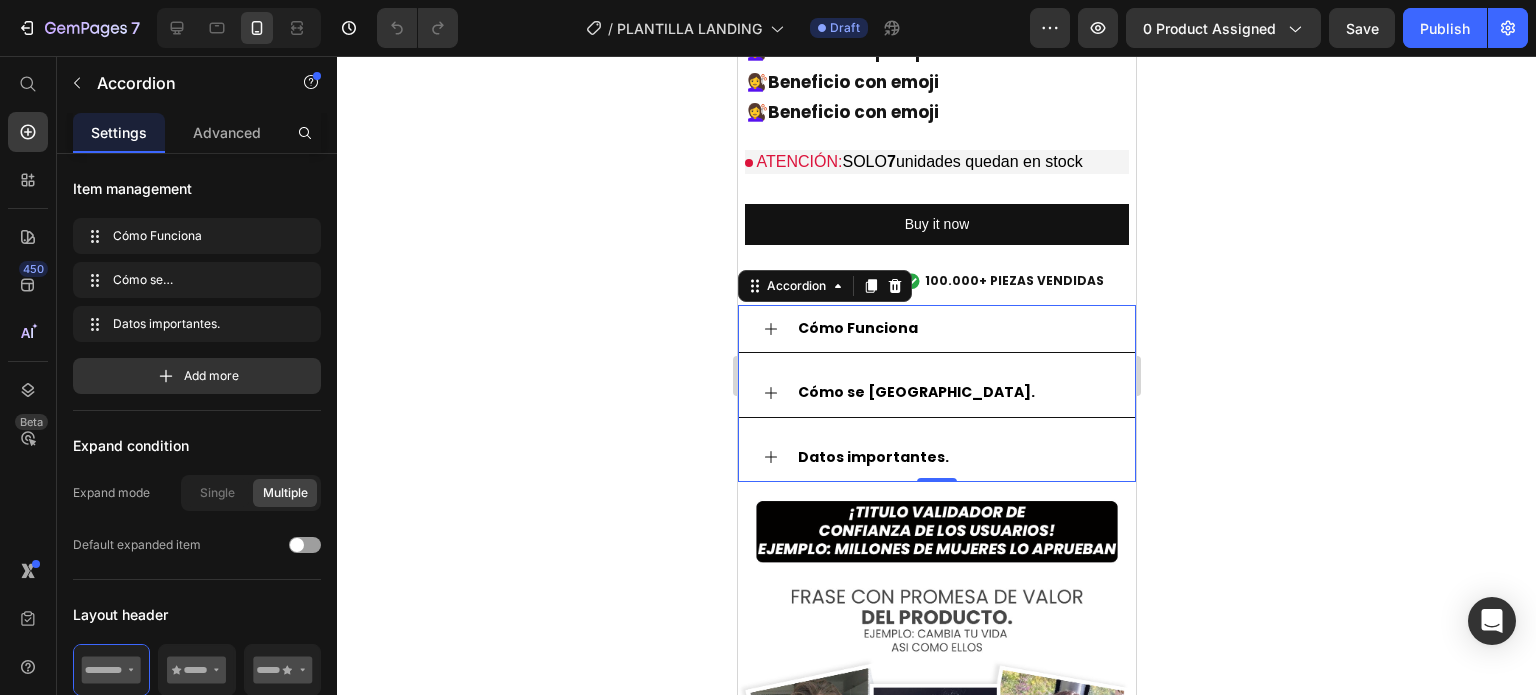 click on "Cómo se usa." at bounding box center [952, 392] 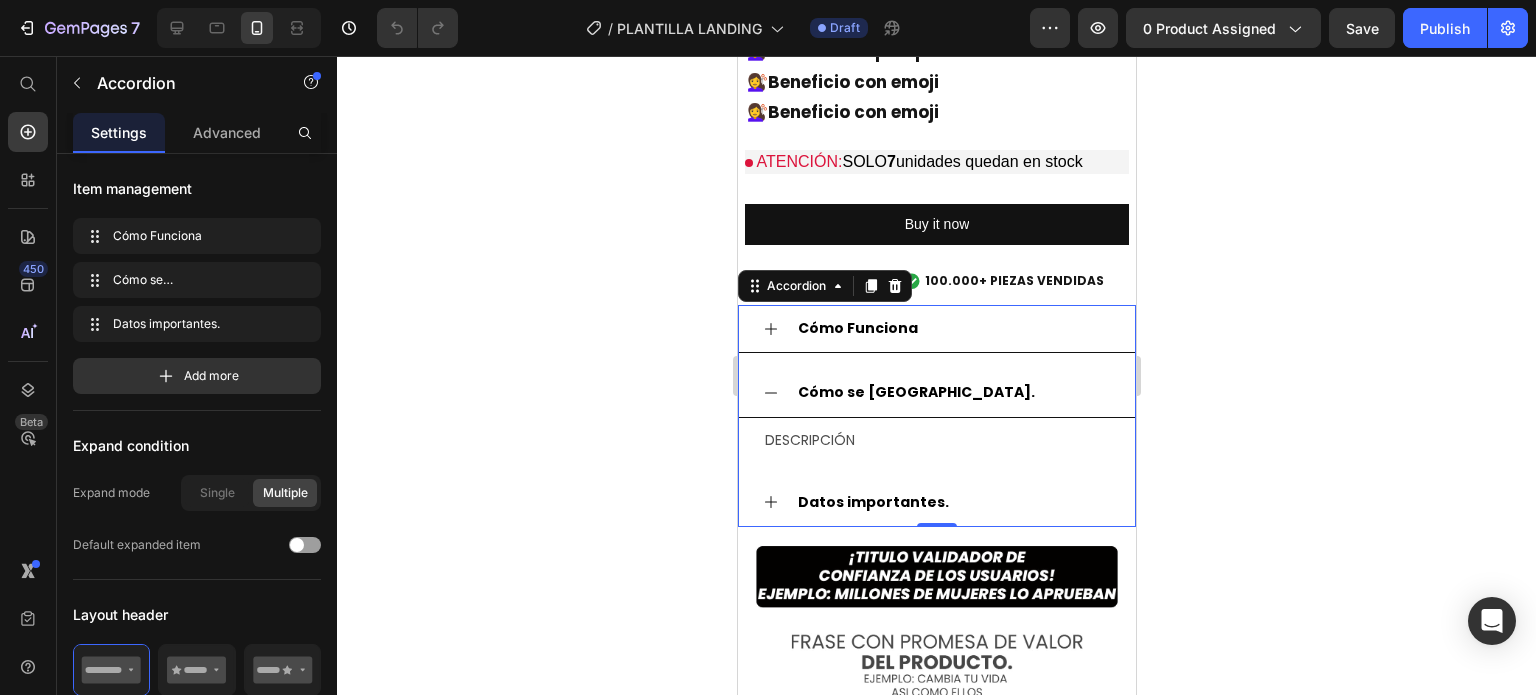 click on "Cómo se usa." at bounding box center [952, 392] 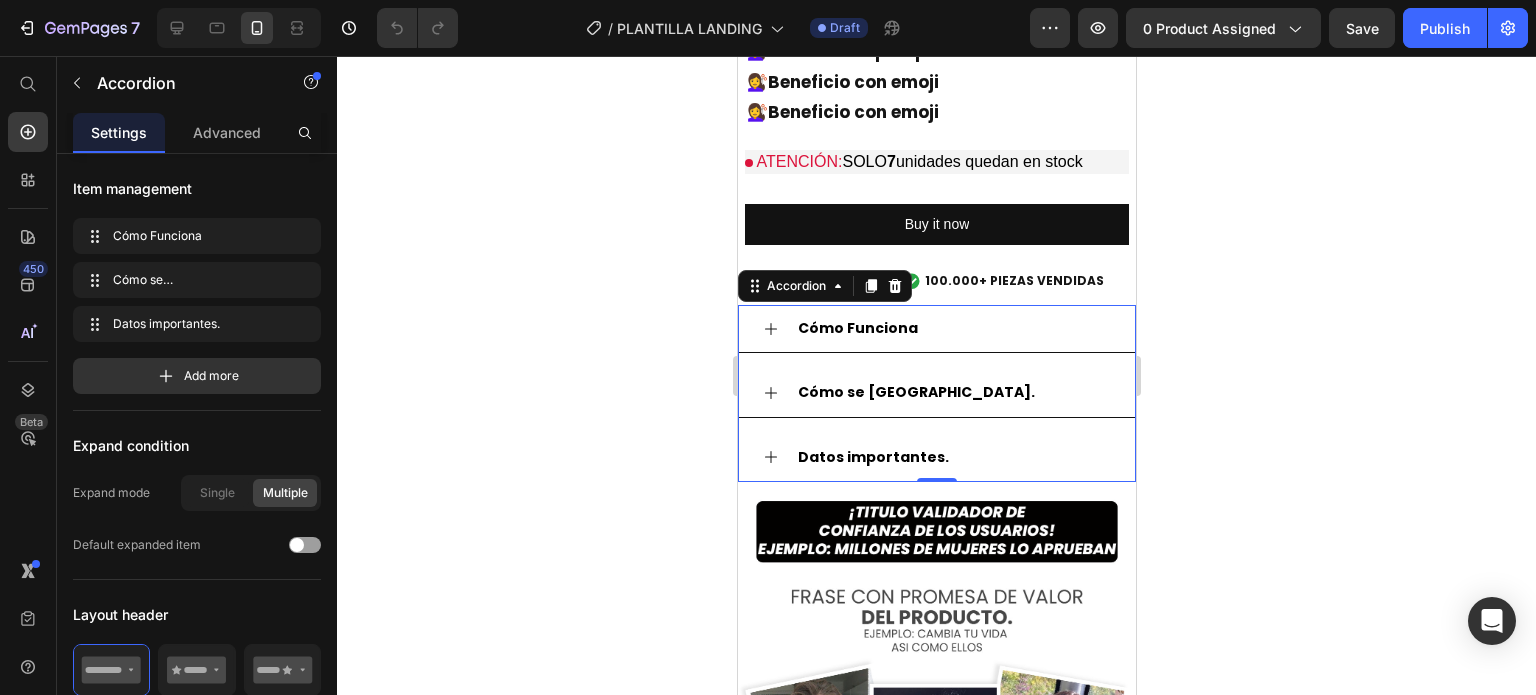 click on "Cómo Funciona" at bounding box center [952, 328] 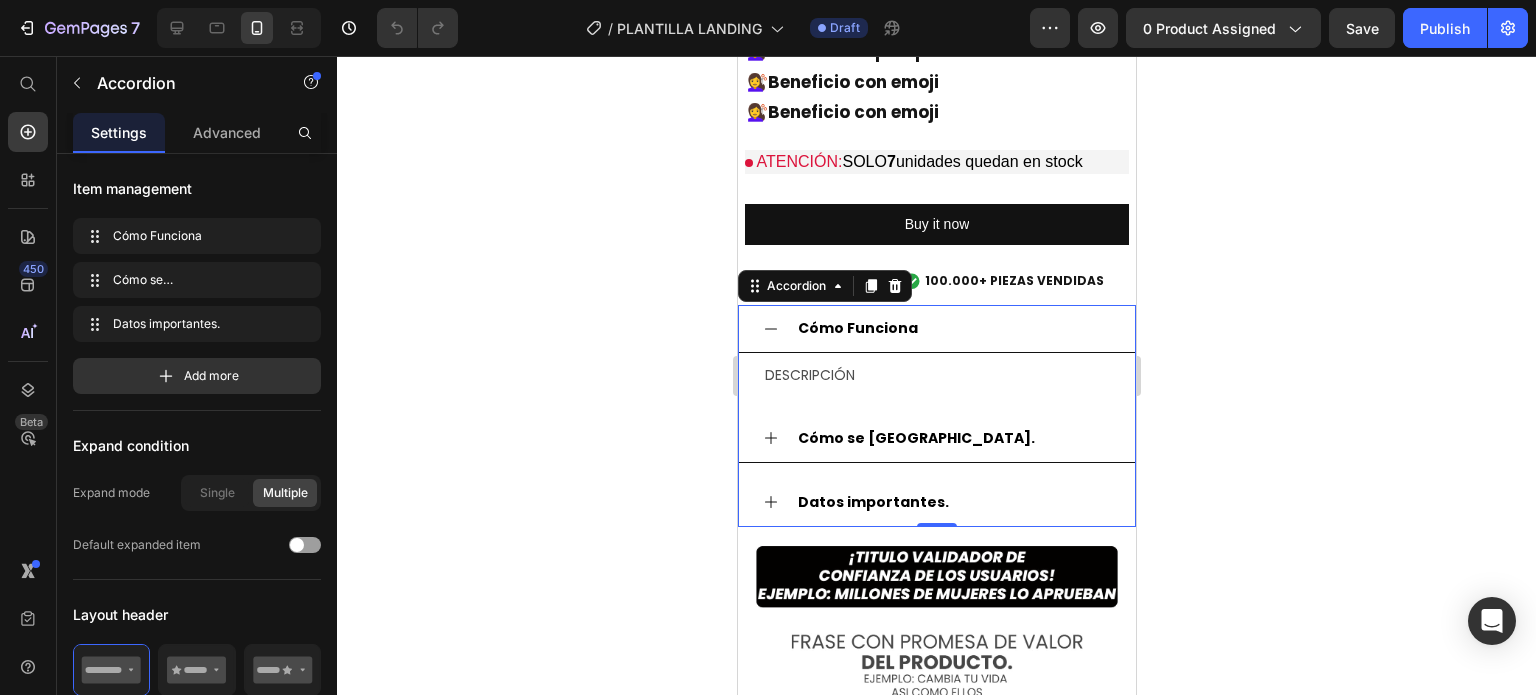 click on "Cómo Funciona" at bounding box center [952, 328] 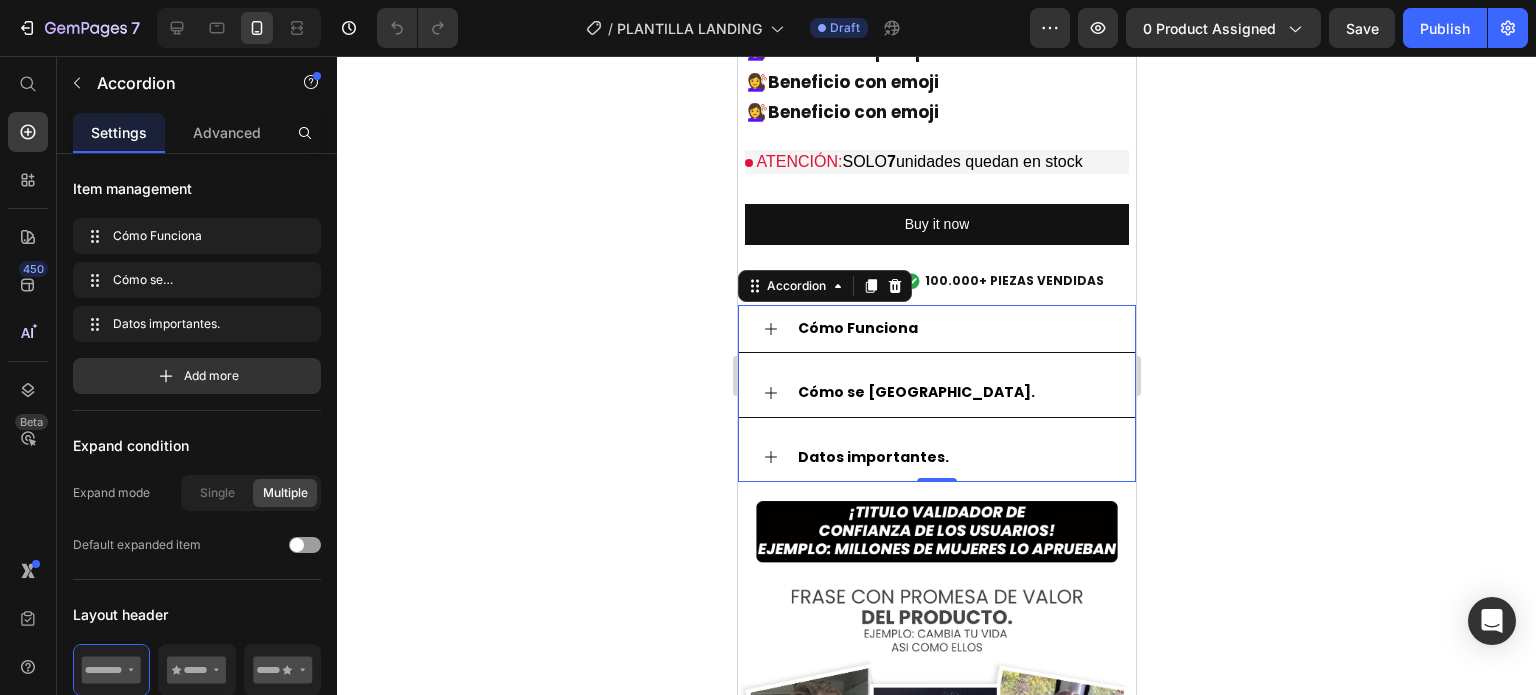 click on "Datos importantes." at bounding box center [952, 457] 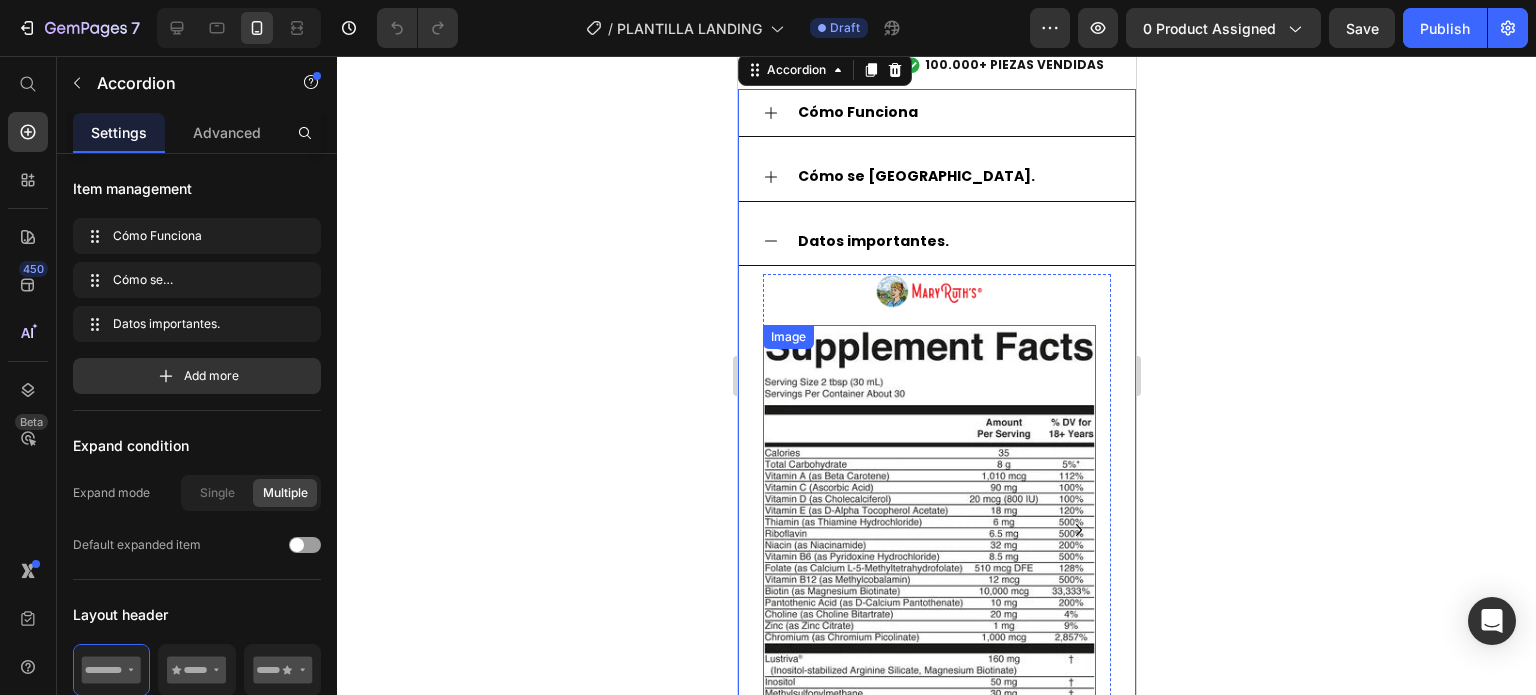 scroll, scrollTop: 2637, scrollLeft: 0, axis: vertical 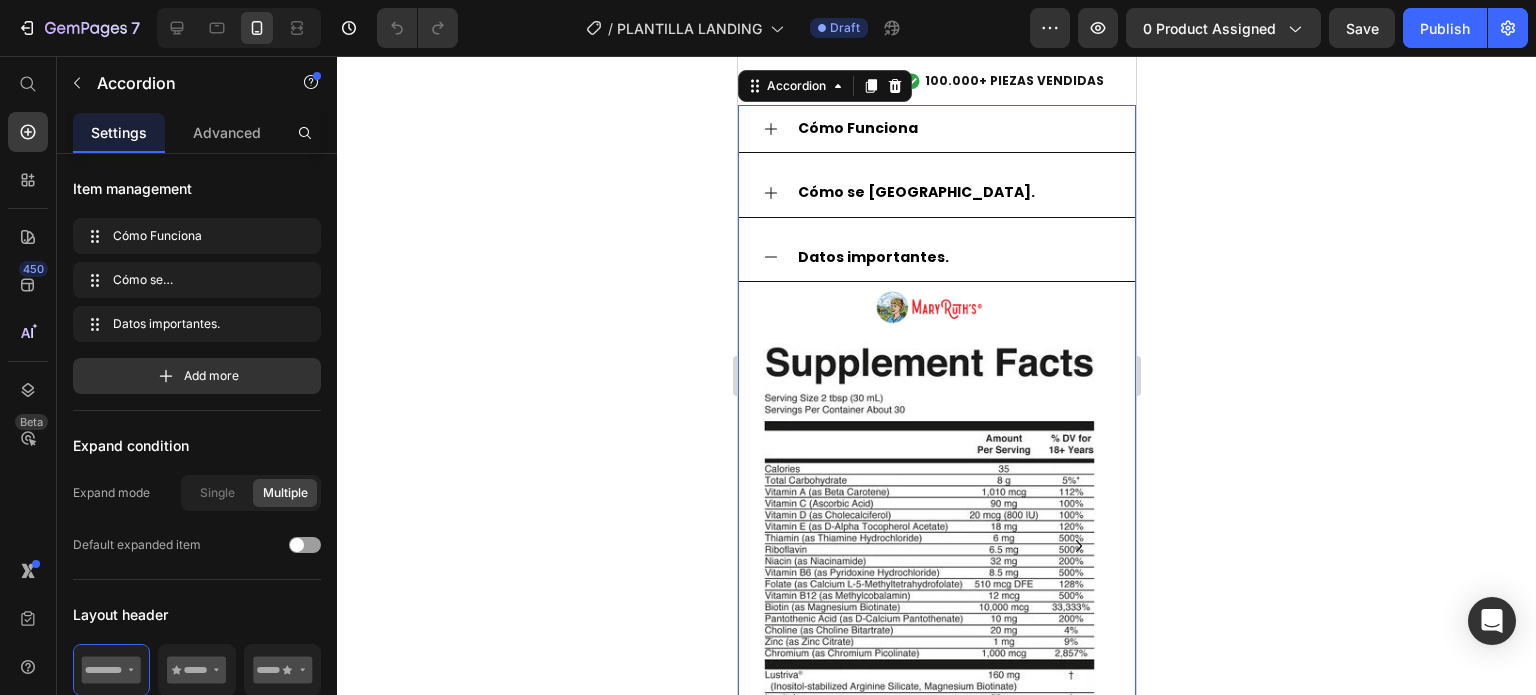 click on "Datos importantes." at bounding box center (952, 257) 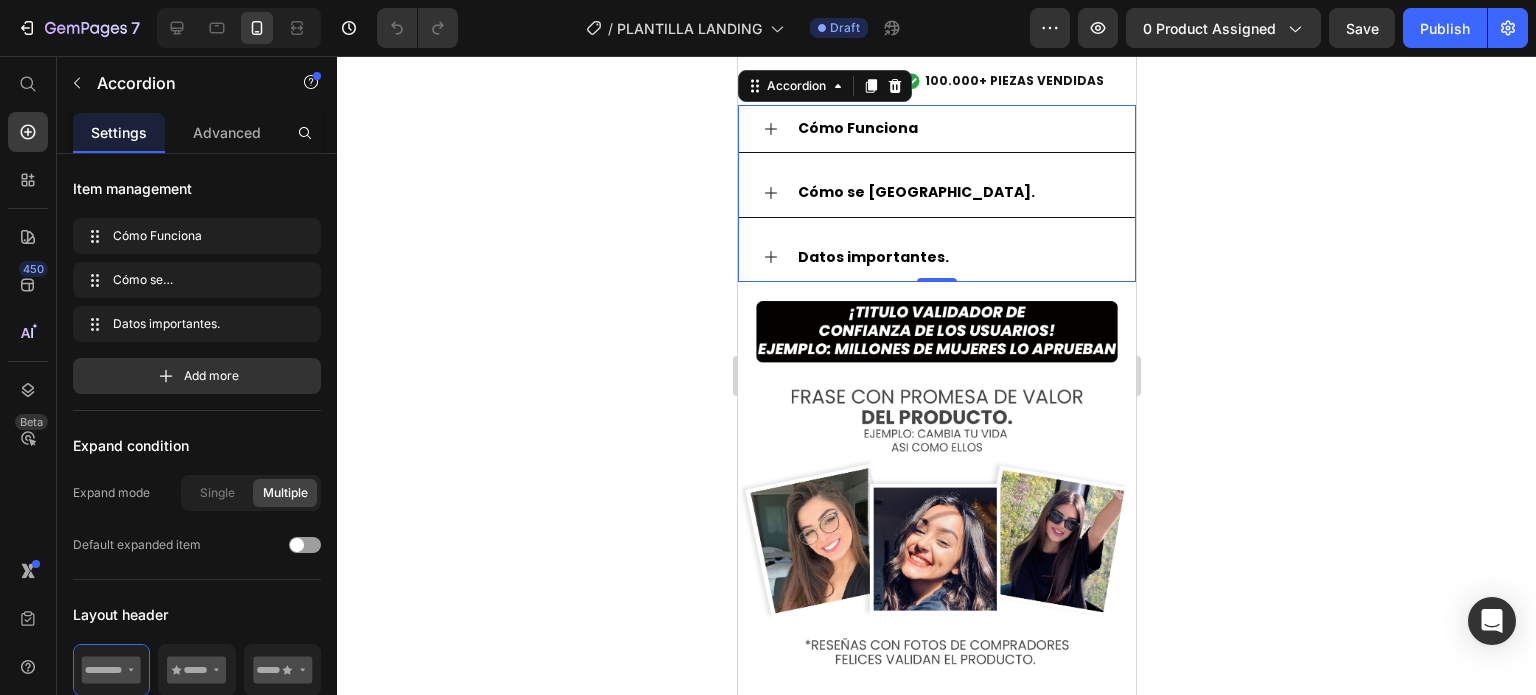 click on "Datos importantes." at bounding box center (952, 257) 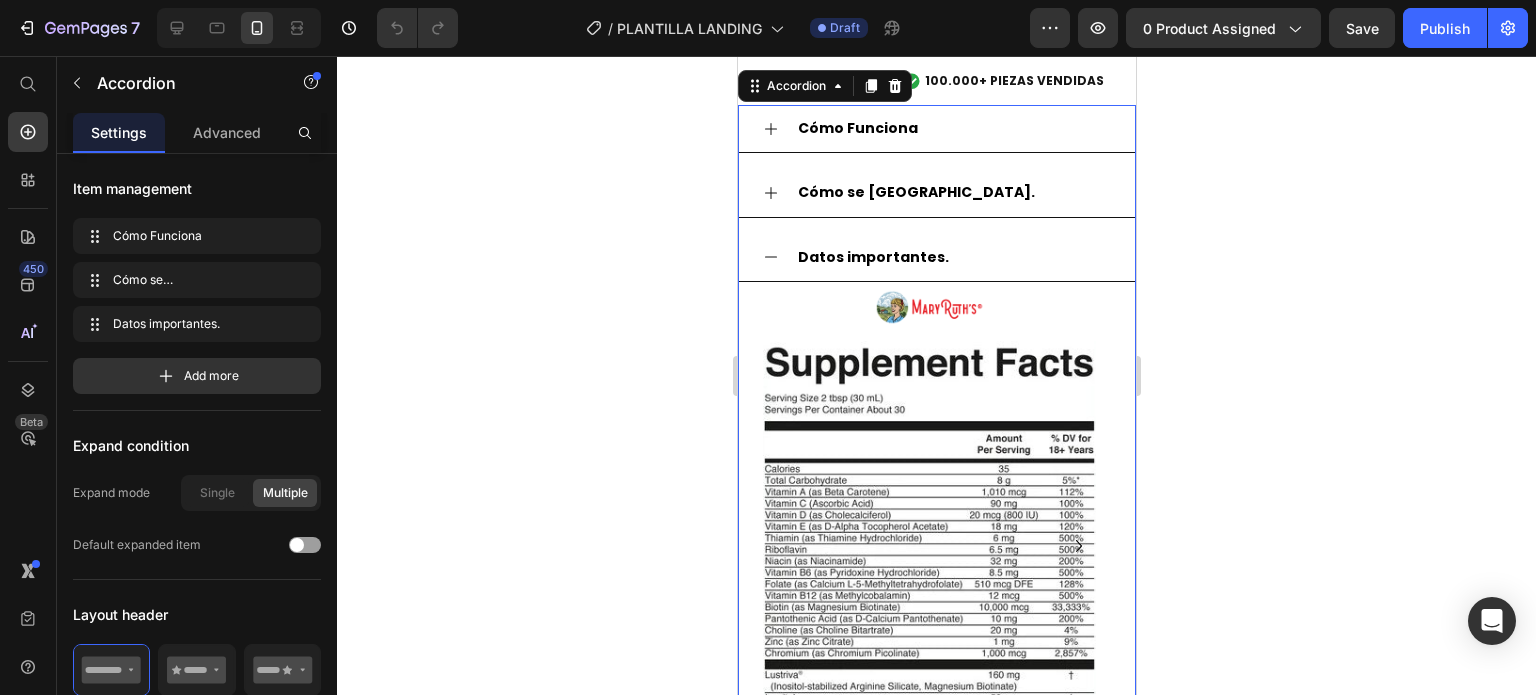 scroll, scrollTop: 2737, scrollLeft: 0, axis: vertical 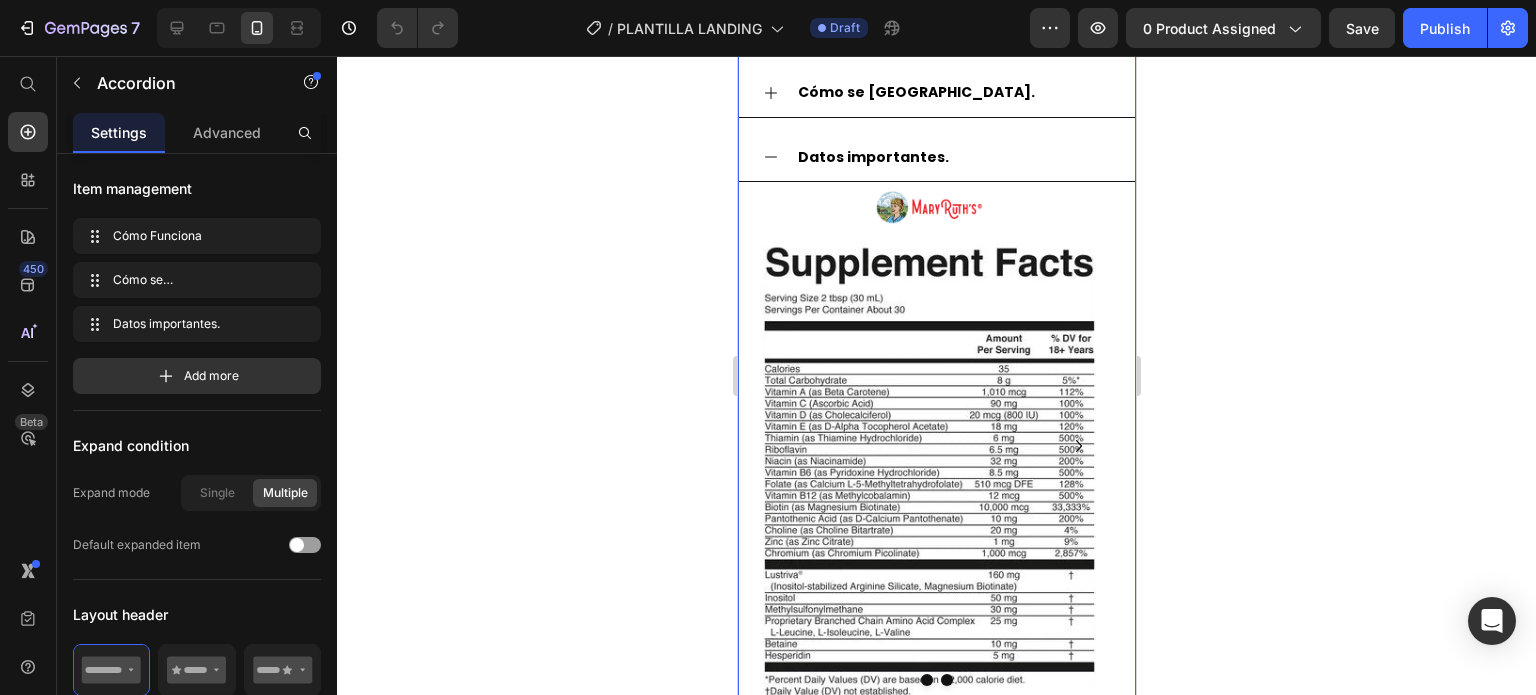 click on "Datos importantes." at bounding box center (952, 157) 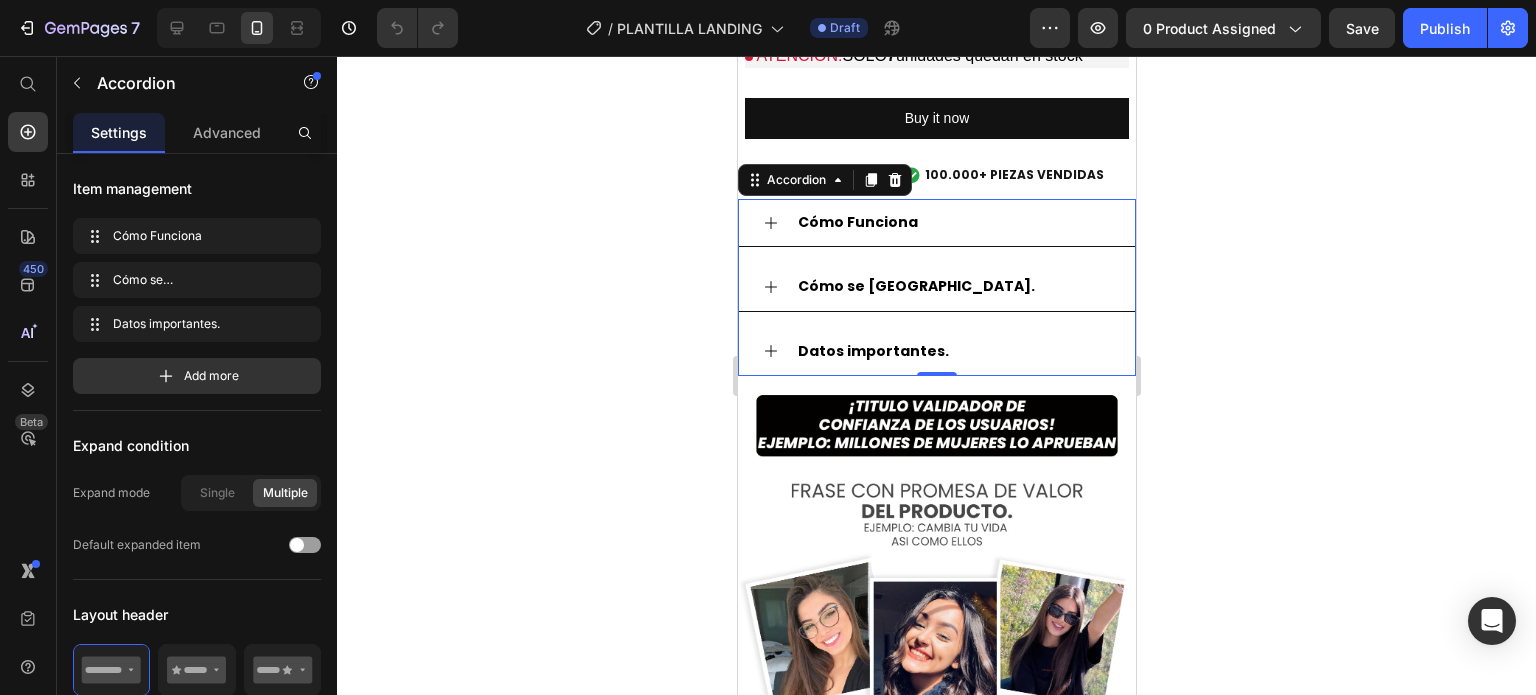 scroll, scrollTop: 2637, scrollLeft: 0, axis: vertical 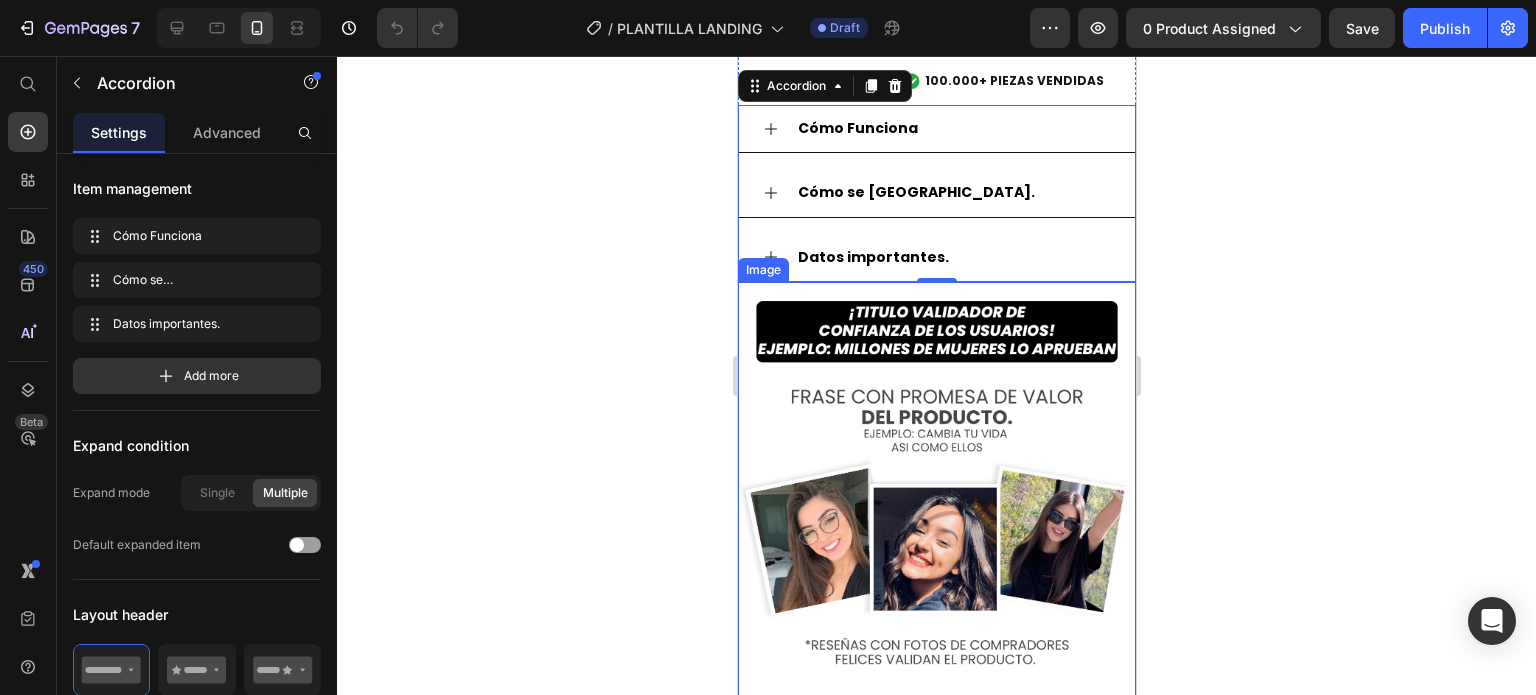 click at bounding box center (936, 490) 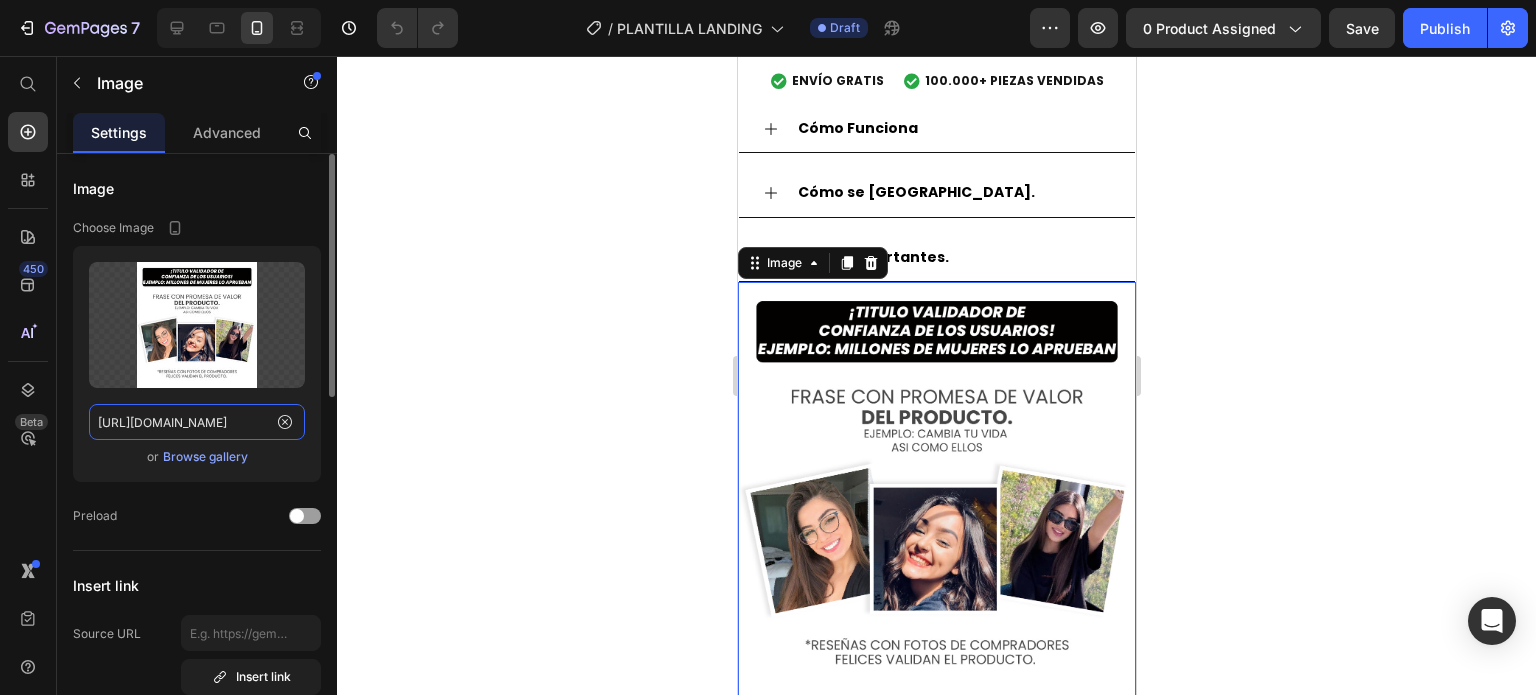 click on "[URL][DOMAIN_NAME]" 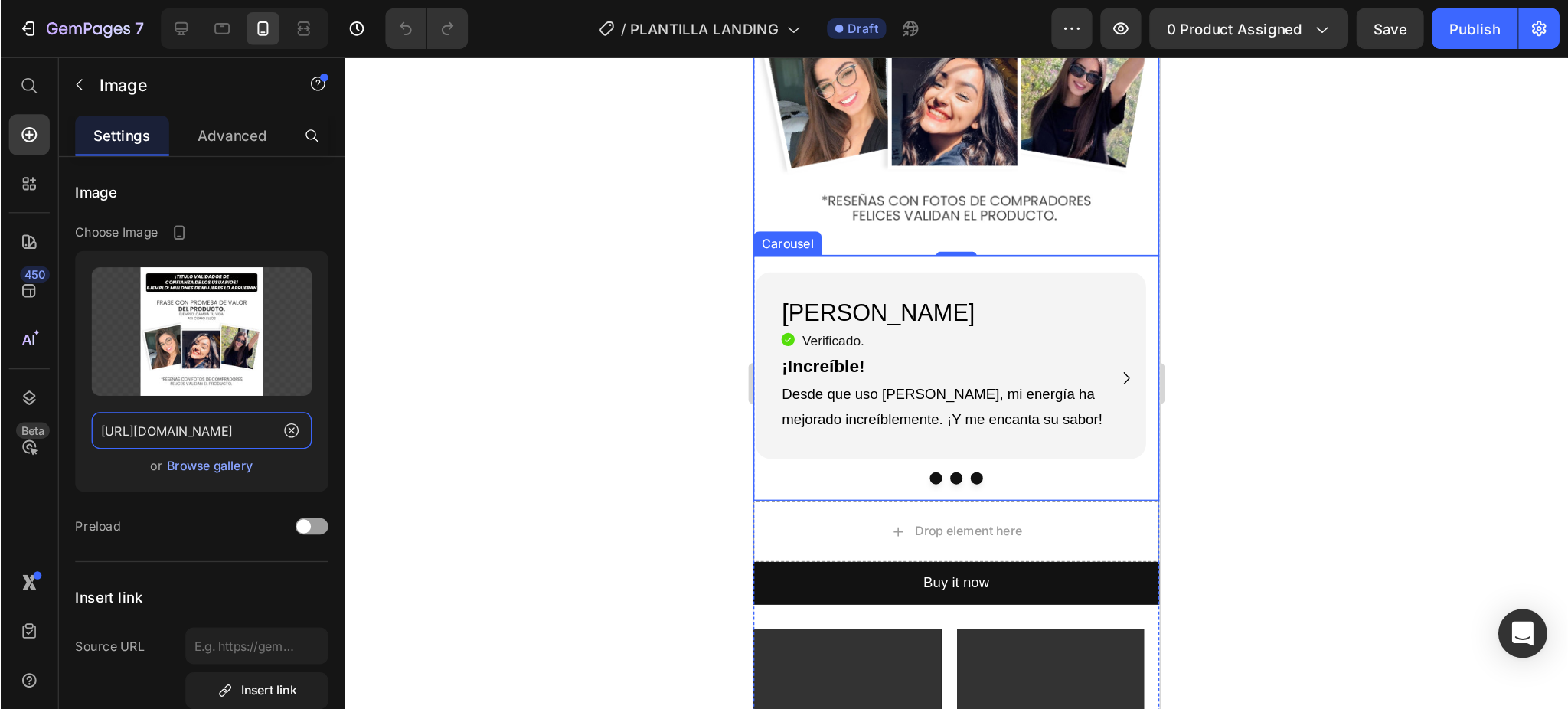 scroll, scrollTop: 2325, scrollLeft: 0, axis: vertical 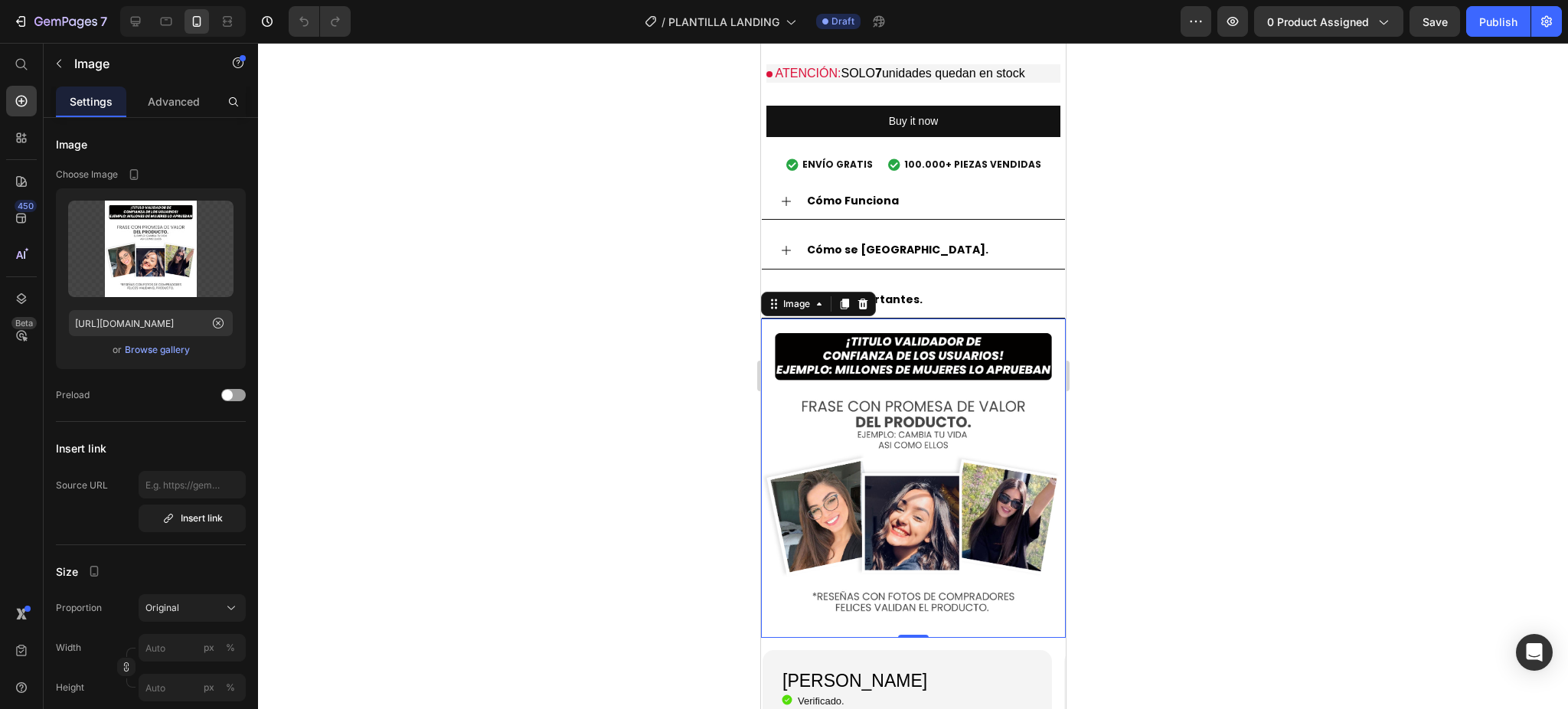 click at bounding box center (913, 478) 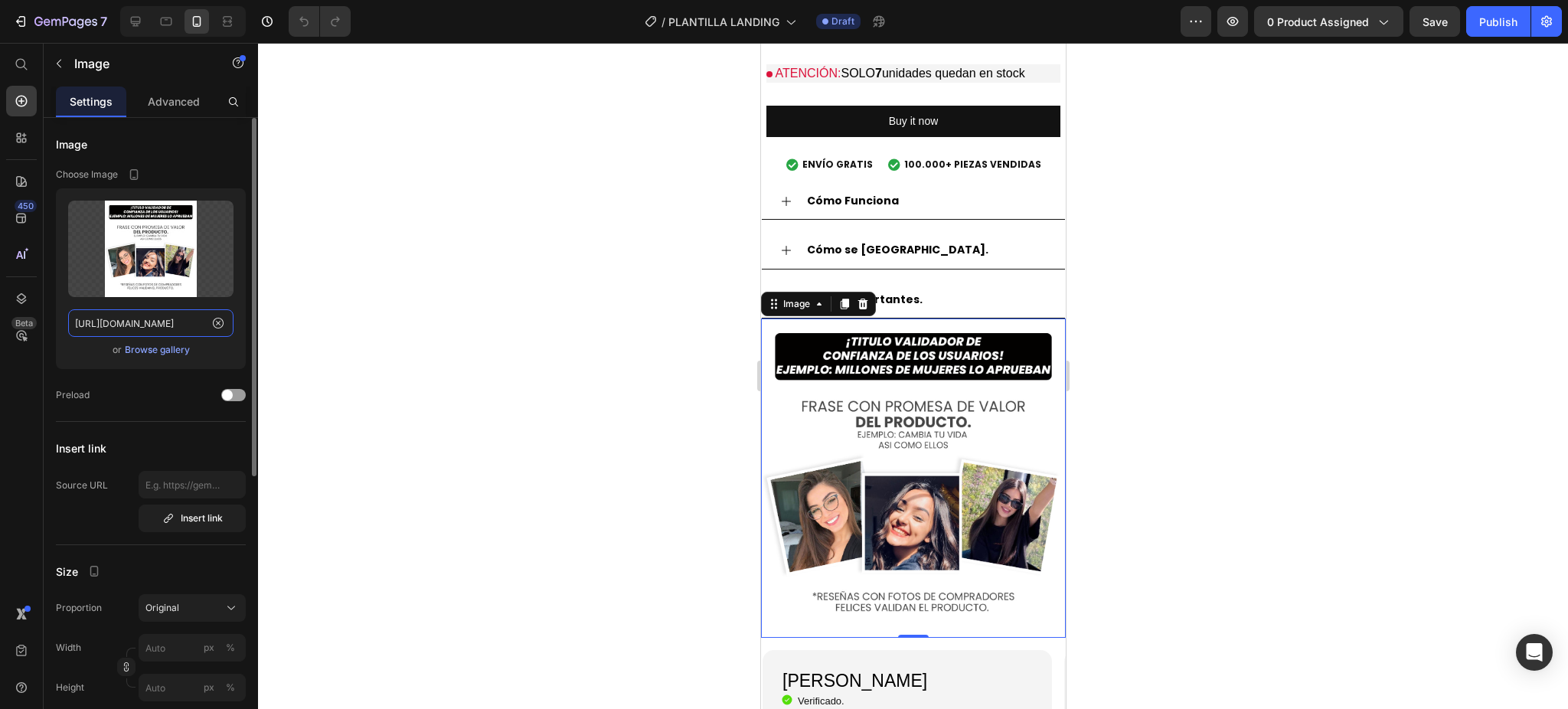 click on "[URL][DOMAIN_NAME]" 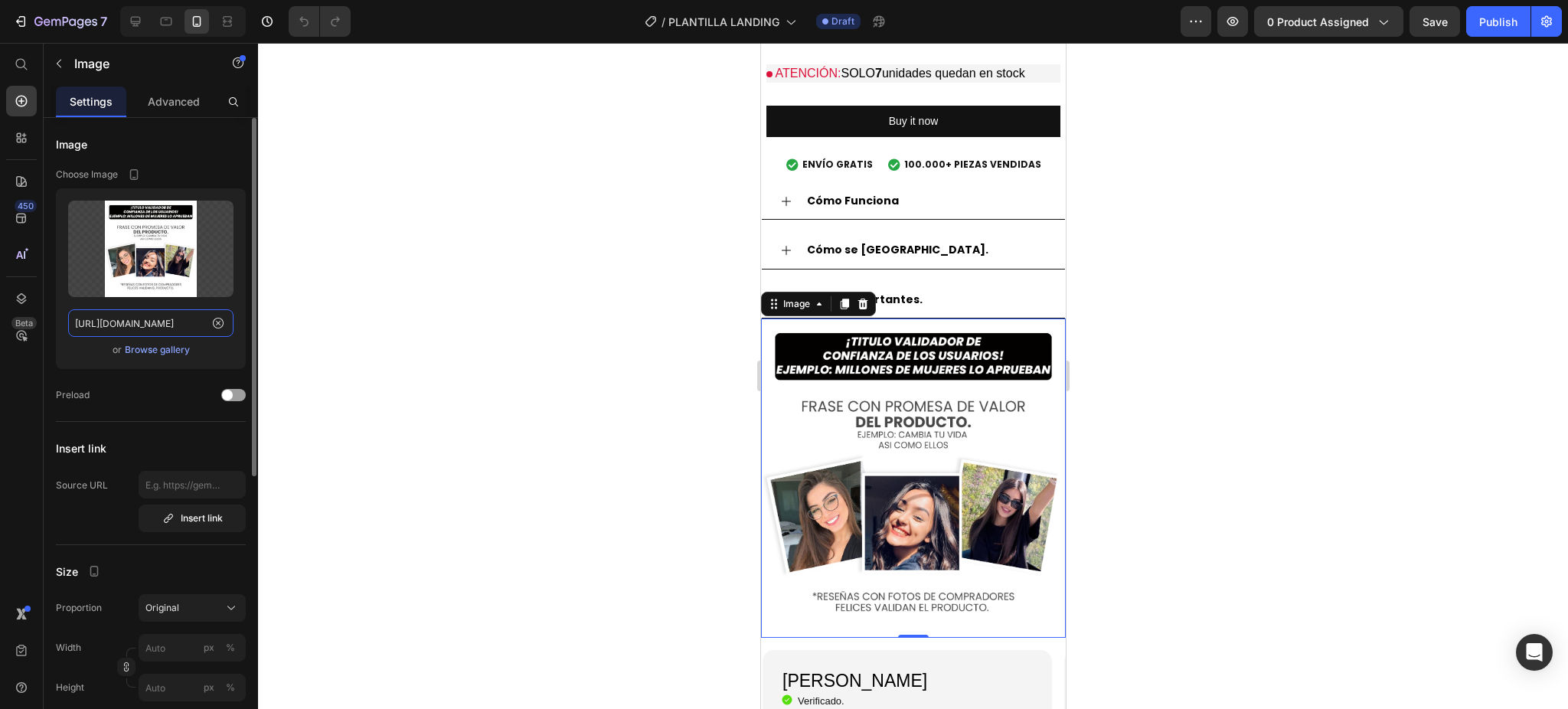 click on "[URL][DOMAIN_NAME]" 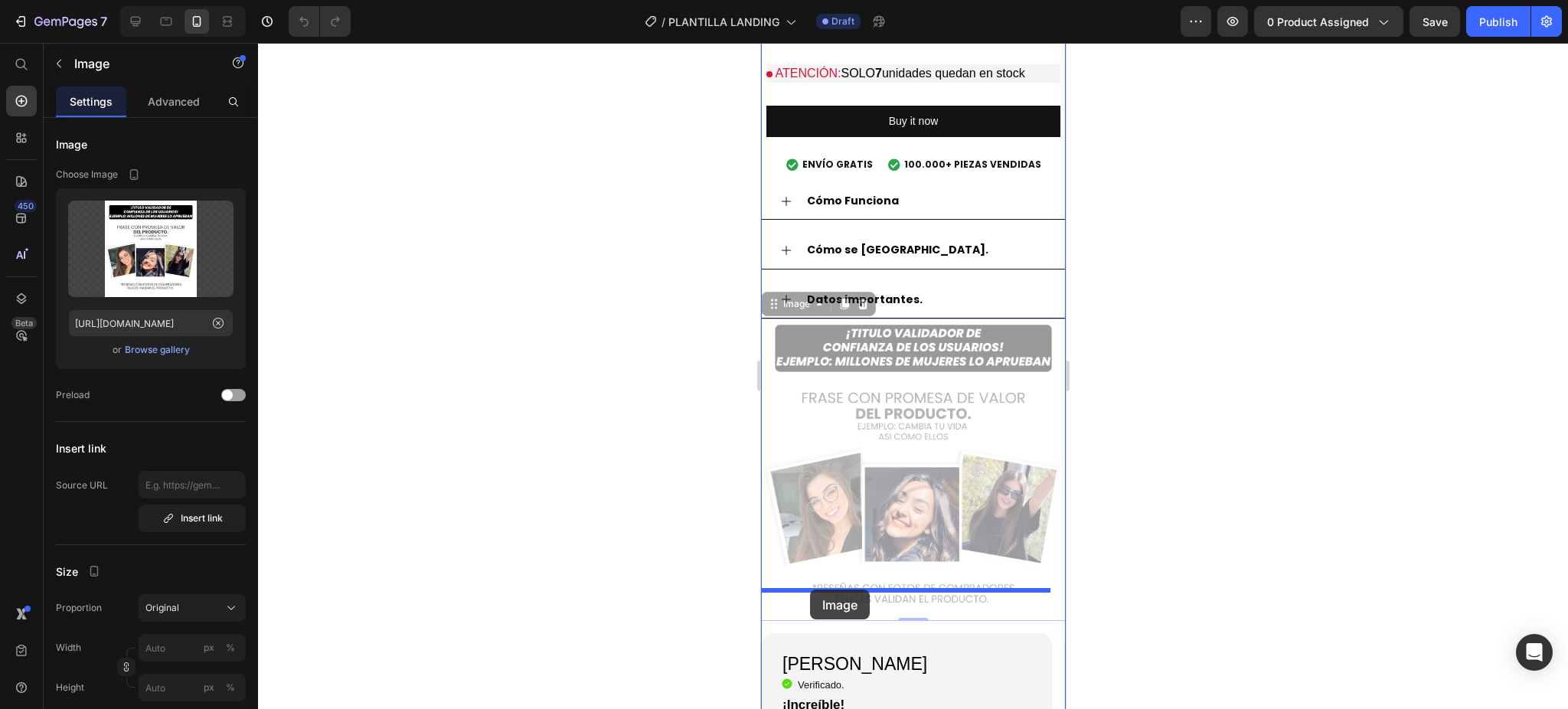 drag, startPoint x: 792, startPoint y: 273, endPoint x: 809, endPoint y: 590, distance: 317.45551 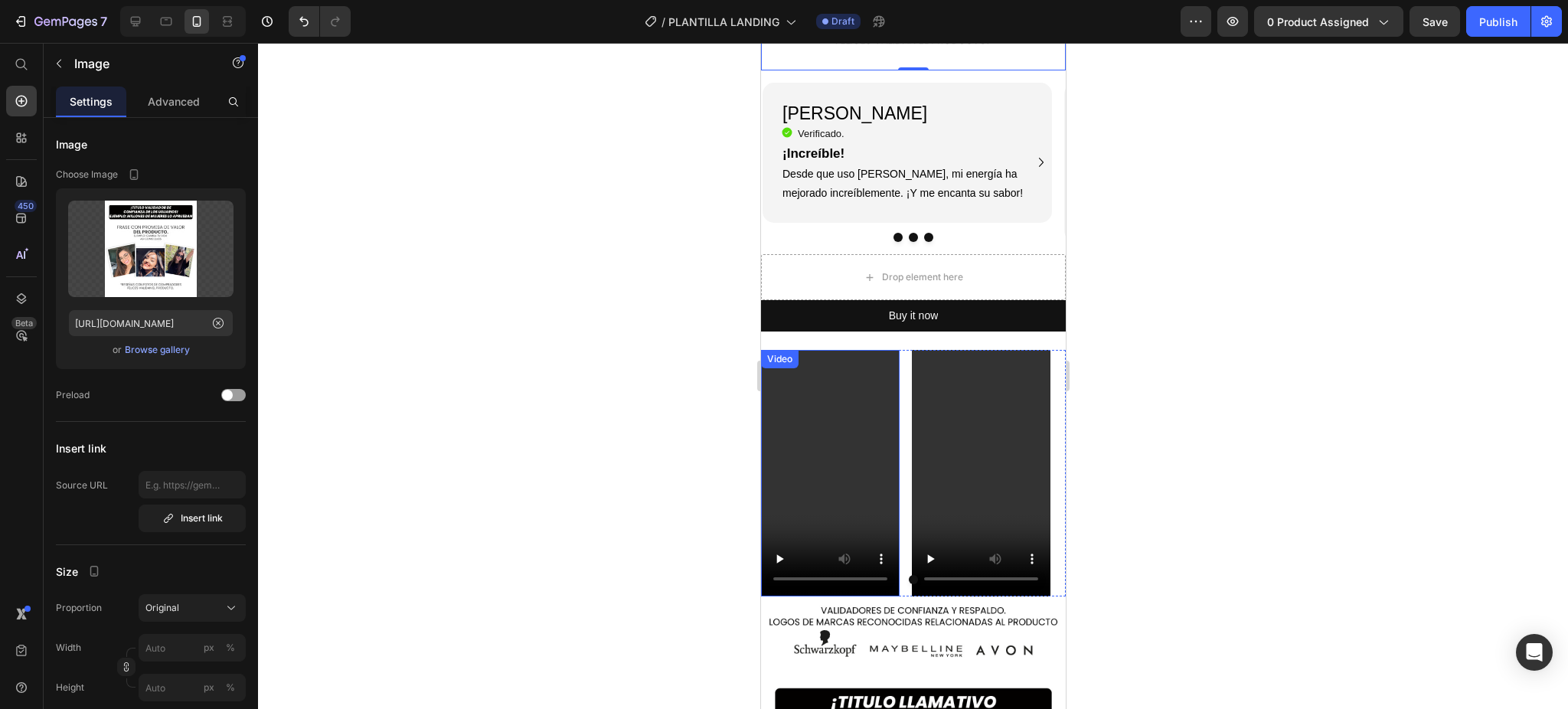 scroll, scrollTop: 2528, scrollLeft: 0, axis: vertical 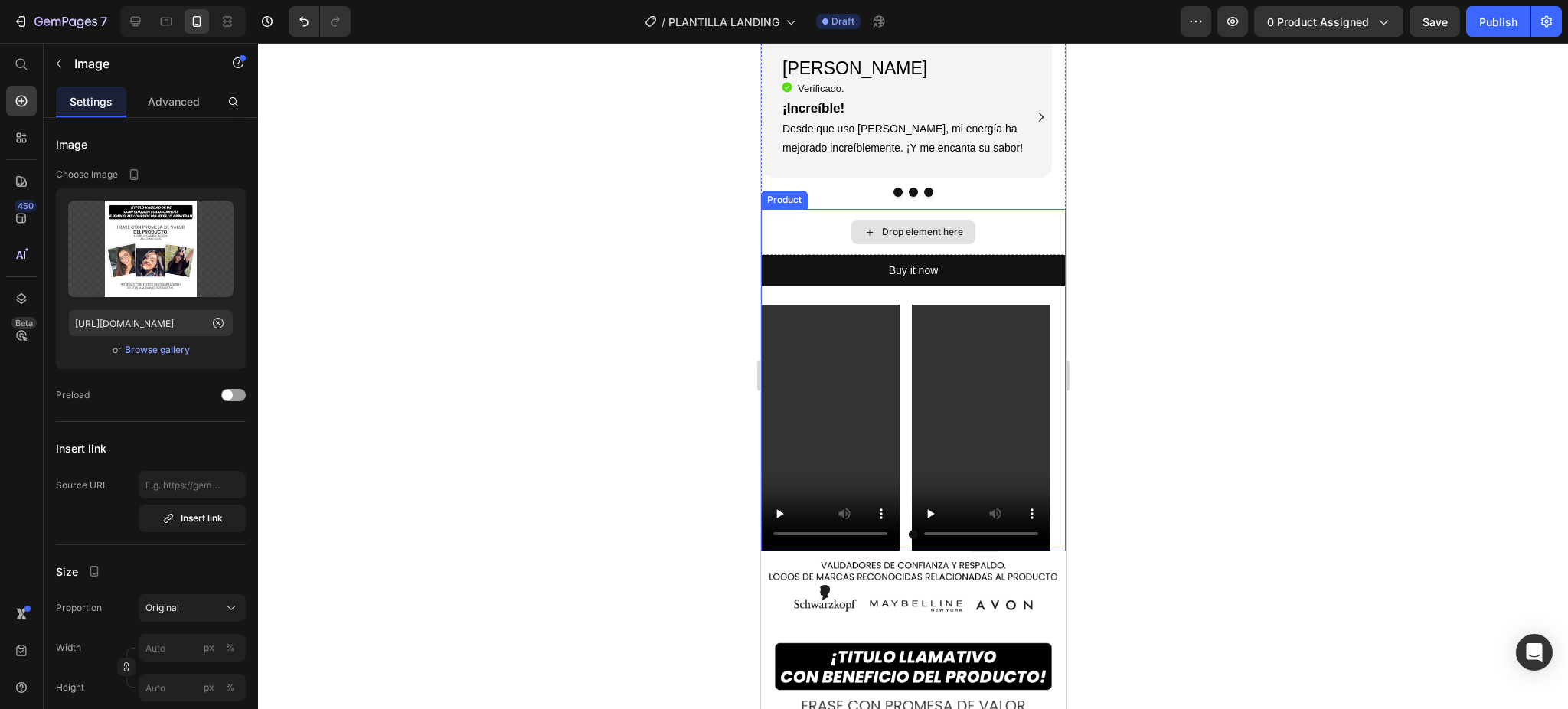 click on "Drop element here" at bounding box center (913, 232) 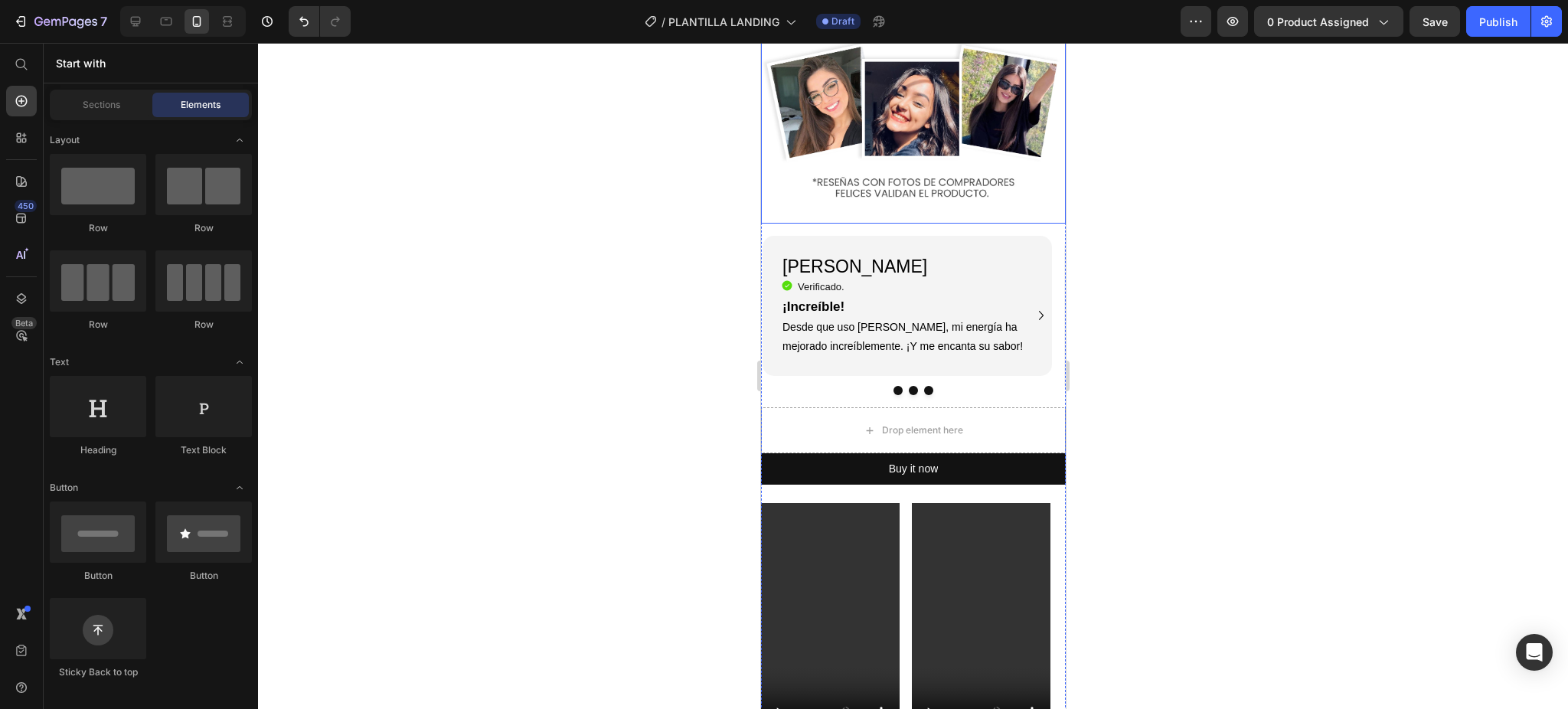 scroll, scrollTop: 2426, scrollLeft: 0, axis: vertical 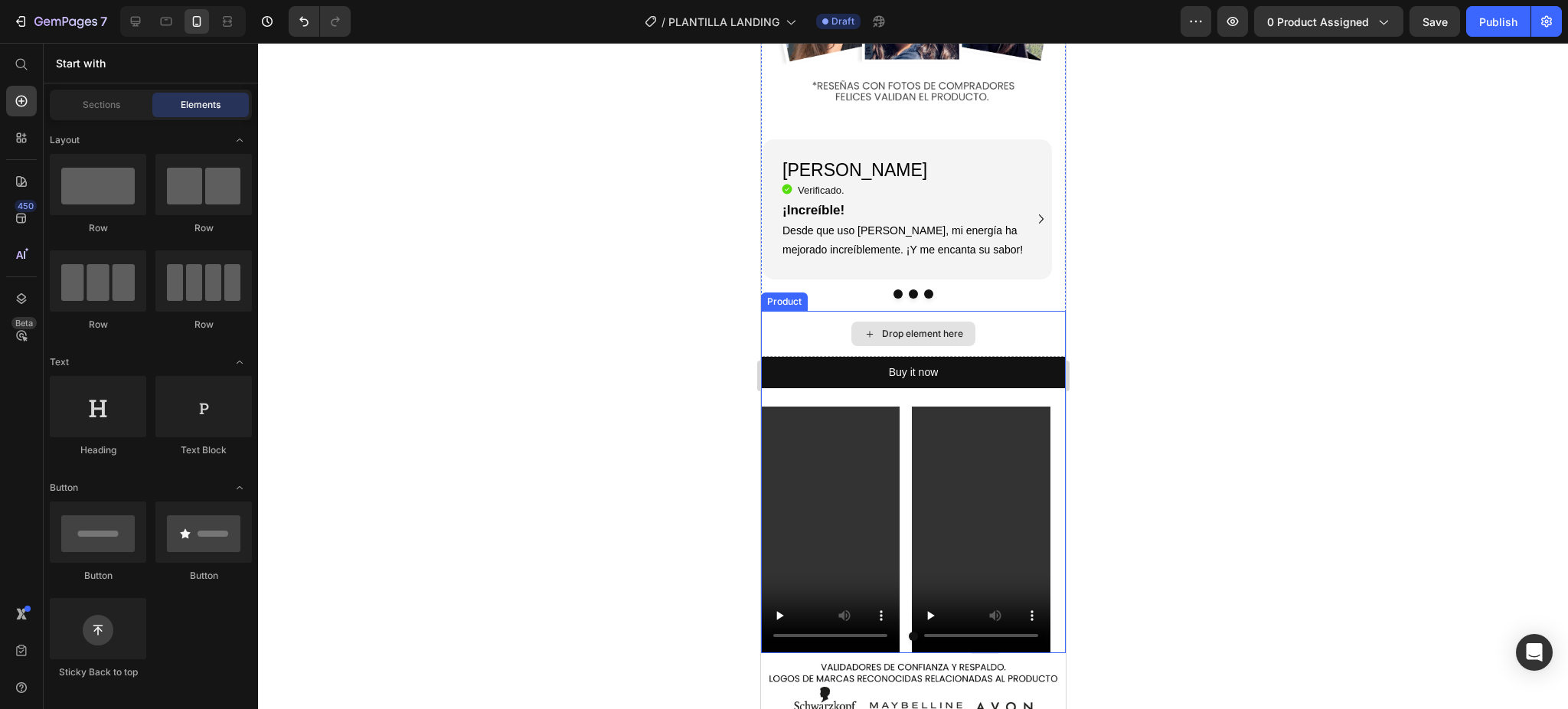 click 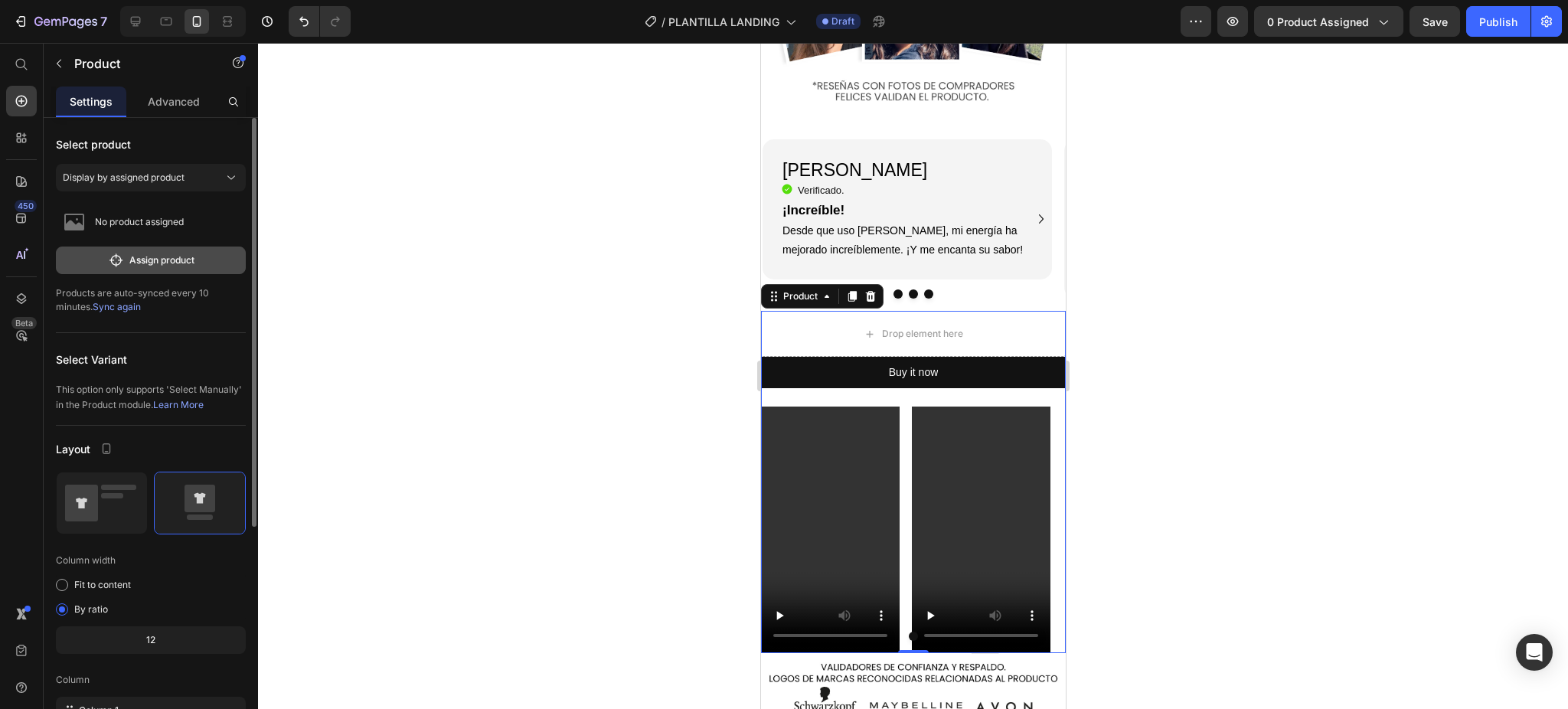 click on "Assign product" at bounding box center (151, 260) 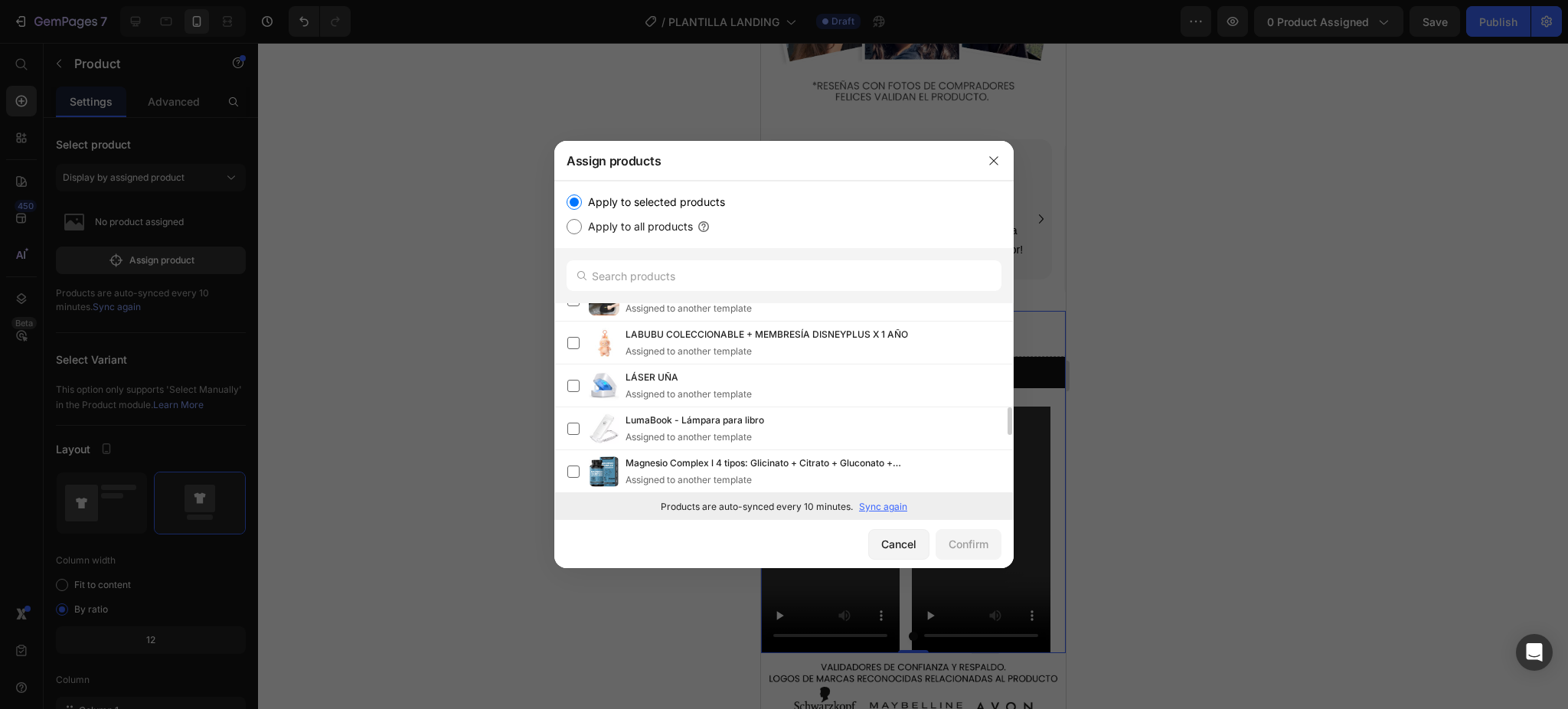 scroll, scrollTop: 813, scrollLeft: 0, axis: vertical 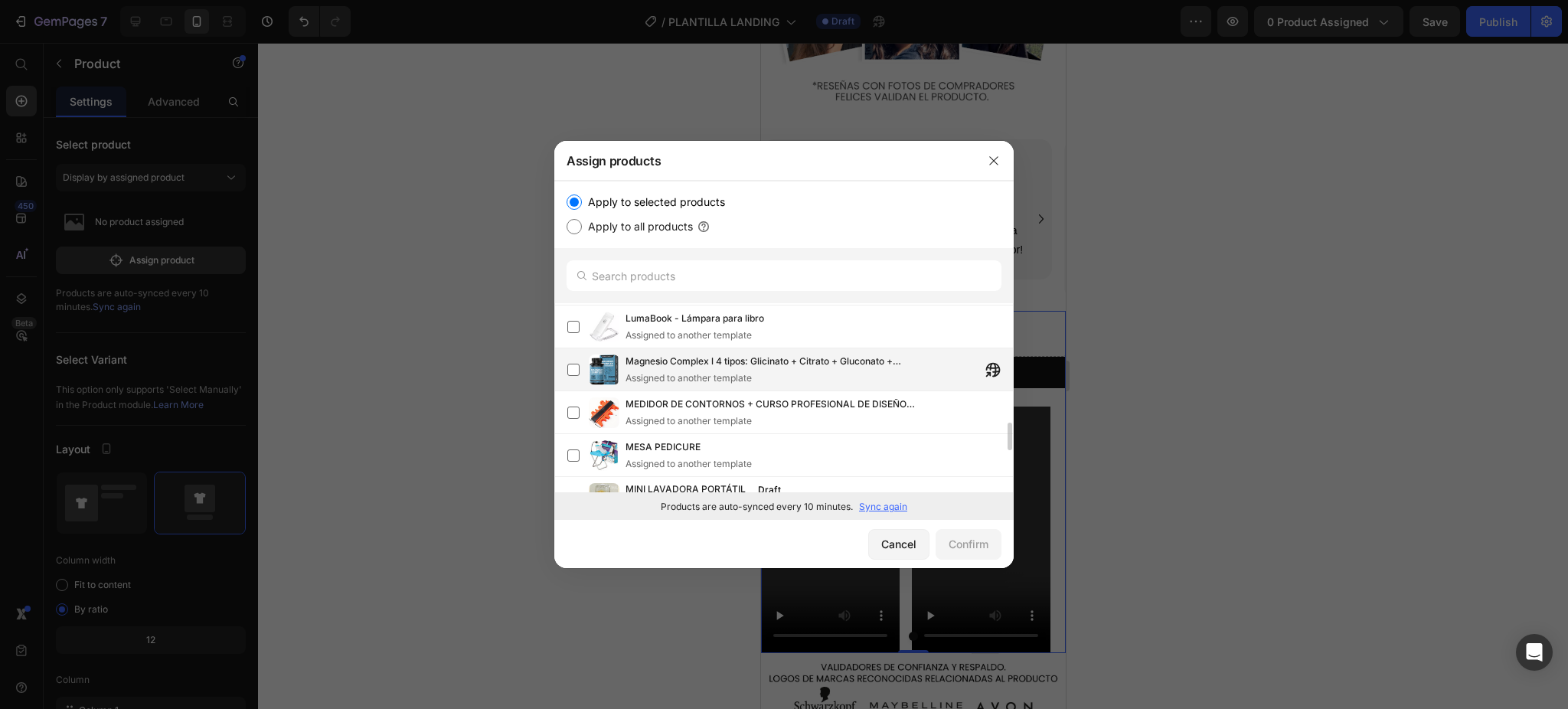 click on "Assigned to another template" at bounding box center [771, 378] 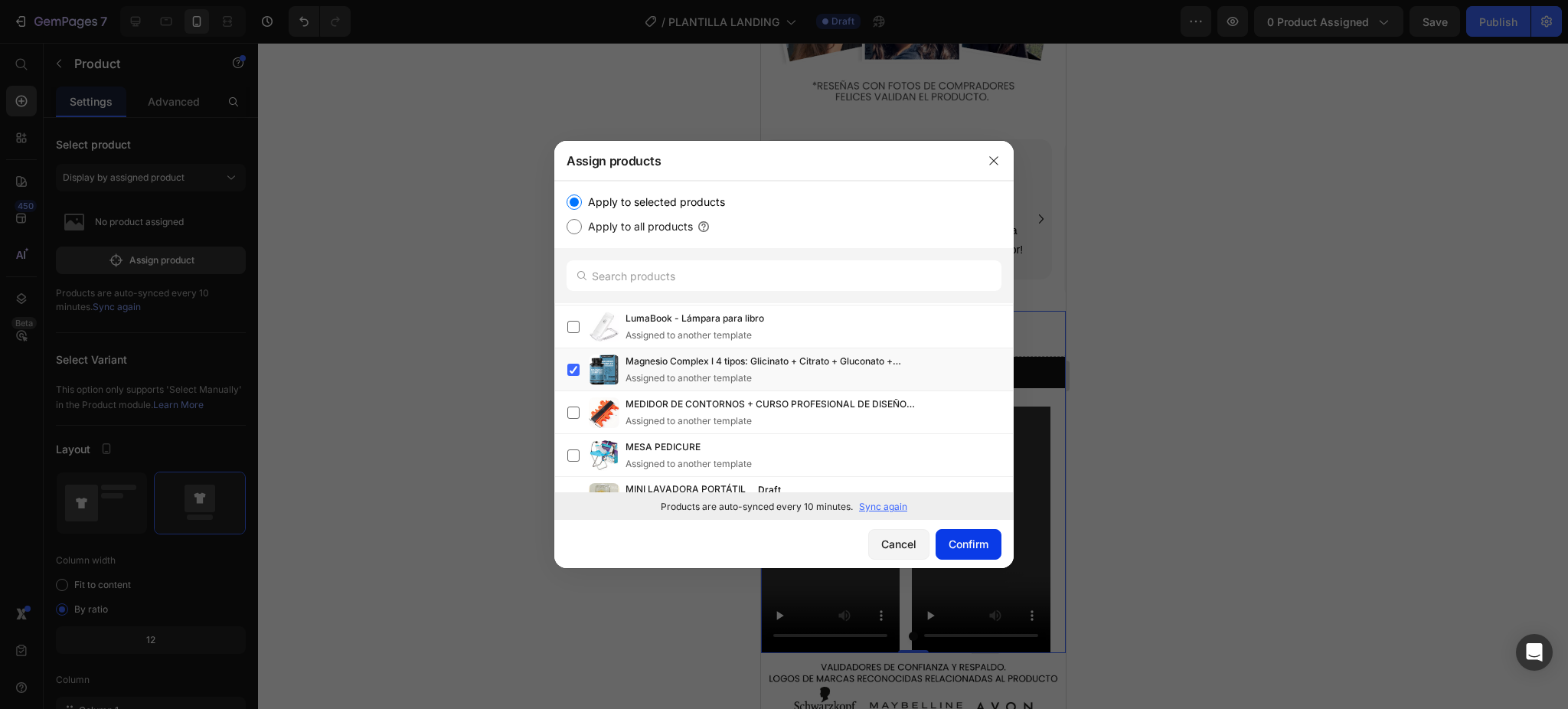 click on "Confirm" at bounding box center (969, 544) 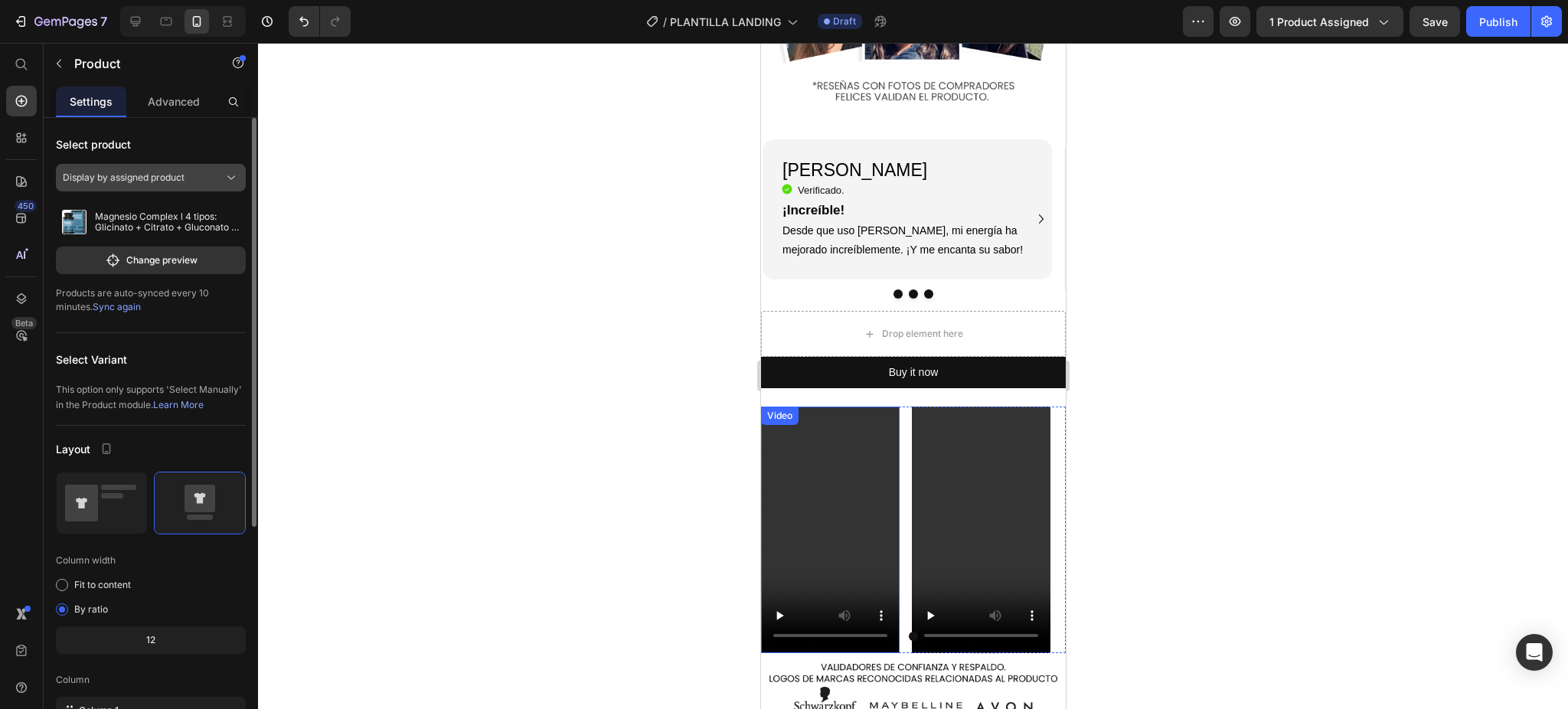 click on "Display by assigned product" at bounding box center (123, 178) 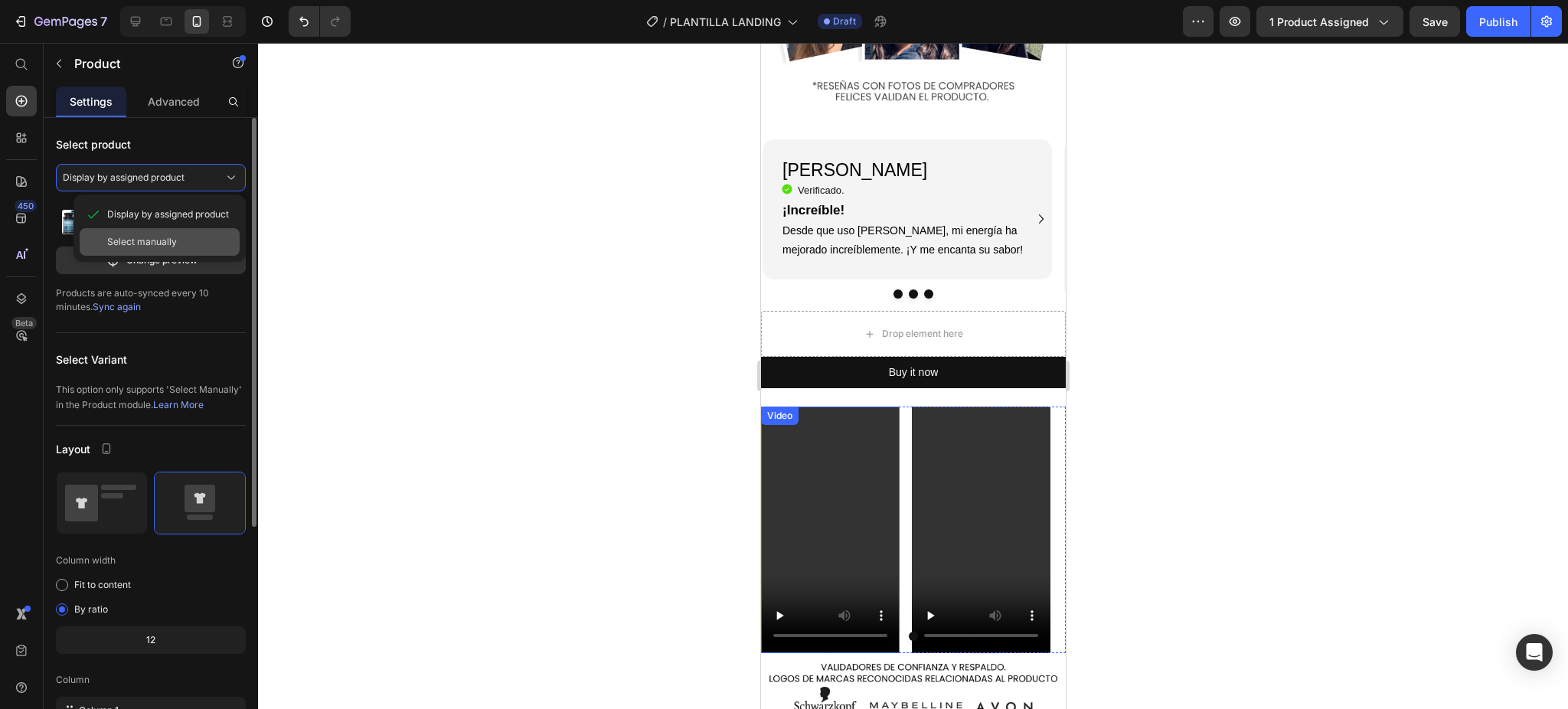 click on "Select manually" 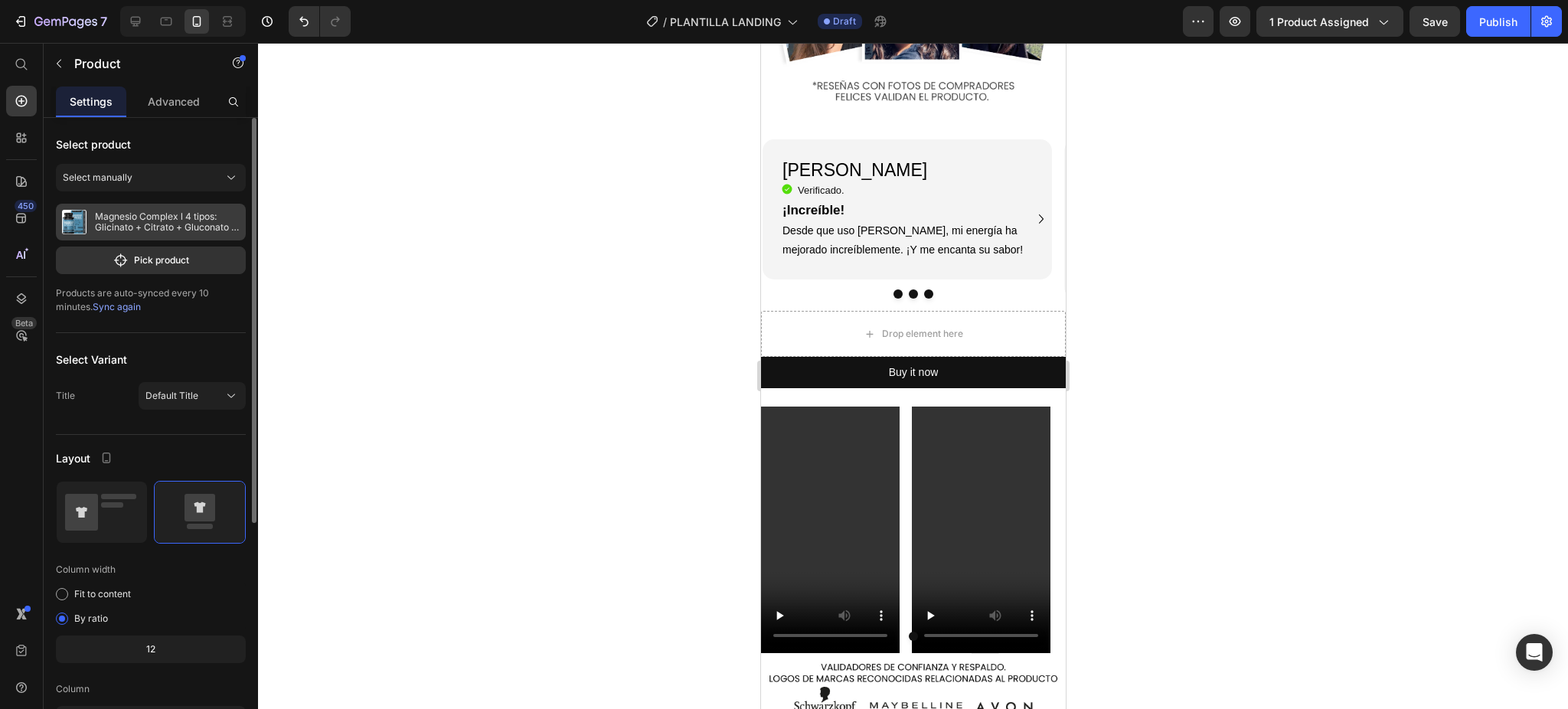 click on "Magnesio Complex l 4 tipos: Glicinato + Citrato + Gluconato + Óxido l 710 mg por cápsula" at bounding box center [151, 222] 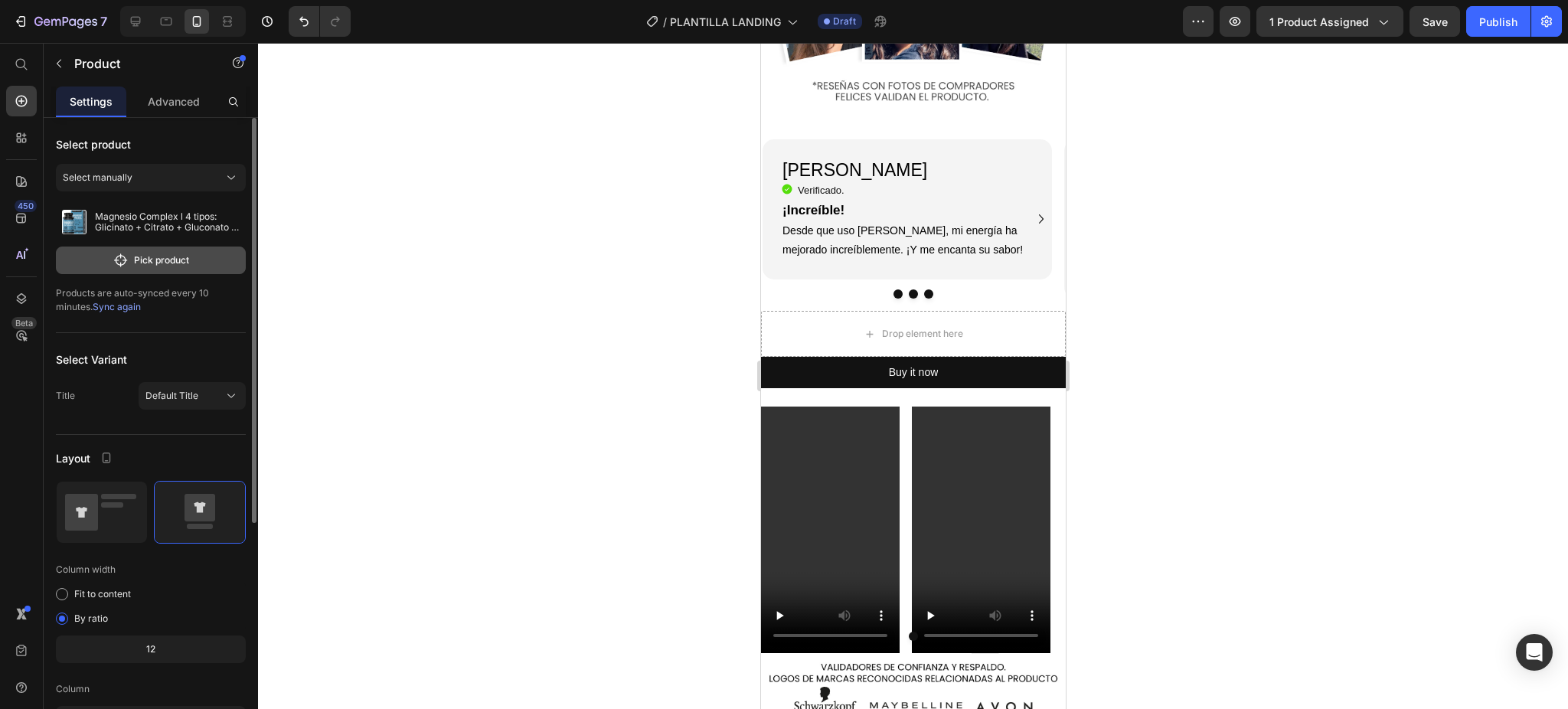 click on "Pick product" at bounding box center (151, 260) 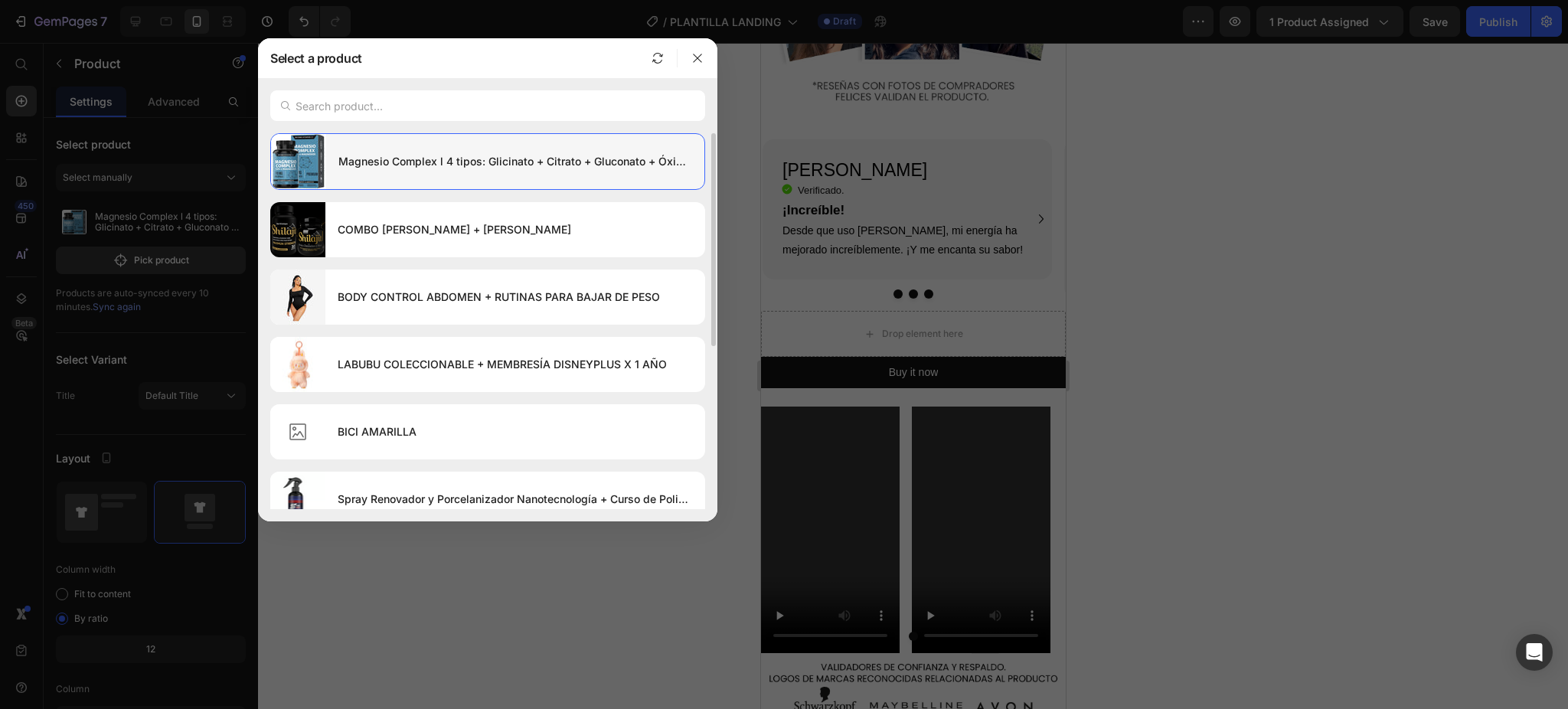 click on "Magnesio Complex l 4 tipos: Glicinato + Citrato + Gluconato + Óxido l 710 mg por cápsula" at bounding box center (515, 162) 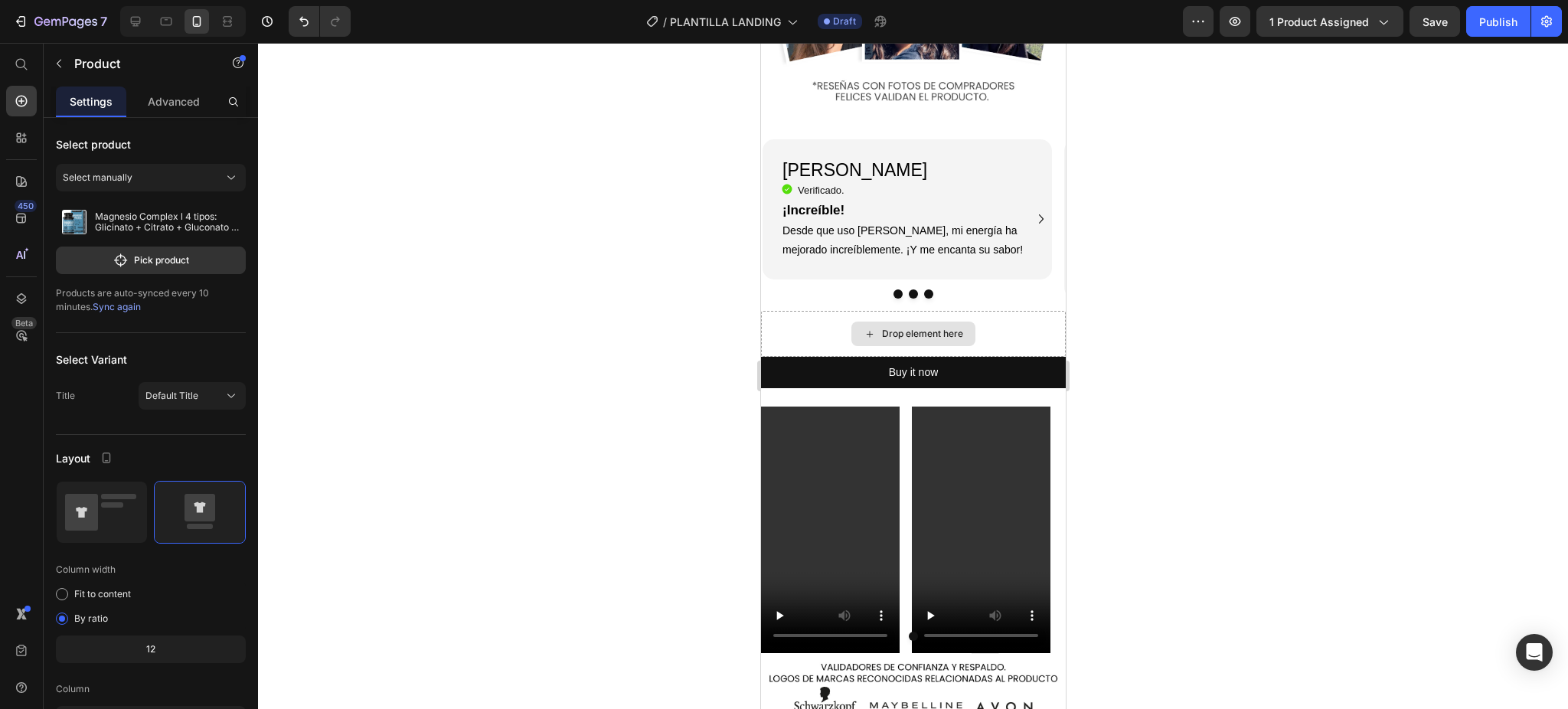 click on "Drop element here" at bounding box center (913, 334) 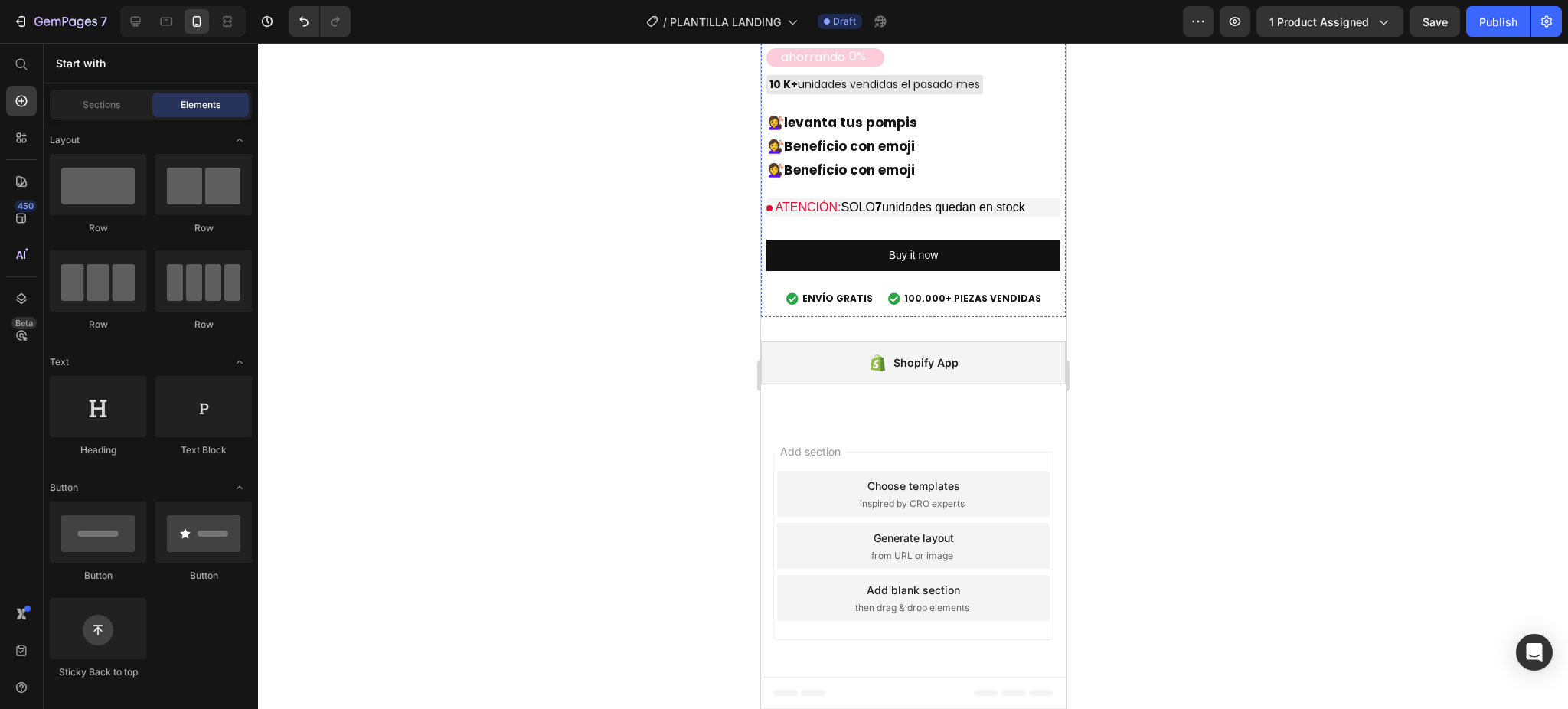 scroll, scrollTop: 5080, scrollLeft: 0, axis: vertical 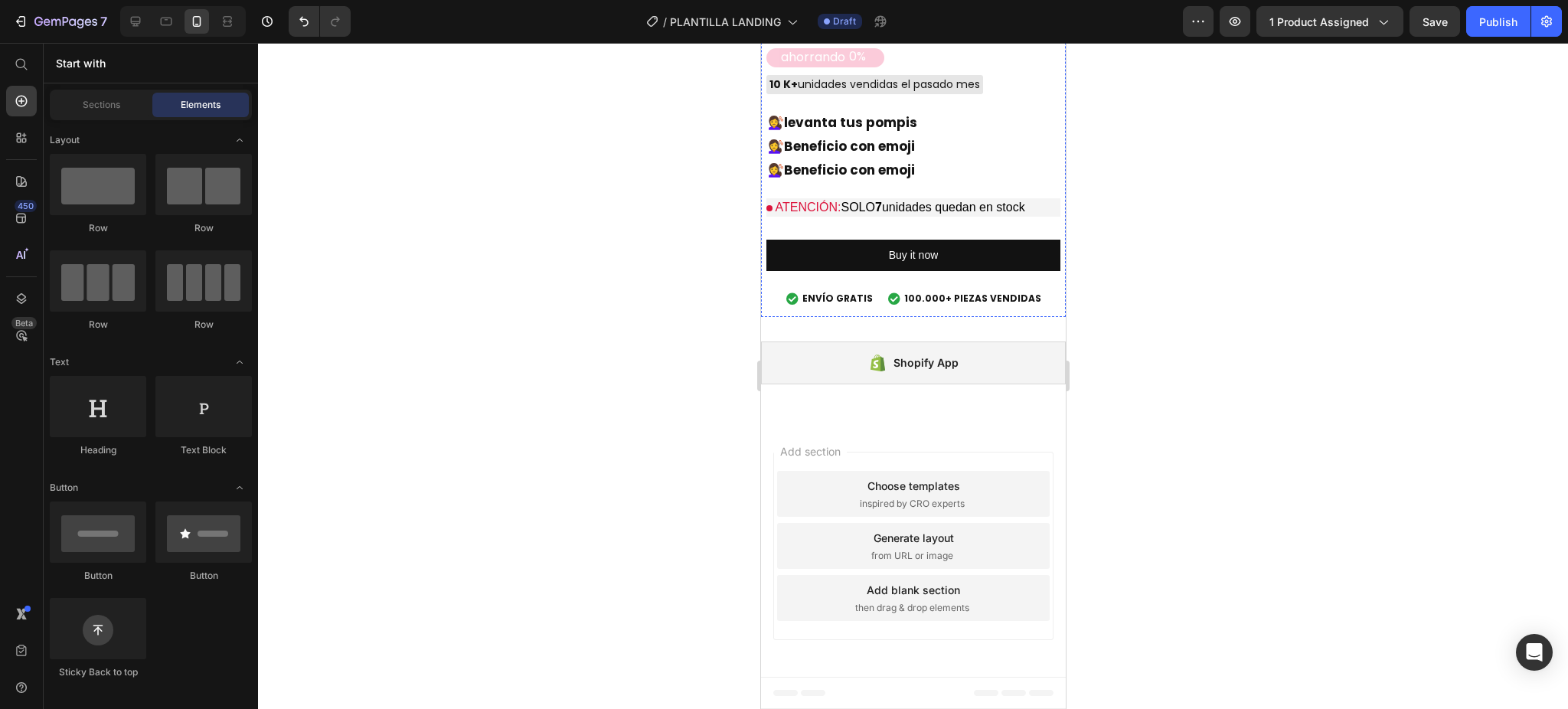 click at bounding box center [847, -217] 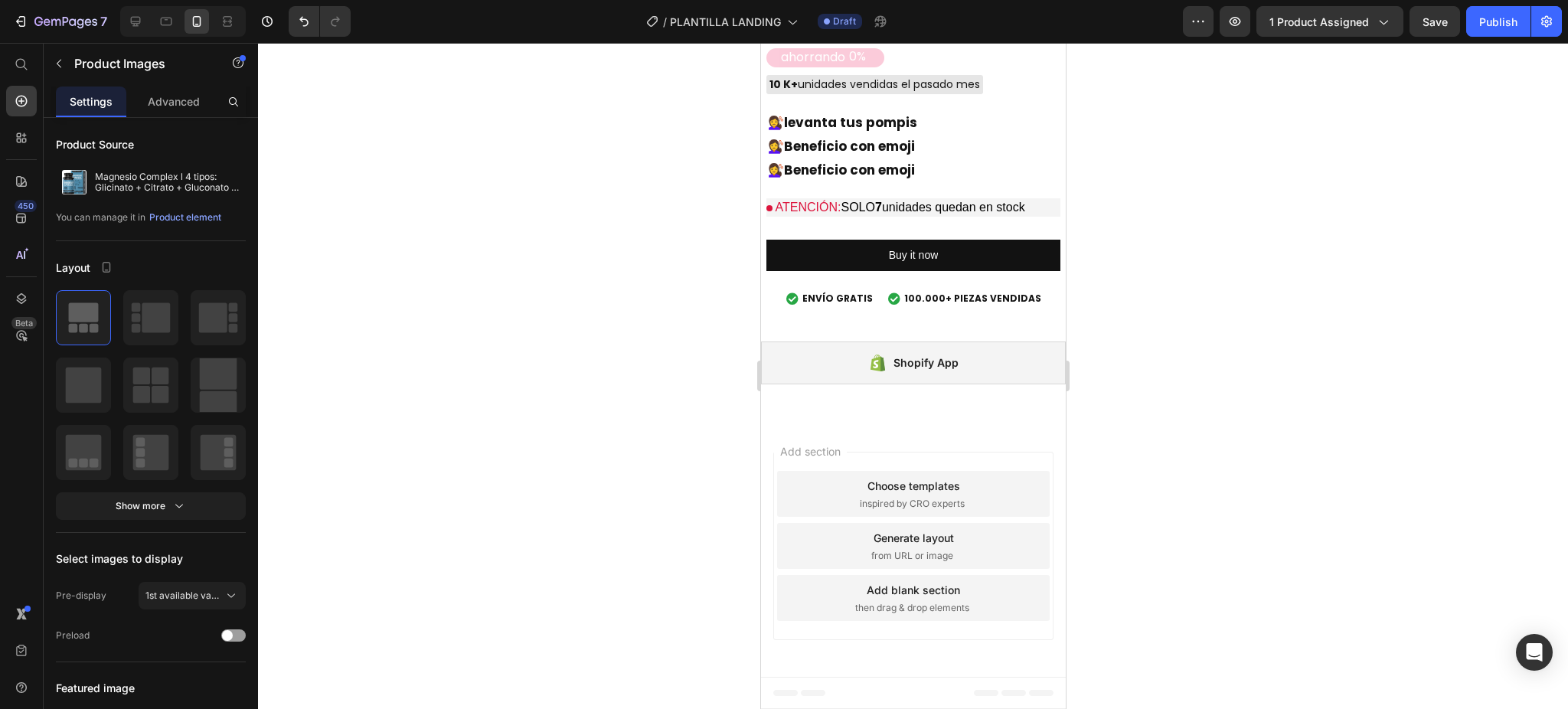 click at bounding box center [964, -217] 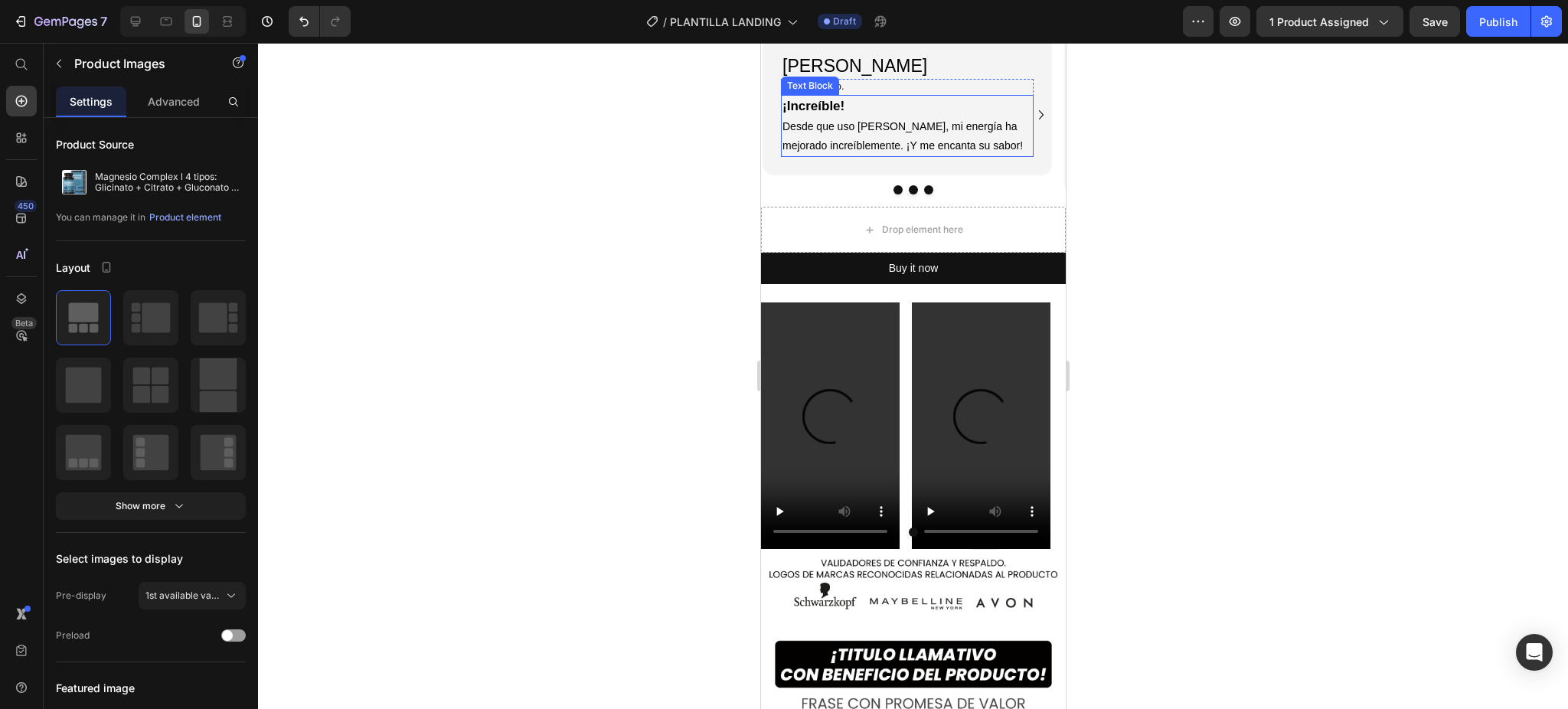 scroll, scrollTop: 2524, scrollLeft: 0, axis: vertical 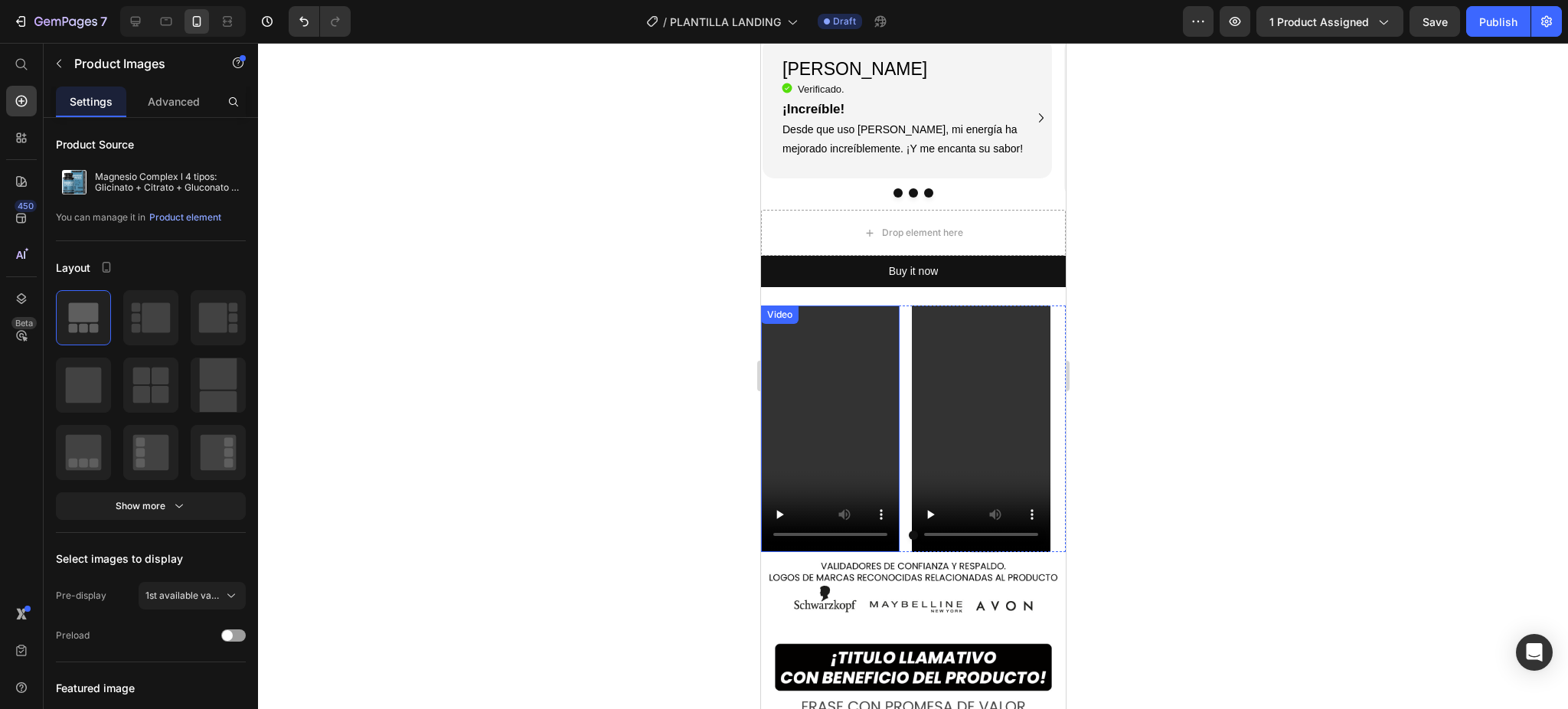 click at bounding box center [829, 428] 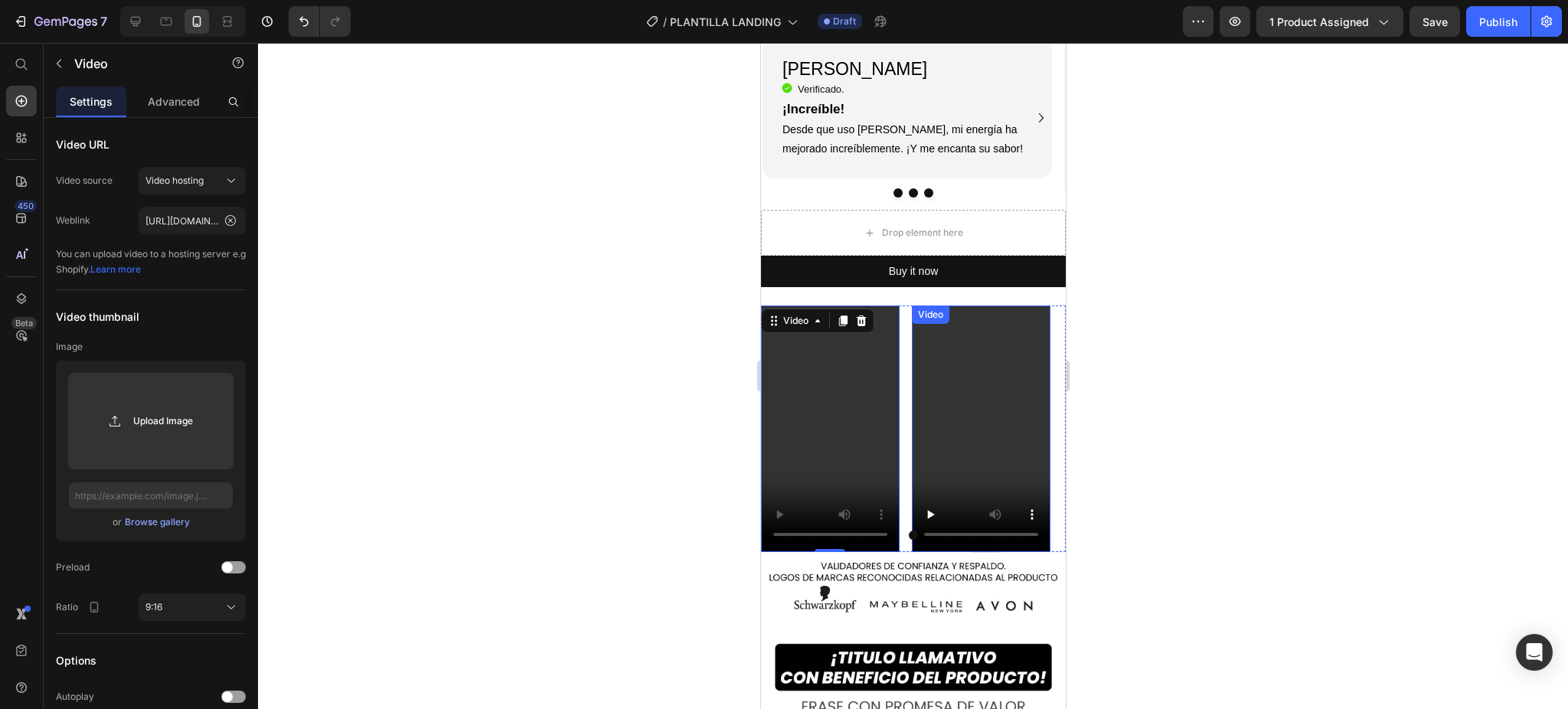 click at bounding box center (980, 428) 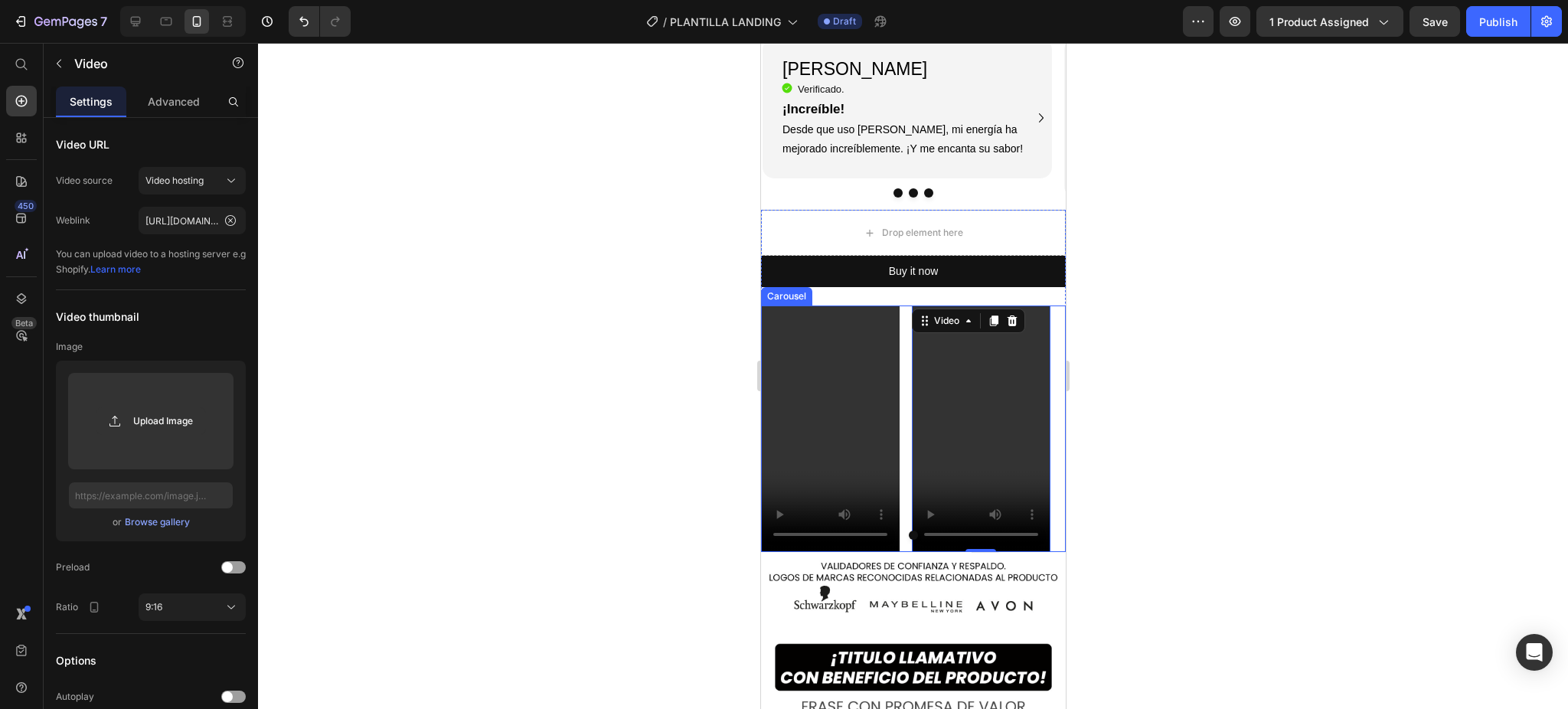 click on "Video Video   0" at bounding box center [913, 428] 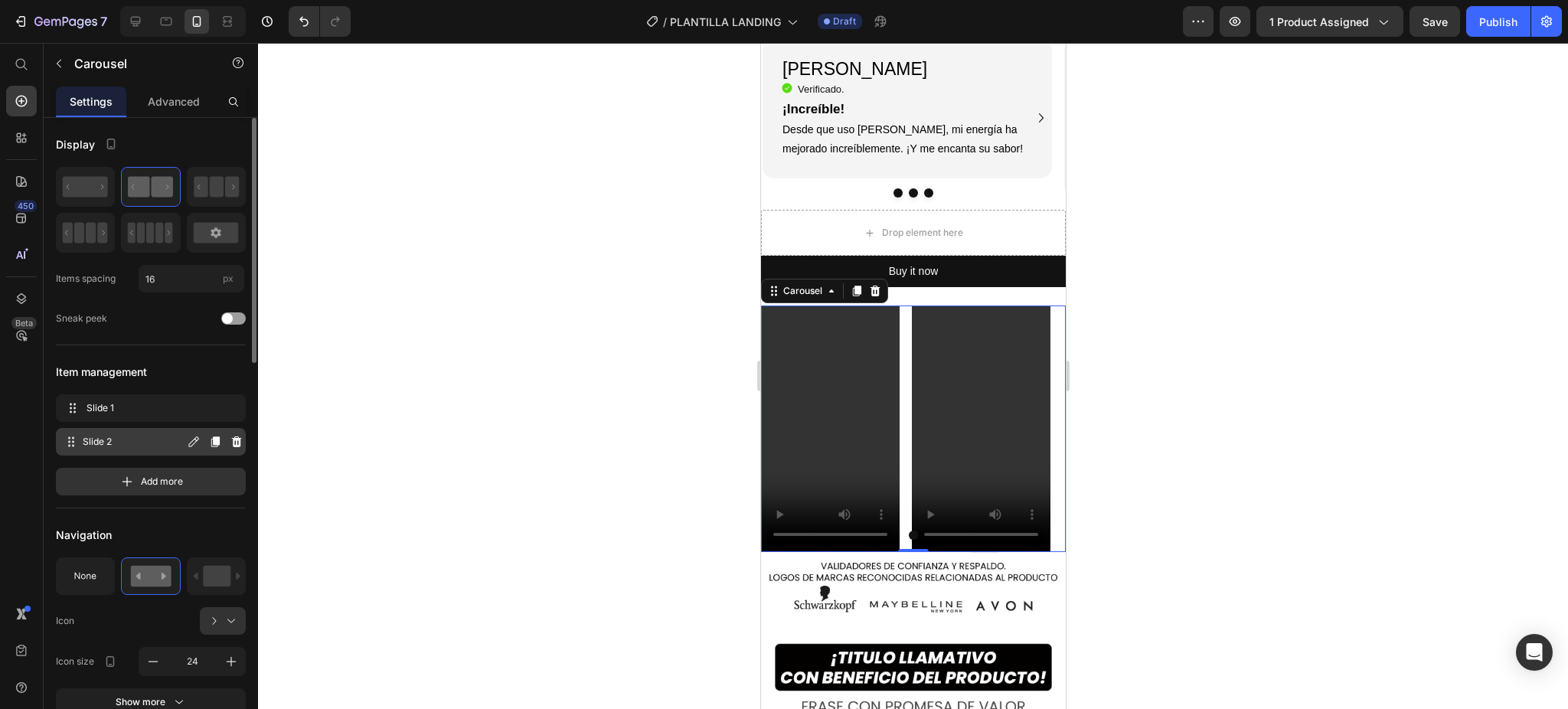 scroll, scrollTop: 102, scrollLeft: 0, axis: vertical 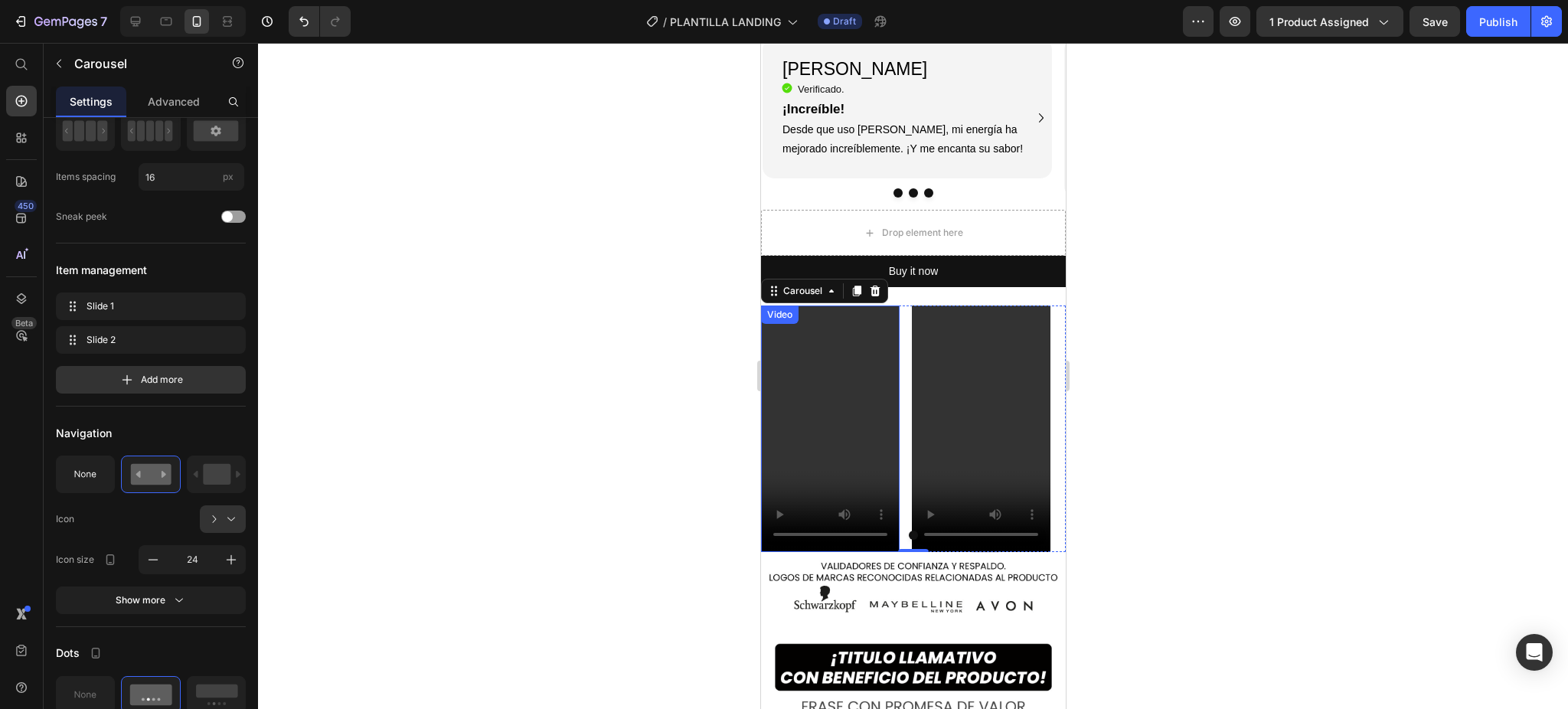 click at bounding box center [829, 428] 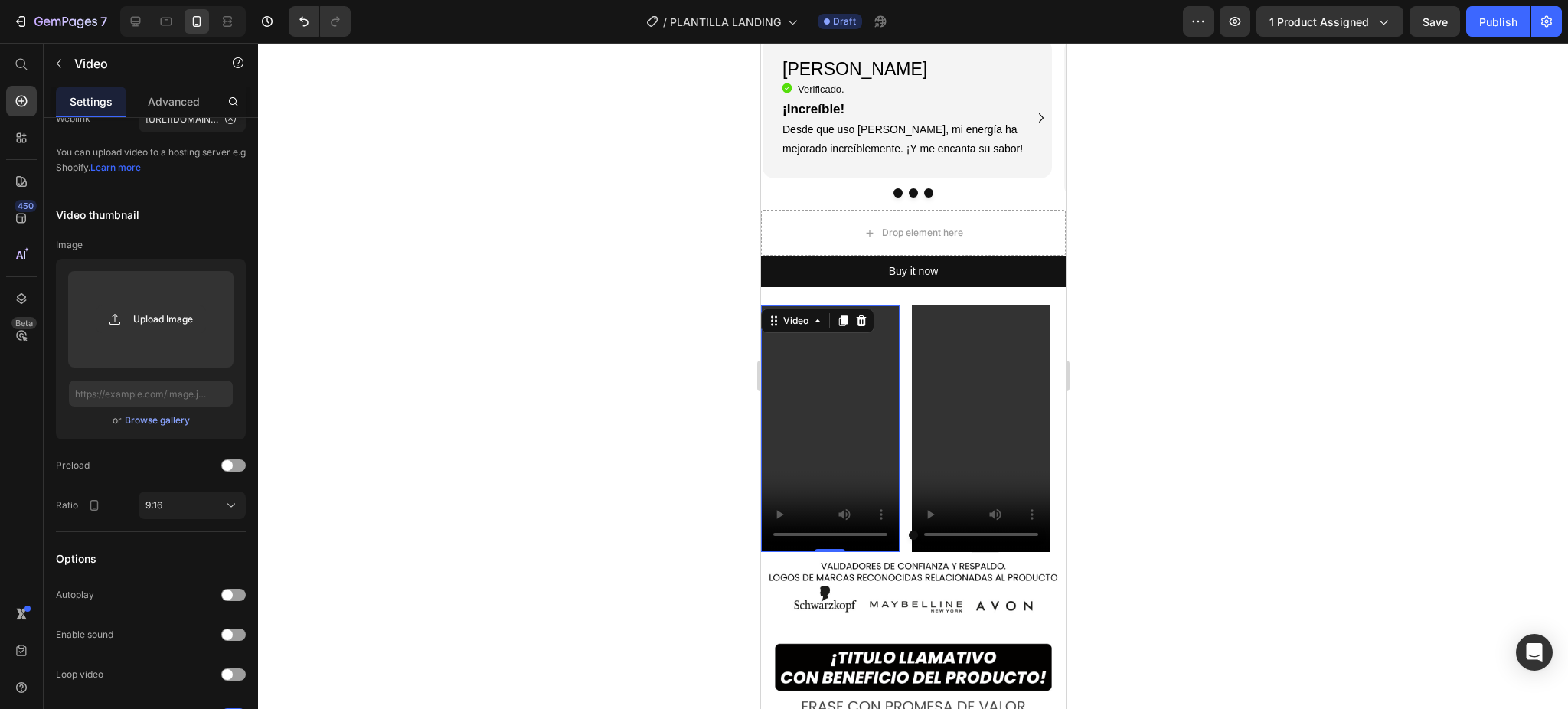 scroll, scrollTop: 0, scrollLeft: 0, axis: both 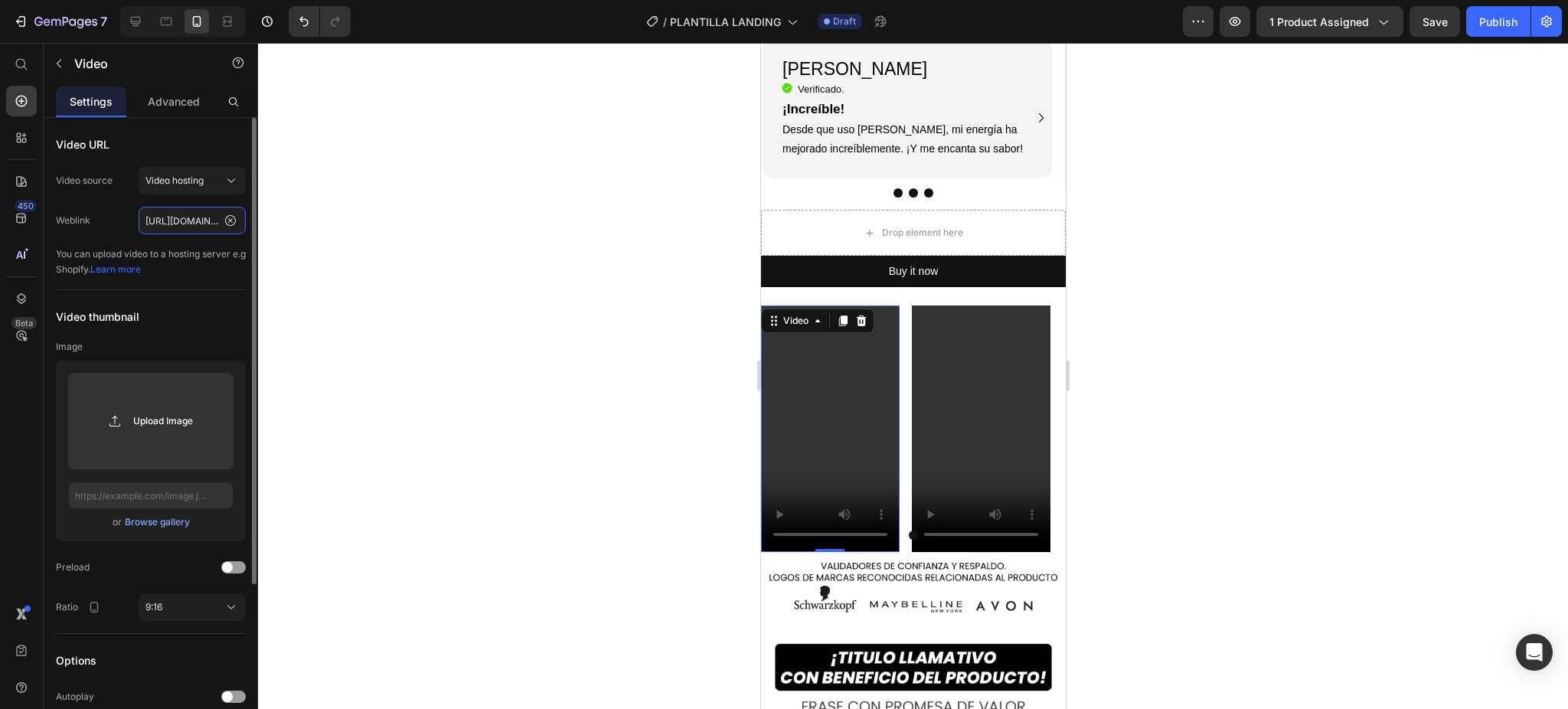 click on "https://cdn.shopify.com/videos/c/o/v/4d17feacc7224ec58d63c1f8f9d85eca.mp4" 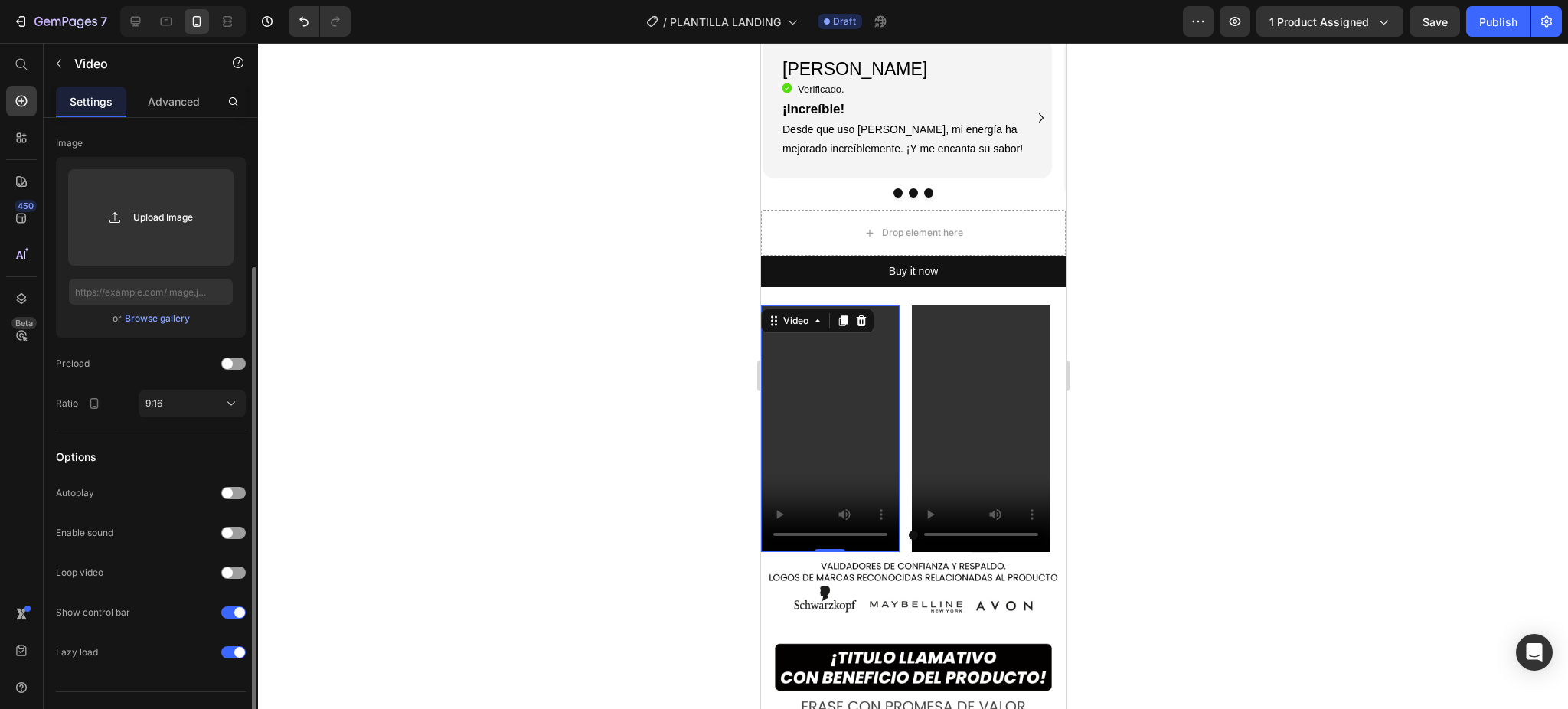 scroll, scrollTop: 230, scrollLeft: 0, axis: vertical 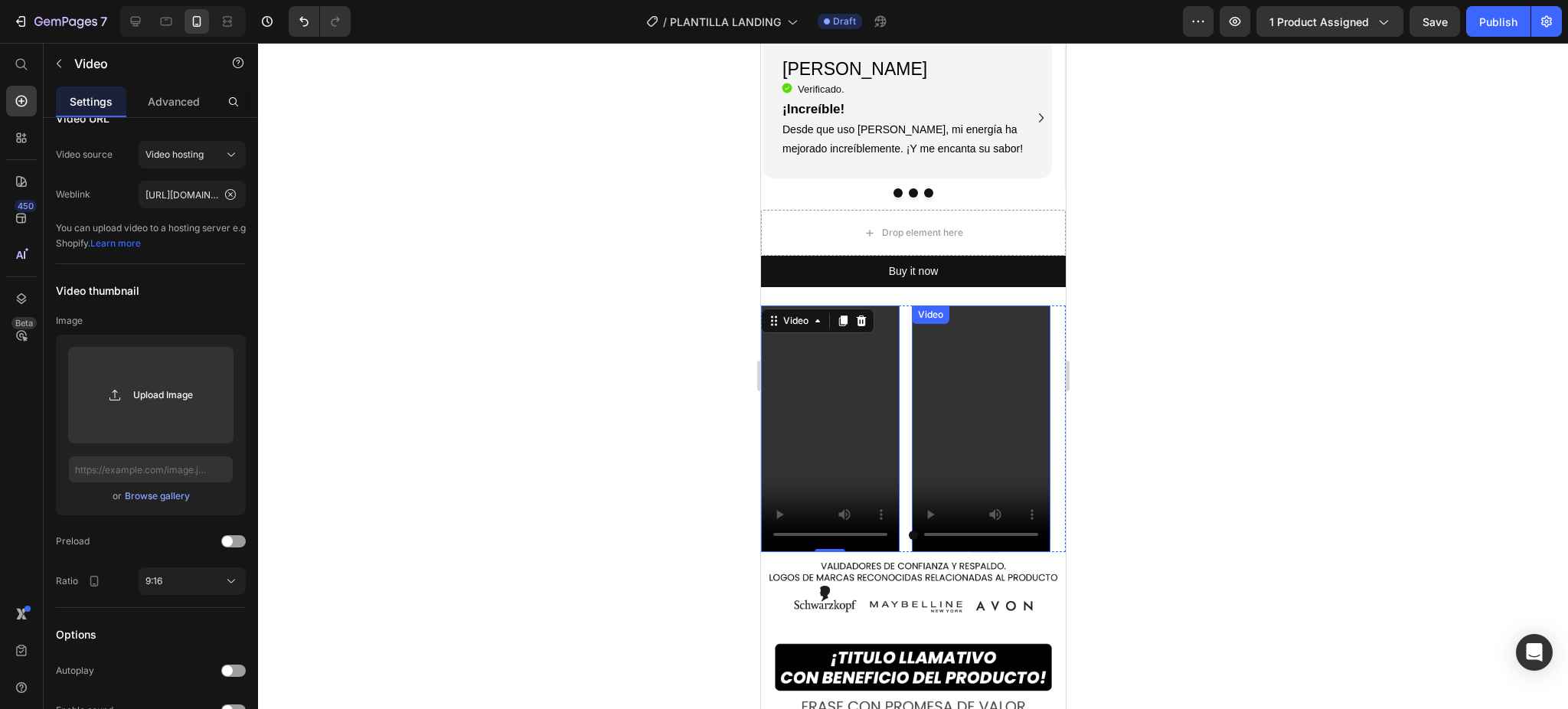 click at bounding box center [980, 428] 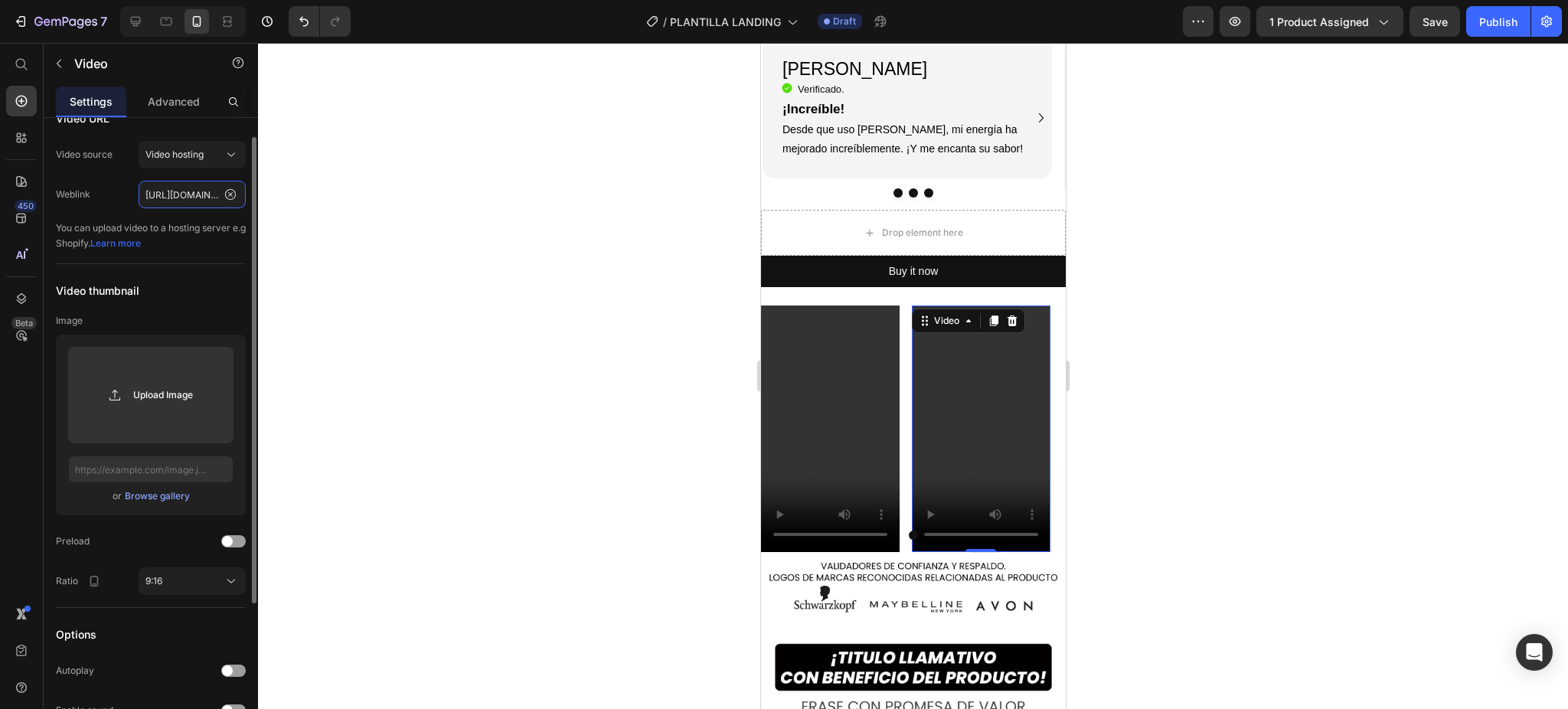 click on "https://cdn.shopify.com/videos/c/o/v/4d17feacc7224ec58d63c1f8f9d85eca.mp4" 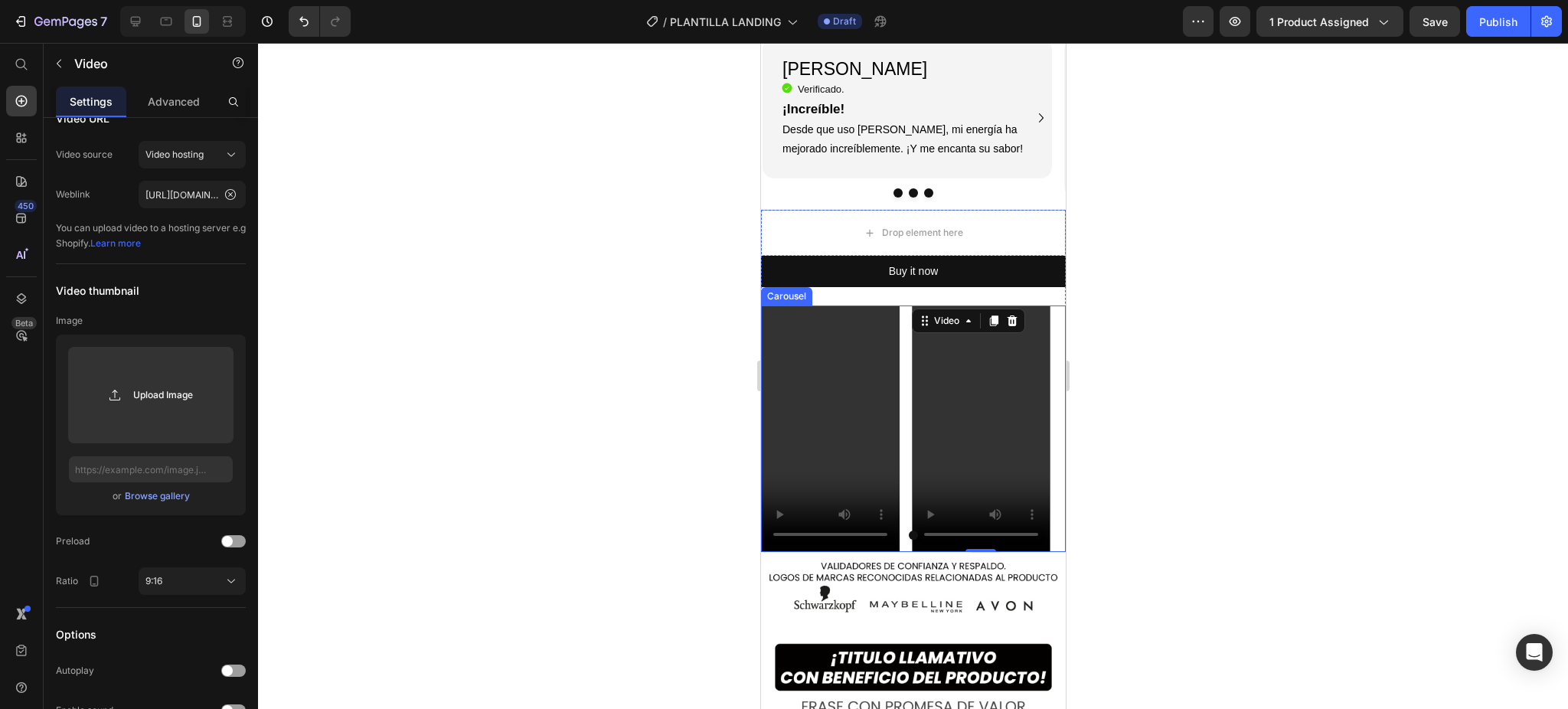 click at bounding box center [913, 535] 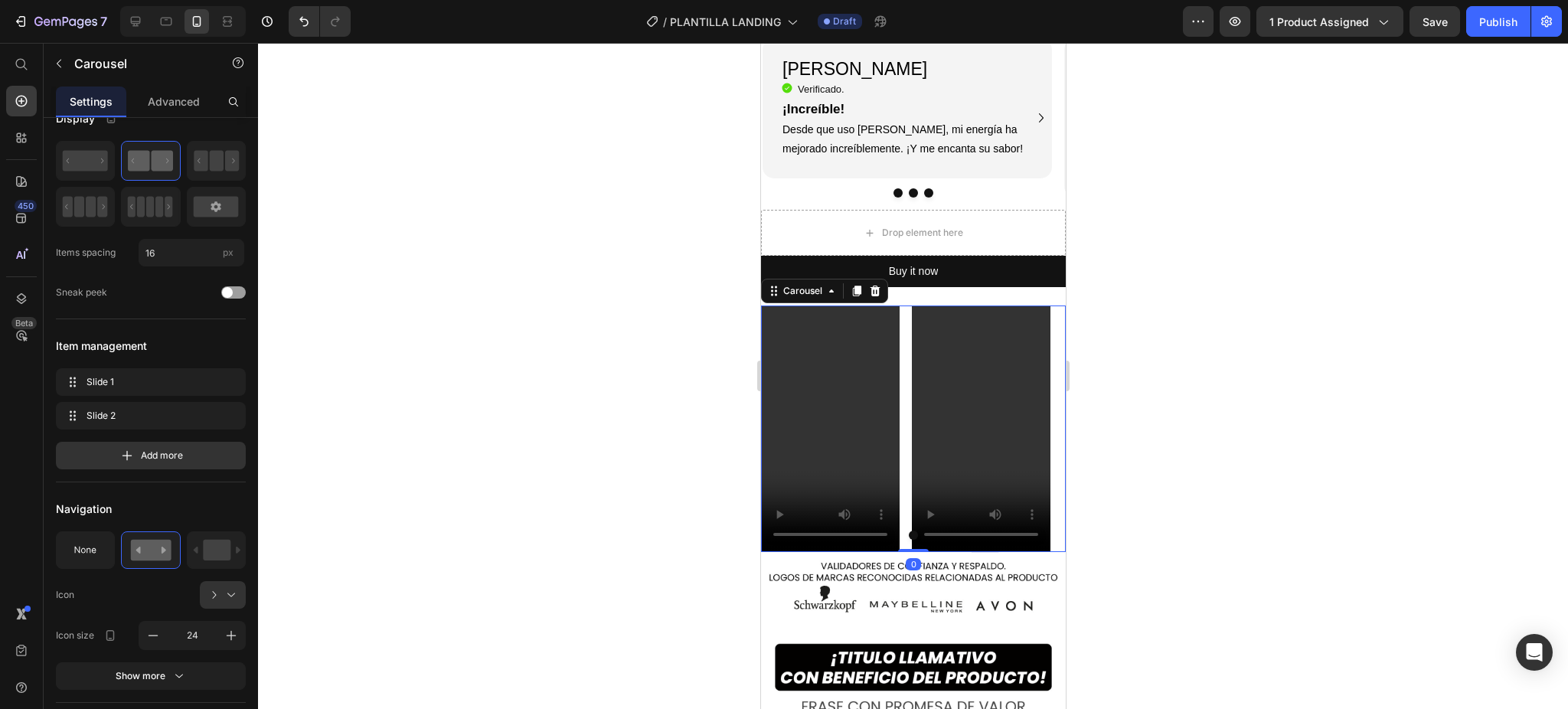 scroll, scrollTop: 0, scrollLeft: 0, axis: both 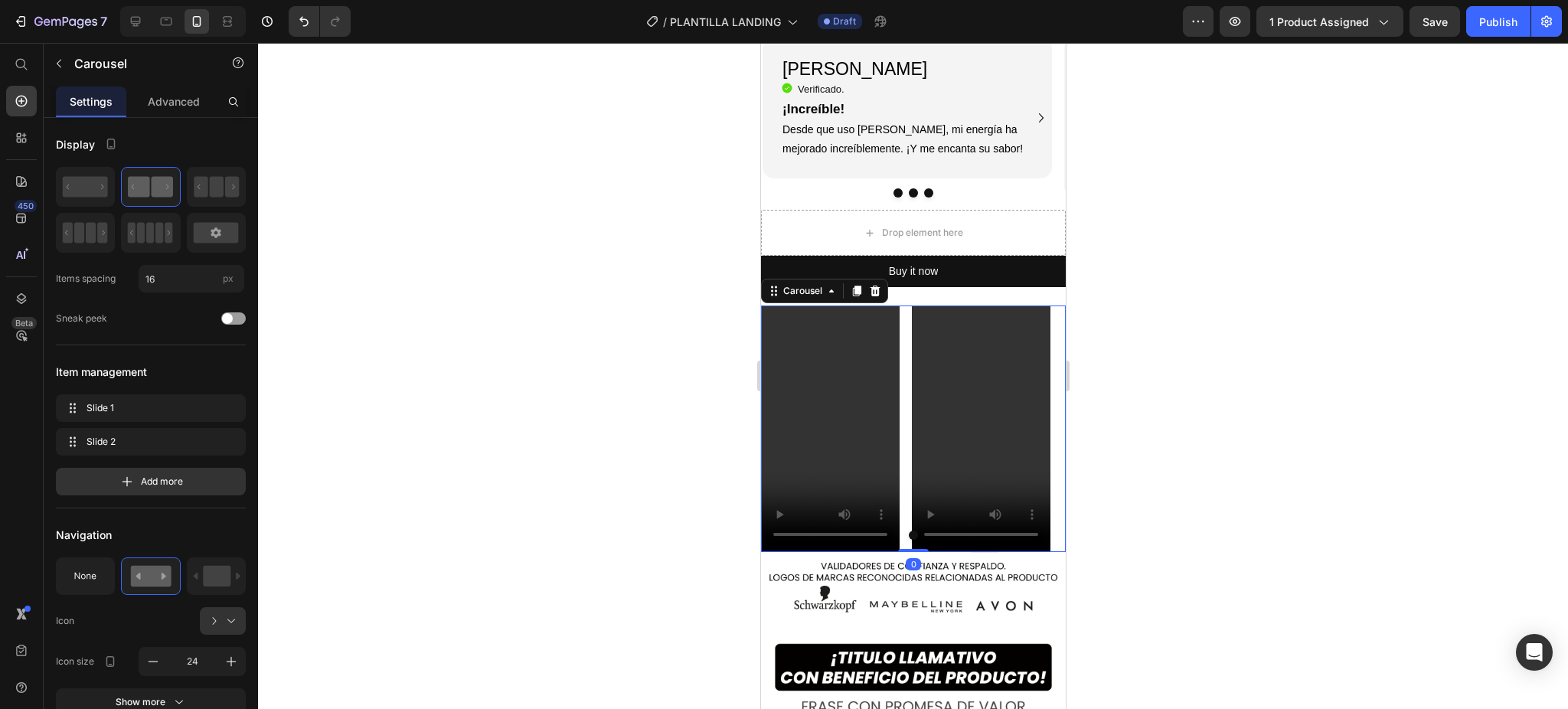 click at bounding box center (913, 535) 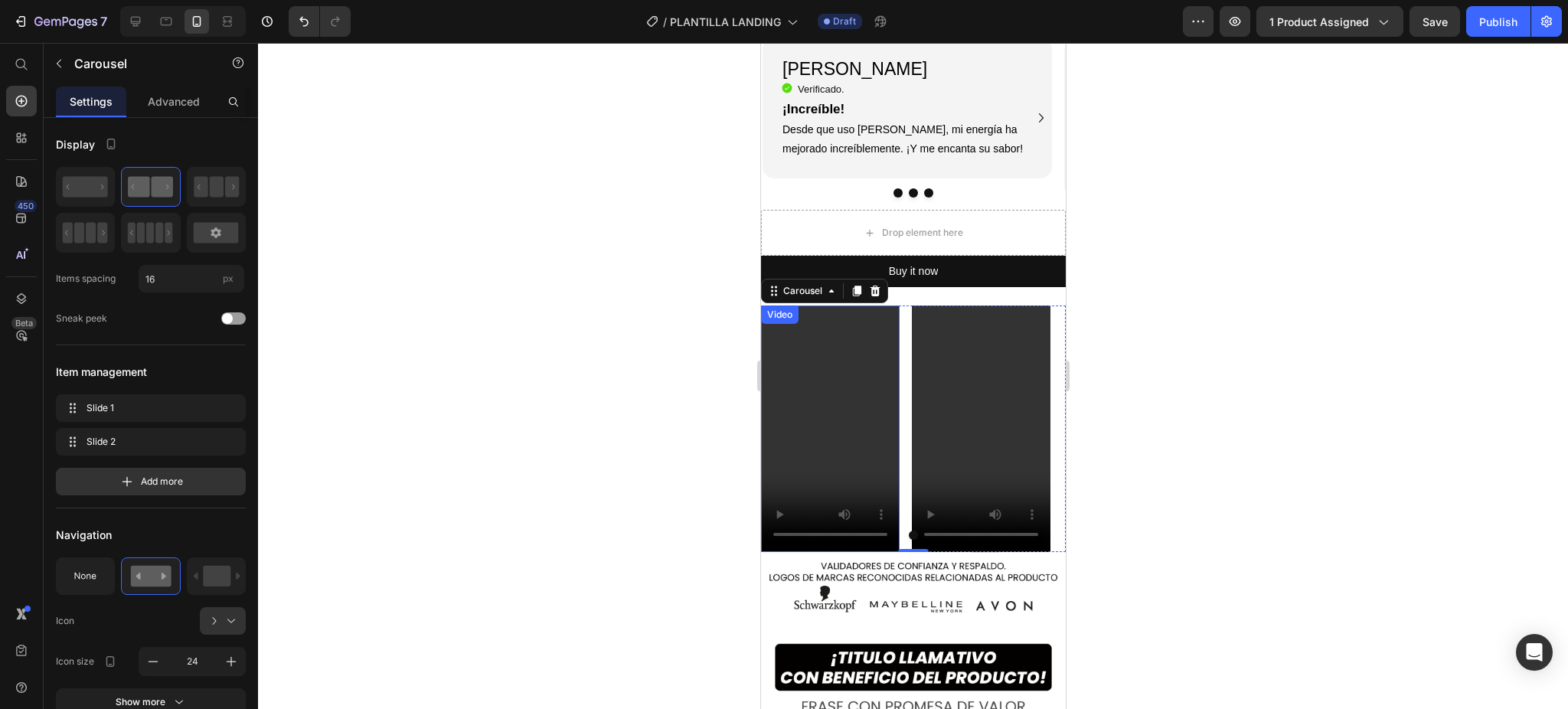 type 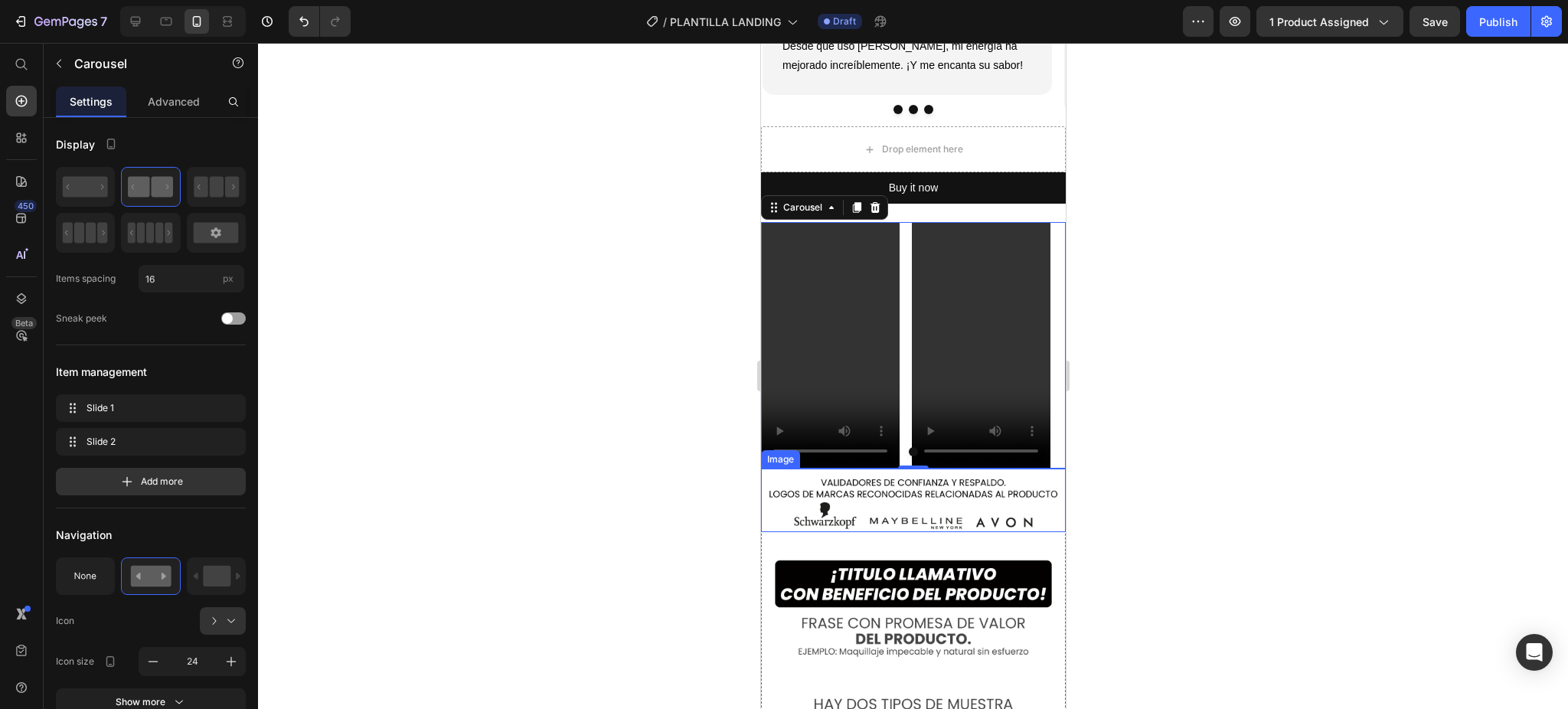 scroll, scrollTop: 2727, scrollLeft: 0, axis: vertical 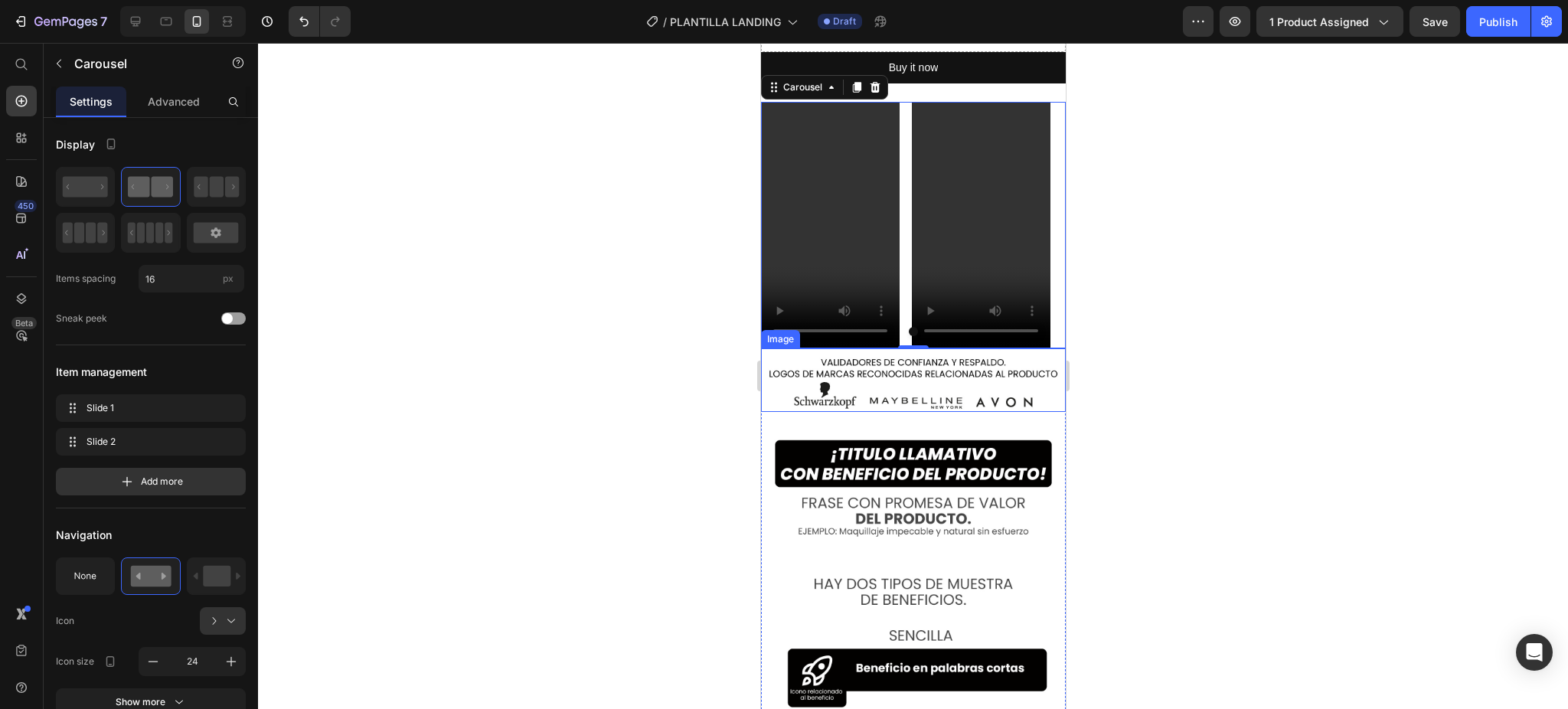 click at bounding box center [913, 380] 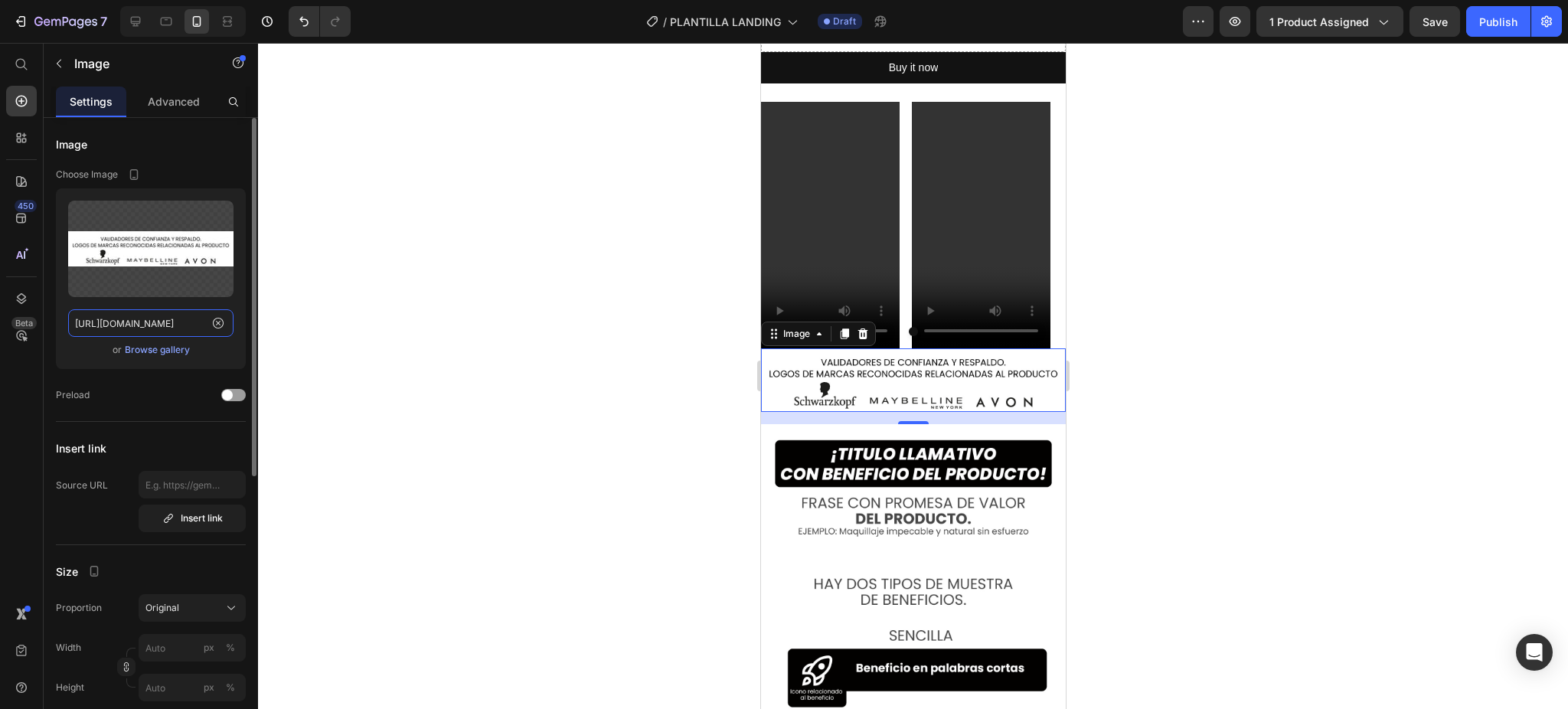click on "https://cdn.shopify.com/s/files/1/0741/1207/3945/files/gempages_557607319064544249-b419914f-afbd-461c-b495-7c014739148b.jpg" 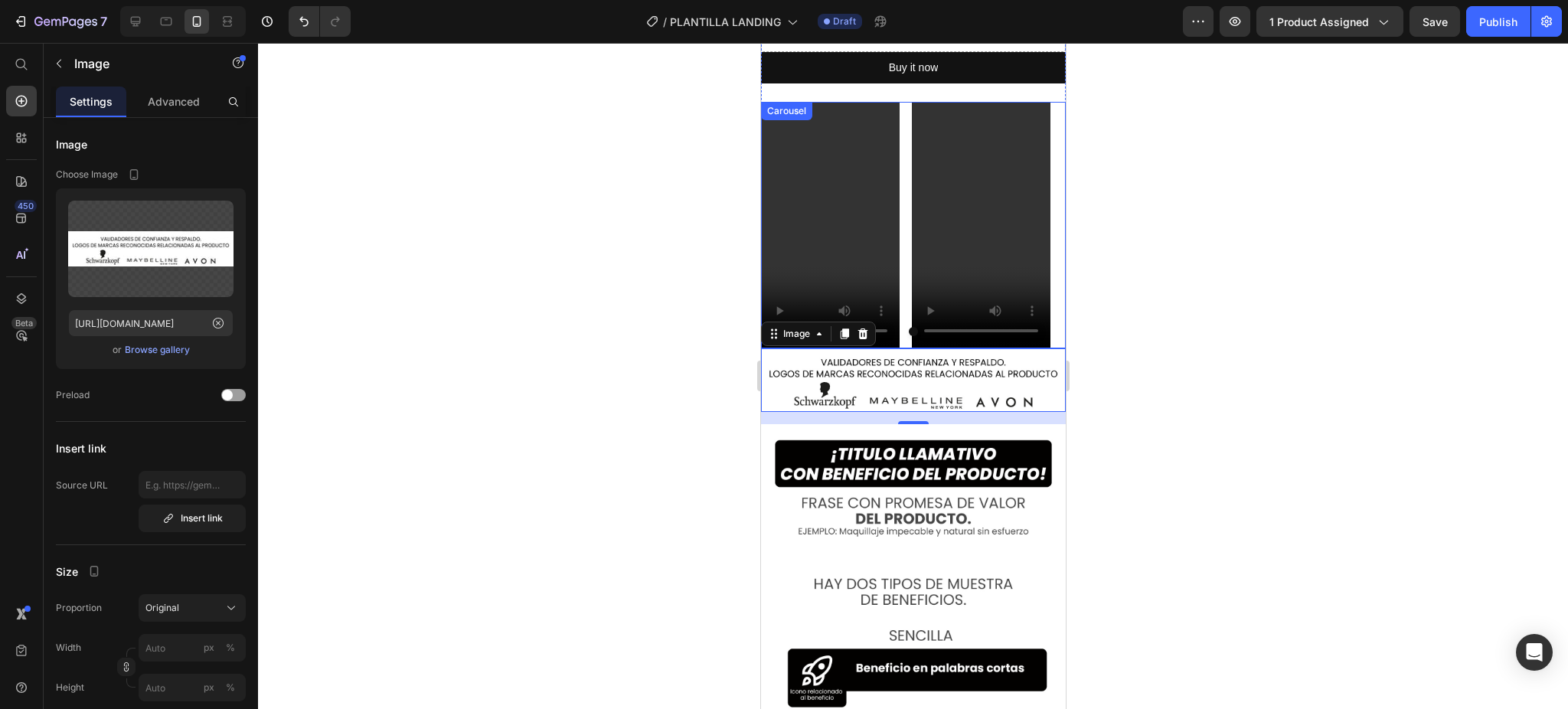 click on "Video Video" at bounding box center [913, 224] 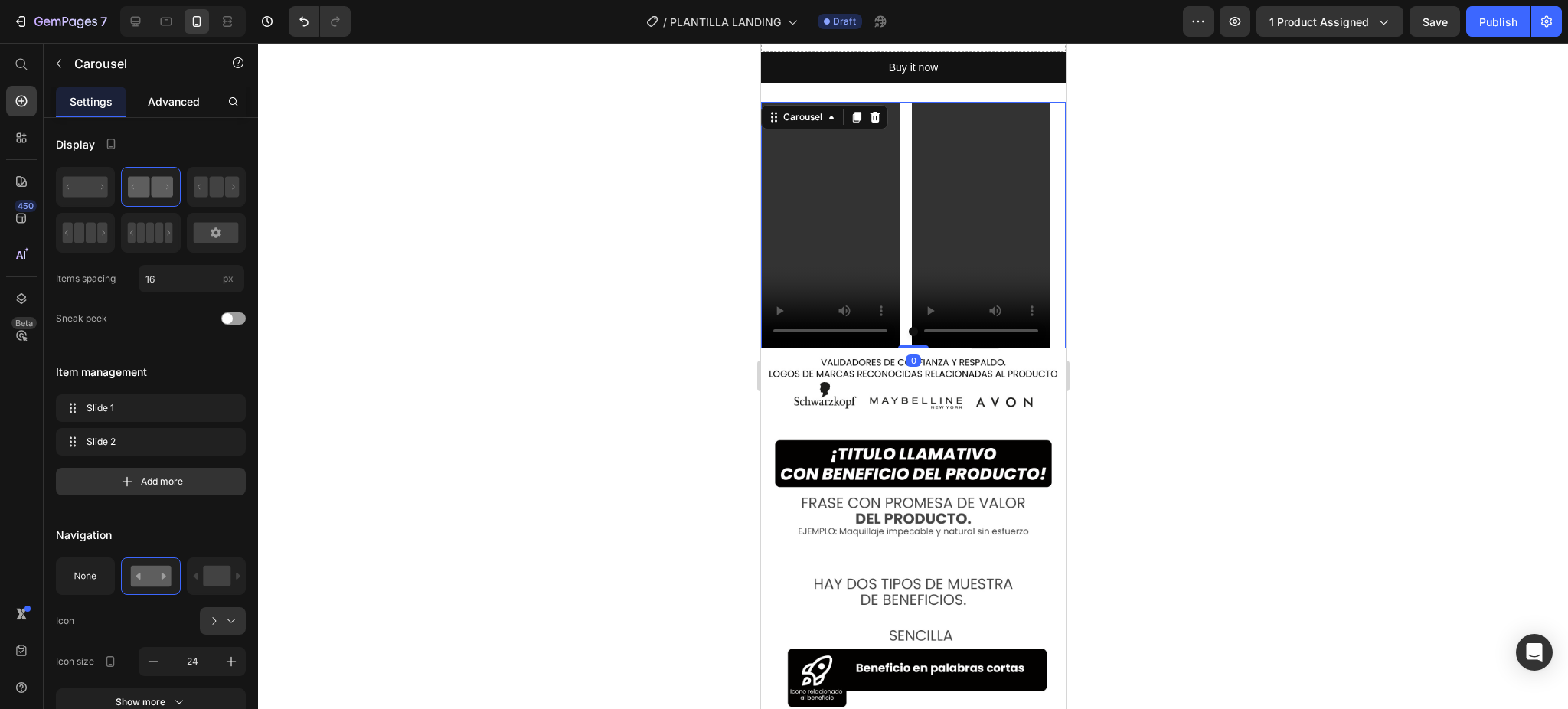 click on "Advanced" at bounding box center (174, 101) 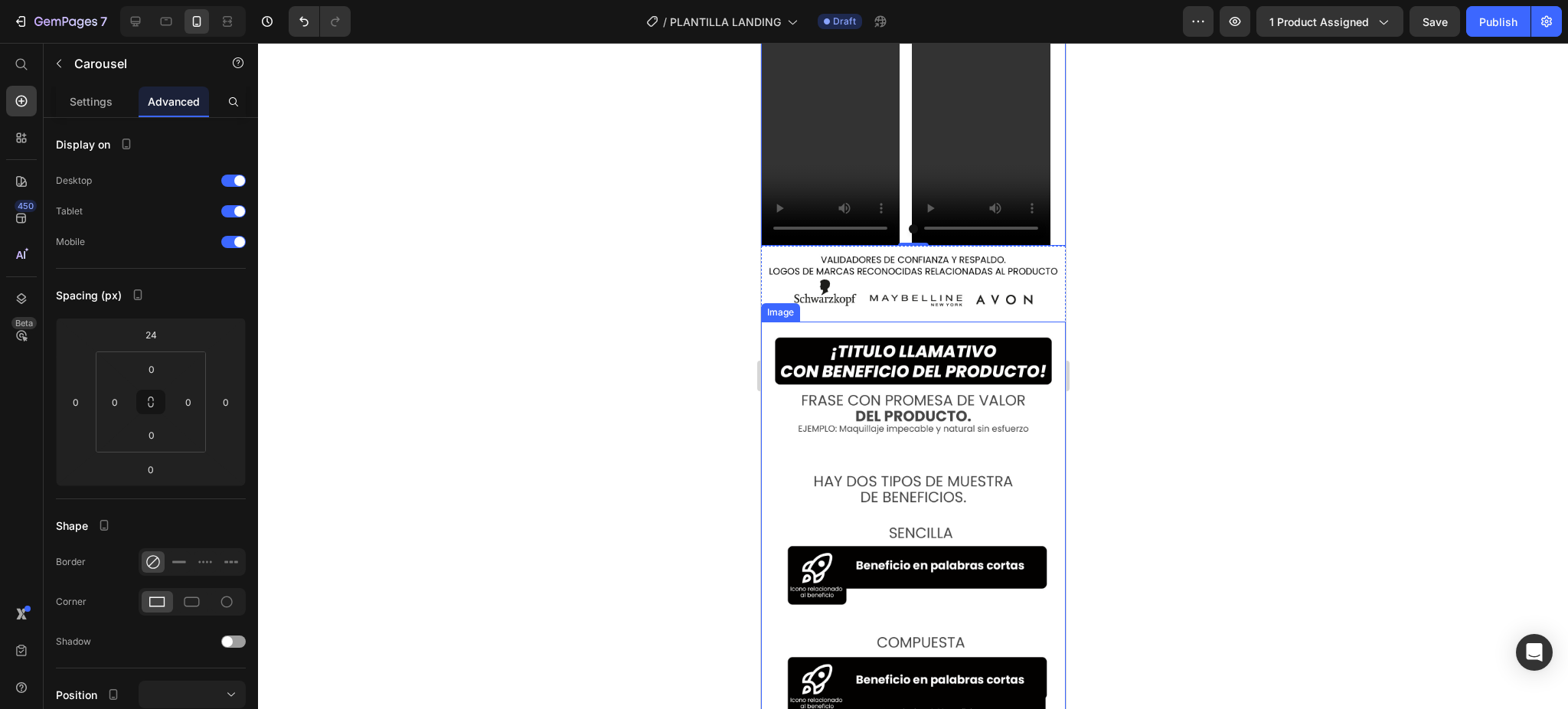 click at bounding box center [913, 567] 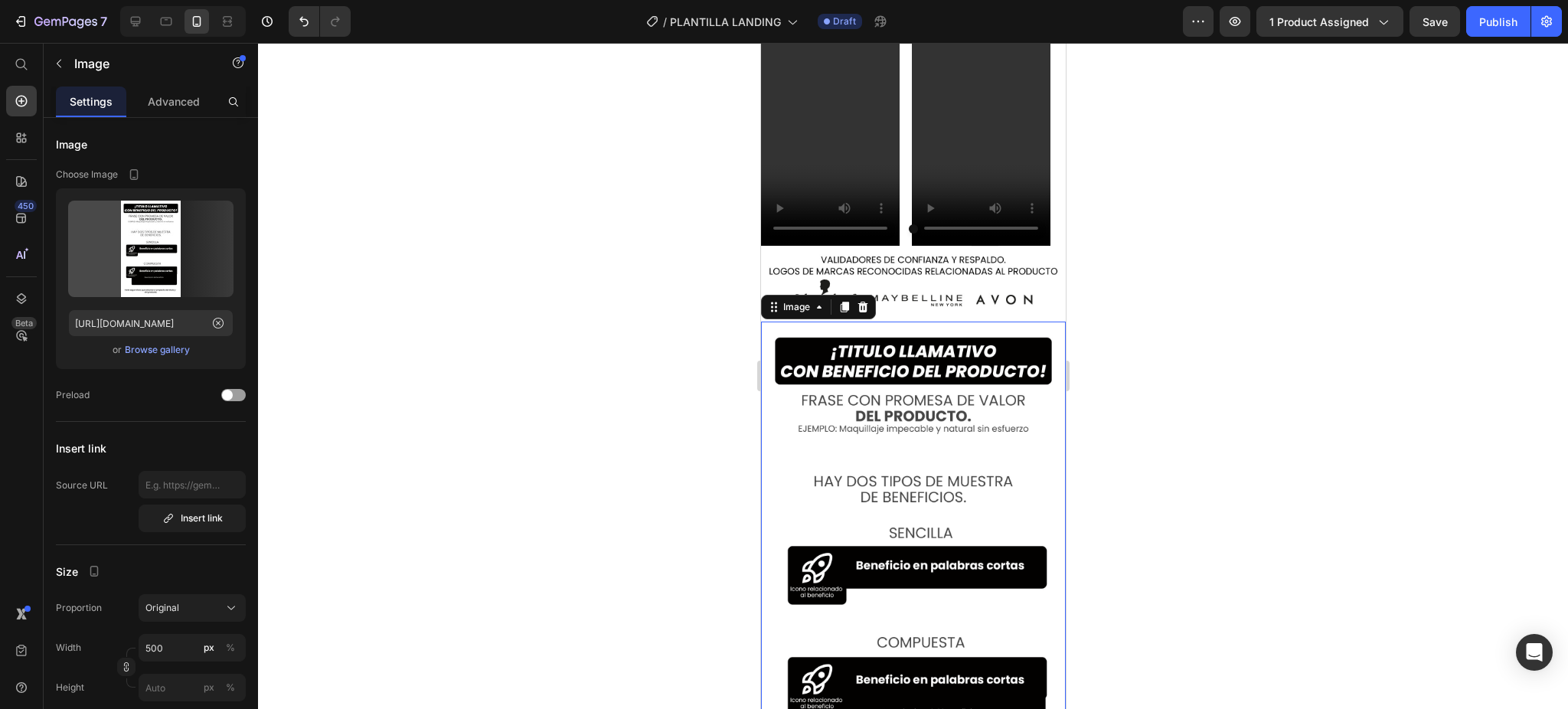 scroll, scrollTop: 2932, scrollLeft: 0, axis: vertical 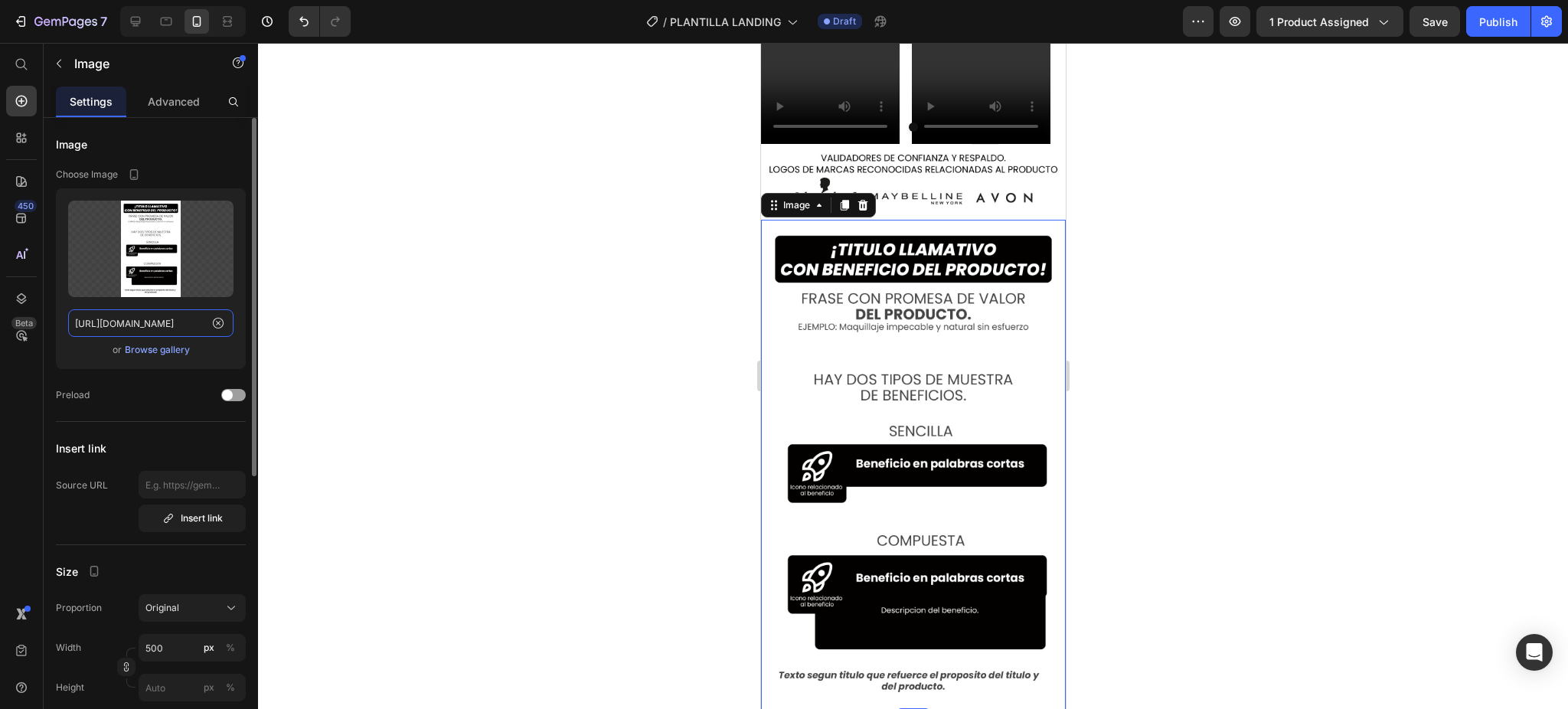 click on "https://cdn.shopify.com/s/files/1/0741/1207/3945/files/gempages_557607319064544249-6c6e181e-f800-4961-876a-1fad02e87883.jpg" 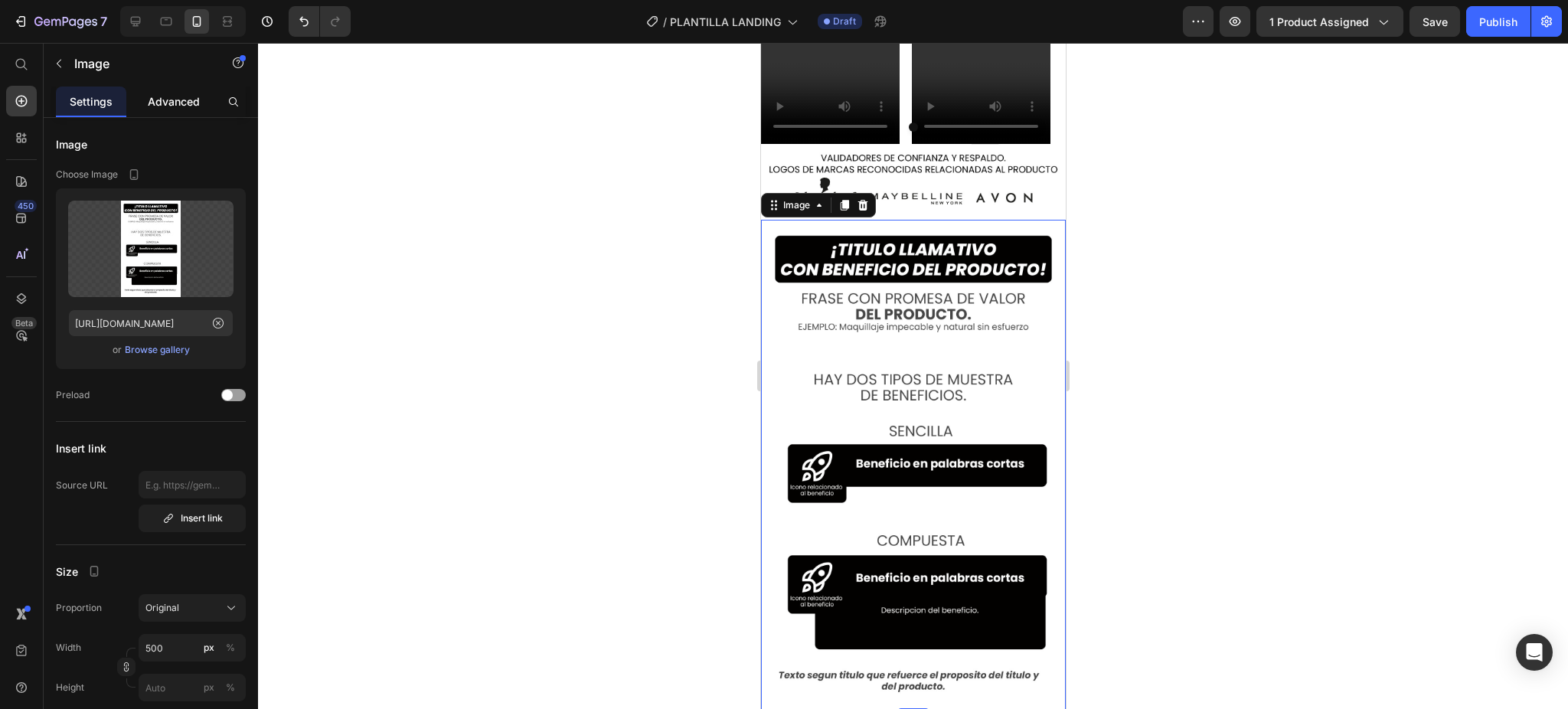 click on "Advanced" at bounding box center [174, 101] 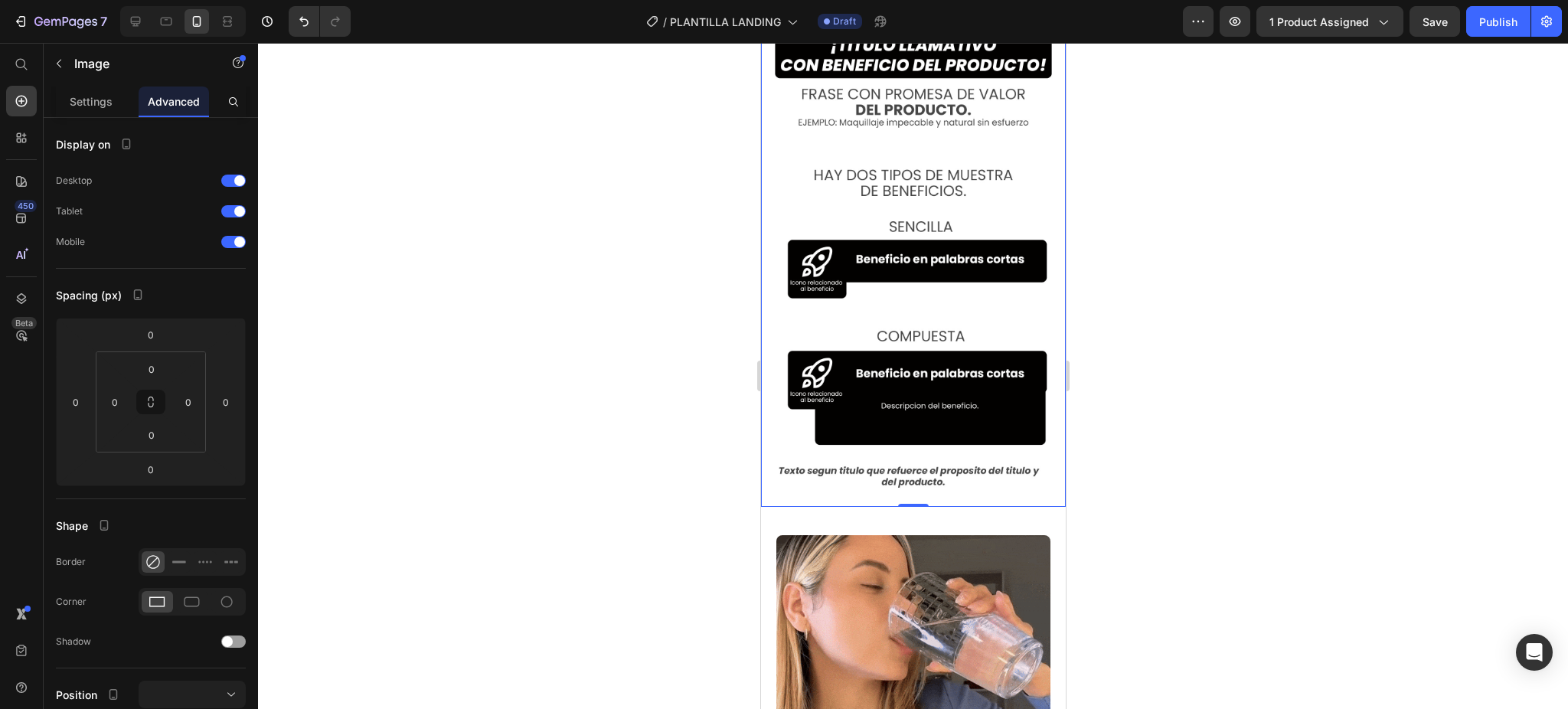 scroll, scrollTop: 3340, scrollLeft: 0, axis: vertical 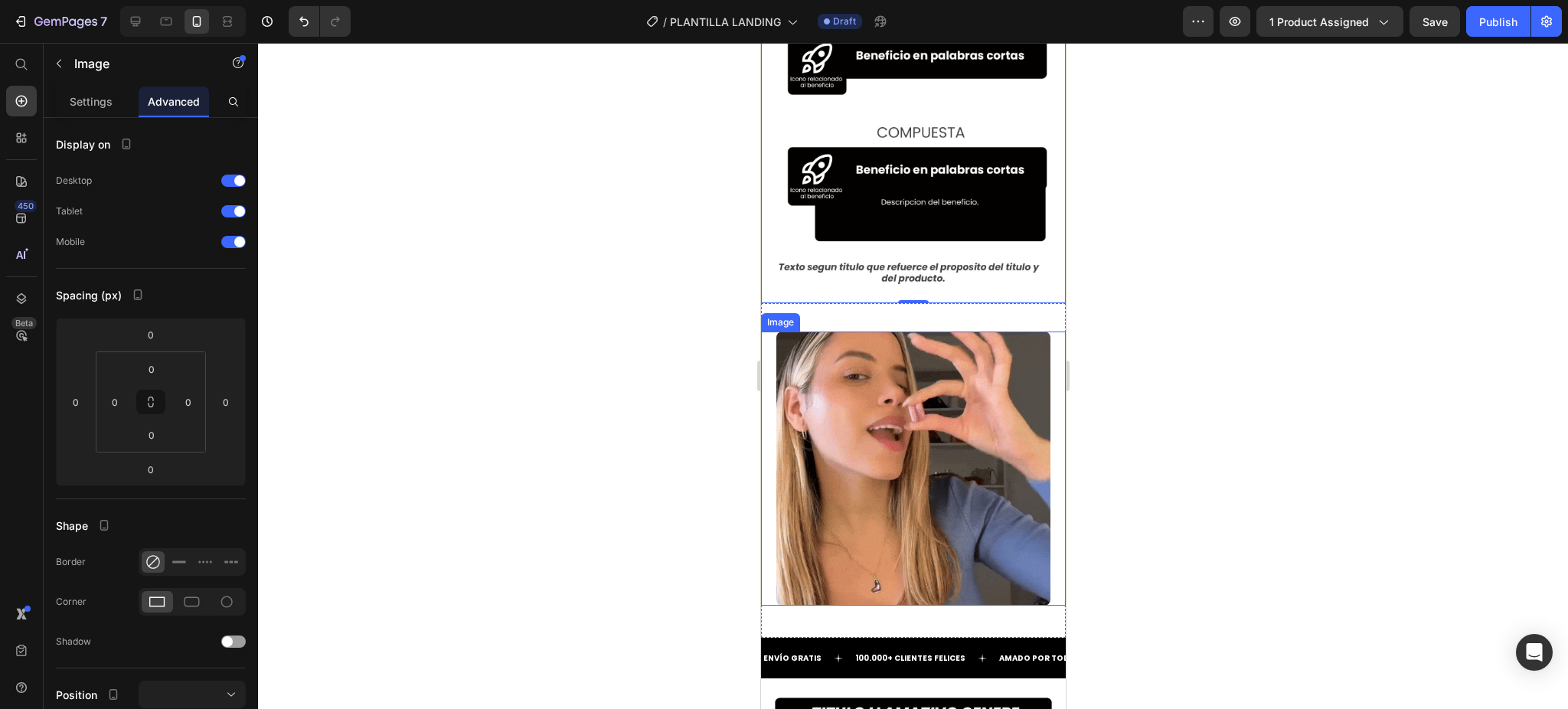 click at bounding box center (913, 469) 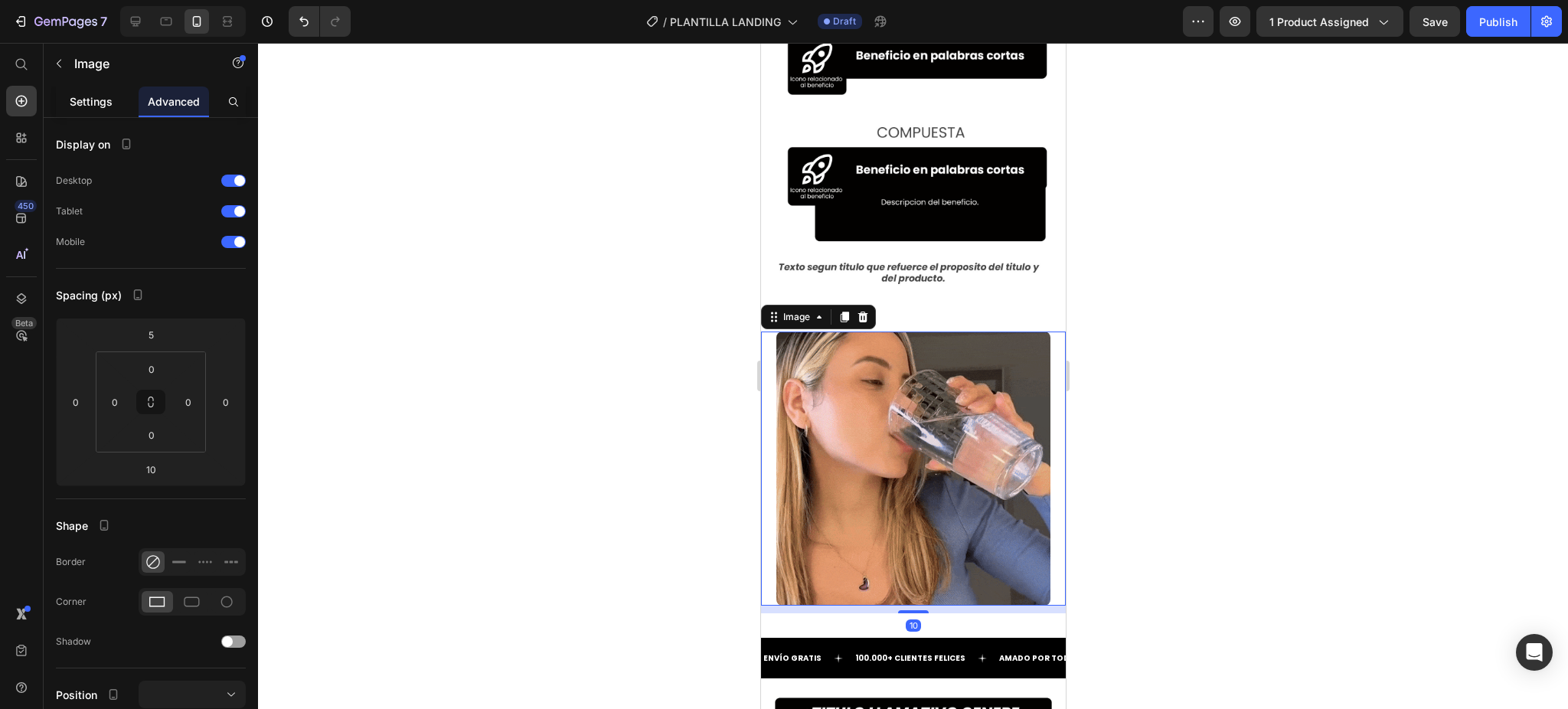 click on "Settings" at bounding box center (91, 101) 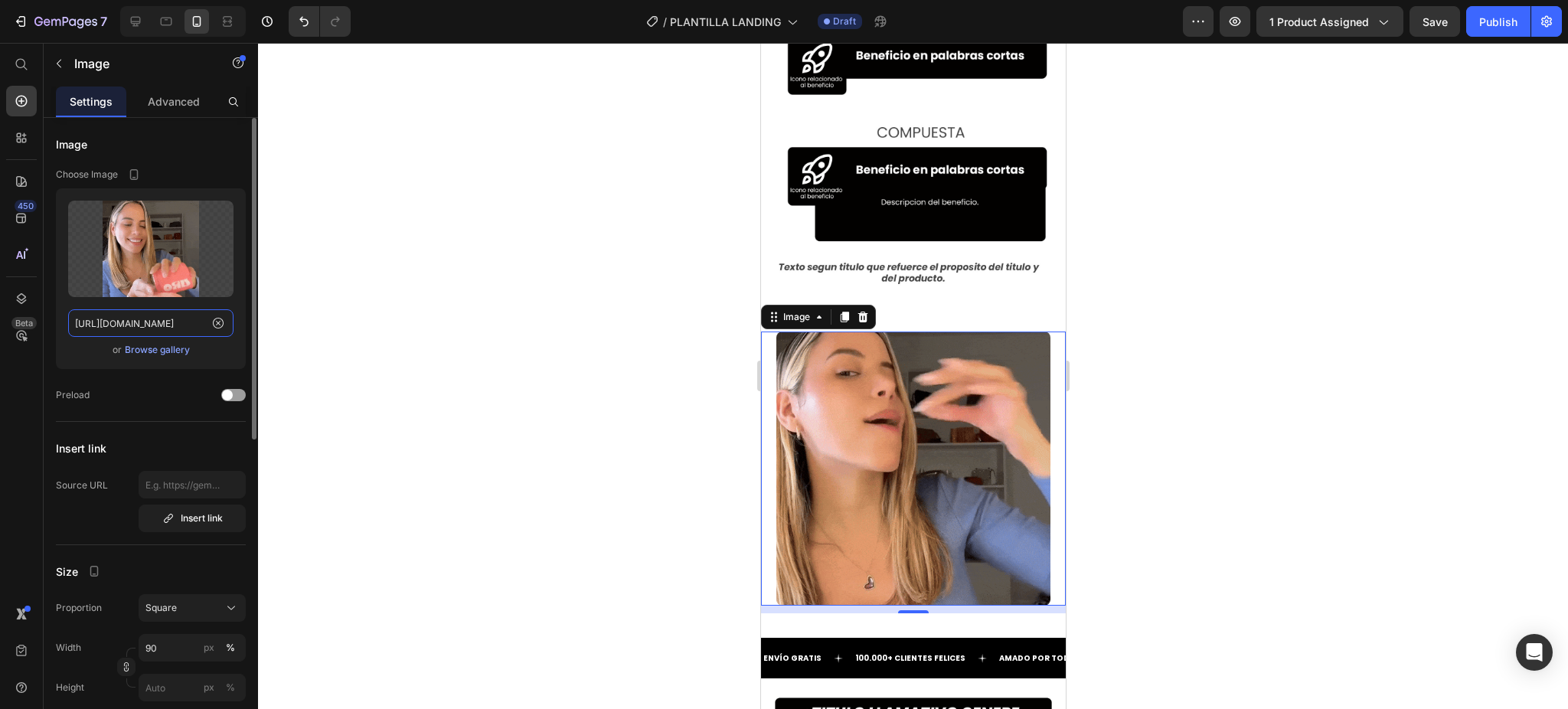 click on "https://cdn.shopify.com/s/files/1/0741/1207/3945/files/gempages_557607319064544249-debd03b8-9fc3-446f-b40e-32cb96c87212.gif" 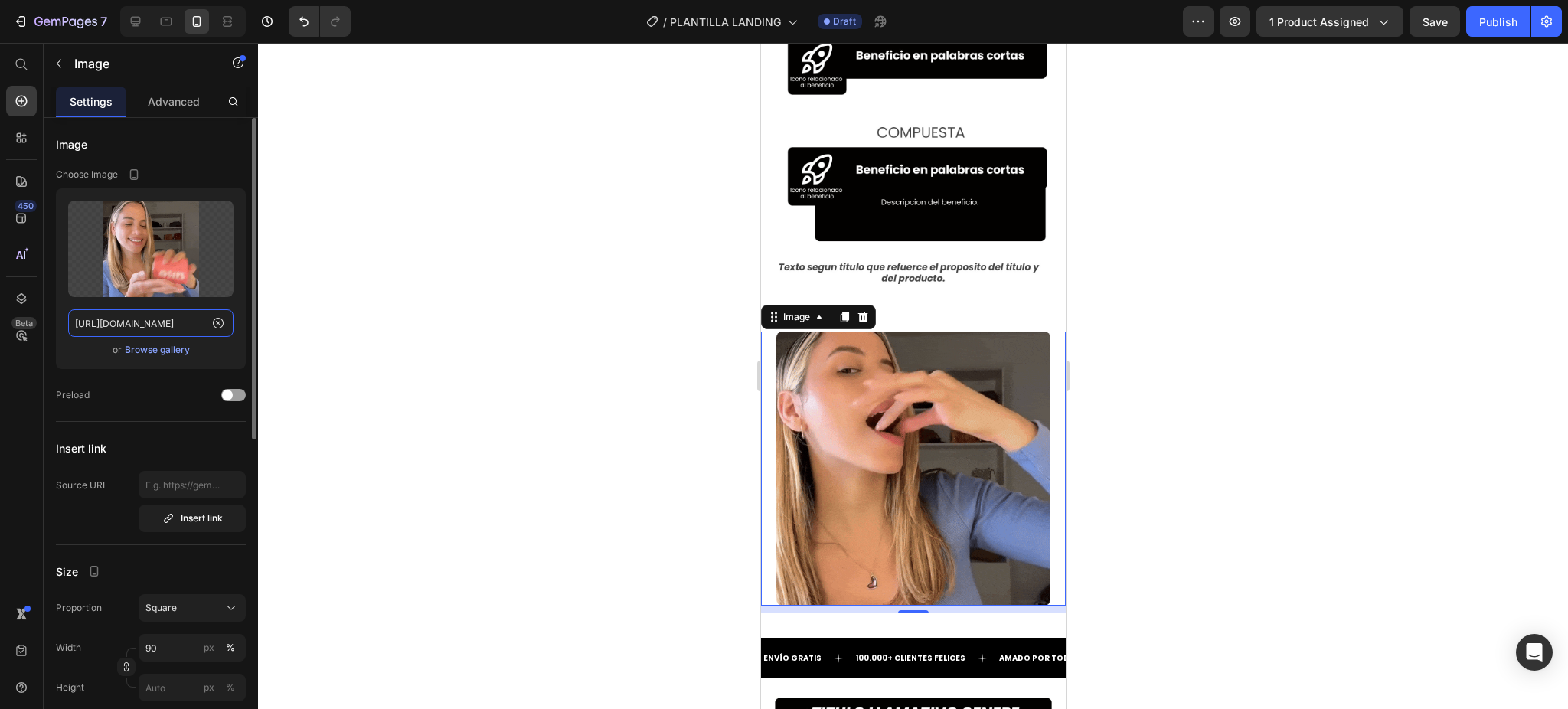 scroll, scrollTop: 204, scrollLeft: 0, axis: vertical 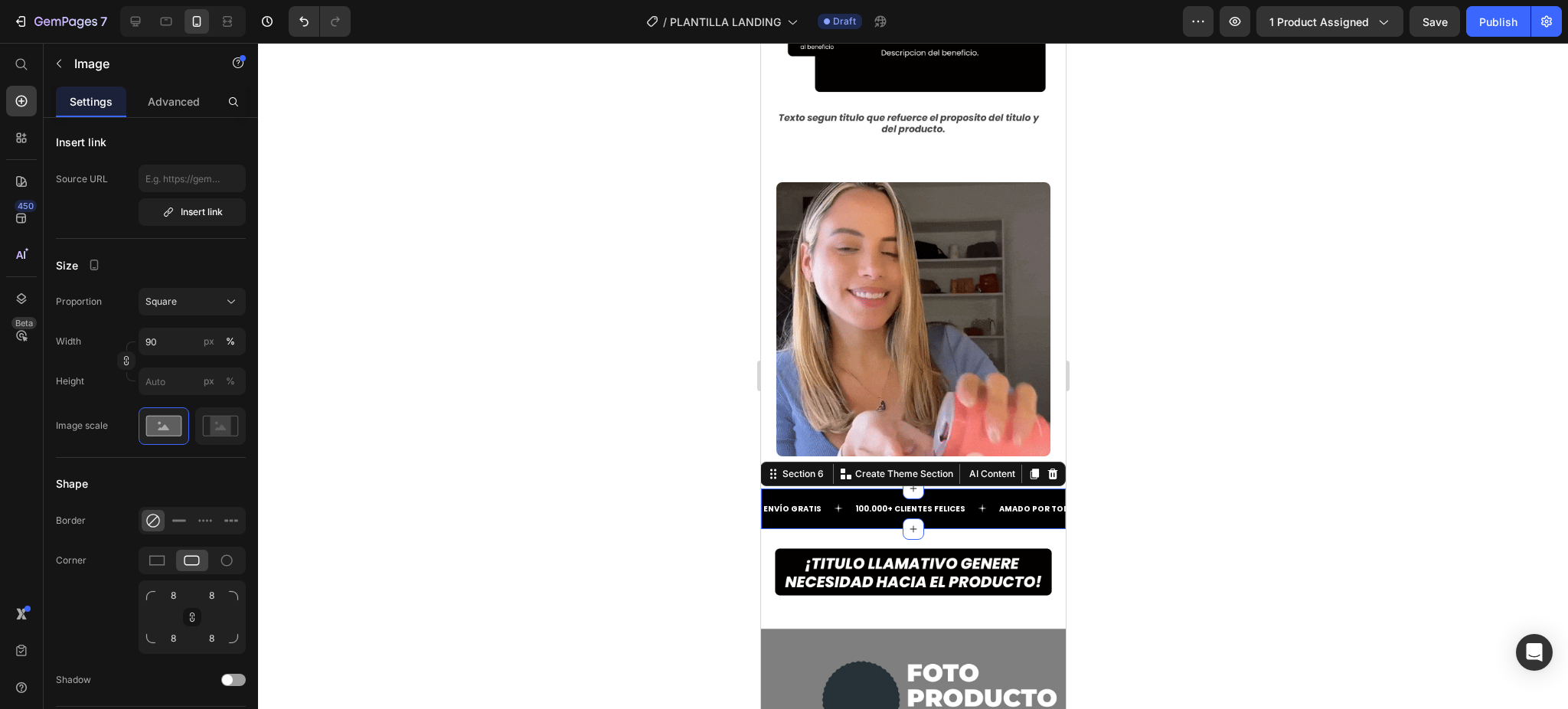 click on "ENVÍO GRATIS Text
100.000+ CLIENTES FELICES Text
AMADO POR TODOS Text
ENVÍO GRATIS Text
100.000+ CLIENTES FELICES Text
AMADO POR TODOS Text
Marquee Section 6   You can create reusable sections Create Theme Section AI Content Write with GemAI What would you like to describe here? Tone and Voice Persuasive Product Show more Generate" at bounding box center [913, 508] 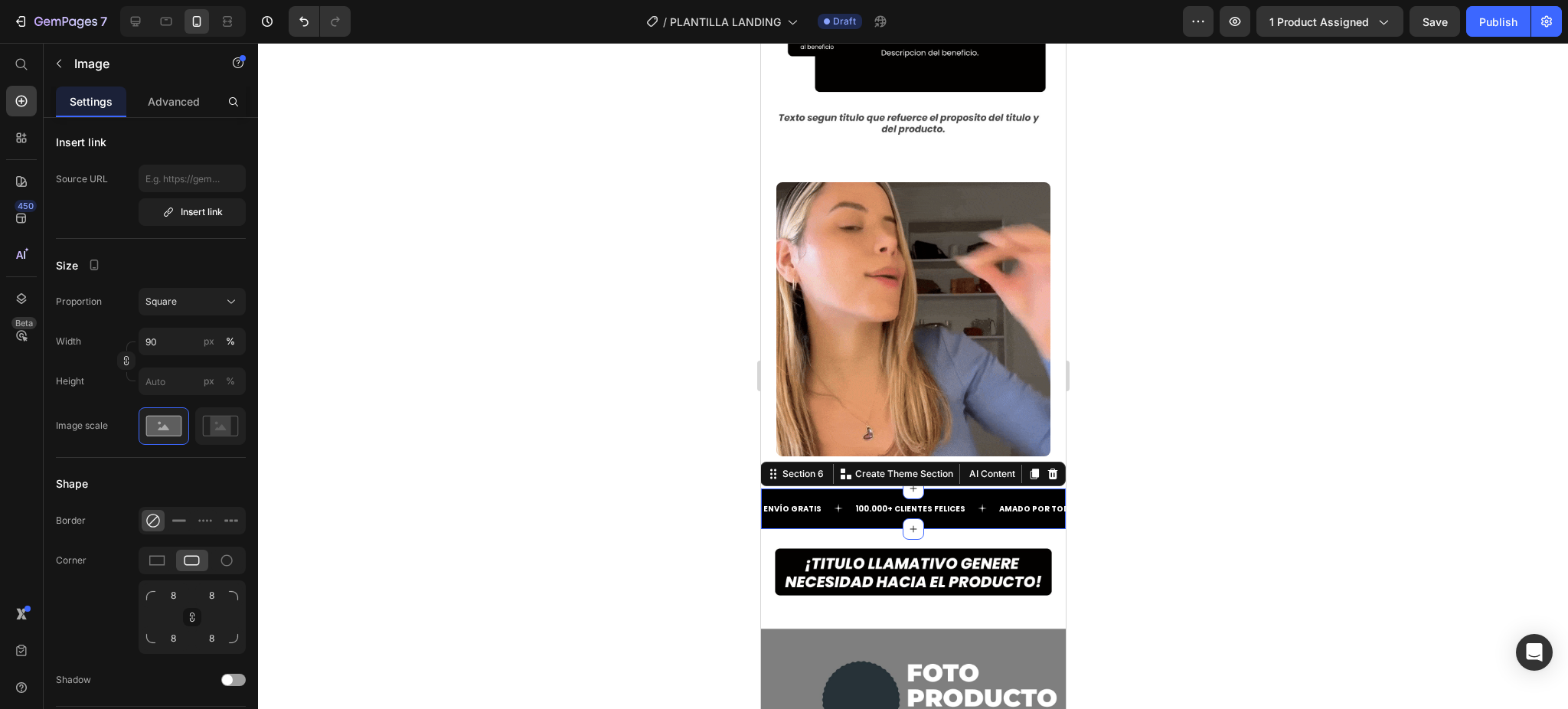 scroll, scrollTop: 0, scrollLeft: 0, axis: both 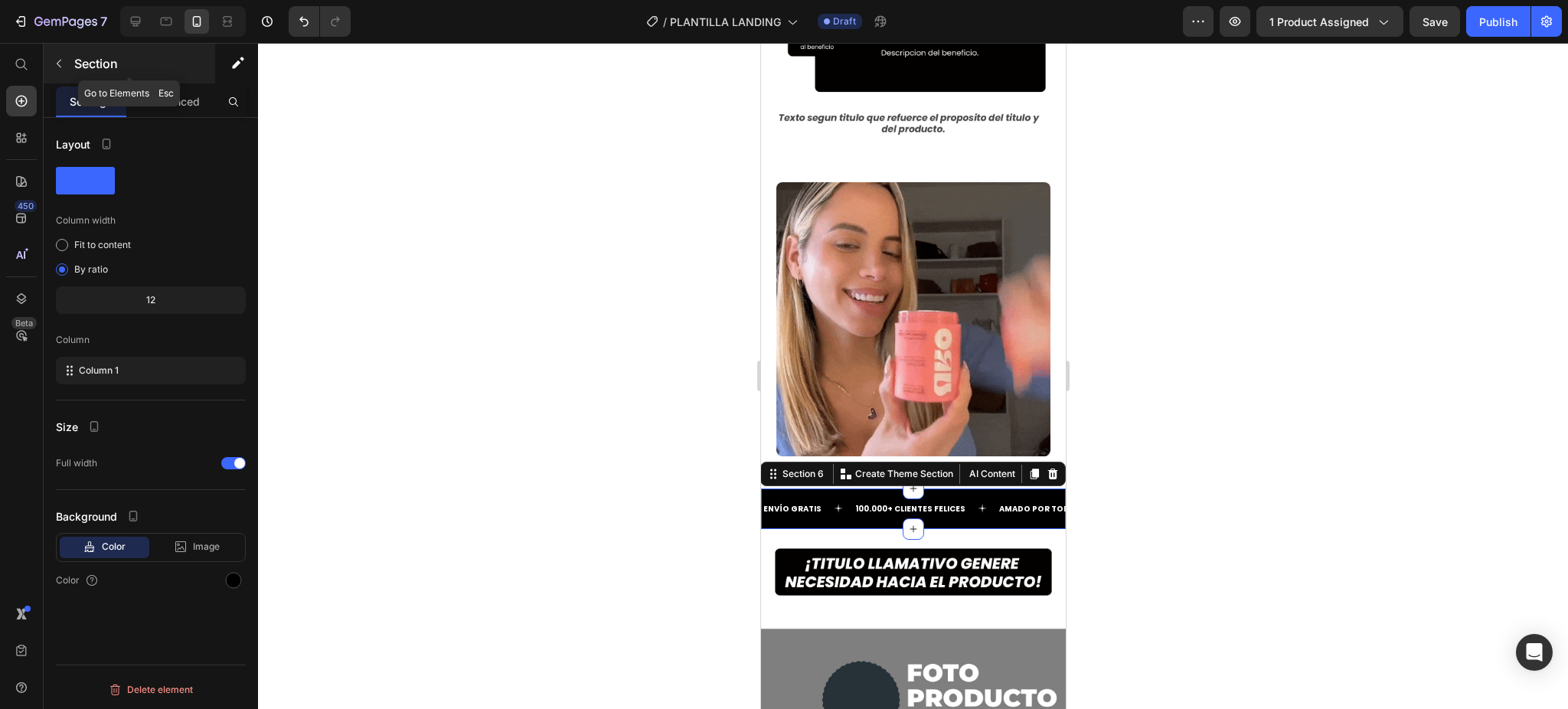 click 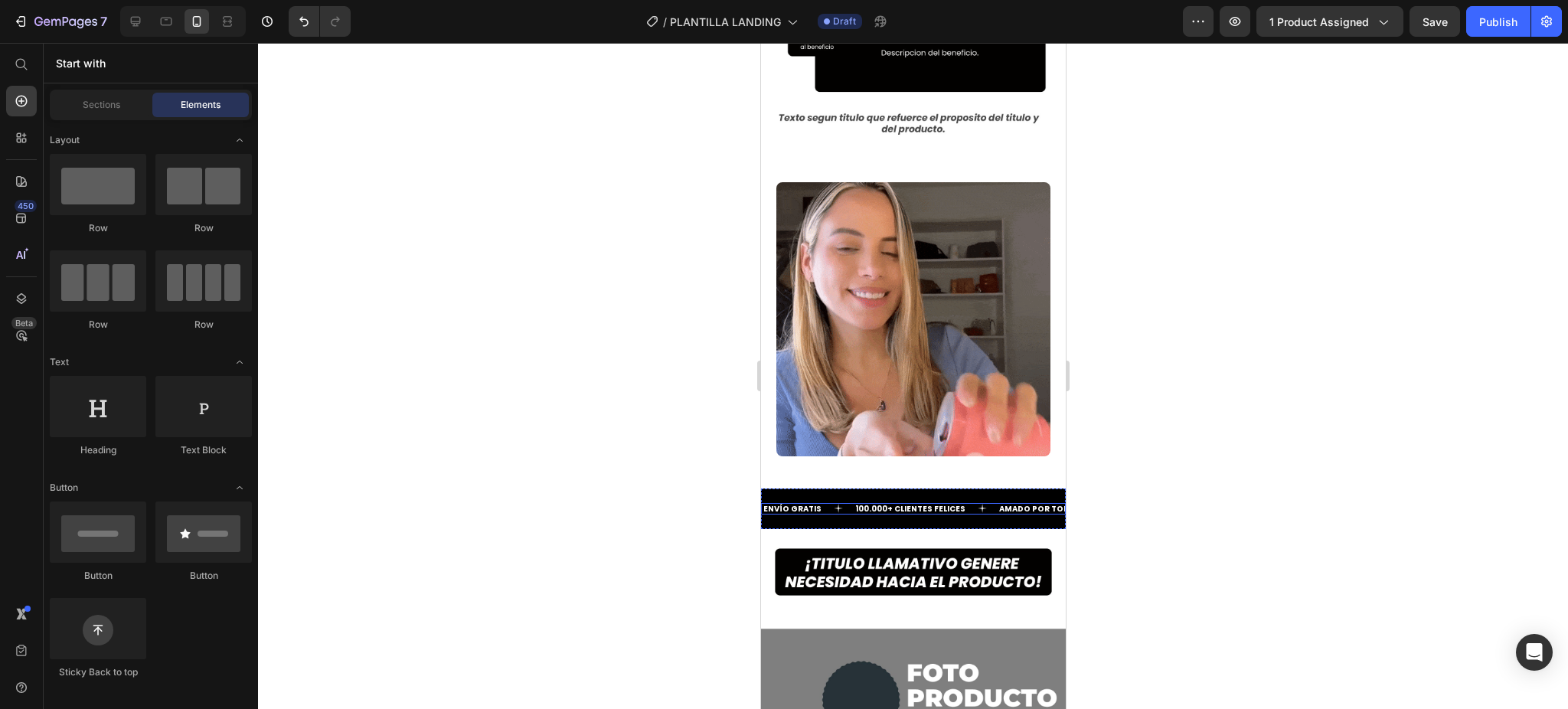 click on "ENVÍO GRATIS Text" at bounding box center [807, 508] 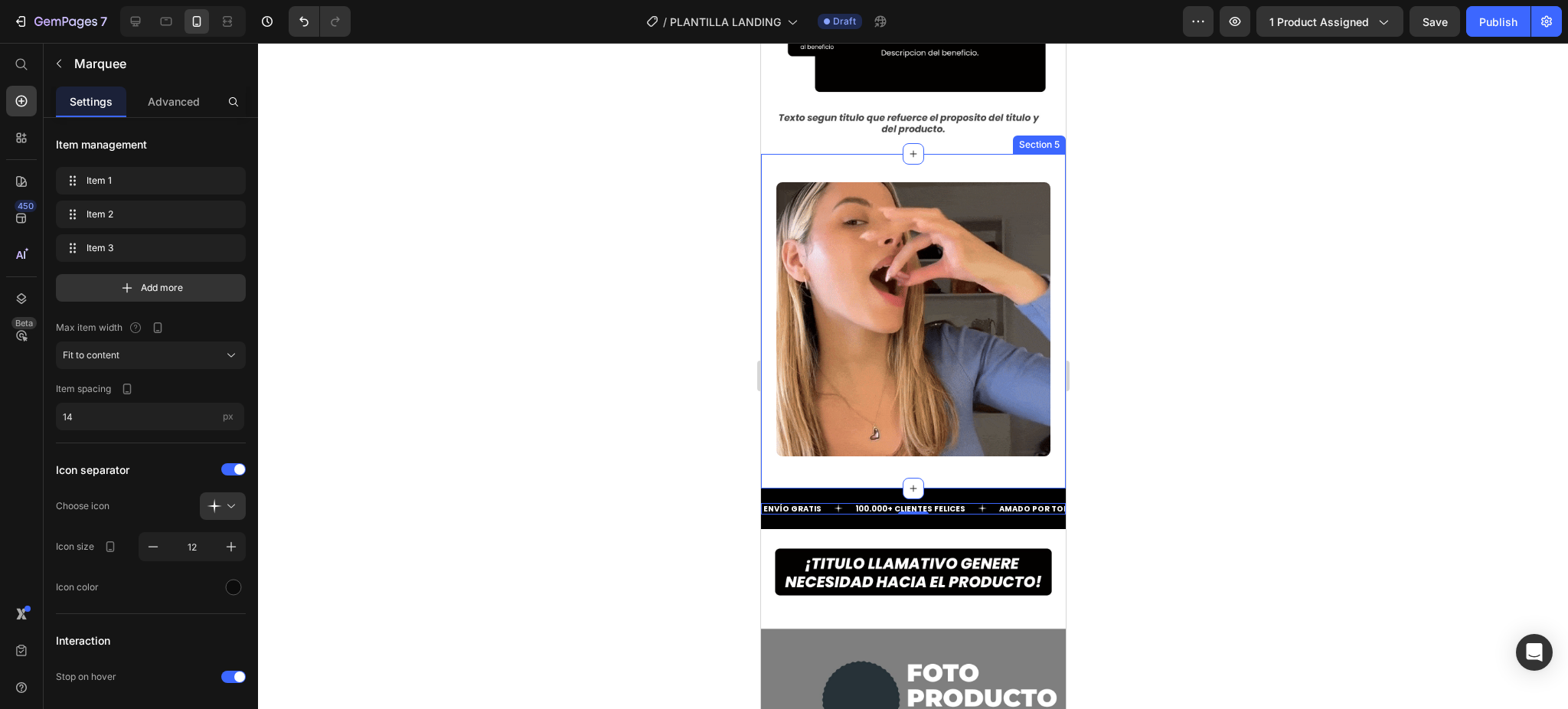 click on "Image Section 5" at bounding box center (913, 321) 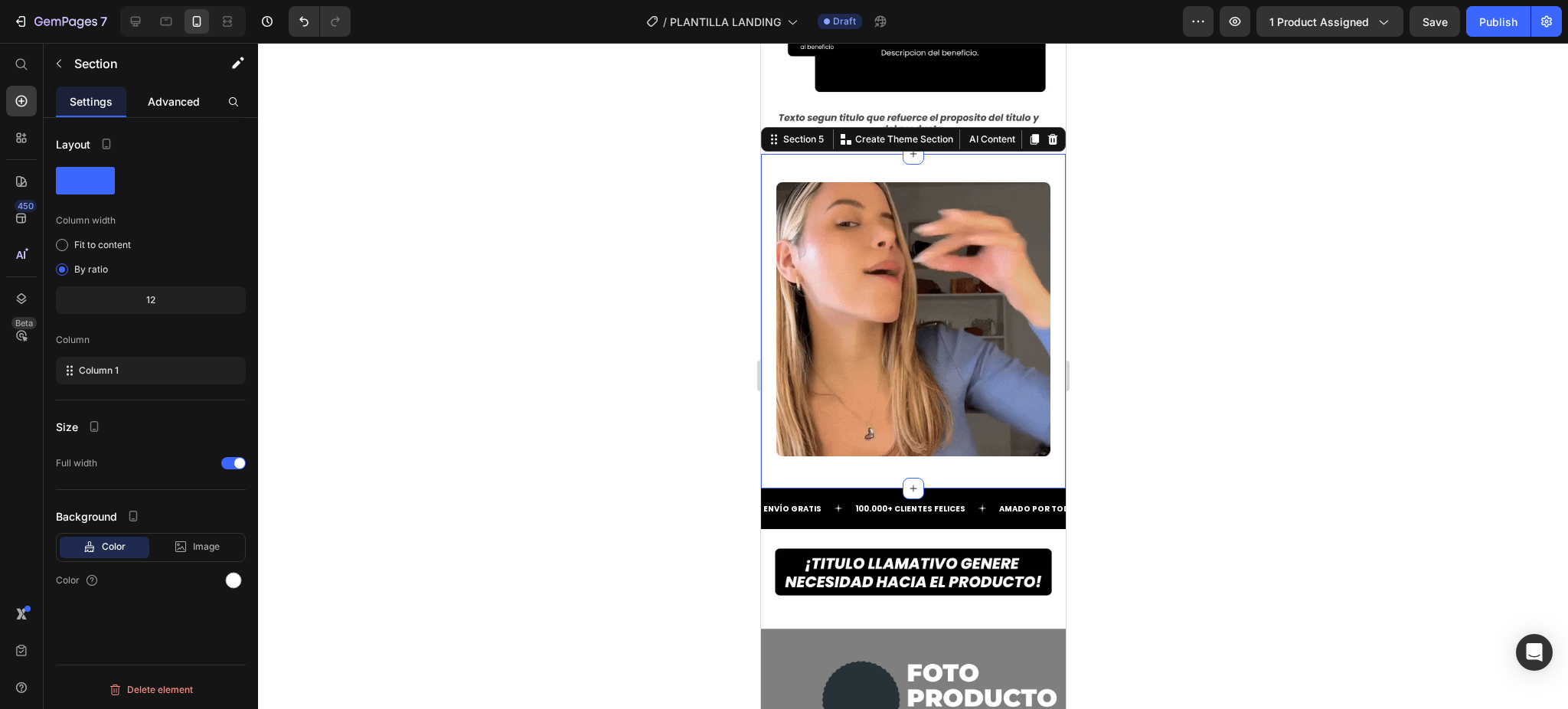 click on "Advanced" at bounding box center [174, 101] 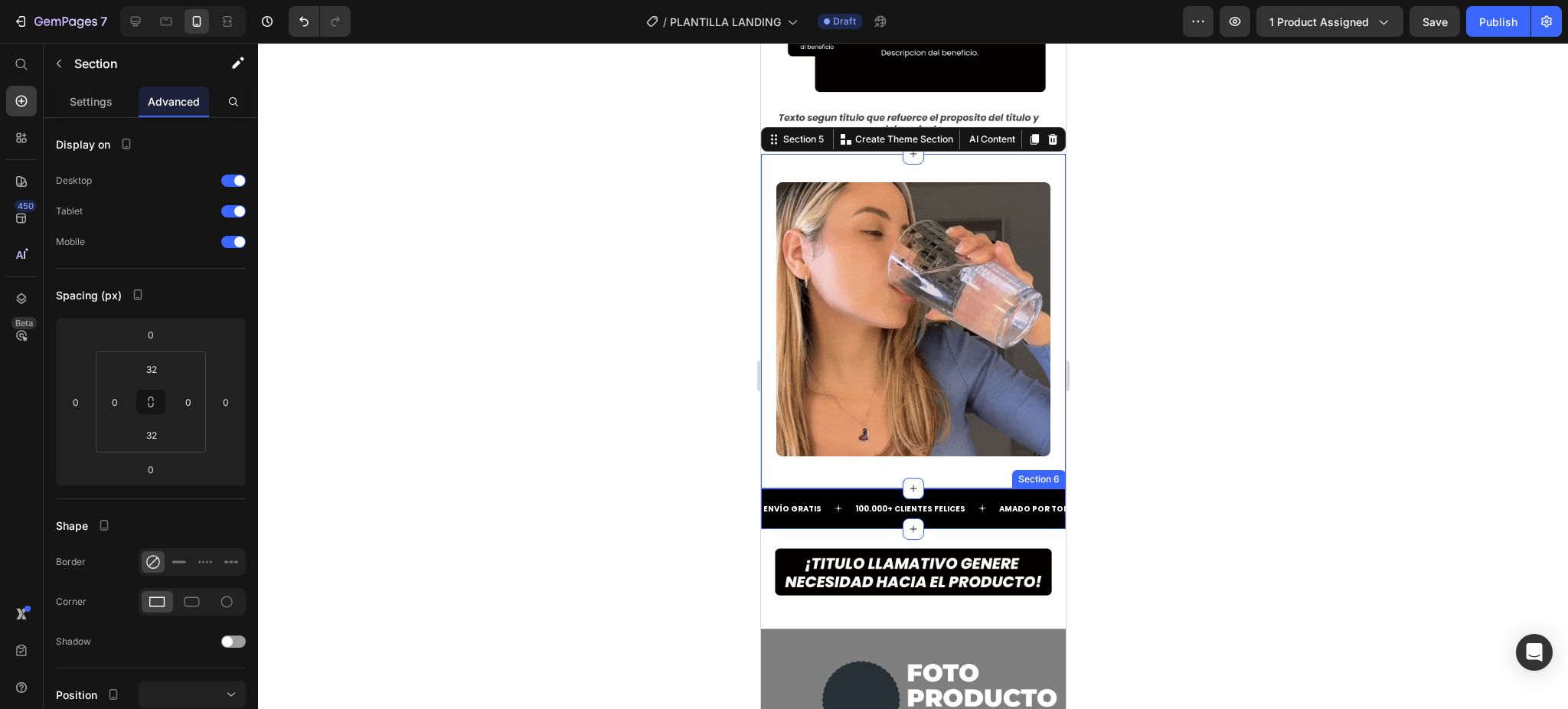 click on "ENVÍO GRATIS Text
100.000+ CLIENTES FELICES Text
AMADO POR TODOS Text
ENVÍO GRATIS Text
100.000+ CLIENTES FELICES Text
AMADO POR TODOS Text
Marquee Section 6" at bounding box center (913, 508) 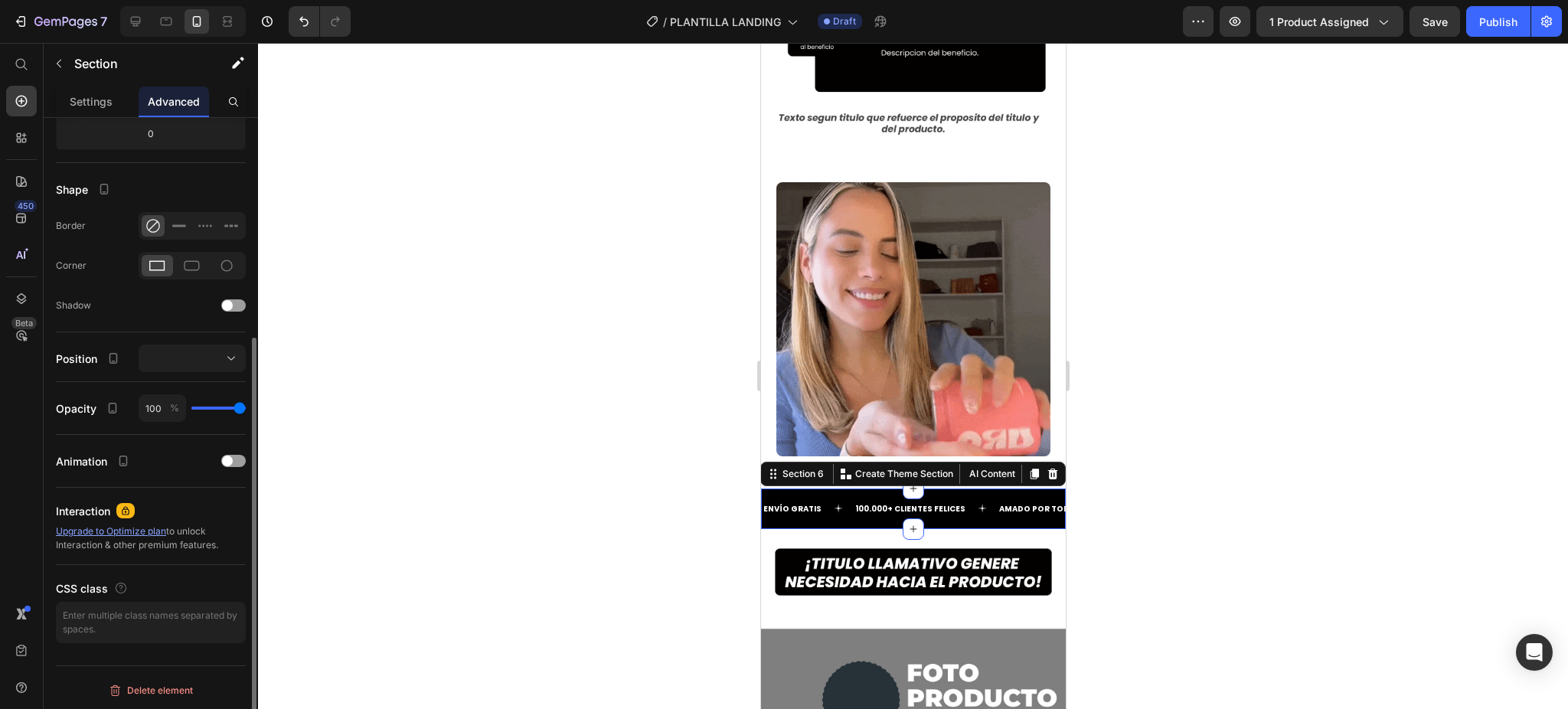 scroll, scrollTop: 234, scrollLeft: 0, axis: vertical 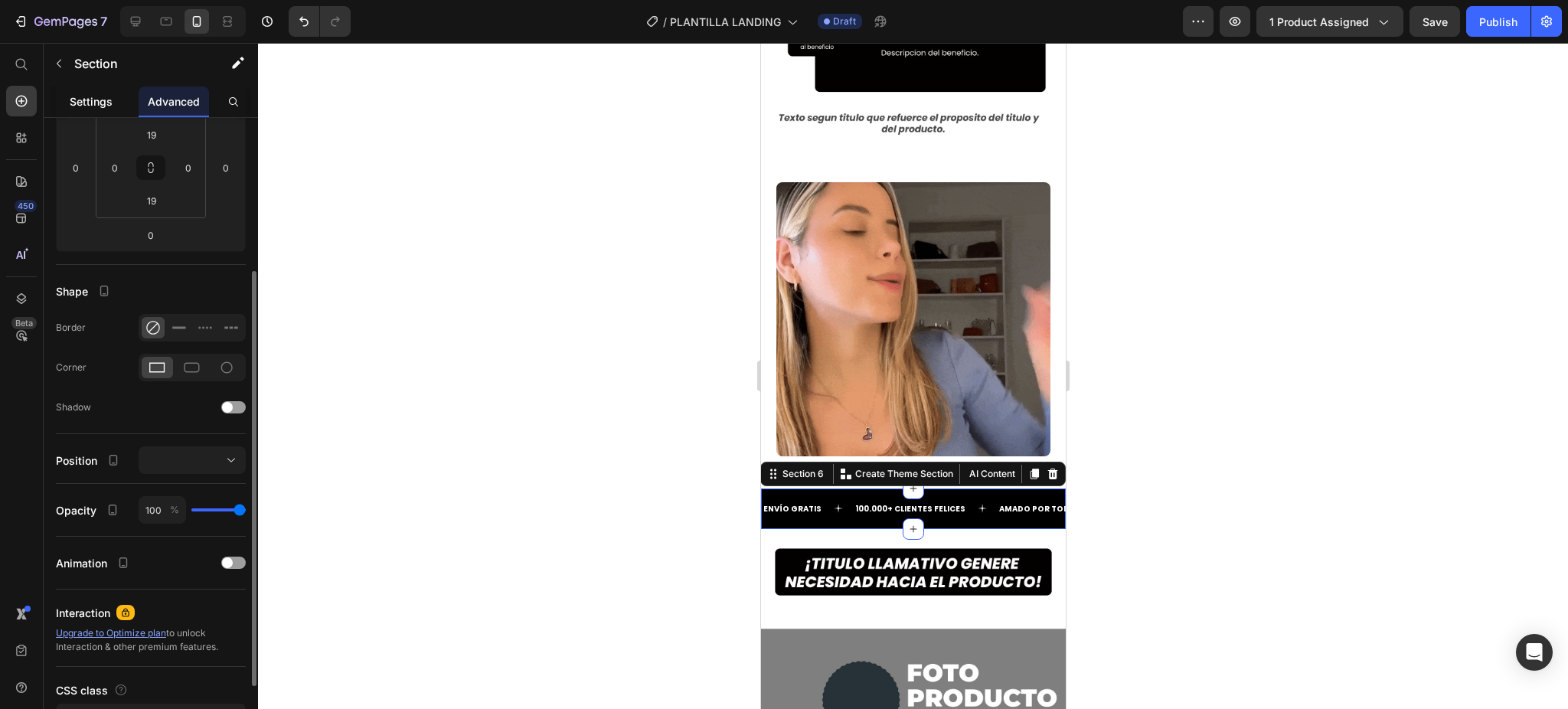 click on "Settings" at bounding box center [91, 101] 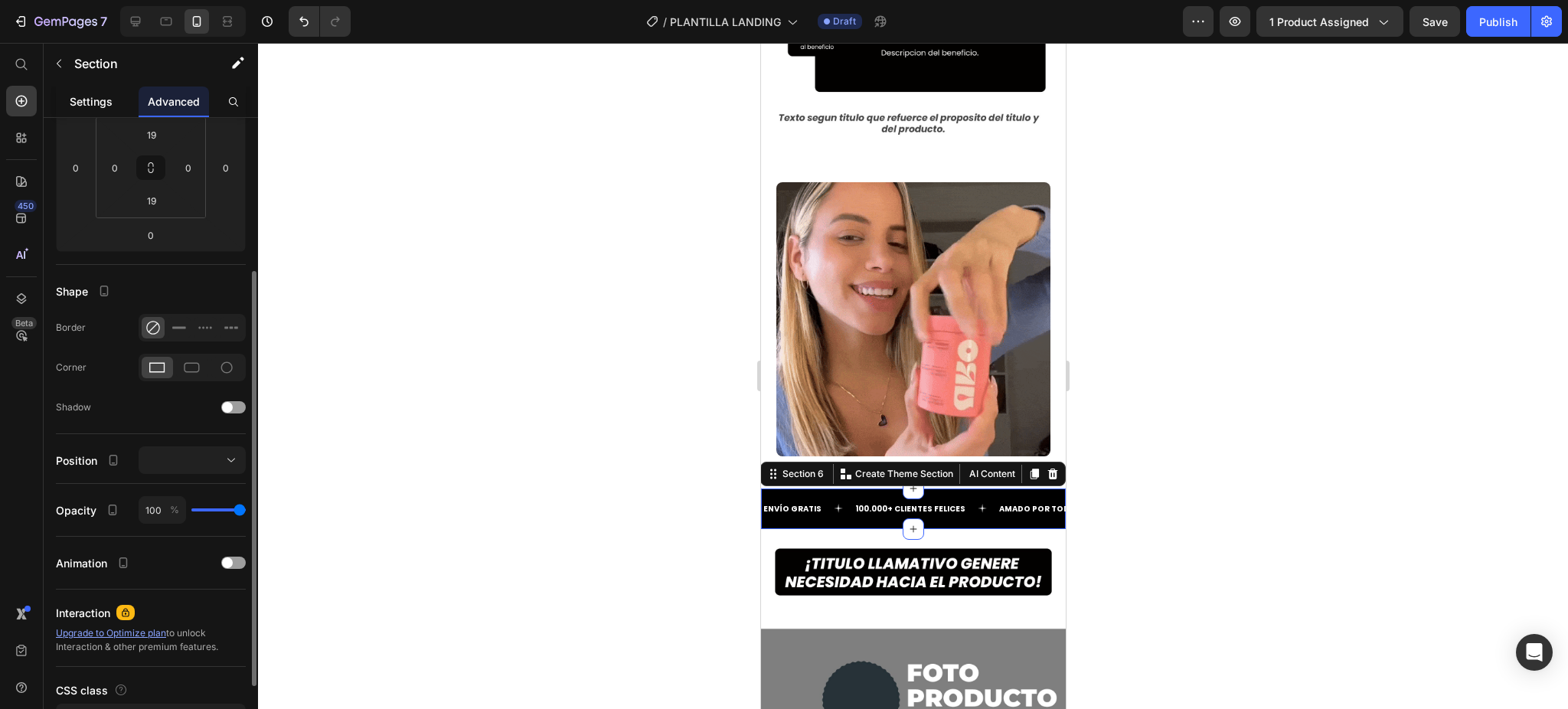 scroll, scrollTop: 0, scrollLeft: 0, axis: both 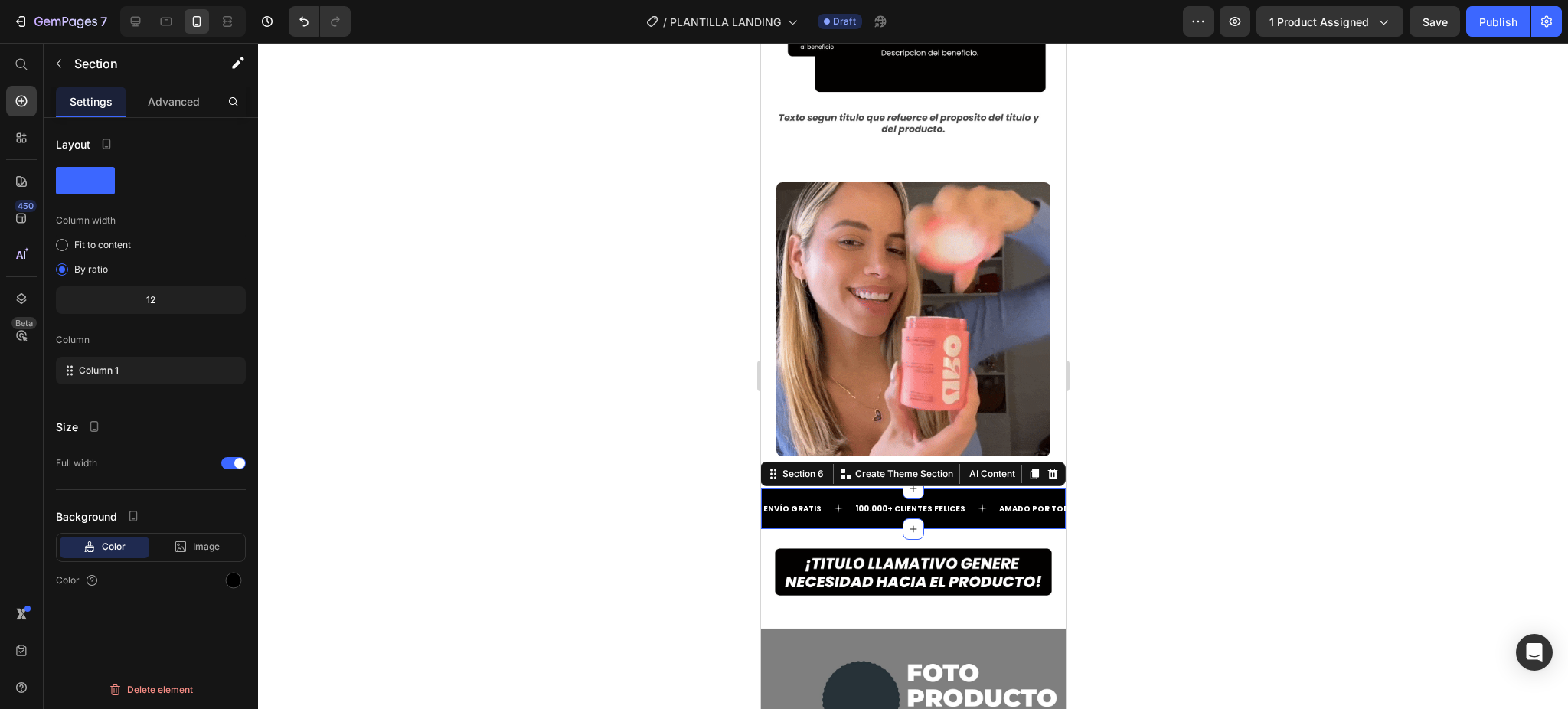 click on "ENVÍO GRATIS Text
100.000+ CLIENTES FELICES Text
AMADO POR TODOS Text
ENVÍO GRATIS Text
100.000+ CLIENTES FELICES Text
AMADO POR TODOS Text
Marquee Section 6   You can create reusable sections Create Theme Section AI Content Write with GemAI What would you like to describe here? Tone and Voice Persuasive Product Magnesio Complex l 4 tipos: Glicinato + Citrato + Gluconato + Óxido l 710 mg por cápsula Show more Generate" at bounding box center [913, 508] 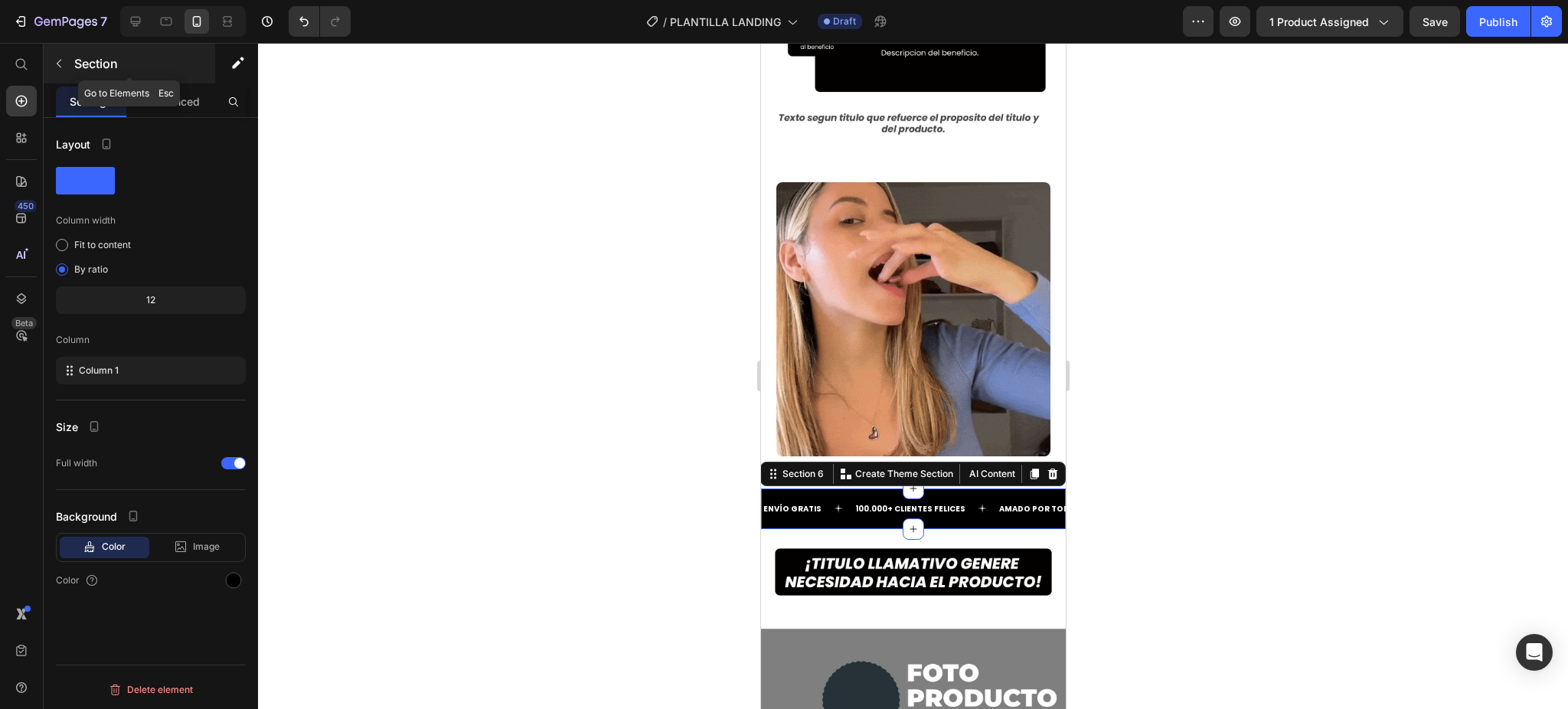 click at bounding box center (59, 64) 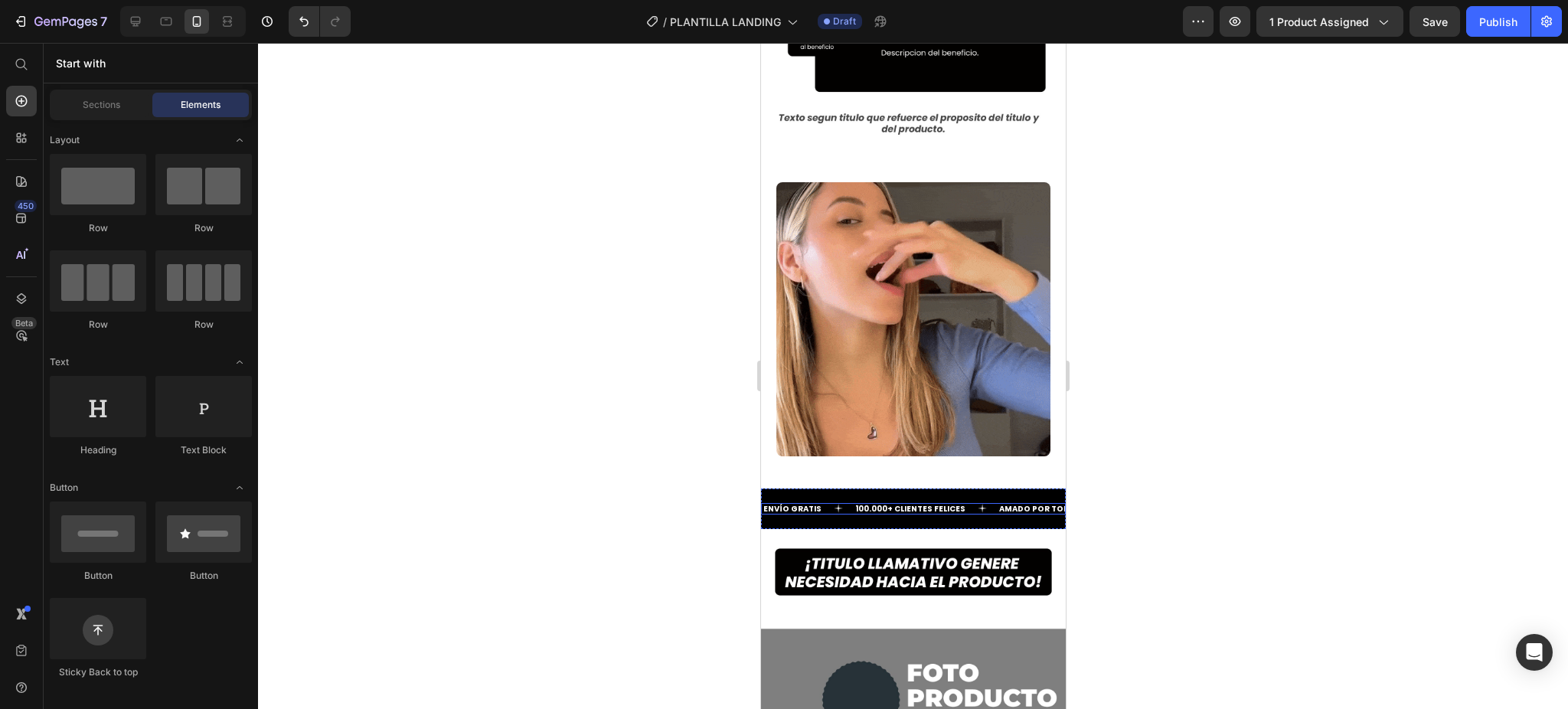 click on "ENVÍO GRATIS Text" at bounding box center [807, 508] 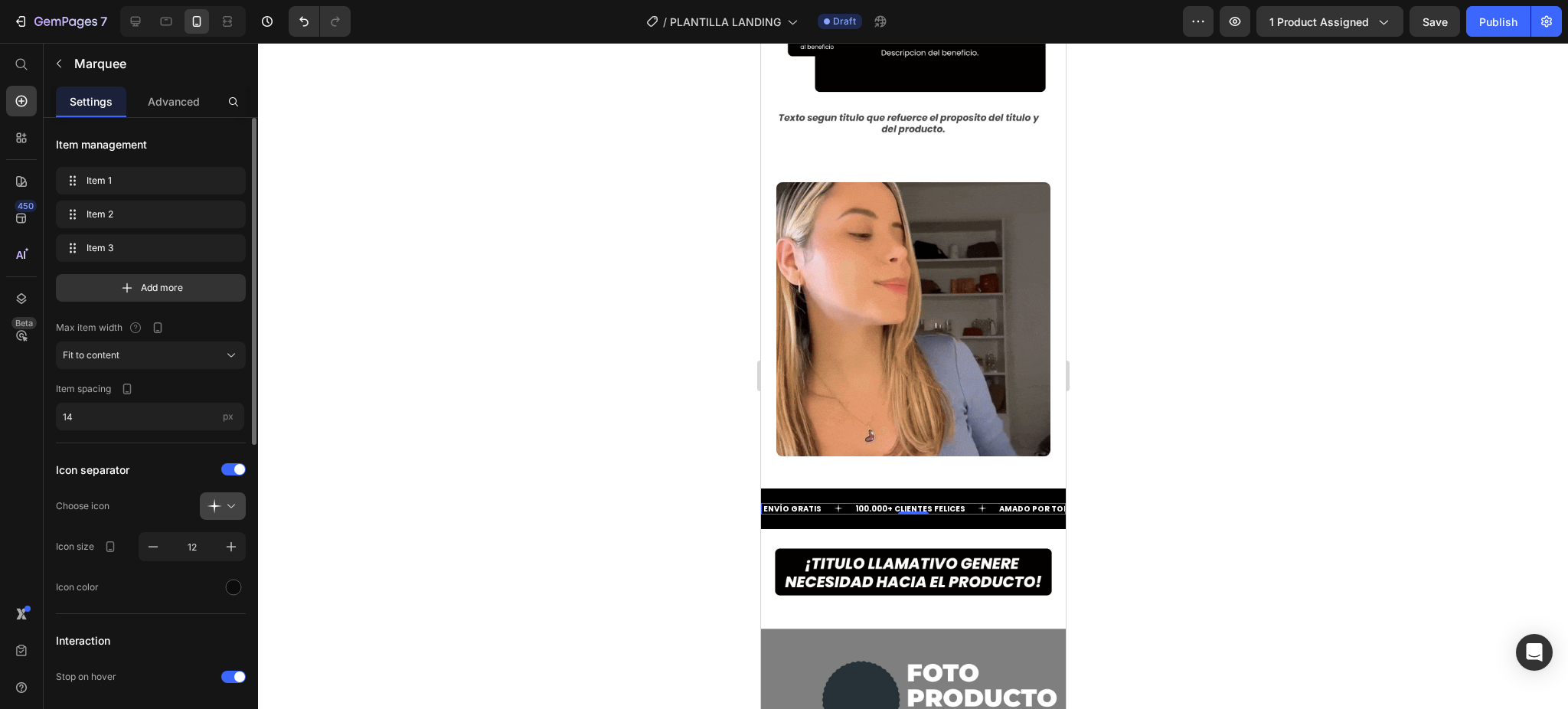 click at bounding box center (229, 506) 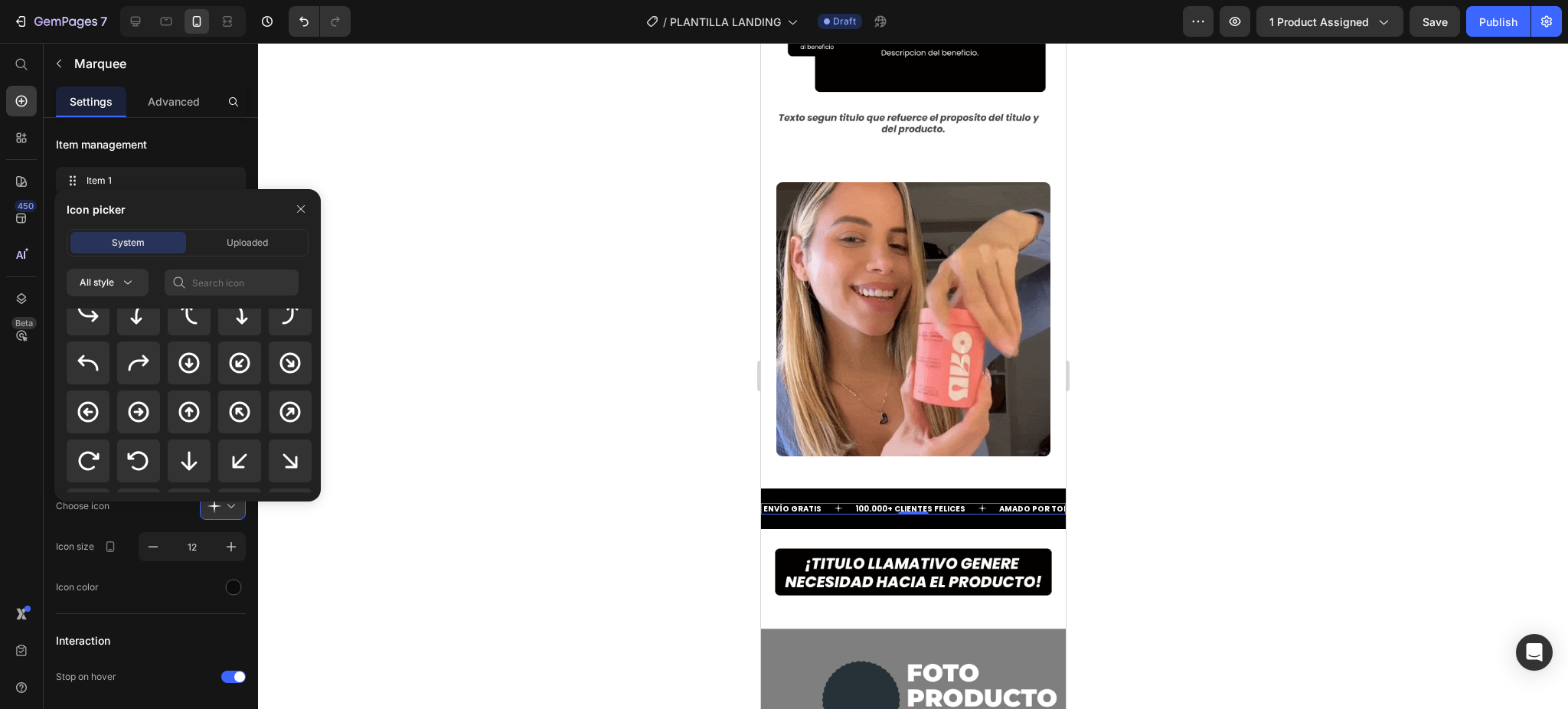 scroll, scrollTop: 510, scrollLeft: 0, axis: vertical 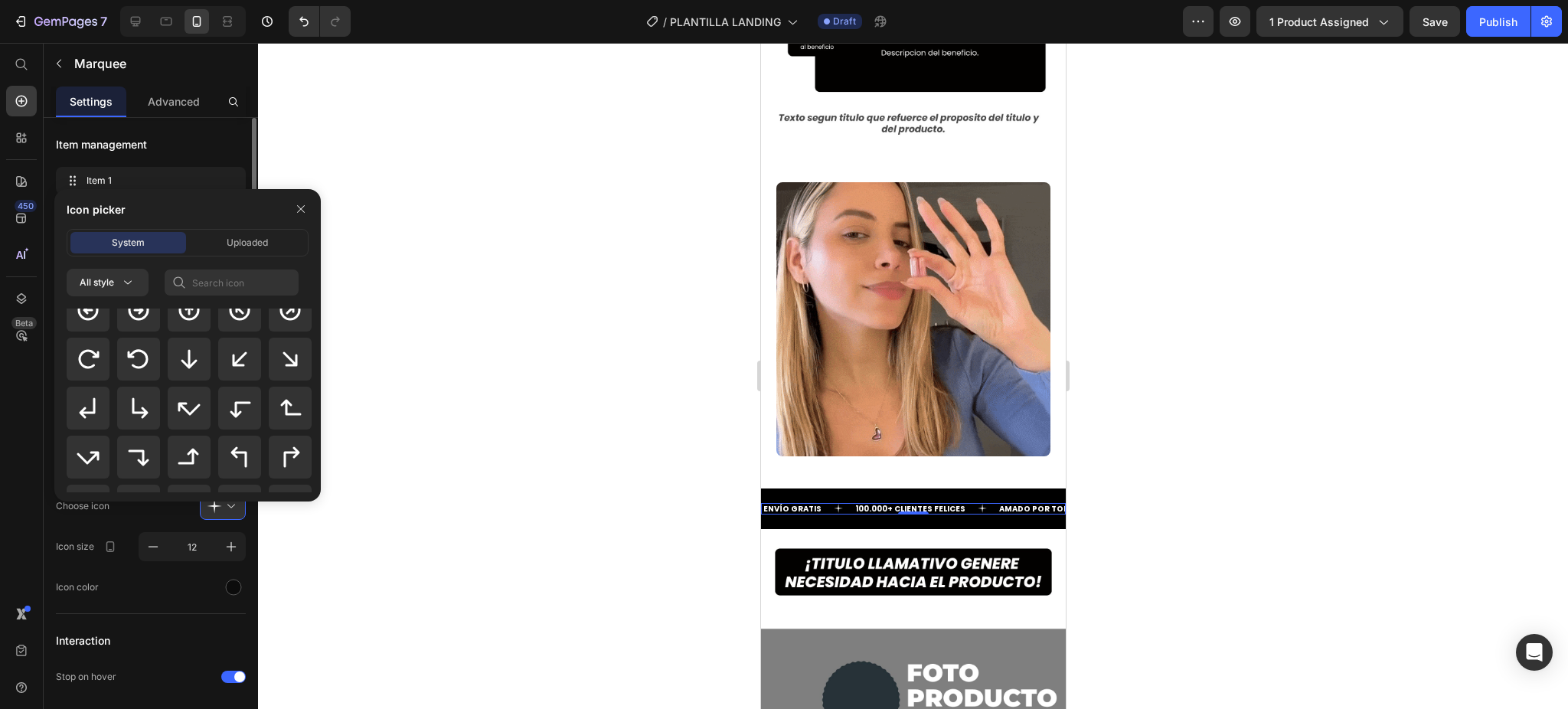 click on "Choose icon" 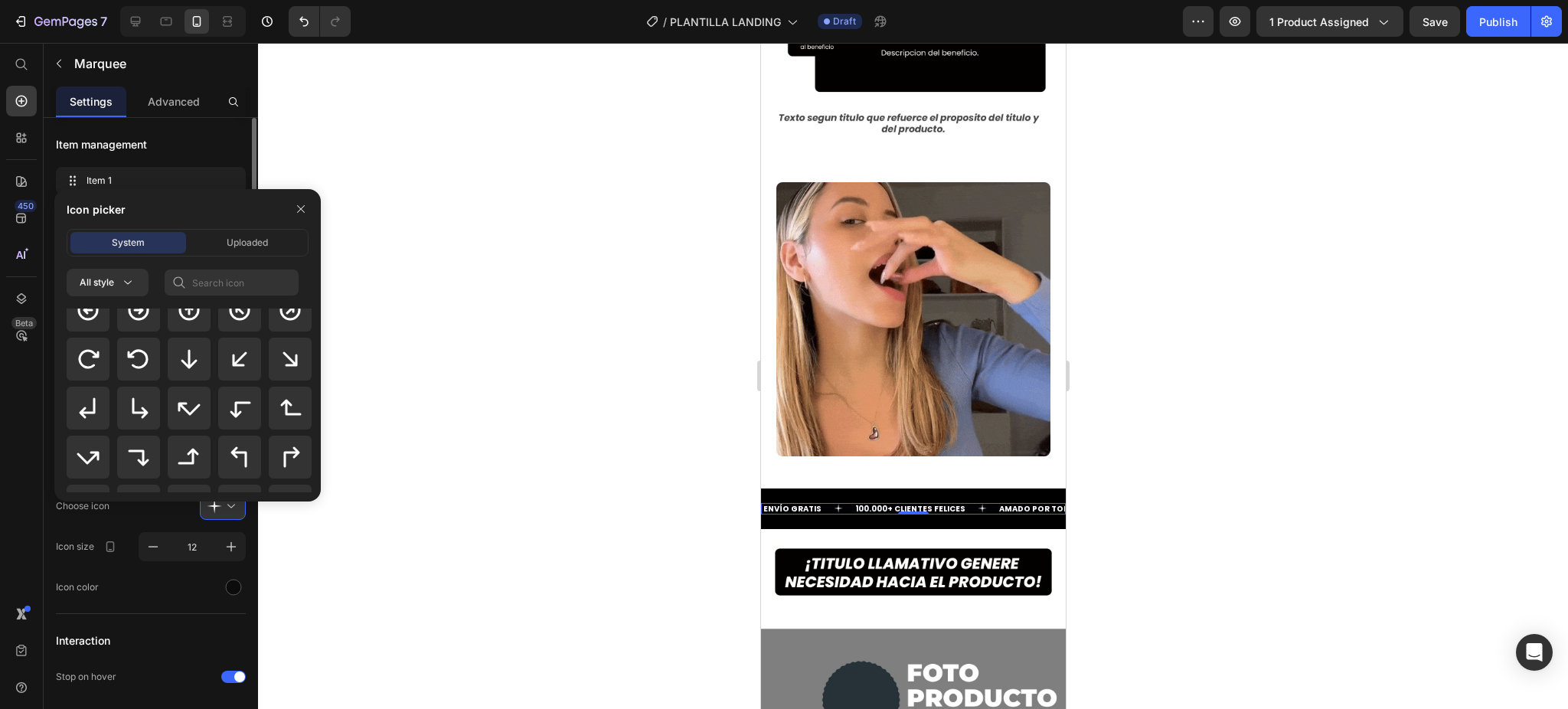 click on "Choose icon" 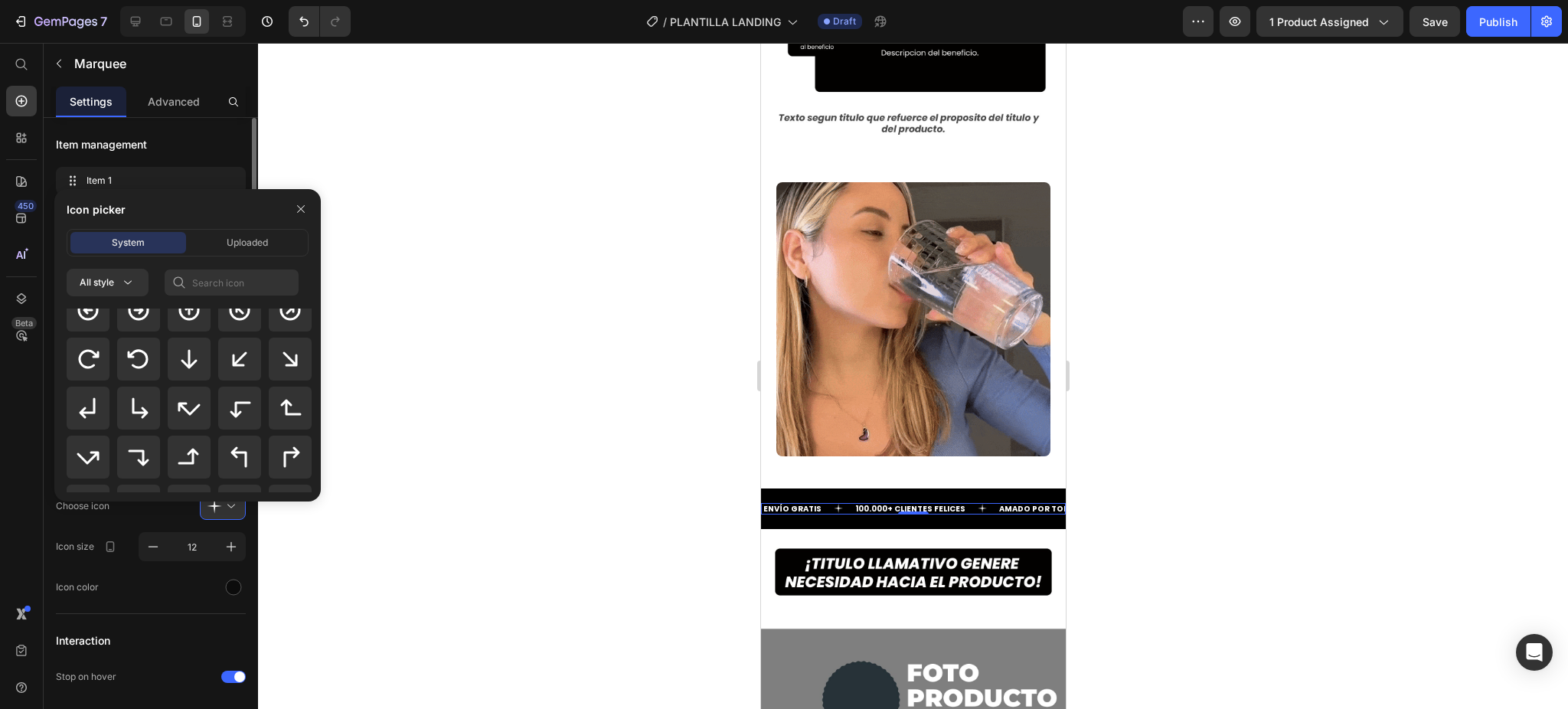 click on "Choose icon" 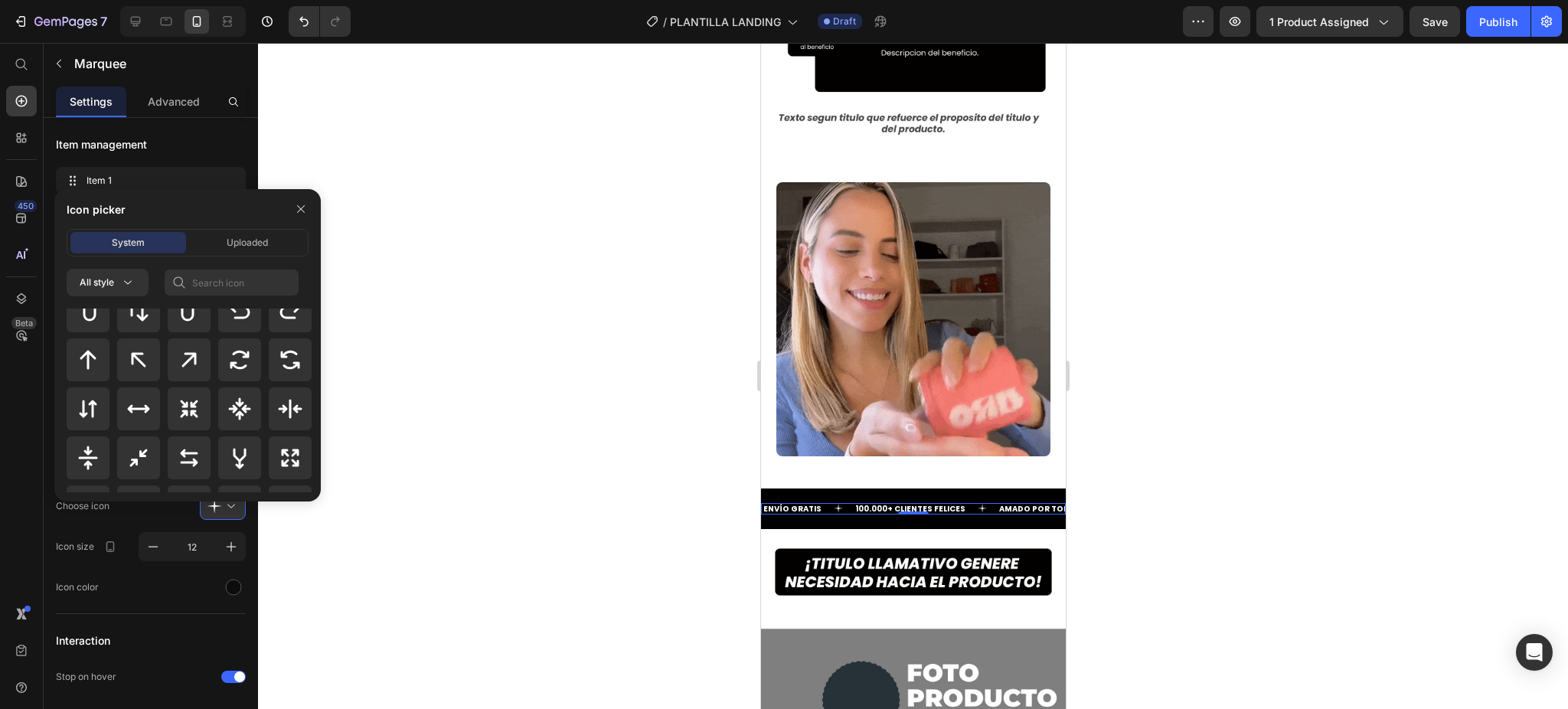 scroll, scrollTop: 1017, scrollLeft: 0, axis: vertical 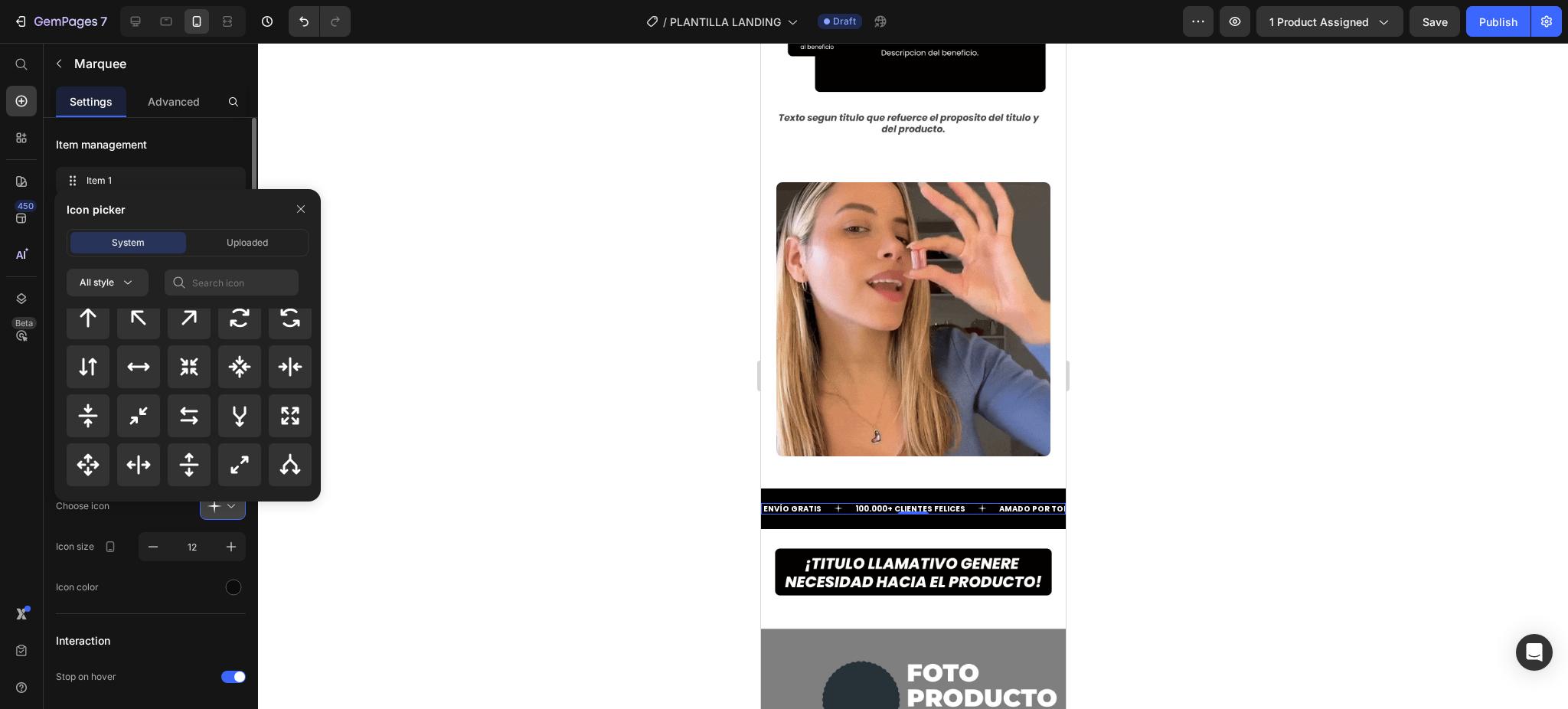 click at bounding box center (229, 506) 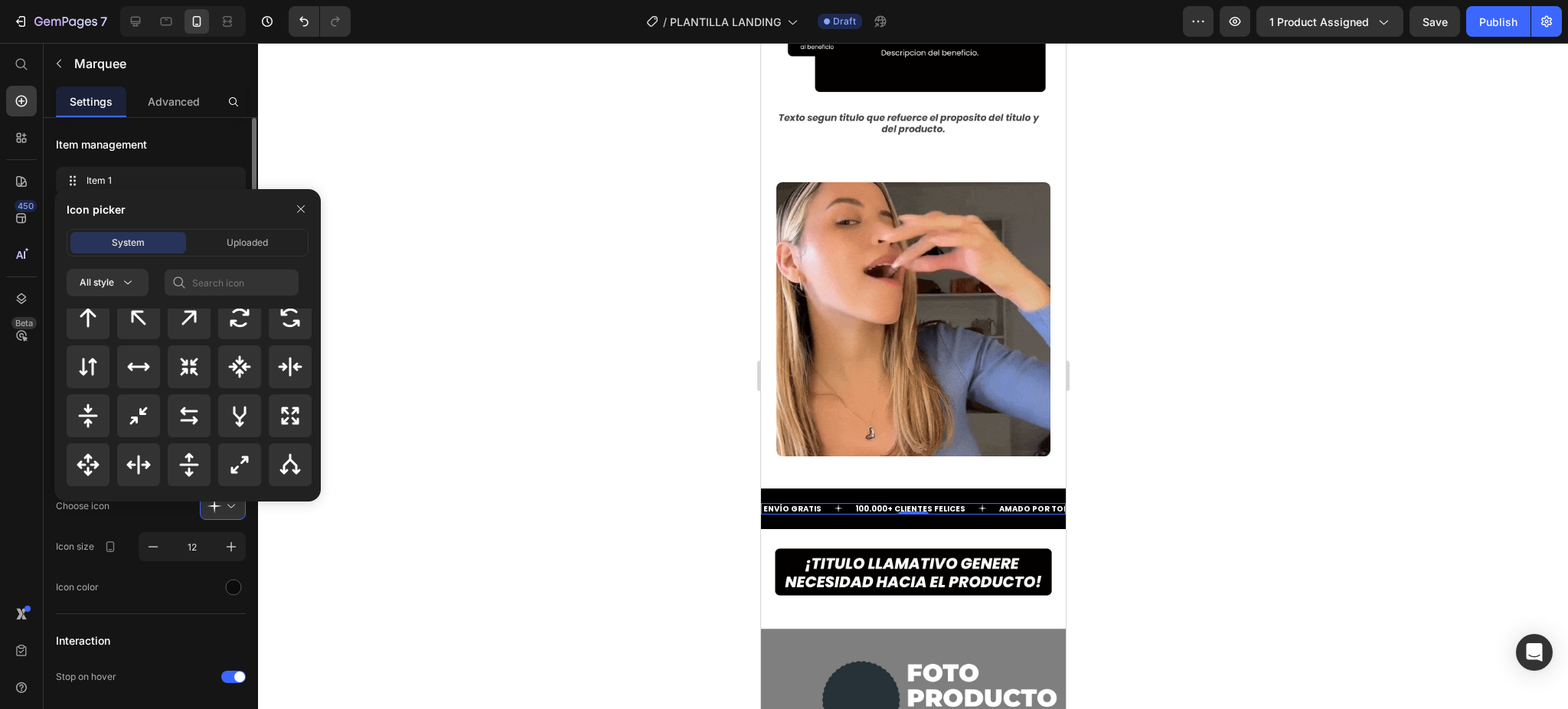 click on "Choose icon" 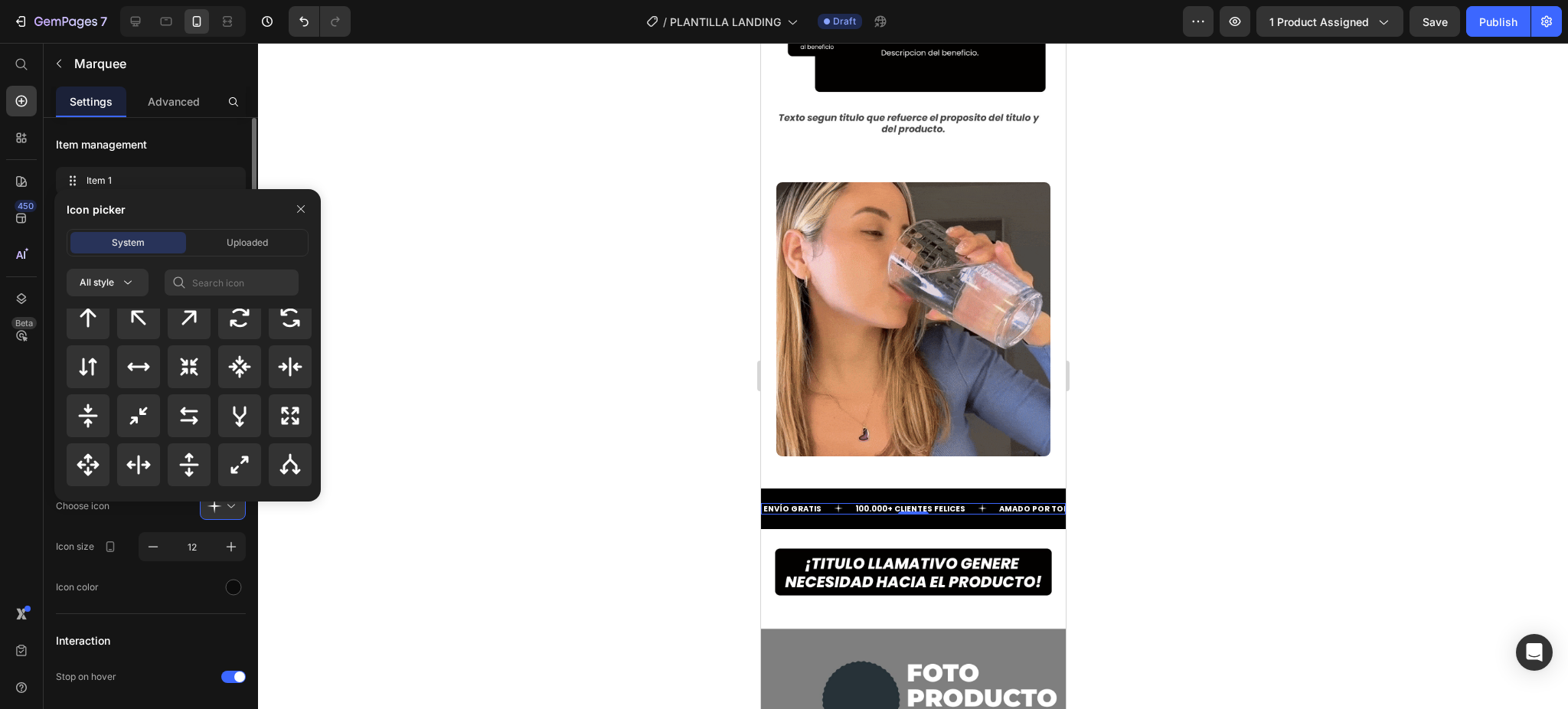 click on "Choose icon" 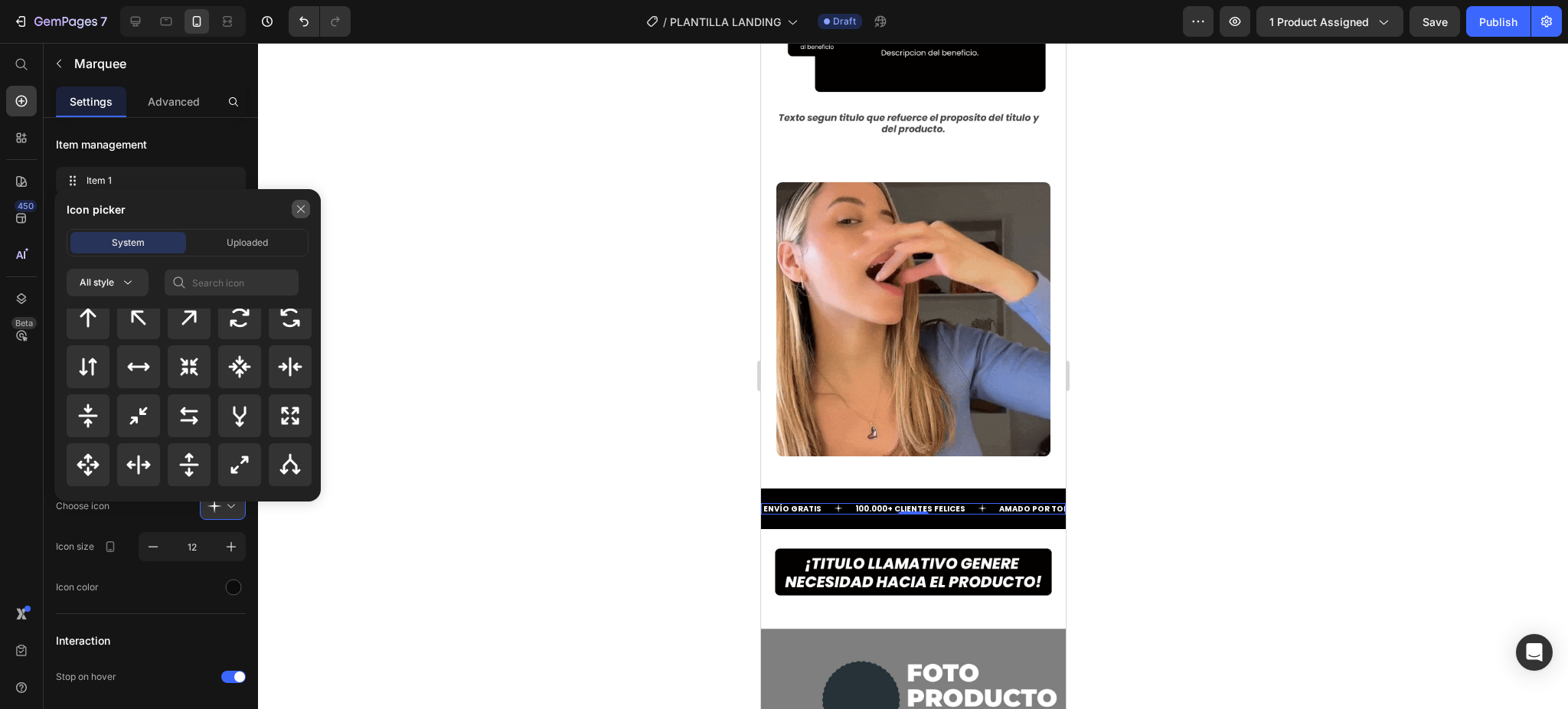 click 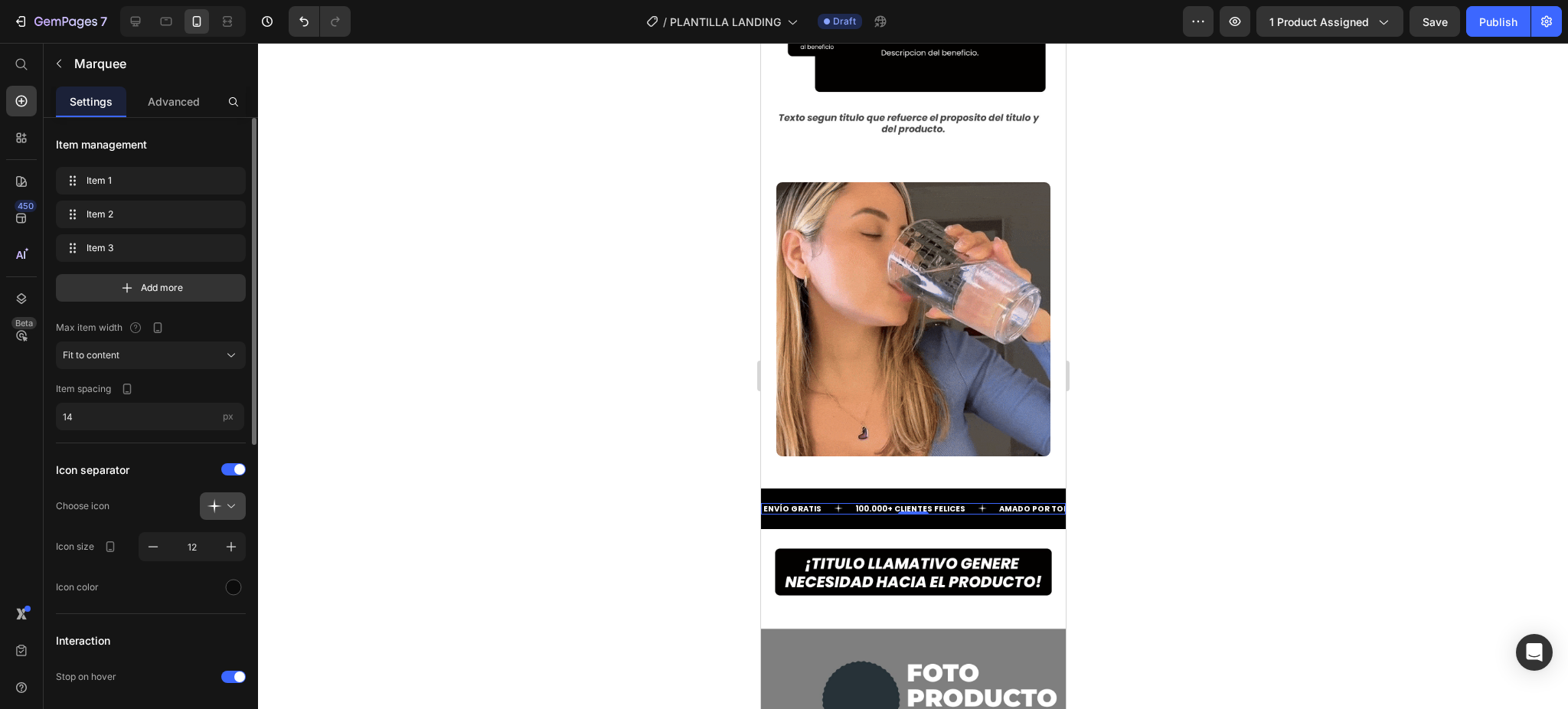 click at bounding box center (229, 506) 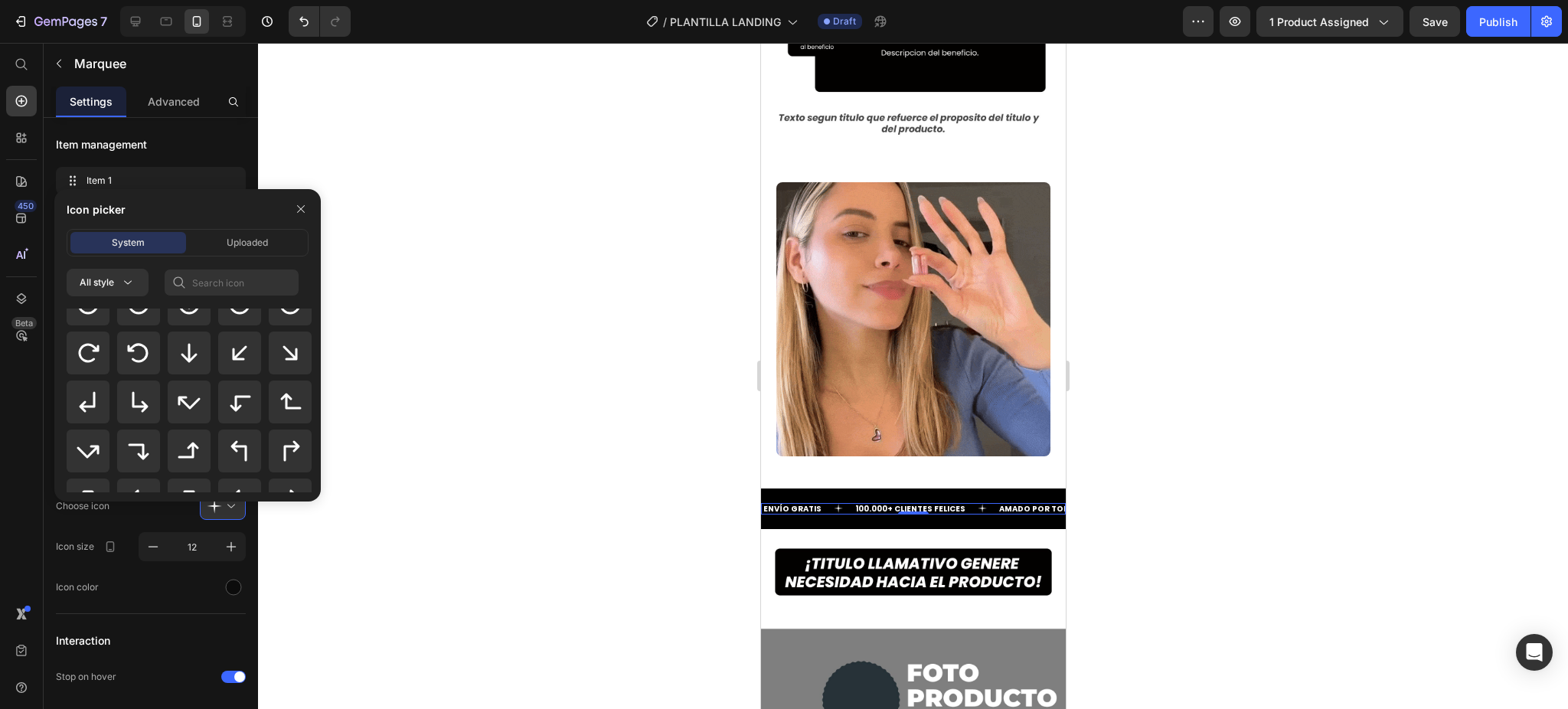scroll, scrollTop: 613, scrollLeft: 0, axis: vertical 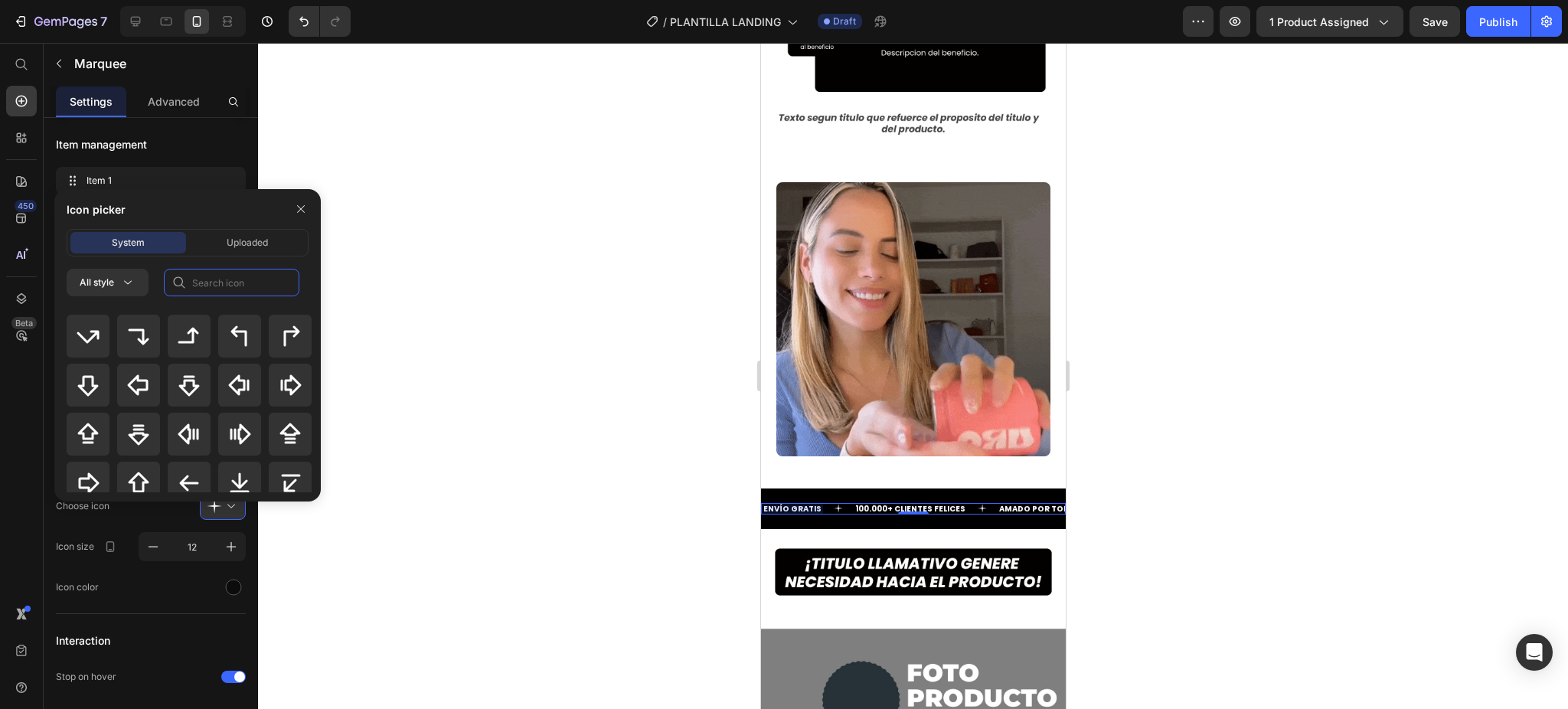 click 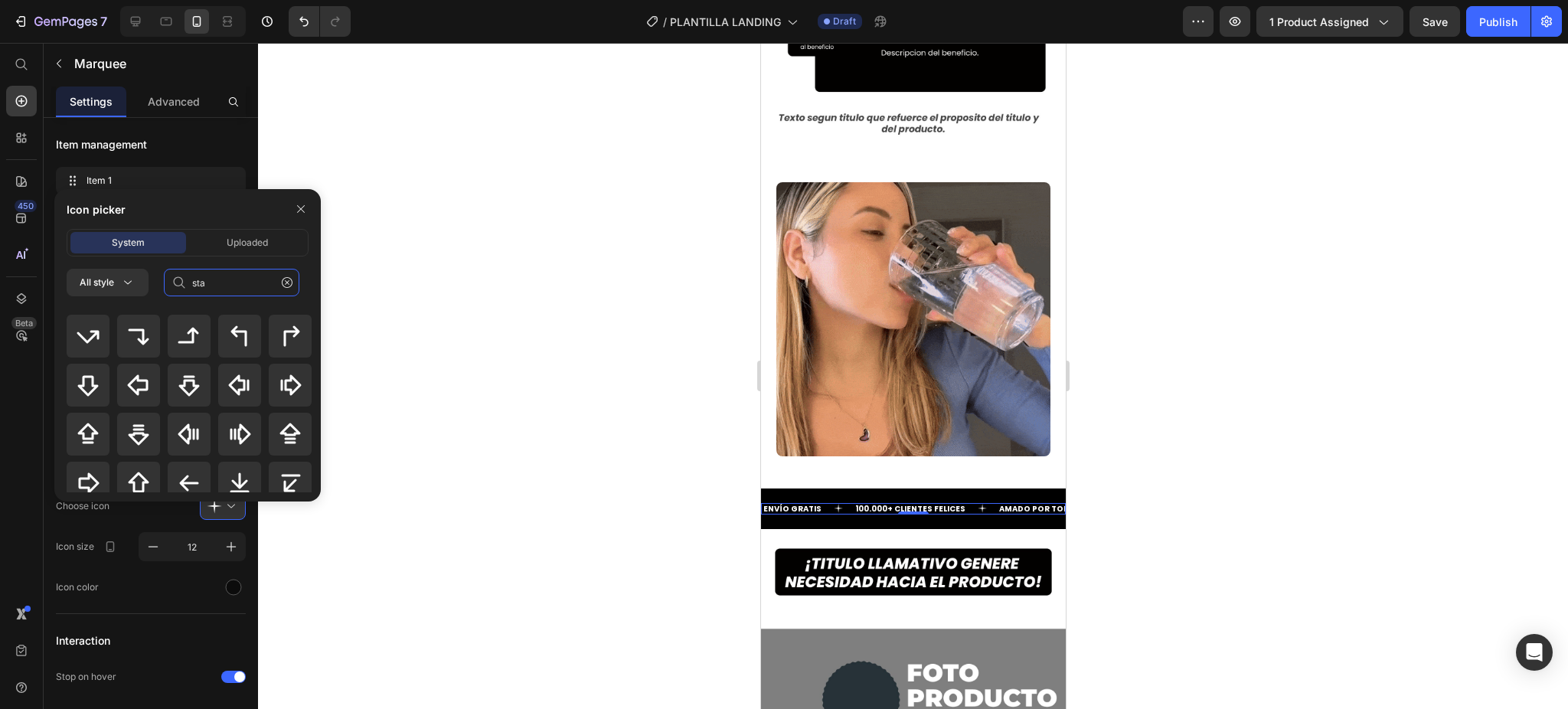 type on "star" 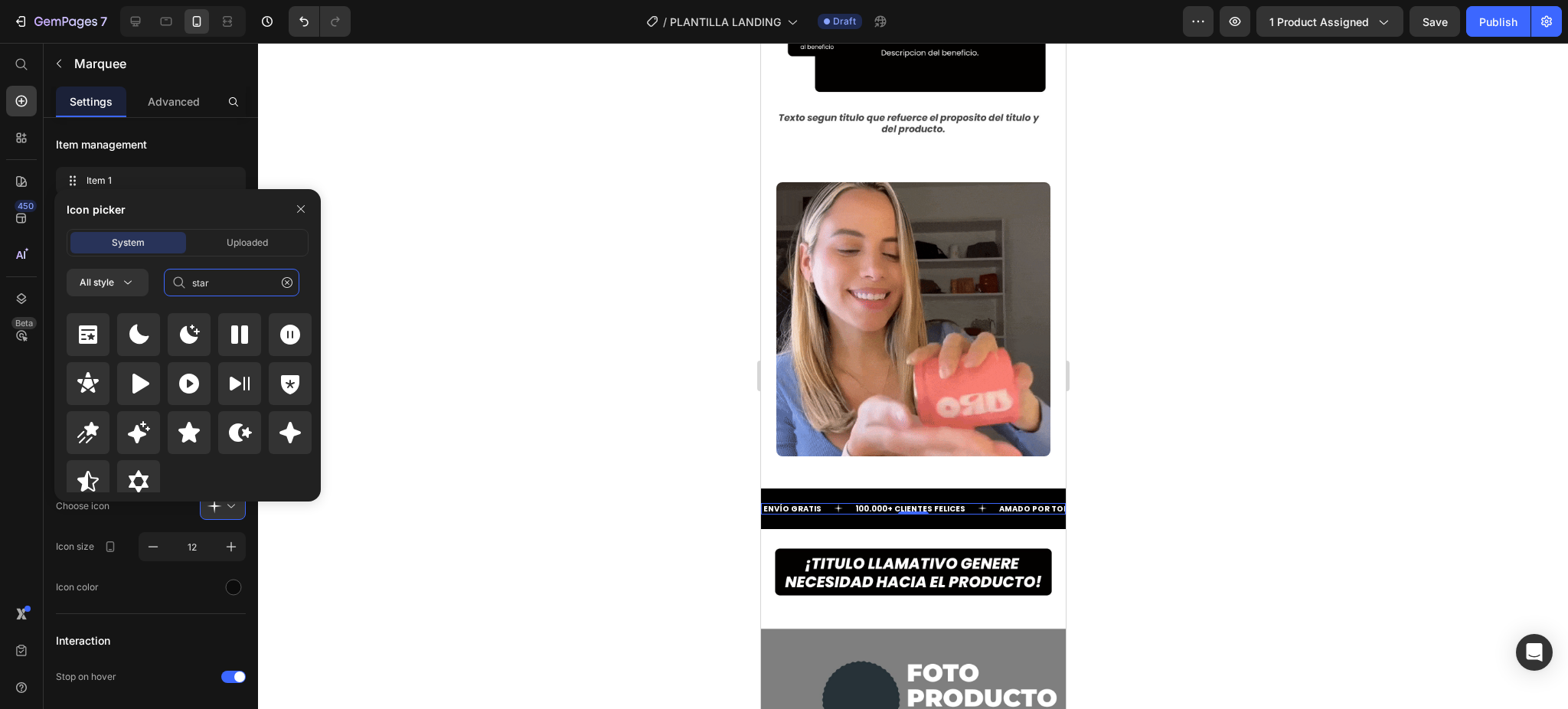 scroll, scrollTop: 668, scrollLeft: 0, axis: vertical 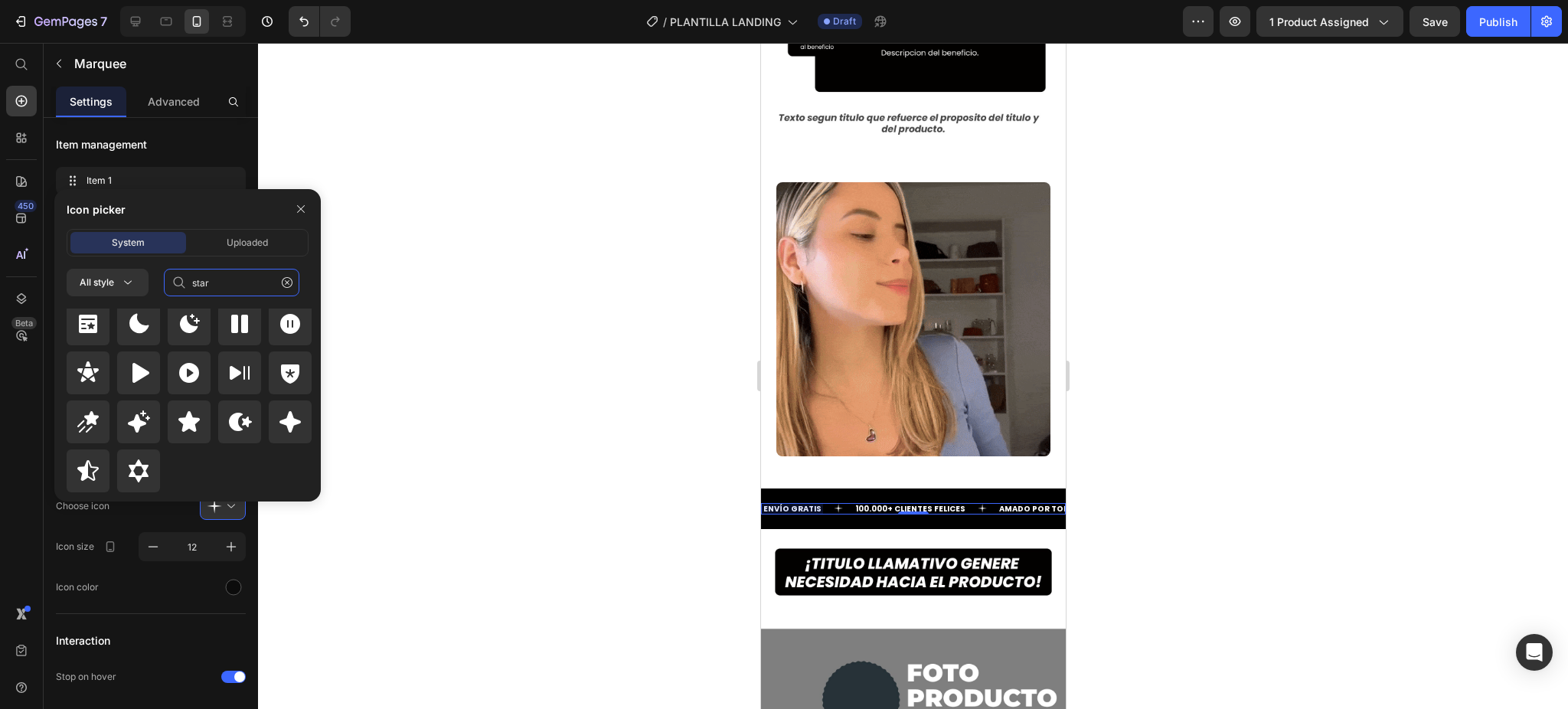 click on "star" 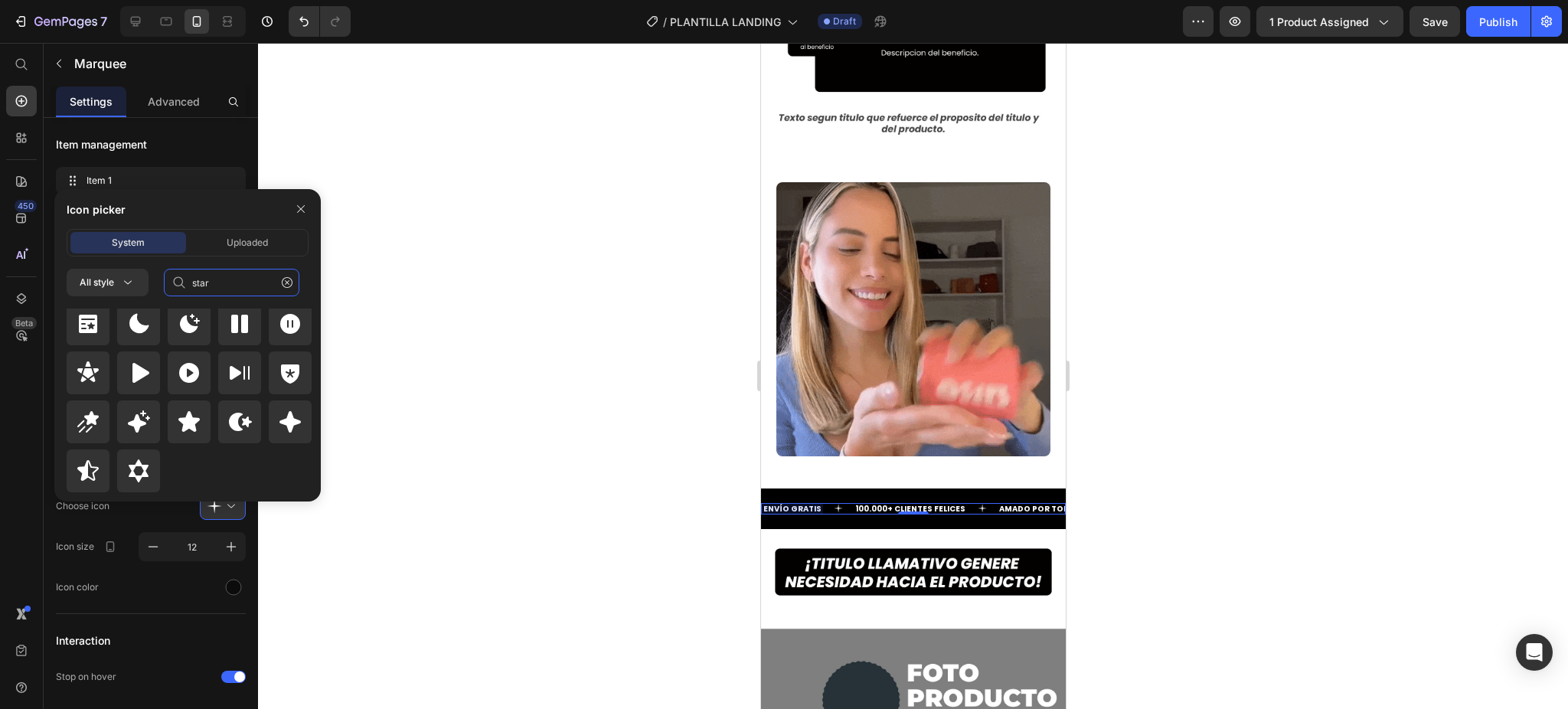 click on "star" 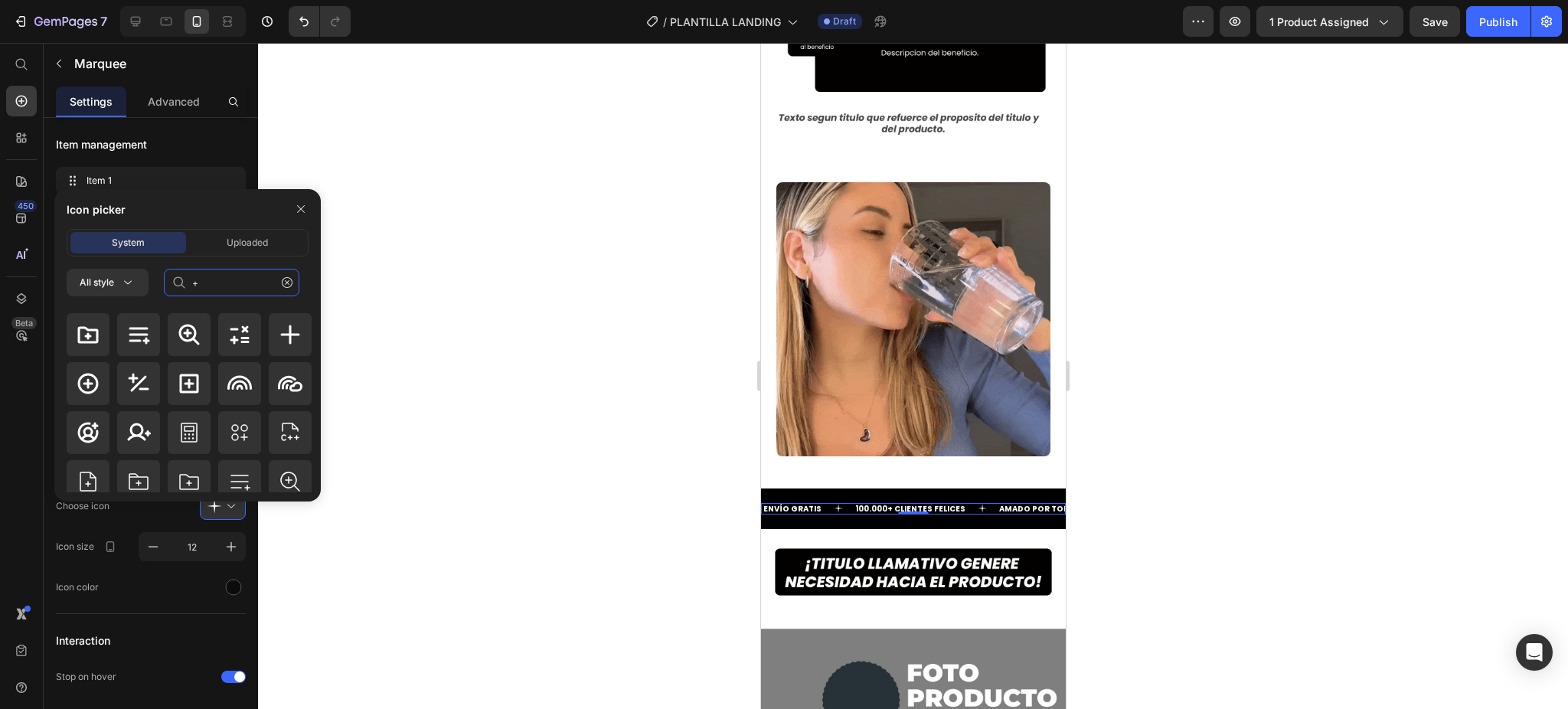 scroll, scrollTop: 0, scrollLeft: 0, axis: both 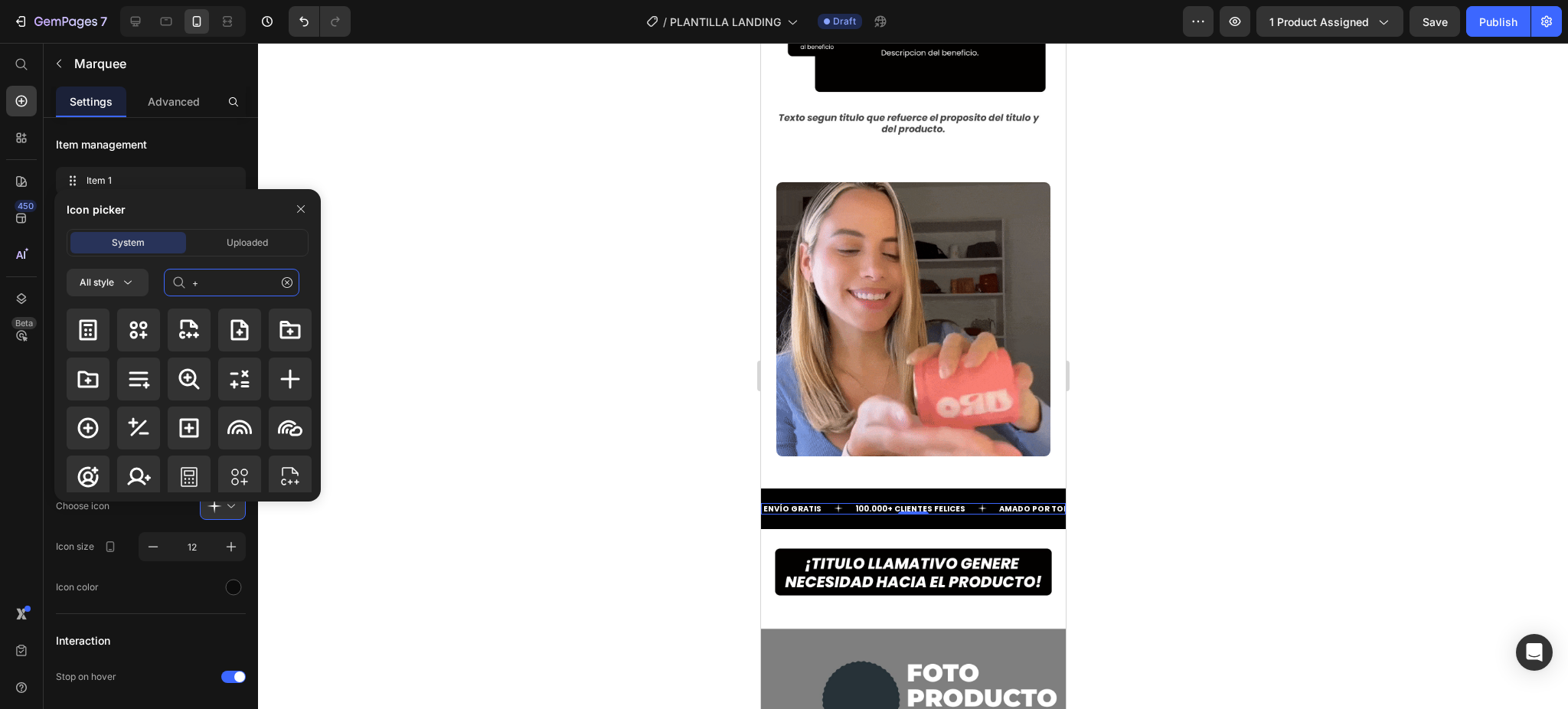type on "+" 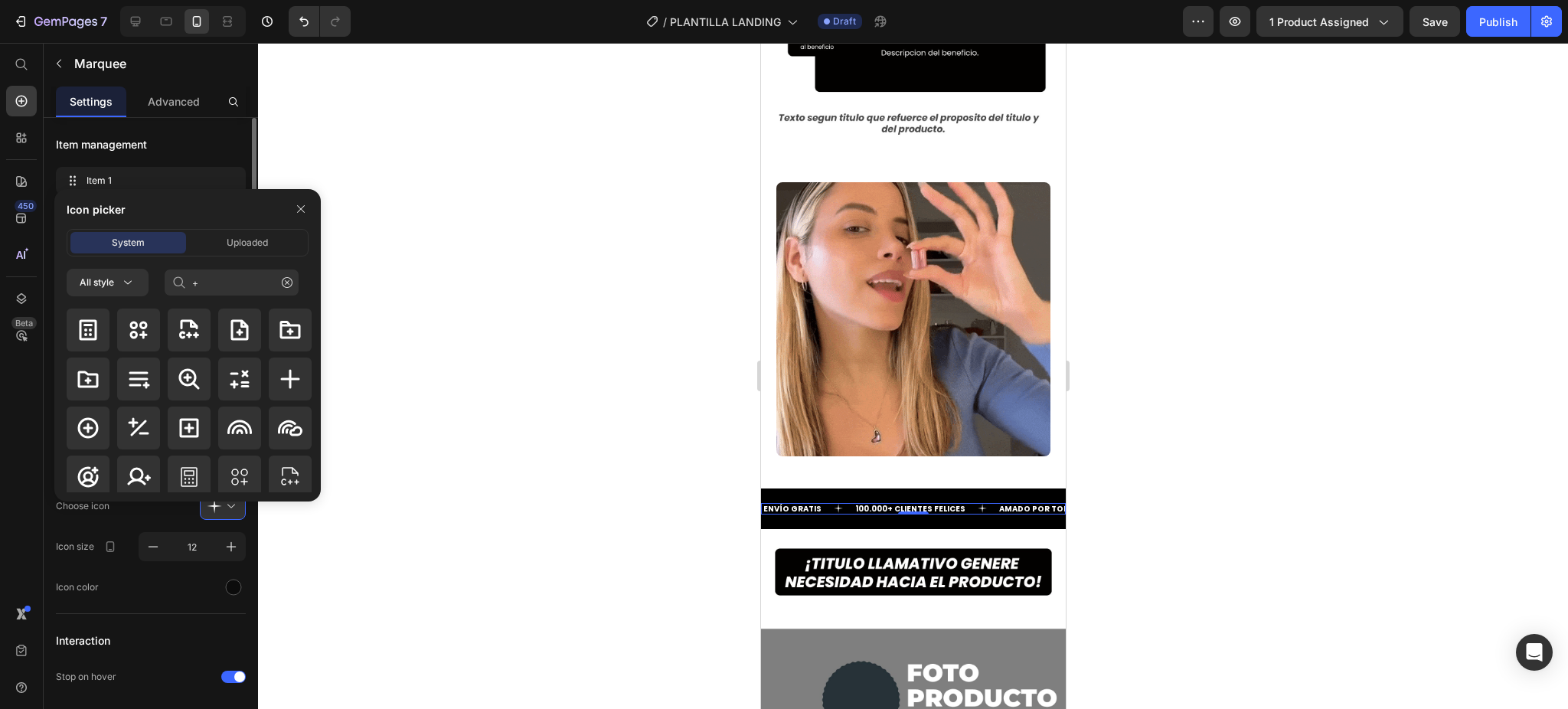 click on "Icon color" 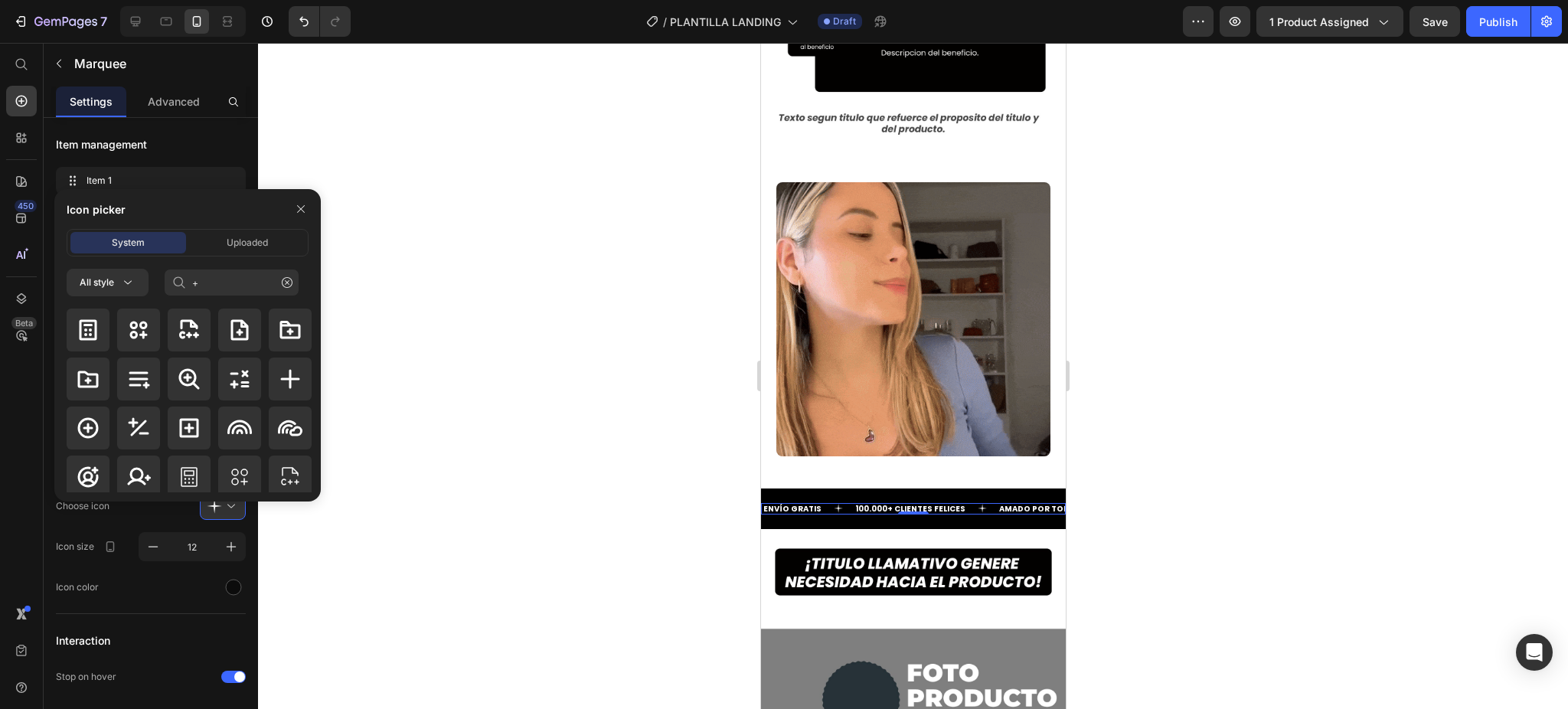 click at bounding box center [301, 209] 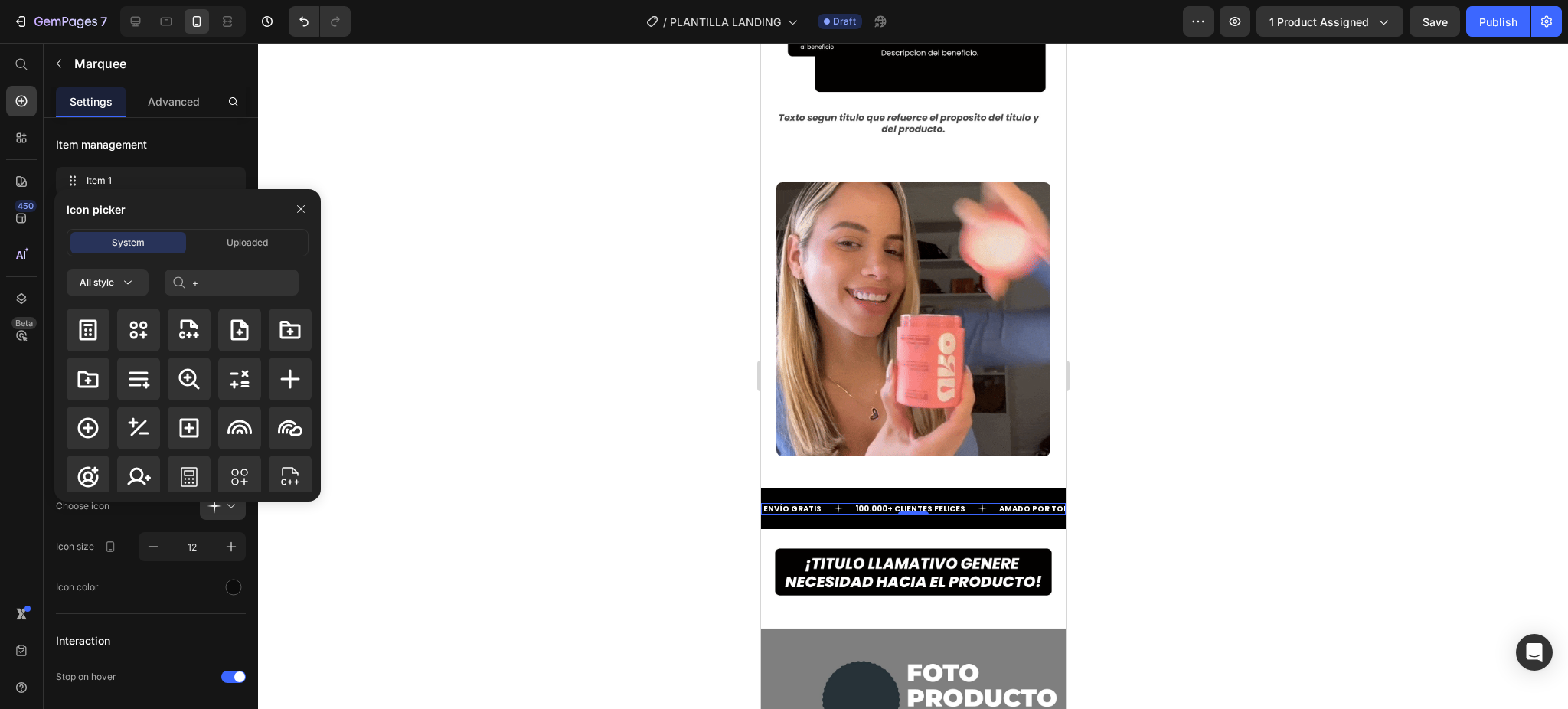 type 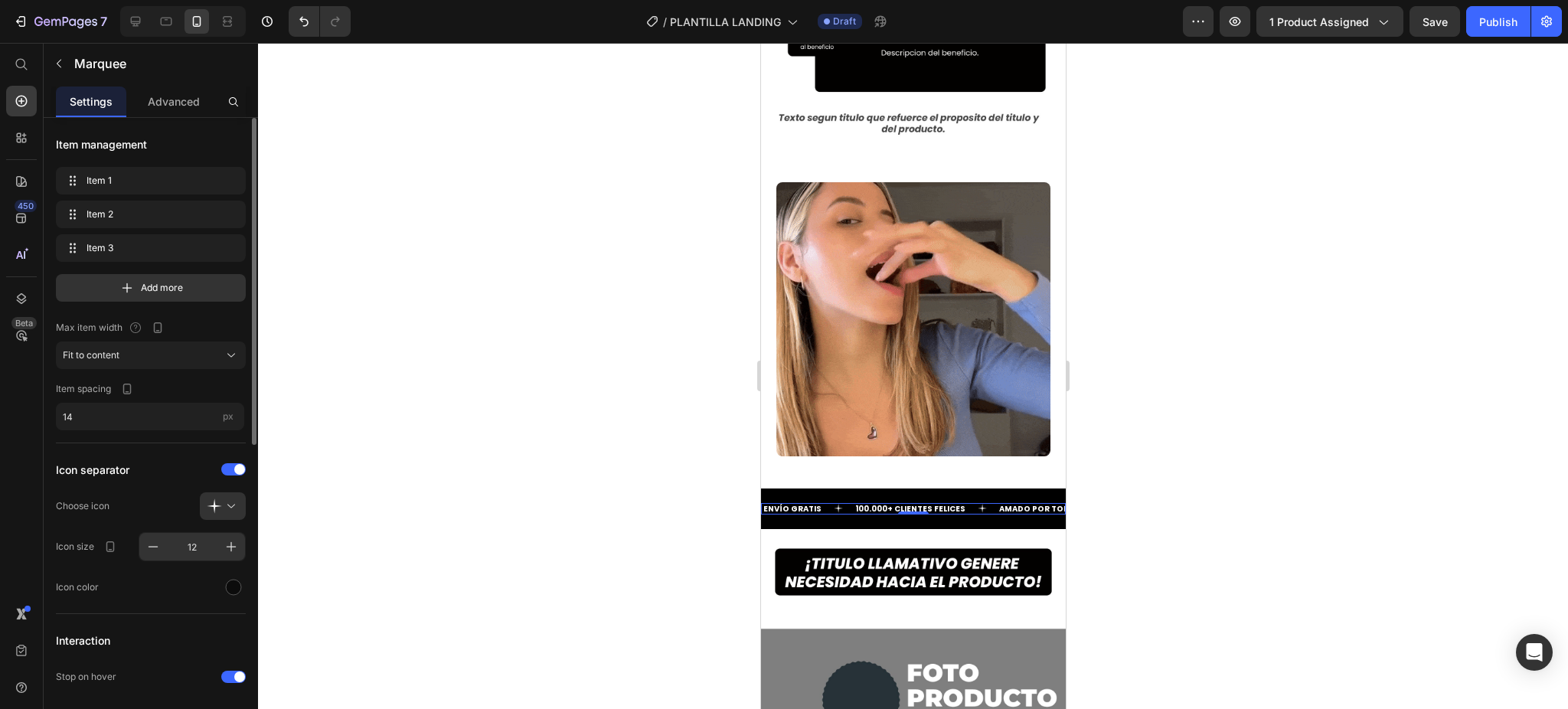 scroll, scrollTop: 204, scrollLeft: 0, axis: vertical 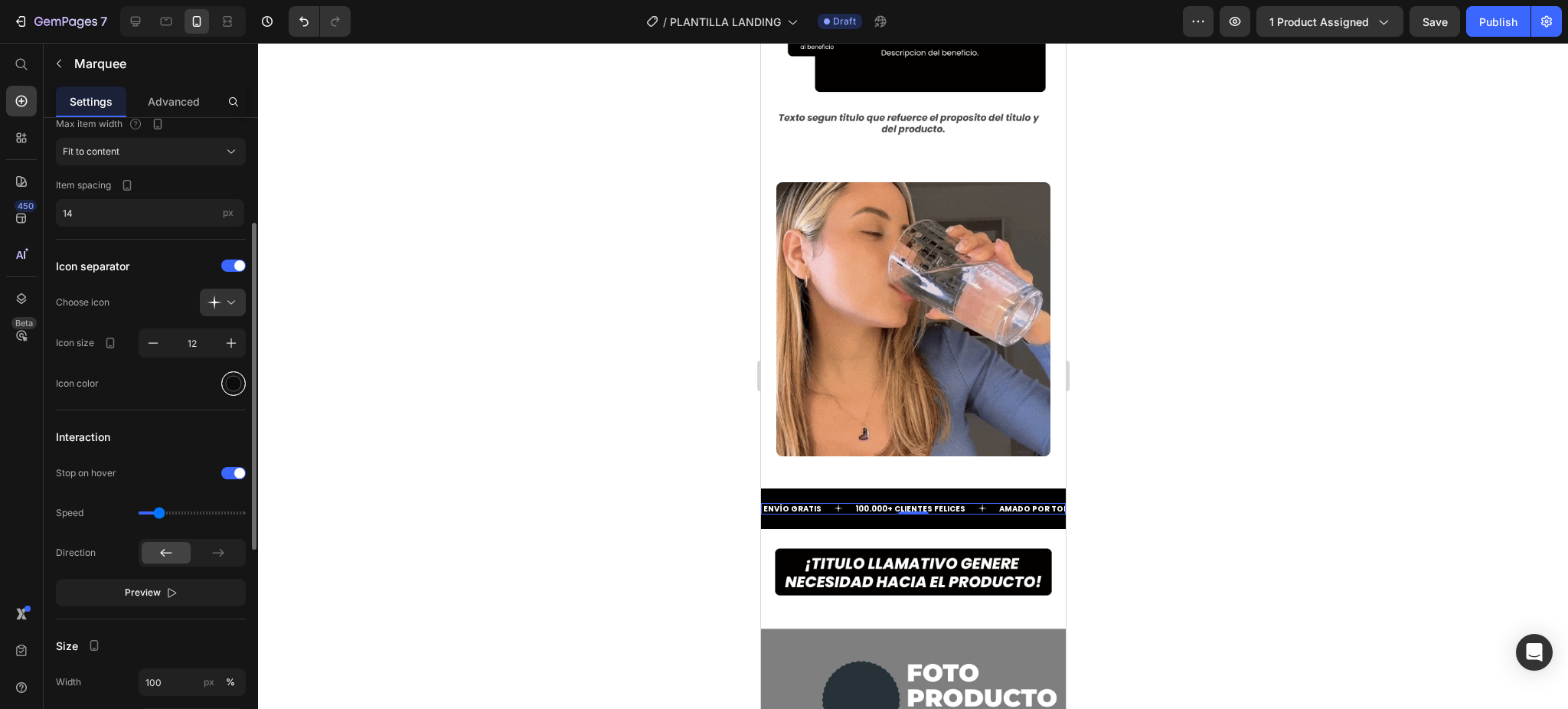 click at bounding box center [234, 384] 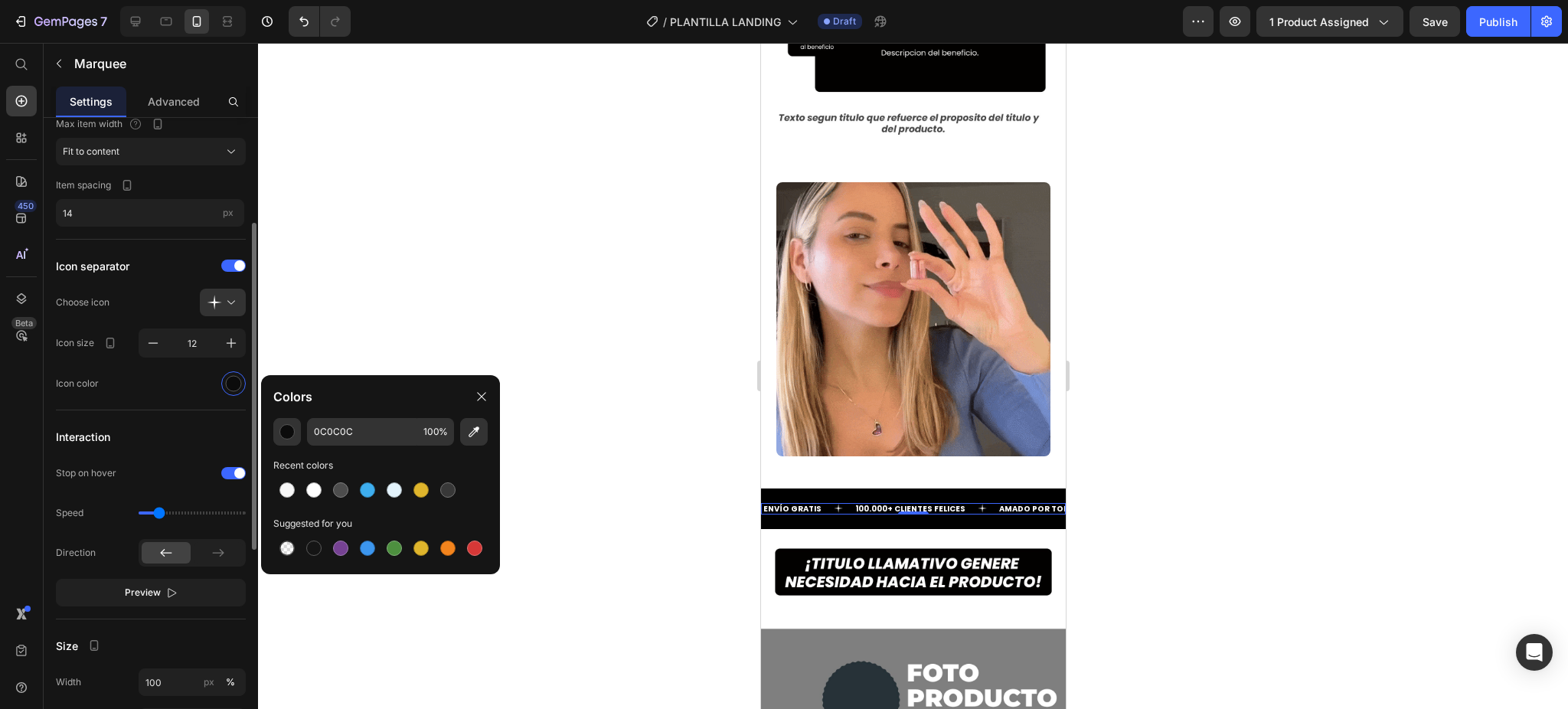 click on "Icon color" 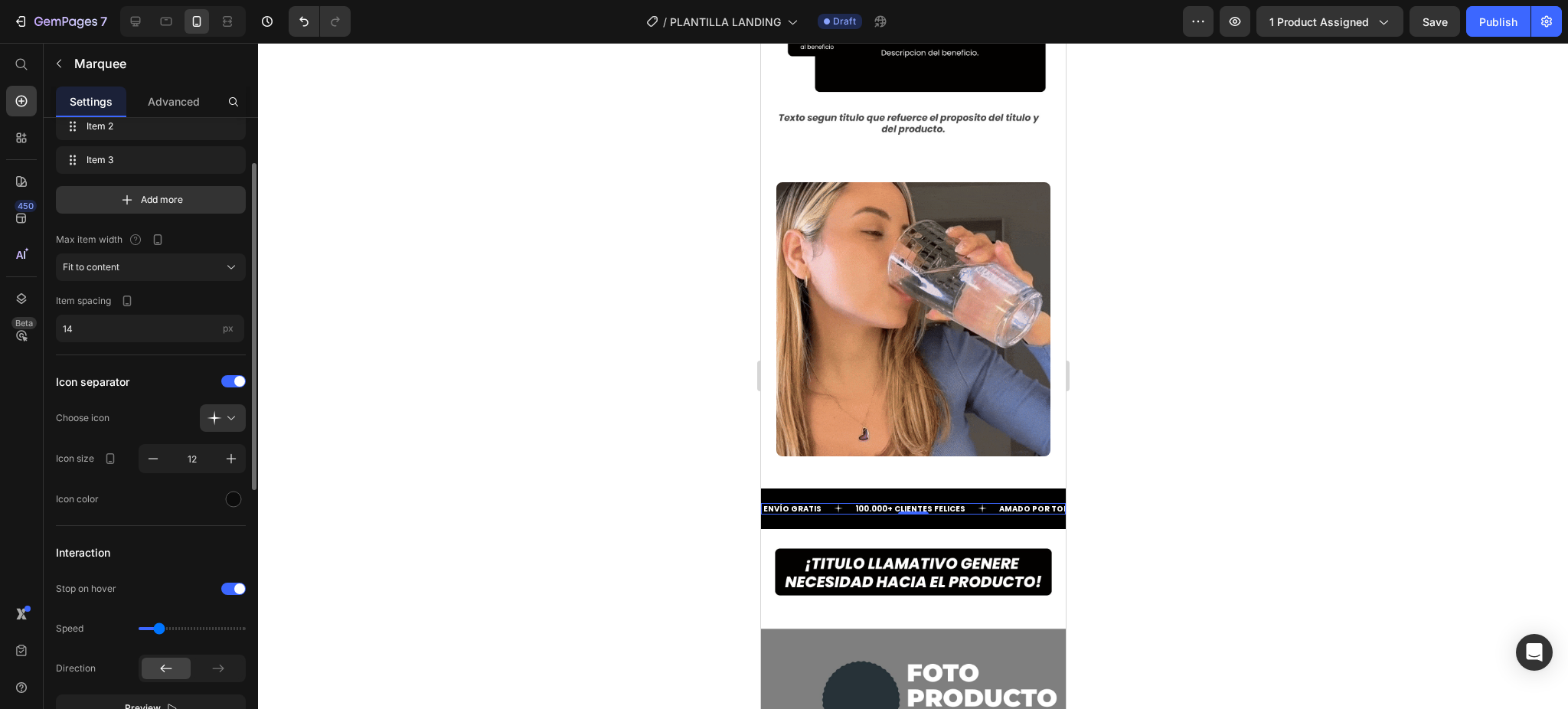 scroll, scrollTop: 0, scrollLeft: 0, axis: both 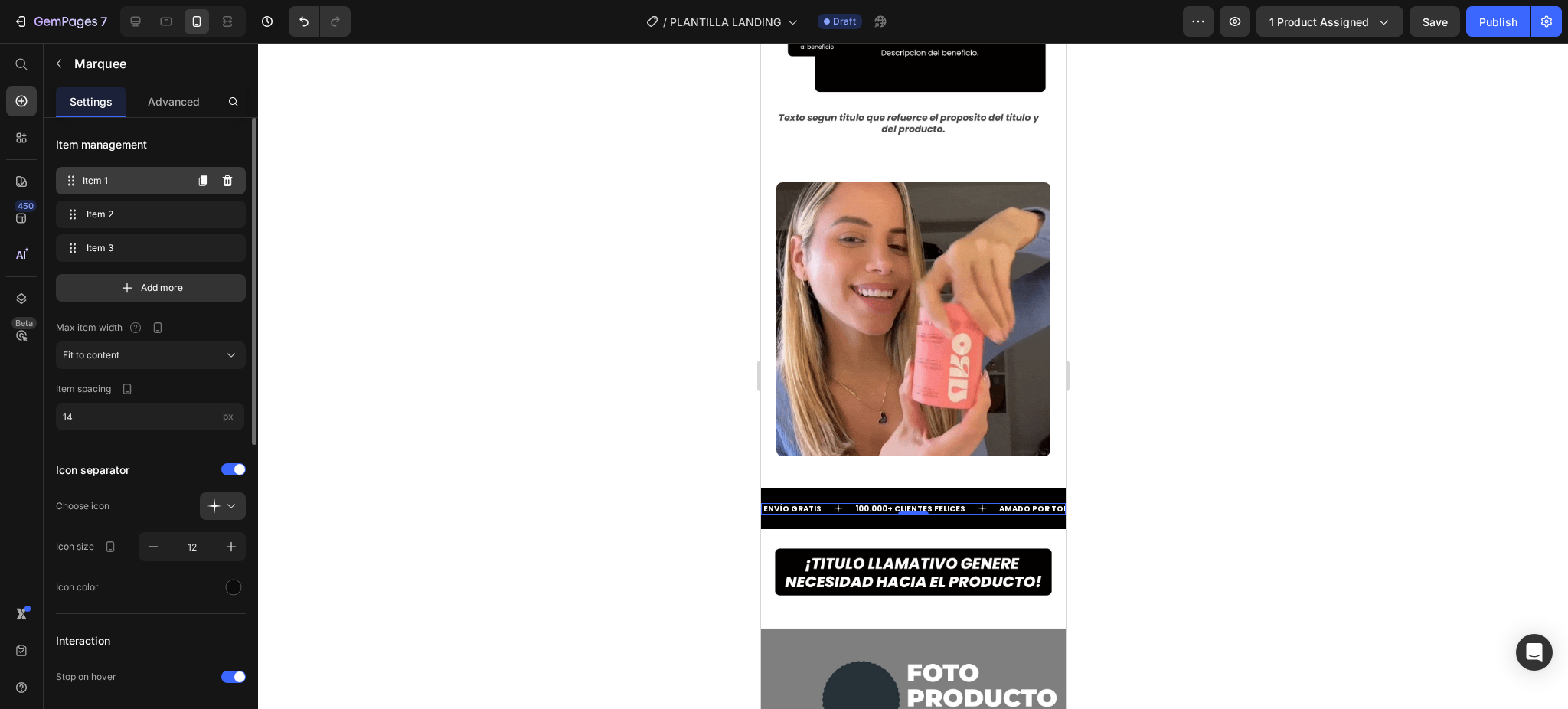 click on "Item 1 Item 1" at bounding box center [123, 181] 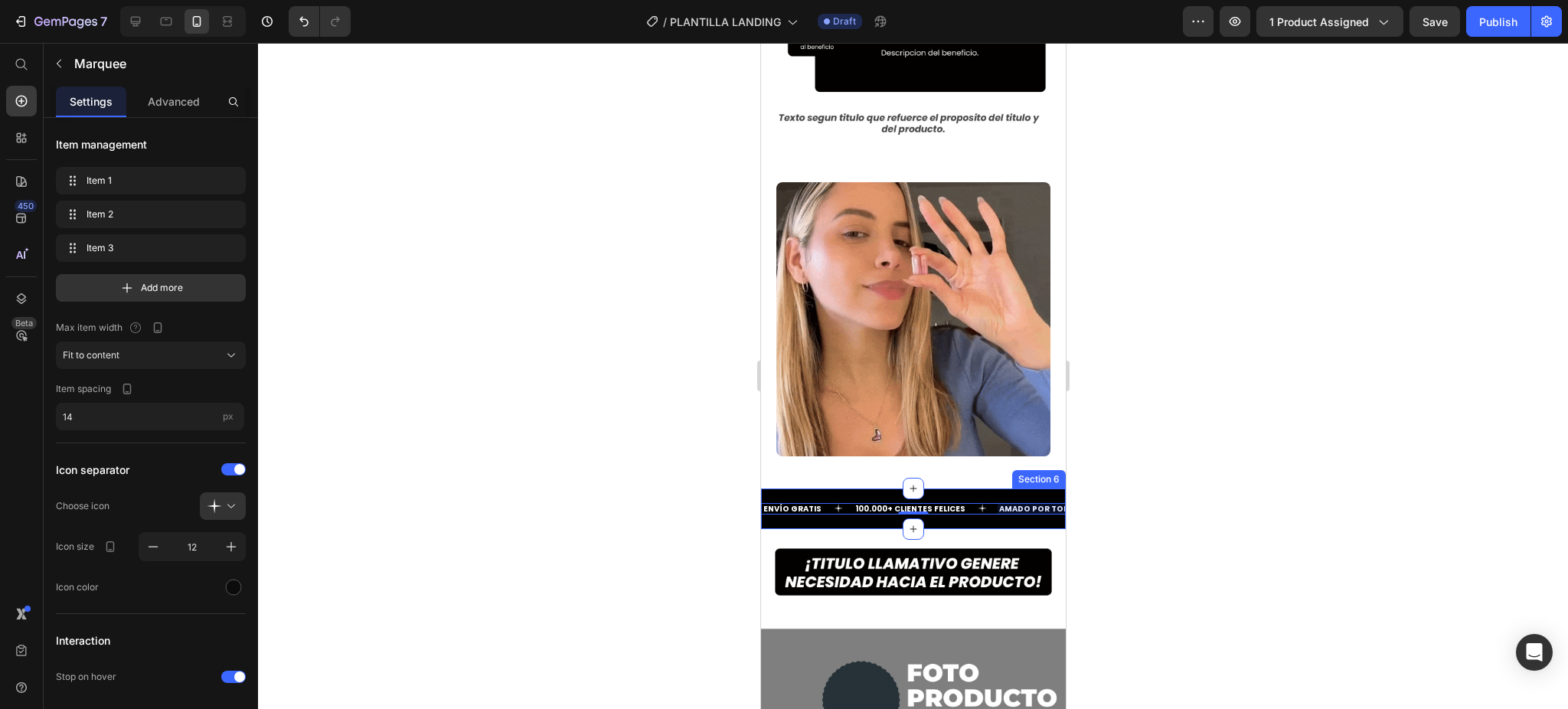click on "100.000+ CLIENTES FELICES" at bounding box center (910, 508) 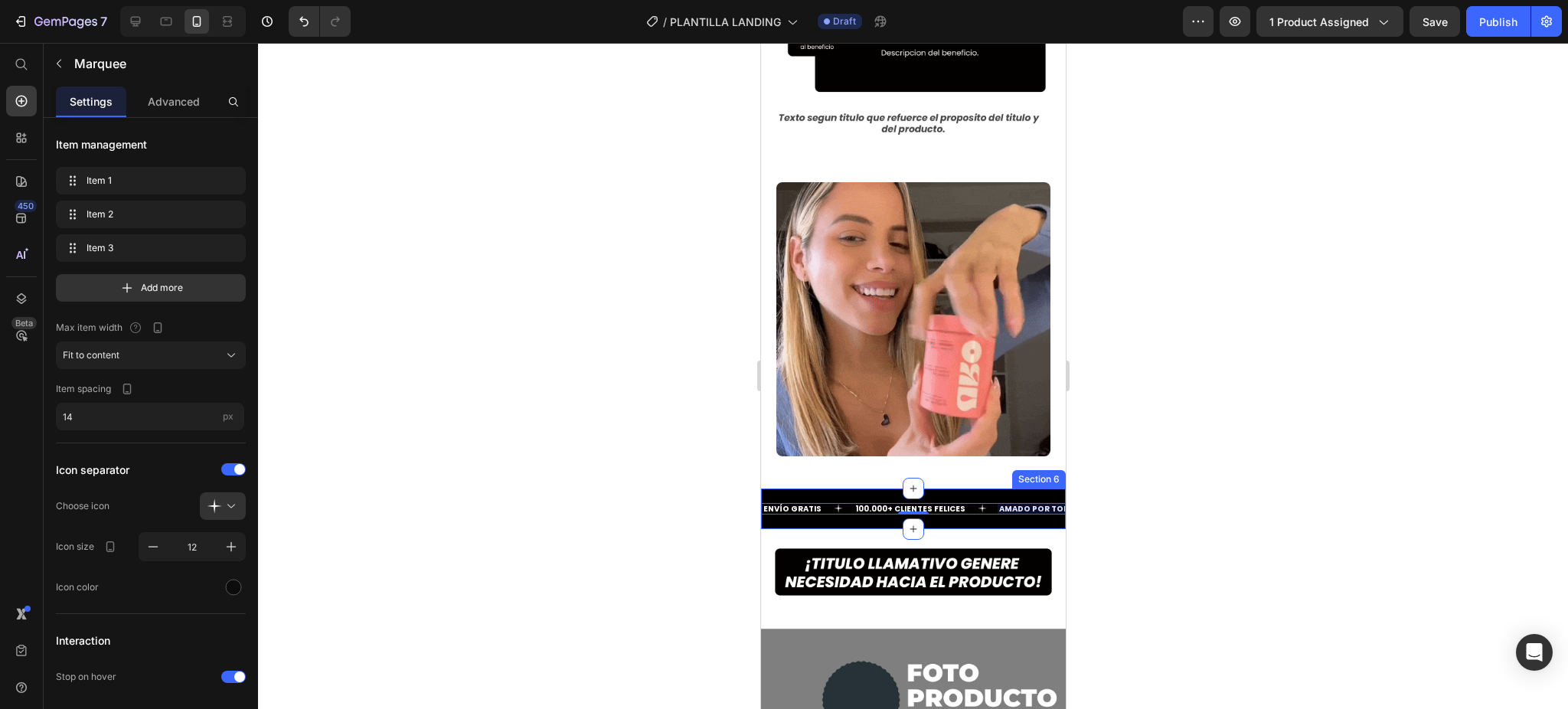 click on "100.000+ CLIENTES FELICES" at bounding box center (910, 508) 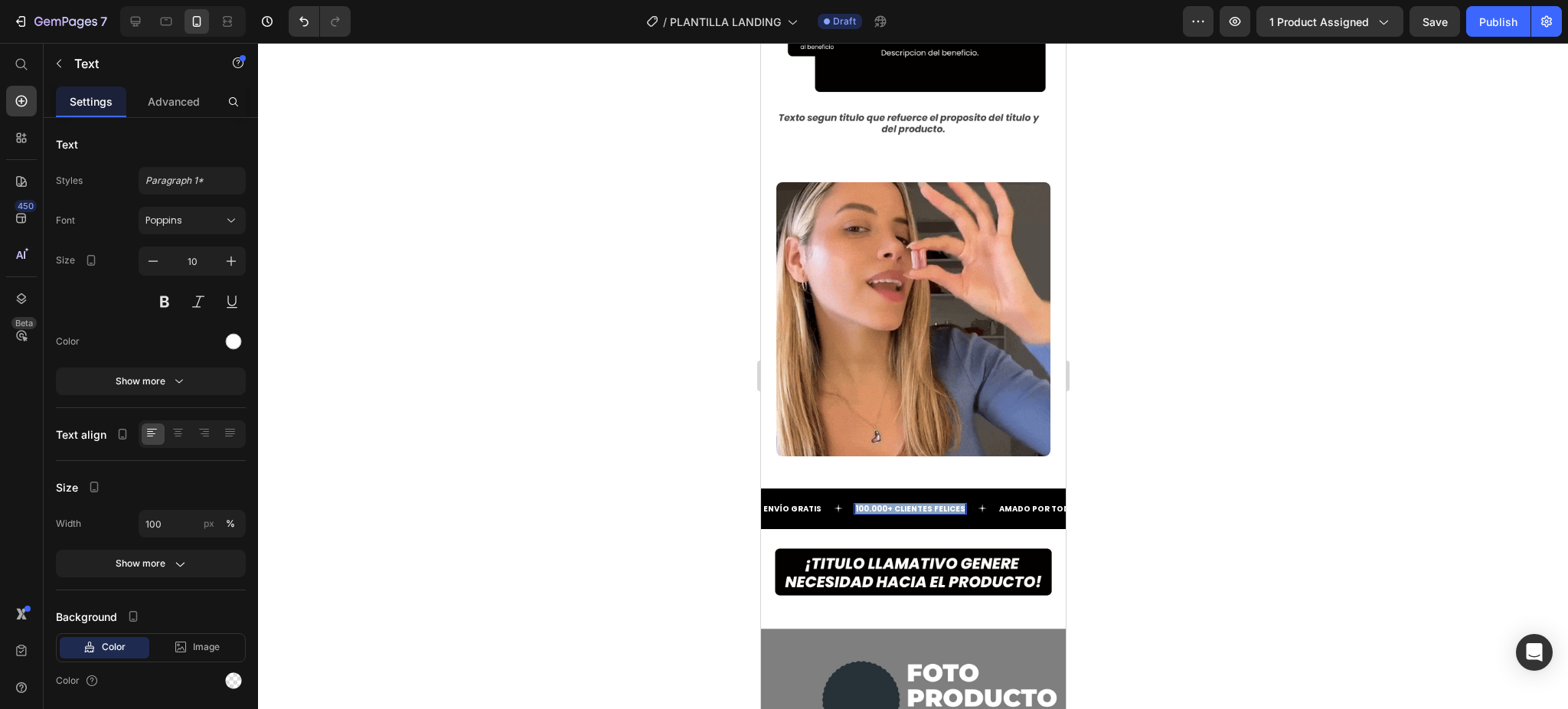 click on "100.000+ CLIENTES FELICES" at bounding box center (910, 508) 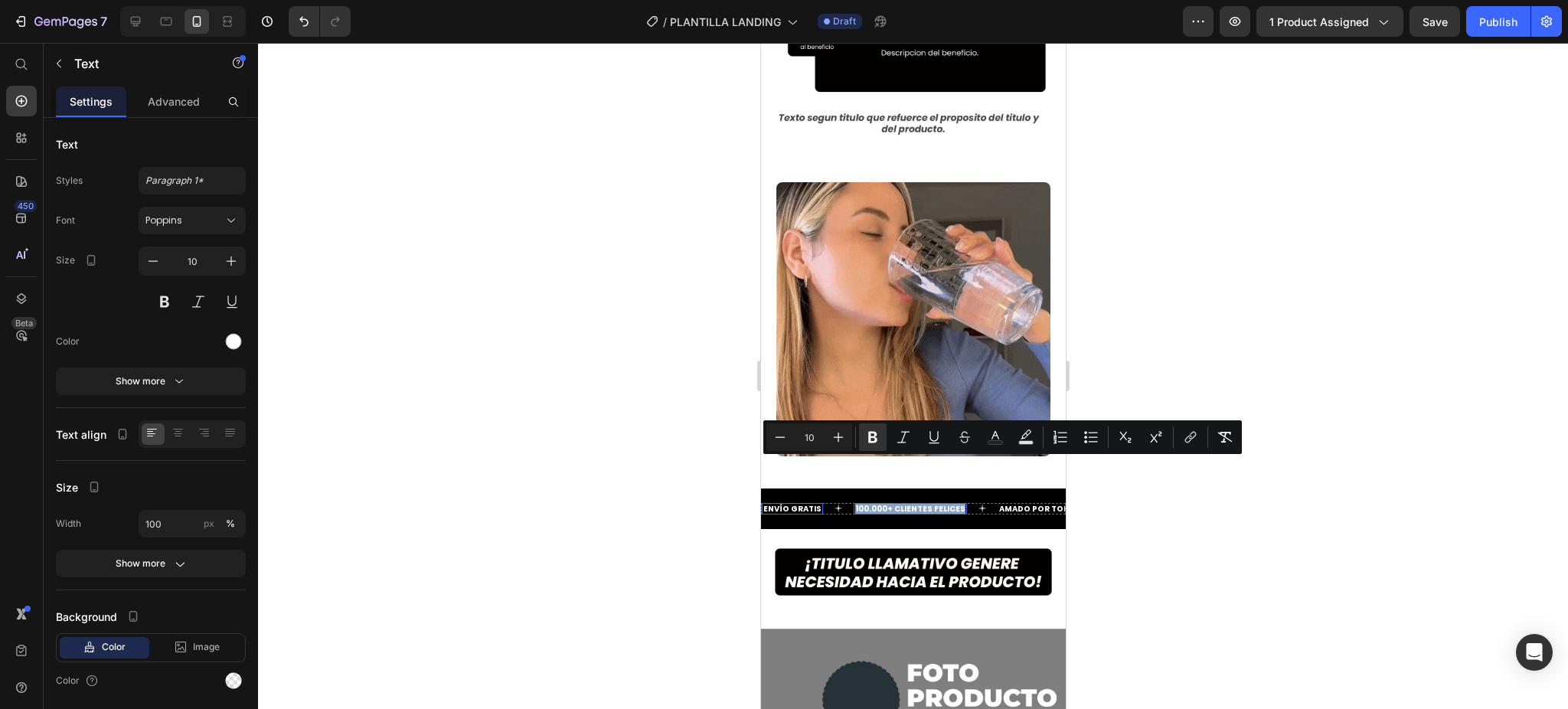click on "ENVÍO GRATIS" at bounding box center [792, 508] 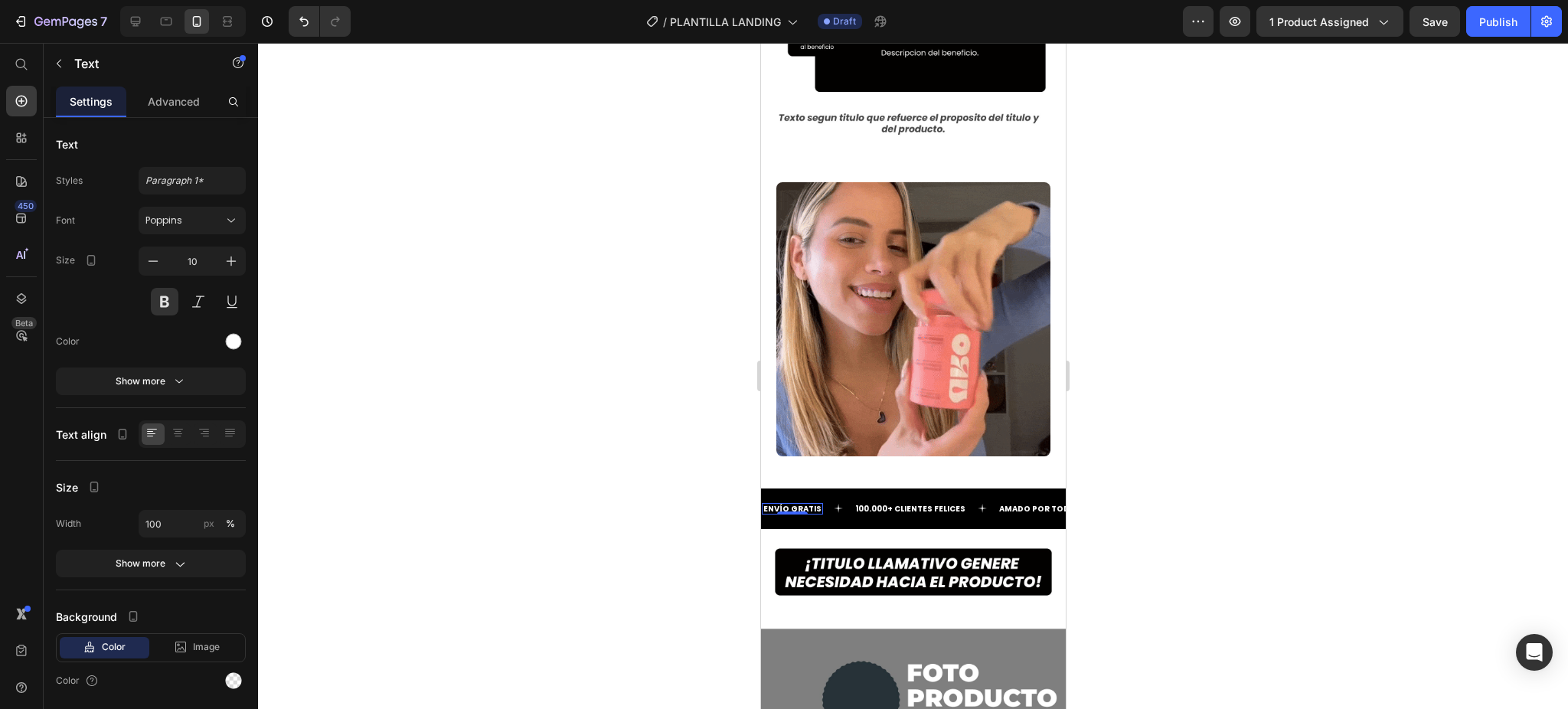 click on "ENVÍO GRATIS" at bounding box center (792, 508) 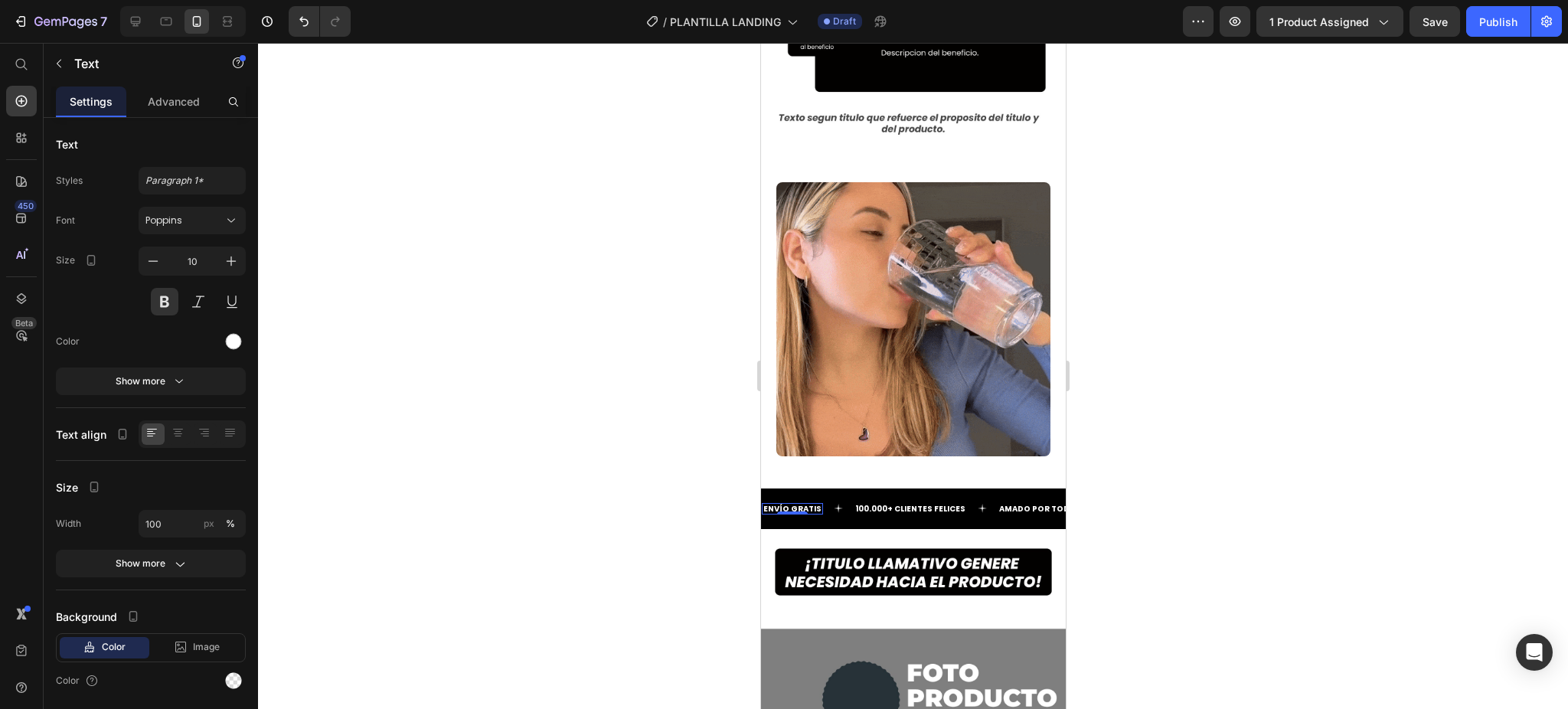 click on "ENVÍO GRATIS" at bounding box center (792, 508) 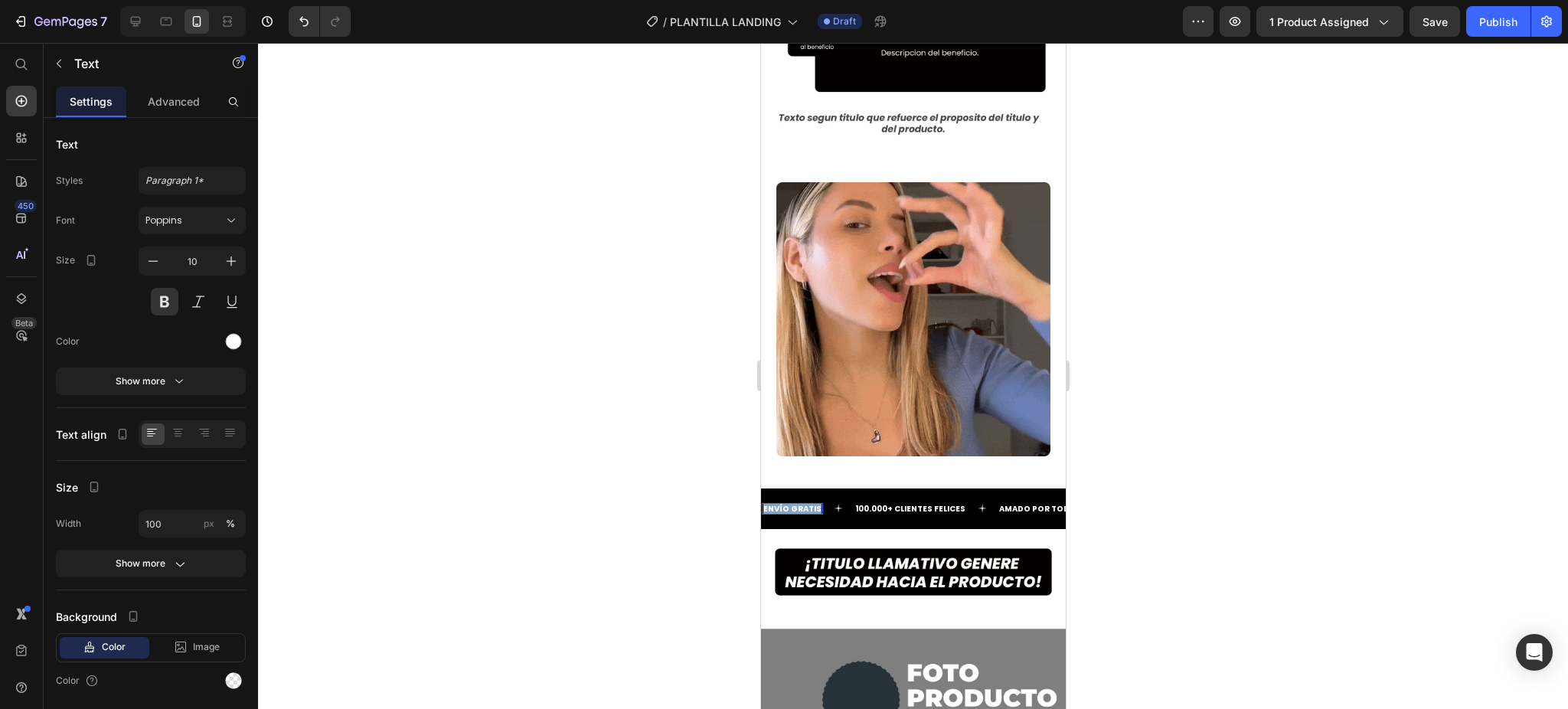 click on "ENVÍO GRATIS" at bounding box center (792, 508) 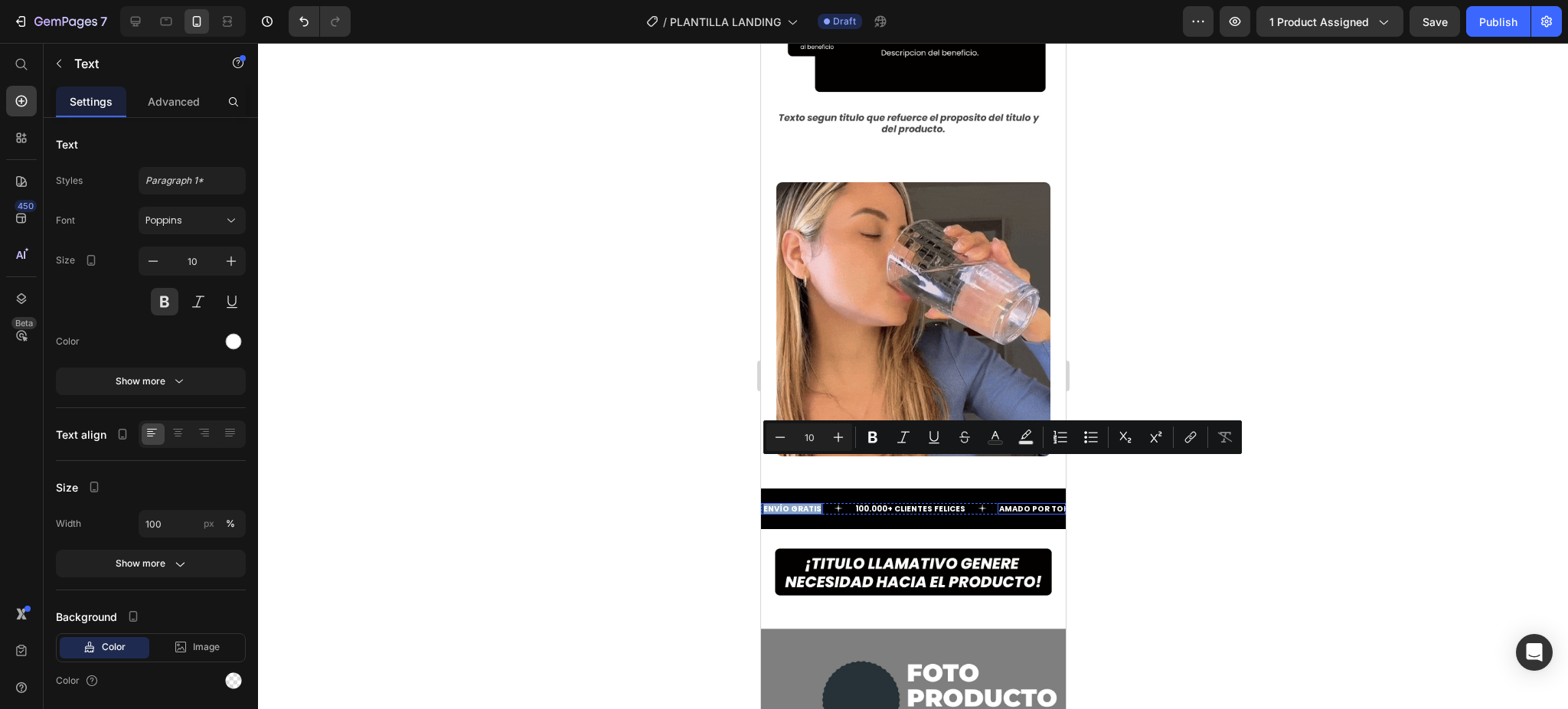 click on "AMADO POR TODOS" at bounding box center (1040, 508) 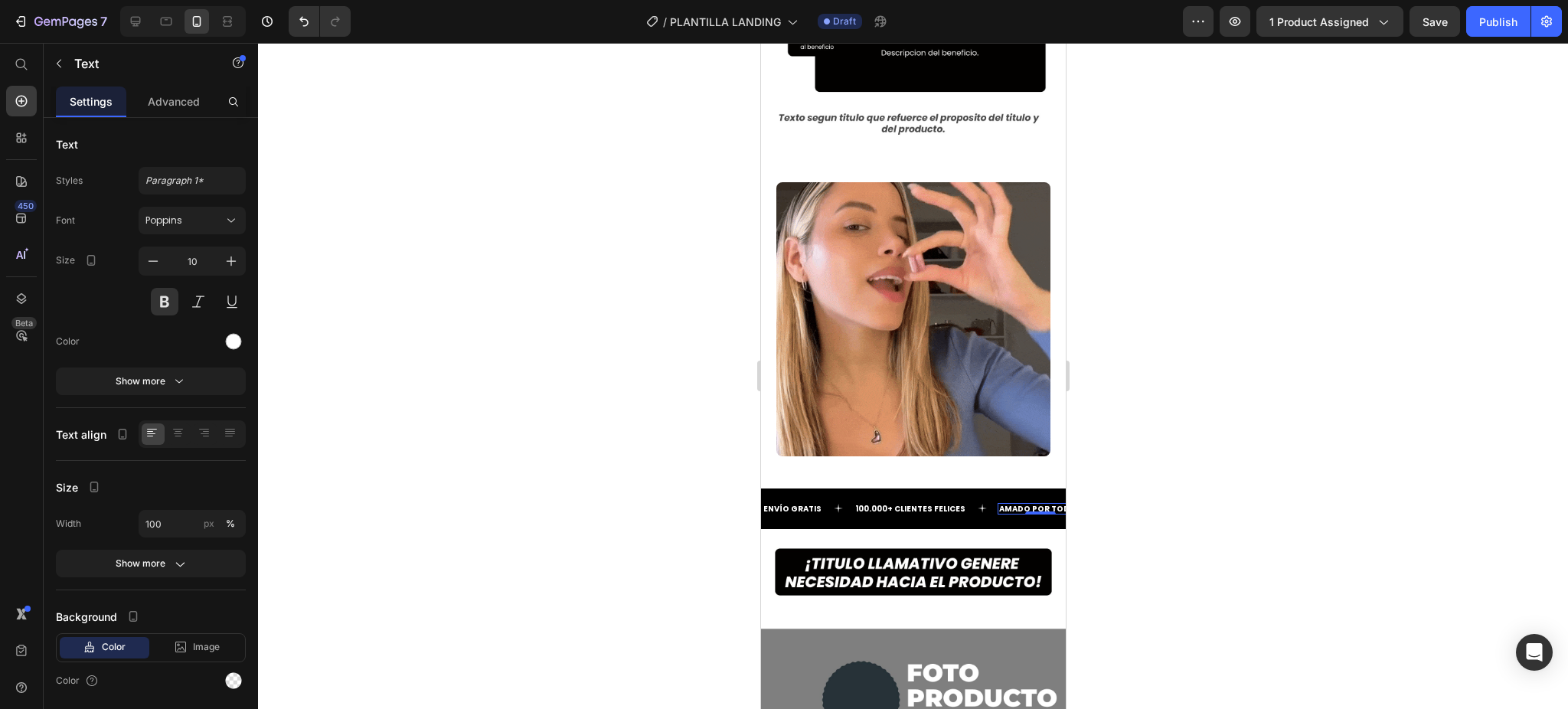 click on "AMADO POR TODOS" at bounding box center [1040, 508] 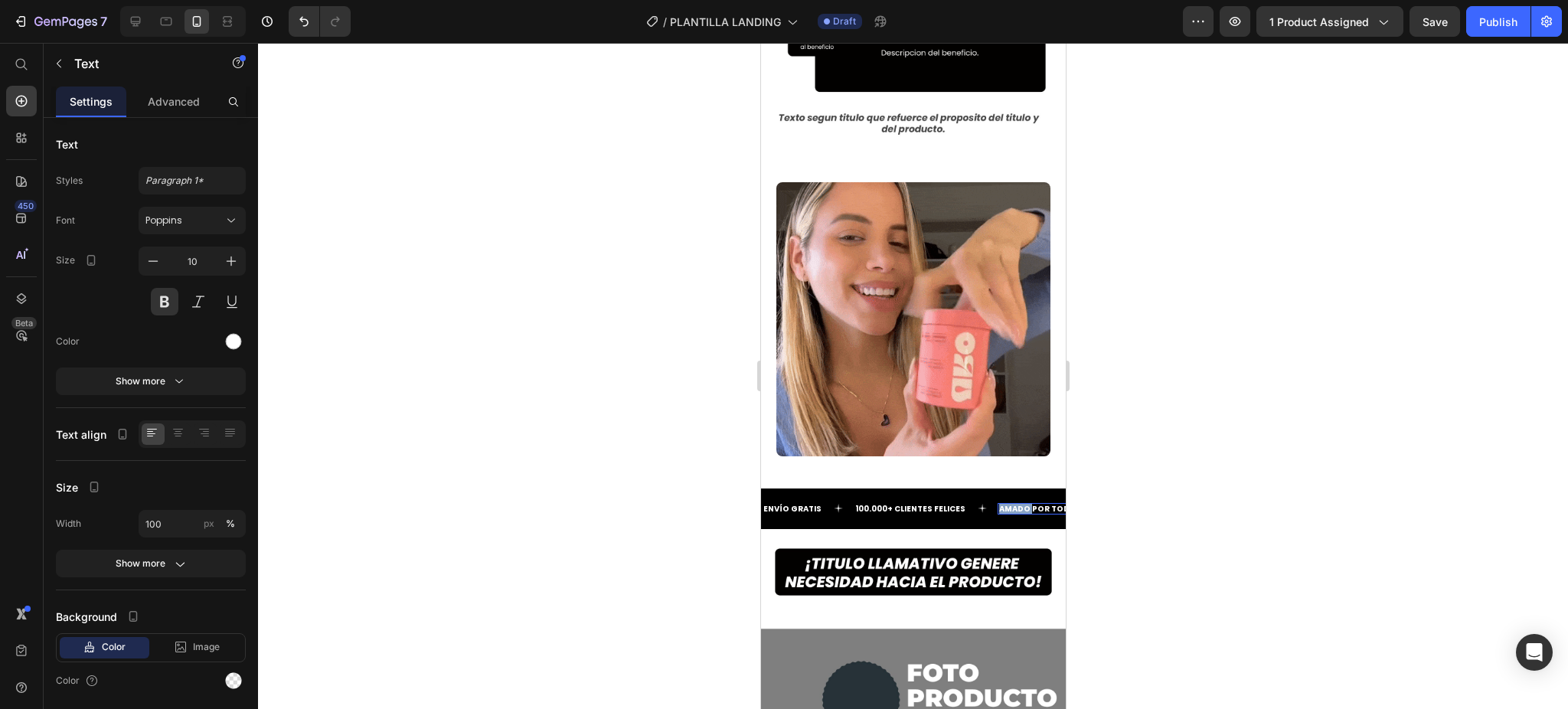 click on "AMADO POR TODOS" at bounding box center (1040, 508) 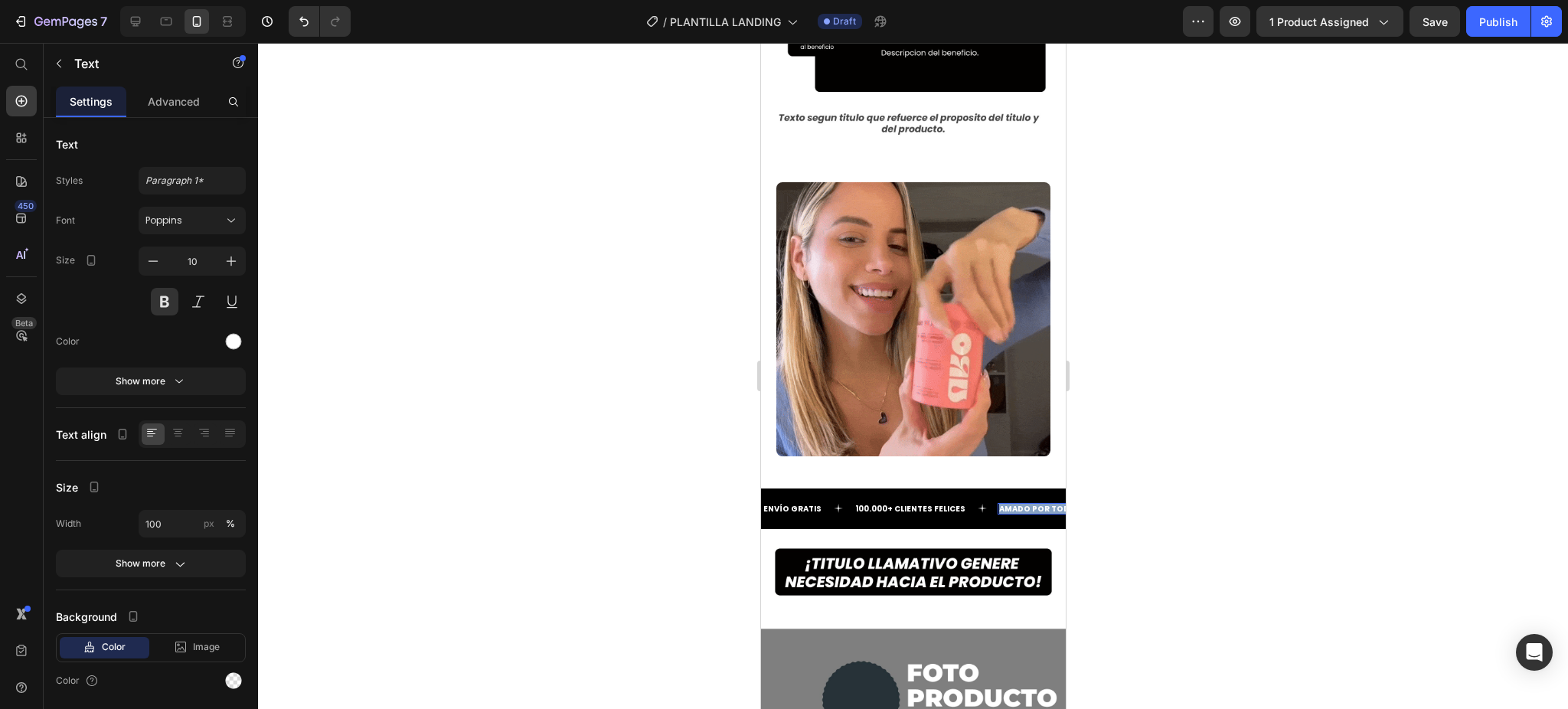 click on "AMADO POR TODOS" at bounding box center [1040, 508] 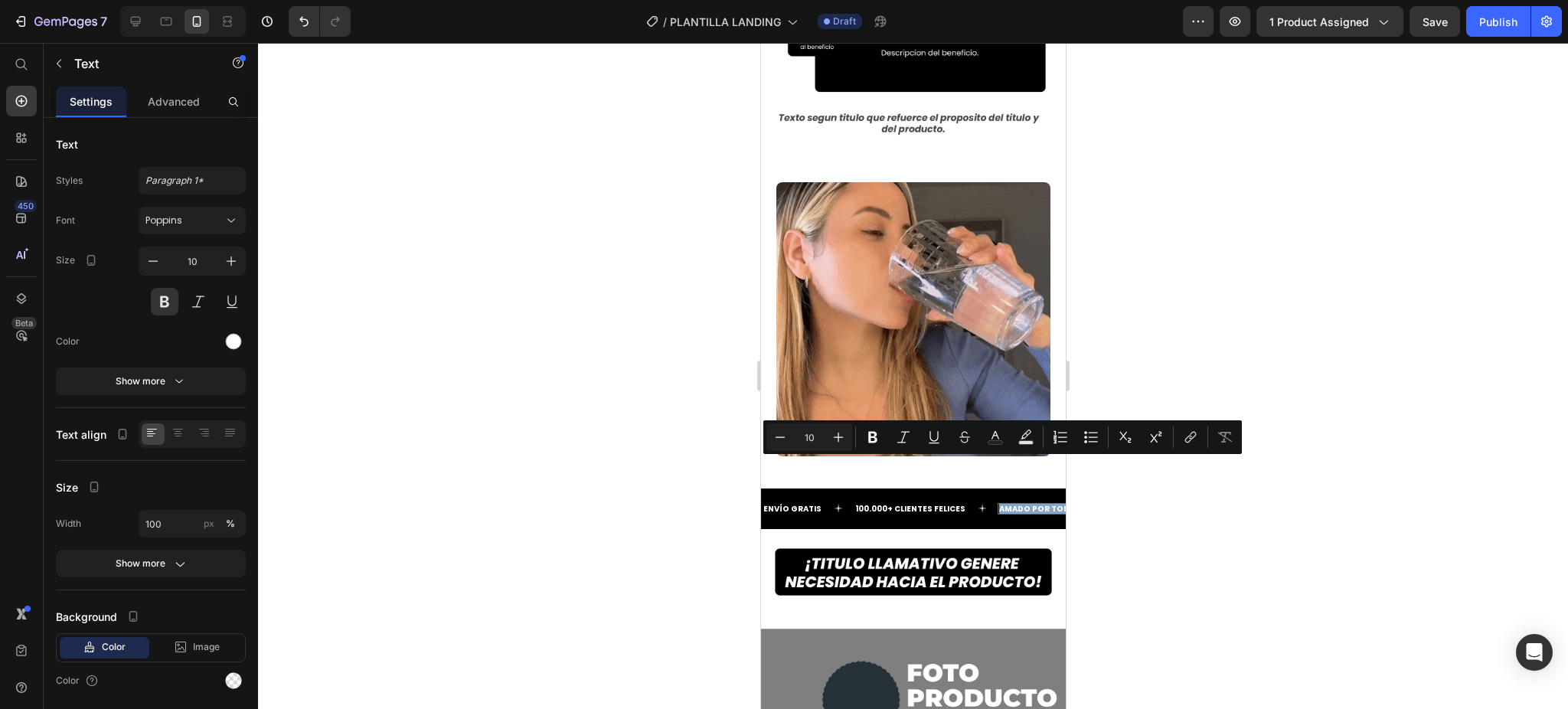 copy on "AMADO POR TODOS" 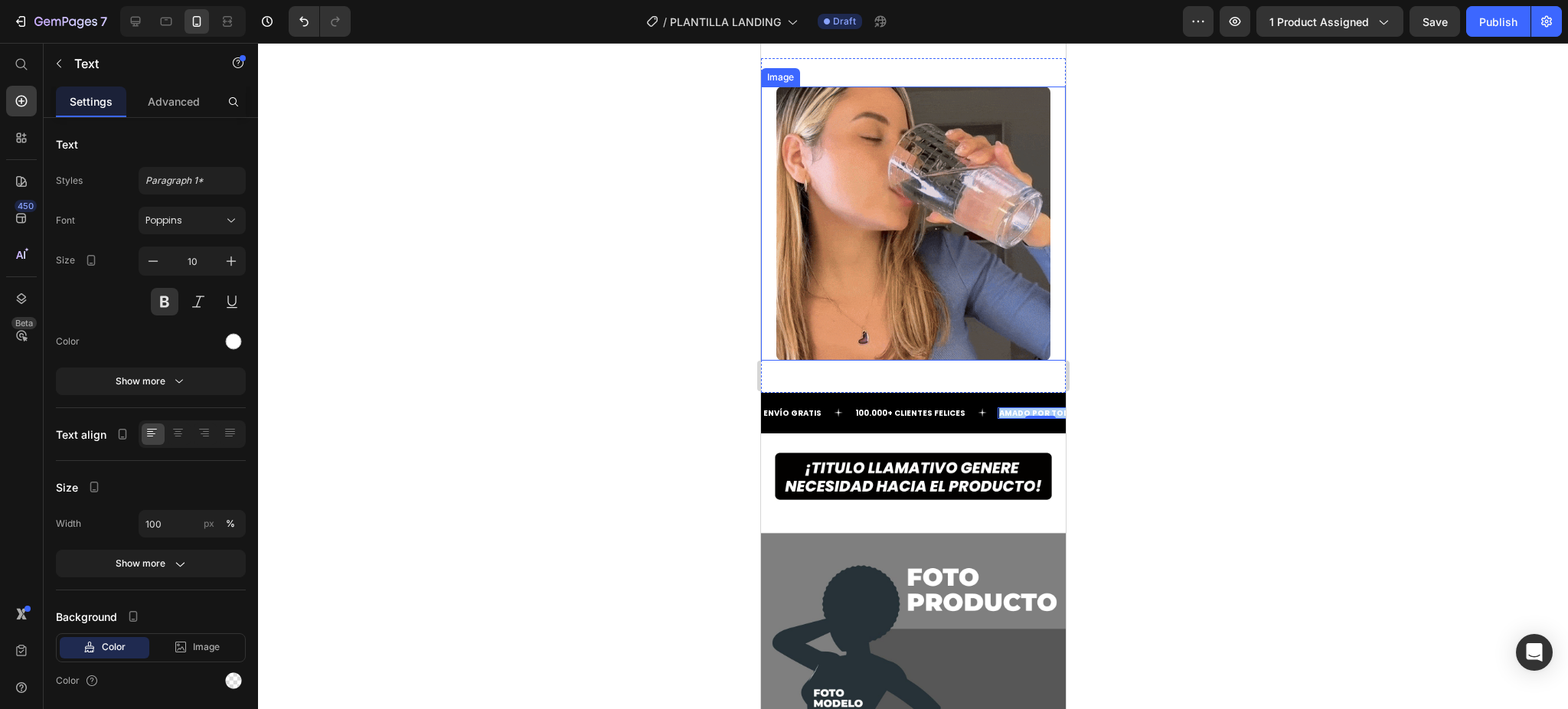 scroll, scrollTop: 3646, scrollLeft: 0, axis: vertical 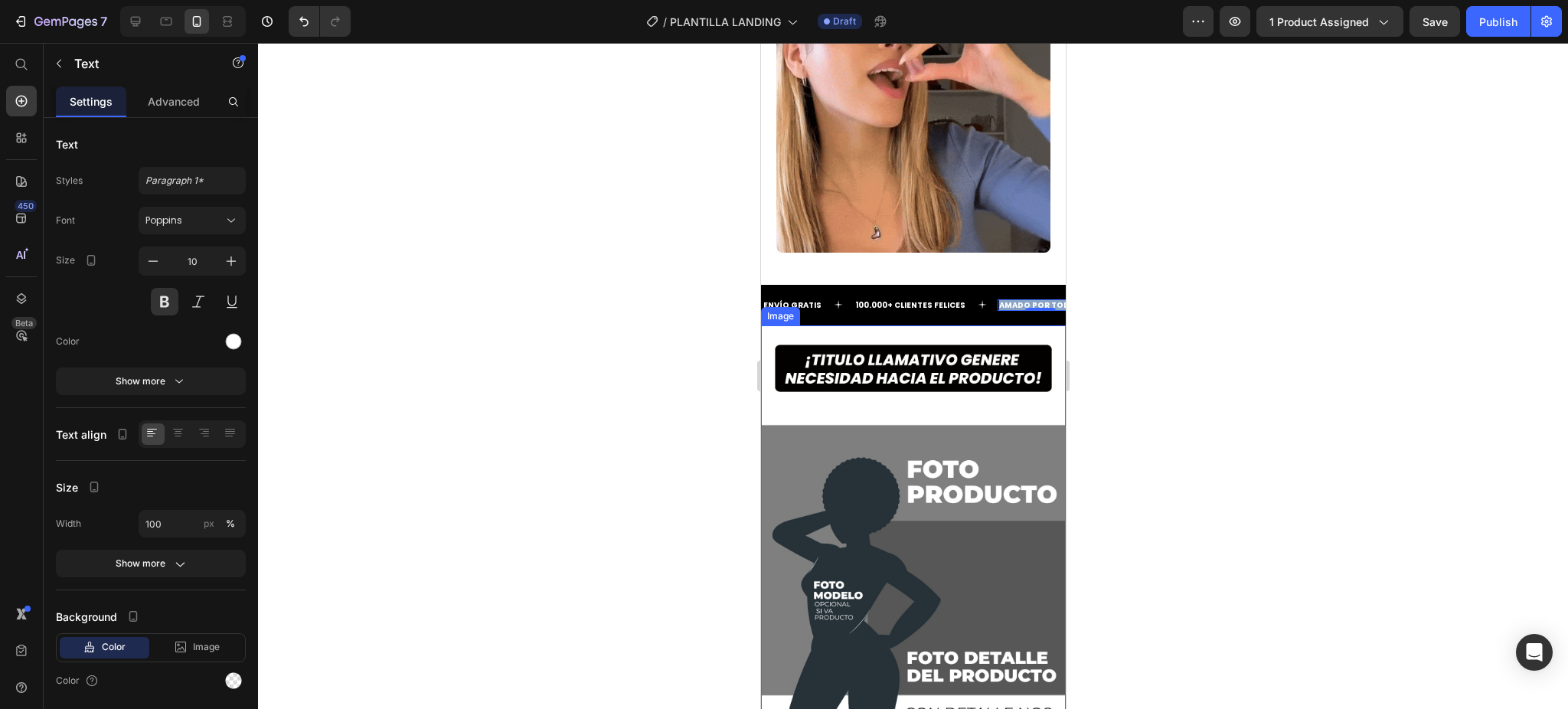 click at bounding box center (913, 717) 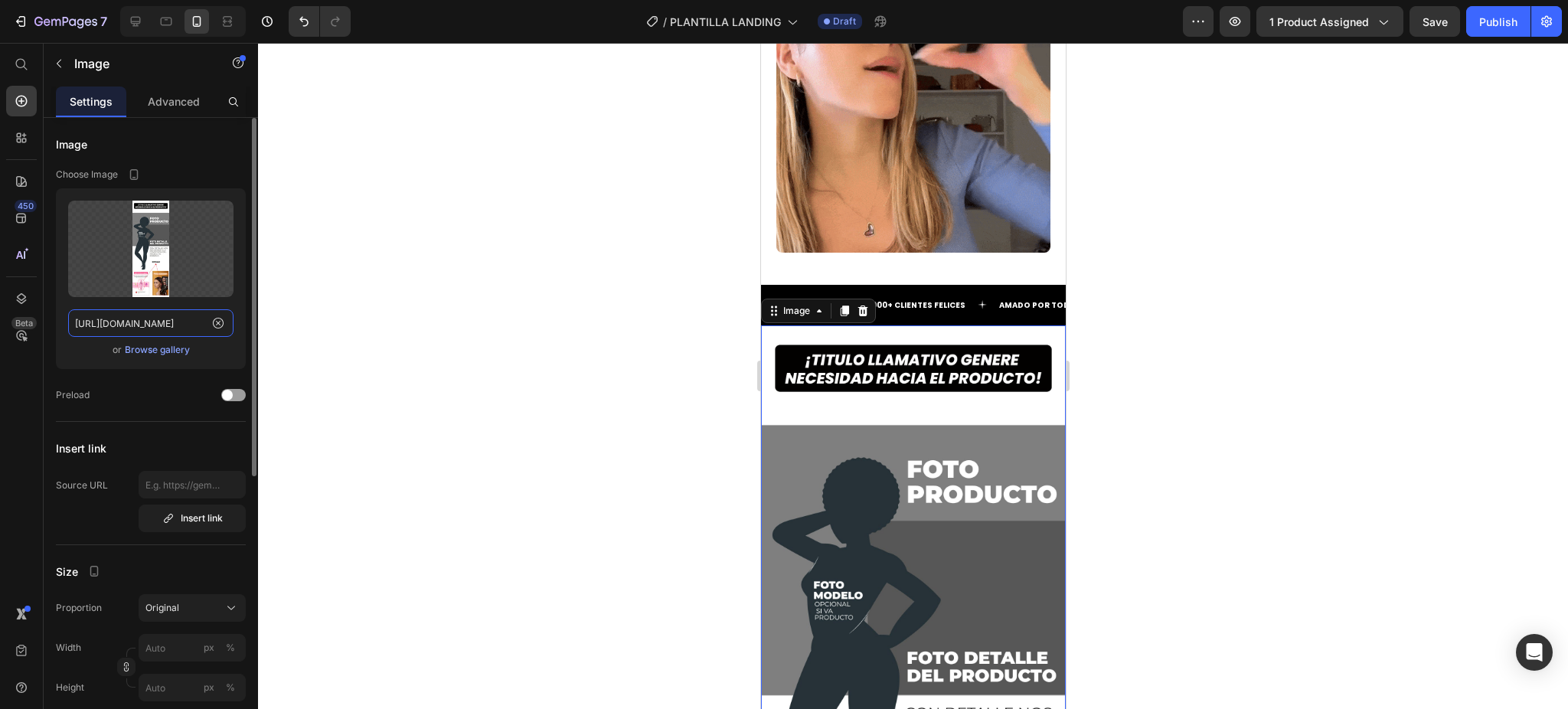 click on "[URL][DOMAIN_NAME]" 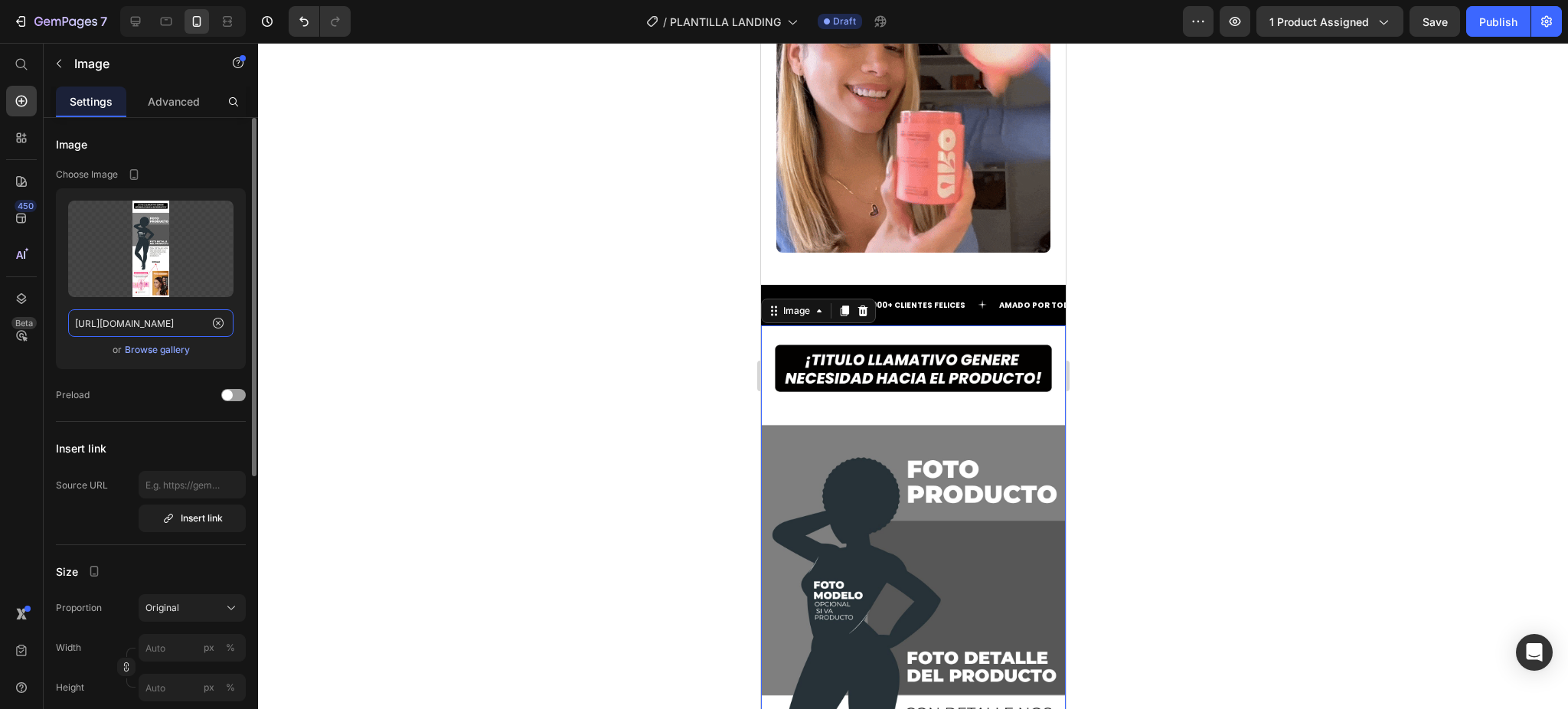 copy on "AMADO POR TODOS" 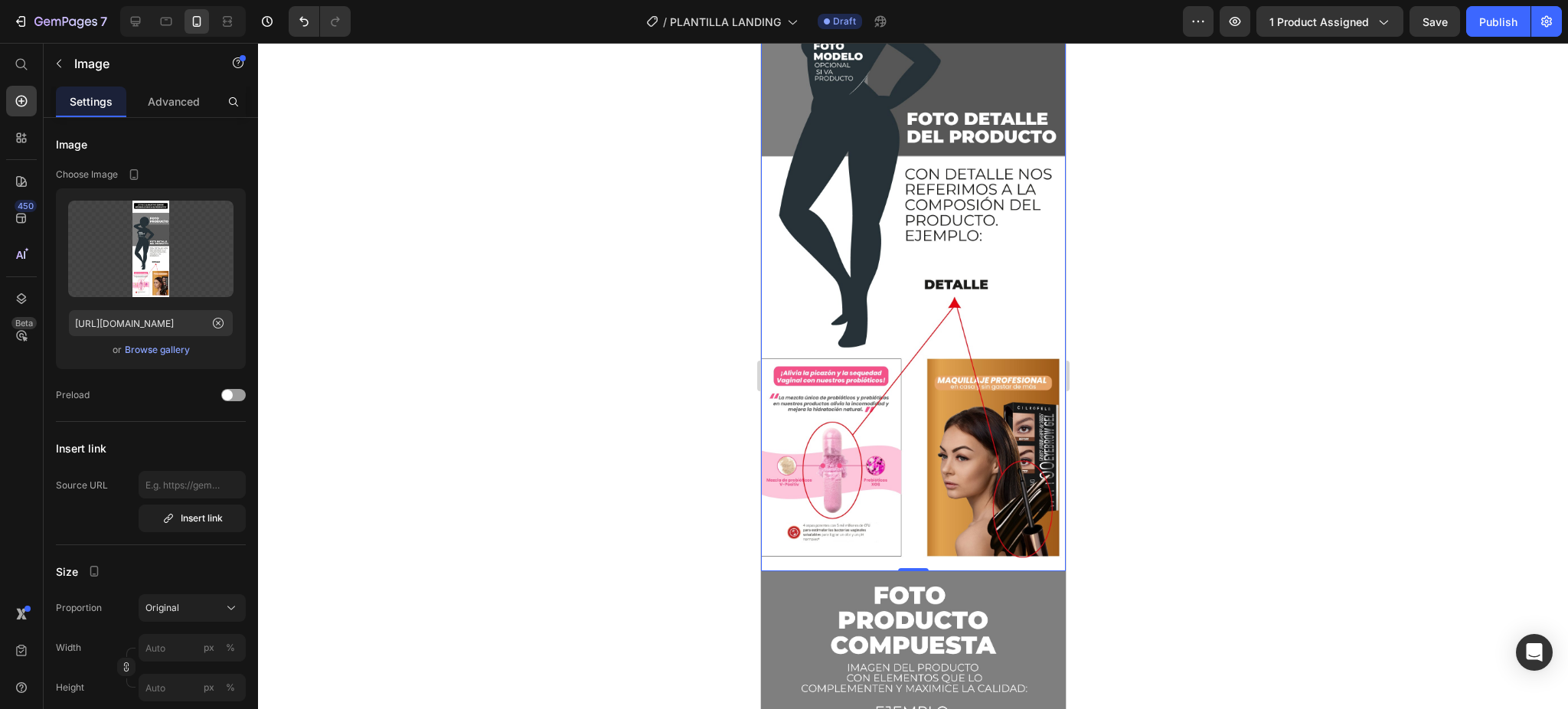 scroll, scrollTop: 4361, scrollLeft: 0, axis: vertical 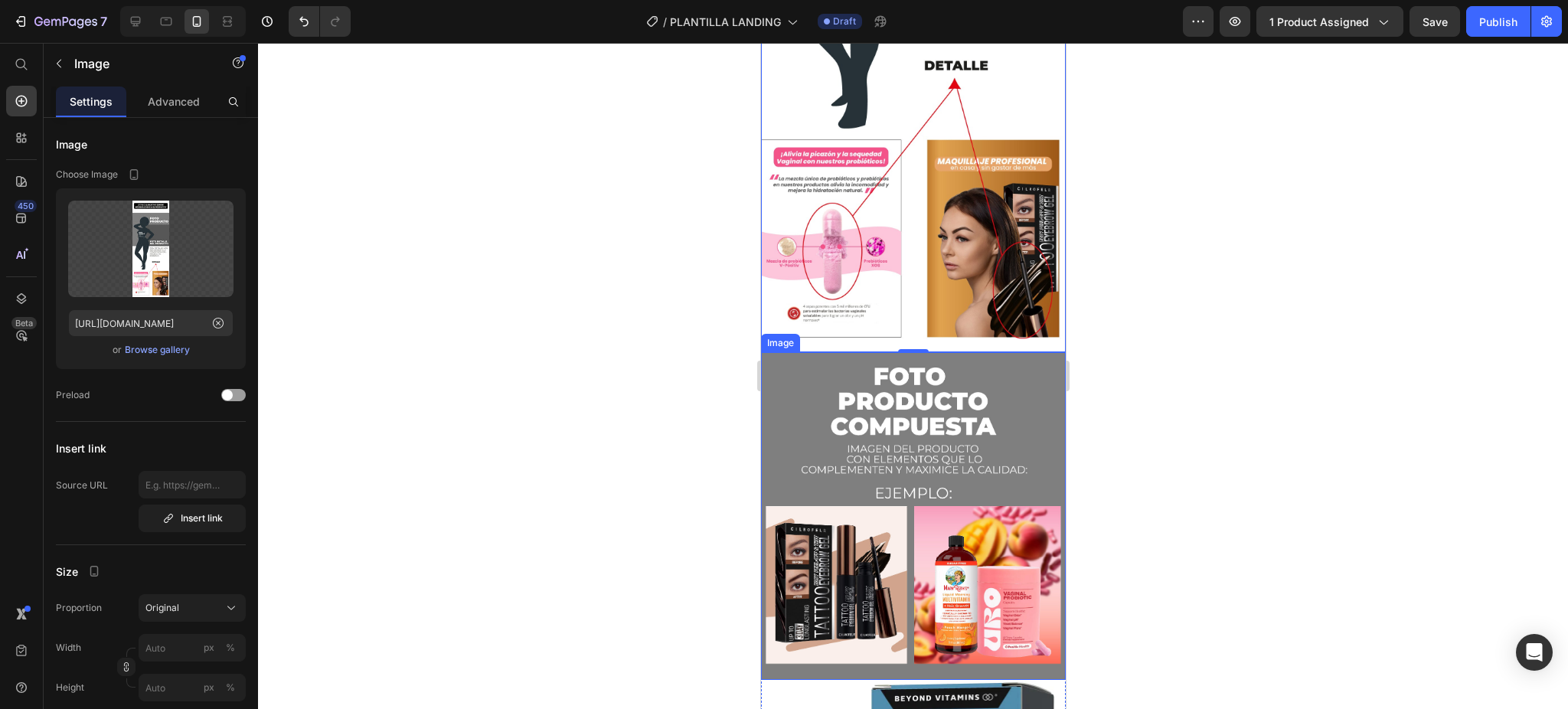 click at bounding box center (913, 515) 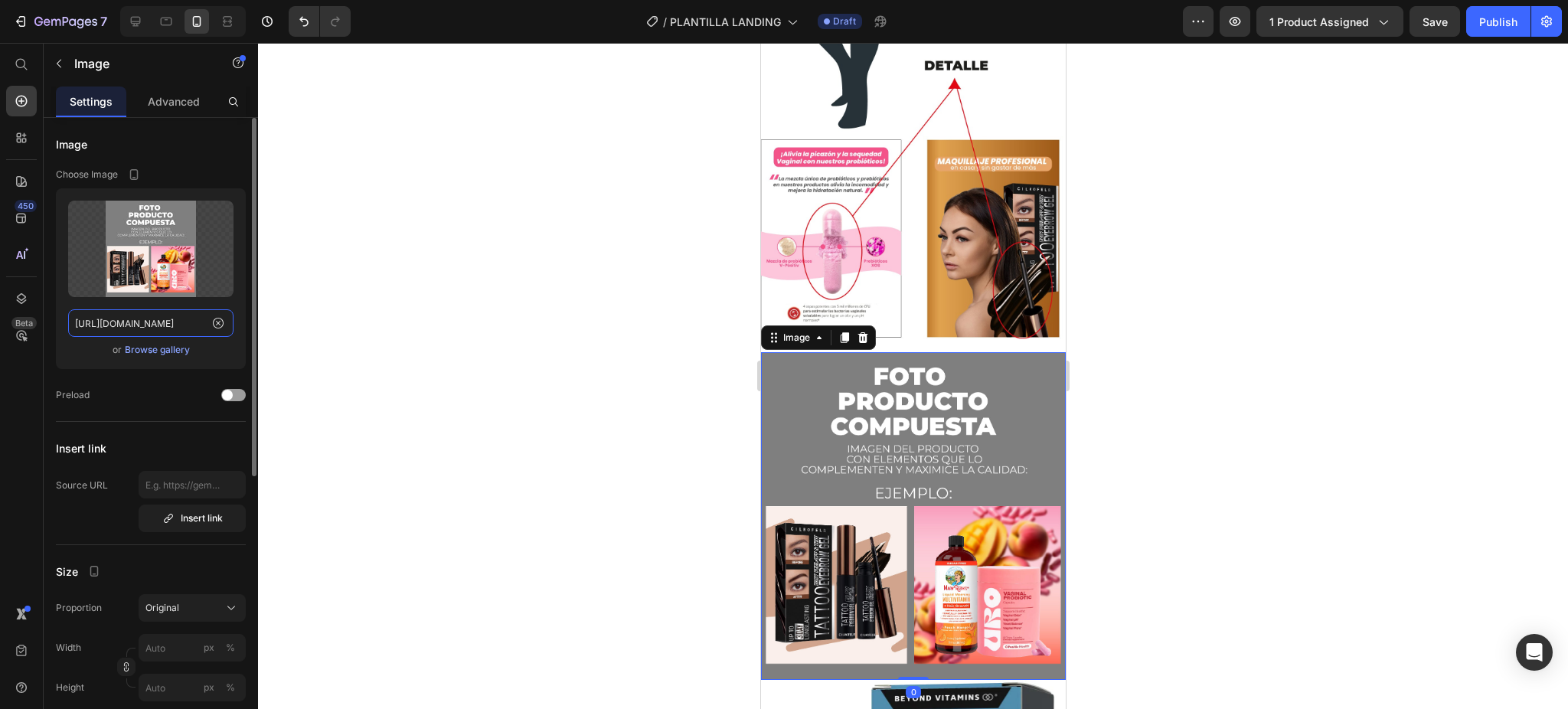 click on "[URL][DOMAIN_NAME]" 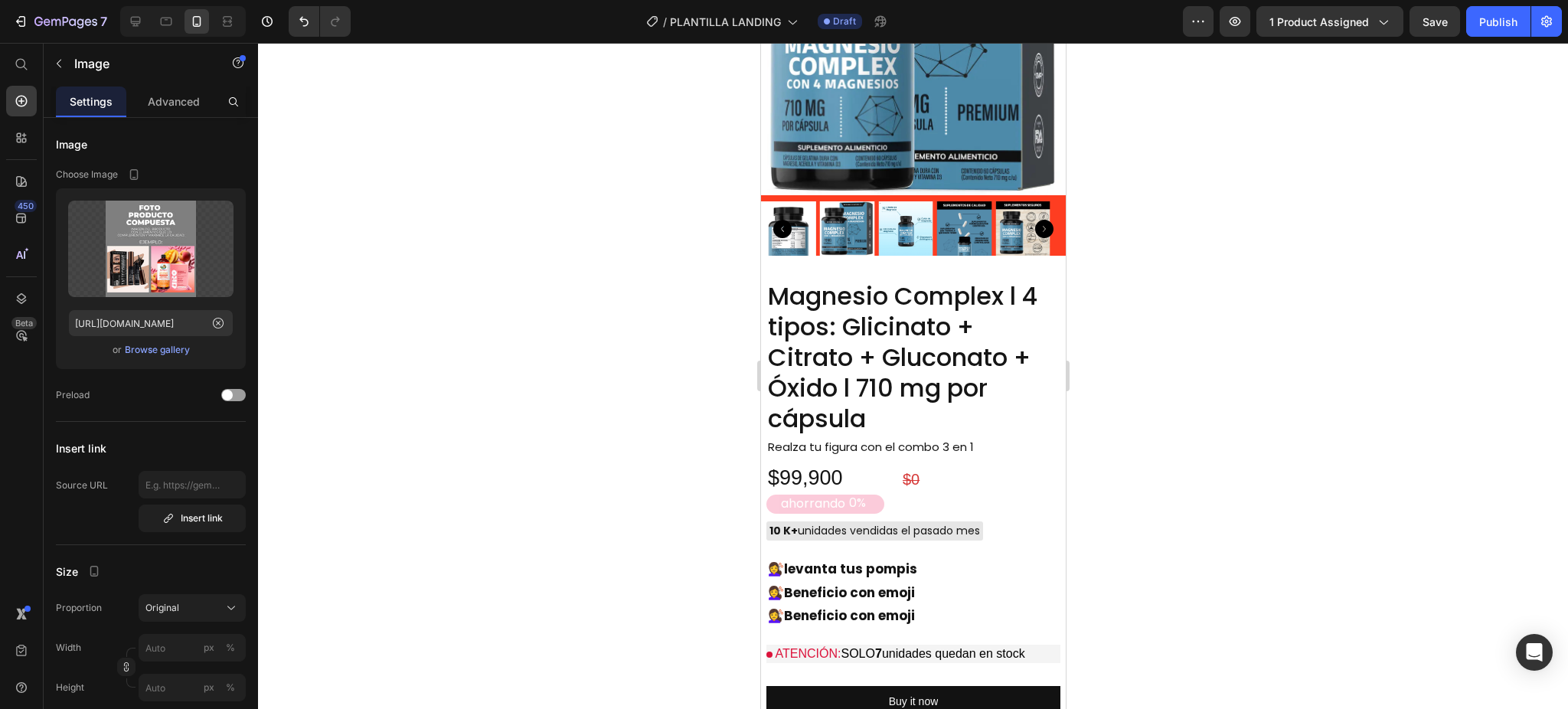 scroll, scrollTop: 5115, scrollLeft: 0, axis: vertical 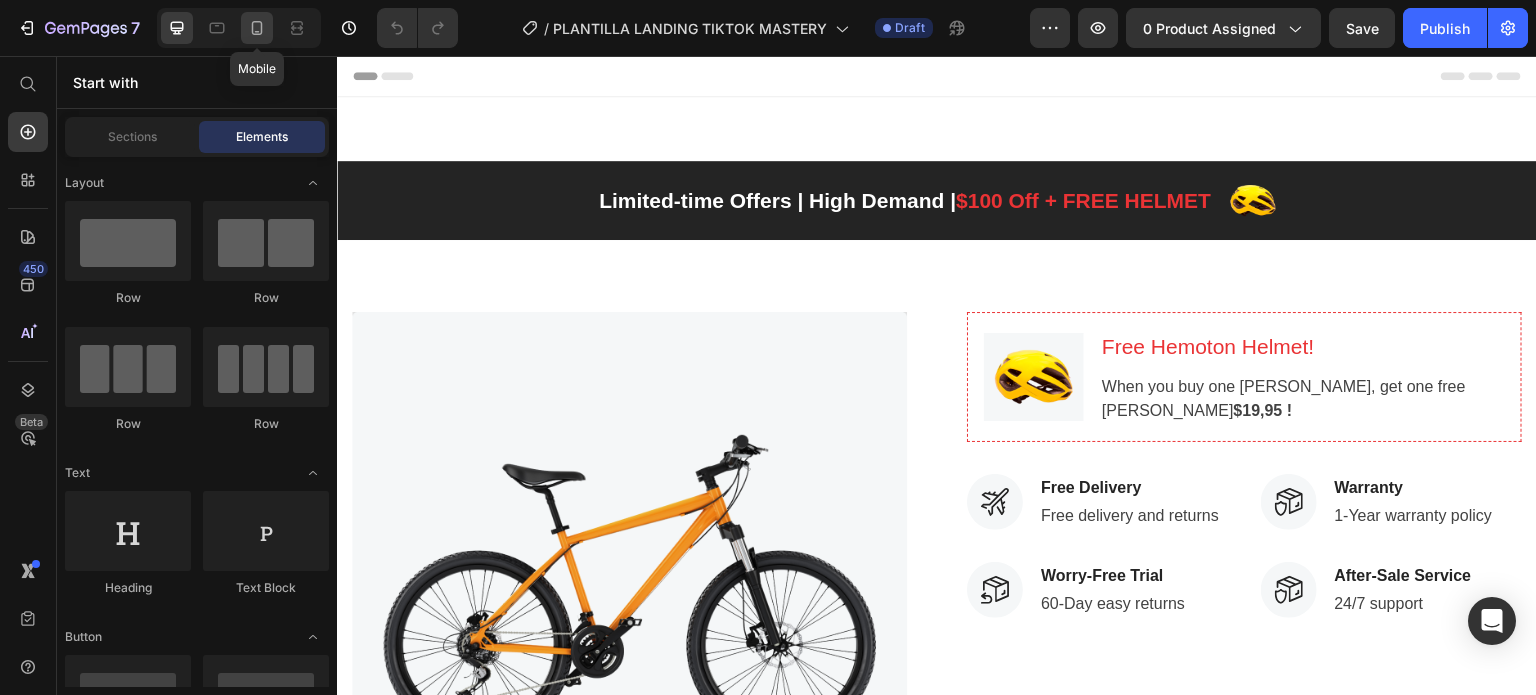 click 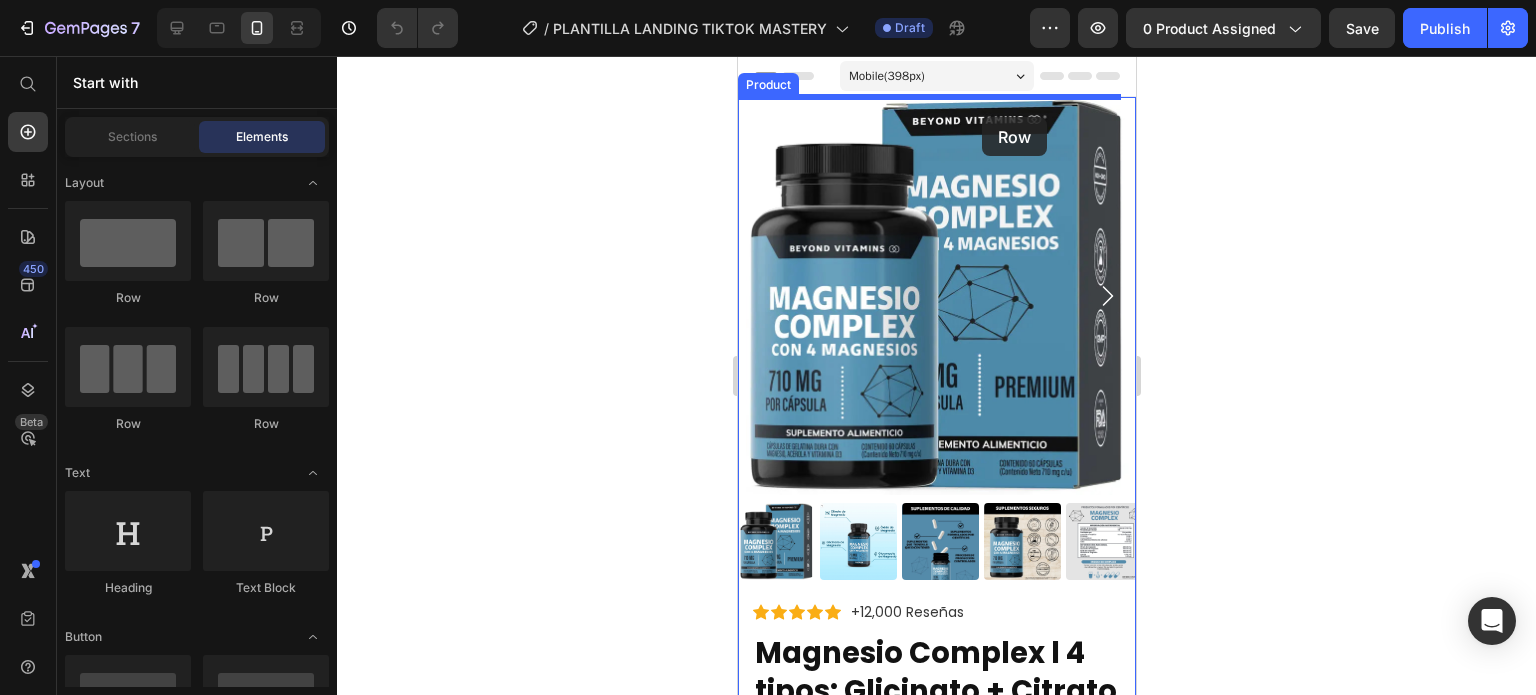 drag, startPoint x: 877, startPoint y: 315, endPoint x: 1128, endPoint y: 381, distance: 259.53226 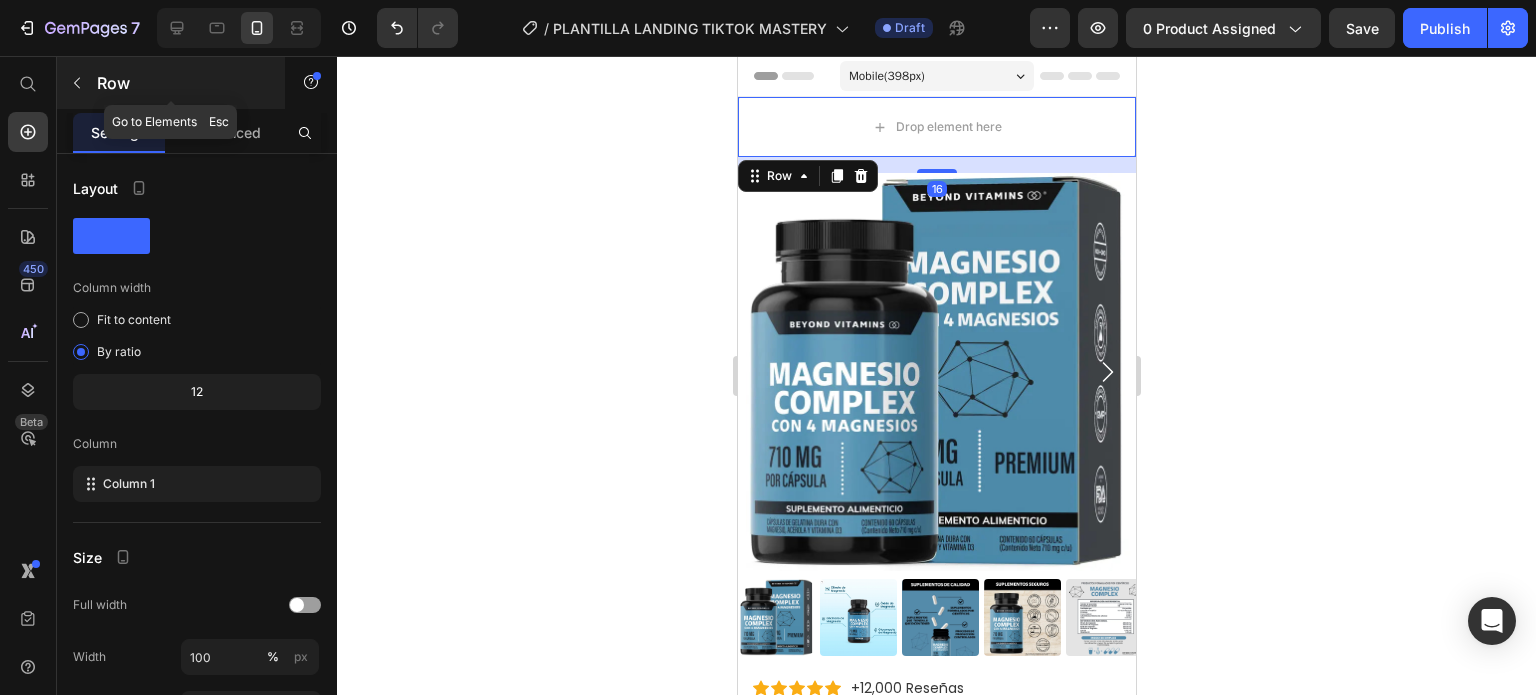 click on "Row" at bounding box center [171, 83] 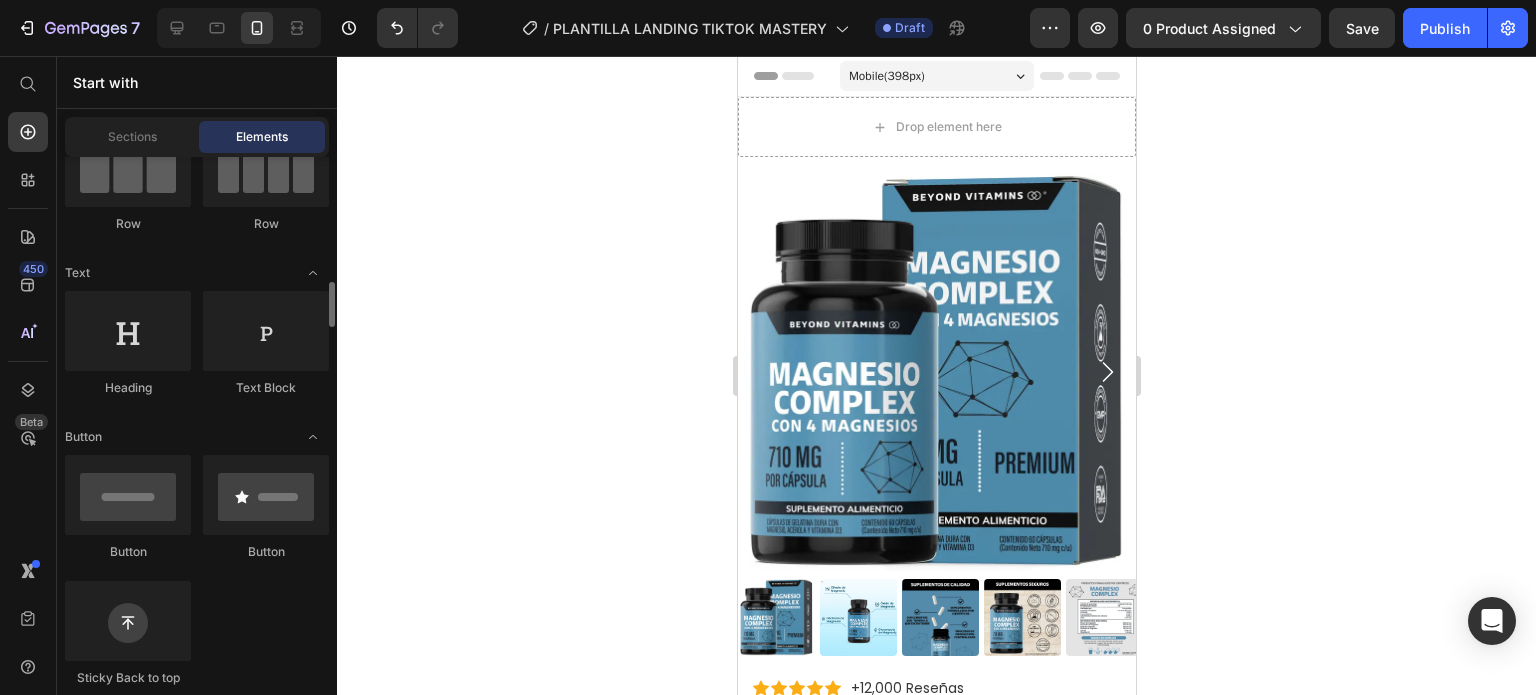scroll, scrollTop: 400, scrollLeft: 0, axis: vertical 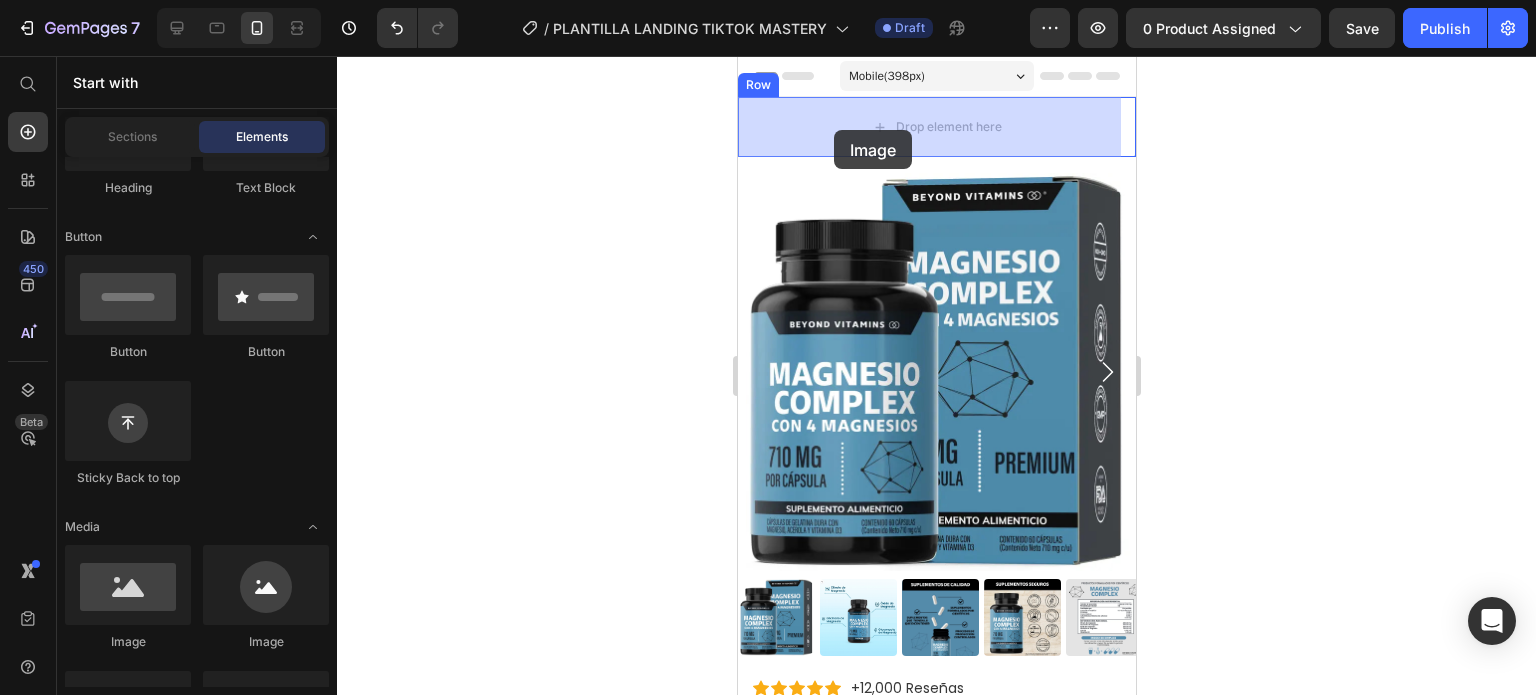 drag, startPoint x: 860, startPoint y: 664, endPoint x: 821, endPoint y: 149, distance: 516.4746 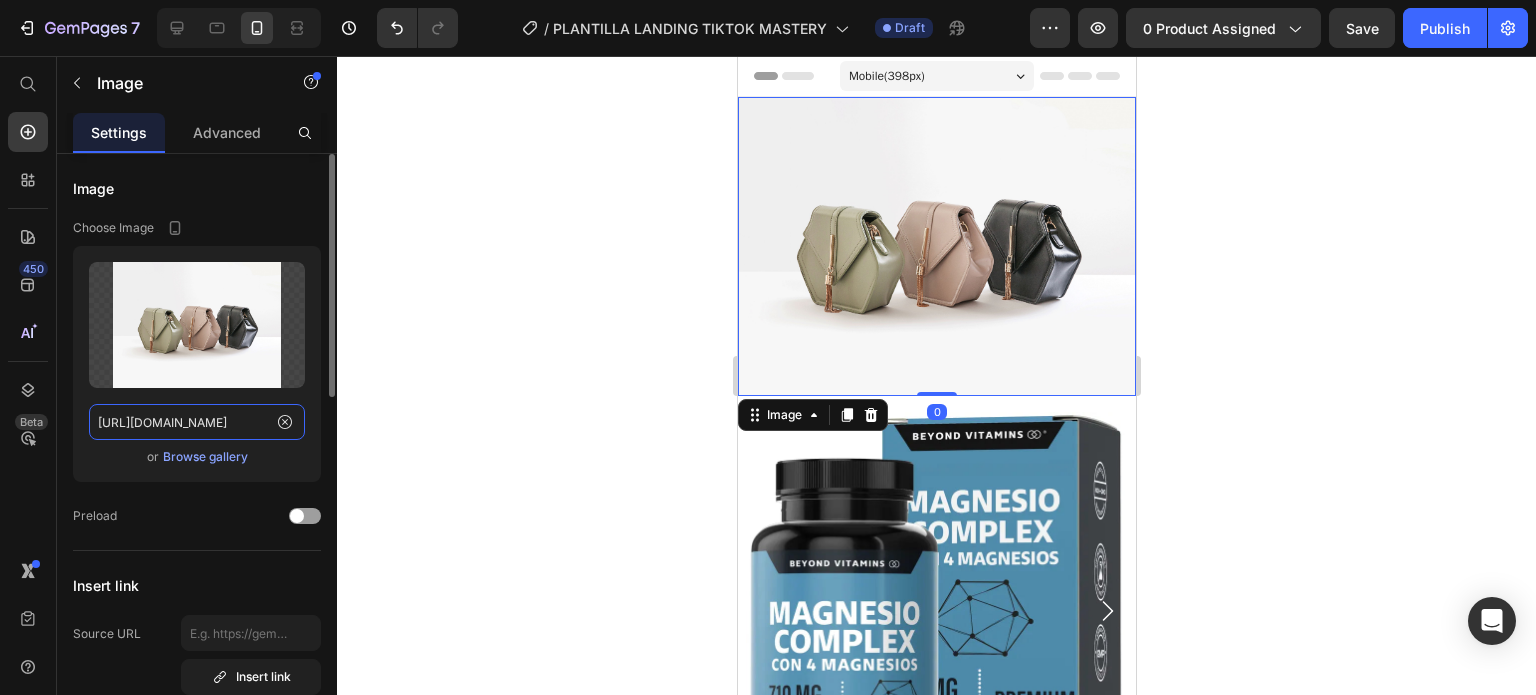 click on "[URL][DOMAIN_NAME]" 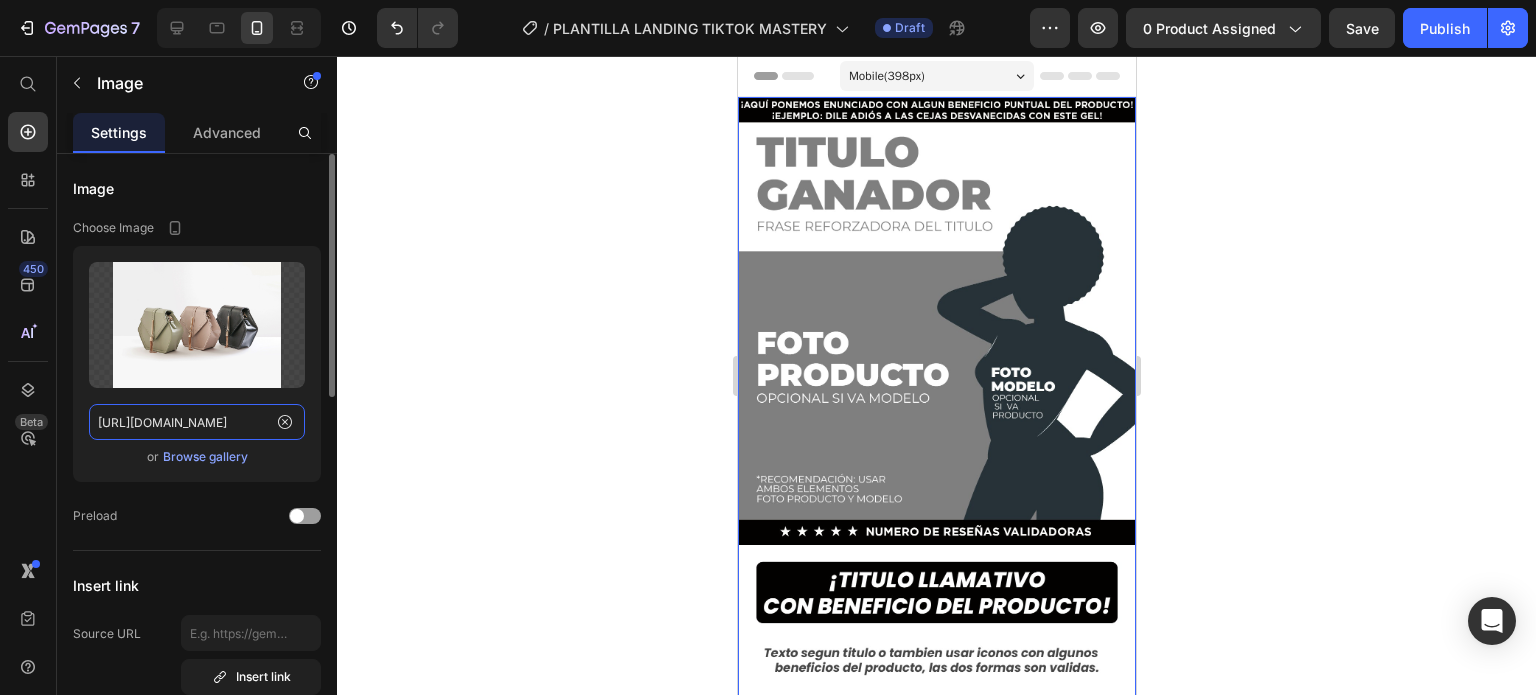 scroll, scrollTop: 0, scrollLeft: 598, axis: horizontal 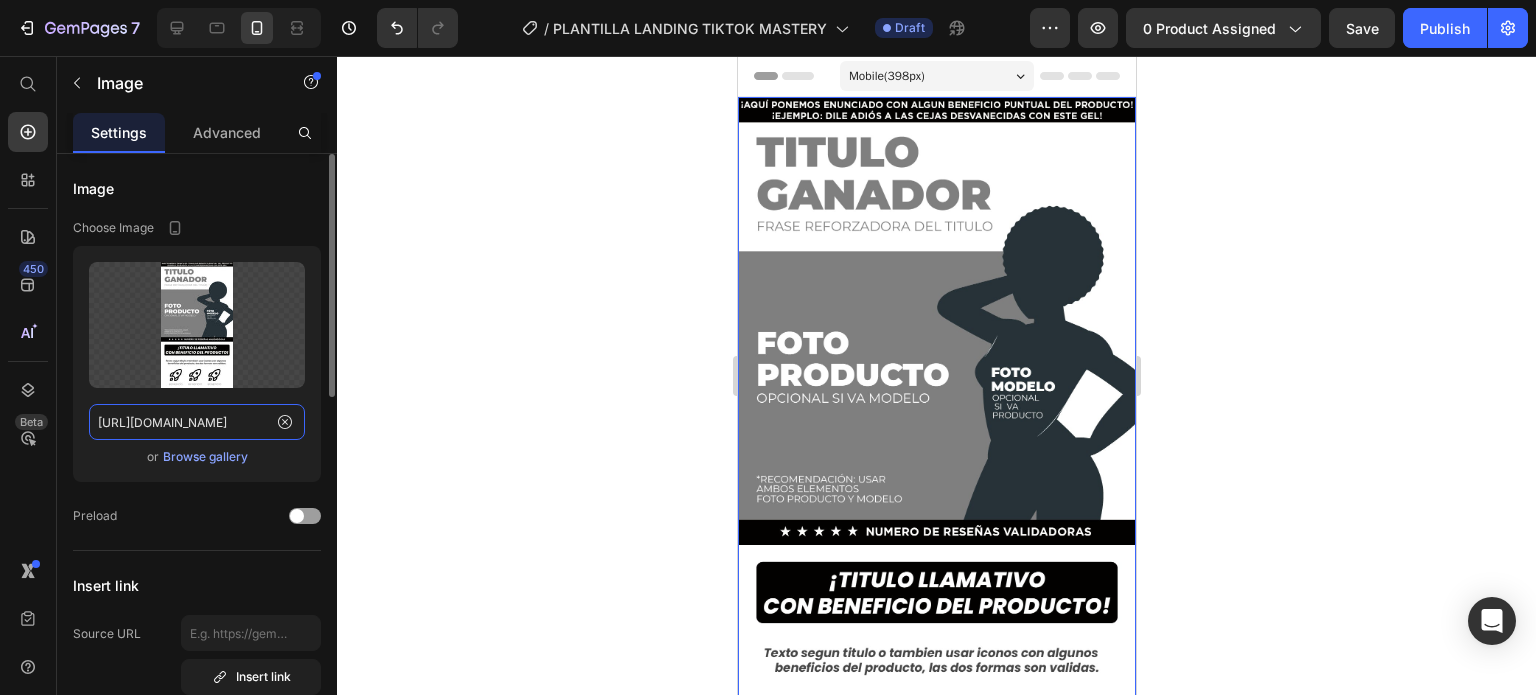 type on "https://cdn.shopify.com/s/files/1/0741/1207/3945/files/gempages_557607319064544249-37c4df4c-c09b-407c-bf9d-f52095102e98.jpg" 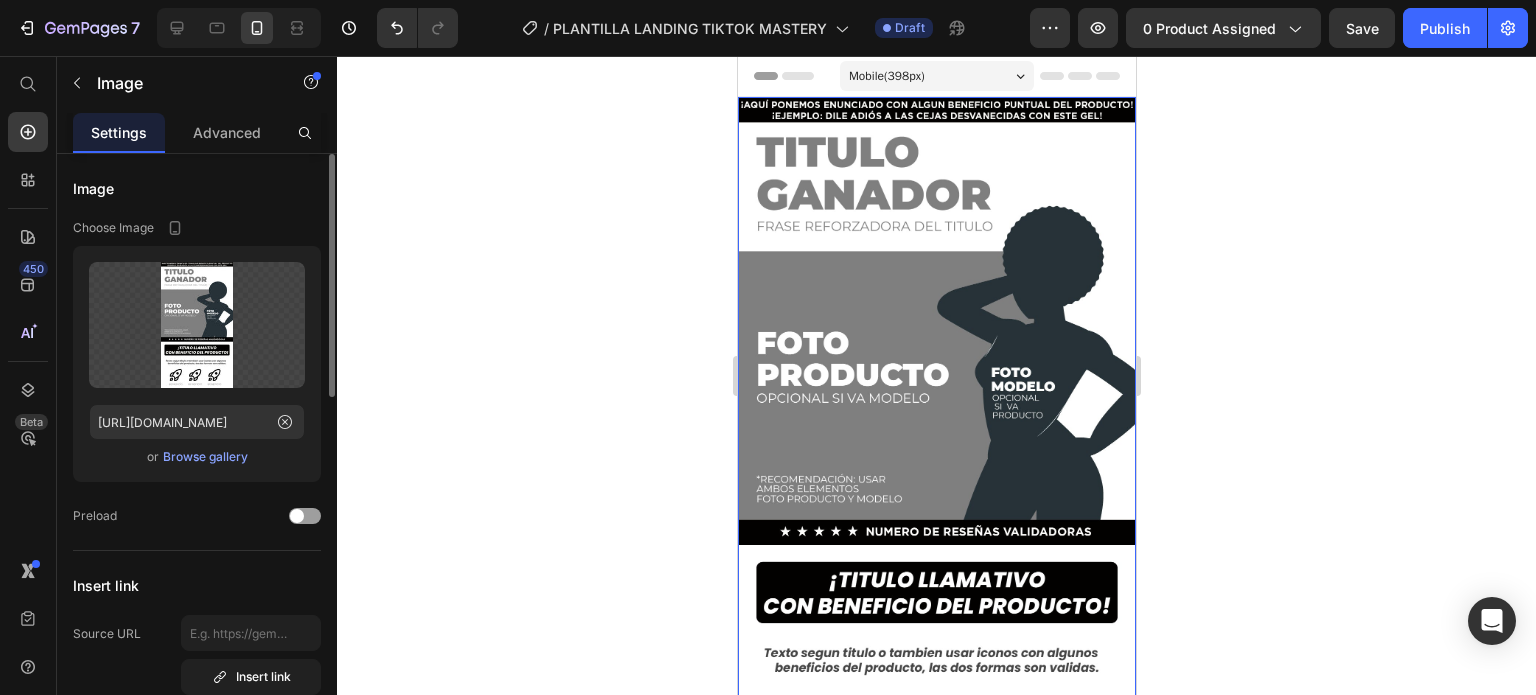 click on "Image Choose Image Upload Image https://cdn.shopify.com/s/files/1/0741/1207/3945/files/gempages_557607319064544249-37c4df4c-c09b-407c-bf9d-f52095102e98.jpg  or   Browse gallery  Preload" 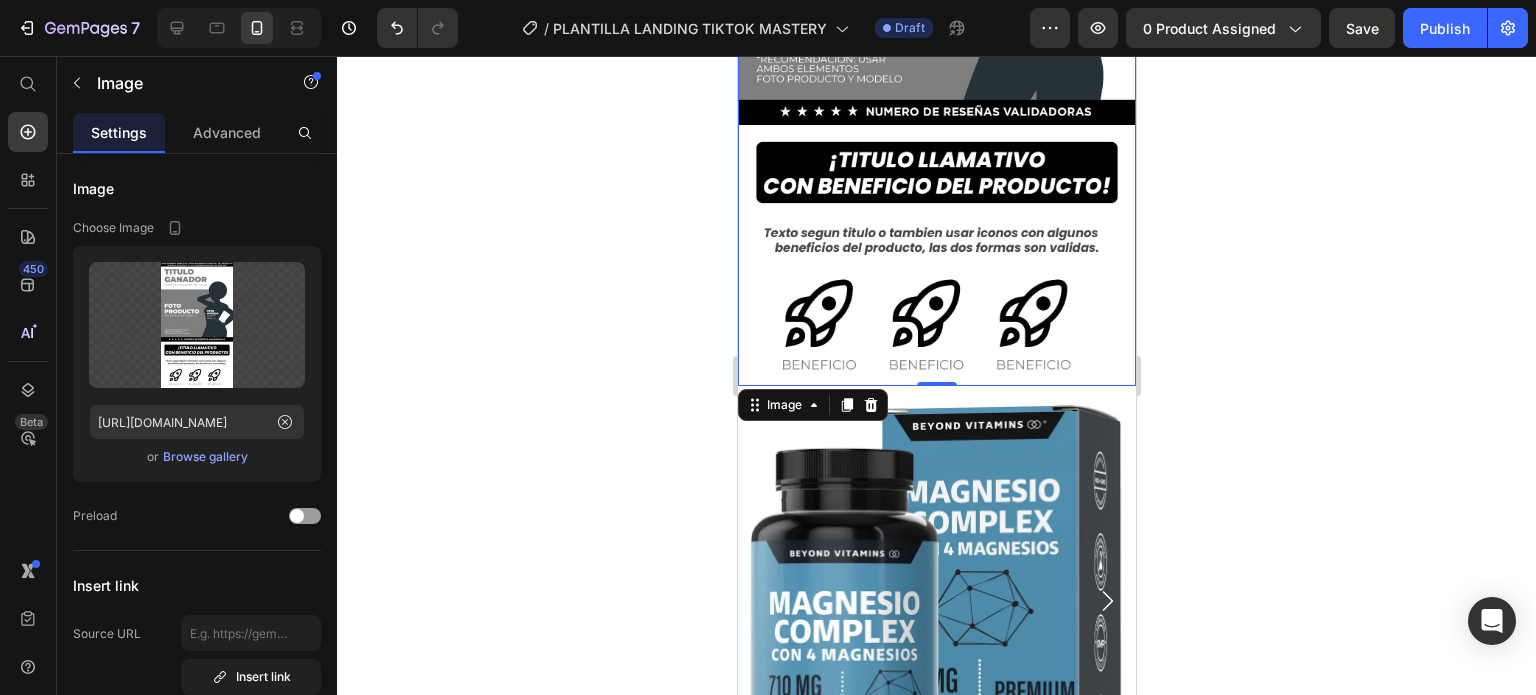 scroll, scrollTop: 500, scrollLeft: 0, axis: vertical 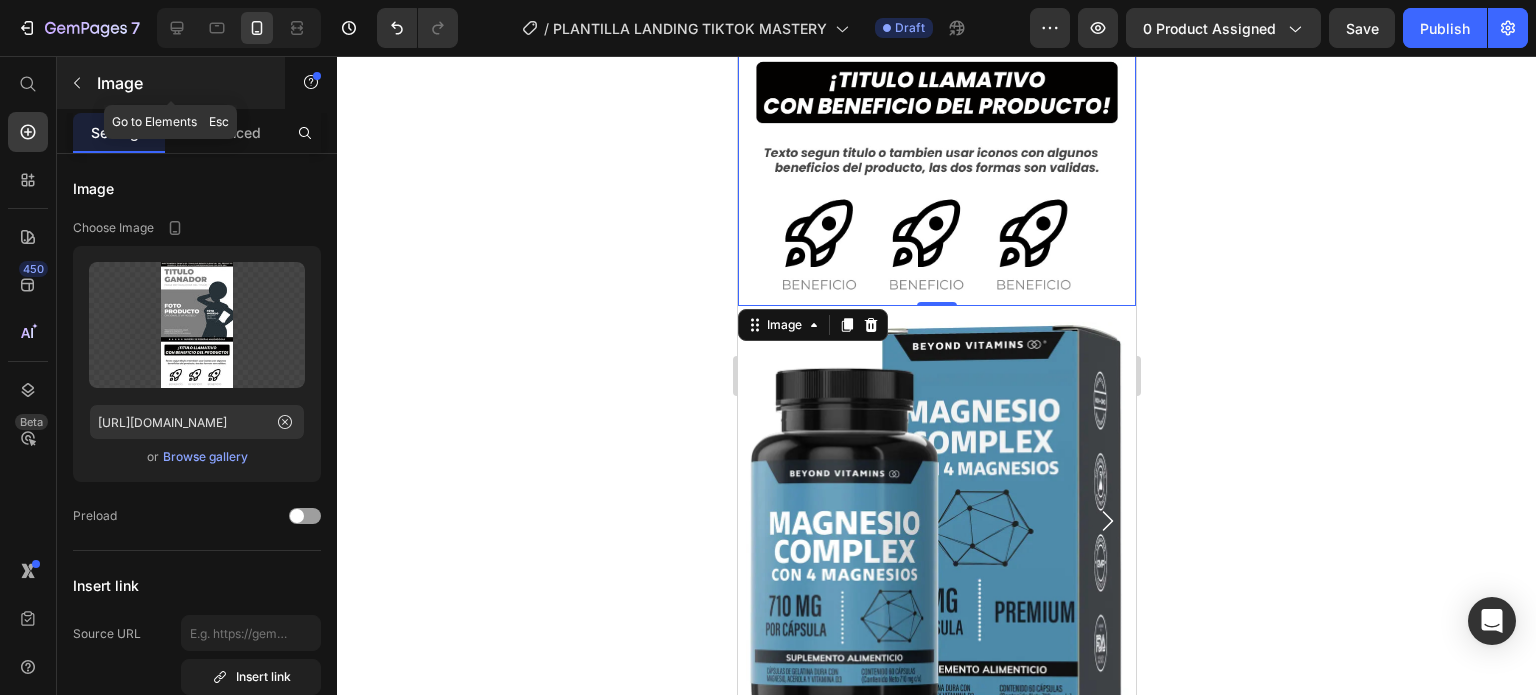 click on "Image" at bounding box center (171, 83) 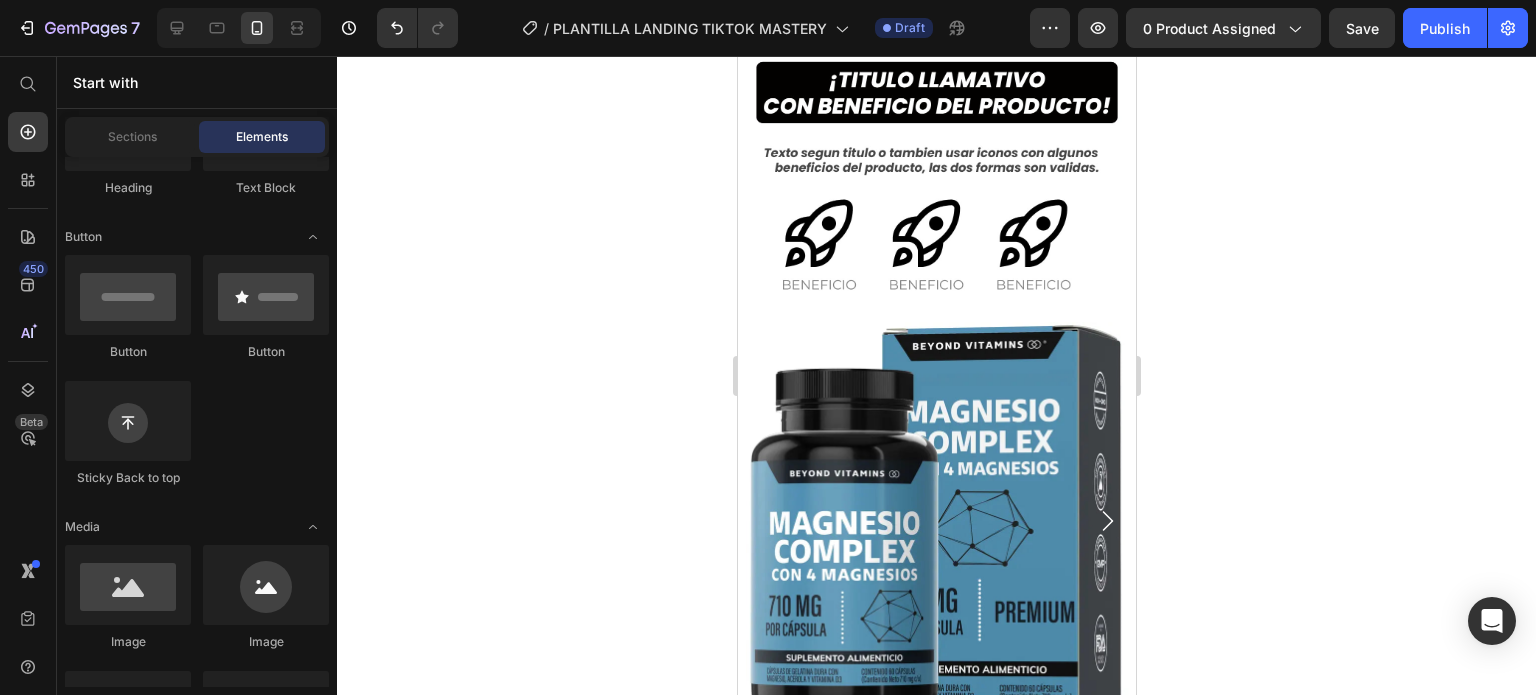 scroll, scrollTop: 0, scrollLeft: 0, axis: both 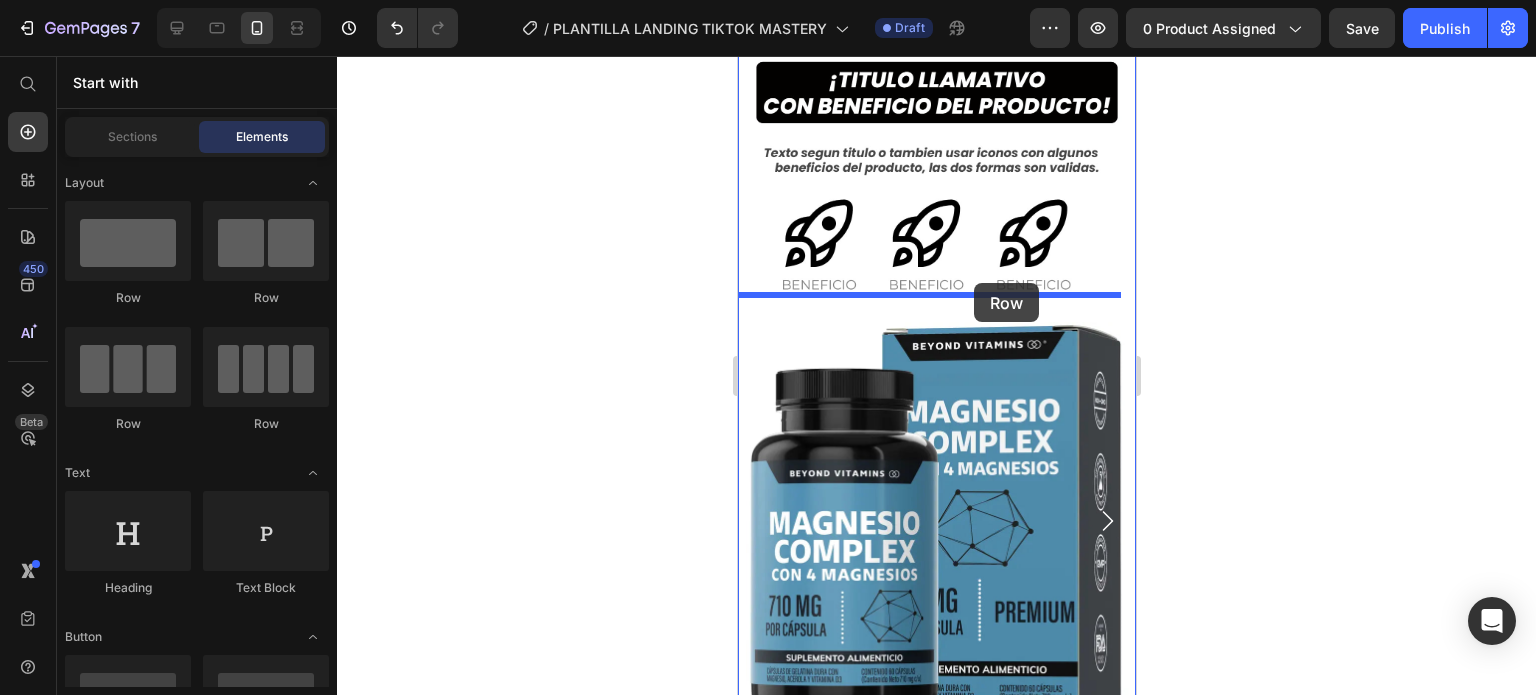 drag, startPoint x: 887, startPoint y: 308, endPoint x: 973, endPoint y: 283, distance: 89.560036 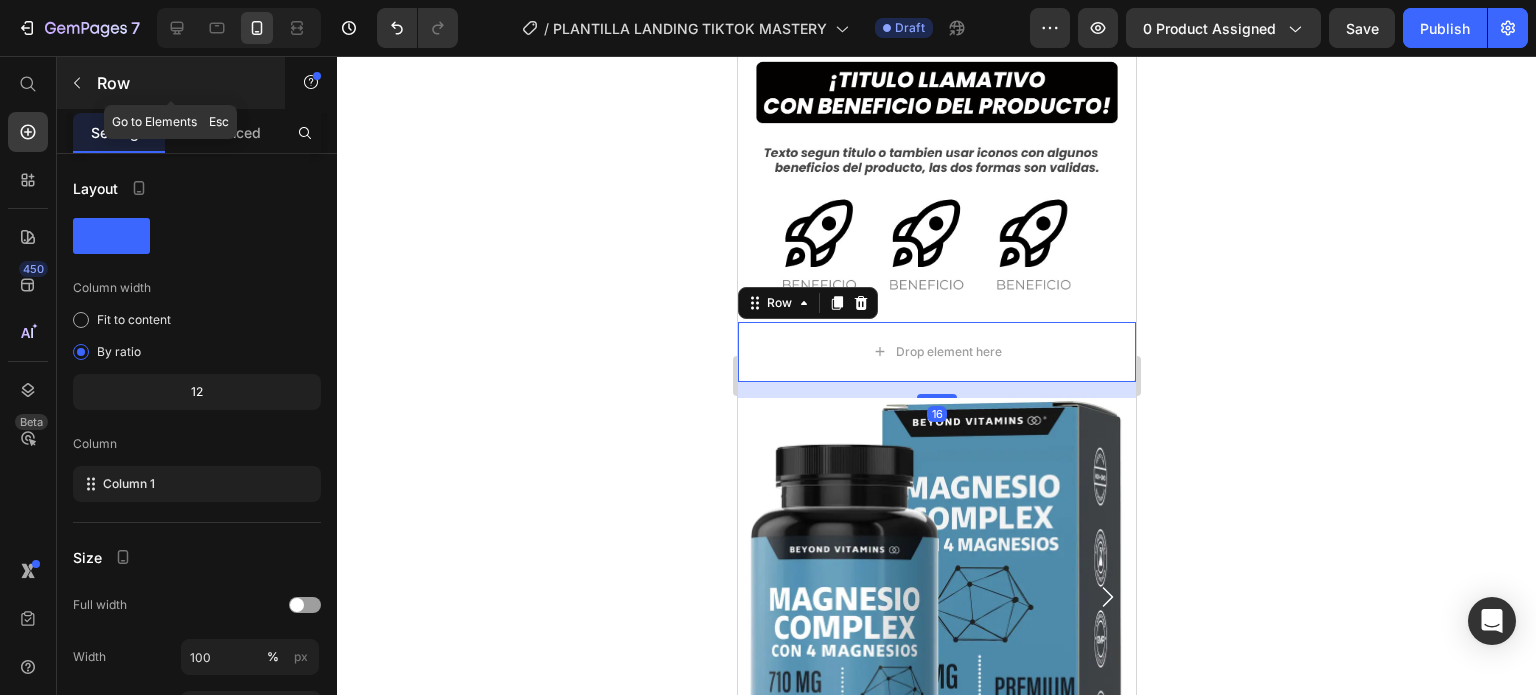 click 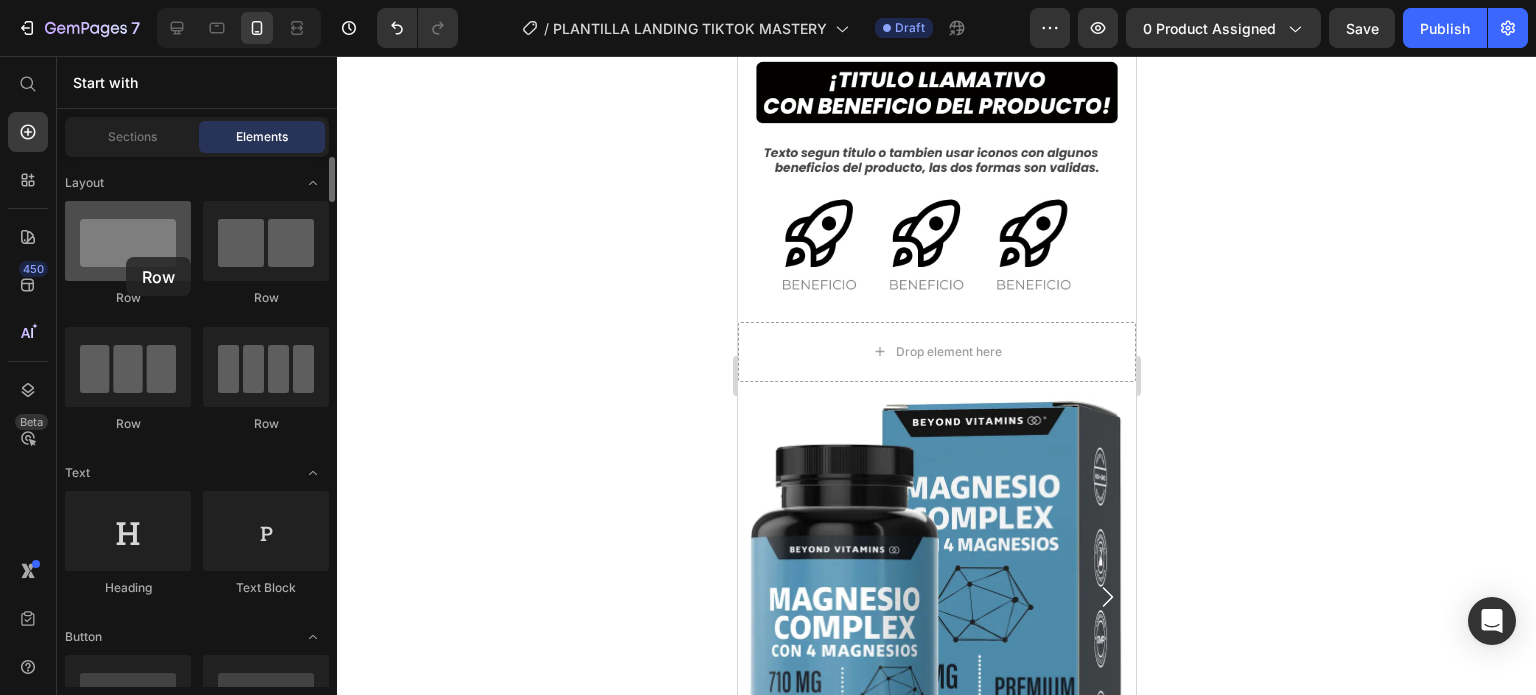 click at bounding box center (128, 241) 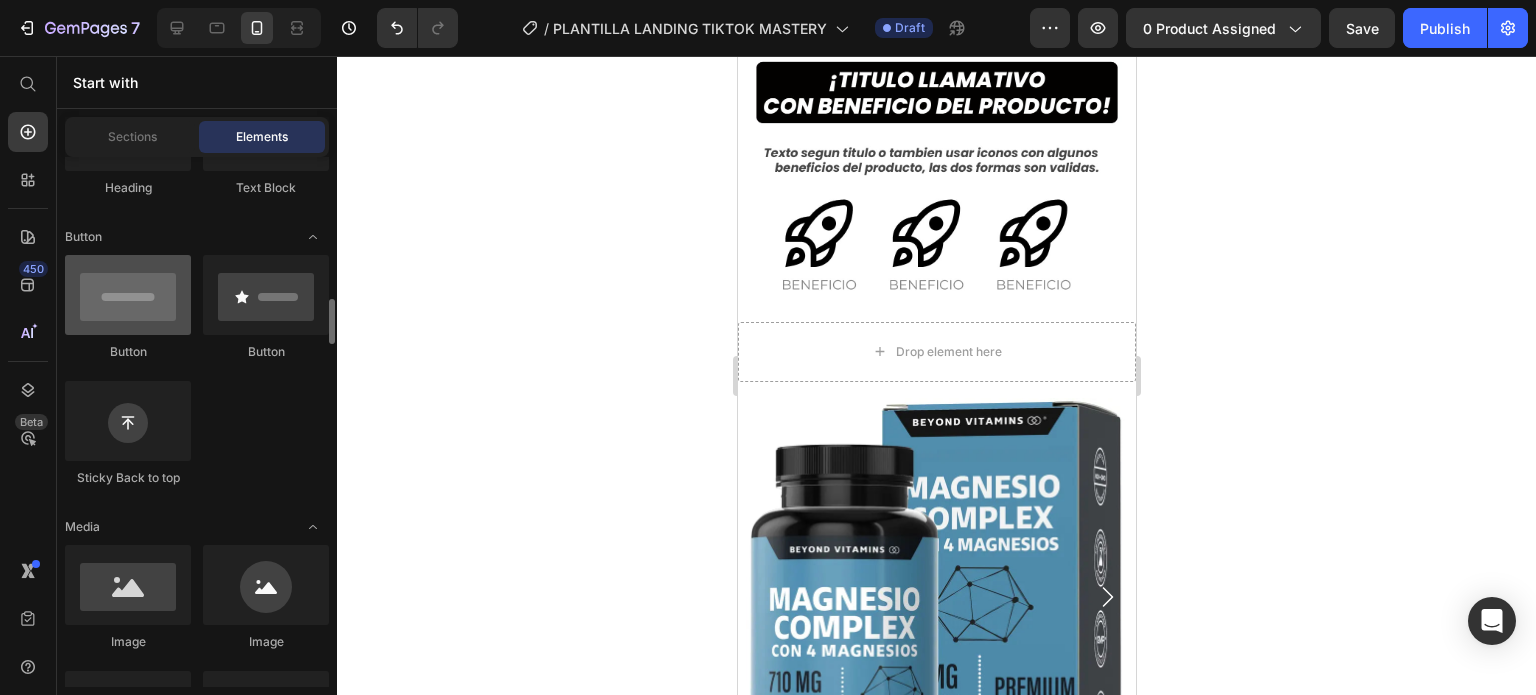 scroll, scrollTop: 500, scrollLeft: 0, axis: vertical 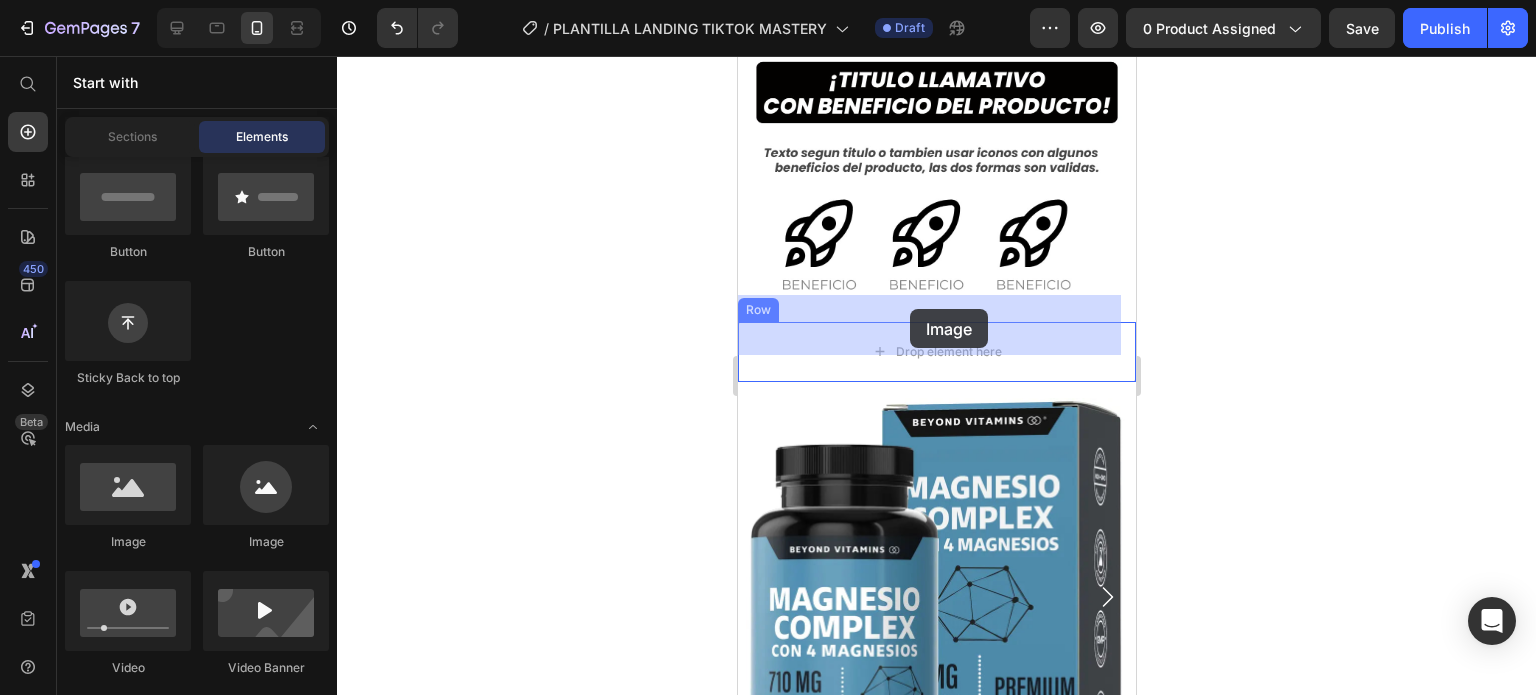 drag, startPoint x: 885, startPoint y: 543, endPoint x: 908, endPoint y: 311, distance: 233.1373 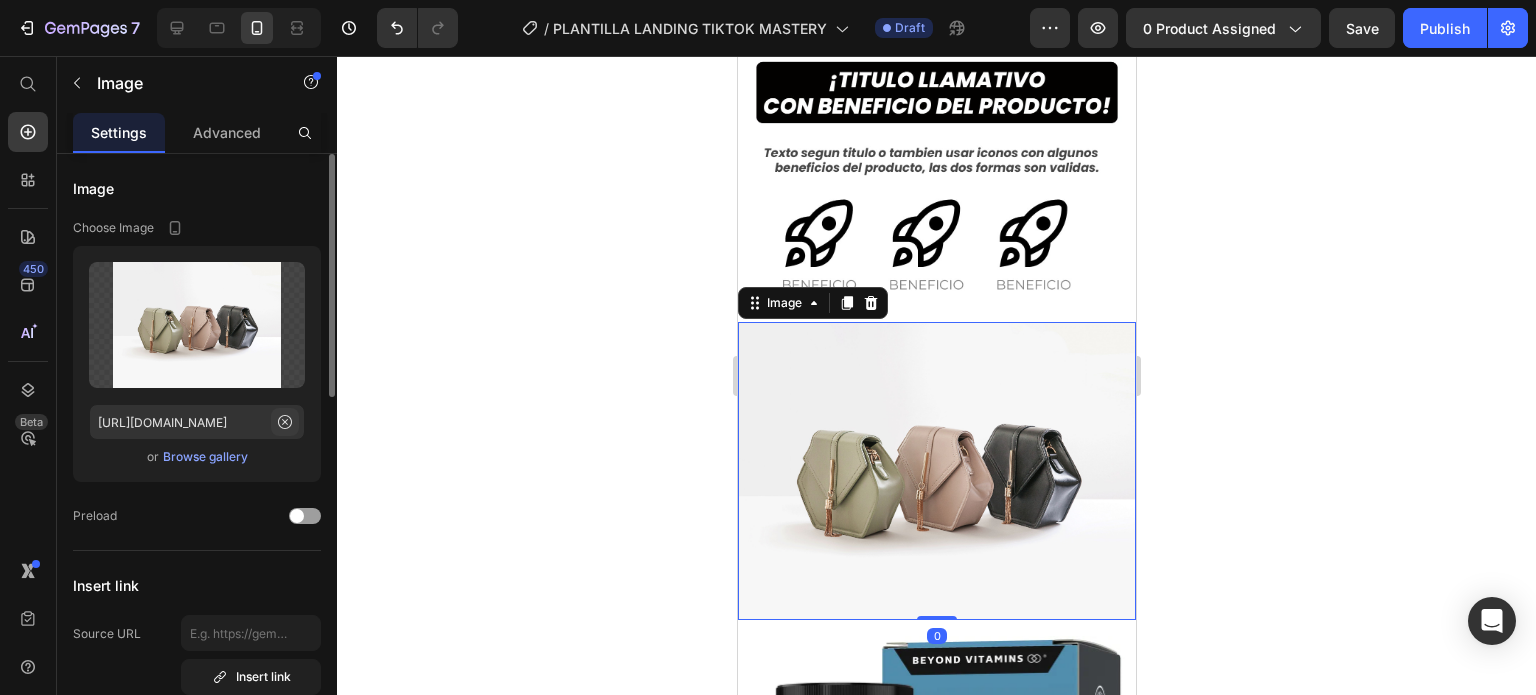 click 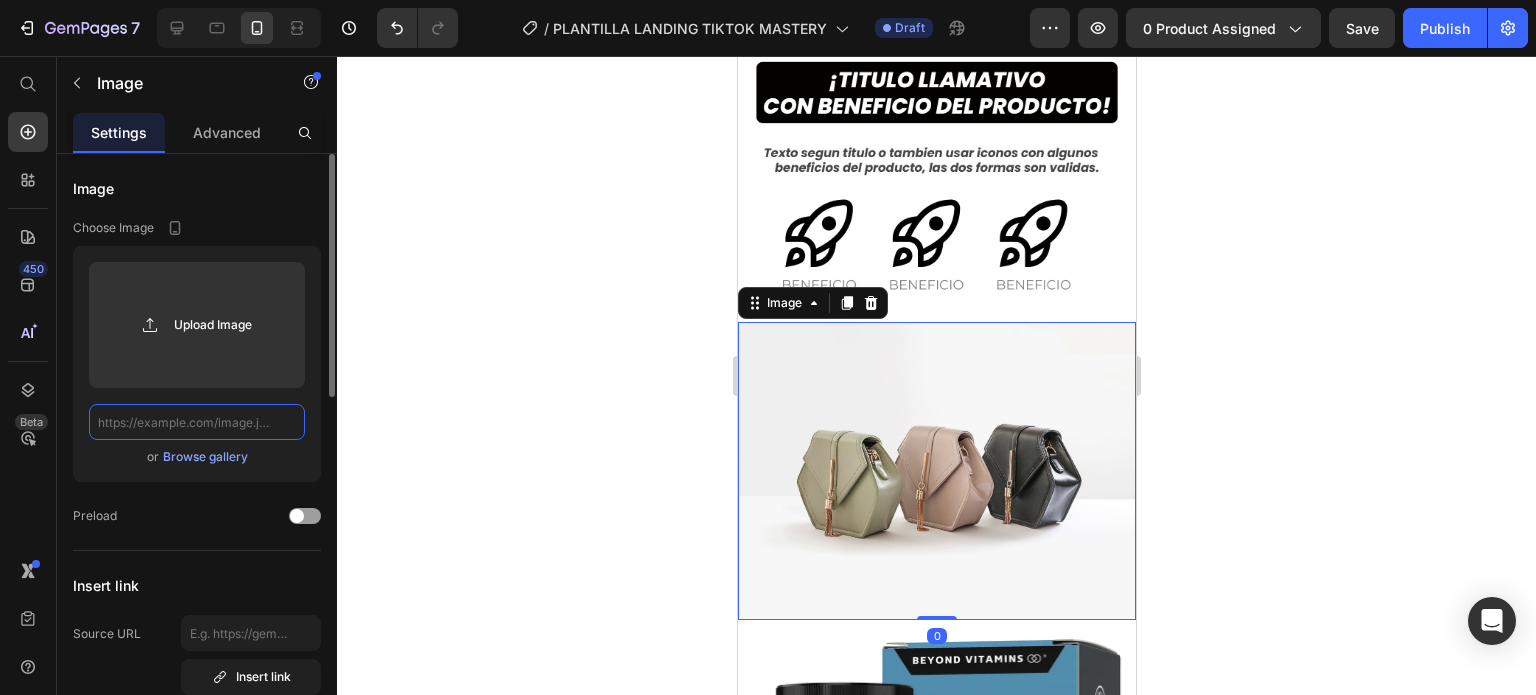 scroll, scrollTop: 0, scrollLeft: 0, axis: both 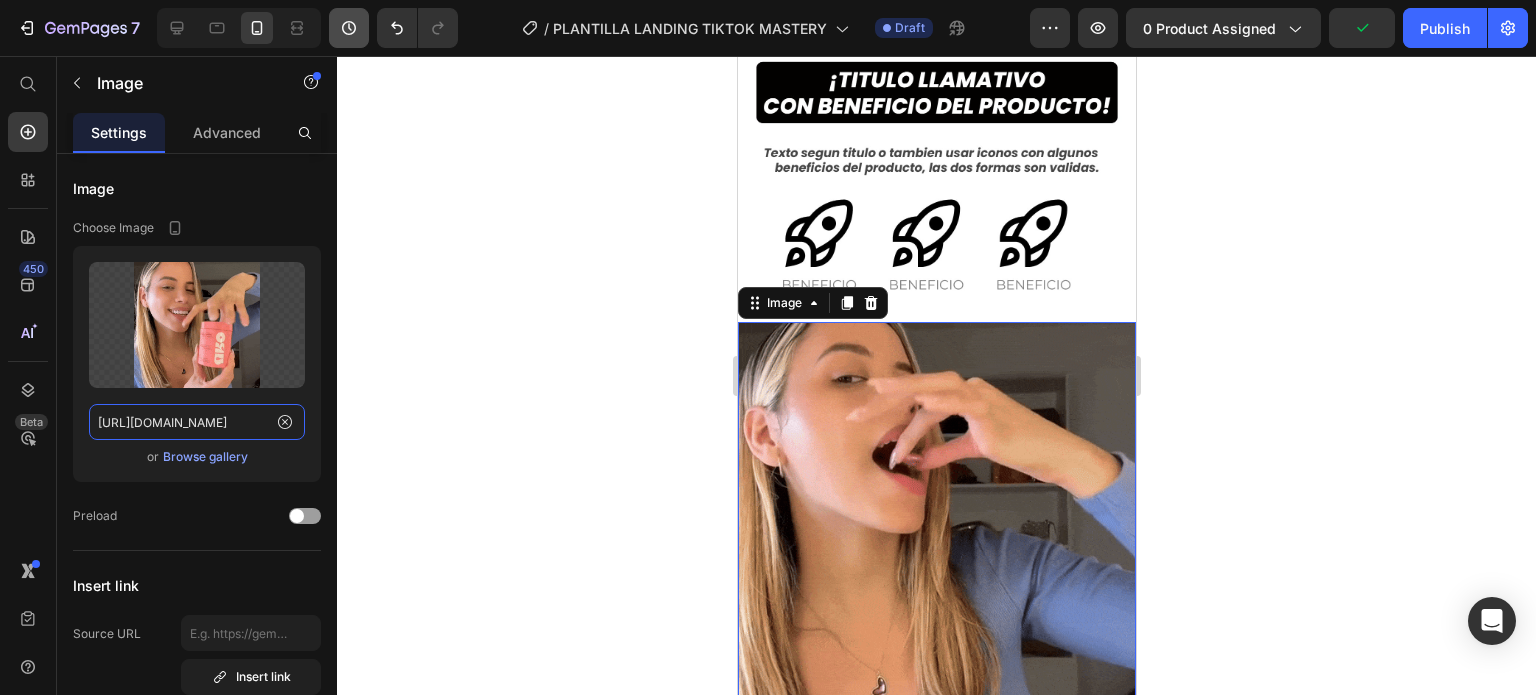 type on "https://cdn.shopify.com/s/files/1/0741/1207/3945/files/gempages_557607319064544249-debd03b8-9fc3-446f-b40e-32cb96c87212.gif" 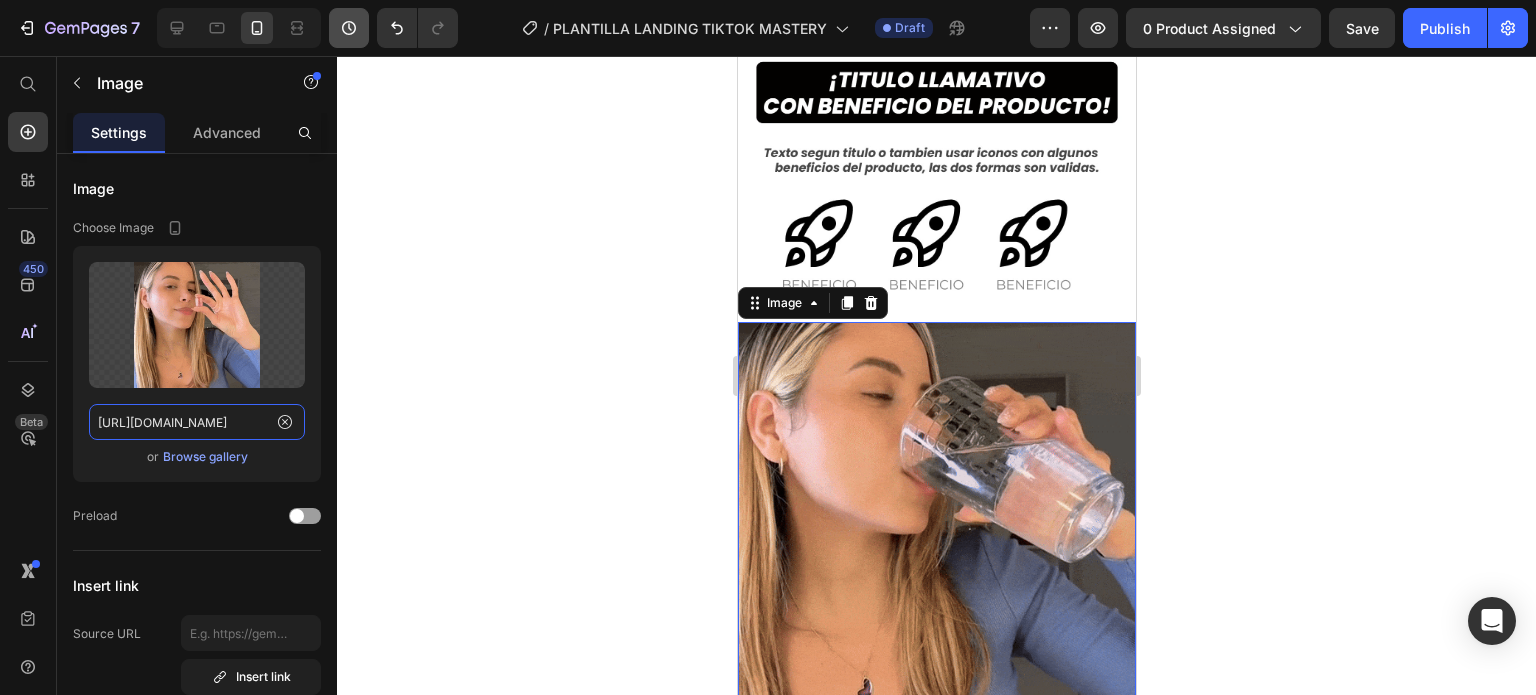 scroll, scrollTop: 0, scrollLeft: 0, axis: both 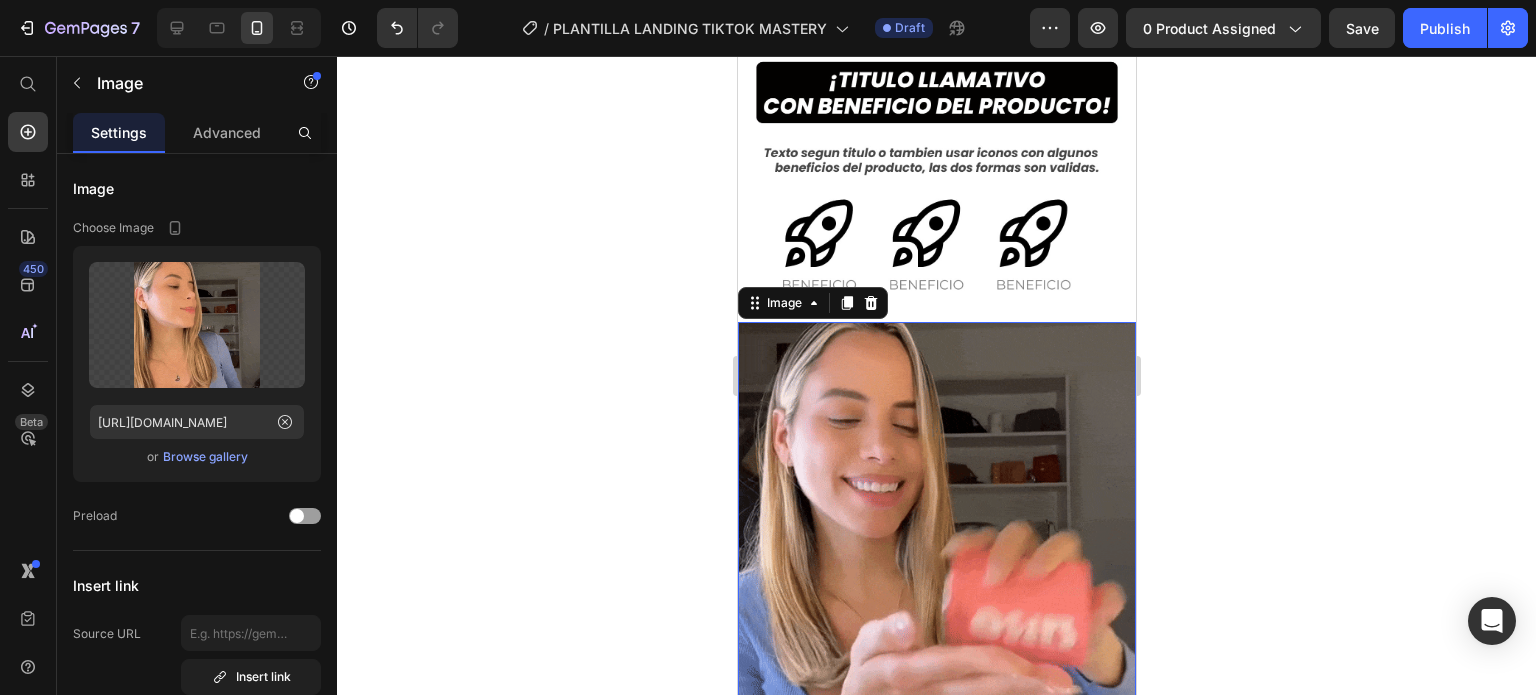 click 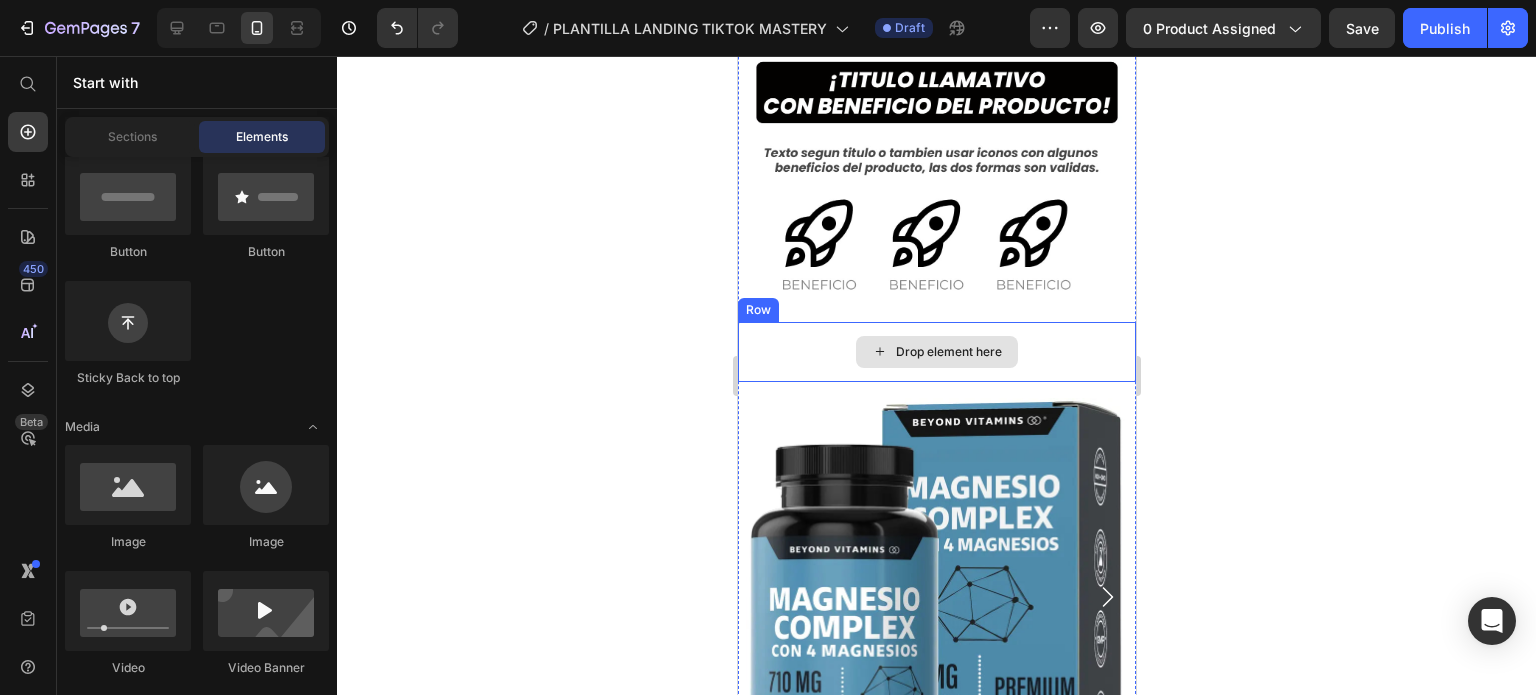 click on "Drop element here" at bounding box center (936, 352) 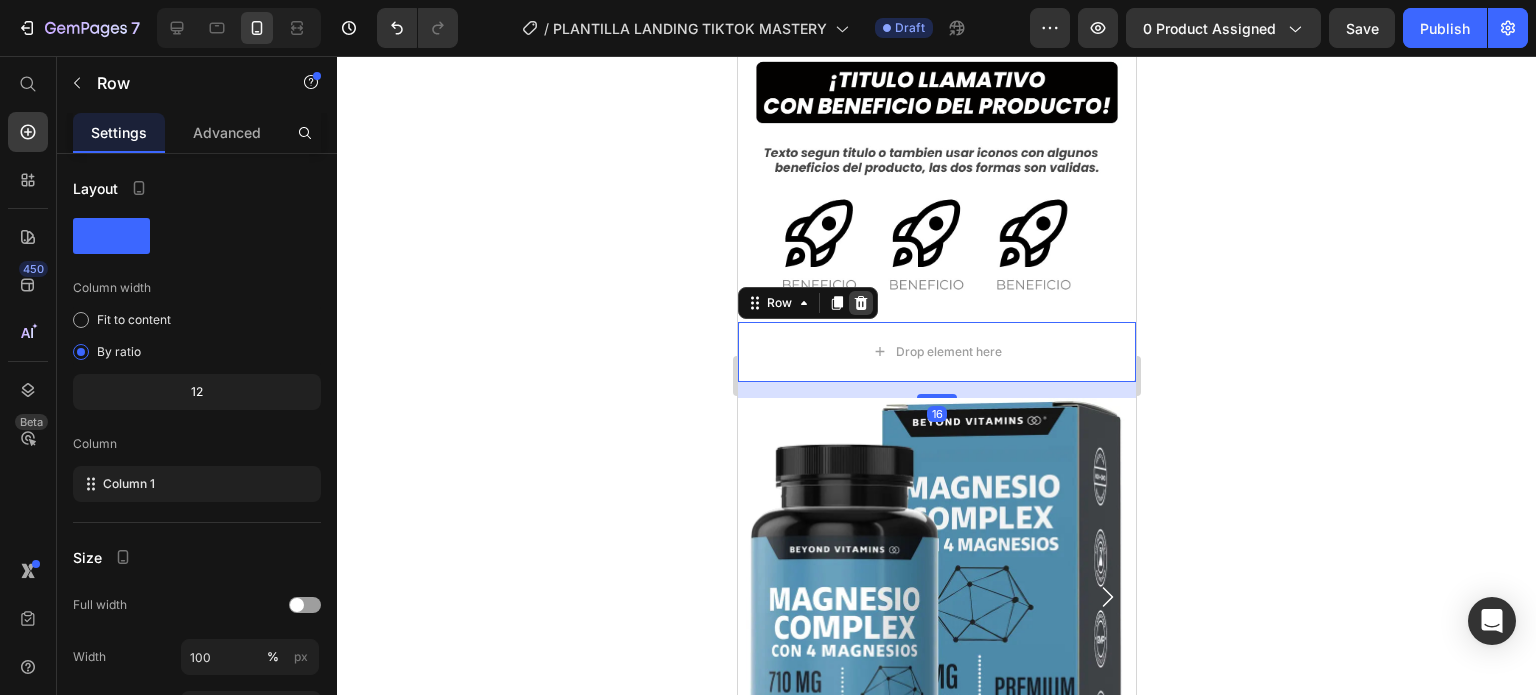 click 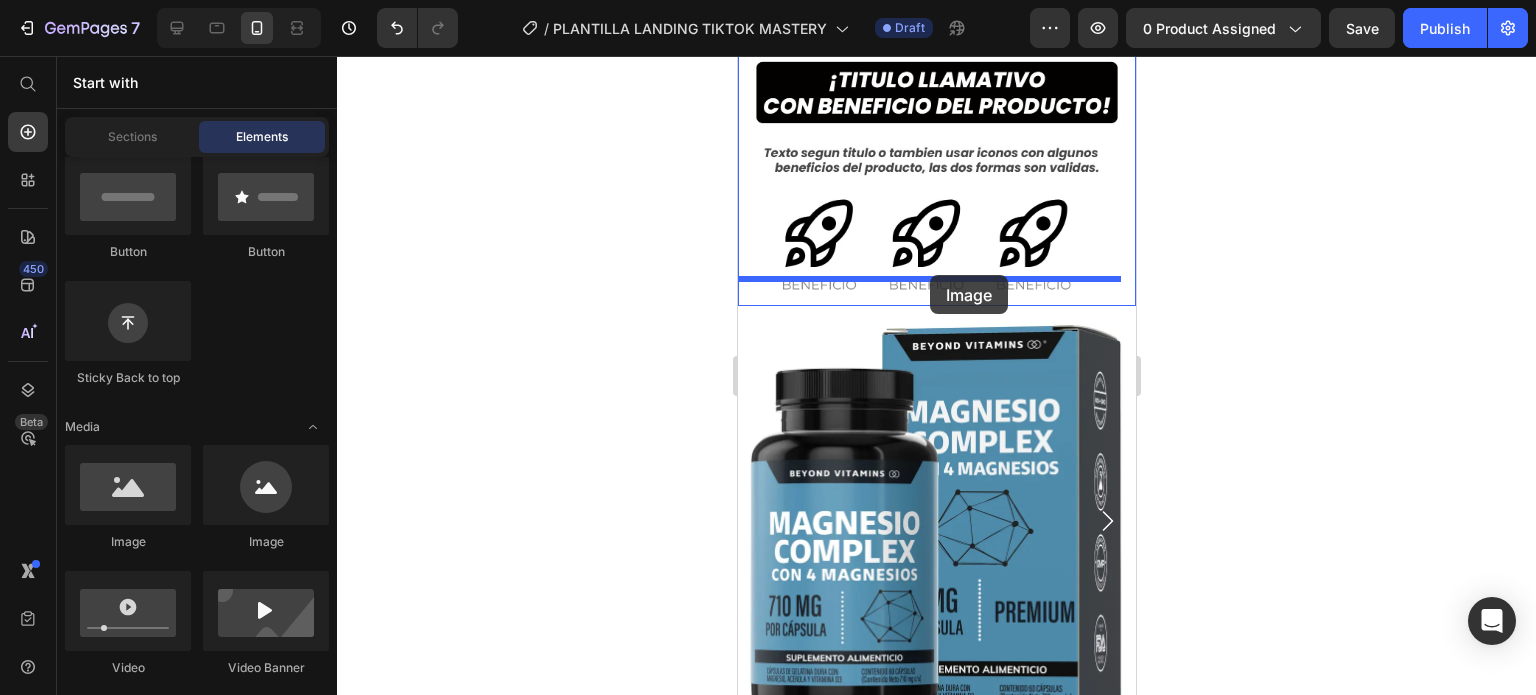 drag, startPoint x: 1048, startPoint y: 528, endPoint x: 929, endPoint y: 275, distance: 279.589 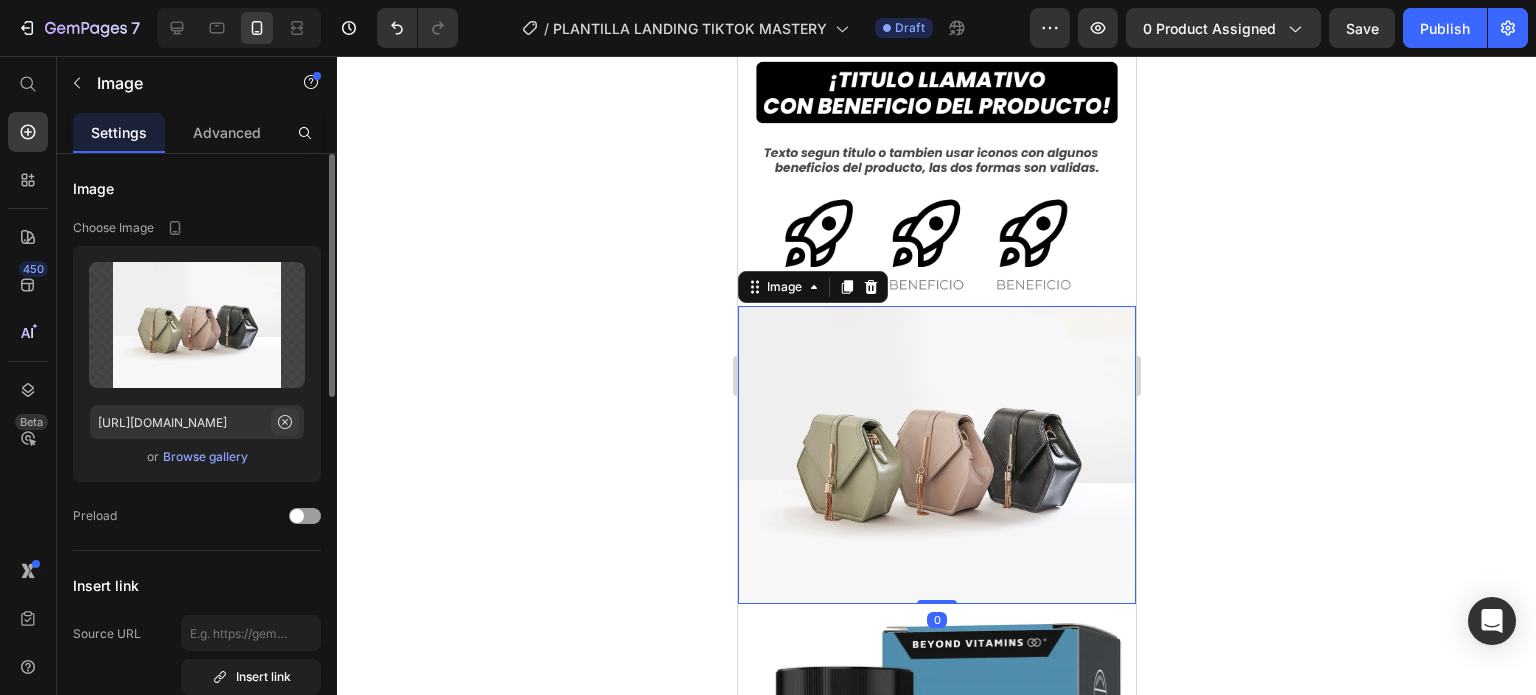 click 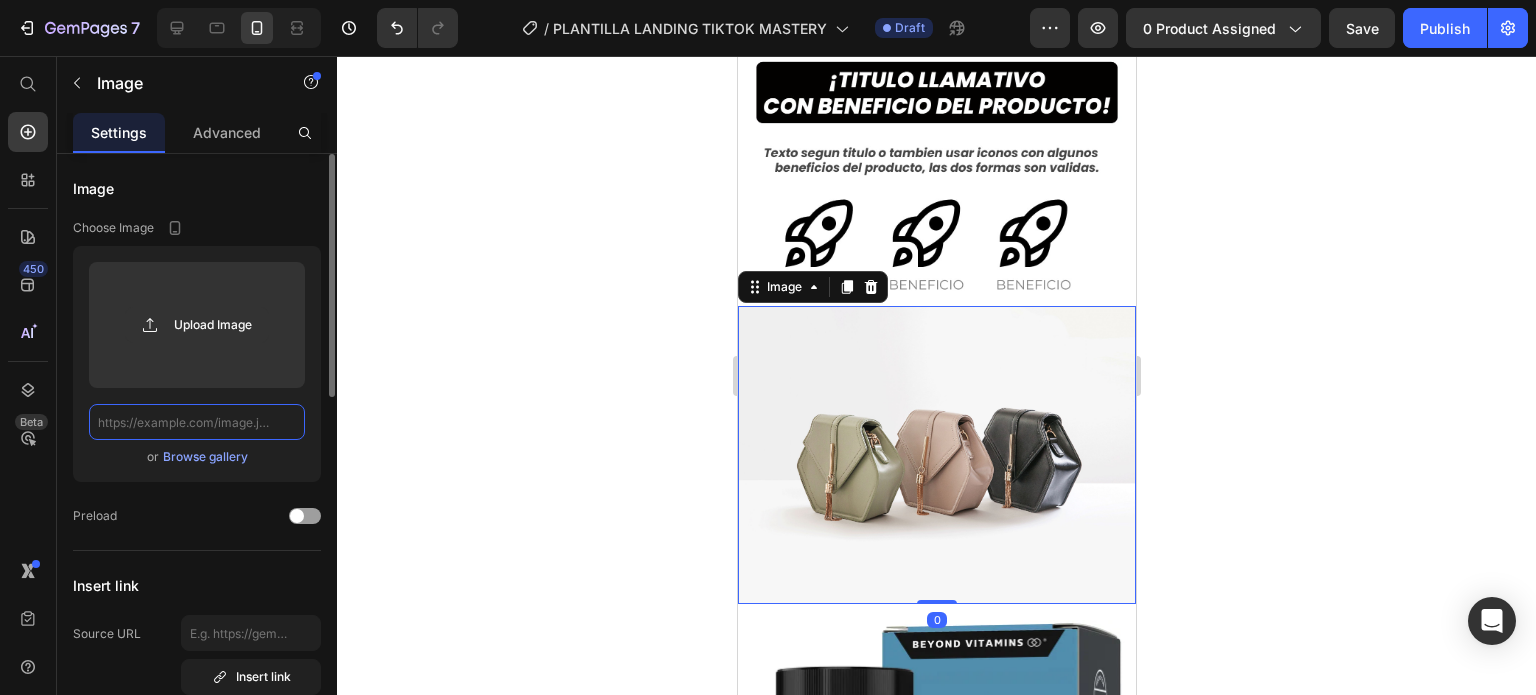 scroll, scrollTop: 0, scrollLeft: 0, axis: both 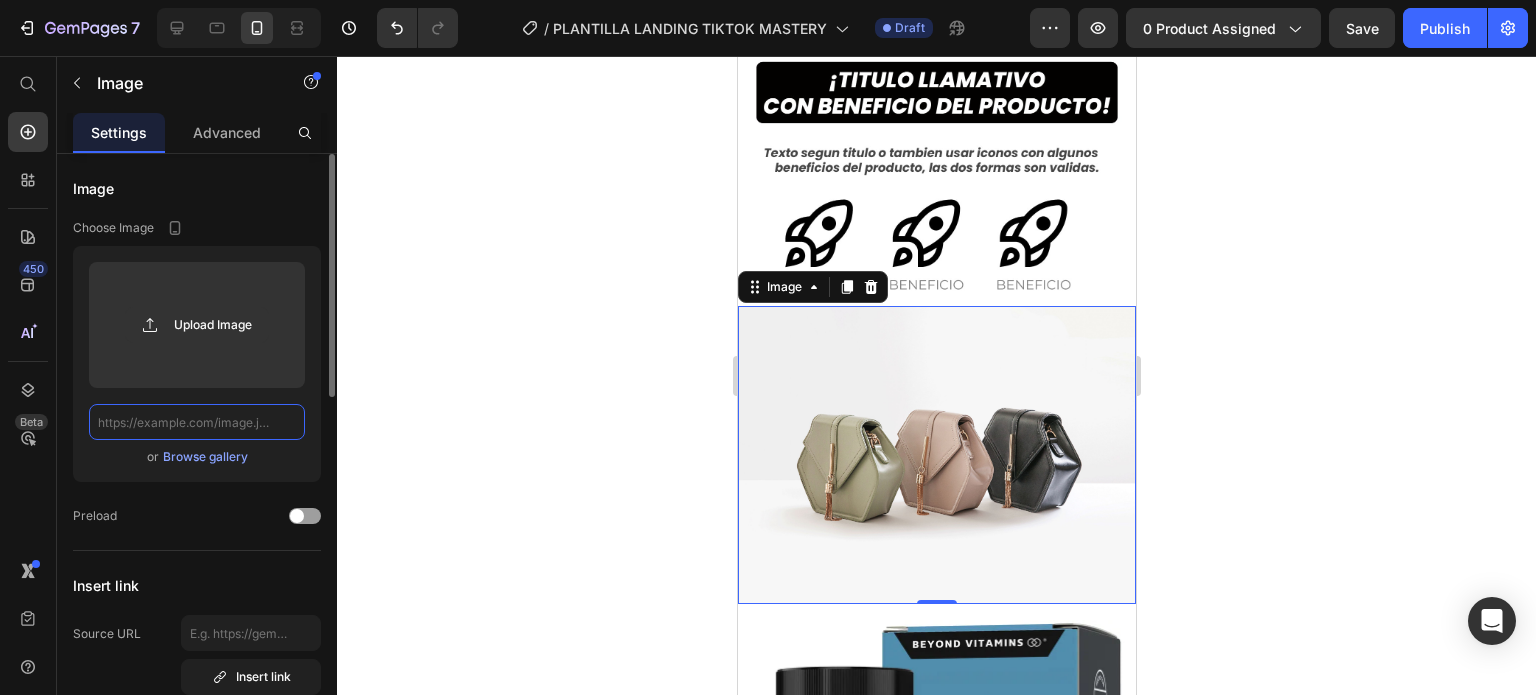 paste on "https://cdn.shopify.com/s/files/1/0741/1207/3945/files/gempages_557607319064544249-debd03b8-9fc3-446f-b40e-32cb96c87212.gif" 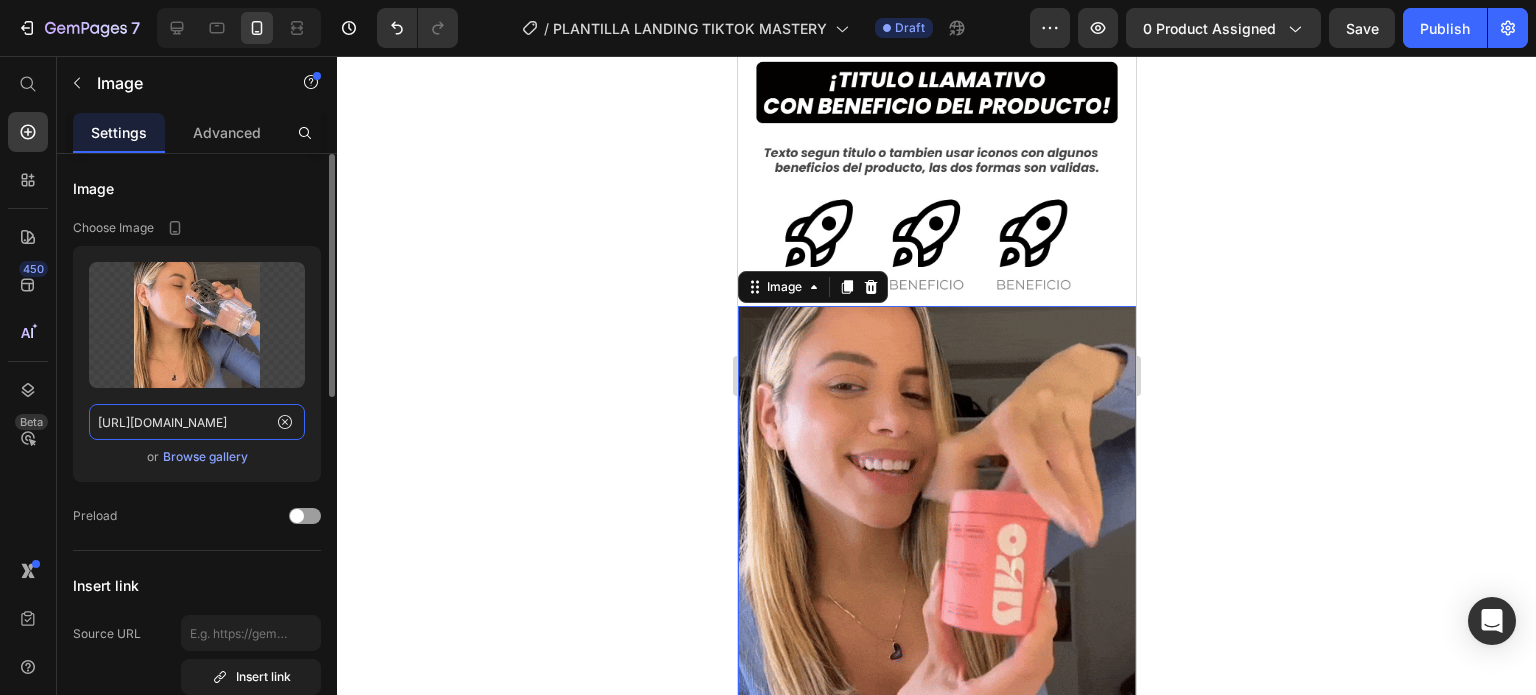 scroll, scrollTop: 0, scrollLeft: 600, axis: horizontal 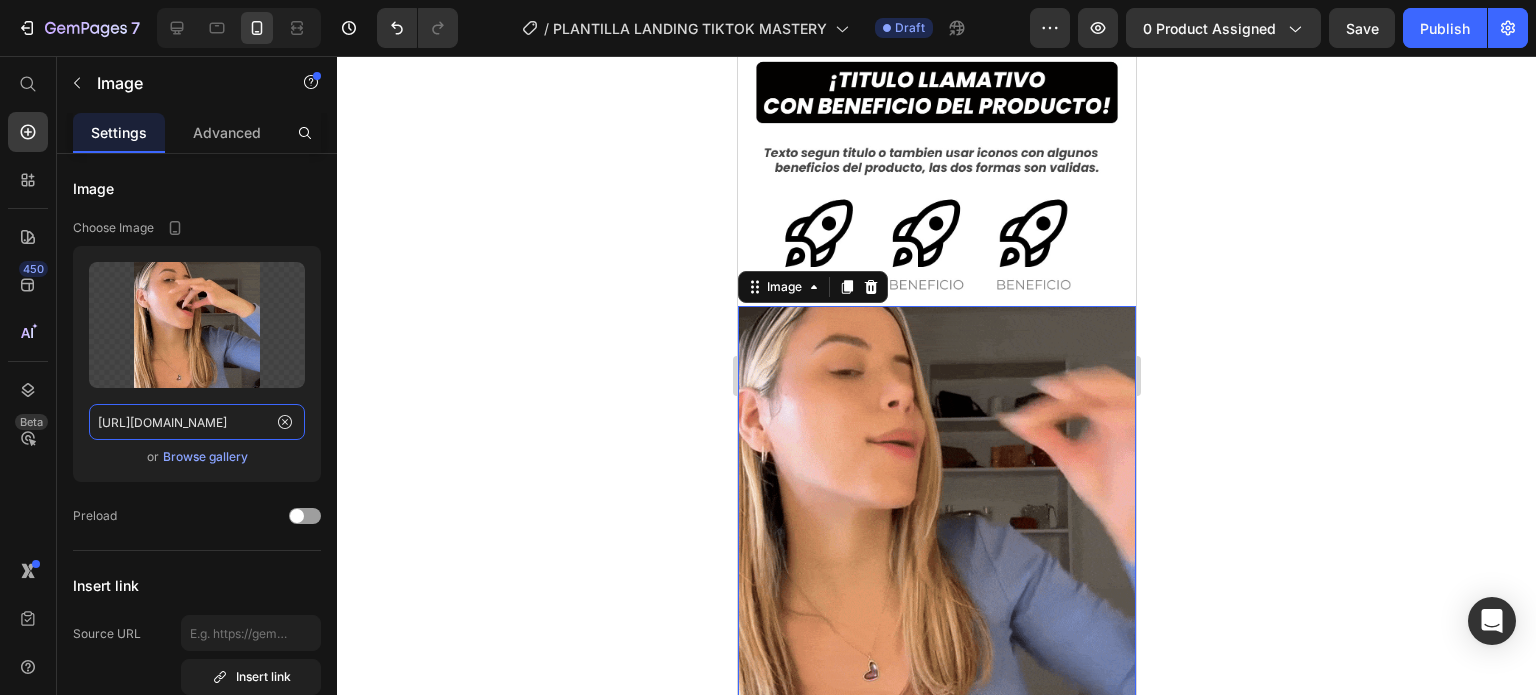 type on "https://cdn.shopify.com/s/files/1/0741/1207/3945/files/gempages_557607319064544249-debd03b8-9fc3-446f-b40e-32cb96c87212.gif" 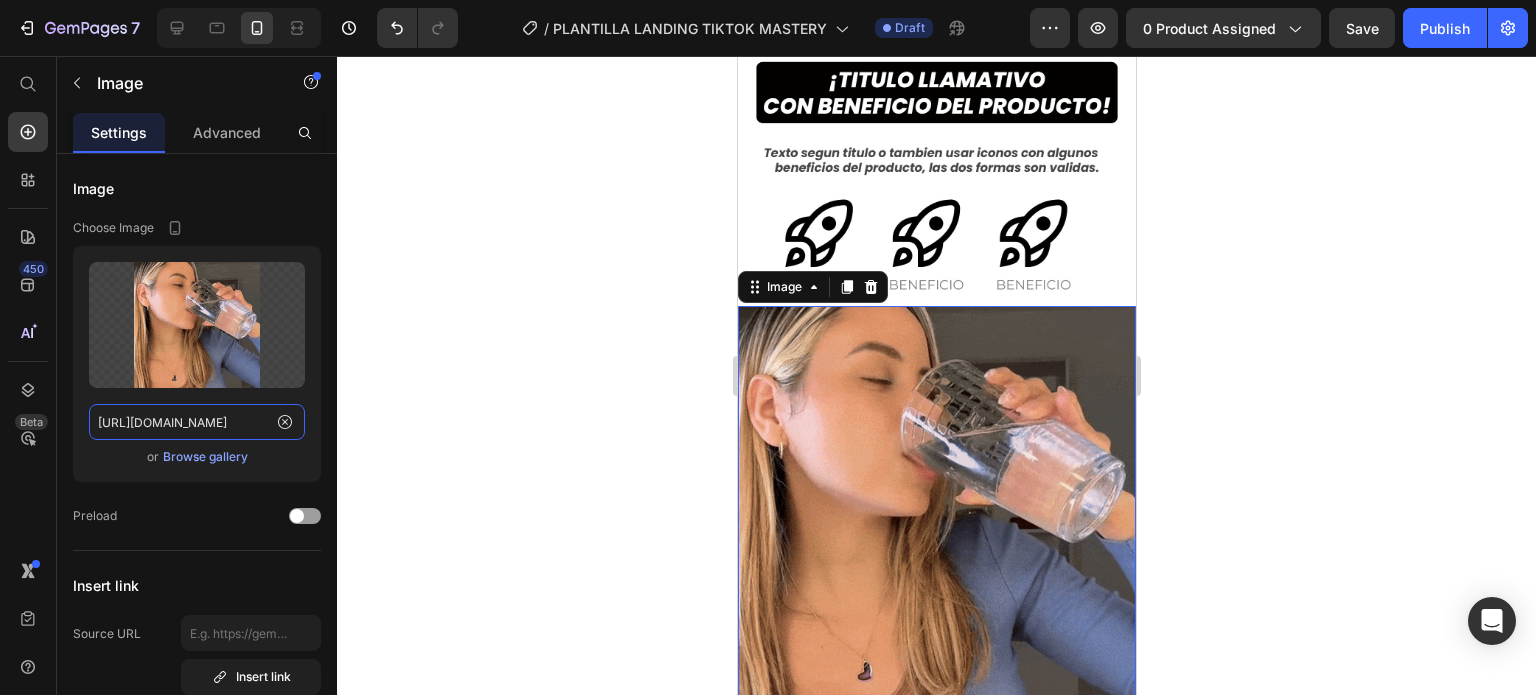 scroll, scrollTop: 0, scrollLeft: 0, axis: both 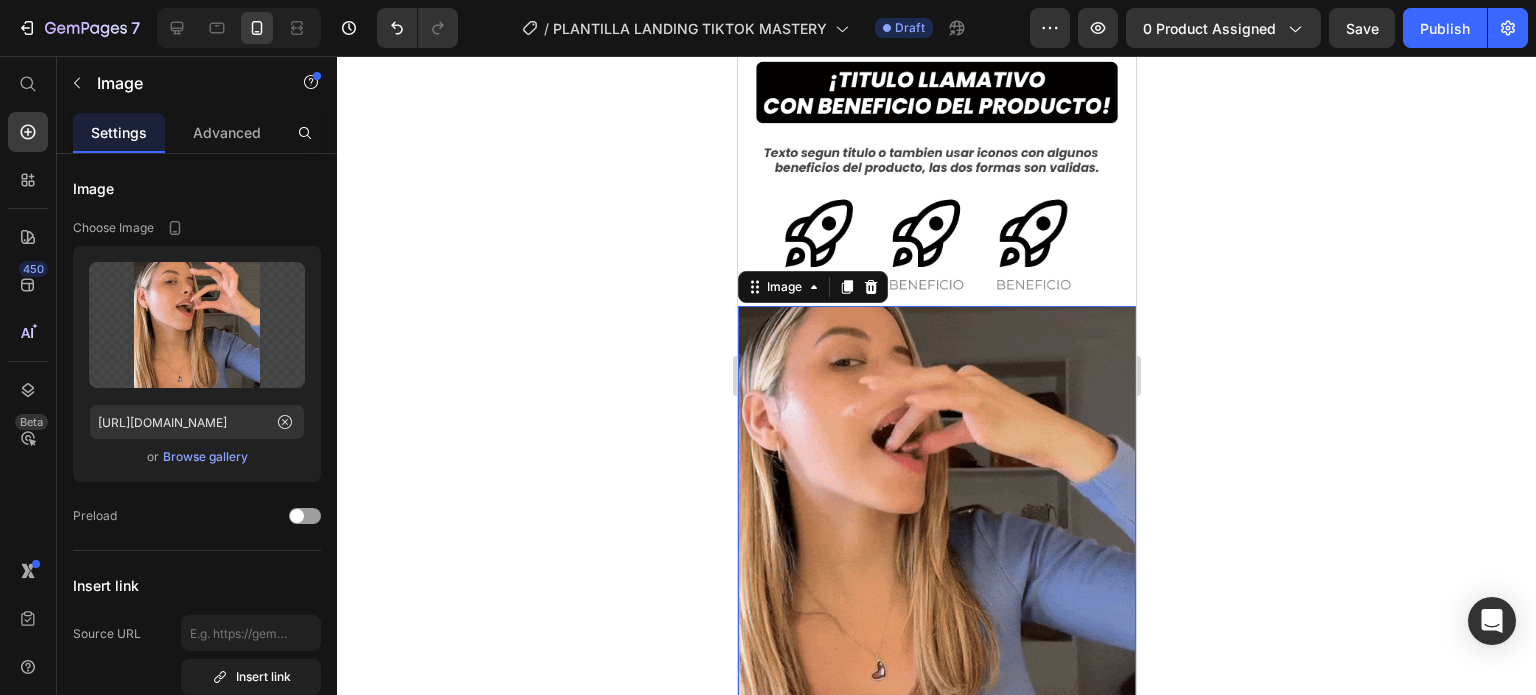 click at bounding box center (936, 505) 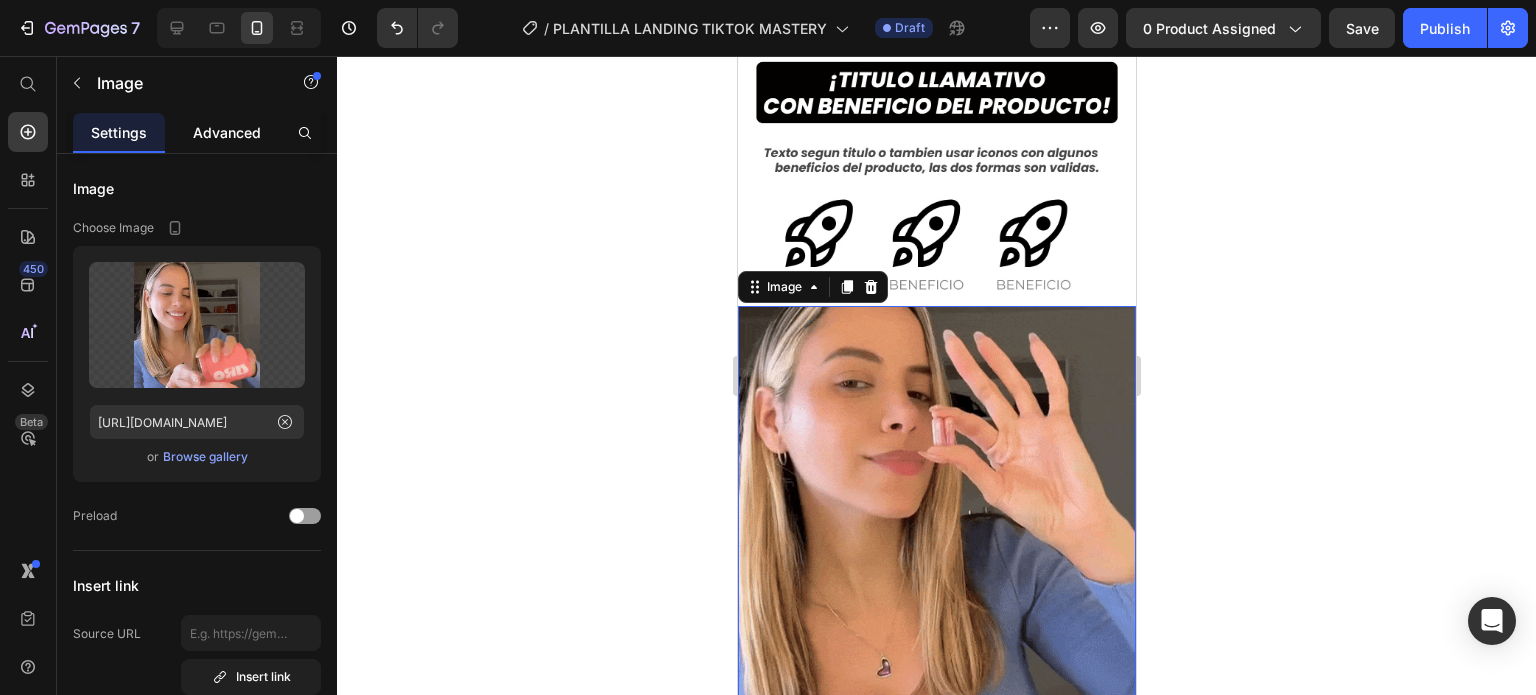 click on "Advanced" at bounding box center (227, 132) 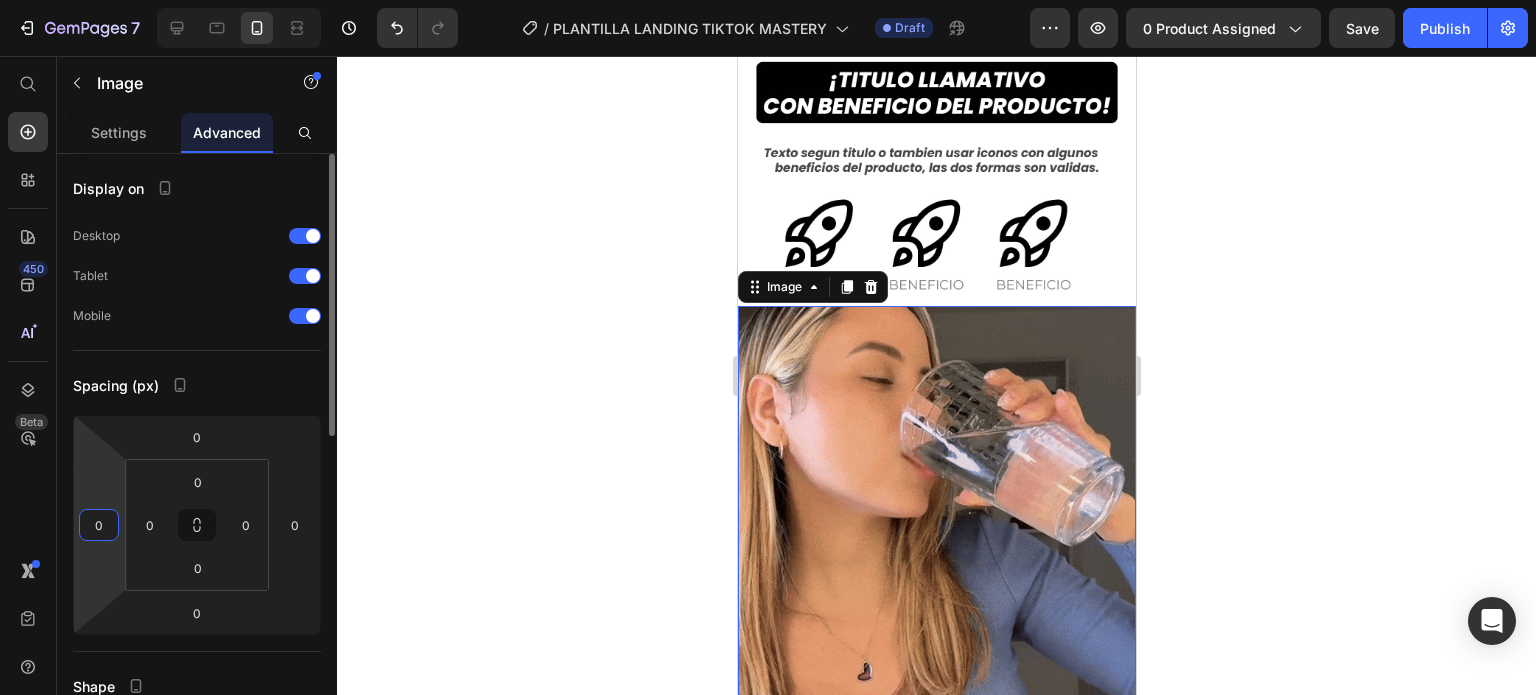 click on "0" at bounding box center [99, 525] 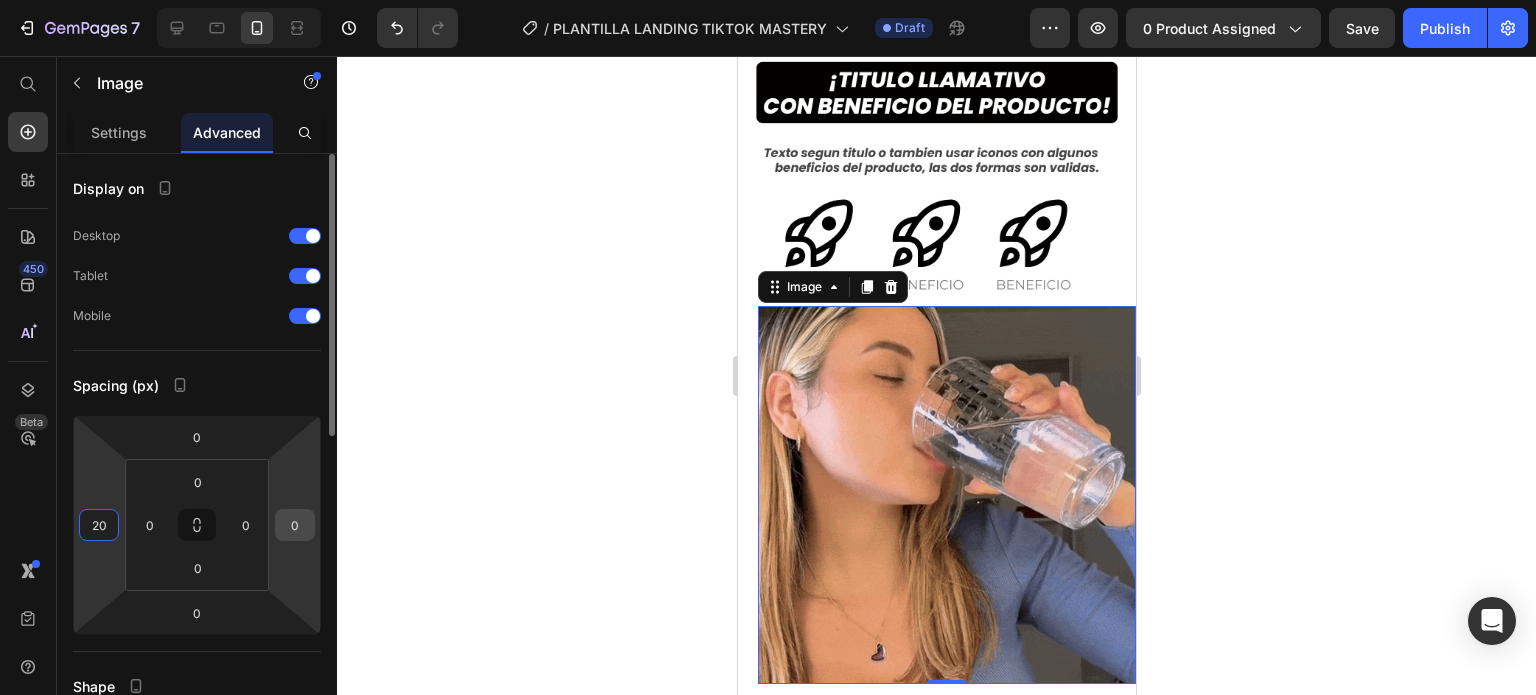type on "20" 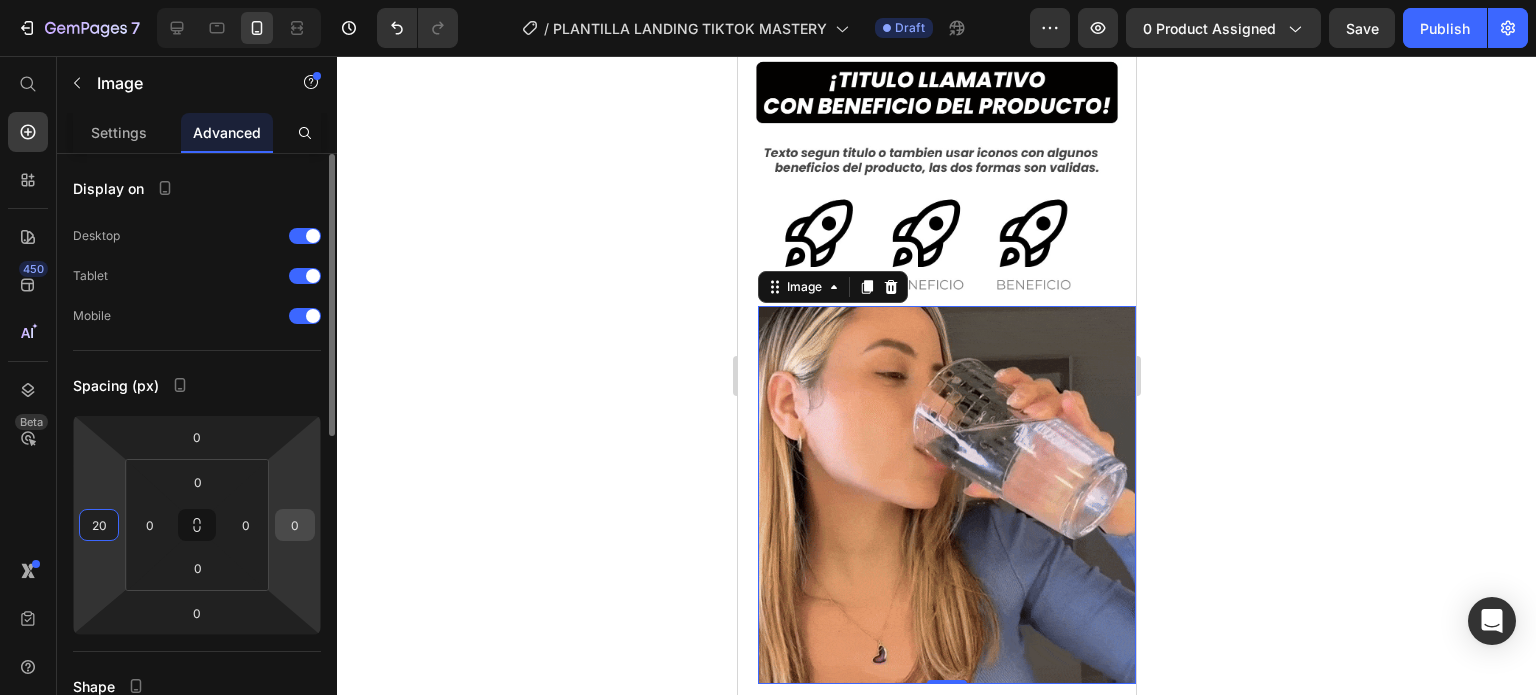 click on "0" at bounding box center (295, 525) 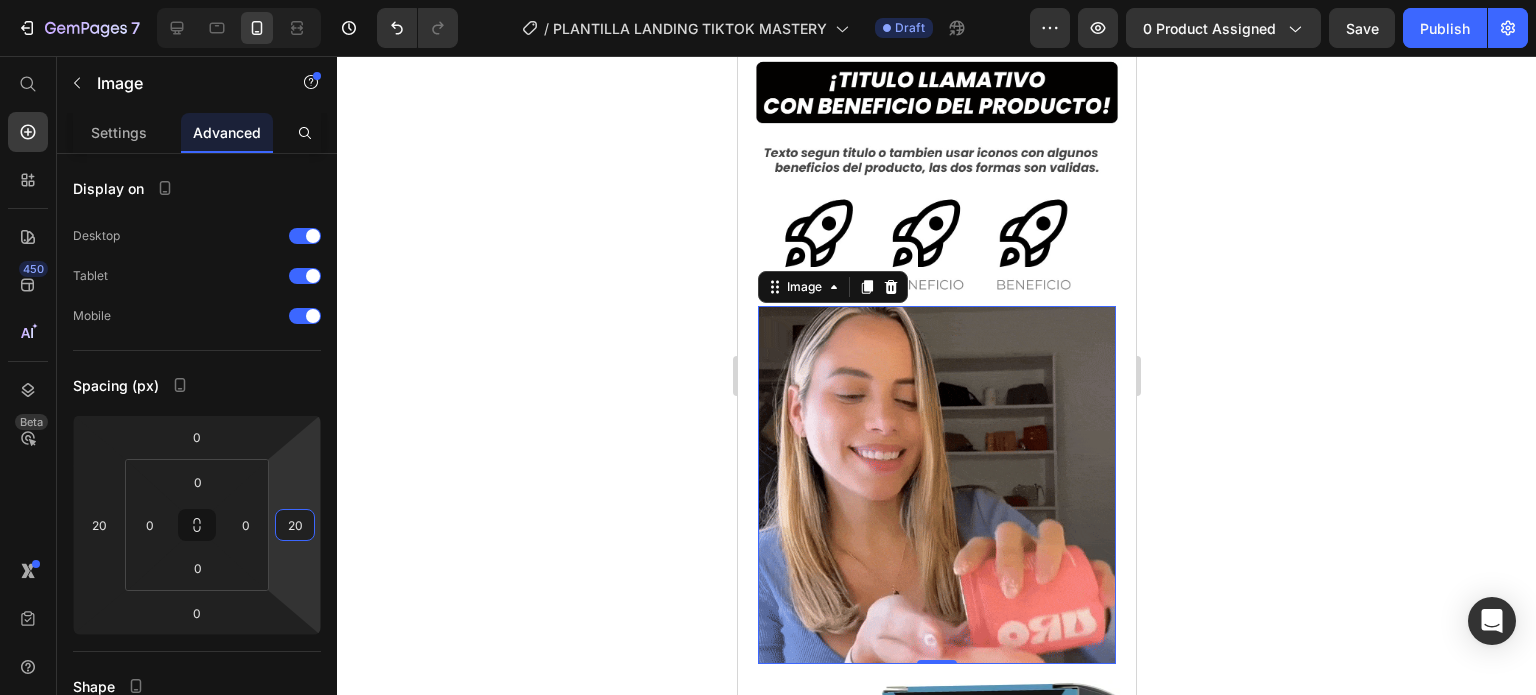 type on "2" 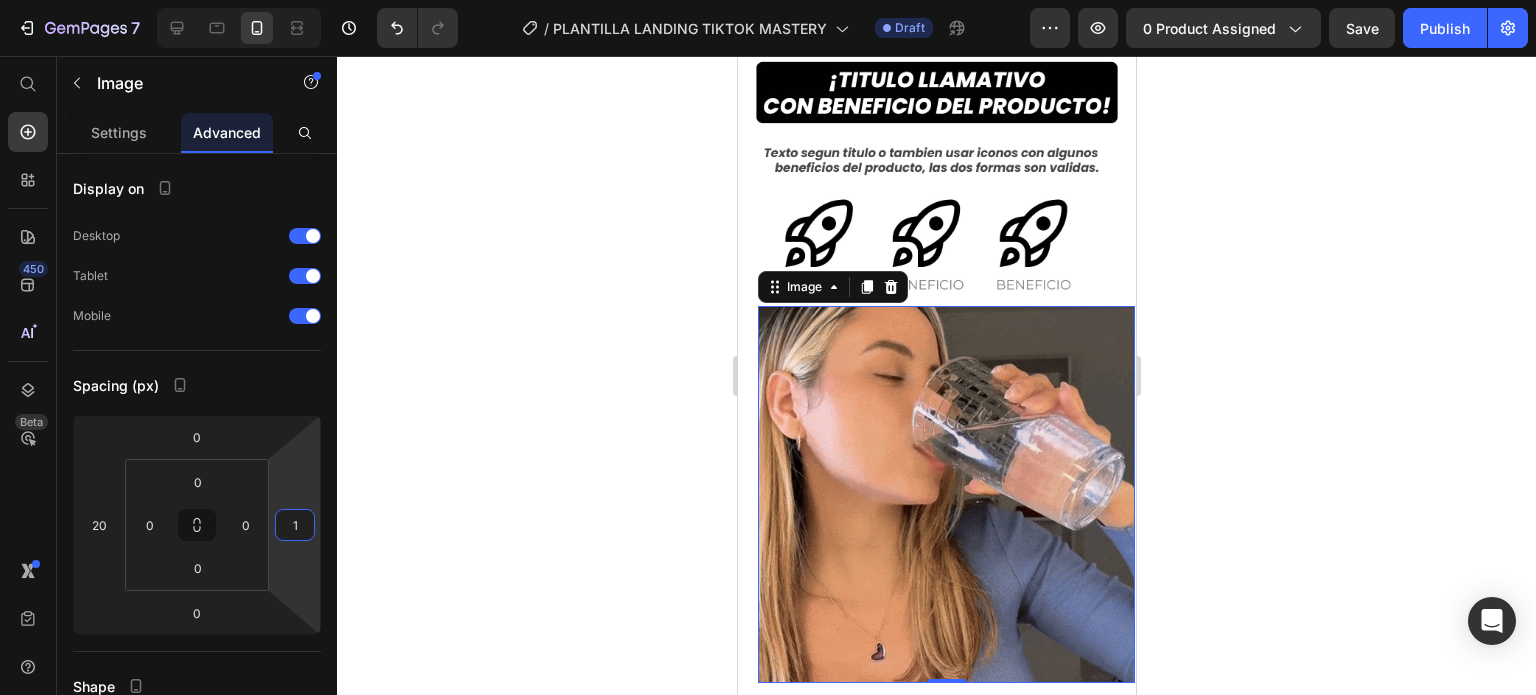 type on "10" 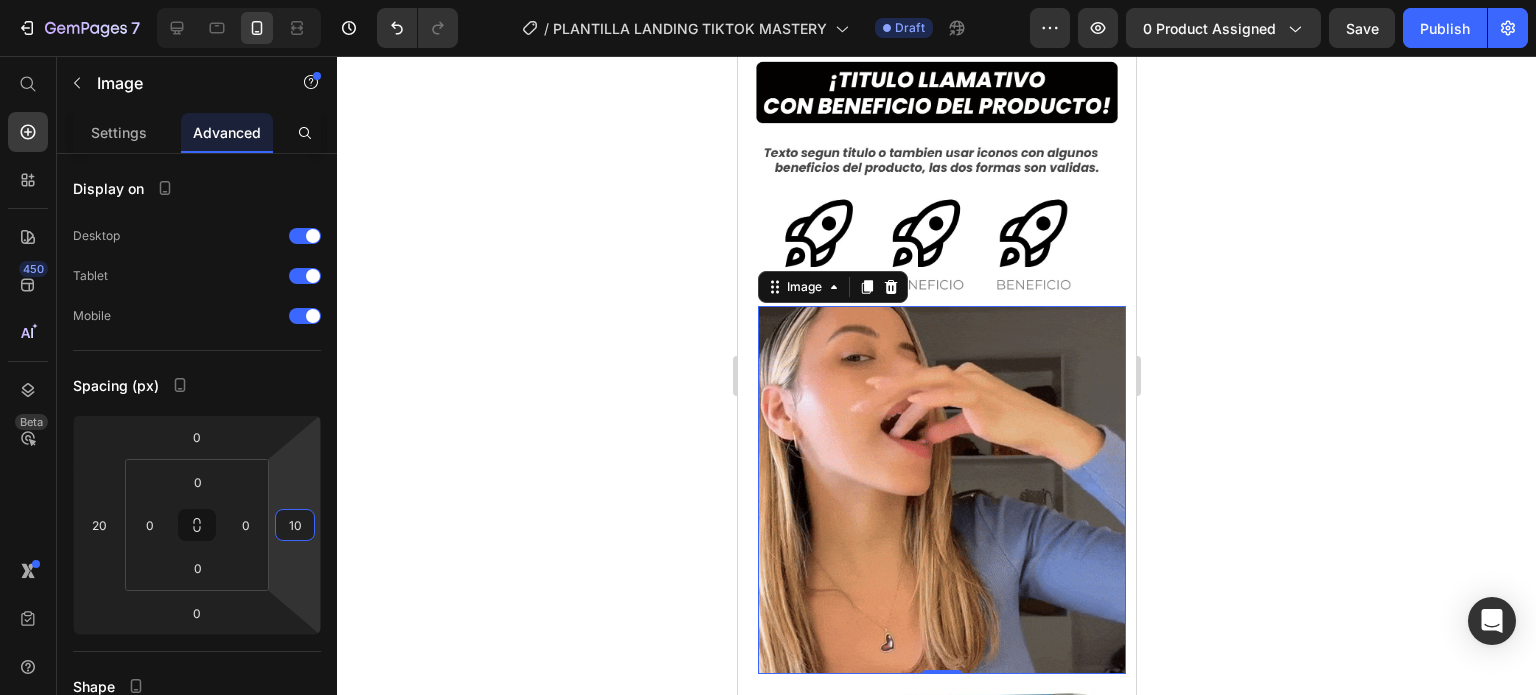 click 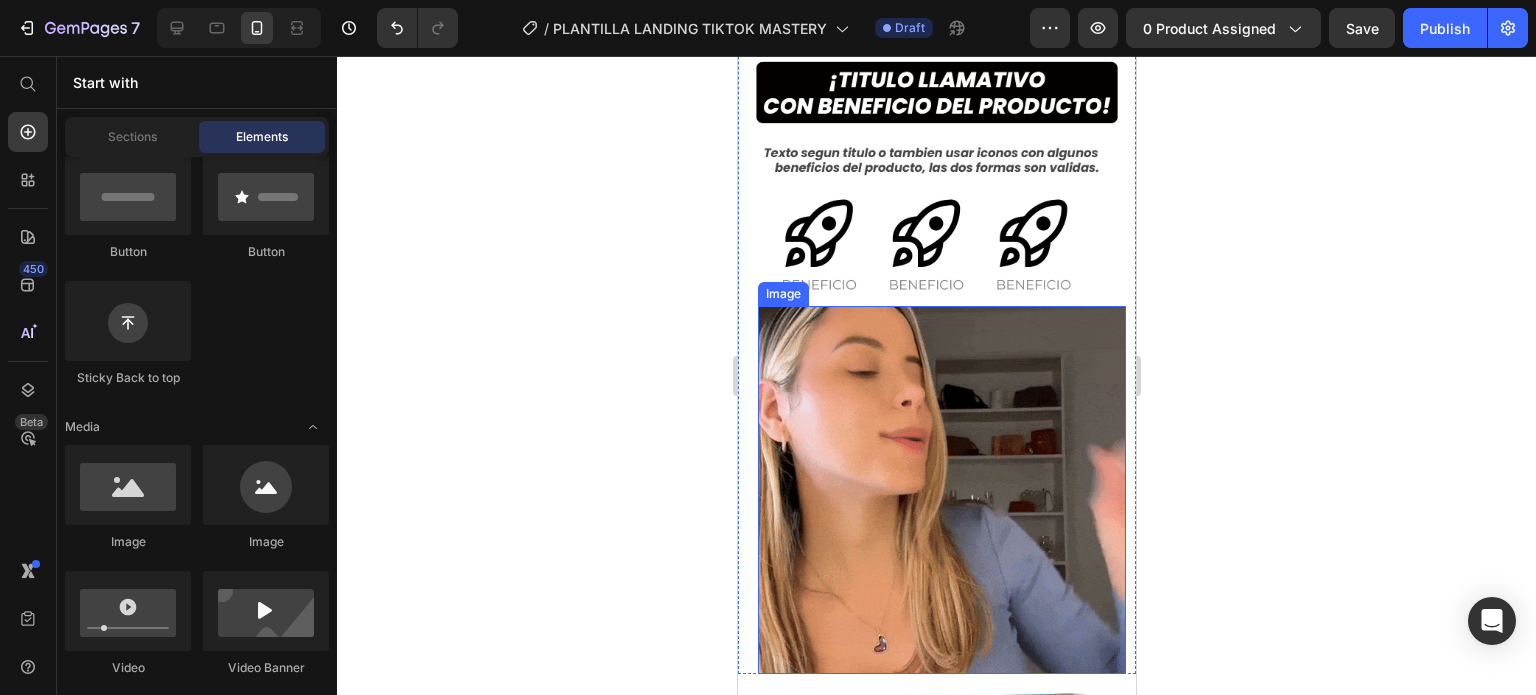 click at bounding box center [941, 490] 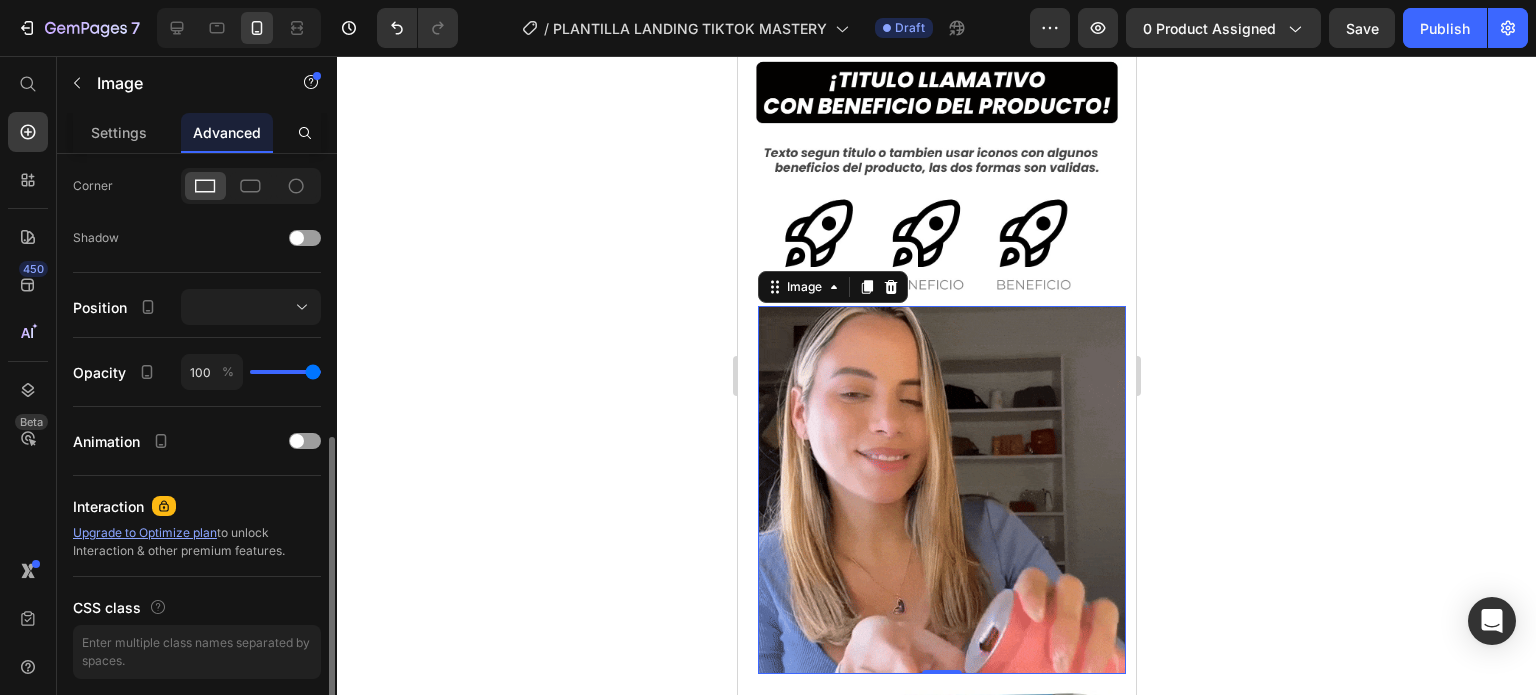 scroll, scrollTop: 400, scrollLeft: 0, axis: vertical 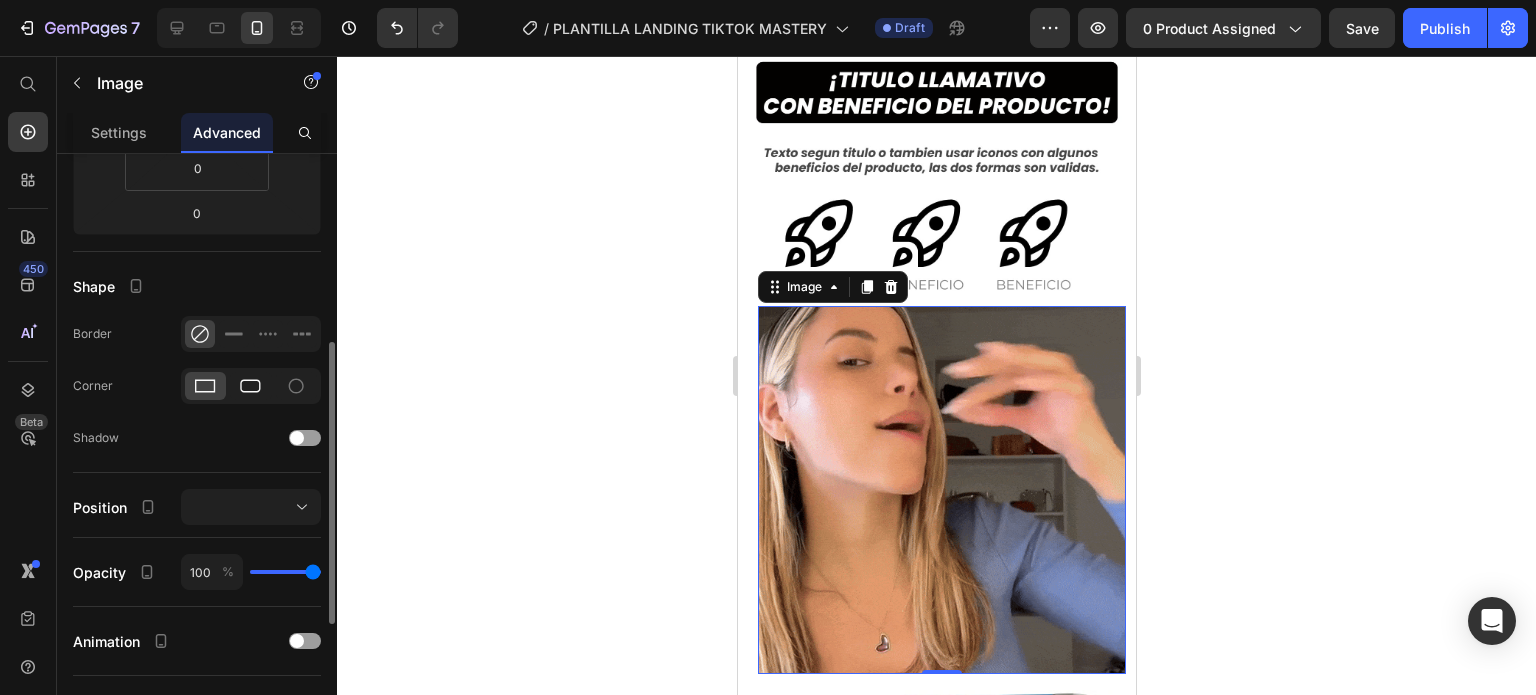 click 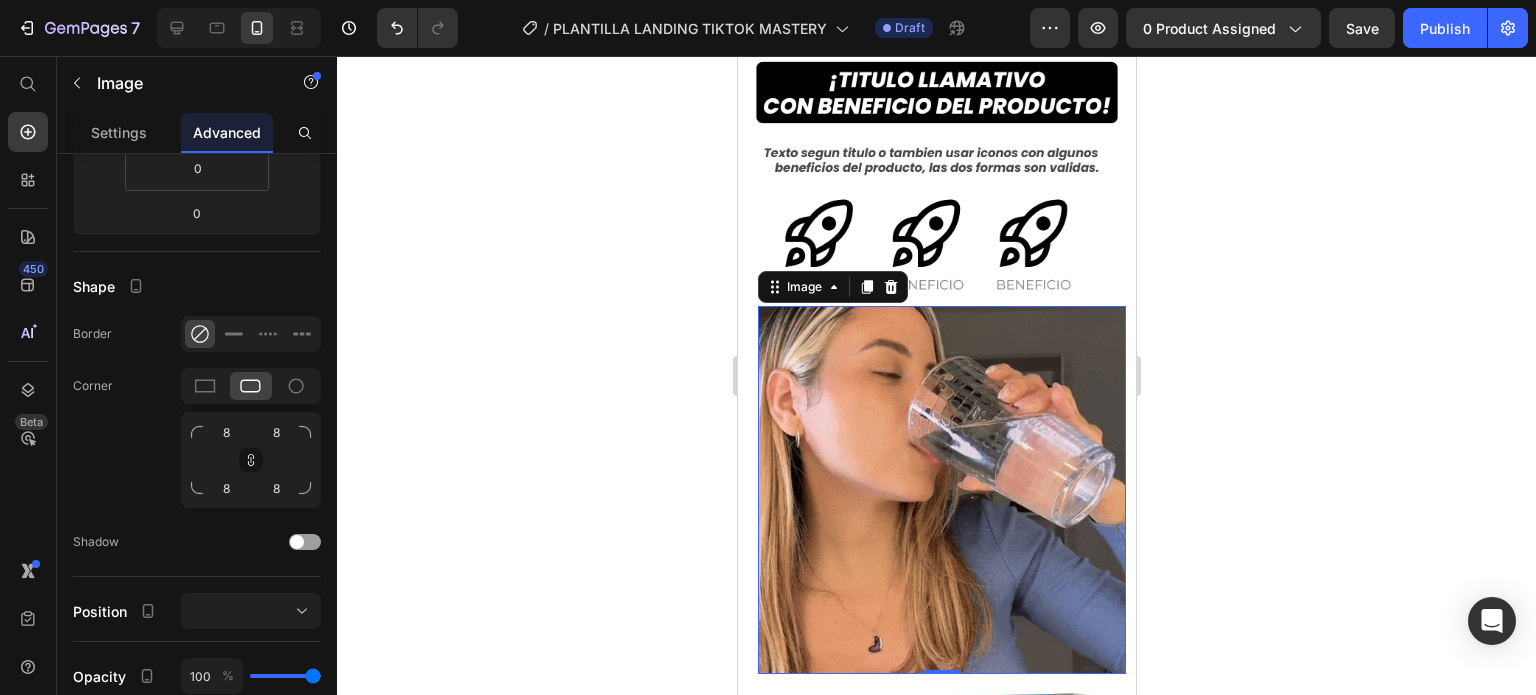 click 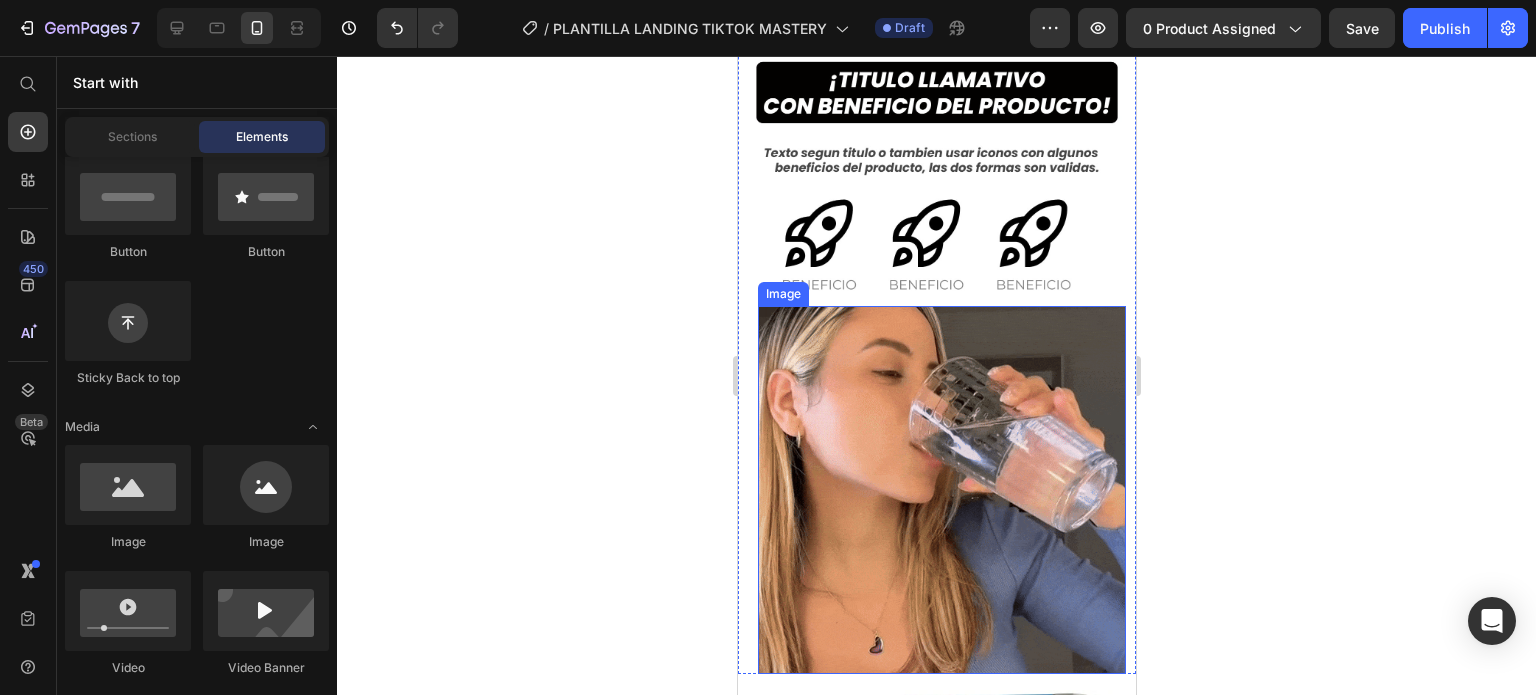 click at bounding box center [941, 490] 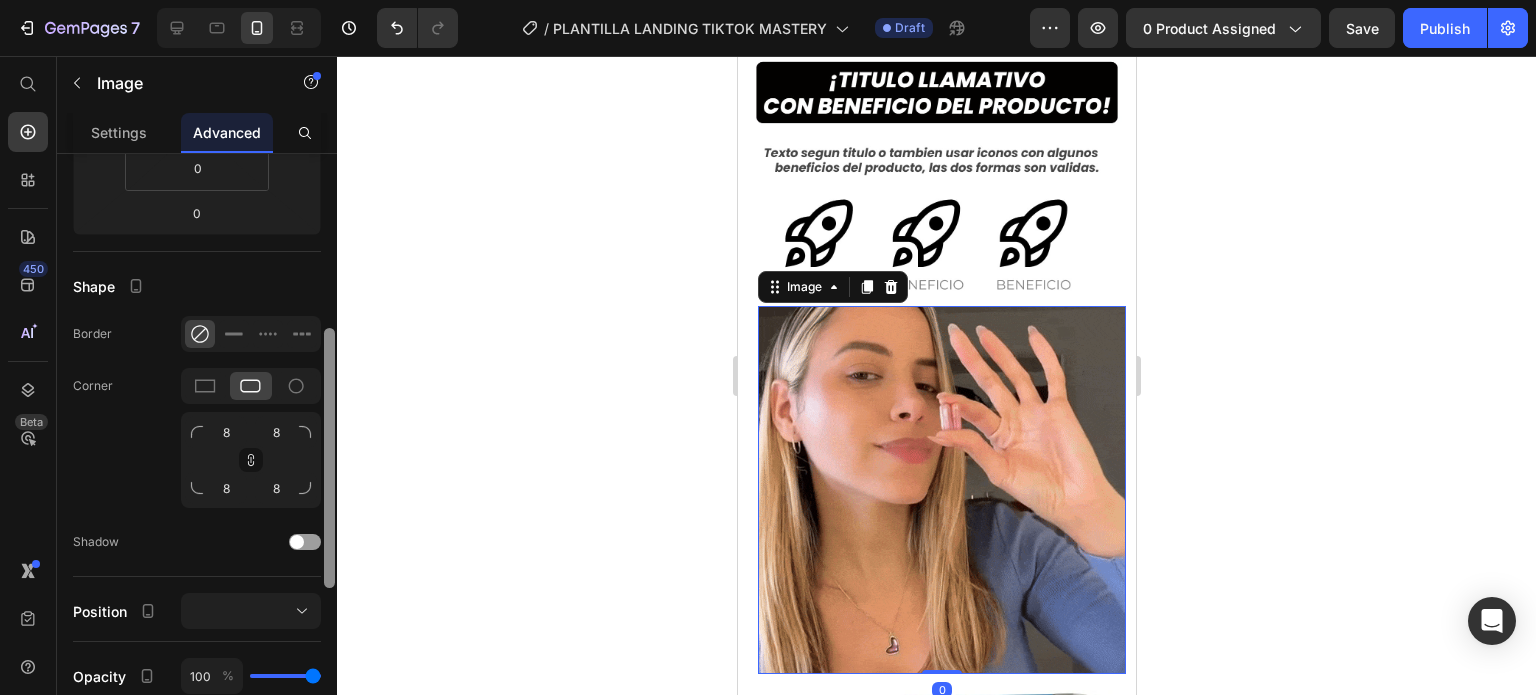 scroll, scrollTop: 500, scrollLeft: 0, axis: vertical 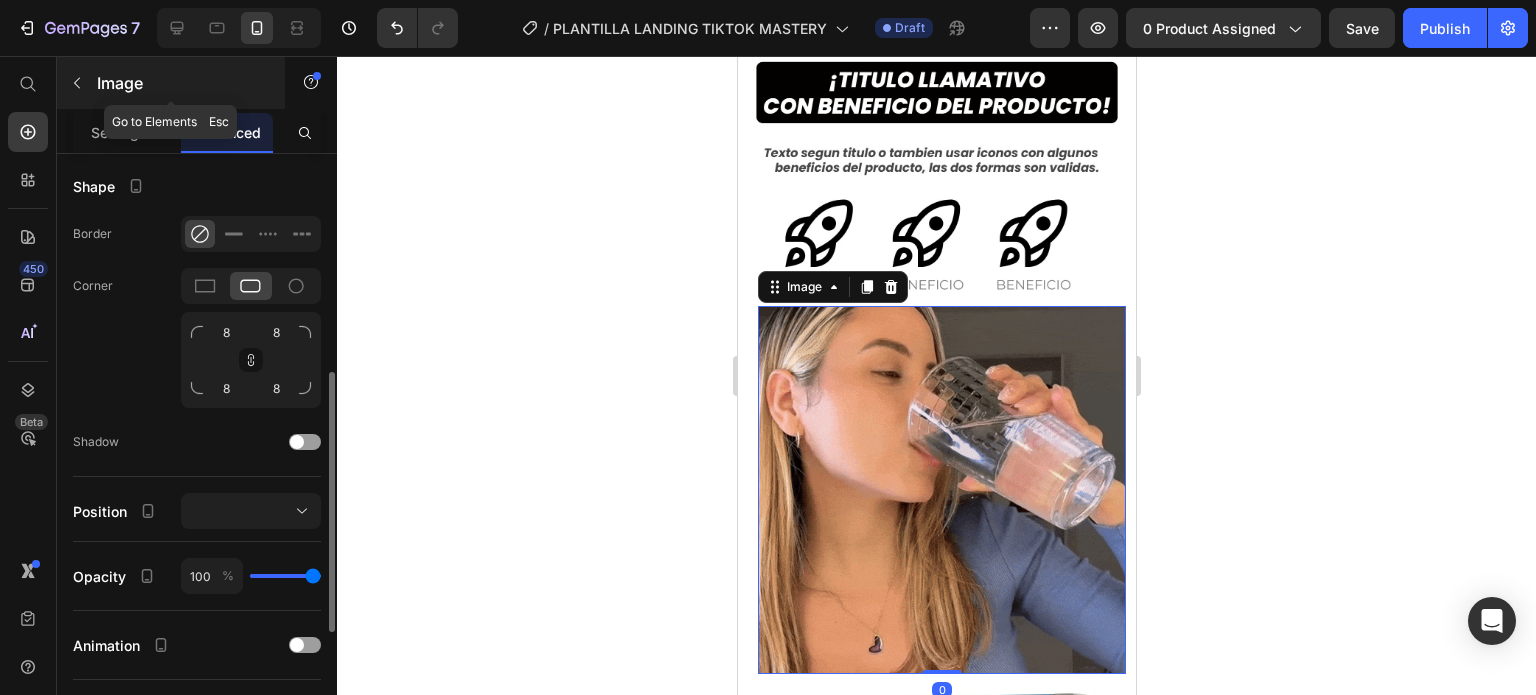 click at bounding box center (77, 83) 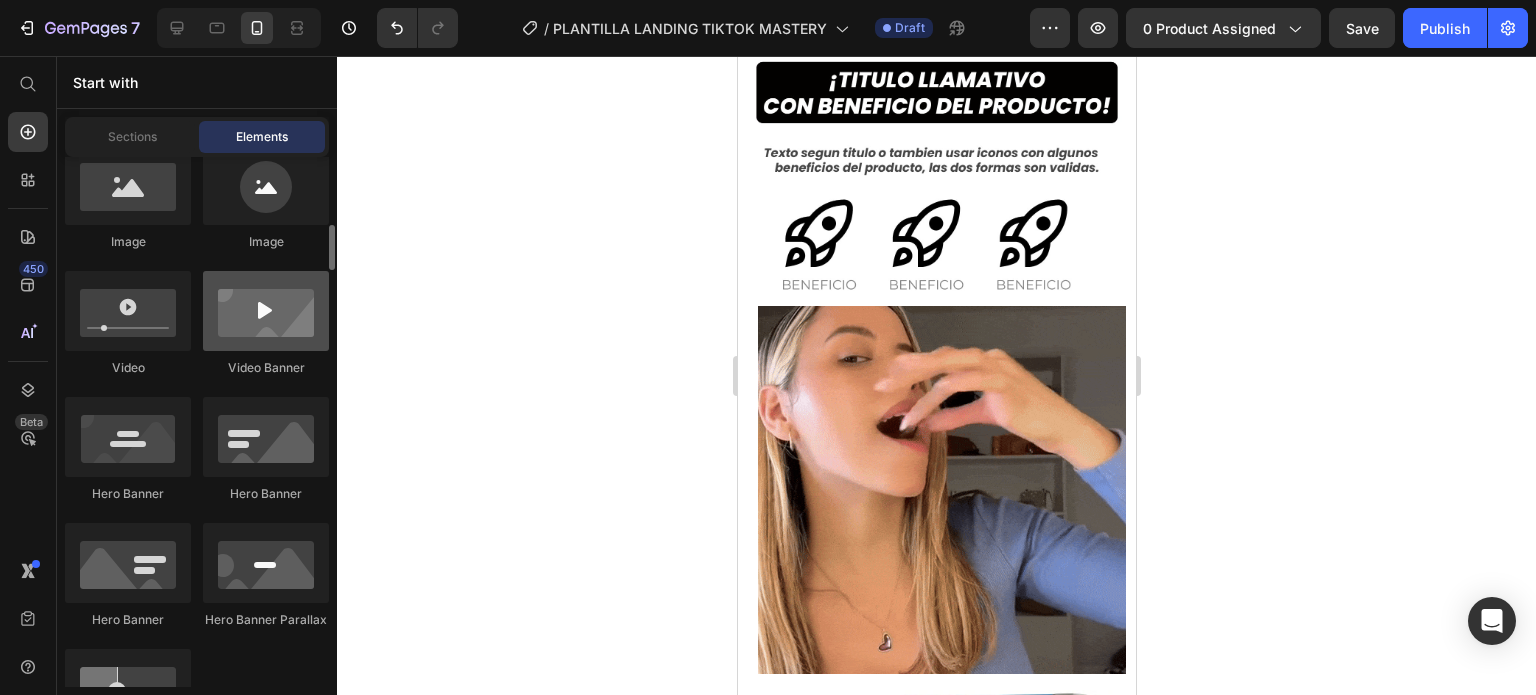 scroll, scrollTop: 700, scrollLeft: 0, axis: vertical 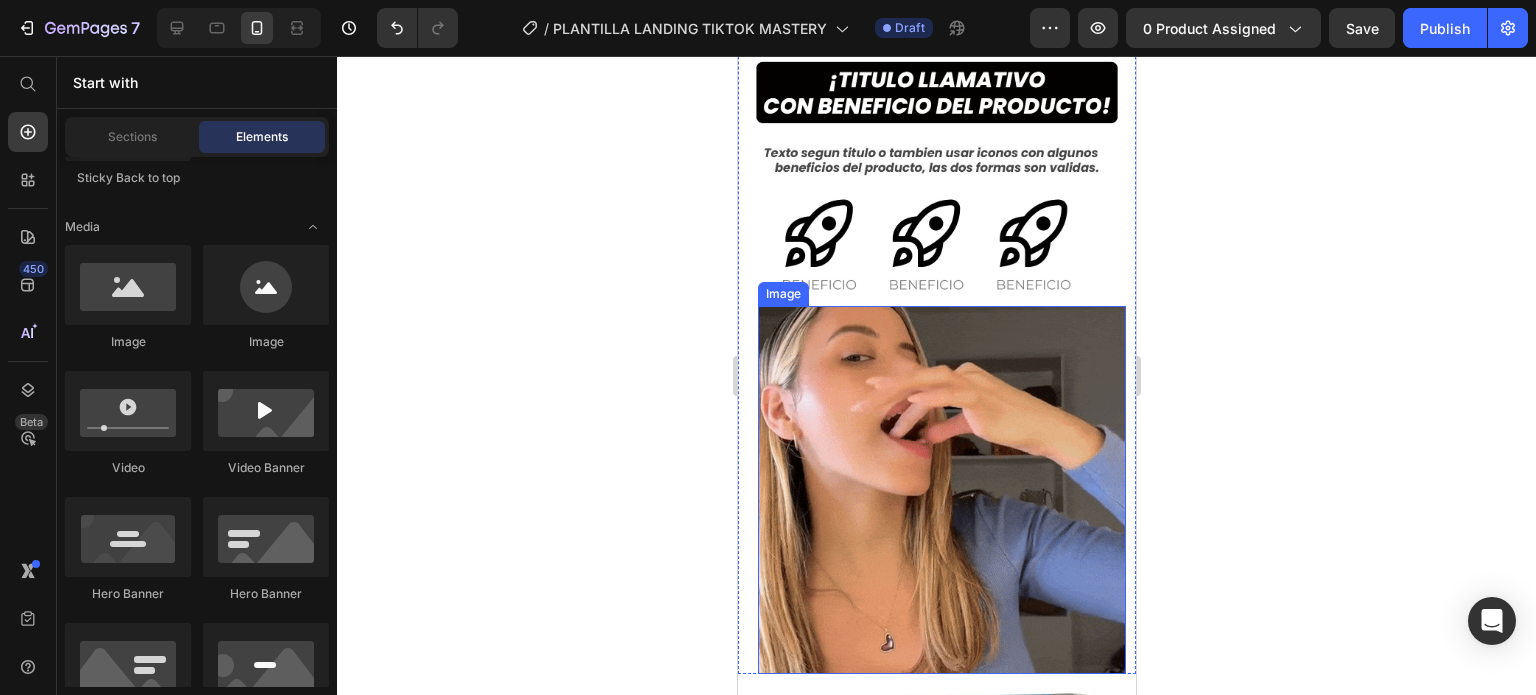 click at bounding box center [941, 490] 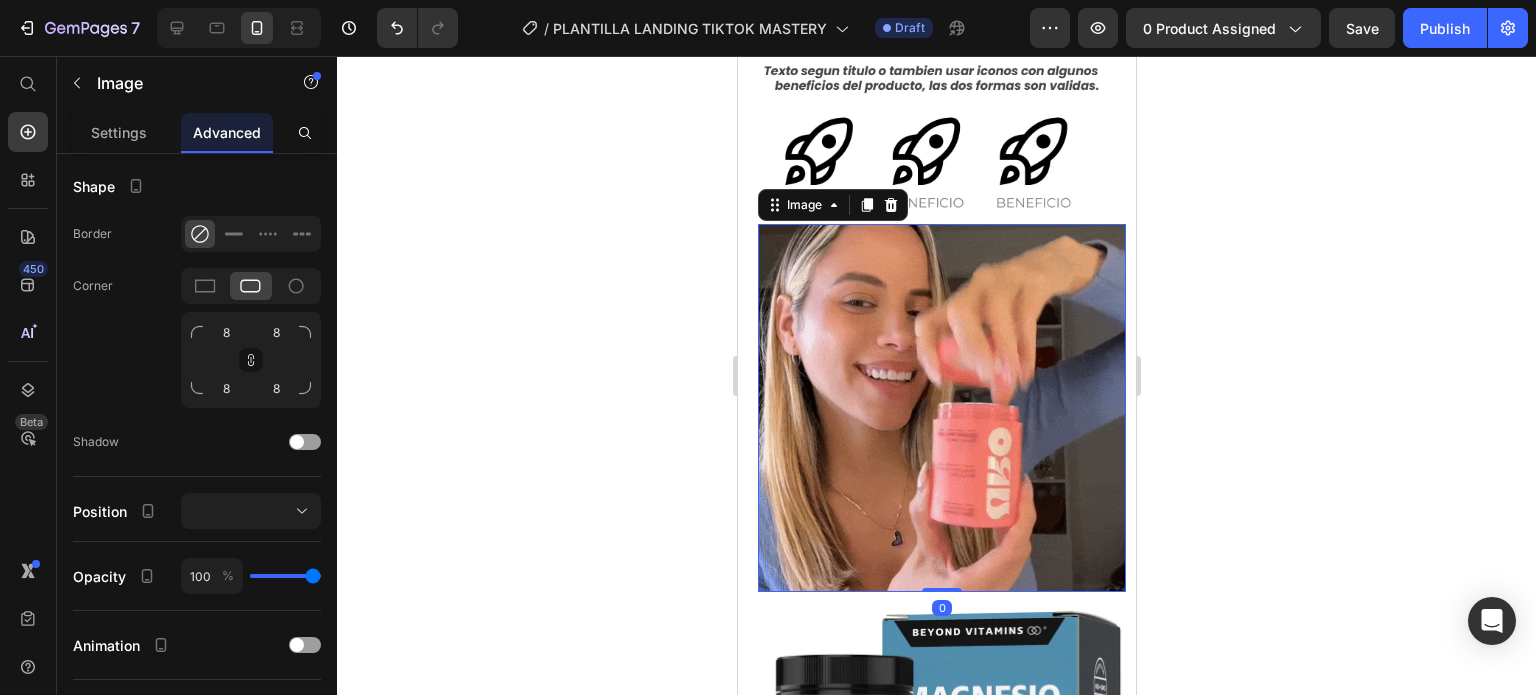 scroll, scrollTop: 700, scrollLeft: 0, axis: vertical 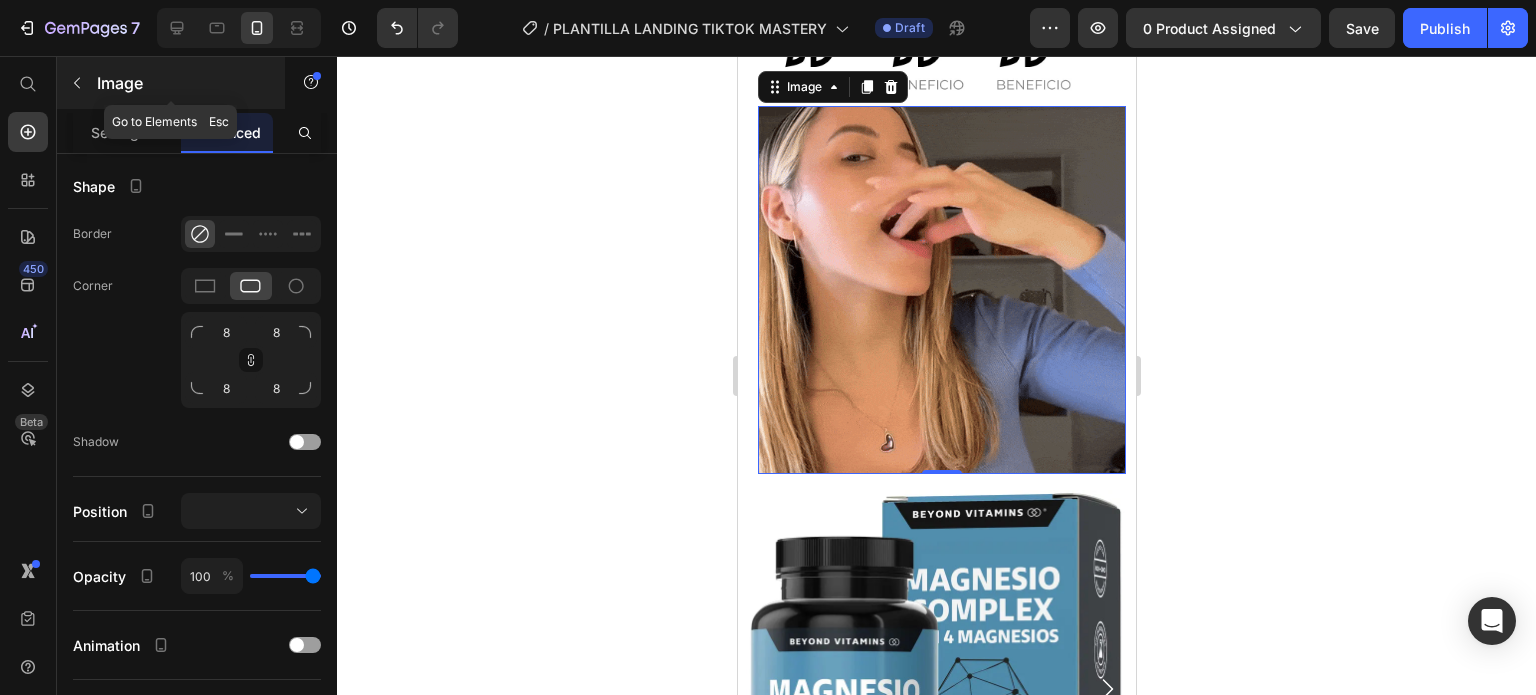 click 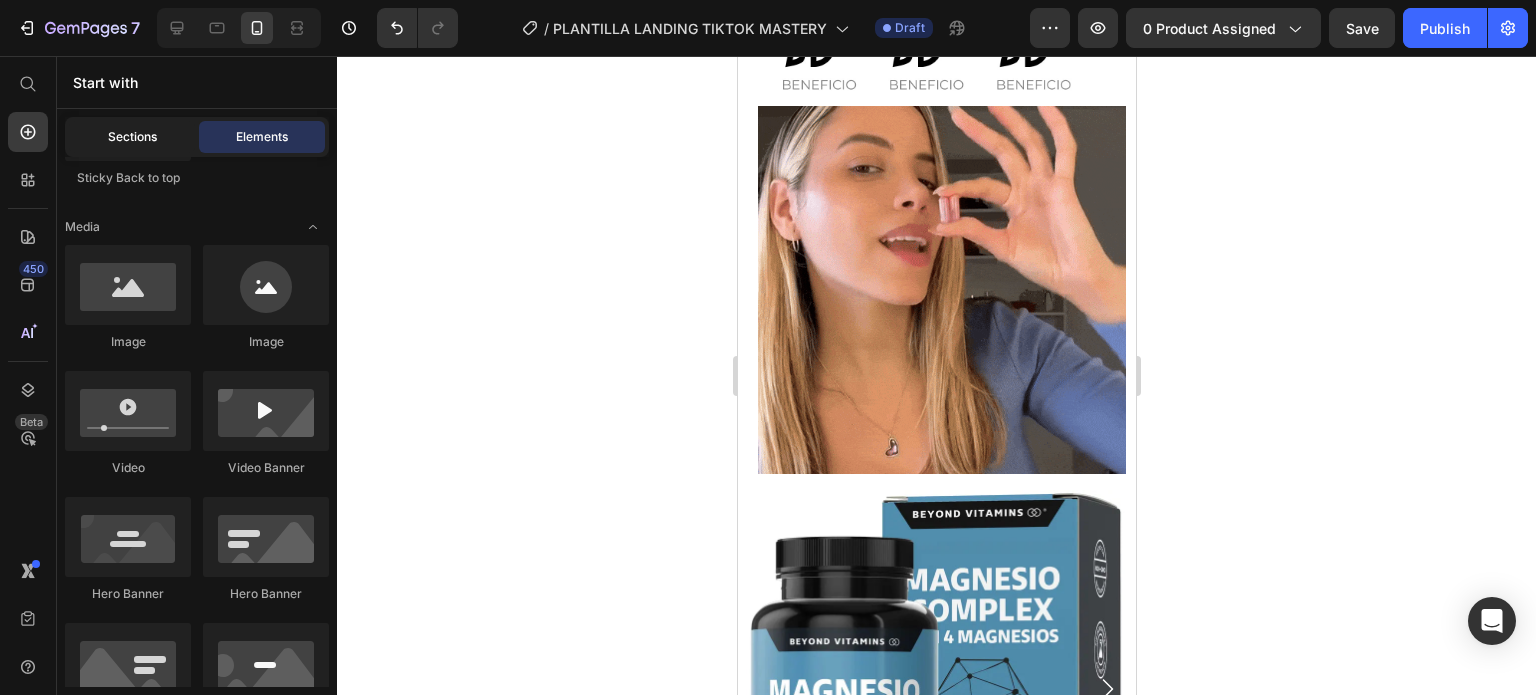 click on "Sections" at bounding box center [132, 137] 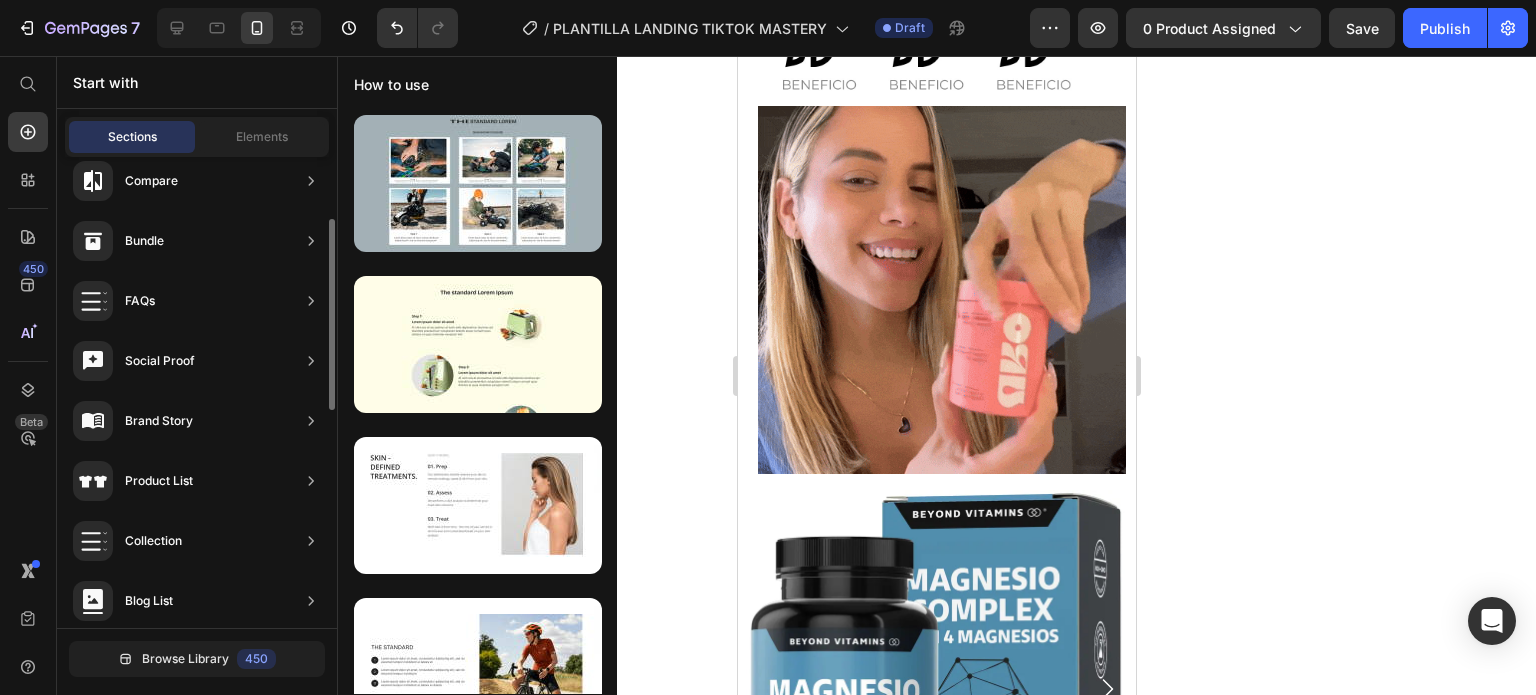 scroll, scrollTop: 0, scrollLeft: 0, axis: both 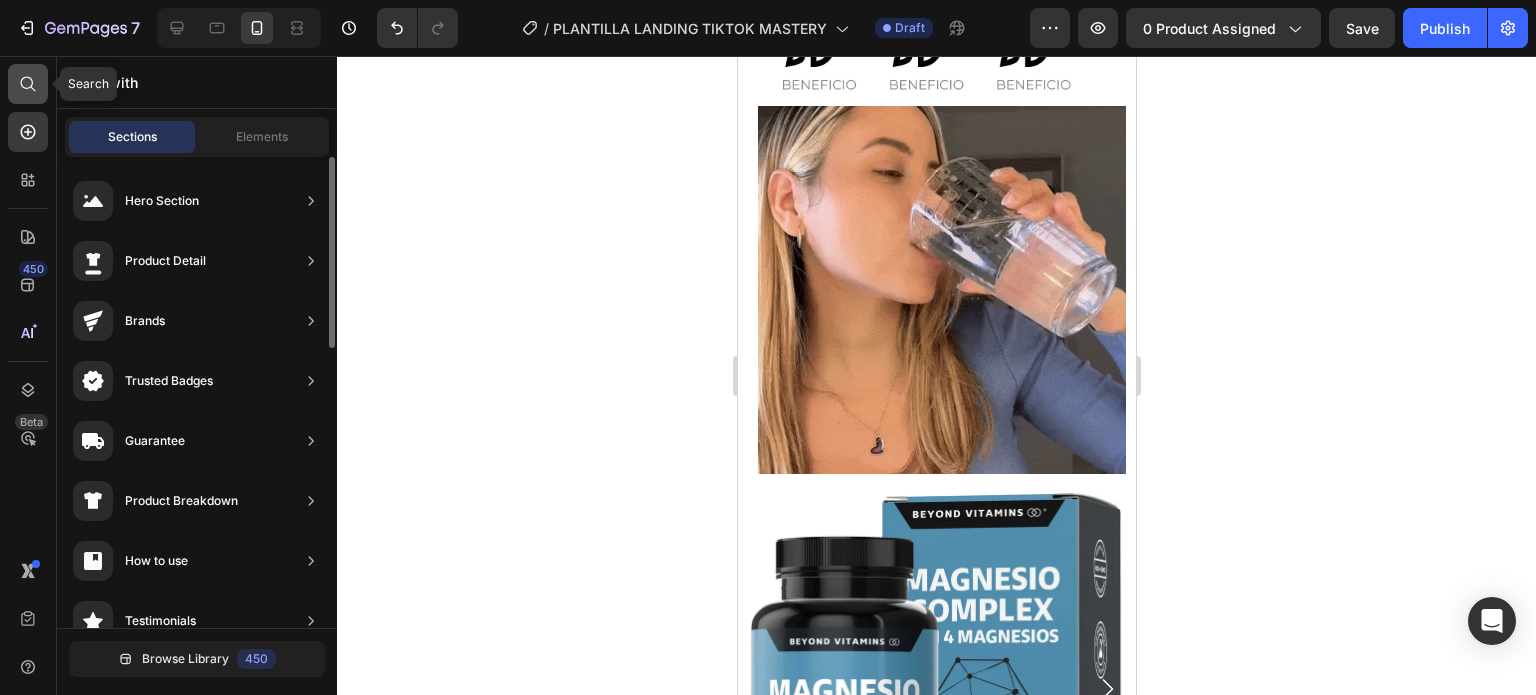 click 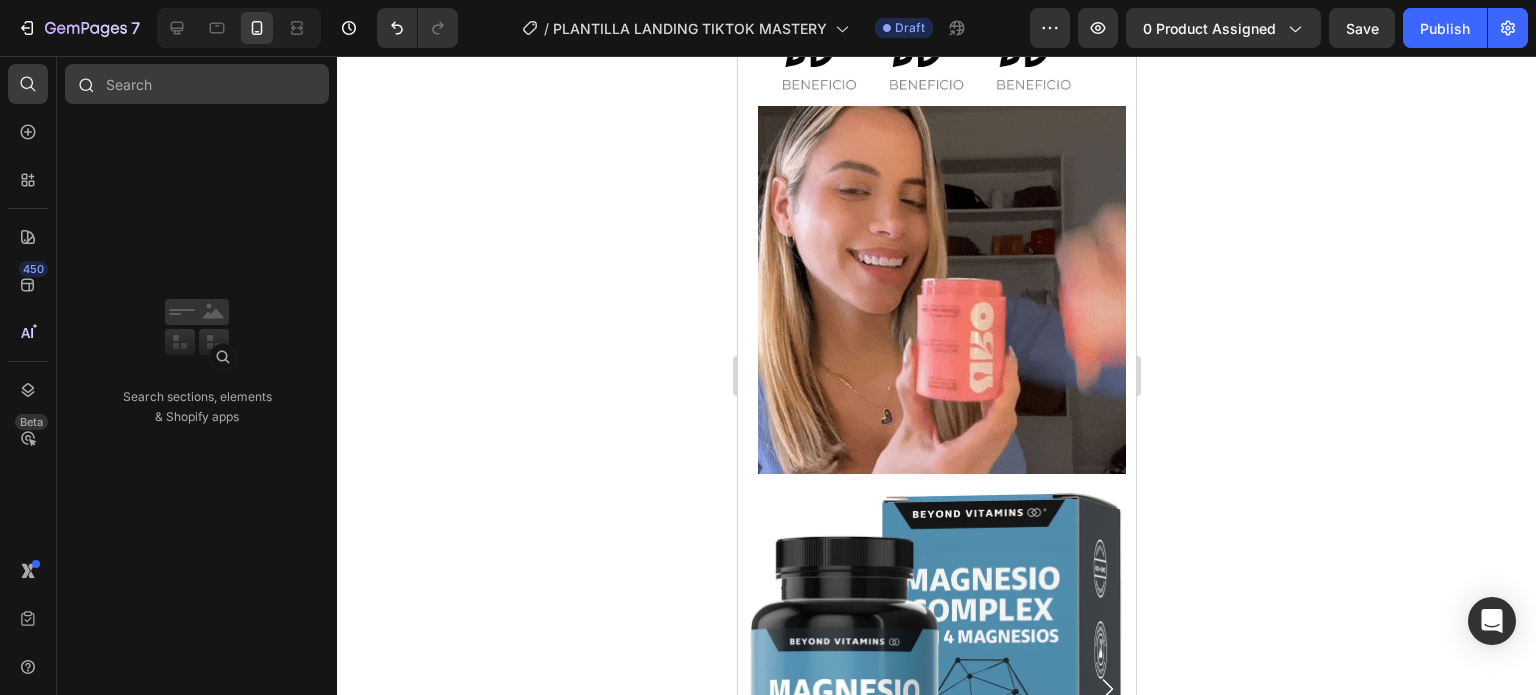 click at bounding box center (197, 84) 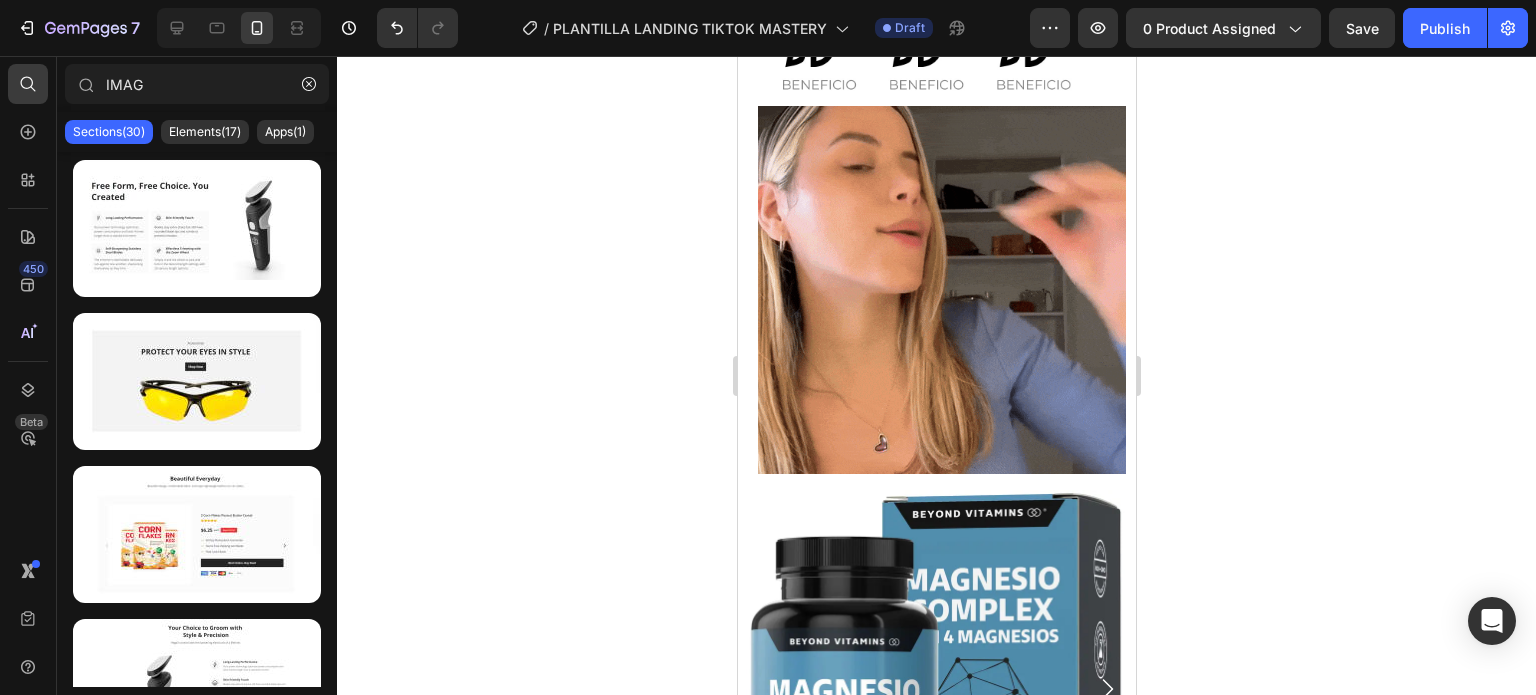type on "IMAG" 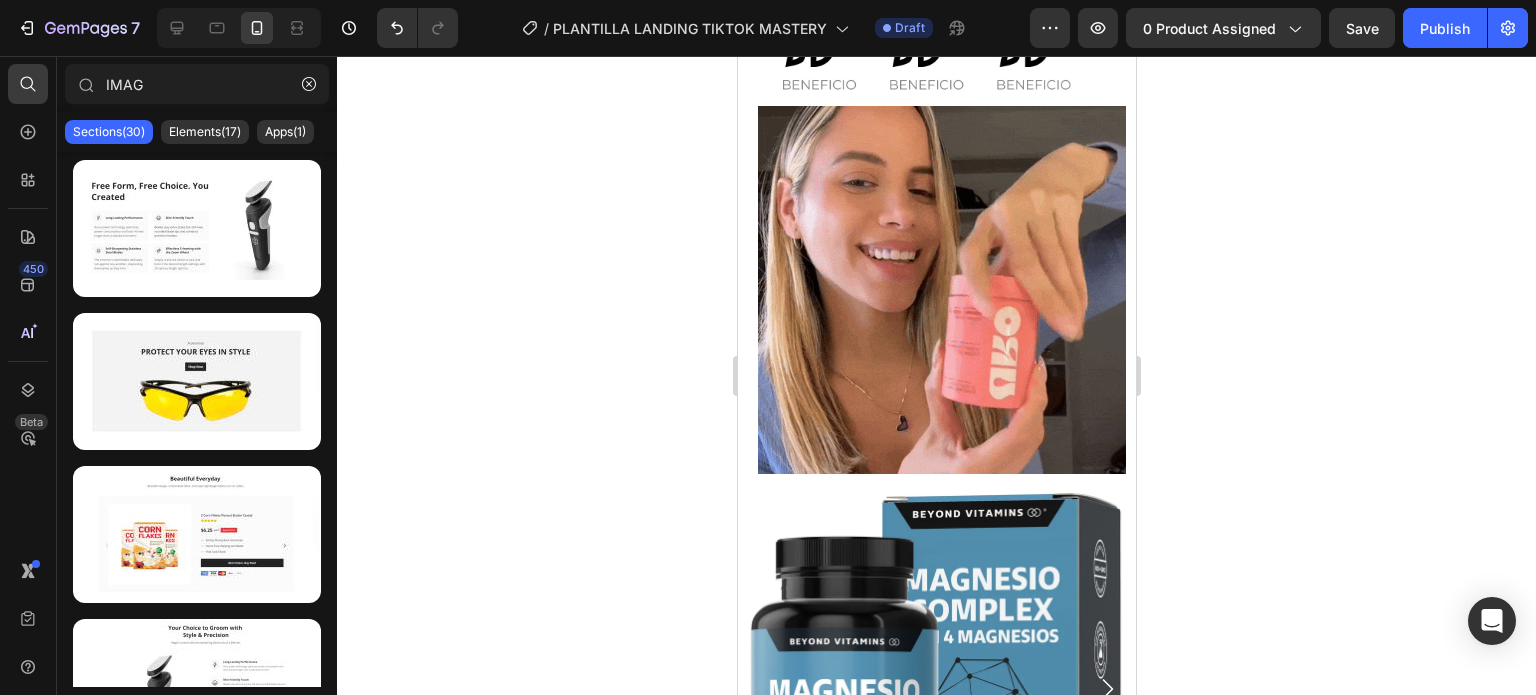click on "Sections(30)" at bounding box center [109, 132] 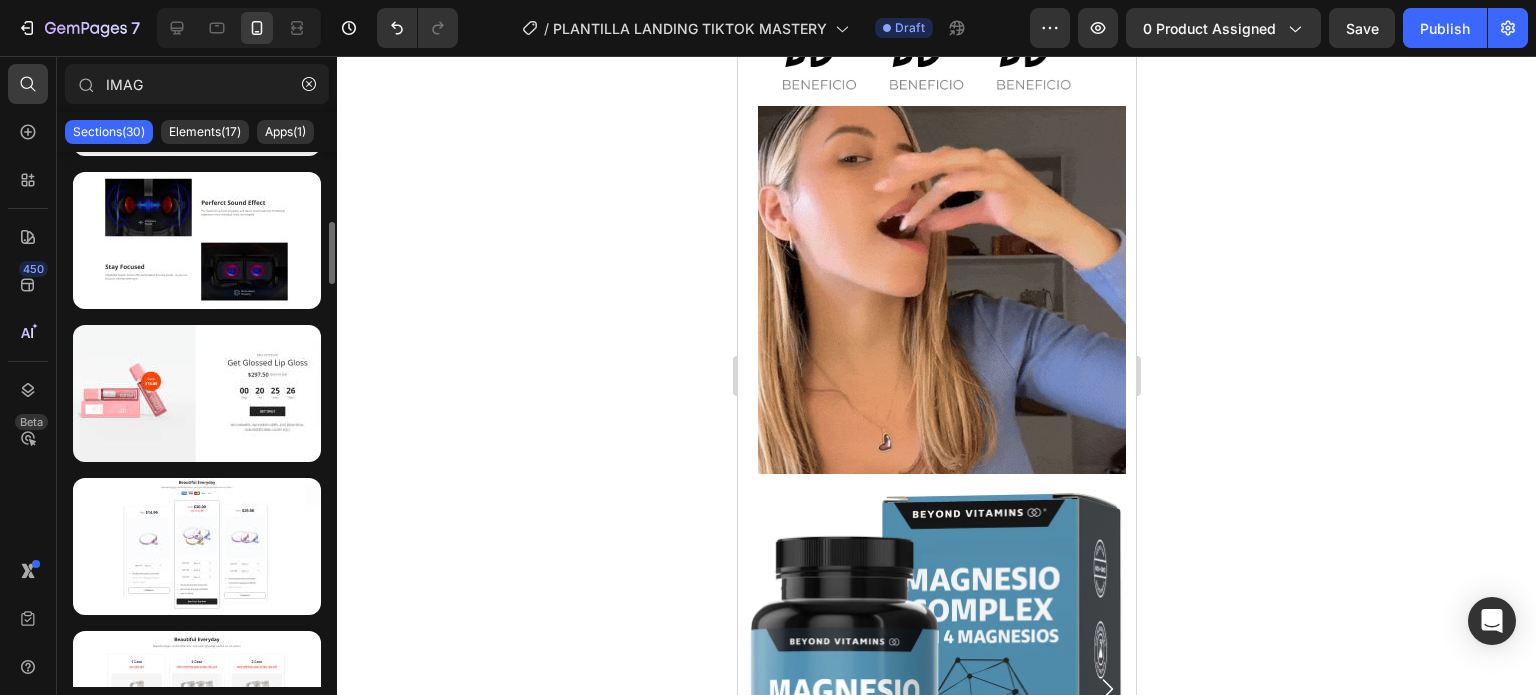 scroll, scrollTop: 1000, scrollLeft: 0, axis: vertical 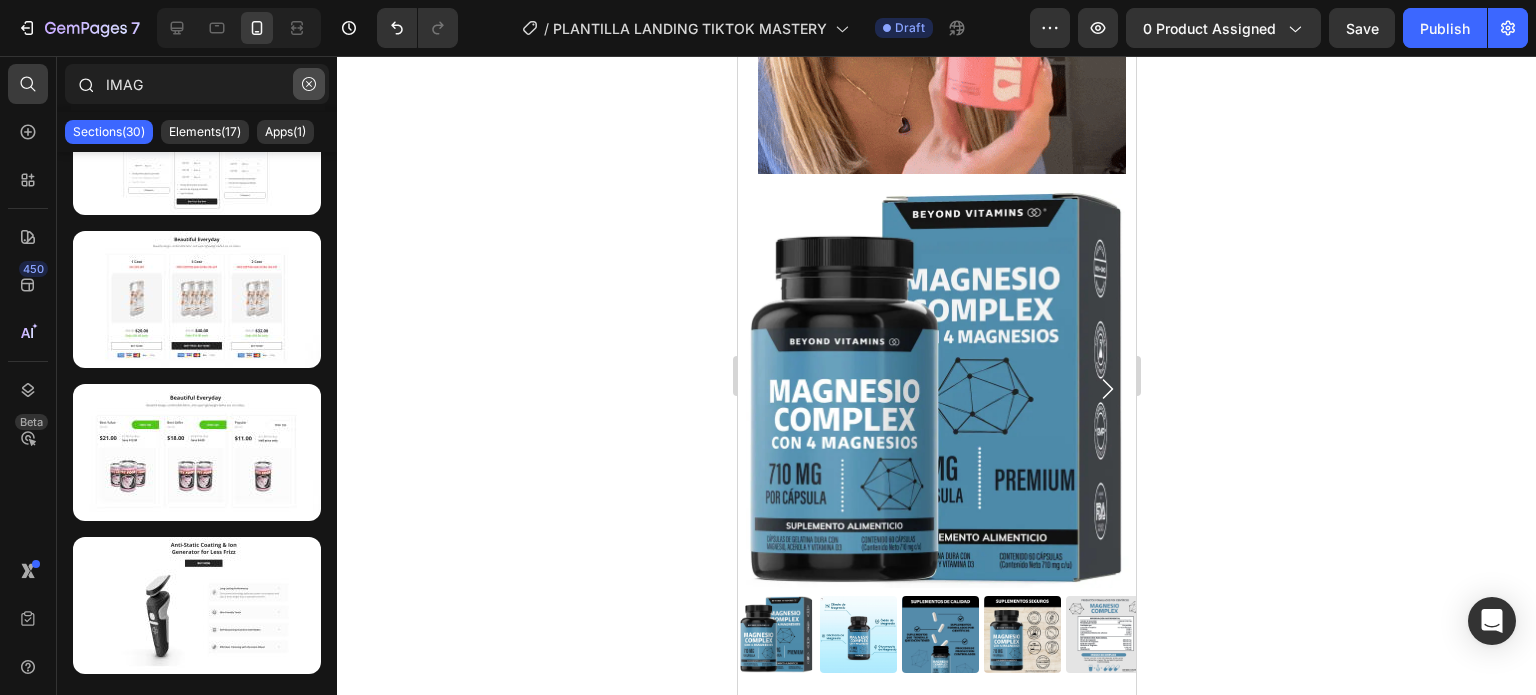 click at bounding box center [309, 84] 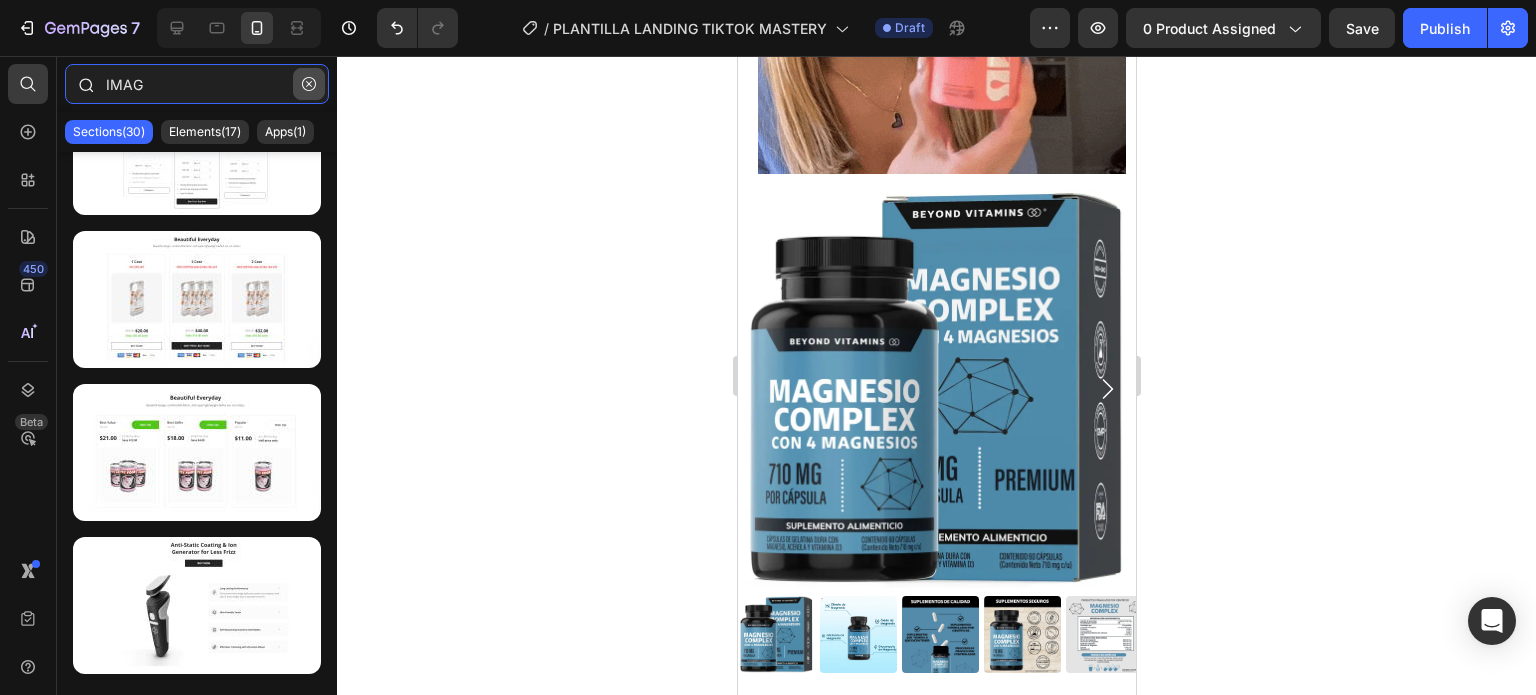 type 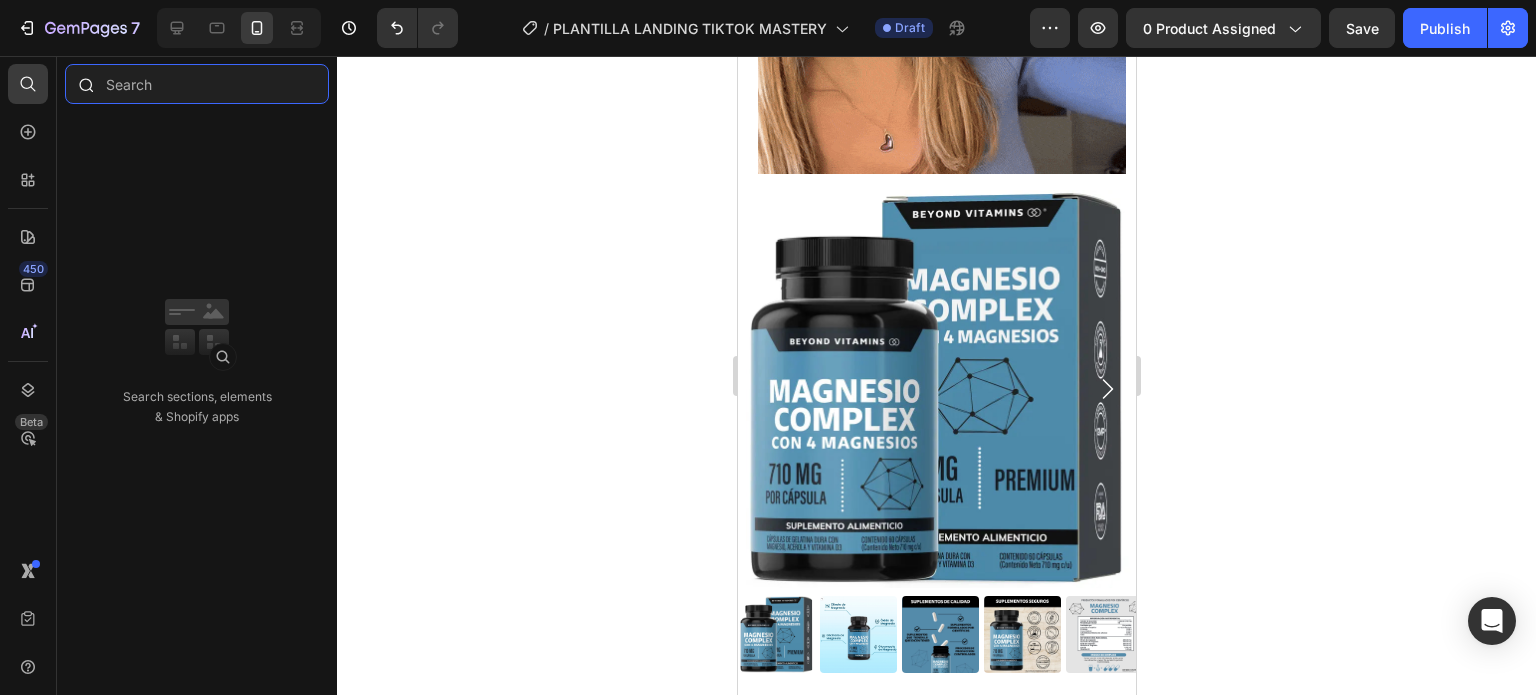 click at bounding box center (197, 84) 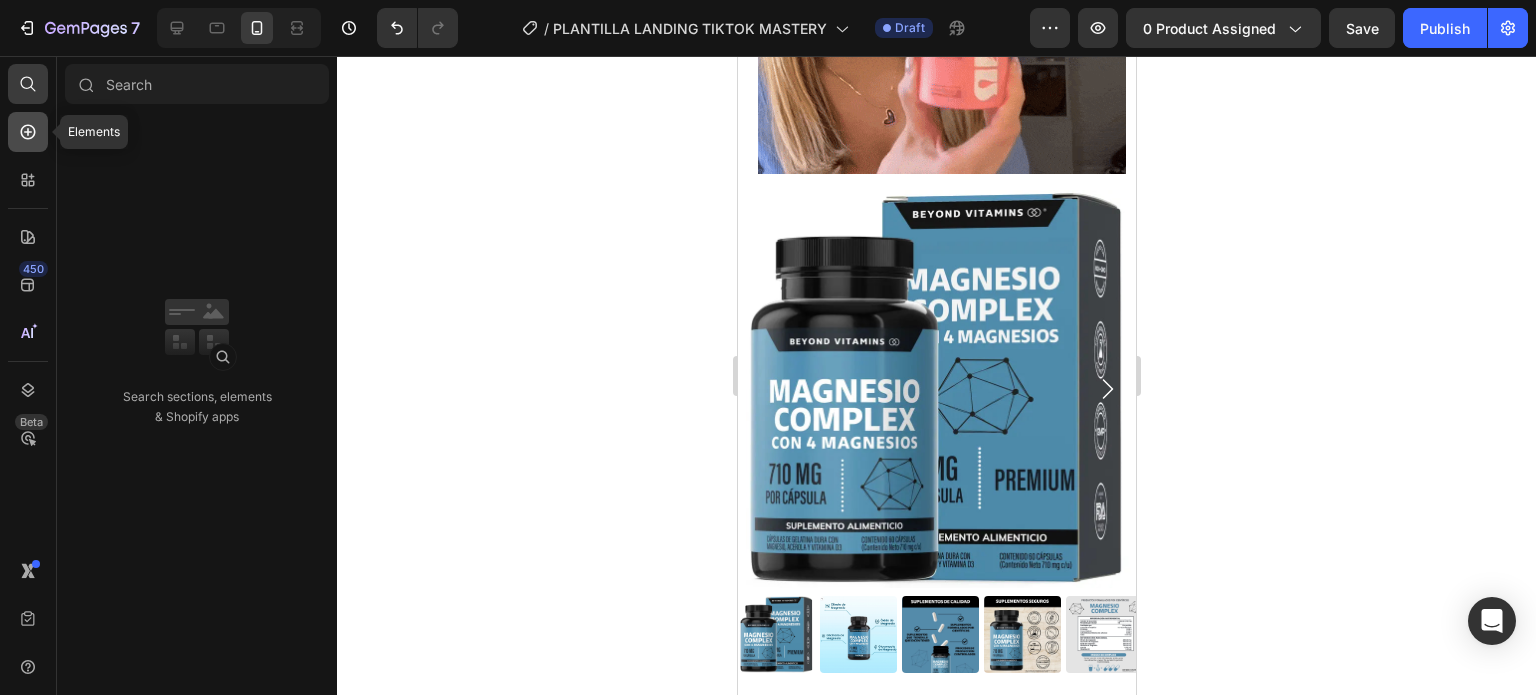 click 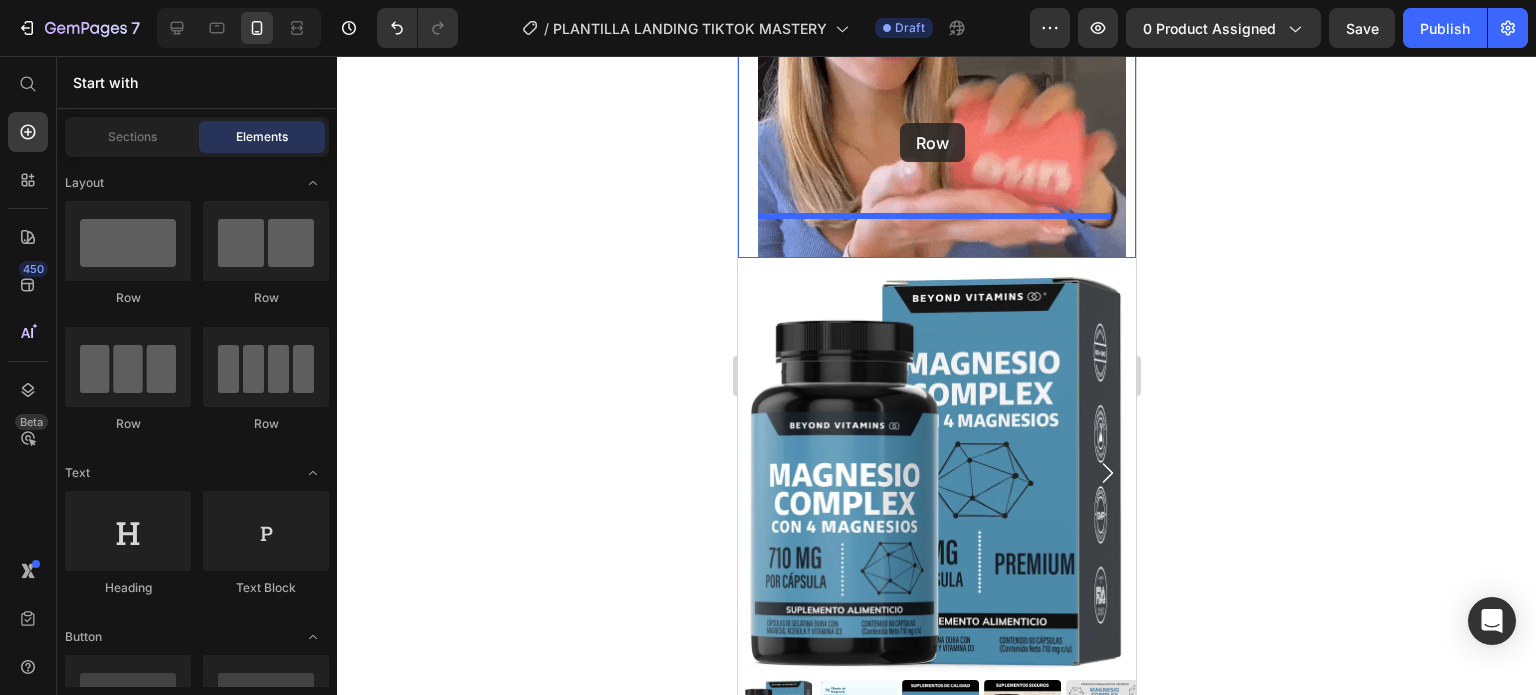 scroll, scrollTop: 907, scrollLeft: 0, axis: vertical 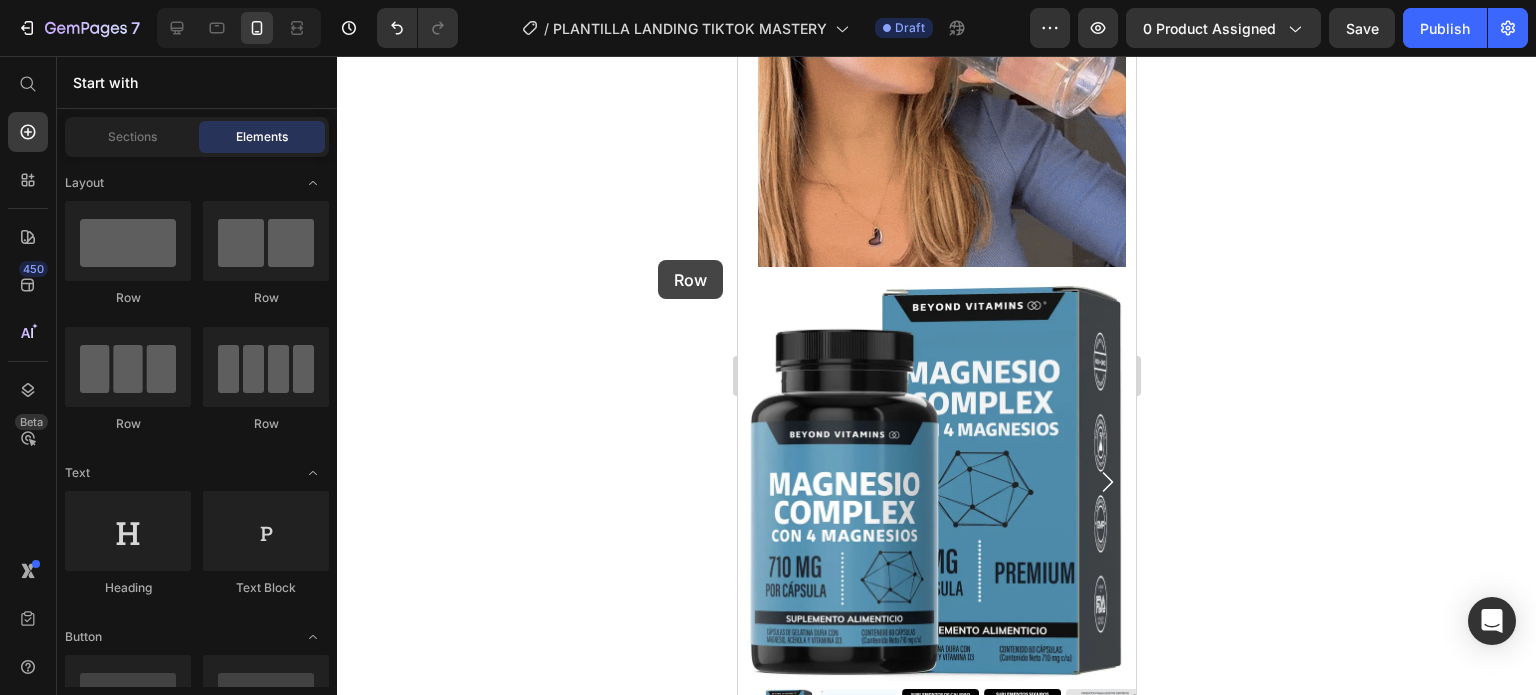 drag, startPoint x: 154, startPoint y: 241, endPoint x: 658, endPoint y: 260, distance: 504.358 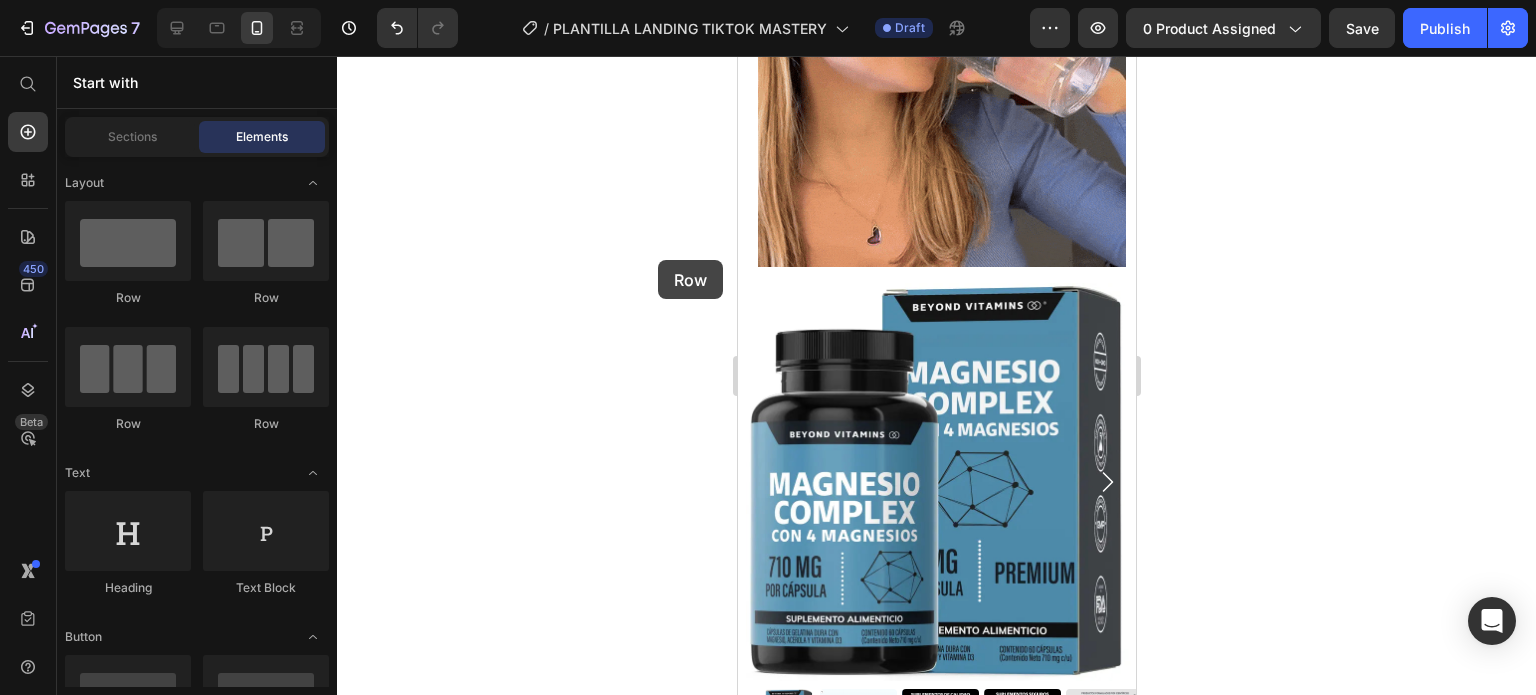 click on "7  Version history  /  PLANTILLA LANDING TIKTOK MASTERY Draft Preview 0 product assigned  Save   Publish  450 Beta Start with Sections Elements Hero Section Product Detail Brands Trusted Badges Guarantee Product Breakdown How to use Testimonials Compare Bundle FAQs Social Proof Brand Story Product List Collection Blog List Contact Sticky Add to Cart Custom Footer Browse Library 450 Layout
Row
Row
Row
Row Text
Heading
Text Block Button
Button
Button
Sticky Back to top Media
Image" 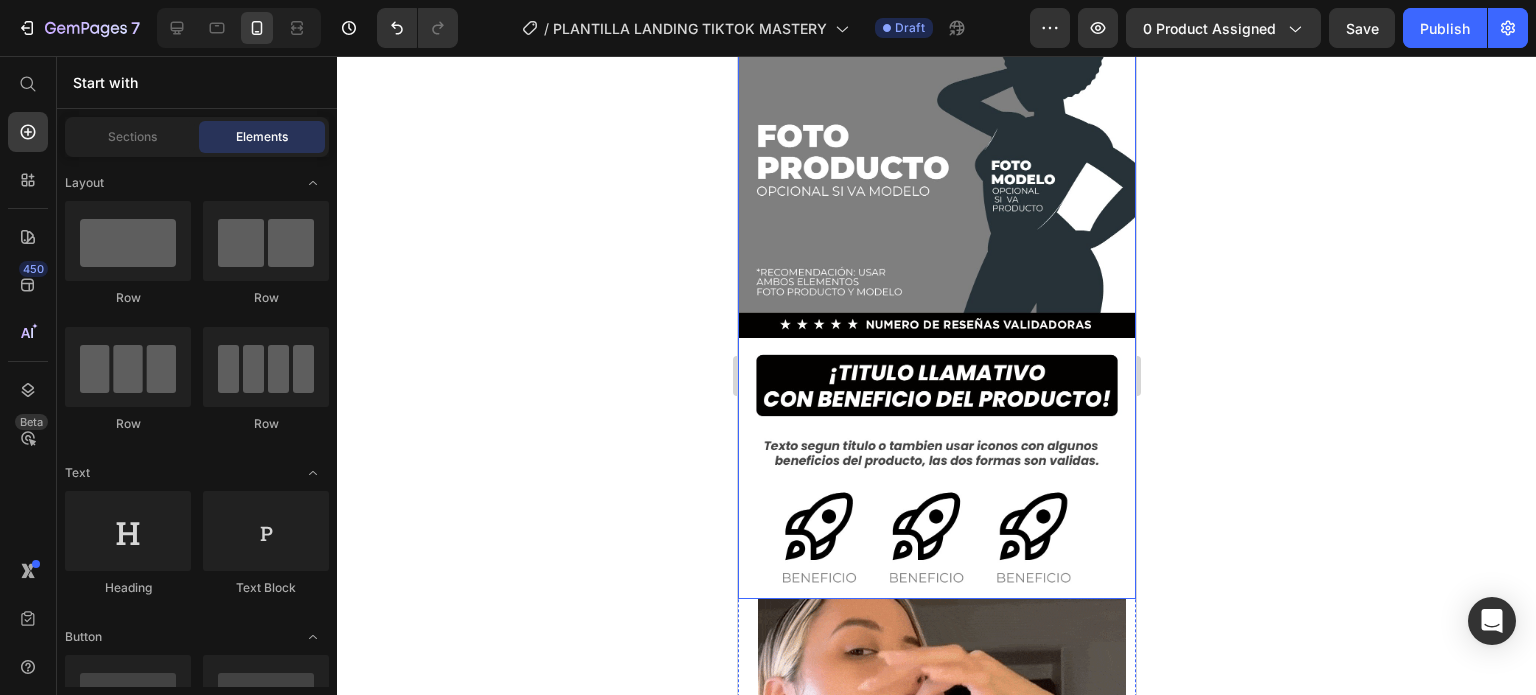 scroll, scrollTop: 507, scrollLeft: 0, axis: vertical 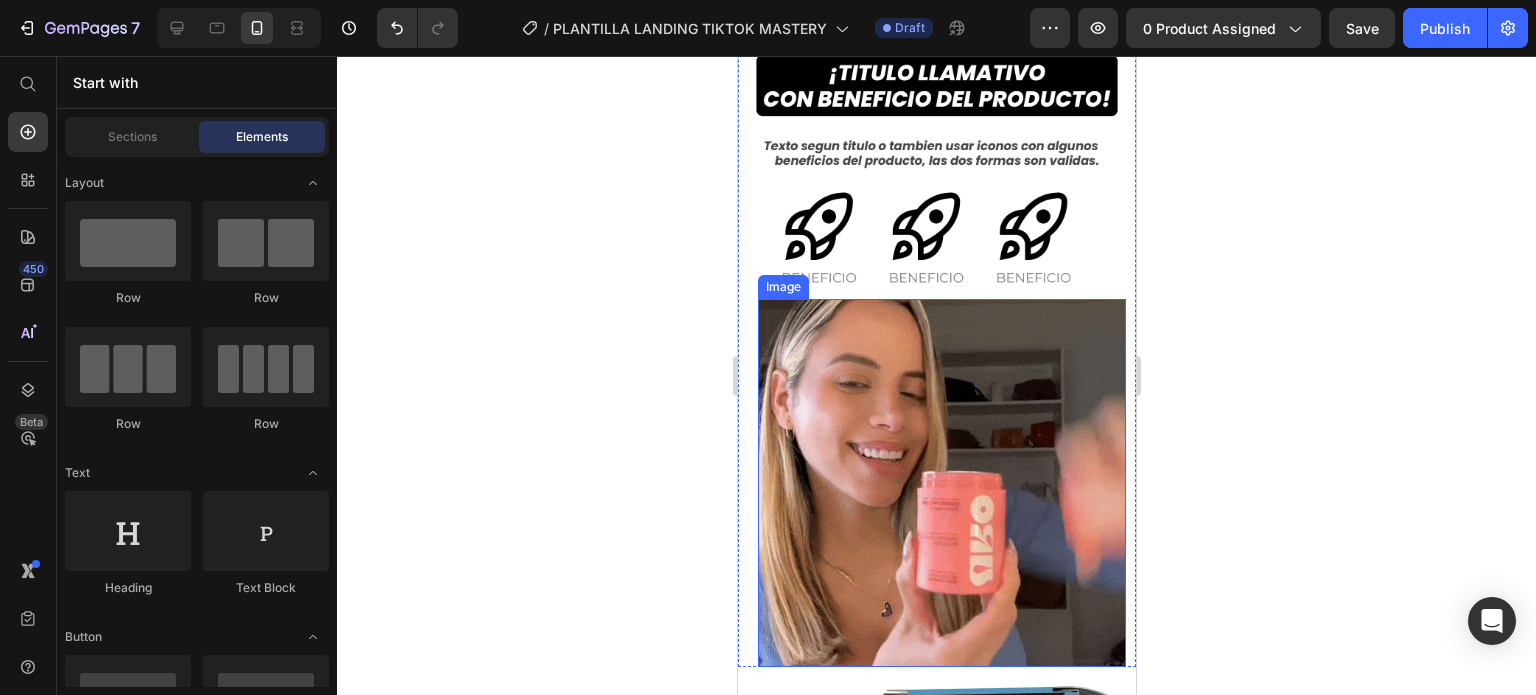 click at bounding box center (936, -56) 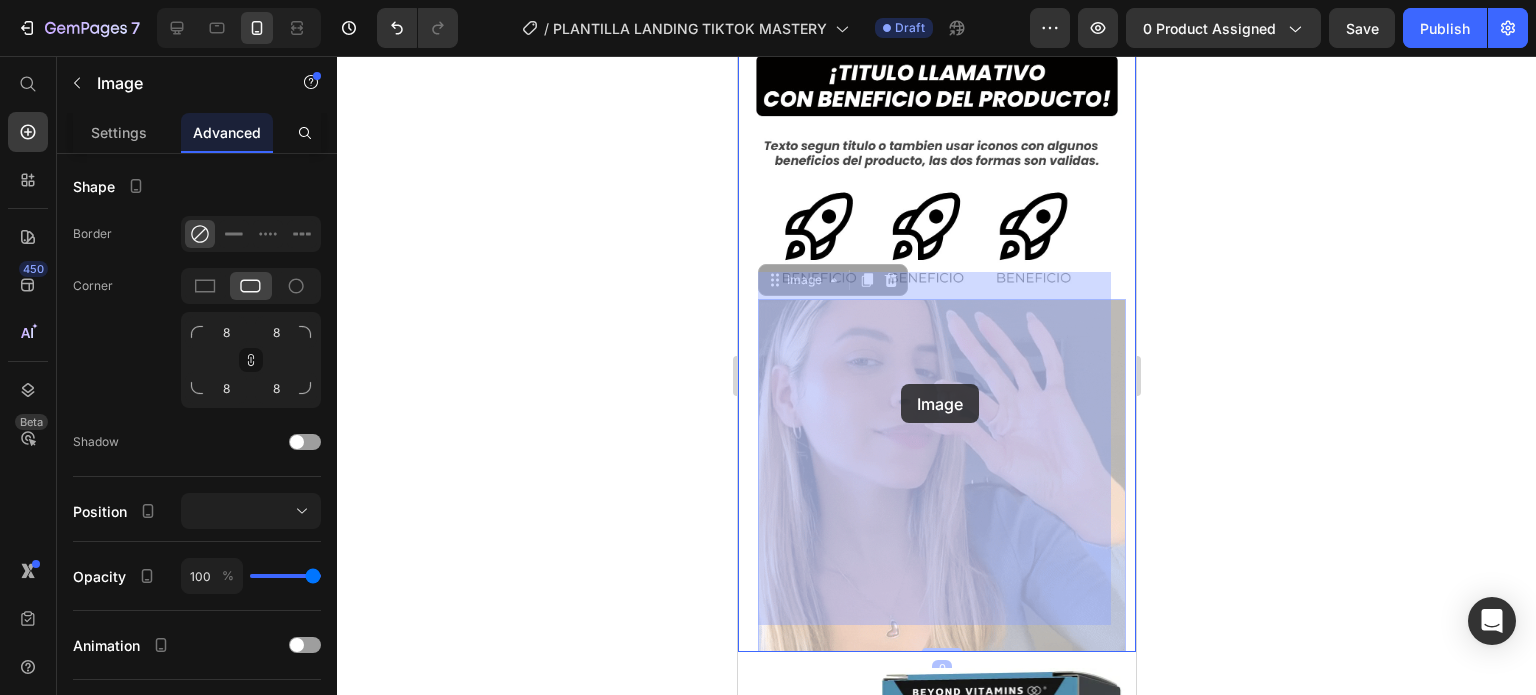 drag, startPoint x: 824, startPoint y: 388, endPoint x: 900, endPoint y: 384, distance: 76.105194 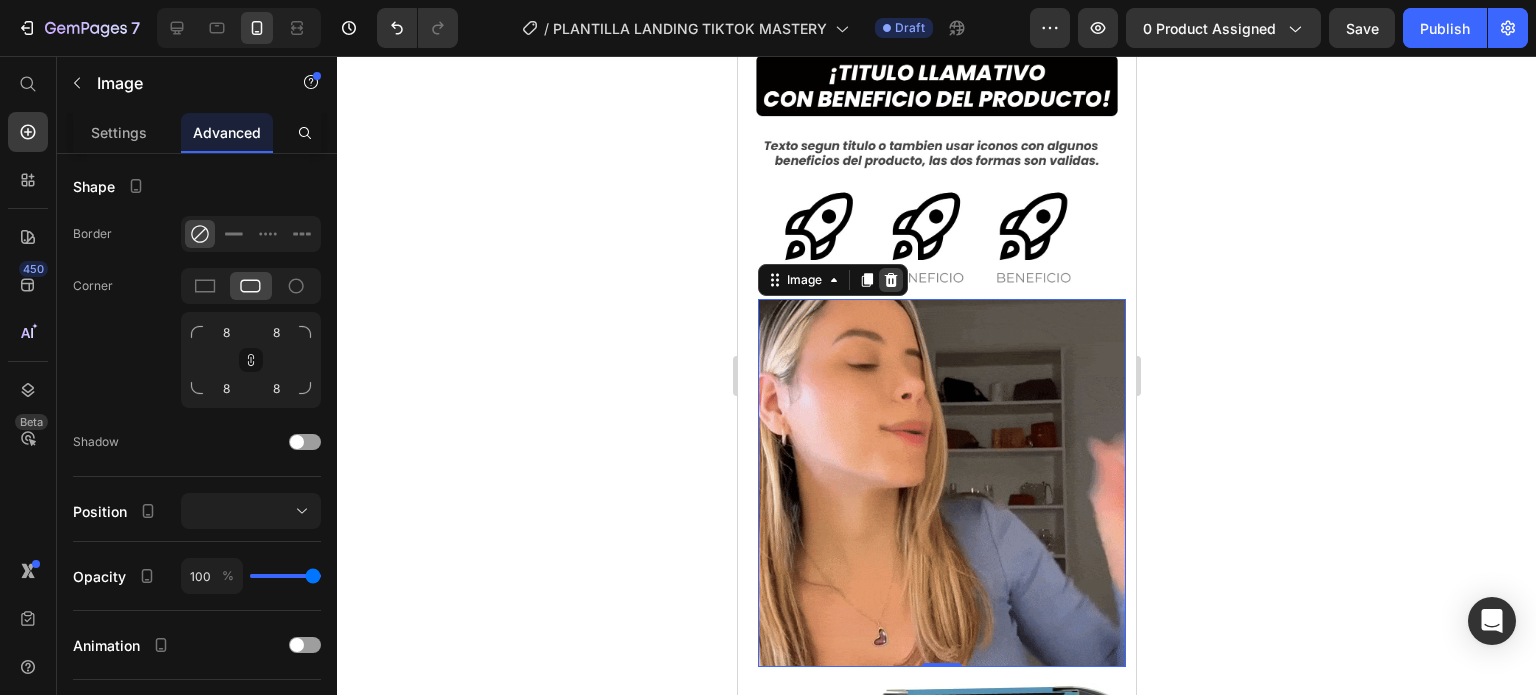 click 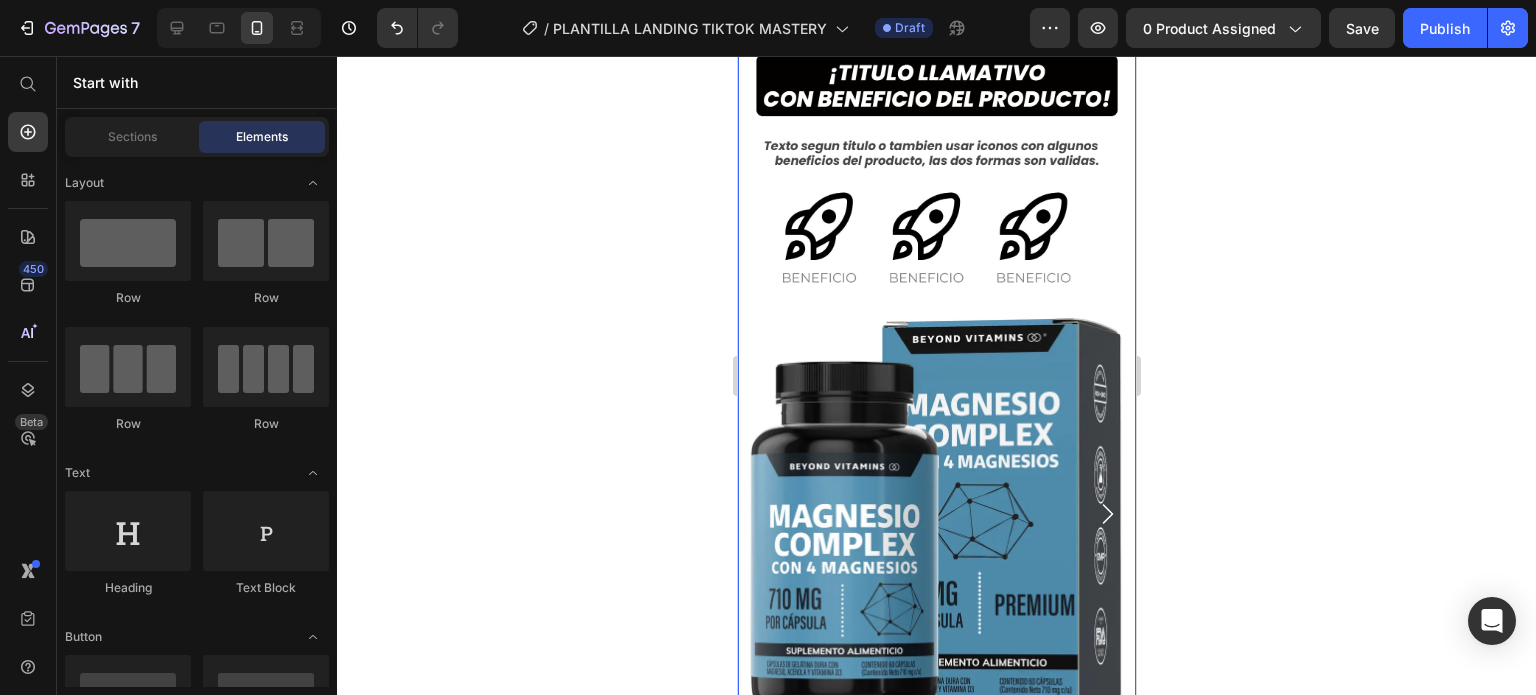 scroll, scrollTop: 407, scrollLeft: 0, axis: vertical 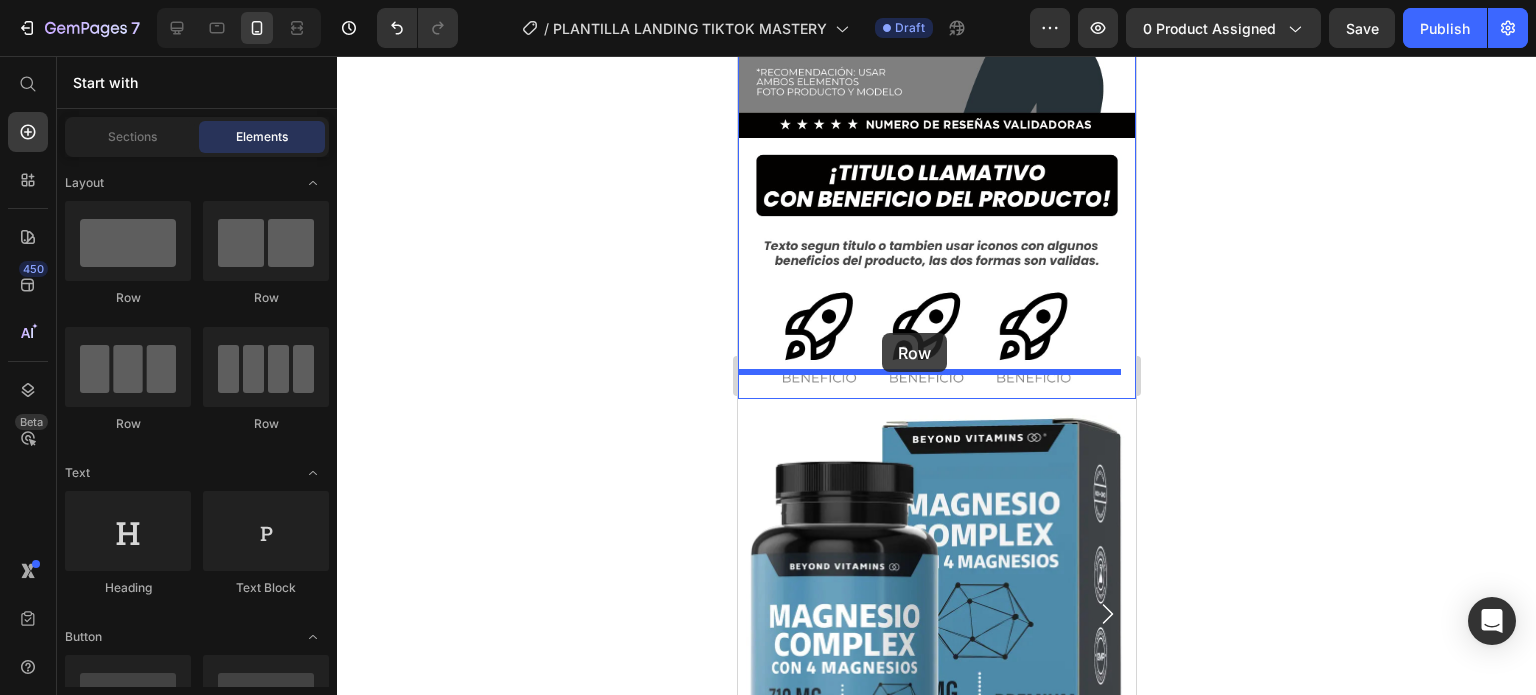 drag, startPoint x: 869, startPoint y: 318, endPoint x: 881, endPoint y: 333, distance: 19.209373 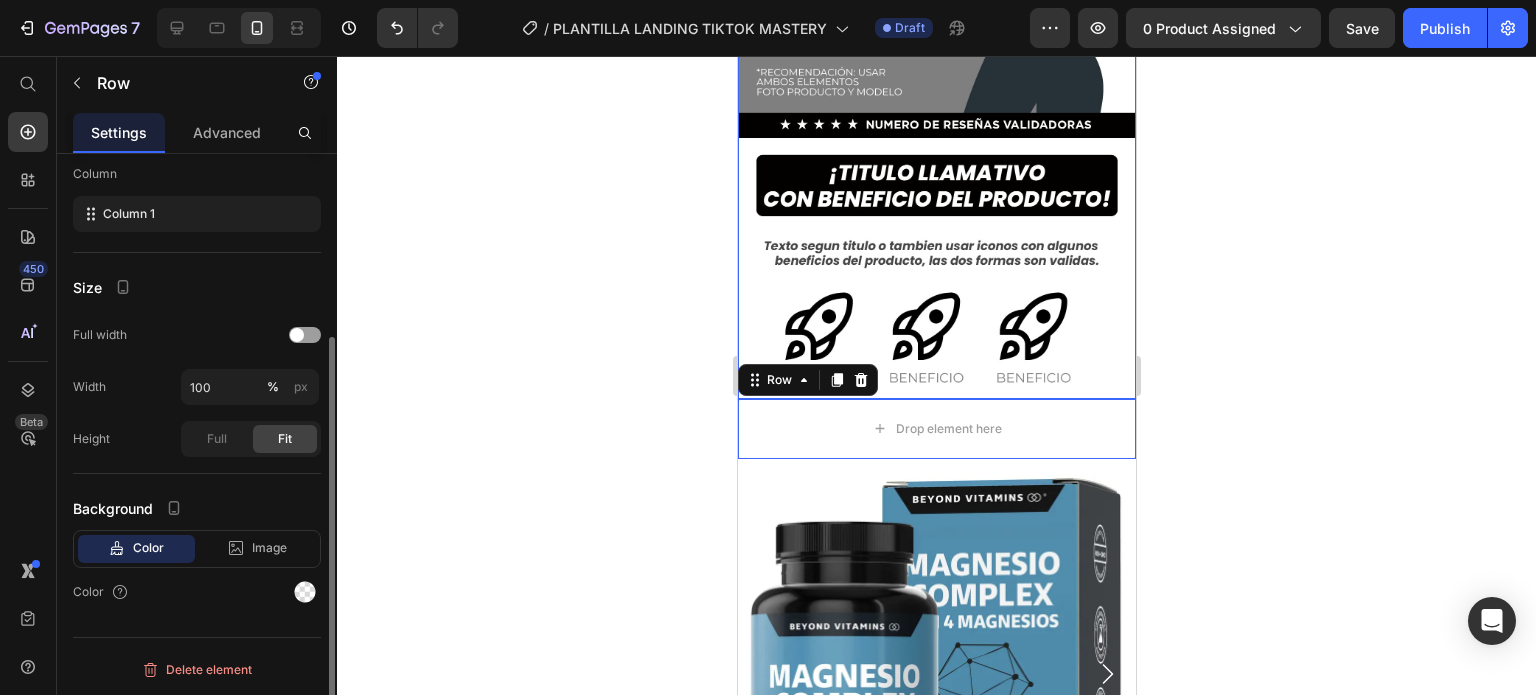 scroll, scrollTop: 0, scrollLeft: 0, axis: both 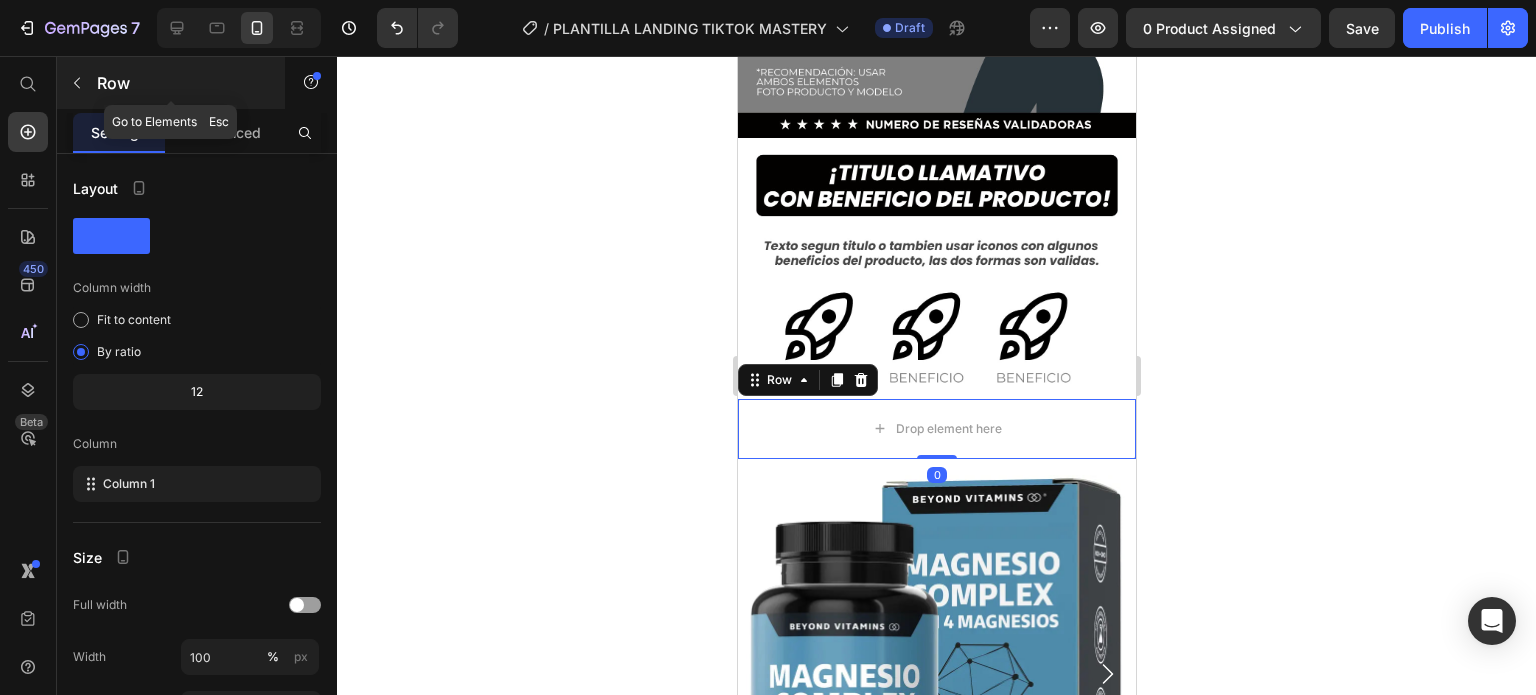 click at bounding box center (77, 83) 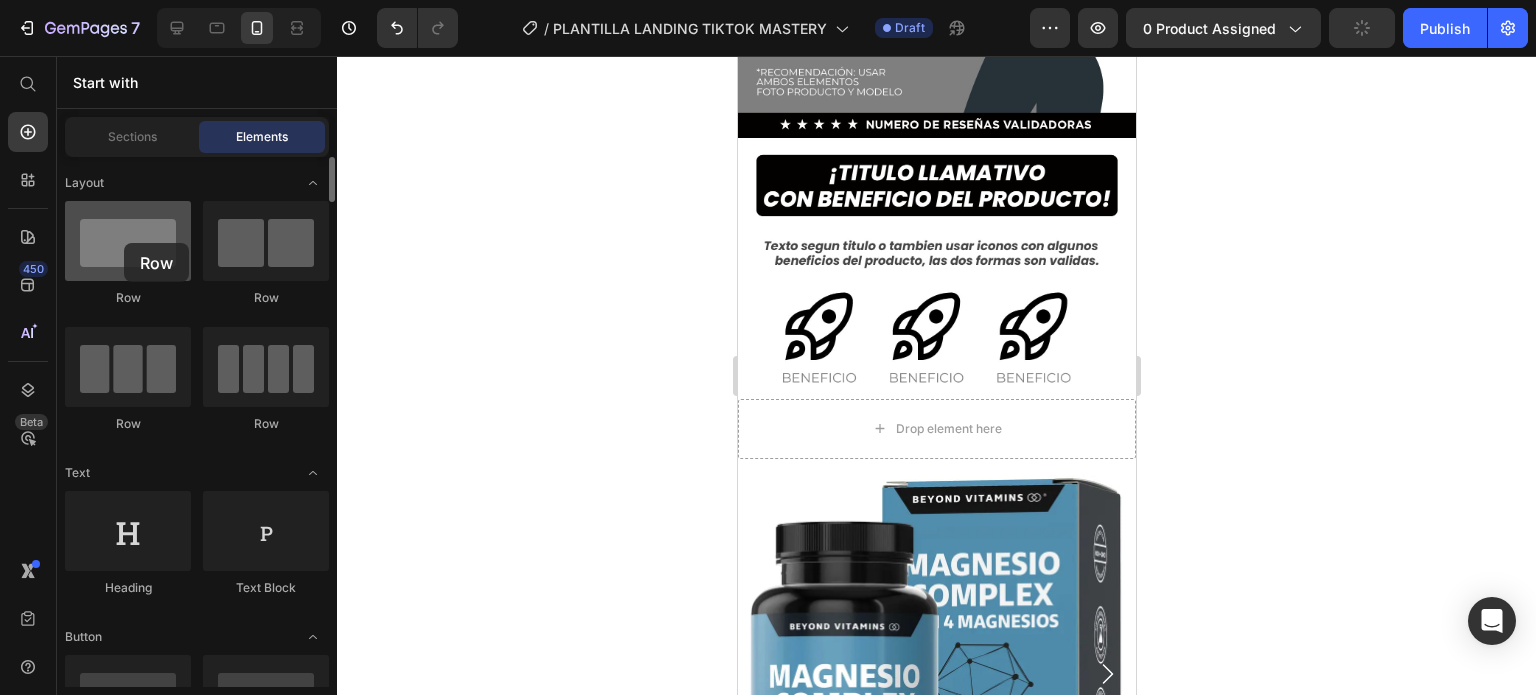 drag, startPoint x: 155, startPoint y: 244, endPoint x: 124, endPoint y: 243, distance: 31.016125 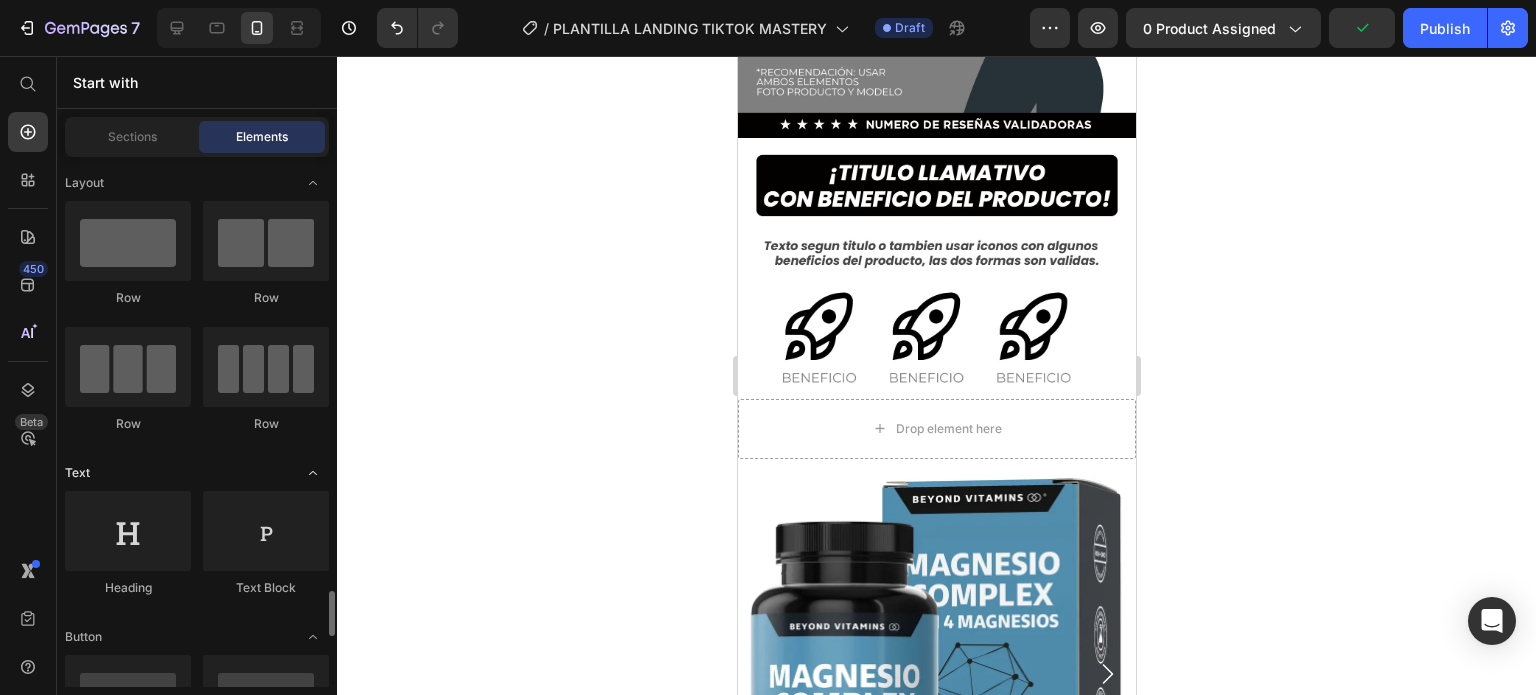 scroll, scrollTop: 400, scrollLeft: 0, axis: vertical 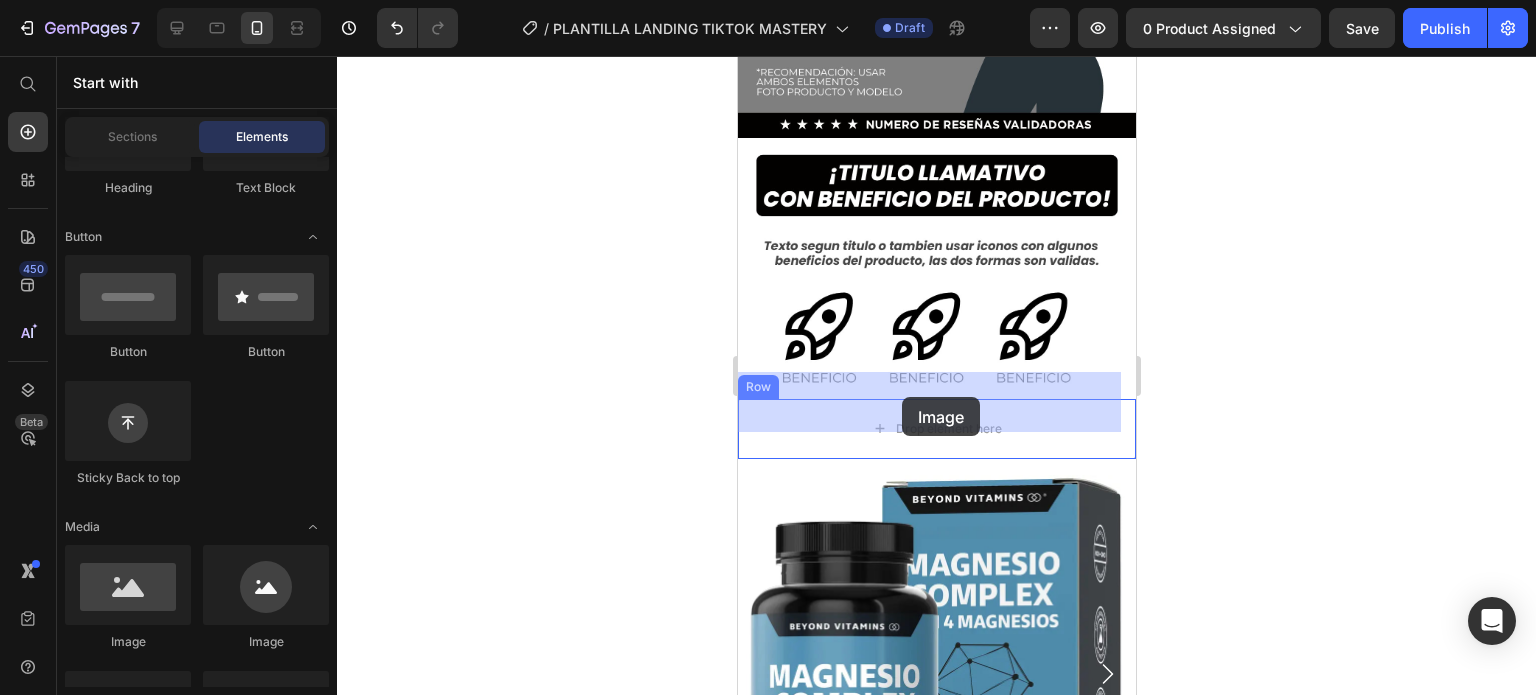 drag, startPoint x: 875, startPoint y: 659, endPoint x: 935, endPoint y: 398, distance: 267.80777 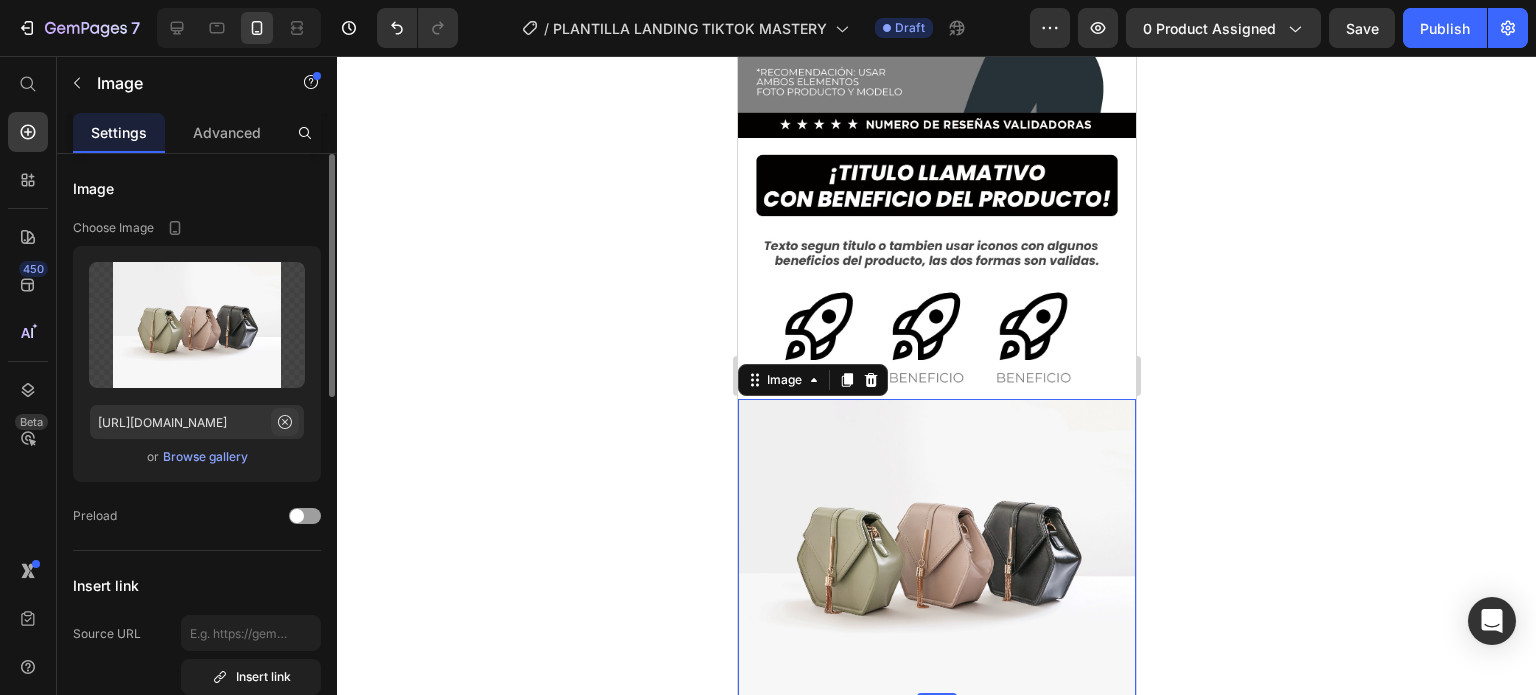 click 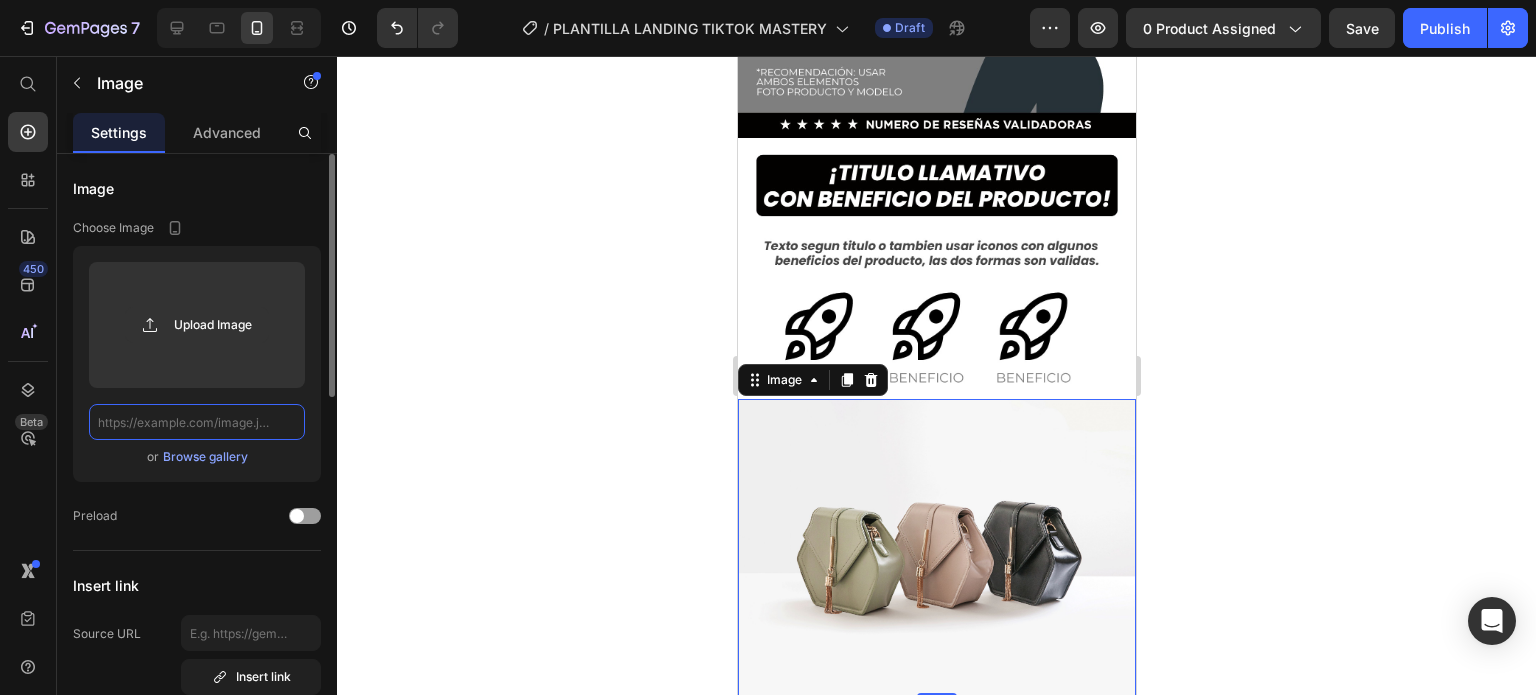 scroll, scrollTop: 0, scrollLeft: 0, axis: both 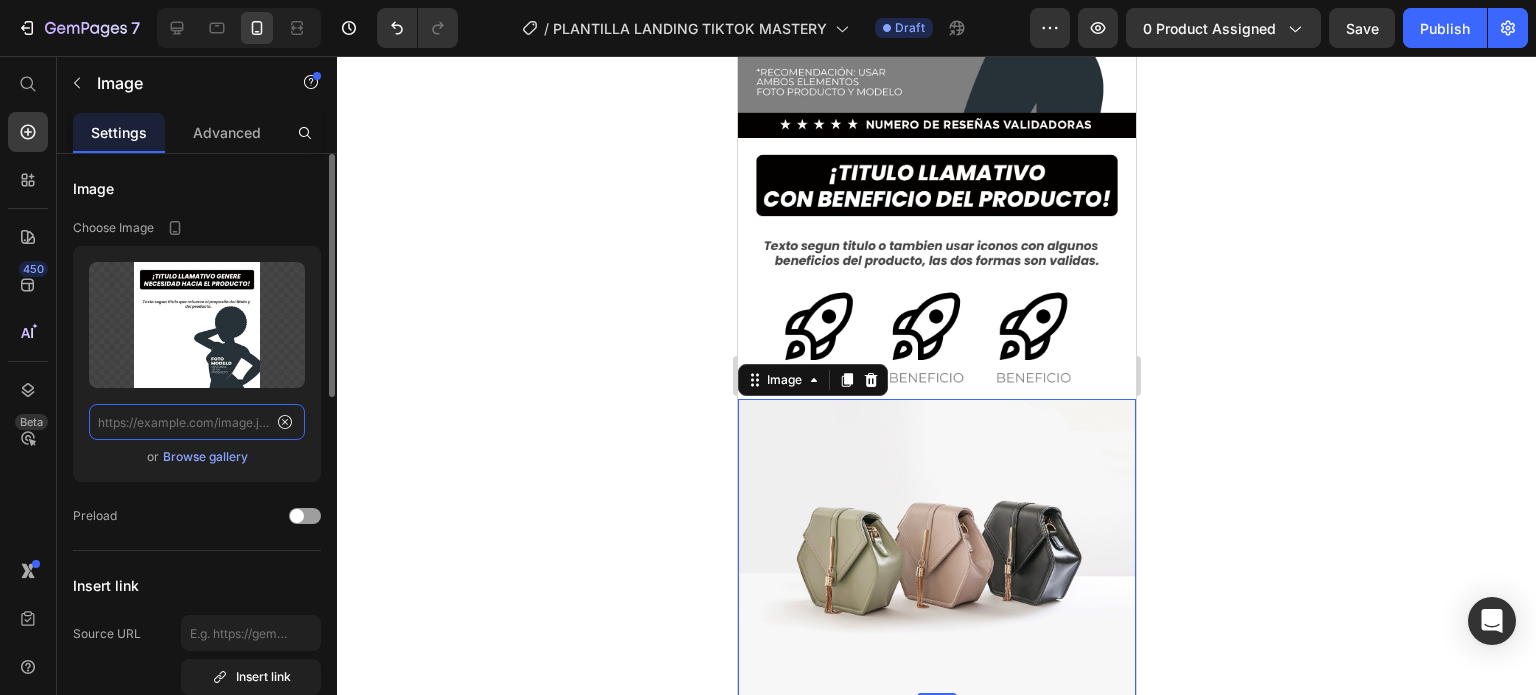 type on "https://cdn.shopify.com/s/files/1/0741/1207/3945/files/gempages_557607319064544249-a01386c3-2b08-44ee-83dd-096510018bc5.jpg" 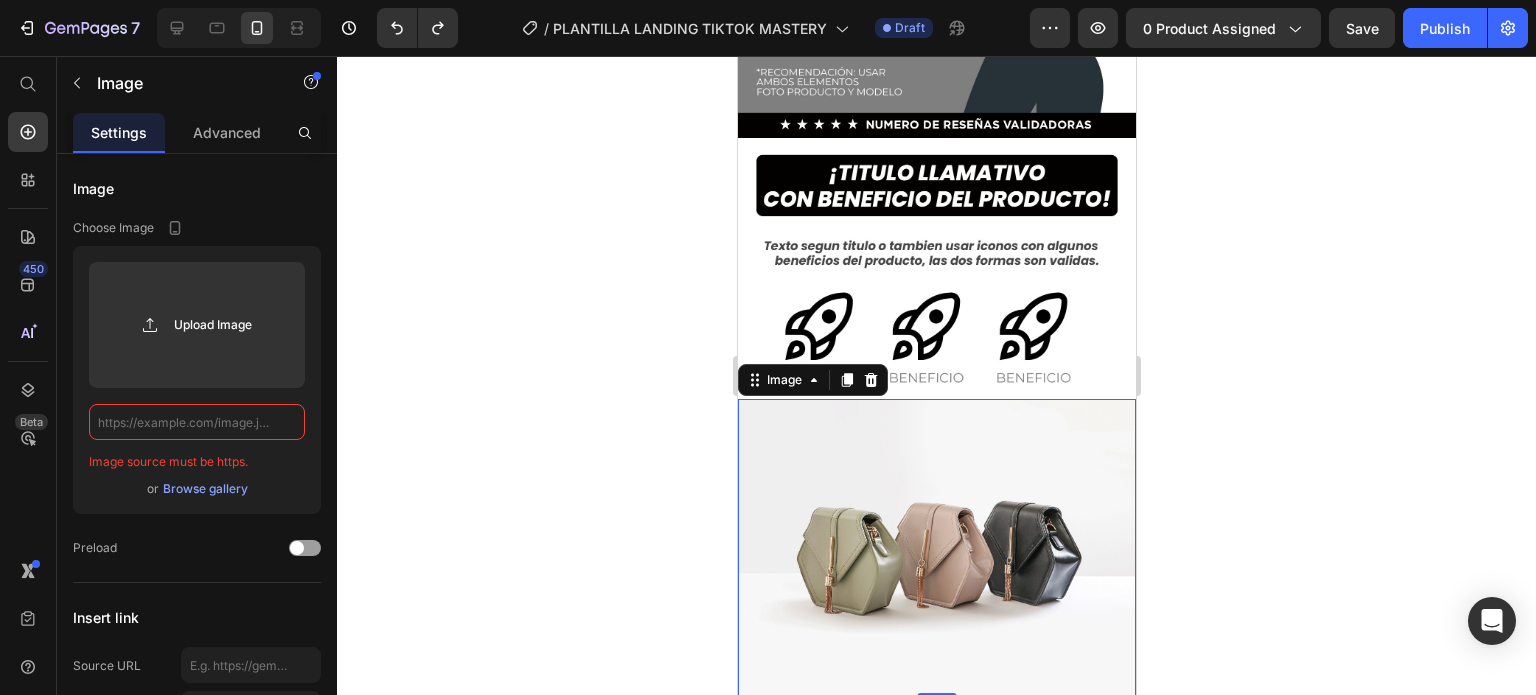 scroll, scrollTop: 0, scrollLeft: 0, axis: both 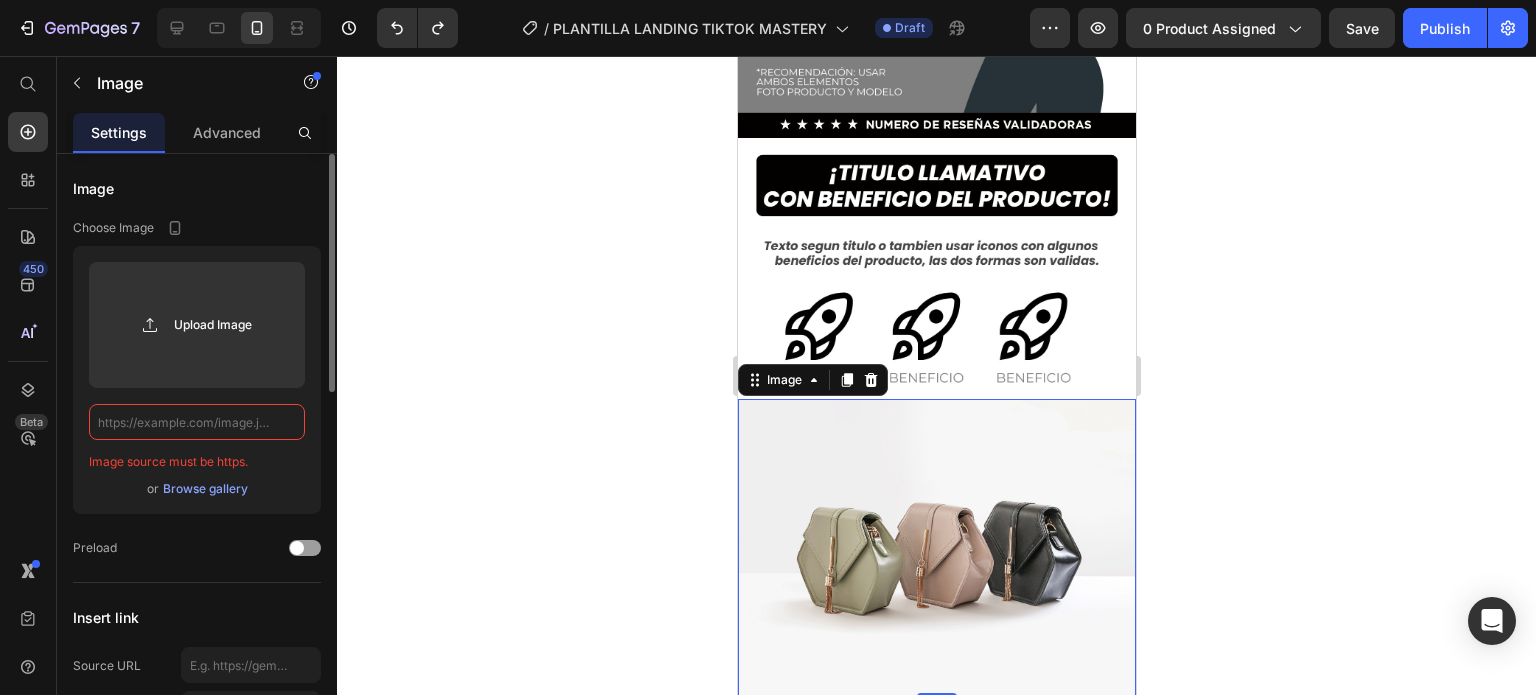 click 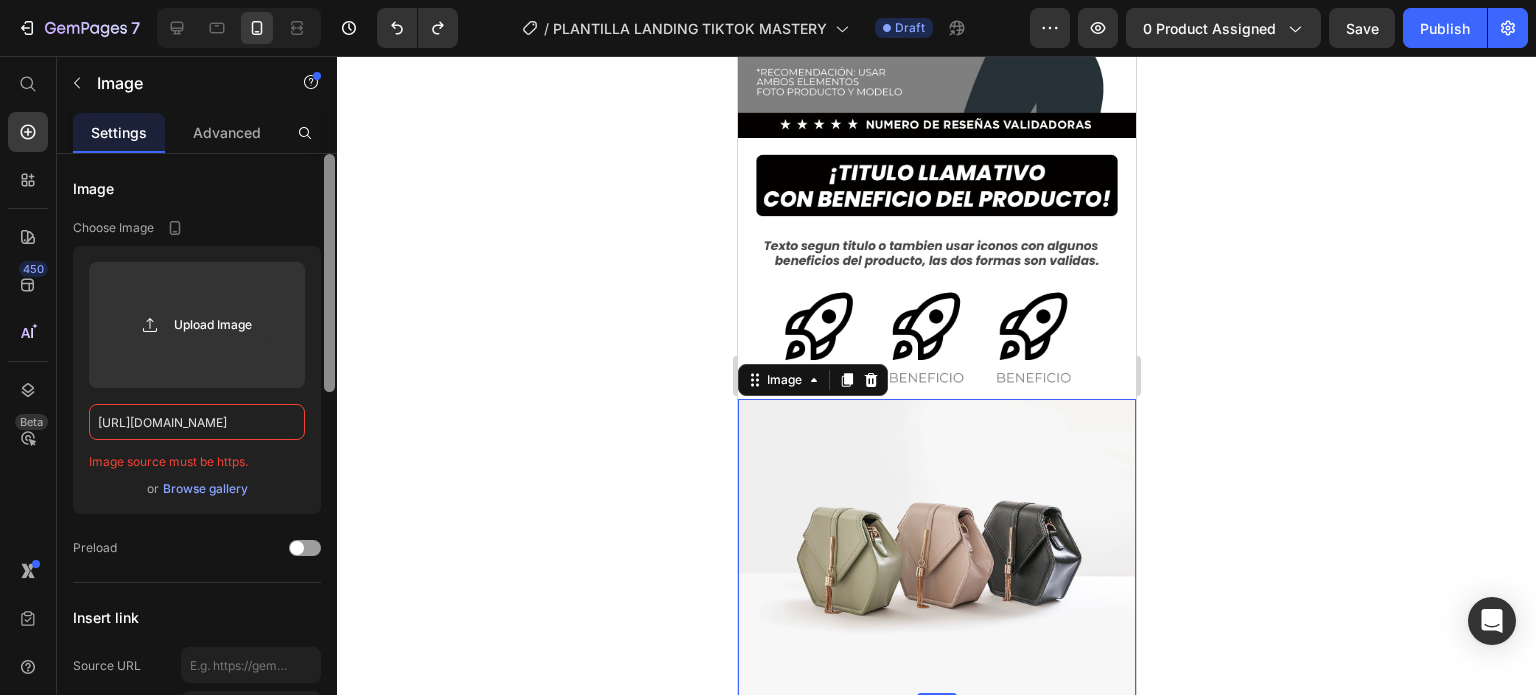 scroll, scrollTop: 0, scrollLeft: 600, axis: horizontal 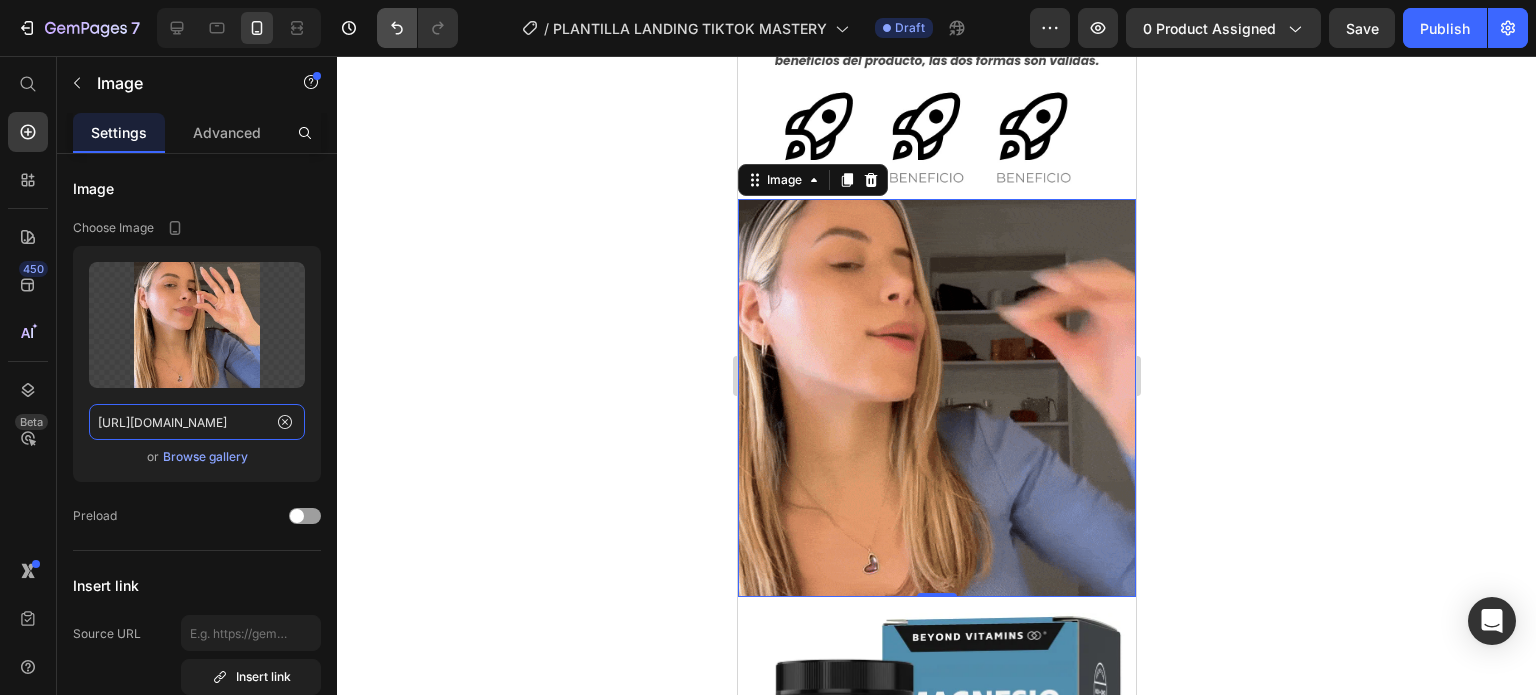 type on "https://cdn.shopify.com/s/files/1/0741/1207/3945/files/gempages_557607319064544249-debd03b8-9fc3-446f-b40e-32cb96c87212.gif" 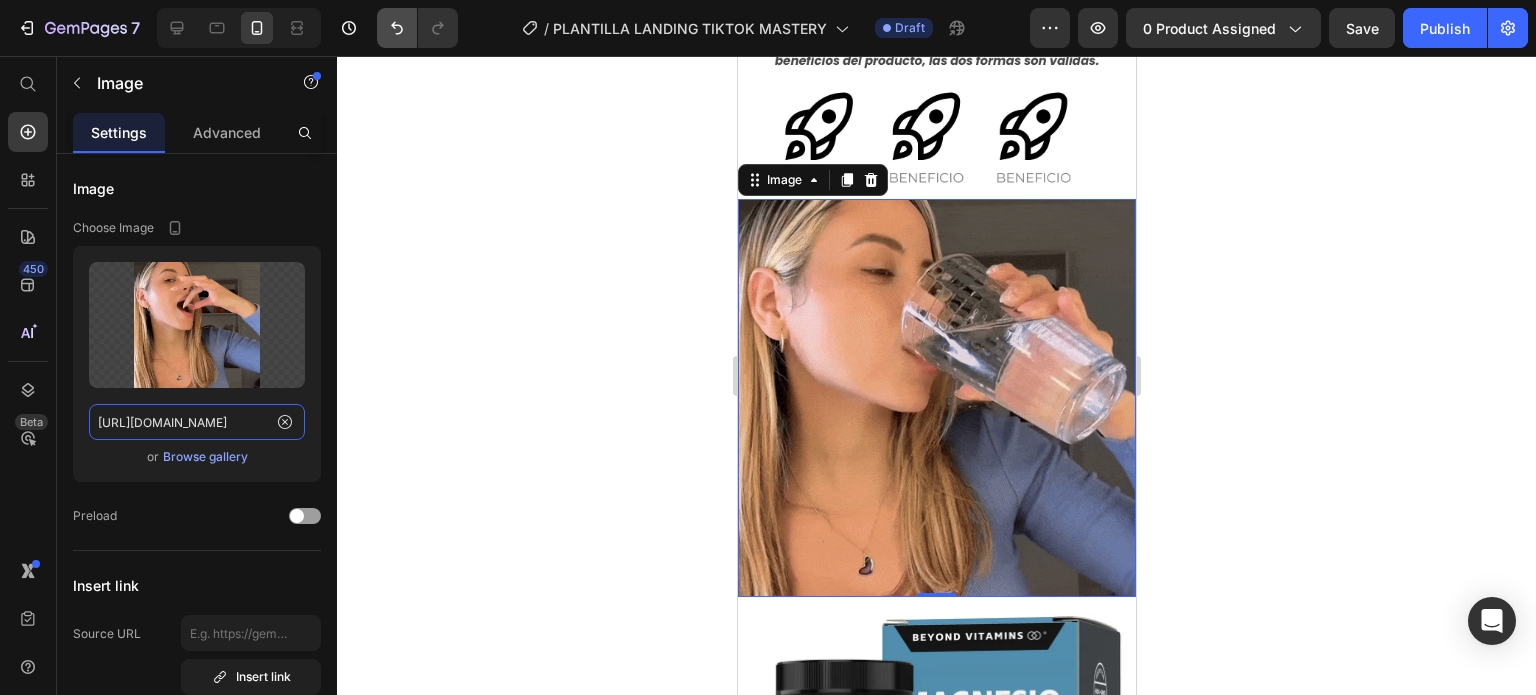 scroll, scrollTop: 0, scrollLeft: 0, axis: both 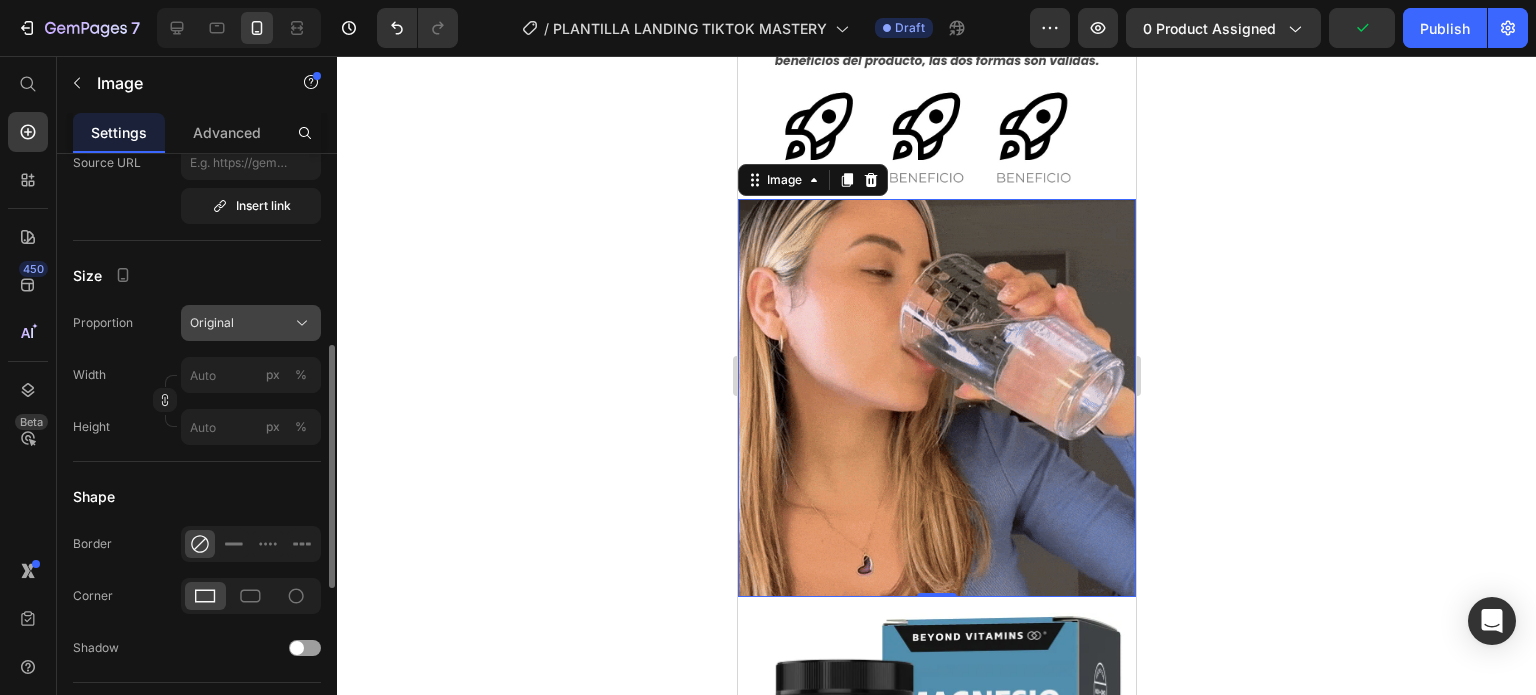 click on "Original" at bounding box center (251, 323) 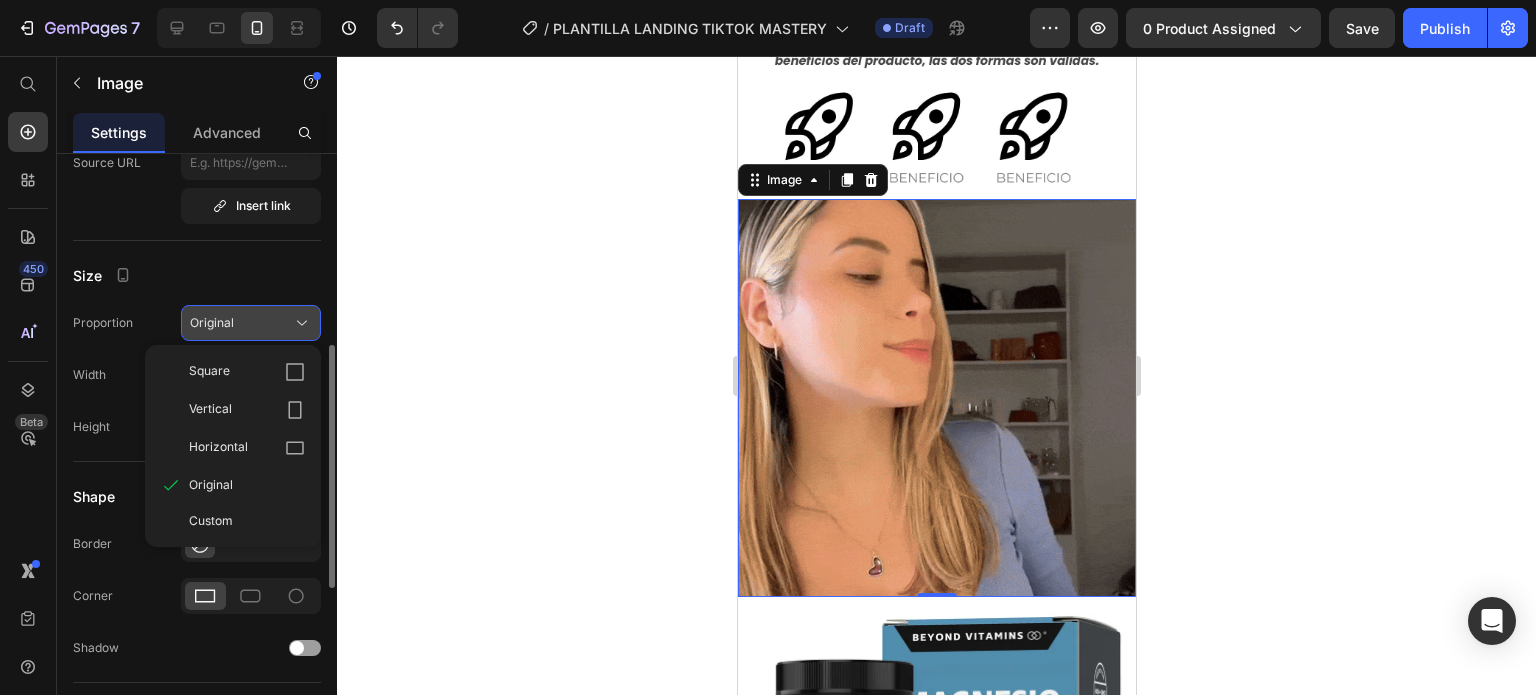 click on "Original" at bounding box center (251, 323) 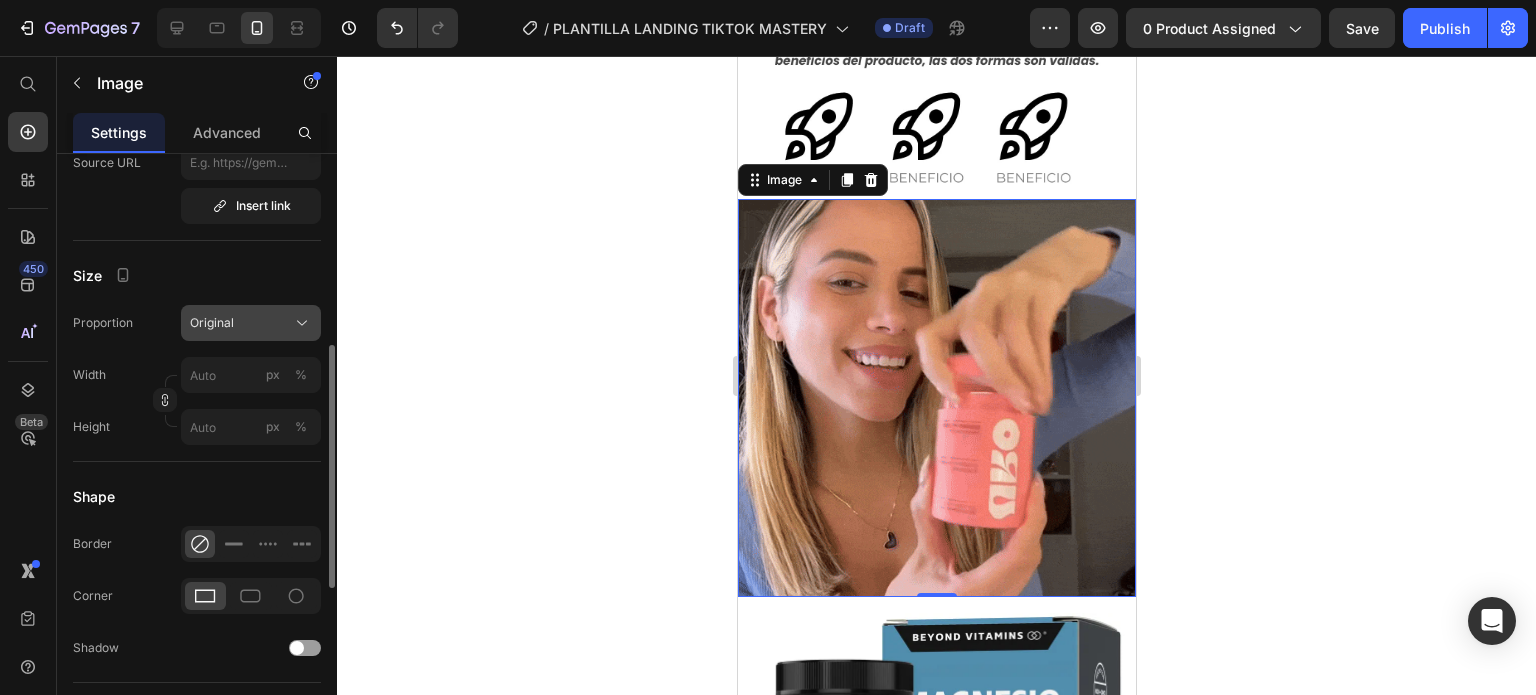 click on "Original" 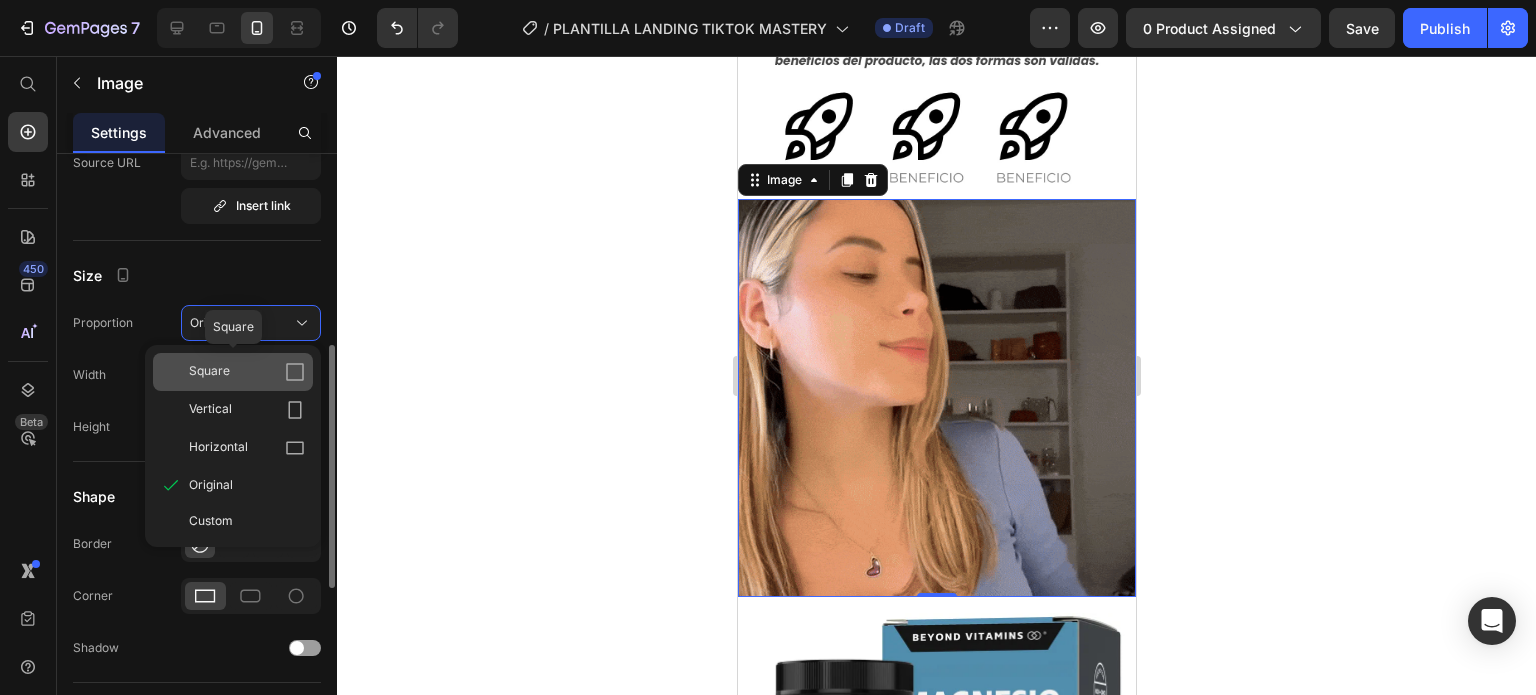click on "Square" at bounding box center [247, 372] 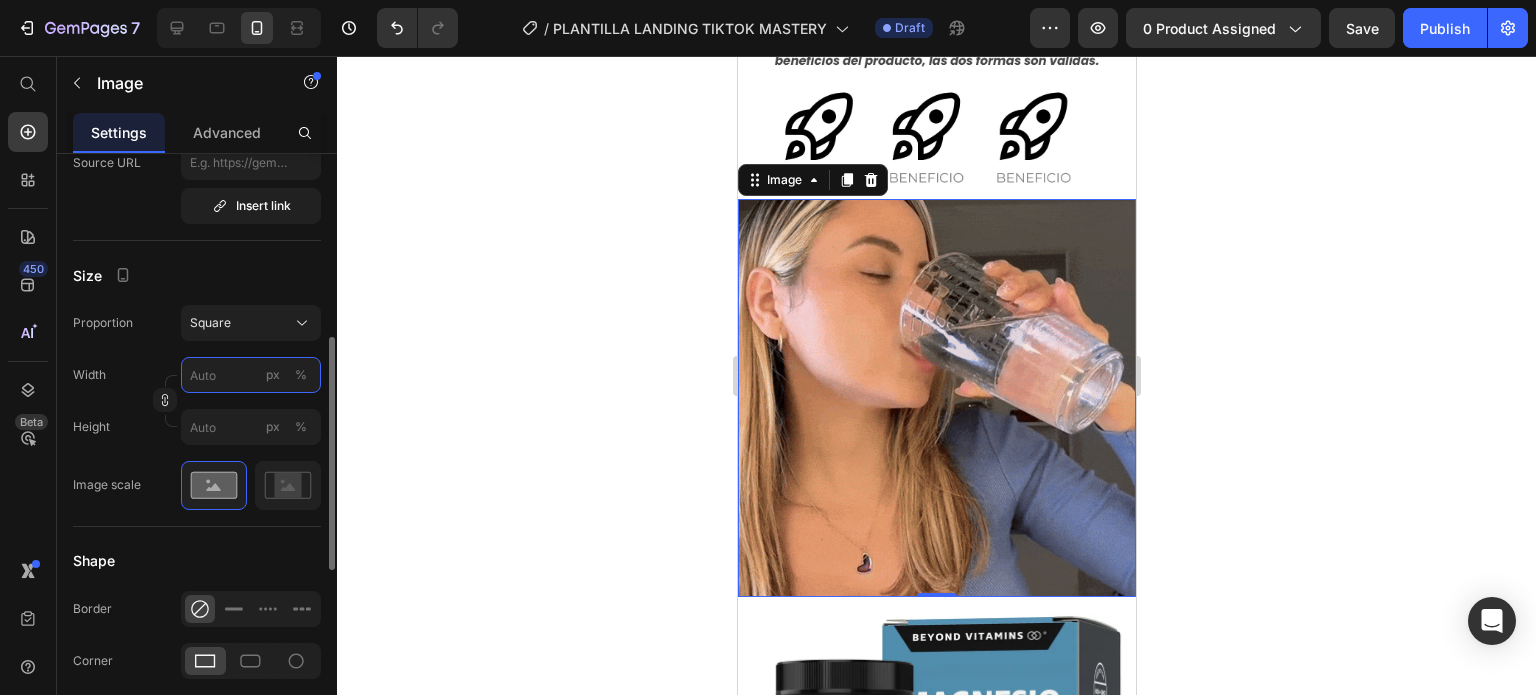 click on "px %" at bounding box center [251, 375] 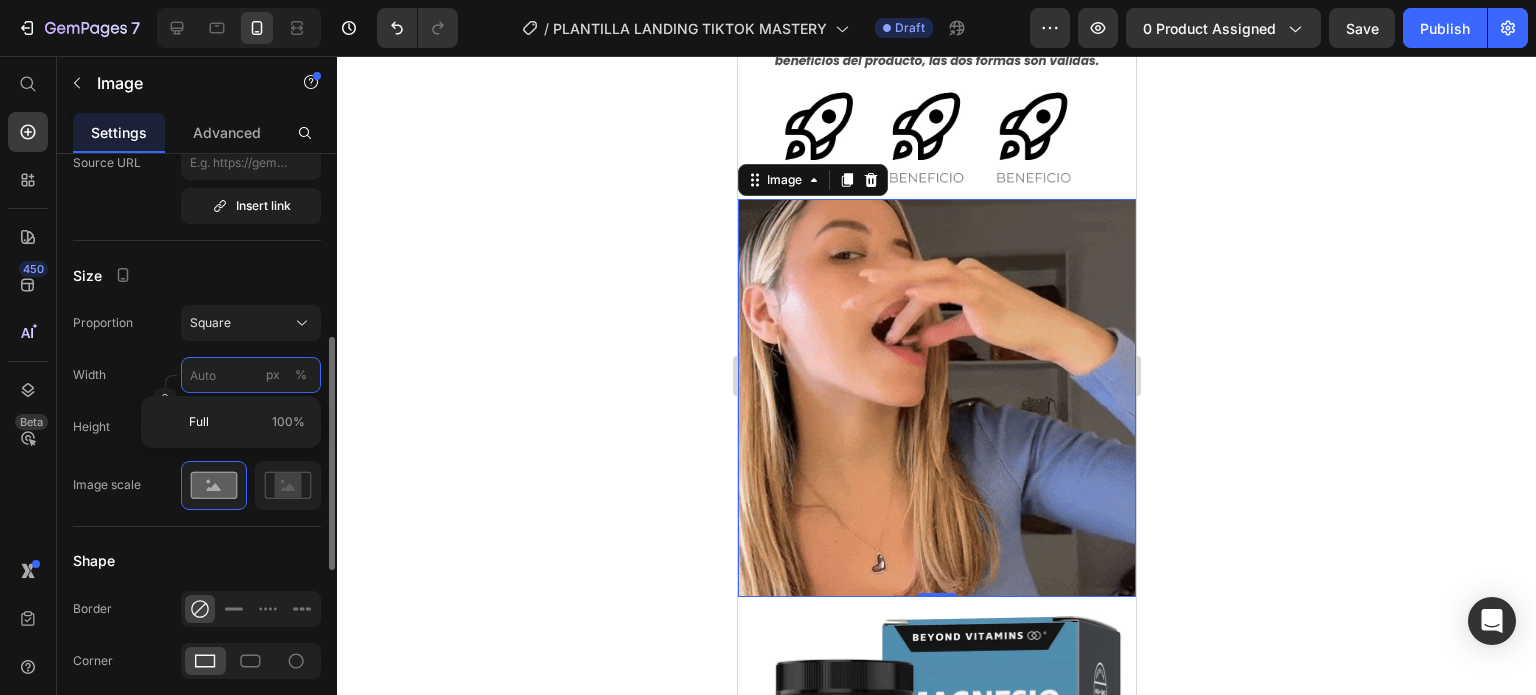 type on "9" 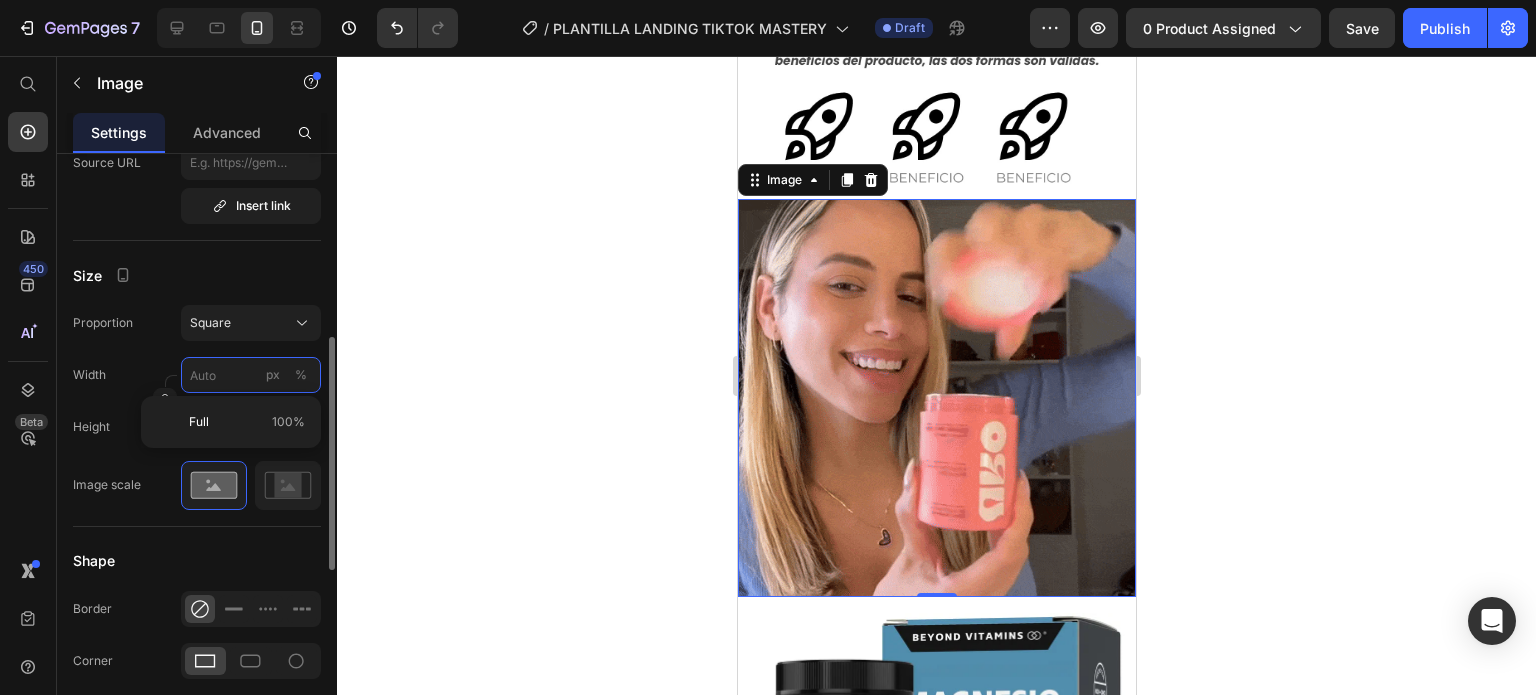 type on "9" 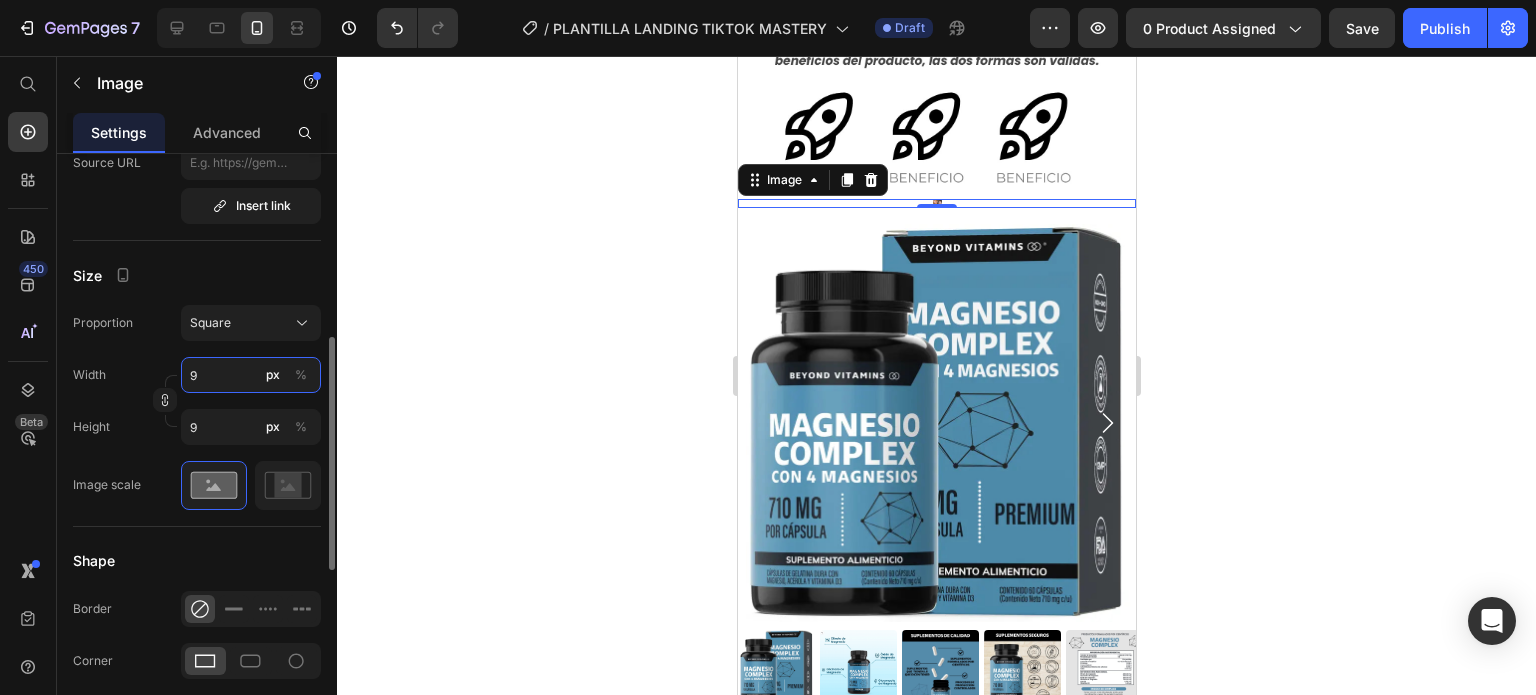 type on "90" 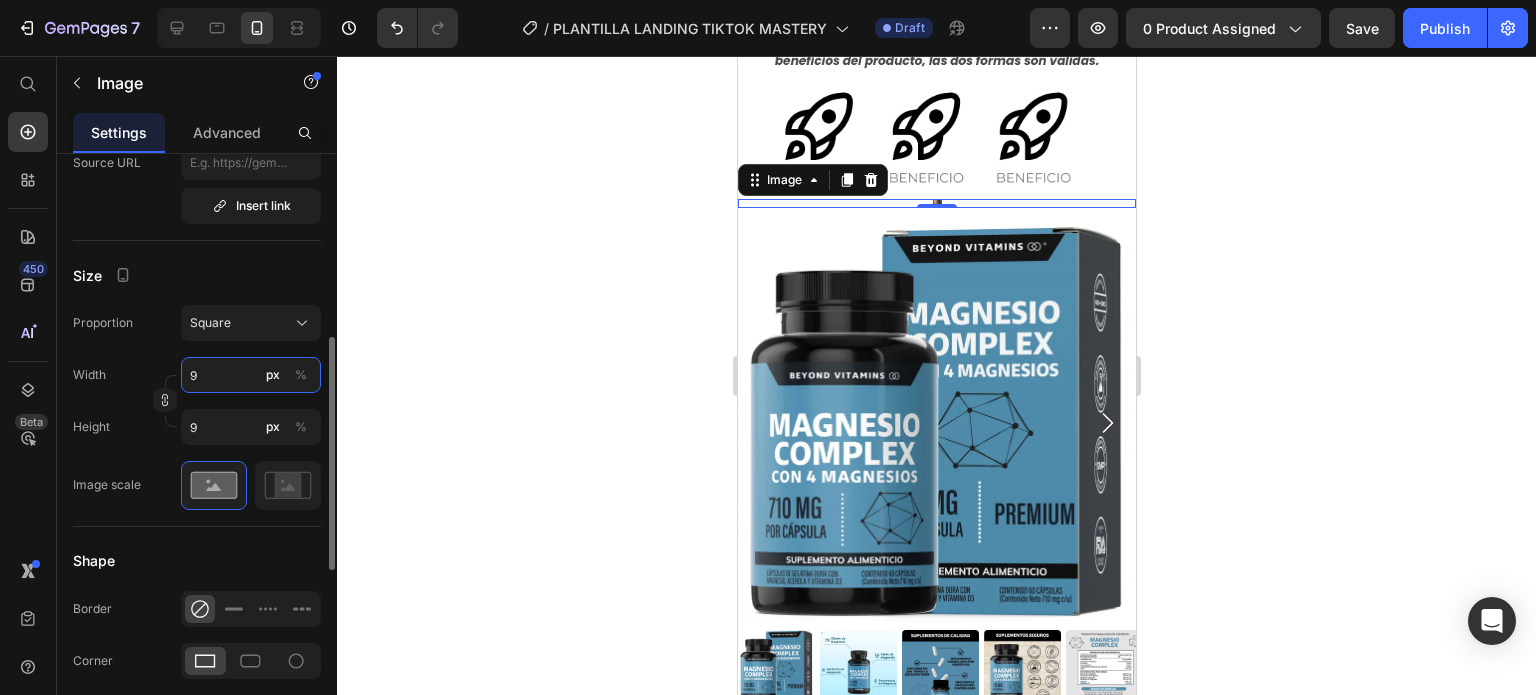 type on "90" 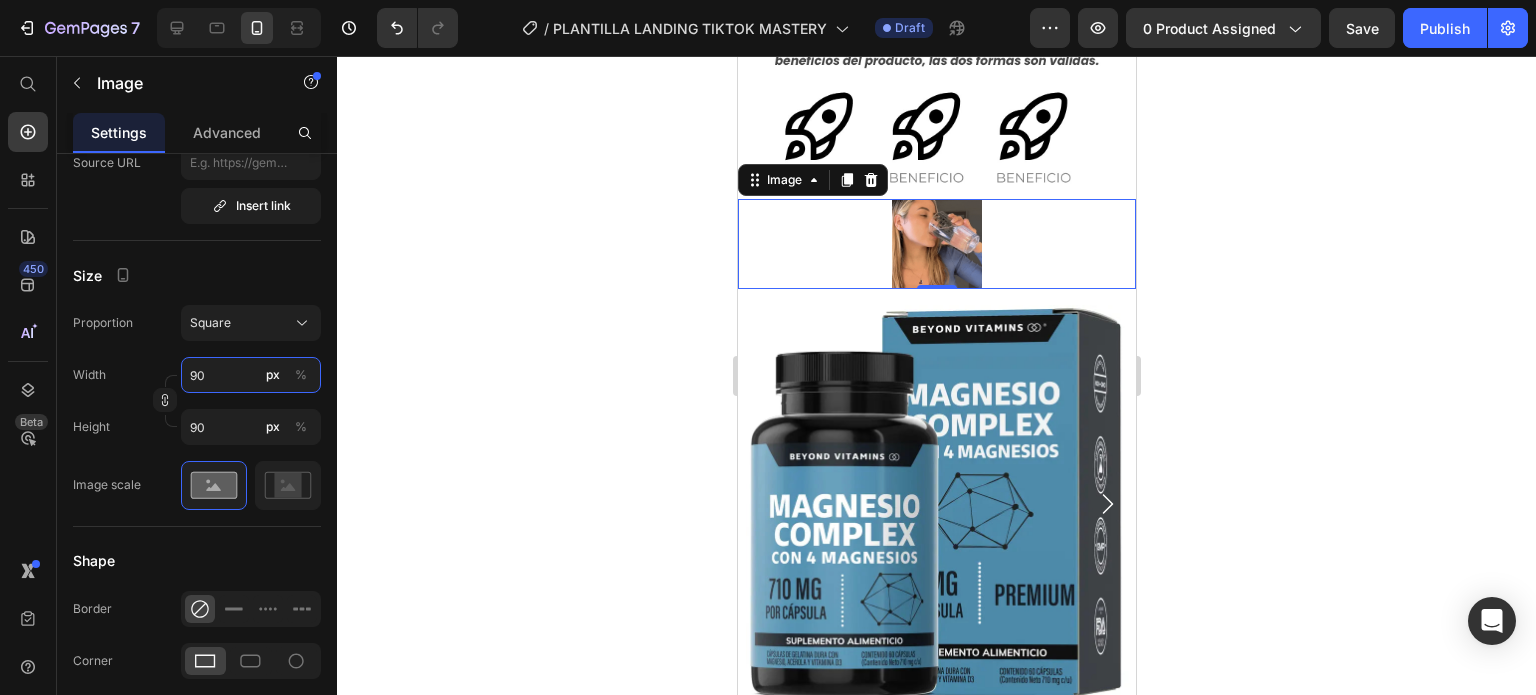 type on "90" 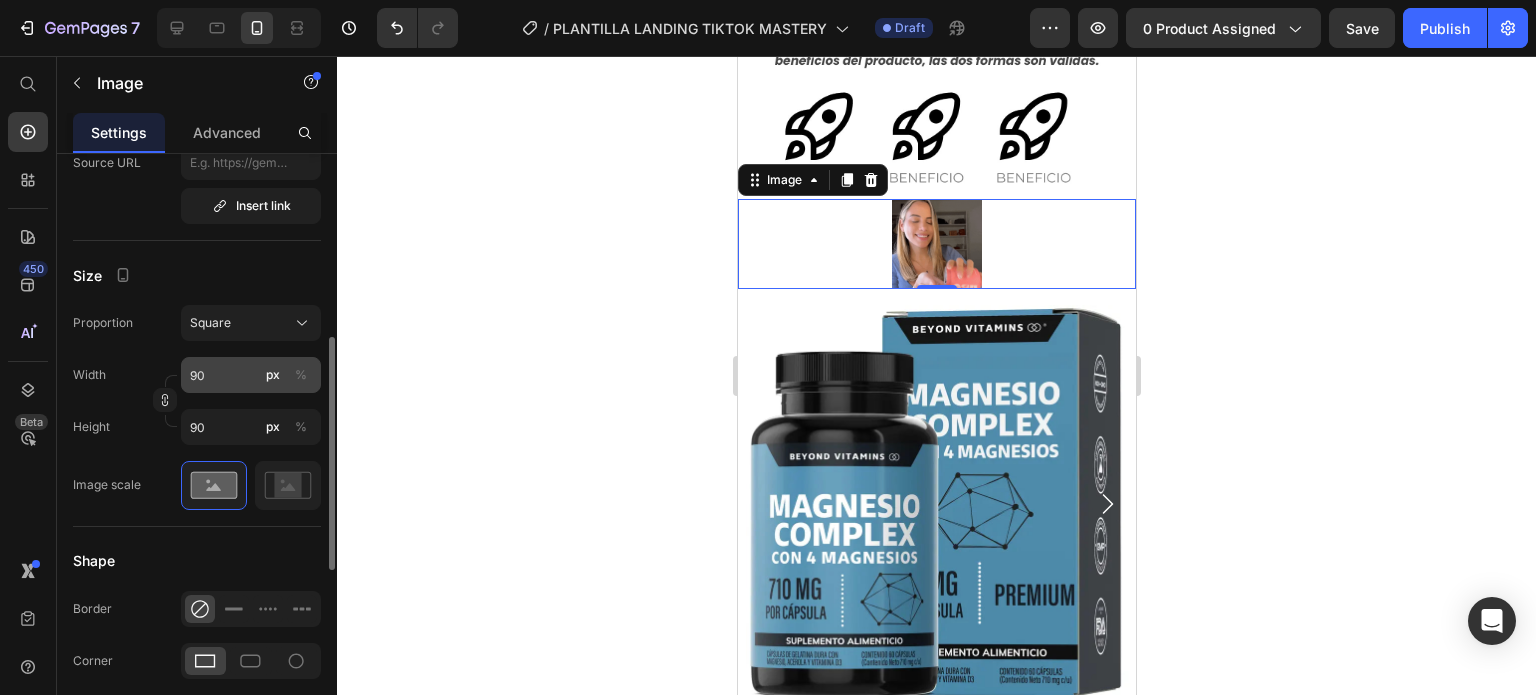click on "%" at bounding box center (301, 375) 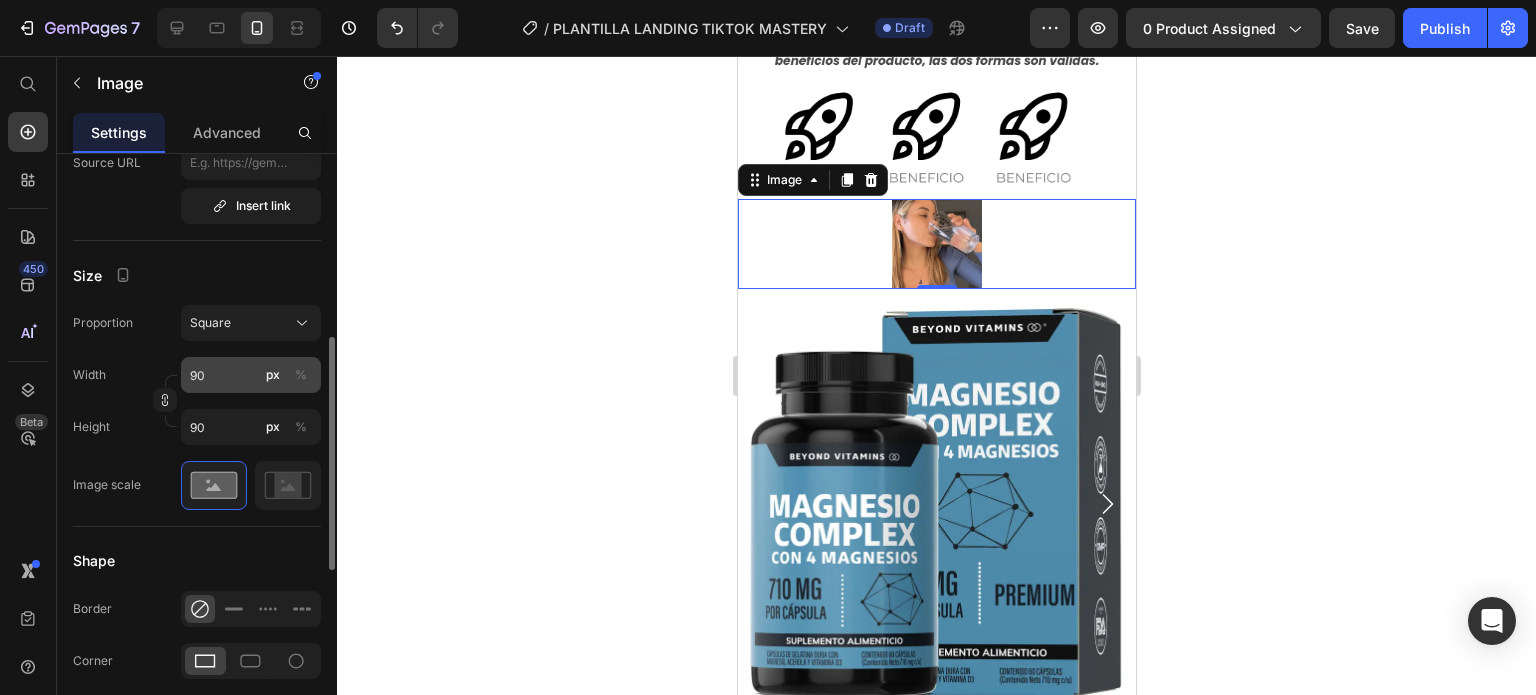 type 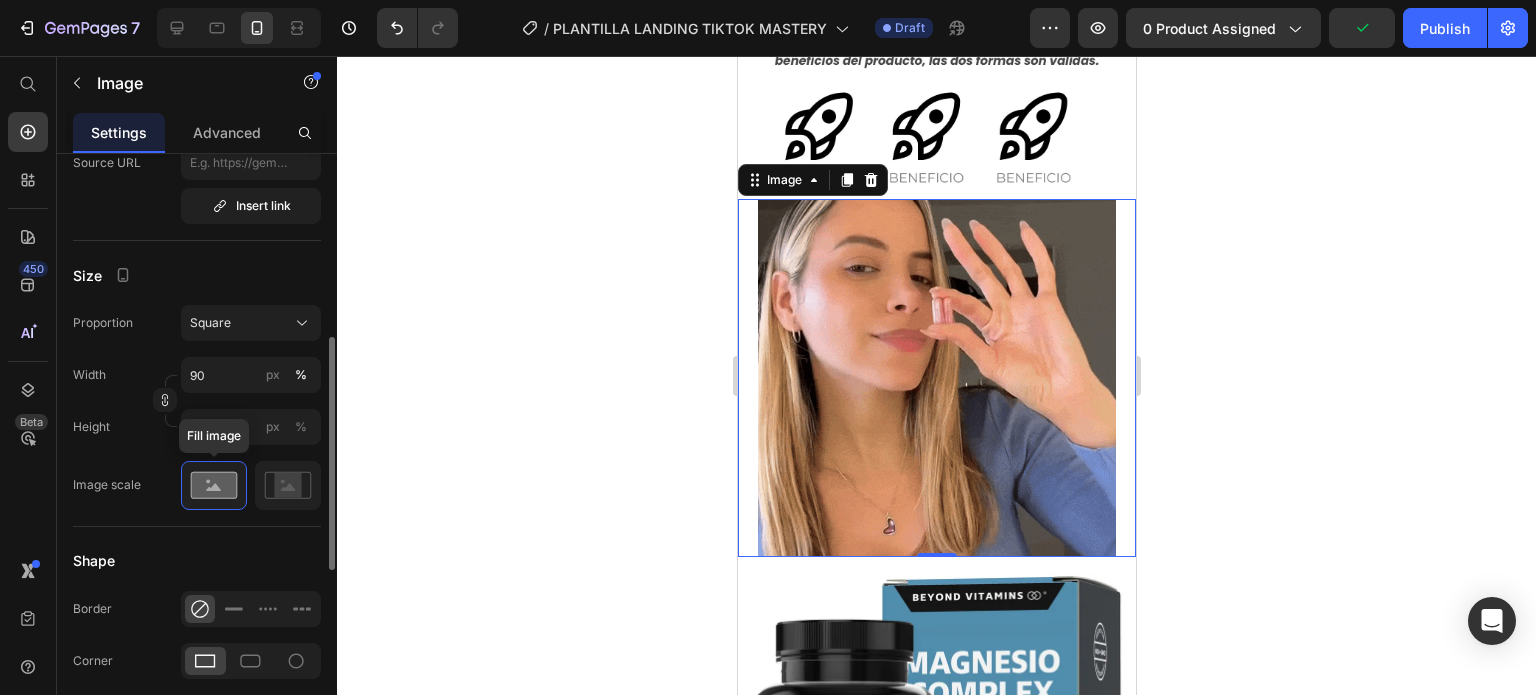 click 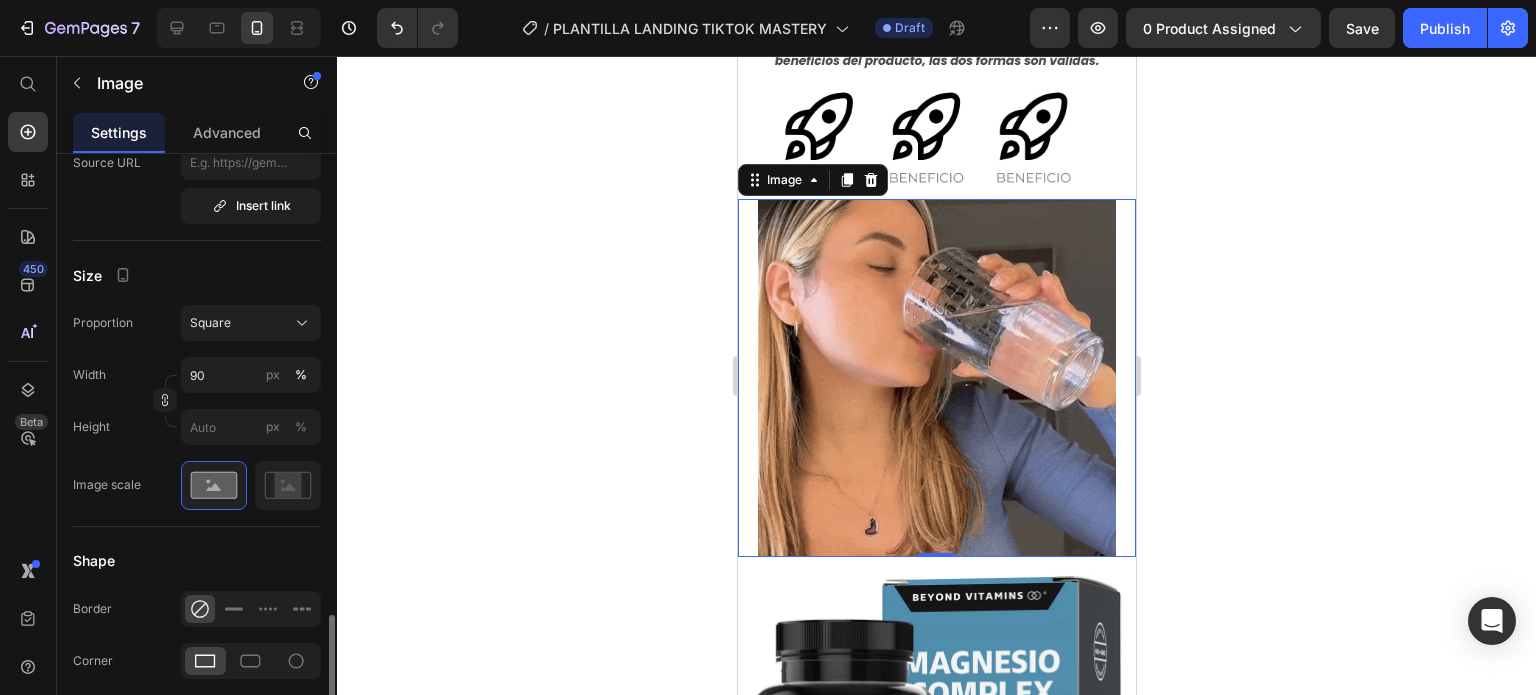 scroll, scrollTop: 671, scrollLeft: 0, axis: vertical 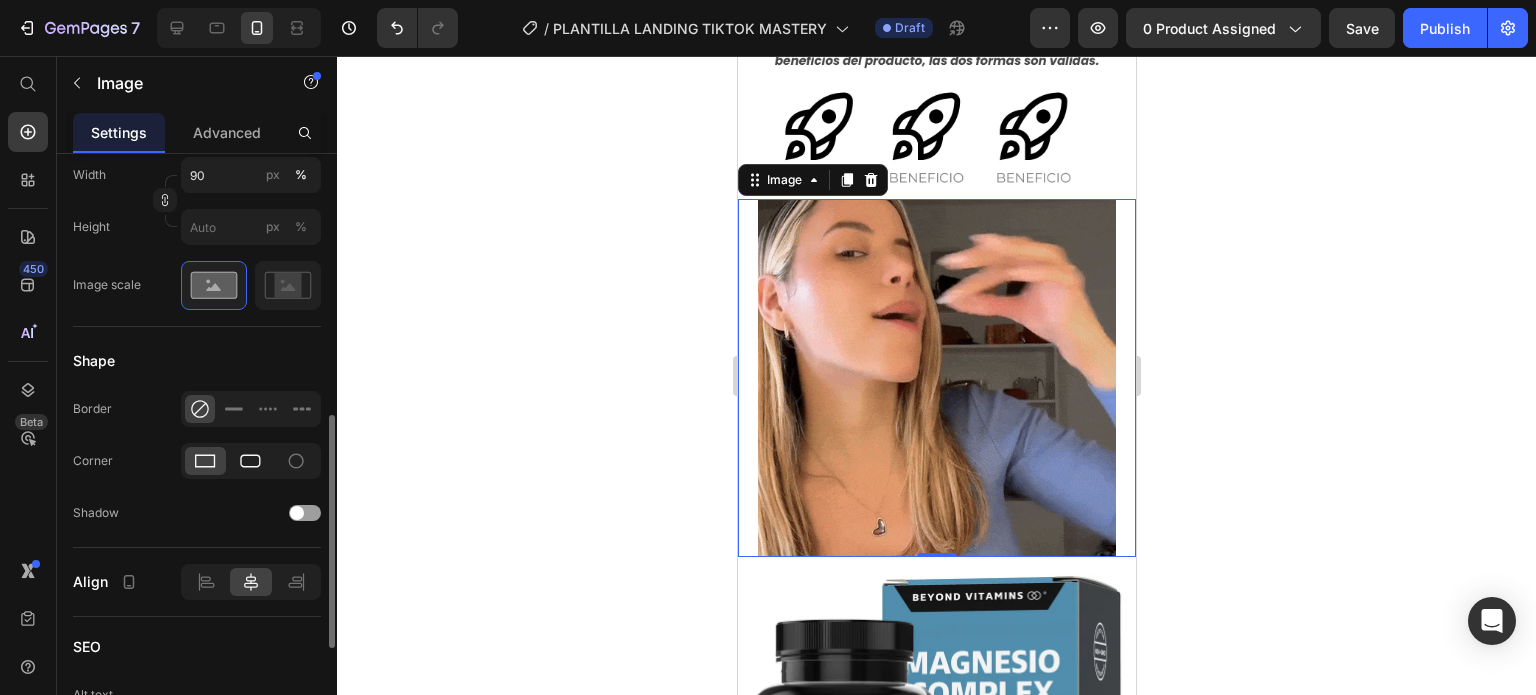 click 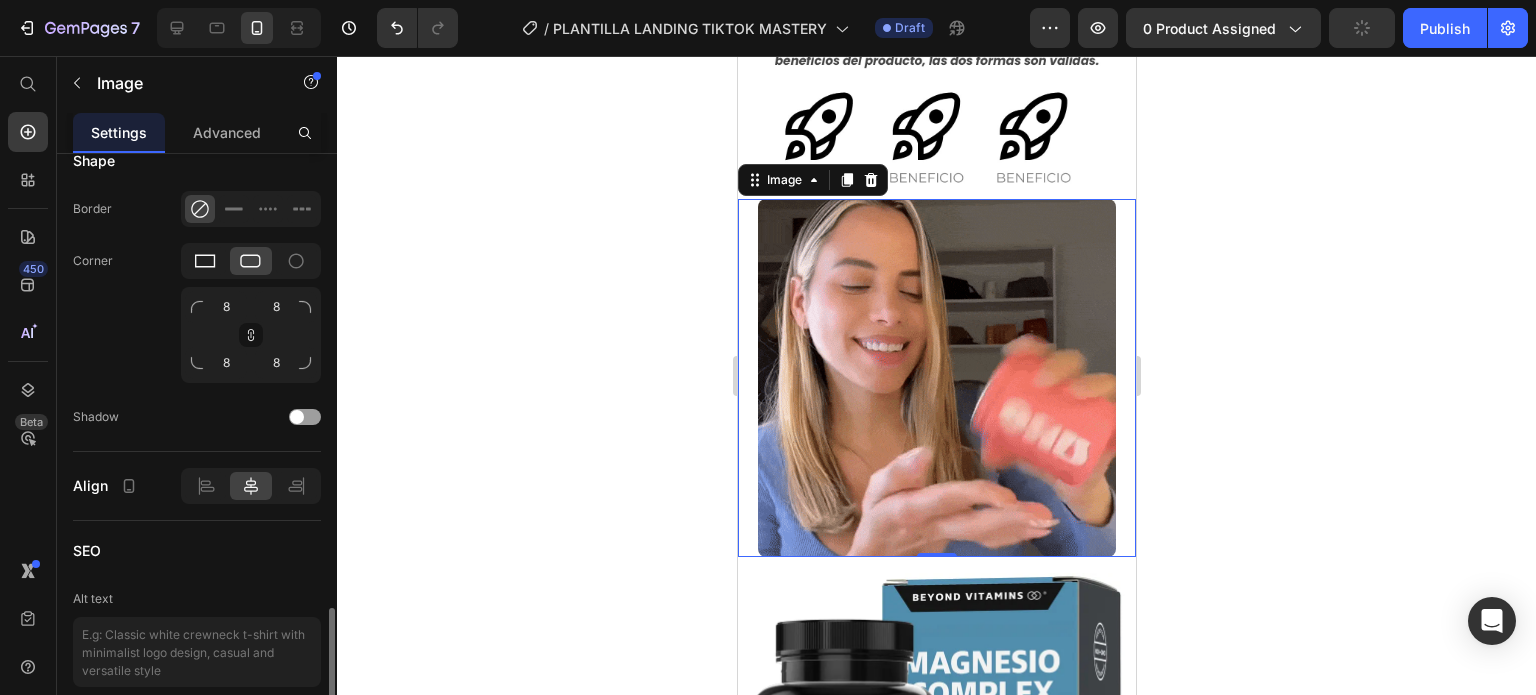scroll, scrollTop: 1040, scrollLeft: 0, axis: vertical 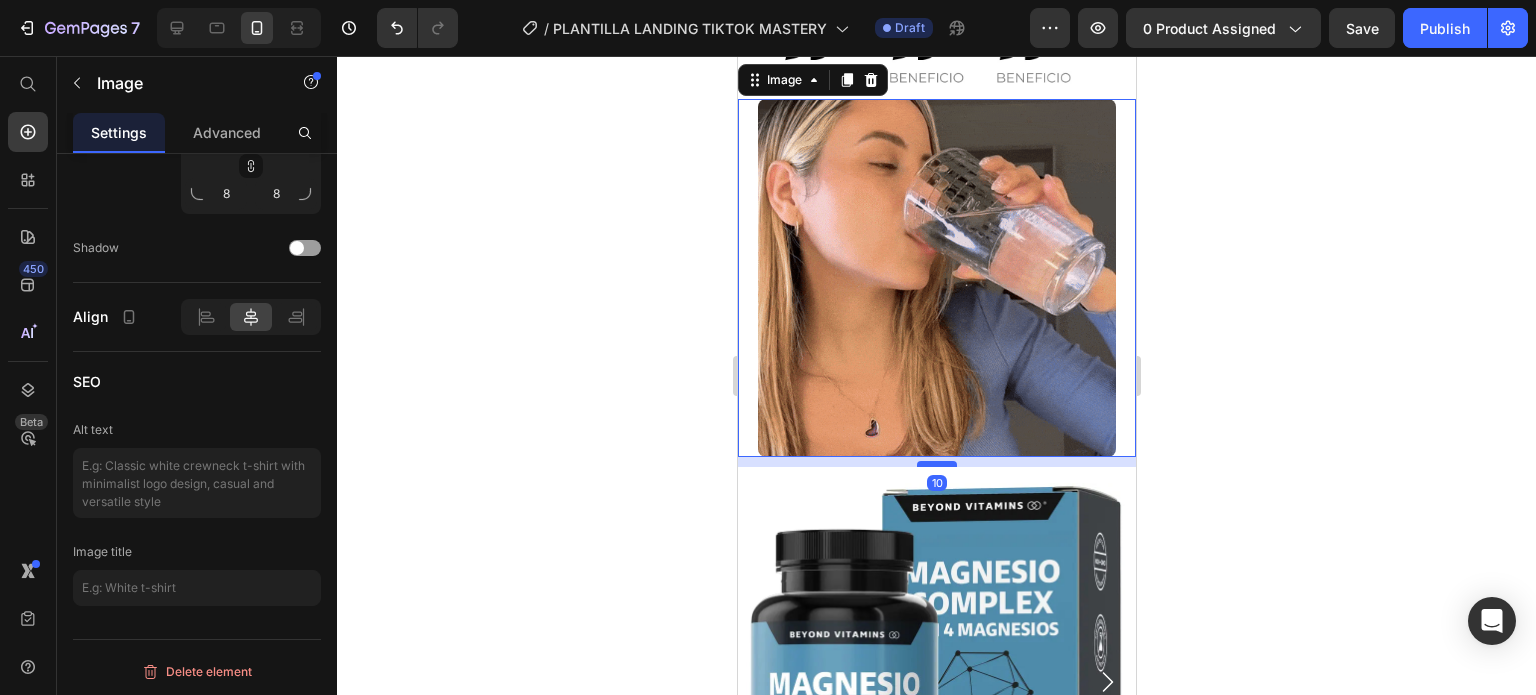 drag, startPoint x: 933, startPoint y: 413, endPoint x: 934, endPoint y: 423, distance: 10.049875 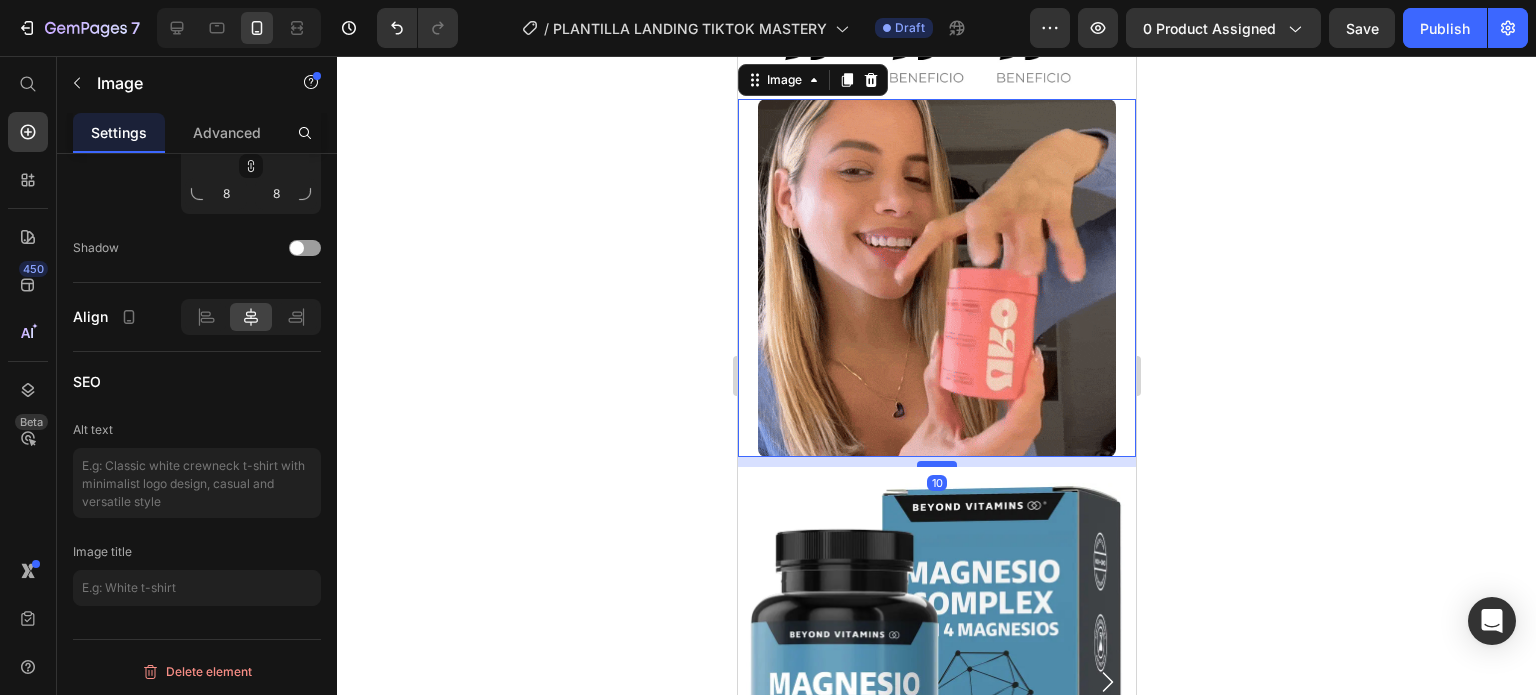 click at bounding box center [936, 464] 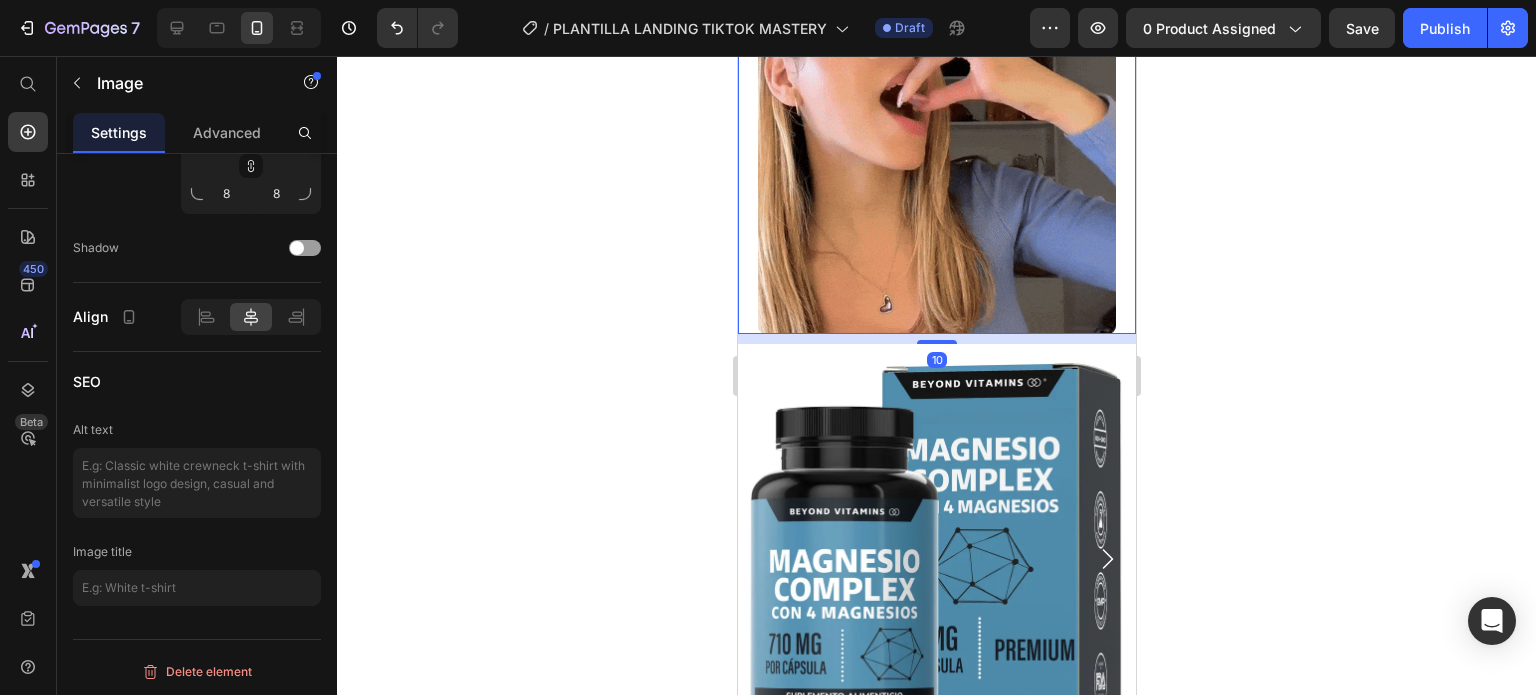scroll, scrollTop: 907, scrollLeft: 0, axis: vertical 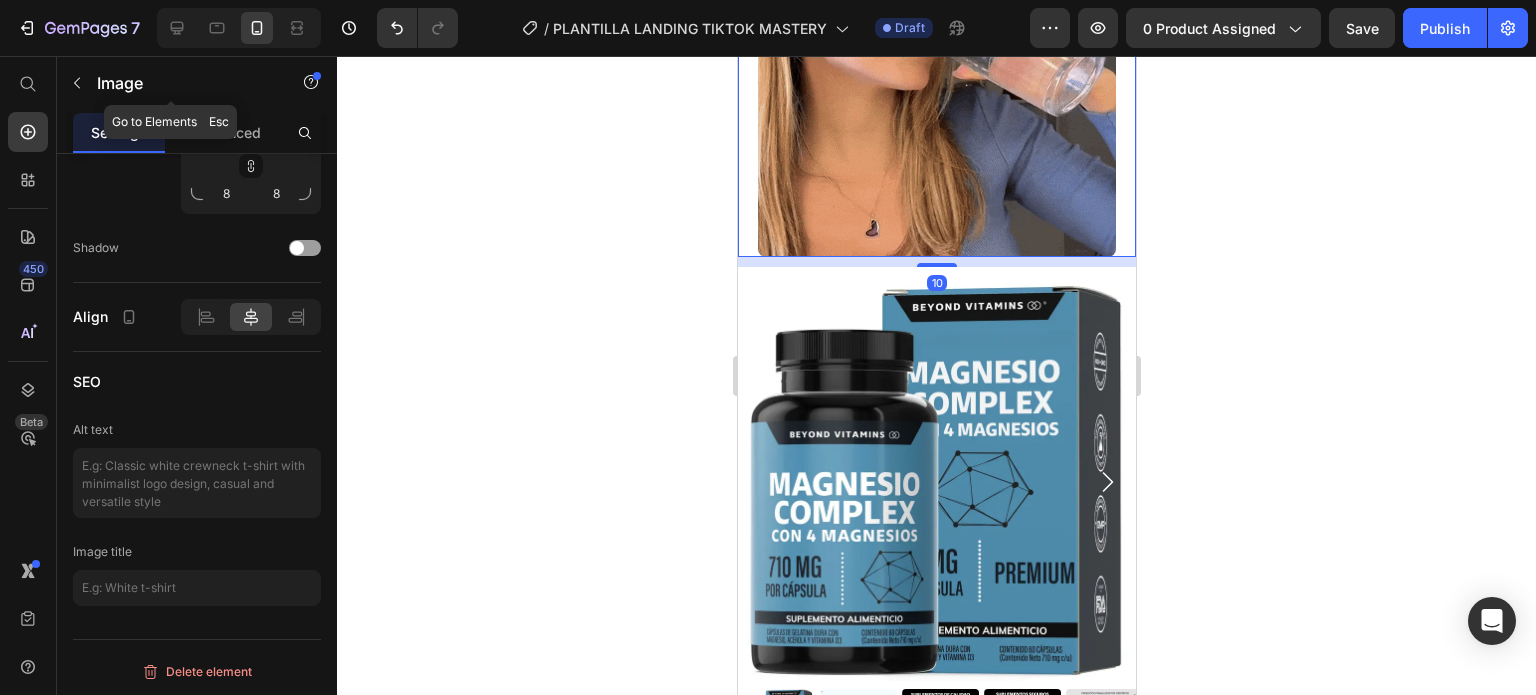 click at bounding box center [77, 83] 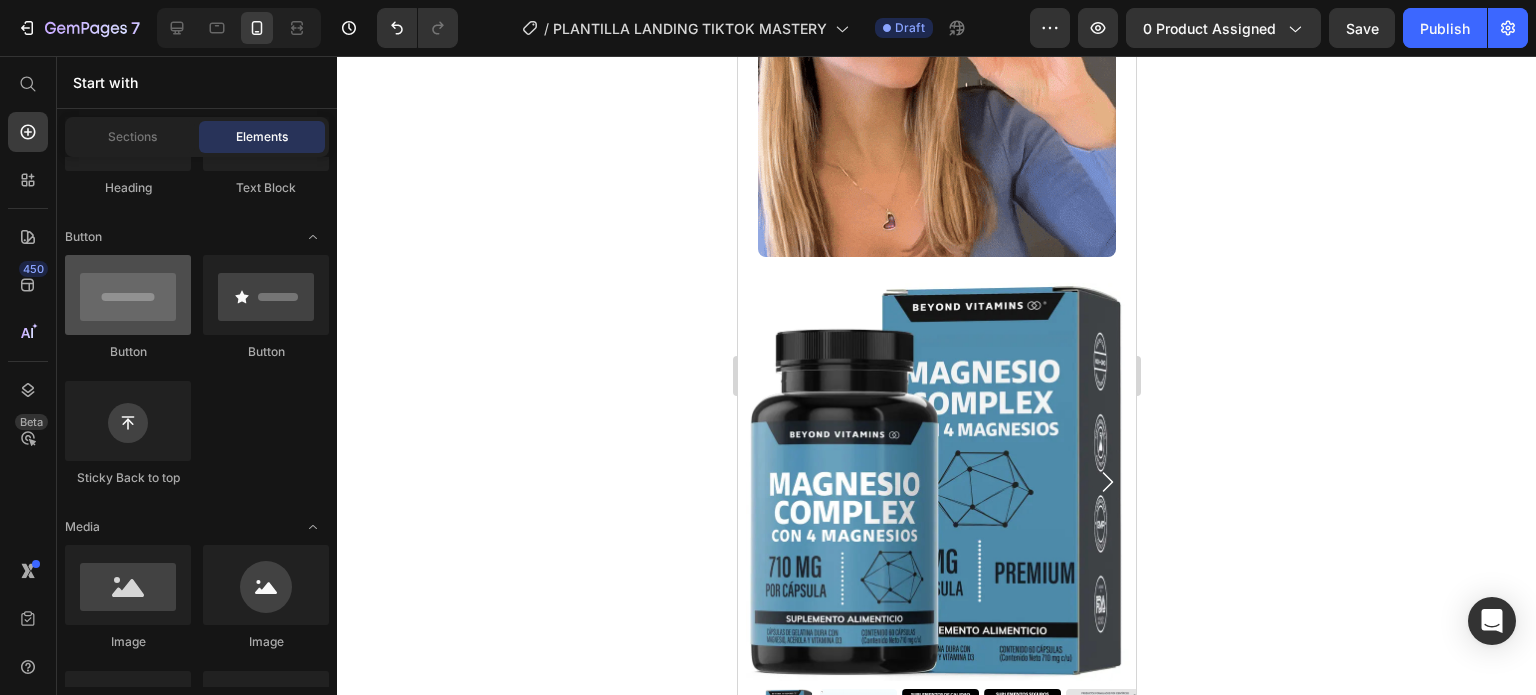 scroll, scrollTop: 0, scrollLeft: 0, axis: both 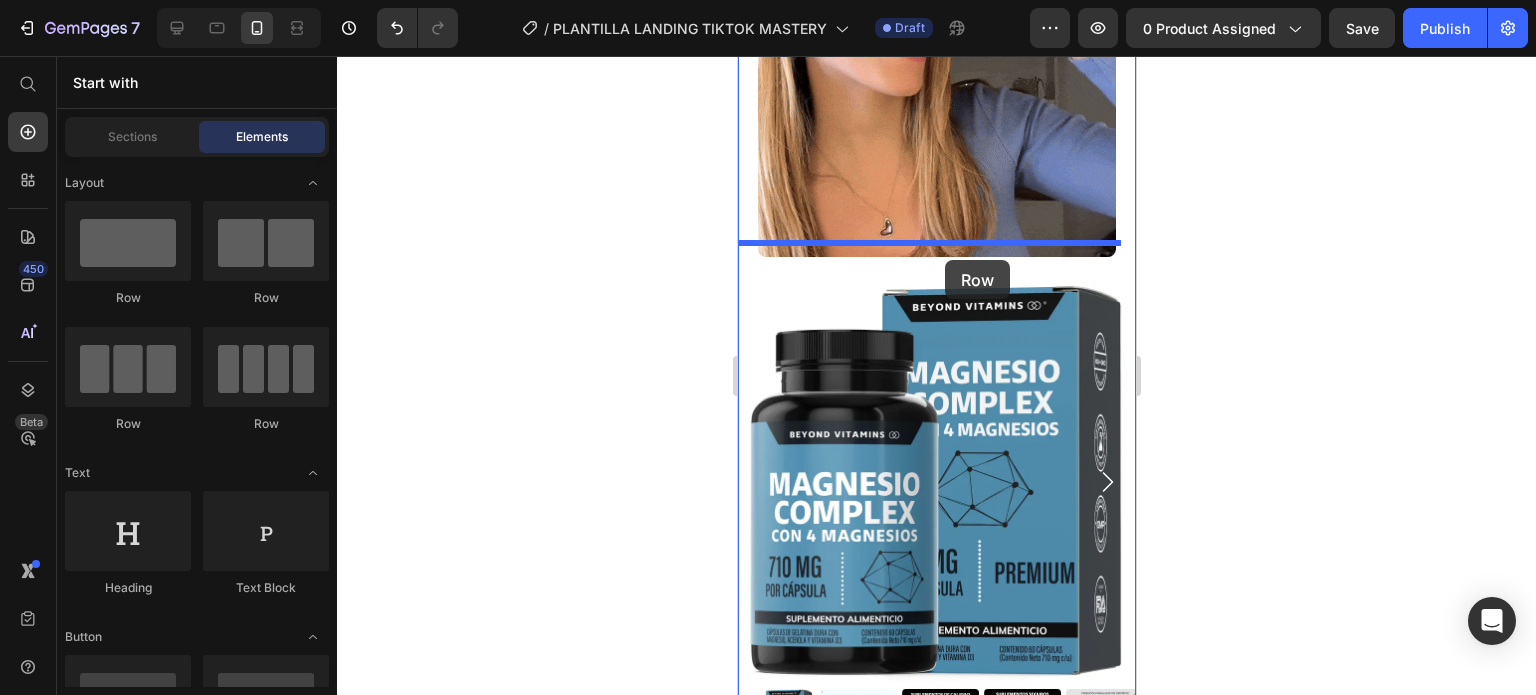drag, startPoint x: 837, startPoint y: 316, endPoint x: 1121, endPoint y: 375, distance: 290.06378 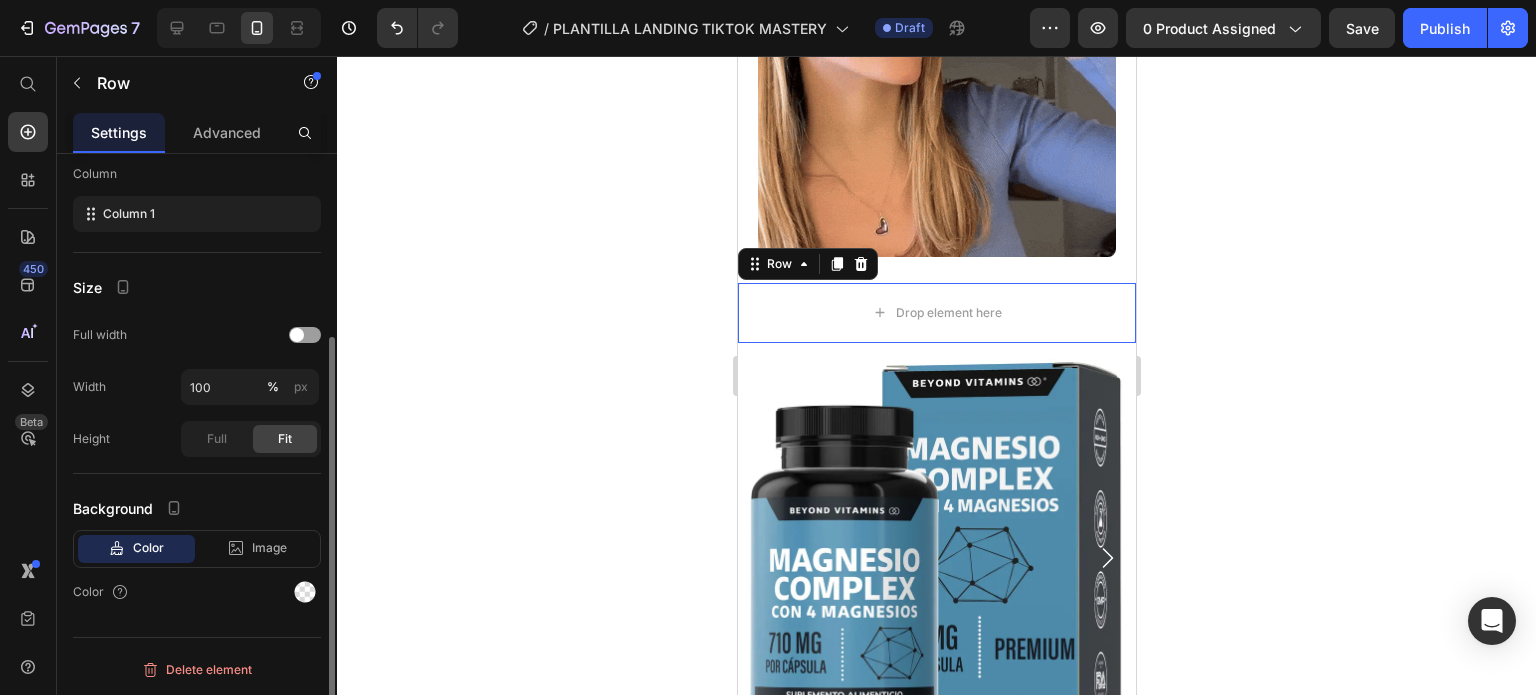 scroll, scrollTop: 0, scrollLeft: 0, axis: both 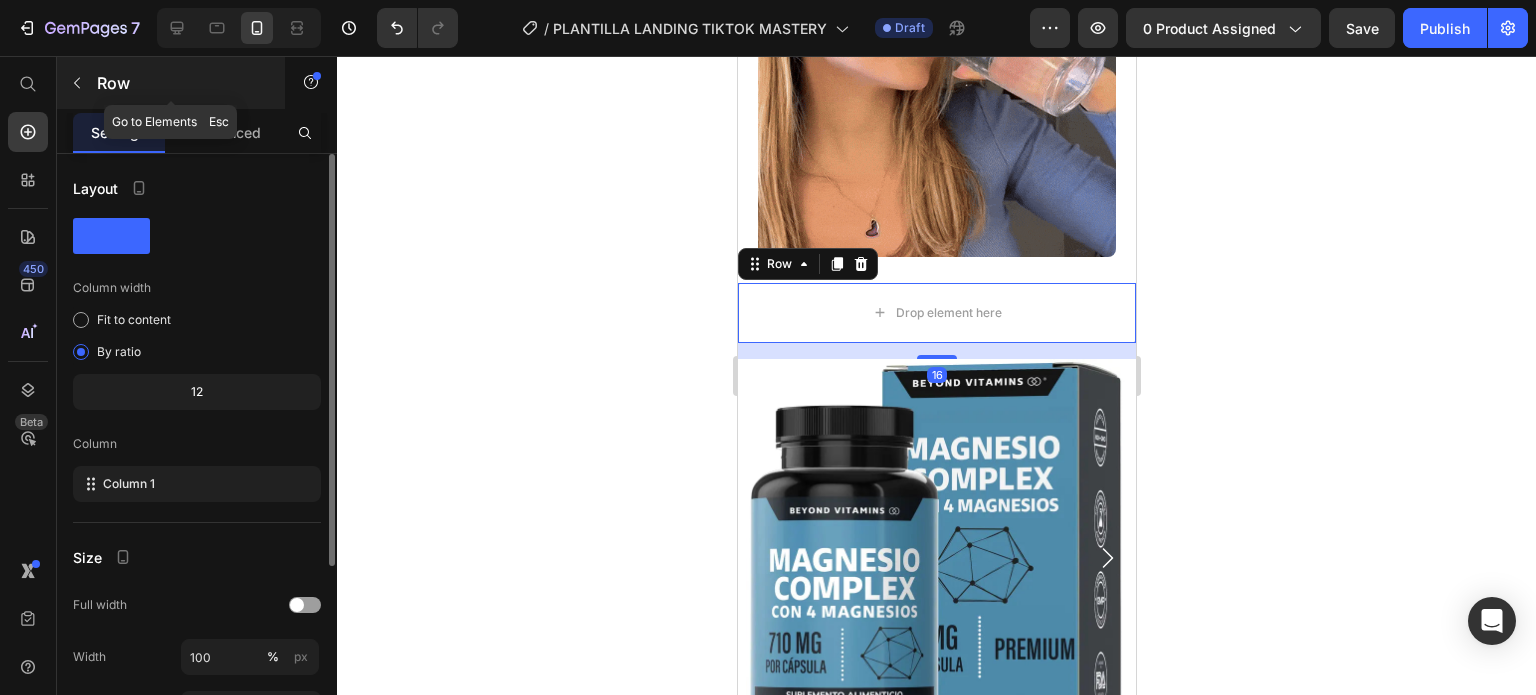 click at bounding box center (77, 83) 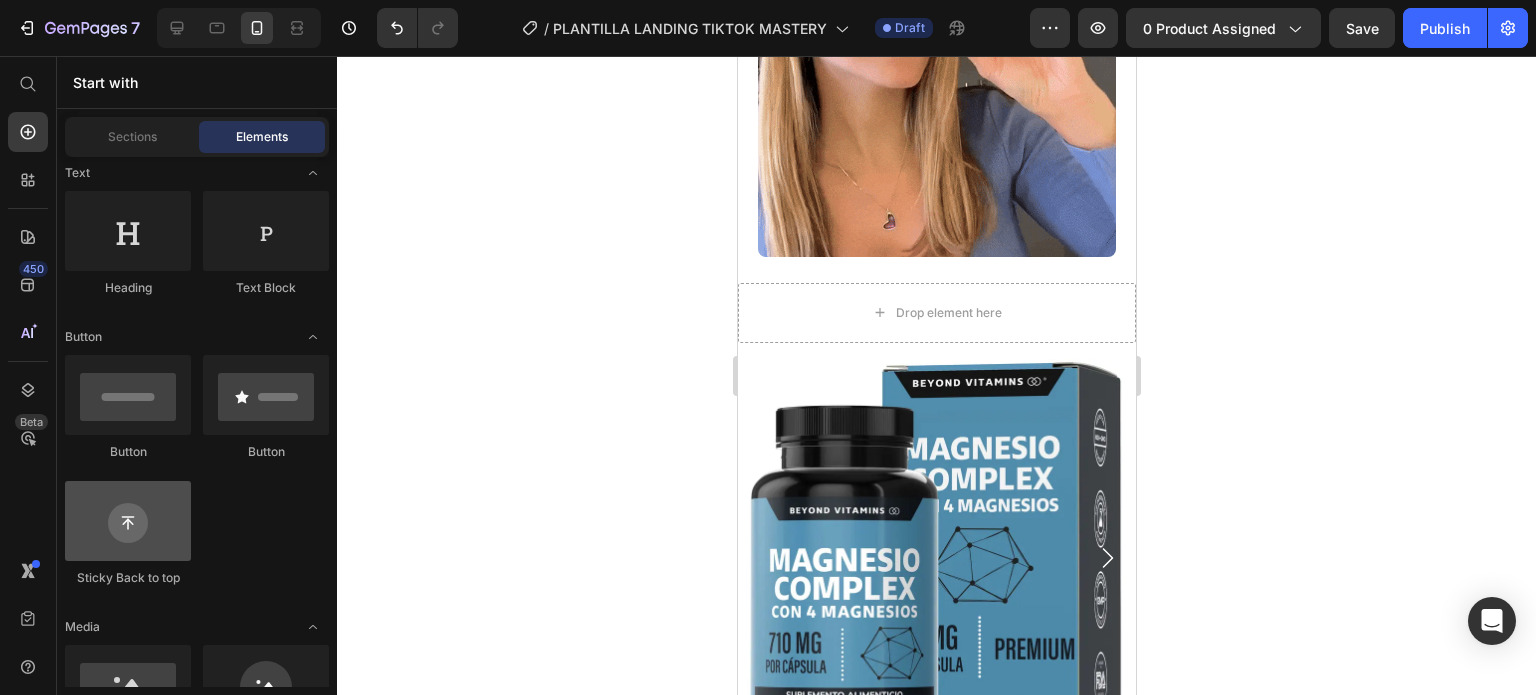scroll, scrollTop: 400, scrollLeft: 0, axis: vertical 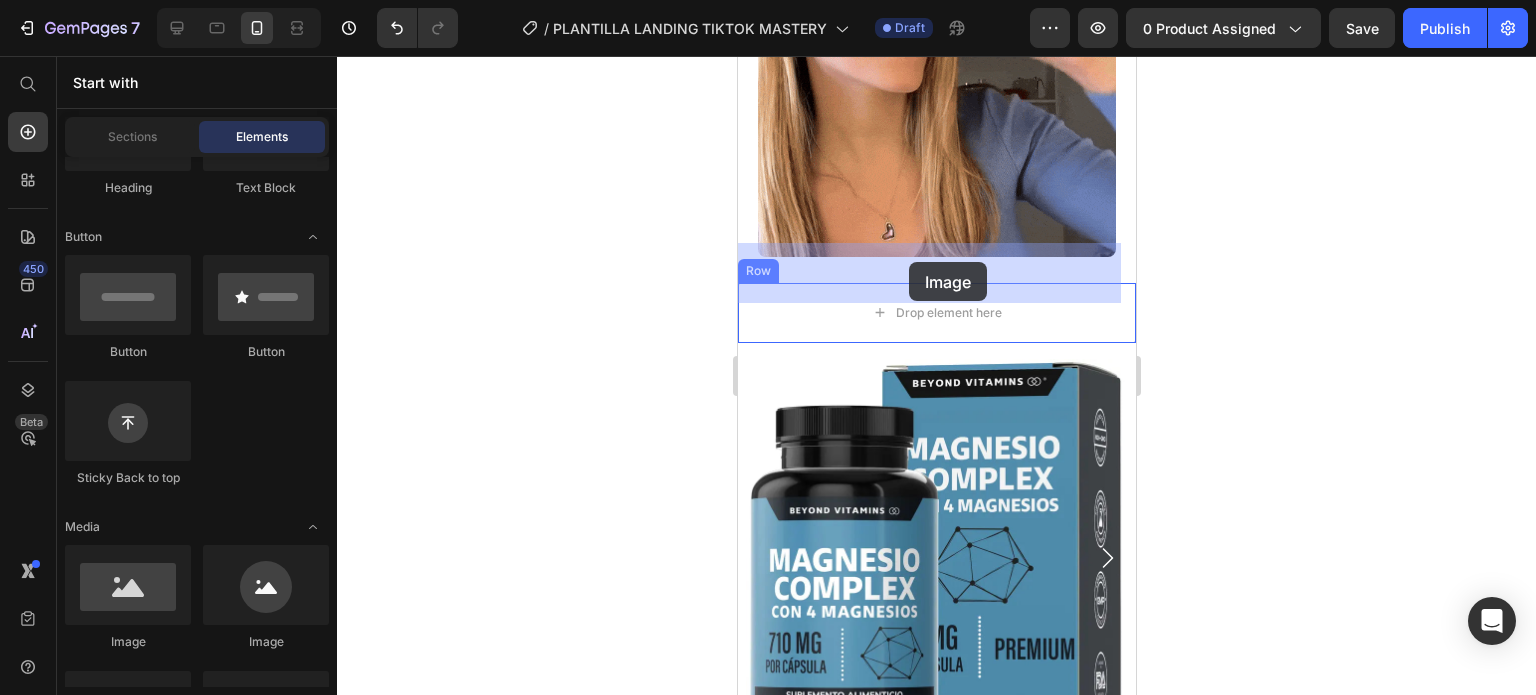 drag, startPoint x: 965, startPoint y: 630, endPoint x: 908, endPoint y: 259, distance: 375.35318 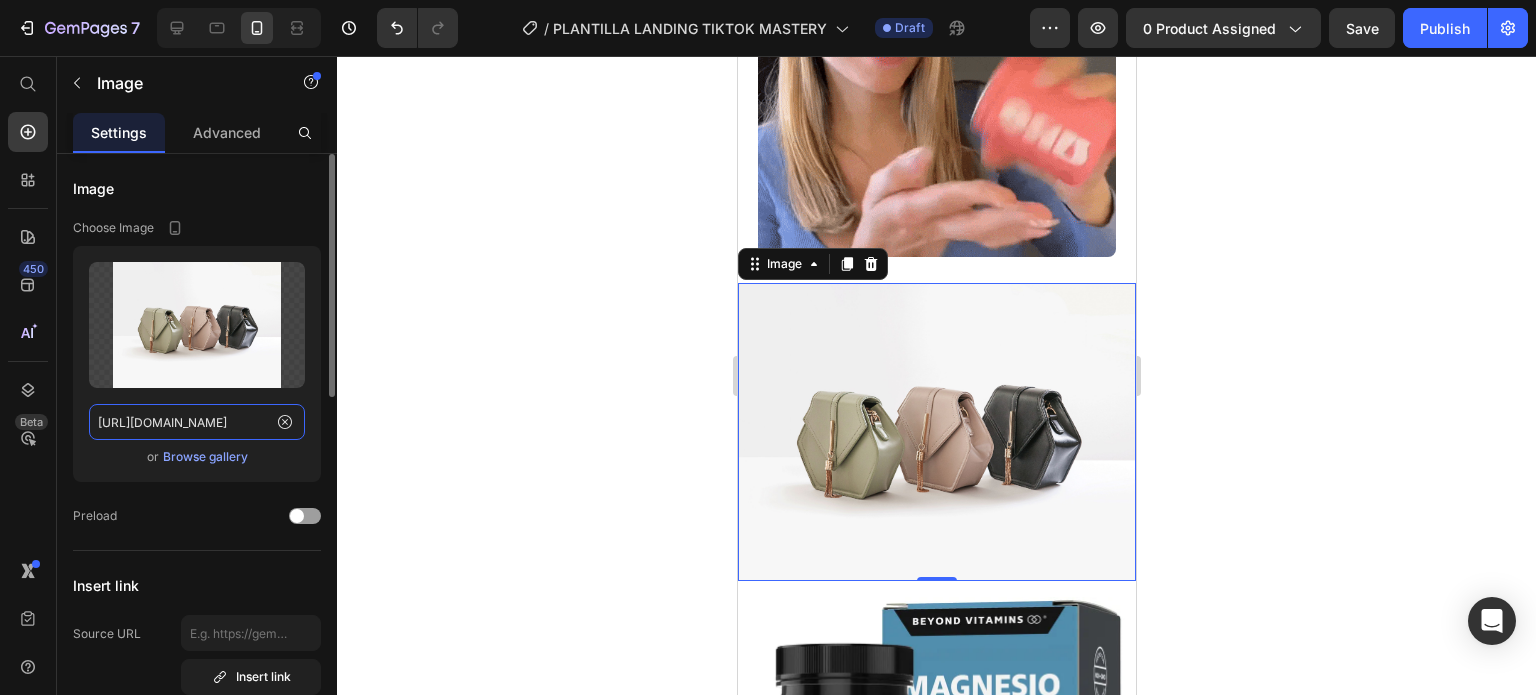 click on "[URL][DOMAIN_NAME]" 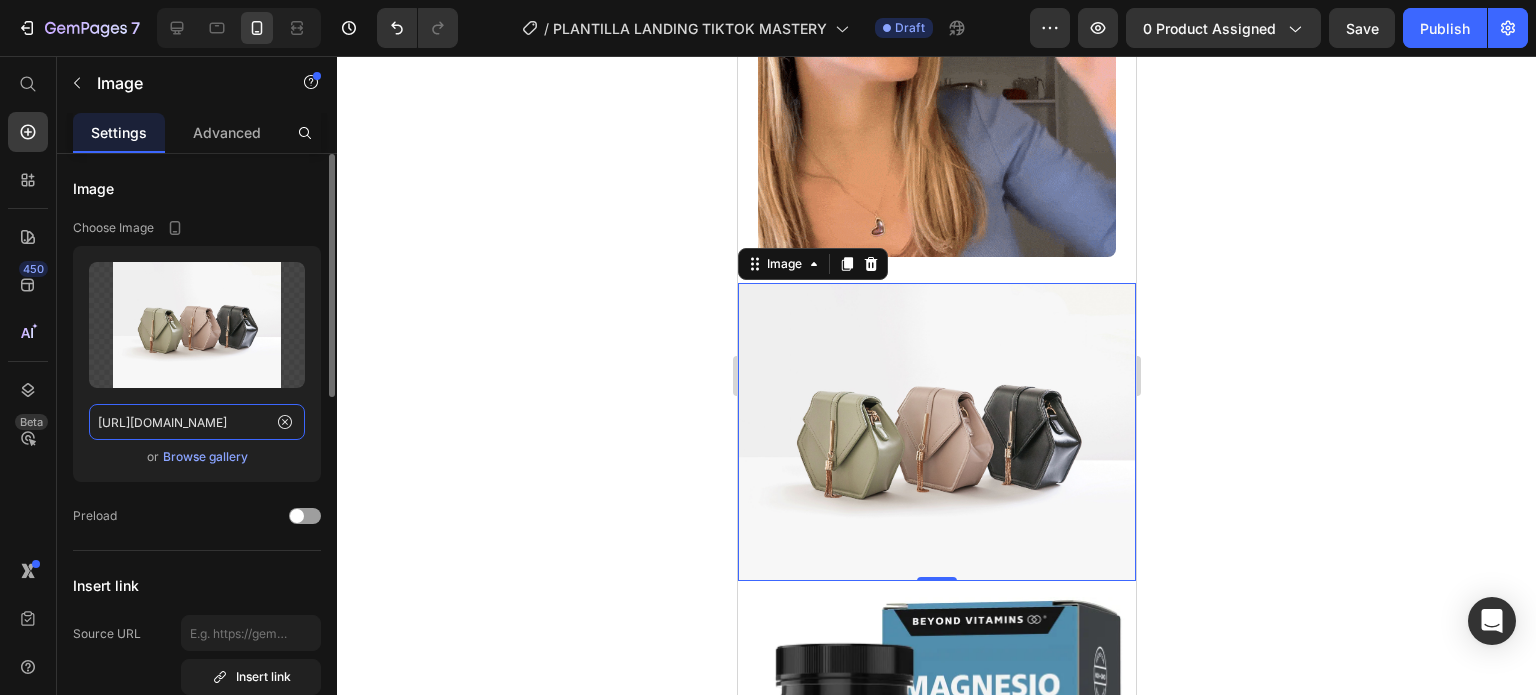 paste on "cdn.shopify.com/s/files/1/0741/1207/3945/files/gempages_557607319064544249-a01386c3-2b08-44ee-83dd-096510018bc5.jpg" 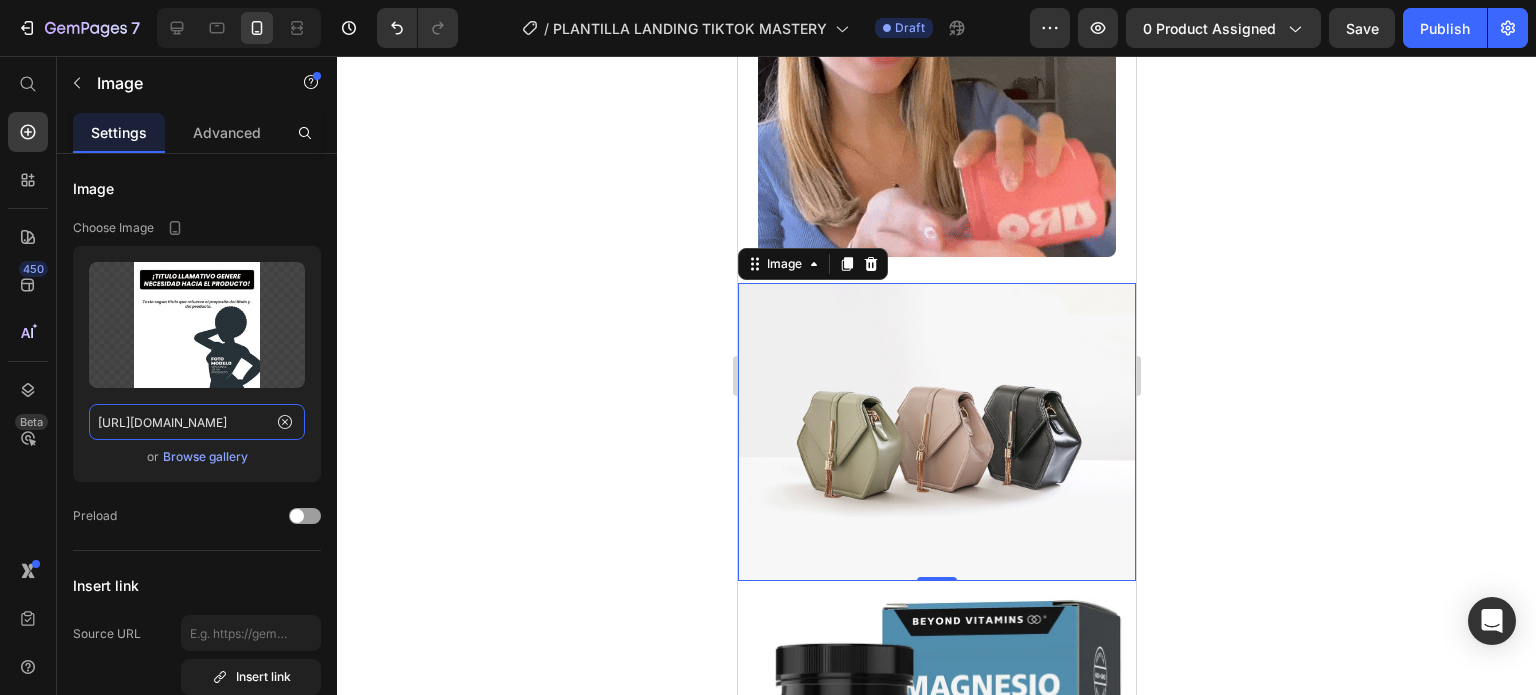 scroll, scrollTop: 0, scrollLeft: 605, axis: horizontal 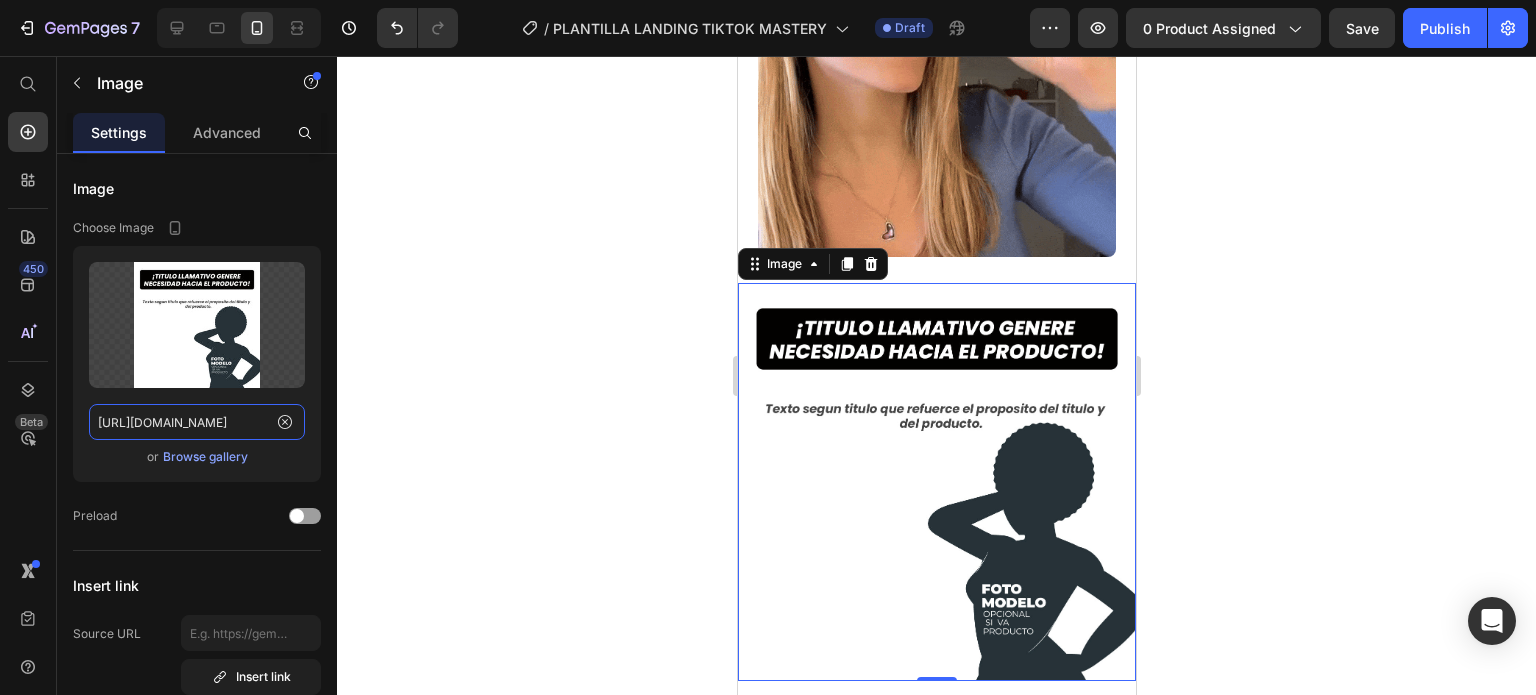 type on "https://cdn.shopify.com/s/files/1/0741/1207/3945/files/gempages_557607319064544249-a01386c3-2b08-44ee-83dd-096510018bc5.jpg" 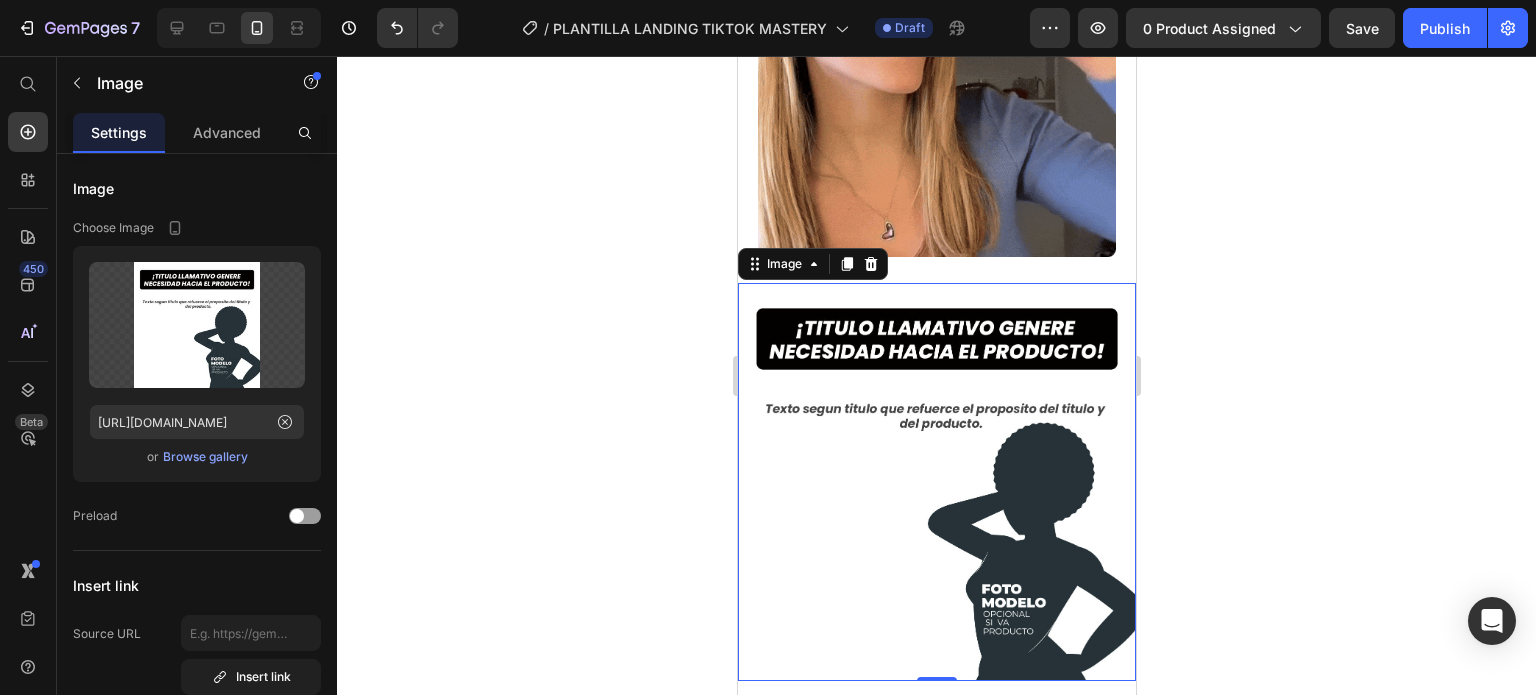 click 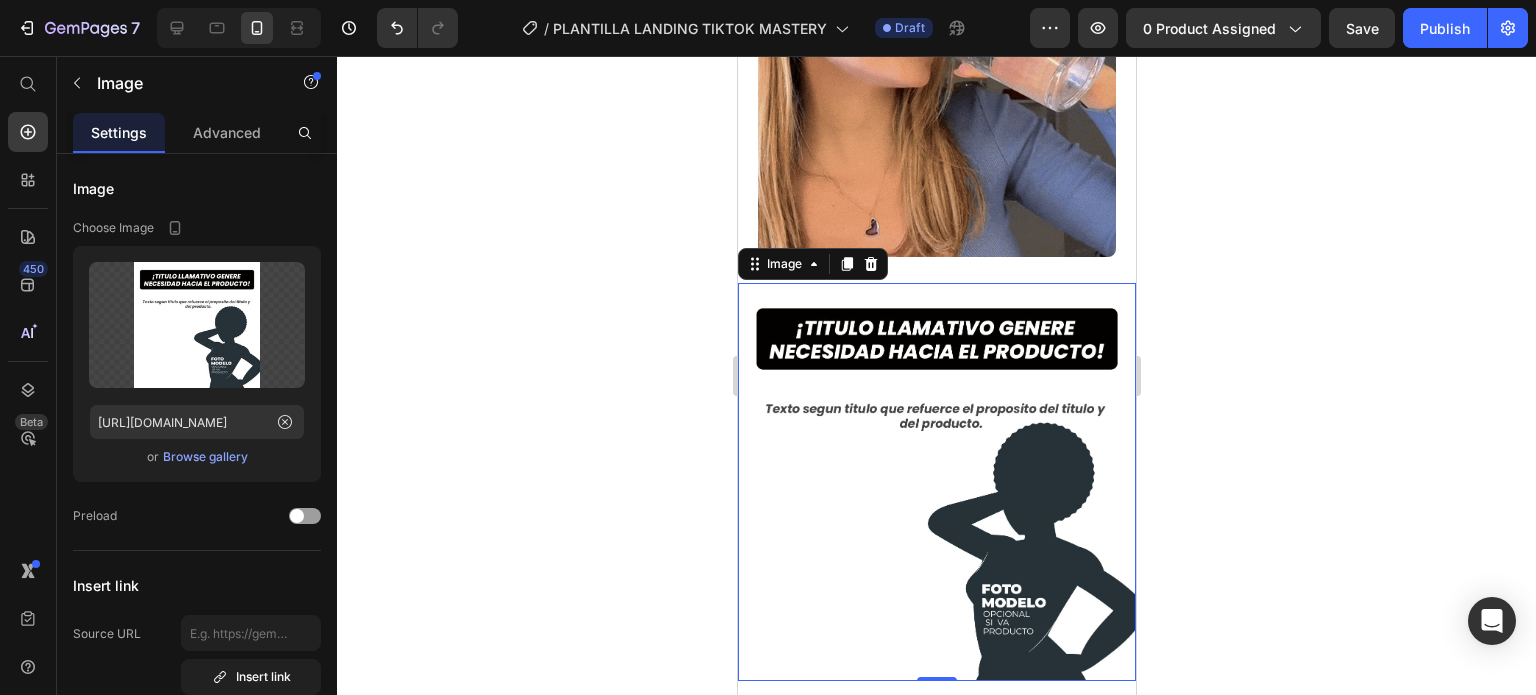 scroll, scrollTop: 0, scrollLeft: 0, axis: both 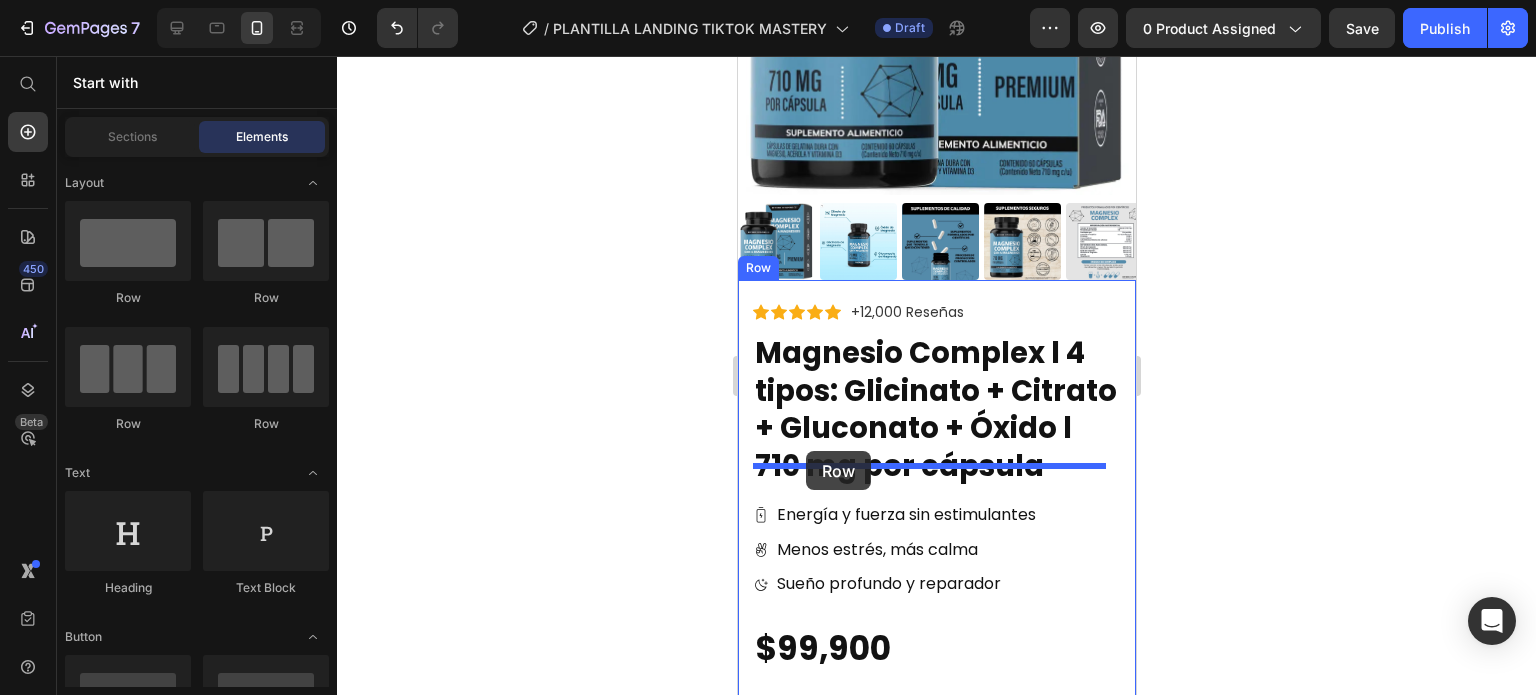 drag, startPoint x: 890, startPoint y: 303, endPoint x: 802, endPoint y: 451, distance: 172.18594 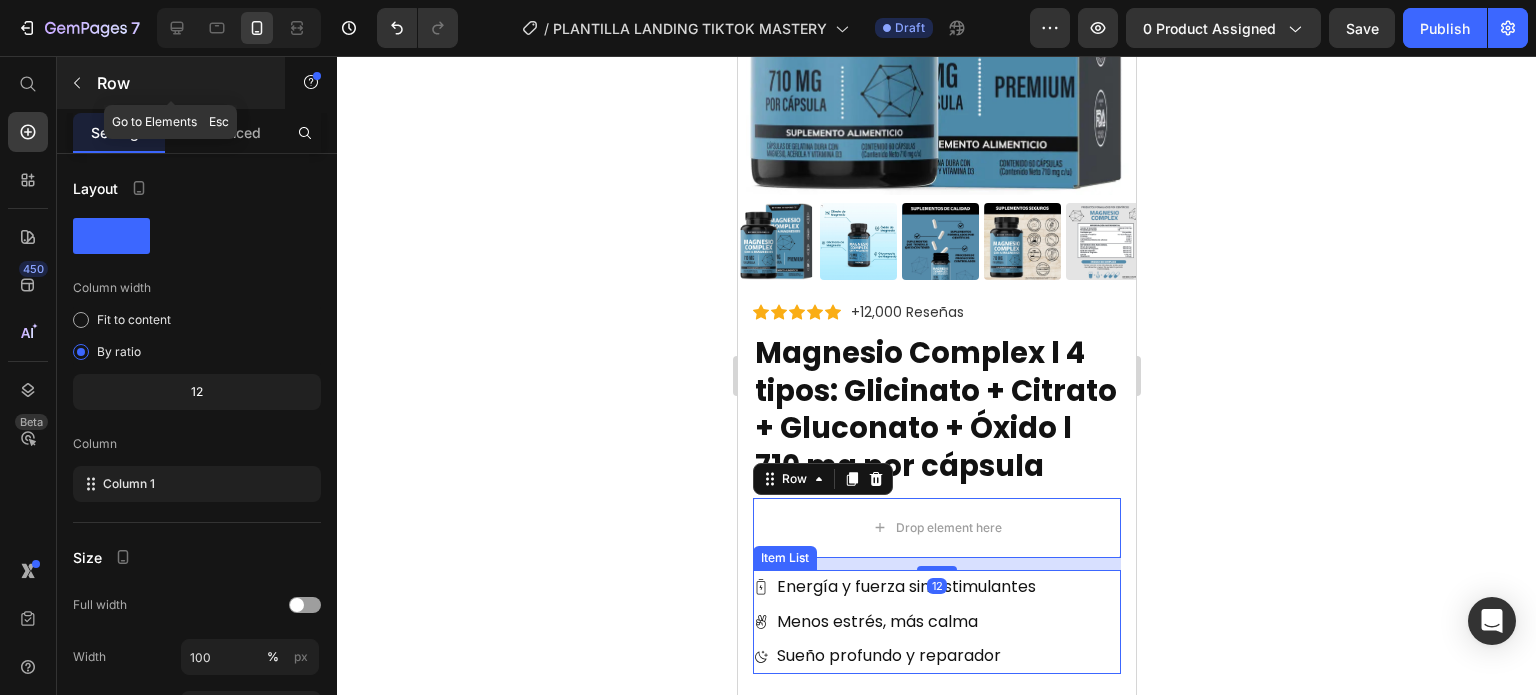 click 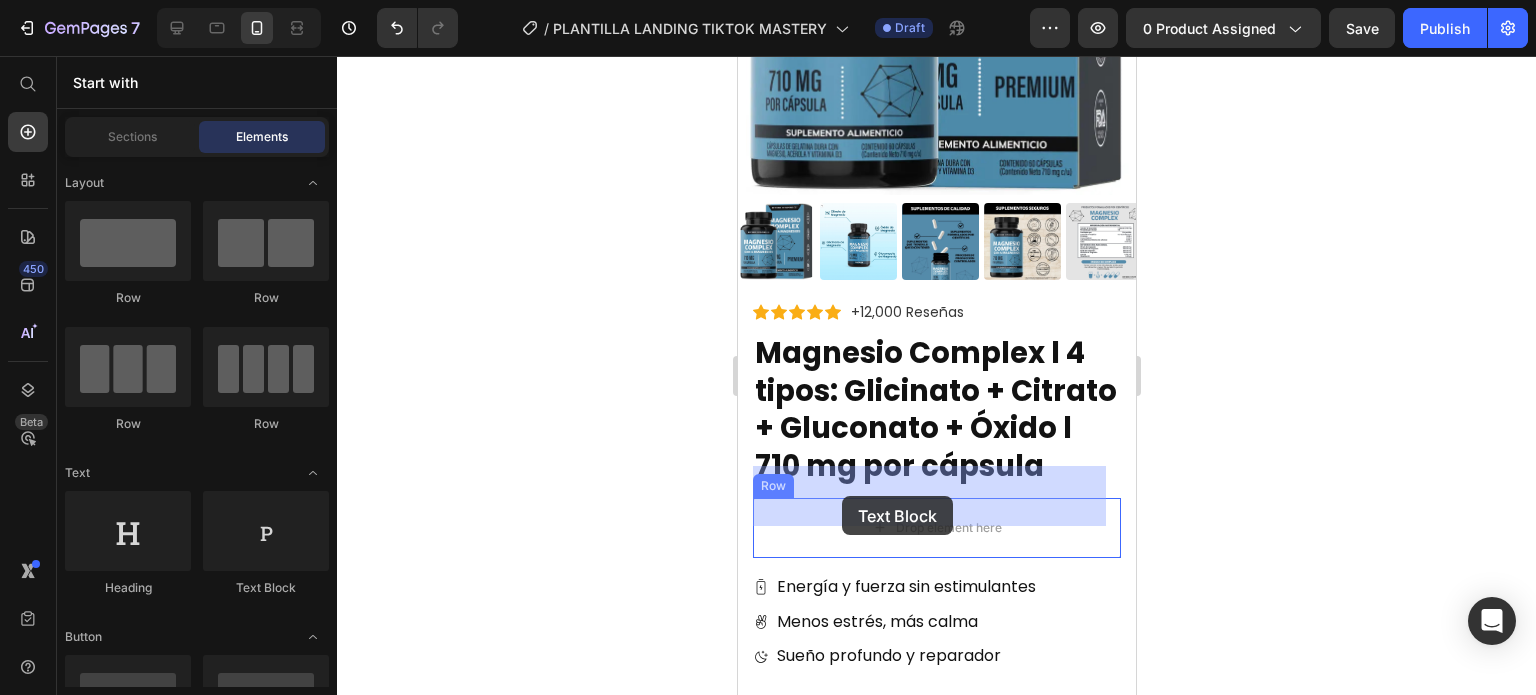 drag, startPoint x: 1107, startPoint y: 604, endPoint x: 841, endPoint y: 496, distance: 287.08884 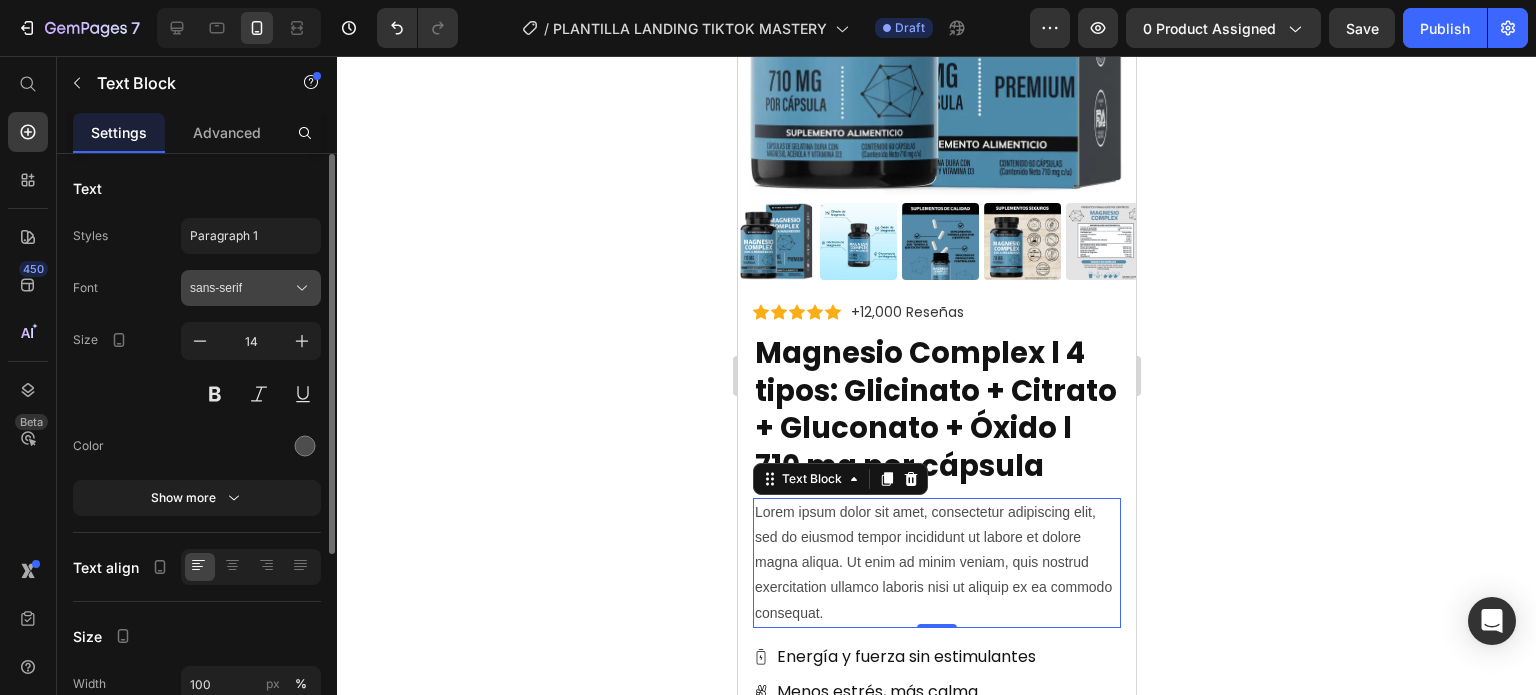 click on "sans-serif" at bounding box center [241, 288] 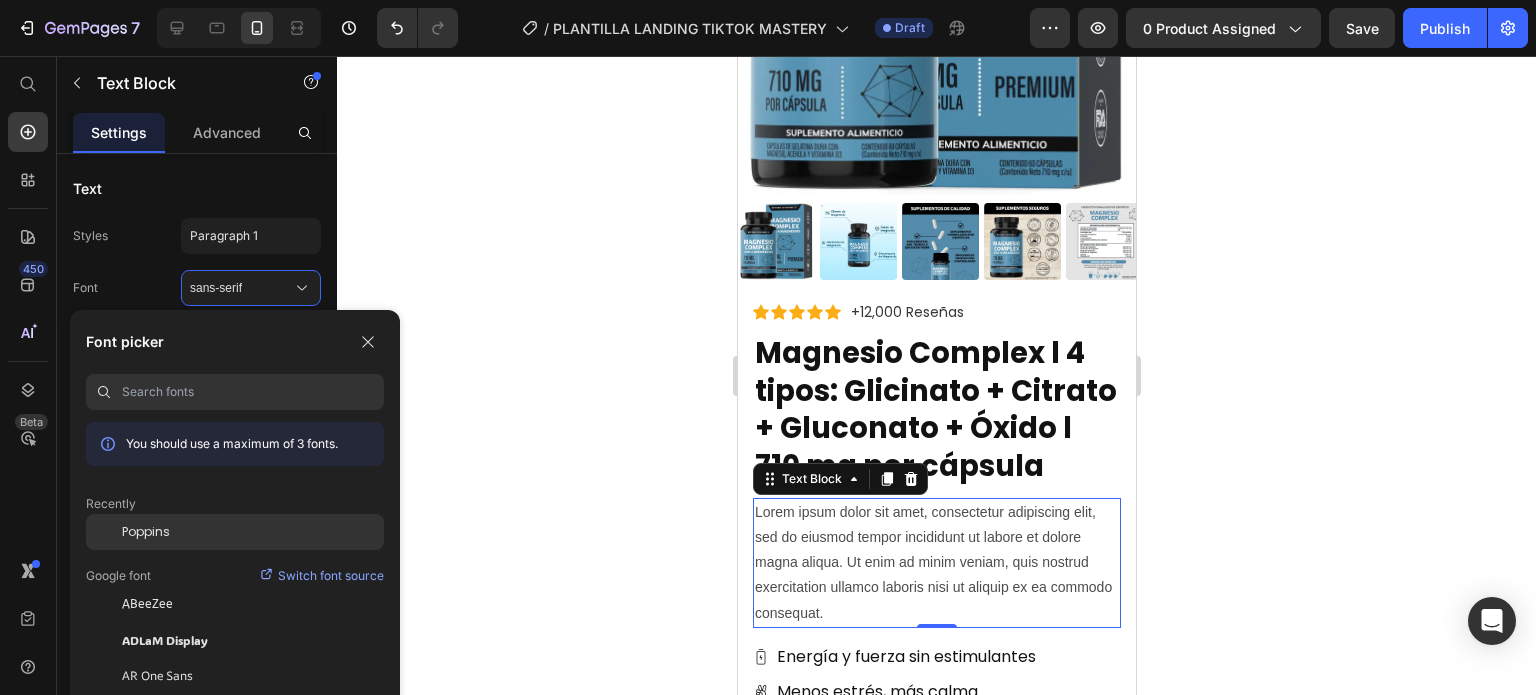 click on "Poppins" at bounding box center (146, 532) 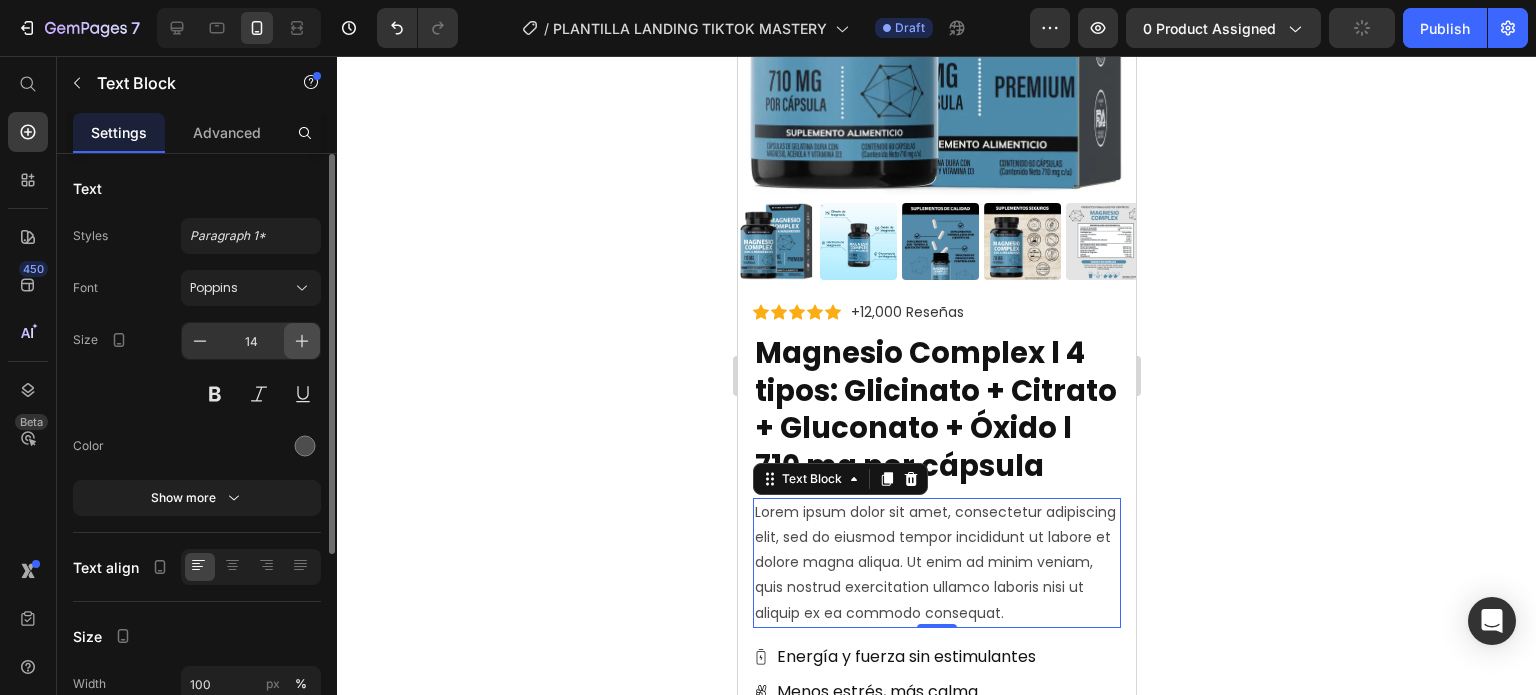 click 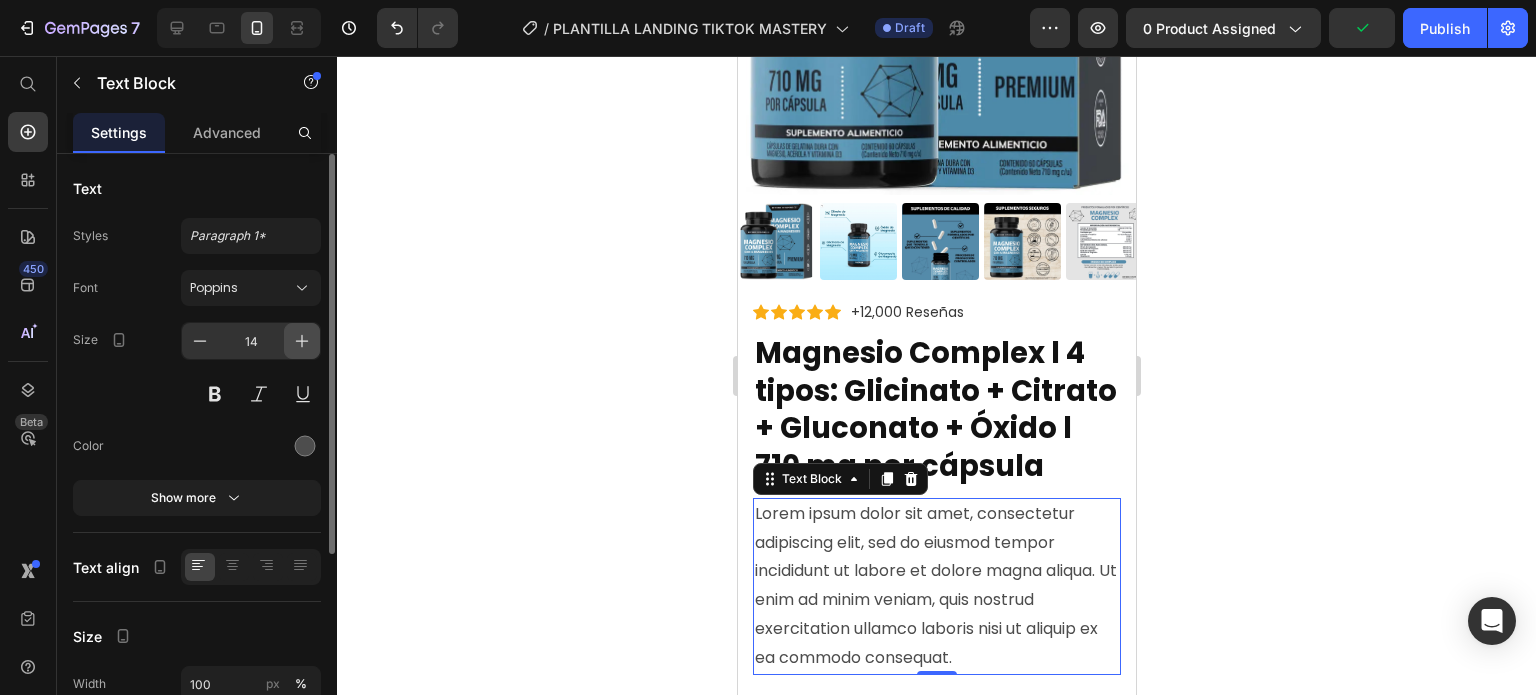 type on "16" 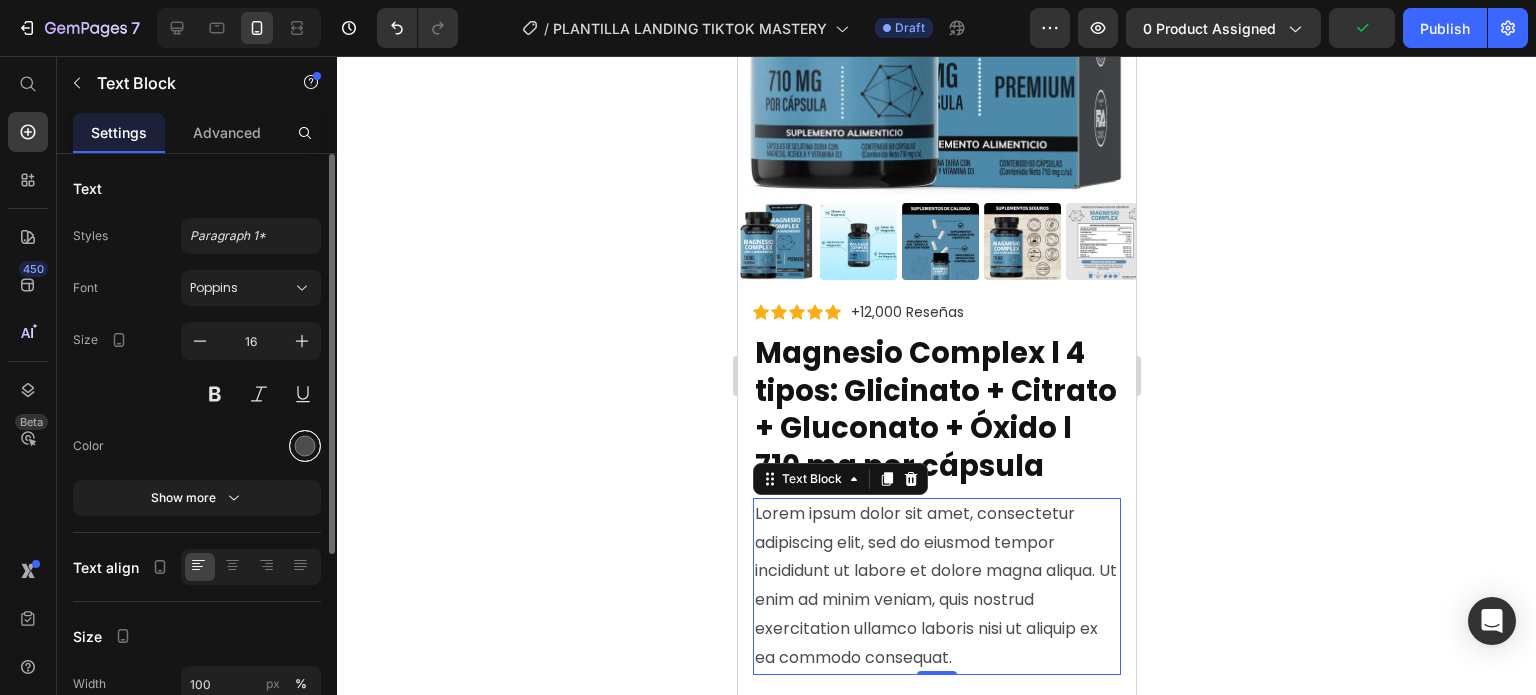 click at bounding box center (305, 446) 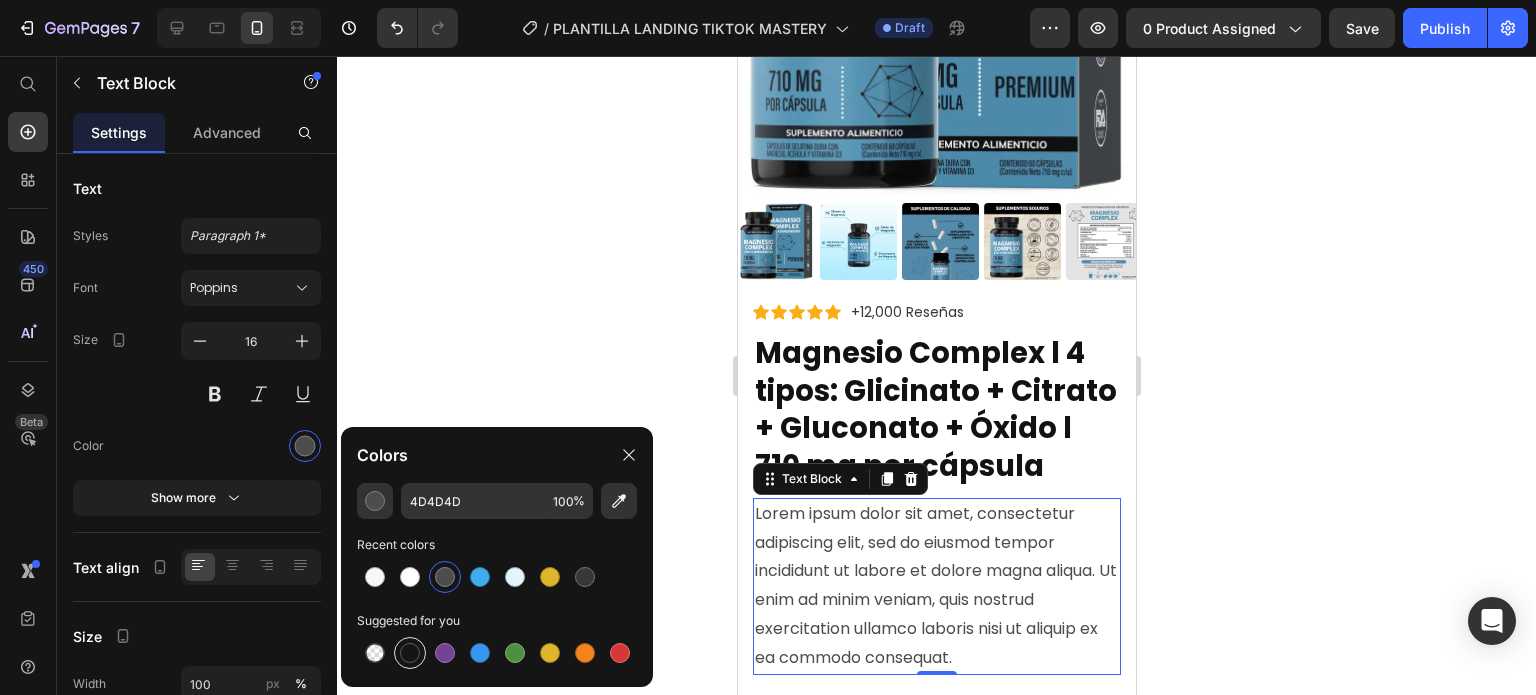 click at bounding box center (410, 653) 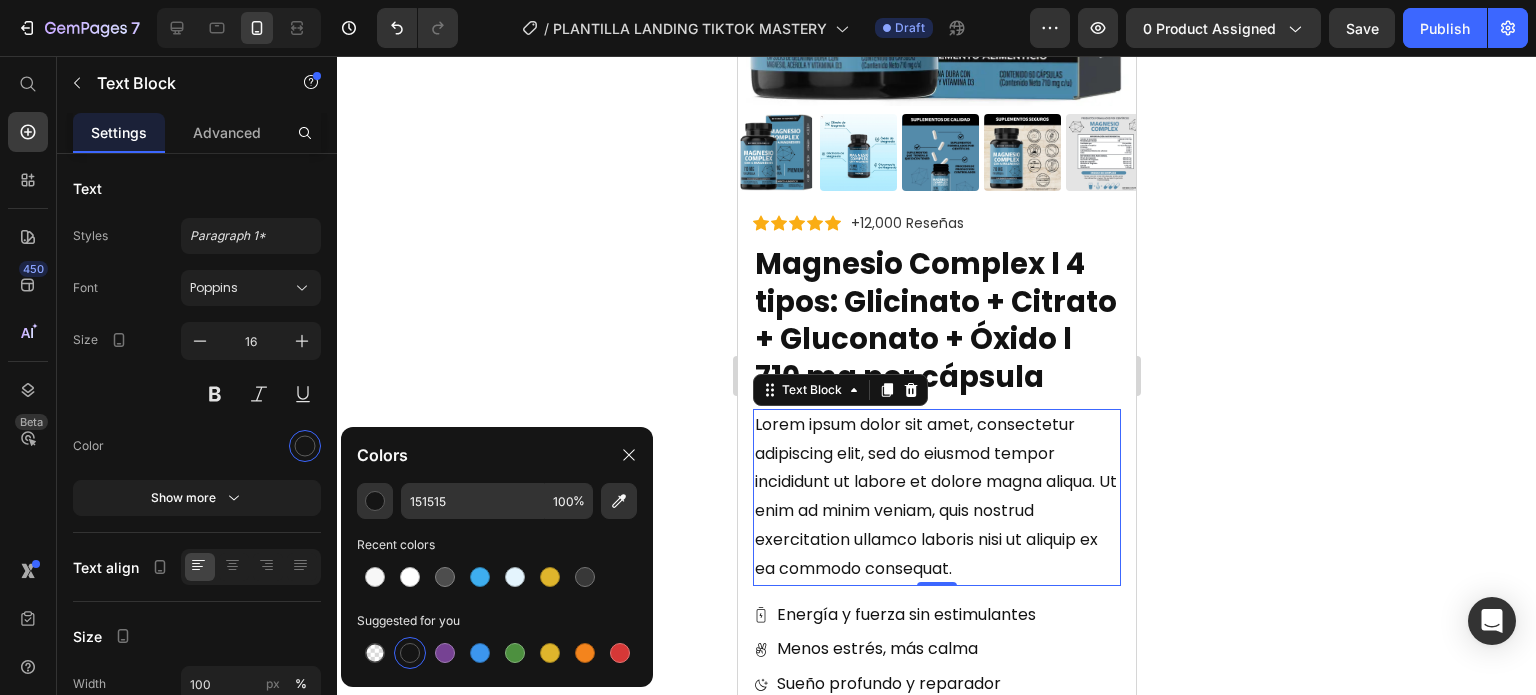 scroll, scrollTop: 1907, scrollLeft: 0, axis: vertical 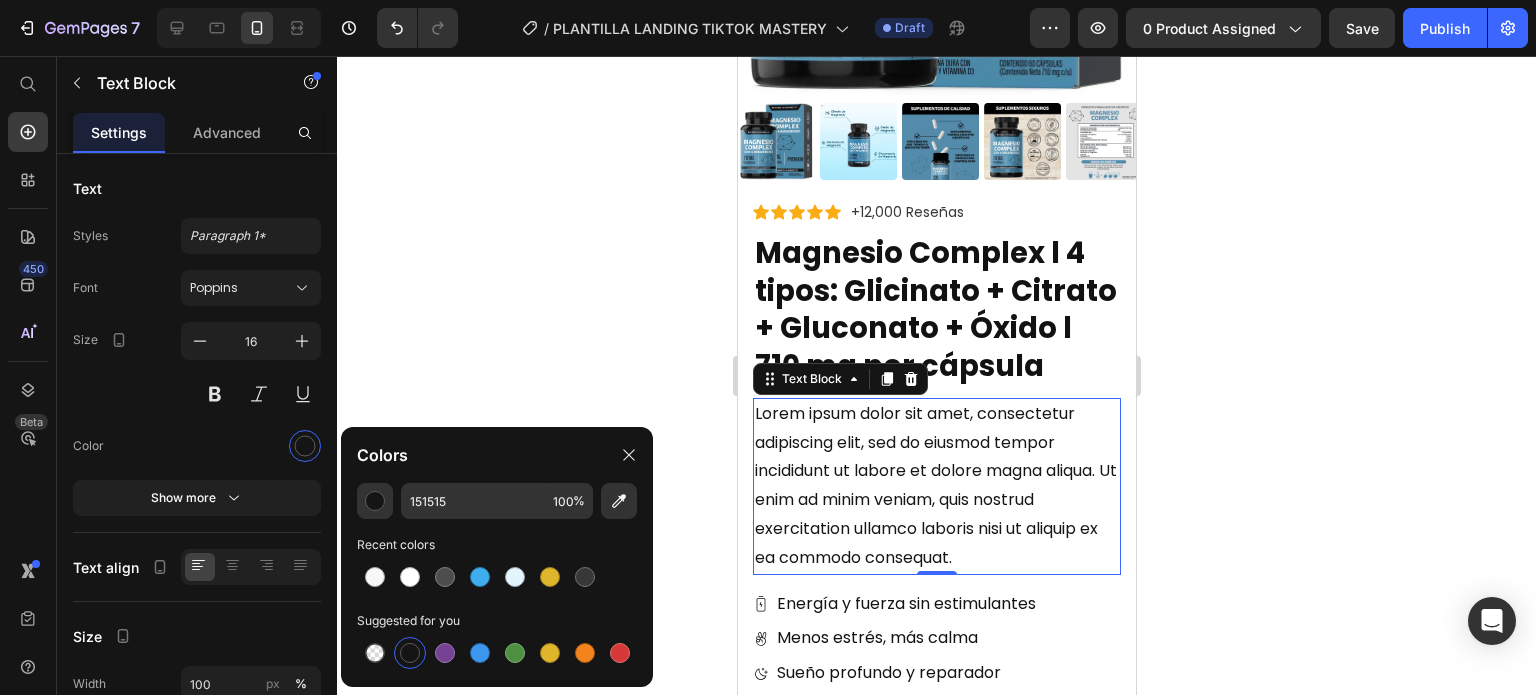 click on "Lorem ipsum dolor sit amet, consectetur adipiscing elit, sed do eiusmod tempor incididunt ut labore et dolore magna aliqua. Ut enim ad minim veniam, quis nostrud exercitation ullamco laboris nisi ut aliquip ex ea commodo consequat." at bounding box center (936, 486) 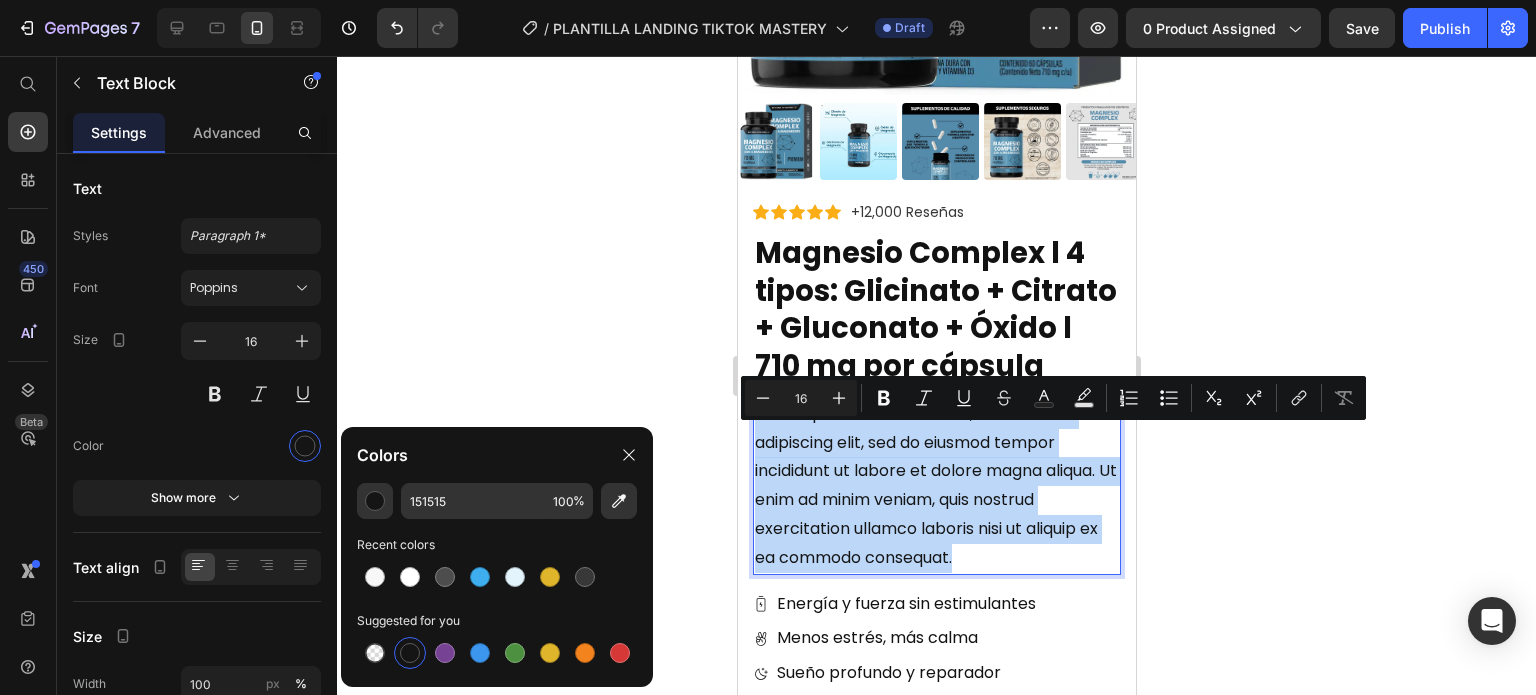 click on "Lorem ipsum dolor sit amet, consectetur adipiscing elit, sed do eiusmod tempor incididunt ut labore et dolore magna aliqua. Ut enim ad minim veniam, quis nostrud exercitation ullamco laboris nisi ut aliquip ex ea commodo consequat." at bounding box center (936, 486) 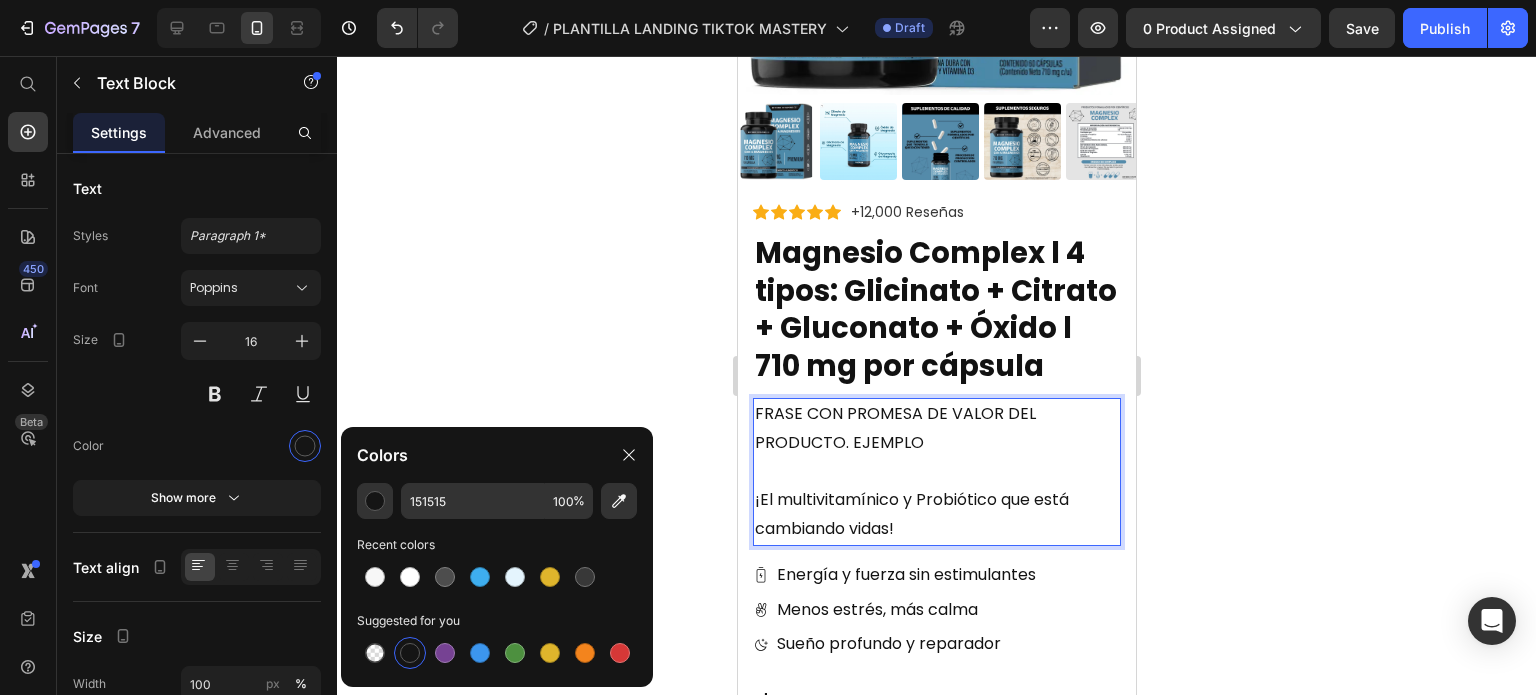 click 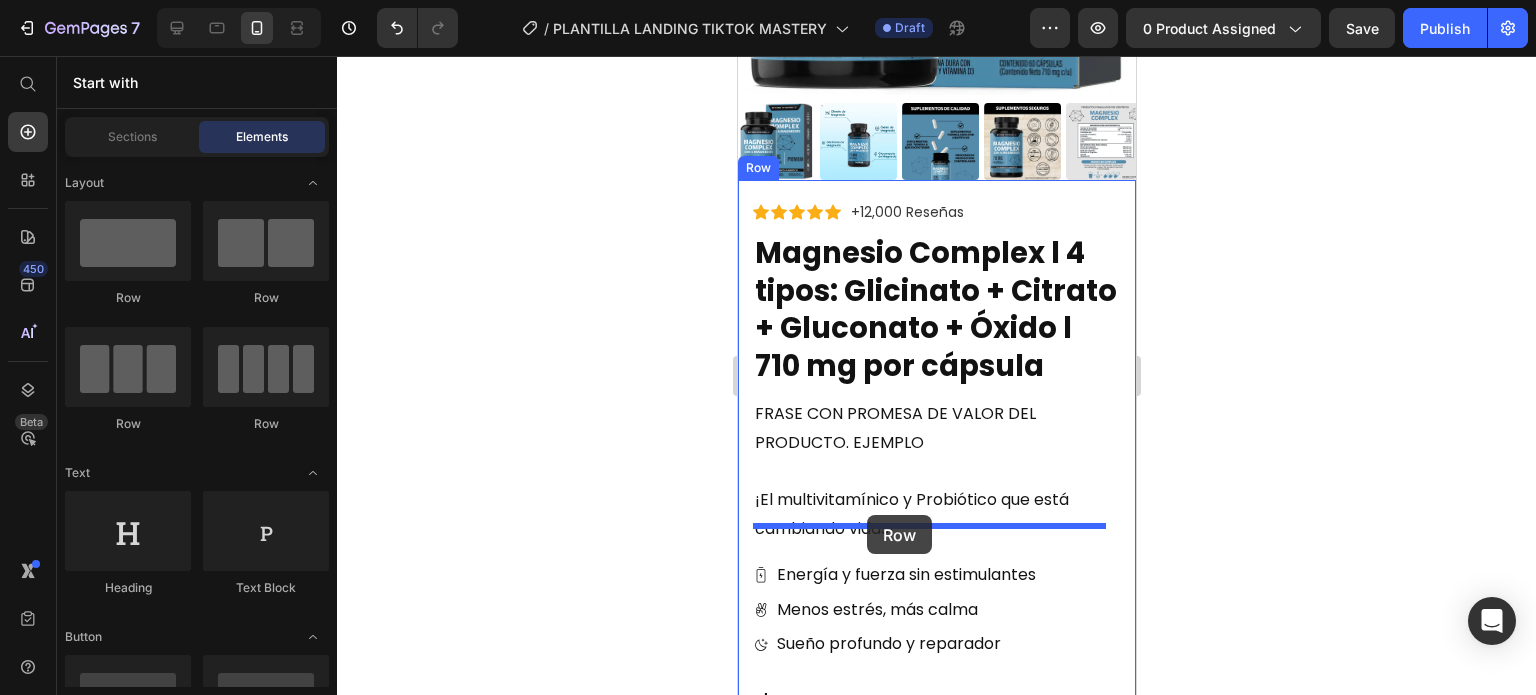 drag, startPoint x: 834, startPoint y: 284, endPoint x: 866, endPoint y: 515, distance: 233.20592 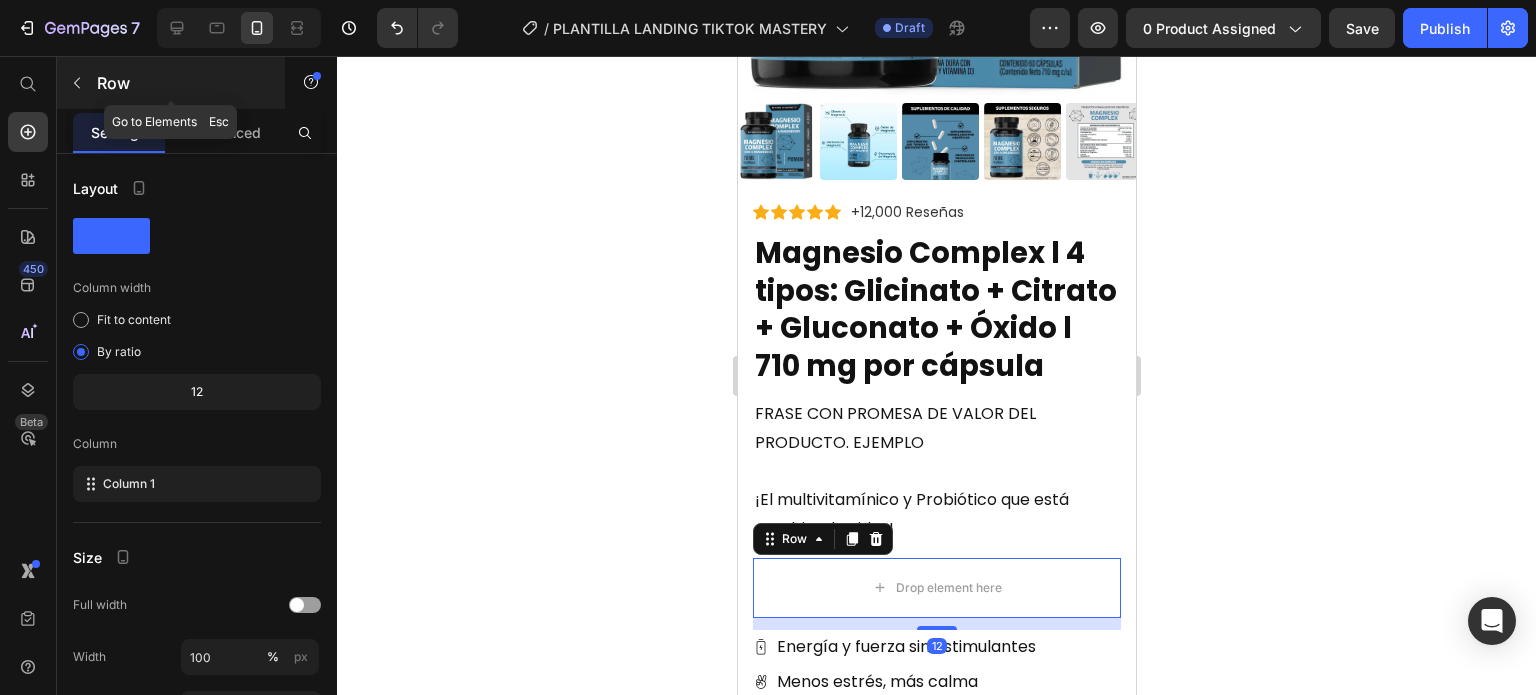 click at bounding box center (77, 83) 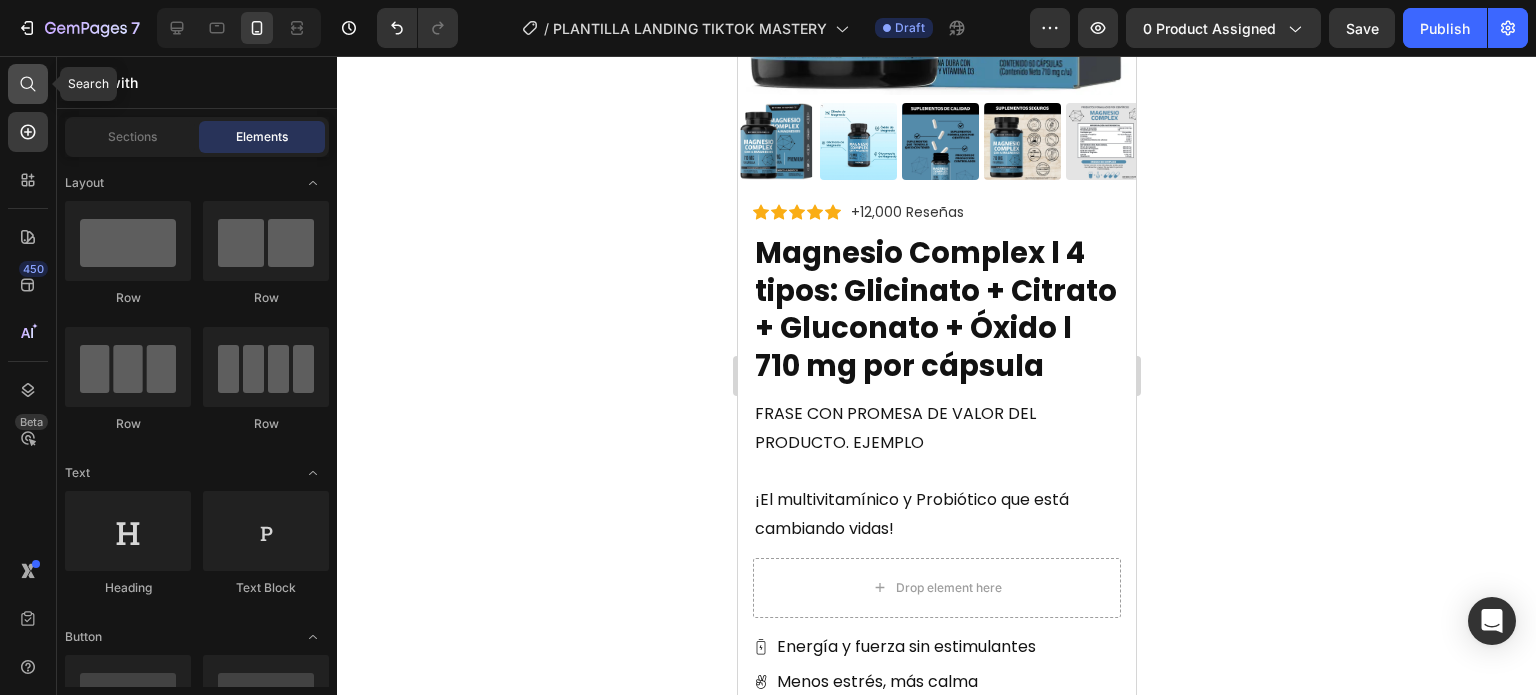 click 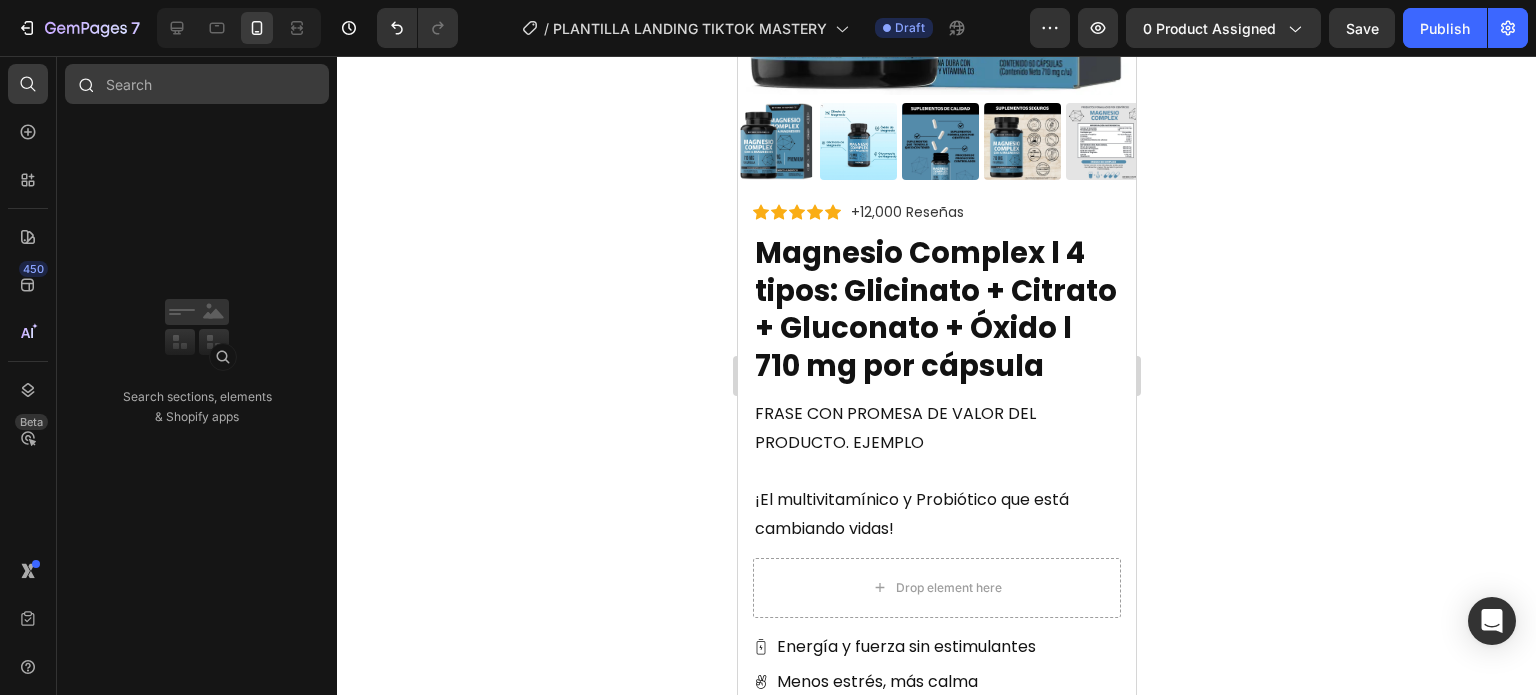 click at bounding box center [197, 84] 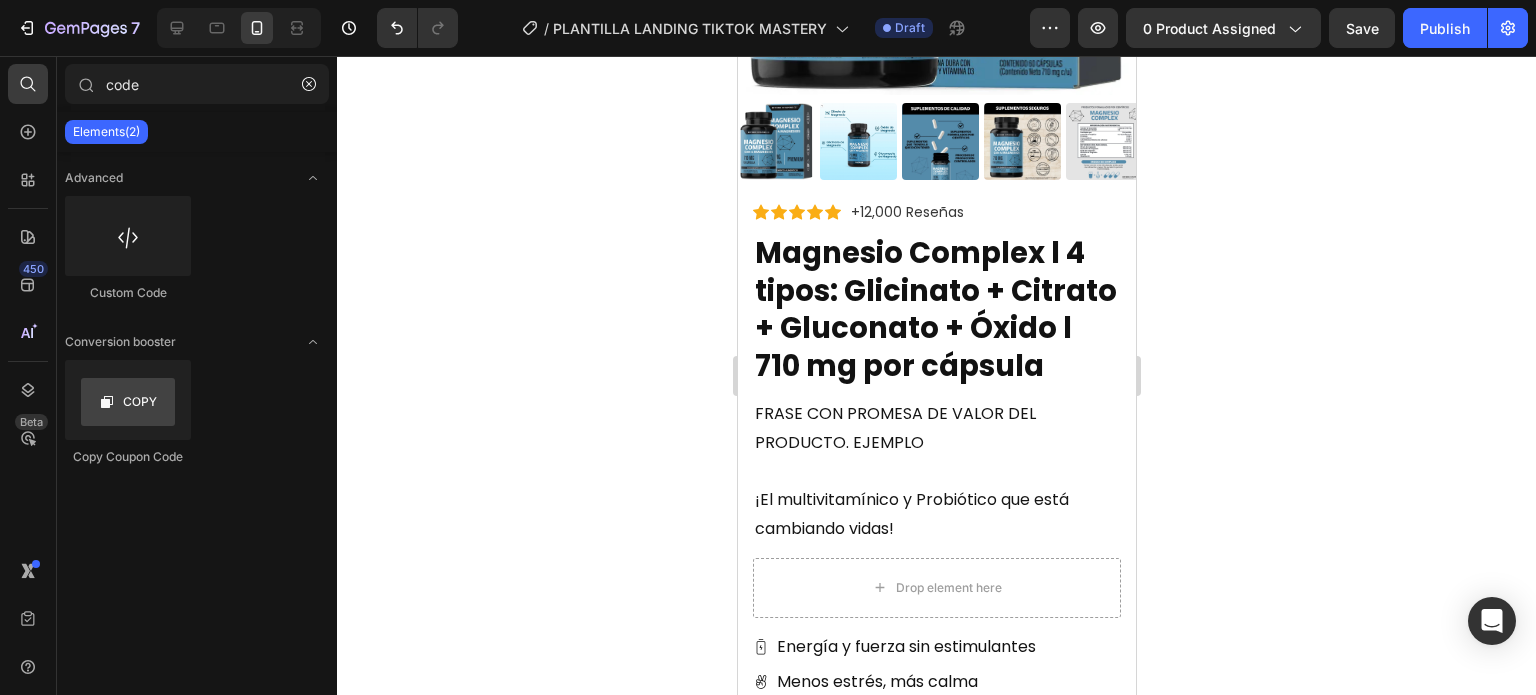 type on "code" 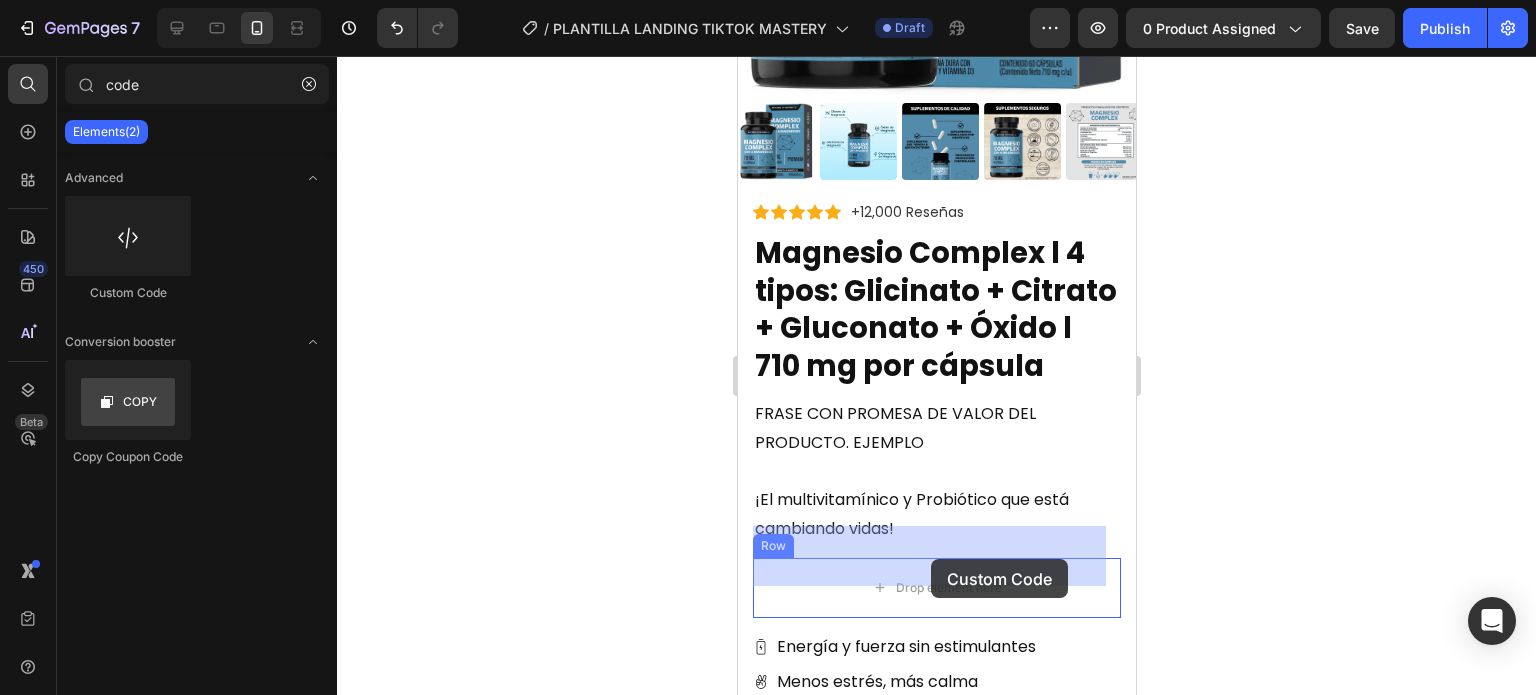drag, startPoint x: 962, startPoint y: 350, endPoint x: 929, endPoint y: 561, distance: 213.56497 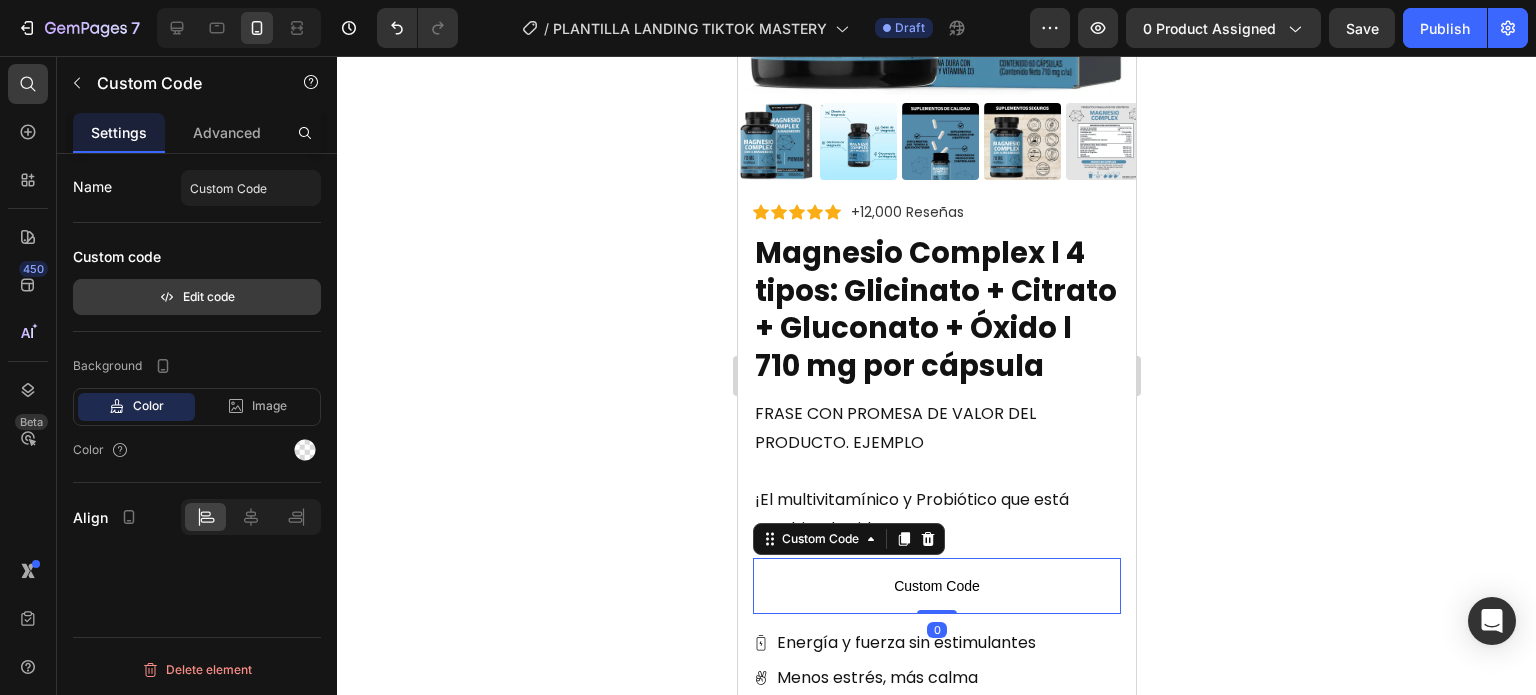 click on "Edit code" at bounding box center (197, 297) 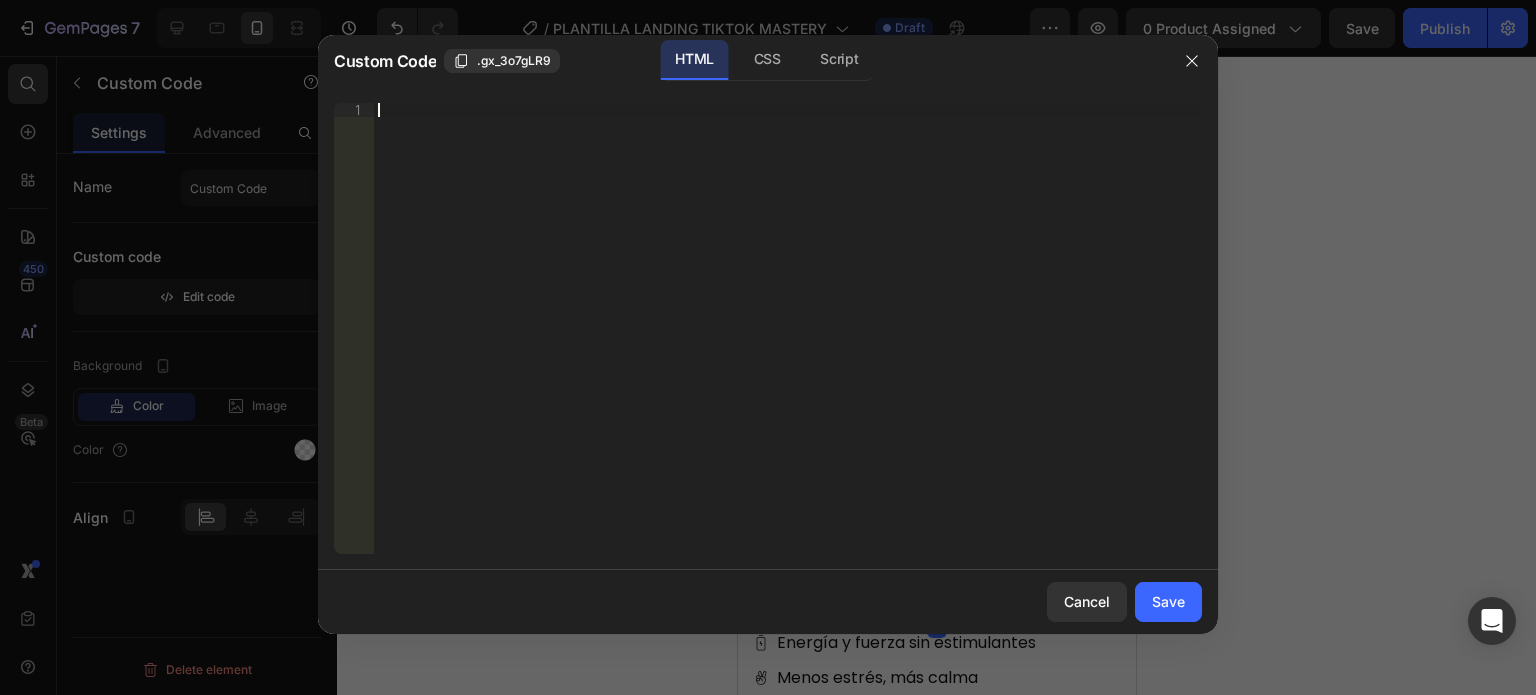 click on "Insert the 3rd-party installation code, HTML code, or Liquid code to display custom content." at bounding box center (788, 342) 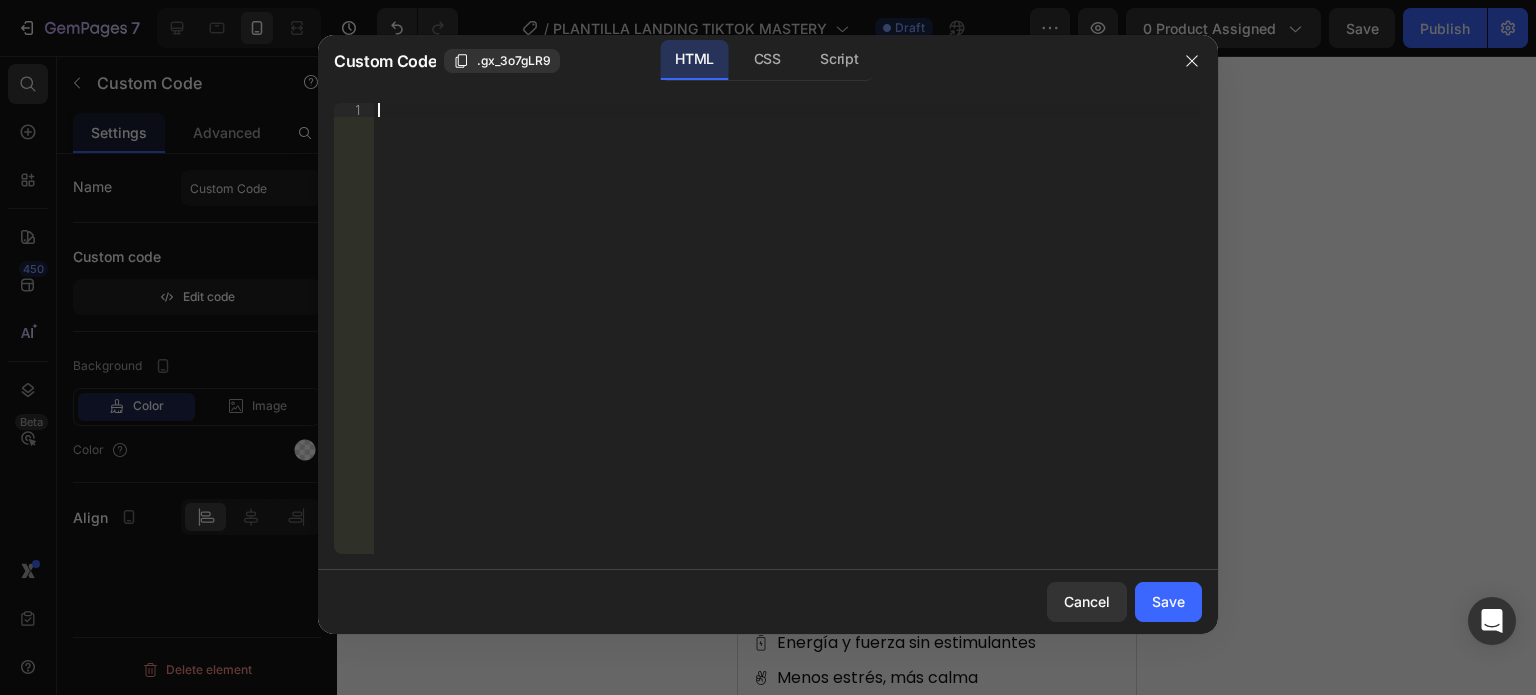 paste on "</html>" 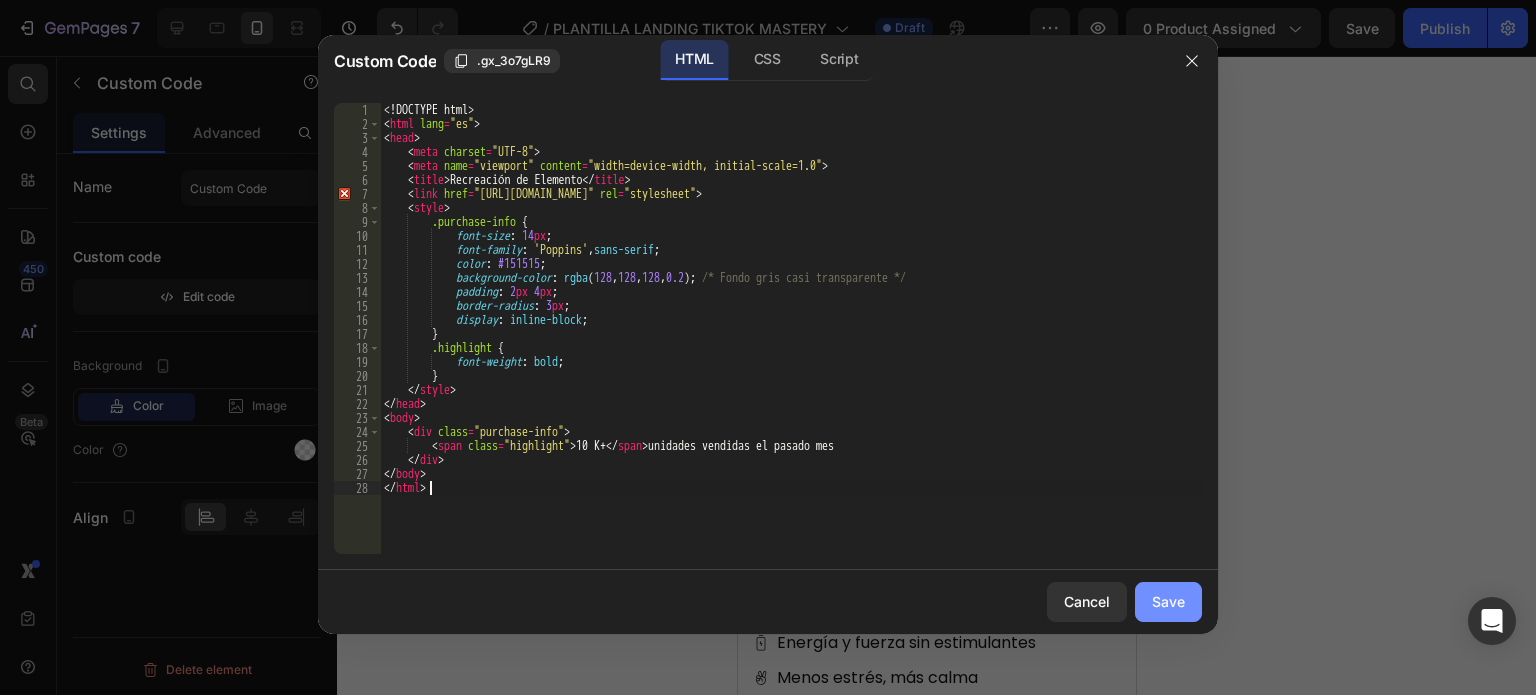 click on "Save" at bounding box center [1168, 601] 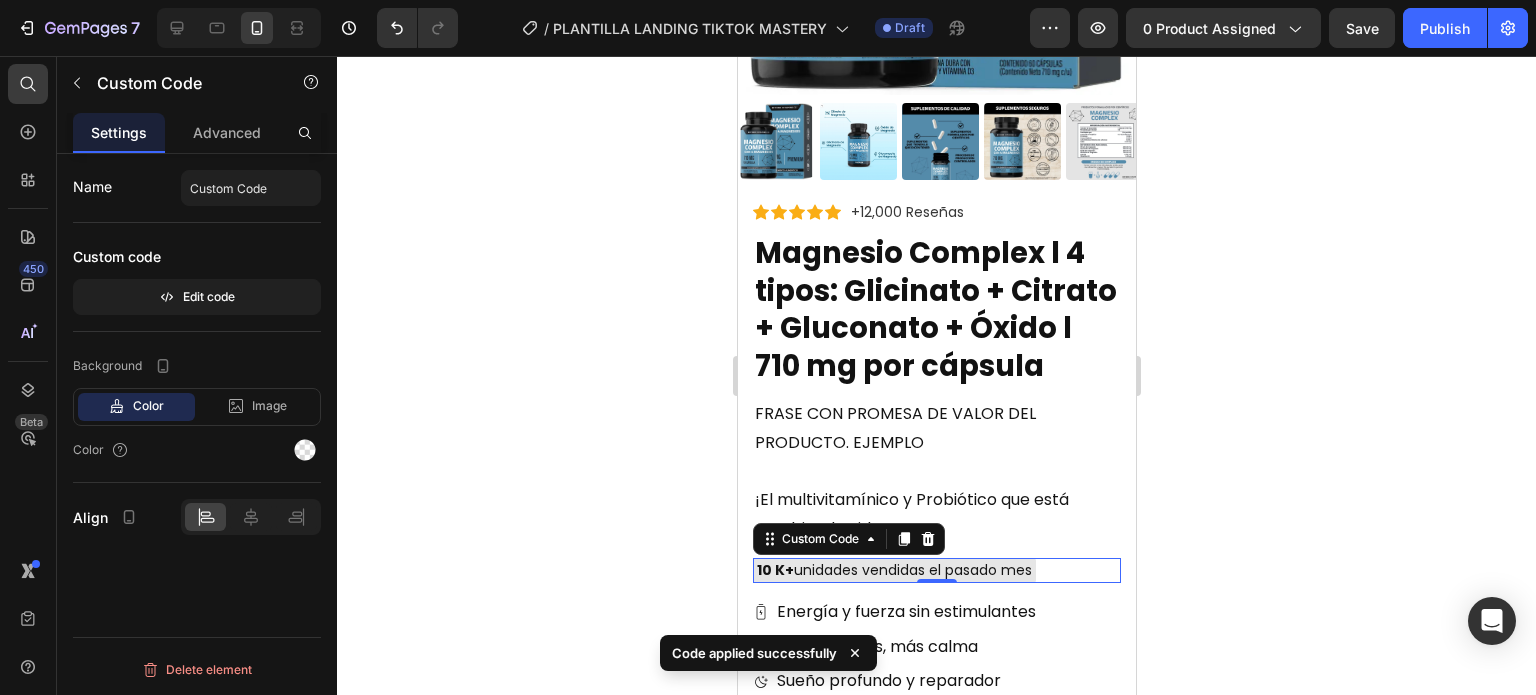 click on "10 K+  unidades vendidas el pasado mes" at bounding box center (893, 570) 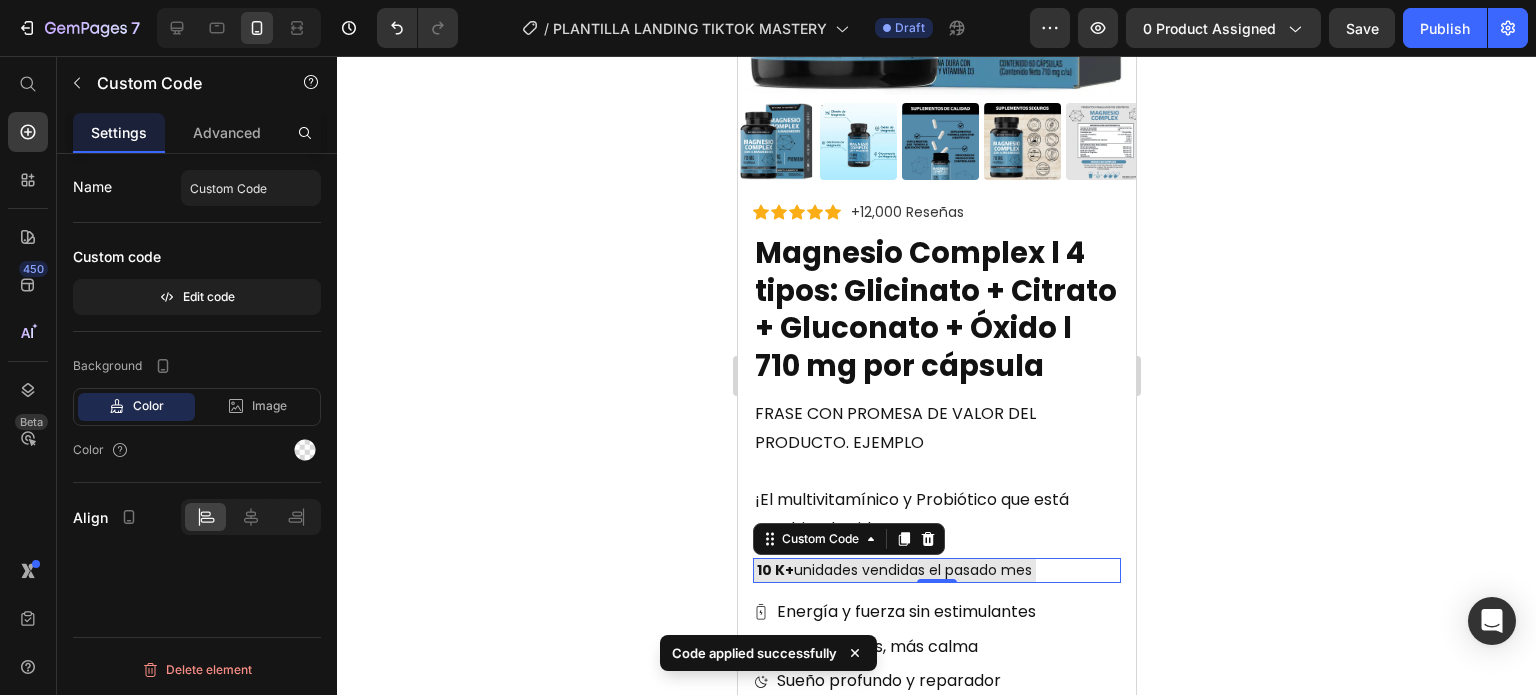 click 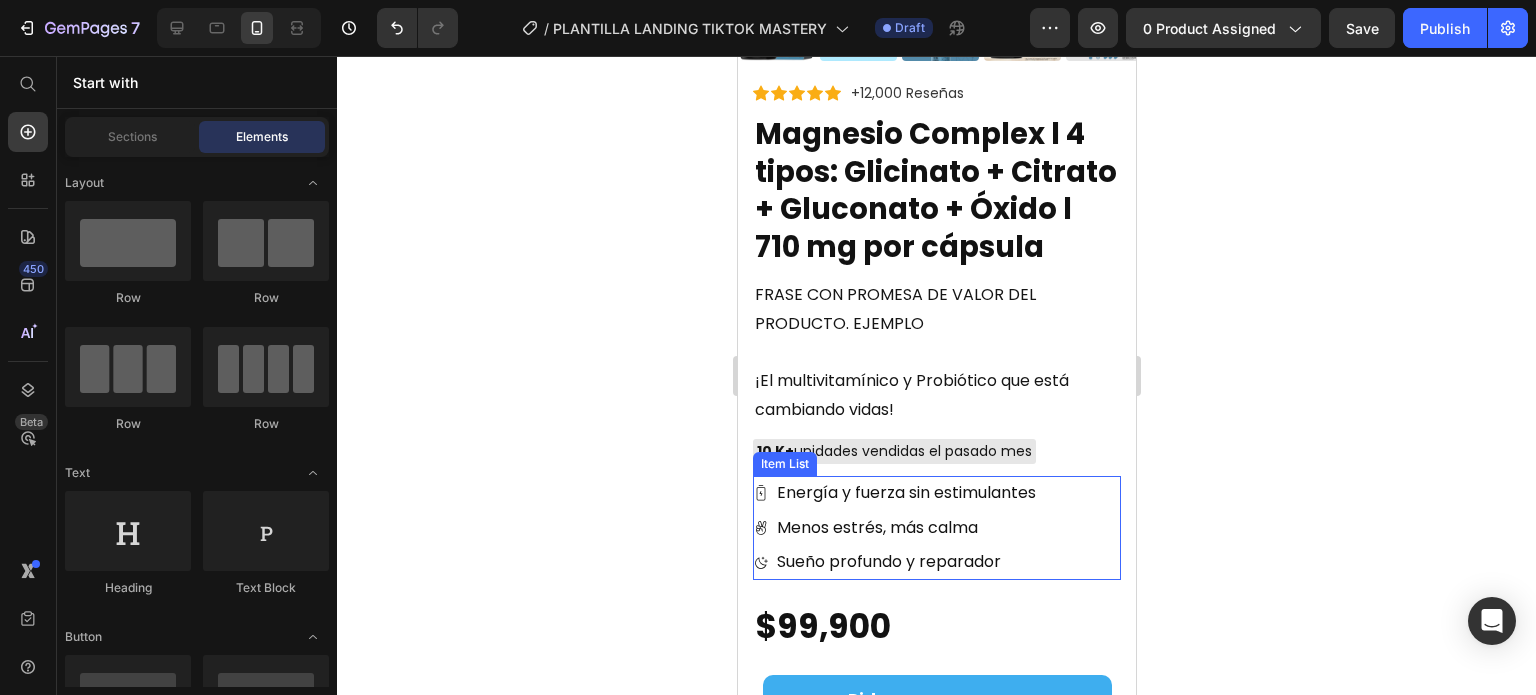 scroll, scrollTop: 2107, scrollLeft: 0, axis: vertical 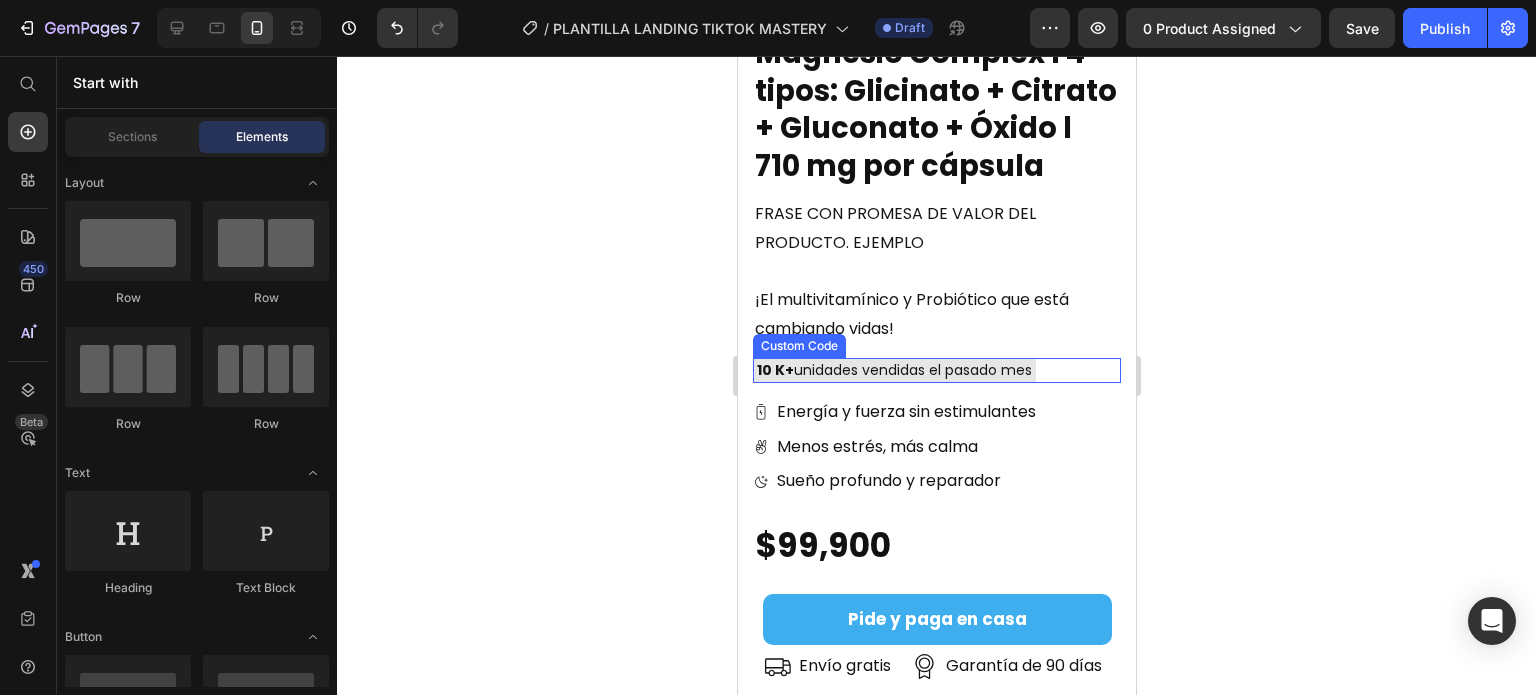 click on "10 K+  unidades vendidas el pasado mes" at bounding box center [893, 370] 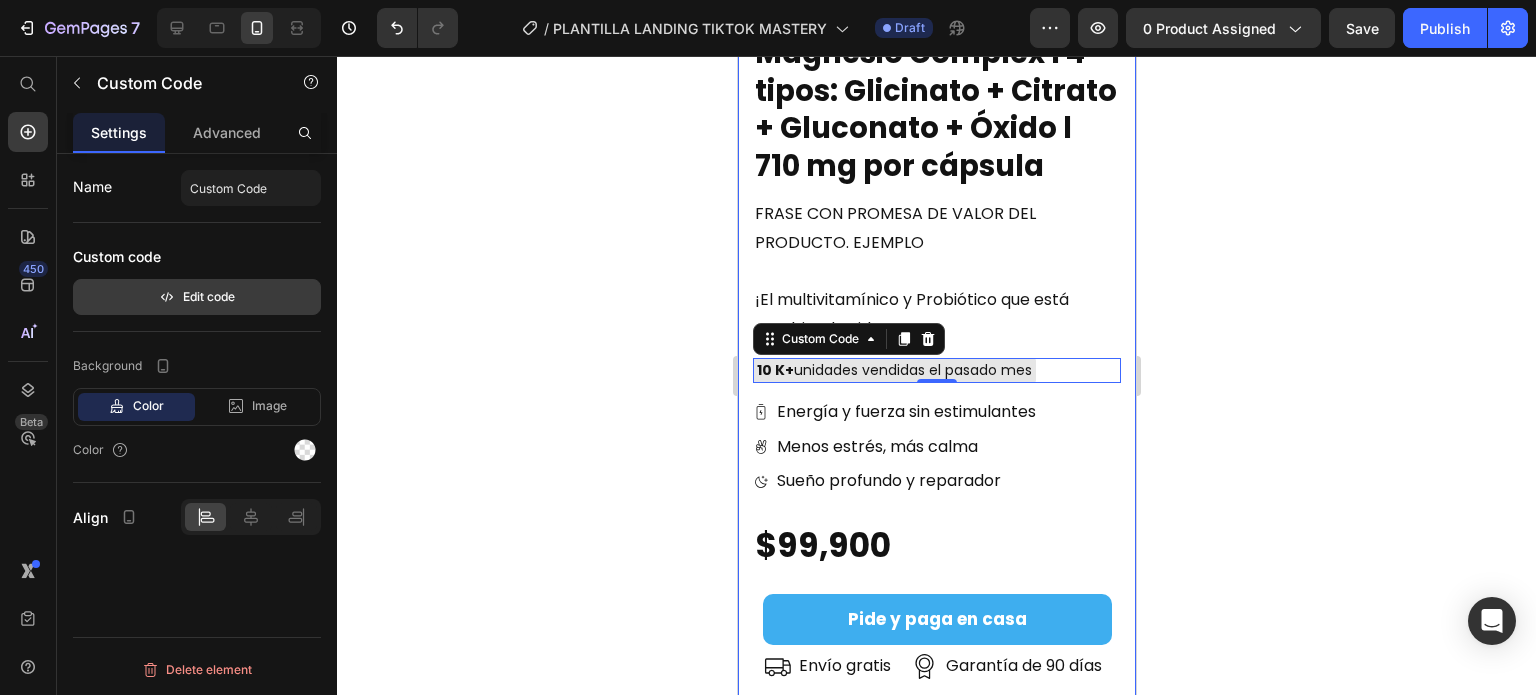 click on "Edit code" at bounding box center (197, 297) 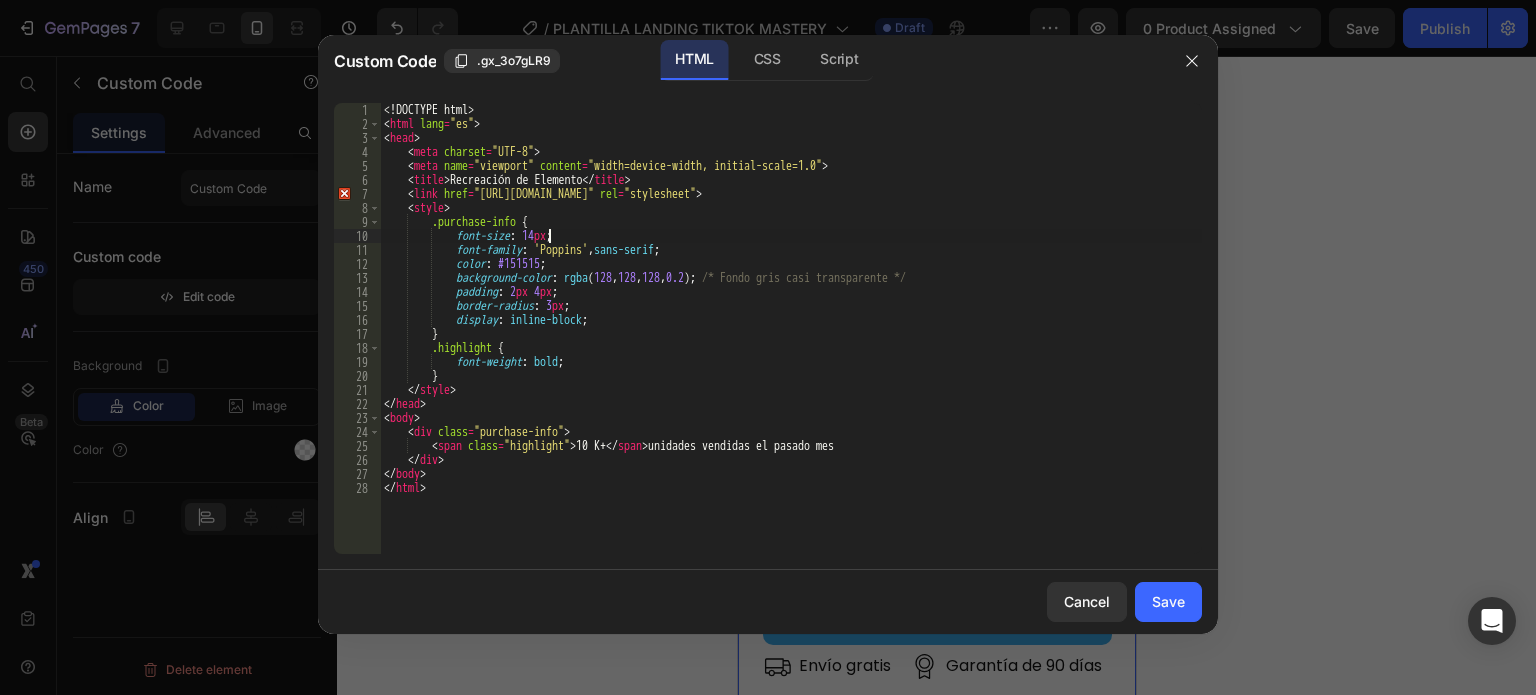 click on "<! DOCTYPE   html > < html   lang = "es" > < head >      < meta   charset = "UTF-8" >      < meta   name = "viewport"   content = "width=device-width, initial-scale=1.0" >      < title > Recreación de Elemento </ title >      < link   href = "https://fonts.googleapis.com/css2?family=Poppins:wght@400;700&display=swap"   rel = "stylesheet" >      < style >           .purchase-info   {                font-size :   14 px ;                font-family :   ' Poppins ' ,  sans-serif ;                color :   #151515 ;                background-color :   rgba ( 128 ,  128 ,  128 ,  0.2 ) ;   /* Fondo gris casi transparente */                padding :   2 px   4 px ;                border-radius :   3 px ;                display :   inline-block ;           }           .highlight   {                font-weight :   bold ;           }      </ style > </ head > < body >      < div   class = "purchase-info" >           < span   class = "highlight" > 10 K+ </ span >  unidades vendidas el pasado mes      </ div > </ body >" at bounding box center [791, 342] 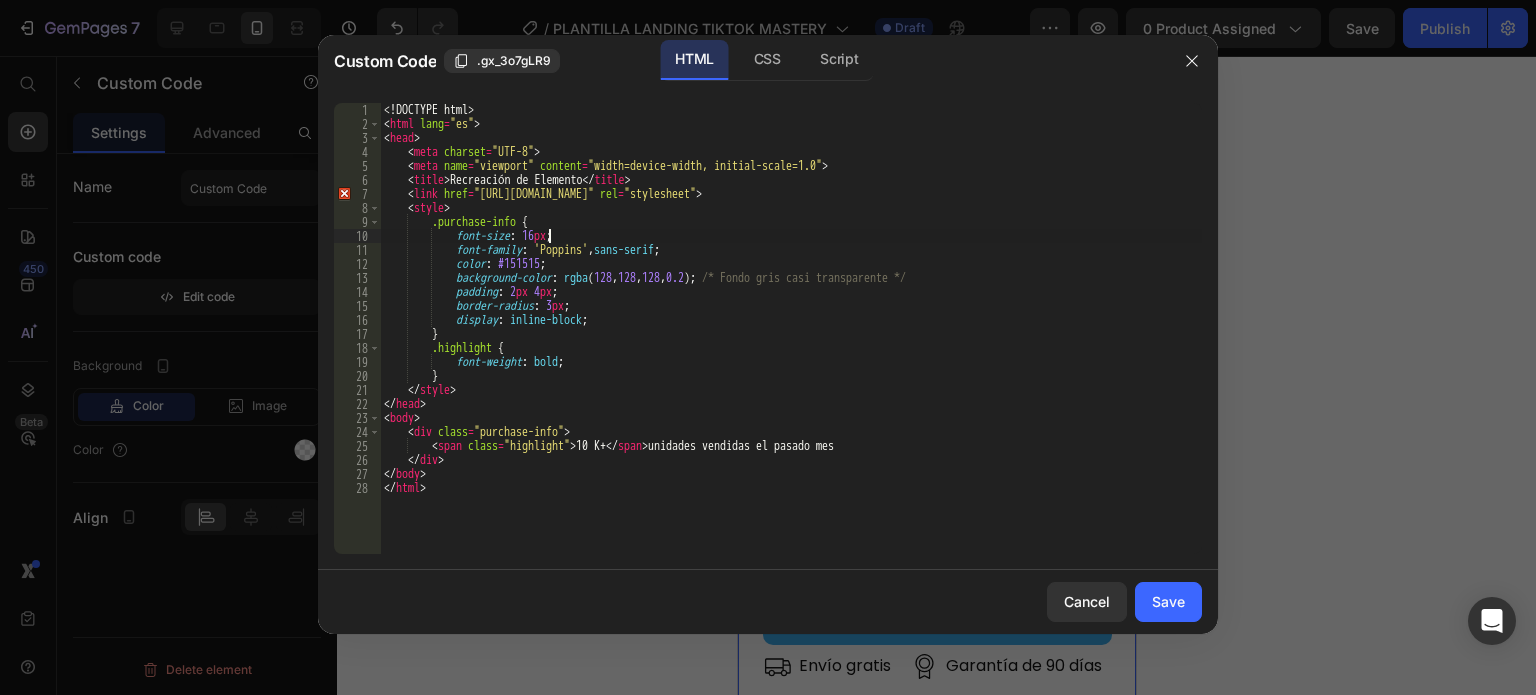 scroll, scrollTop: 0, scrollLeft: 13, axis: horizontal 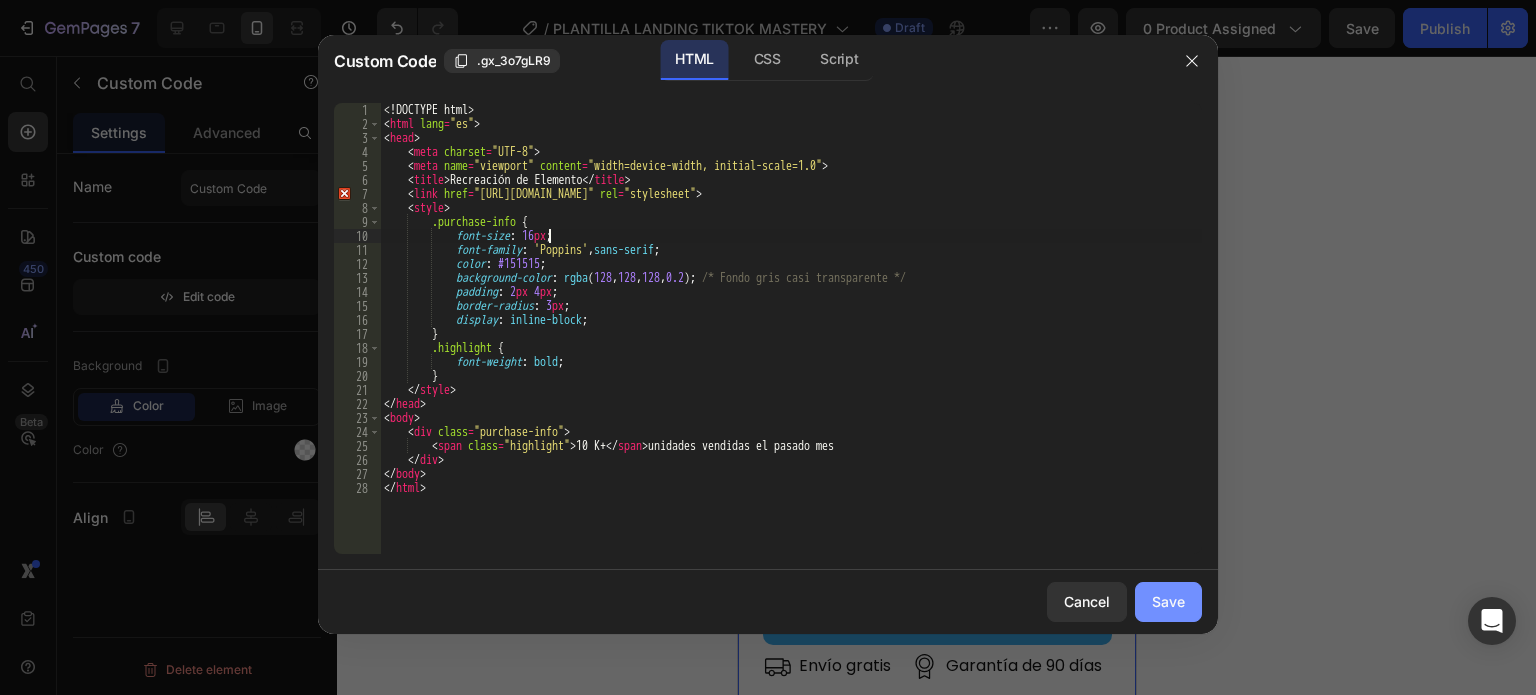 type on "font-size: 16px;" 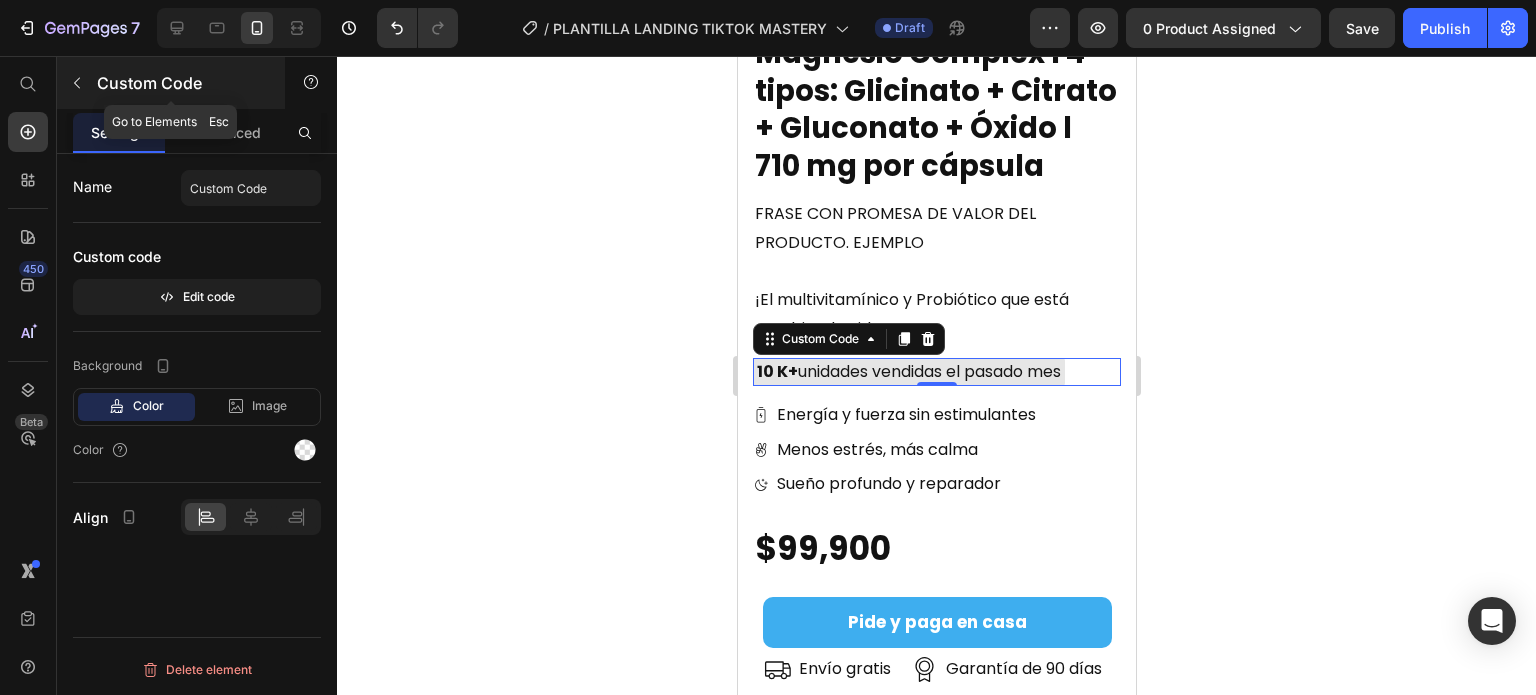 click 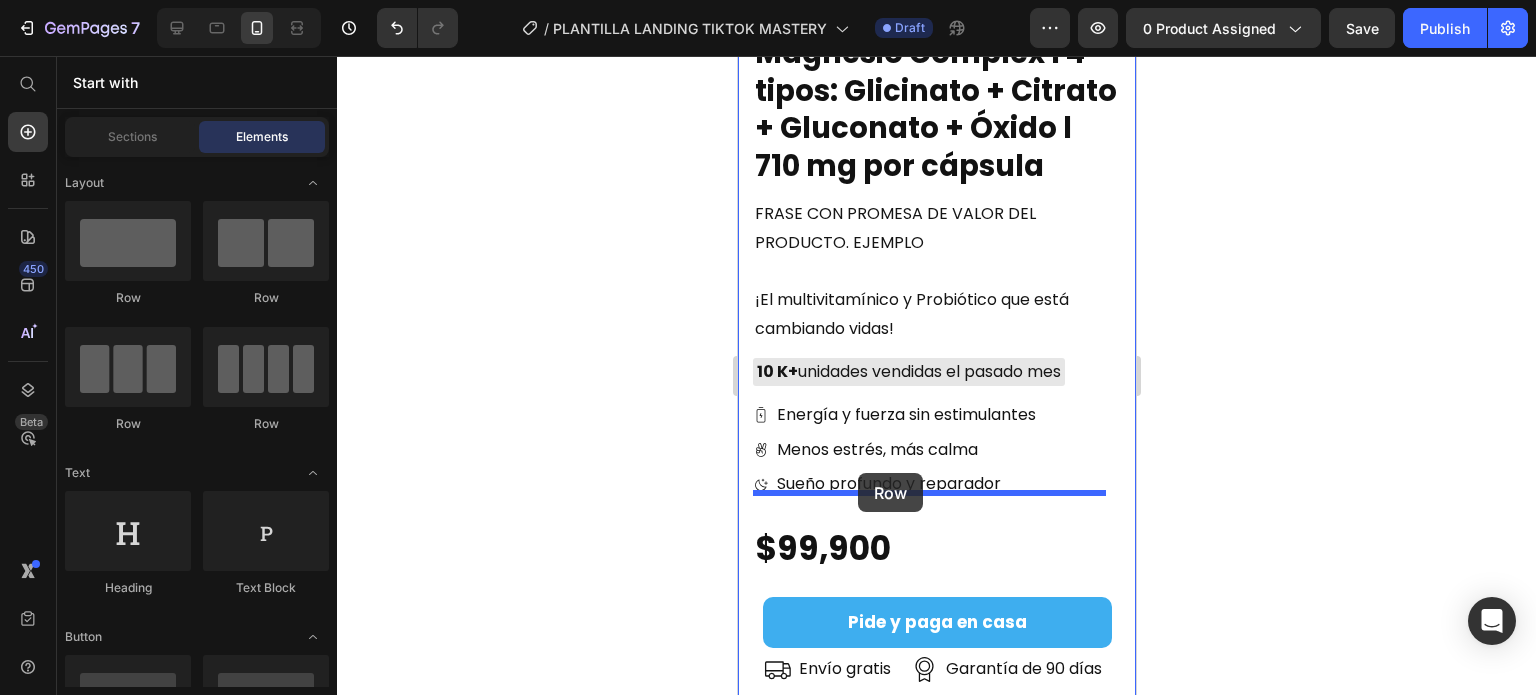 drag, startPoint x: 869, startPoint y: 304, endPoint x: 857, endPoint y: 473, distance: 169.4255 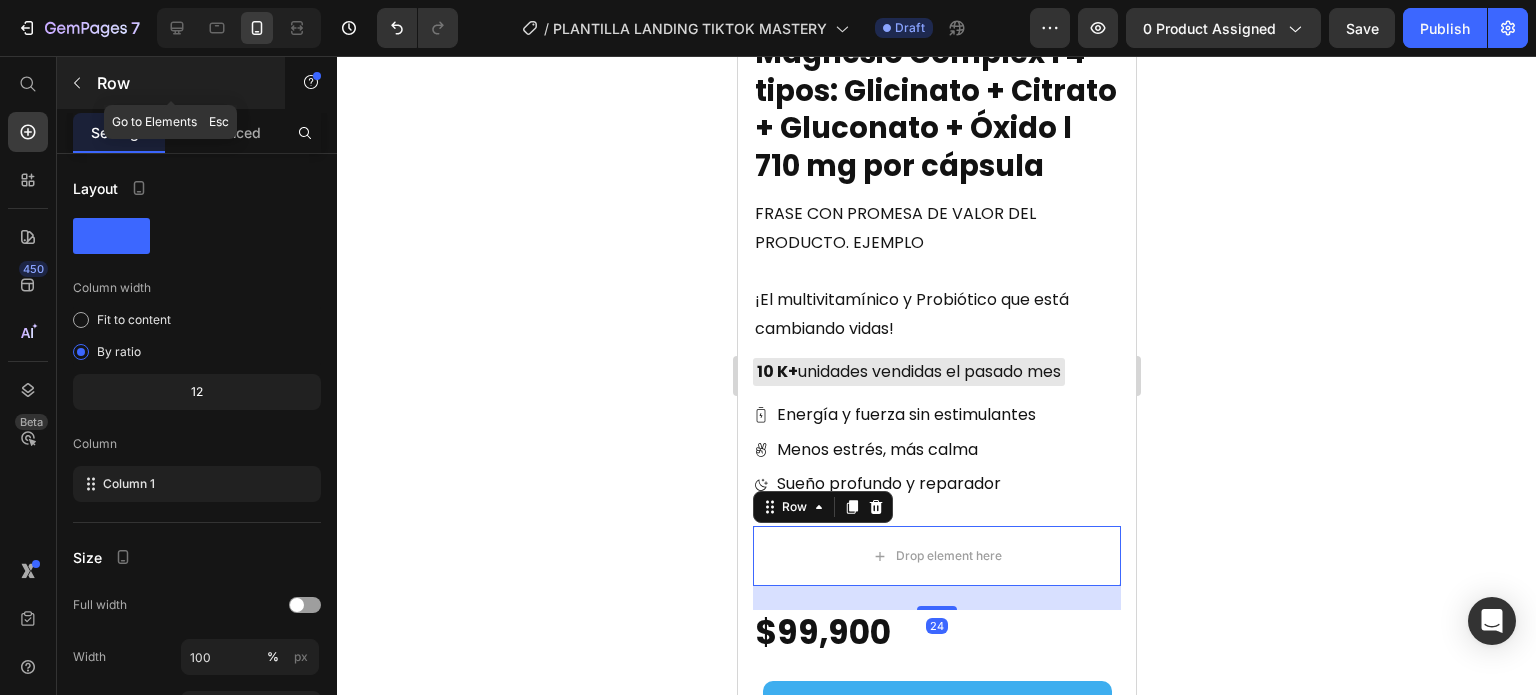 click 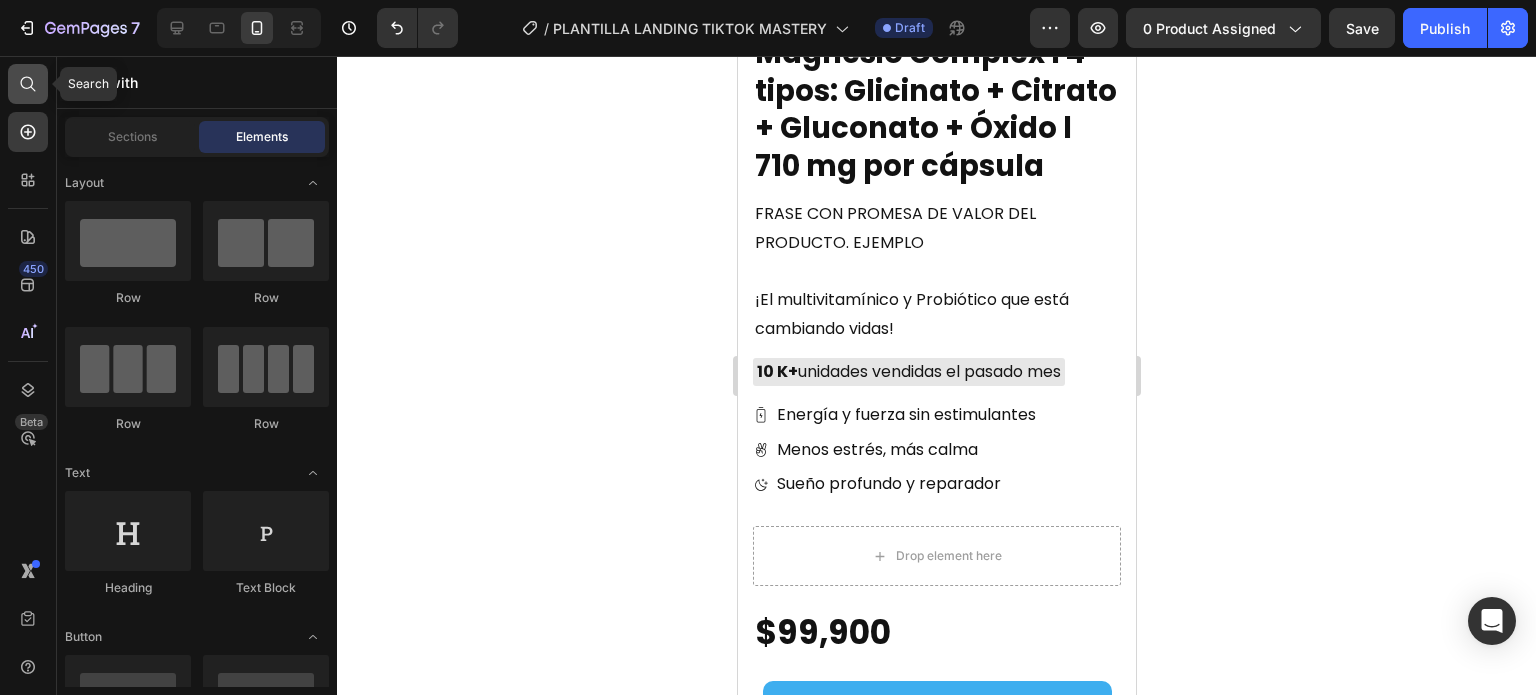 click 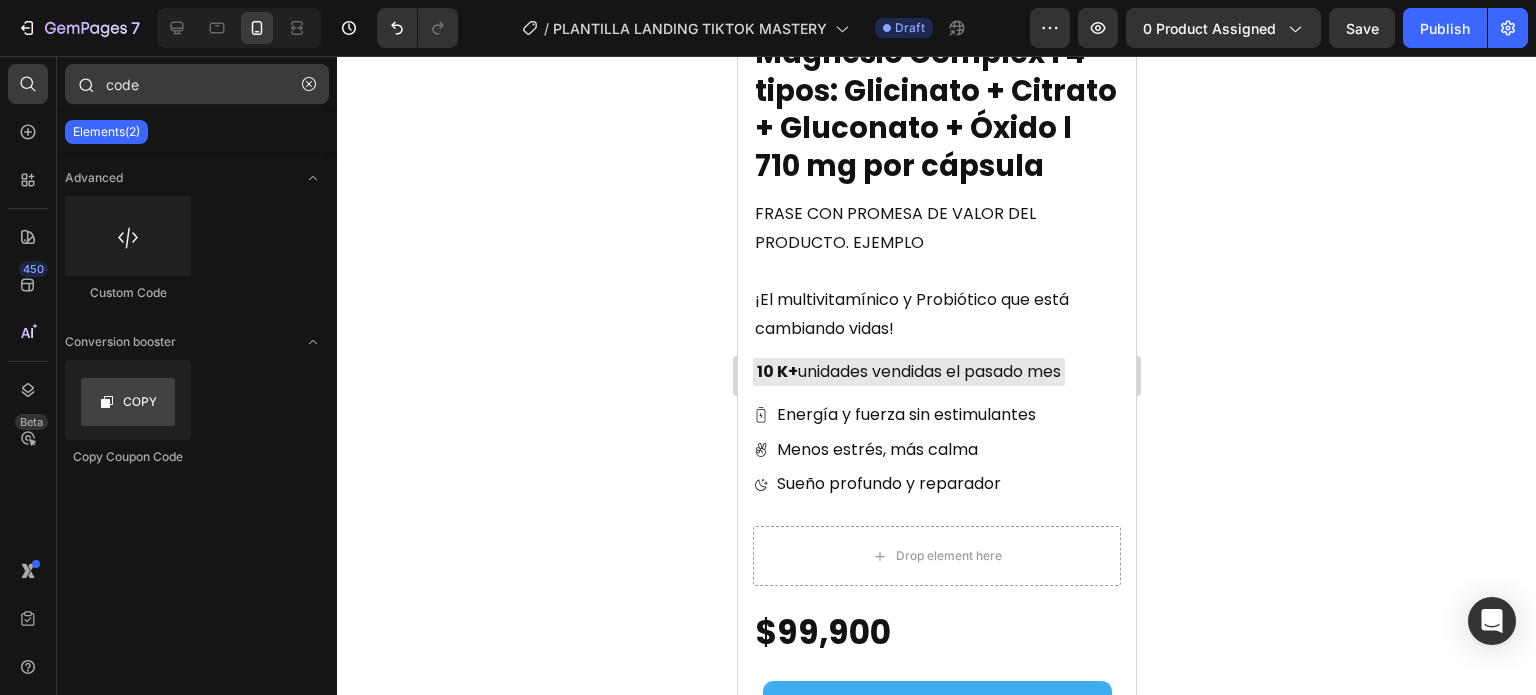 click on "code" at bounding box center (197, 84) 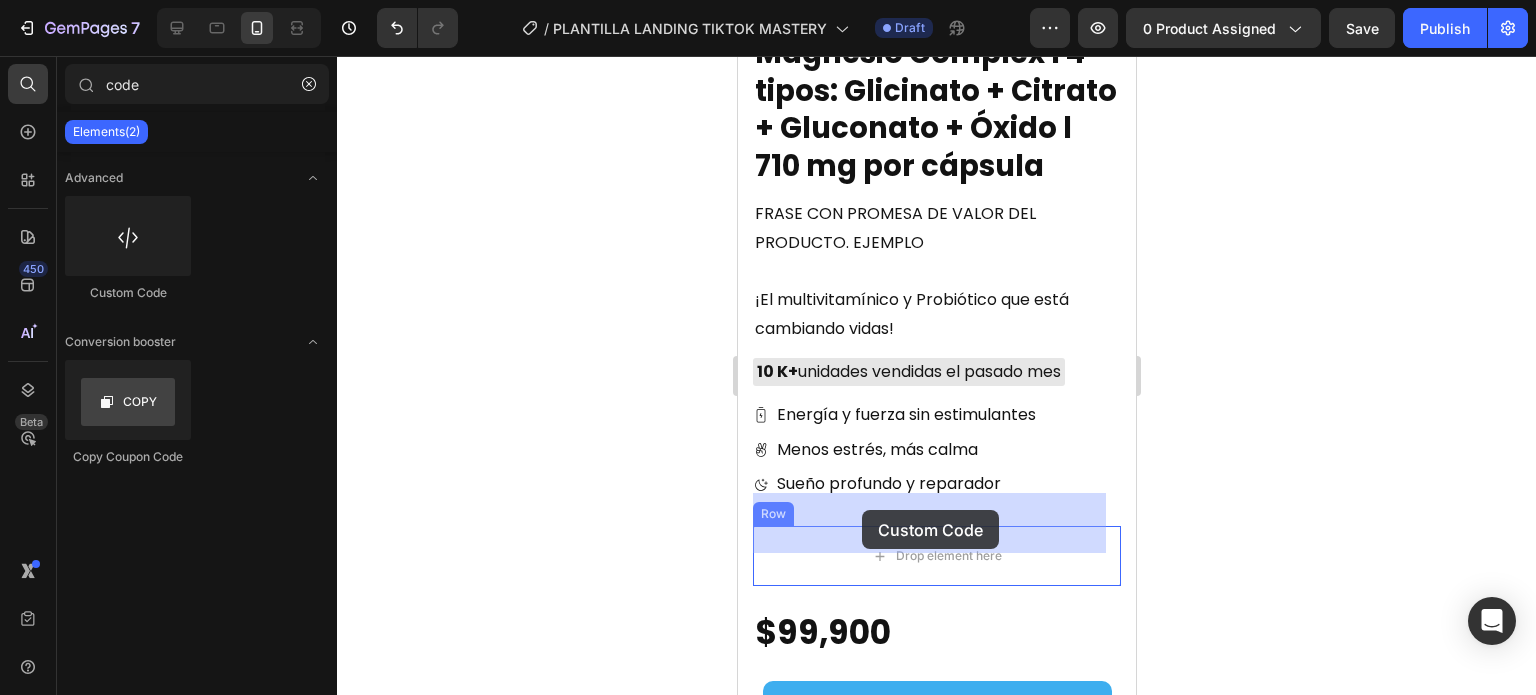 drag, startPoint x: 877, startPoint y: 324, endPoint x: 861, endPoint y: 510, distance: 186.6869 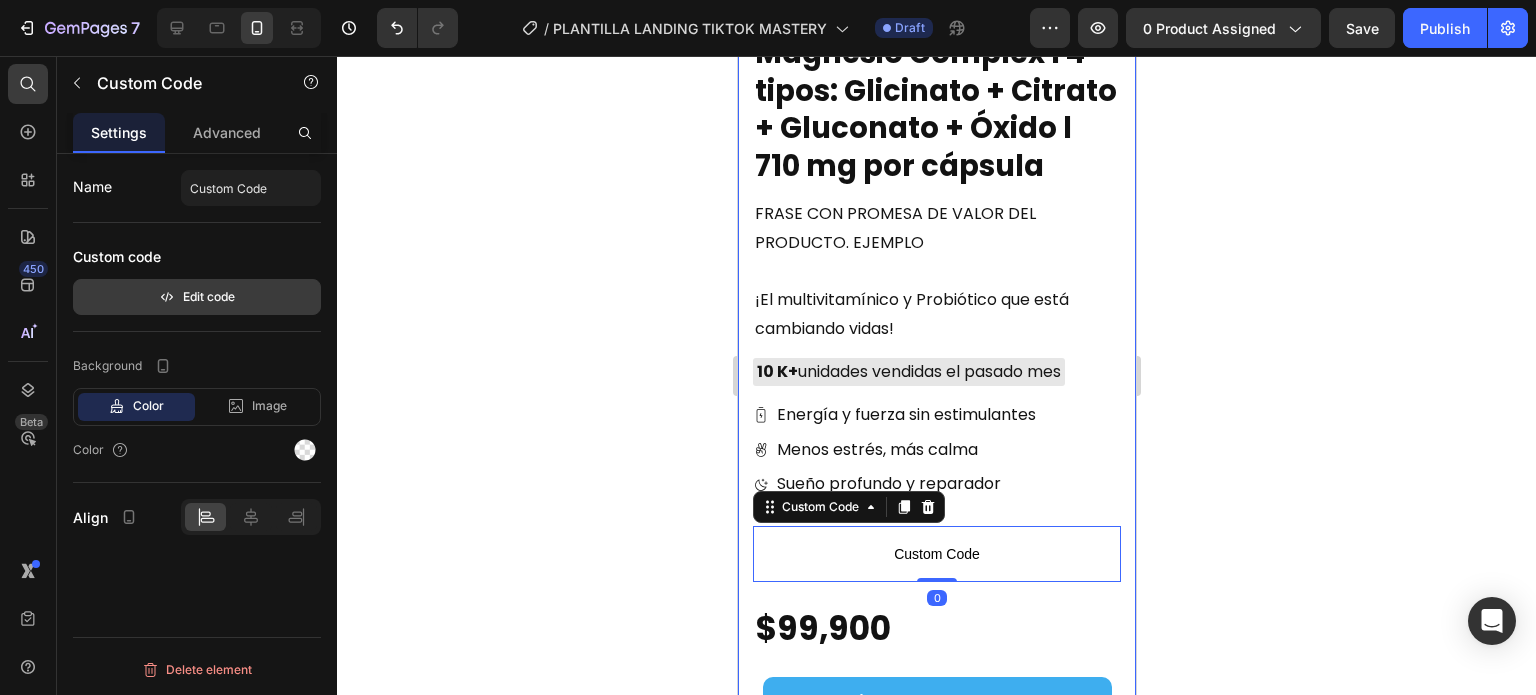 click on "Edit code" at bounding box center [197, 297] 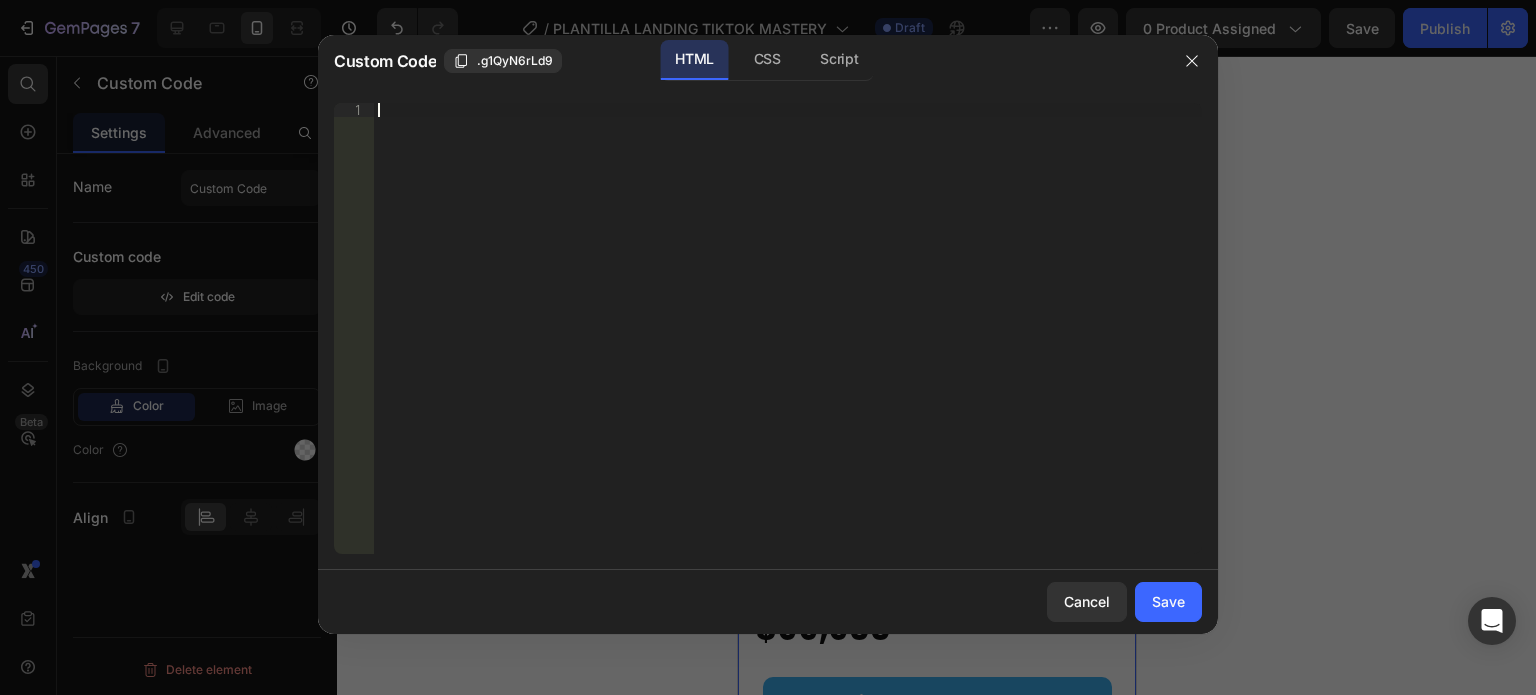 click on "Insert the 3rd-party installation code, HTML code, or Liquid code to display custom content." at bounding box center [788, 342] 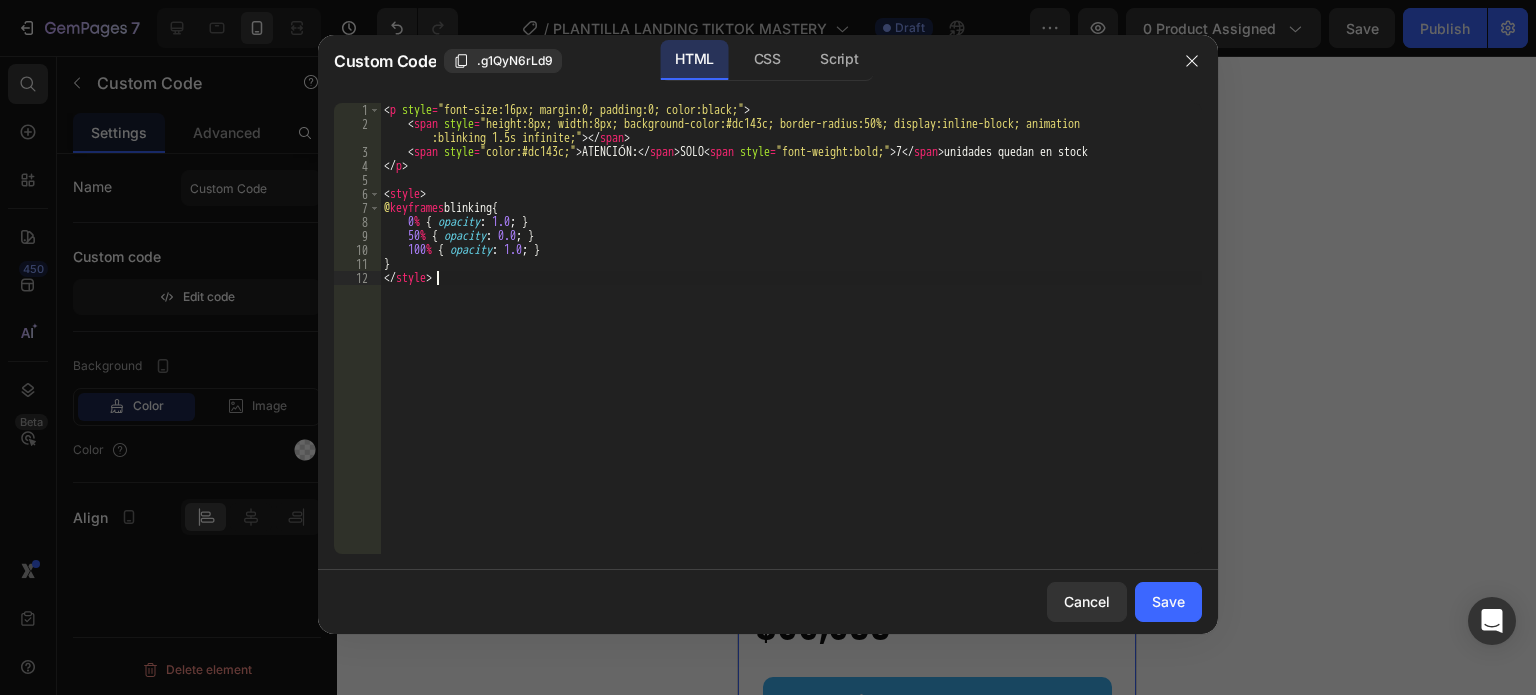 type on "</style>" 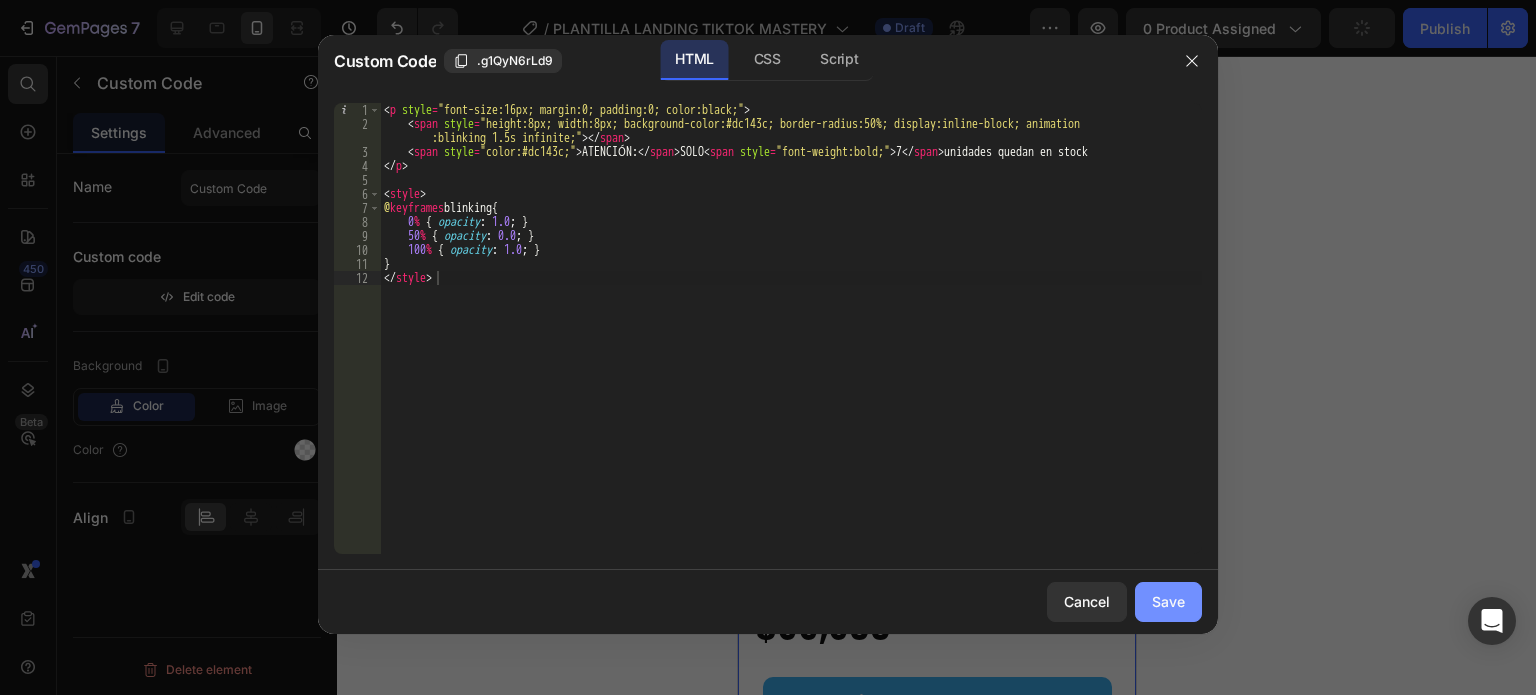 click on "Save" at bounding box center (1168, 601) 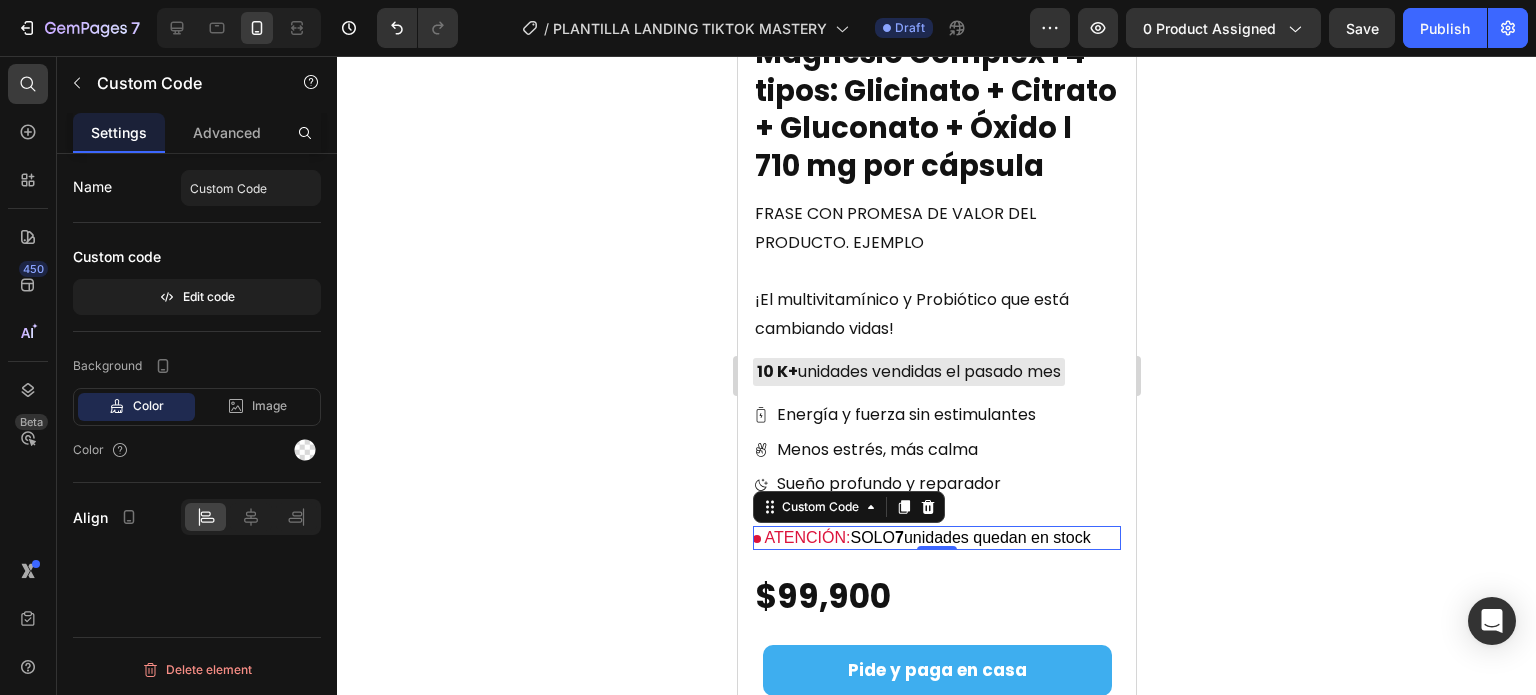 click on "ATENCIÓN:  SOLO  7  unidades quedan en stock" at bounding box center (936, 538) 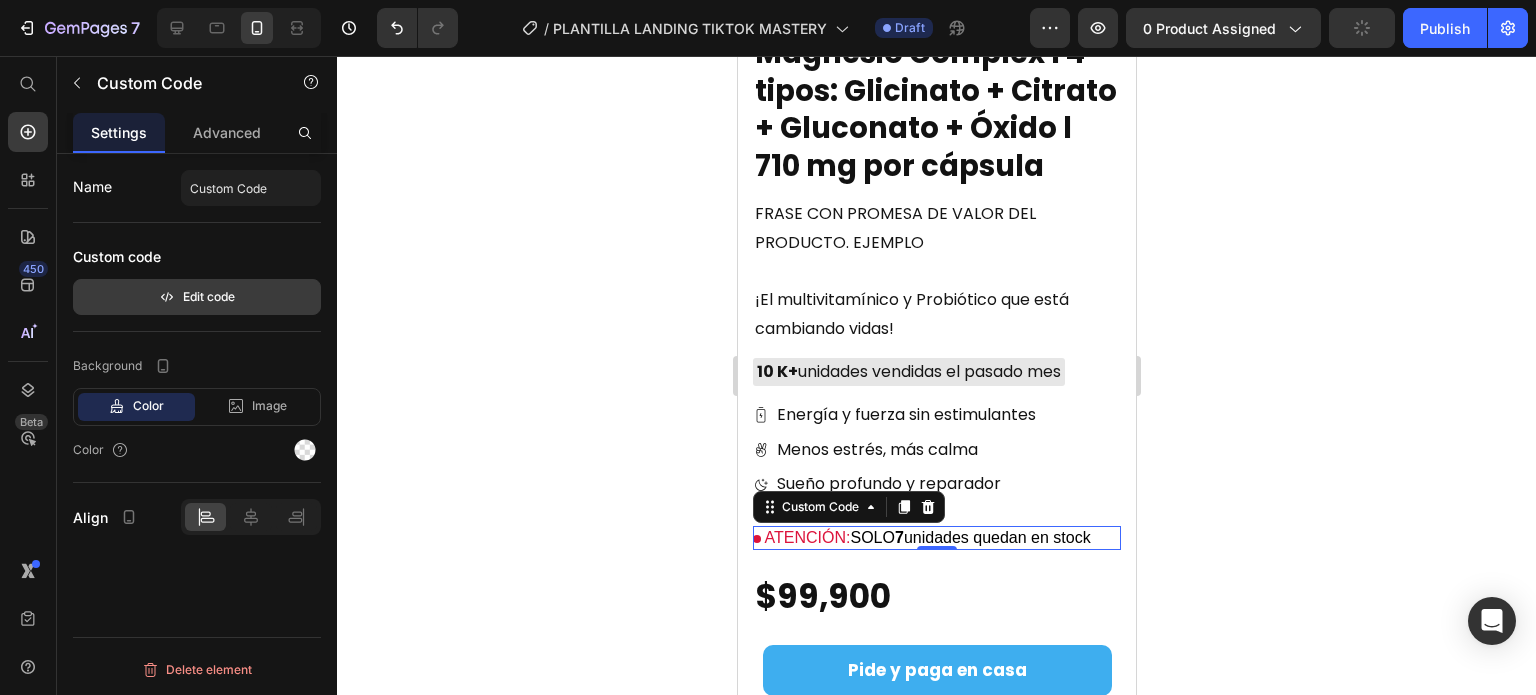 click on "Edit code" at bounding box center (197, 297) 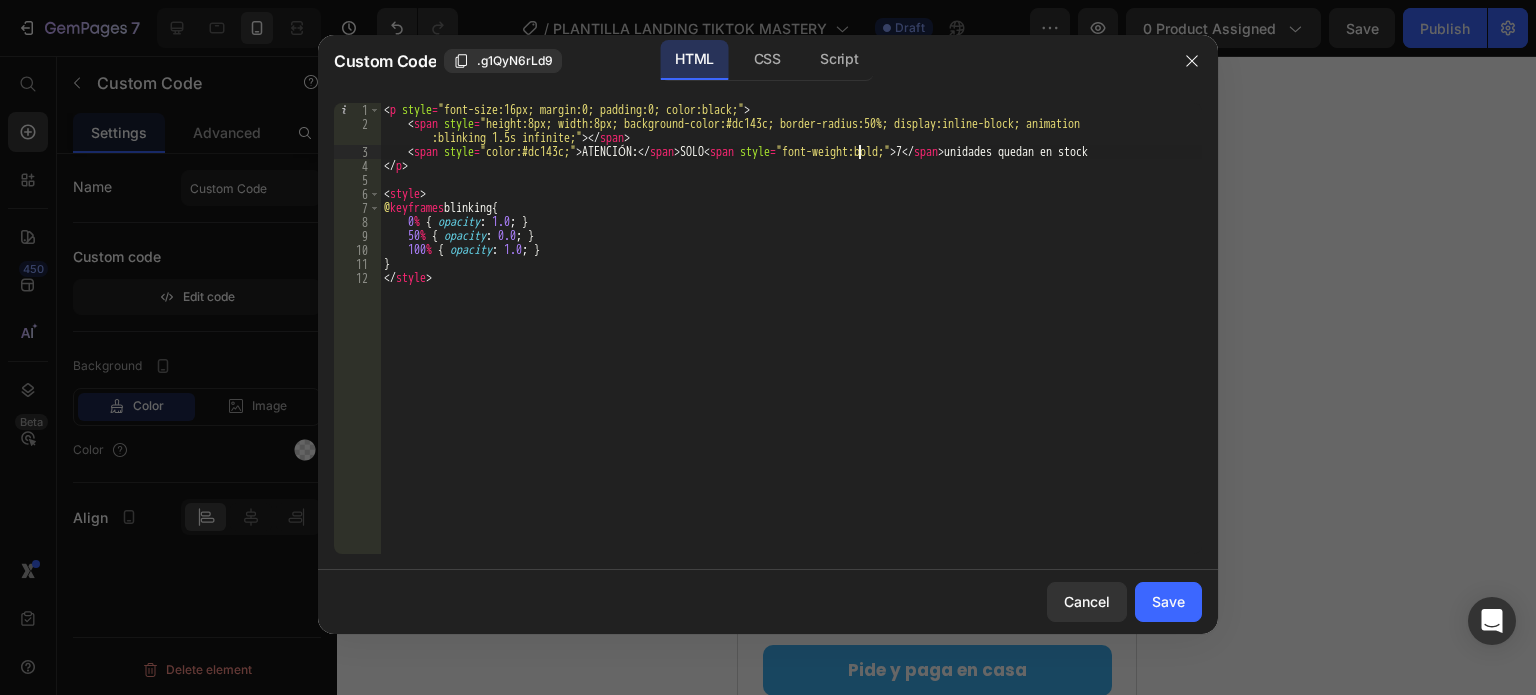 click on "< p   style = "font-size:16px; margin:0; padding:0; color:black;" >      < span   style = "height:8px; width:8px; background-color:#dc143c; border-radius:50%; display:inline-block; animation          :blinking 1.5s infinite;" > </ span >      < span   style = "color:#dc143c;" > ATENCIÓN: </ span >  SOLO  < span   style = "font-weight:bold;" > 7 </ span >  unidades quedan en stock </ p > < style > @ keyframes  blinking  {      0 %   {   opacity :   1.0 ;   }      50 %   {   opacity :   0.0 ;   }      100 %   {   opacity :   1.0 ;   } } </ style >" at bounding box center [791, 342] 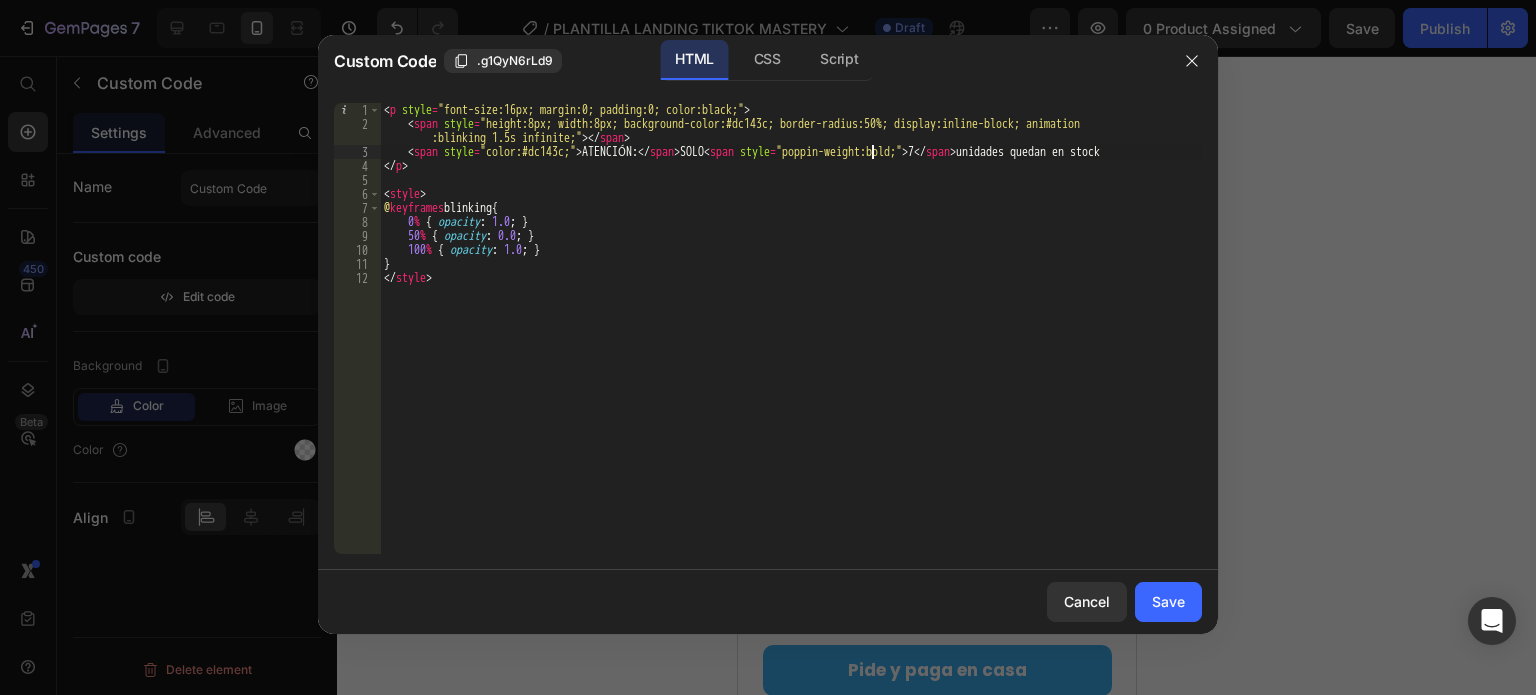 scroll, scrollTop: 0, scrollLeft: 41, axis: horizontal 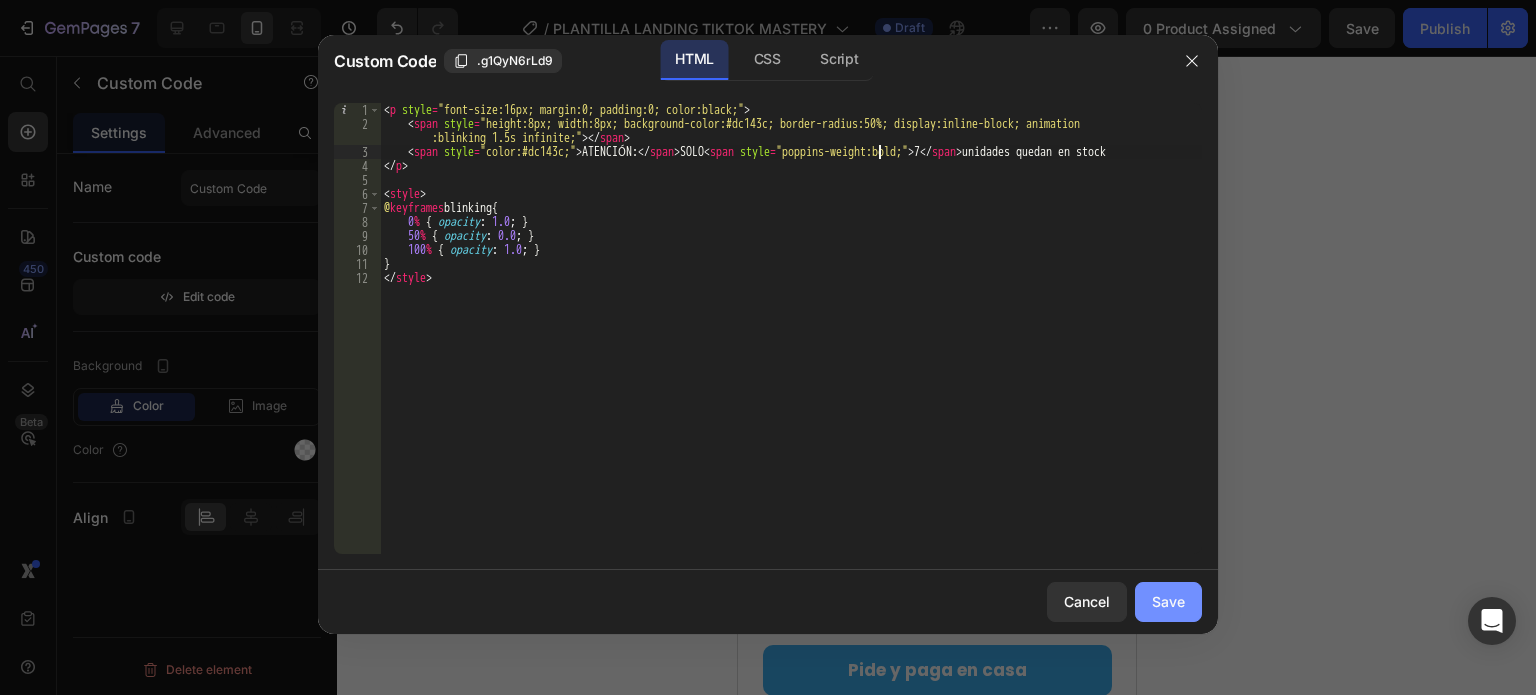type on "<span style="color:#dc143c;">ATENCIÓN:</span> SOLO <span style="poppins-weight:bold;">7</span> unidades quedan en stock" 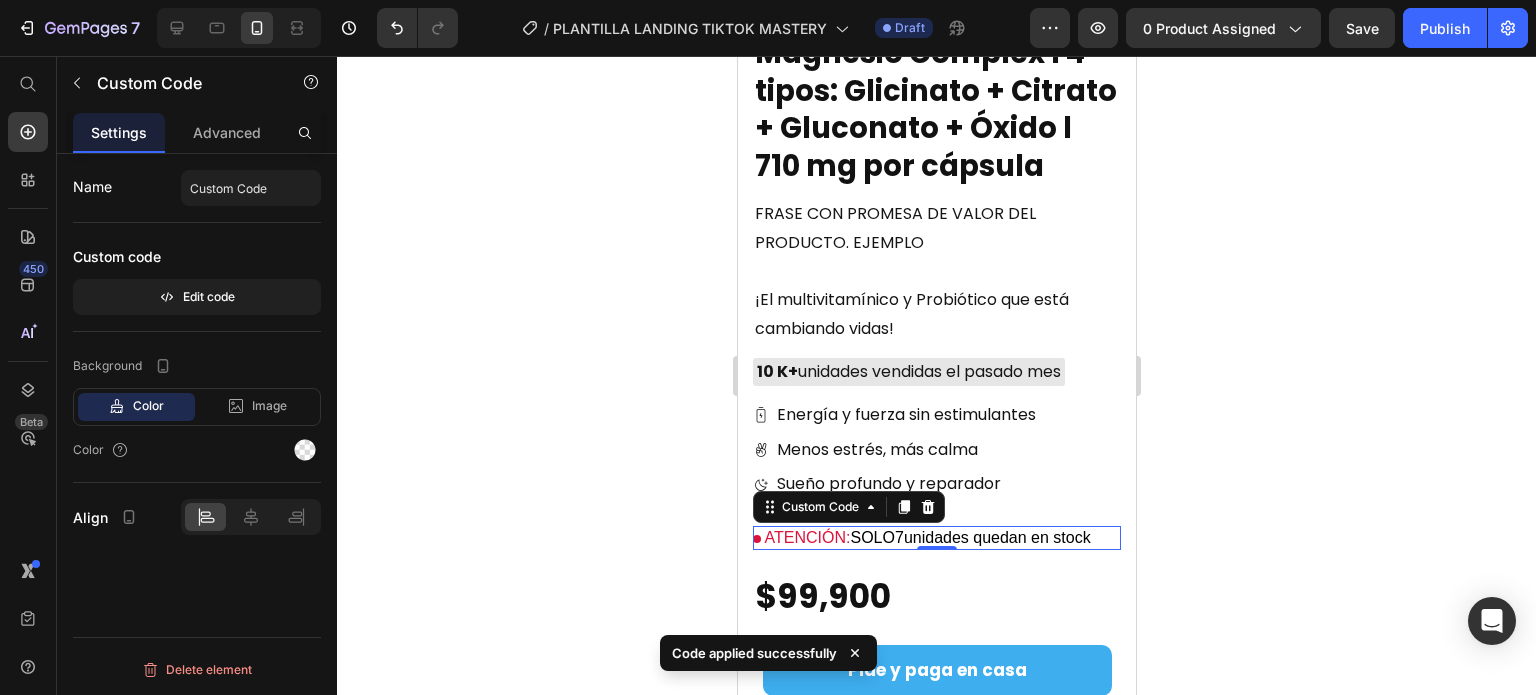 click on "ATENCIÓN:  SOLO  7  unidades quedan en stock" at bounding box center [936, 538] 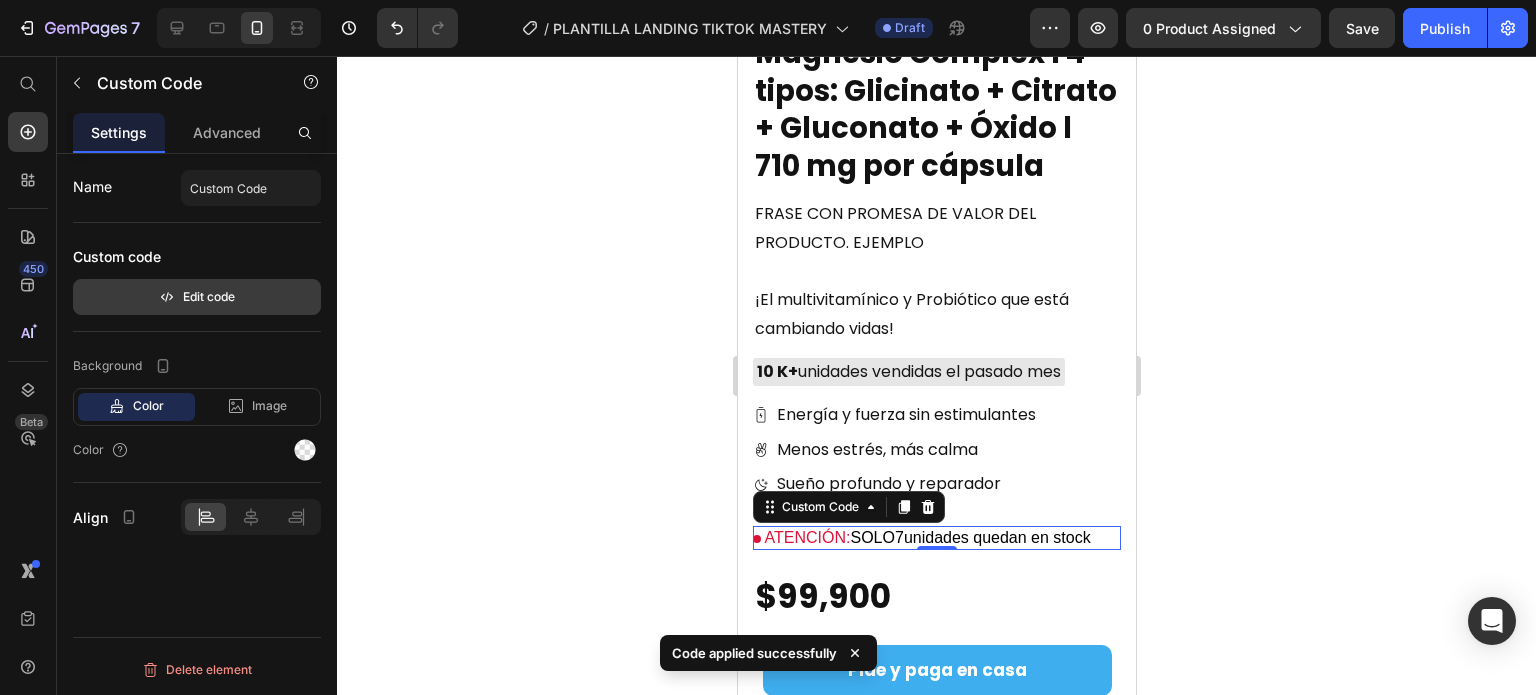 click on "Edit code" at bounding box center (197, 297) 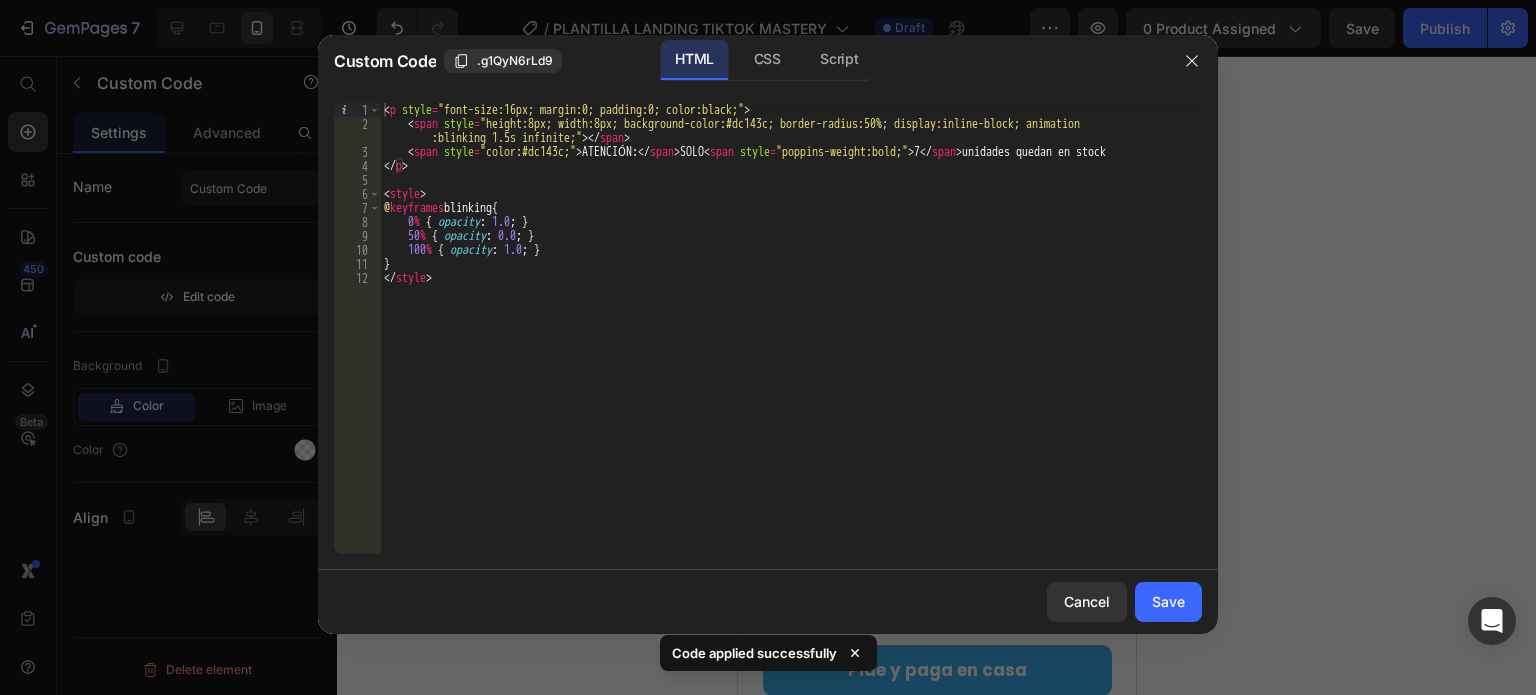click on "< p   style = "font-size:16px; margin:0; padding:0; color:black;" >      < span   style = "height:8px; width:8px; background-color:#dc143c; border-radius:50%; display:inline-block; animation          :blinking 1.5s infinite;" > </ span >      < span   style = "color:#dc143c;" > ATENCIÓN: </ span >  SOLO  < span   style = "poppins-weight:bold;" > 7 </ span >  unidades quedan en stock </ p > < style > @ keyframes  blinking  {      0 %   {   opacity :   1.0 ;   }      50 %   {   opacity :   0.0 ;   }      100 %   {   opacity :   1.0 ;   } } </ style >" at bounding box center (791, 342) 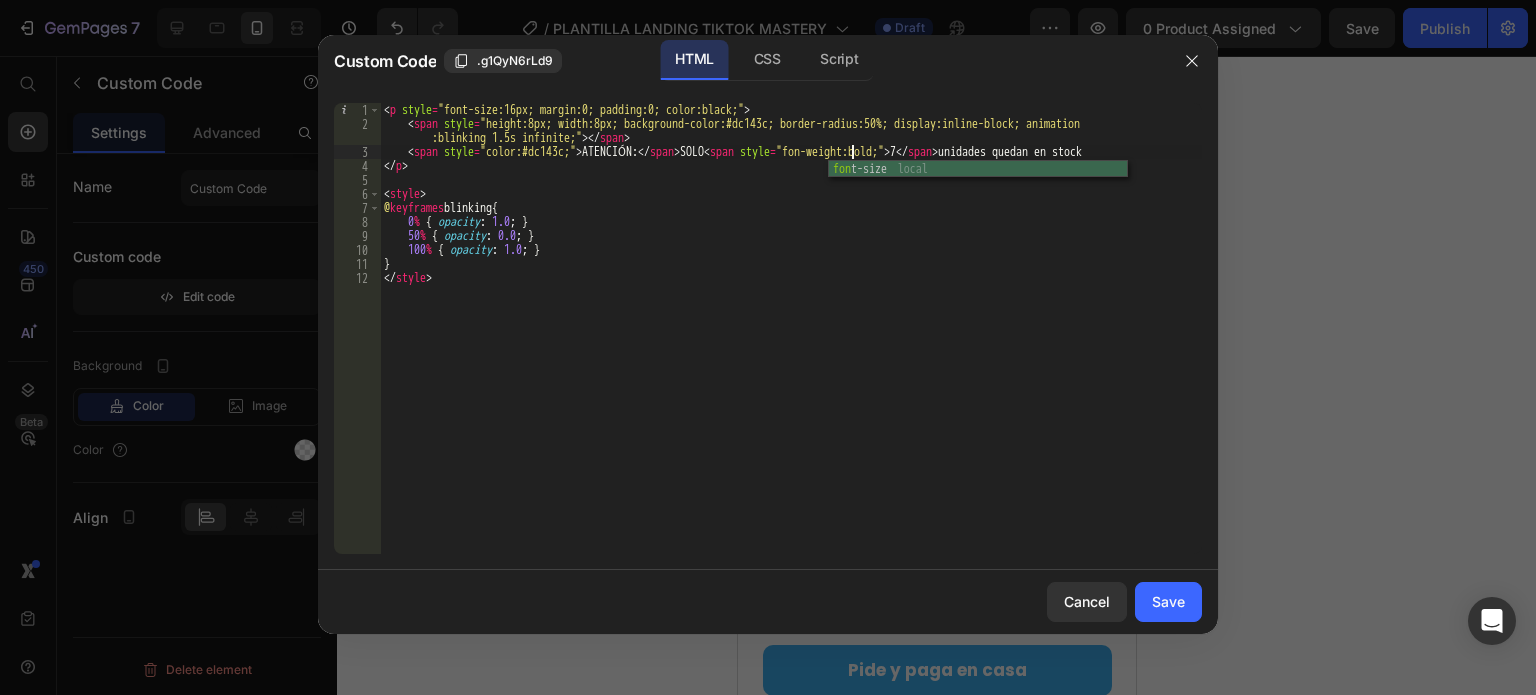 scroll, scrollTop: 0, scrollLeft: 40, axis: horizontal 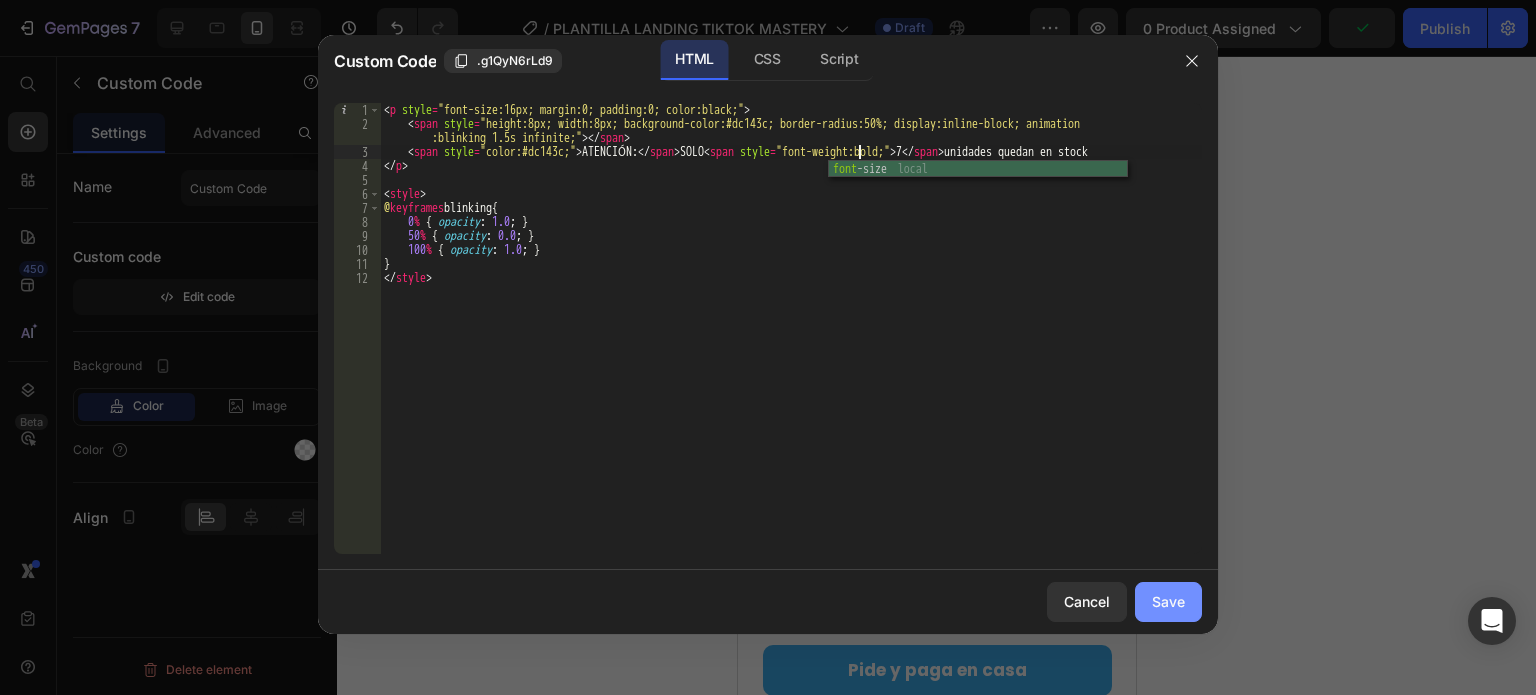 type on "<span style="color:#dc143c;">ATENCIÓN:</span> SOLO <span style="font-weight:bold;">7</span> unidades quedan en stock" 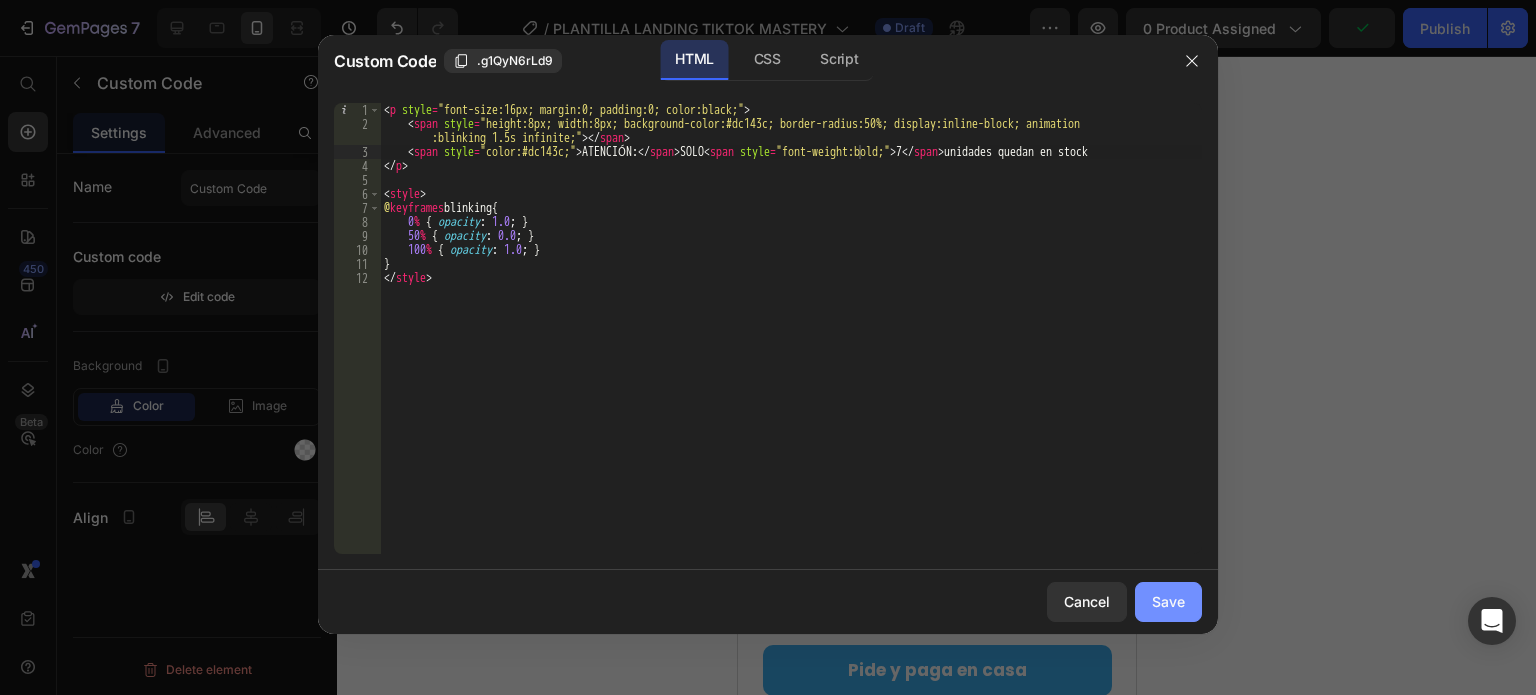 click on "Save" at bounding box center [1168, 601] 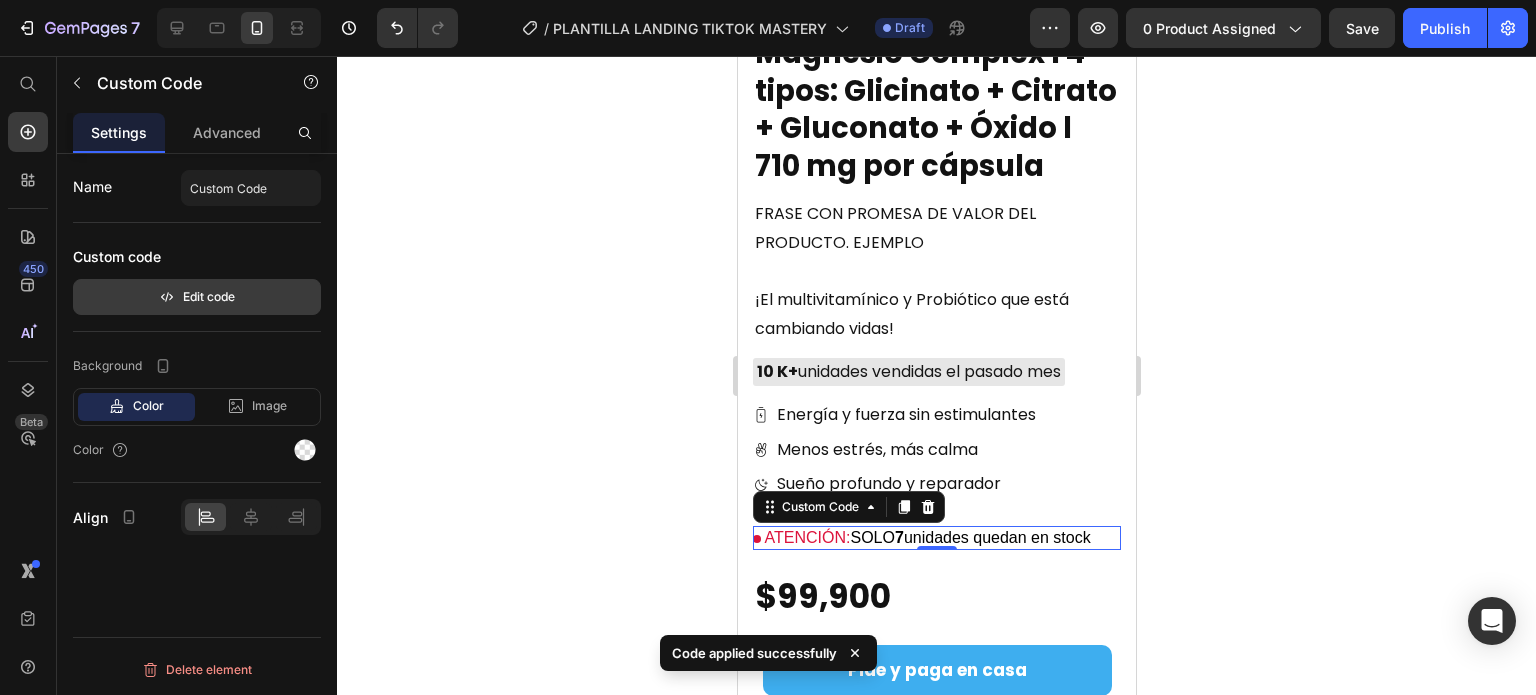 click on "Edit code" at bounding box center [197, 297] 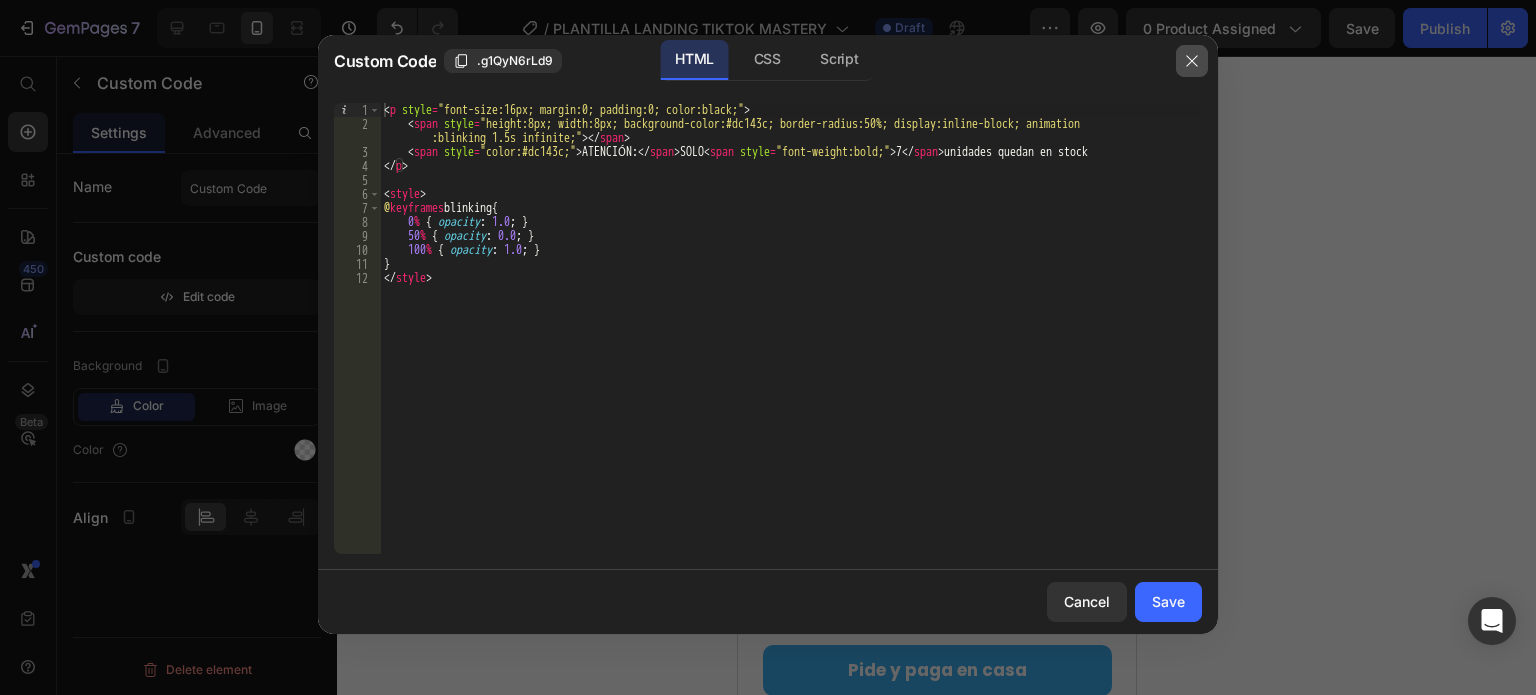 click 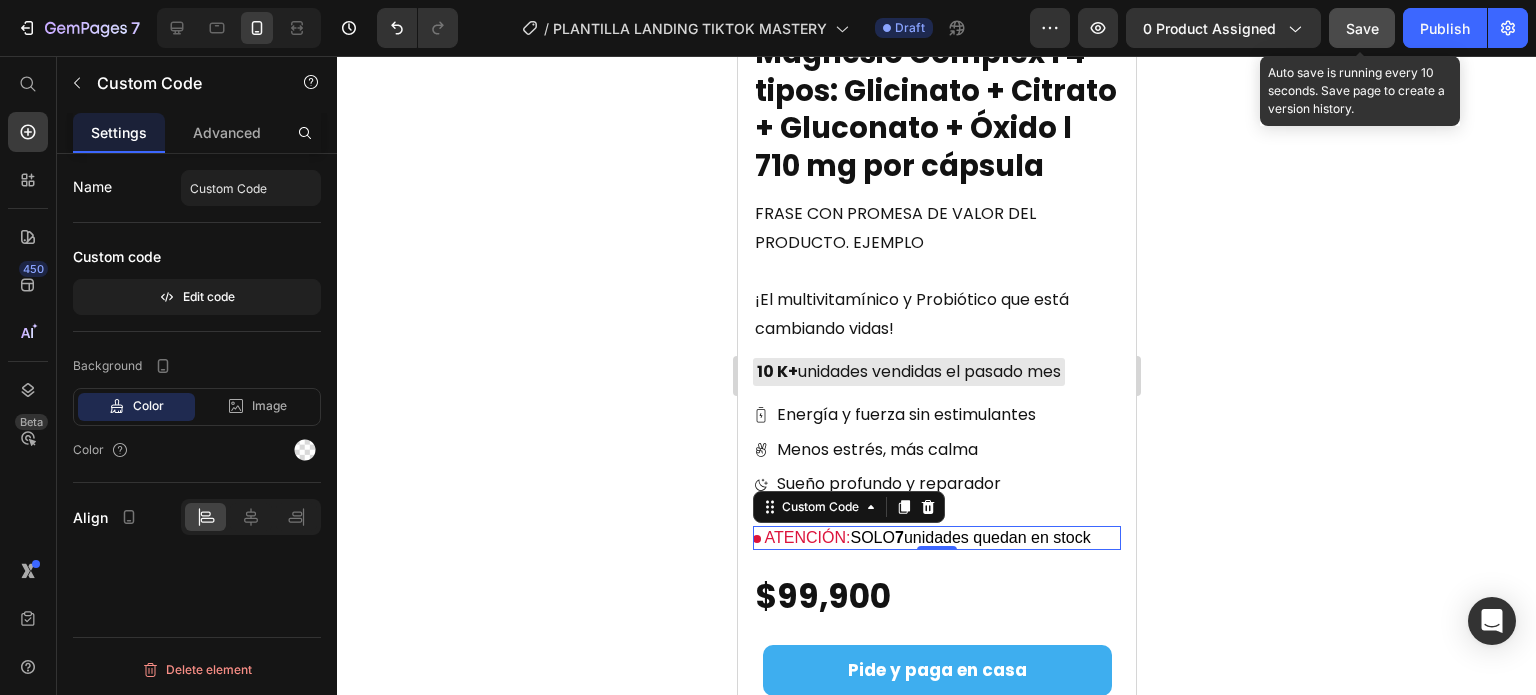 click on "Save" at bounding box center [1362, 28] 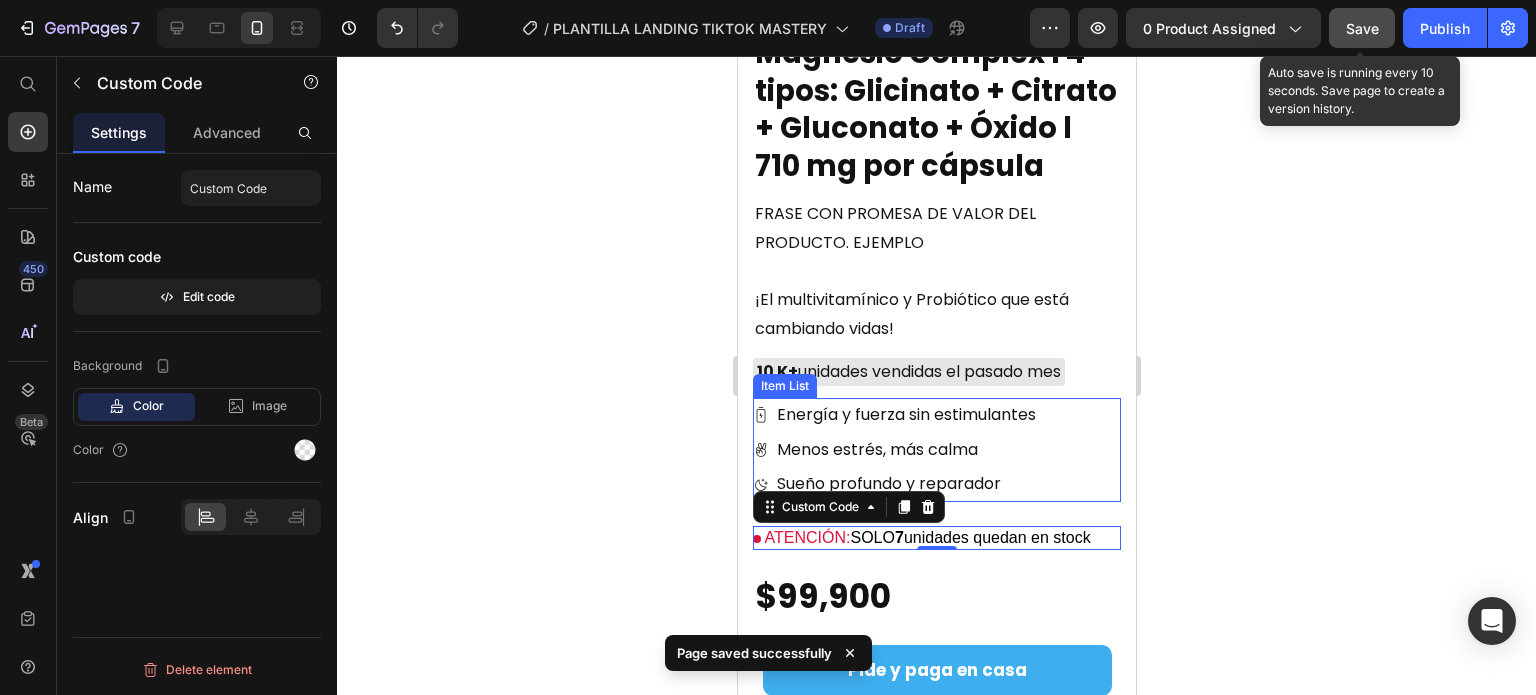 click on "Energía y fuerza sin estimulantes" at bounding box center [905, 415] 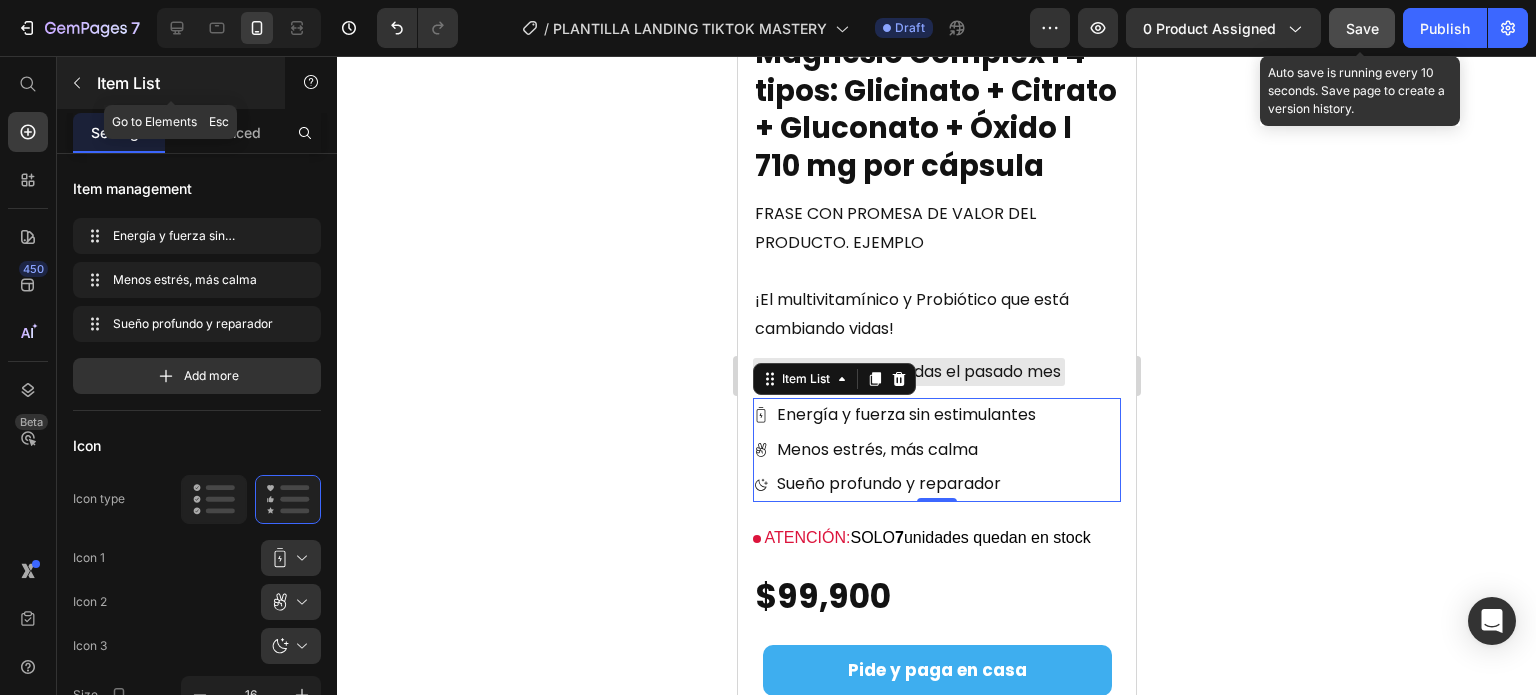 click at bounding box center [77, 83] 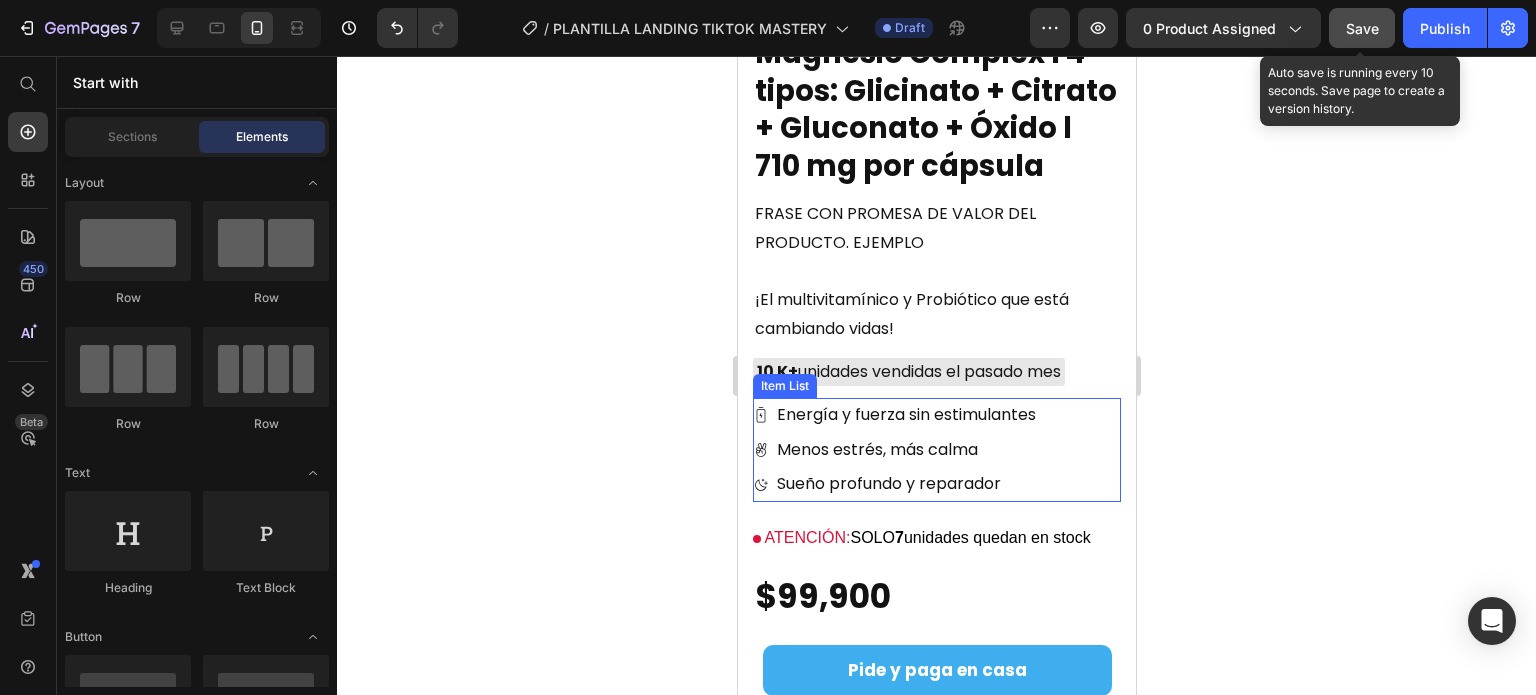 click on "Energía y fuerza sin estimulantes
Menos estrés, más calma
Sueño profundo y reparador" at bounding box center (936, 450) 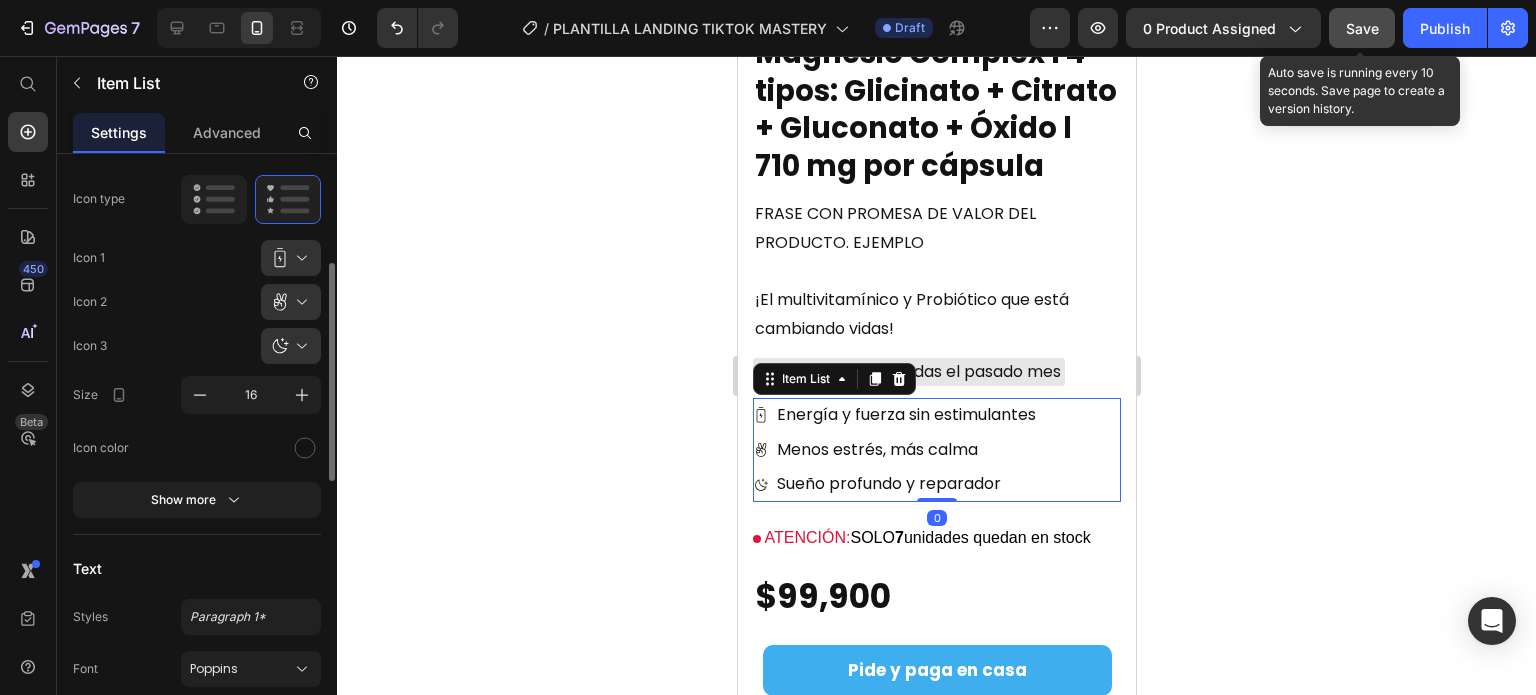 scroll, scrollTop: 500, scrollLeft: 0, axis: vertical 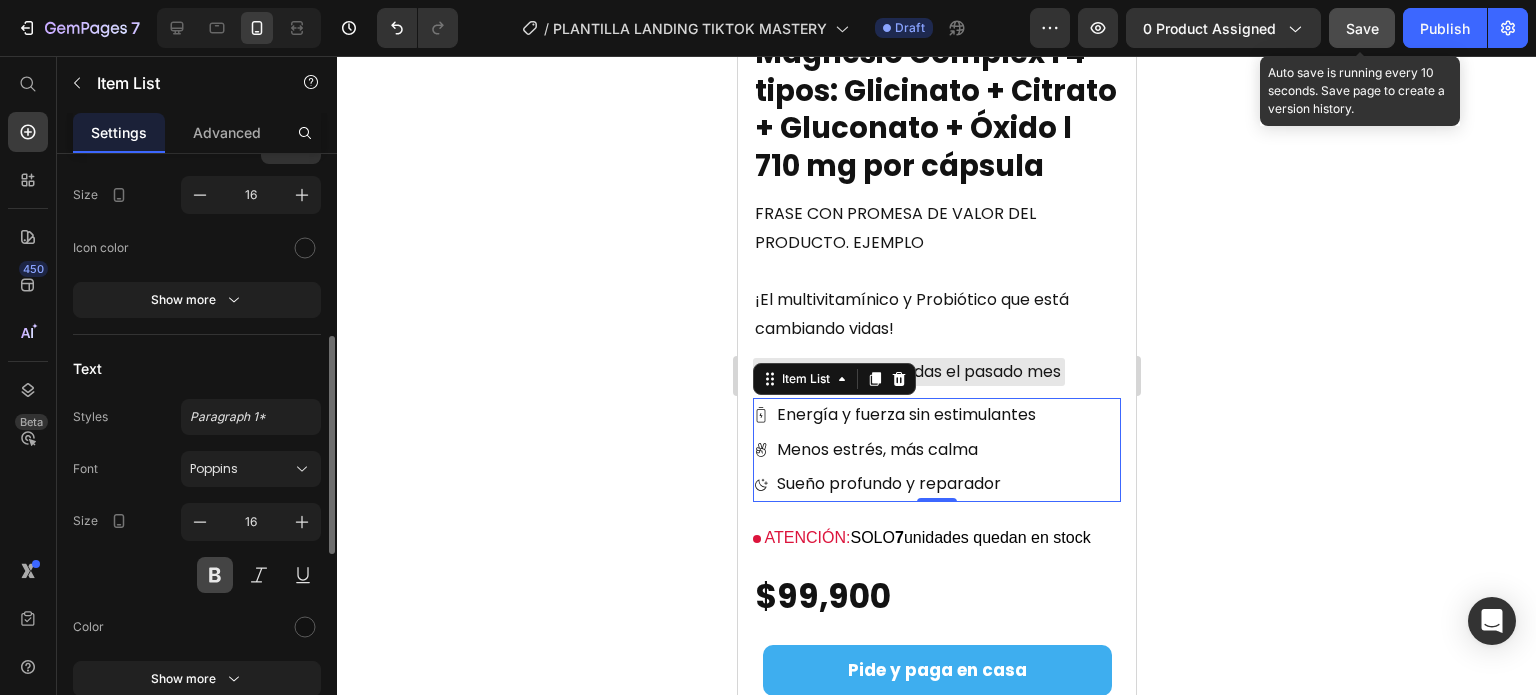 click at bounding box center (215, 575) 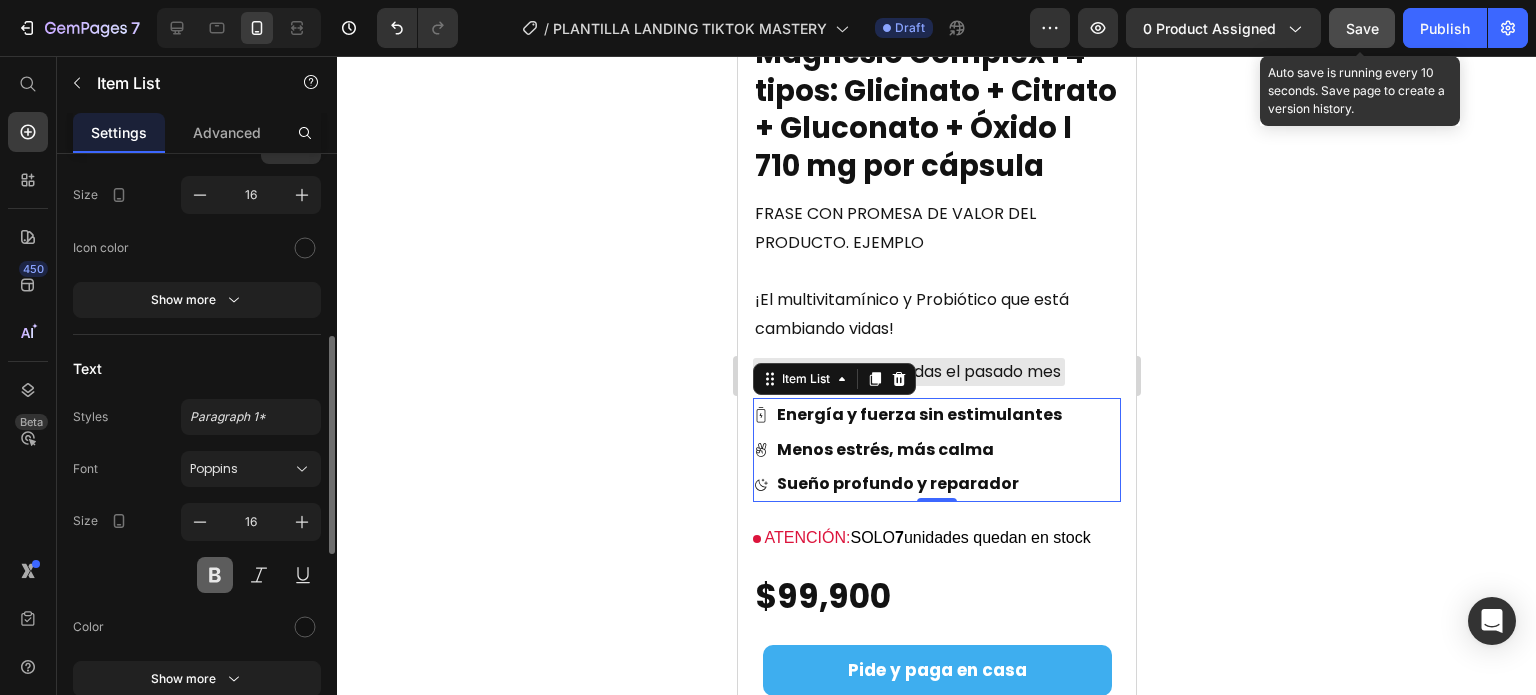click at bounding box center (215, 575) 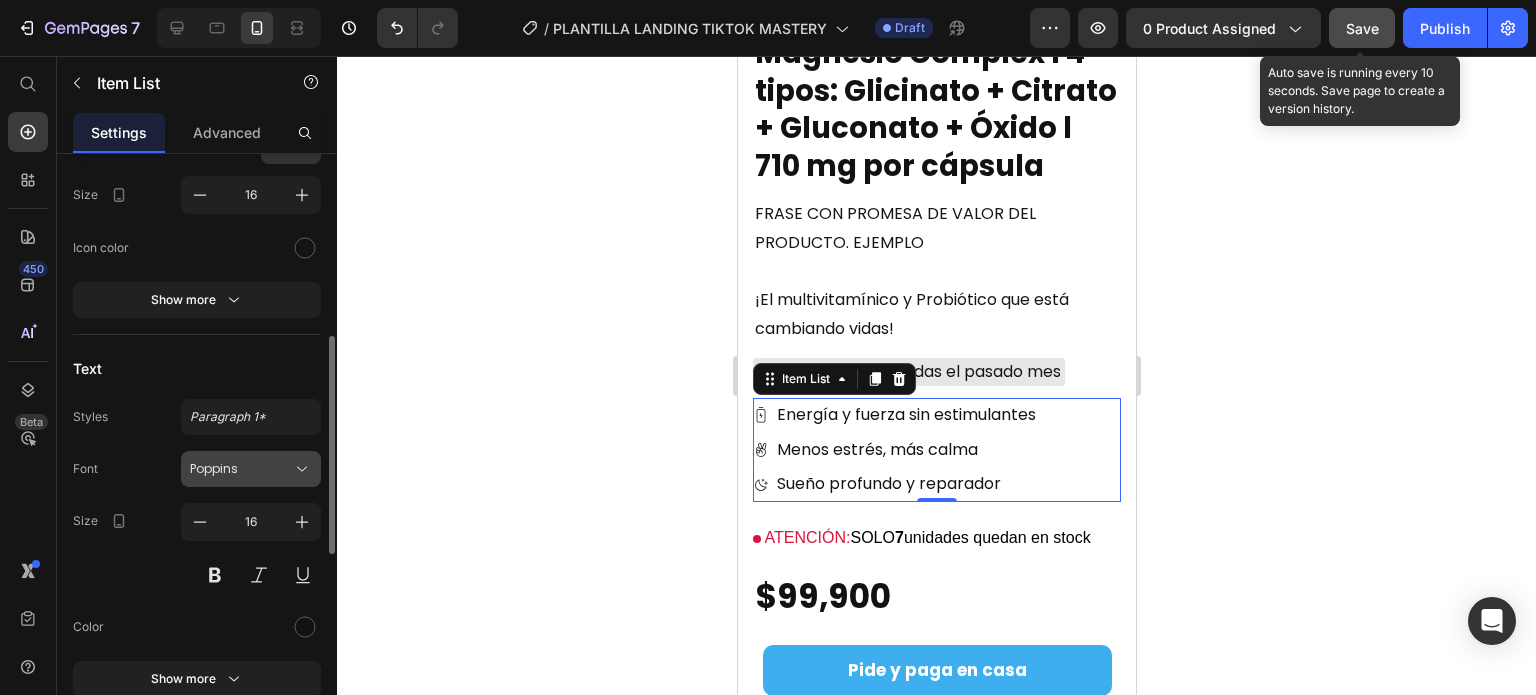 click on "Poppins" at bounding box center (251, 469) 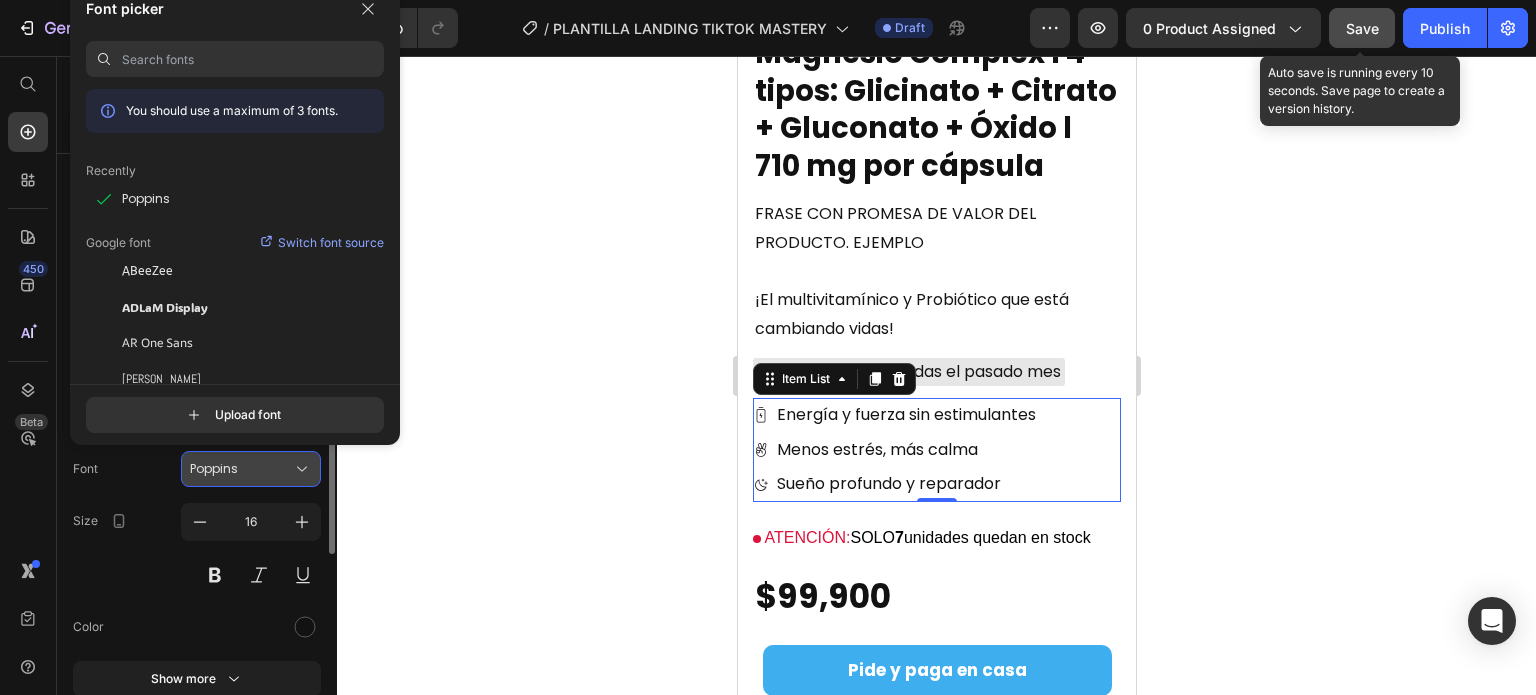 click on "Poppins" at bounding box center [251, 469] 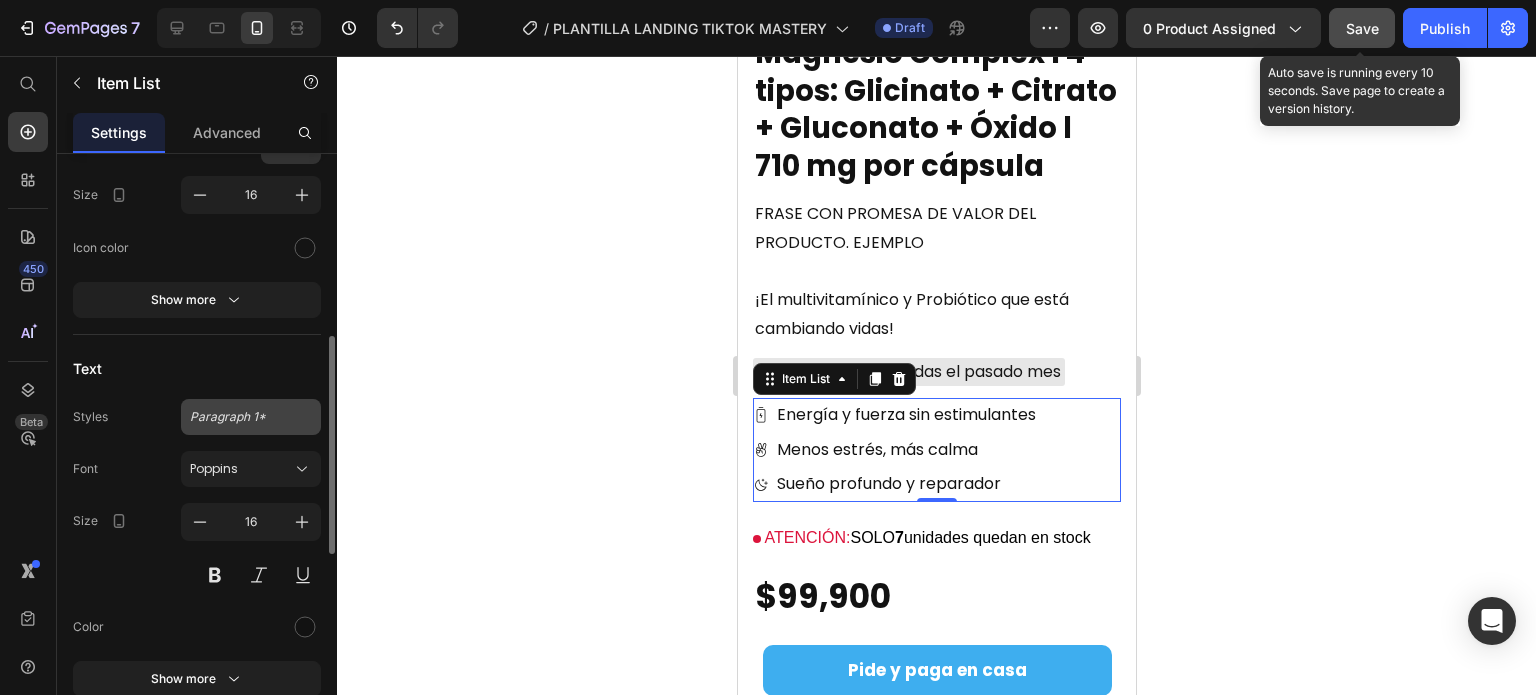 click on "Paragraph 1*" at bounding box center [239, 417] 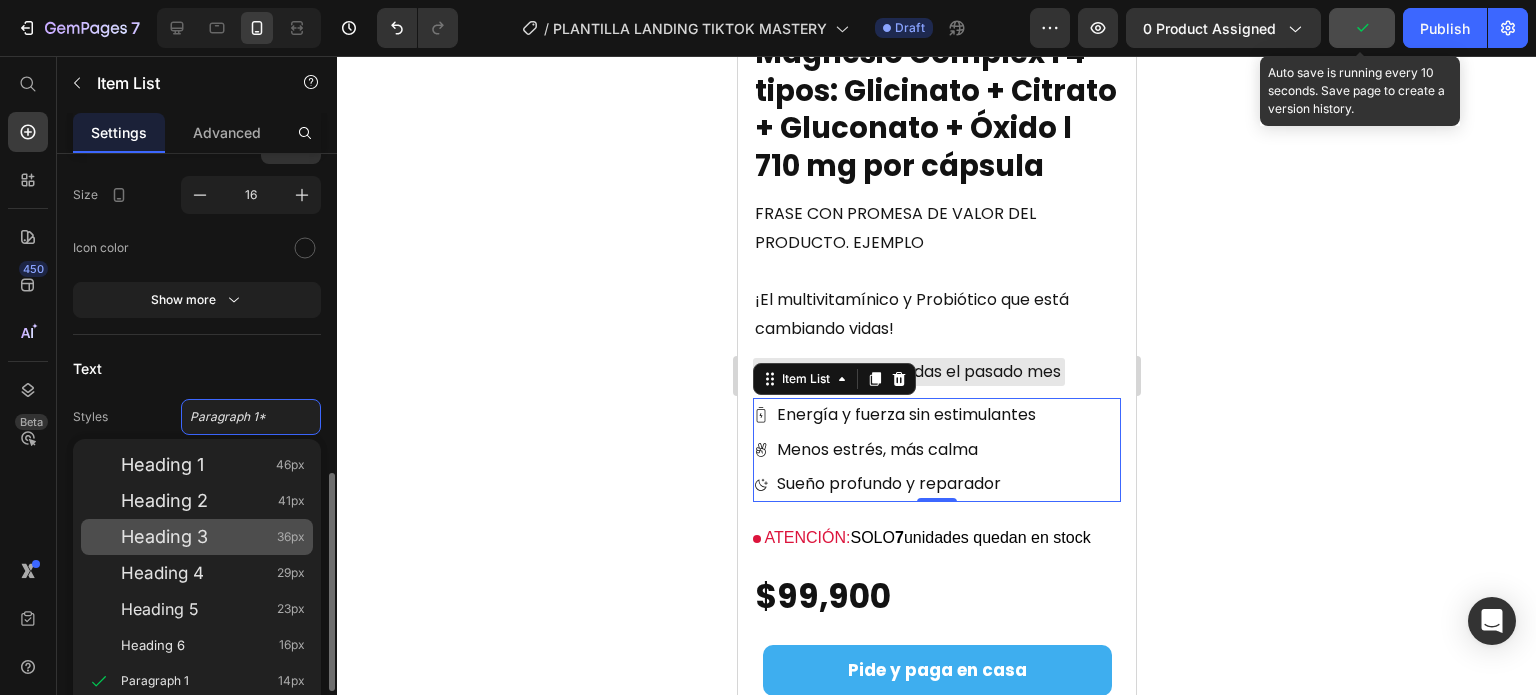 scroll, scrollTop: 700, scrollLeft: 0, axis: vertical 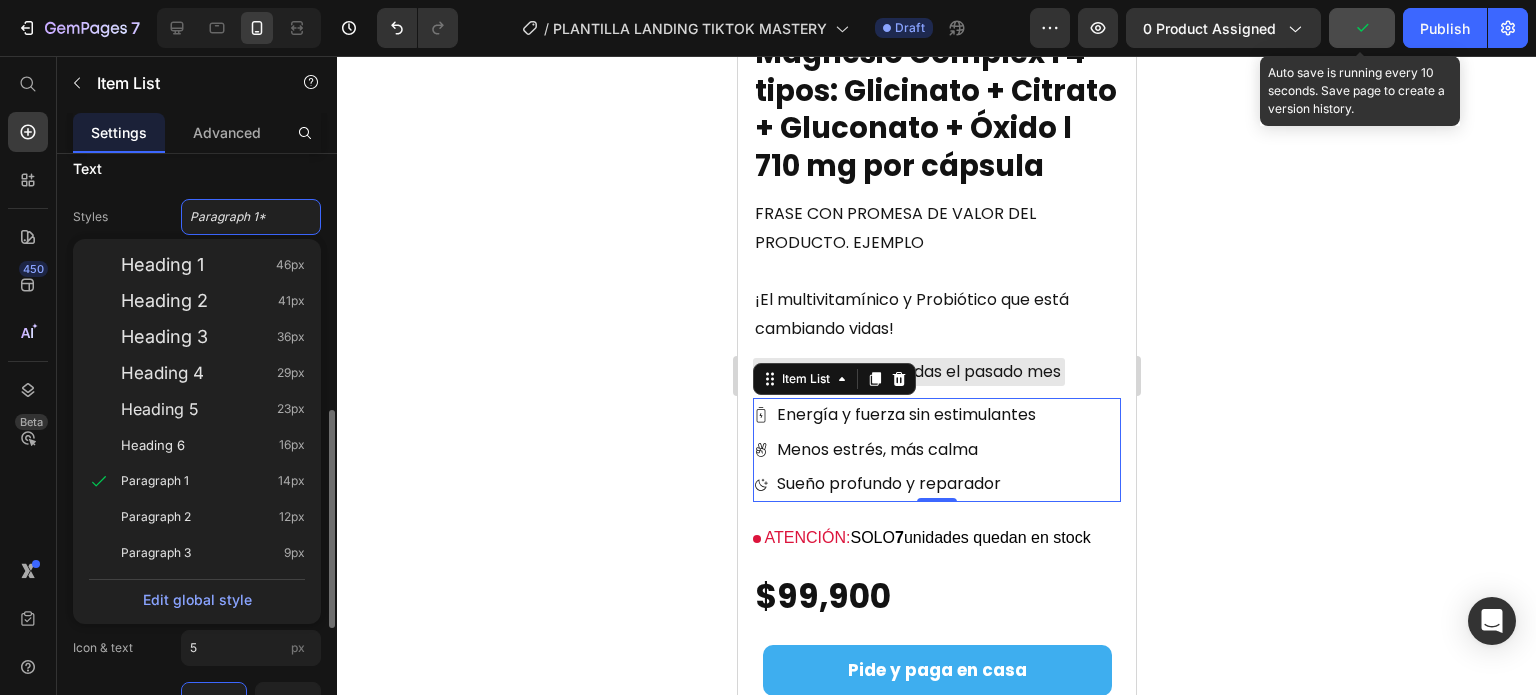 click on "Styles Paragraph 1* Heading 1 46px Heading 2 41px Heading 3 36px Heading 4 29px Heading 5 23px Heading 6 16px Paragraph 1 14px Paragraph 2 12px Paragraph 3 9px  Edit global style" at bounding box center (197, 217) 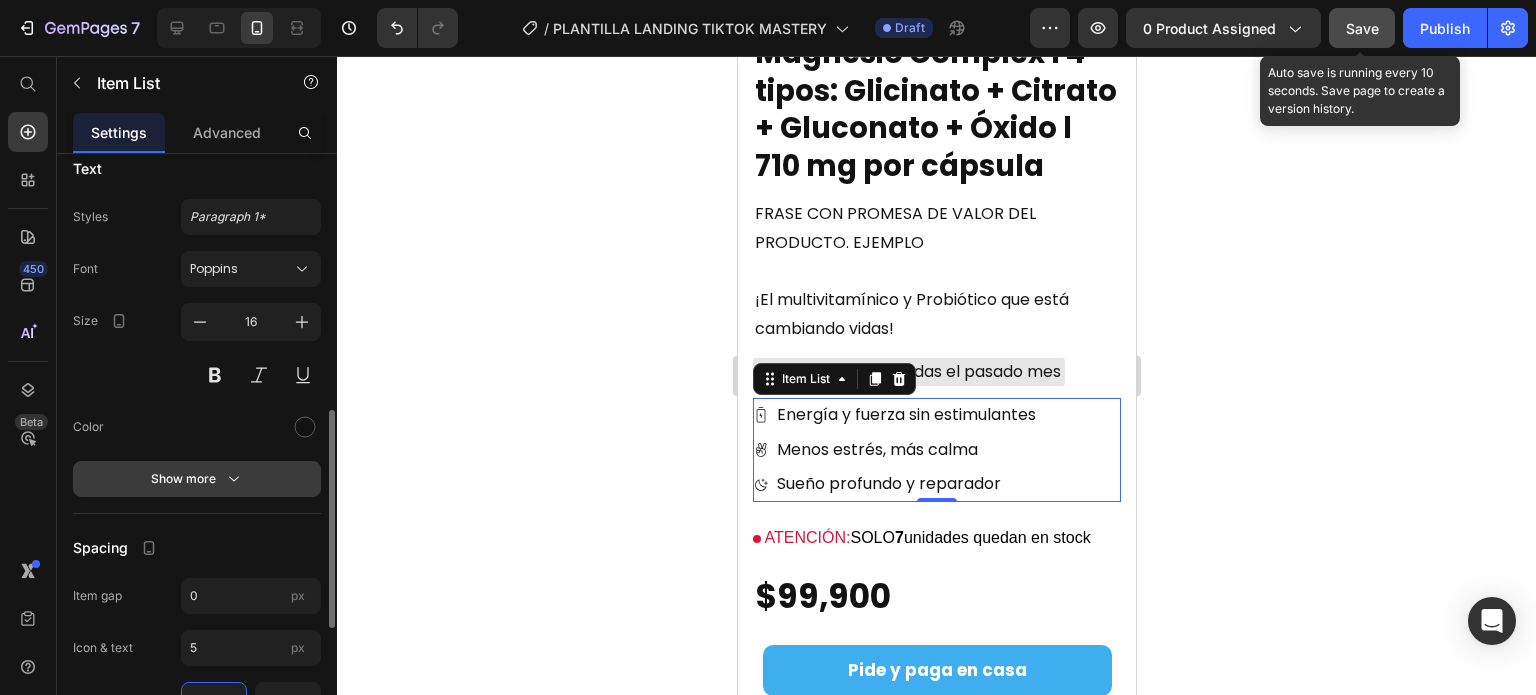 click 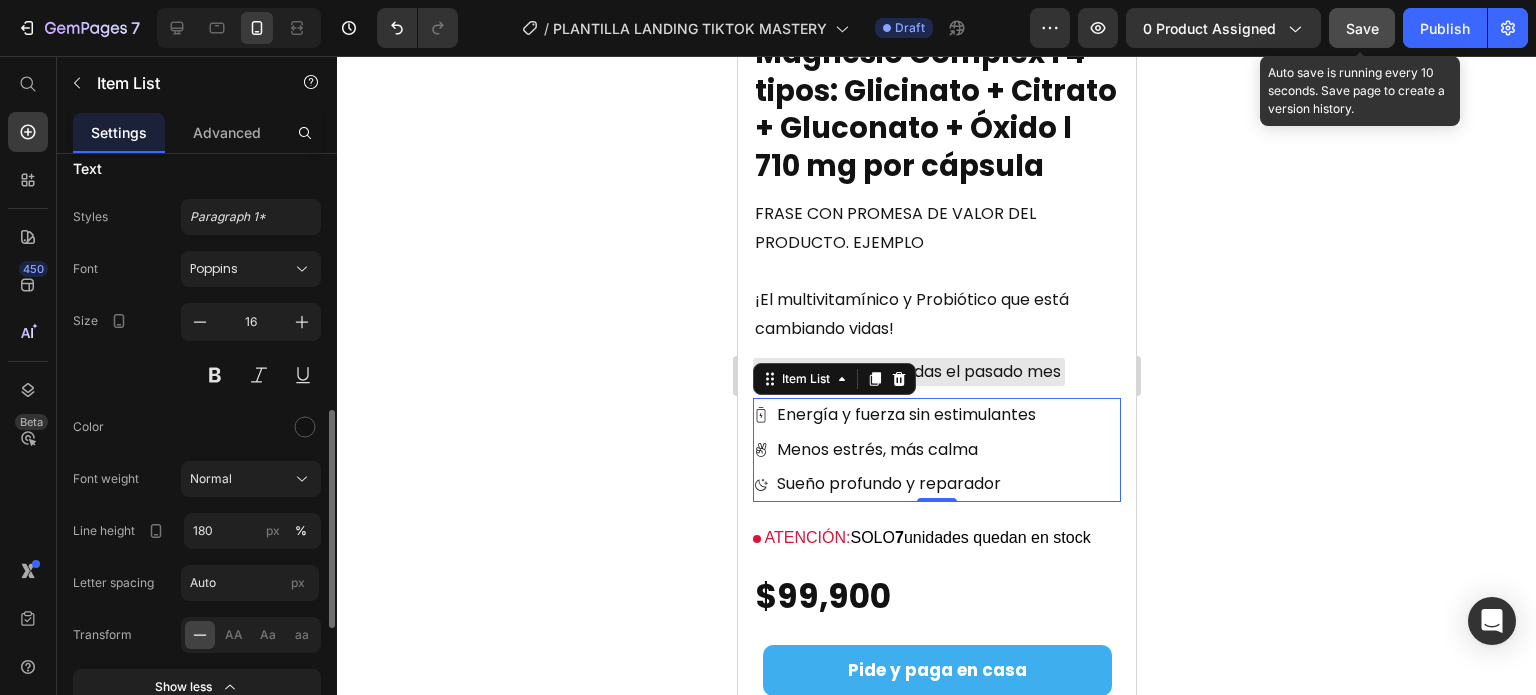 scroll, scrollTop: 800, scrollLeft: 0, axis: vertical 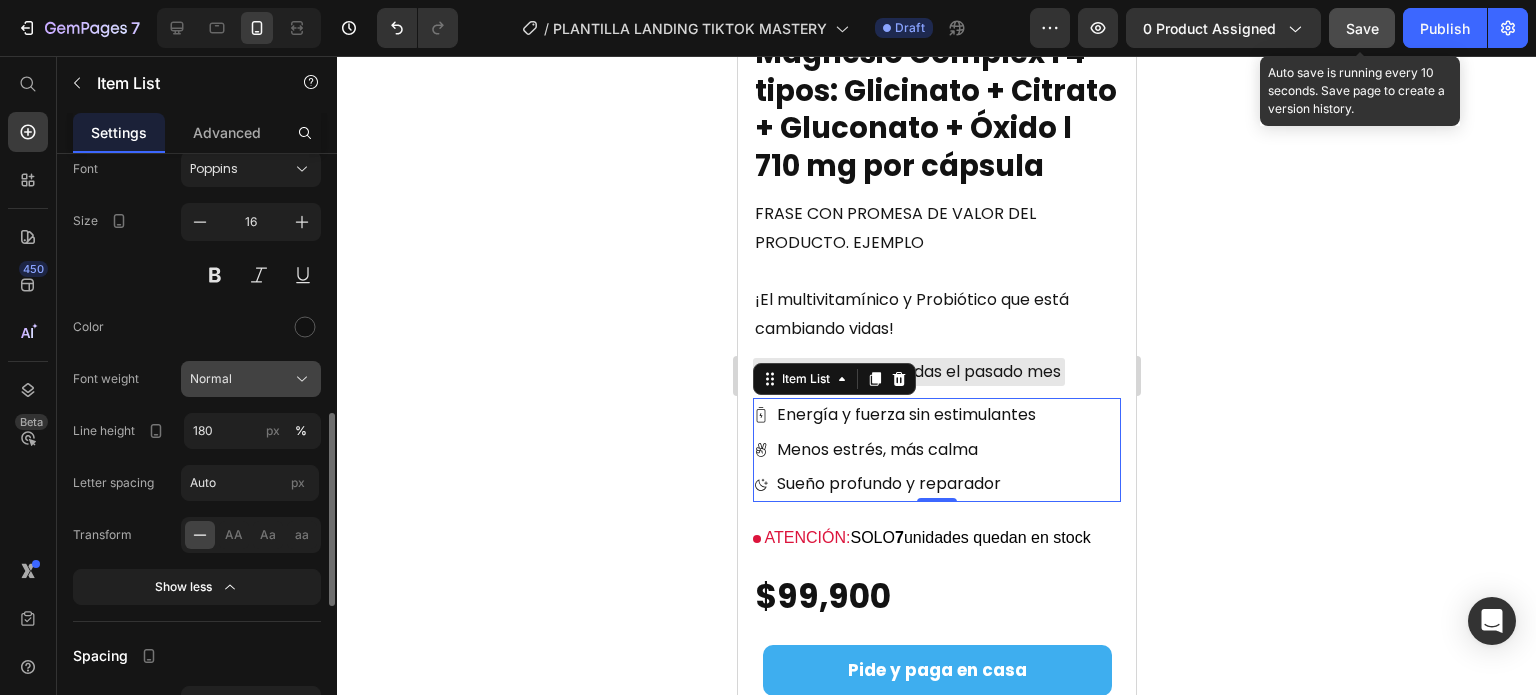 click on "Normal" 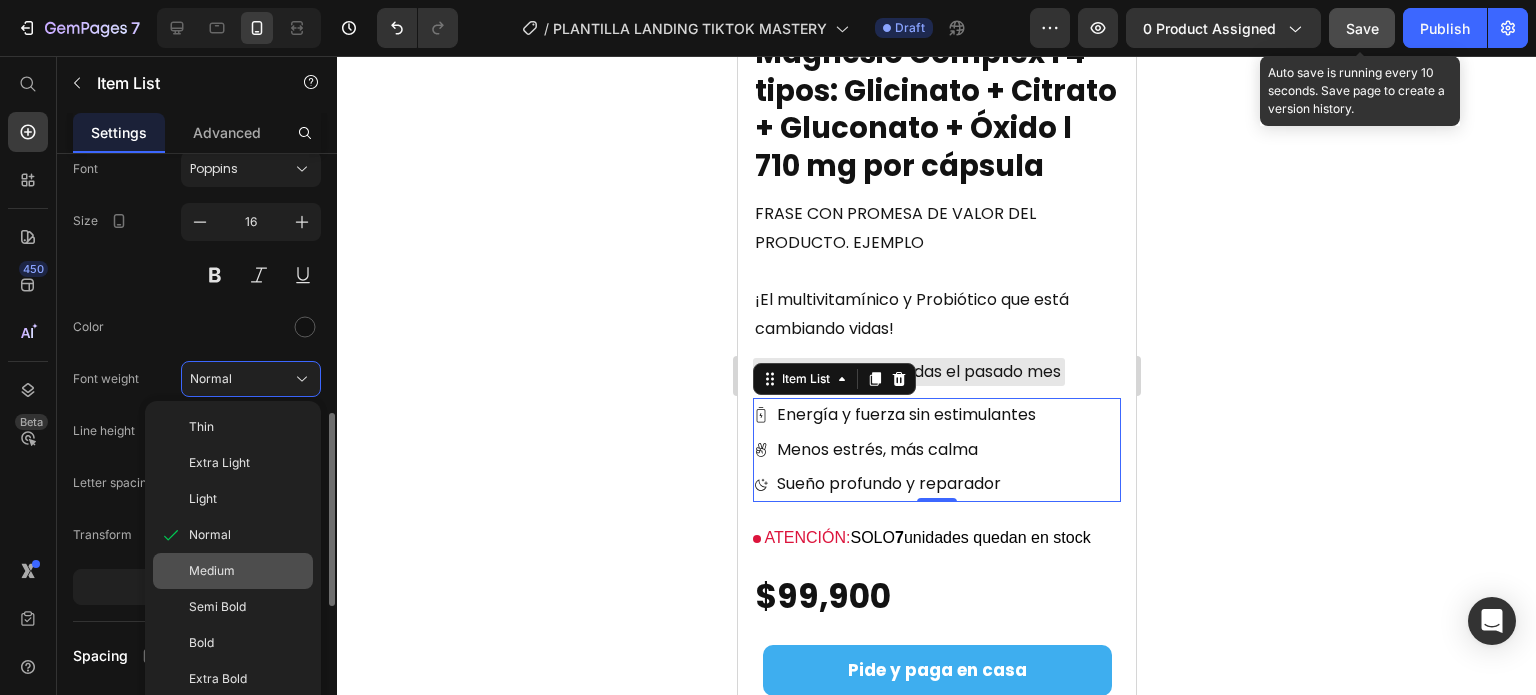 click on "Medium" 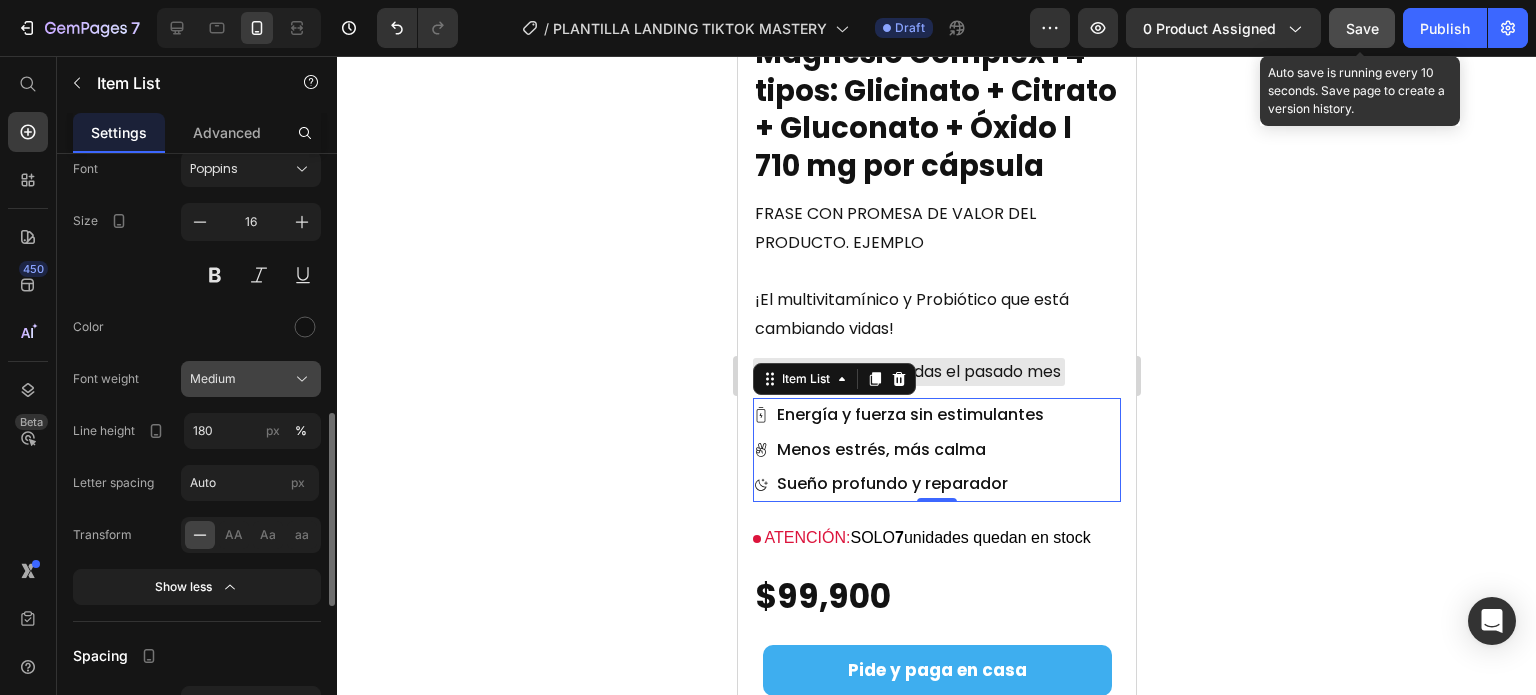 click on "Medium" 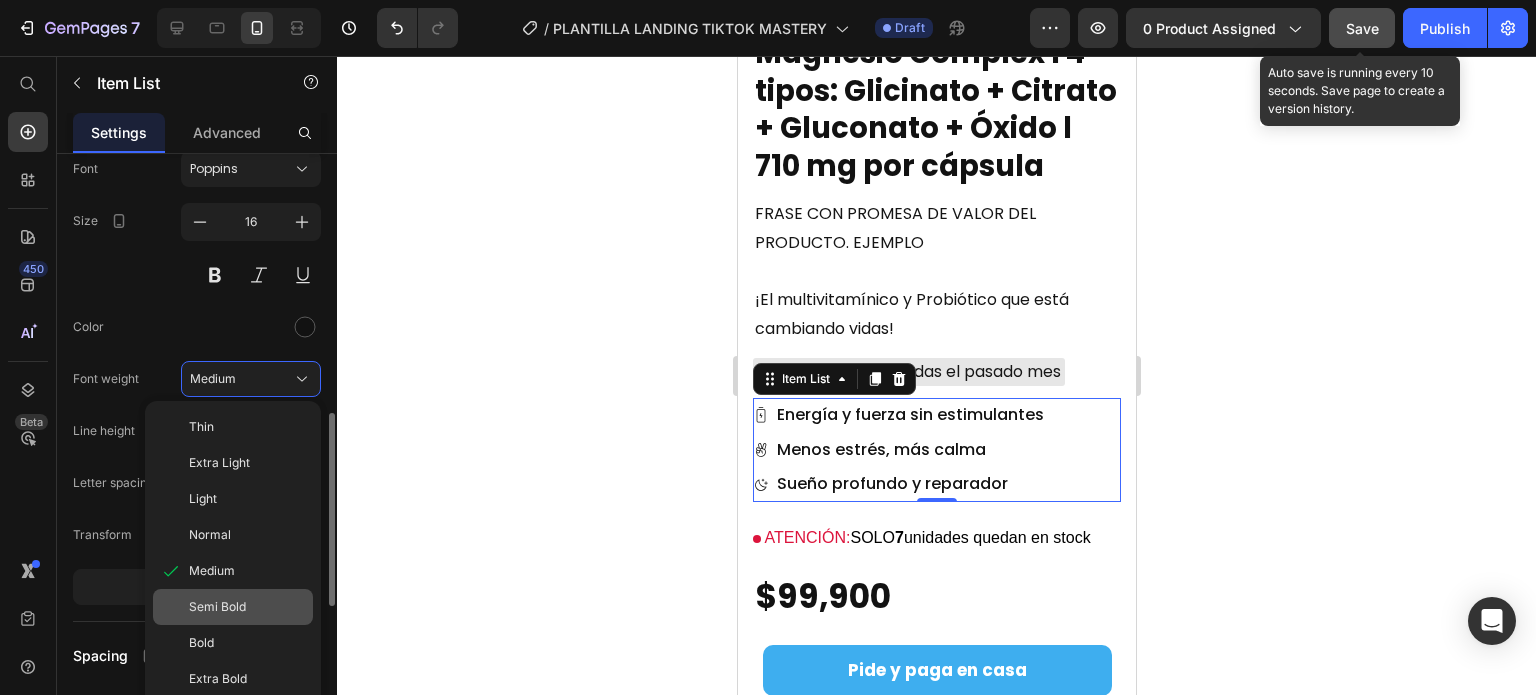 click on "Semi Bold" at bounding box center [247, 607] 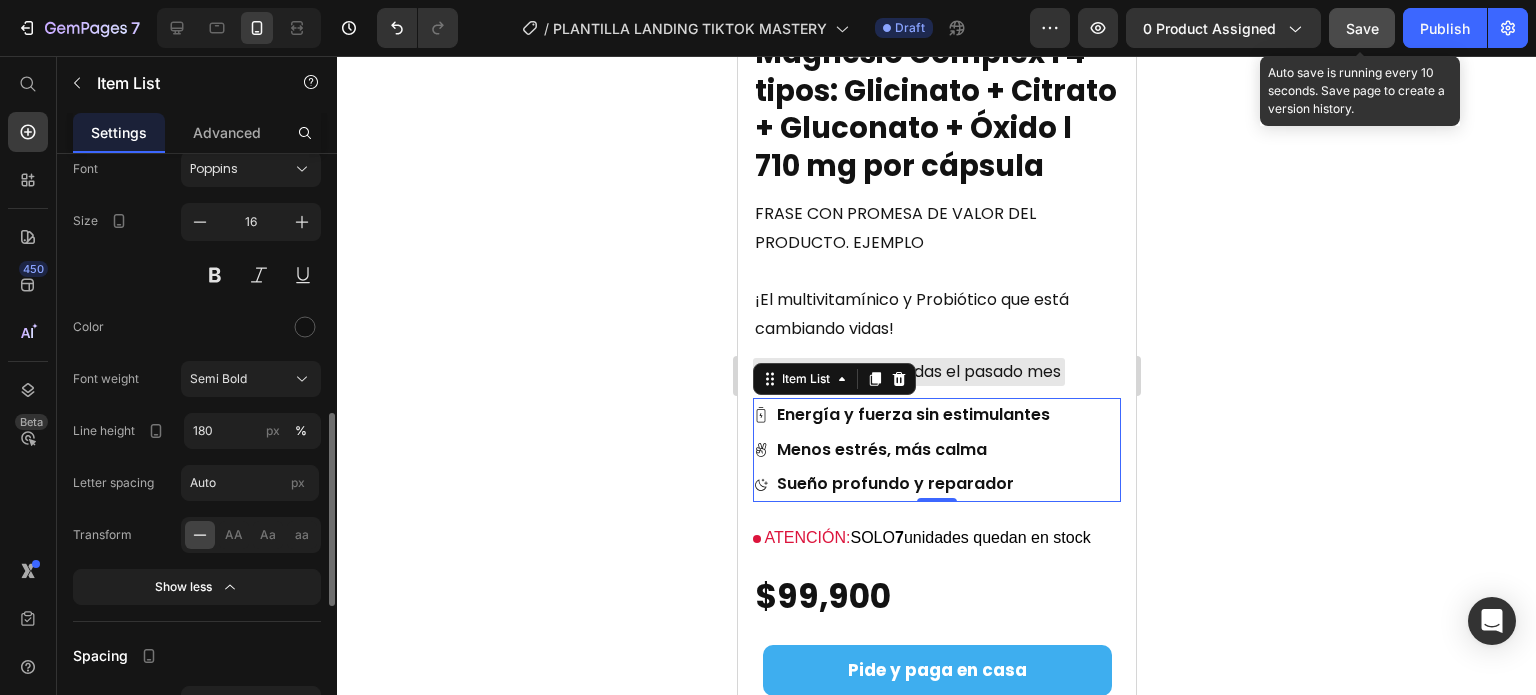 click 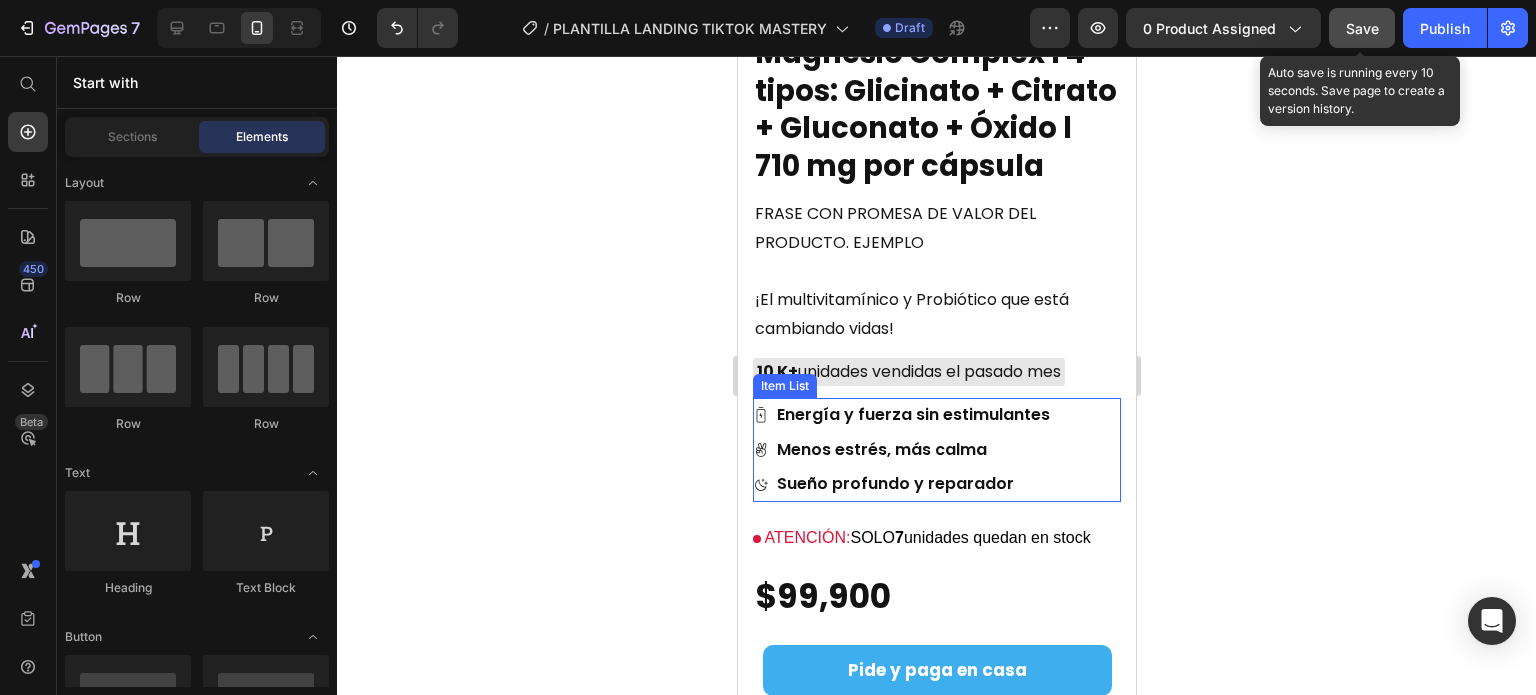 click 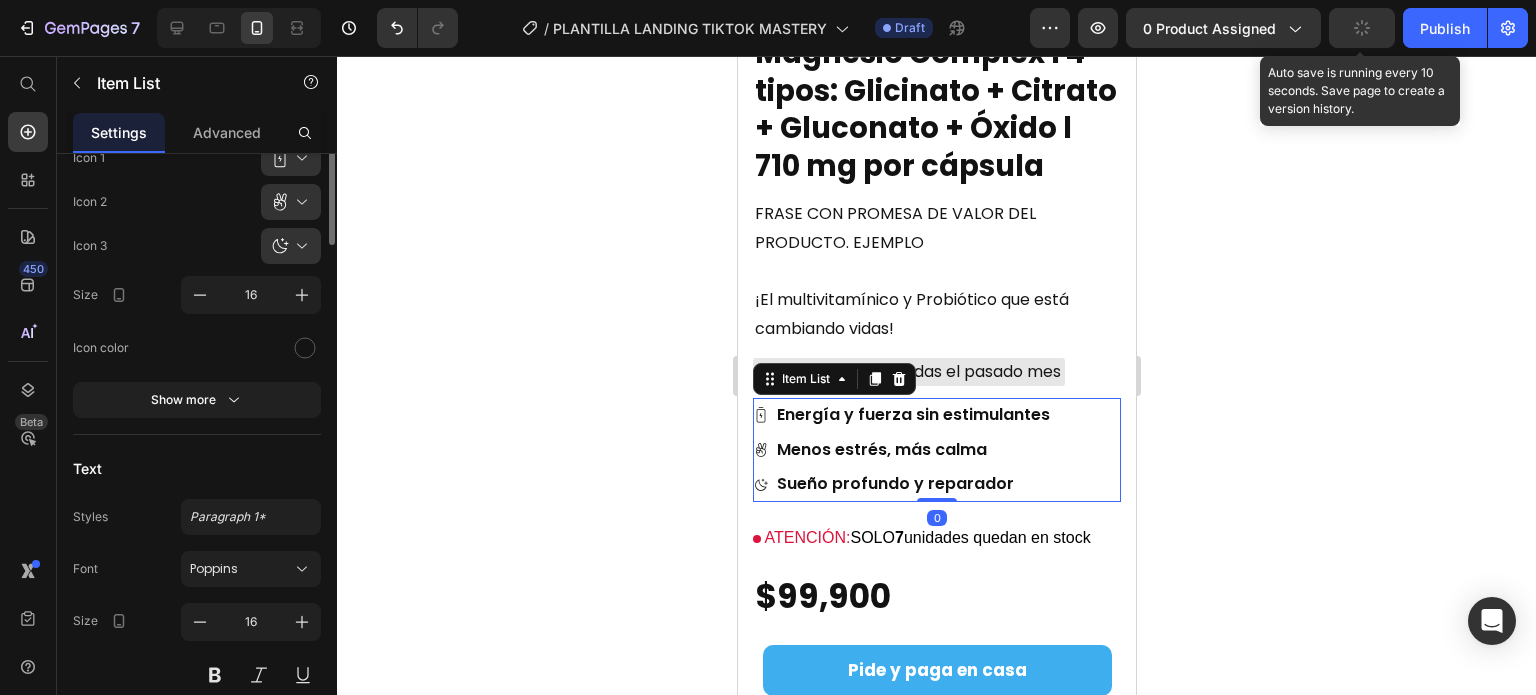 scroll, scrollTop: 200, scrollLeft: 0, axis: vertical 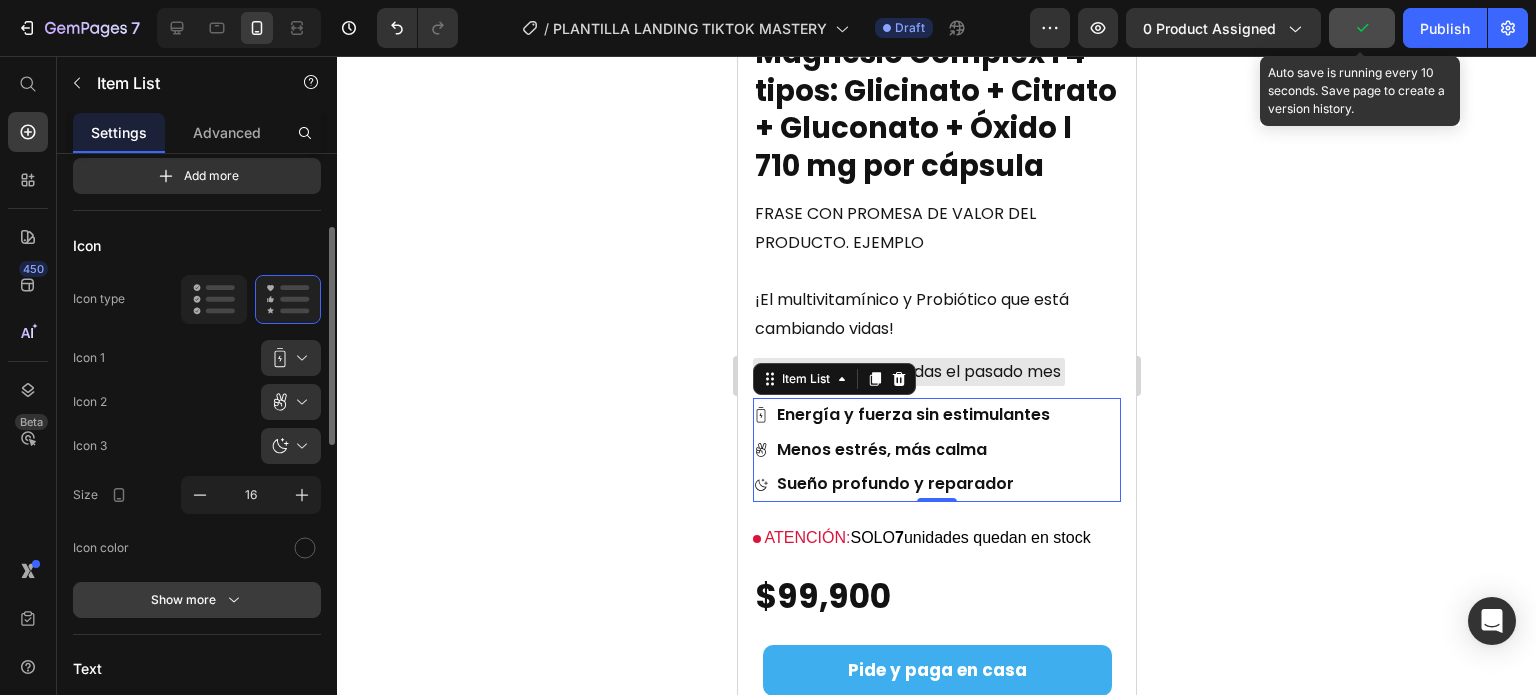 click on "Show more" at bounding box center [197, 600] 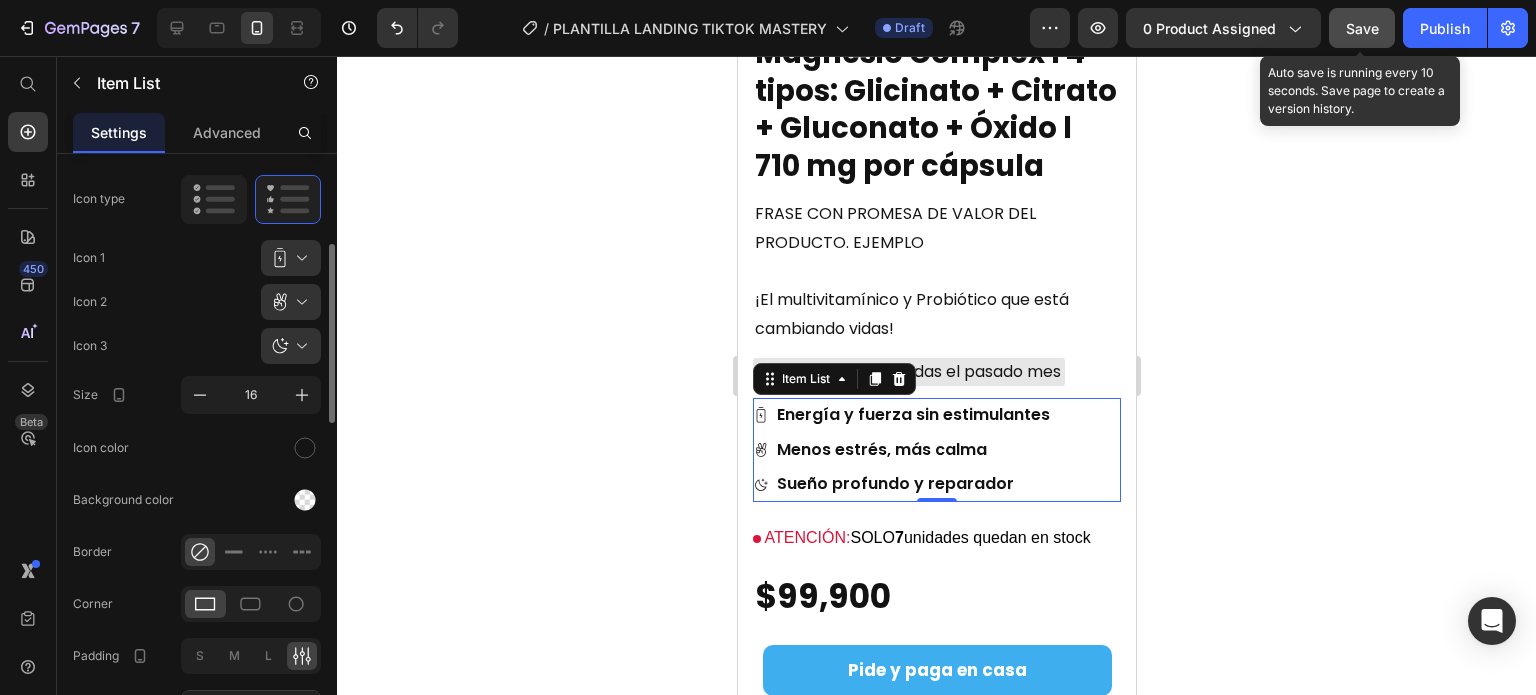 scroll, scrollTop: 200, scrollLeft: 0, axis: vertical 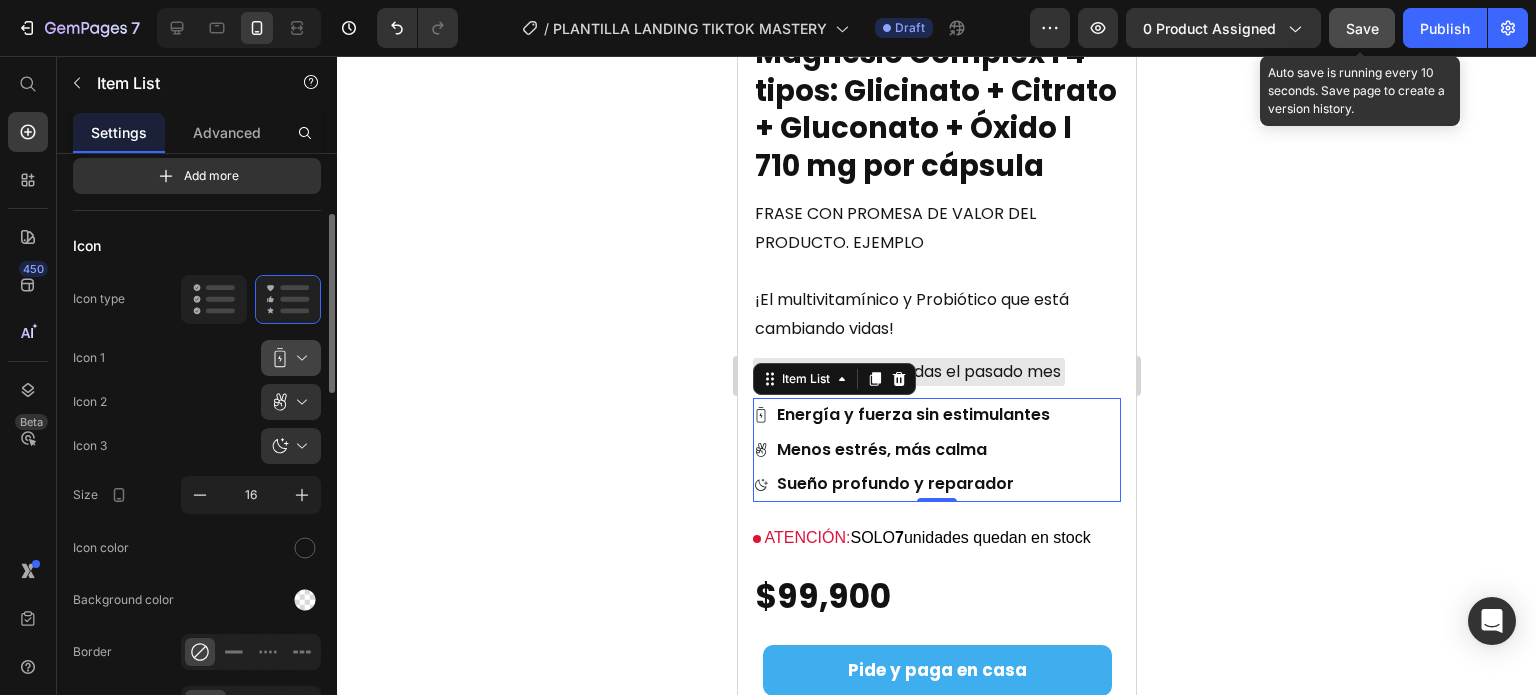 click at bounding box center [299, 358] 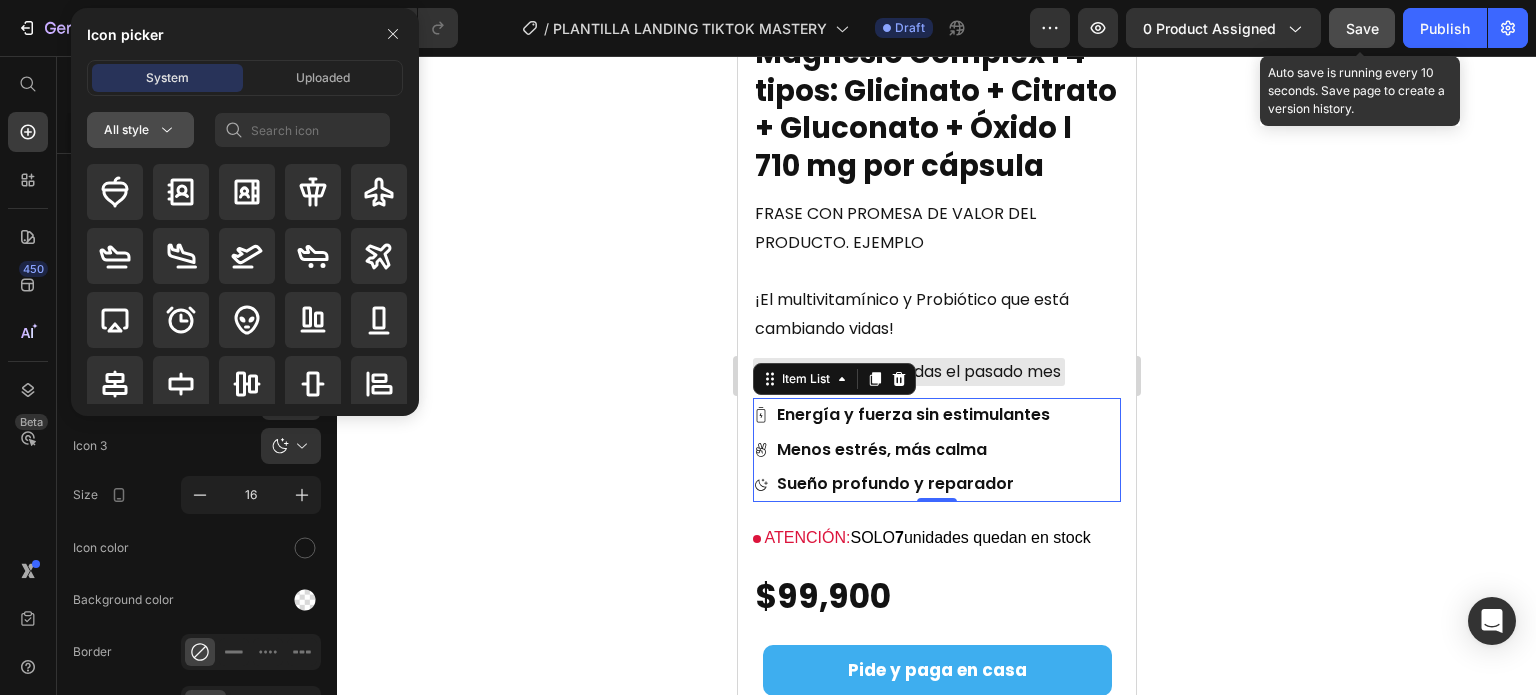 click on "All style" at bounding box center [140, 130] 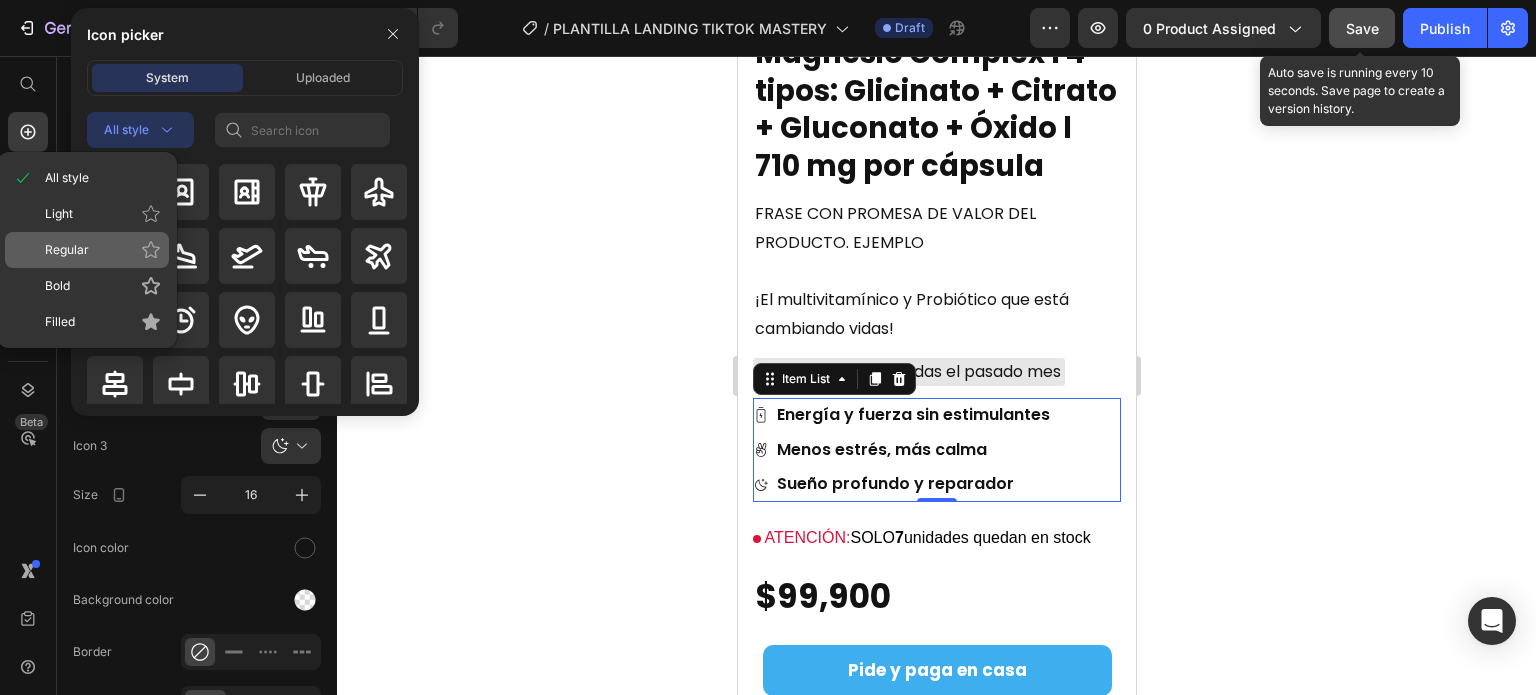 click on "Regular" at bounding box center (103, 250) 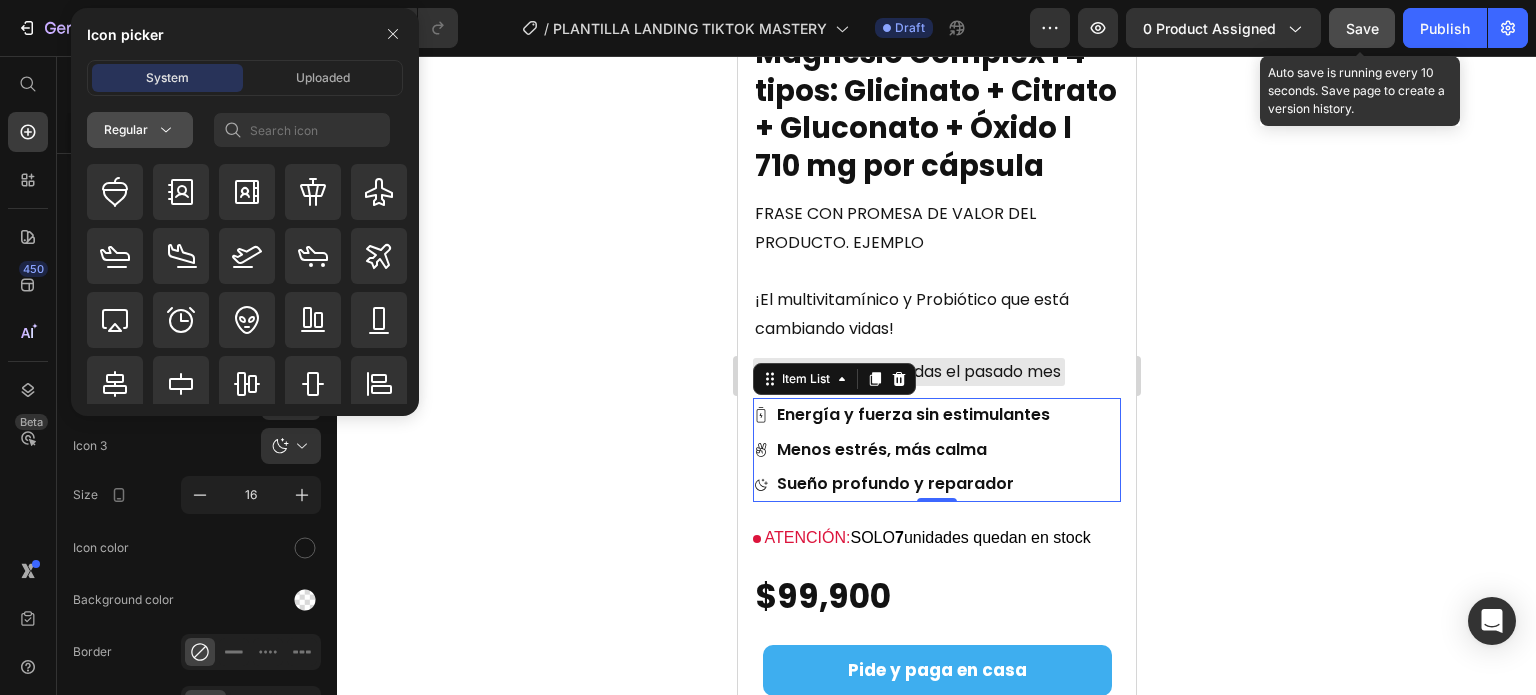 click on "Regular" at bounding box center [140, 130] 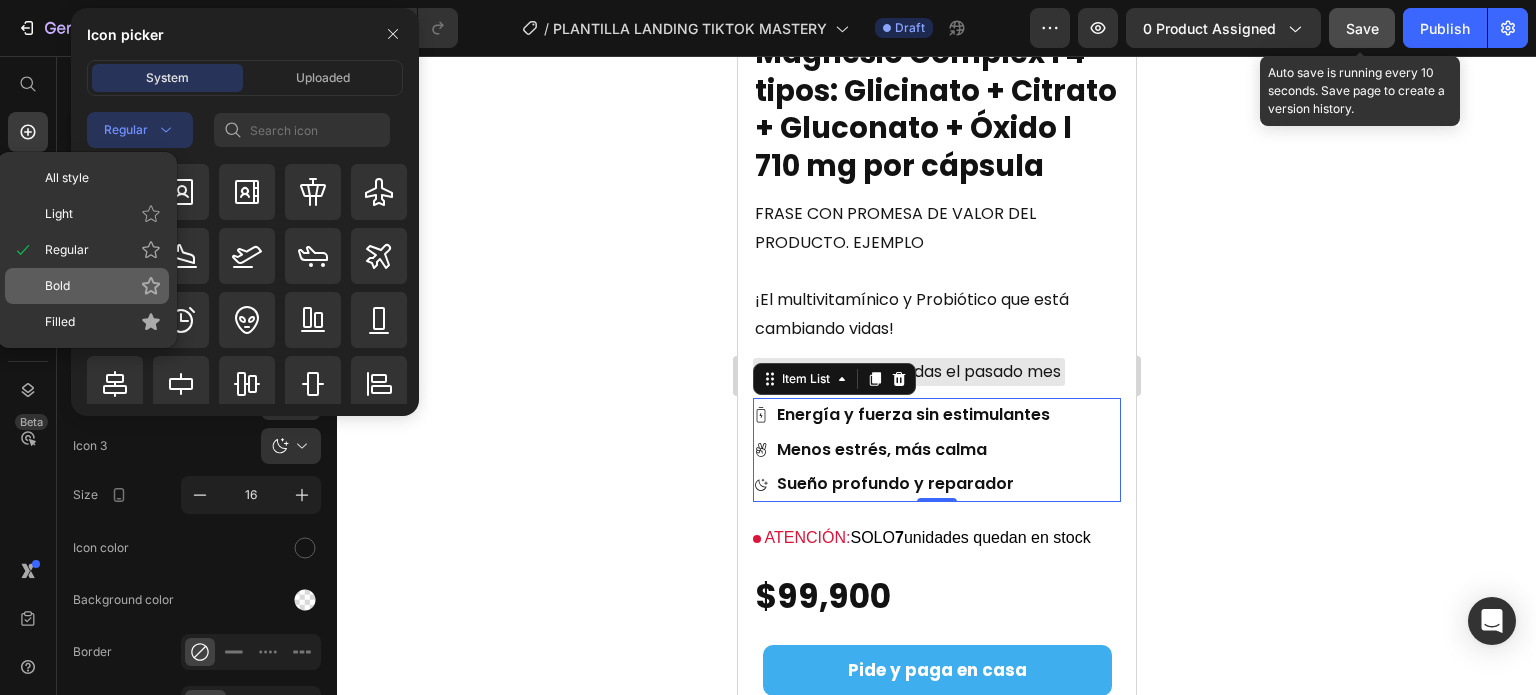 click on "Bold" at bounding box center (103, 286) 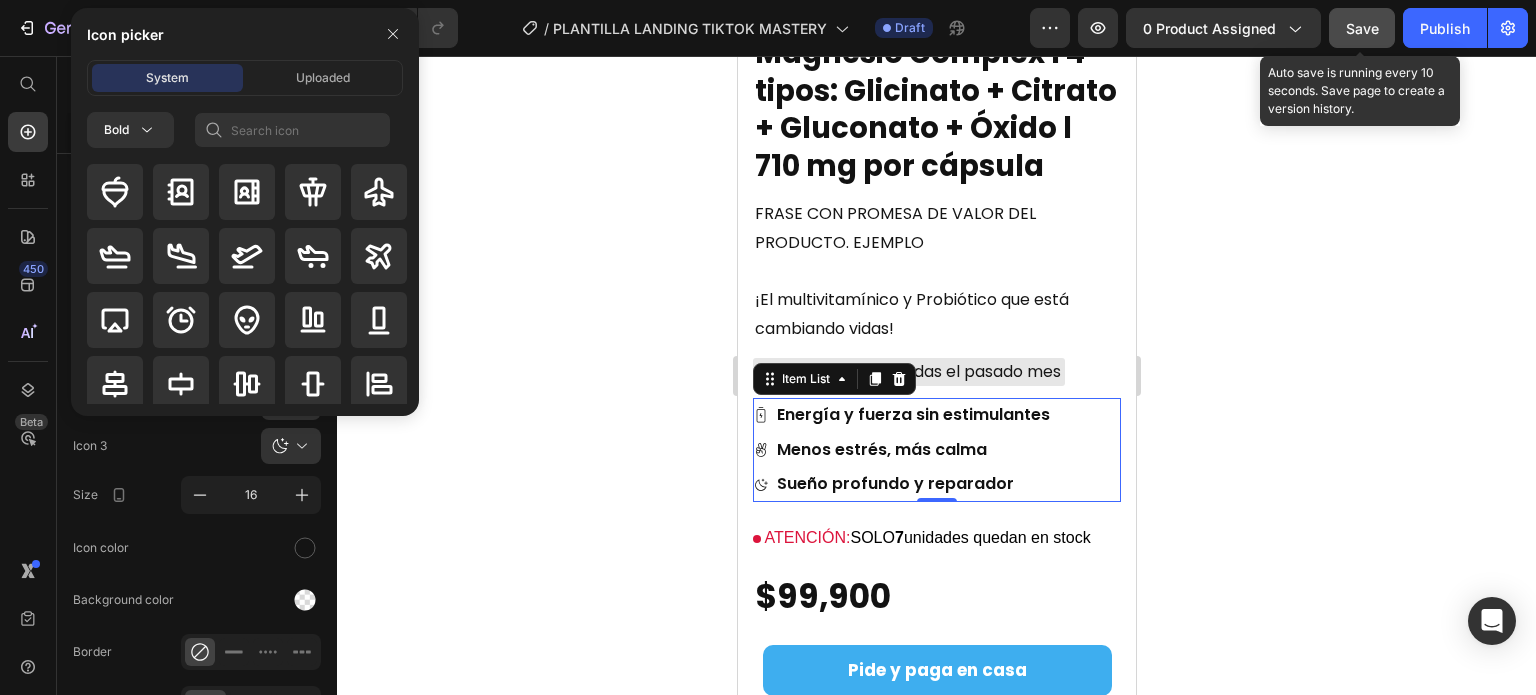click 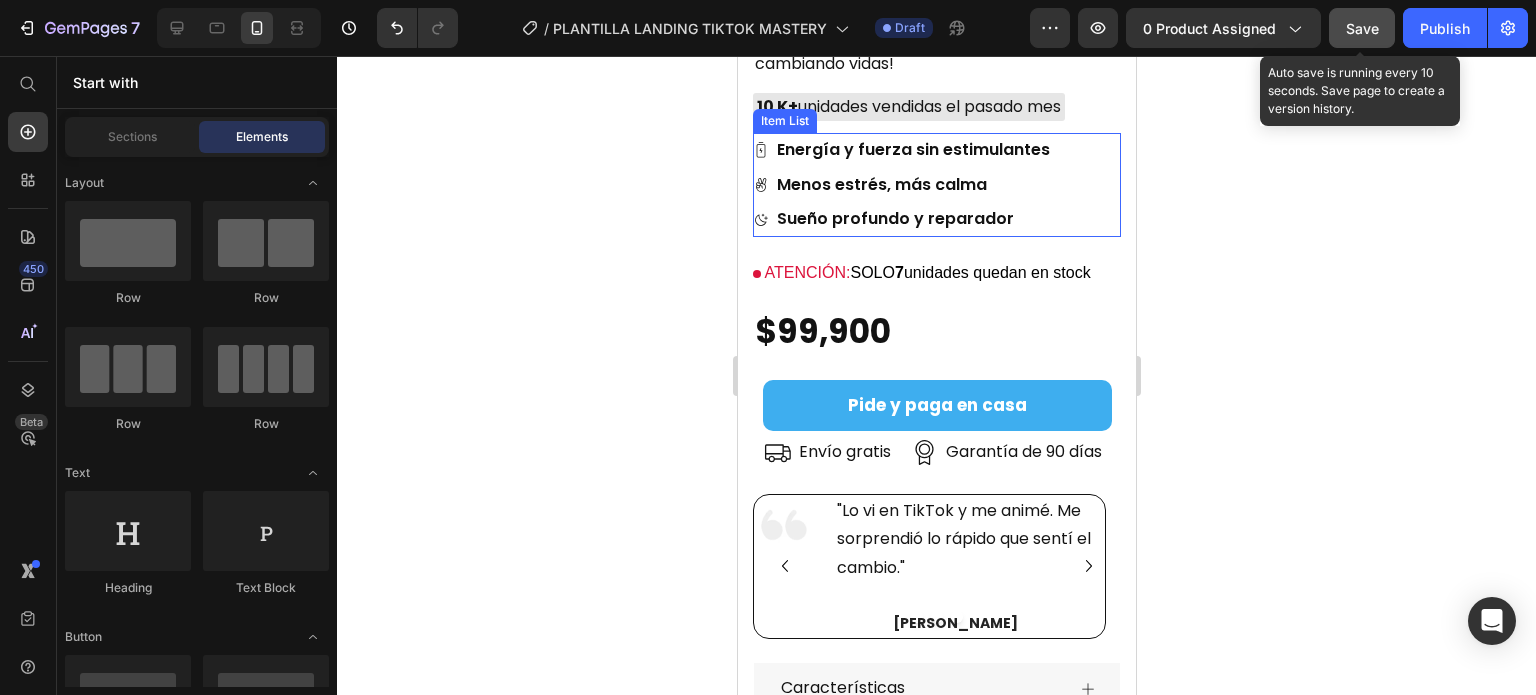 scroll, scrollTop: 2407, scrollLeft: 0, axis: vertical 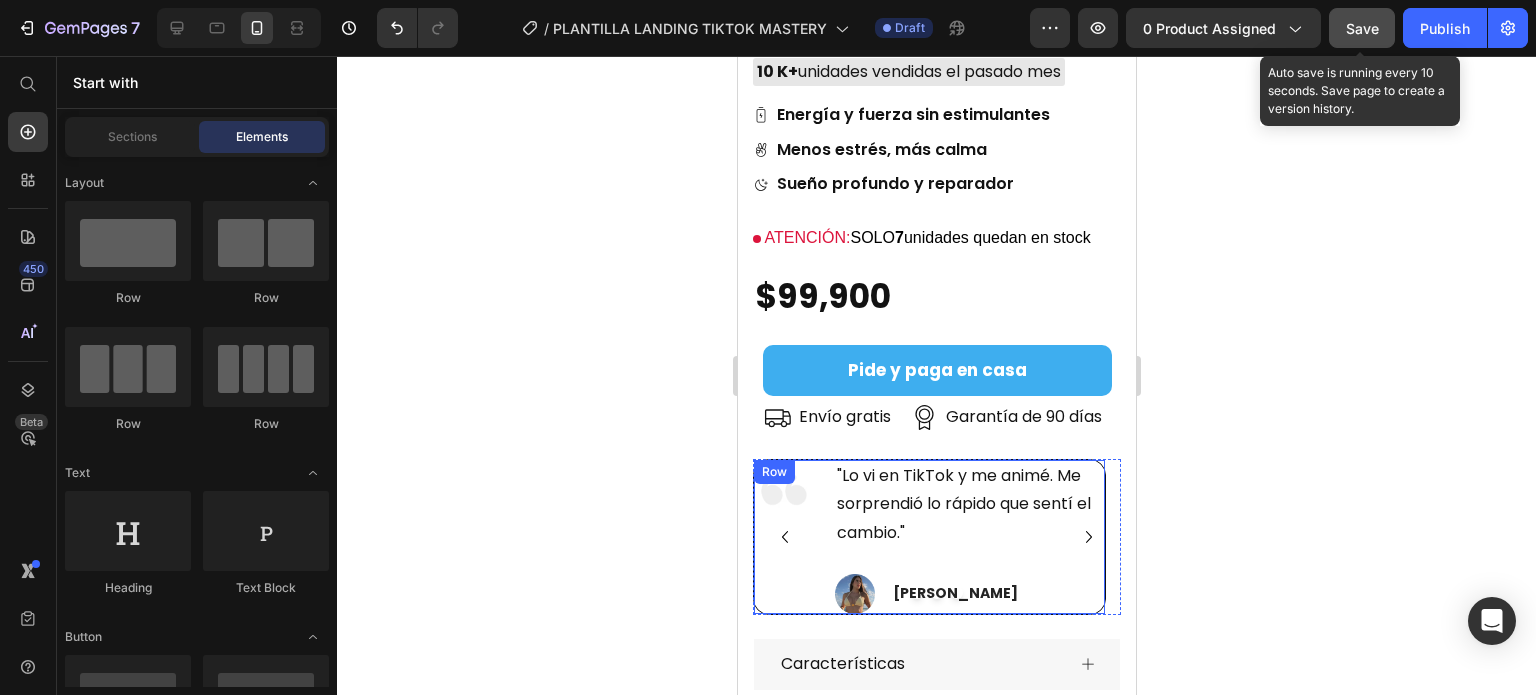 click on ""Lo vi en TikTok y me animé. Me sorprendió lo rápido que sentí el cambio." Text block Image Luisa M. Text block Row" at bounding box center [969, 537] 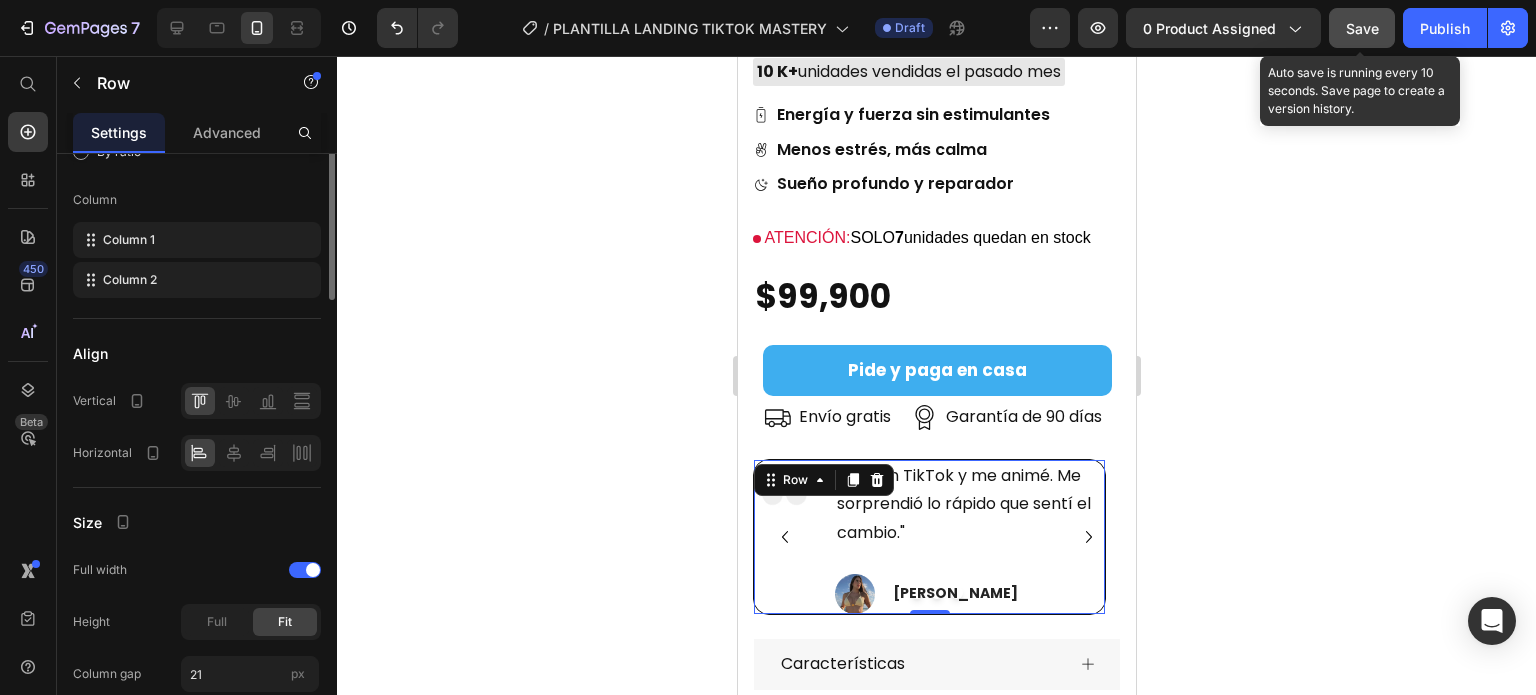 scroll, scrollTop: 0, scrollLeft: 0, axis: both 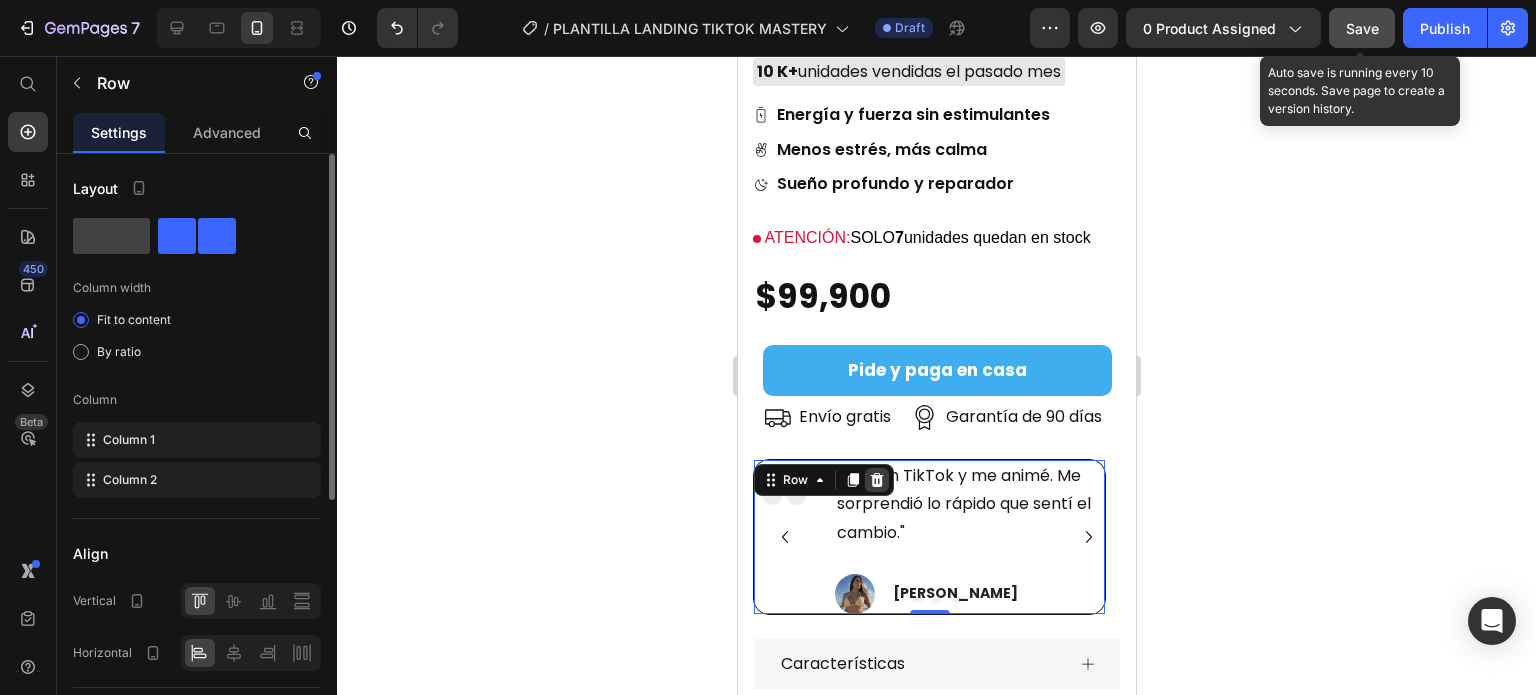click 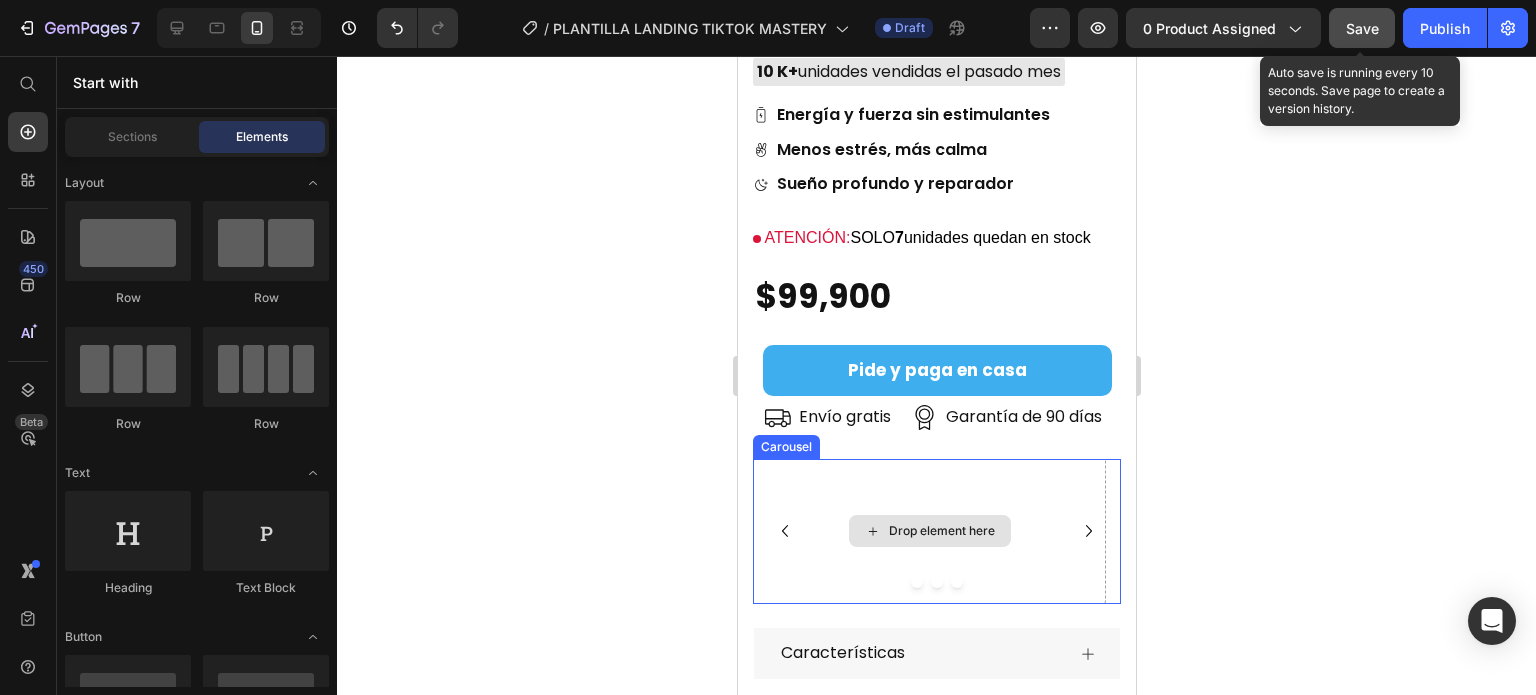 click on "Drop element here" at bounding box center (928, 532) 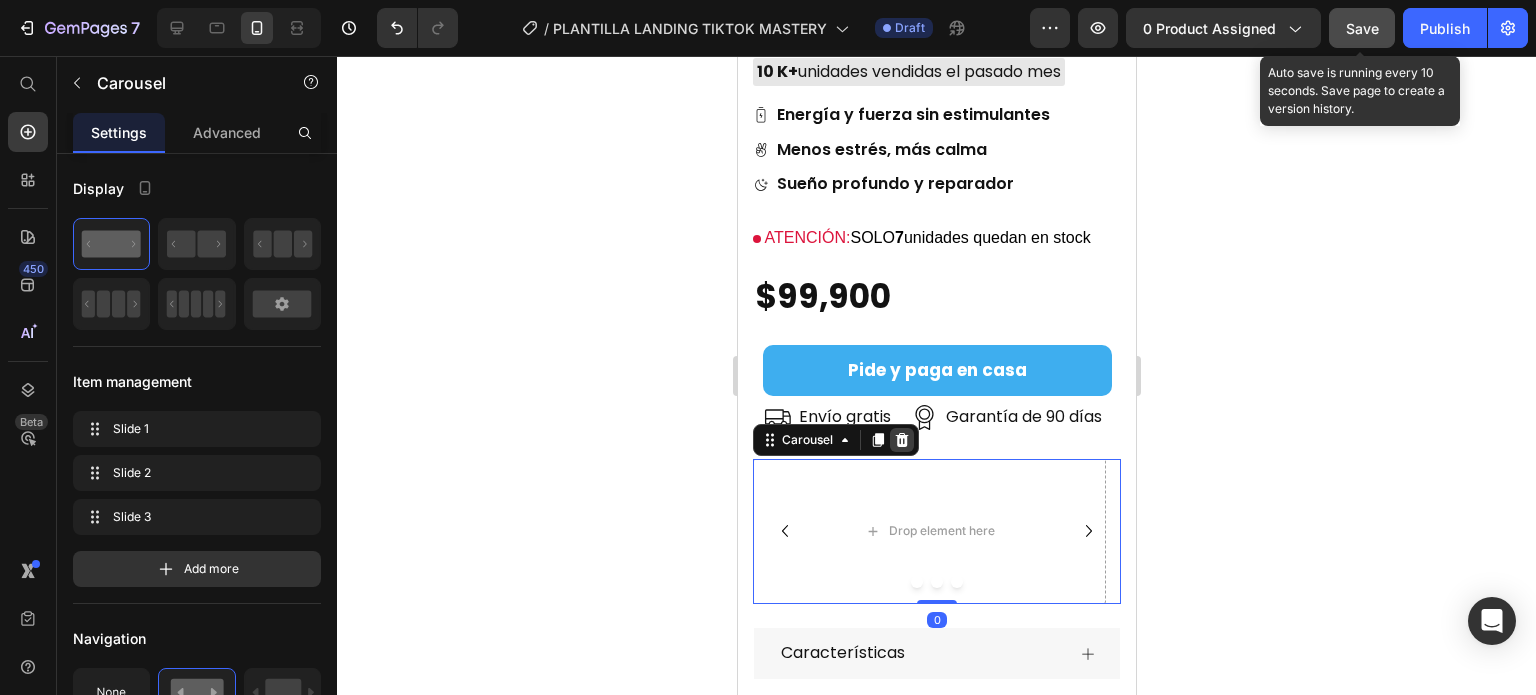 click 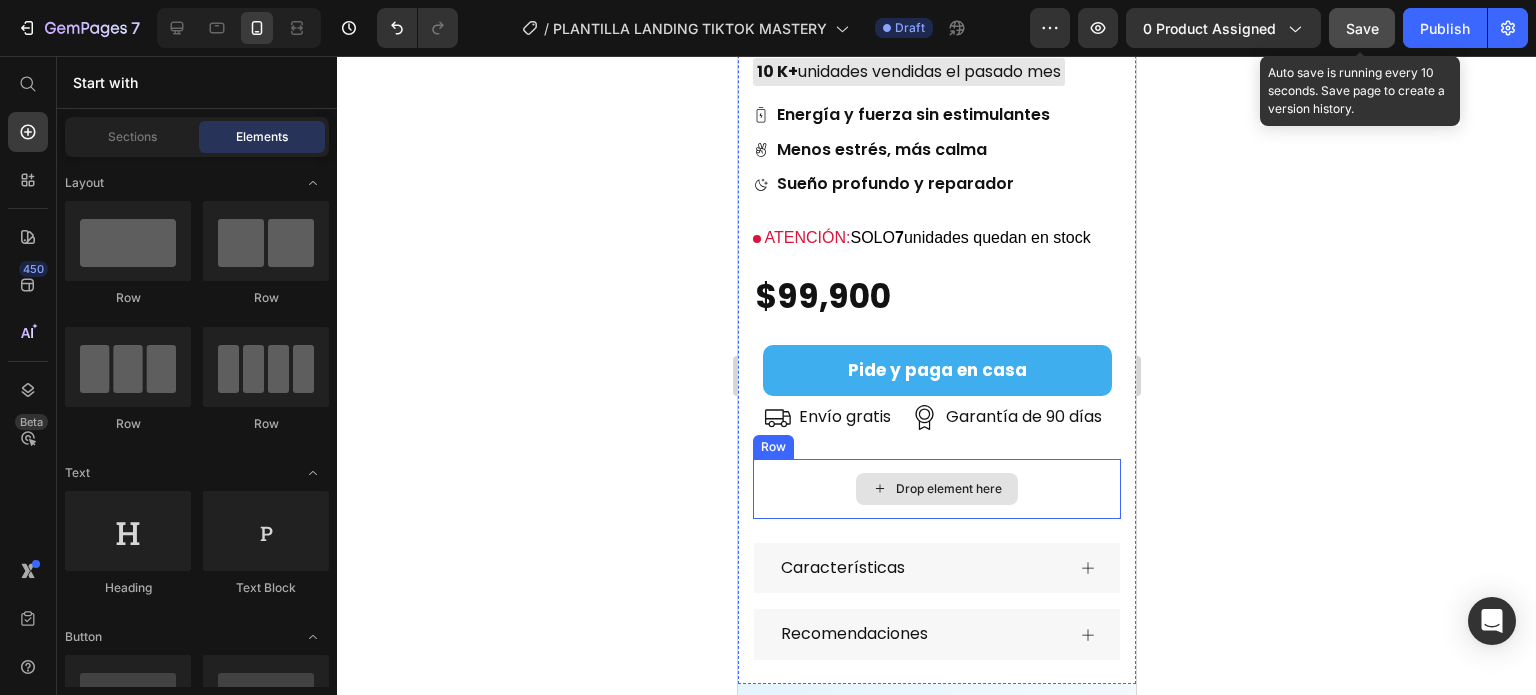 click on "Drop element here" at bounding box center [936, 489] 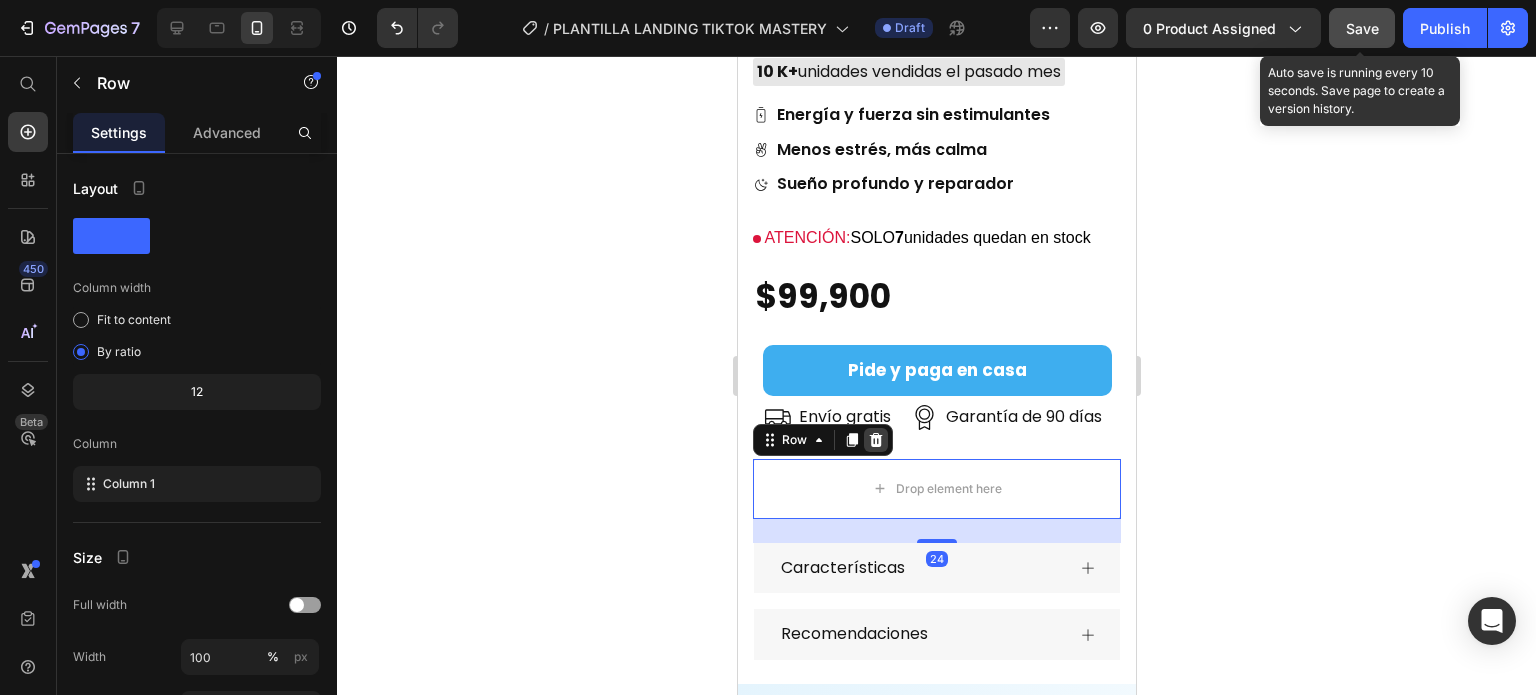 click 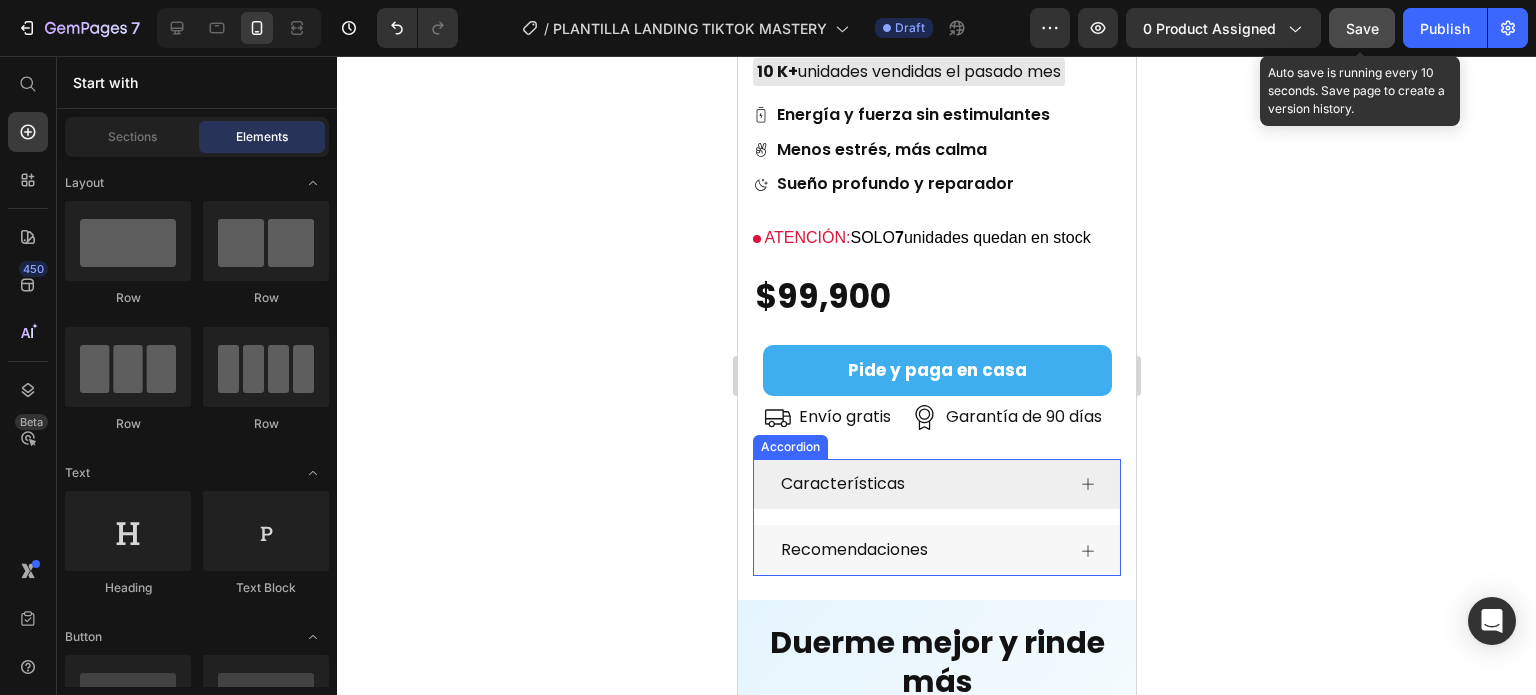 click on "Características" at bounding box center (842, 484) 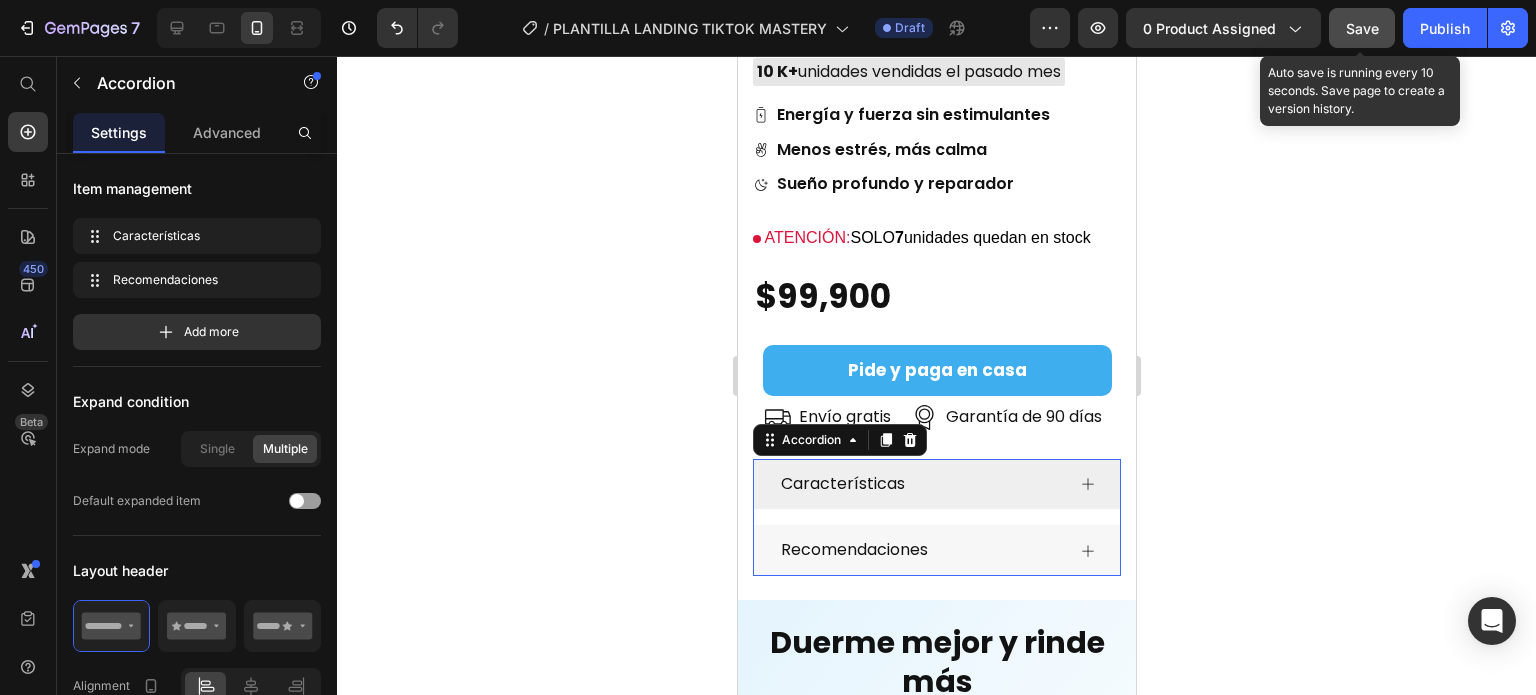 click on "Características" at bounding box center (842, 484) 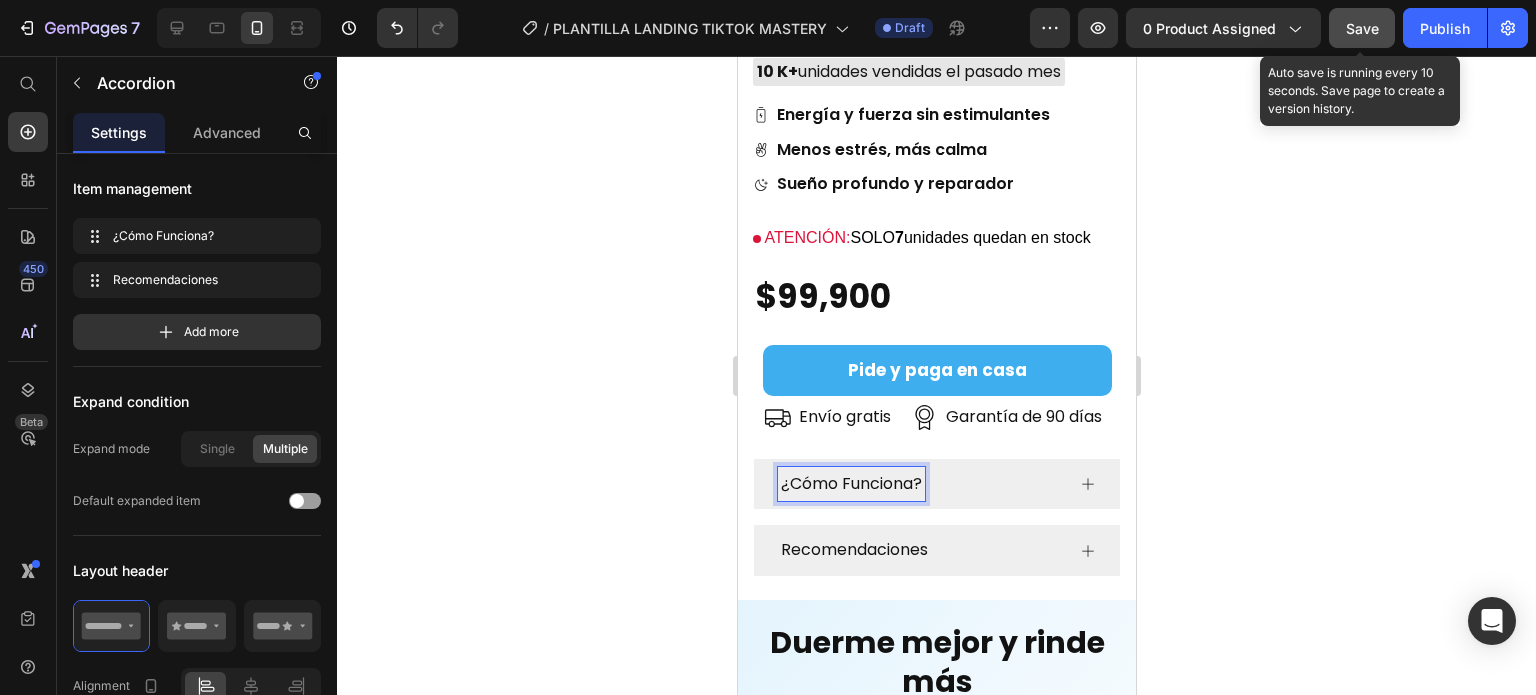 click on "Recomendaciones" at bounding box center [853, 550] 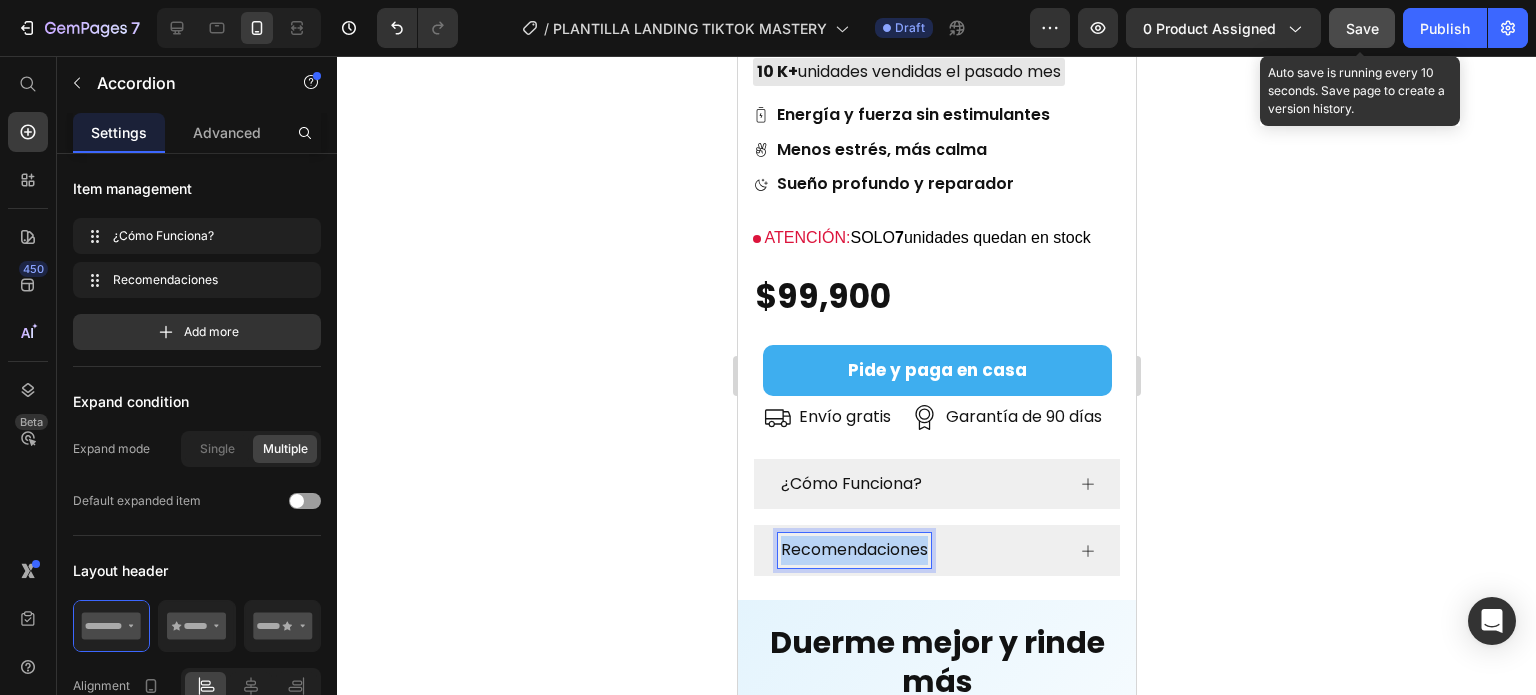 click on "Recomendaciones" at bounding box center (853, 550) 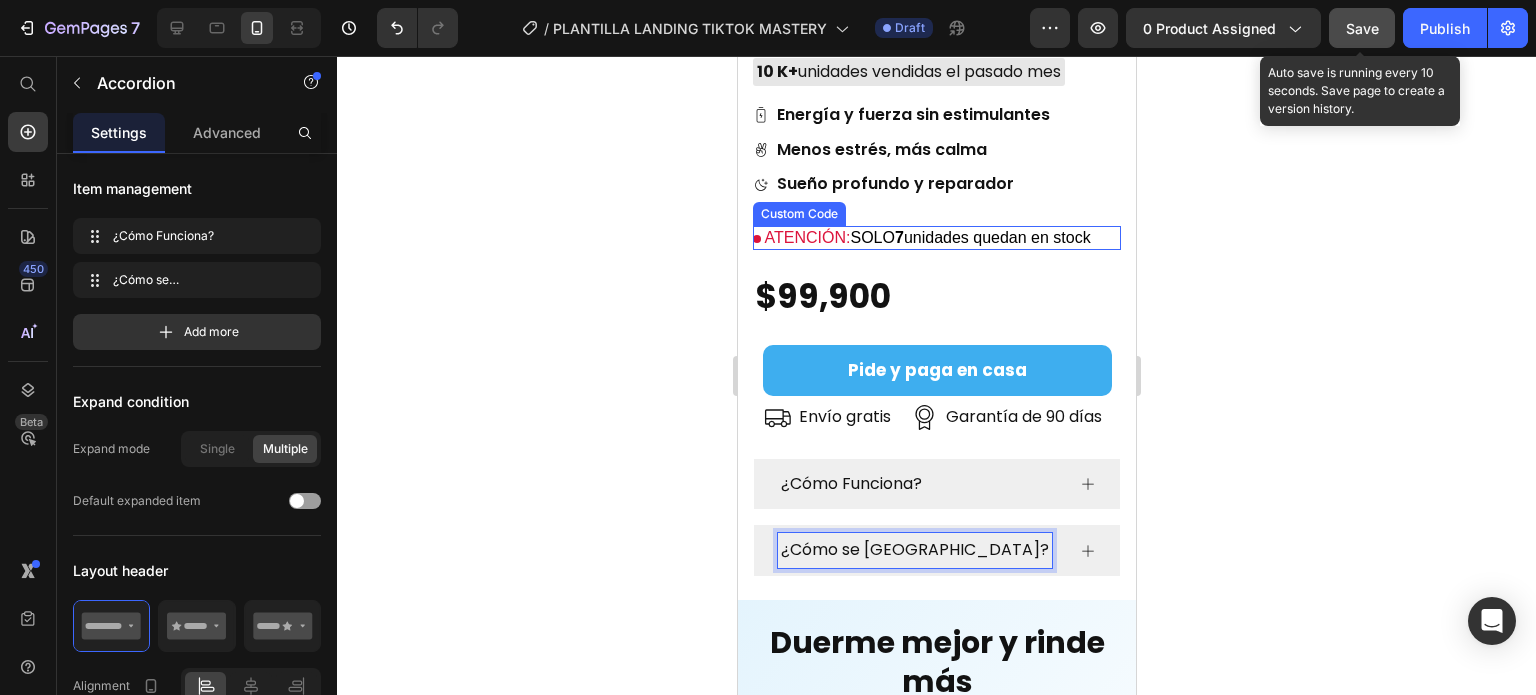 click on "ATENCIÓN:  SOLO  7  unidades quedan en stock" at bounding box center [936, 238] 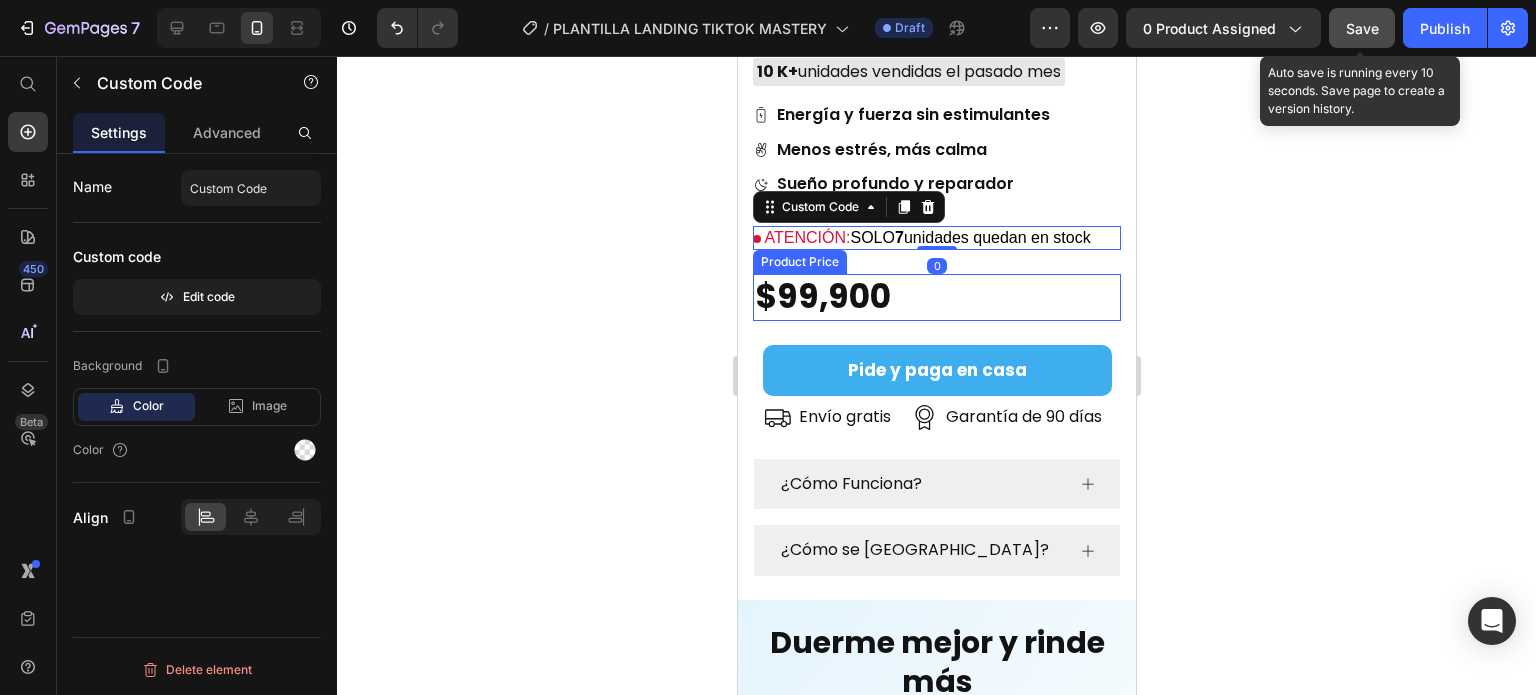 click on "$99,900" at bounding box center (936, 297) 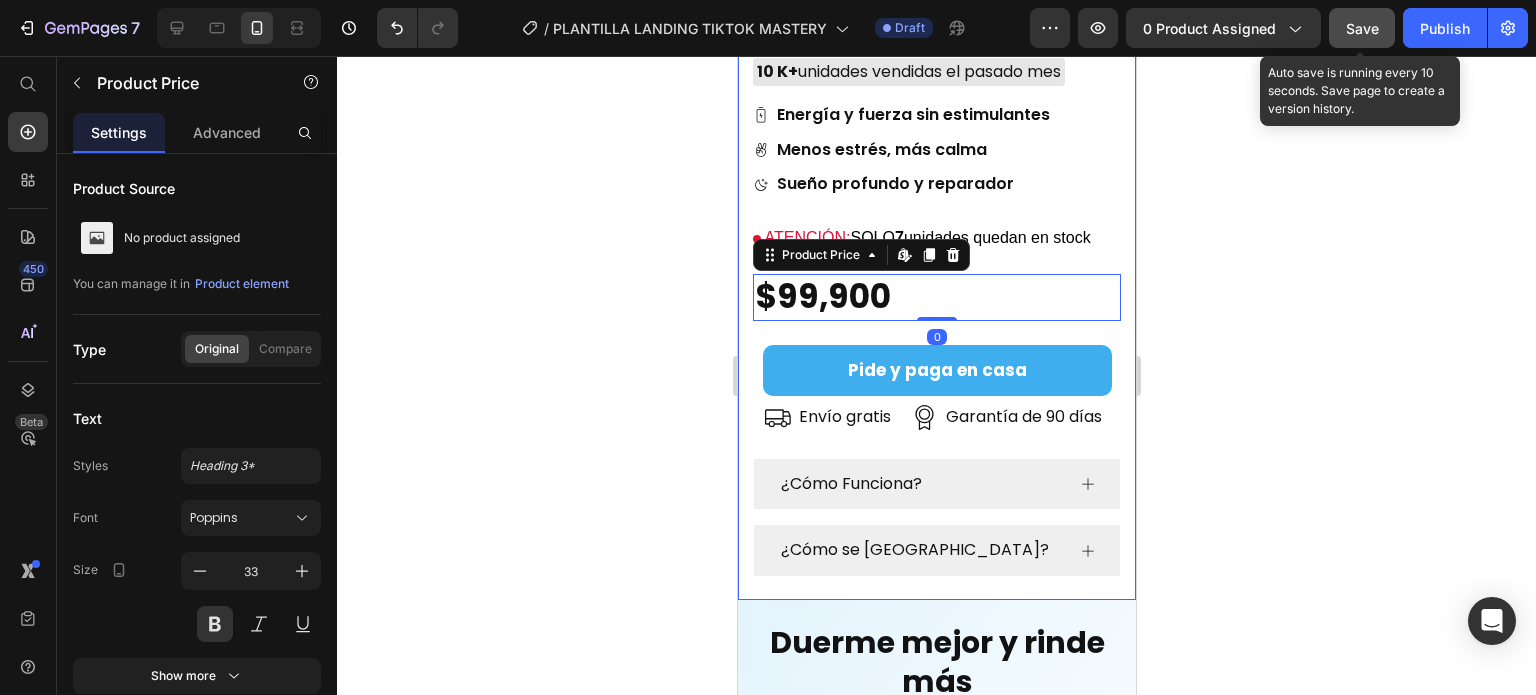 click on "Icon Icon Icon Icon Icon Icon List +12,000 Reseñas Text Block Row Magnesio Complex l 4 tipos: Glicinato + Citrato + Gluconato + Óxido l 710 mg por cápsula Product Title FRASE CON PROMESA DE VALOR DEL PRODUCTO. EJEMPLO ¡El multivitamínico y Probiótico que está cambiando vidas! Text Block Row
10 K+  unidades vendidas el pasado mes
Custom Code Row
Energía y fuerza sin estimulantes
Menos estrés, más calma
Sueño profundo y reparador Item List Row
ATENCIÓN:  SOLO  7  unidades quedan en stock
Custom Code Row $99,900 Product Price   Edit content in Shopify 0 Row Pide y paga en casa Button
Envío gratis Item List
Garantía de 90 días Item List Row Row
¿Cómo Funciona?
¿Cómo se usa? Accordion Row" at bounding box center (936, 150) 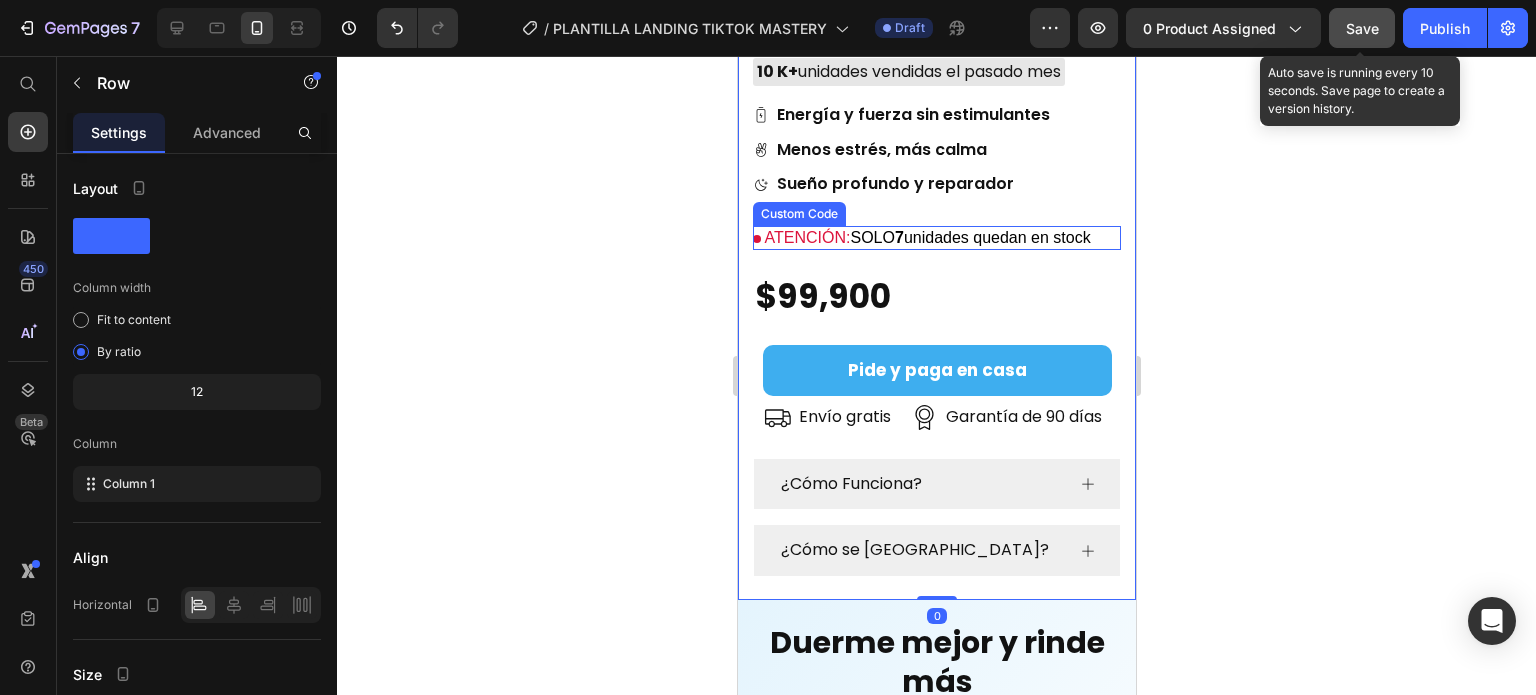 click on "ATENCIÓN:  SOLO  7  unidades quedan en stock" at bounding box center [936, 238] 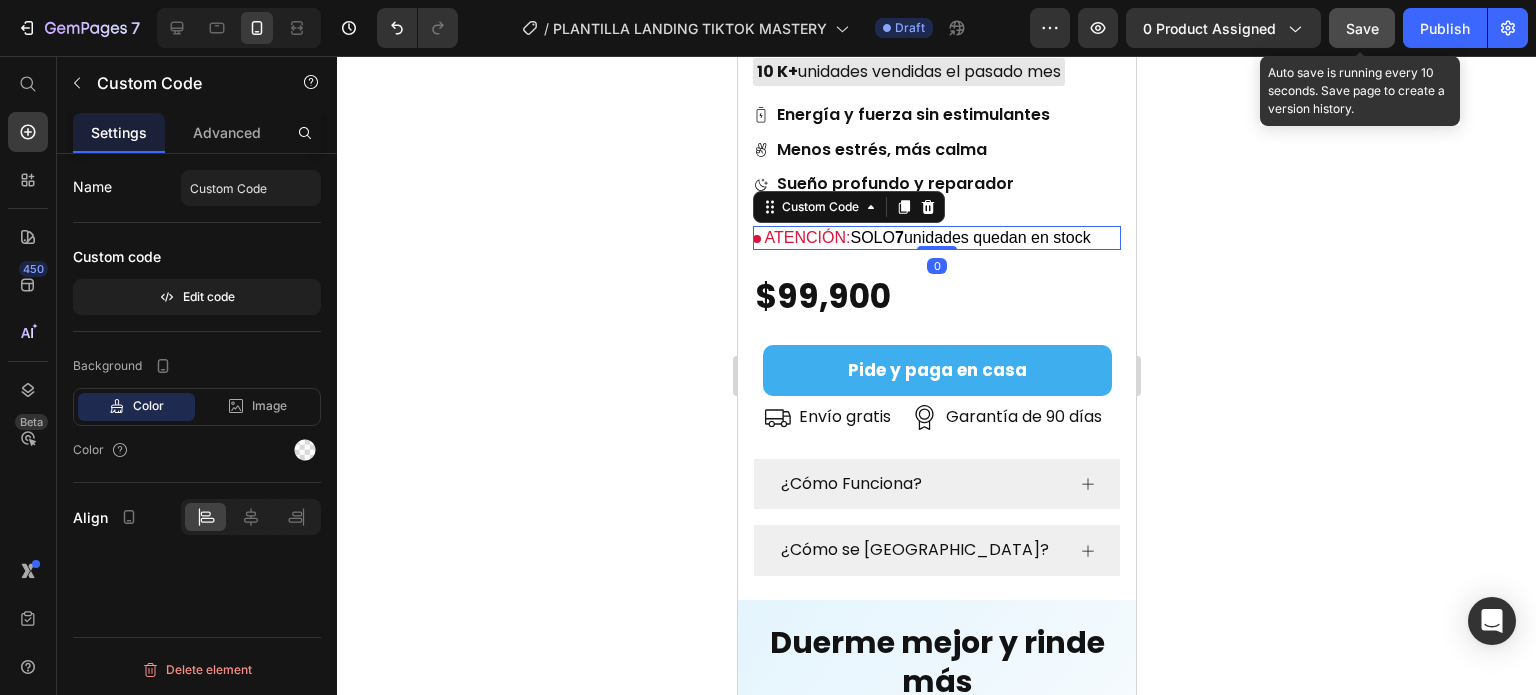 click on "Icon Icon Icon Icon Icon Icon List +12,000 Reseñas Text Block Row Magnesio Complex l 4 tipos: Glicinato + Citrato + Gluconato + Óxido l 710 mg por cápsula Product Title FRASE CON PROMESA DE VALOR DEL PRODUCTO. EJEMPLO ¡El multivitamínico y Probiótico que está cambiando vidas! Text Block Row
10 K+  unidades vendidas el pasado mes
Custom Code Row
Energía y fuerza sin estimulantes
Menos estrés, más calma
Sueño profundo y reparador Item List Row
ATENCIÓN:  SOLO  7  unidades quedan en stock
Custom Code   0 Row $99,900 Product Price Row Pide y paga en casa Button
Envío gratis Item List
Garantía de 90 días Item List Row Row
¿Cómo Funciona?
¿Cómo se usa? Accordion Row" at bounding box center (936, 150) 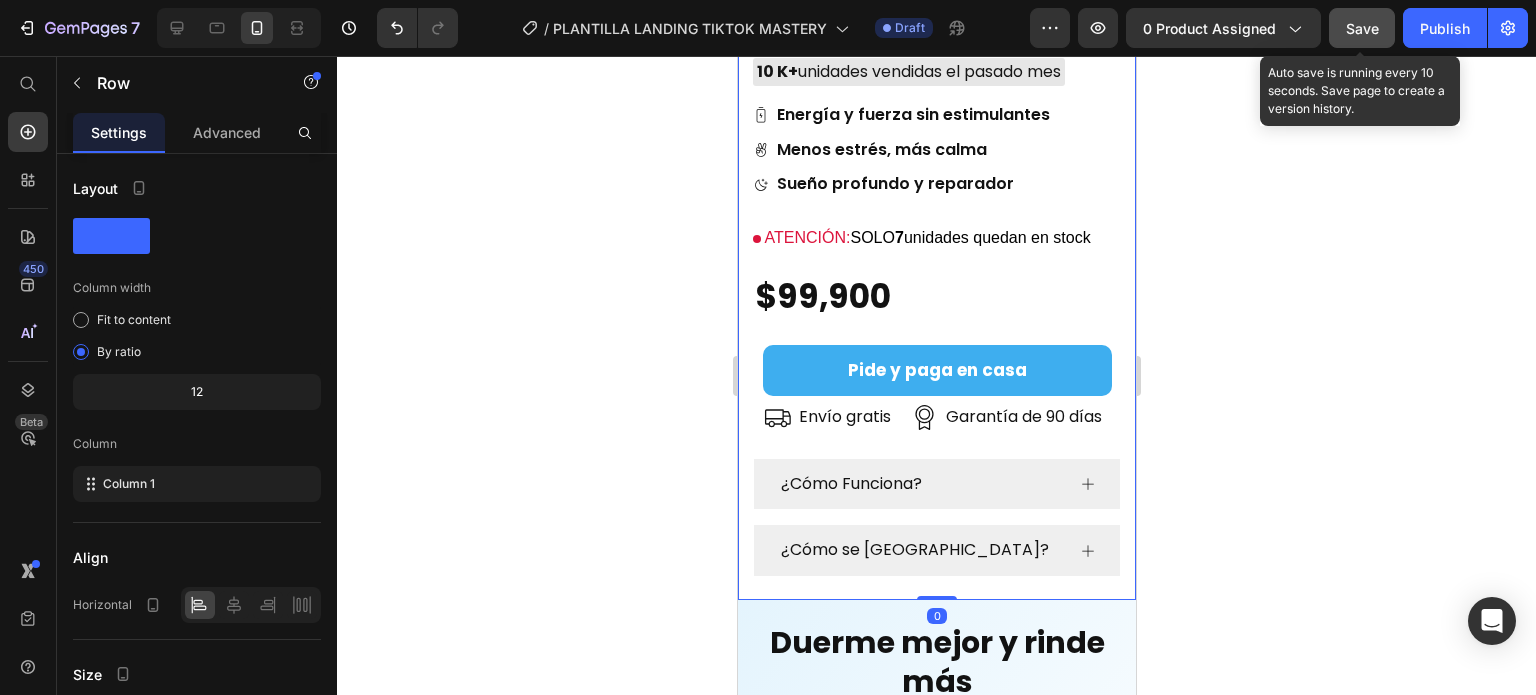 click on "Icon Icon Icon Icon Icon Icon List +12,000 Reseñas Text Block Row Magnesio Complex l 4 tipos: Glicinato + Citrato + Gluconato + Óxido l 710 mg por cápsula Product Title FRASE CON PROMESA DE VALOR DEL PRODUCTO. EJEMPLO ¡El multivitamínico y Probiótico que está cambiando vidas! Text Block Row
10 K+  unidades vendidas el pasado mes
Custom Code Row
Energía y fuerza sin estimulantes
Menos estrés, más calma
Sueño profundo y reparador Item List Row
ATENCIÓN:  SOLO  7  unidades quedan en stock
Custom Code Row $99,900 Product Price Row Pide y paga en casa Button
Envío gratis Item List
Garantía de 90 días Item List Row Row
¿Cómo Funciona?
¿Cómo se usa? Accordion Row" at bounding box center (936, 150) 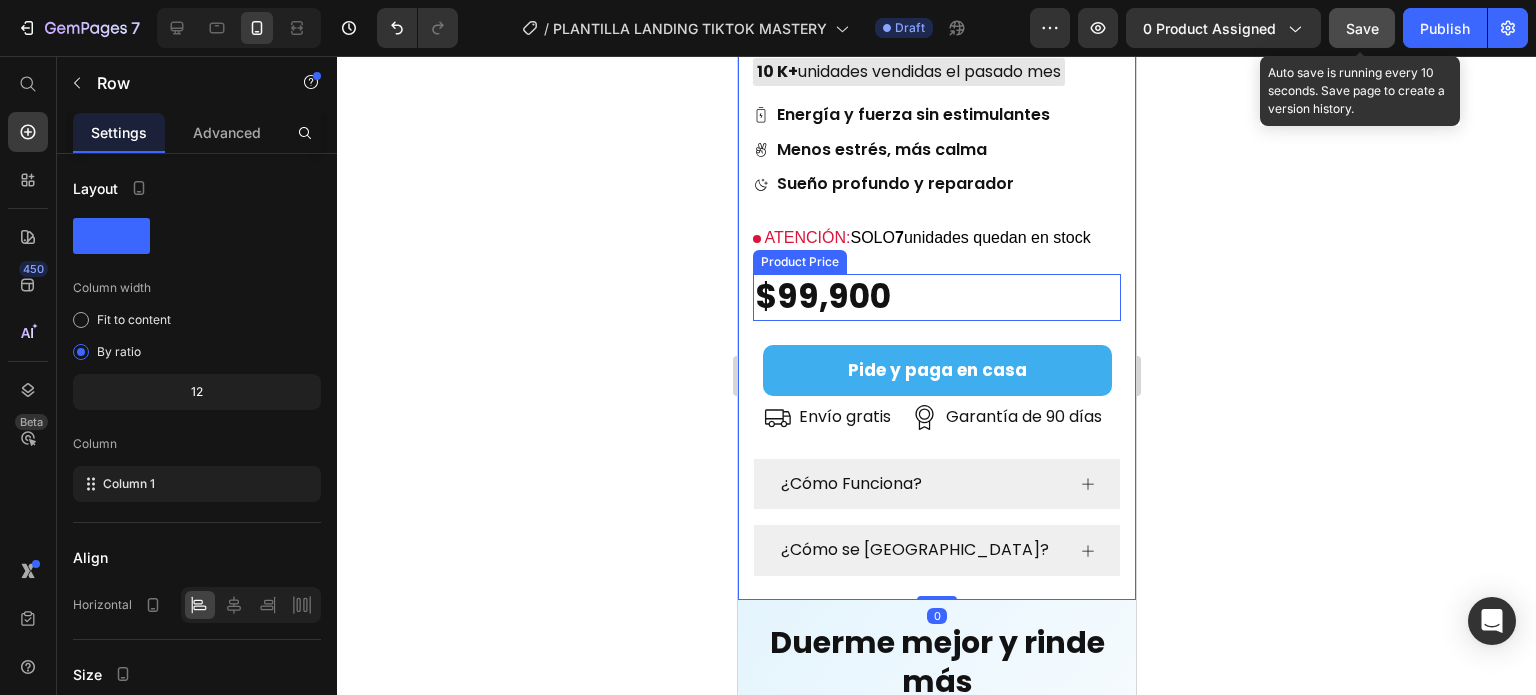scroll, scrollTop: 2307, scrollLeft: 0, axis: vertical 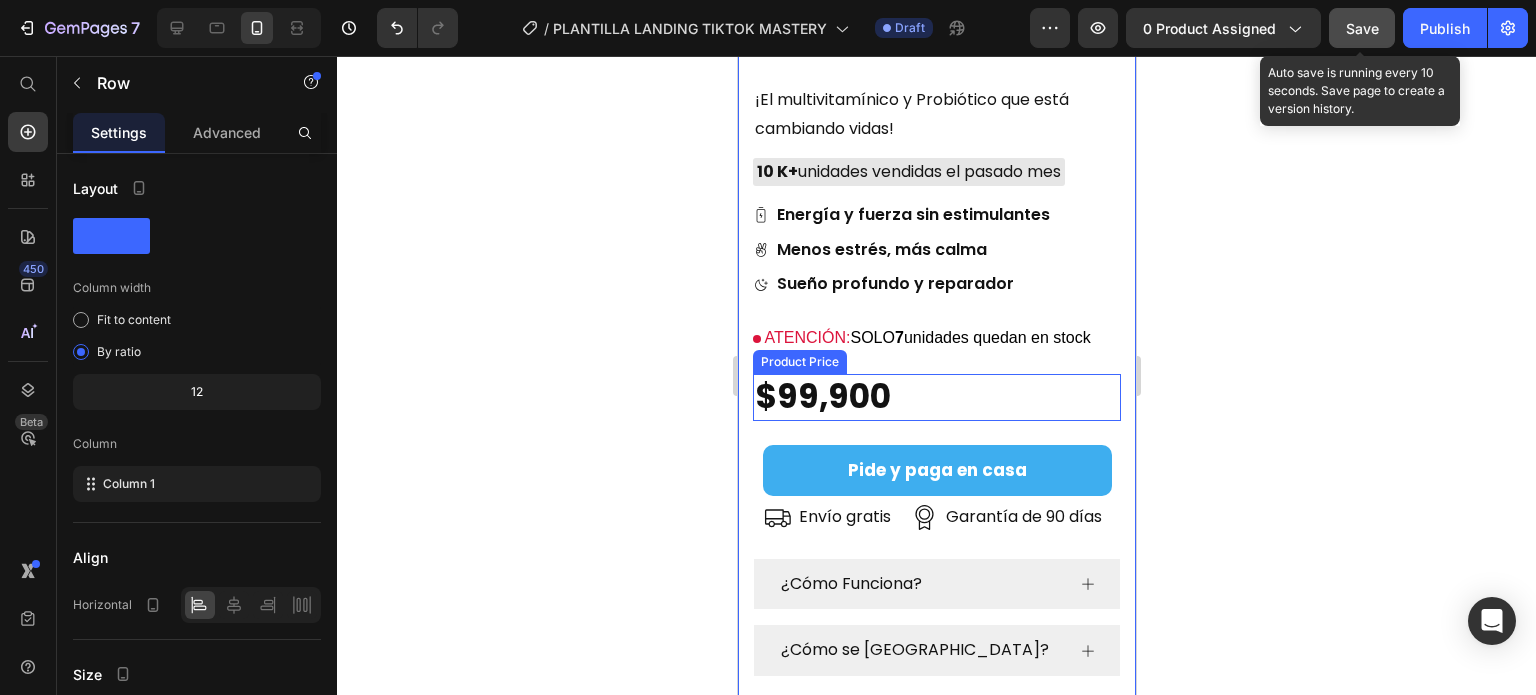 click on "$99,900" at bounding box center (936, 397) 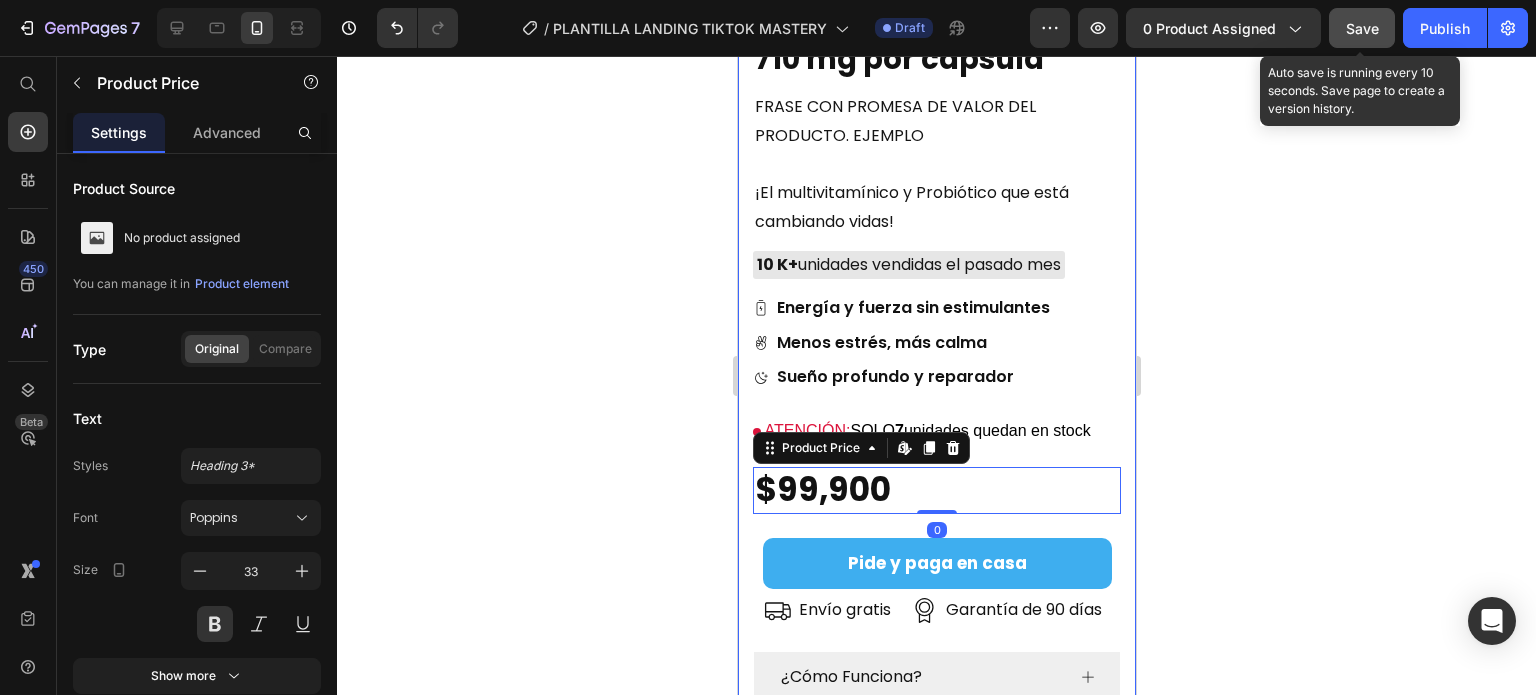 scroll, scrollTop: 2107, scrollLeft: 0, axis: vertical 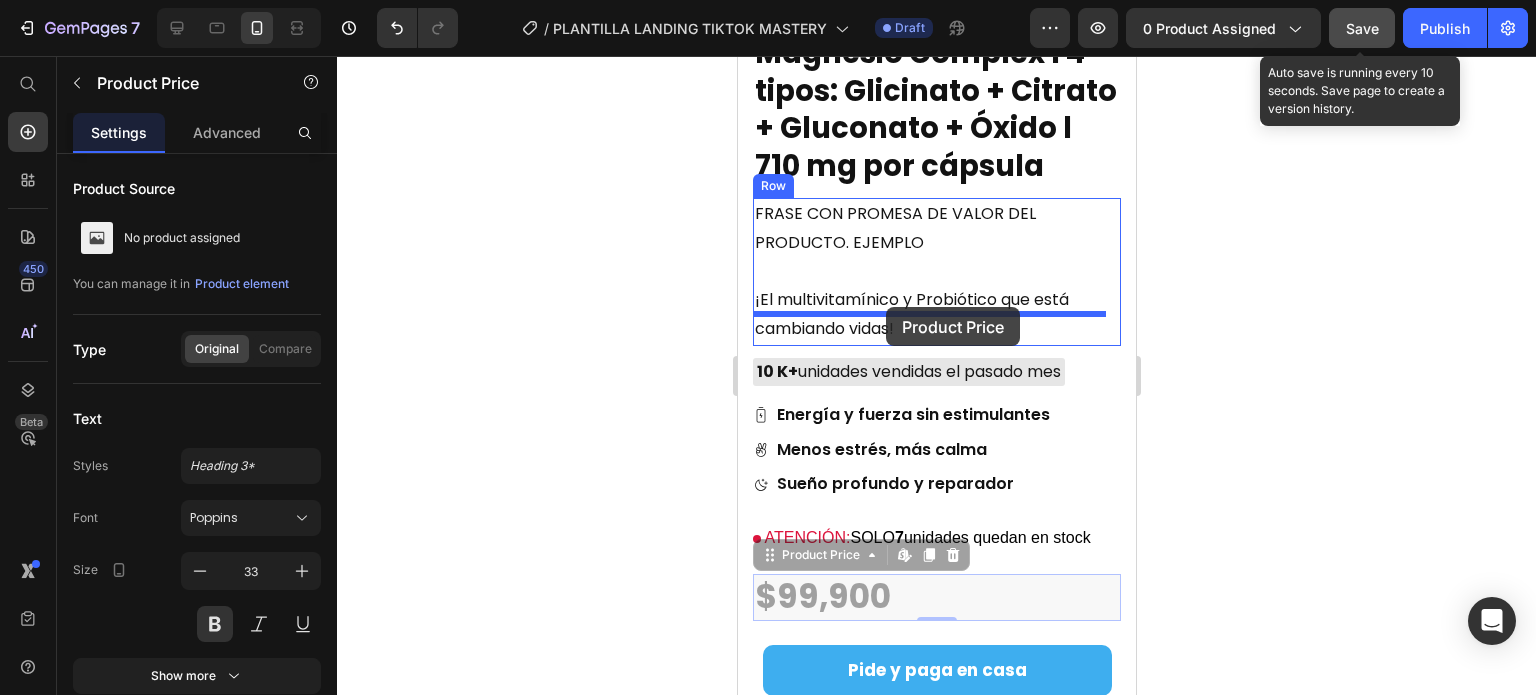 drag, startPoint x: 928, startPoint y: 572, endPoint x: 885, endPoint y: 307, distance: 268.466 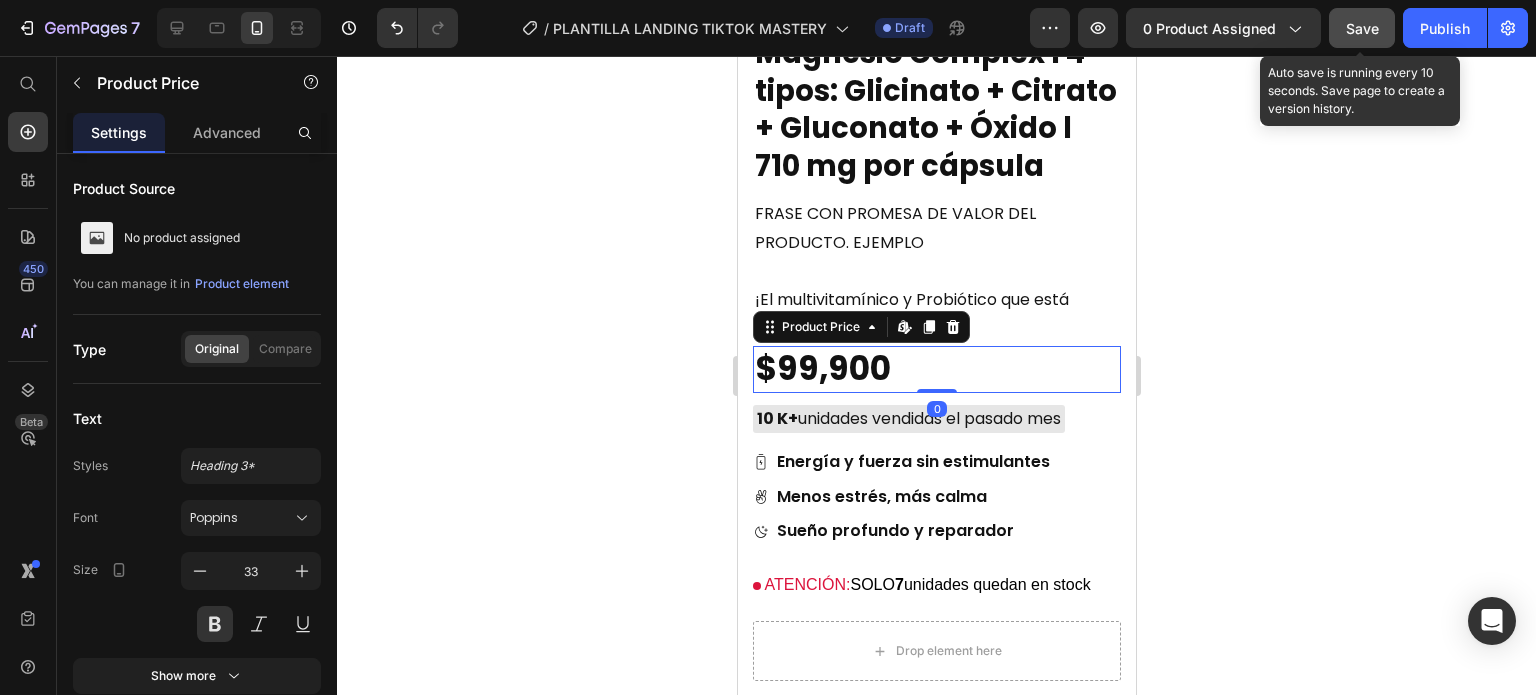 click 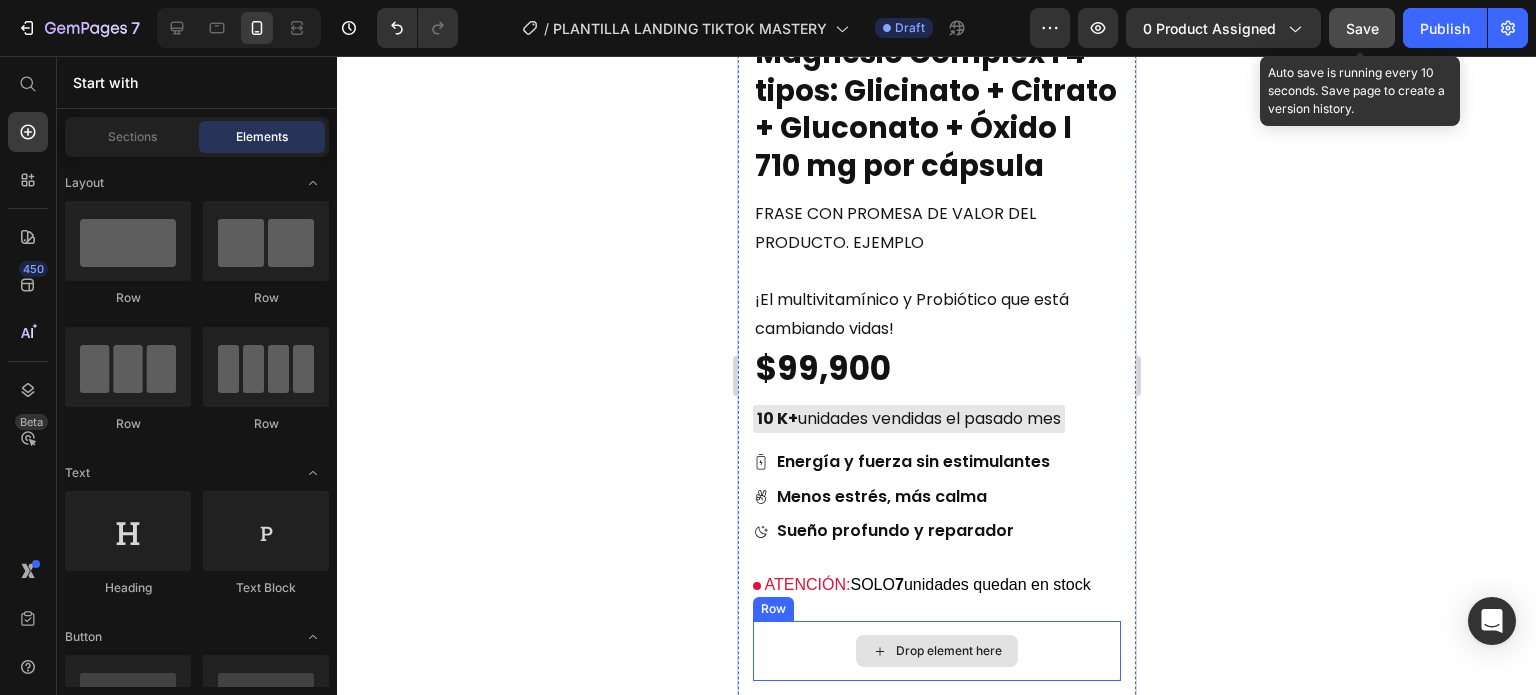 click on "Drop element here" at bounding box center (936, 651) 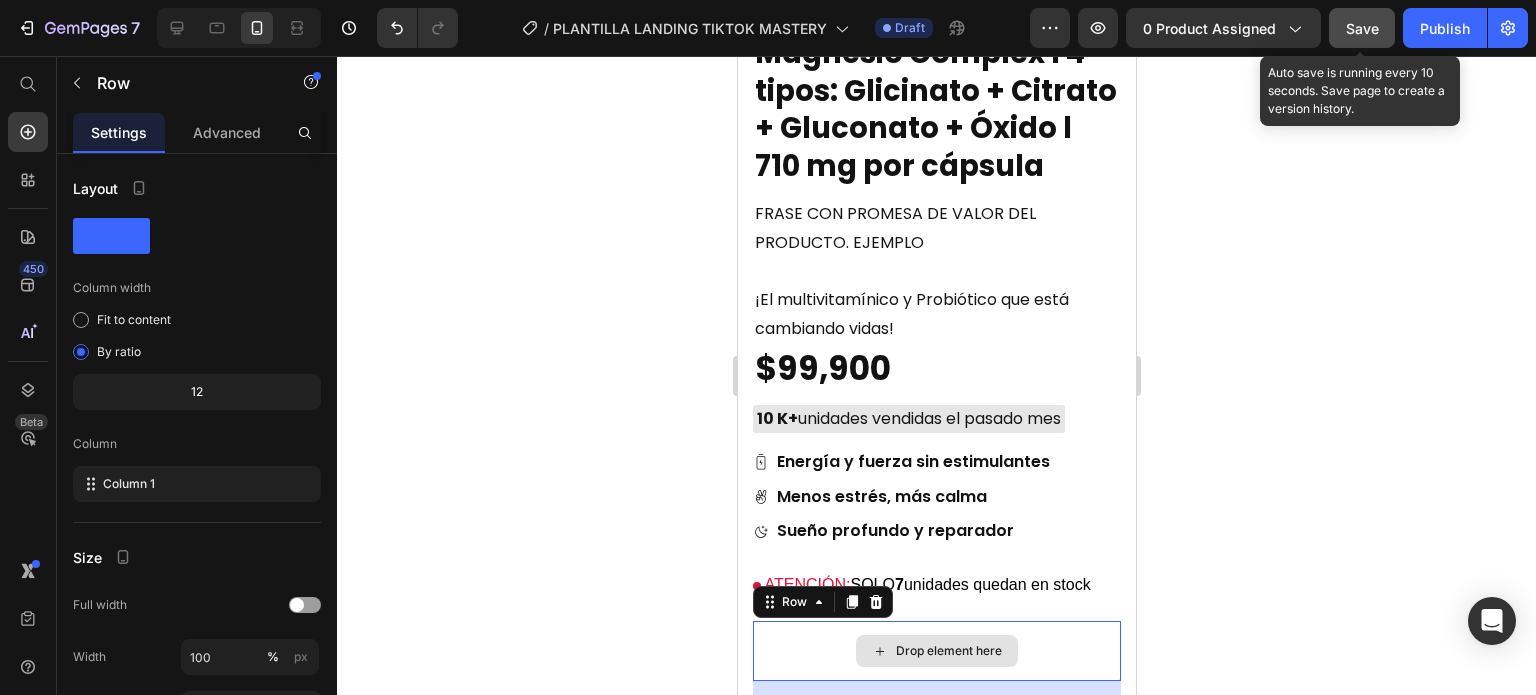 click on "Drop element here" at bounding box center (936, 651) 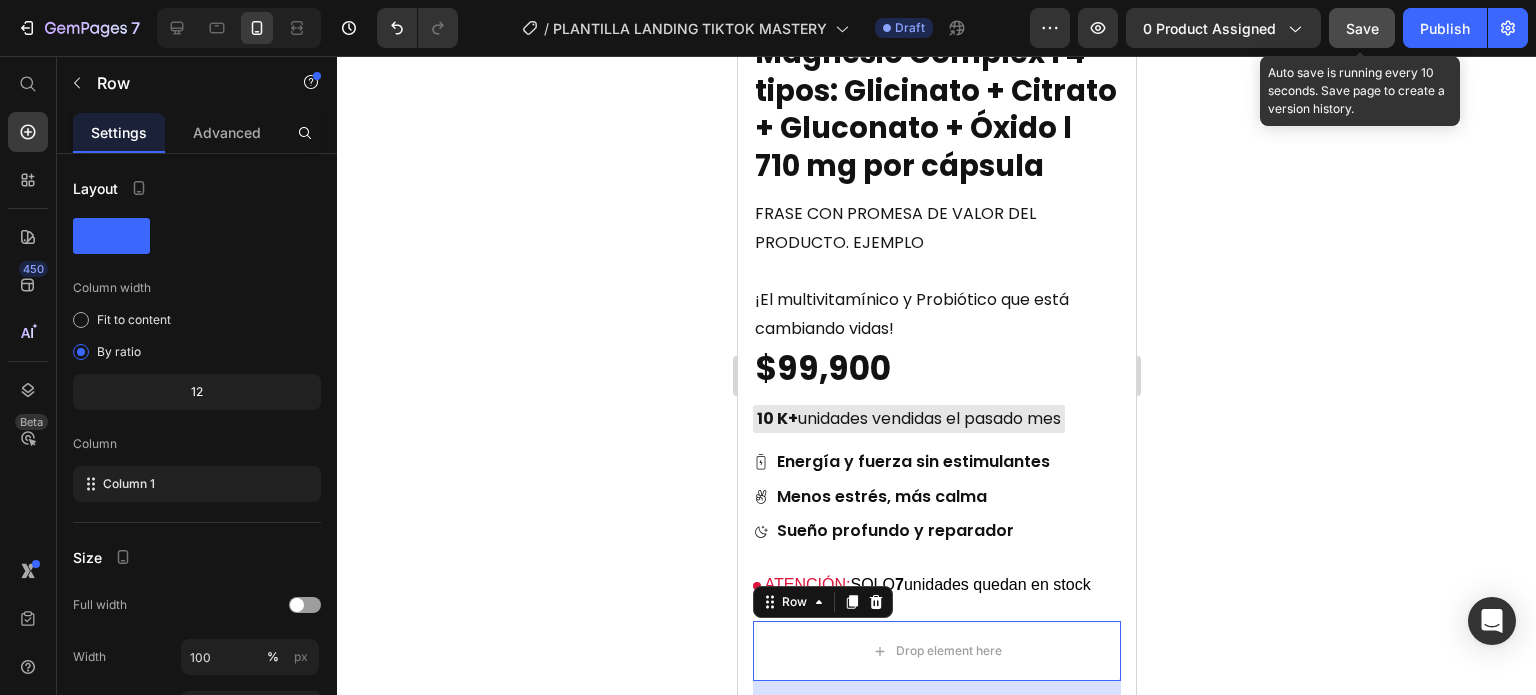 click 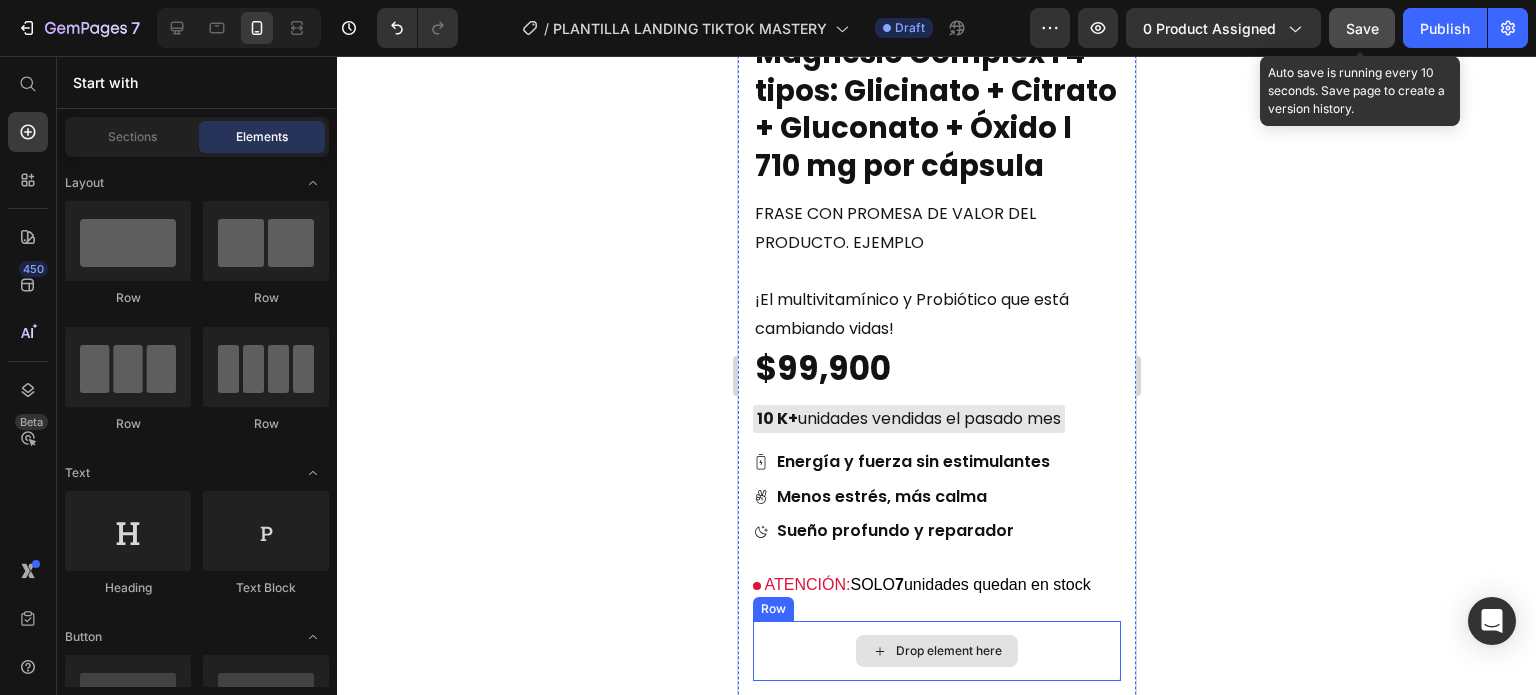 click on "Drop element here" at bounding box center [936, 651] 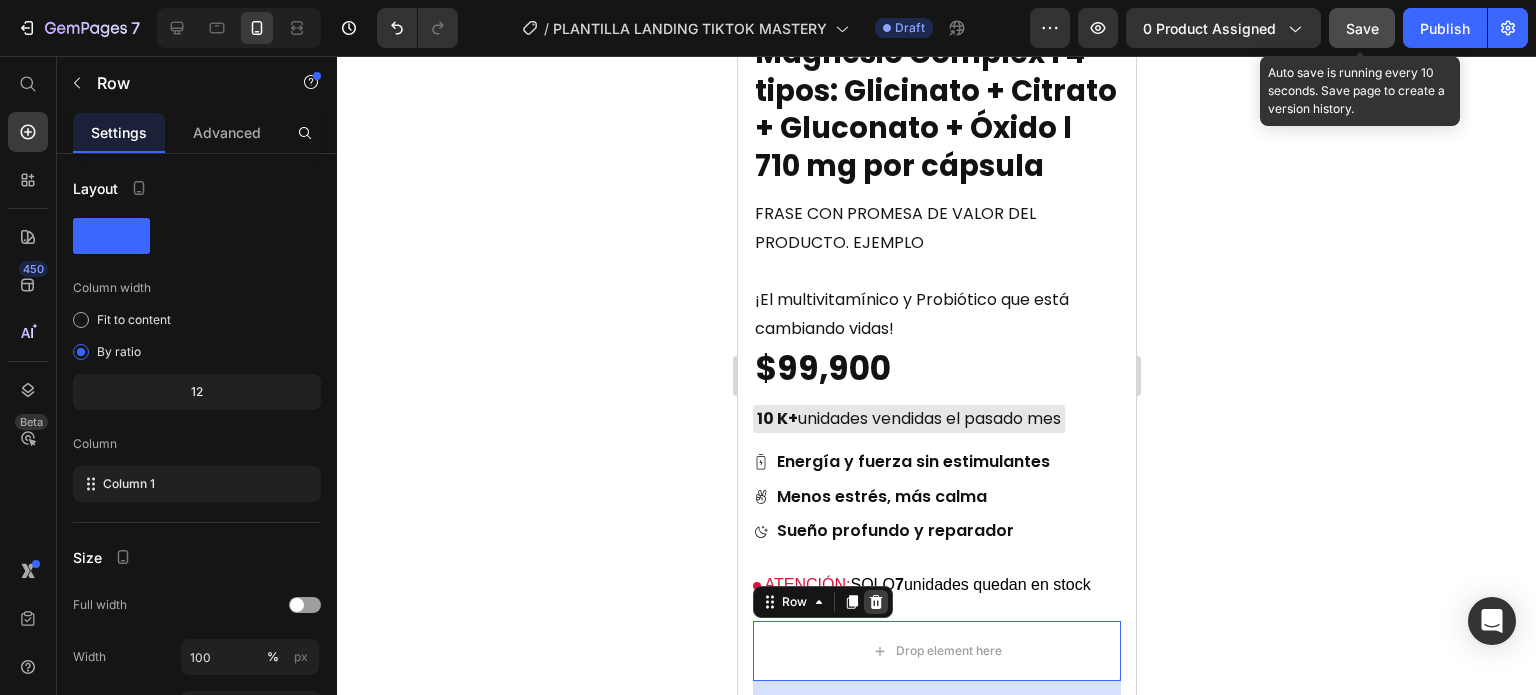 click 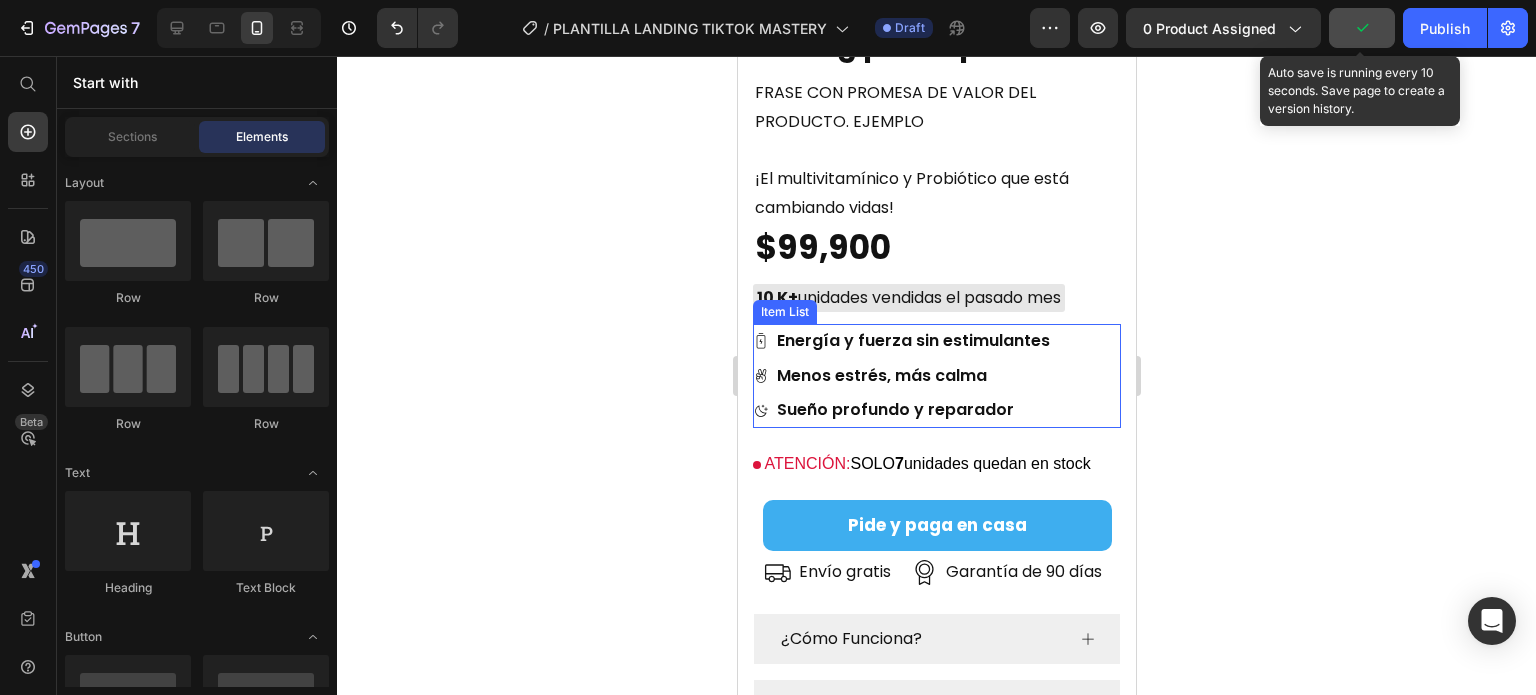 scroll, scrollTop: 2207, scrollLeft: 0, axis: vertical 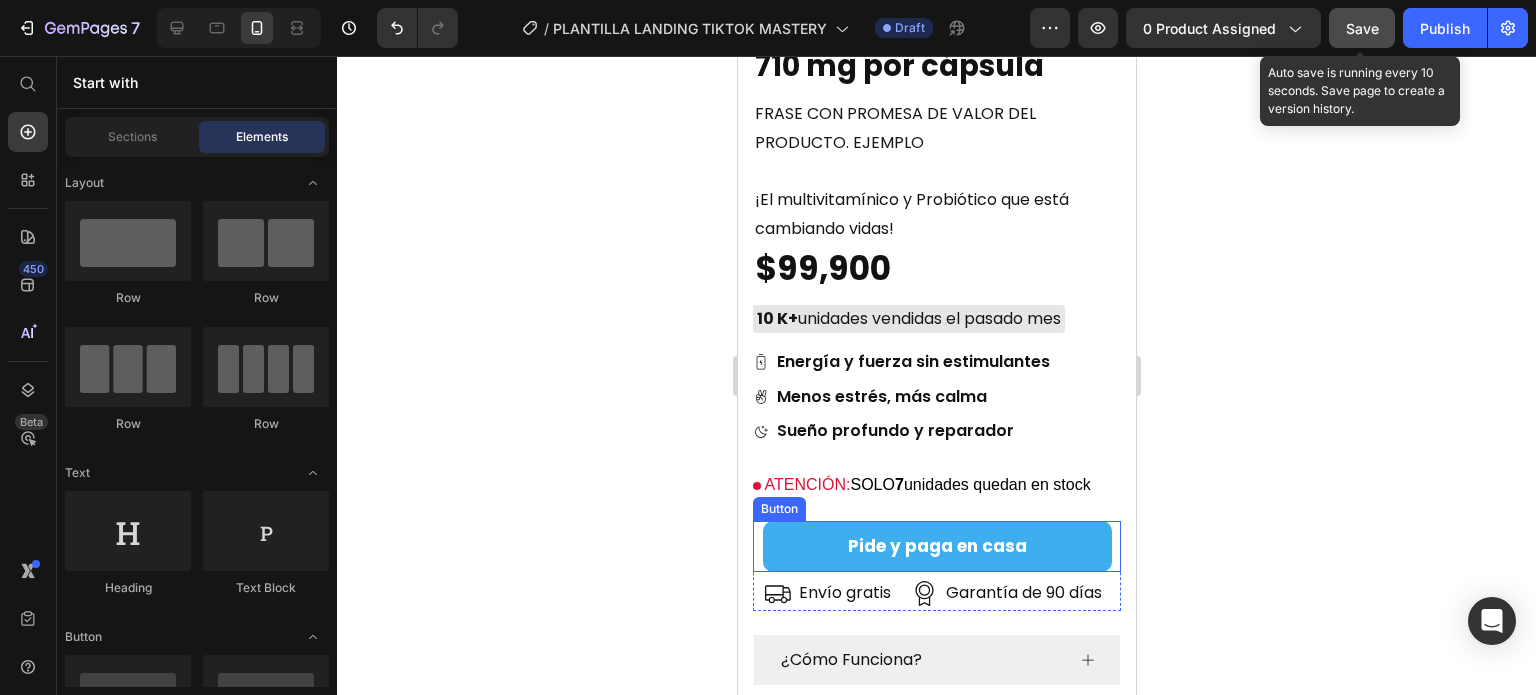 click on "Pide y paga en casa" at bounding box center (936, 546) 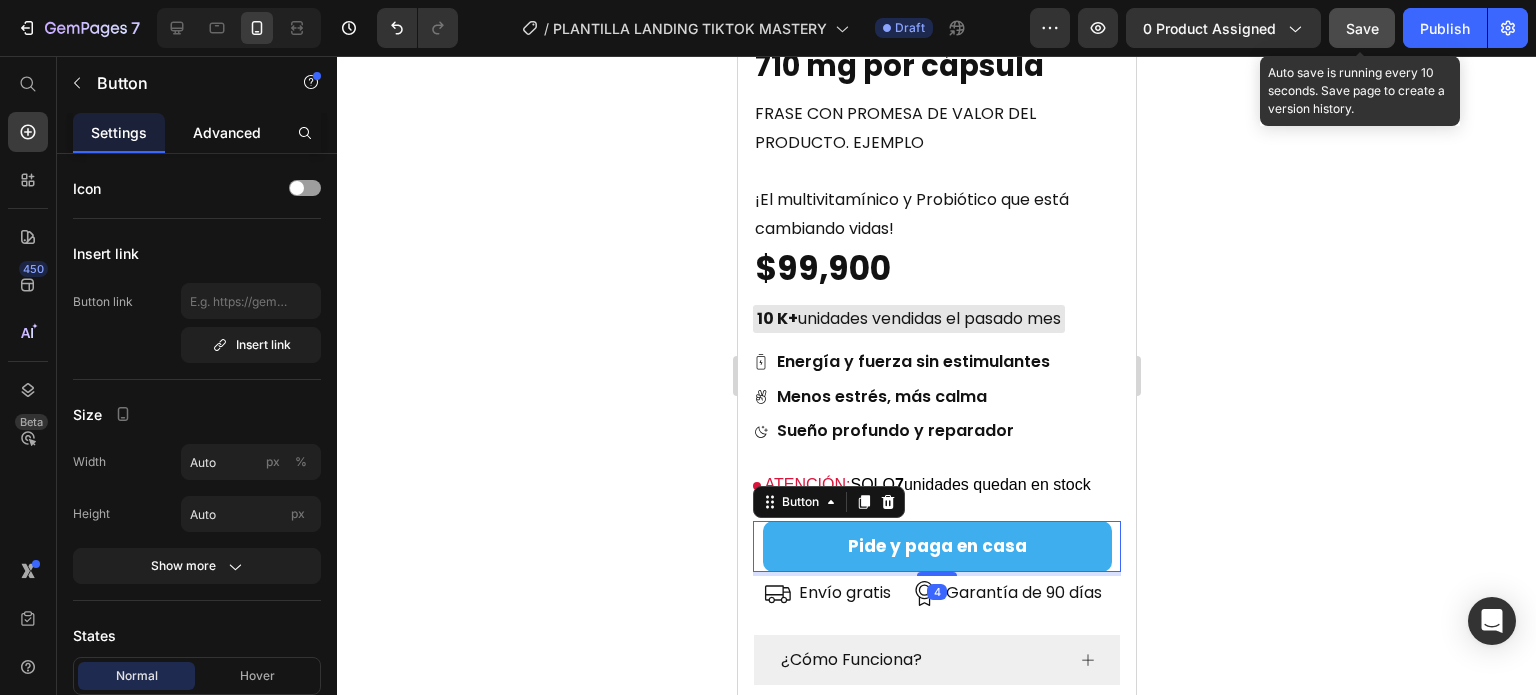 click on "Advanced" at bounding box center (227, 132) 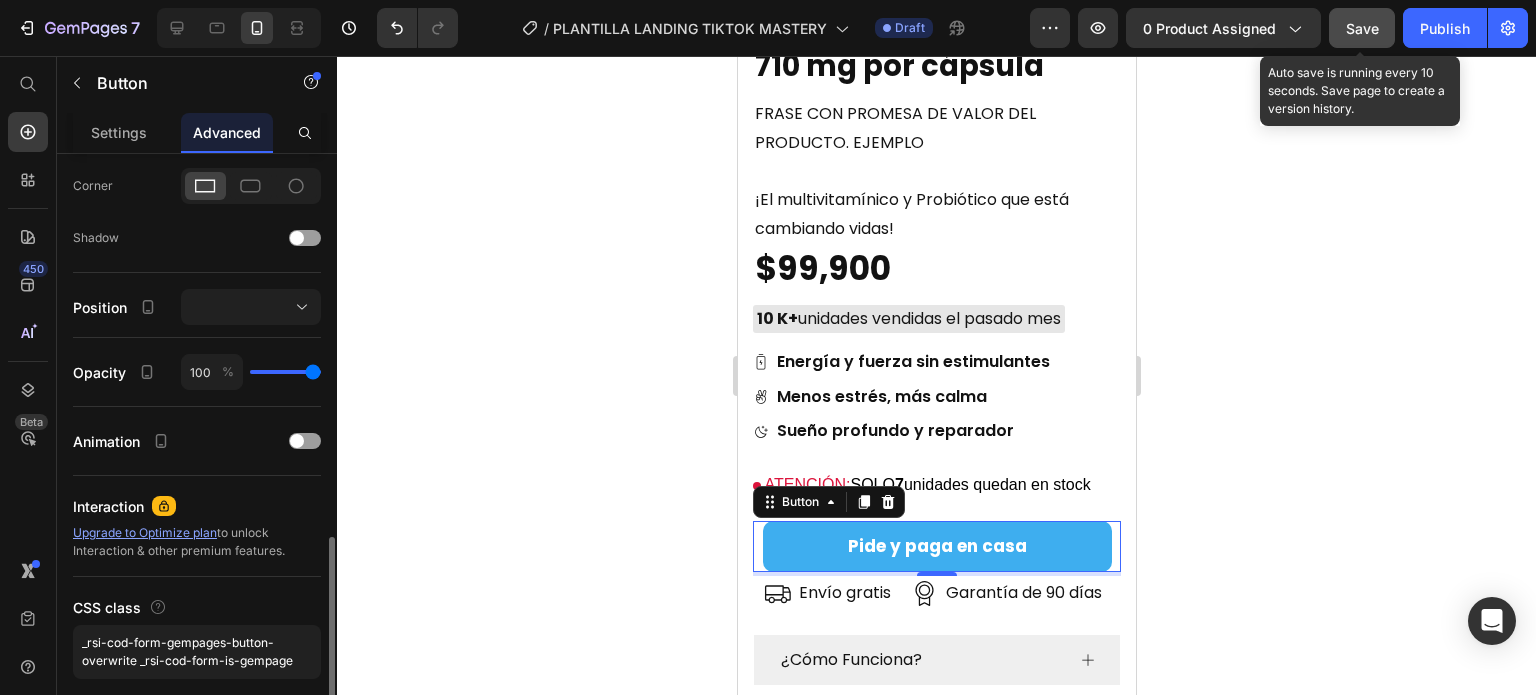 scroll, scrollTop: 668, scrollLeft: 0, axis: vertical 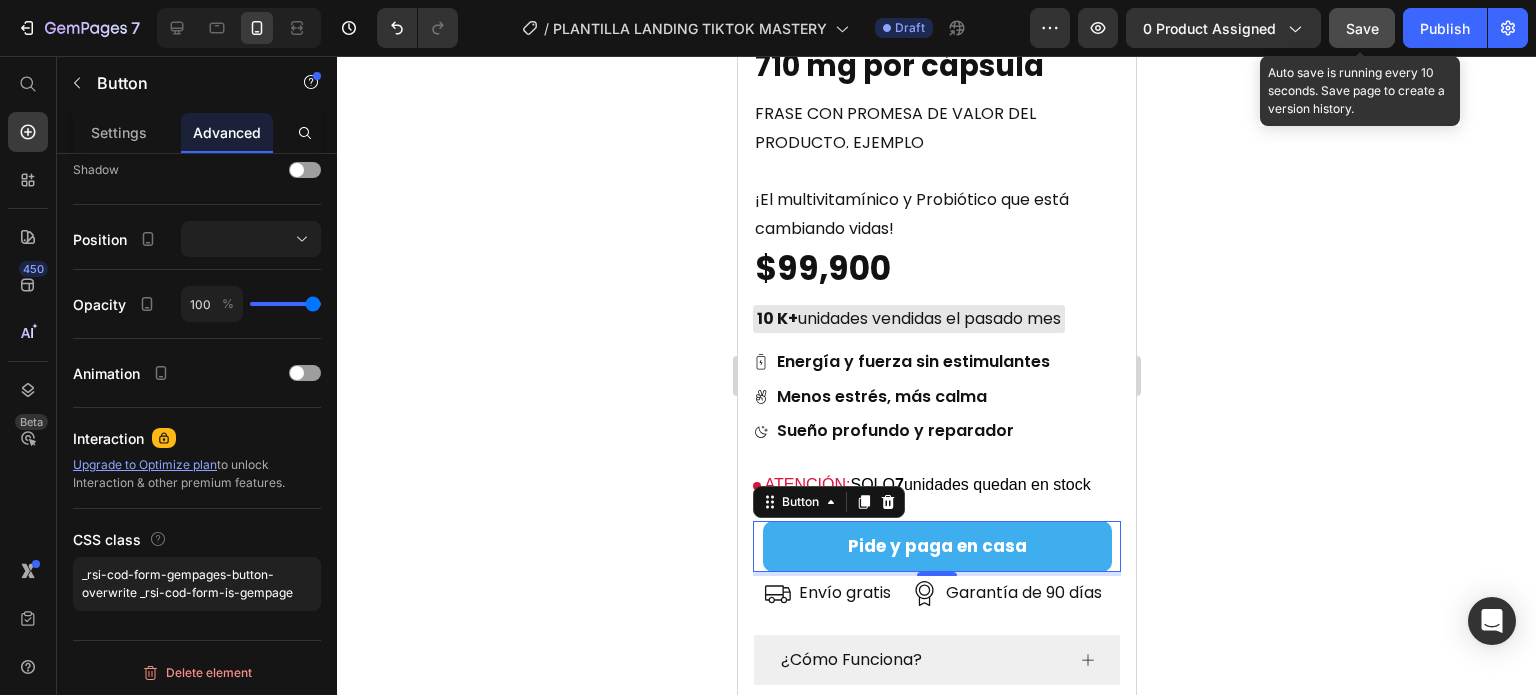 click 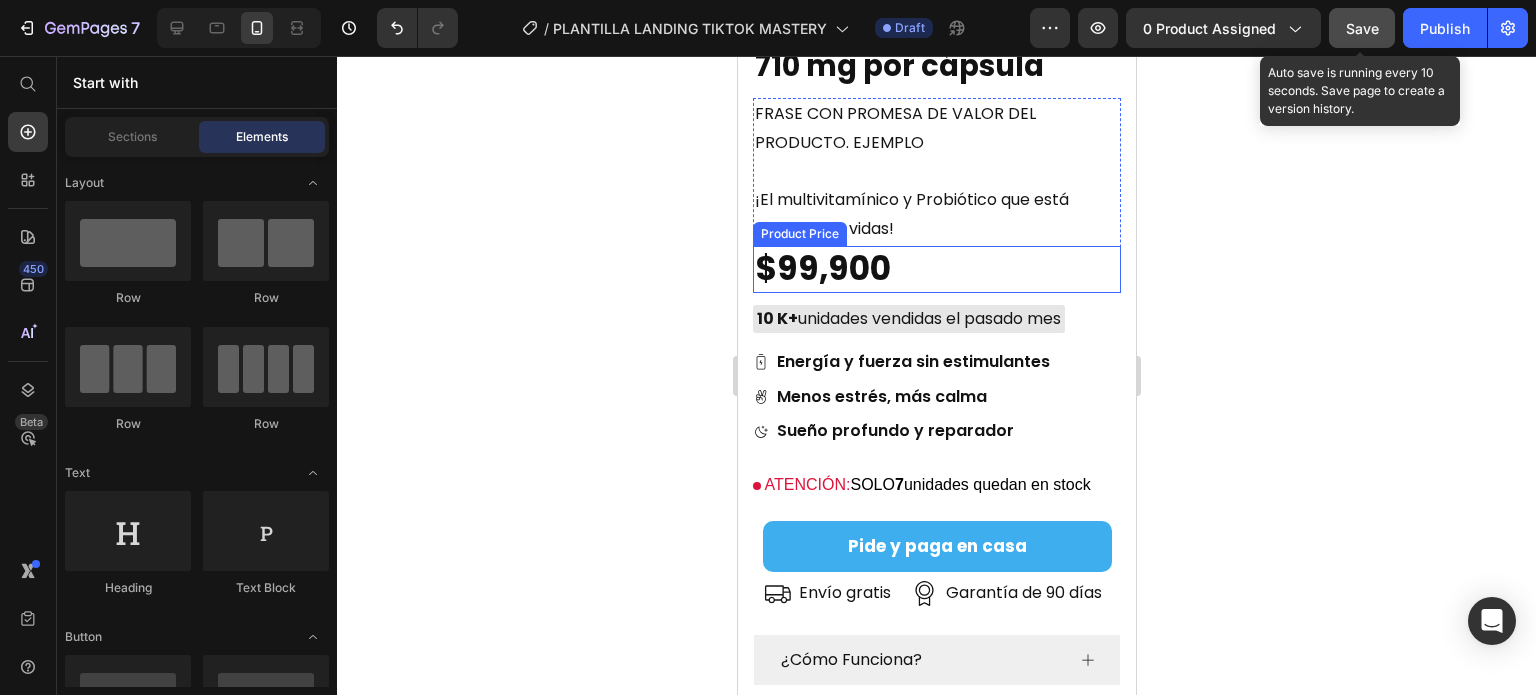 click on "$99,900" at bounding box center (936, 269) 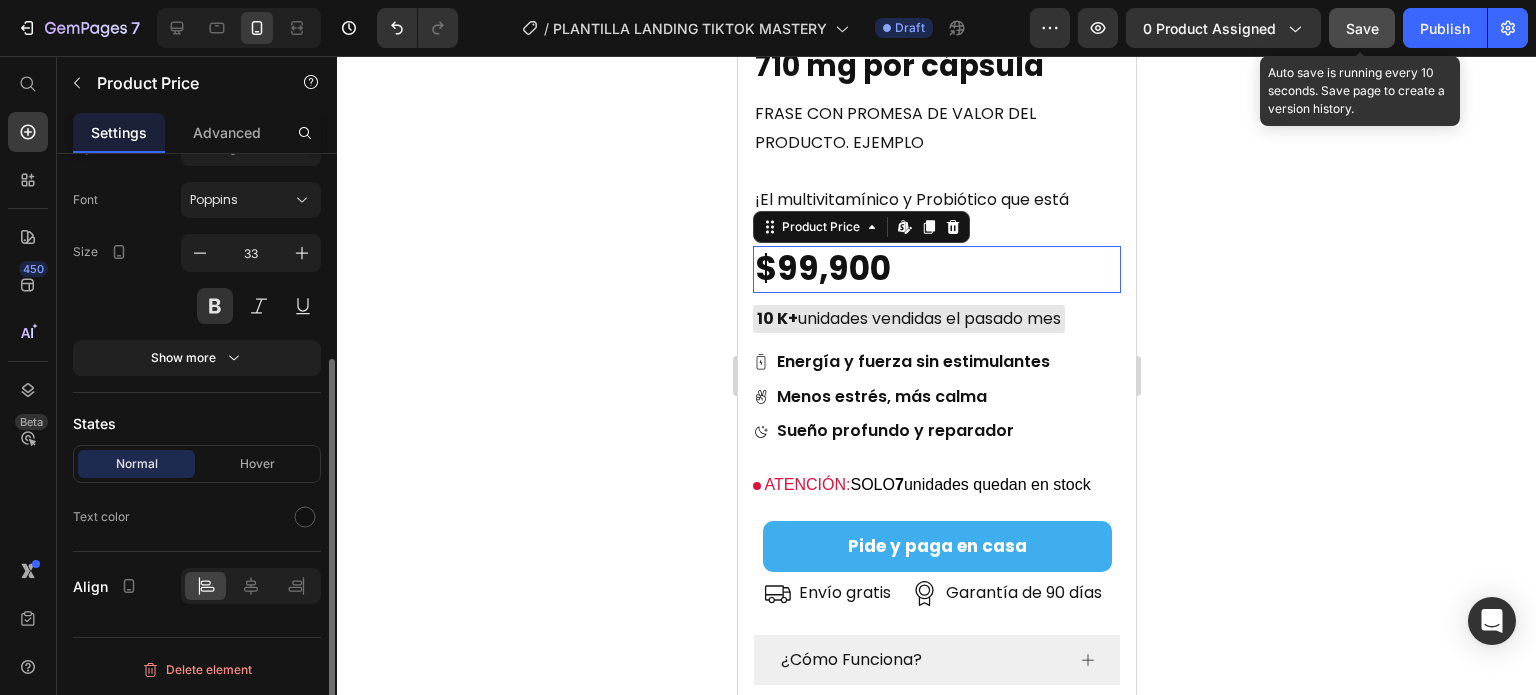 scroll, scrollTop: 0, scrollLeft: 0, axis: both 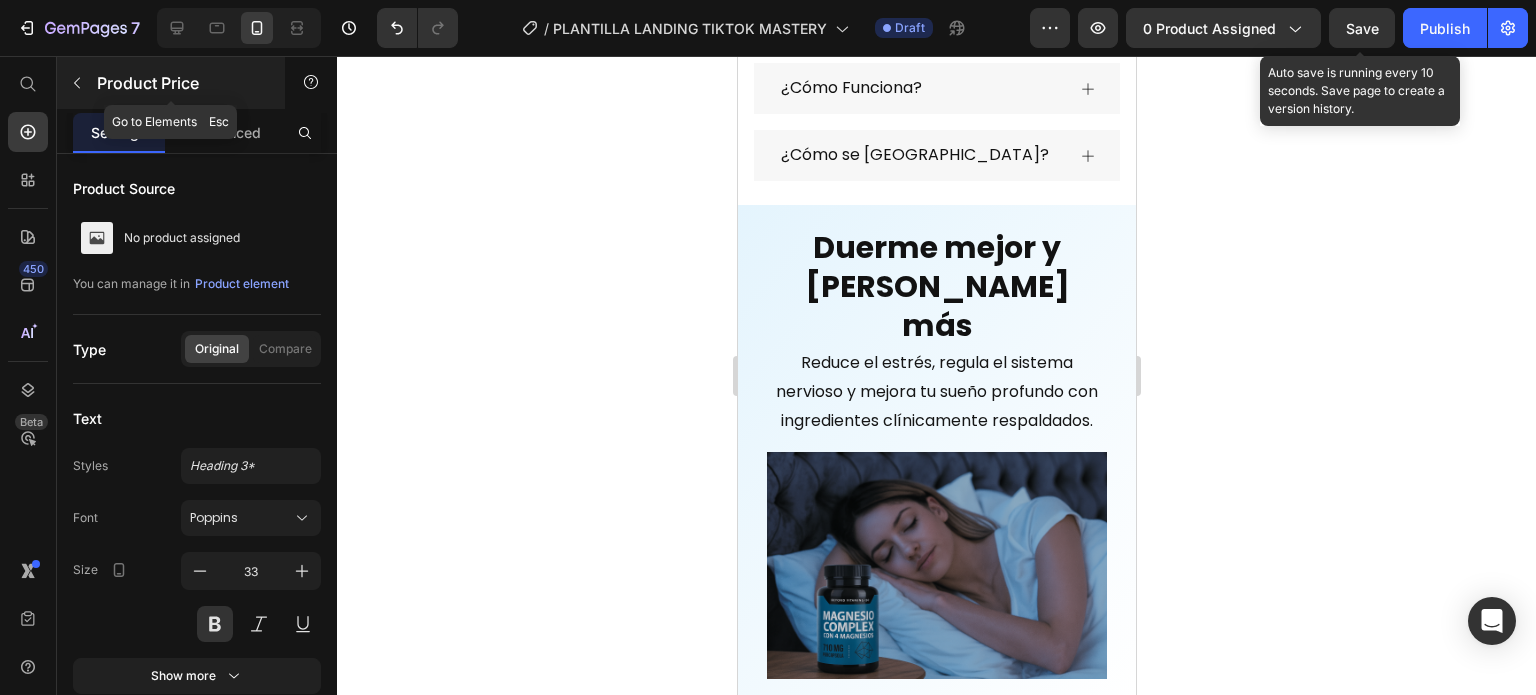 click 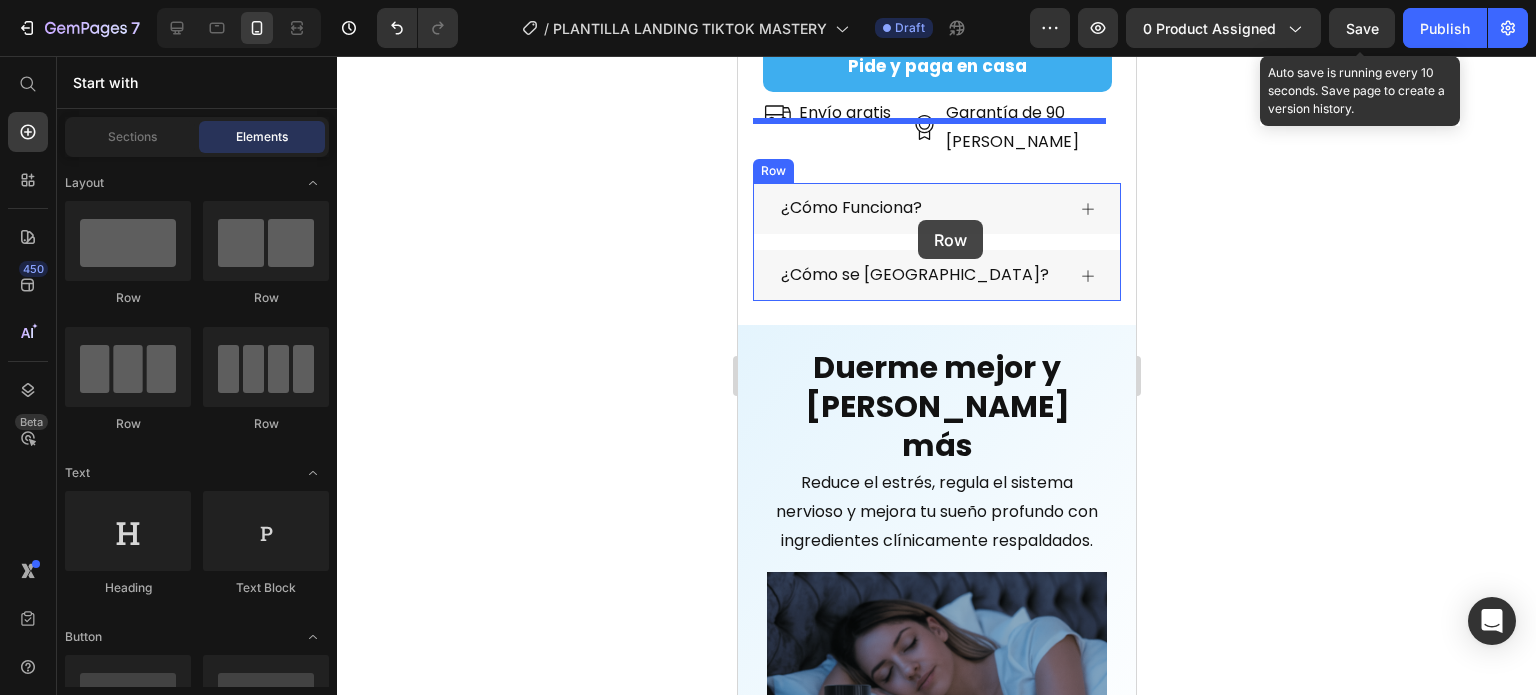 scroll, scrollTop: 2672, scrollLeft: 0, axis: vertical 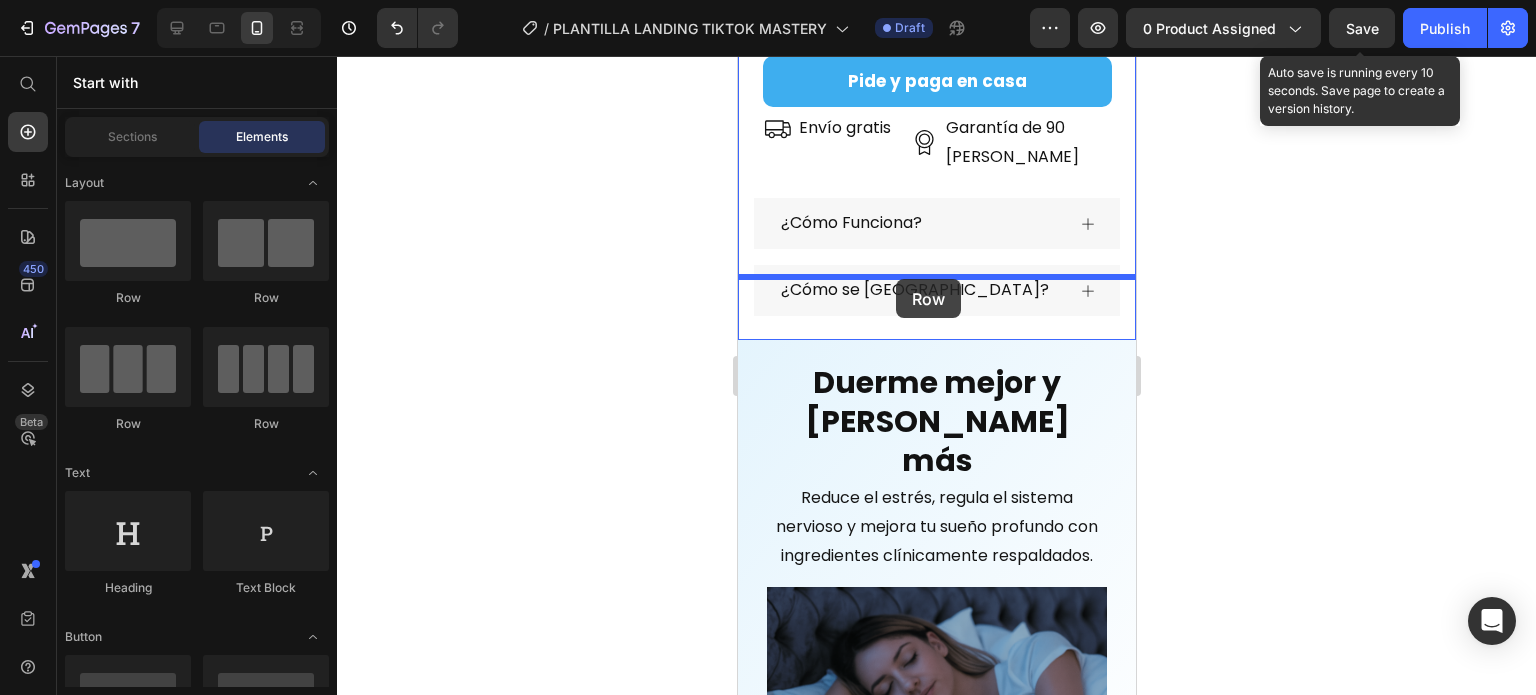 drag, startPoint x: 873, startPoint y: 298, endPoint x: 895, endPoint y: 278, distance: 29.732138 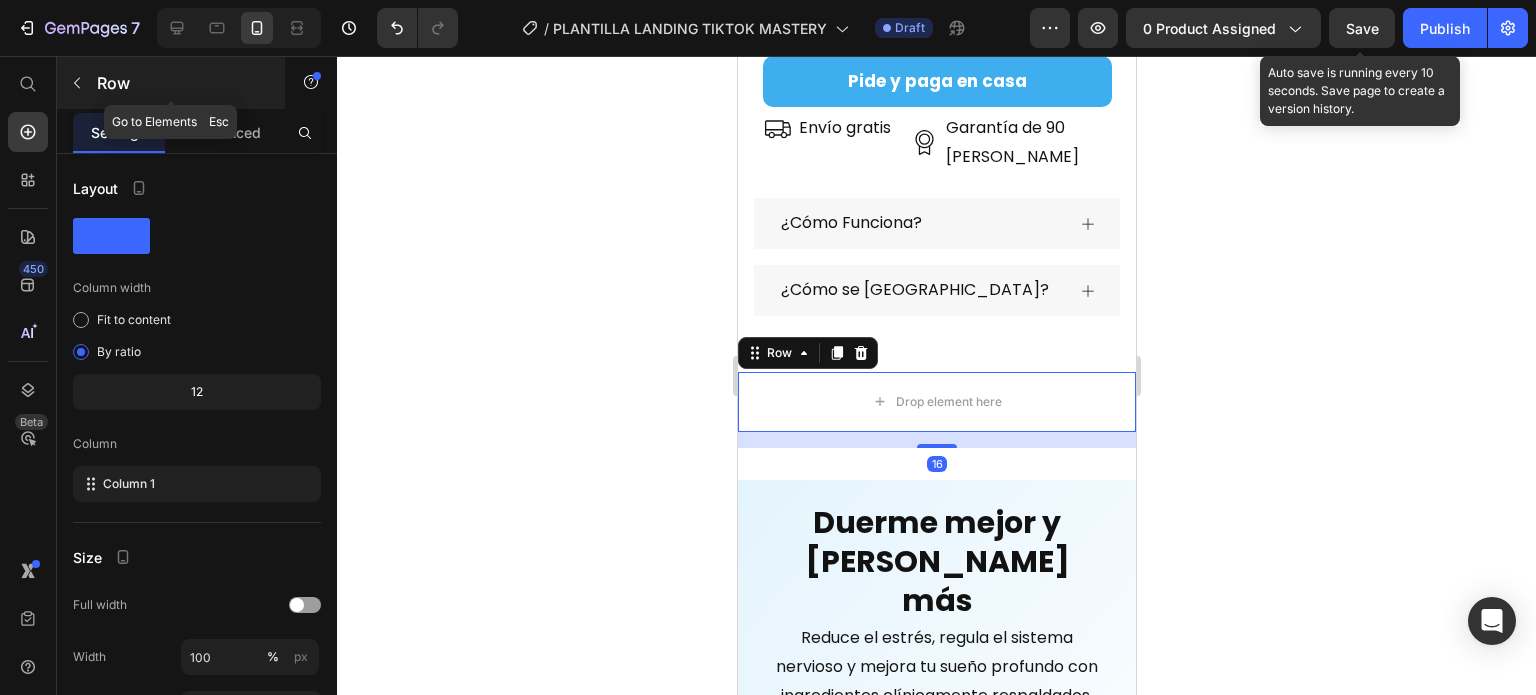click 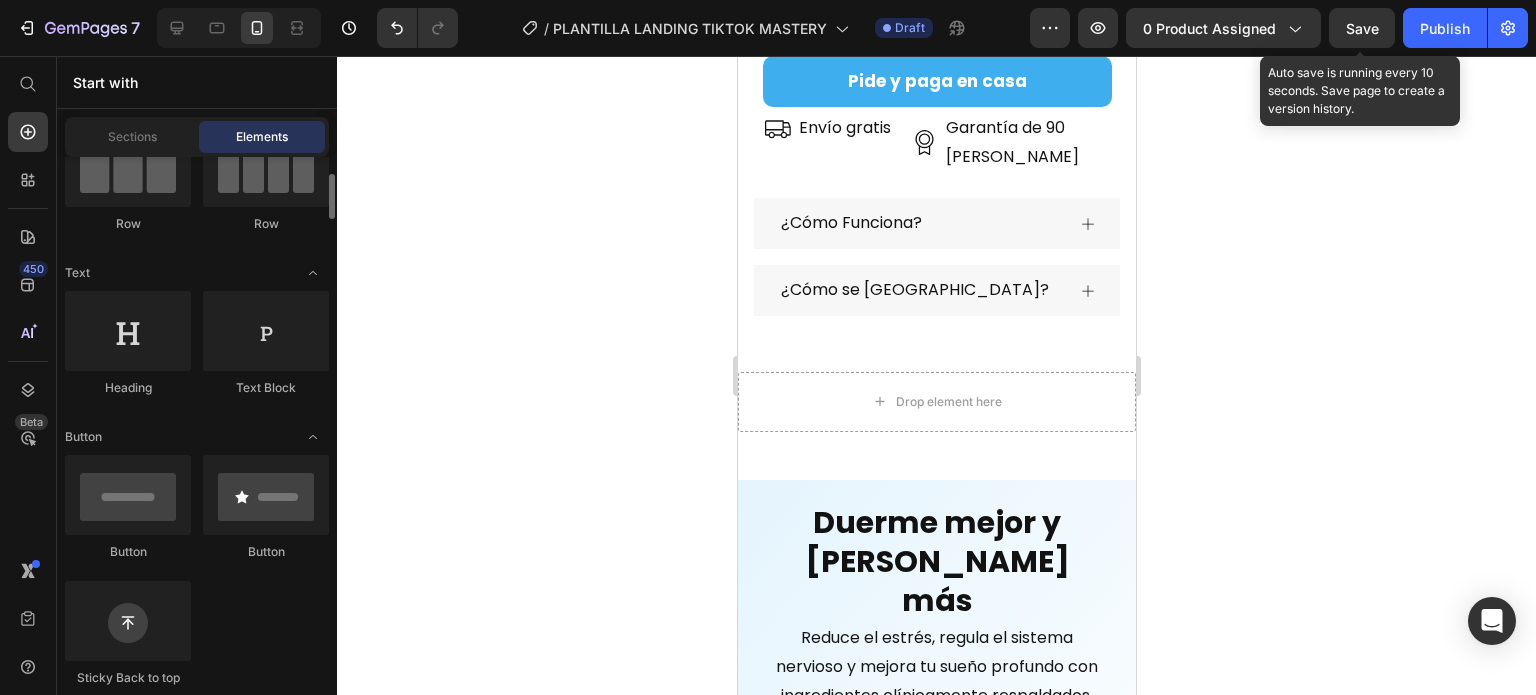 scroll, scrollTop: 400, scrollLeft: 0, axis: vertical 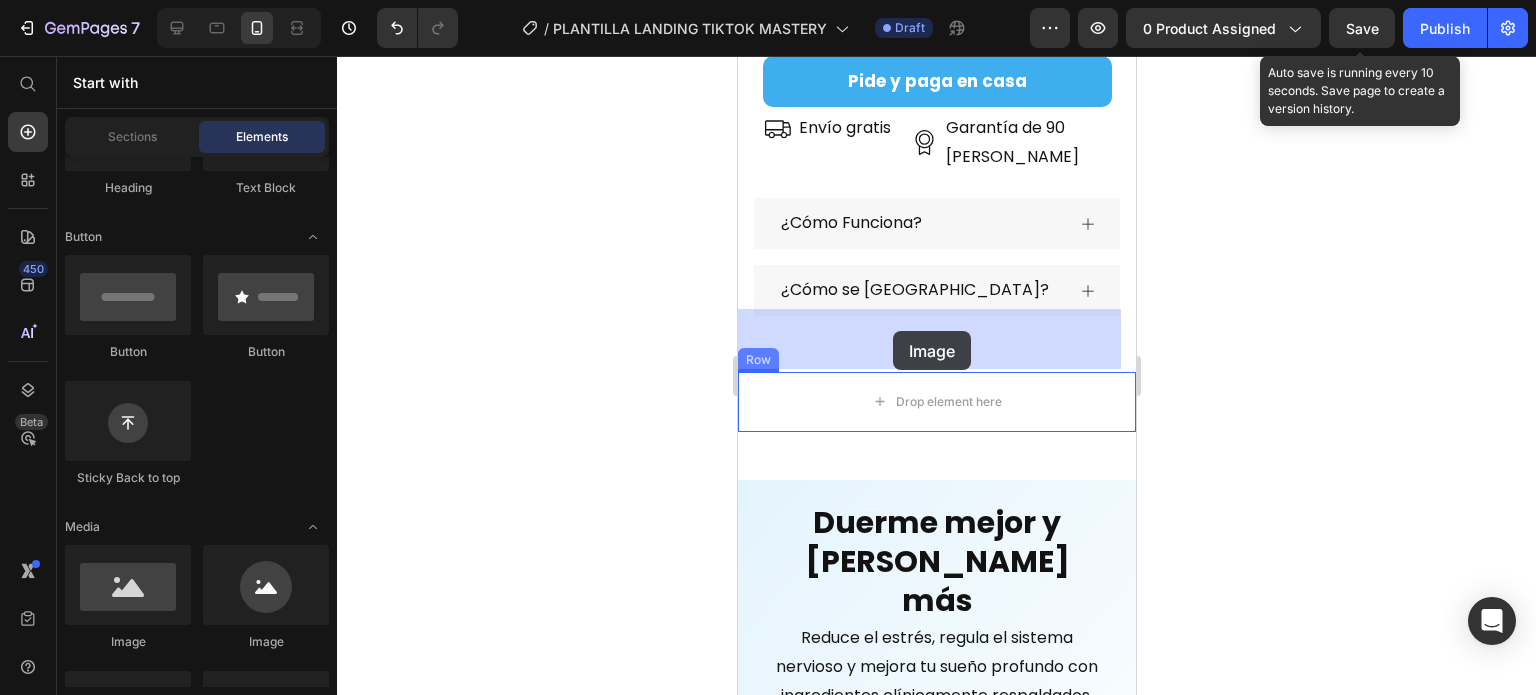 drag, startPoint x: 853, startPoint y: 642, endPoint x: 1695, endPoint y: 91, distance: 1006.2629 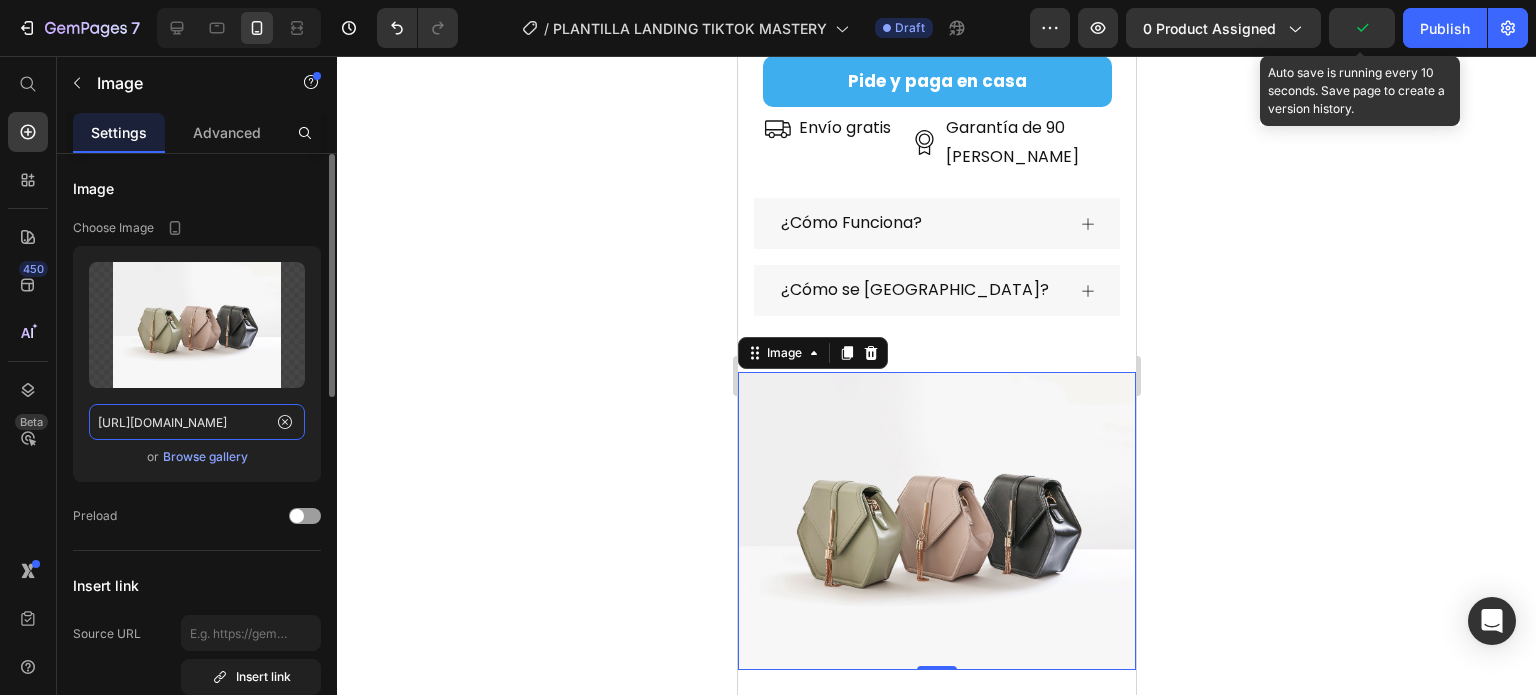 click on "[URL][DOMAIN_NAME]" 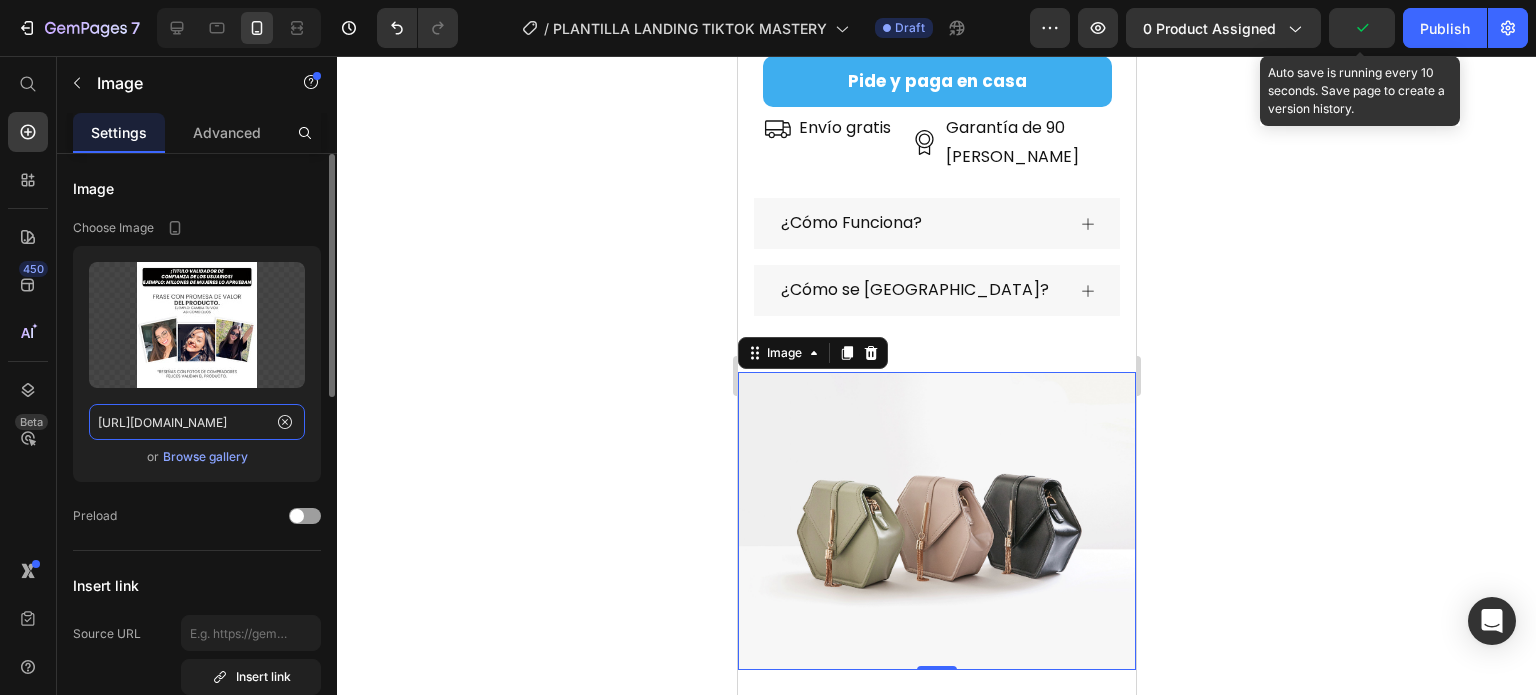 scroll, scrollTop: 0, scrollLeft: 601, axis: horizontal 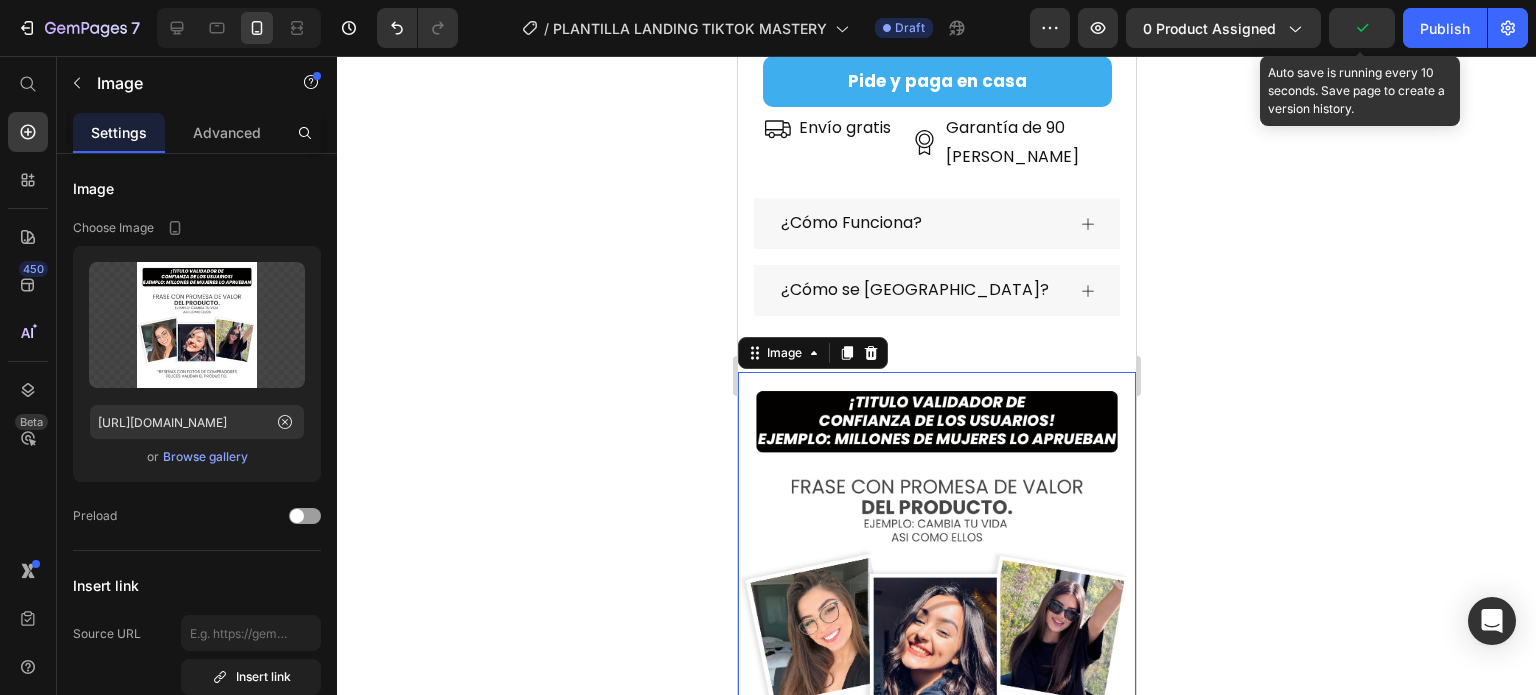 click 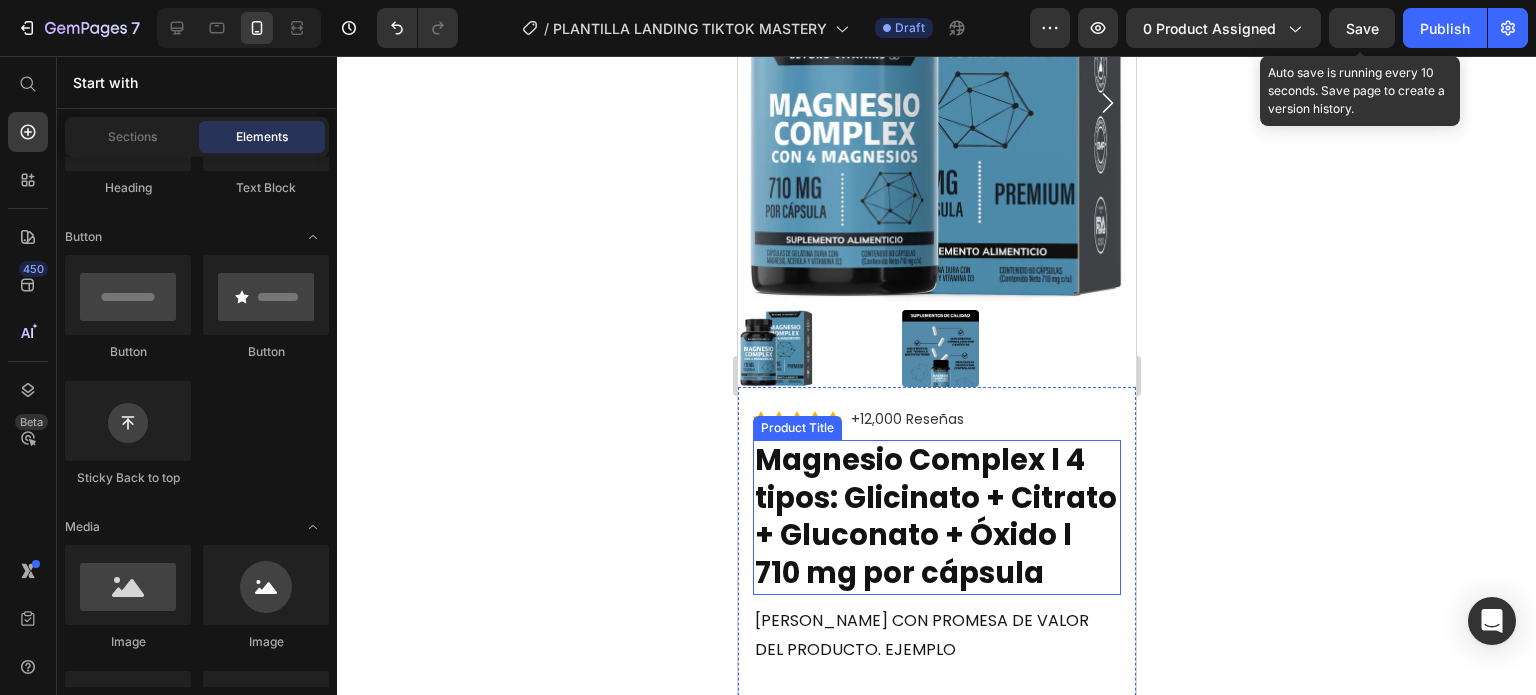 scroll, scrollTop: 2200, scrollLeft: 0, axis: vertical 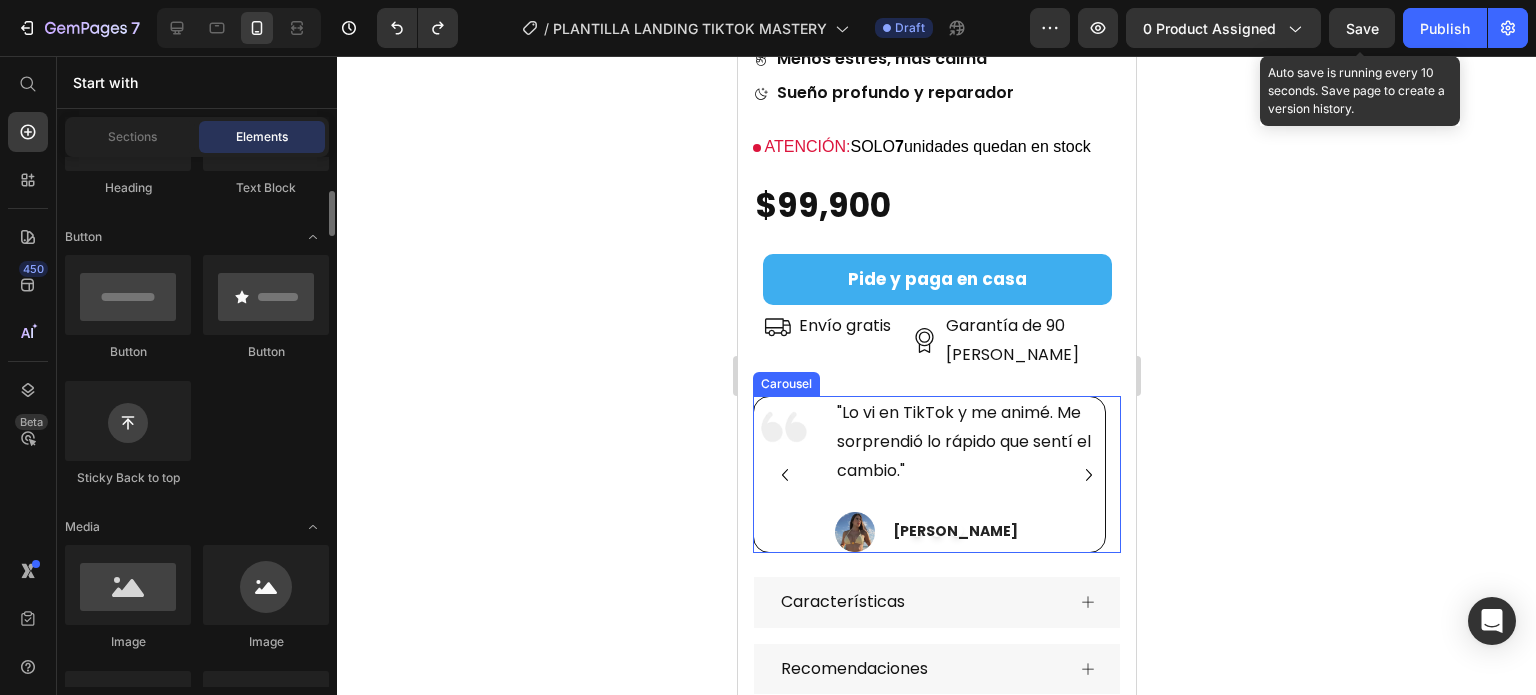 click on "Image "Lo vi en TikTok y me animé. Me sorprendió lo rápido que sentí el cambio." Text block Image [PERSON_NAME] Text block Row Row" at bounding box center [928, 474] 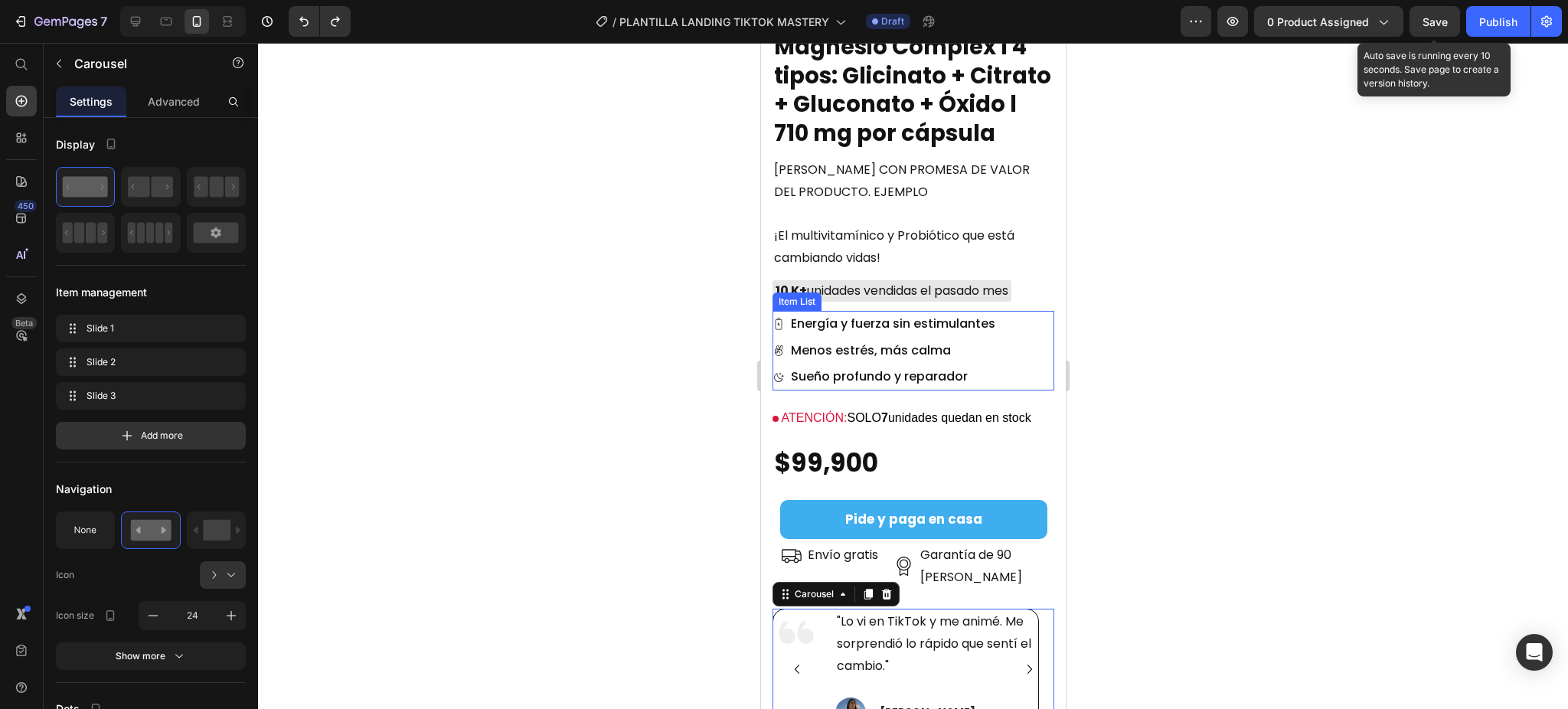 click 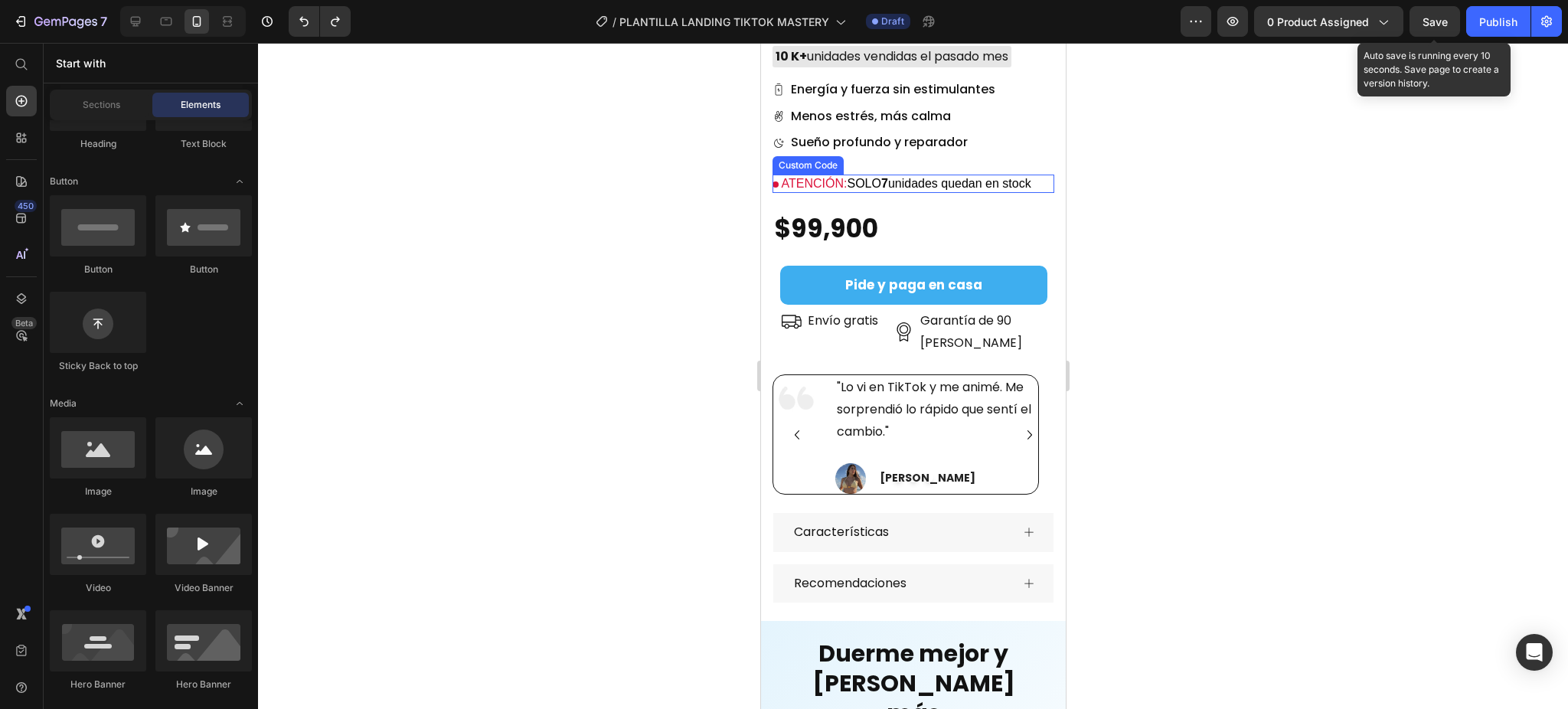 scroll, scrollTop: 1913, scrollLeft: 0, axis: vertical 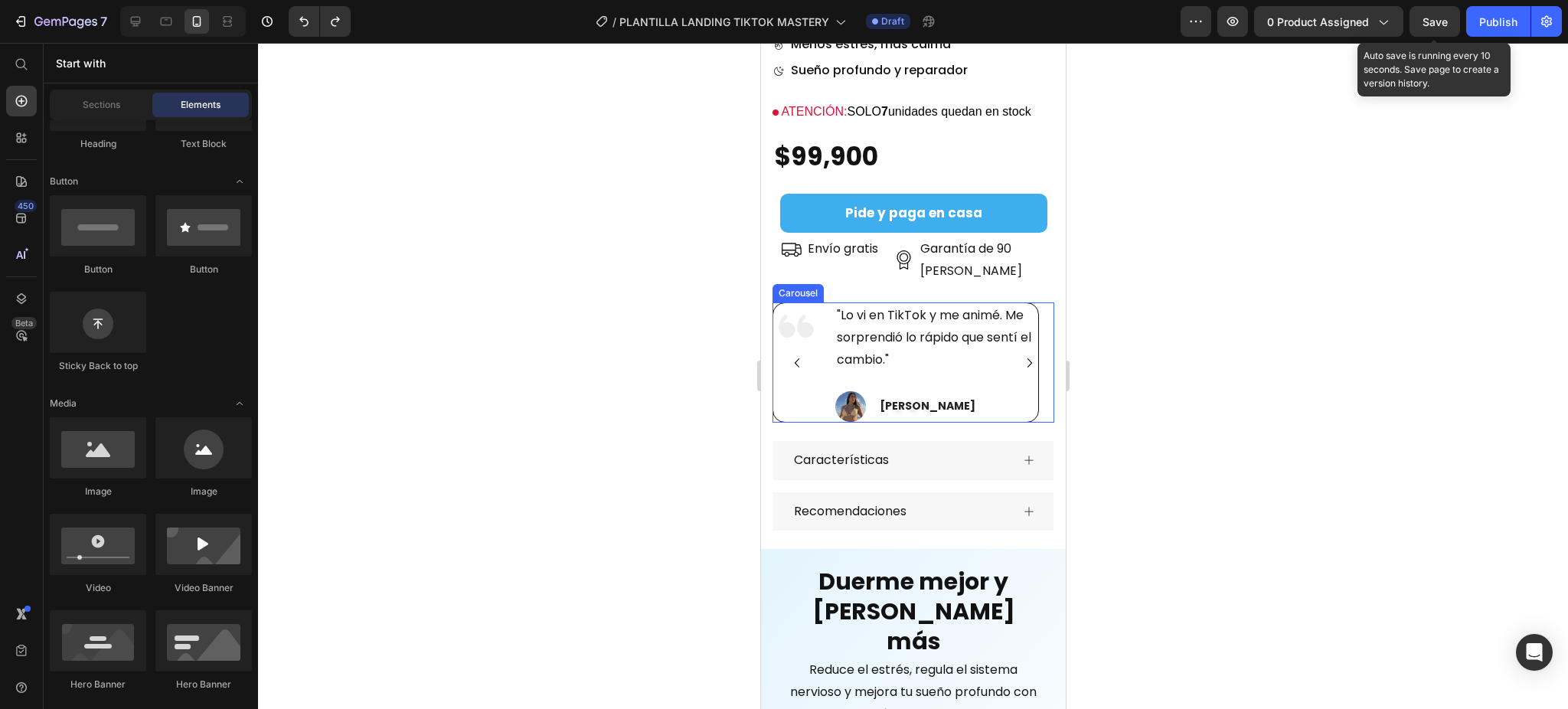 click 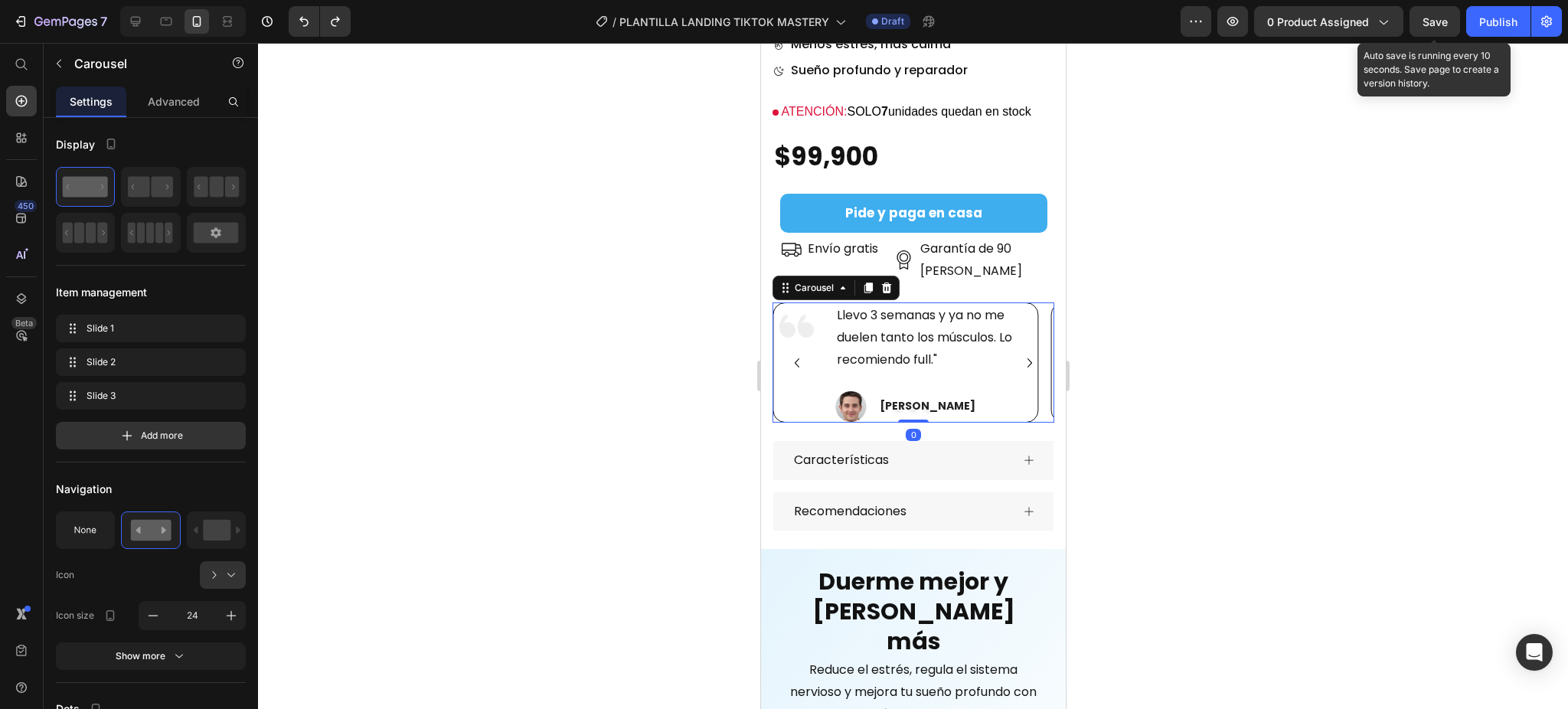 click 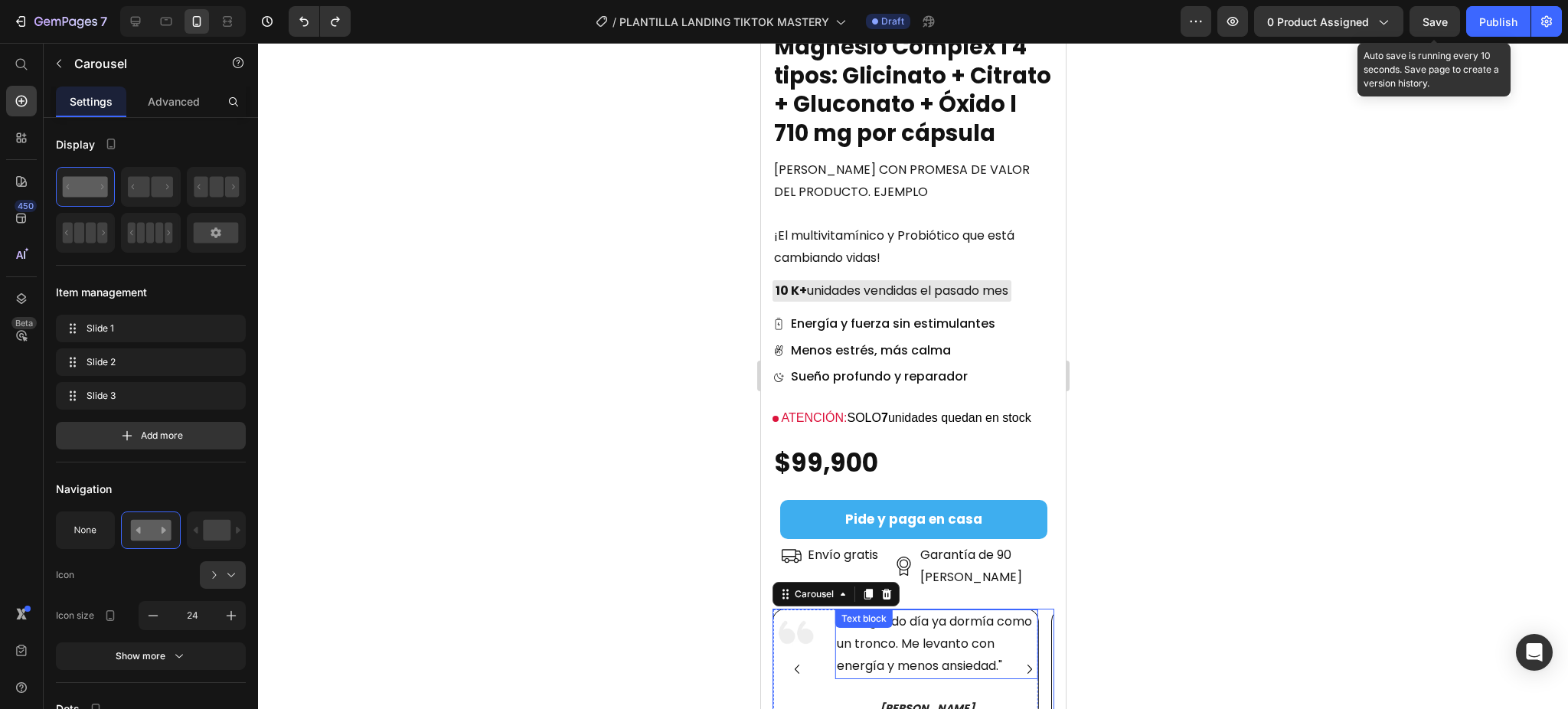 scroll, scrollTop: 1505, scrollLeft: 0, axis: vertical 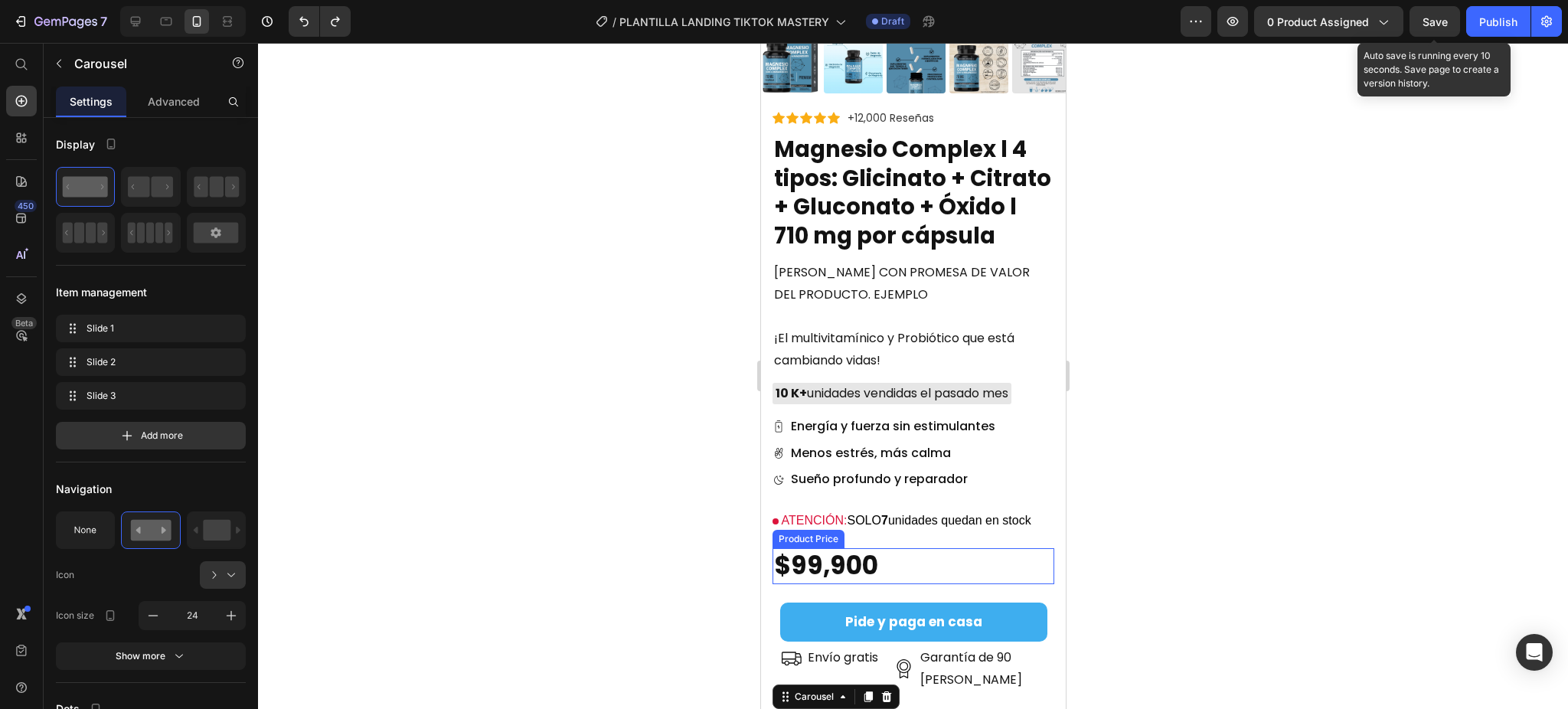 click on "$99,900" at bounding box center (913, 566) 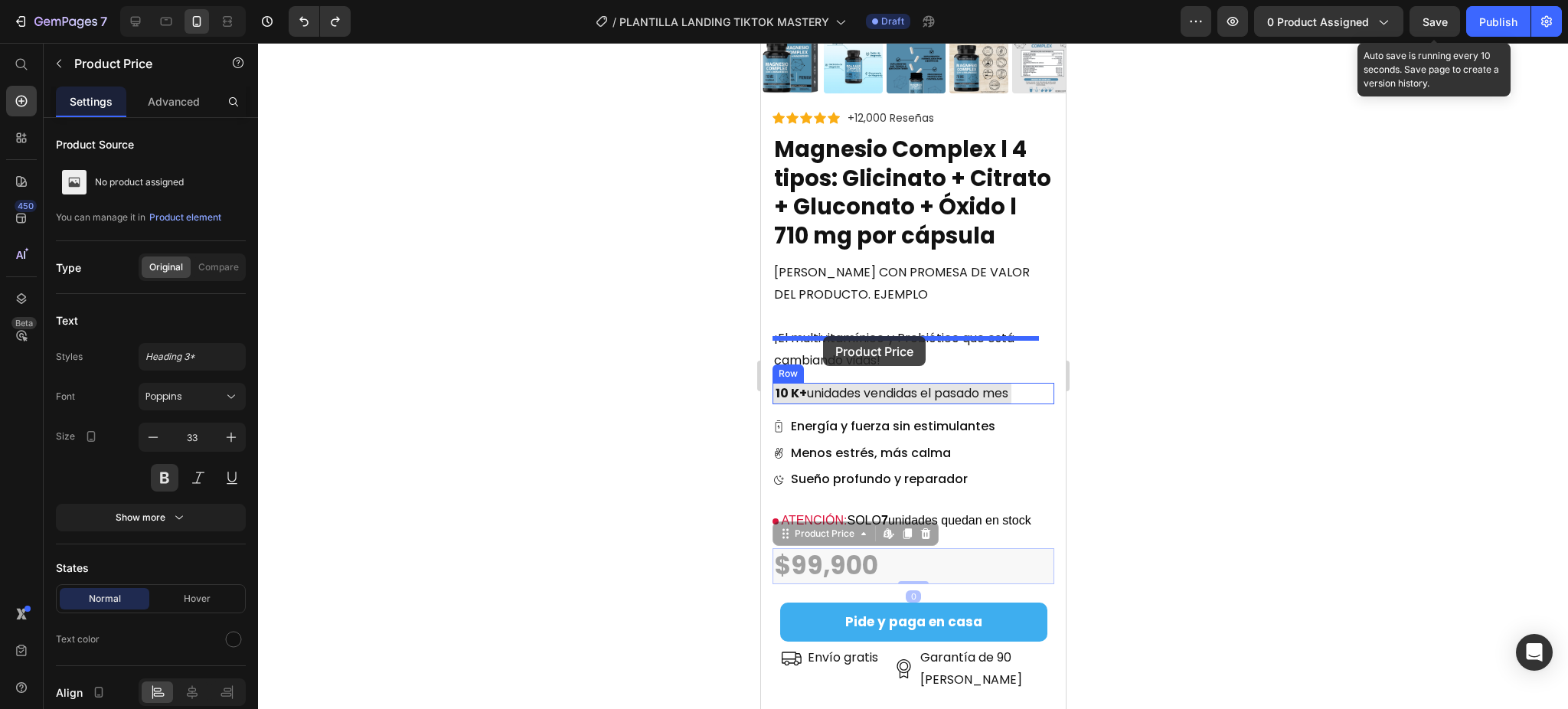 drag, startPoint x: 829, startPoint y: 513, endPoint x: 822, endPoint y: 336, distance: 177.13836 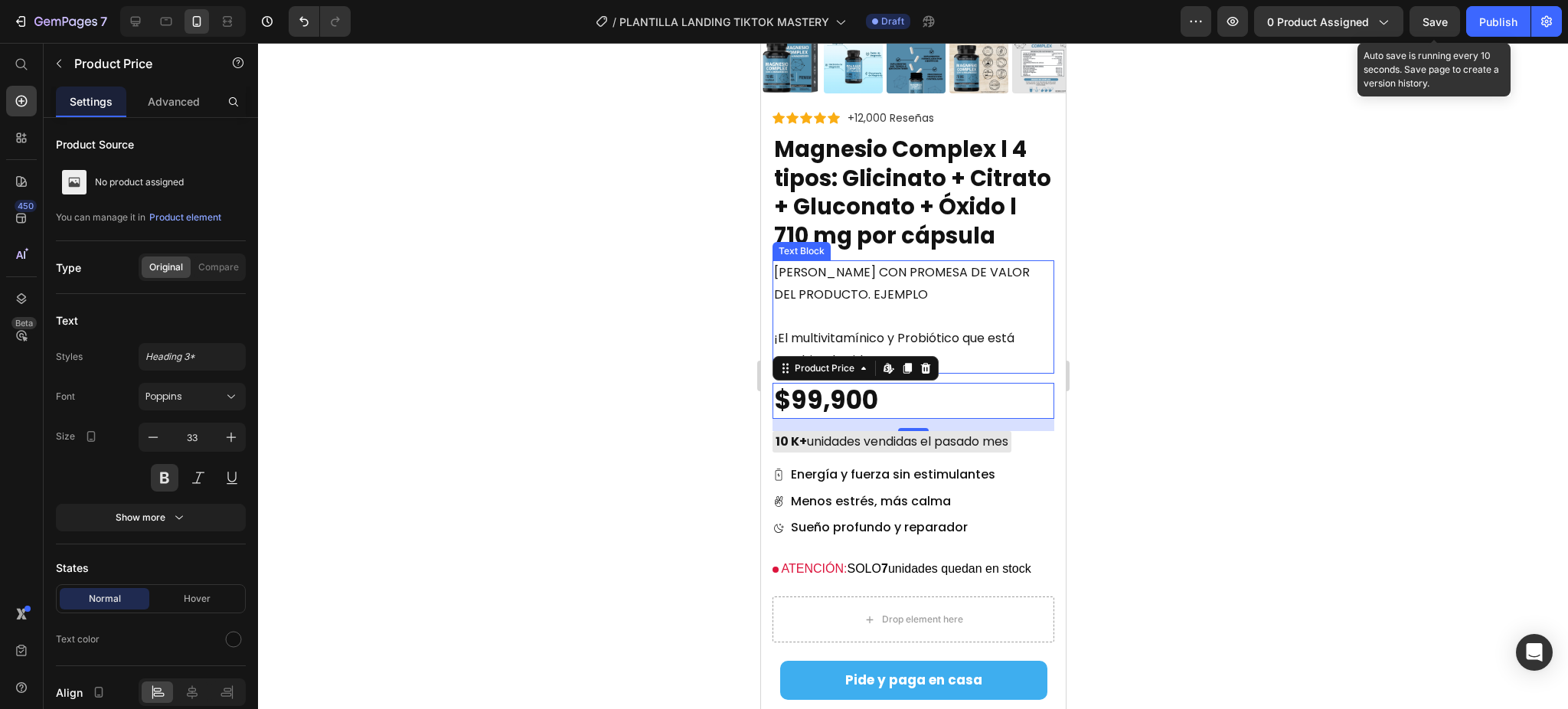 click on "¡El multivitamínico y Probiótico que está cambiando vidas!" at bounding box center (913, 350) 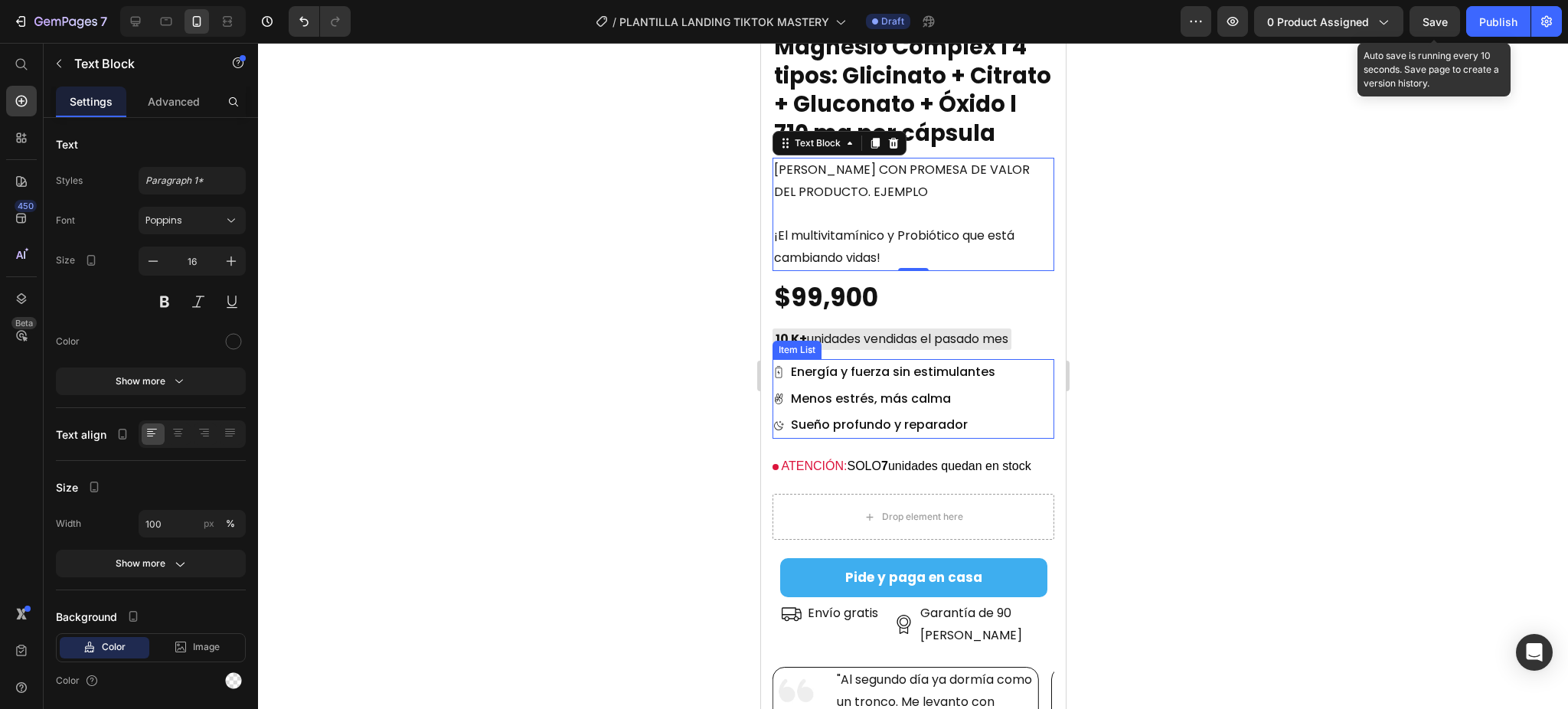 scroll, scrollTop: 1709, scrollLeft: 0, axis: vertical 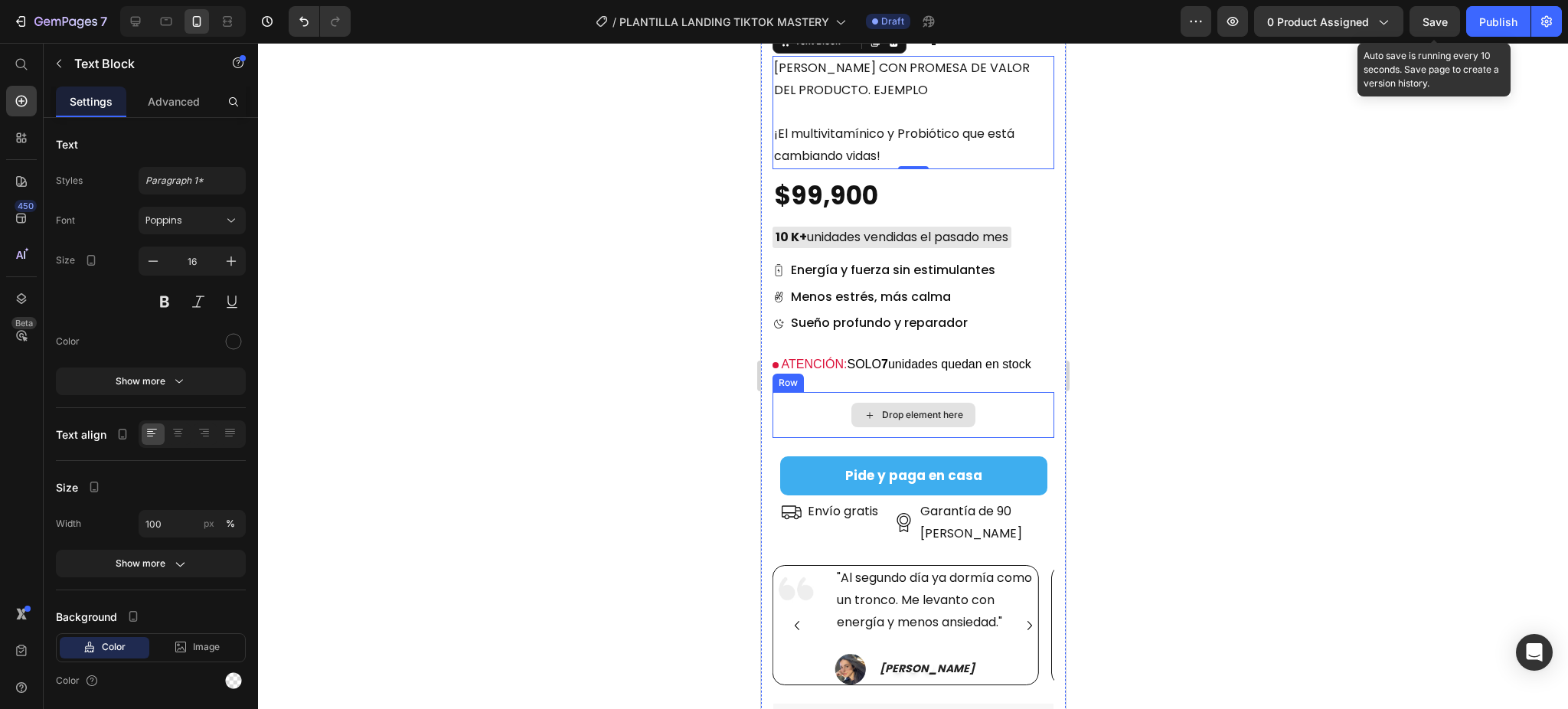 click on "Drop element here" at bounding box center (922, 415) 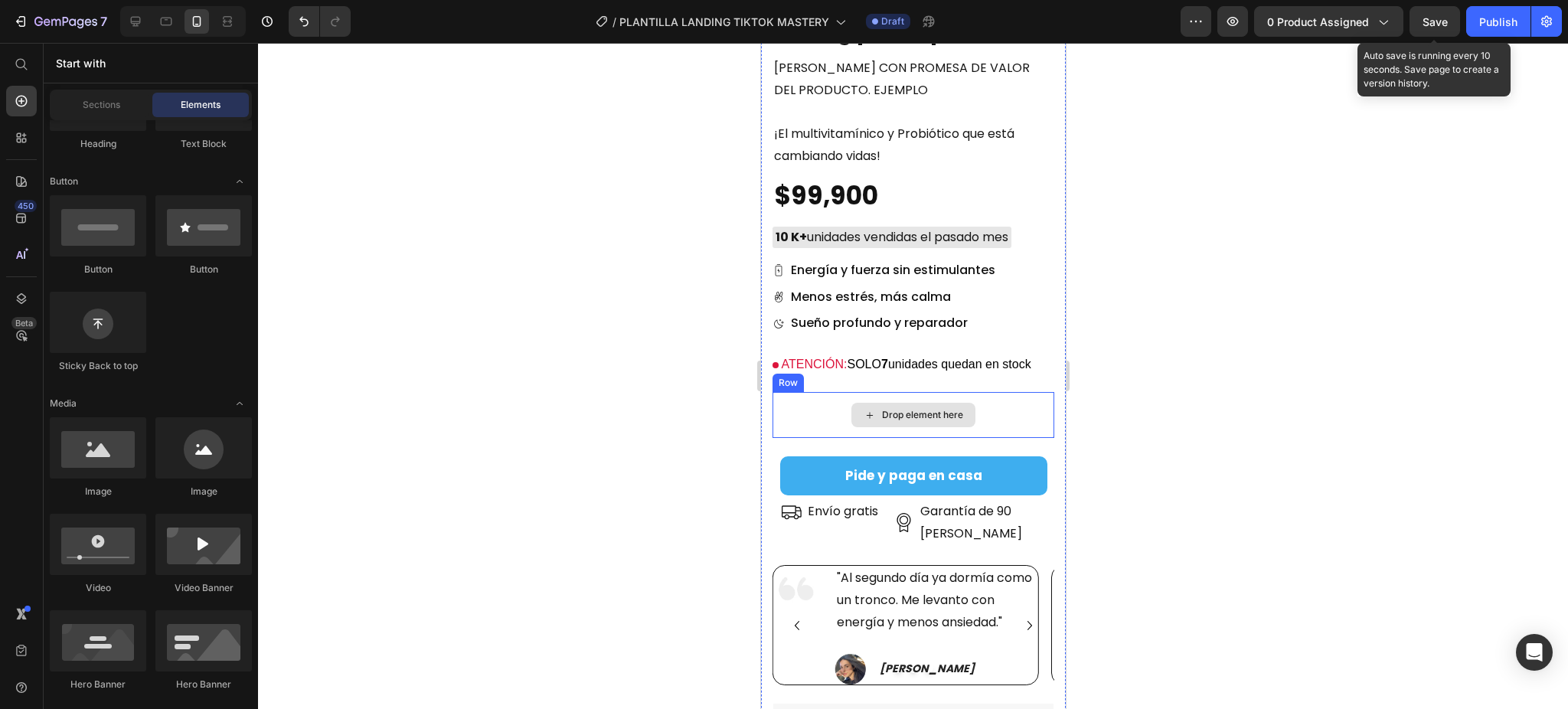 click on "Drop element here" at bounding box center (913, 415) 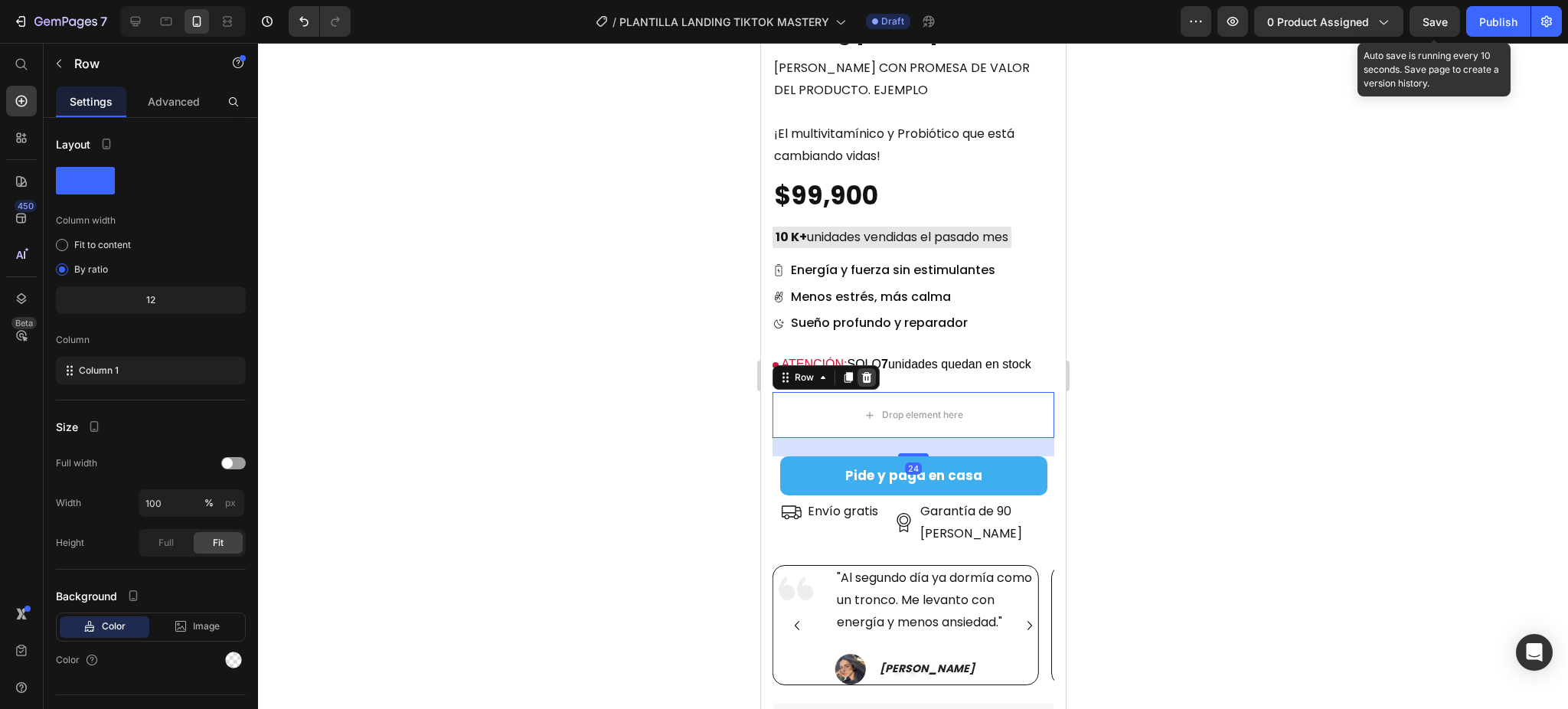 click 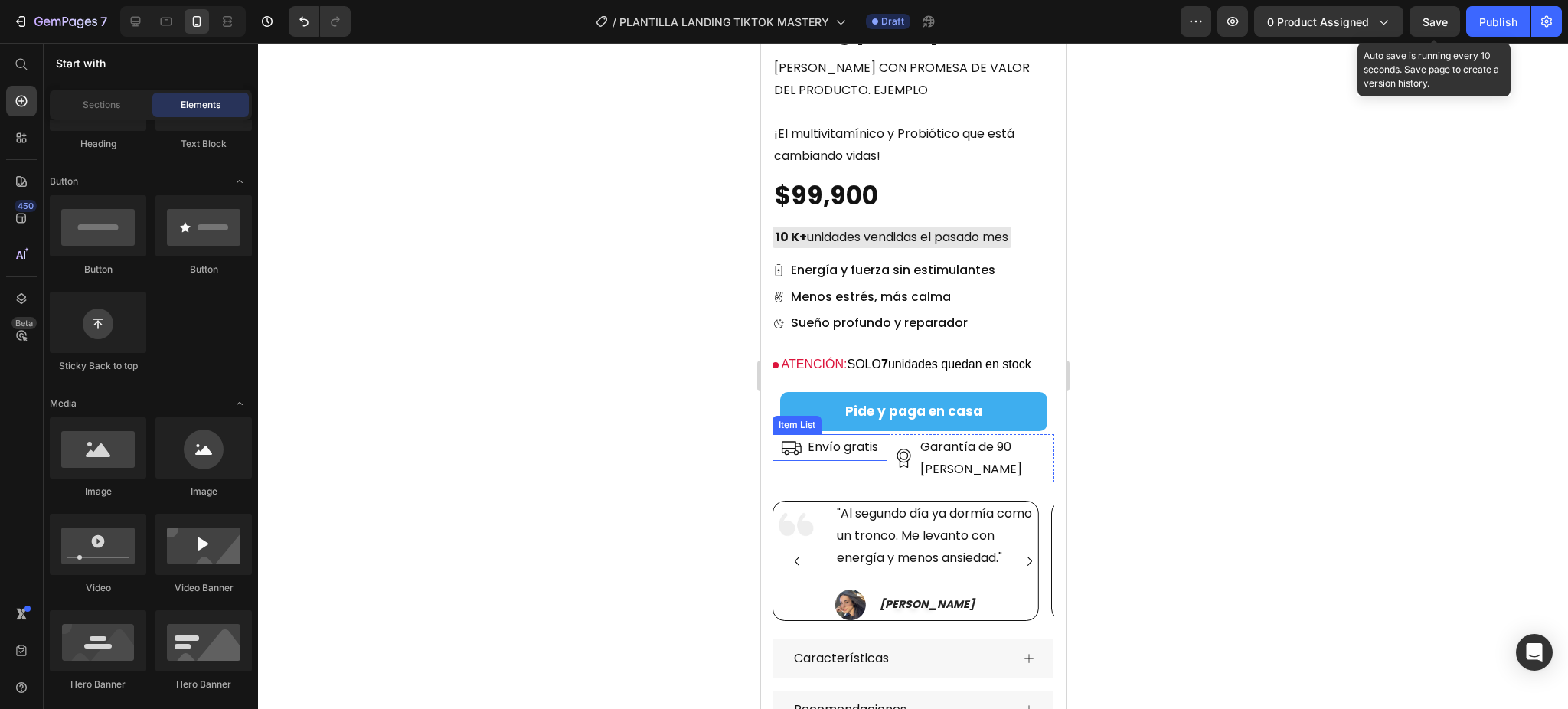 scroll, scrollTop: 1913, scrollLeft: 0, axis: vertical 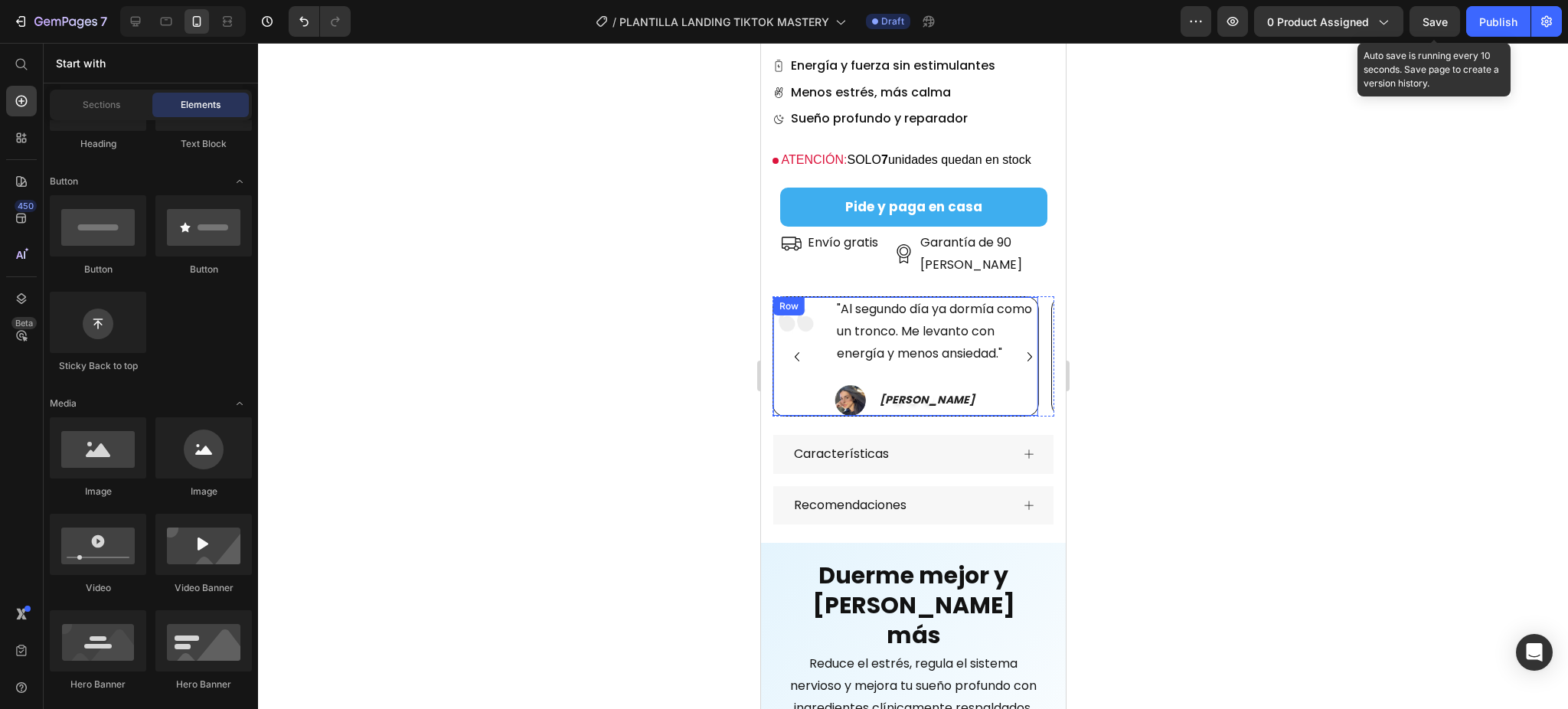 click on "Image" at bounding box center (795, 356) 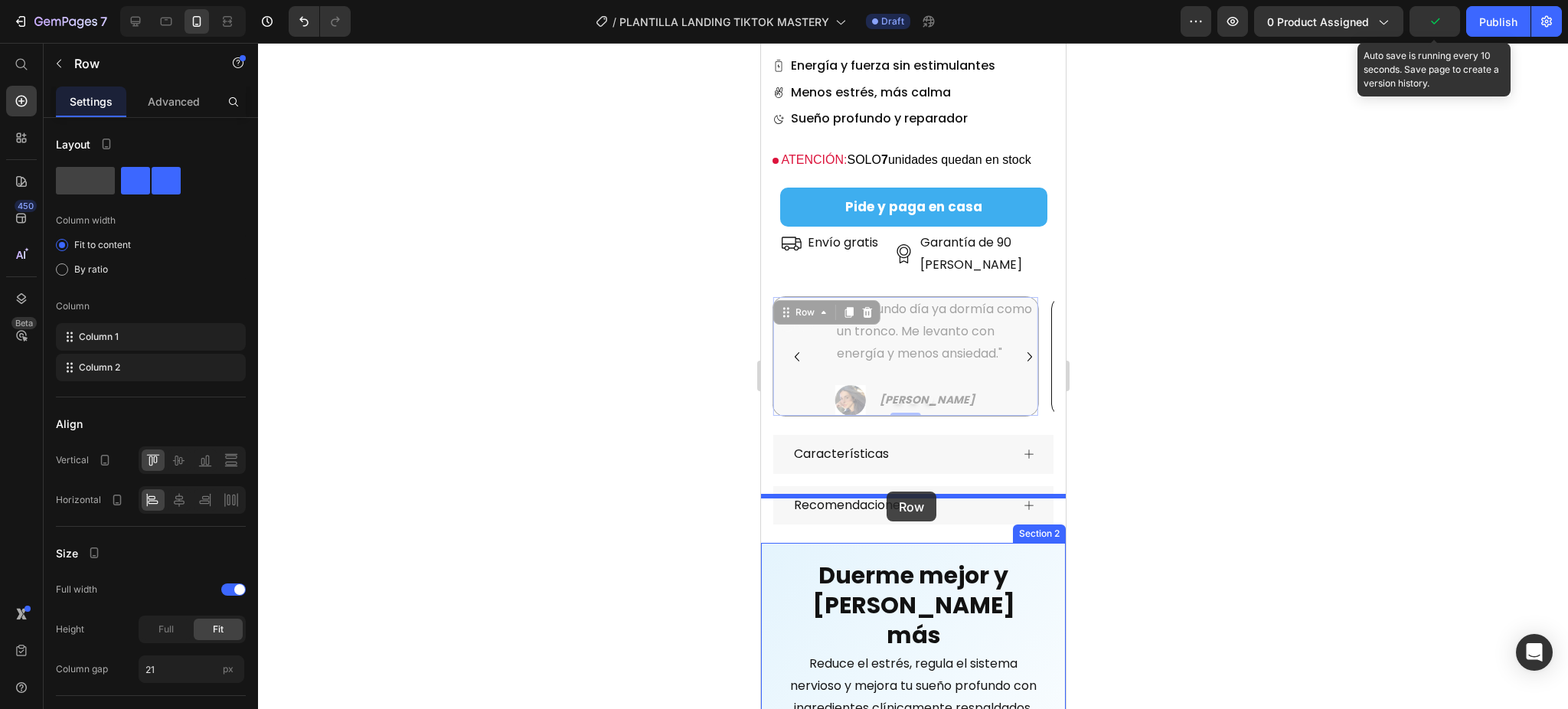 drag, startPoint x: 795, startPoint y: 270, endPoint x: 886, endPoint y: 492, distance: 239.92707 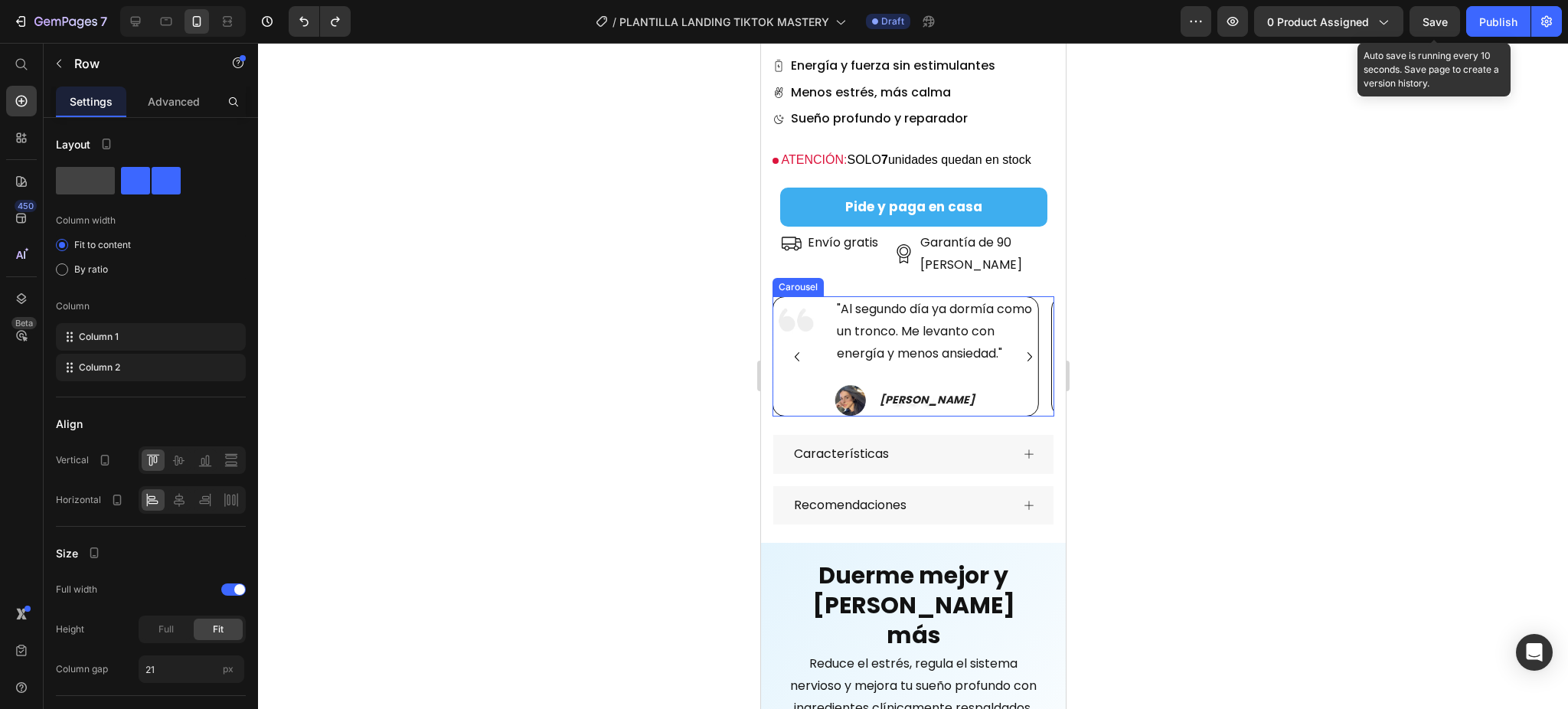 click 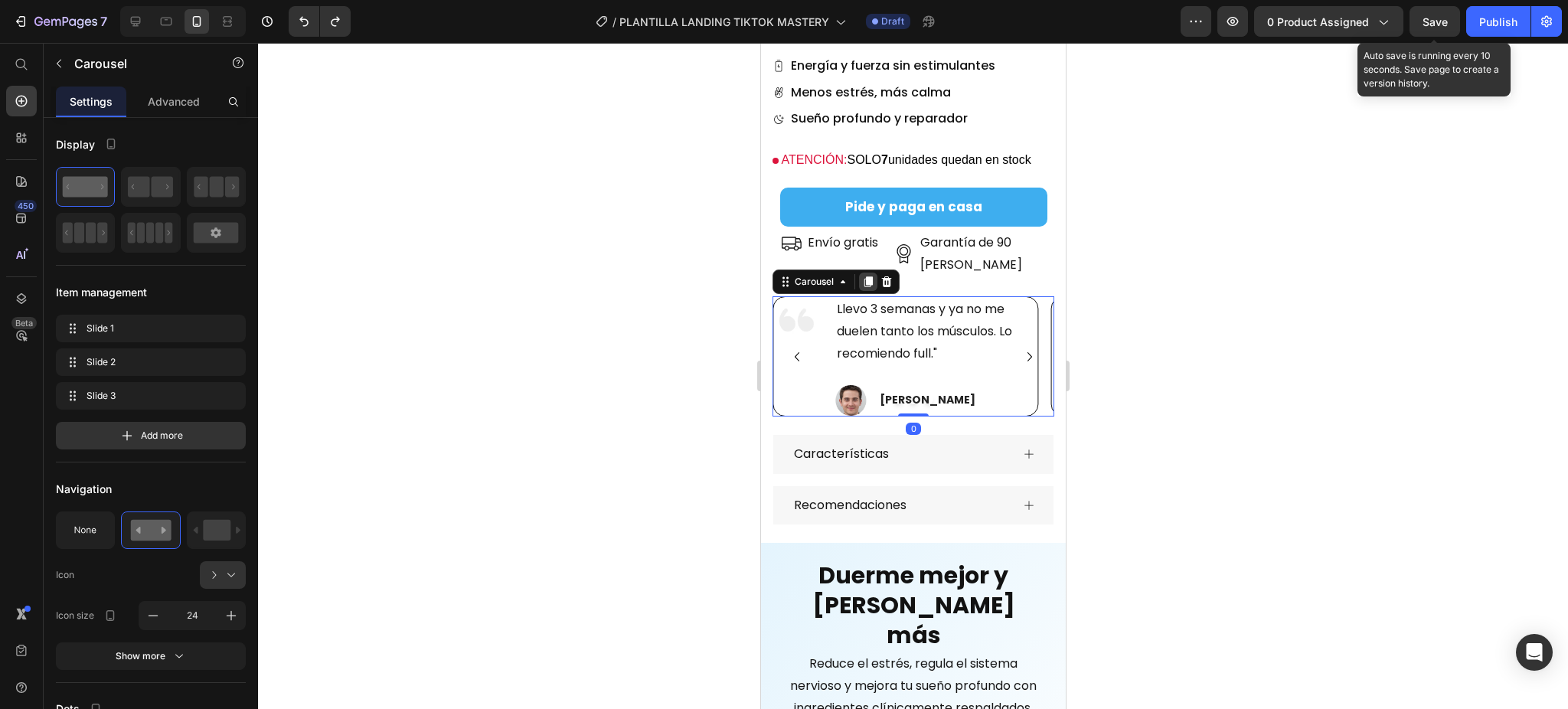 click 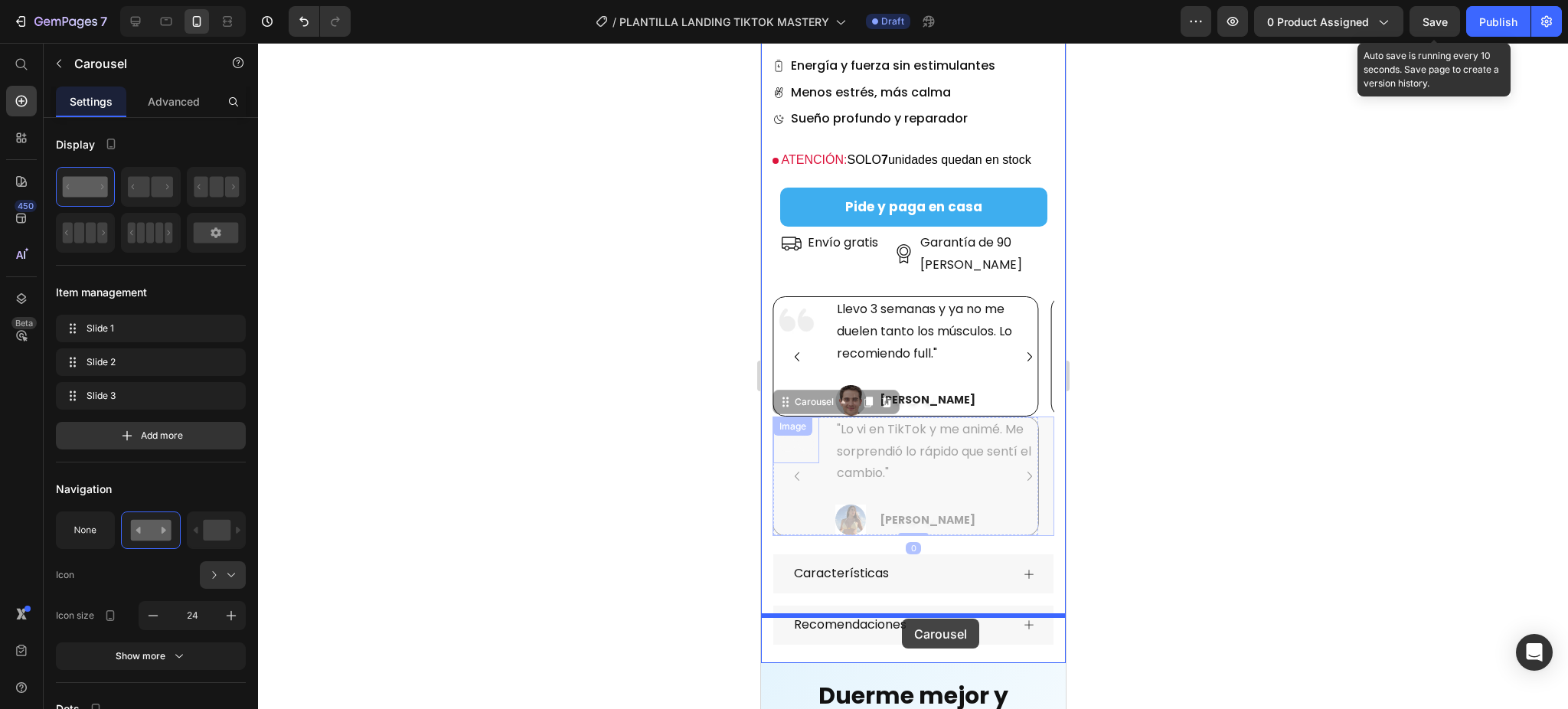 drag, startPoint x: 809, startPoint y: 361, endPoint x: 901, endPoint y: 619, distance: 273.91239 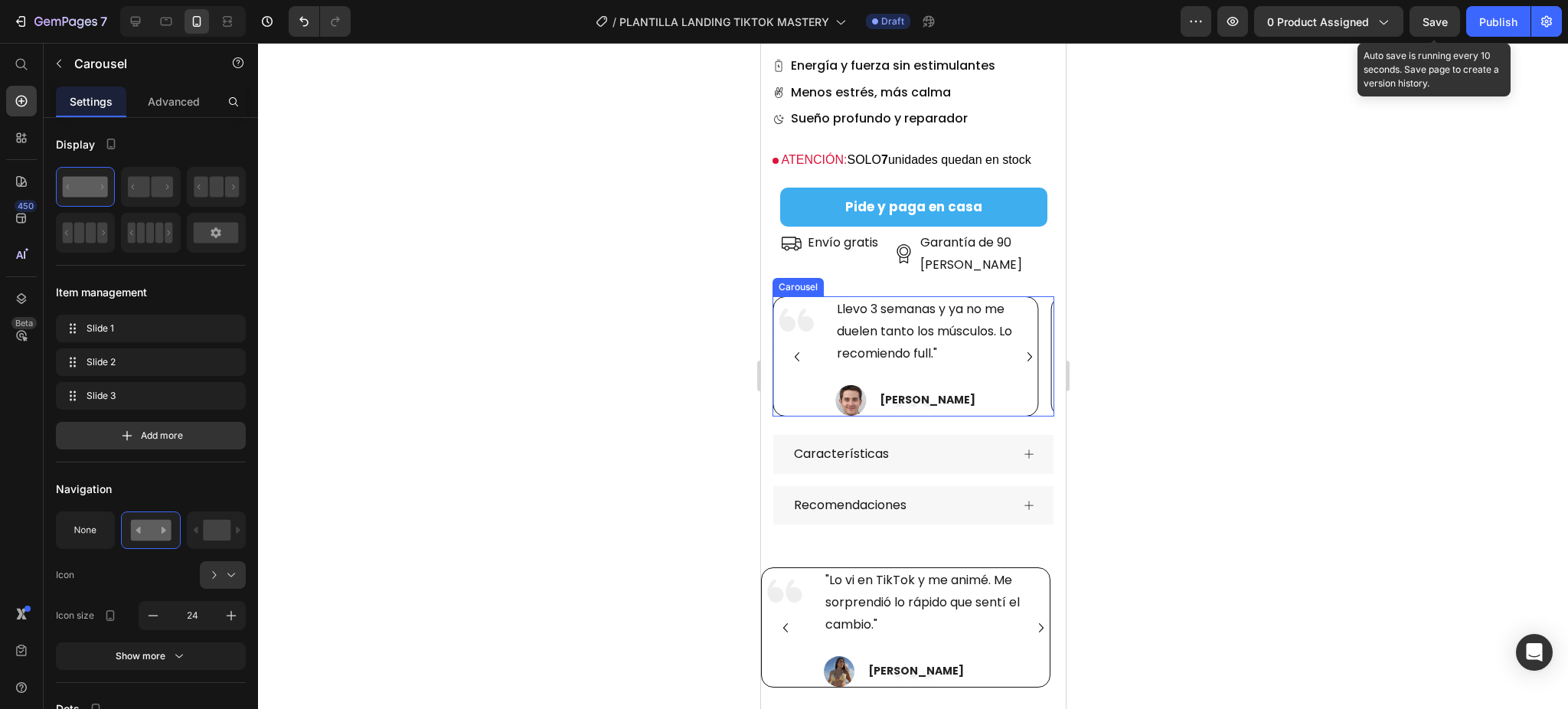 click 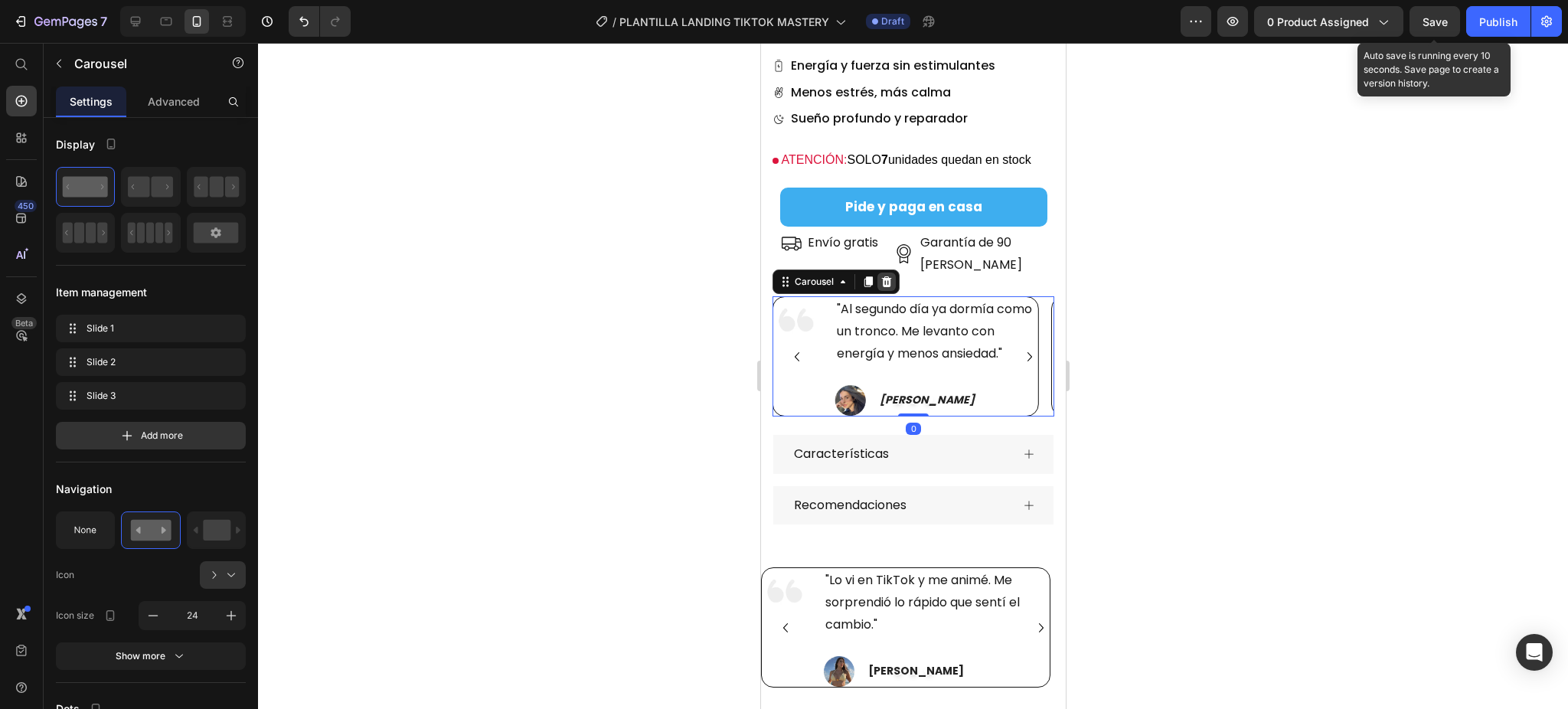 click 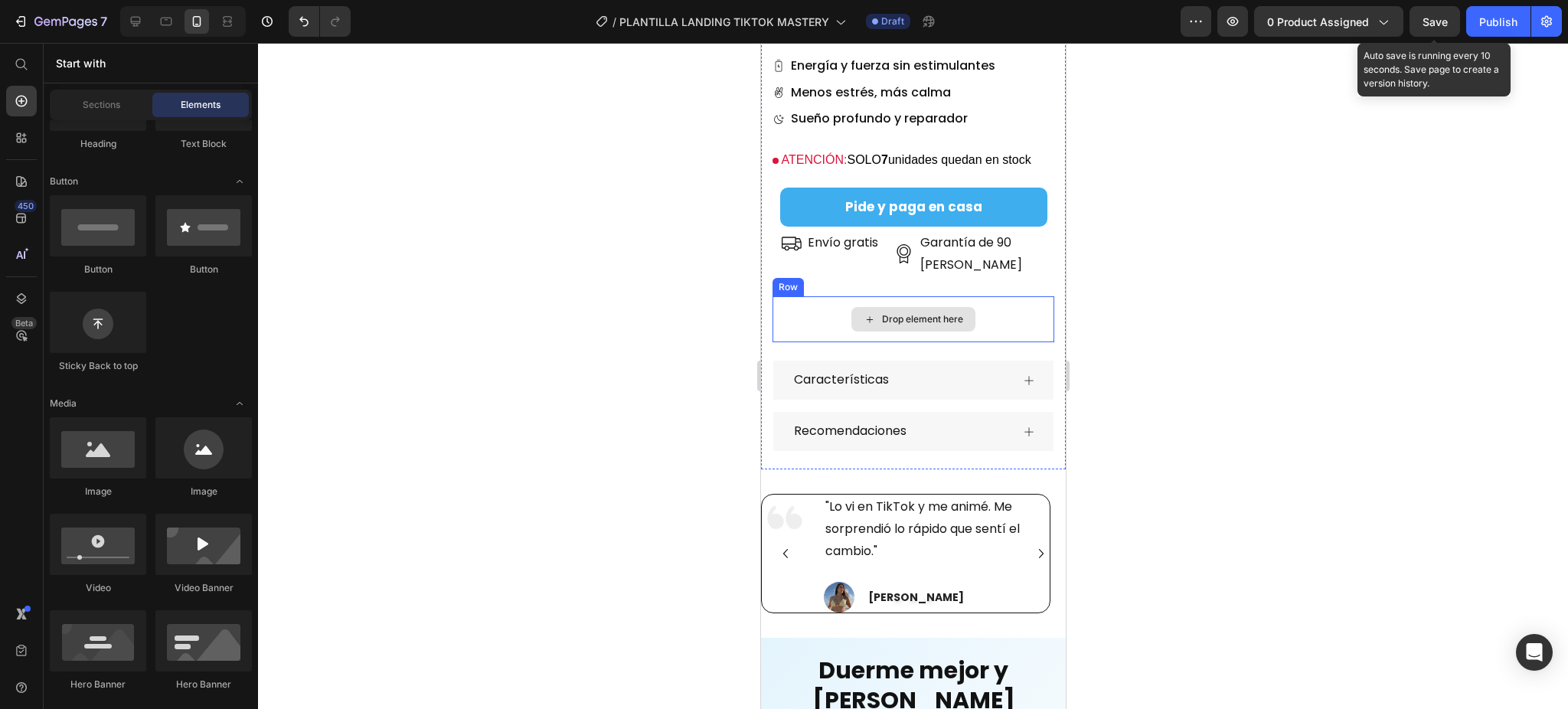 click on "Drop element here" at bounding box center [913, 319] 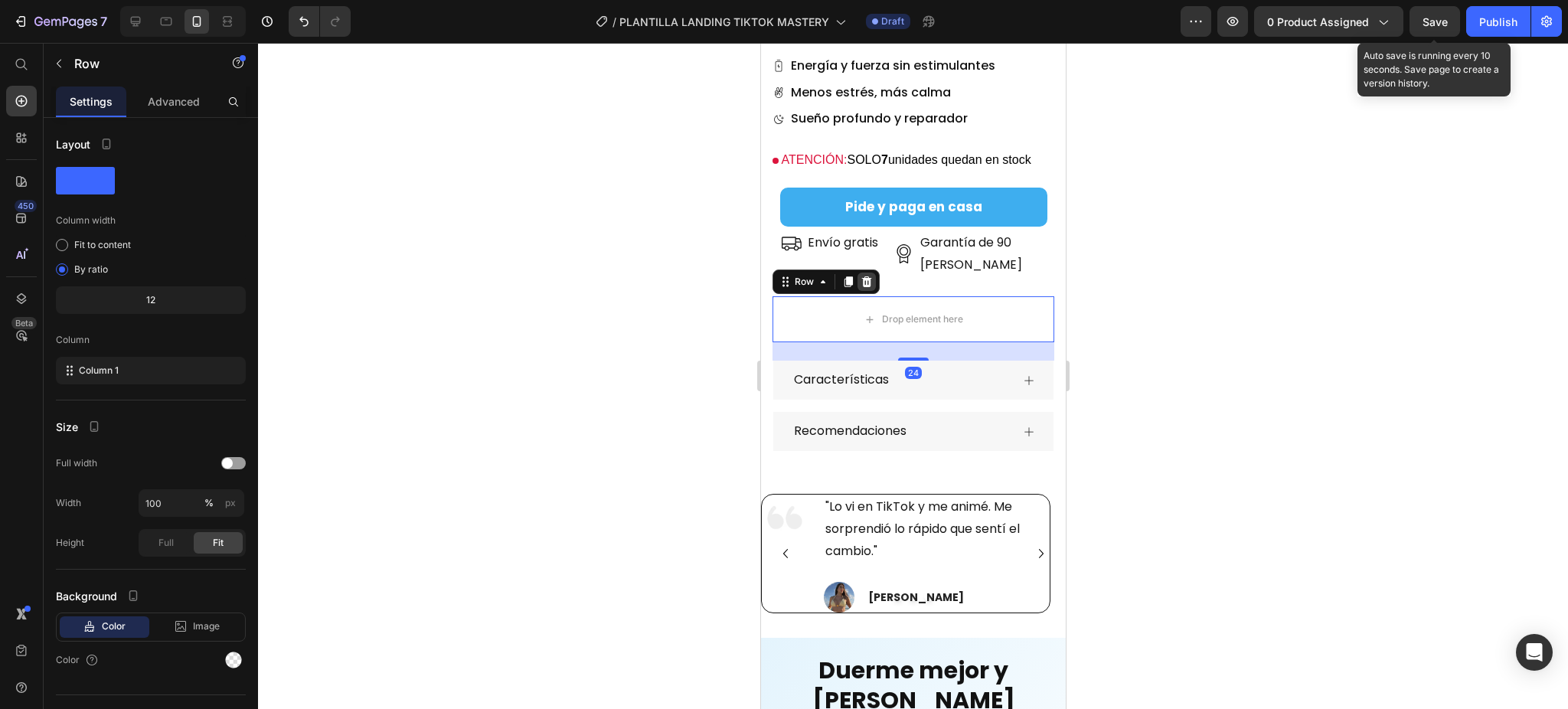 click 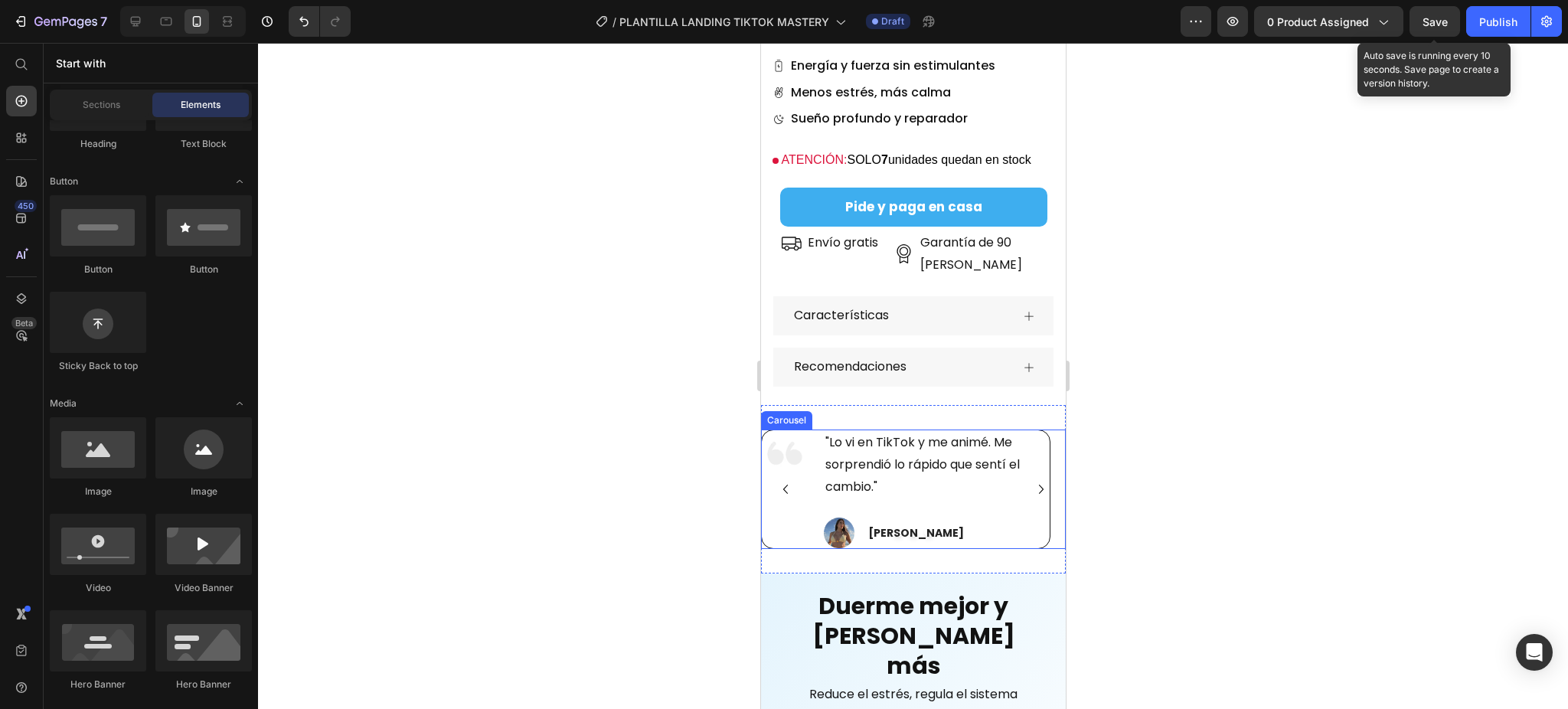 click 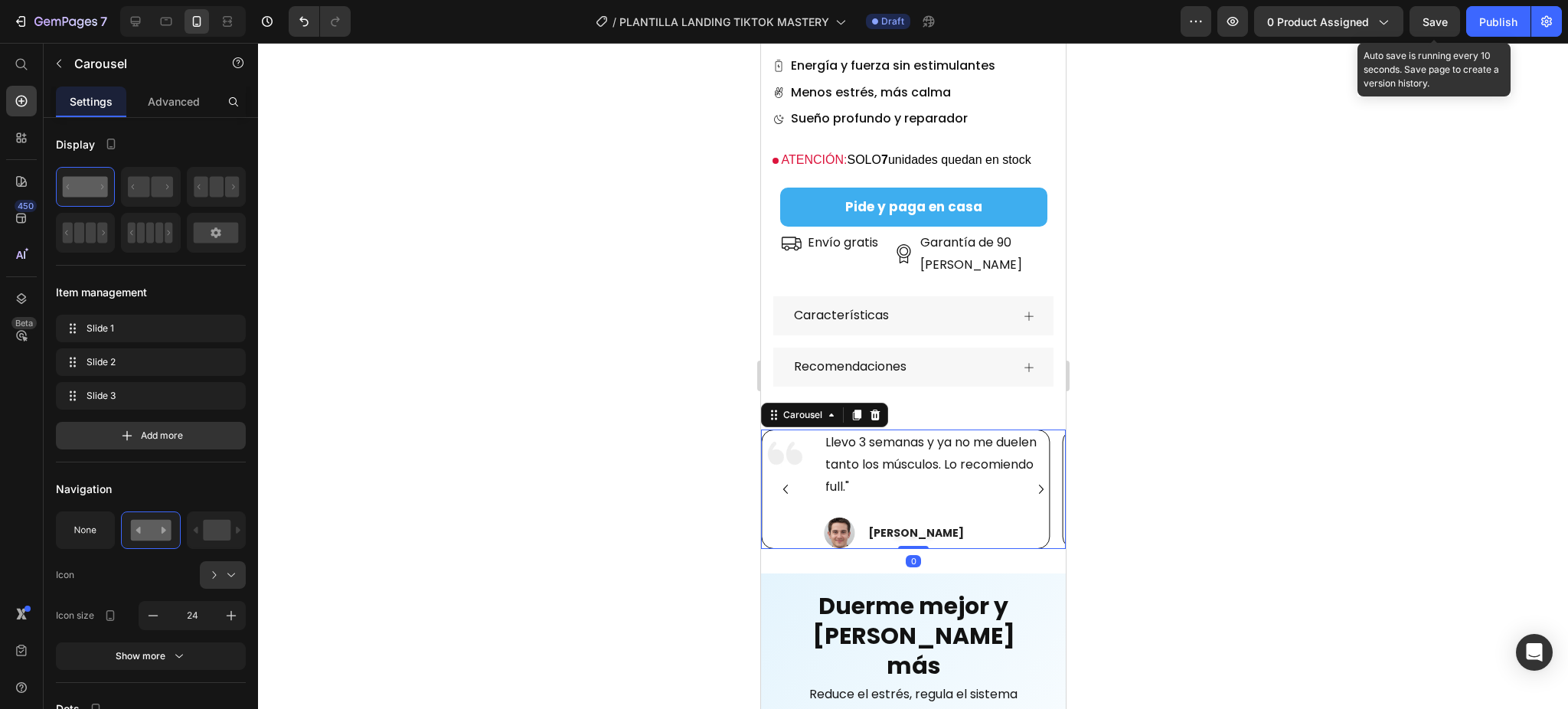 click 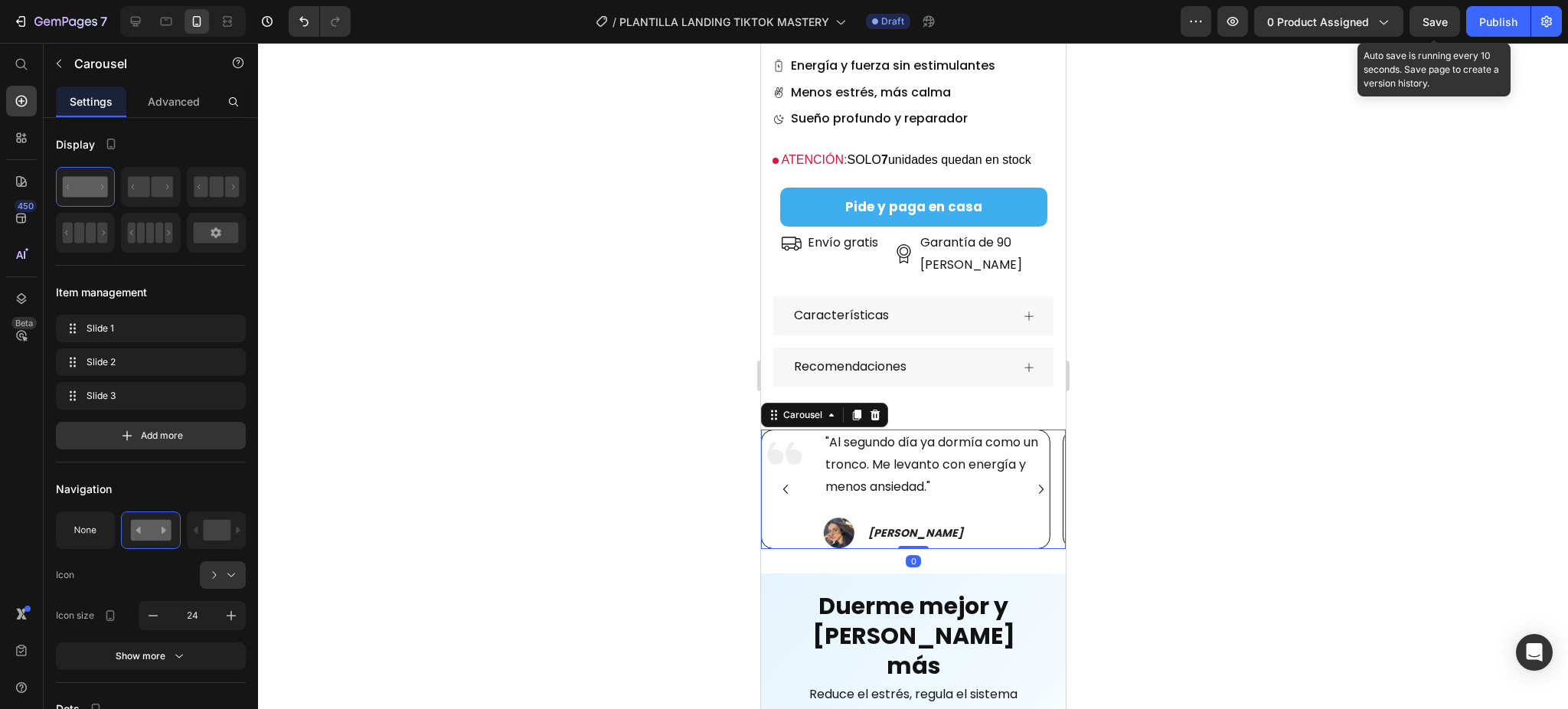 click 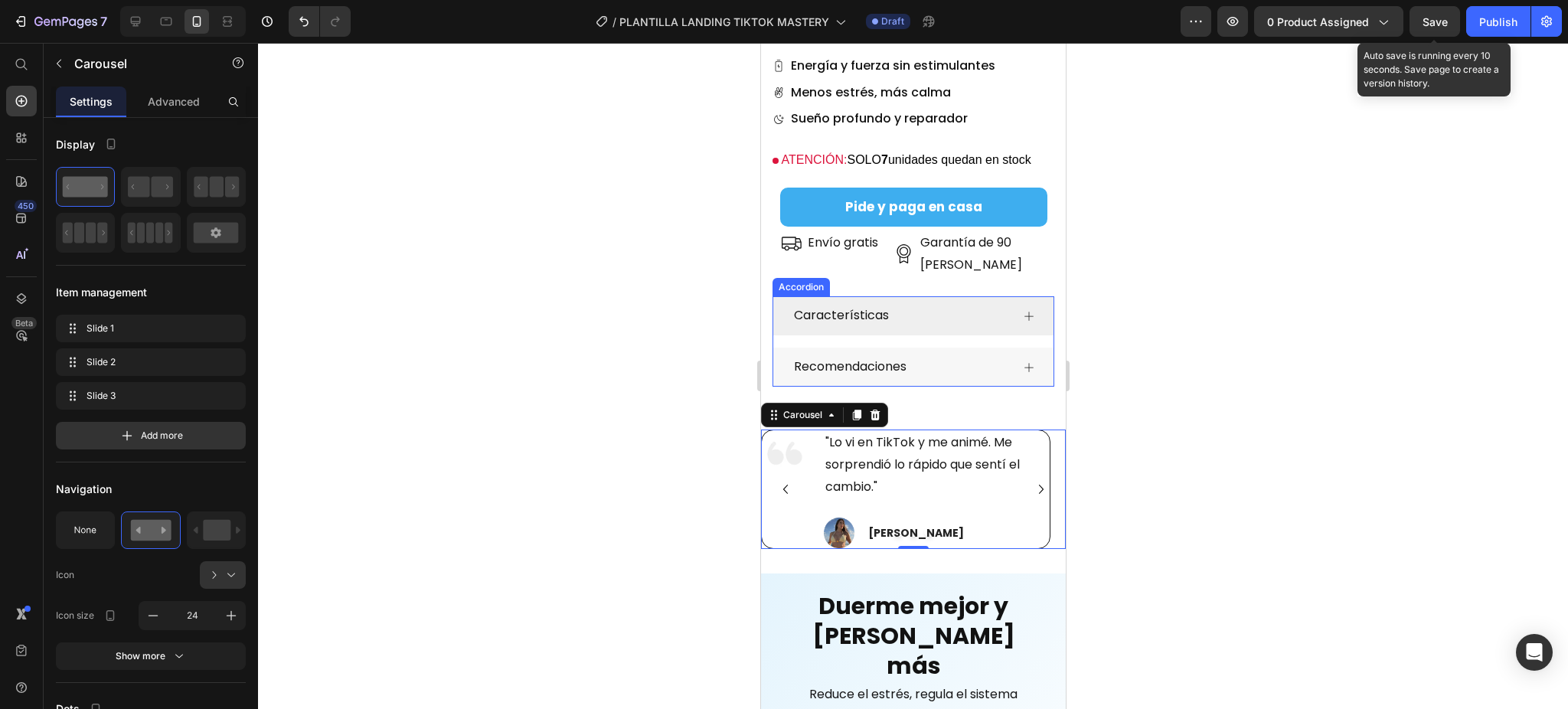 click on "Características" at bounding box center (841, 315) 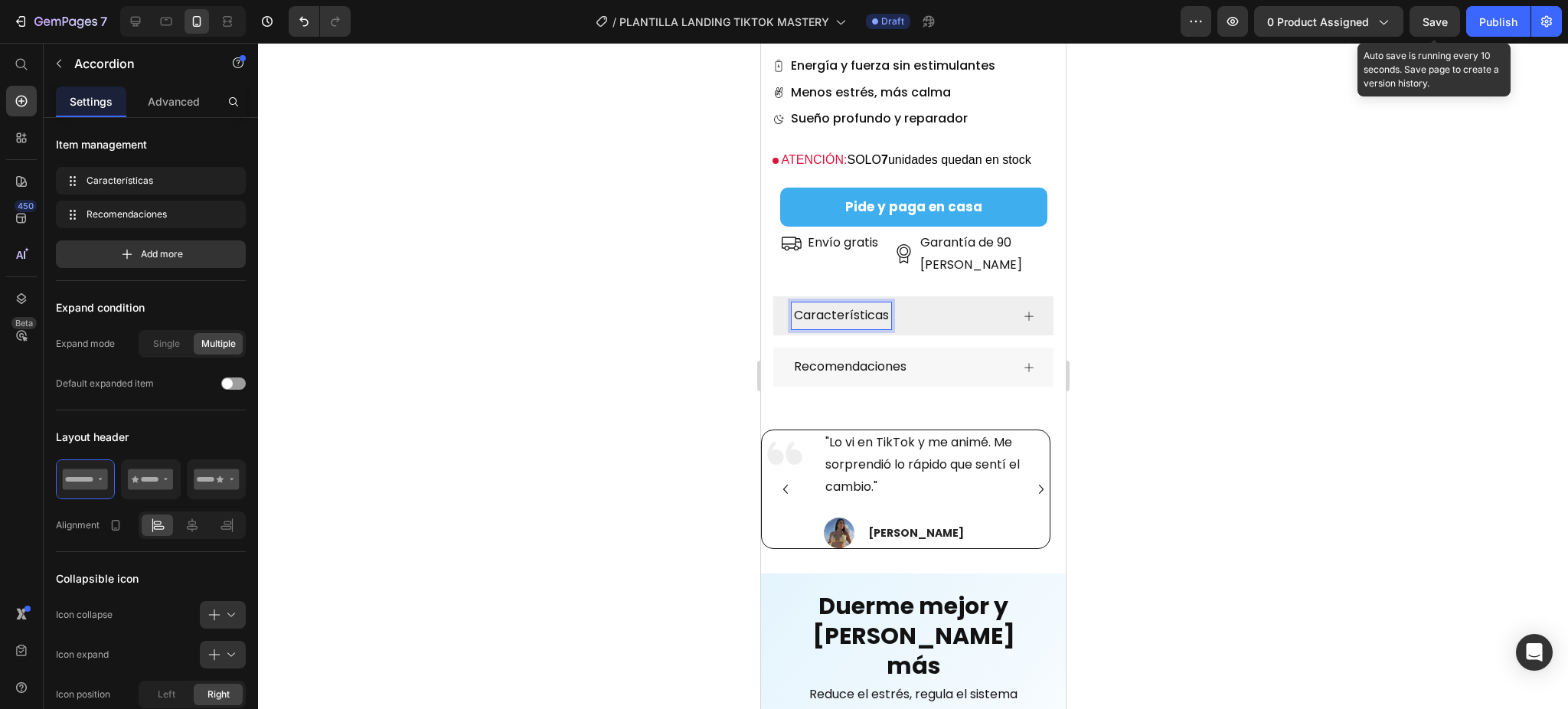 click on "Características" at bounding box center [841, 315] 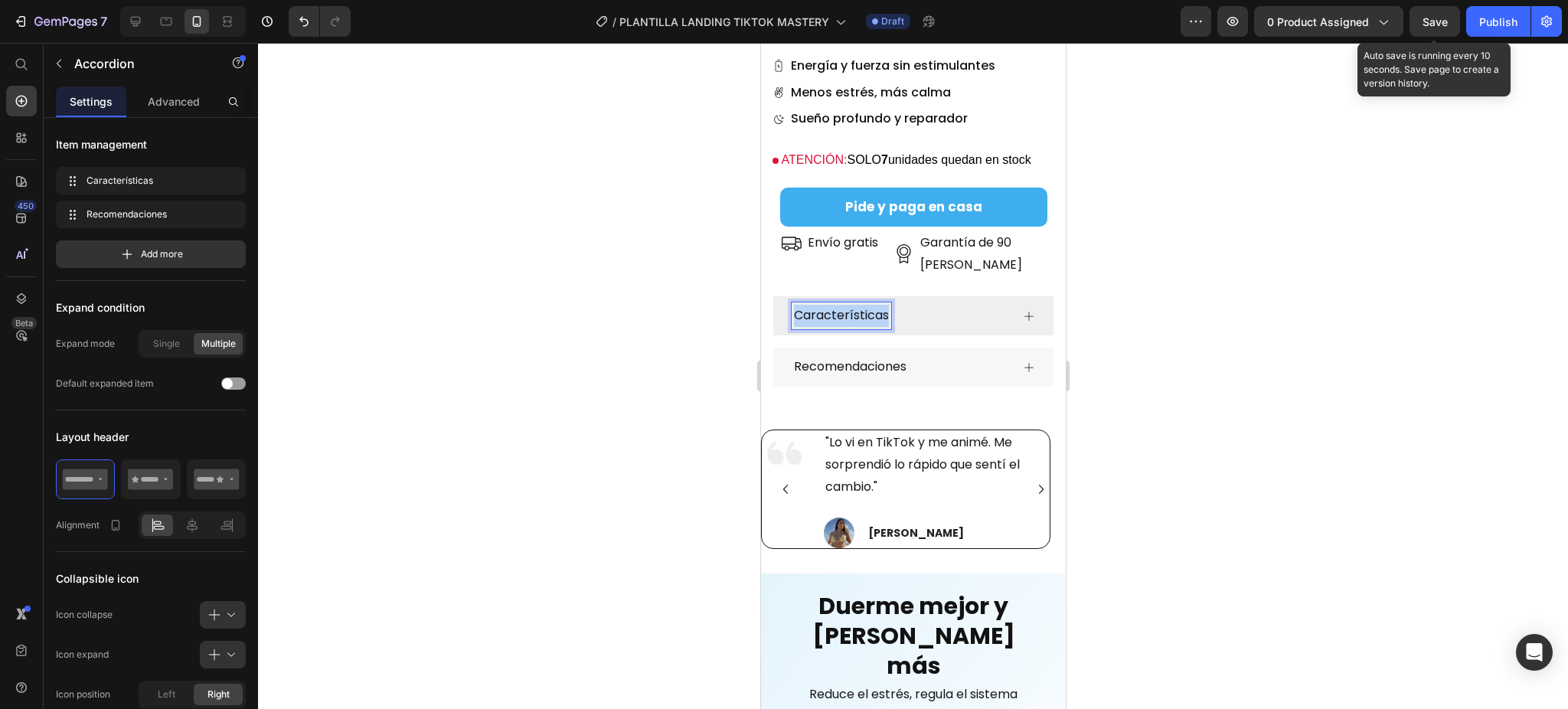 click on "Características" at bounding box center [841, 315] 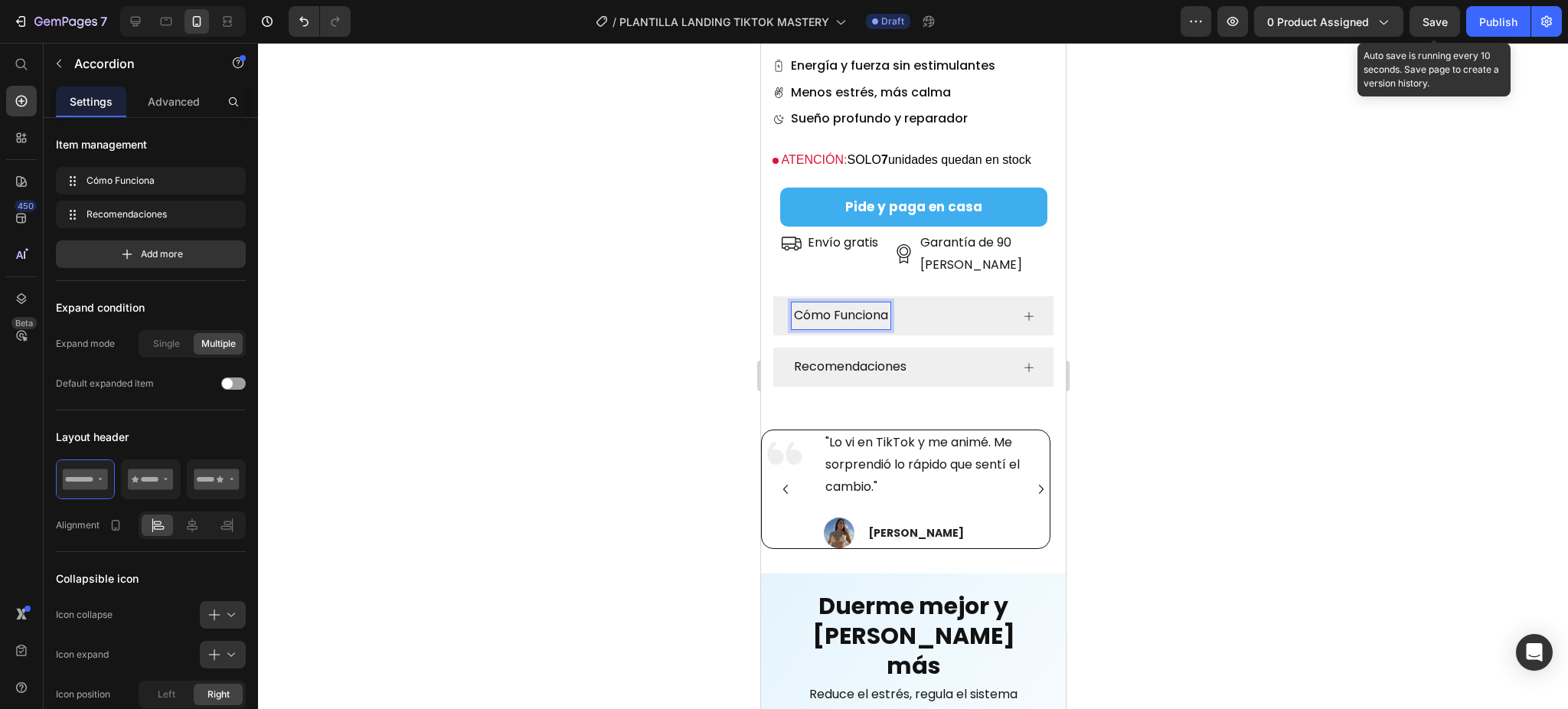click on "Recomendaciones" at bounding box center [849, 367] 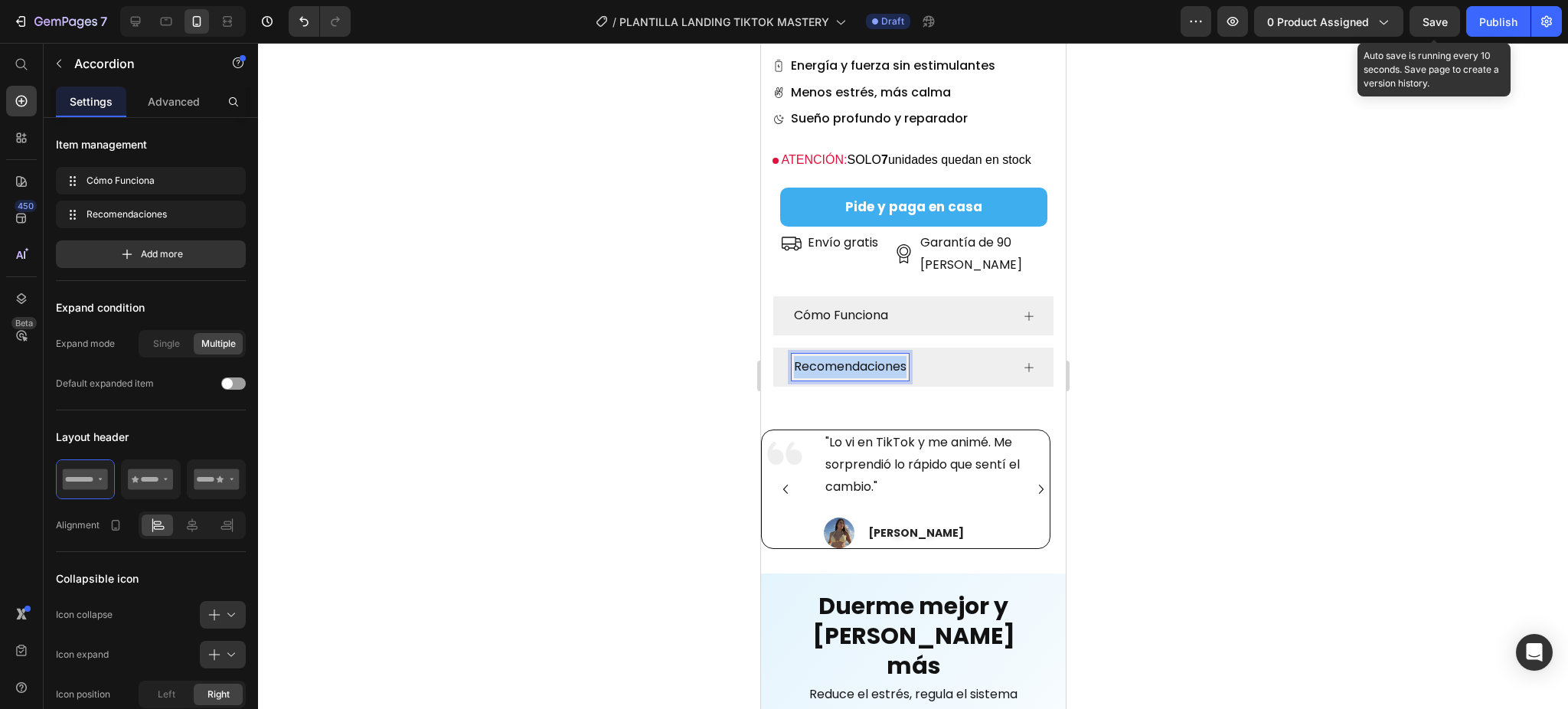 click on "Recomendaciones" at bounding box center (849, 367) 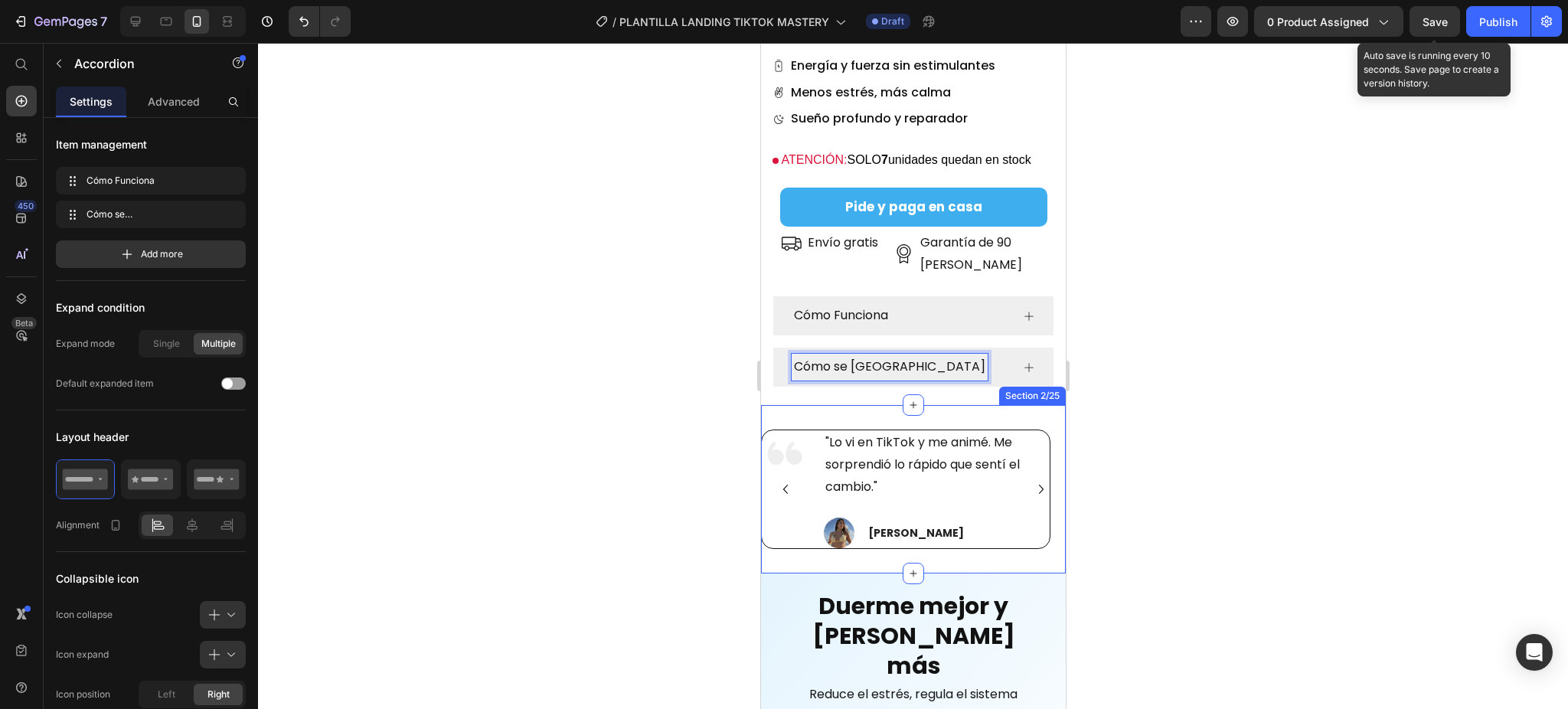 click 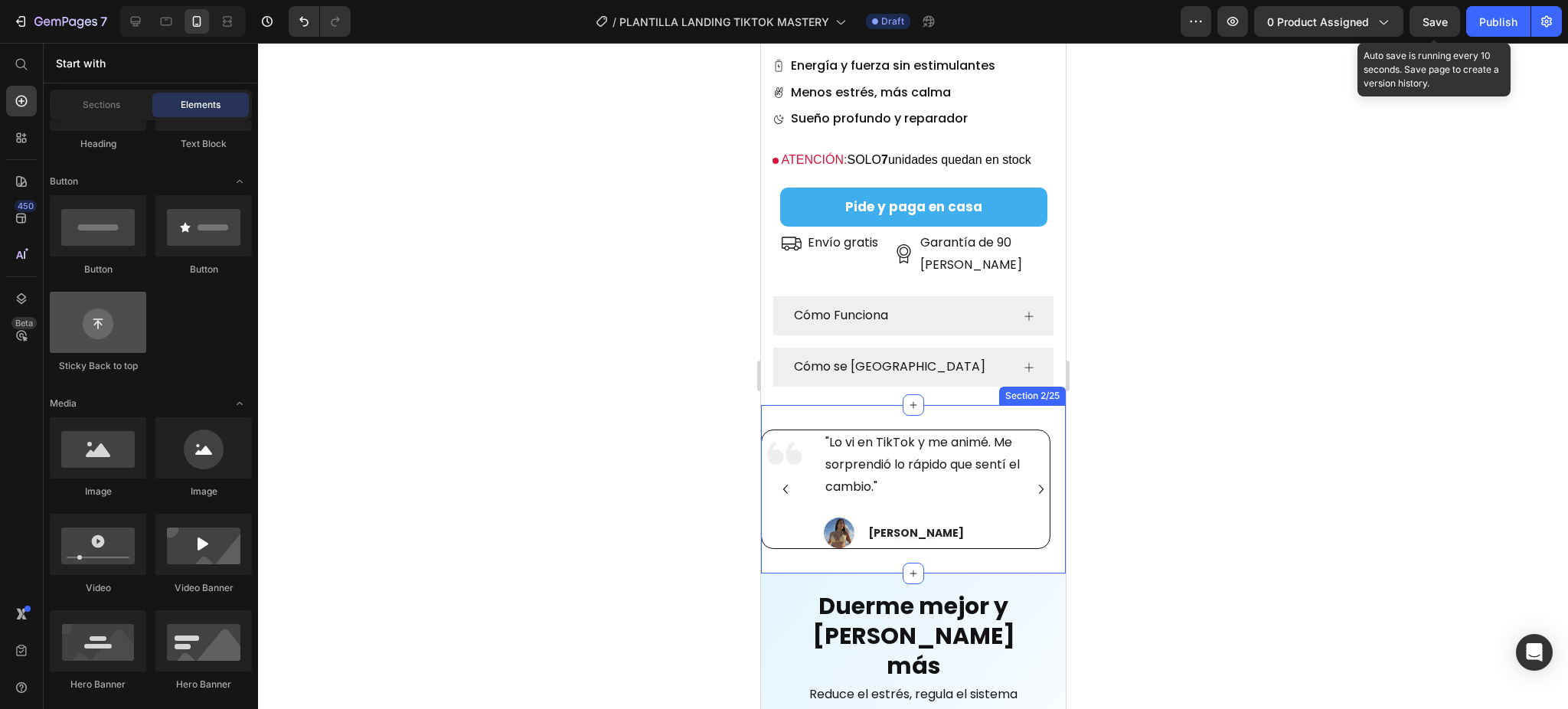 scroll, scrollTop: 0, scrollLeft: 0, axis: both 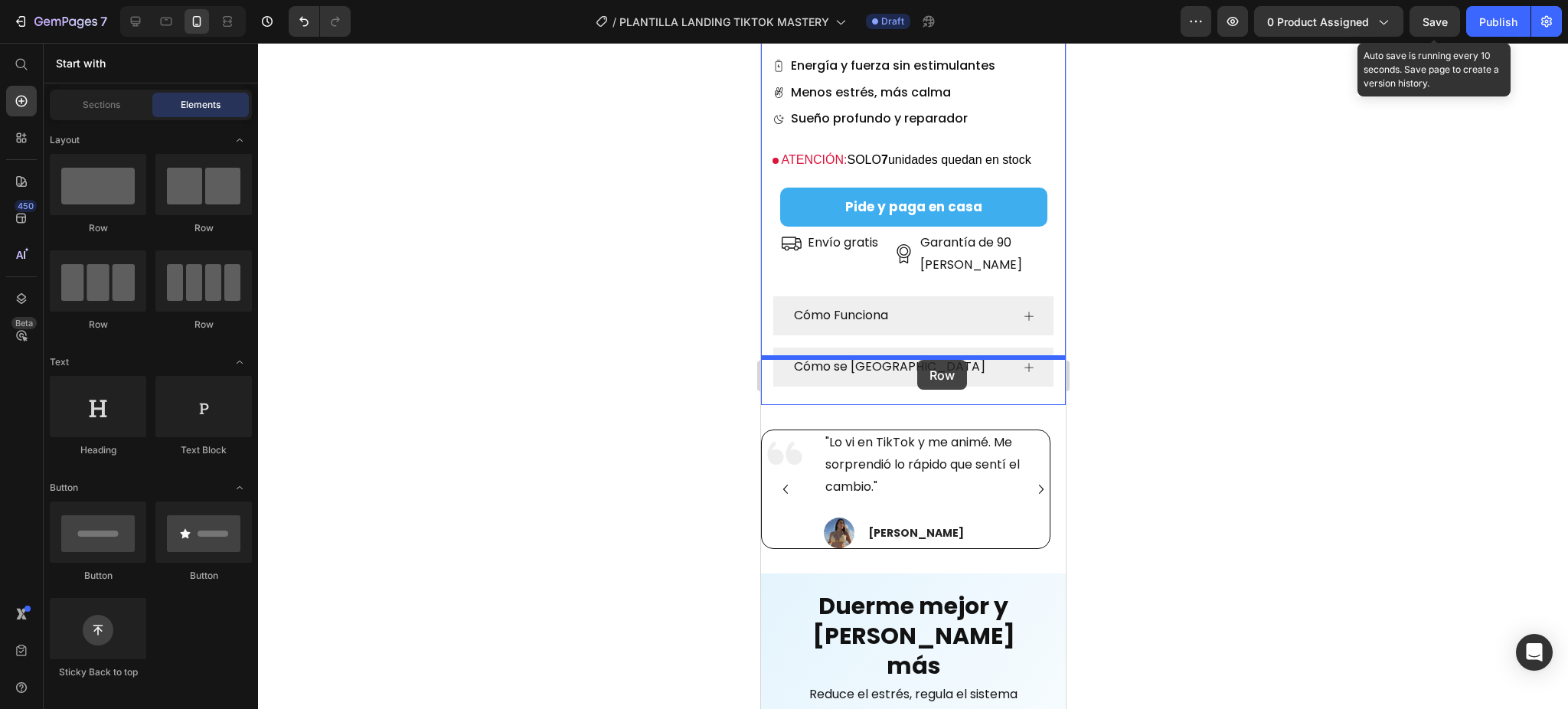 drag, startPoint x: 866, startPoint y: 228, endPoint x: 917, endPoint y: 360, distance: 141.50972 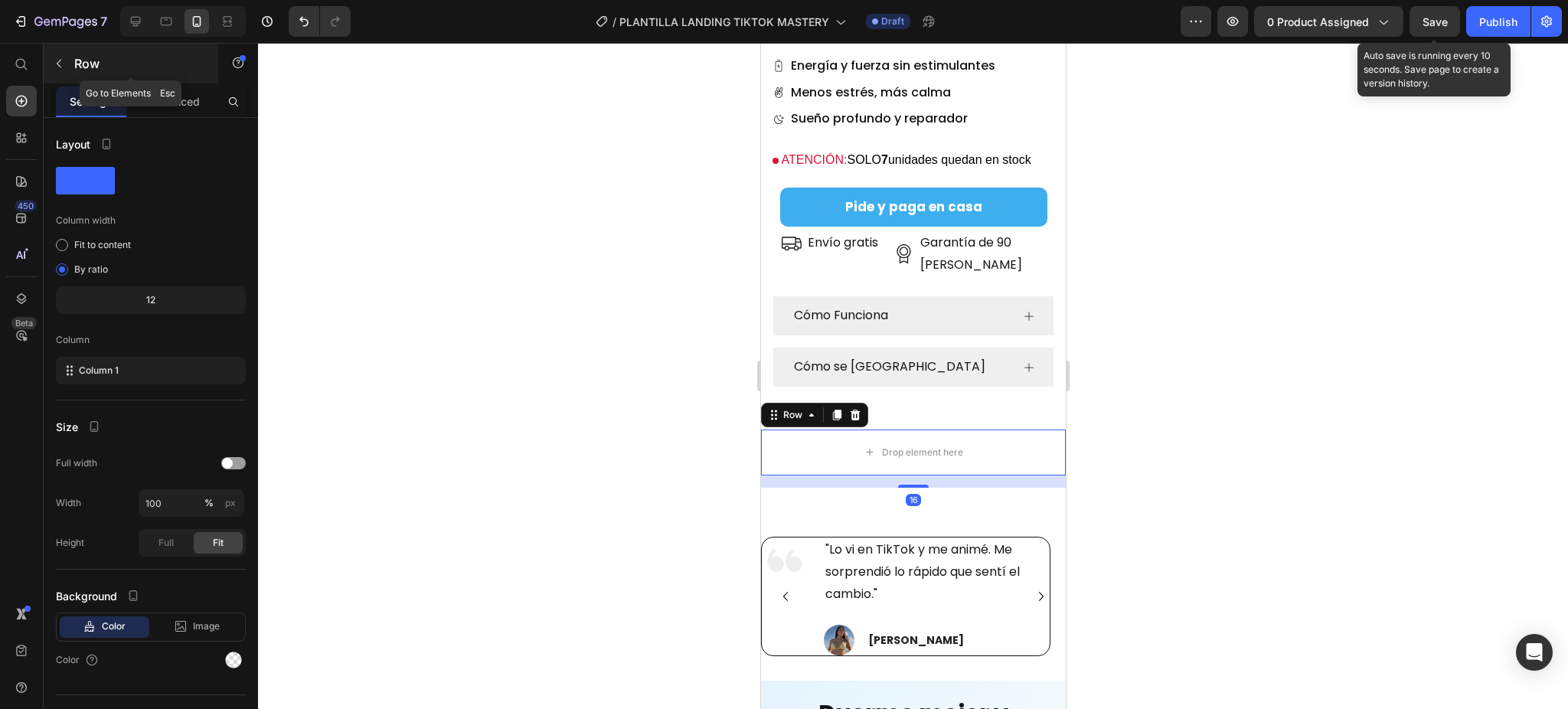 click on "Row" at bounding box center (139, 64) 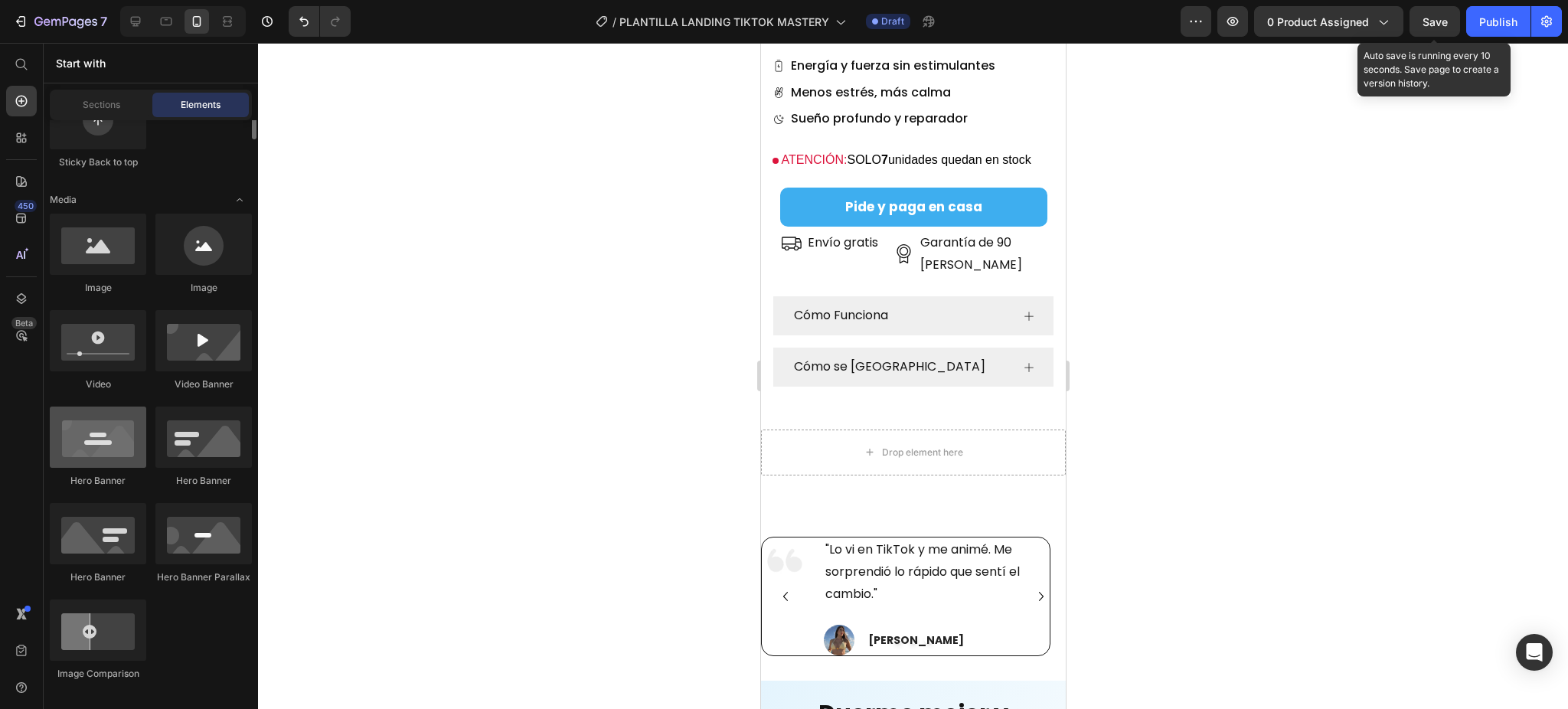 scroll, scrollTop: 408, scrollLeft: 0, axis: vertical 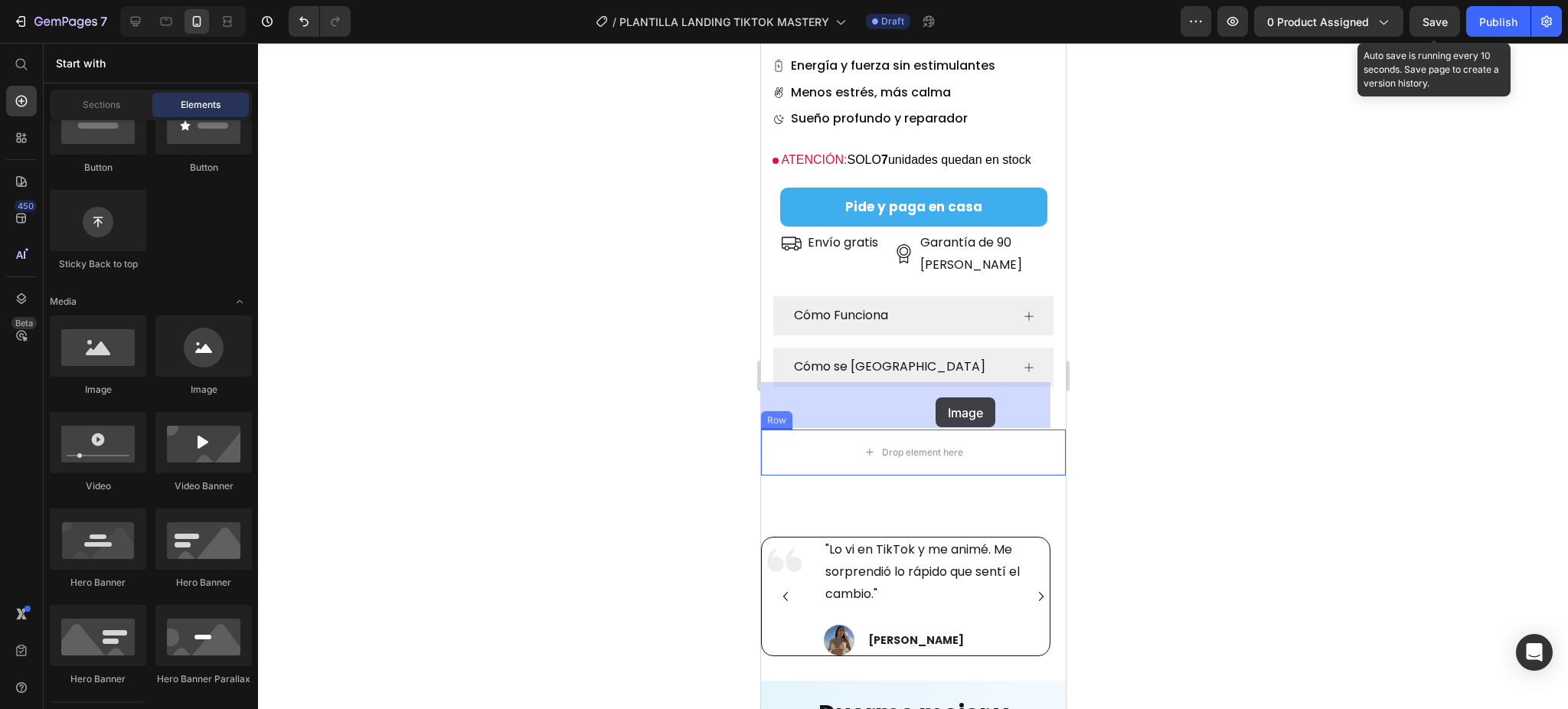drag, startPoint x: 856, startPoint y: 404, endPoint x: 935, endPoint y: 397, distance: 79.30952 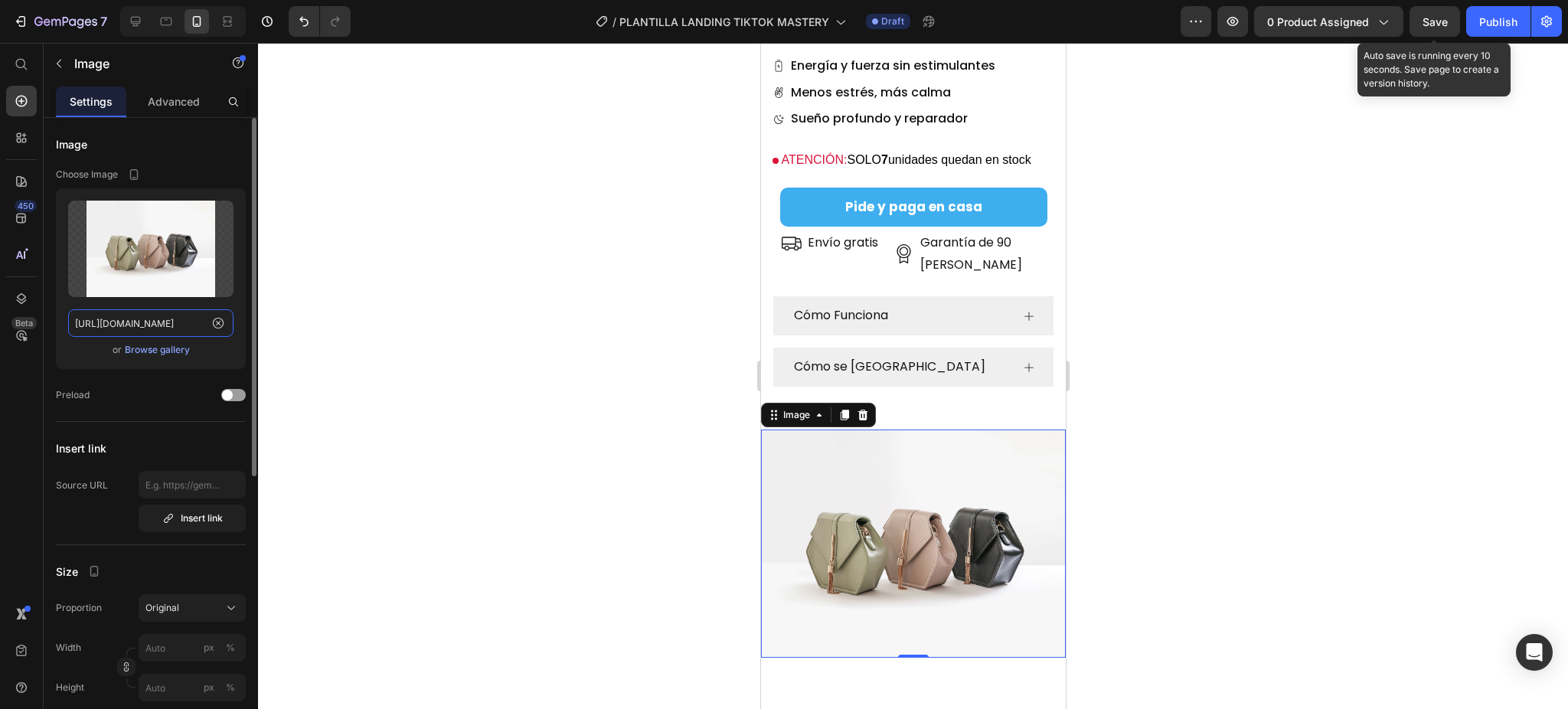 click on "[URL][DOMAIN_NAME]" 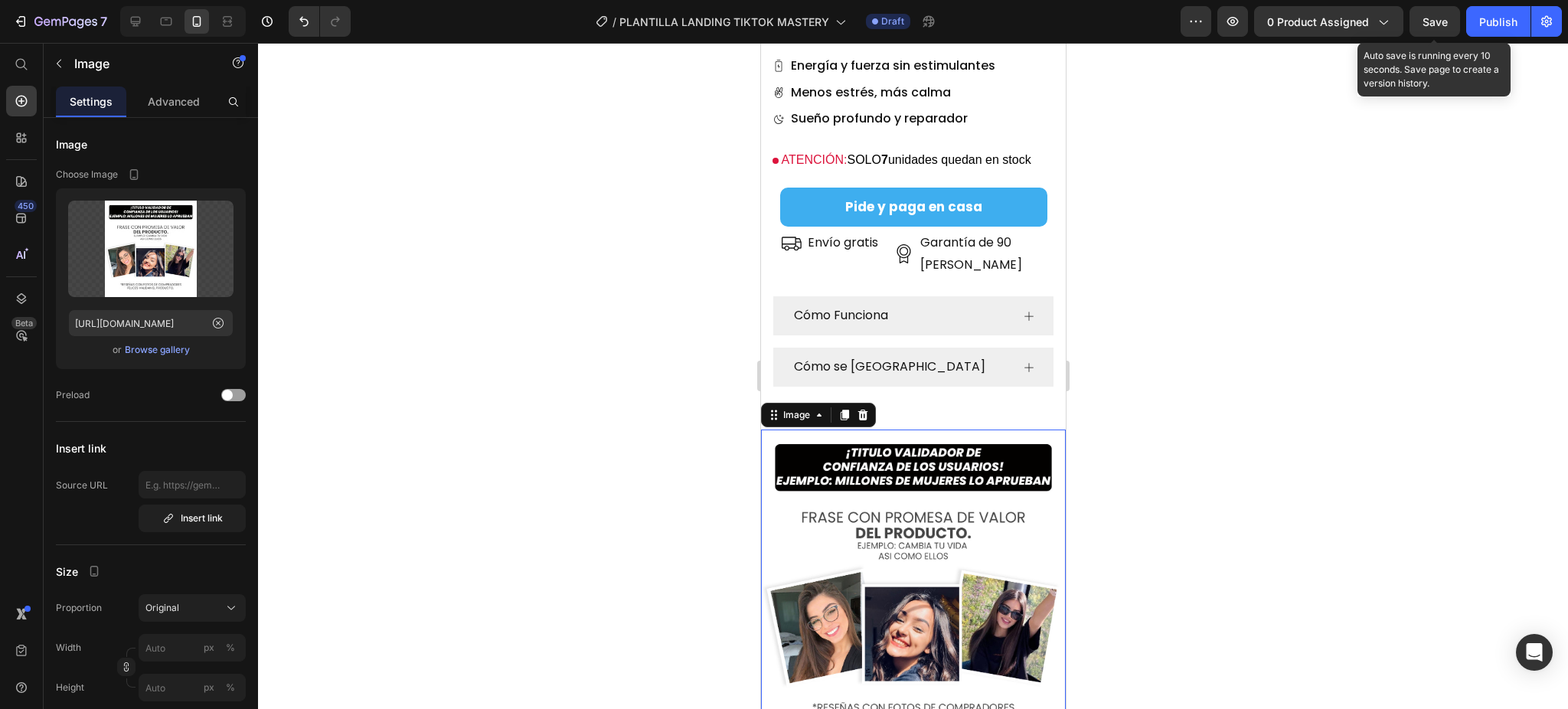 click 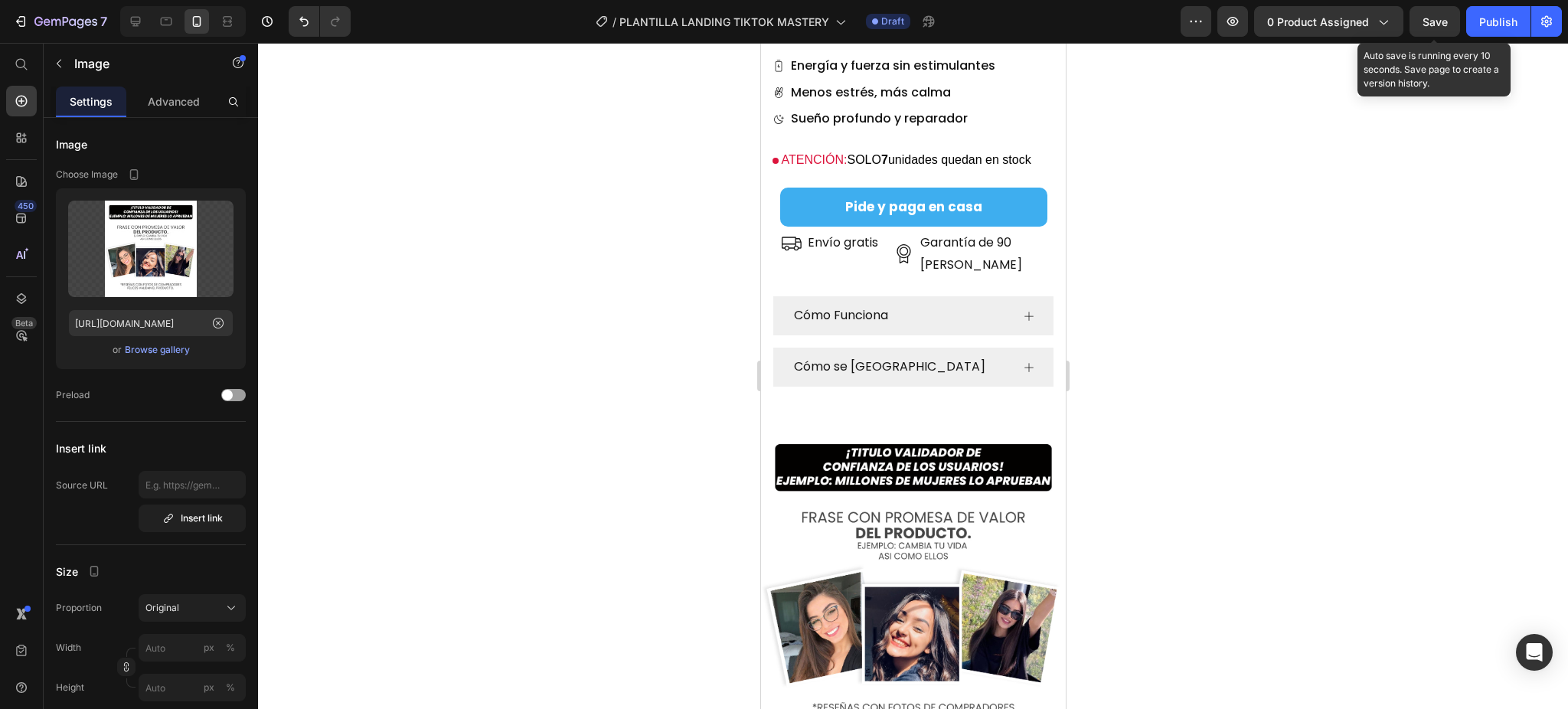 scroll, scrollTop: 0, scrollLeft: 0, axis: both 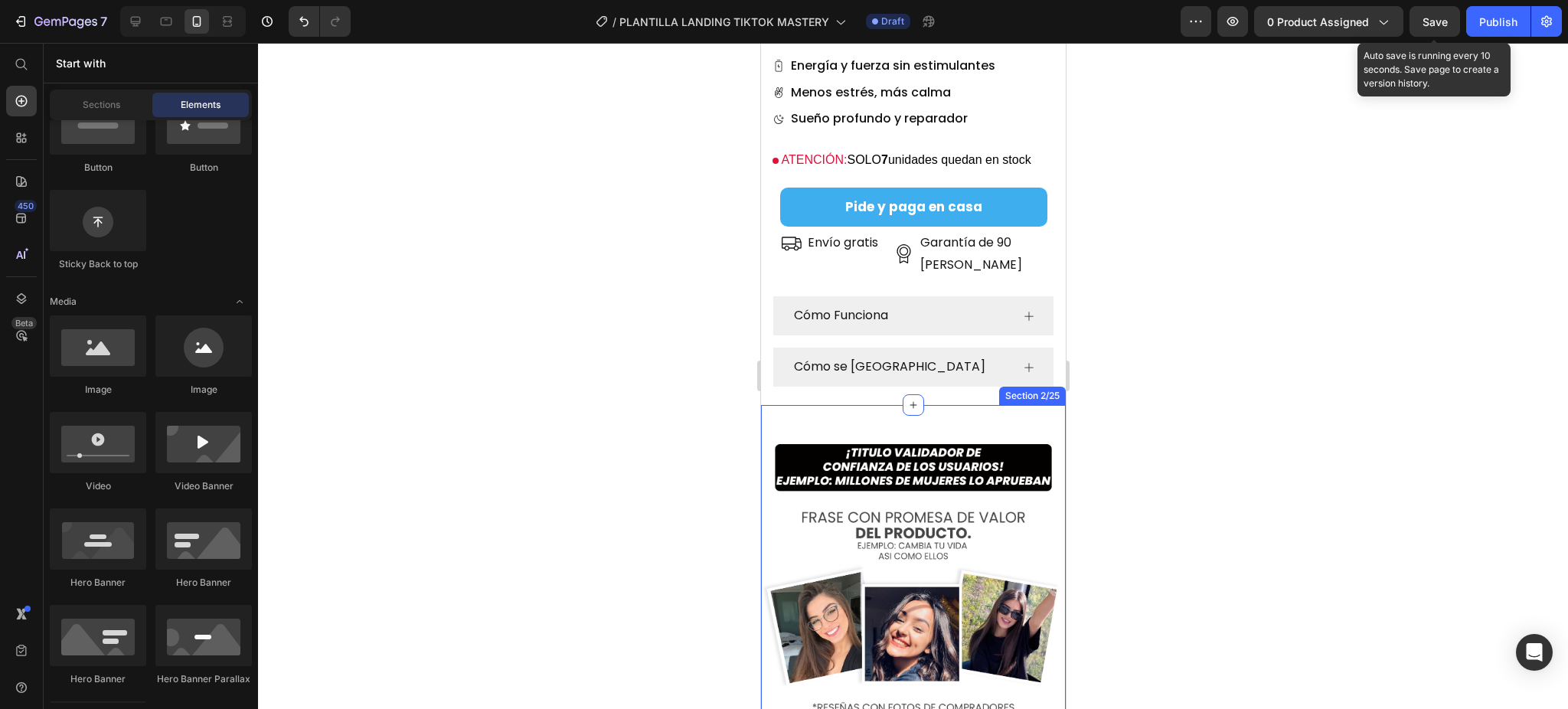 click on "Image Row Section 2/25" at bounding box center [913, 595] 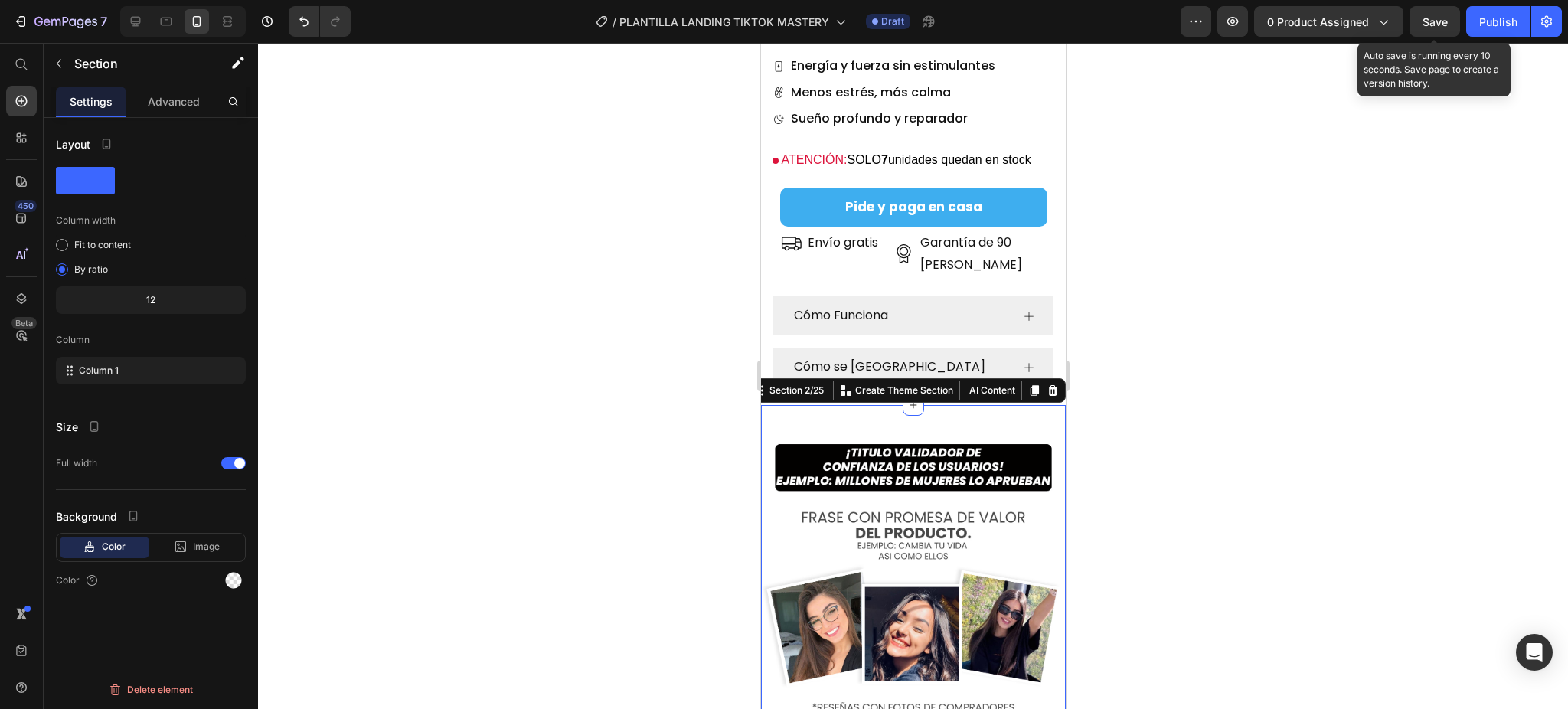 click 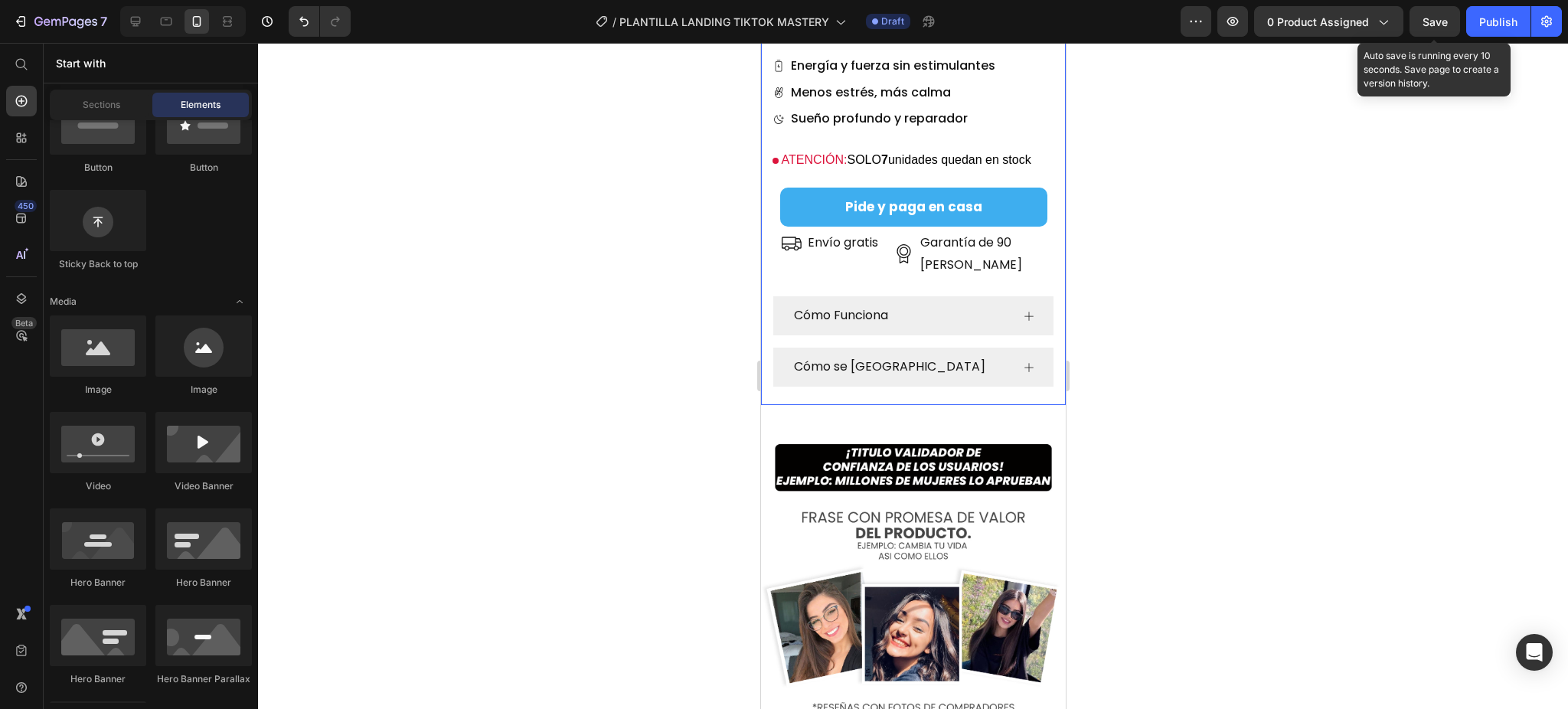click on "Icon Icon Icon Icon Icon Icon List +12,000 Reseñas Text Block Row Magnesio Complex l 4 tipos: Glicinato + Citrato + Gluconato + Óxido l 710 mg por cápsula Product Title [PERSON_NAME] CON PROMESA DE VALOR DEL PRODUCTO. EJEMPLO ¡El multivitamínico y Probiótico que está cambiando vidas! Text Block Row $99,900 Product Price
10 K+  unidades vendidas el pasado mes
Custom Code Row
Energía y fuerza sin estimulantes
Menos estrés, más calma
Sueño profundo y reparador Item List Row
ATENCIÓN:  SOLO  7  unidades quedan en stock
Custom Code Row Pide y paga en casa Button
Envío gratis Item List
Garantía de 90 [PERSON_NAME] Item List Row Row
Cómo Funciona
Cómo se usa Accordion Row" at bounding box center (913, 53) 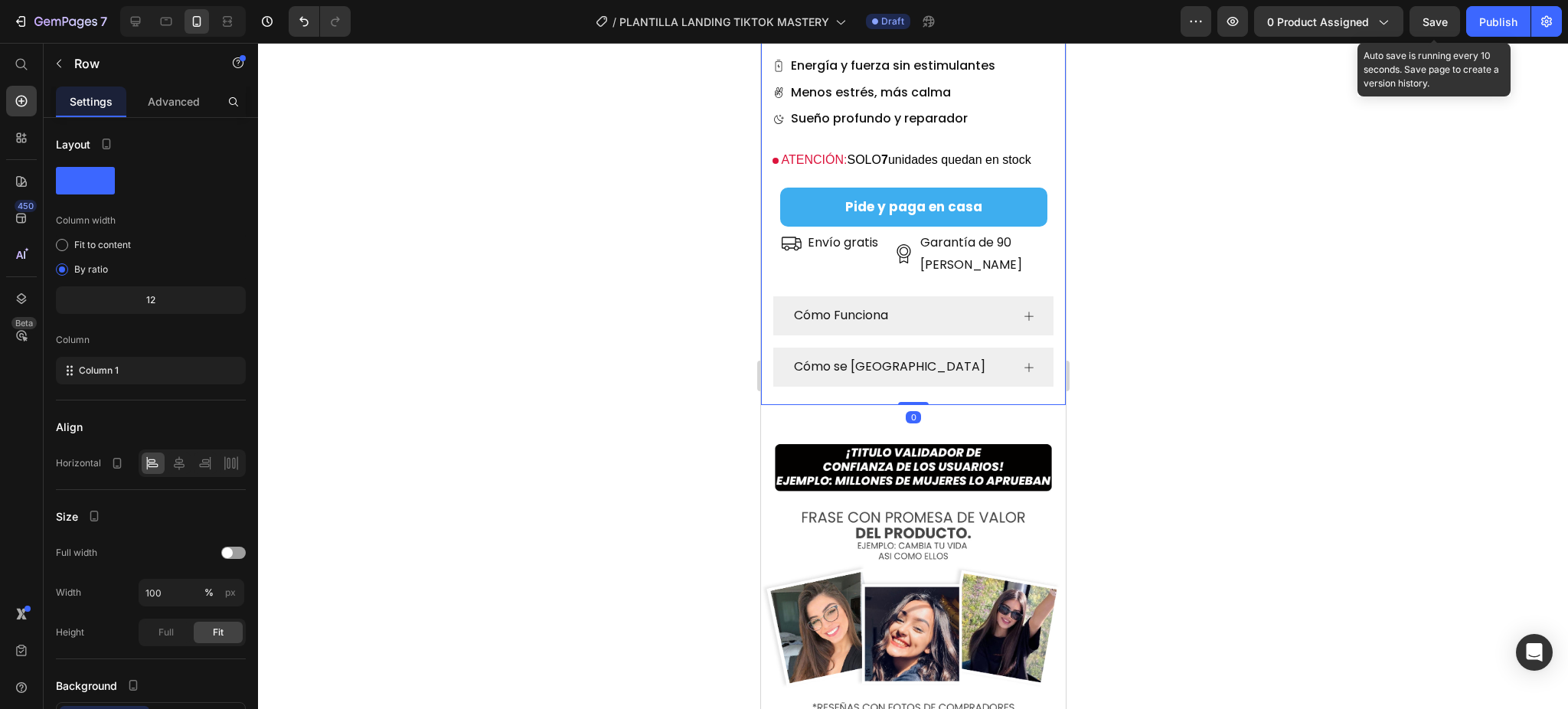 drag, startPoint x: 911, startPoint y: 354, endPoint x: 910, endPoint y: 343, distance: 11.045361 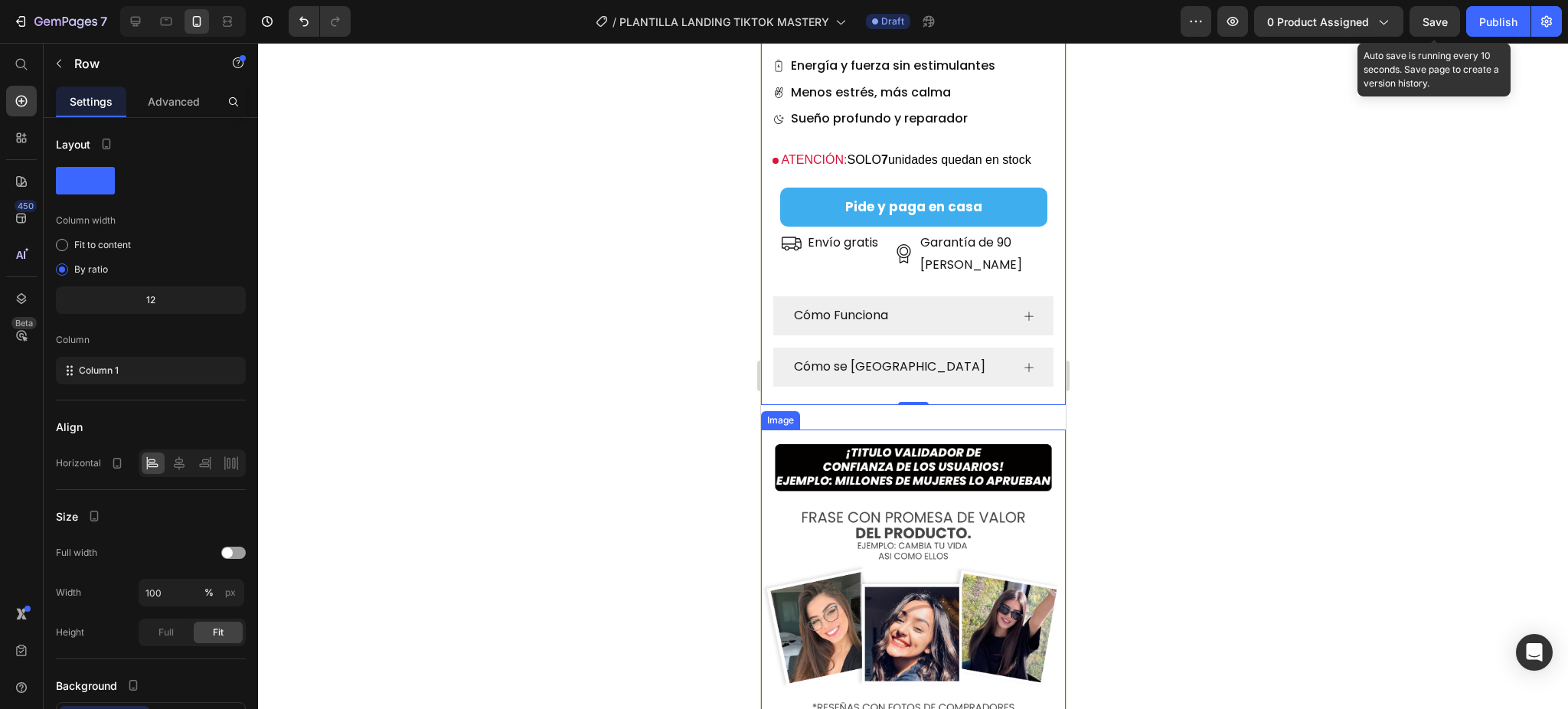 click at bounding box center (913, 589) 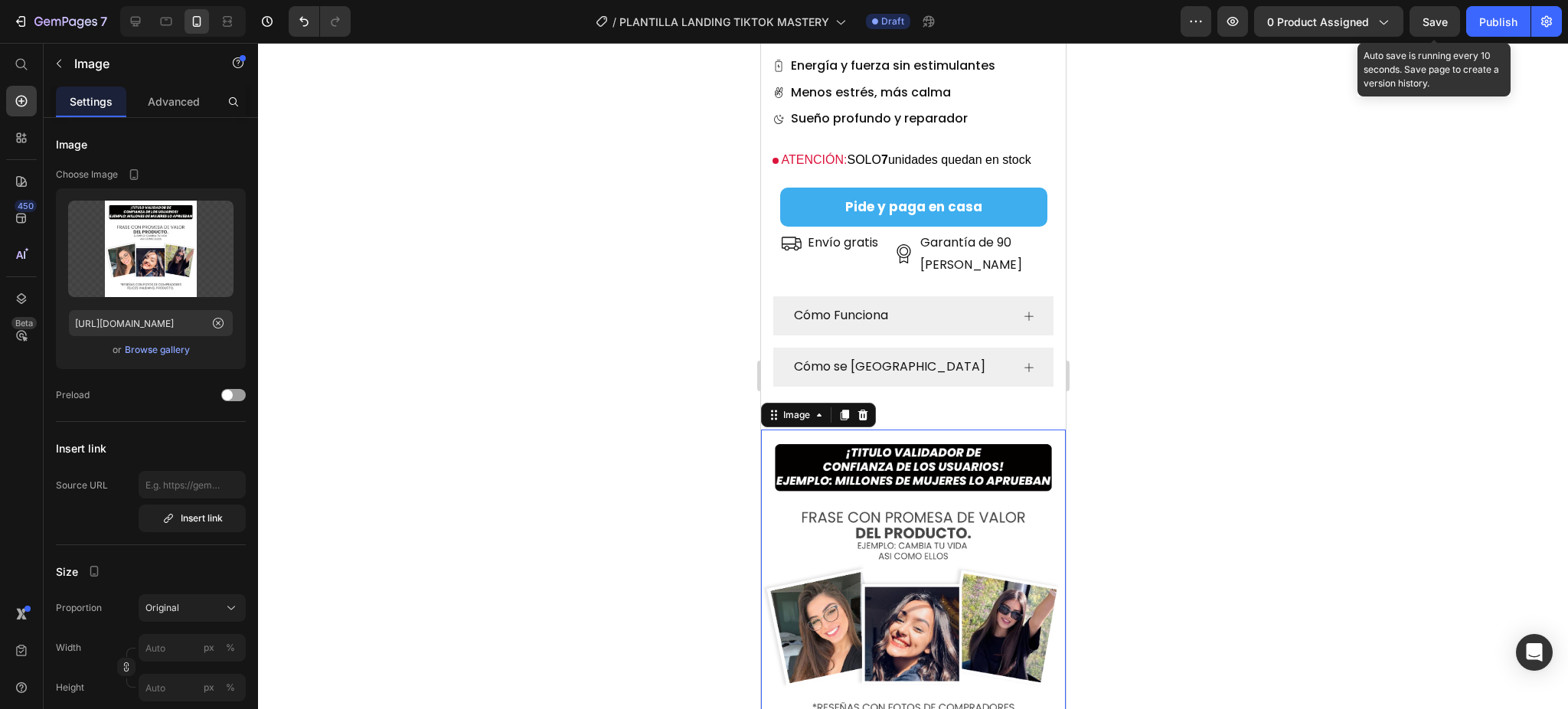 click at bounding box center (913, 589) 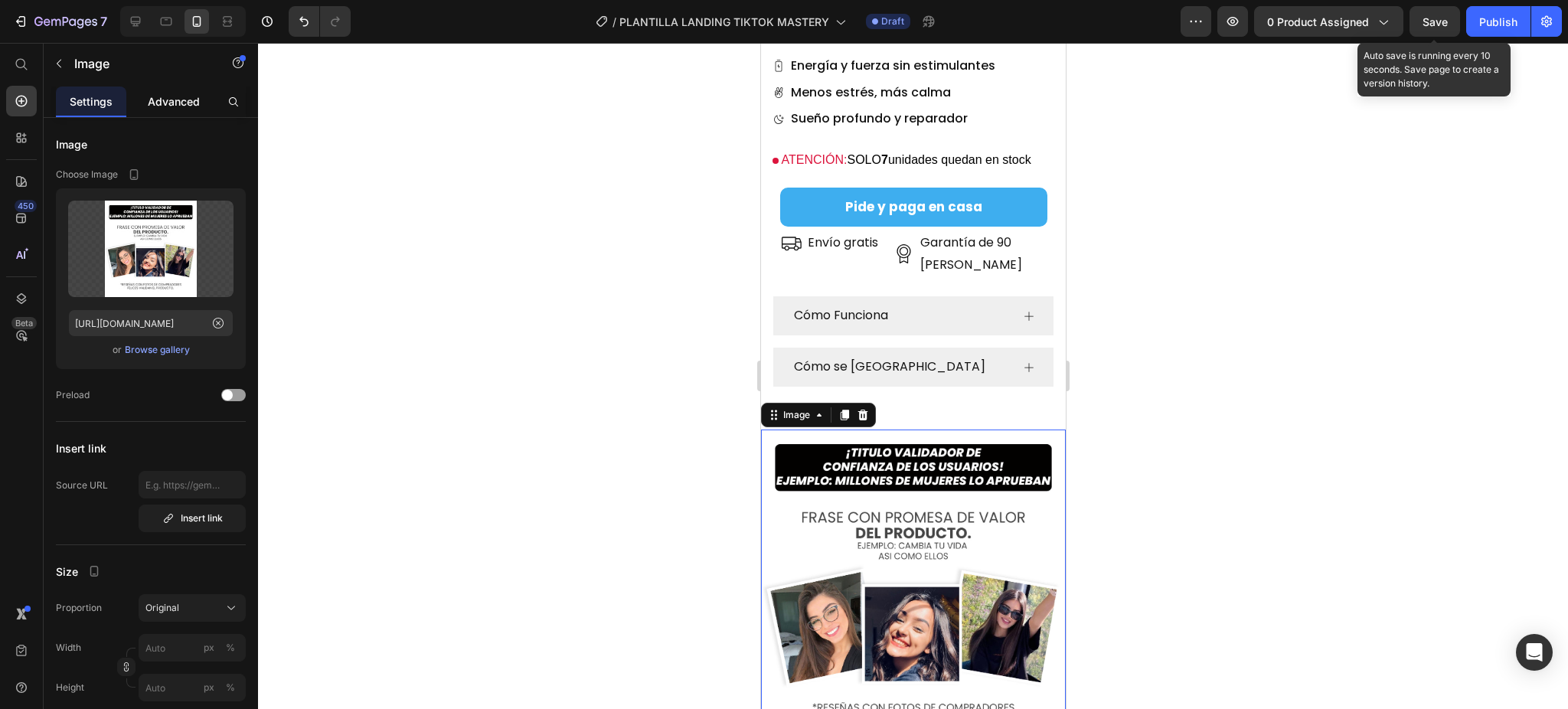 click on "Advanced" at bounding box center [174, 101] 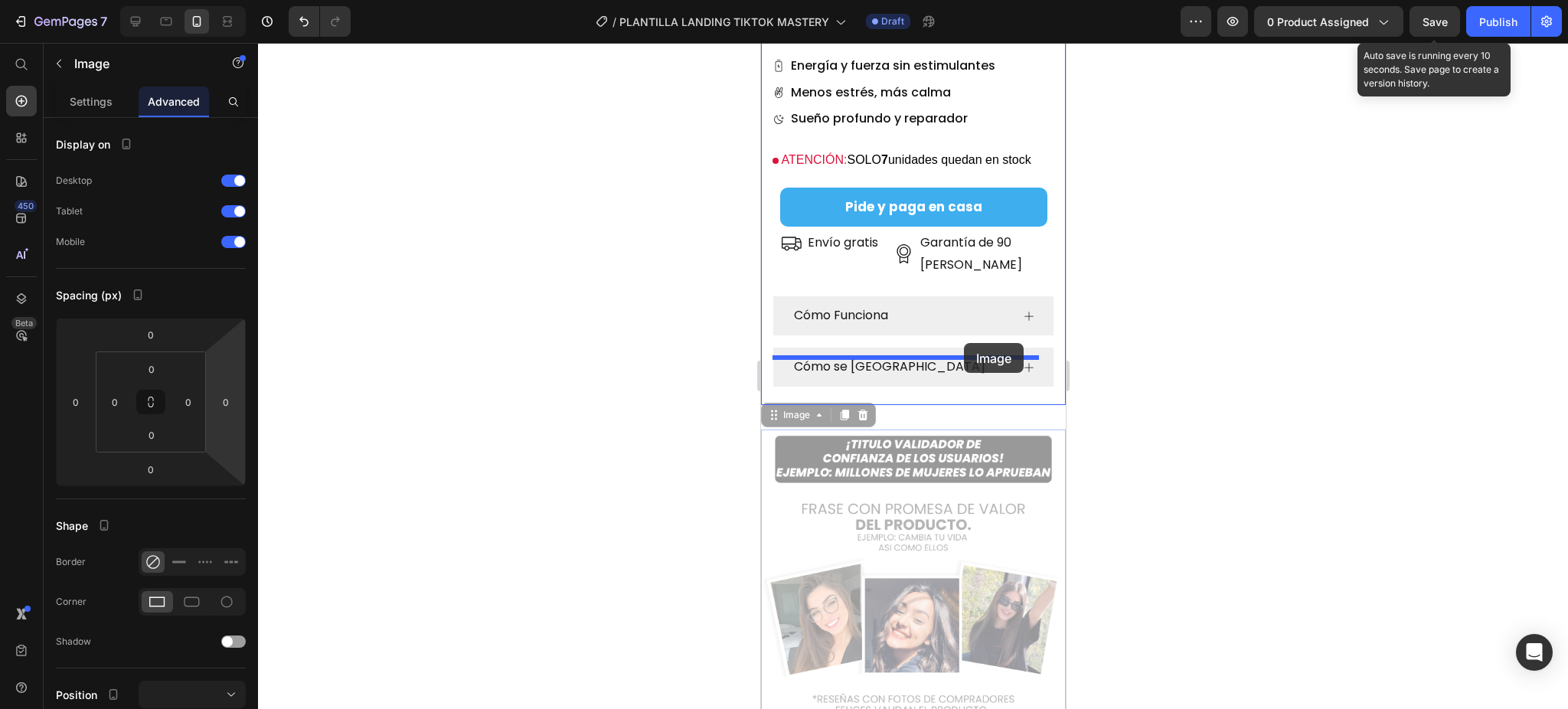 drag, startPoint x: 964, startPoint y: 439, endPoint x: 963, endPoint y: 343, distance: 96.005 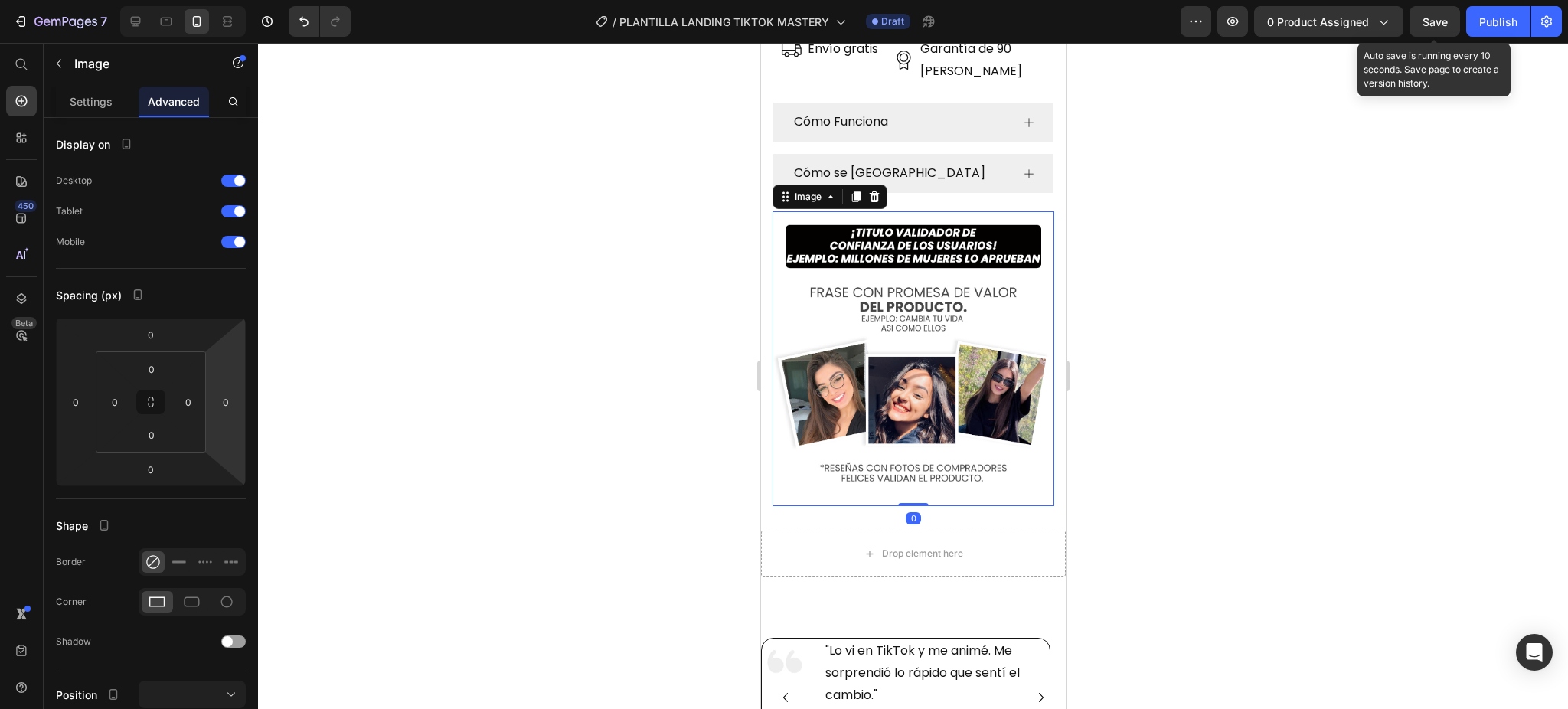 scroll, scrollTop: 2117, scrollLeft: 0, axis: vertical 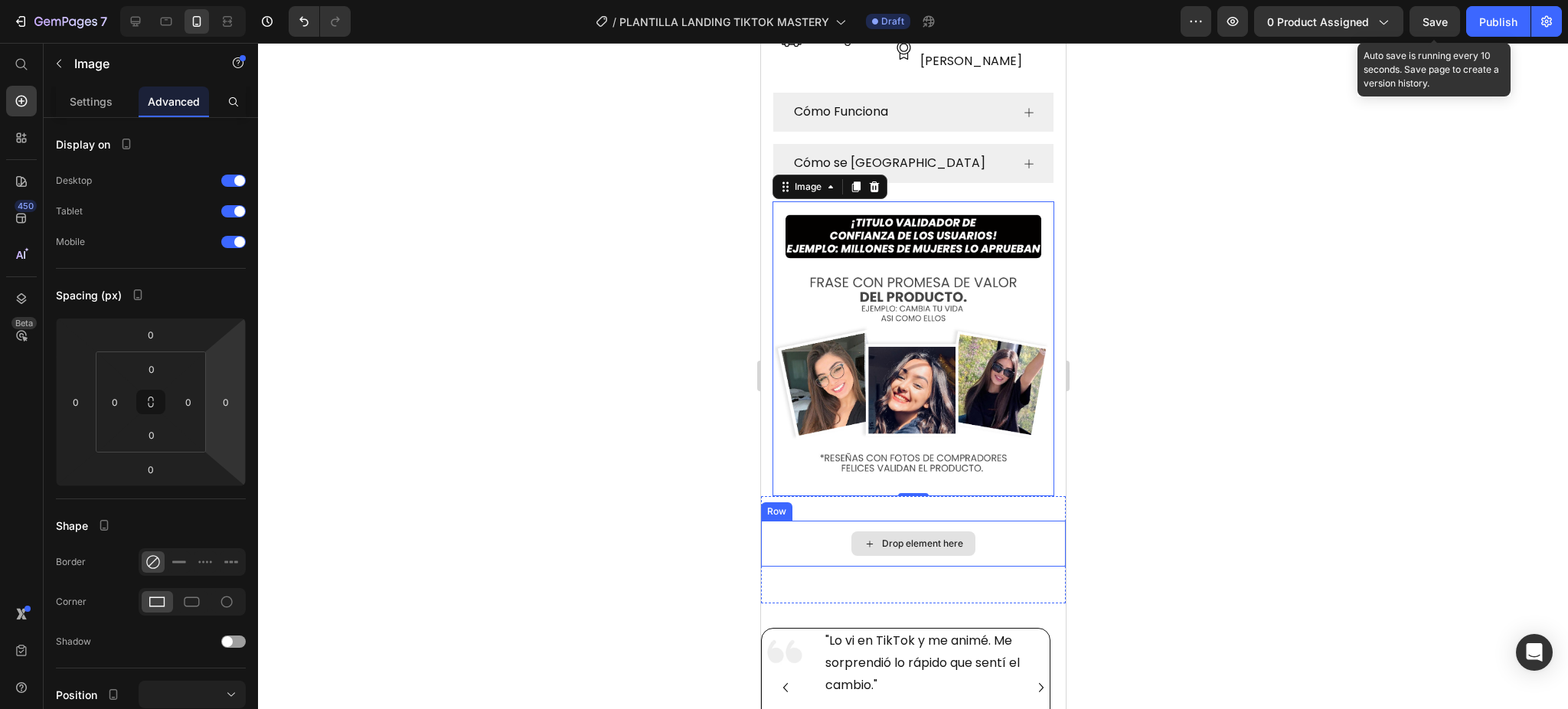 click on "Drop element here" at bounding box center (913, 544) 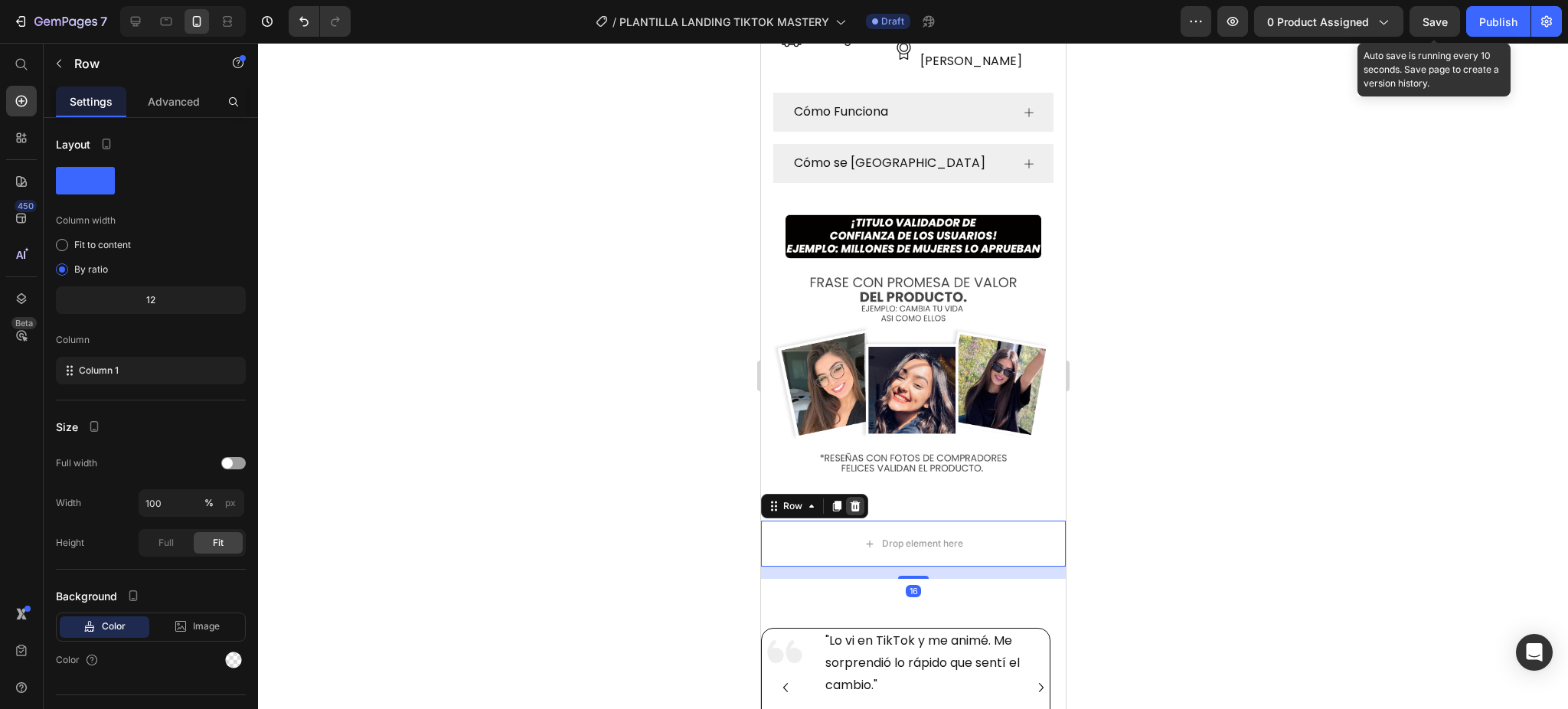 click 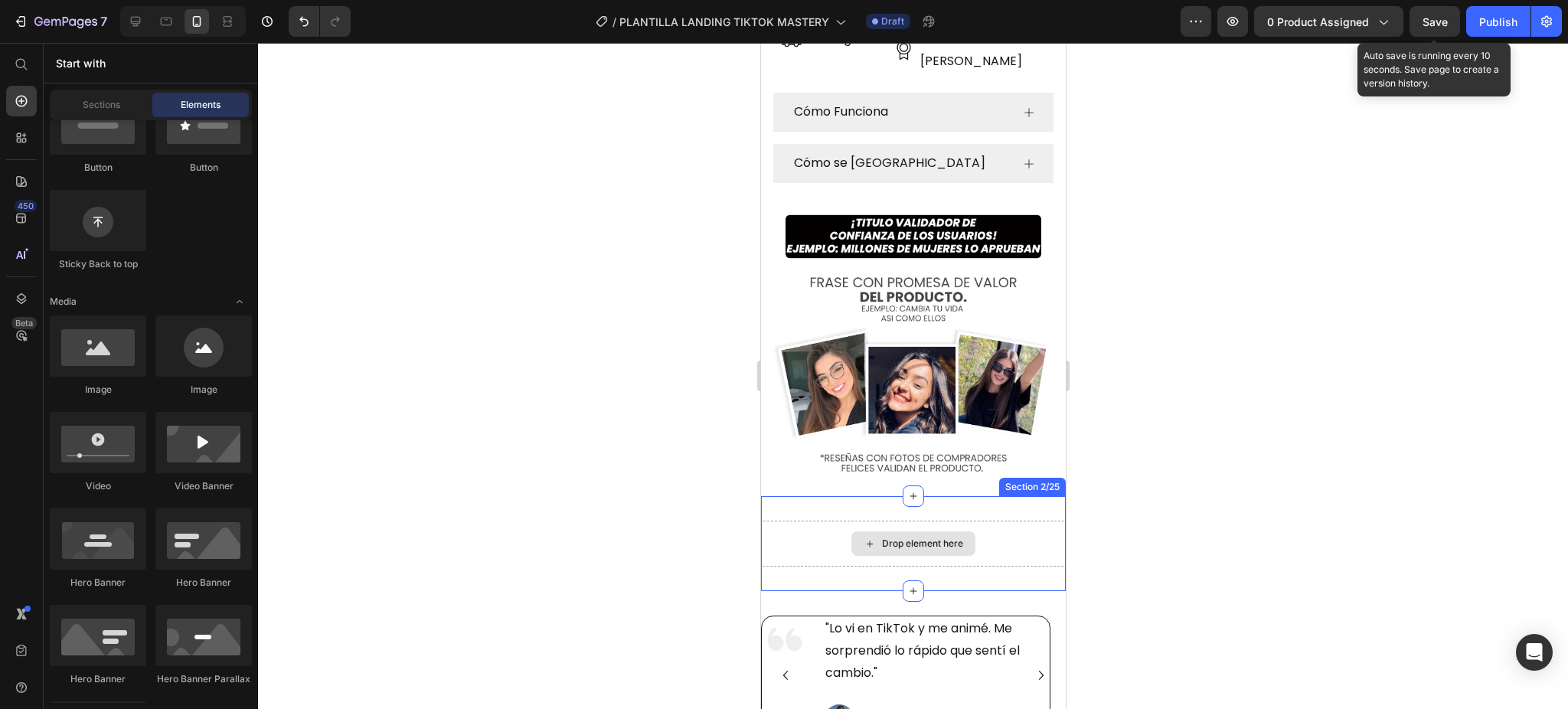 click on "Drop element here" at bounding box center (913, 544) 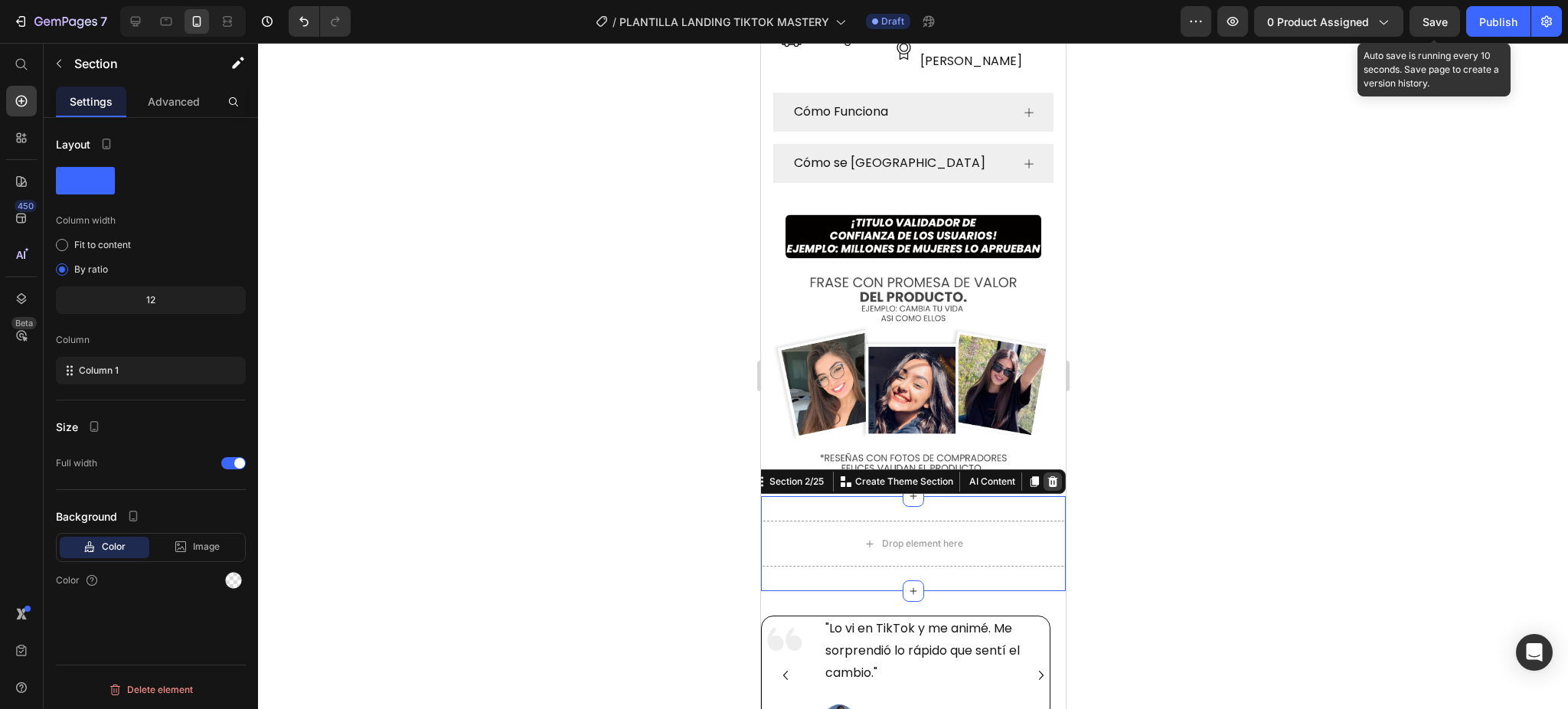 click 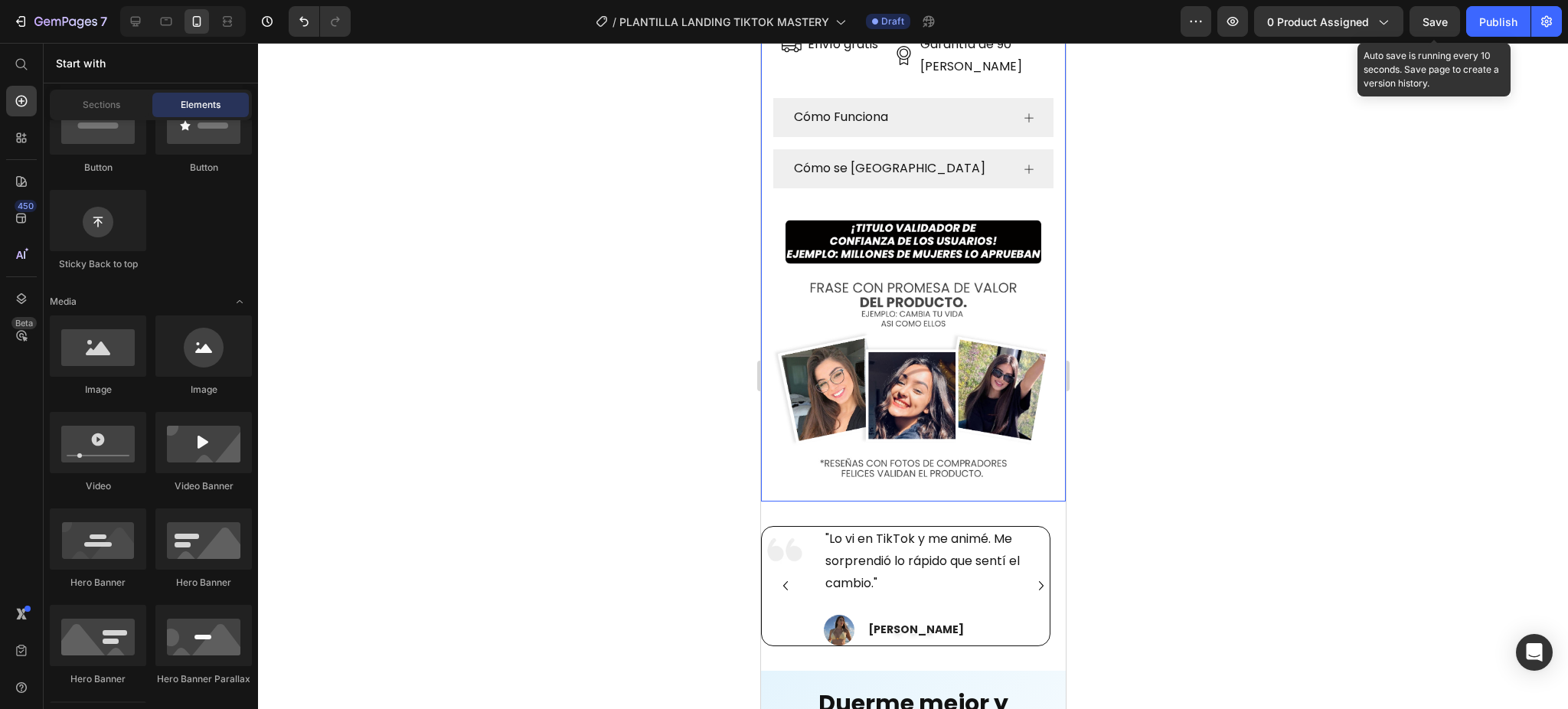 scroll, scrollTop: 2015, scrollLeft: 0, axis: vertical 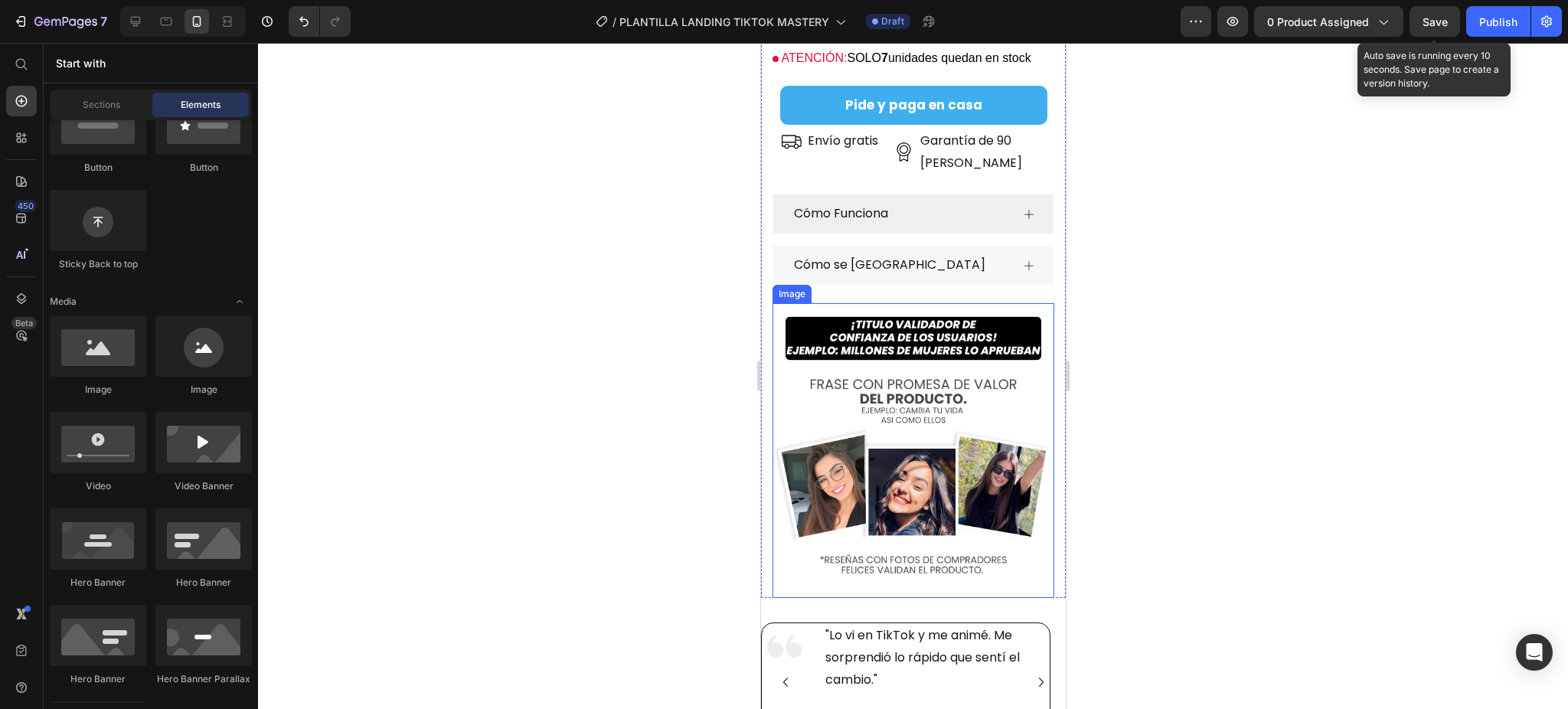 click at bounding box center [913, 450] 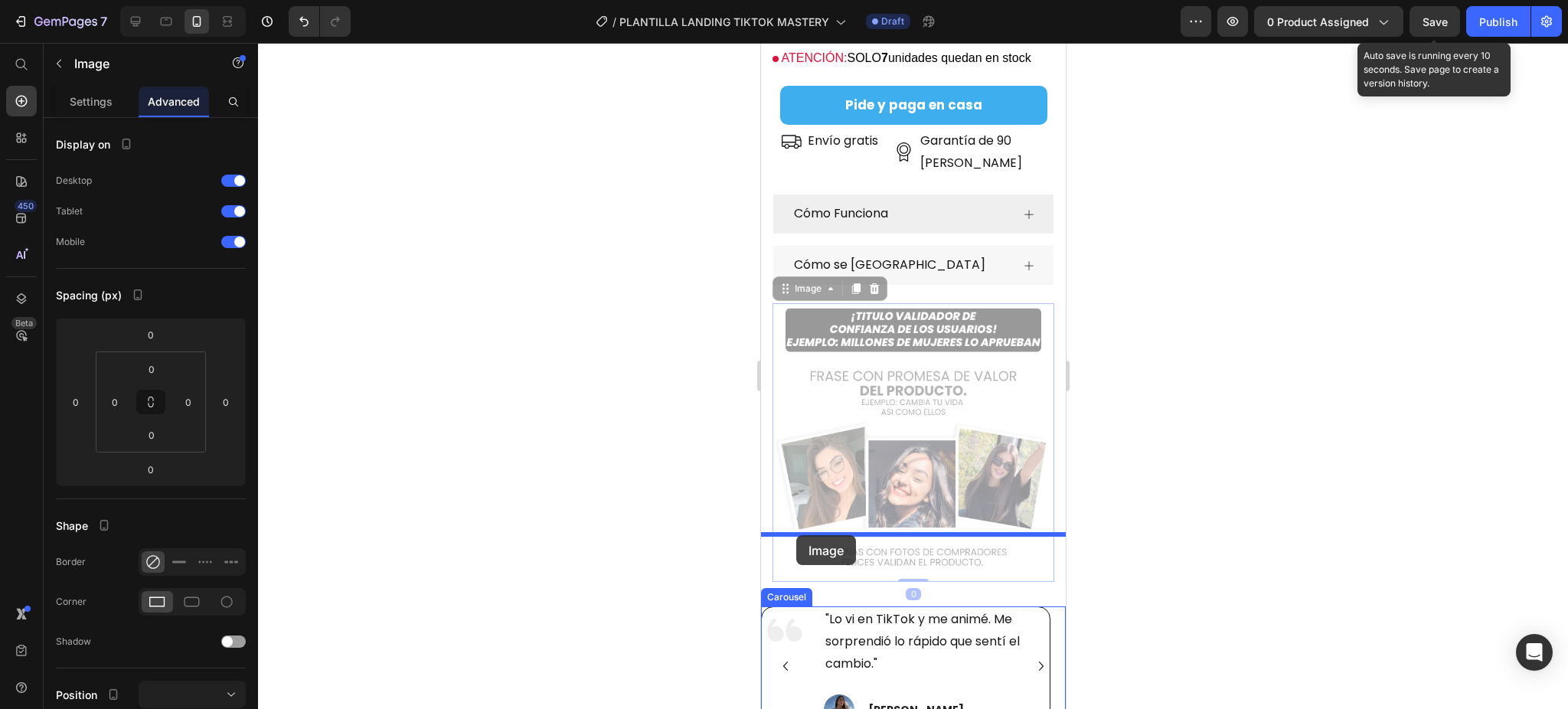 drag, startPoint x: 809, startPoint y: 243, endPoint x: 795, endPoint y: 535, distance: 292.33542 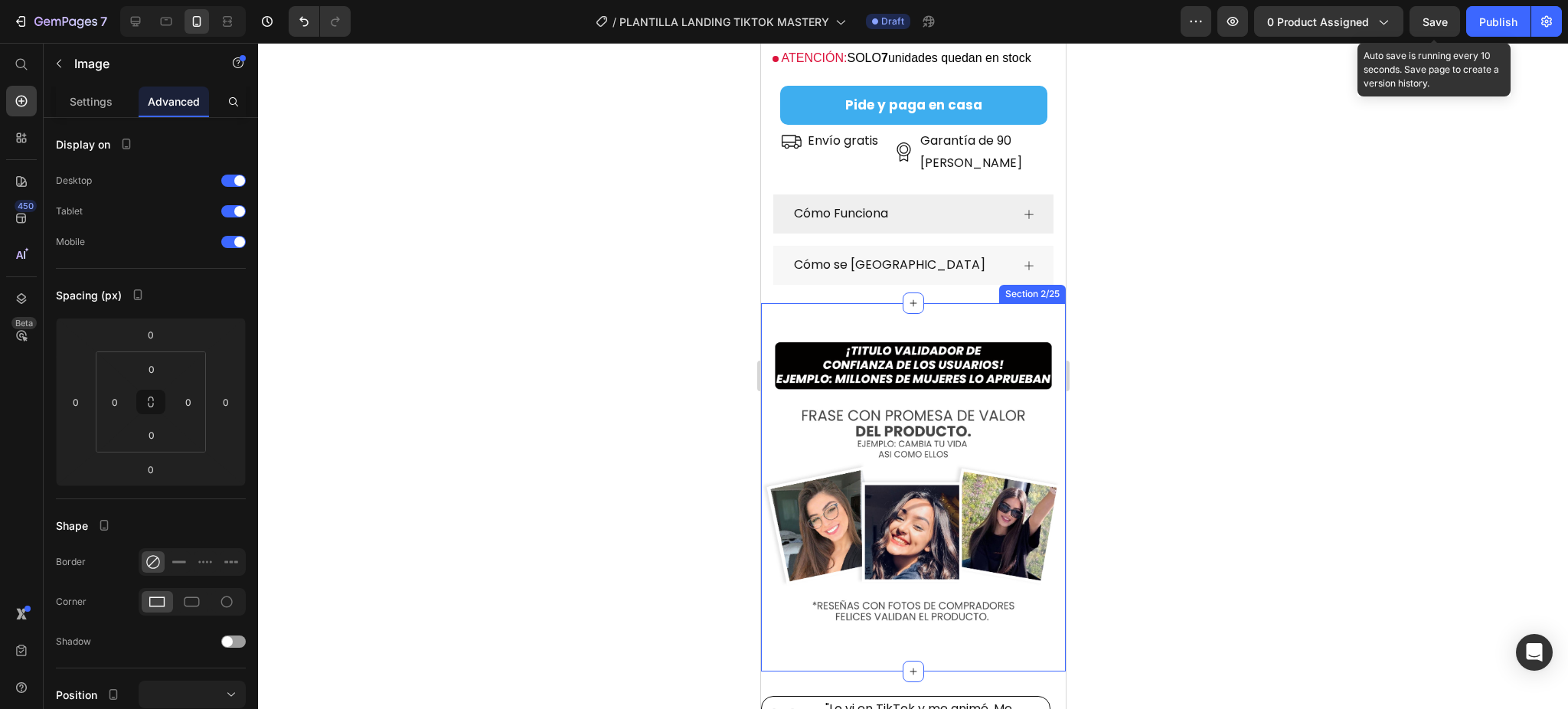 click on "Image   0 Section 2/25" at bounding box center [913, 487] 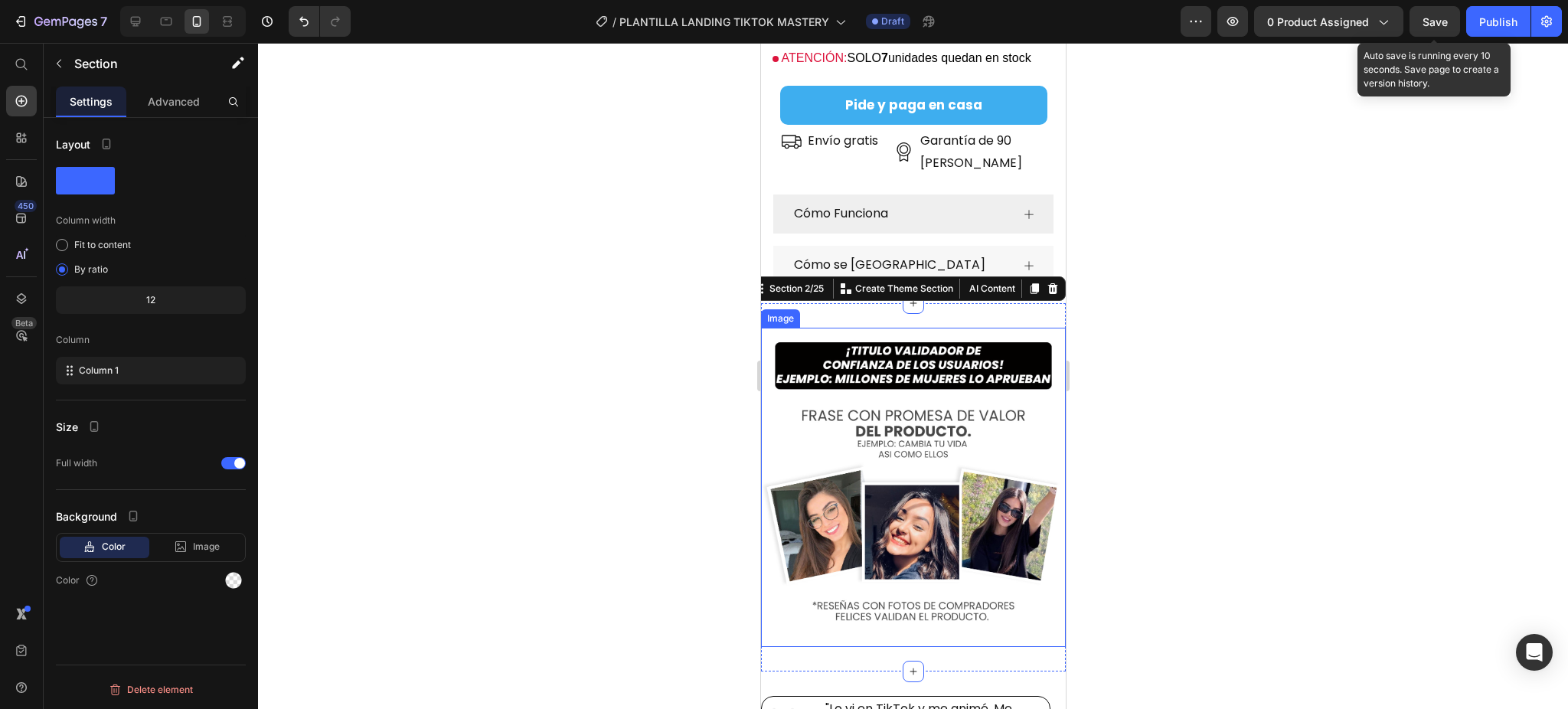 click at bounding box center (913, 487) 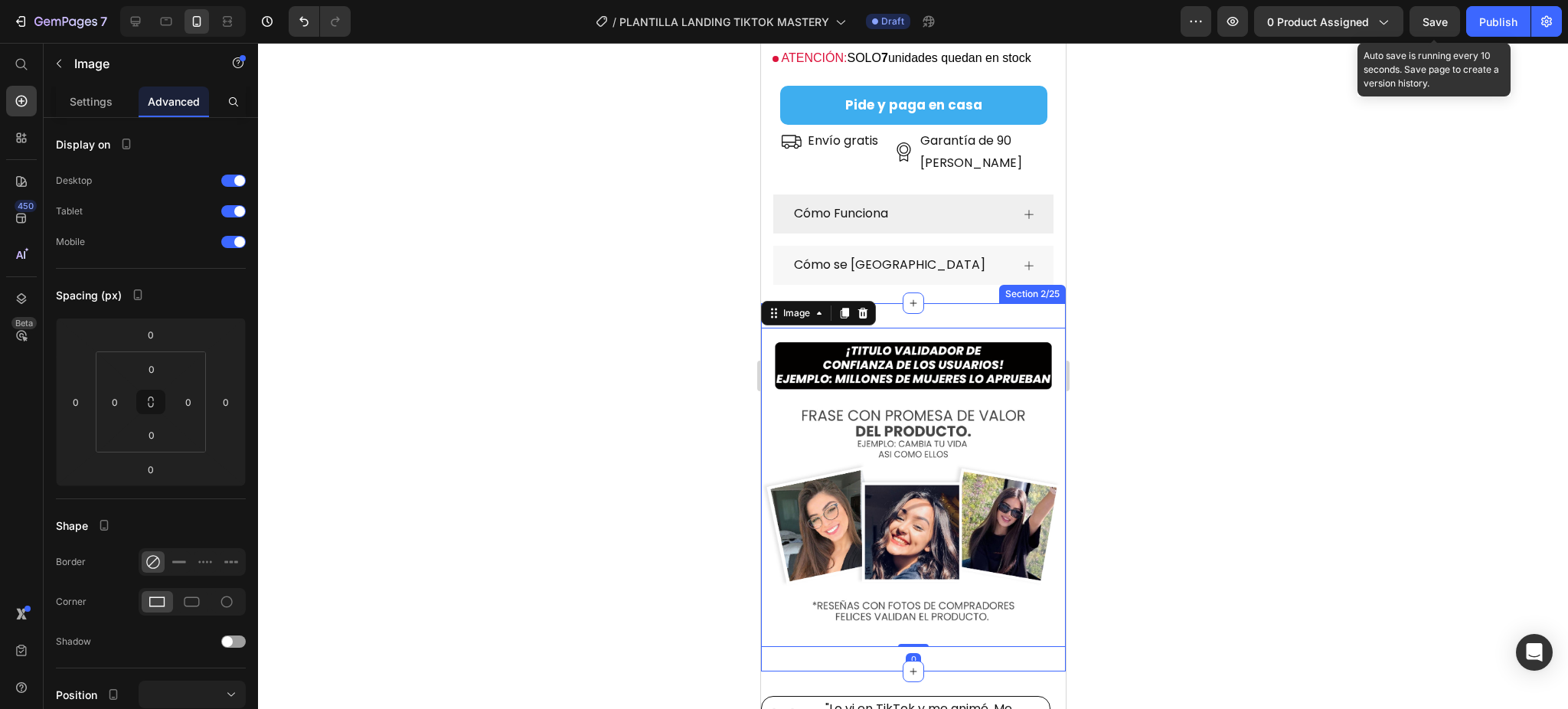 click on "Image   0 Section 2/25" at bounding box center (913, 487) 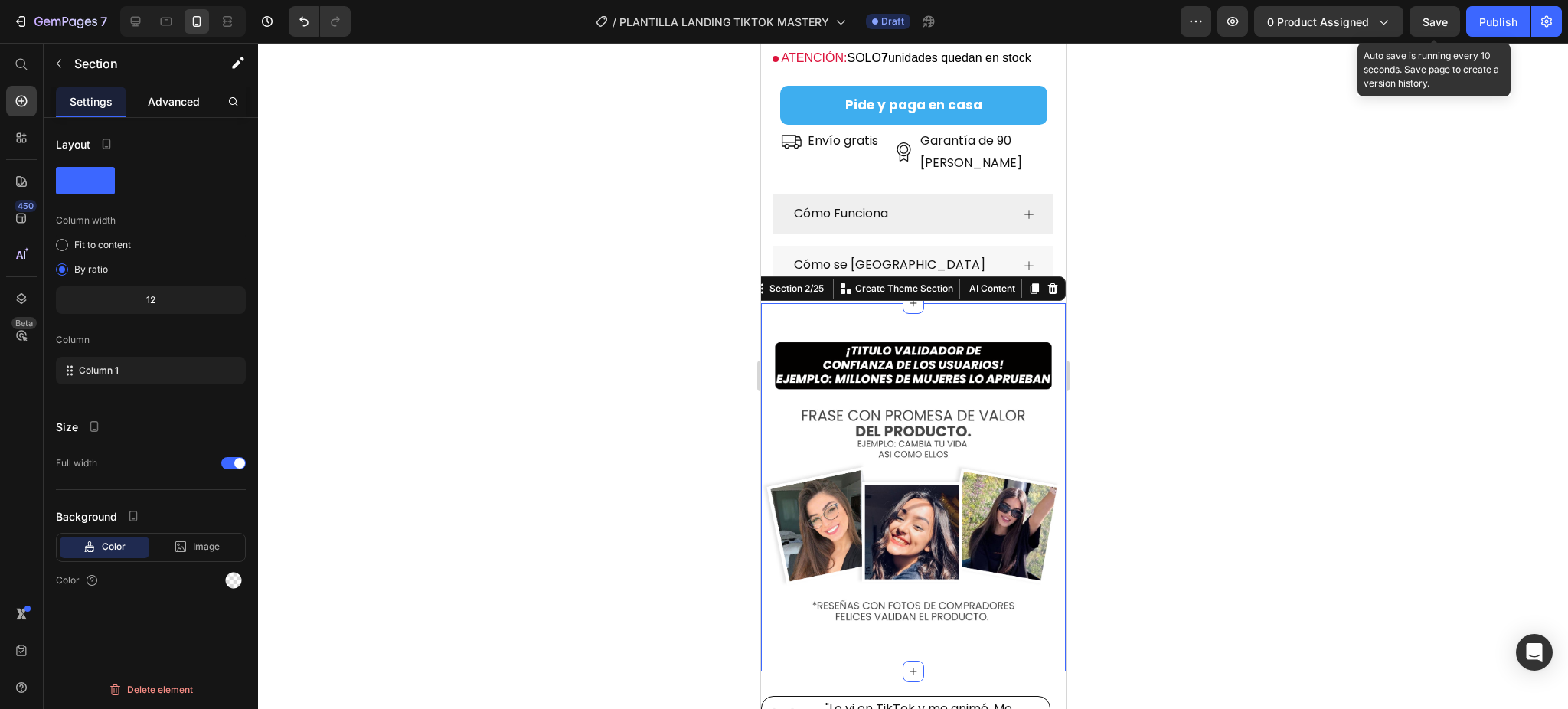 click on "Advanced" at bounding box center [174, 101] 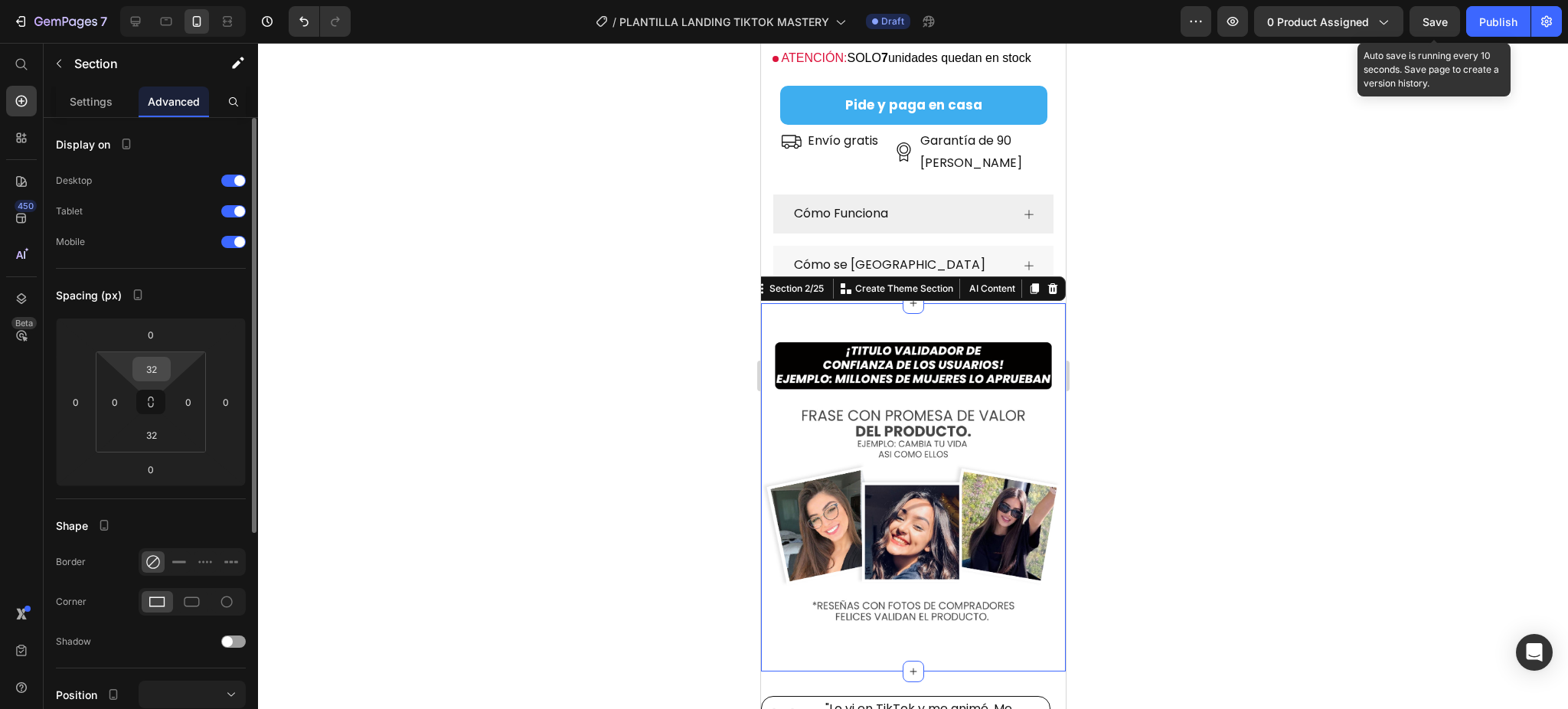 click on "32" at bounding box center [152, 369] 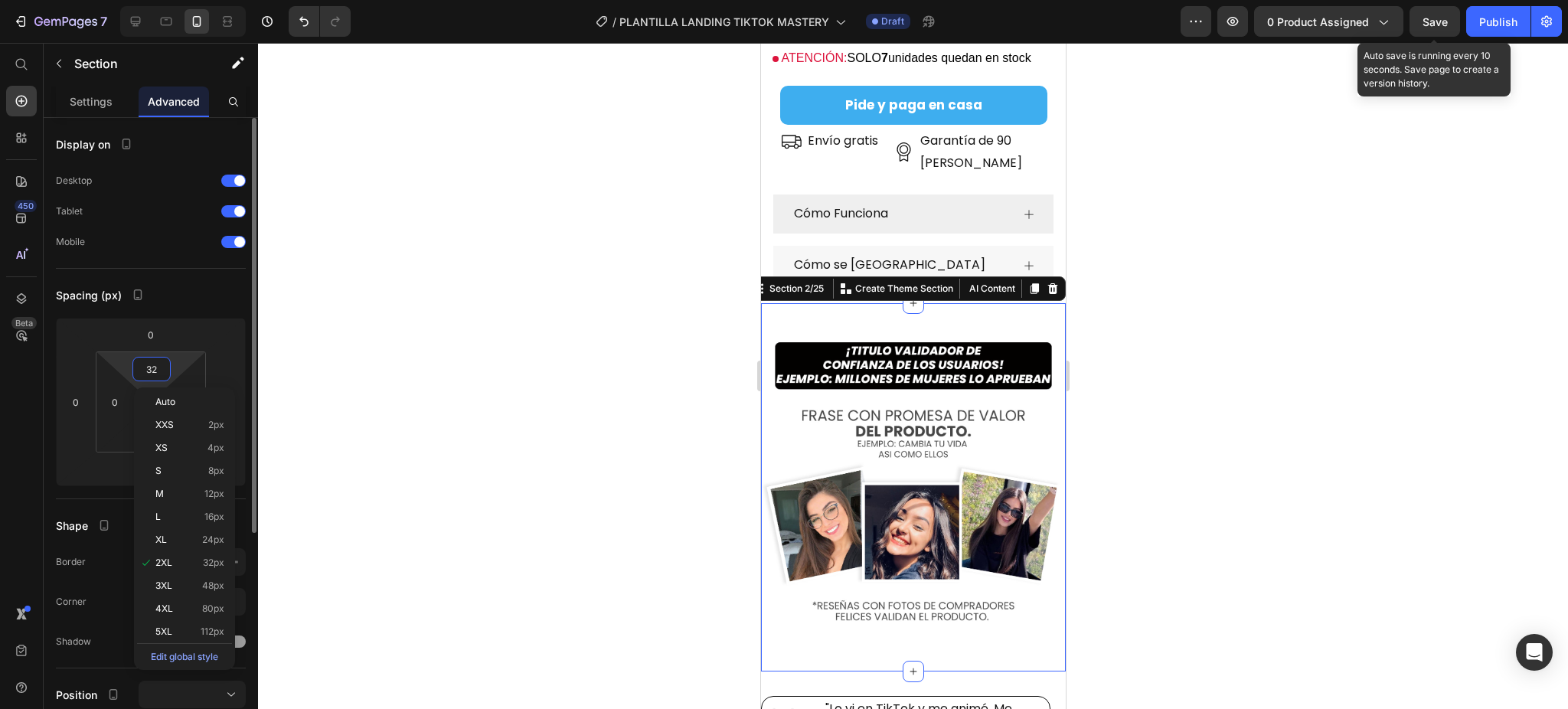 type on "0" 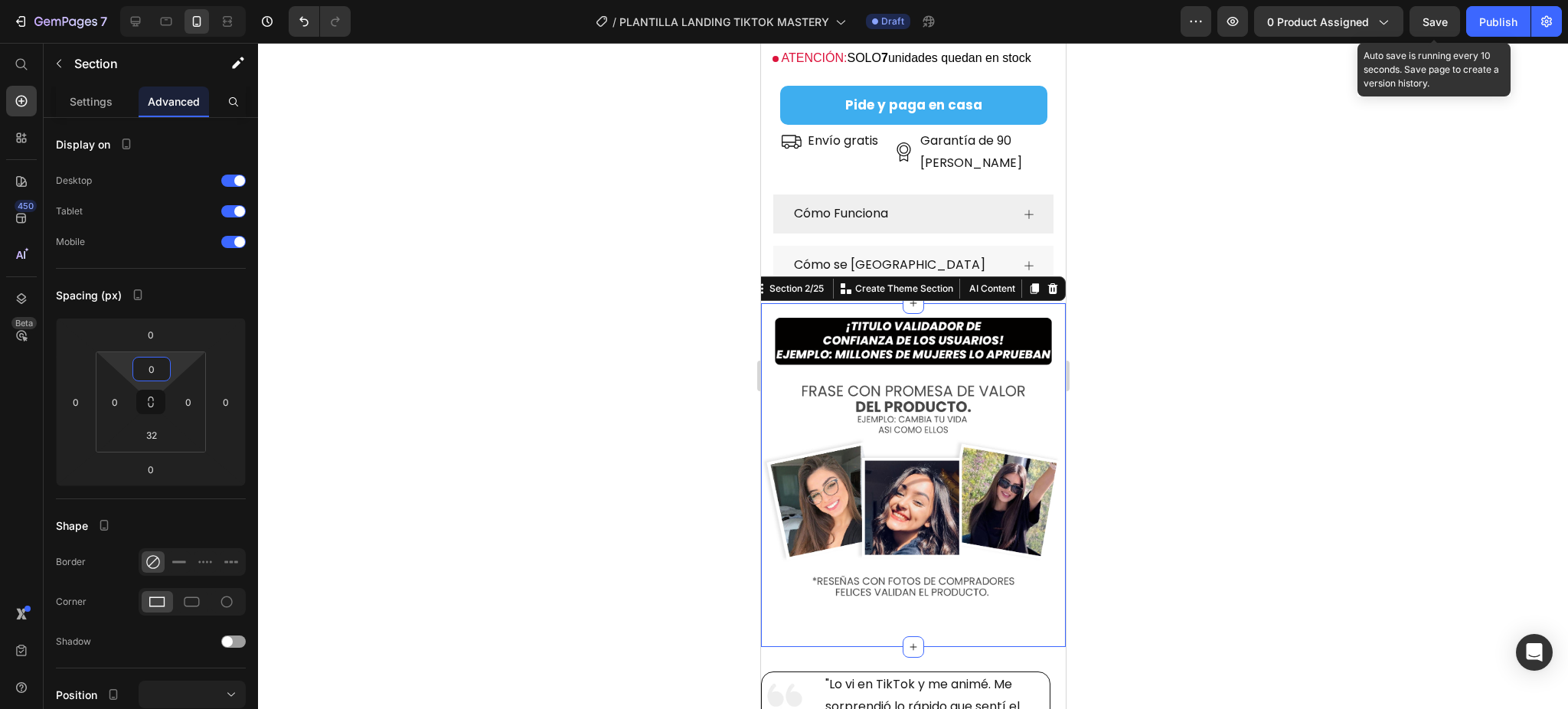 click 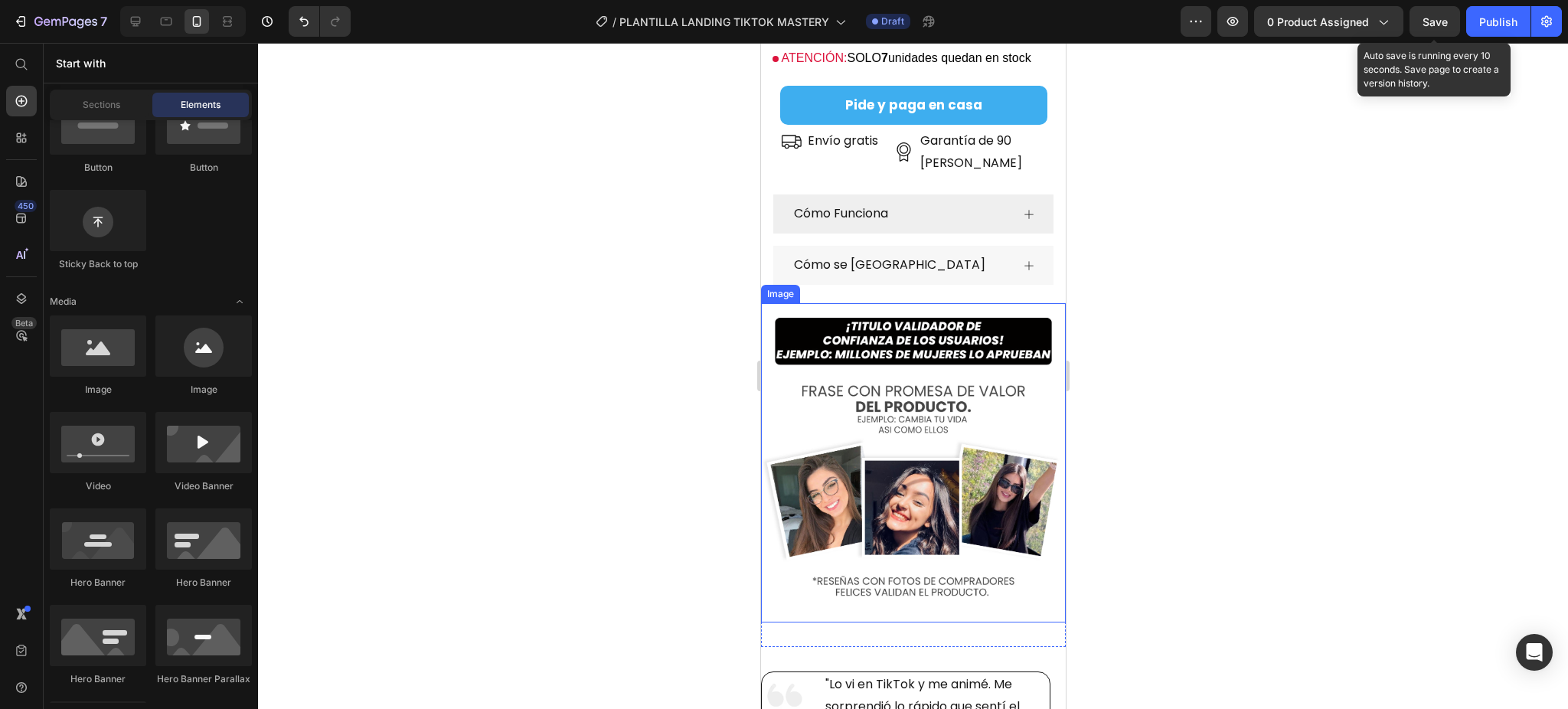click at bounding box center (913, 462) 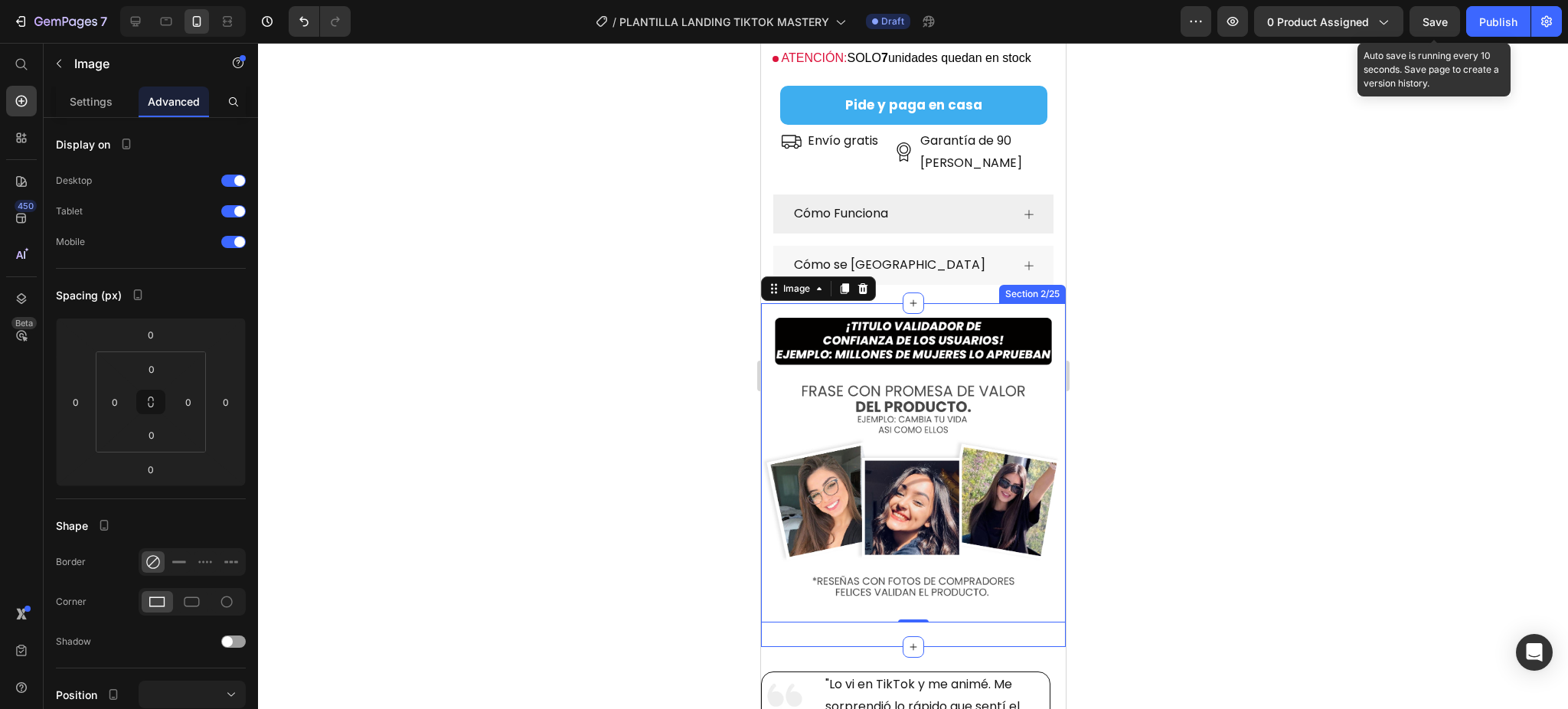 click on "Image   0 Section 2/25" at bounding box center (913, 475) 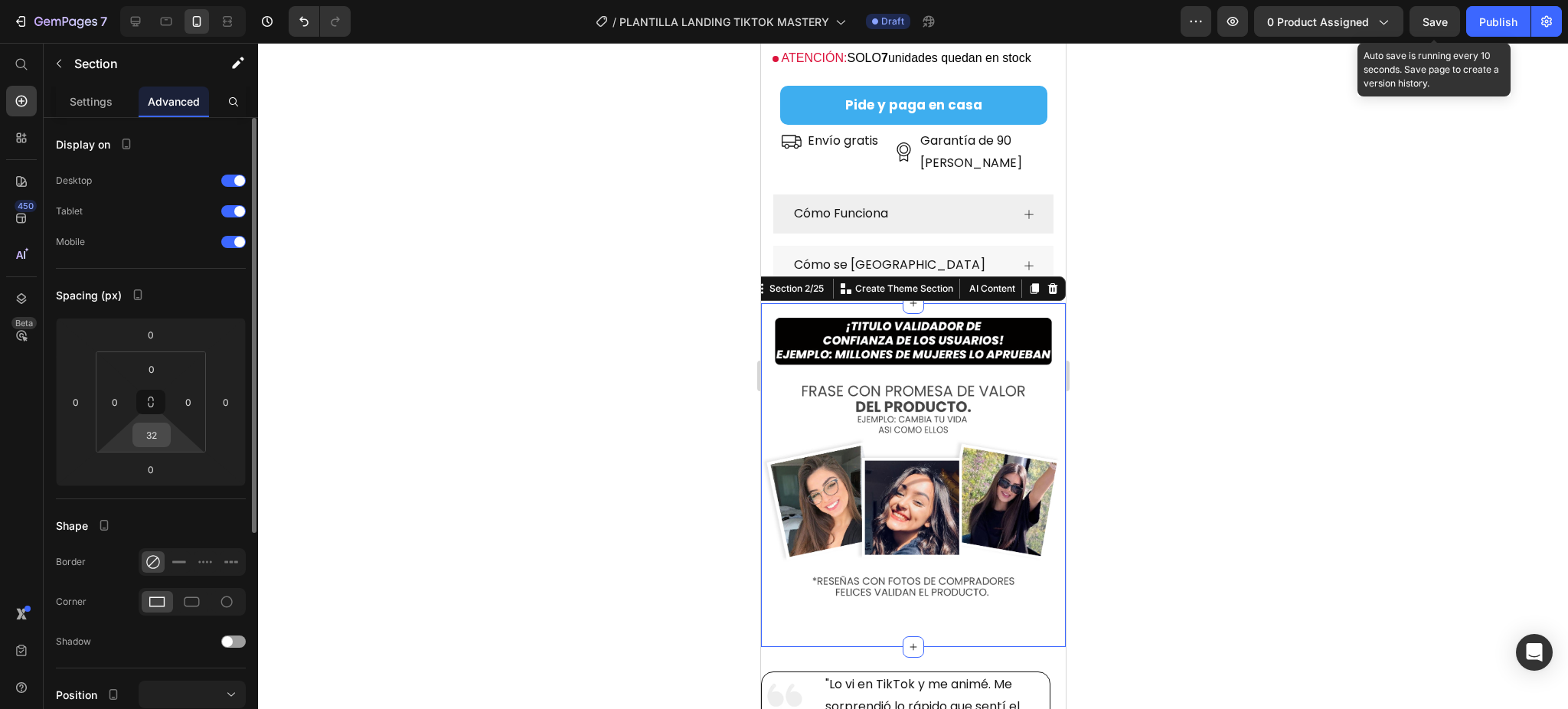 click on "32" at bounding box center (152, 435) 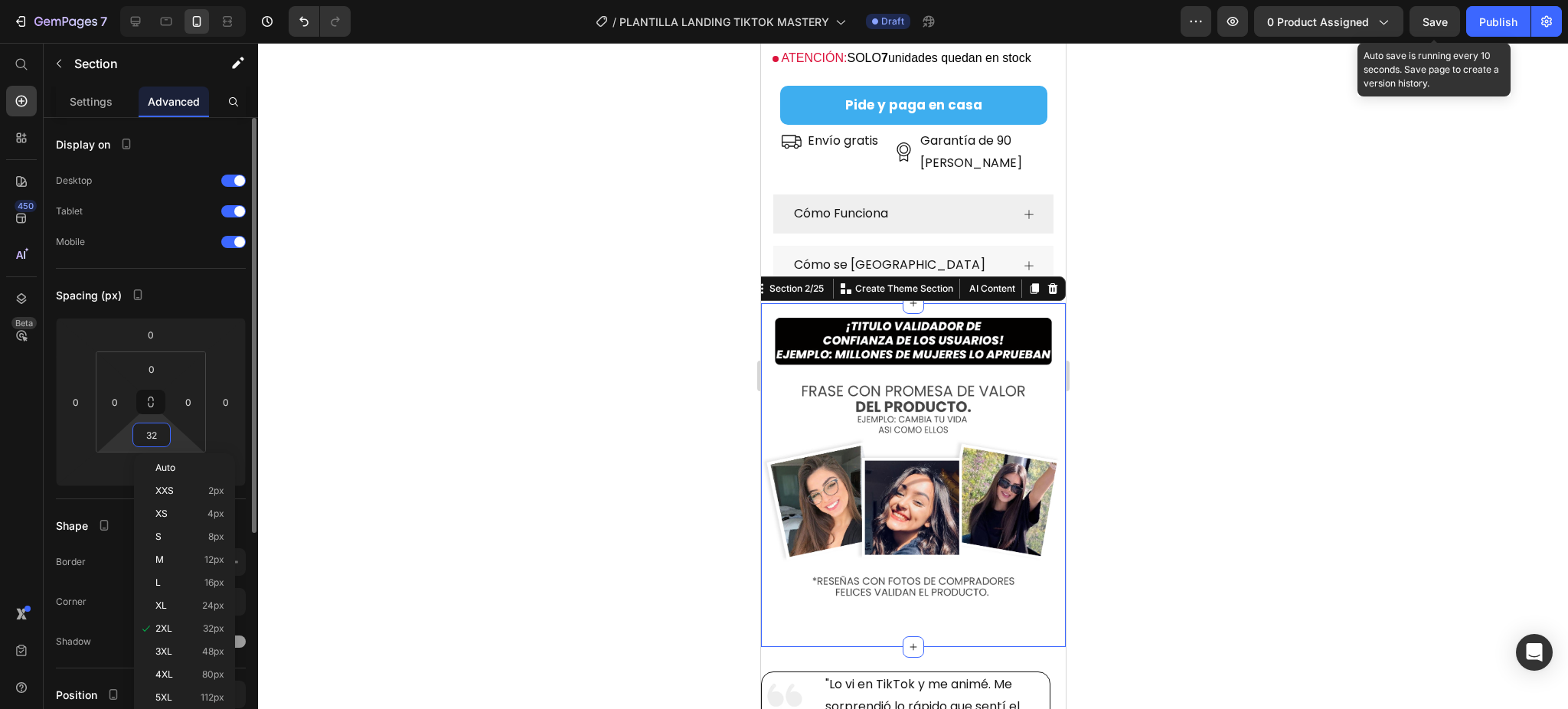type on "0" 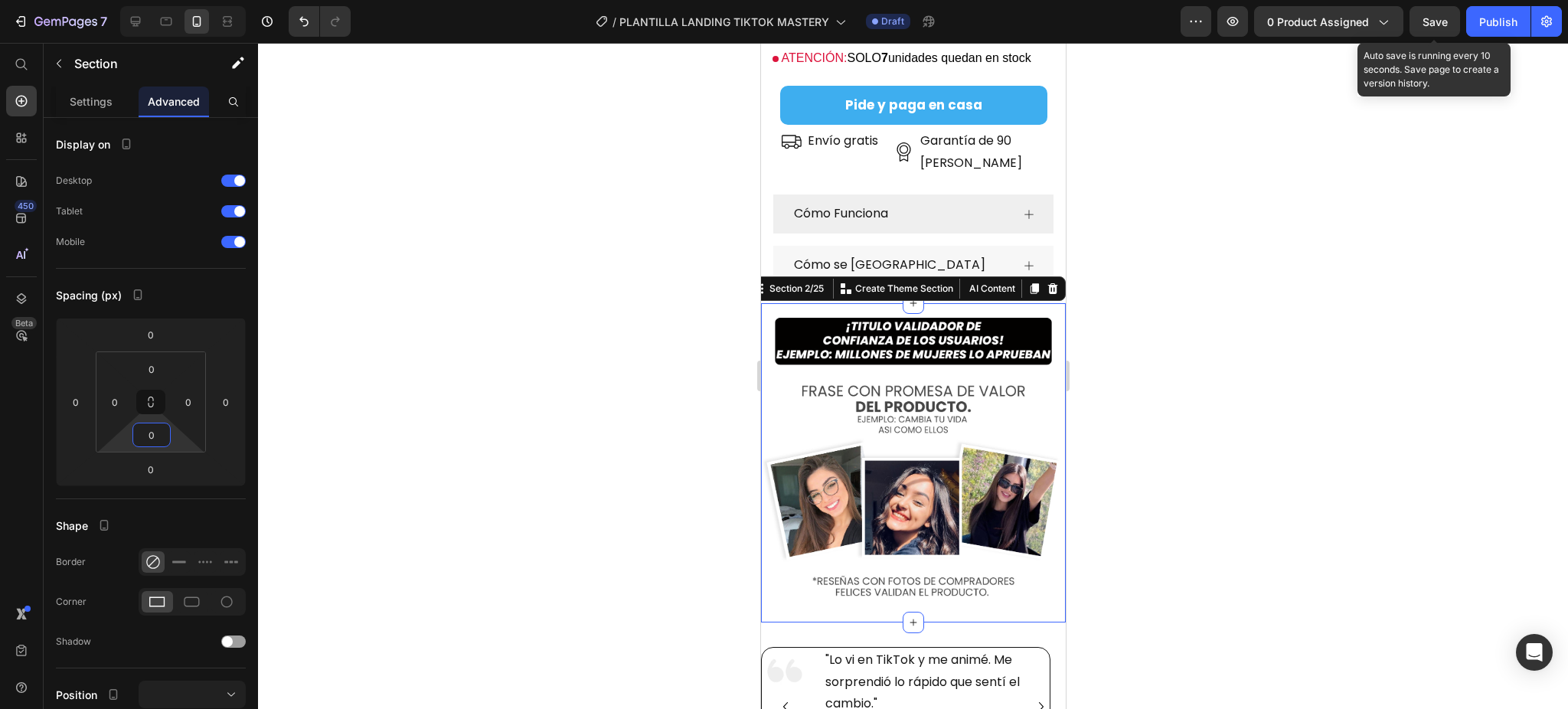 click 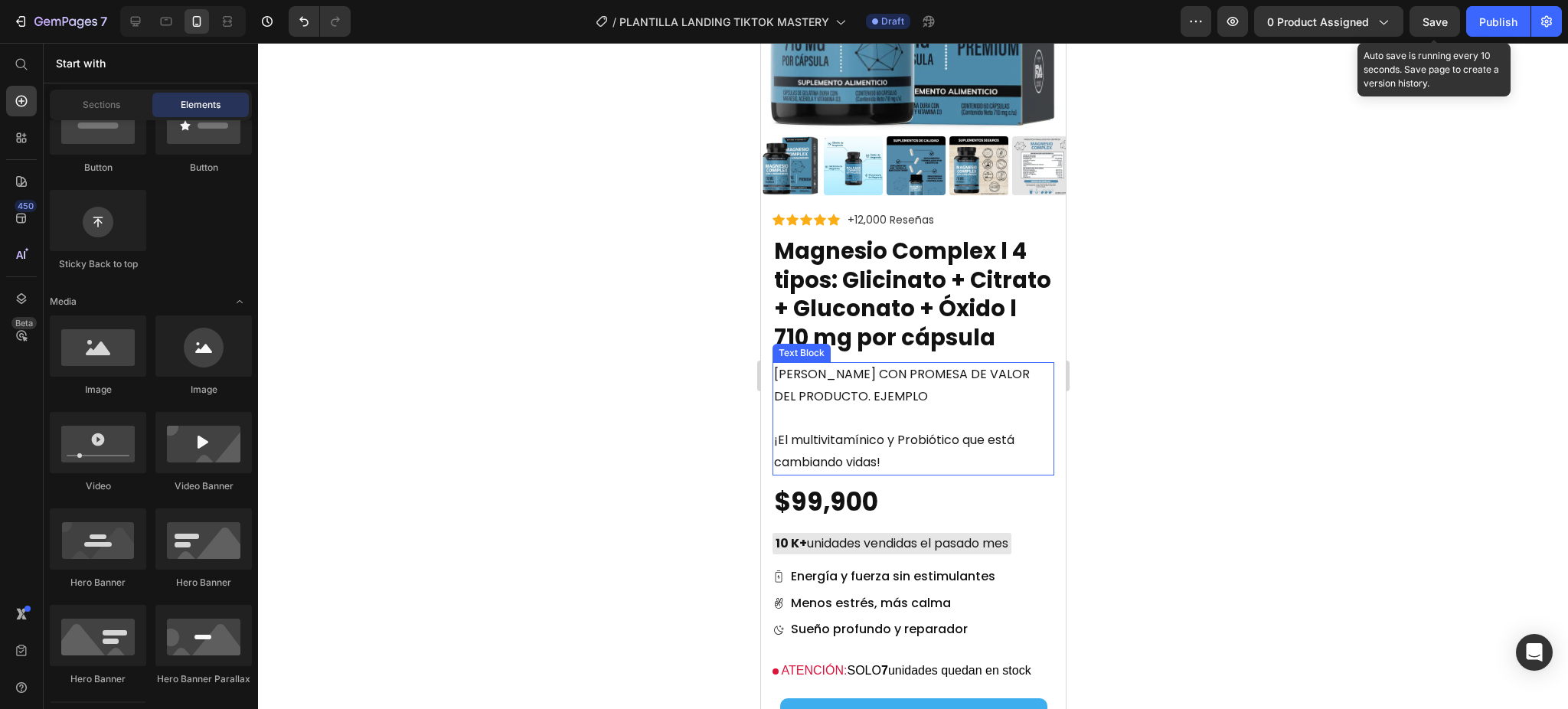 scroll, scrollTop: 1096, scrollLeft: 0, axis: vertical 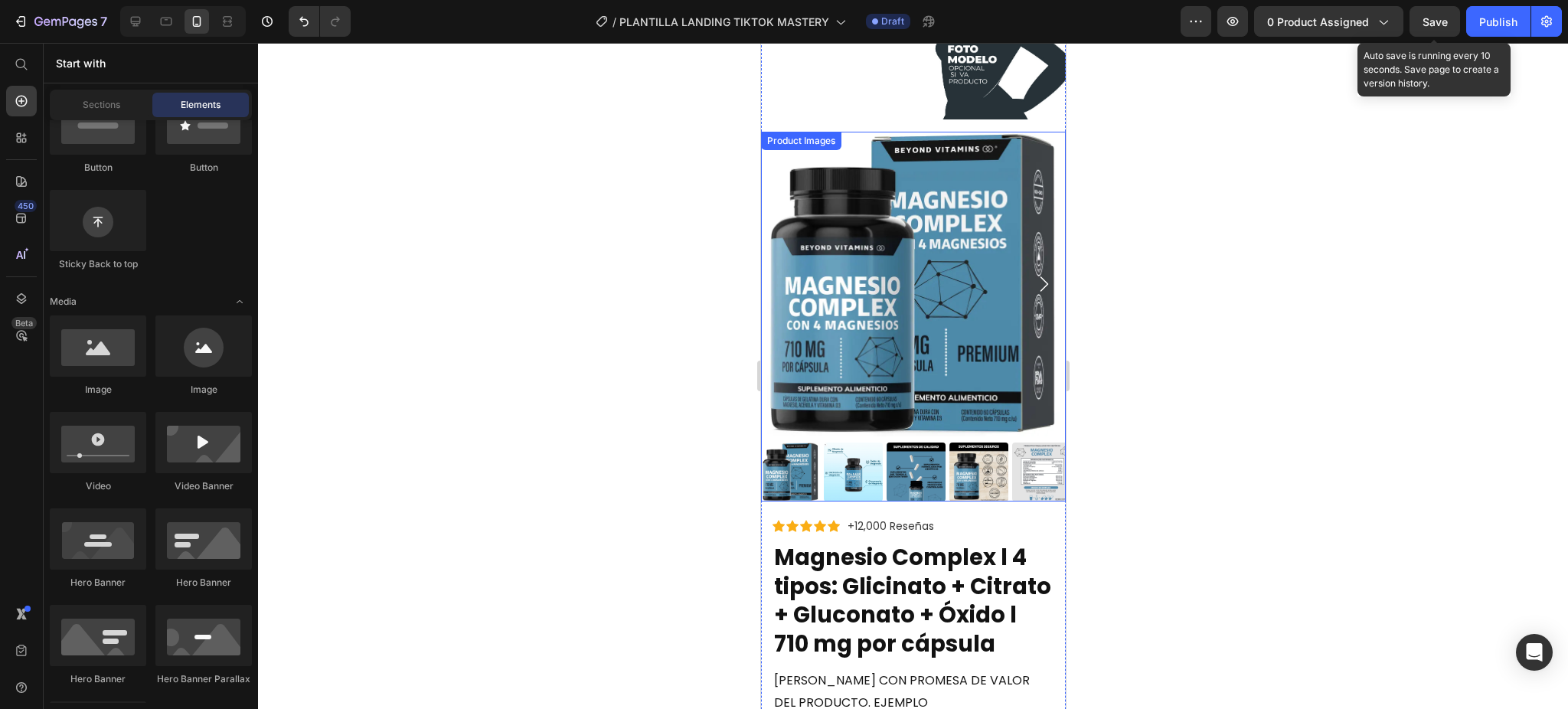 click at bounding box center (913, 284) 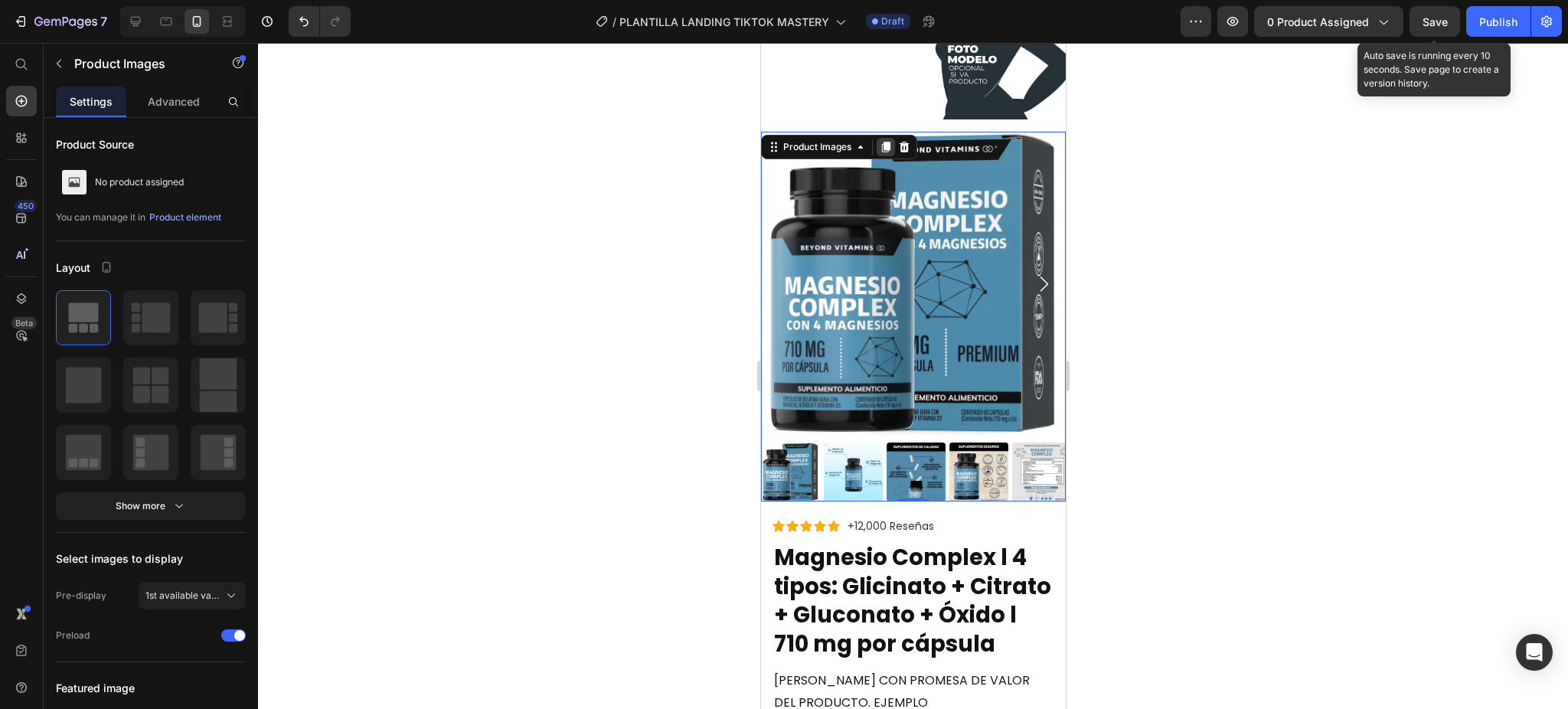 click 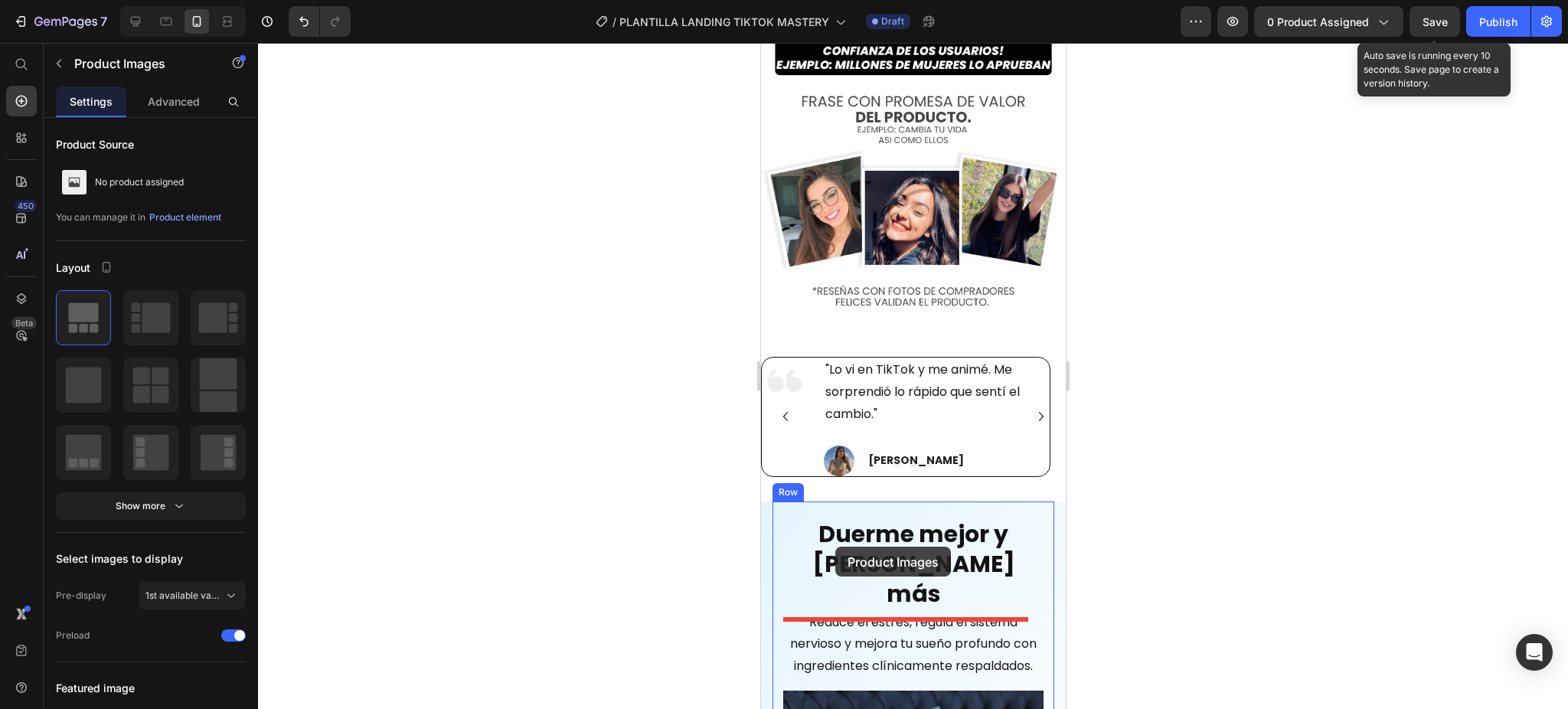 scroll, scrollTop: 2685, scrollLeft: 0, axis: vertical 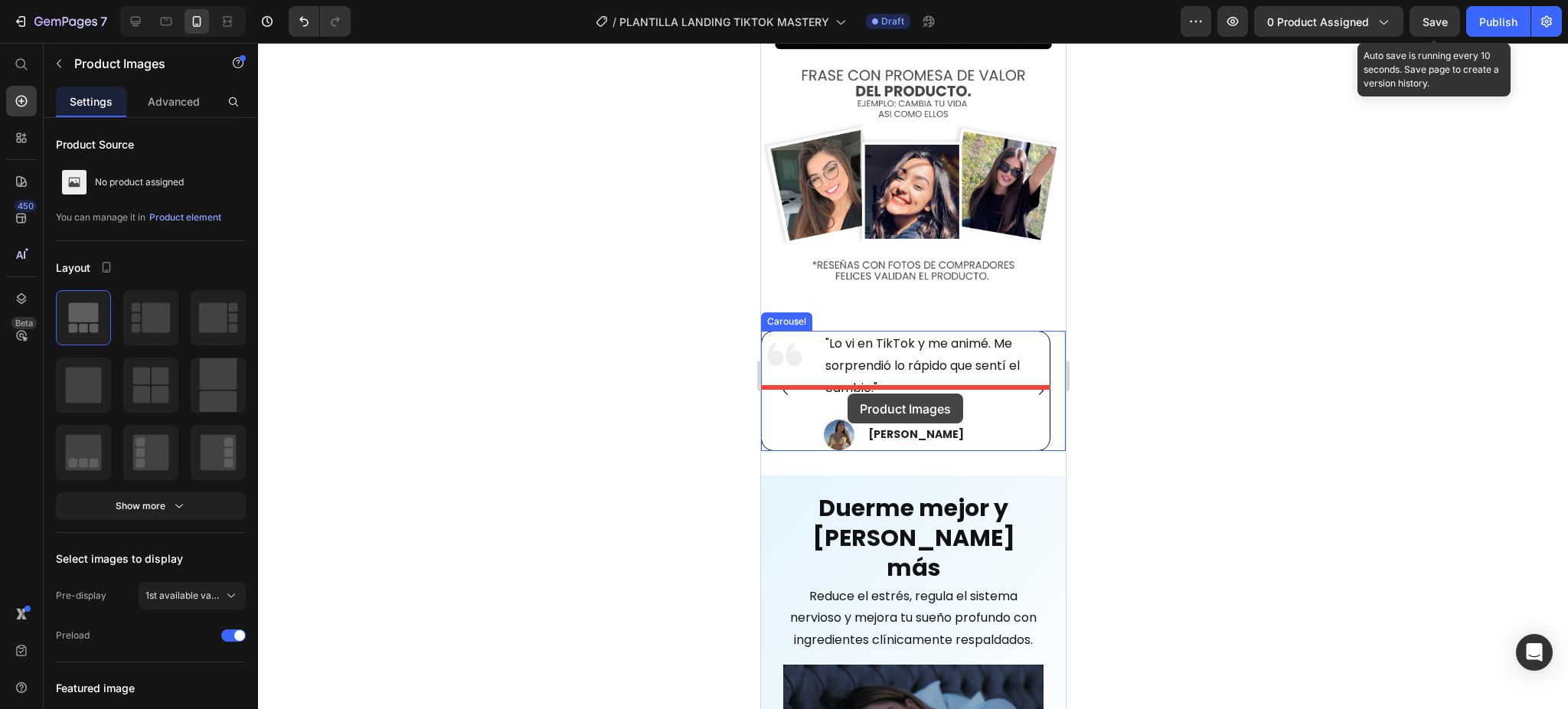 drag, startPoint x: 818, startPoint y: 417, endPoint x: 847, endPoint y: 394, distance: 37.013511 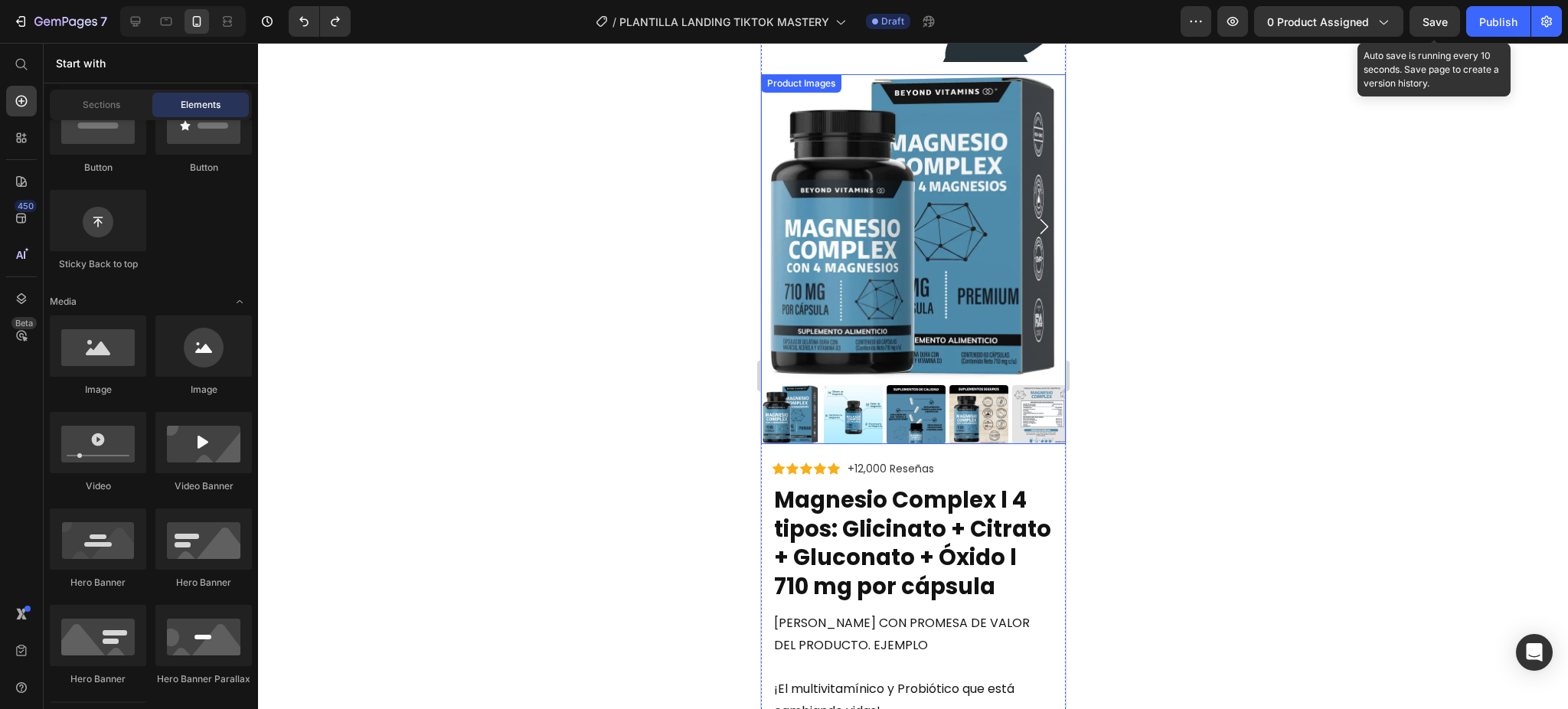 scroll, scrollTop: 949, scrollLeft: 0, axis: vertical 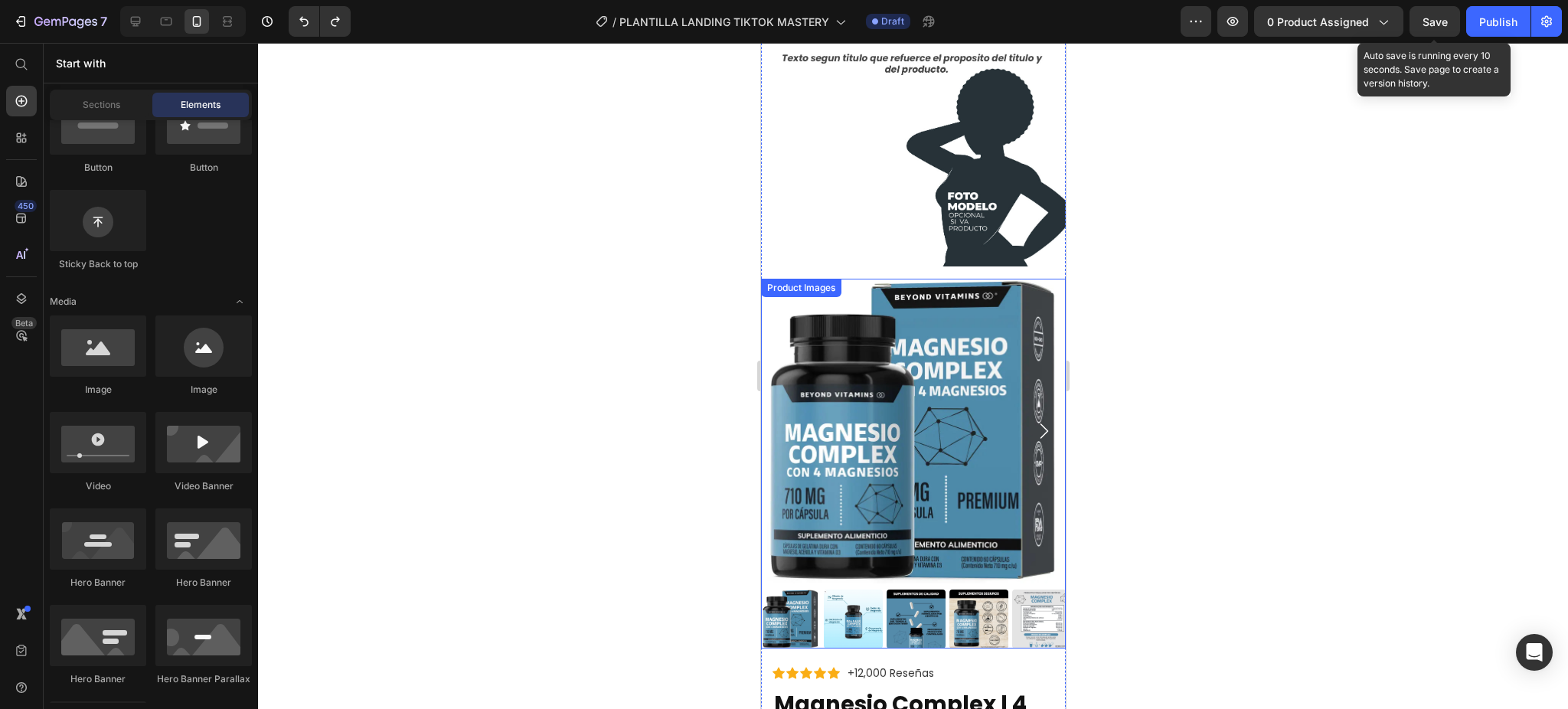 click at bounding box center [913, 431] 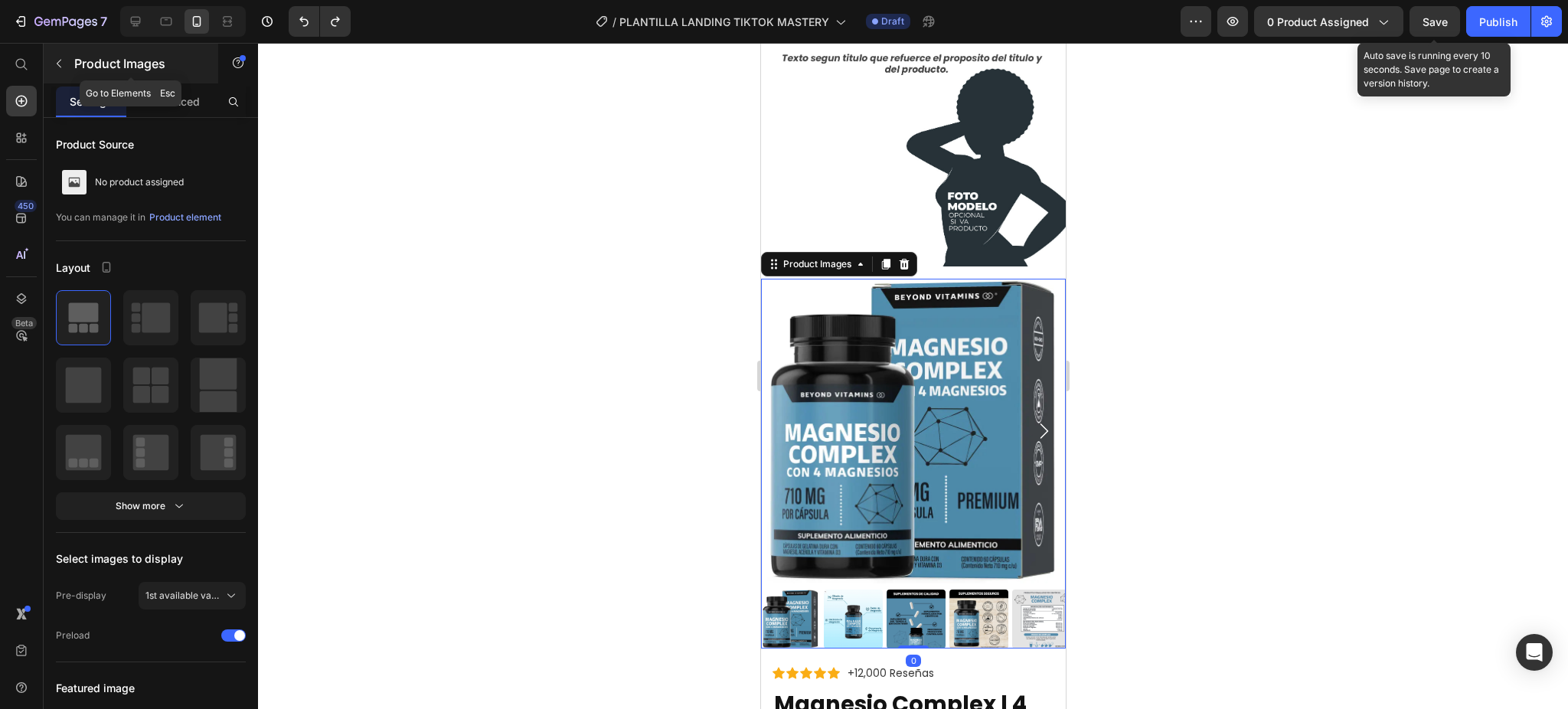 click on "Product Images" at bounding box center (139, 64) 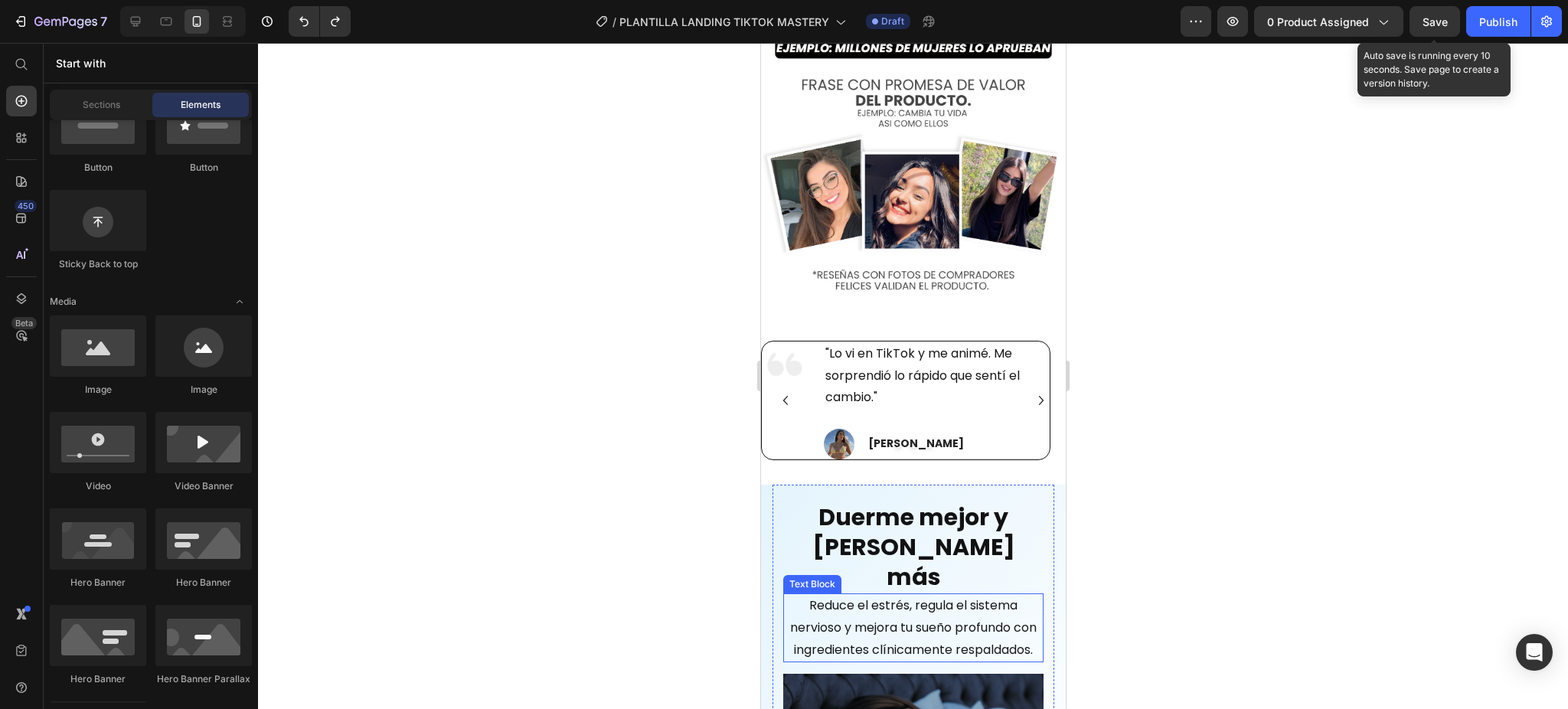 scroll, scrollTop: 2379, scrollLeft: 0, axis: vertical 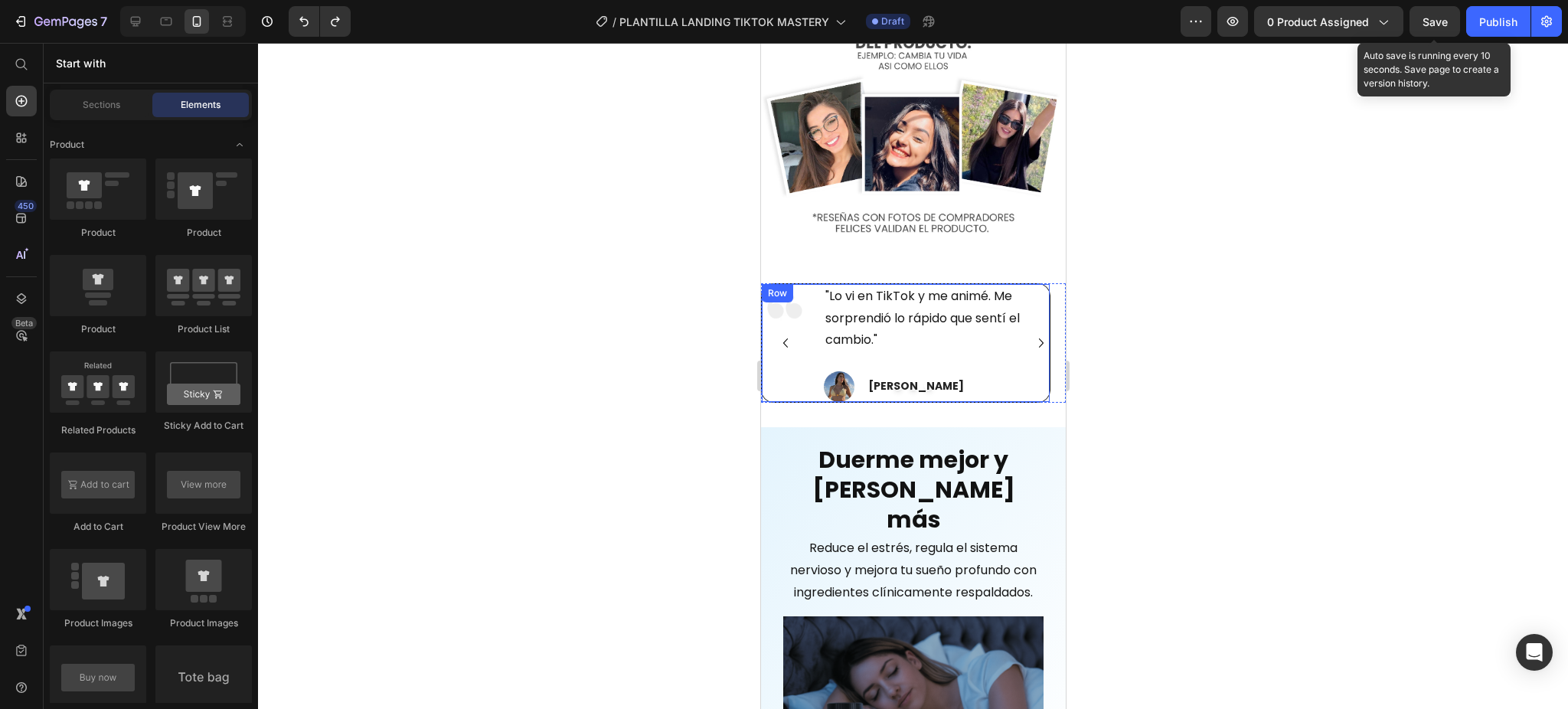 click on "Image" at bounding box center (784, 343) 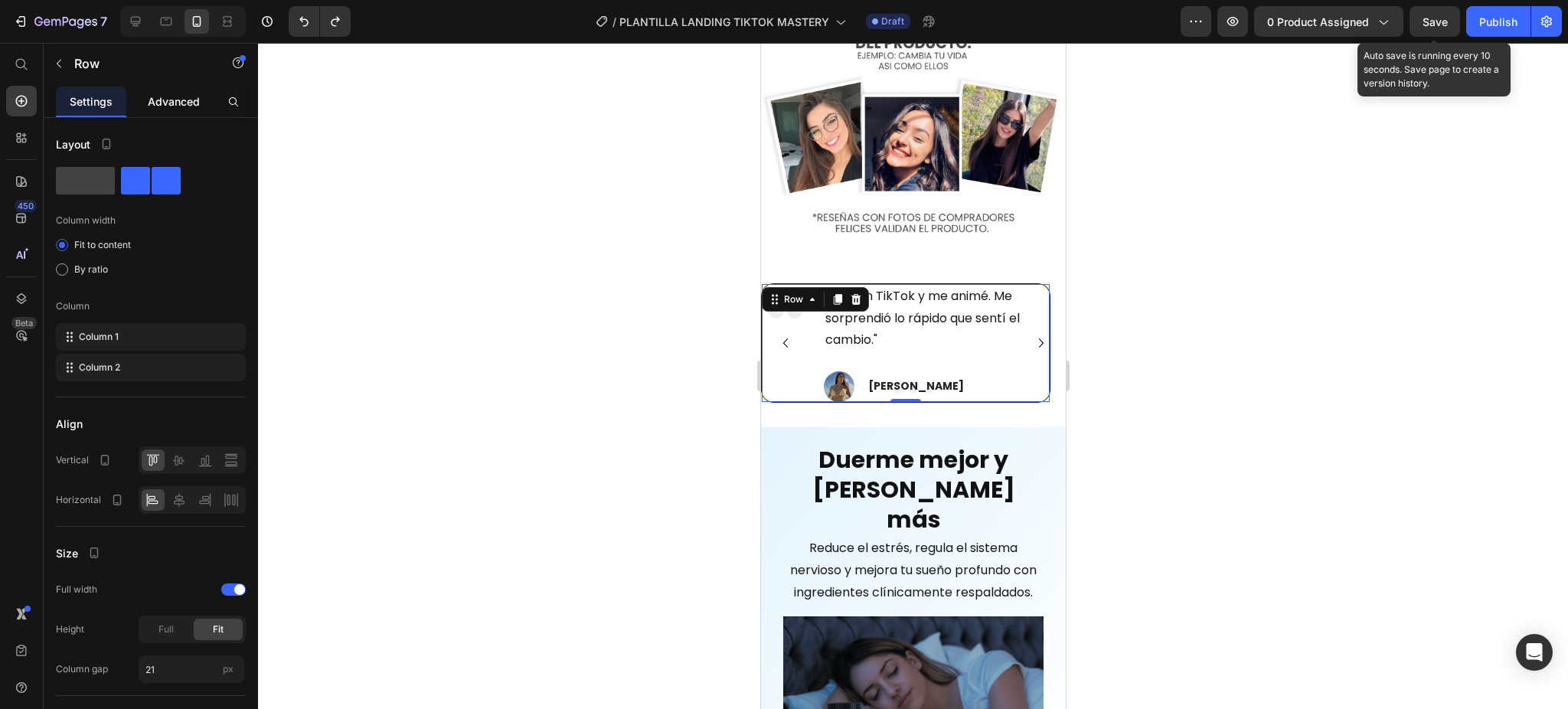 click on "Advanced" at bounding box center (174, 101) 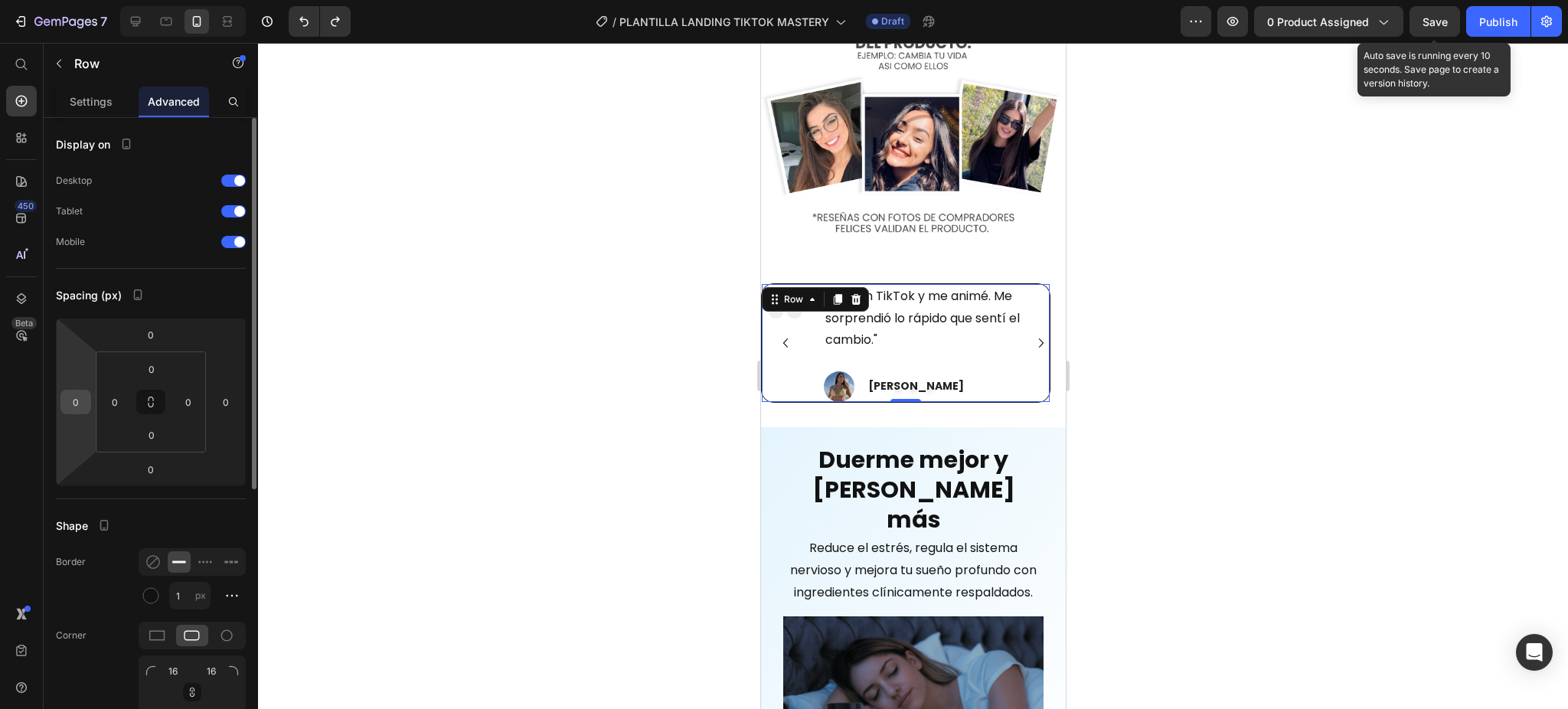 click on "0" at bounding box center (76, 402) 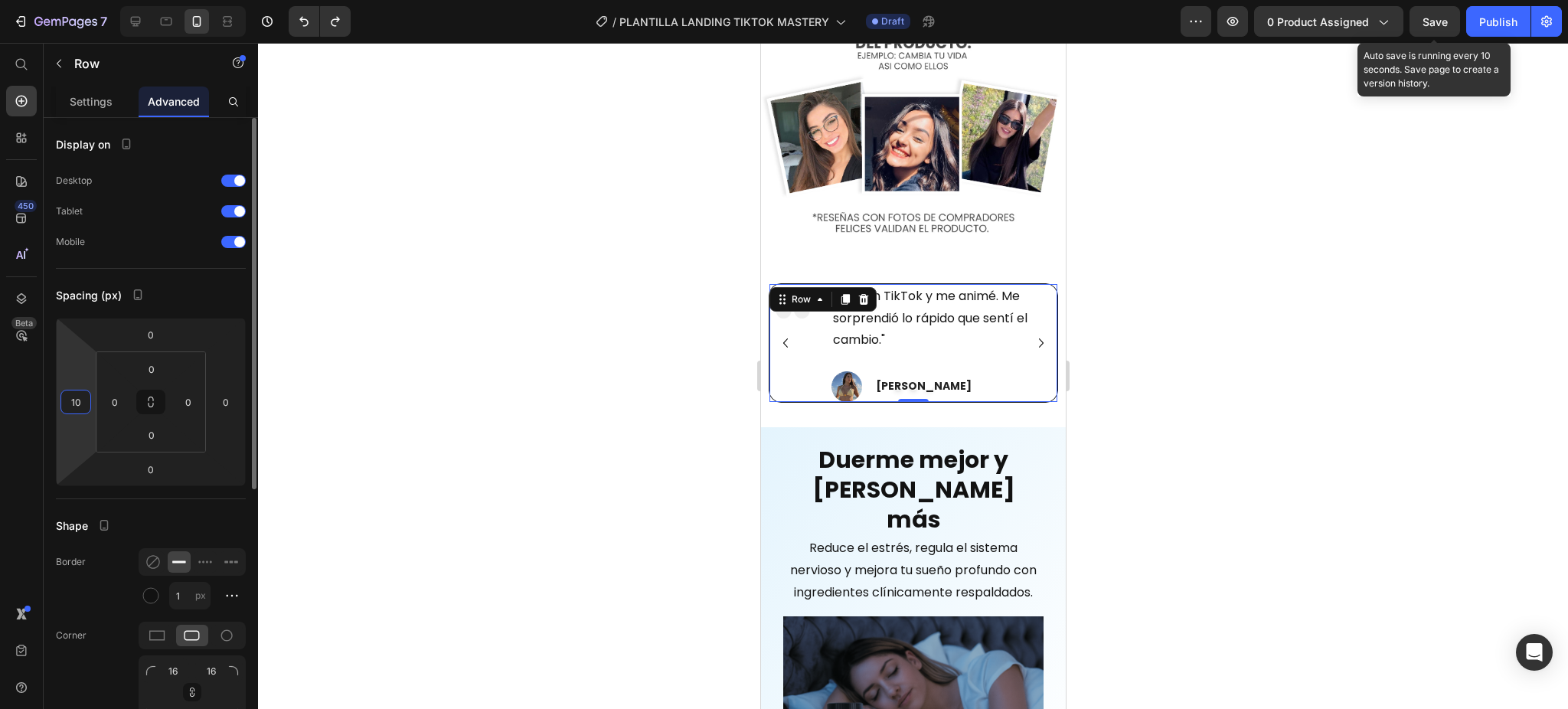 type on "0" 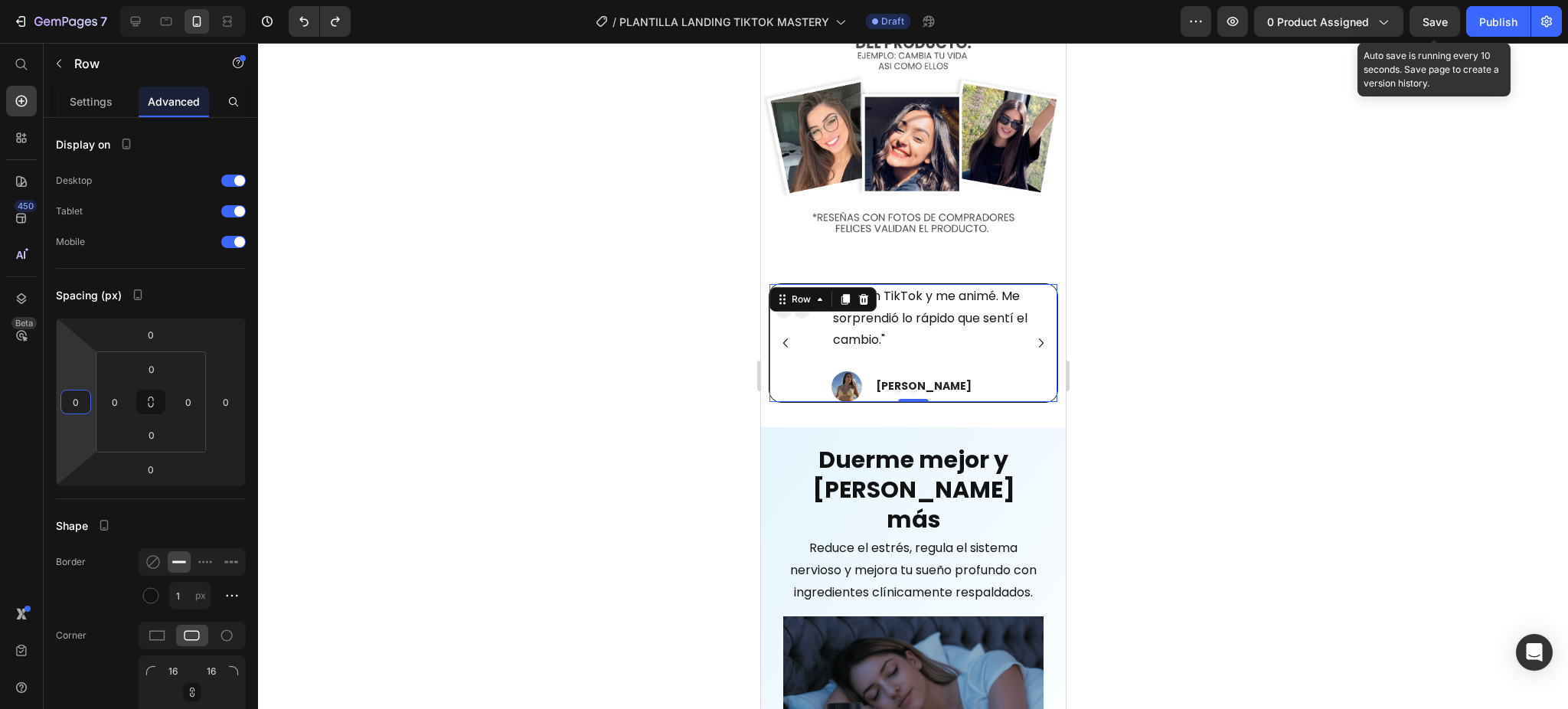 click 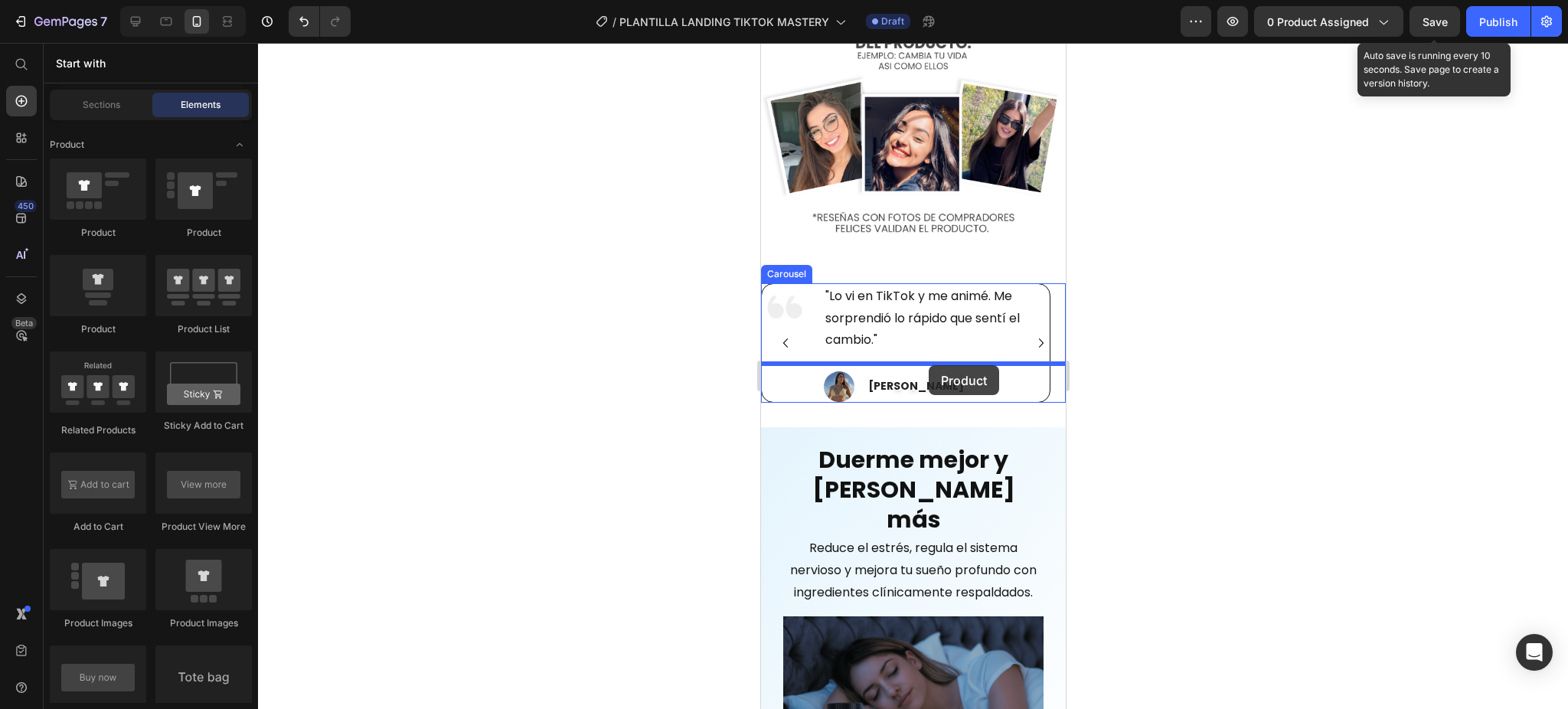 drag, startPoint x: 861, startPoint y: 338, endPoint x: 928, endPoint y: 364, distance: 71.86793 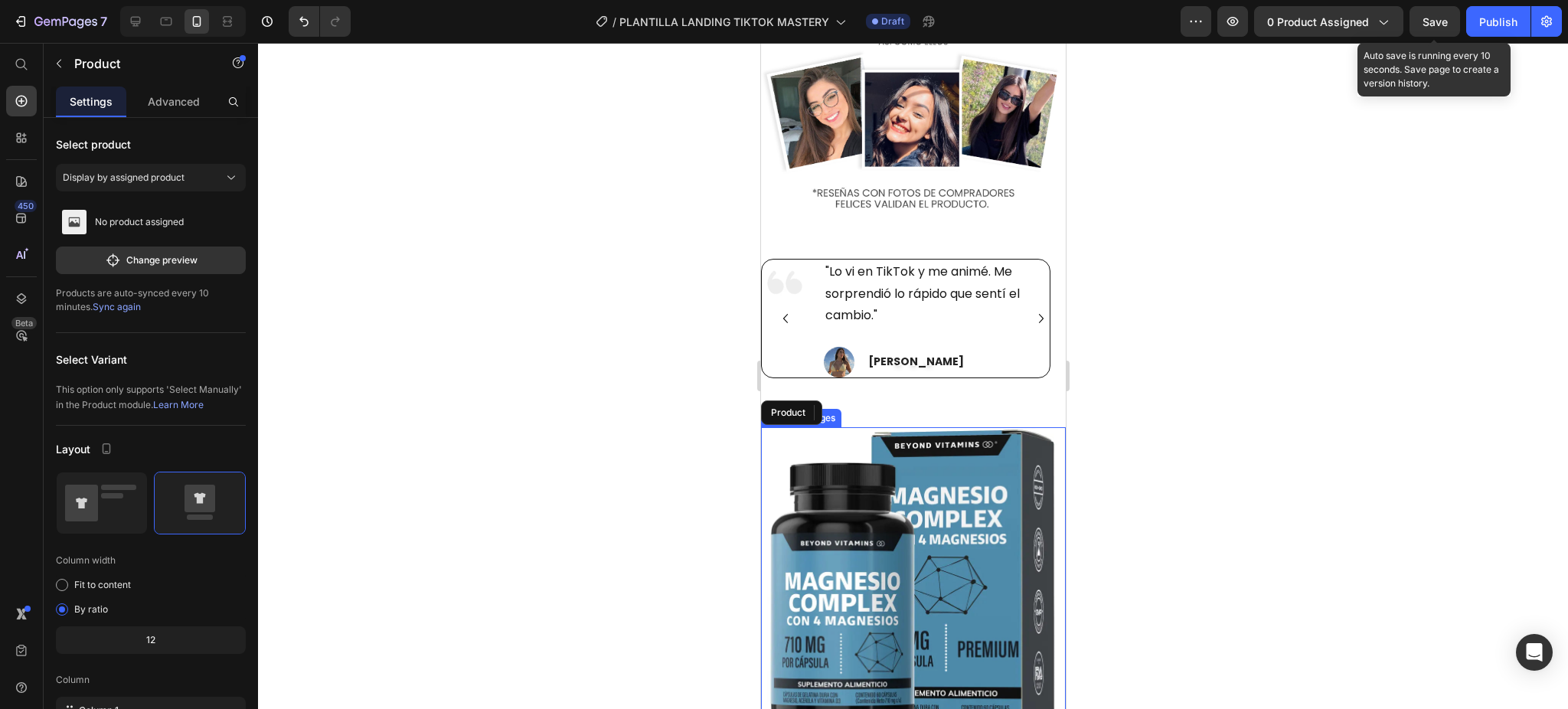 scroll, scrollTop: 2481, scrollLeft: 0, axis: vertical 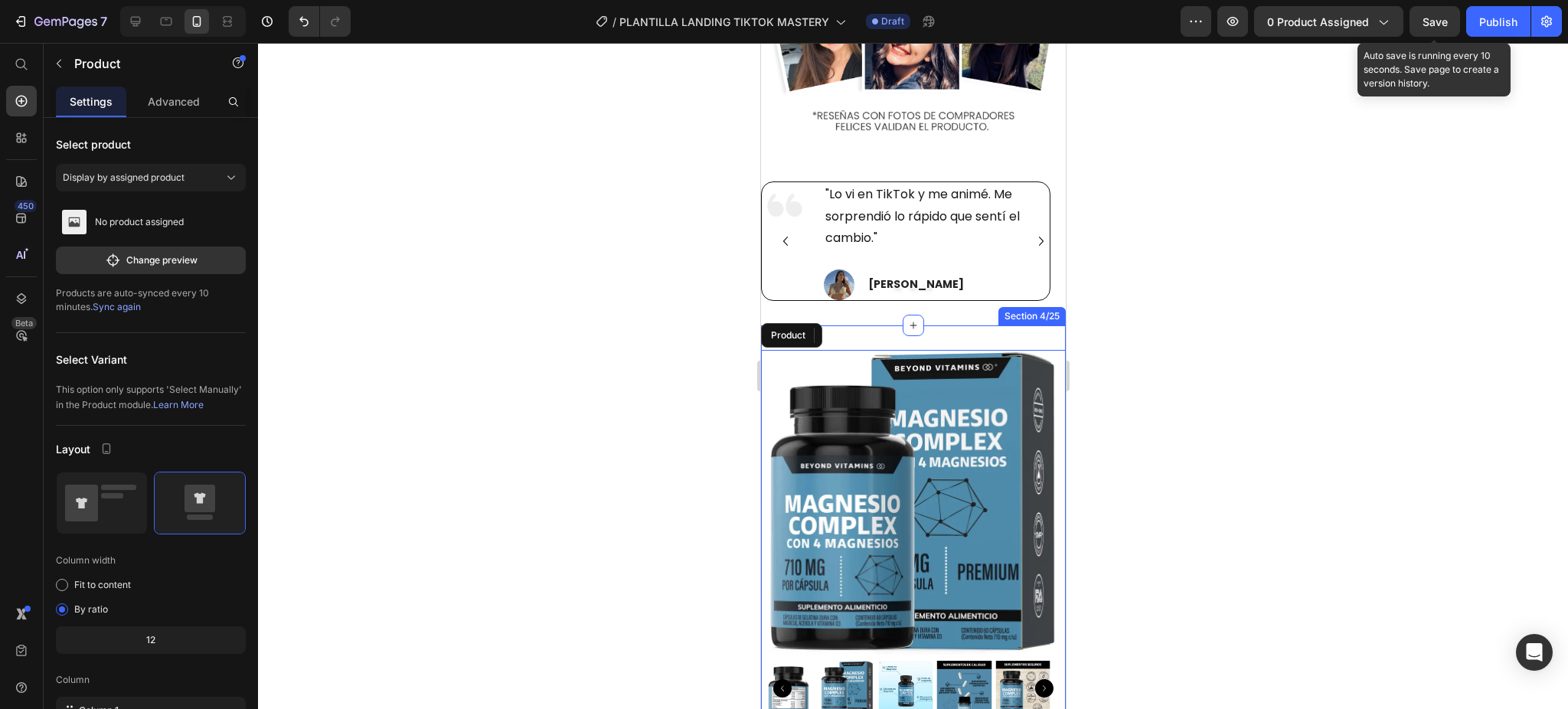 click on "Product Images Magnesio Complex l 4 tipos: Glicinato + Citrato + Gluconato + Óxido l 710 mg por cápsula Product Title $99,900 Product Price $0 Product Price Row This product does not have a description Product Description This product has only default variant Product Variants & Swatches Quantity Text Block 1 Product Quantity
Add to cart Add to Cart Buy it now Dynamic Checkout Product Section 4/25" at bounding box center (913, 744) 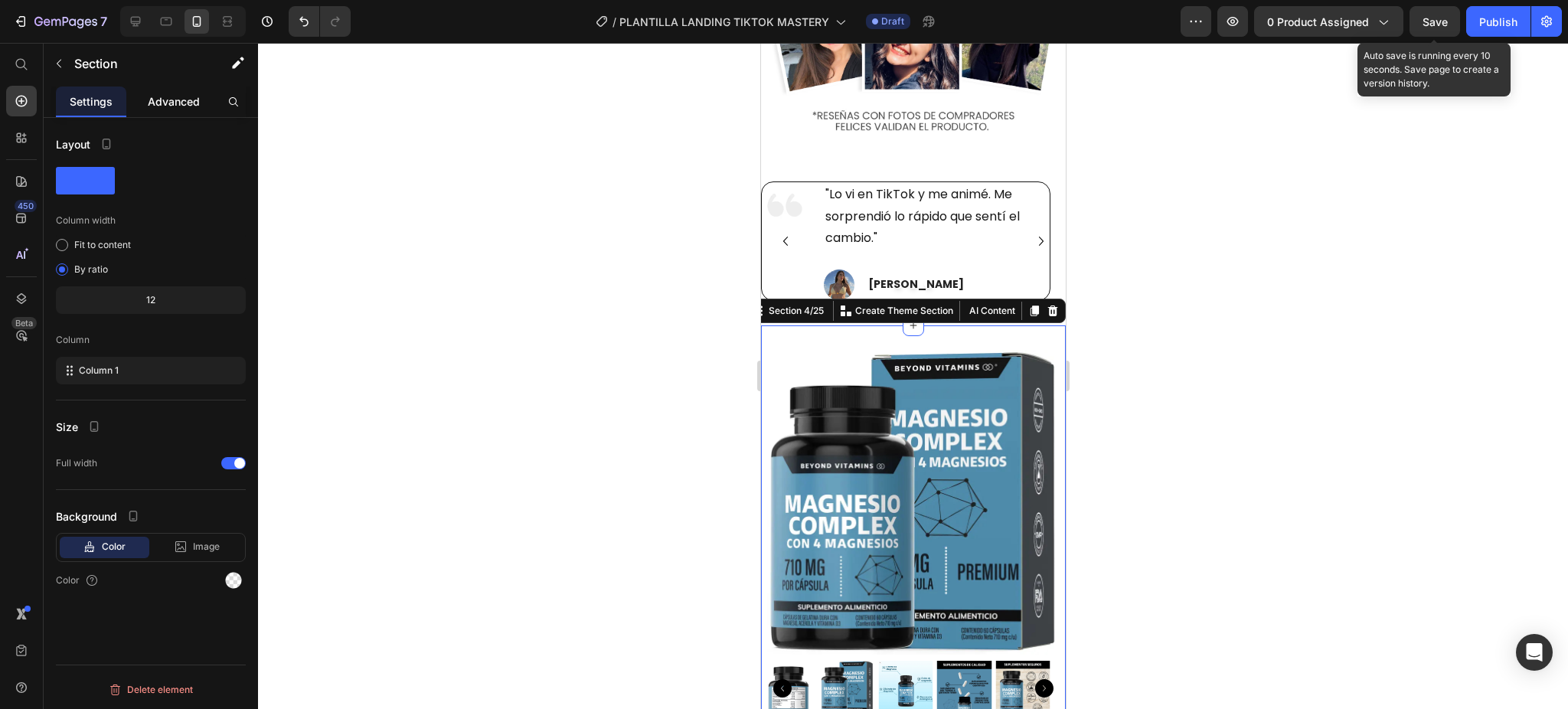 click on "Advanced" at bounding box center [174, 101] 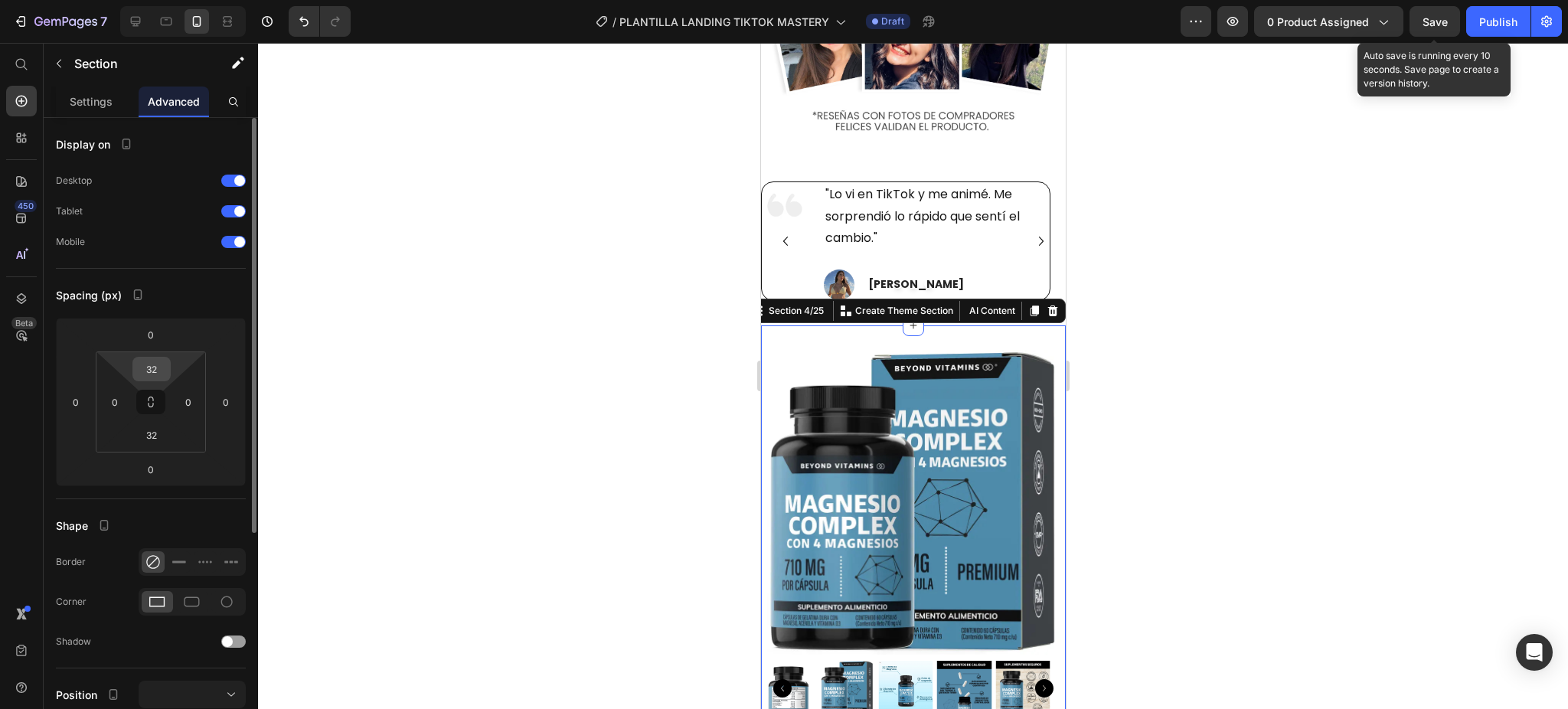 click on "32" at bounding box center [152, 369] 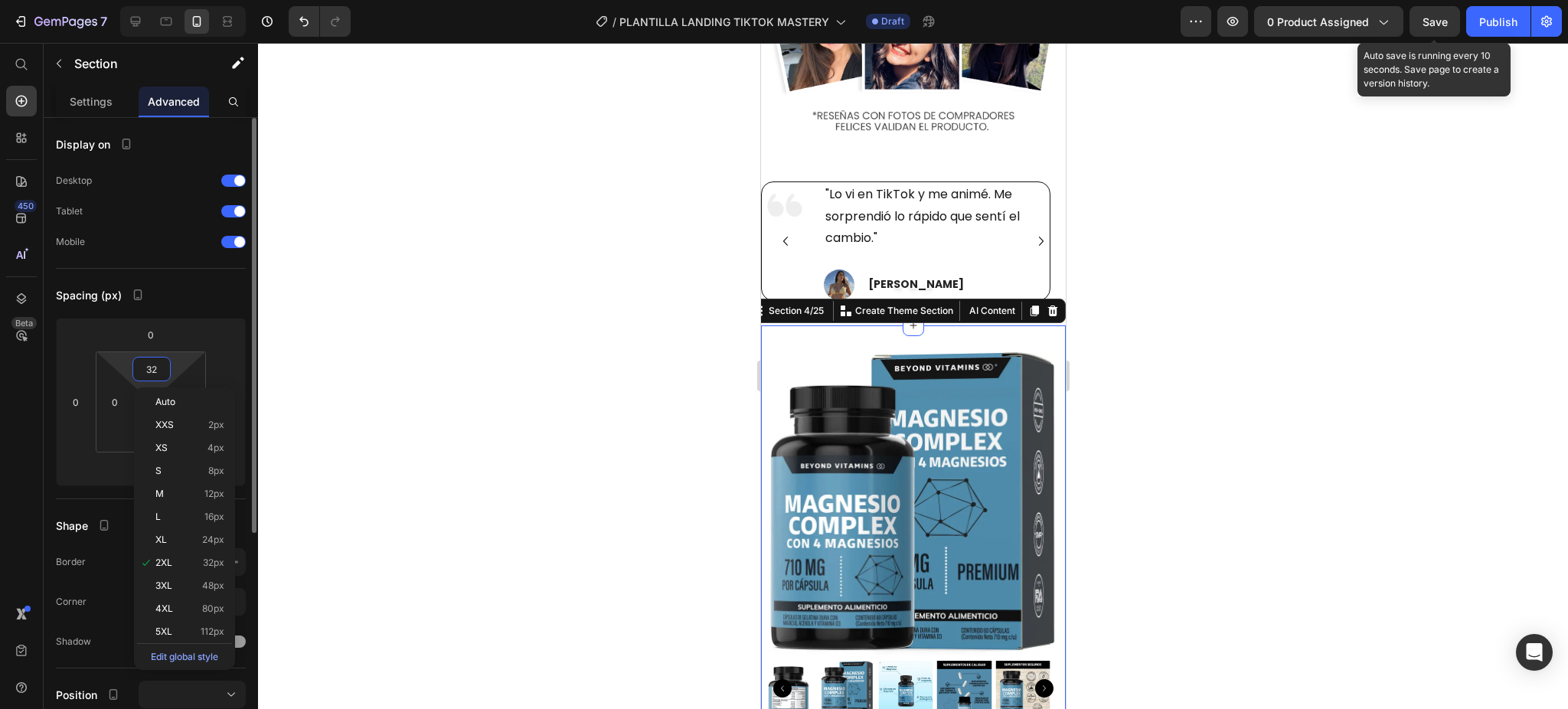 type on "0" 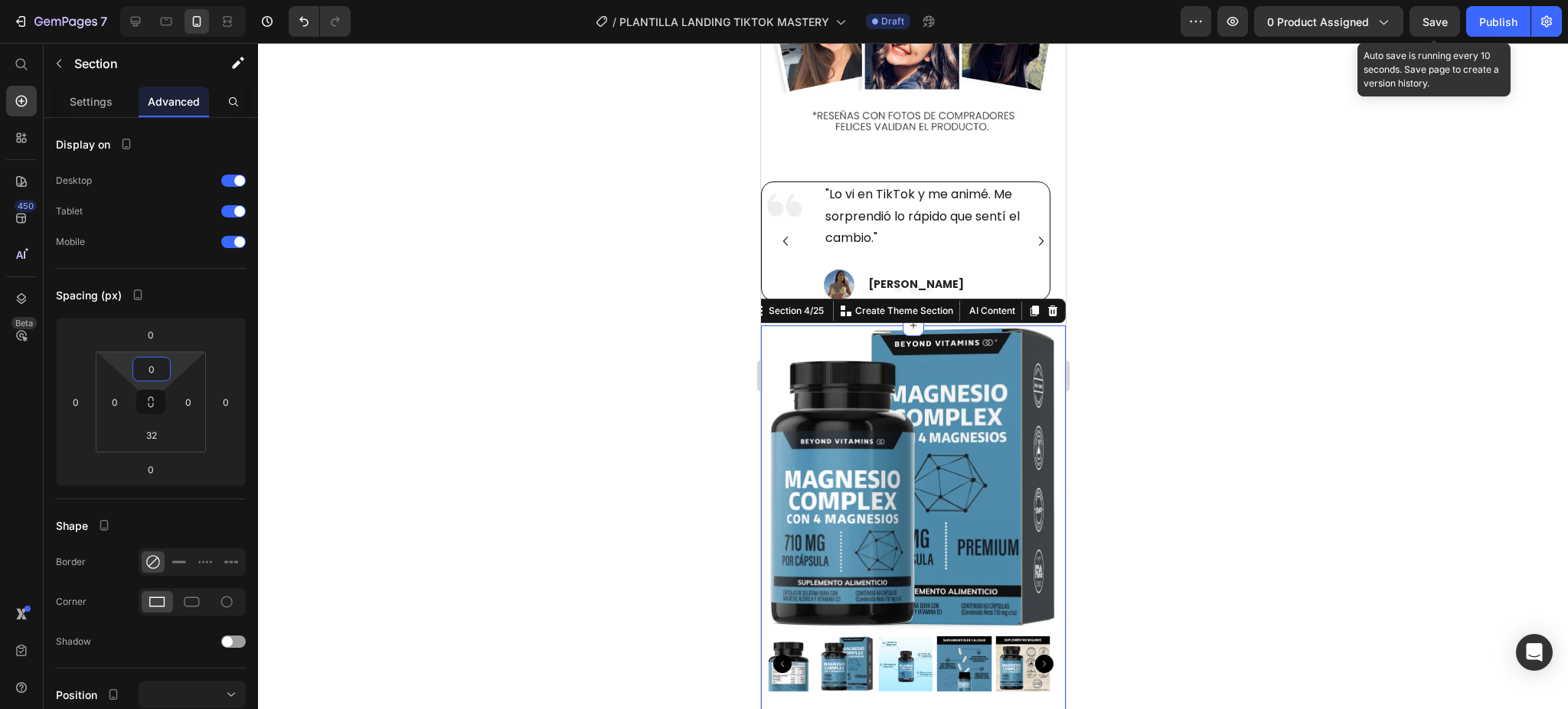 click 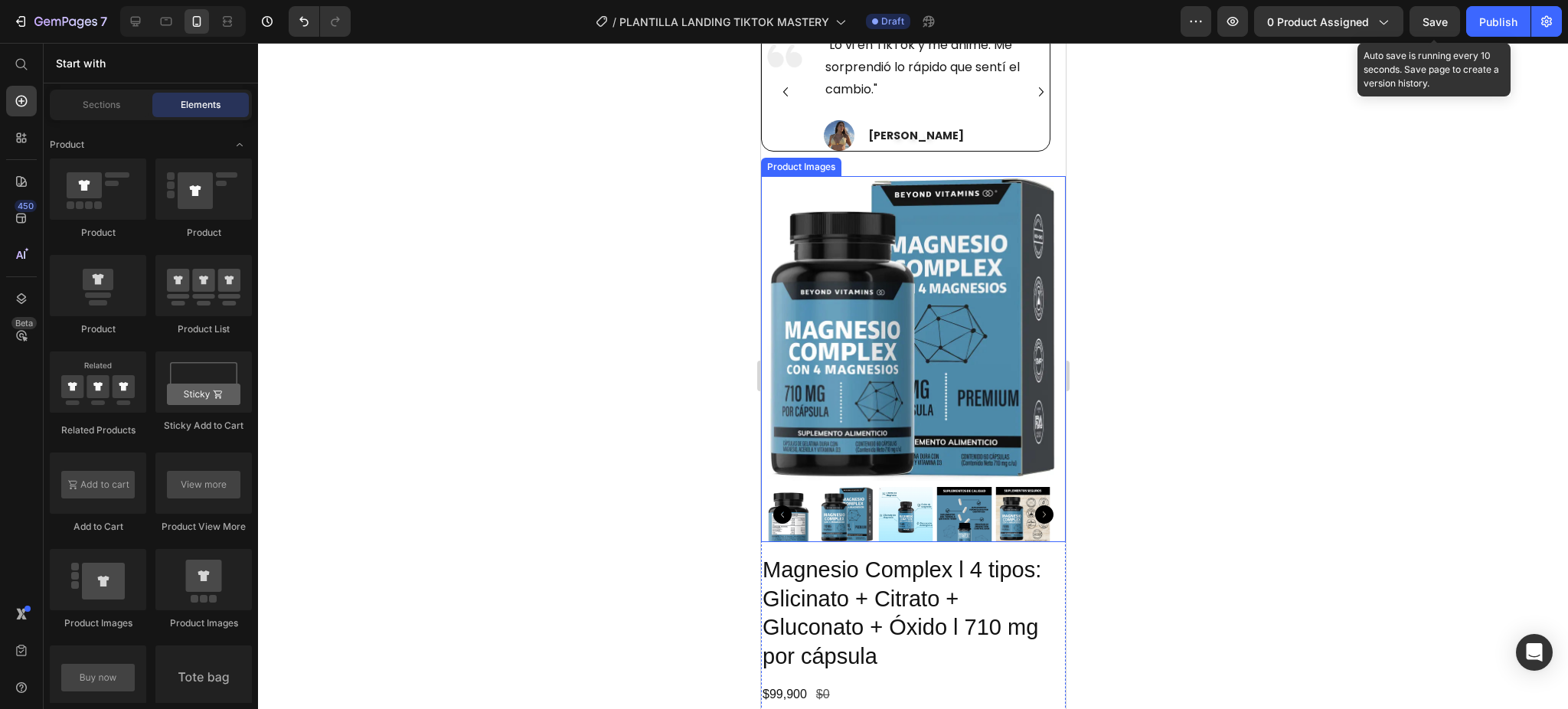 scroll, scrollTop: 2685, scrollLeft: 0, axis: vertical 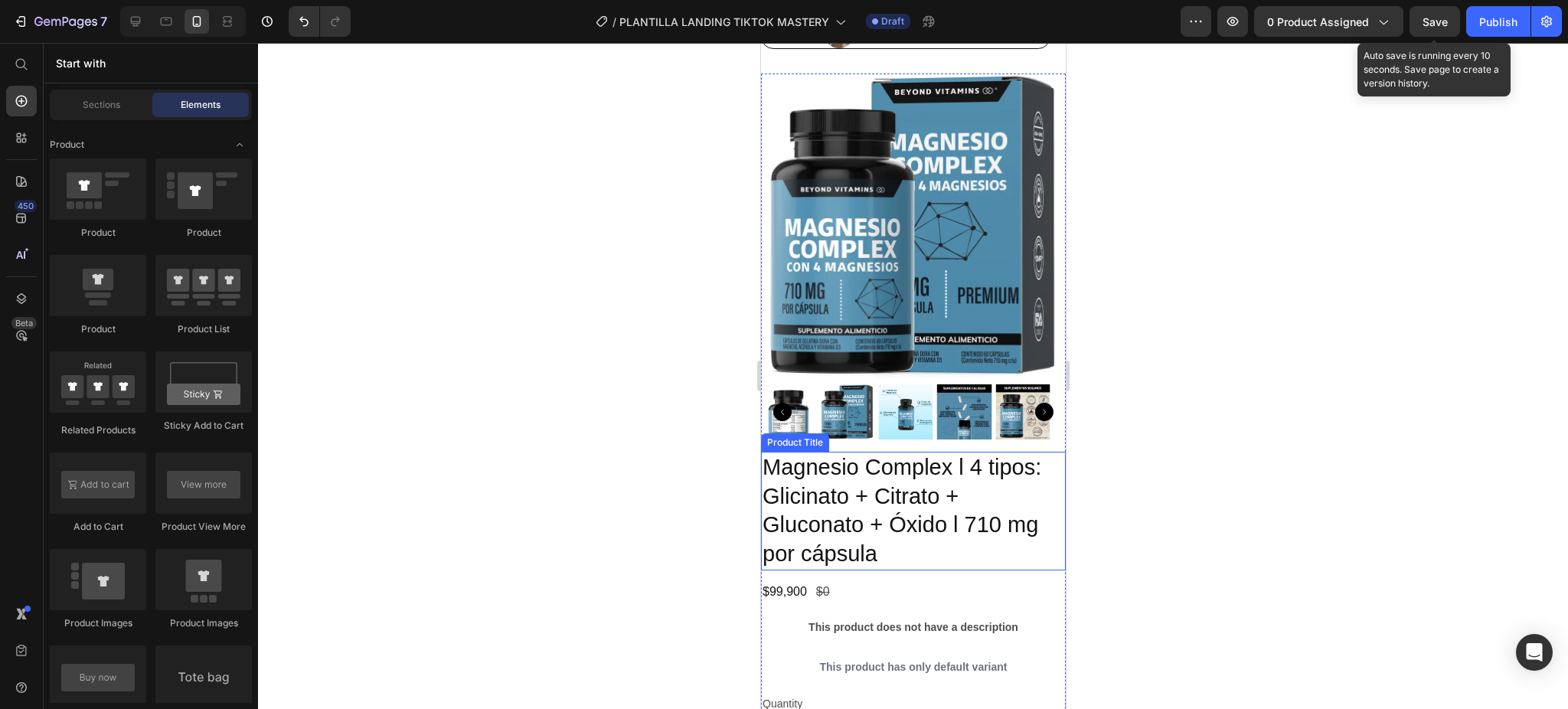 click on "Magnesio Complex l 4 tipos: Glicinato + Citrato + Gluconato + Óxido l 710 mg por cápsula" at bounding box center [913, 511] 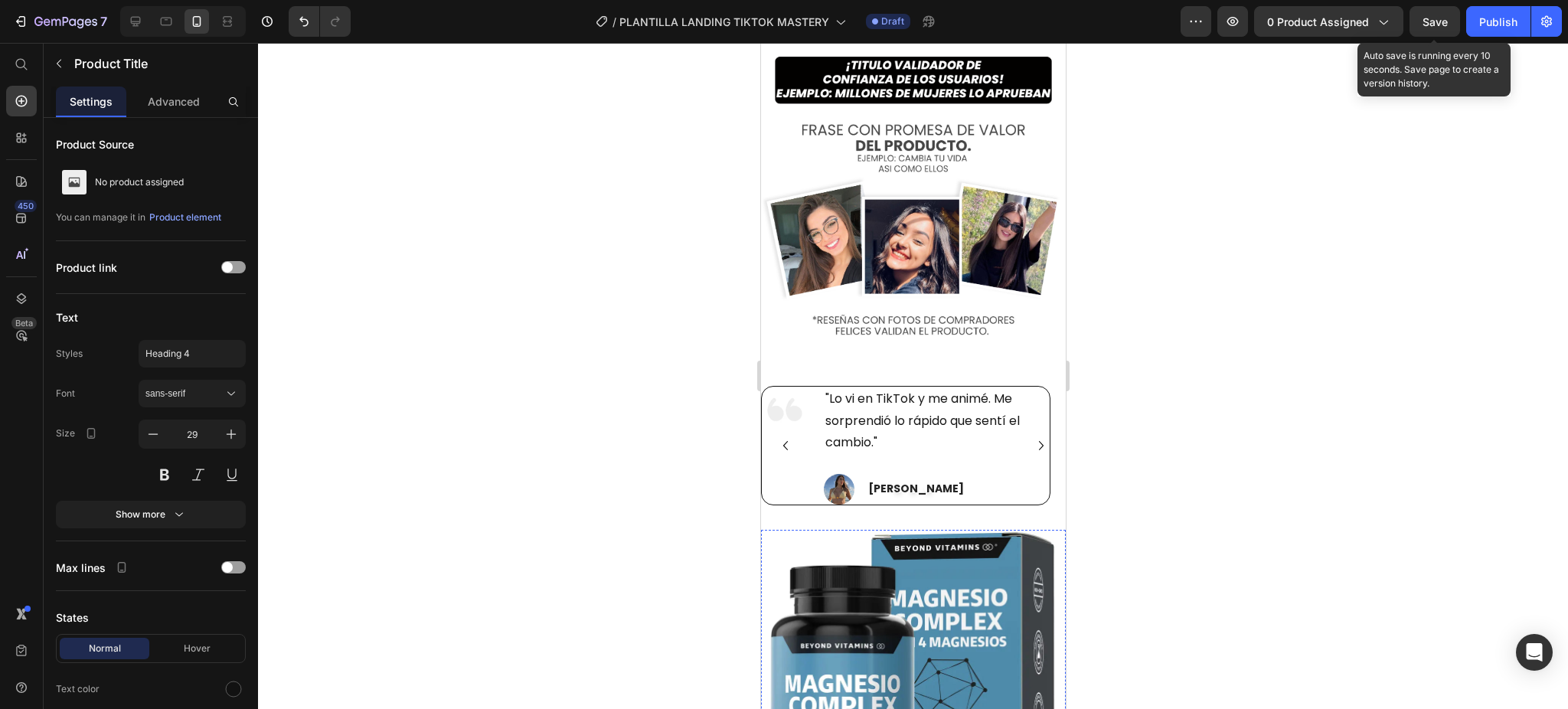 scroll, scrollTop: 2481, scrollLeft: 0, axis: vertical 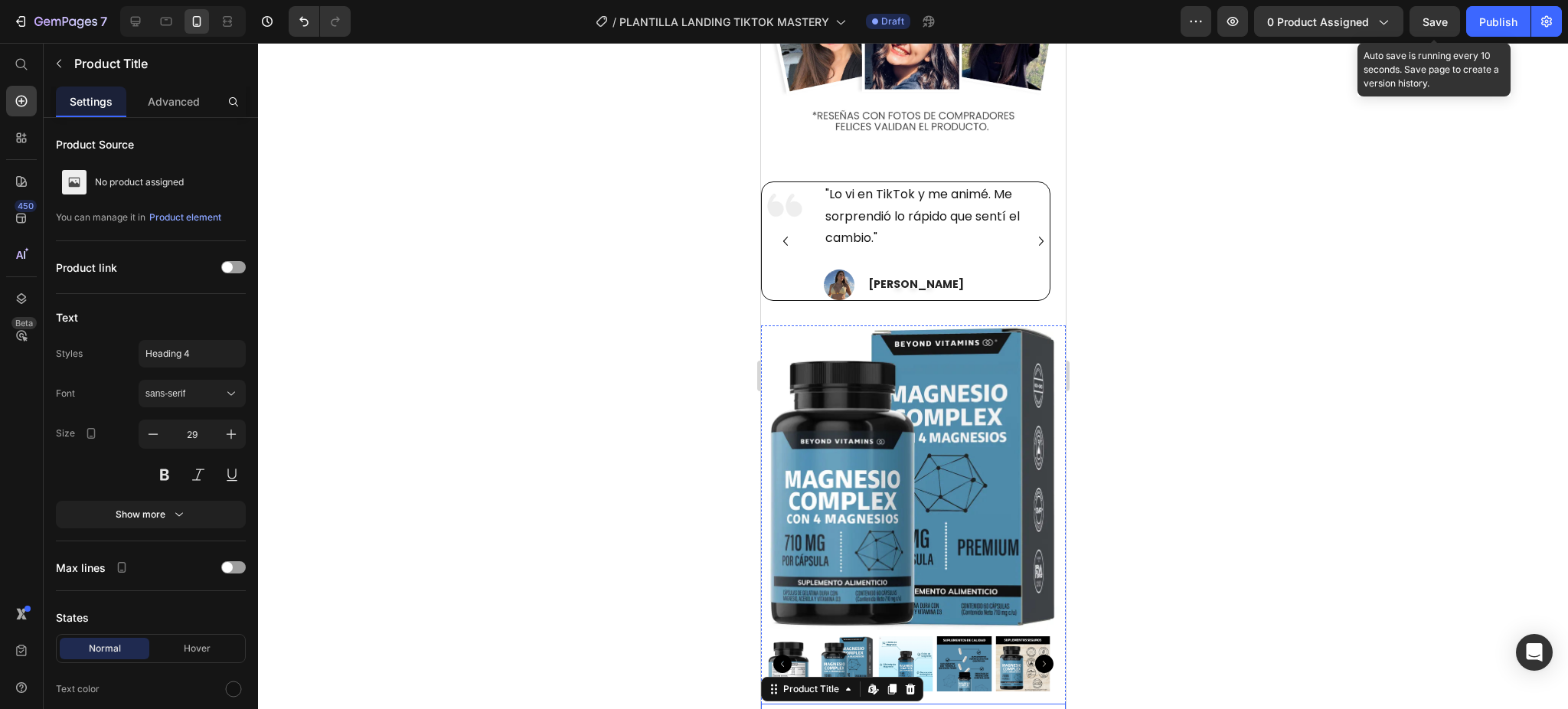 click at bounding box center (913, 478) 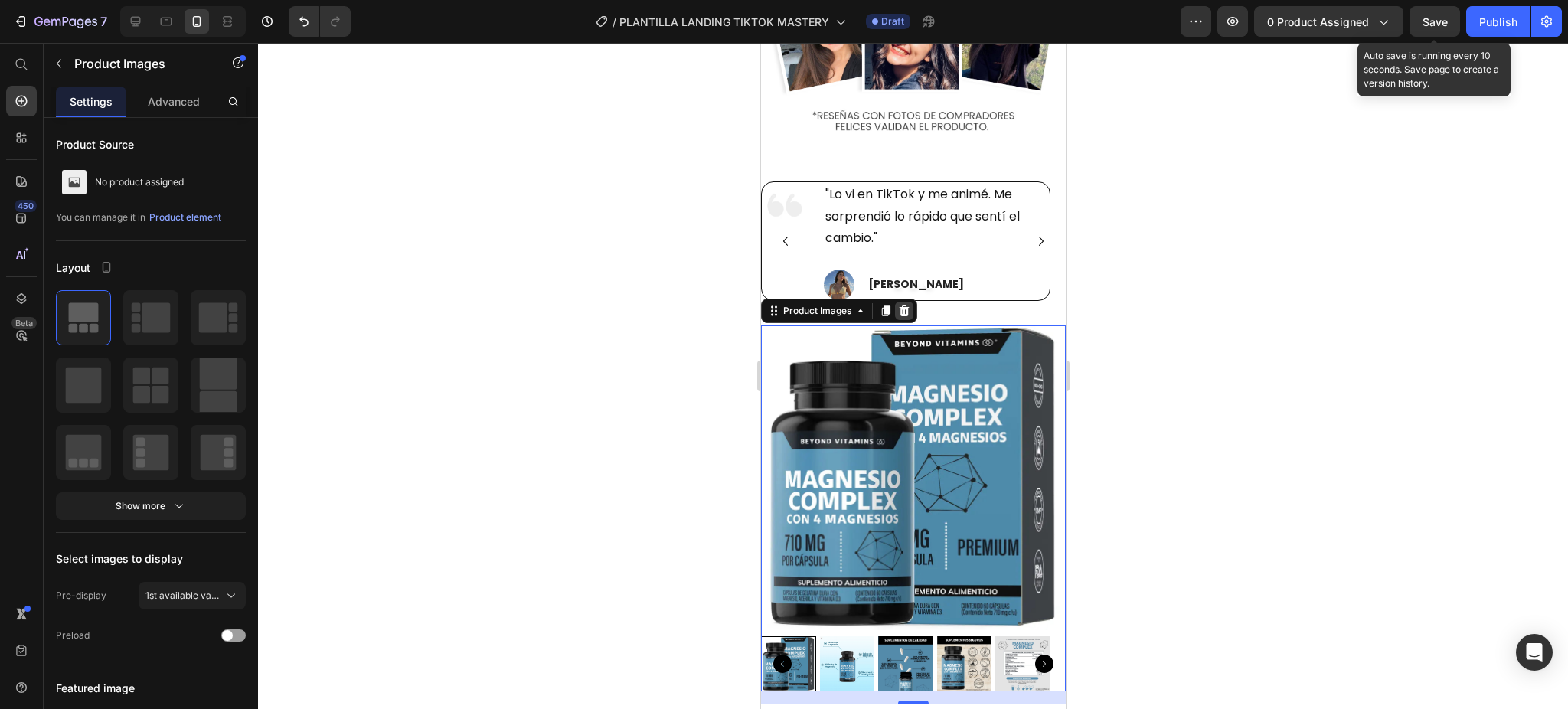 click 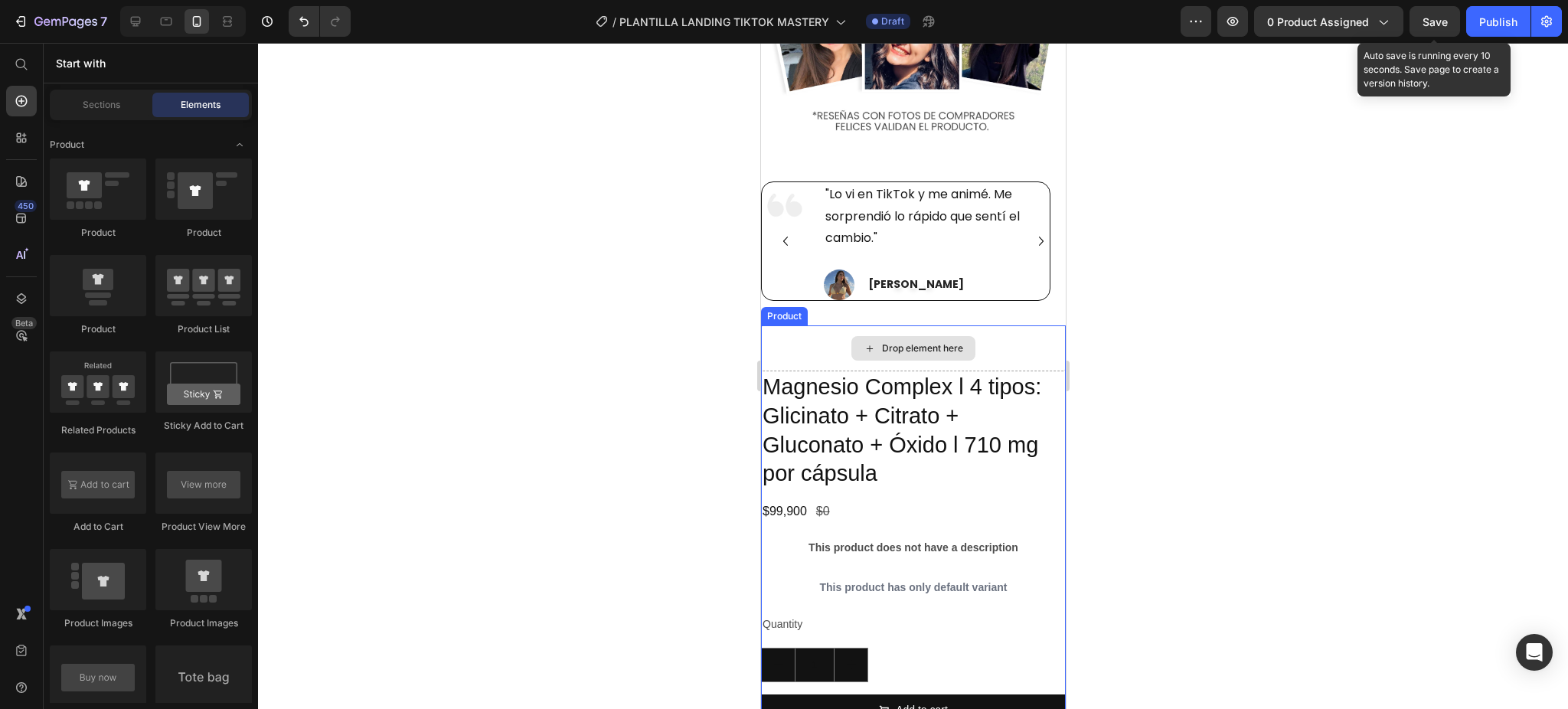click on "Drop element here" at bounding box center [913, 348] 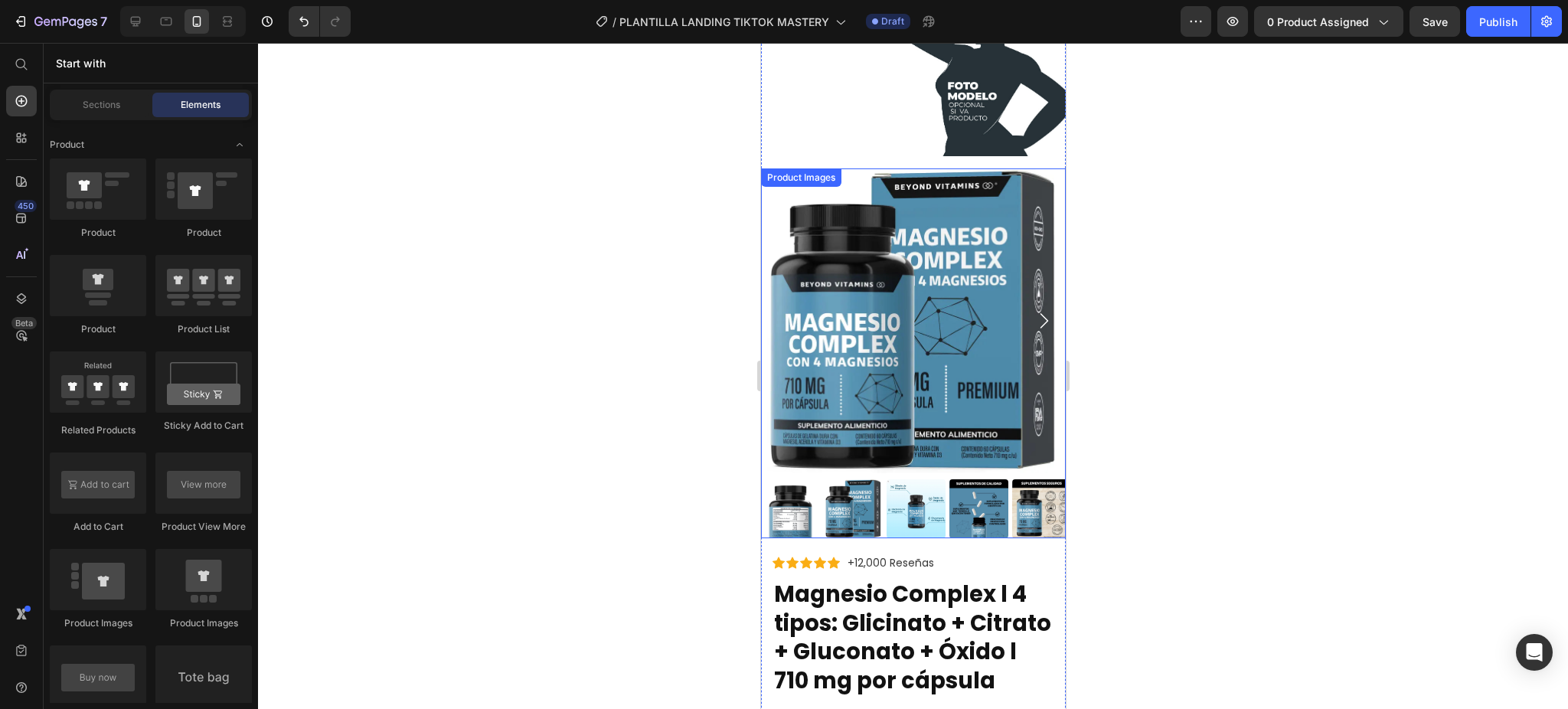 scroll, scrollTop: 1051, scrollLeft: 0, axis: vertical 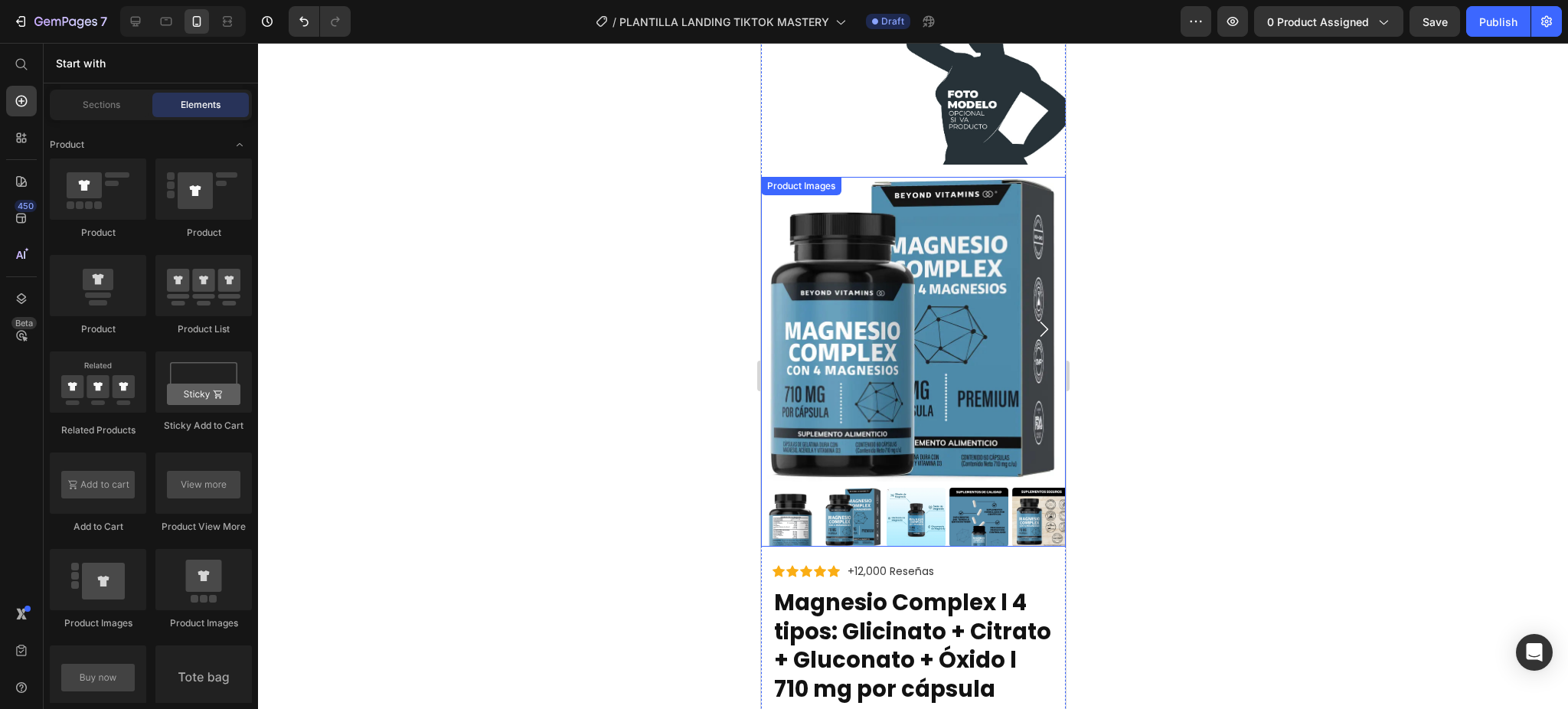 click at bounding box center [913, 329] 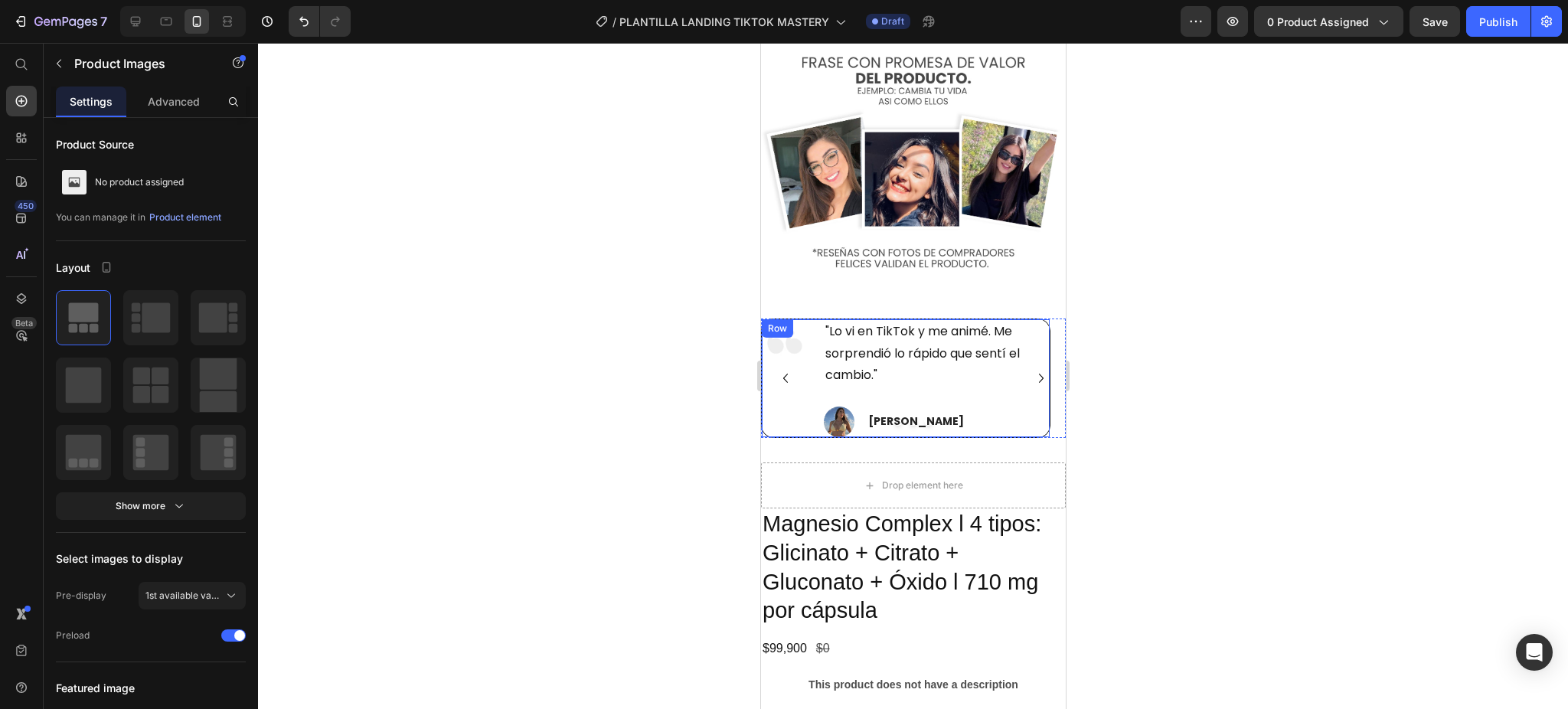 scroll, scrollTop: 2379, scrollLeft: 0, axis: vertical 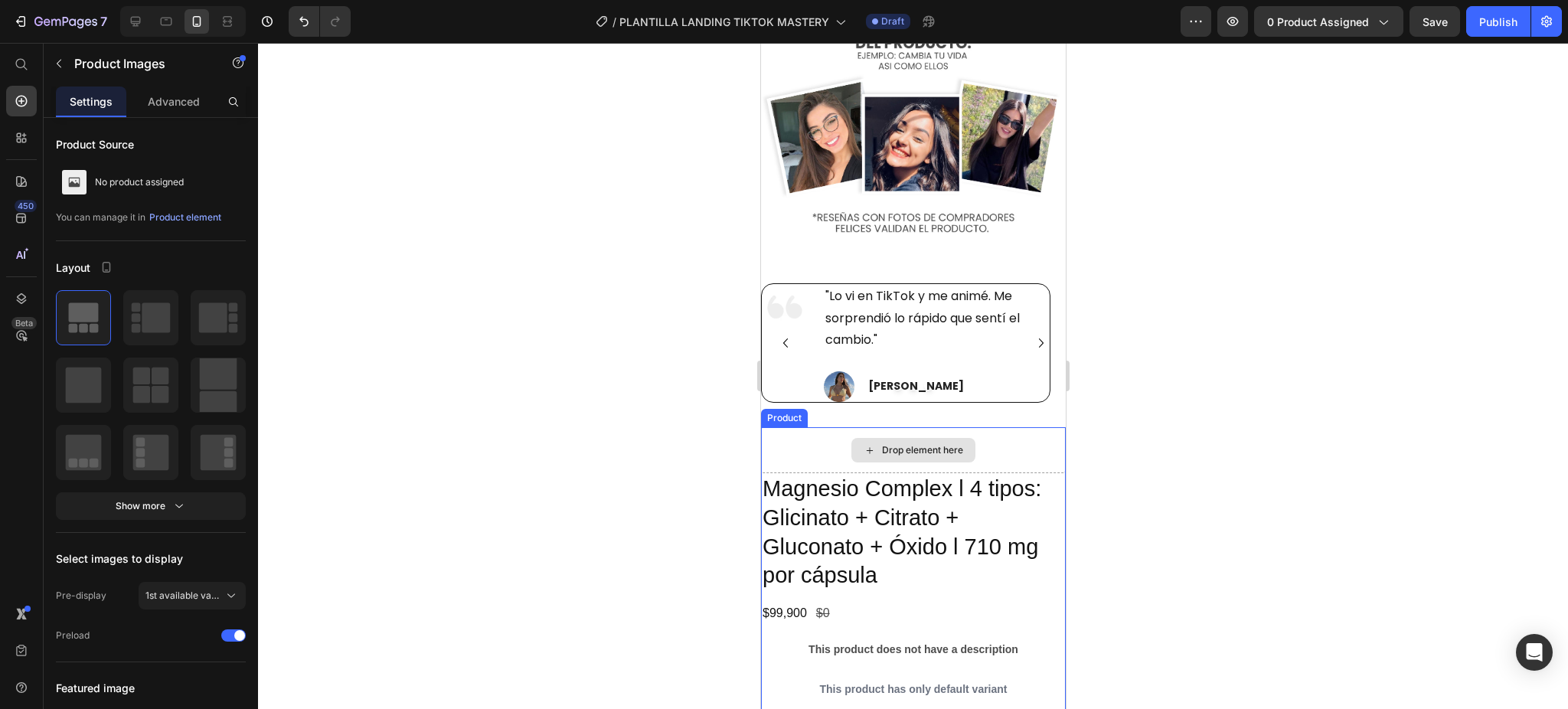 click 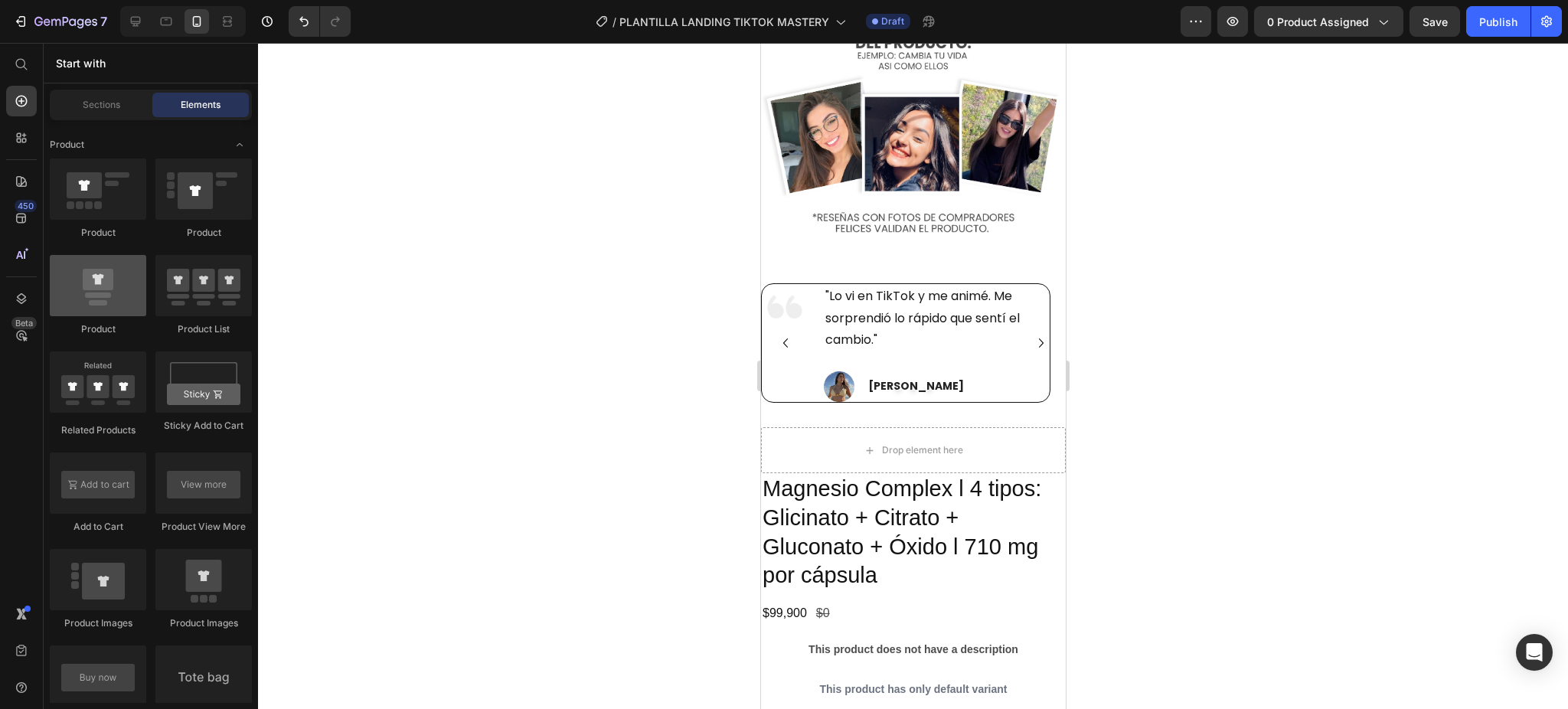 click at bounding box center [98, 286] 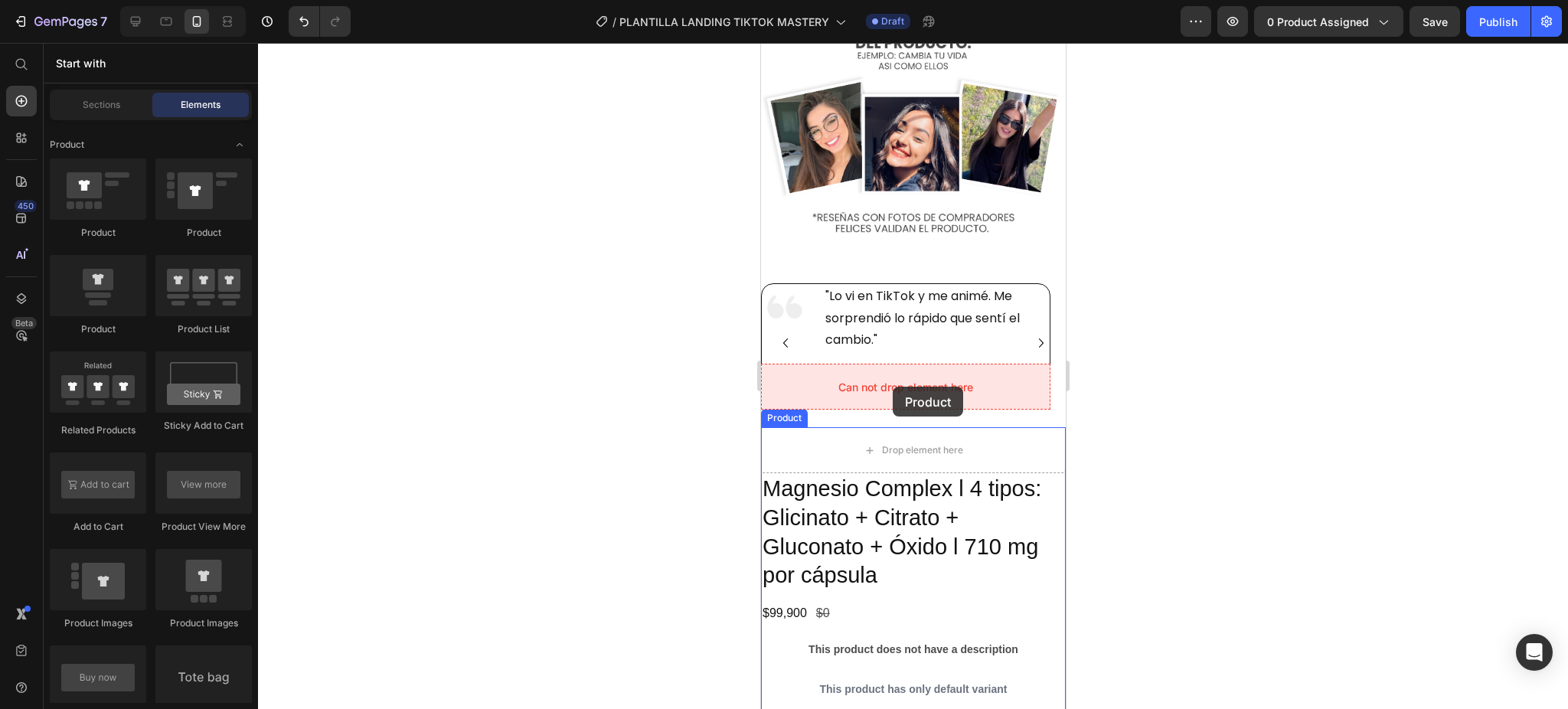 drag, startPoint x: 843, startPoint y: 328, endPoint x: 892, endPoint y: 387, distance: 76.6942 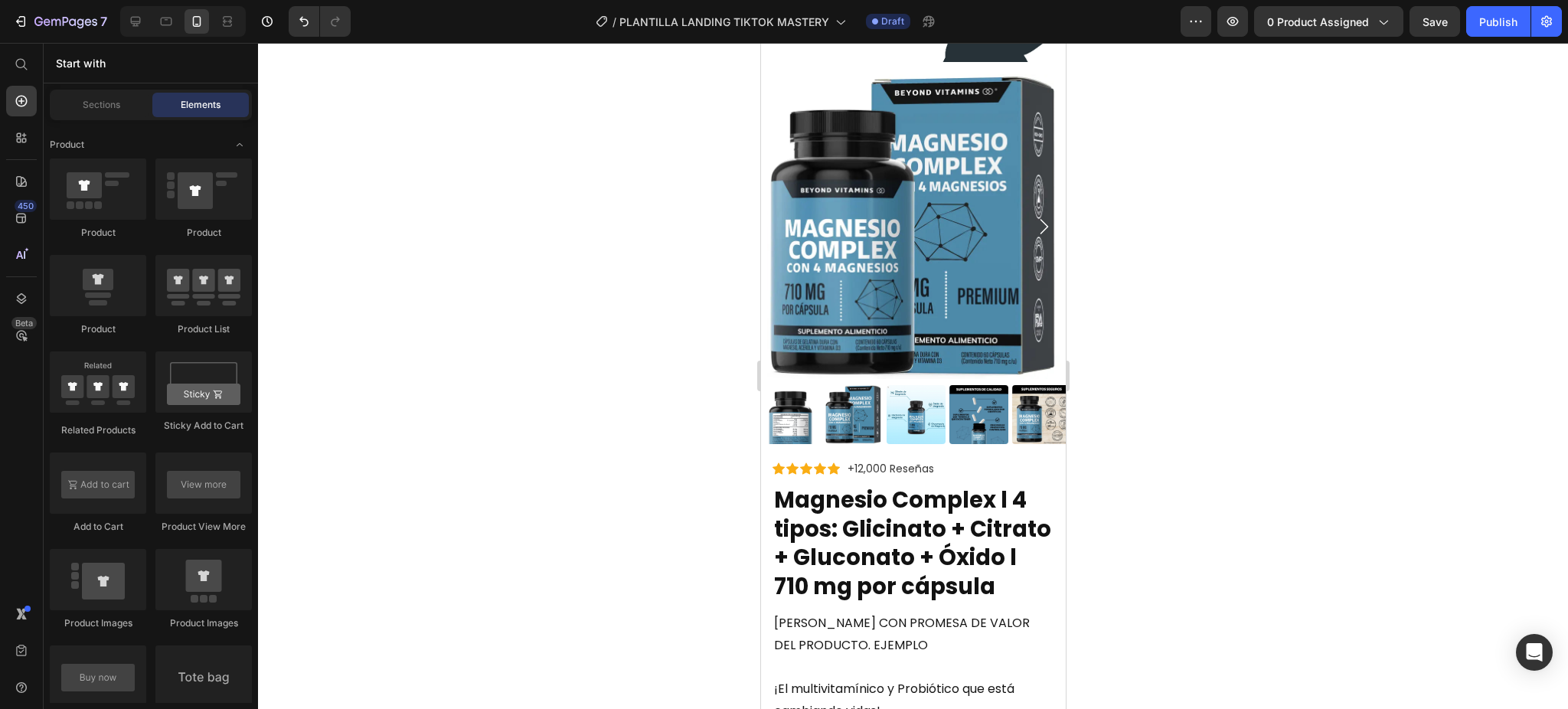 scroll, scrollTop: 949, scrollLeft: 0, axis: vertical 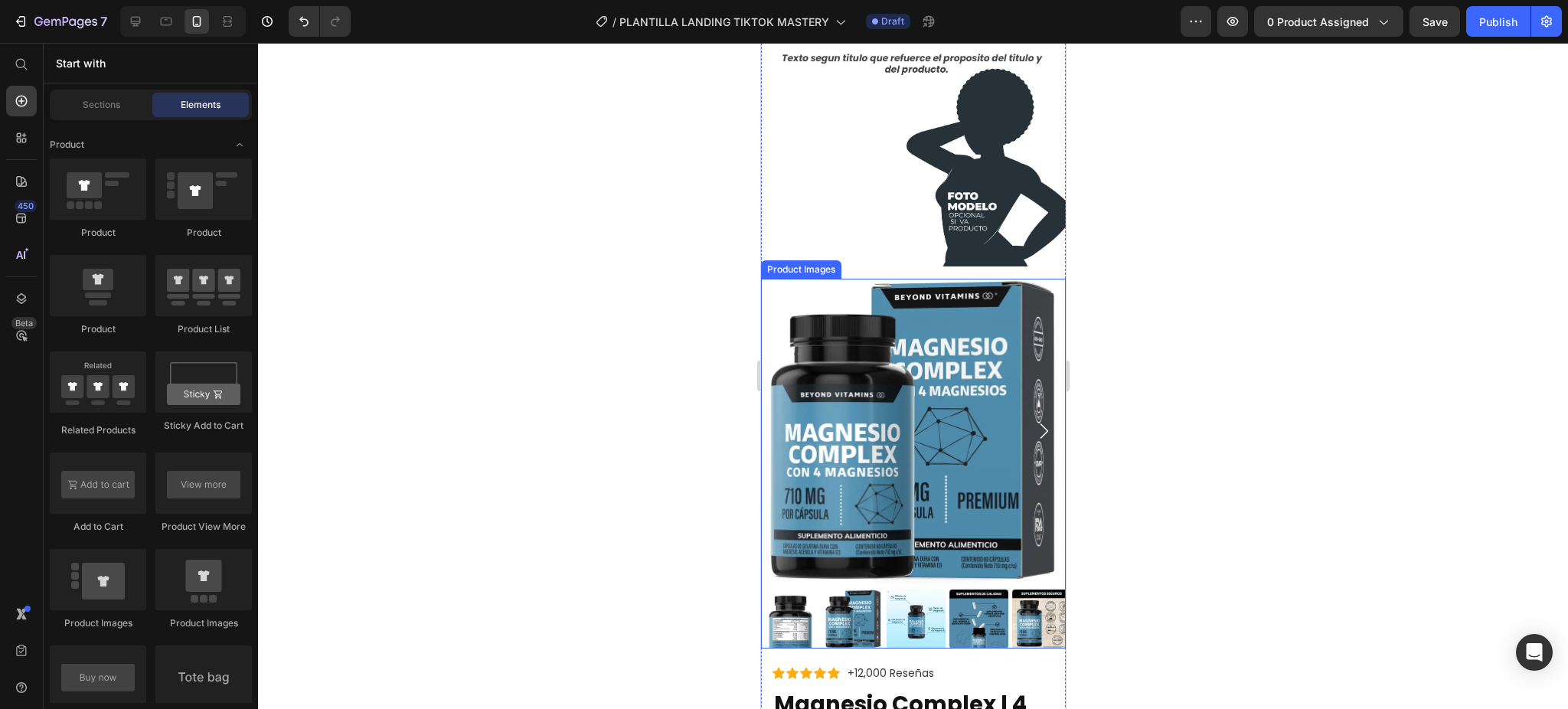 click at bounding box center (913, 431) 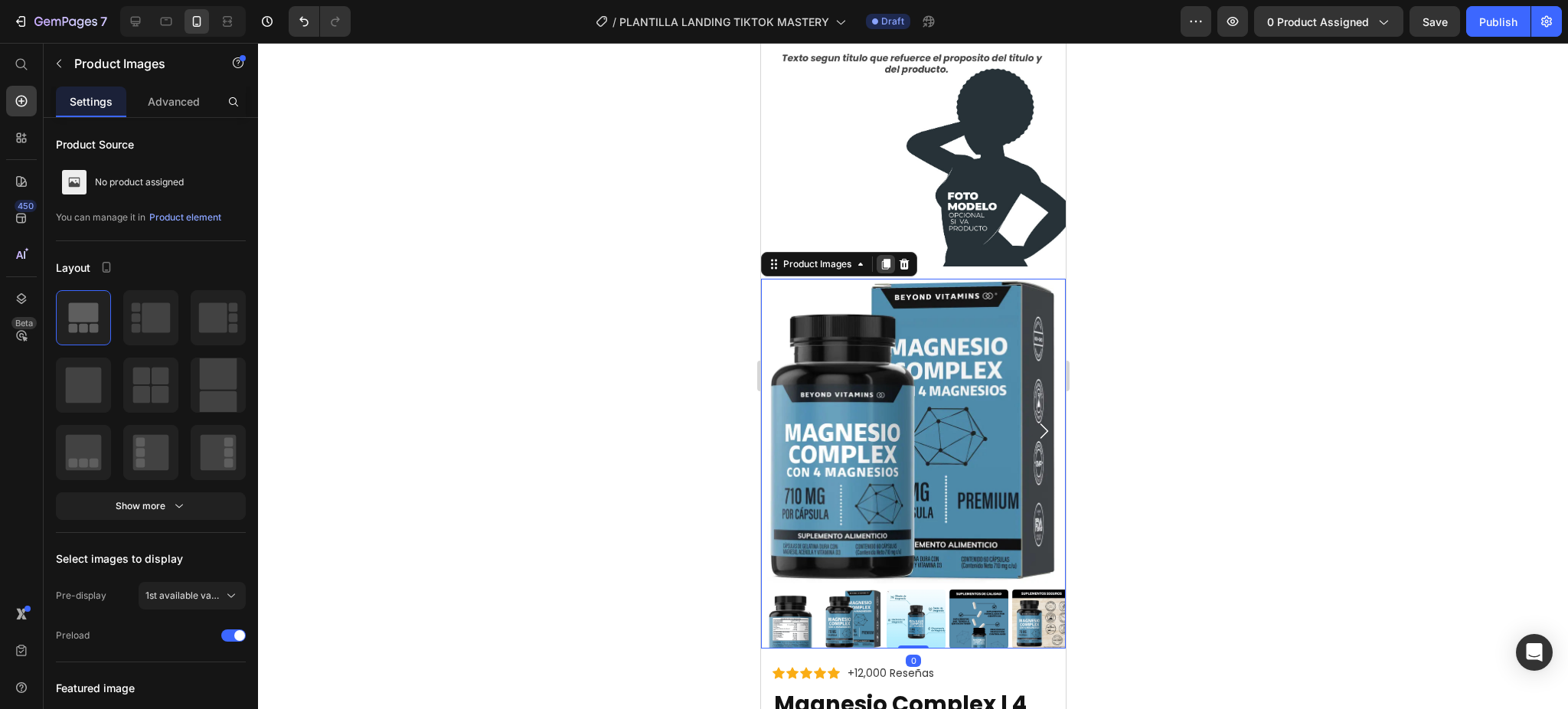 click 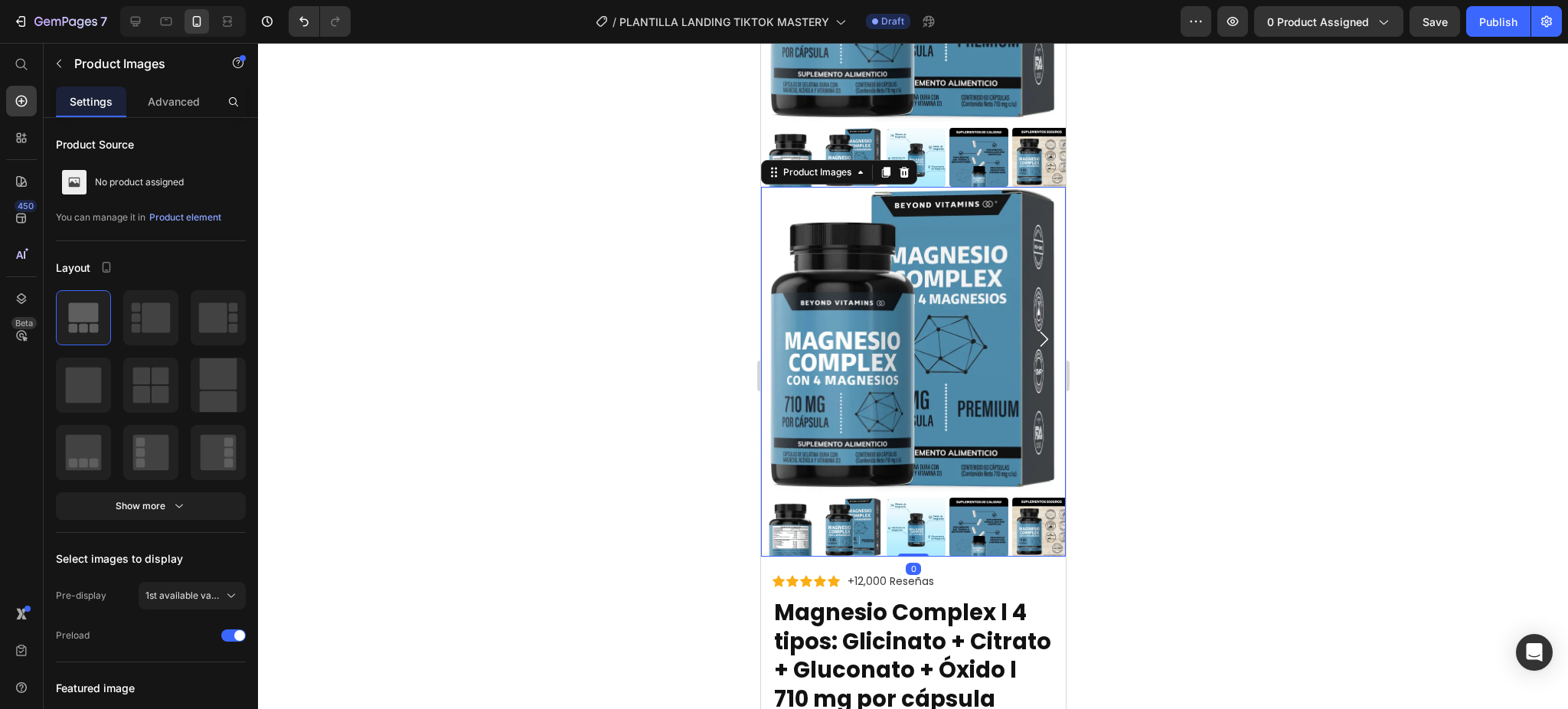 scroll, scrollTop: 1428, scrollLeft: 0, axis: vertical 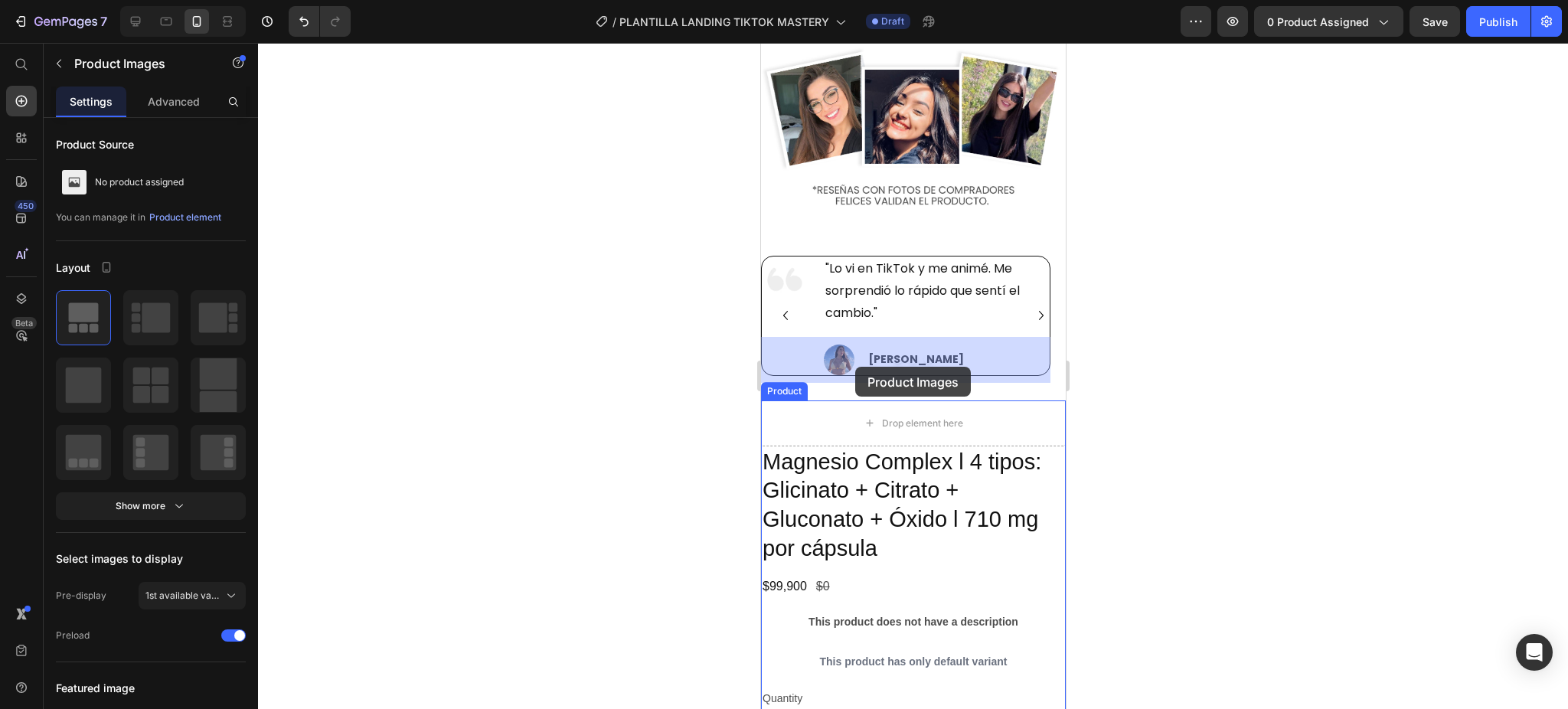 drag, startPoint x: 794, startPoint y: 84, endPoint x: 854, endPoint y: 367, distance: 289.2905 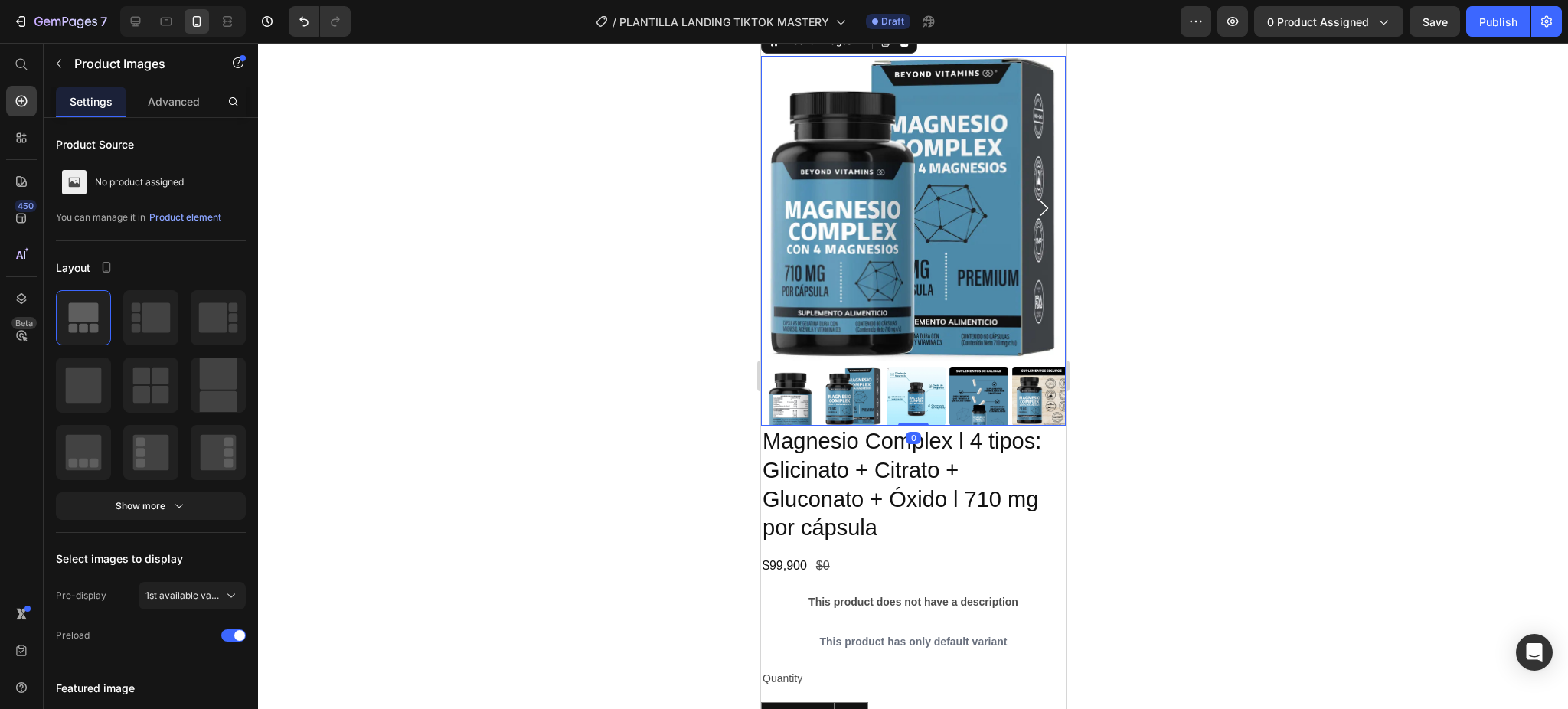 scroll, scrollTop: 2712, scrollLeft: 0, axis: vertical 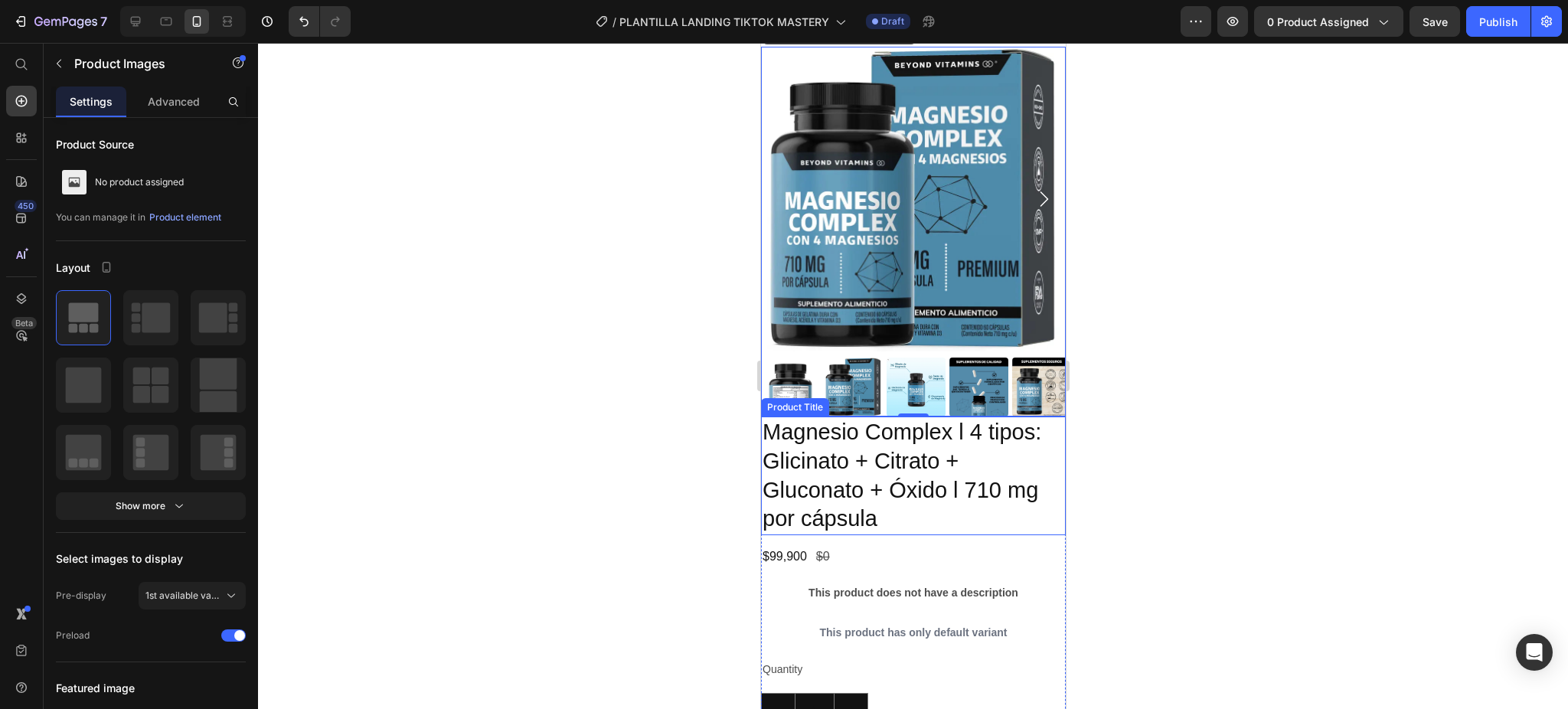 click on "Magnesio Complex l 4 tipos: Glicinato + Citrato + Gluconato + Óxido l 710 mg por cápsula" at bounding box center (913, 475) 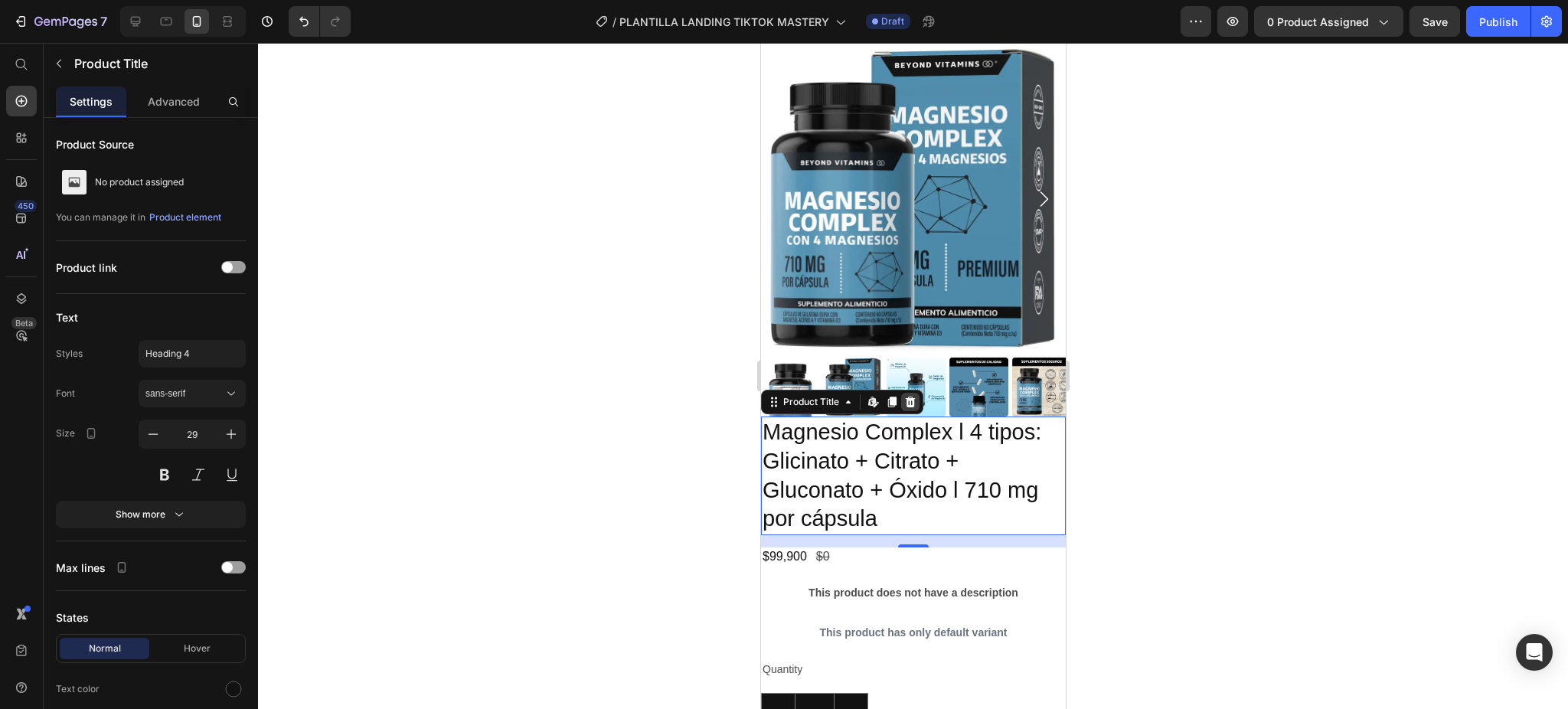 click 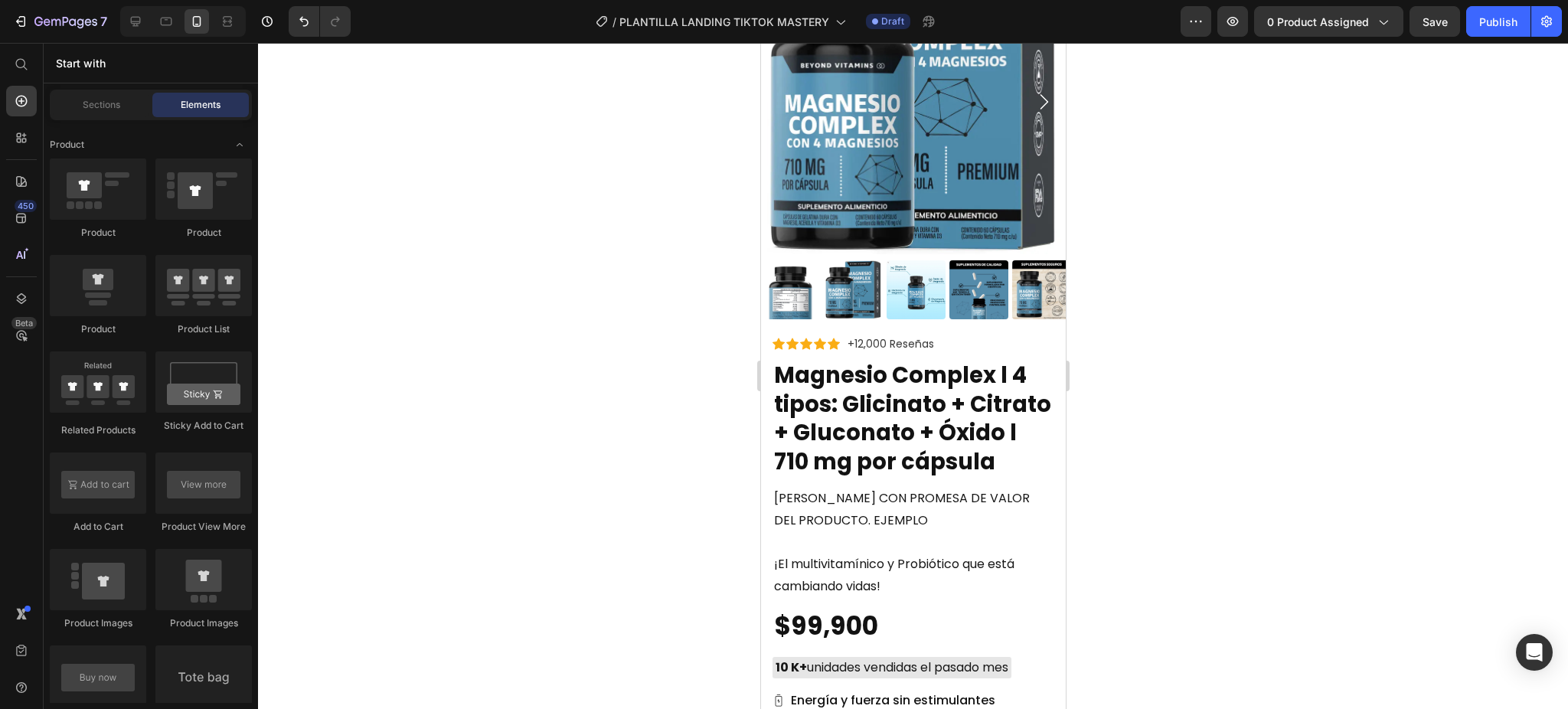 scroll, scrollTop: 1385, scrollLeft: 0, axis: vertical 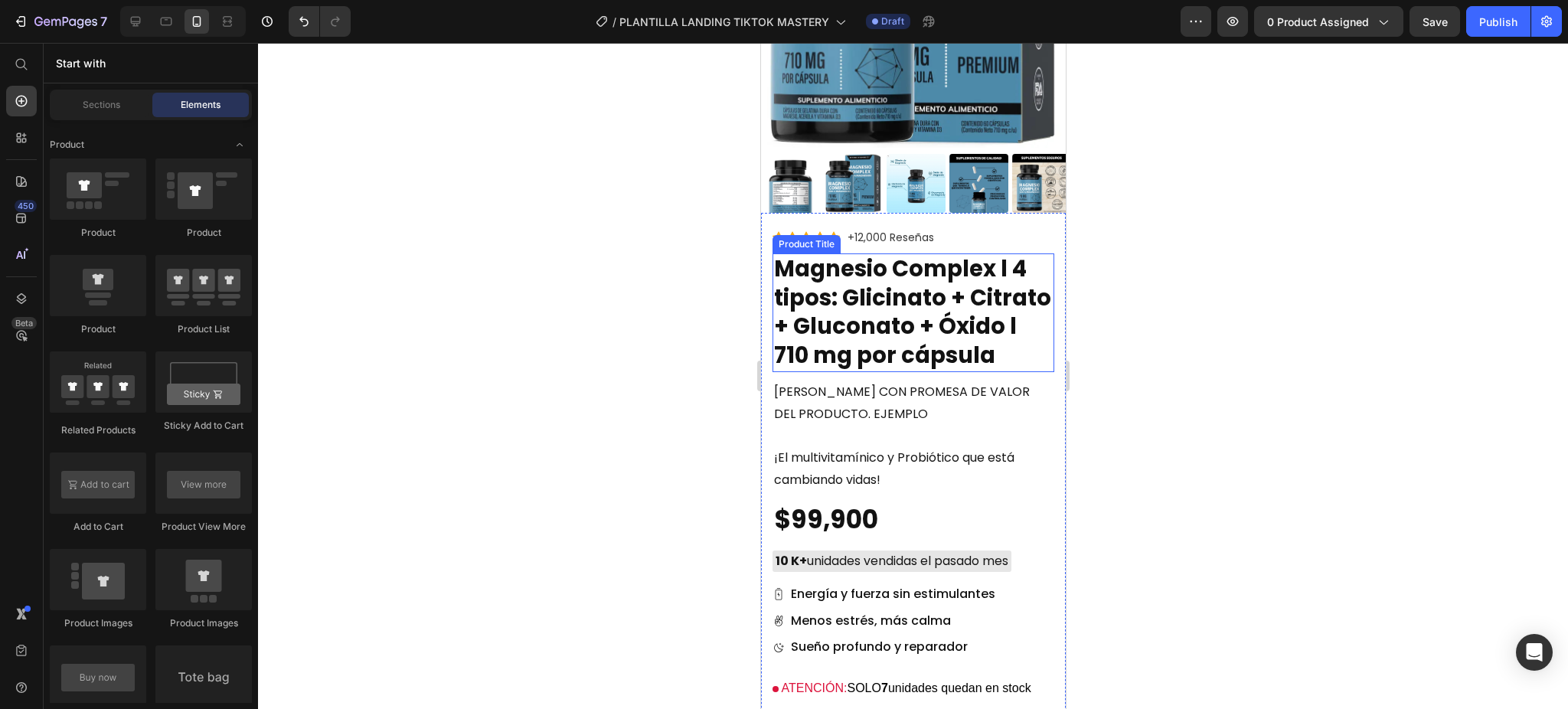 click on "Magnesio Complex l 4 tipos: Glicinato + Citrato + Gluconato + Óxido l 710 mg por cápsula" at bounding box center [913, 312] 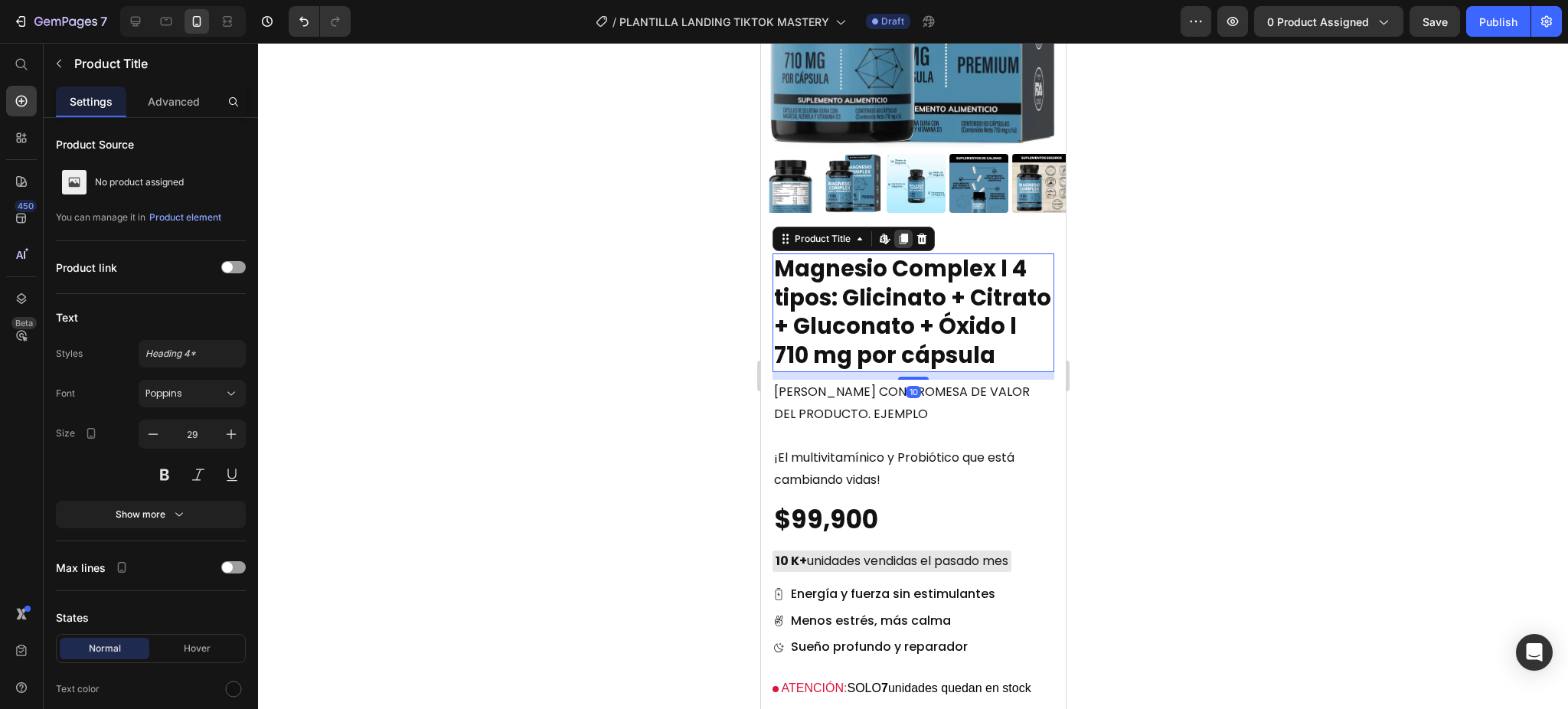 click 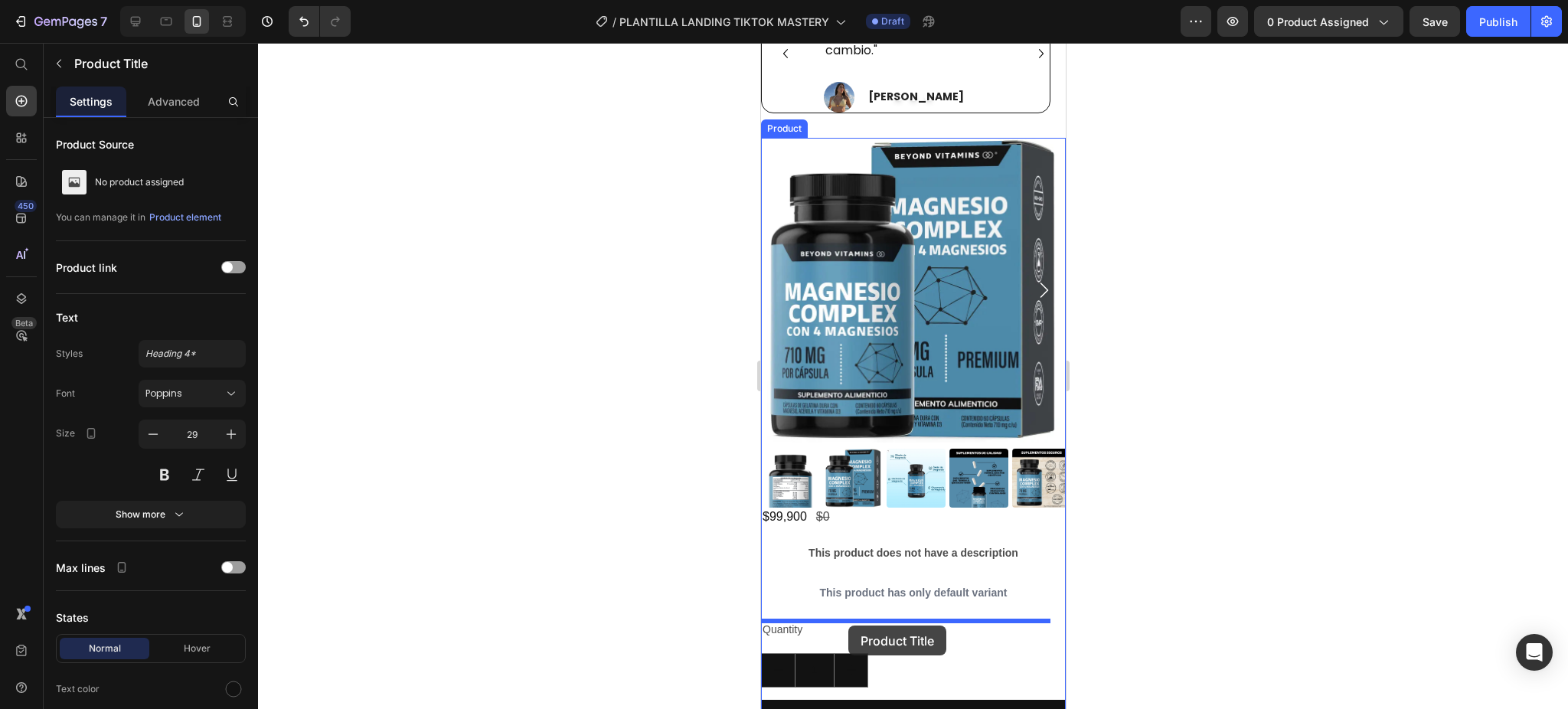 scroll, scrollTop: 2783, scrollLeft: 0, axis: vertical 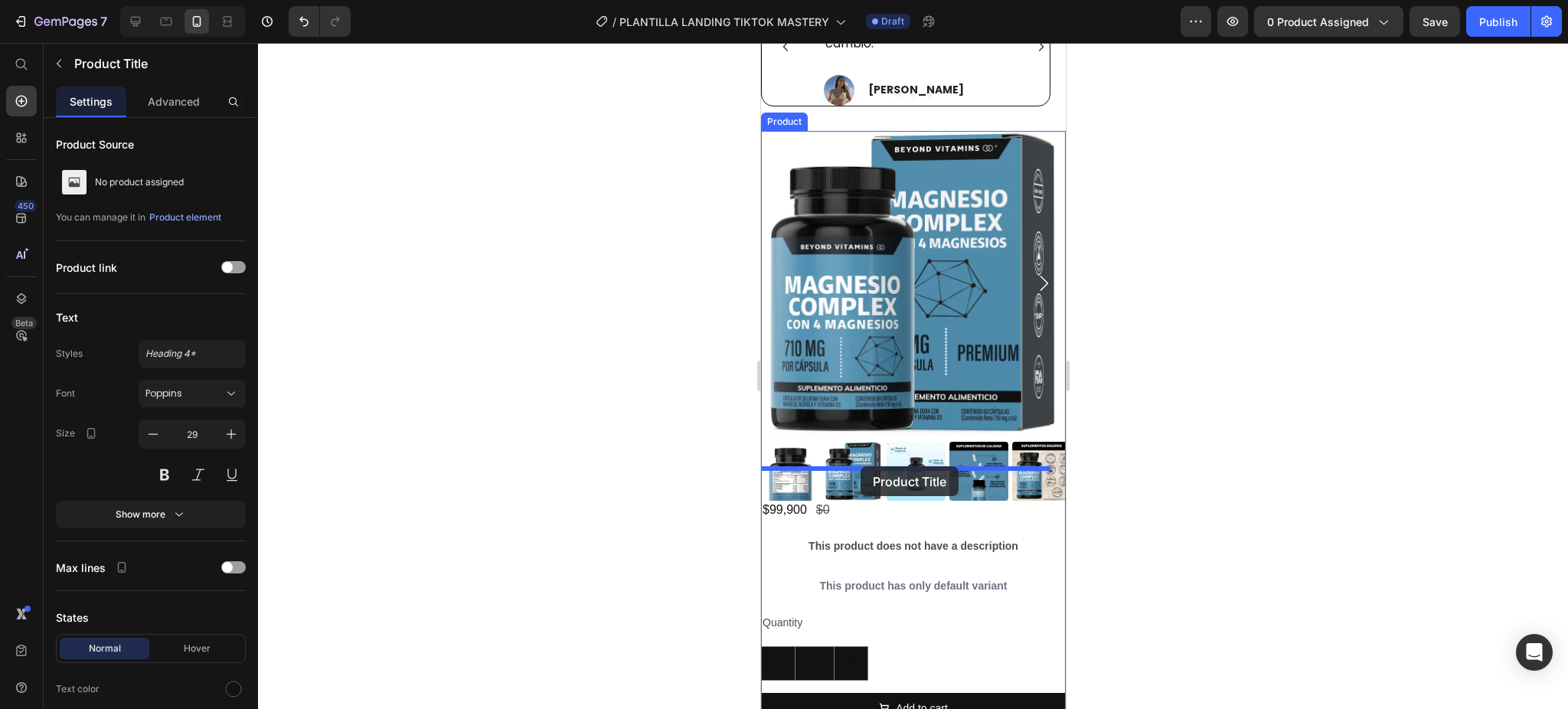 drag, startPoint x: 835, startPoint y: 327, endPoint x: 860, endPoint y: 466, distance: 141.23031 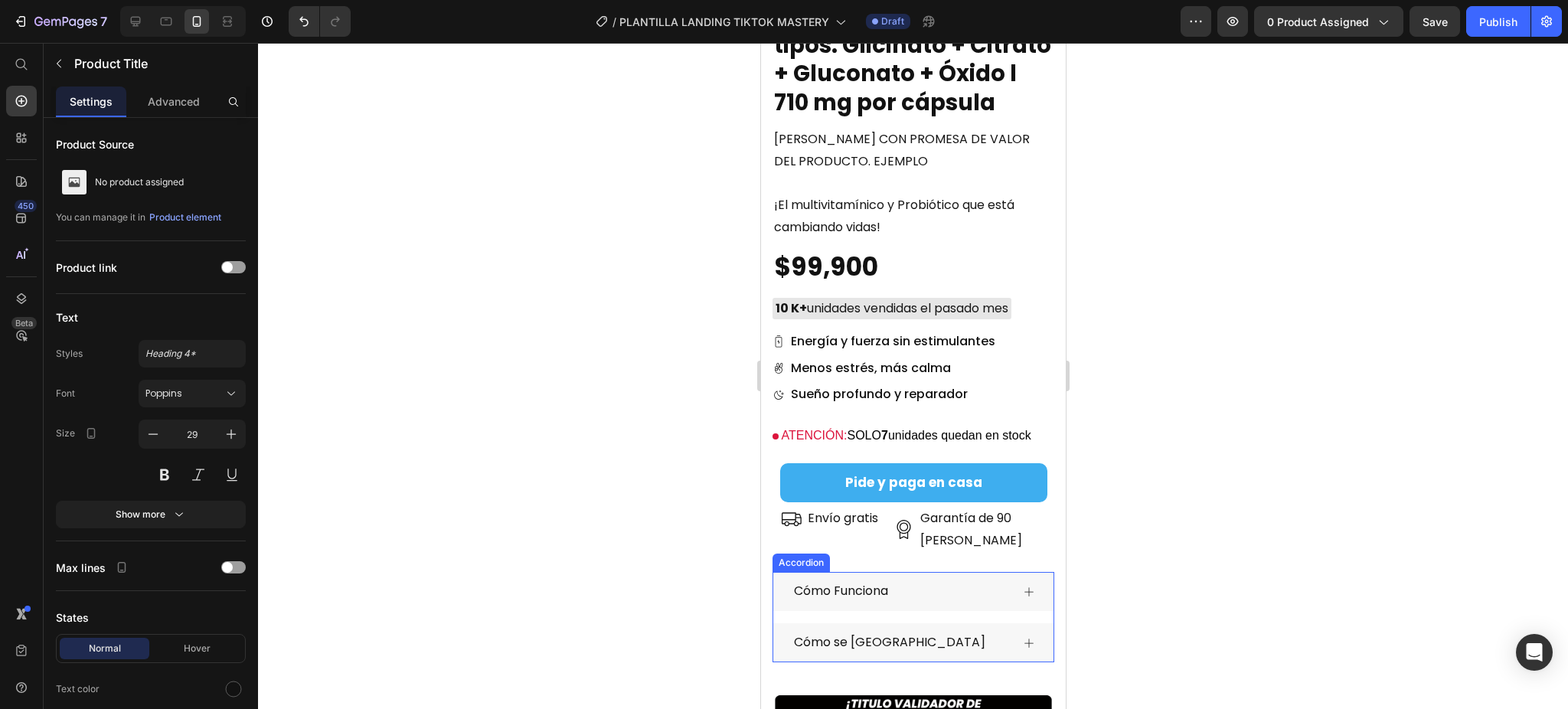 scroll, scrollTop: 1709, scrollLeft: 0, axis: vertical 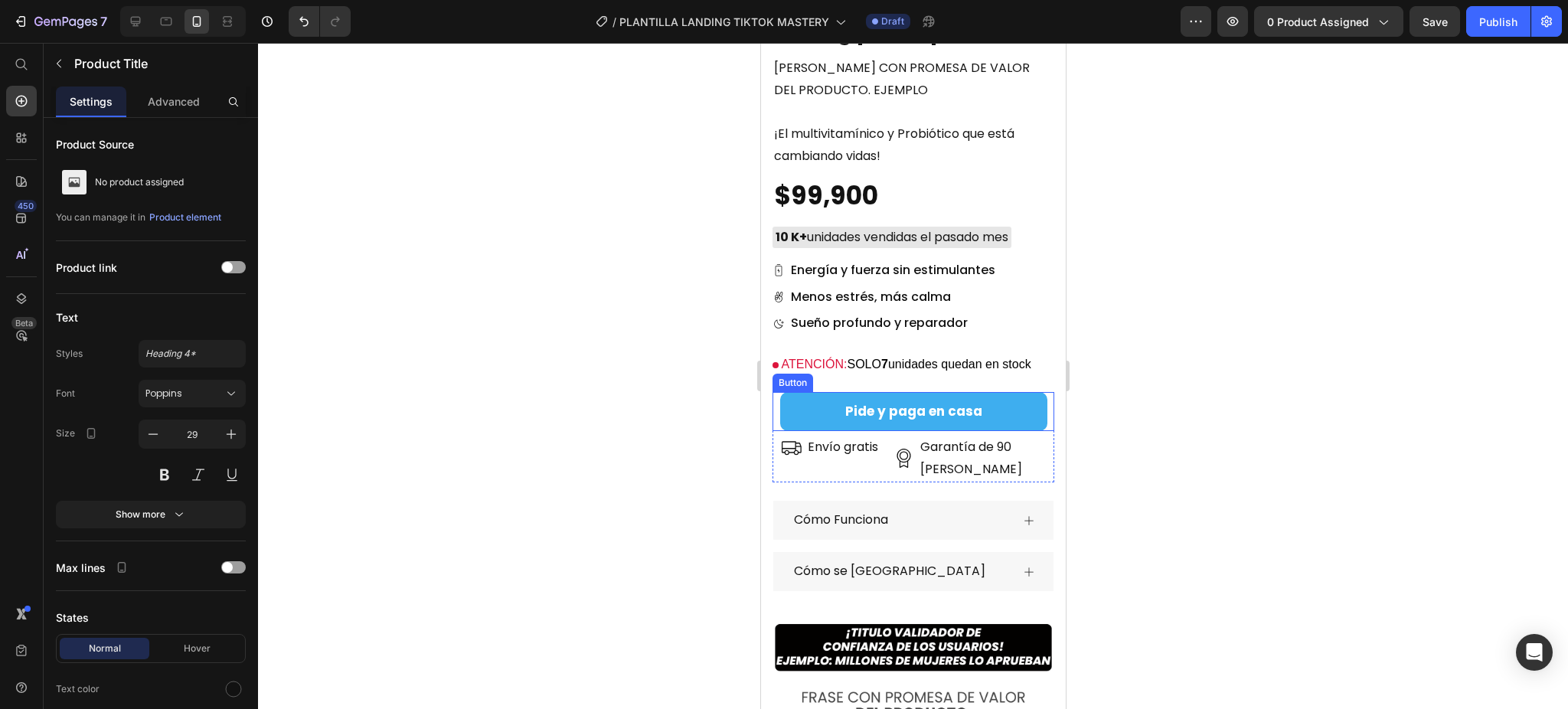 click on "Pide y paga en casa" at bounding box center [913, 411] 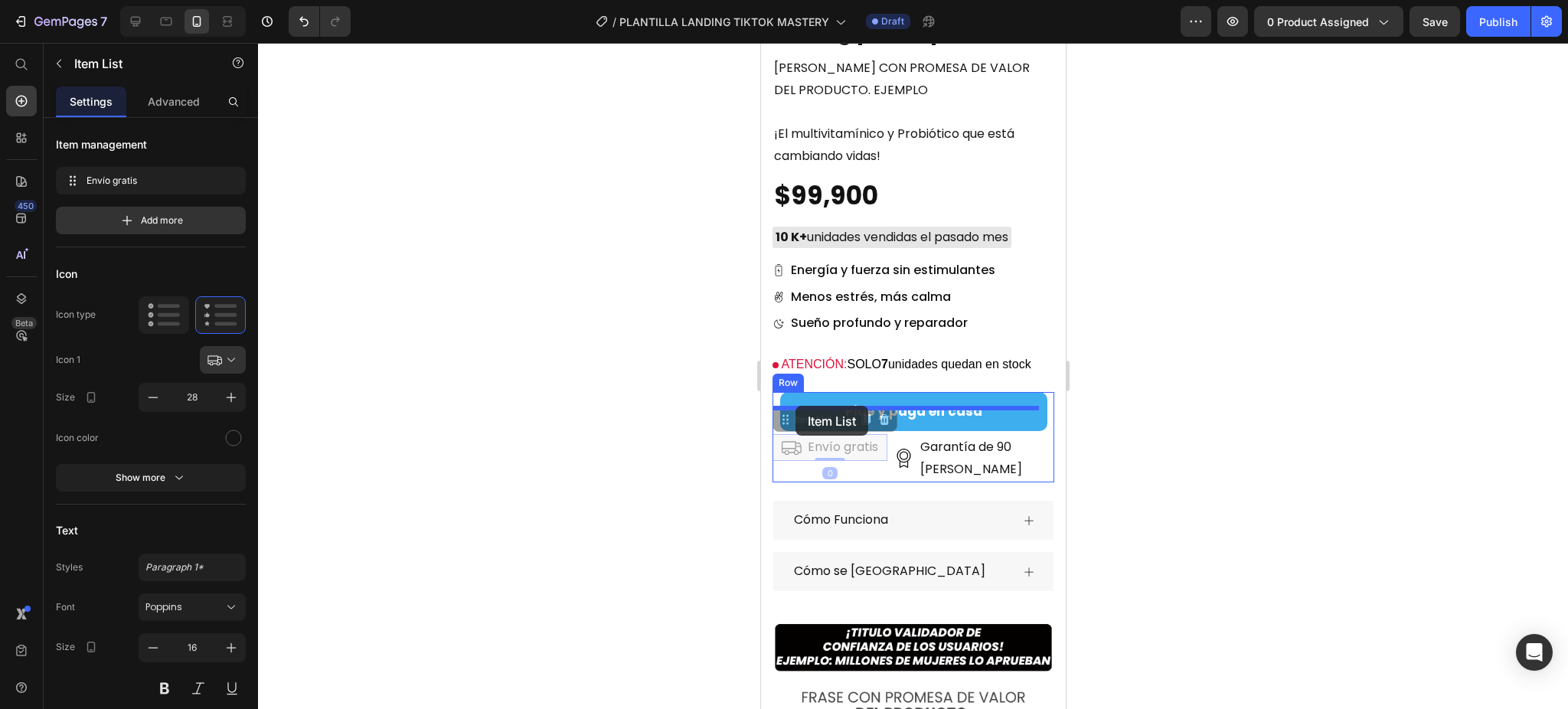 drag, startPoint x: 789, startPoint y: 425, endPoint x: 795, endPoint y: 406, distance: 19.92486 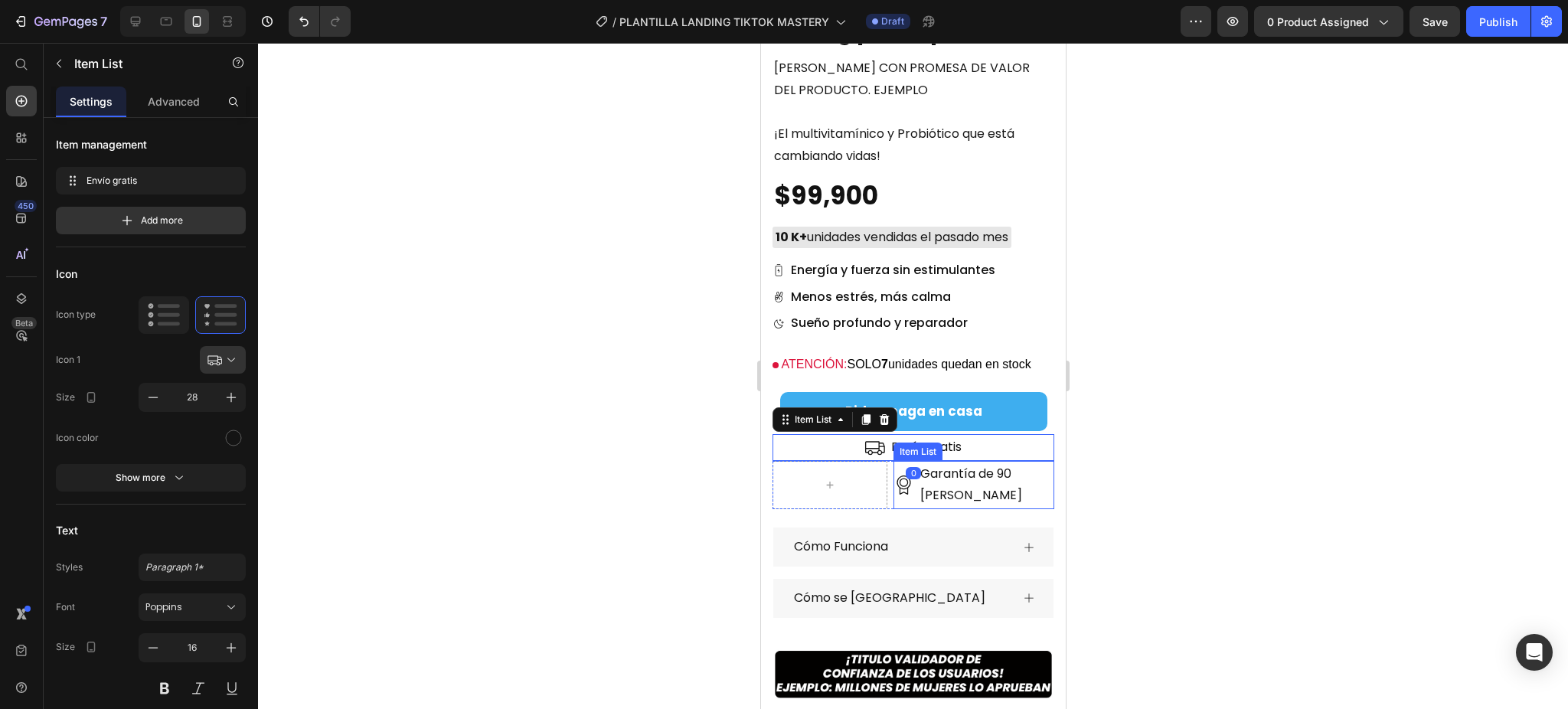 click 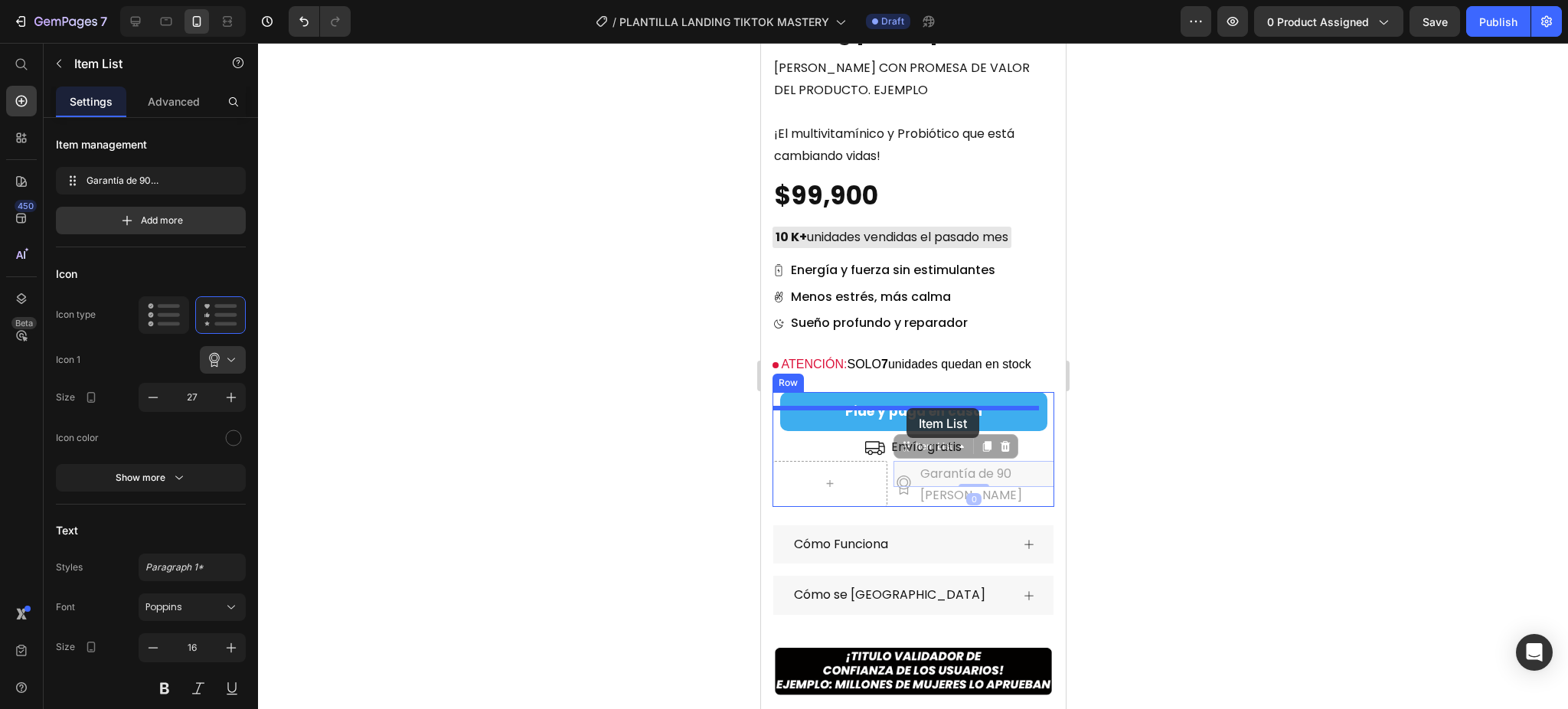 drag, startPoint x: 892, startPoint y: 446, endPoint x: 905, endPoint y: 410, distance: 38.275318 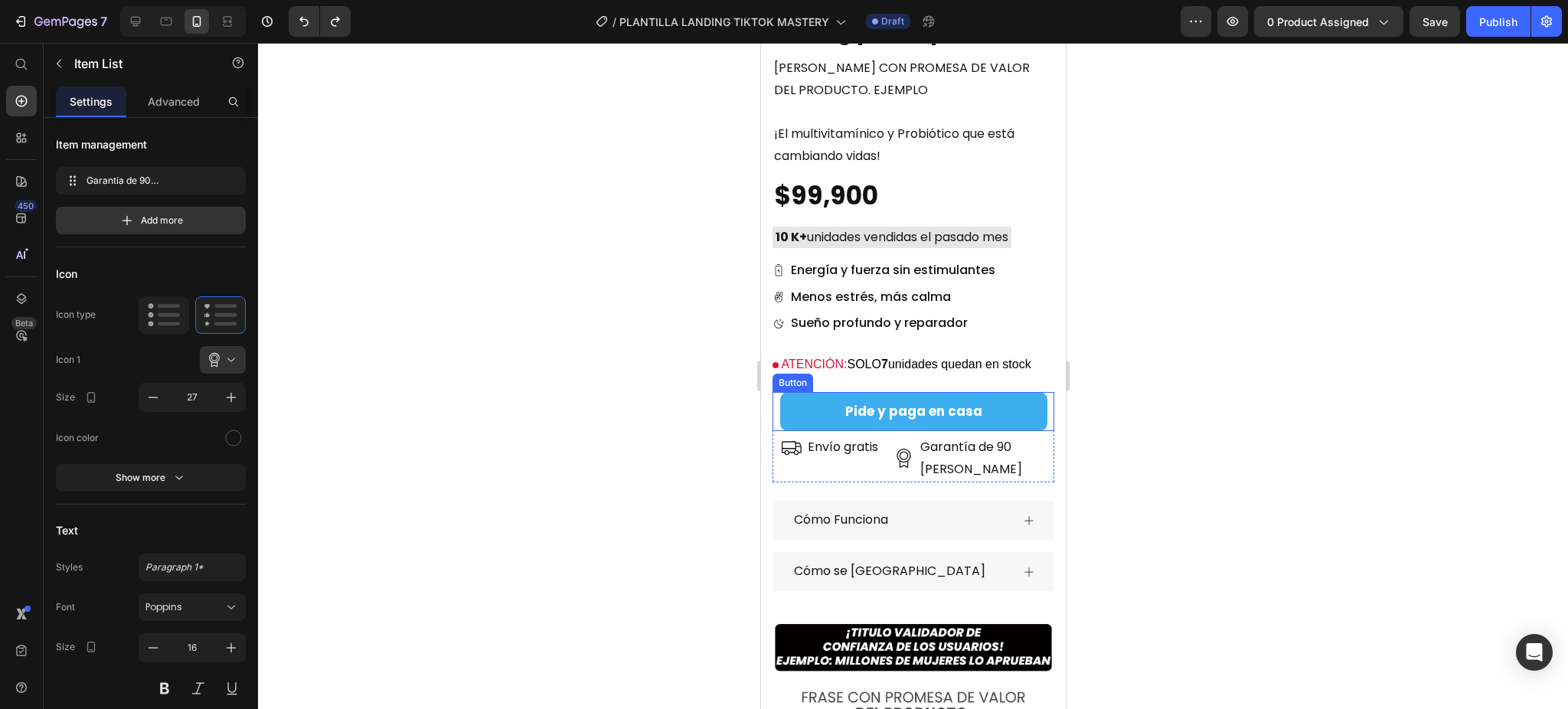 click on "Pide y paga en casa" at bounding box center [913, 411] 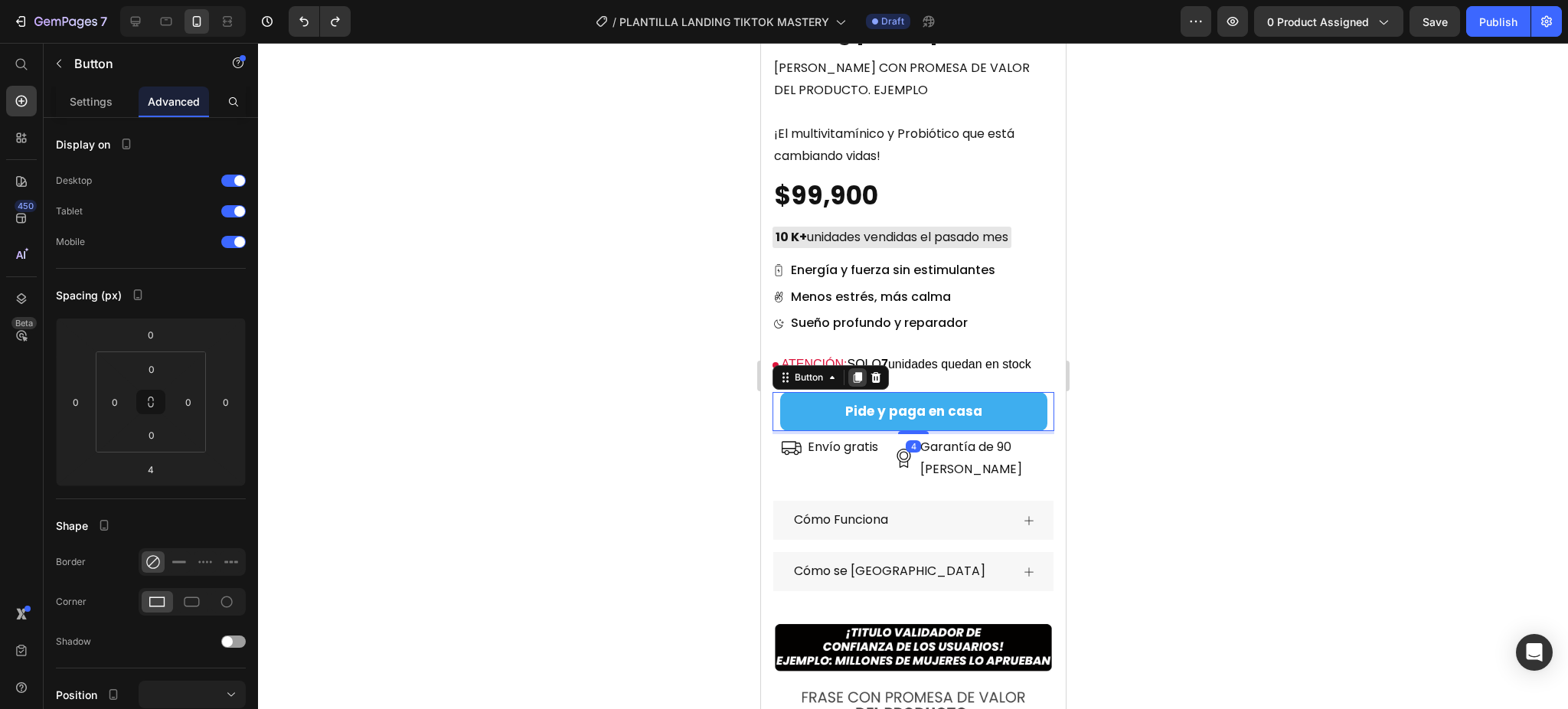 click 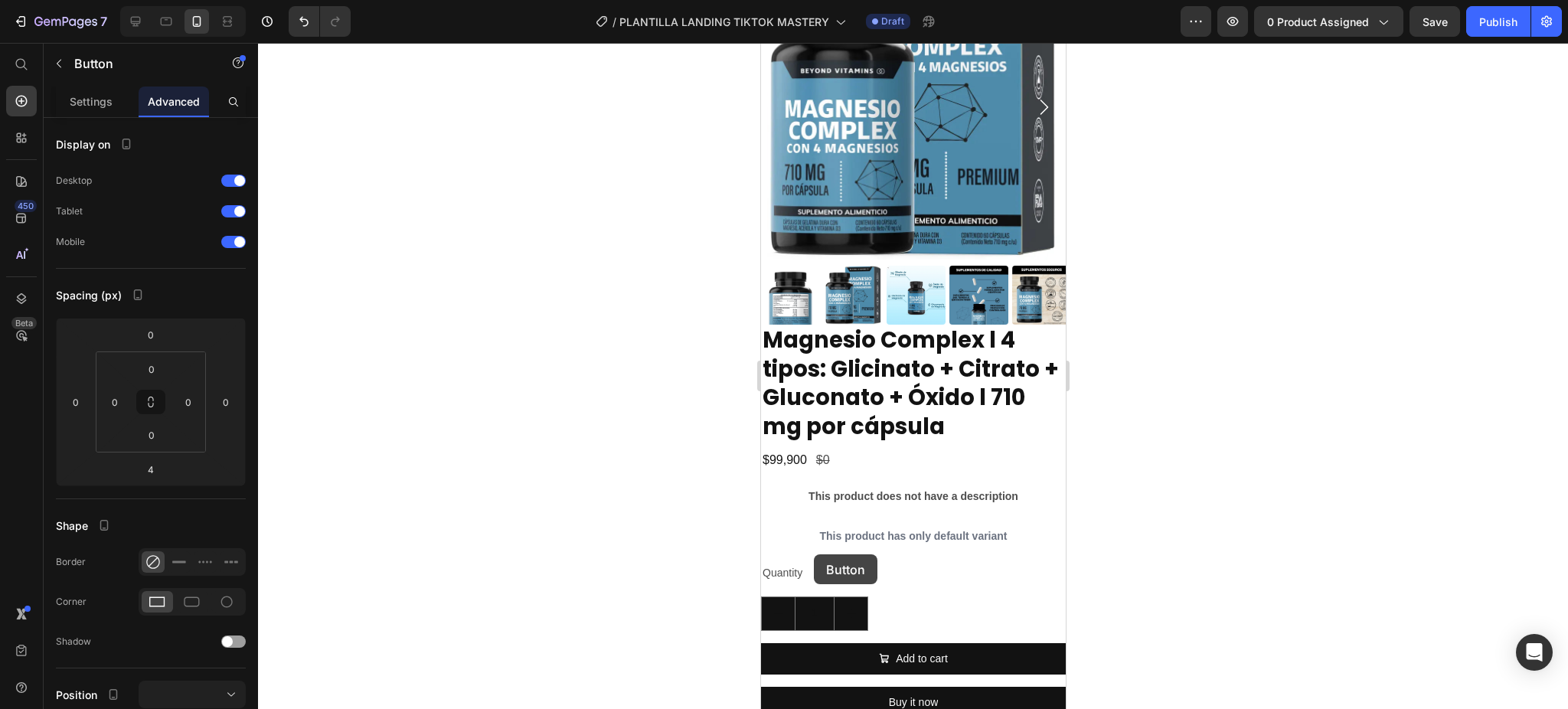 scroll, scrollTop: 2892, scrollLeft: 0, axis: vertical 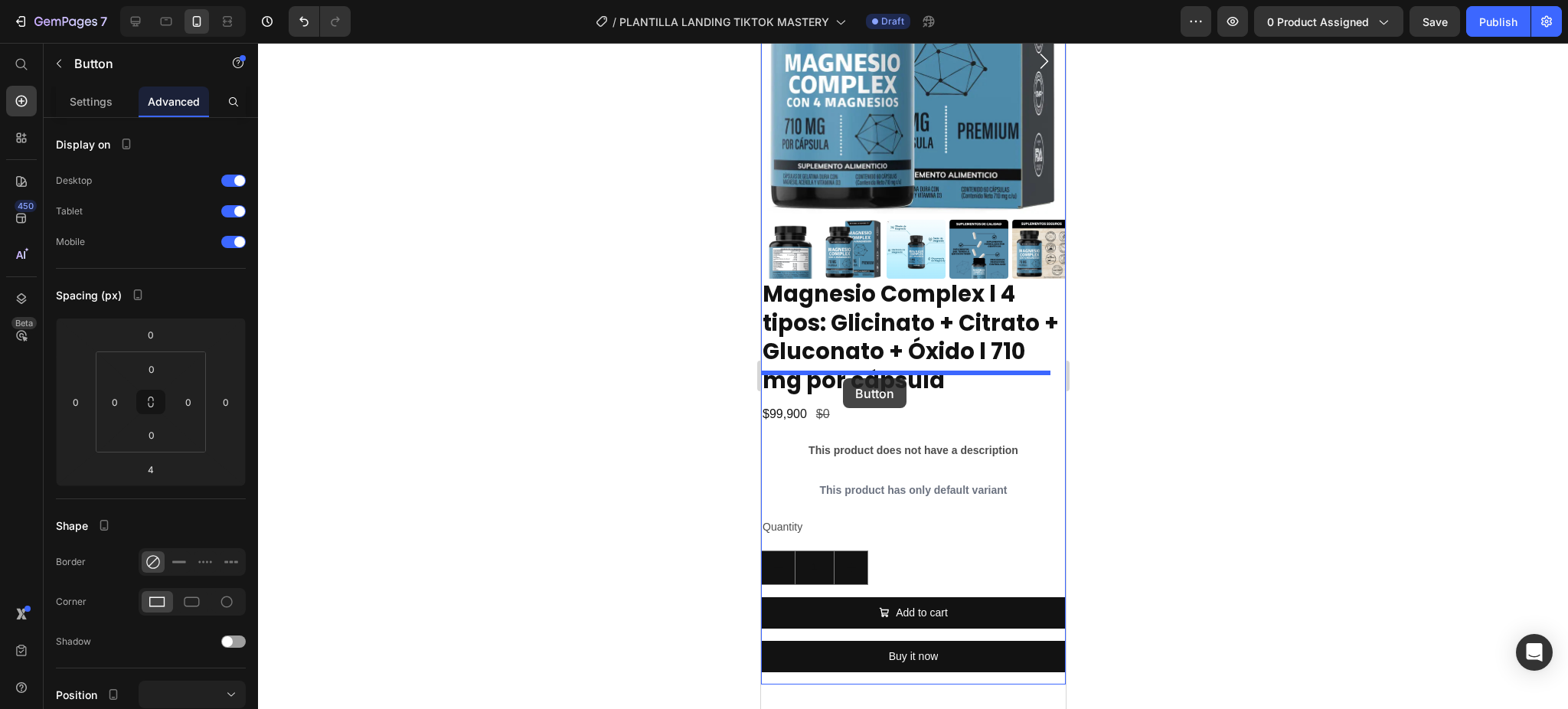 drag, startPoint x: 790, startPoint y: 395, endPoint x: 842, endPoint y: 378, distance: 54.708317 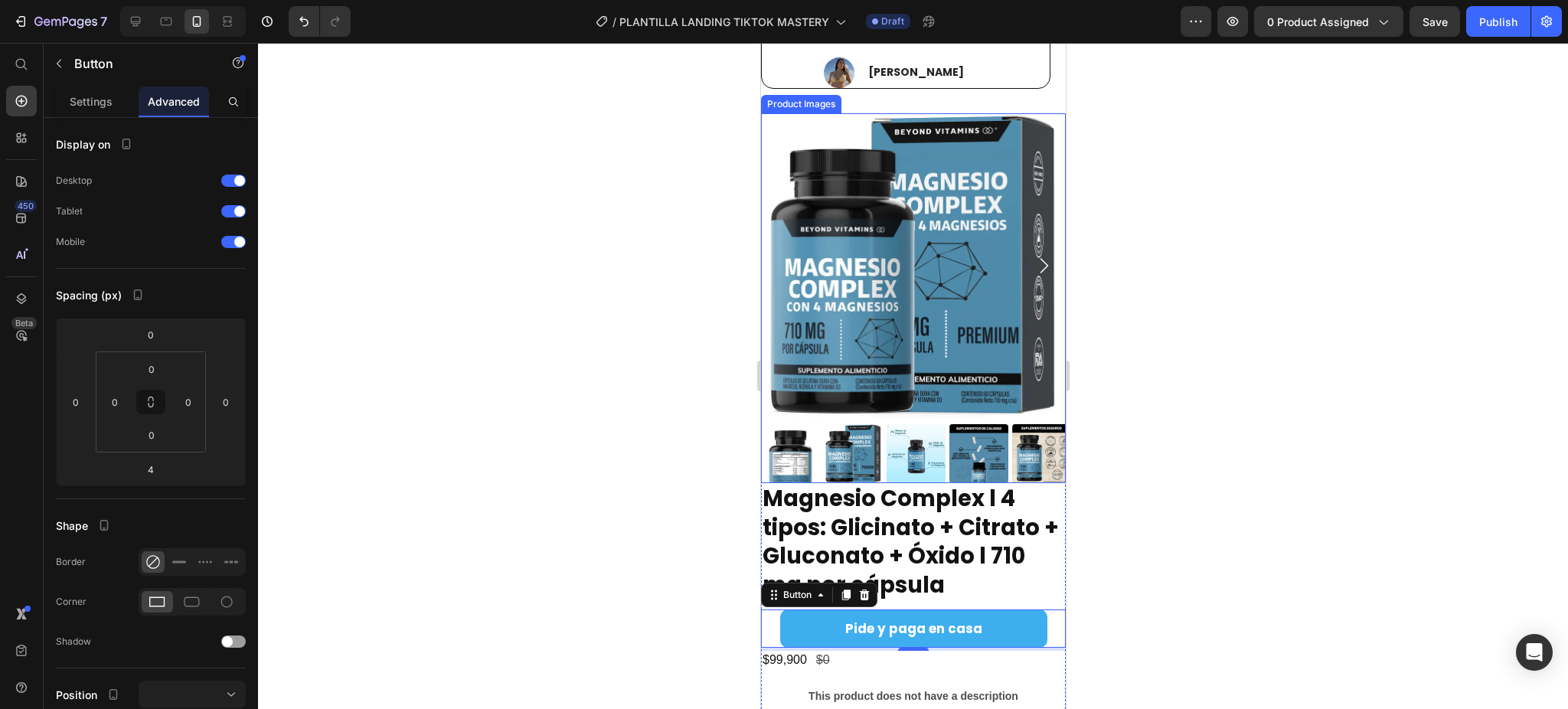 scroll, scrollTop: 2892, scrollLeft: 0, axis: vertical 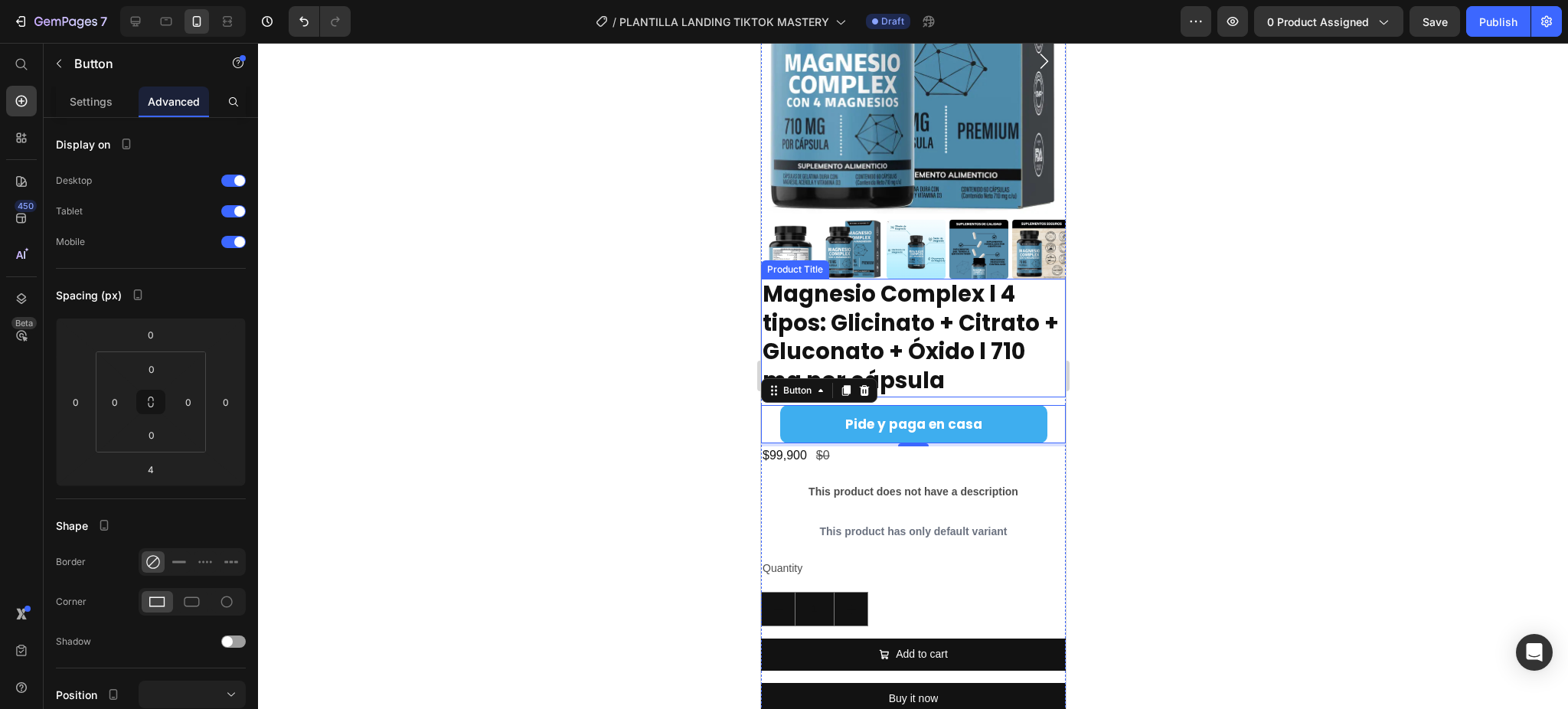 click on "Magnesio Complex l 4 tipos: Glicinato + Citrato + Gluconato + Óxido l 710 mg por cápsula" at bounding box center (913, 338) 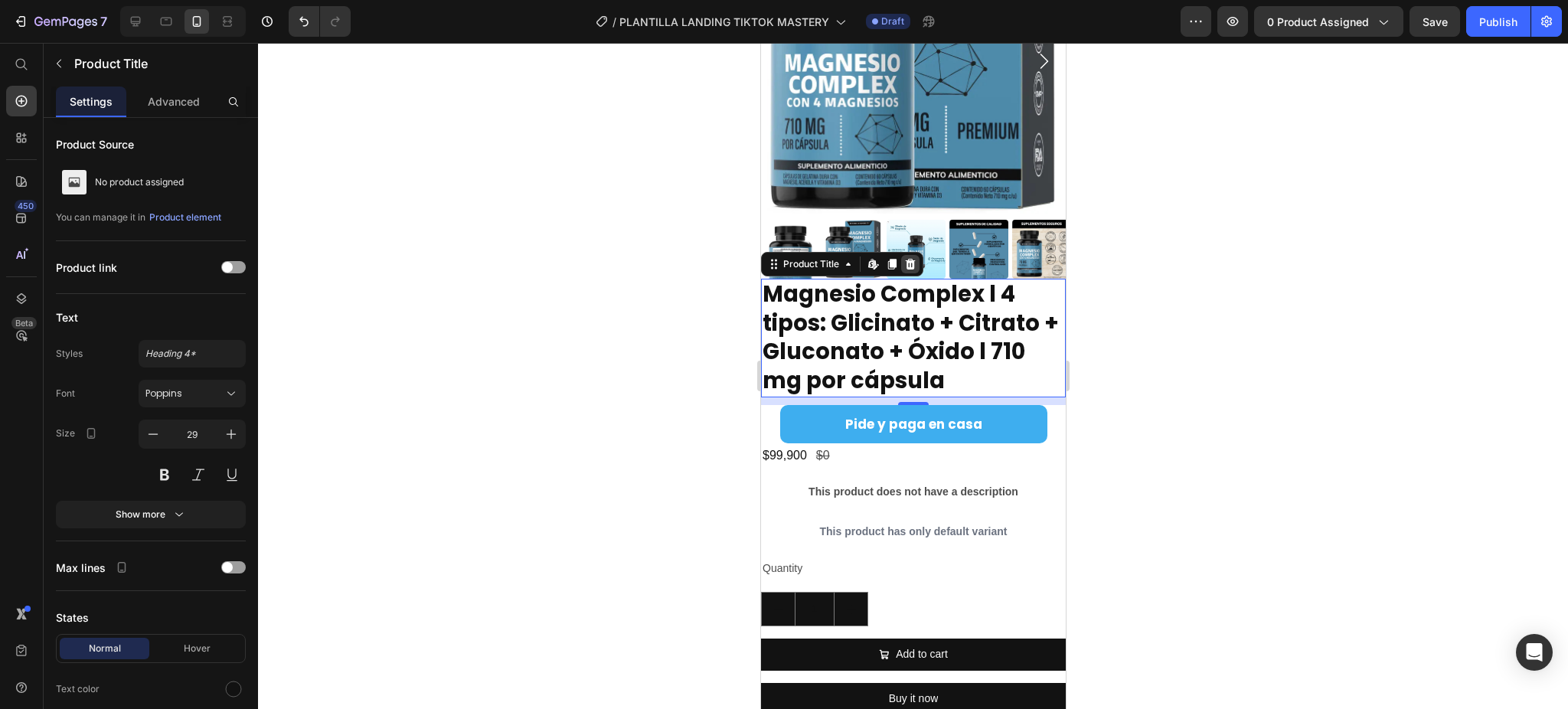click 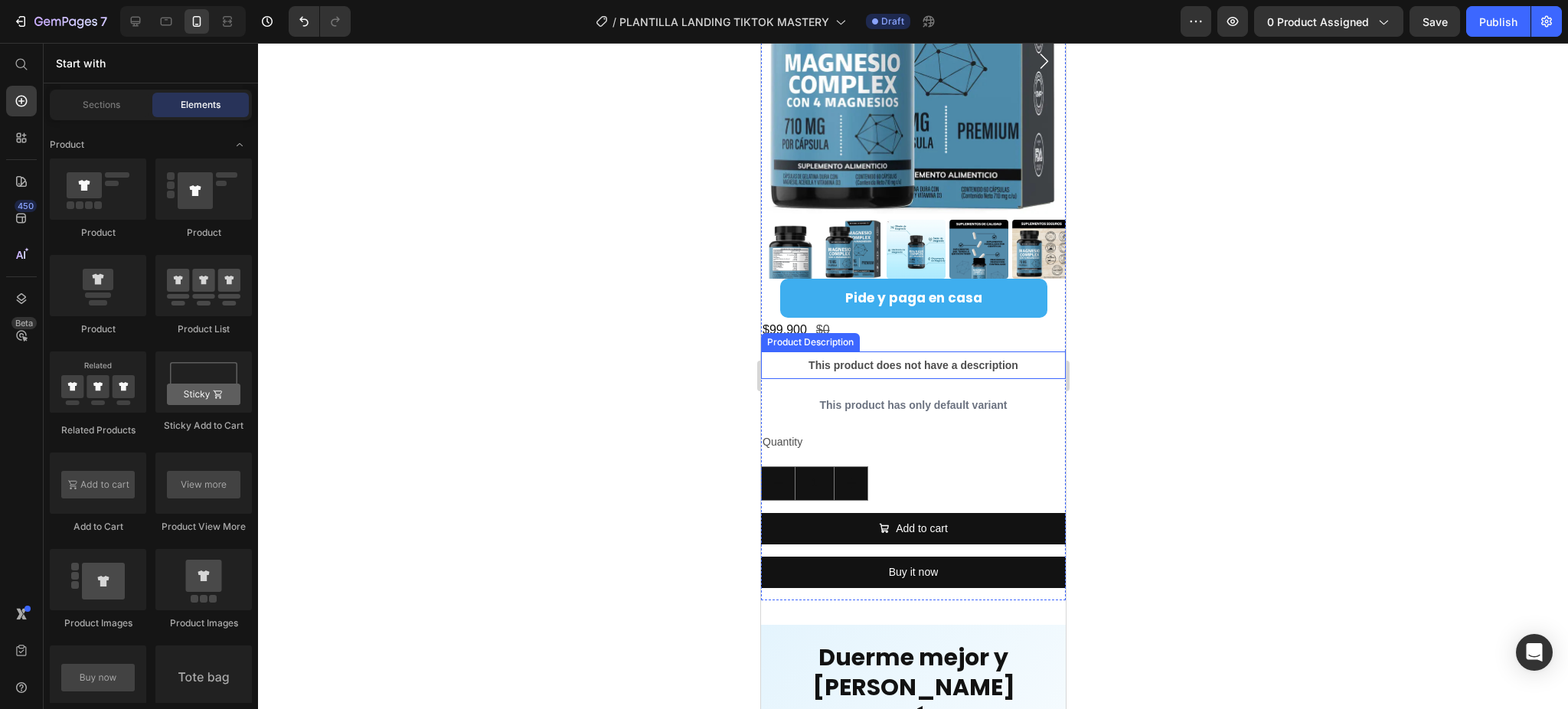 click on "This product does not have a description" at bounding box center (913, 365) 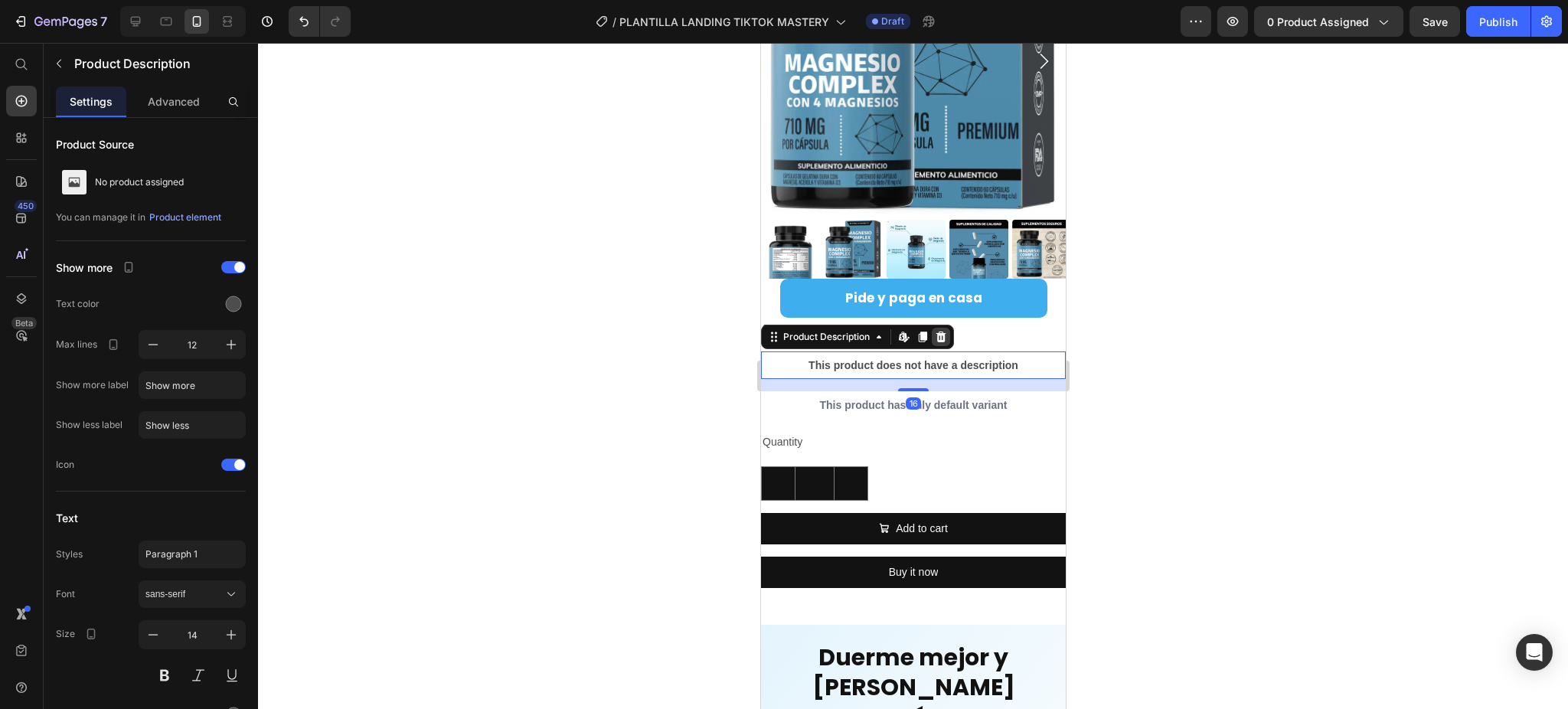 click 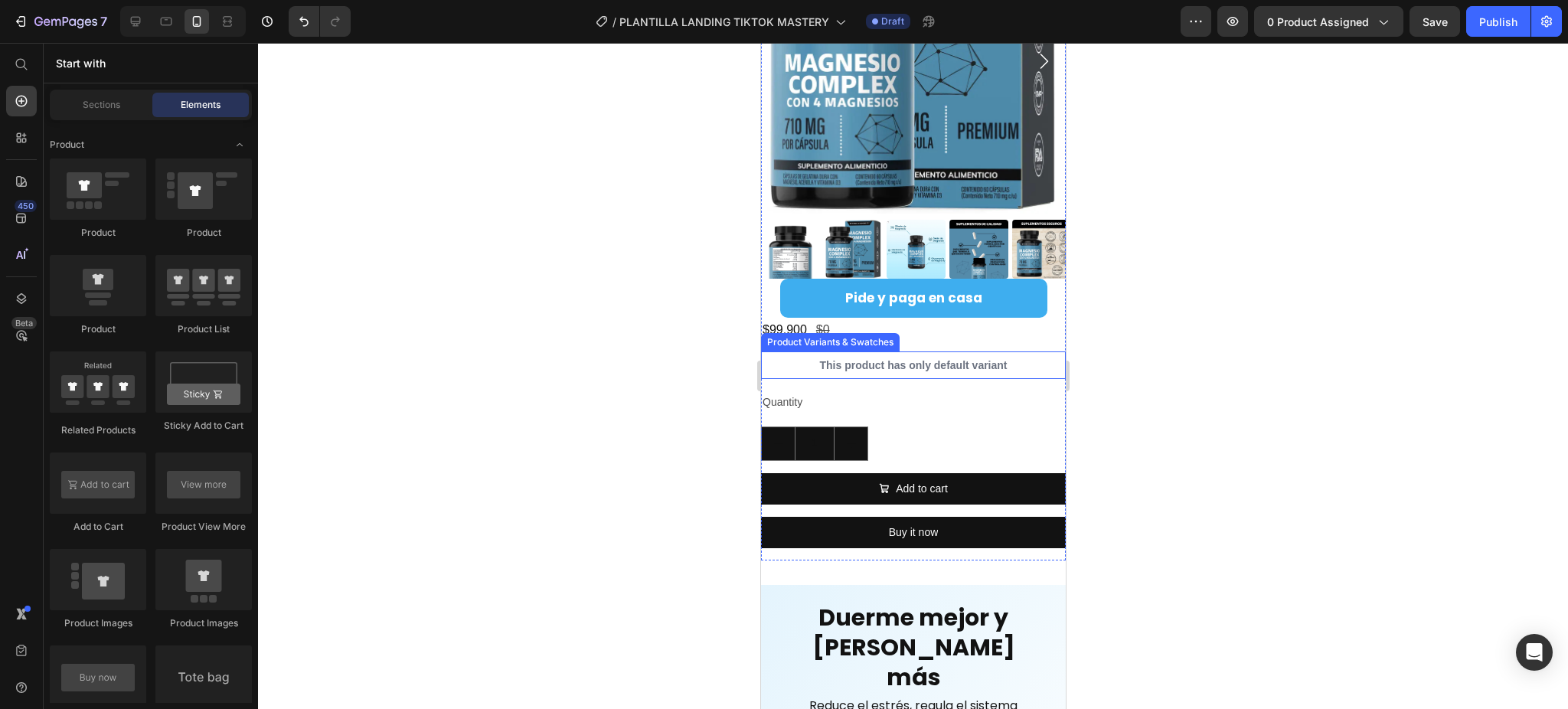 click on "This product has only default variant" at bounding box center [913, 365] 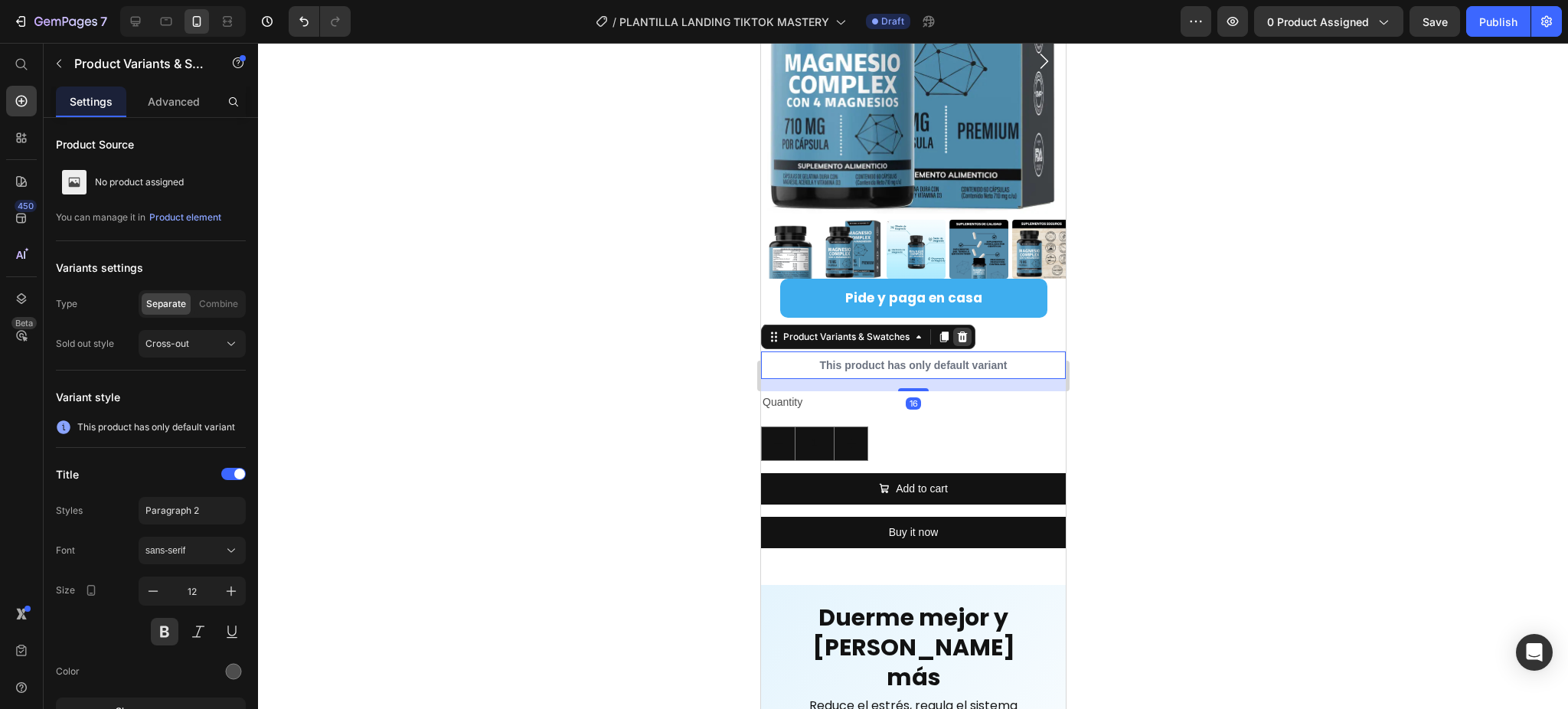 click 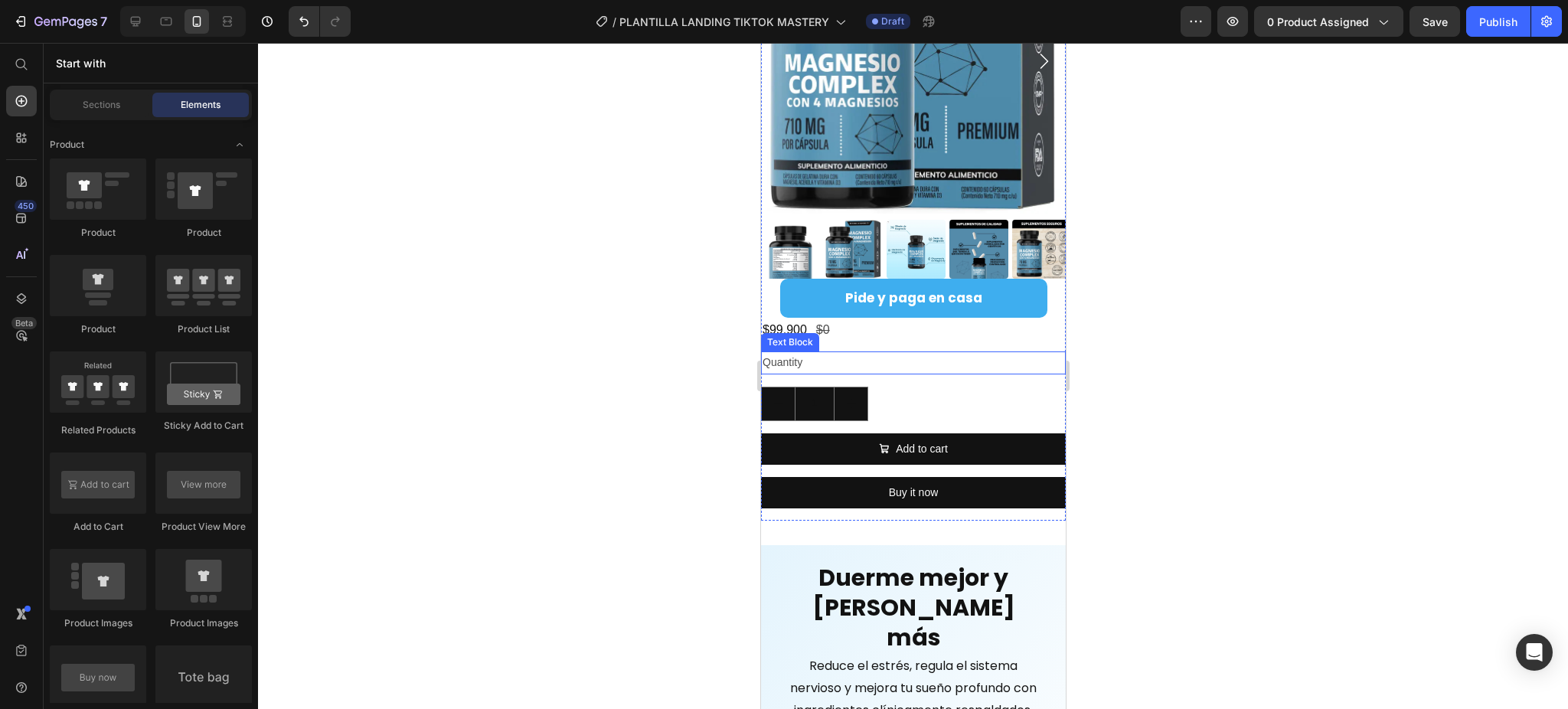click on "Quantity" at bounding box center [913, 362] 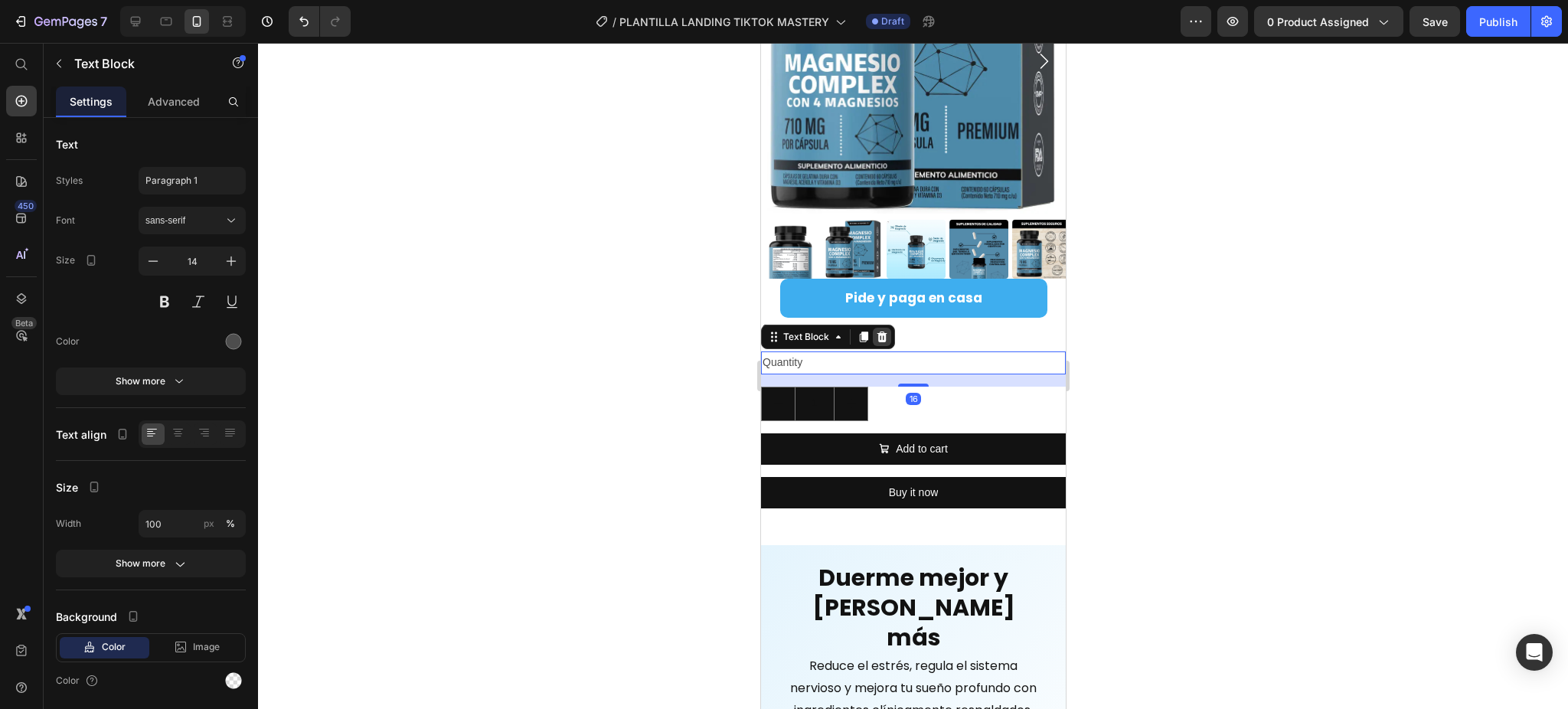 click at bounding box center [881, 337] 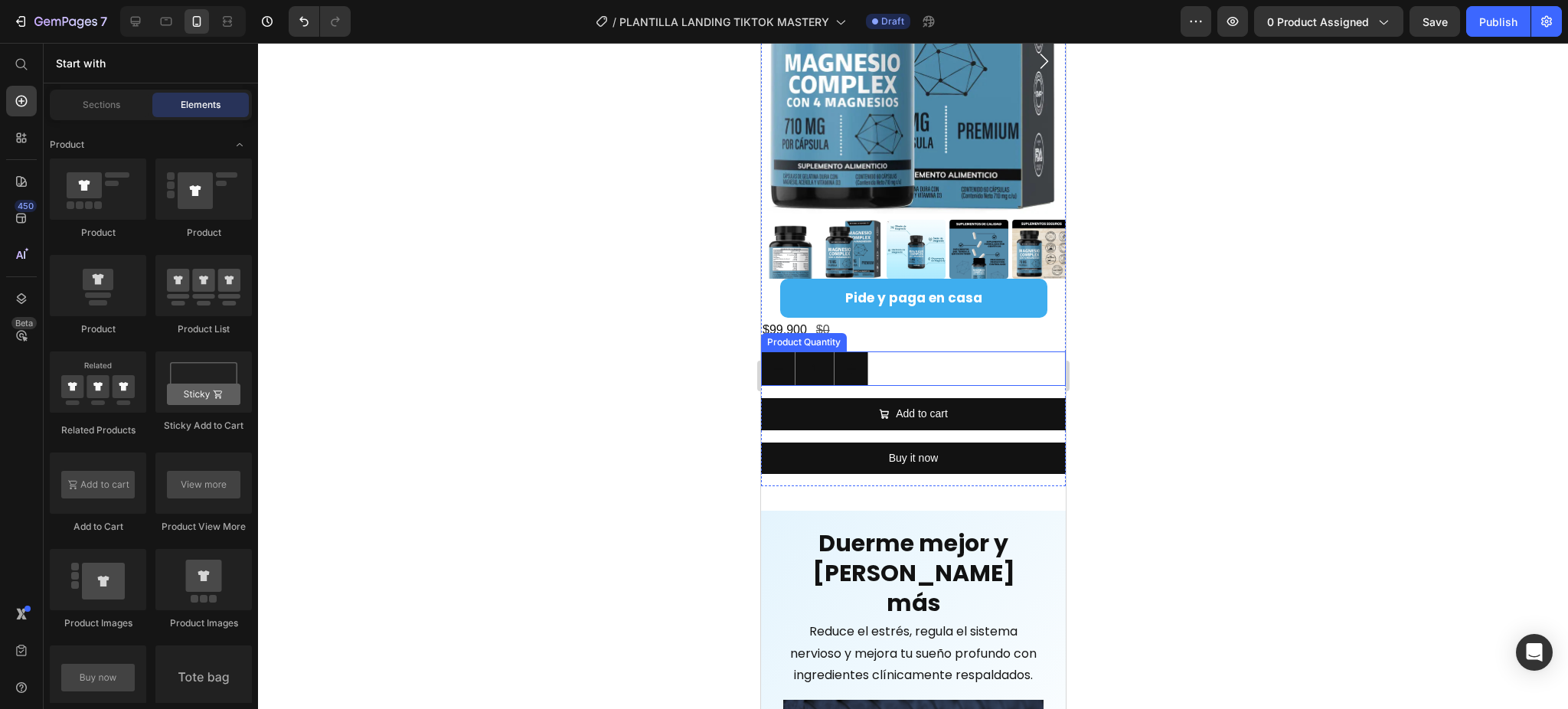 click on "1" at bounding box center [913, 368] 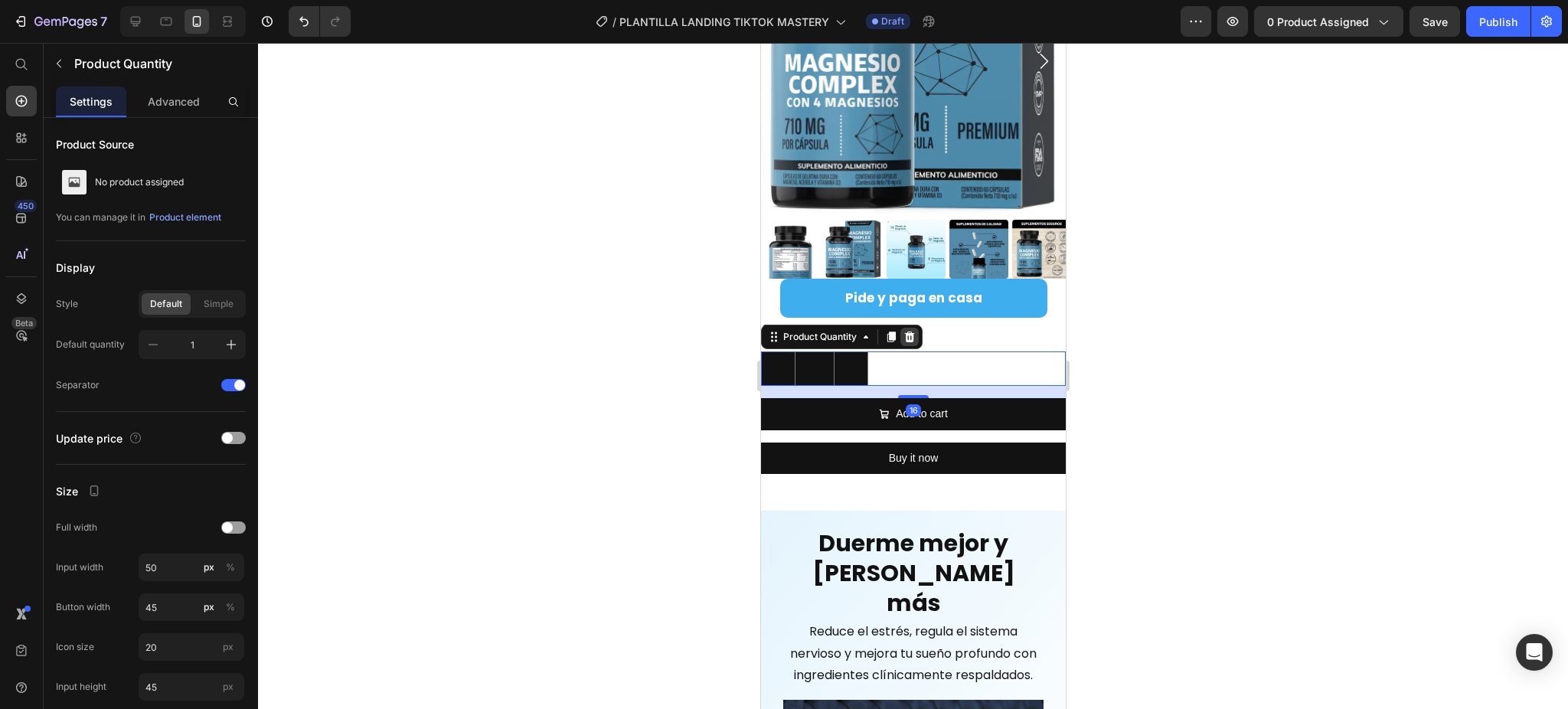 click 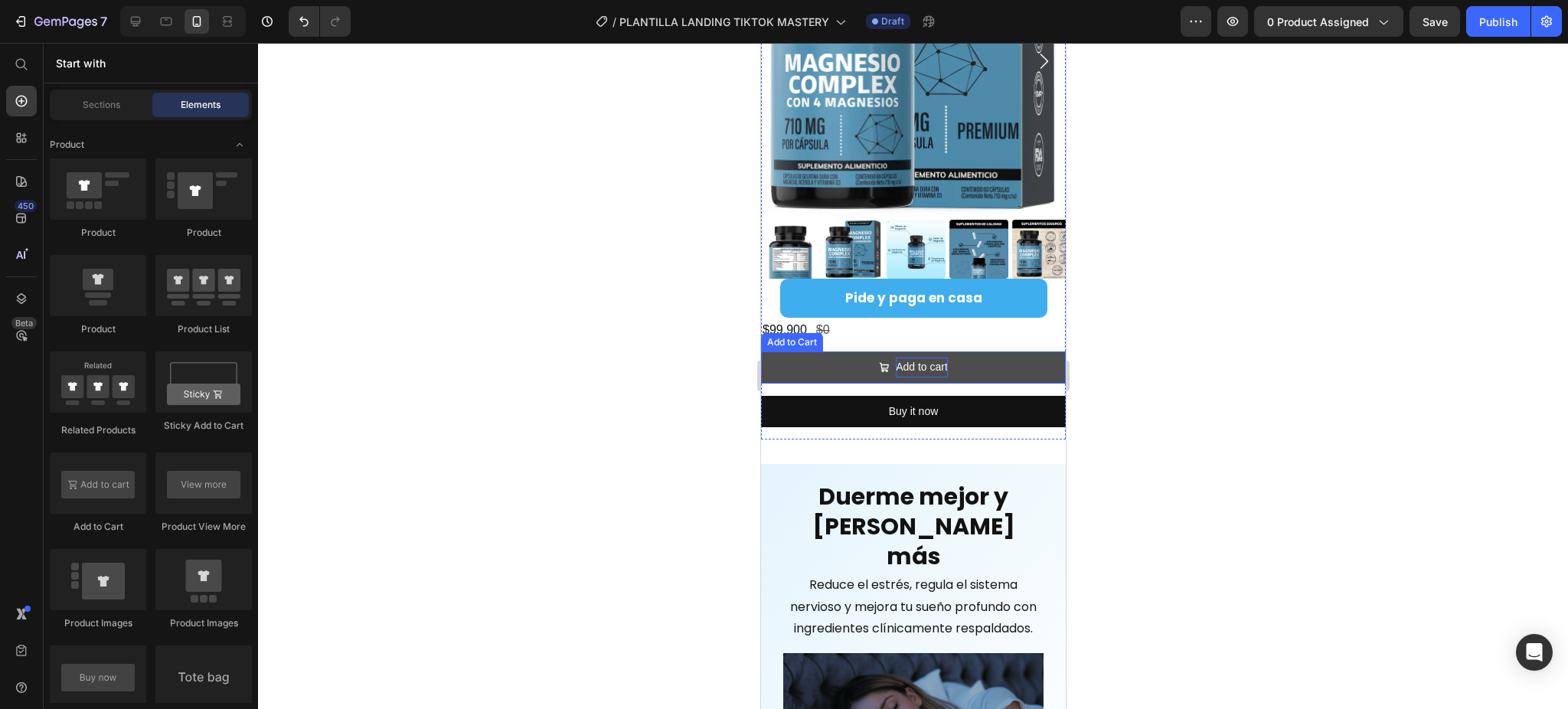 click on "Add to cart" at bounding box center (921, 367) 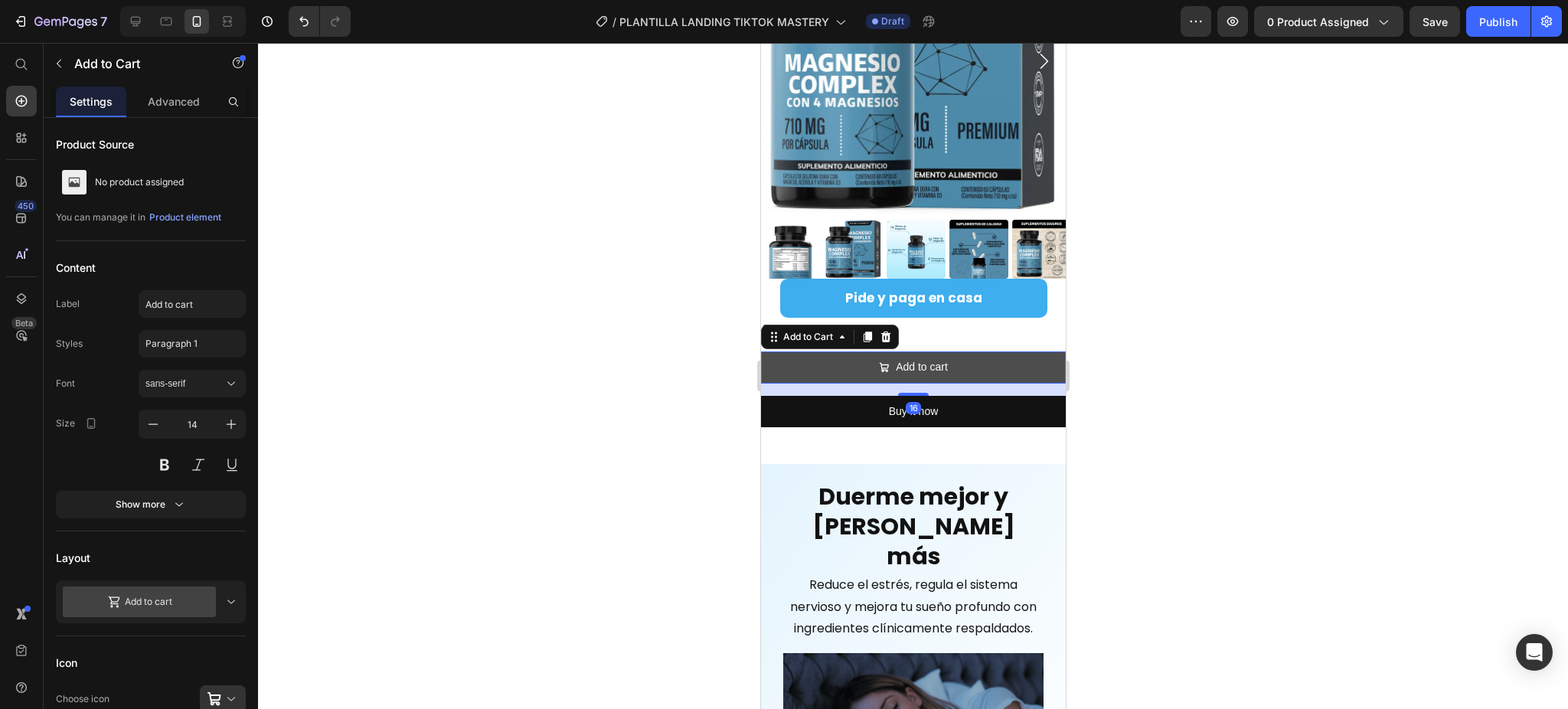 click on "Add to cart" at bounding box center (913, 367) 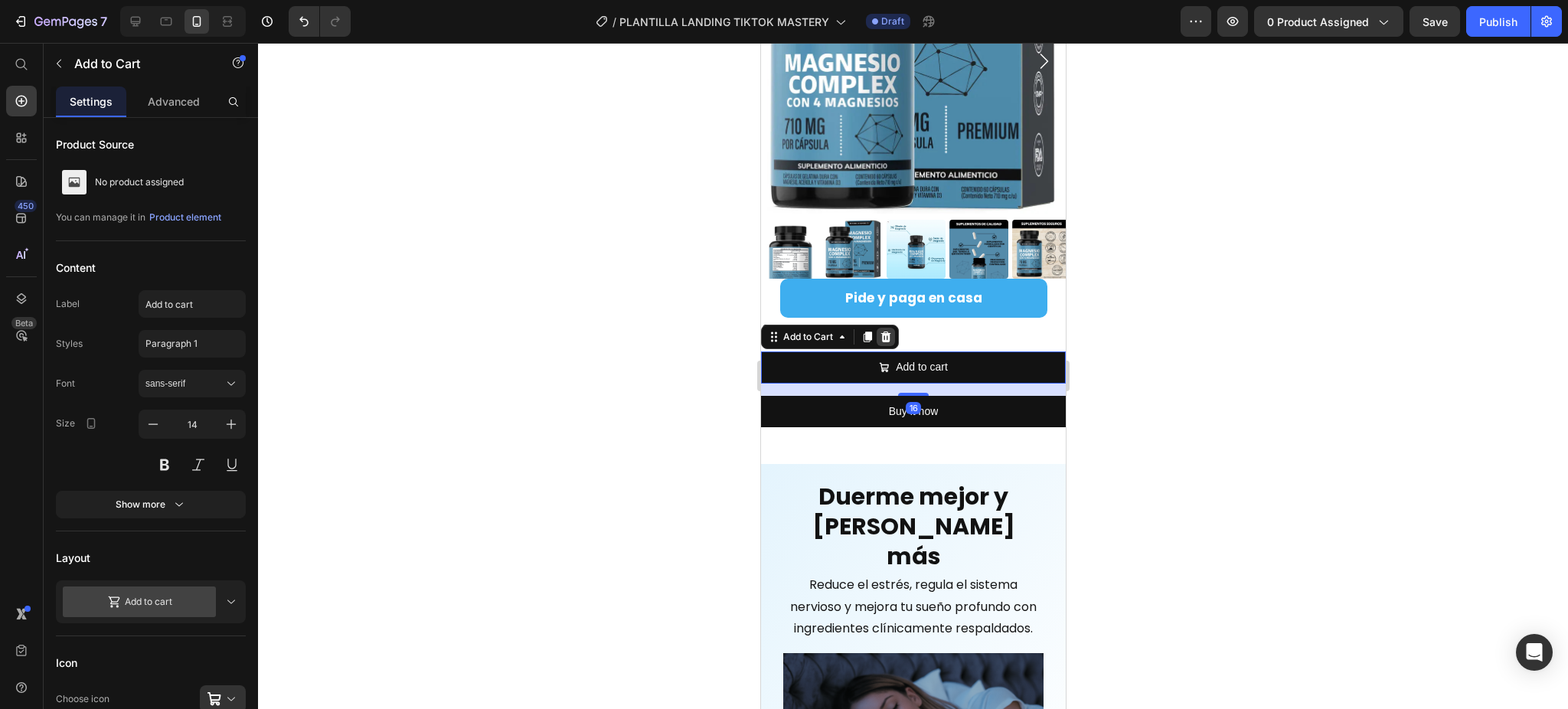 click 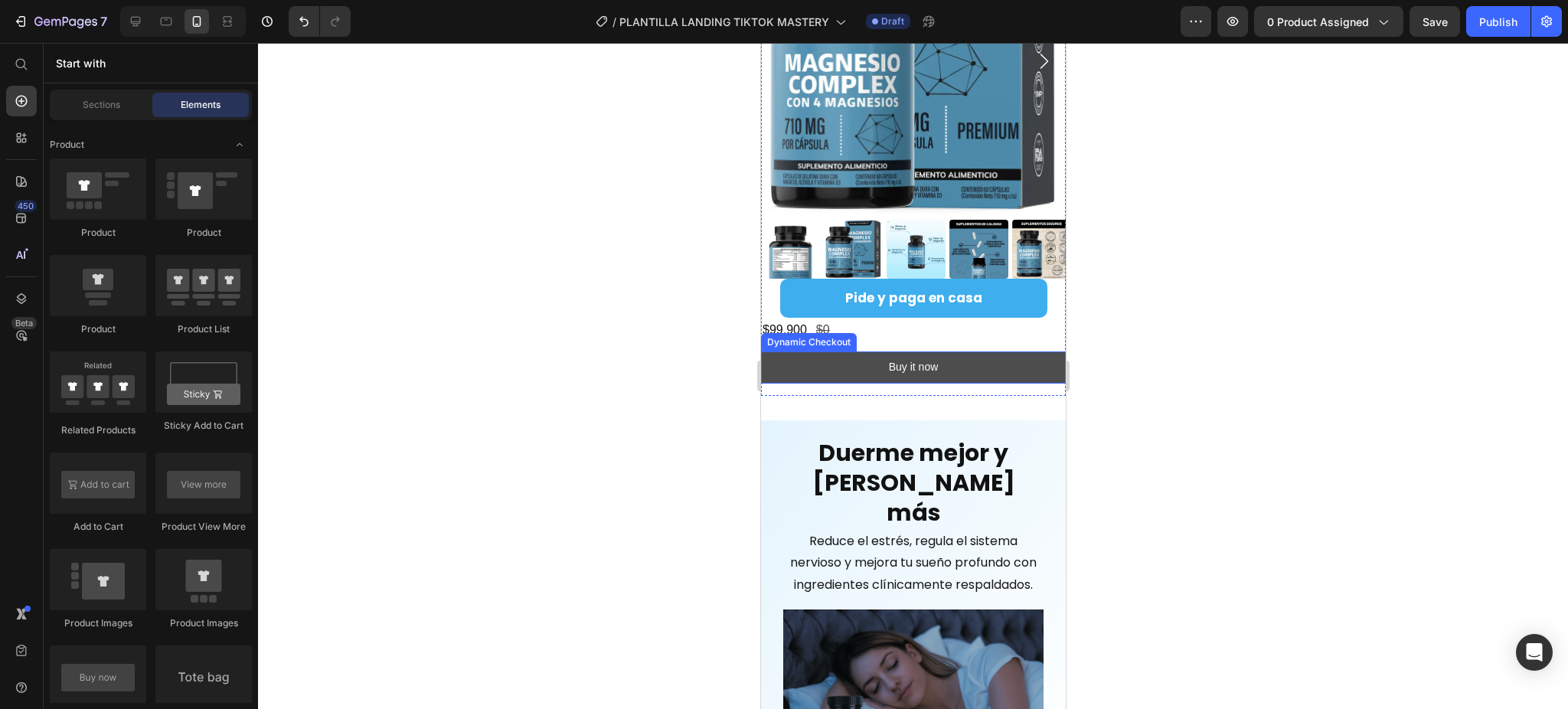 click on "Buy it now" at bounding box center (913, 367) 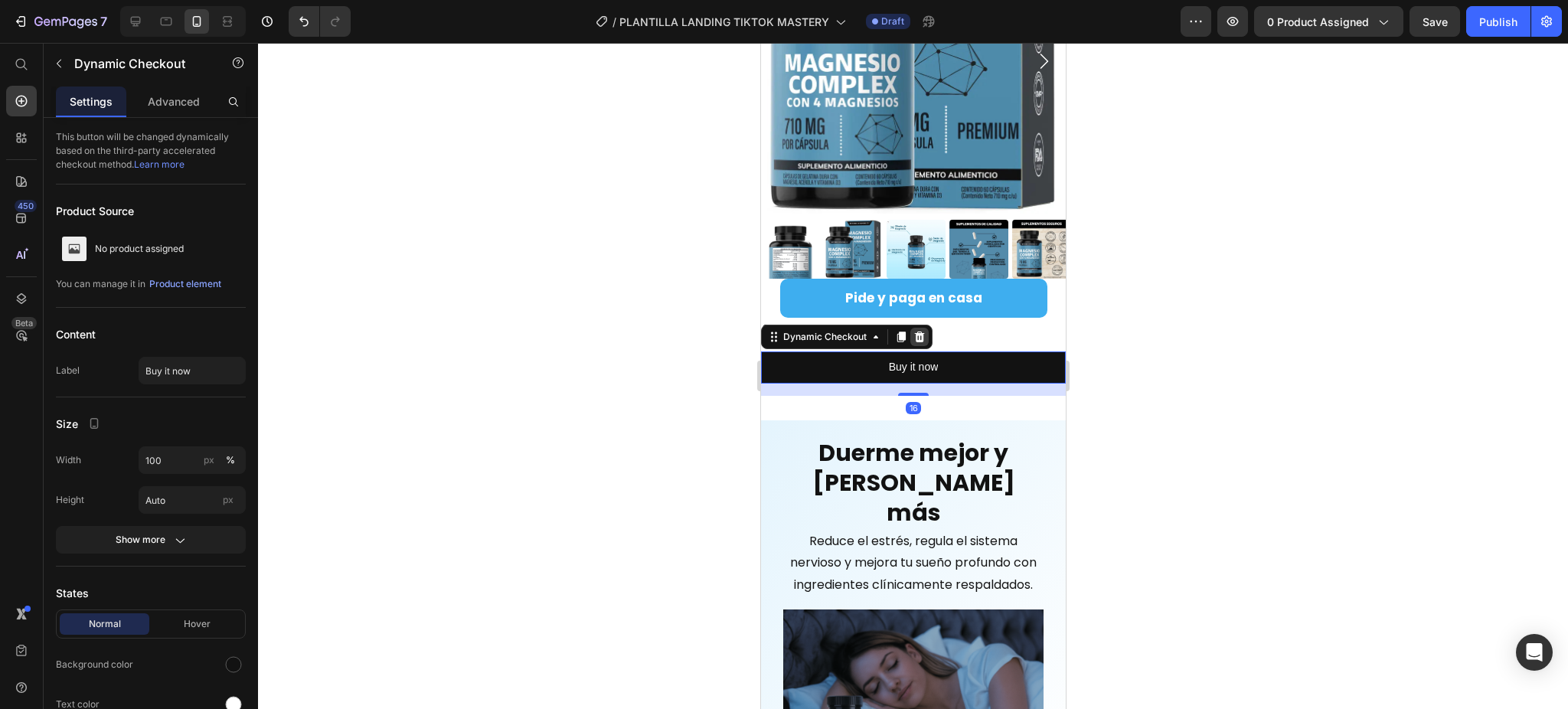 click 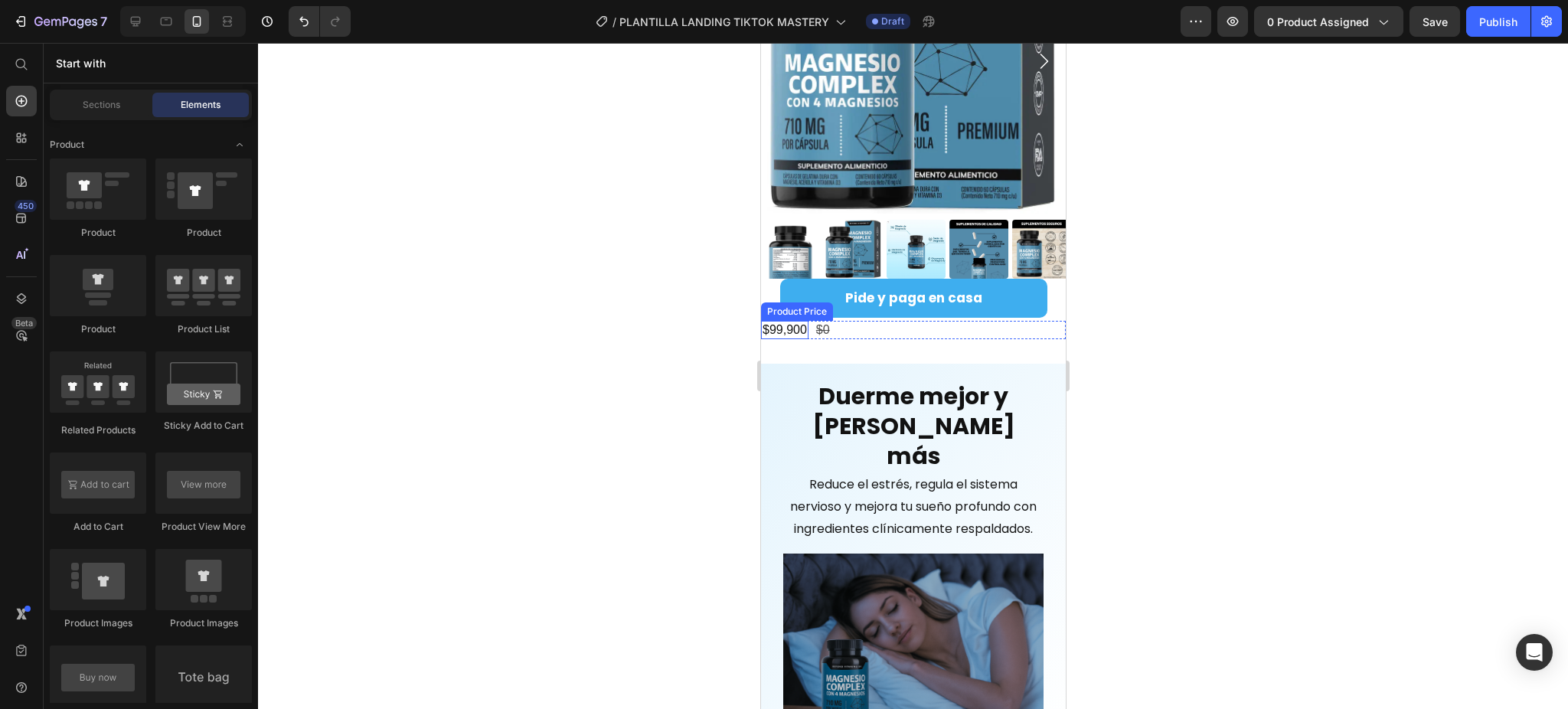 click on "$99,900" at bounding box center [784, 330] 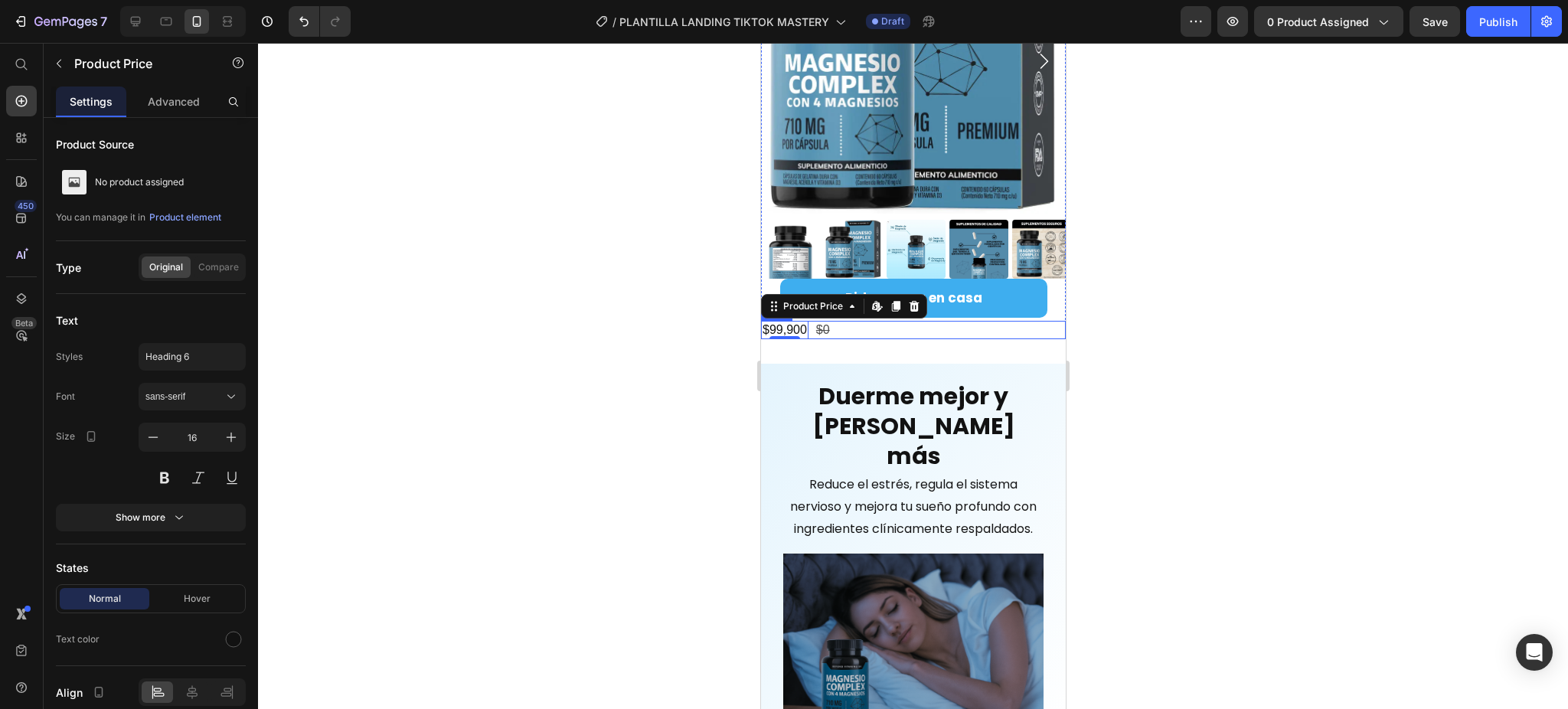 click on "$99,900 Product Price   Edit content in Shopify 0 $0 Product Price Row" at bounding box center (913, 330) 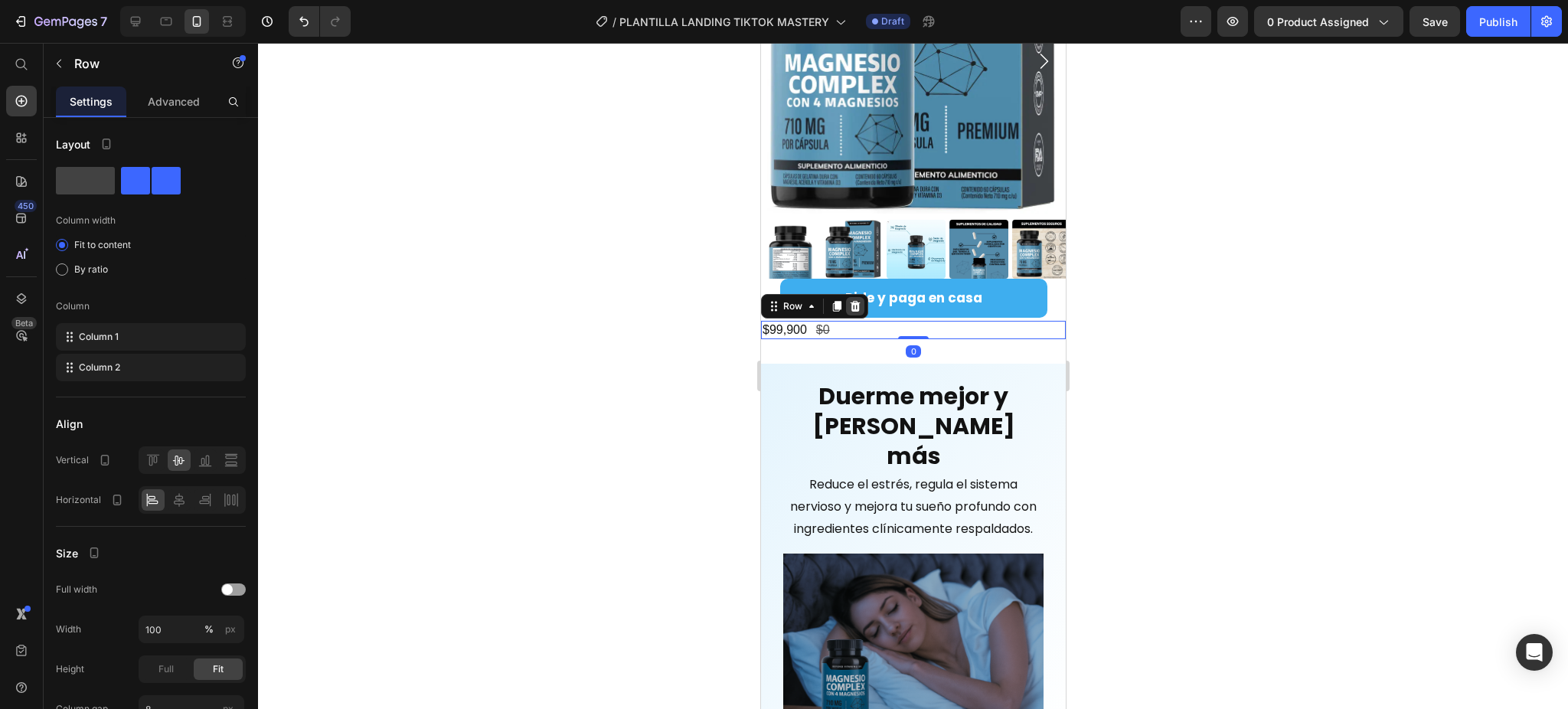 click 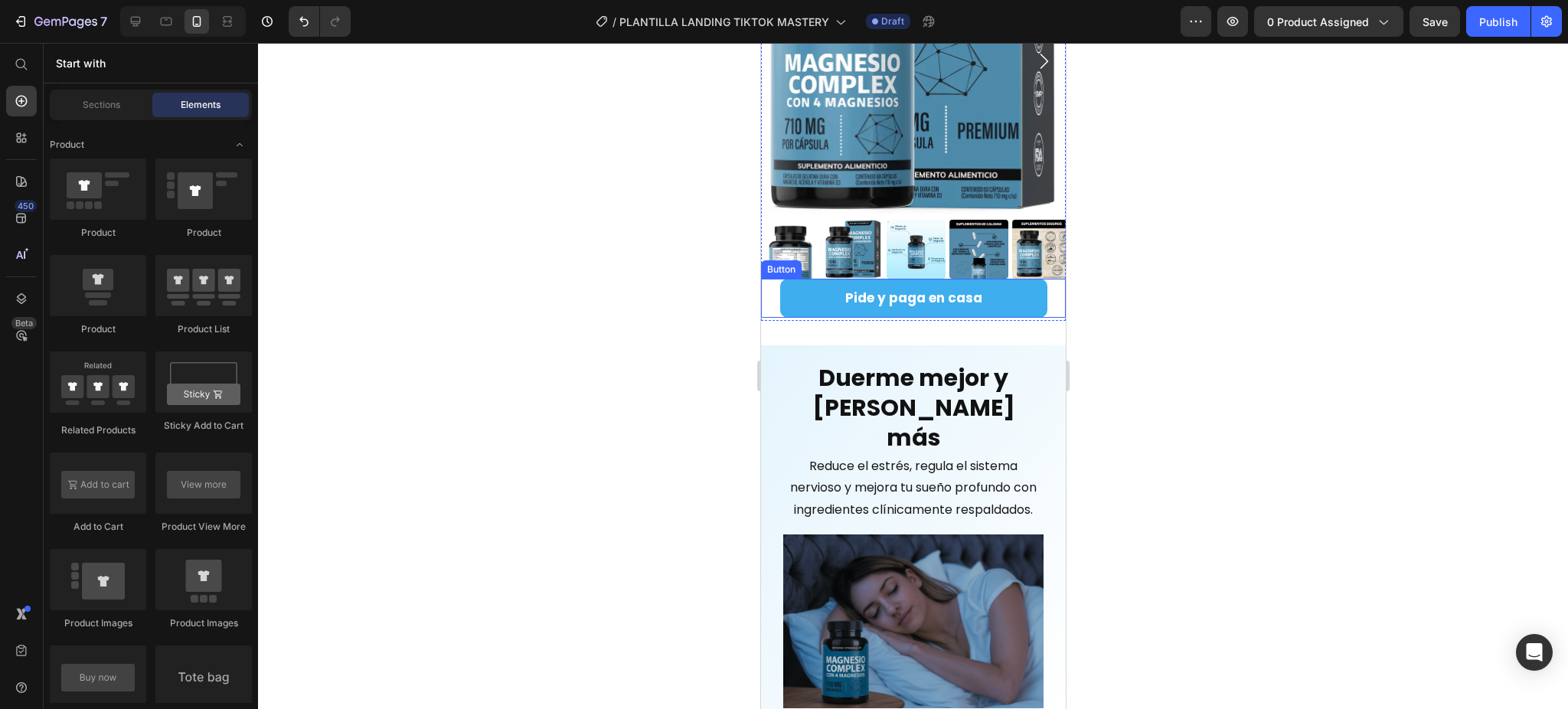 click on "Pide y paga en casa" at bounding box center (913, 298) 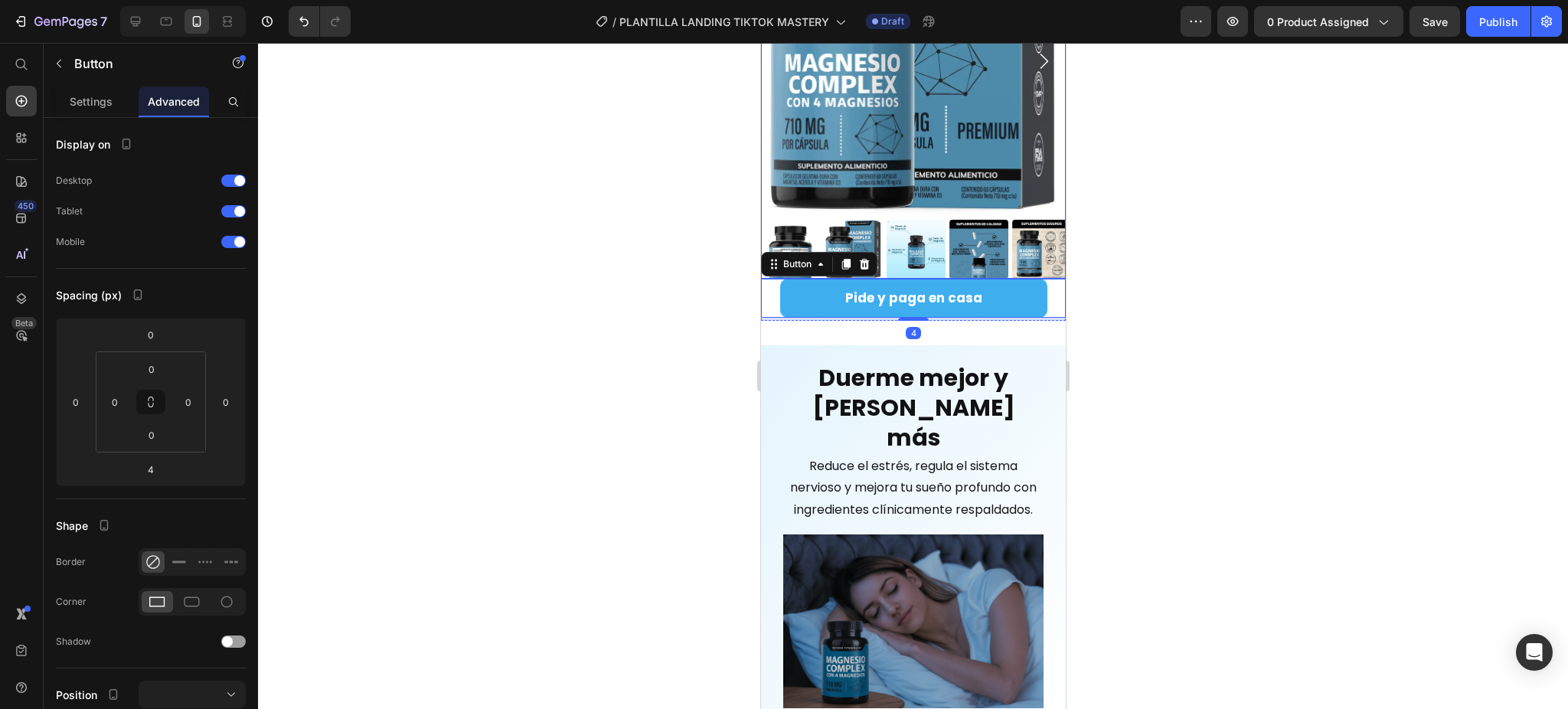 click at bounding box center (915, 249) 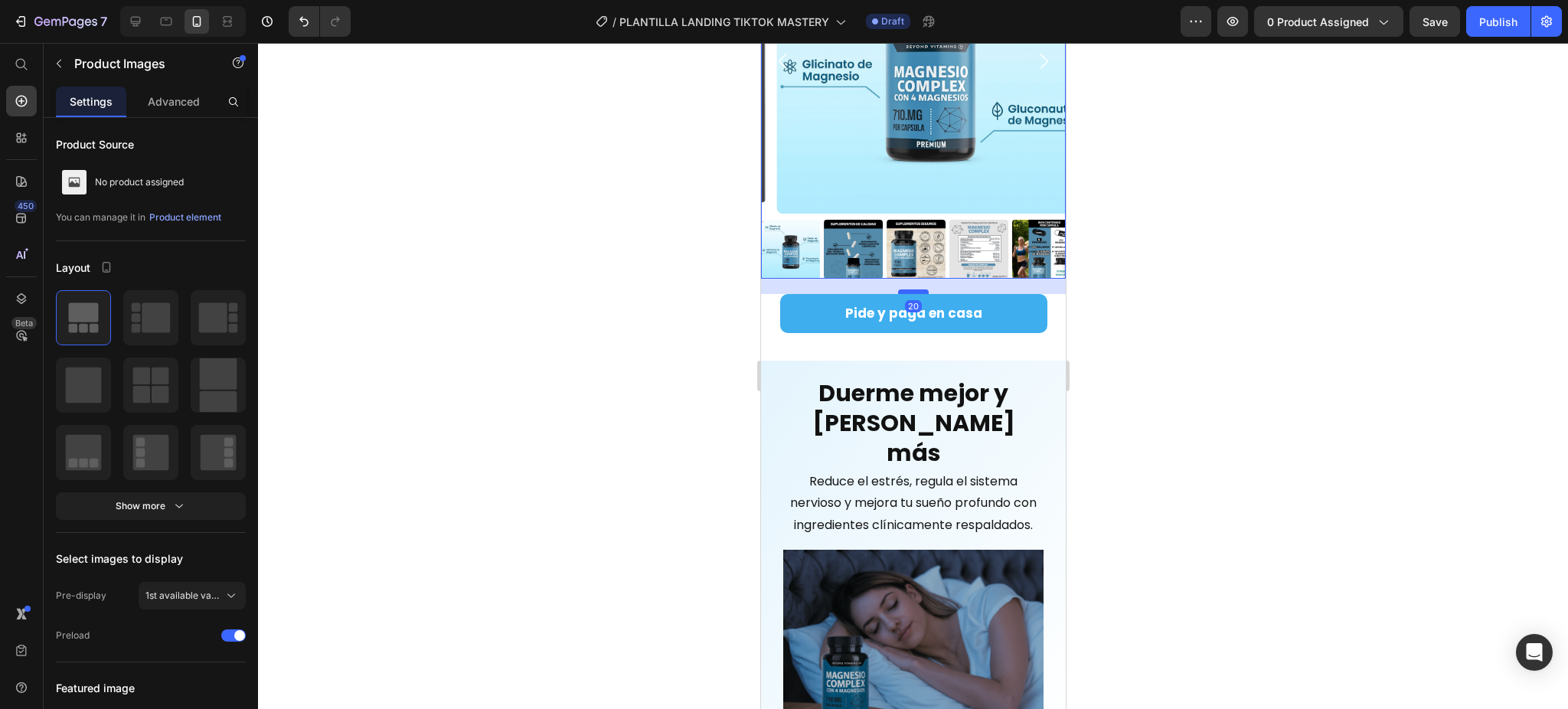 drag, startPoint x: 906, startPoint y: 243, endPoint x: 903, endPoint y: 258, distance: 15.297059 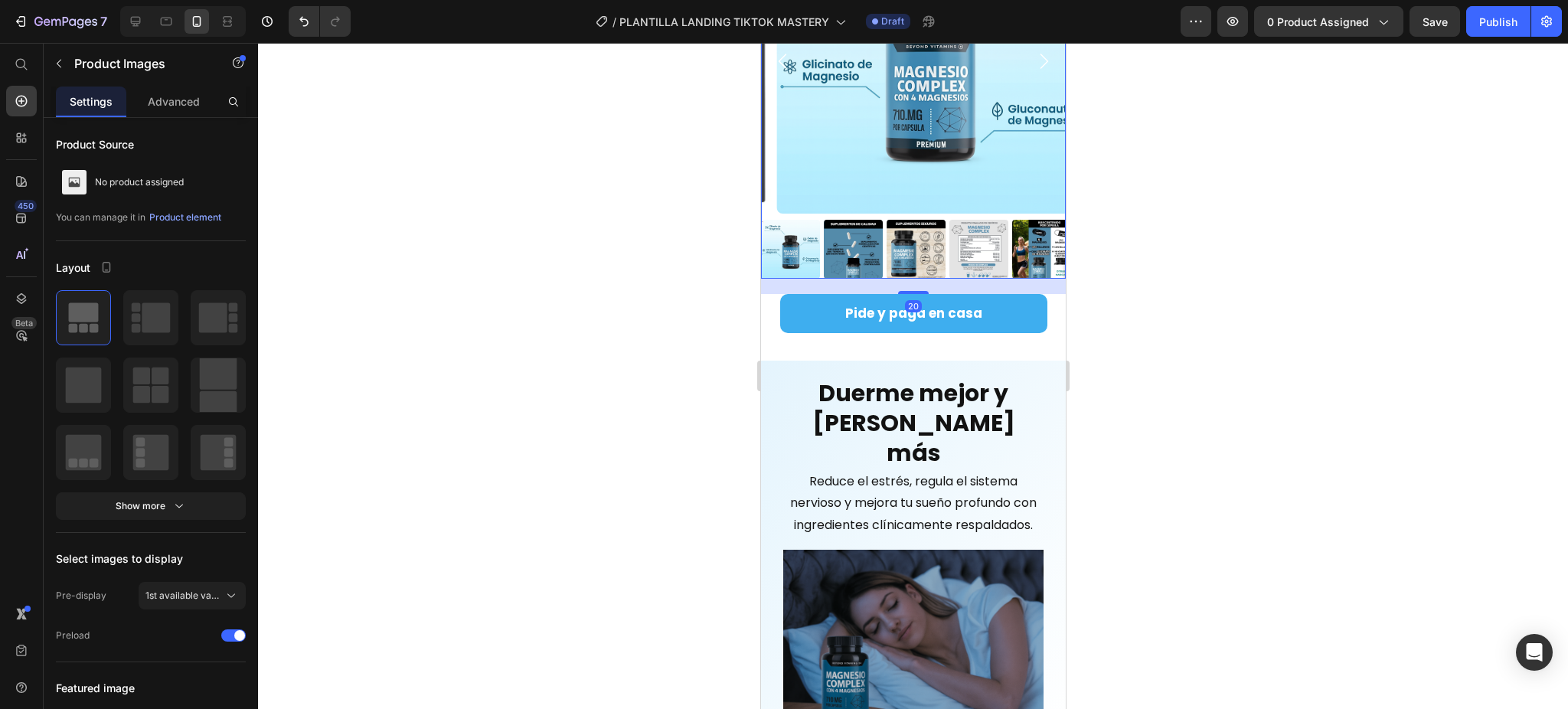 click 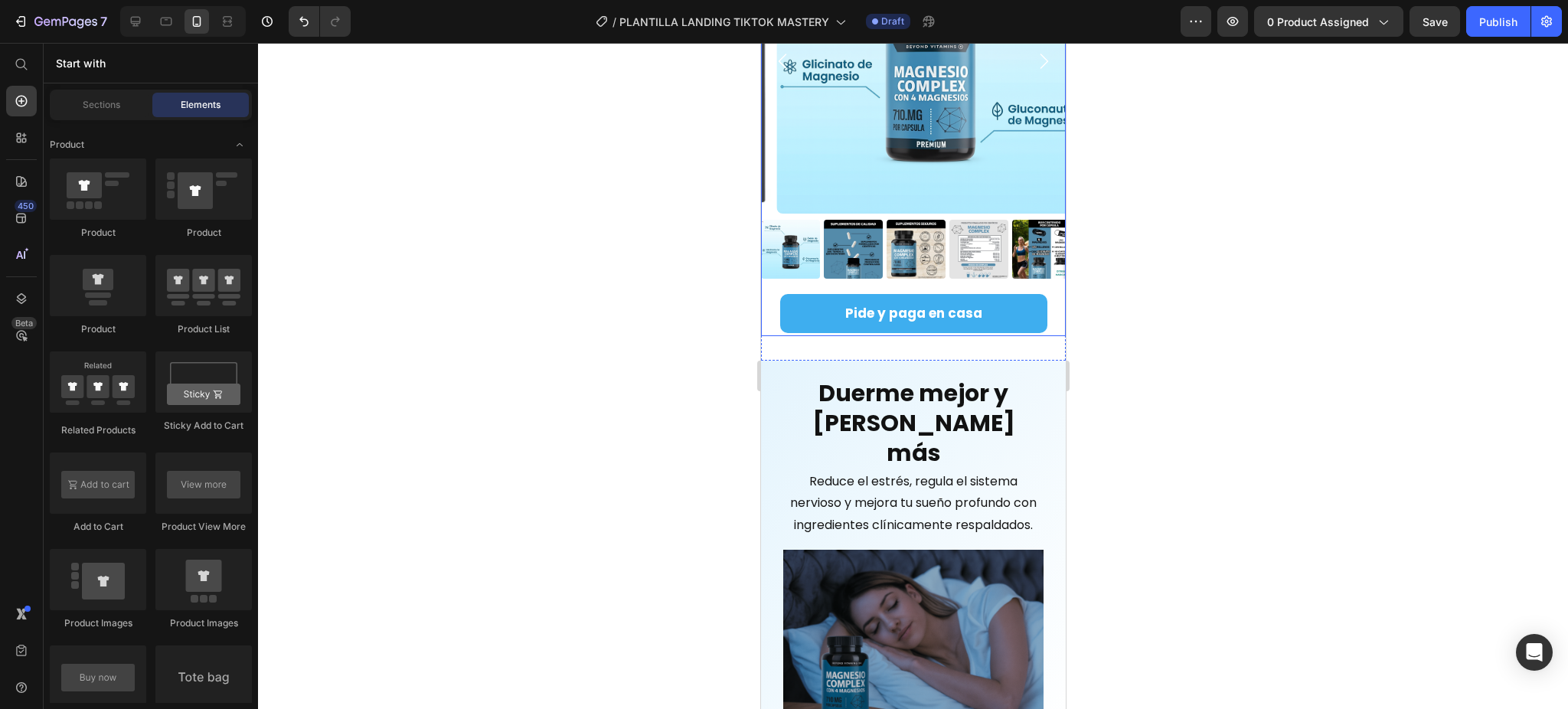 click on "Product Images" at bounding box center (913, 101) 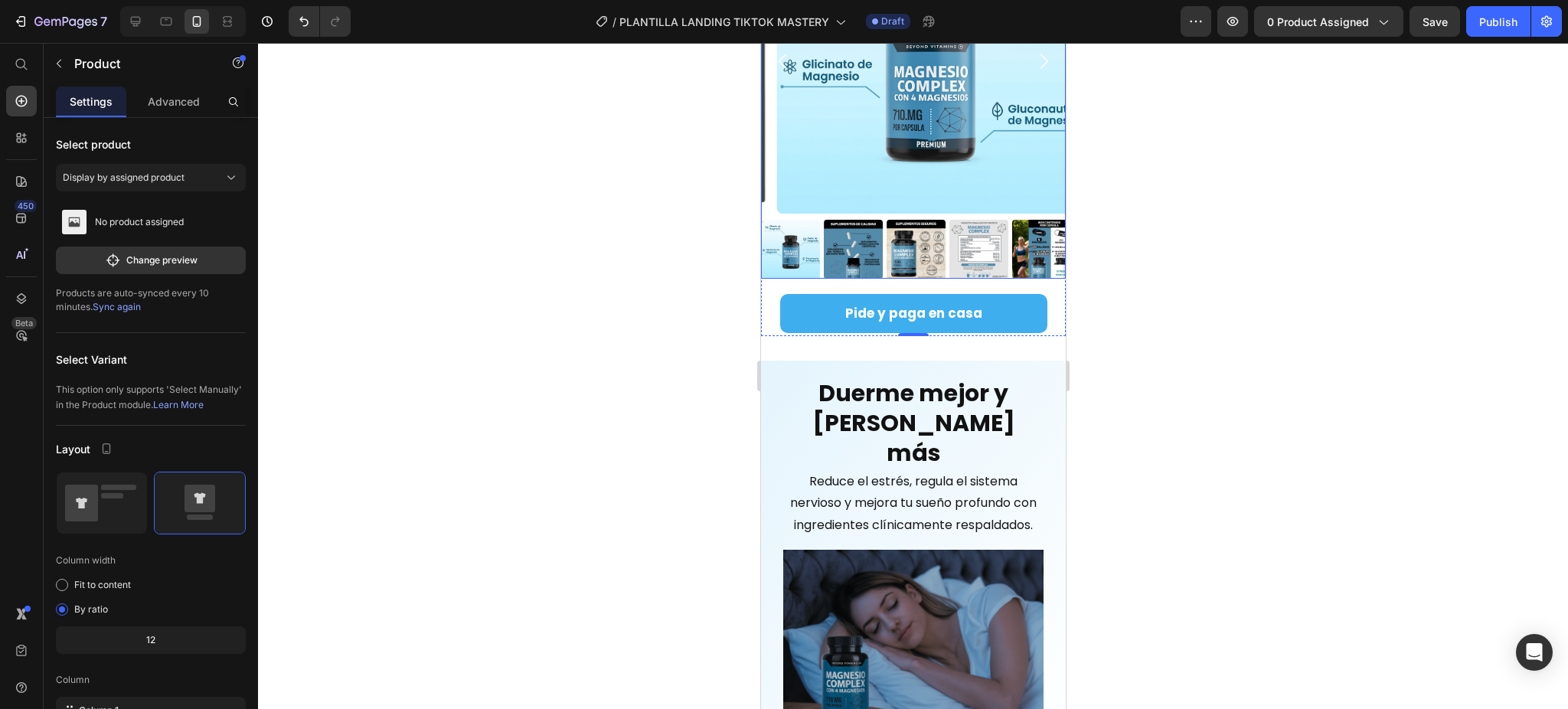 click at bounding box center [915, 249] 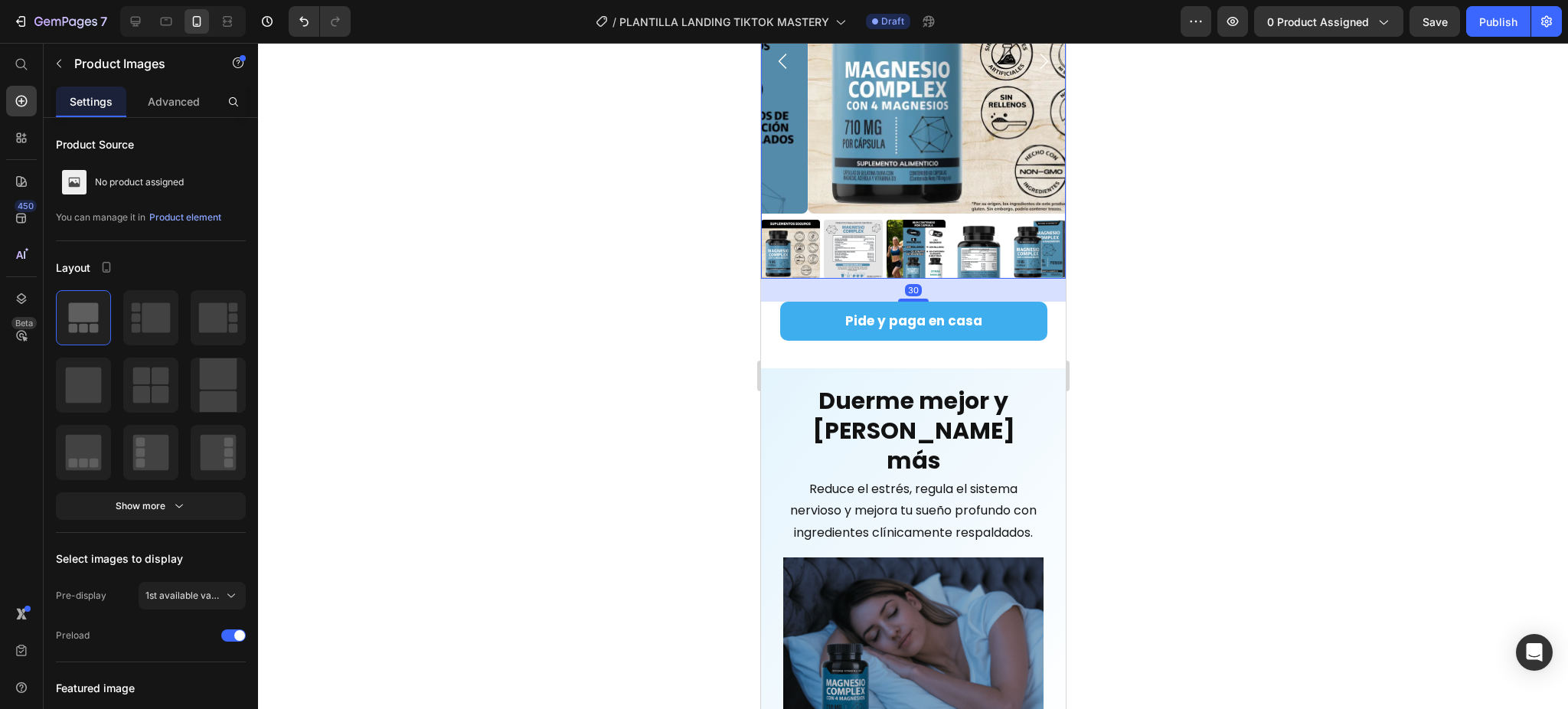 drag, startPoint x: 900, startPoint y: 261, endPoint x: 899, endPoint y: 269, distance: 8.062258 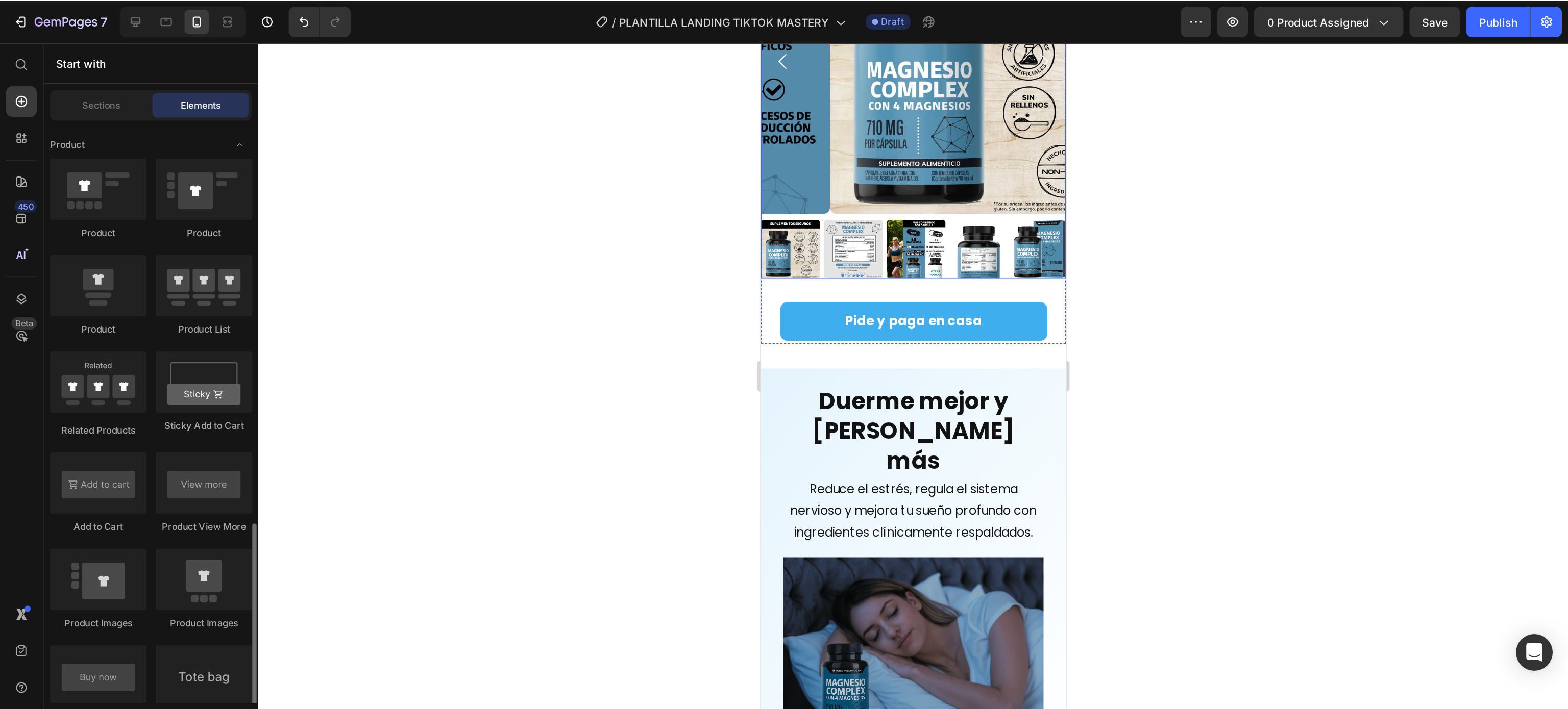 scroll, scrollTop: 1927, scrollLeft: 0, axis: vertical 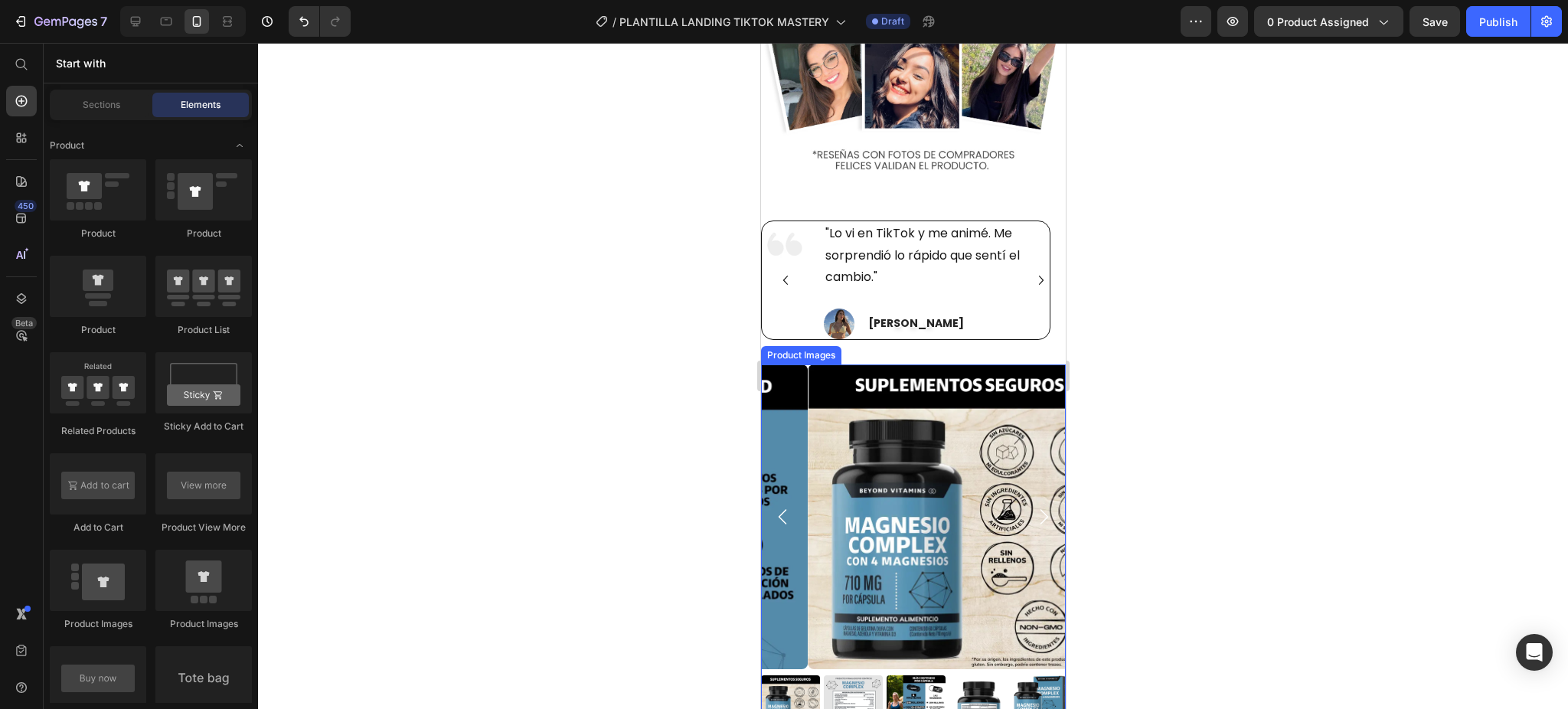 click at bounding box center (959, 517) 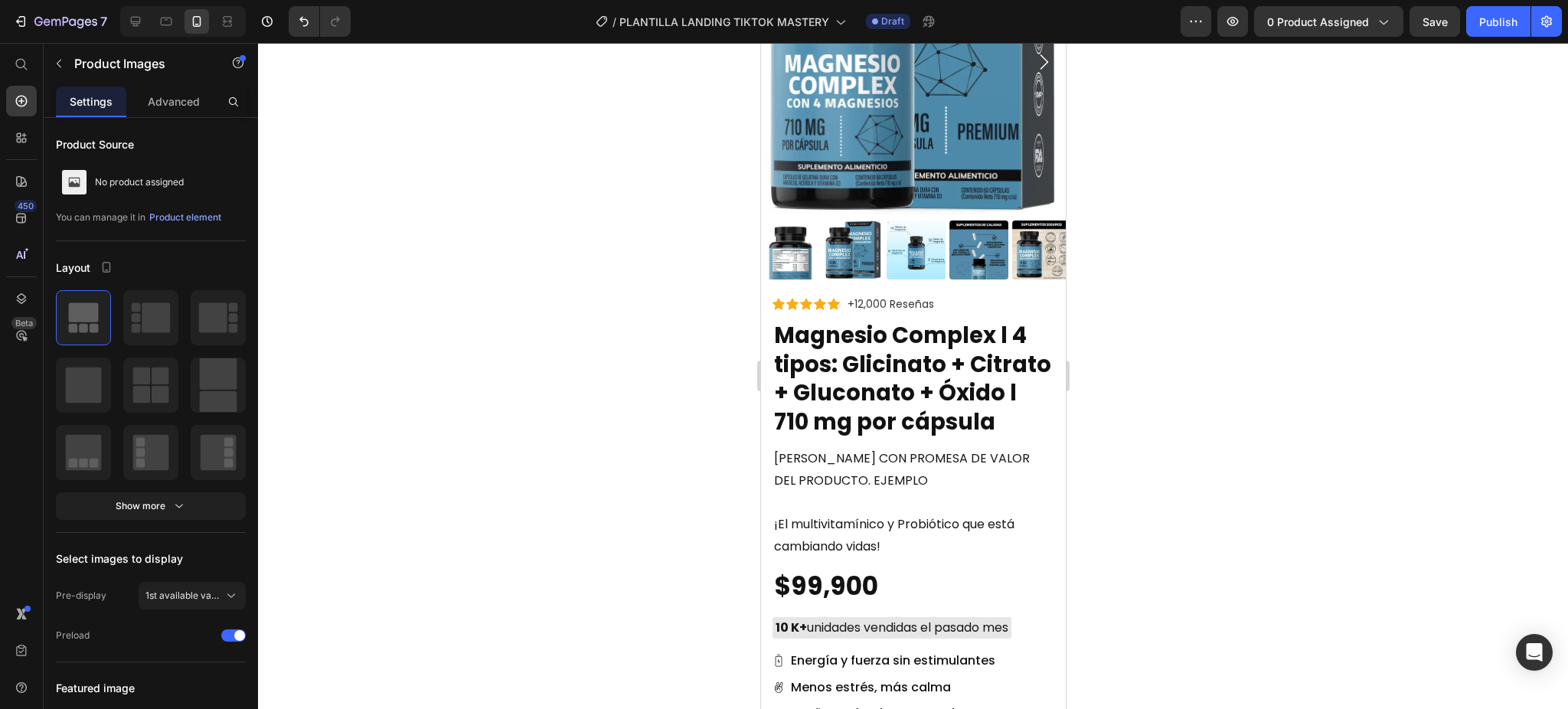 scroll, scrollTop: 1421, scrollLeft: 0, axis: vertical 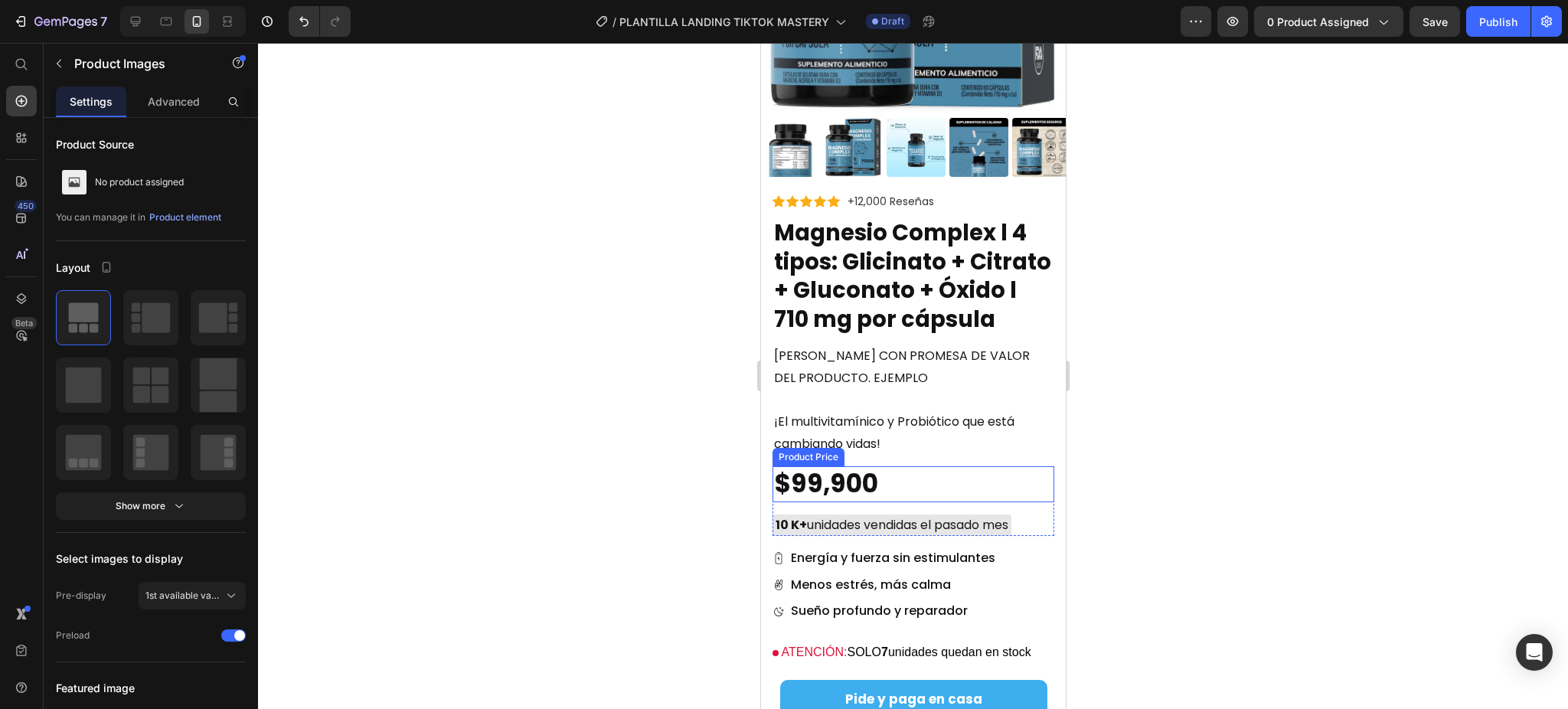 click on "$99,900" at bounding box center [913, 484] 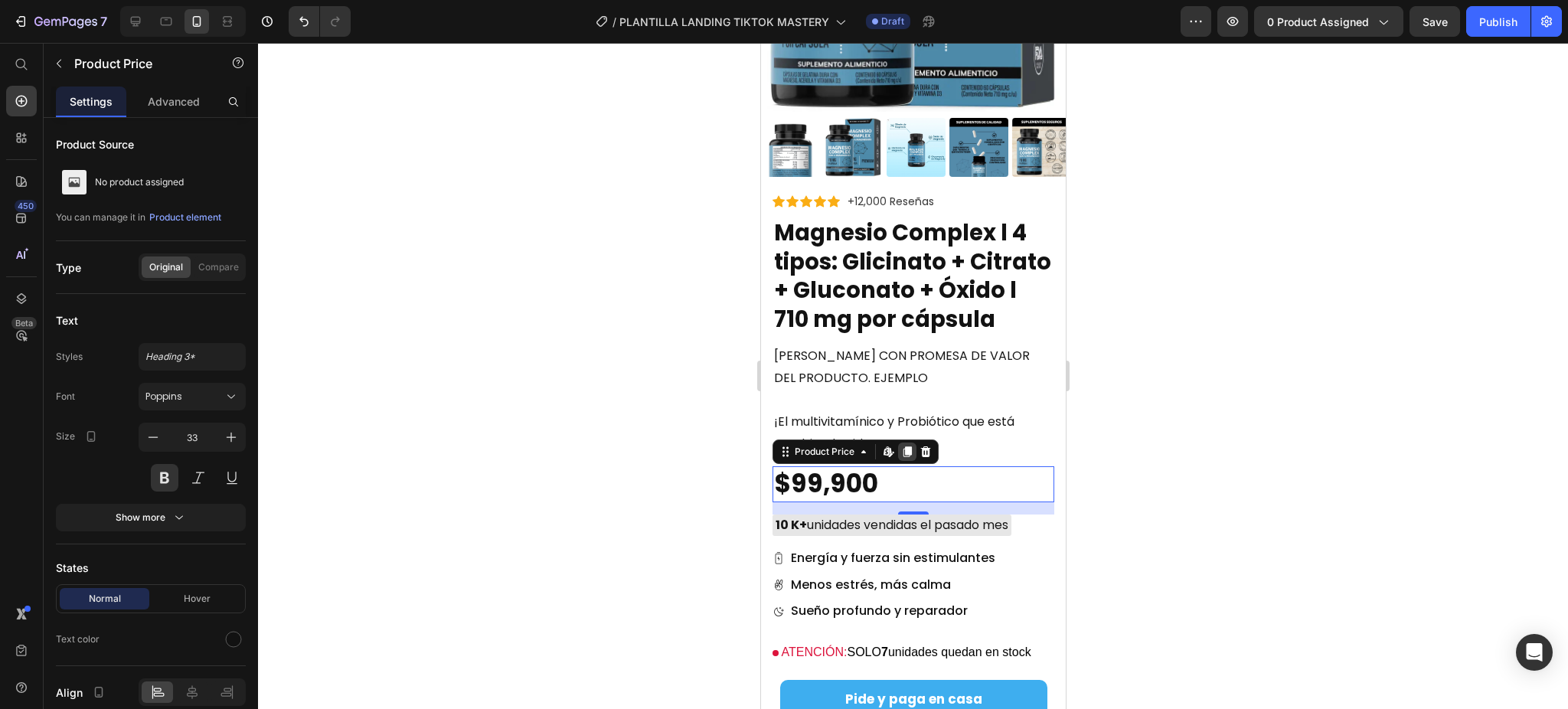 click 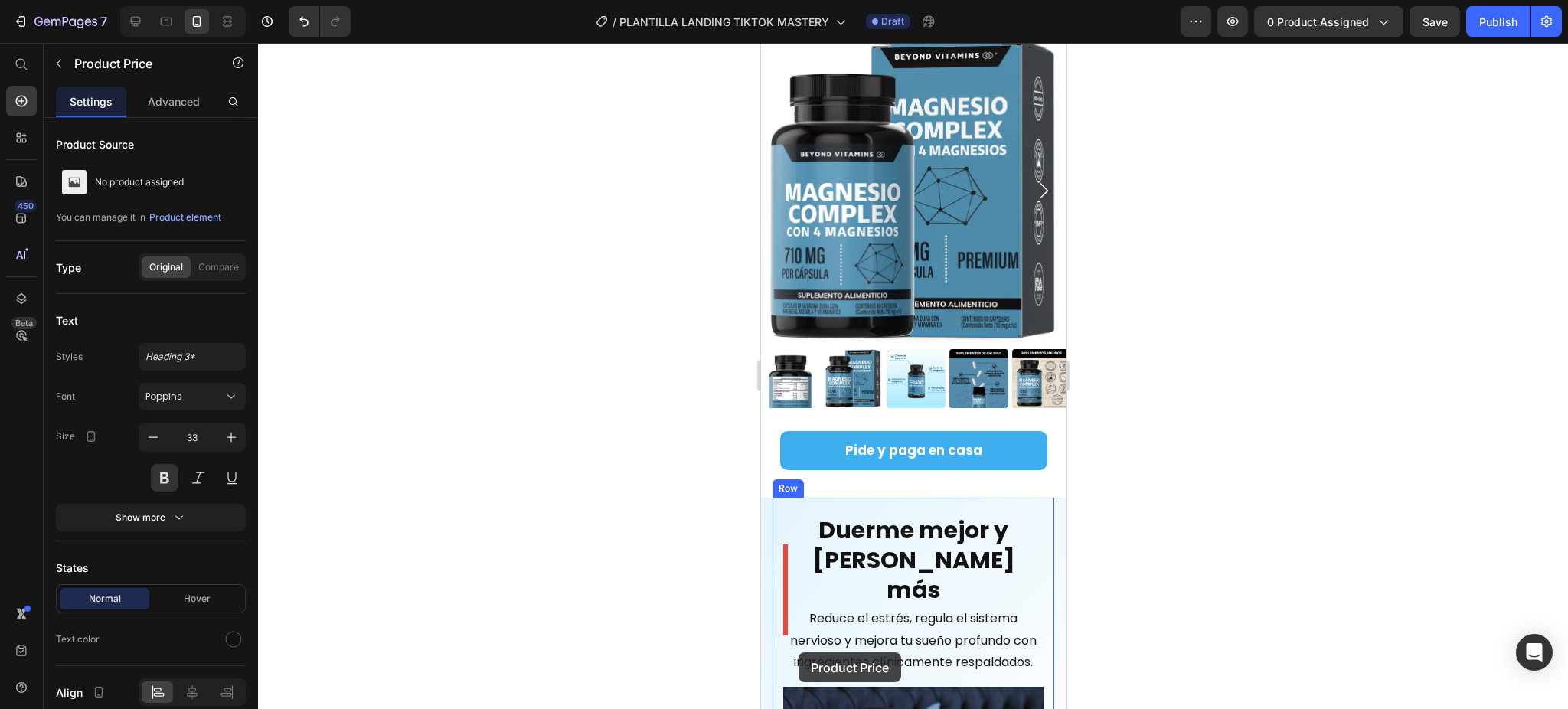 scroll, scrollTop: 2771, scrollLeft: 0, axis: vertical 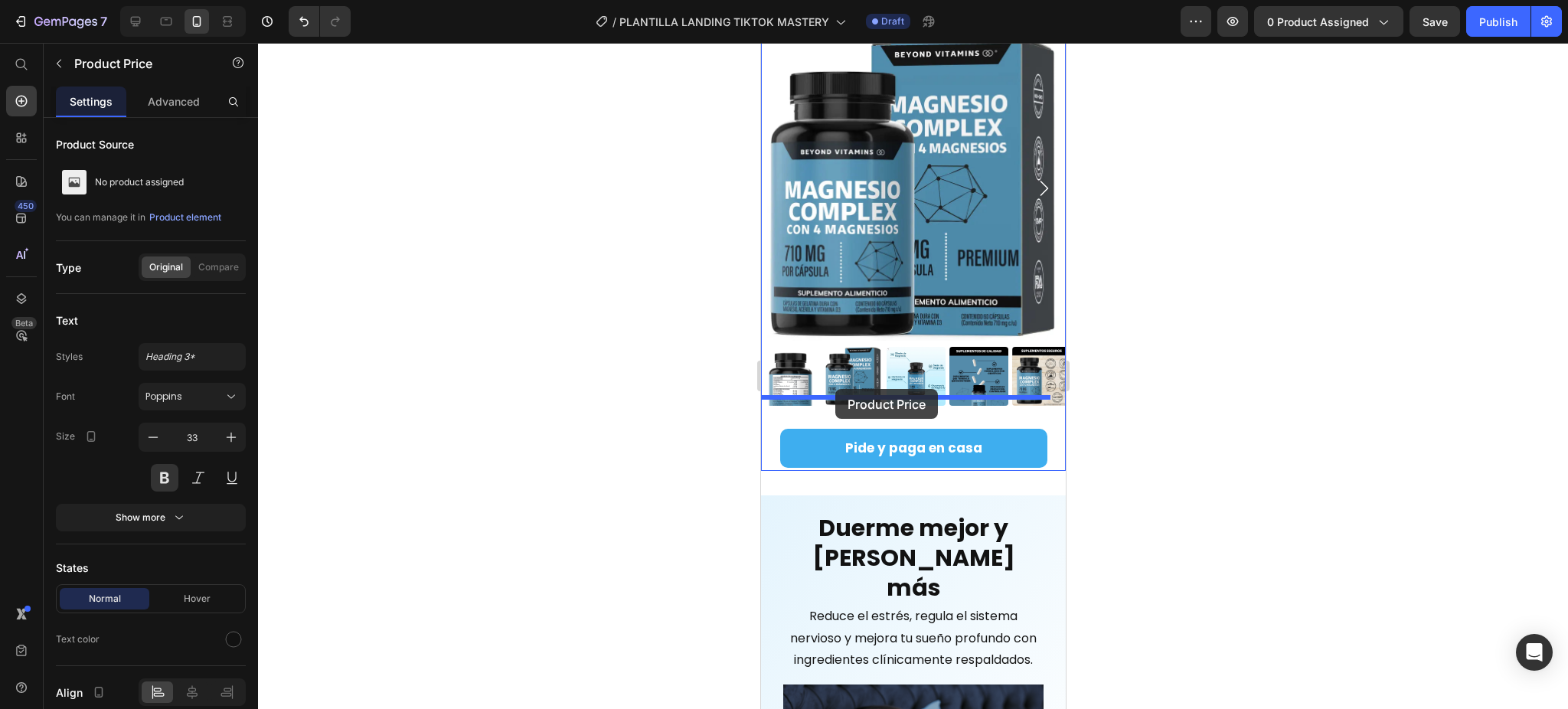 drag, startPoint x: 804, startPoint y: 455, endPoint x: 835, endPoint y: 389, distance: 72.917762 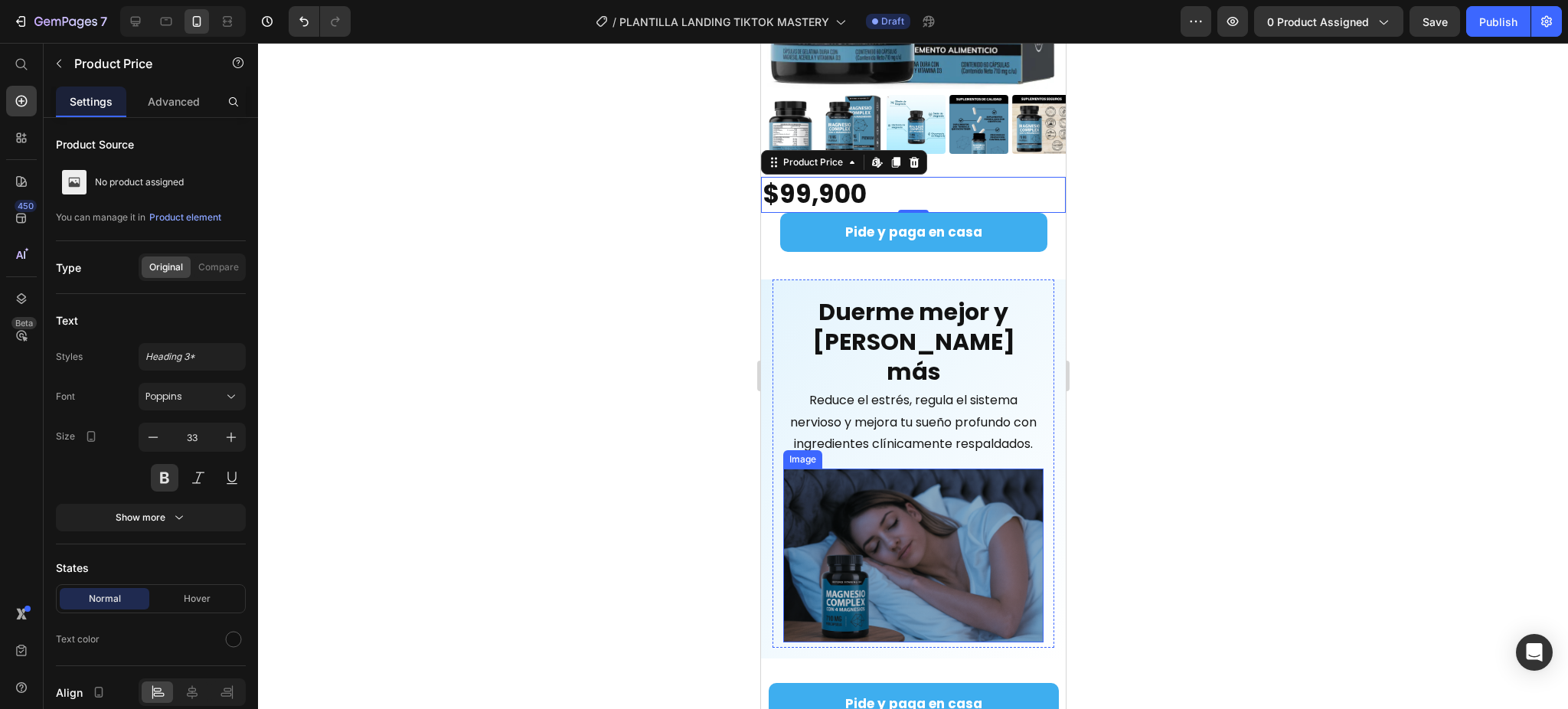 scroll, scrollTop: 2620, scrollLeft: 0, axis: vertical 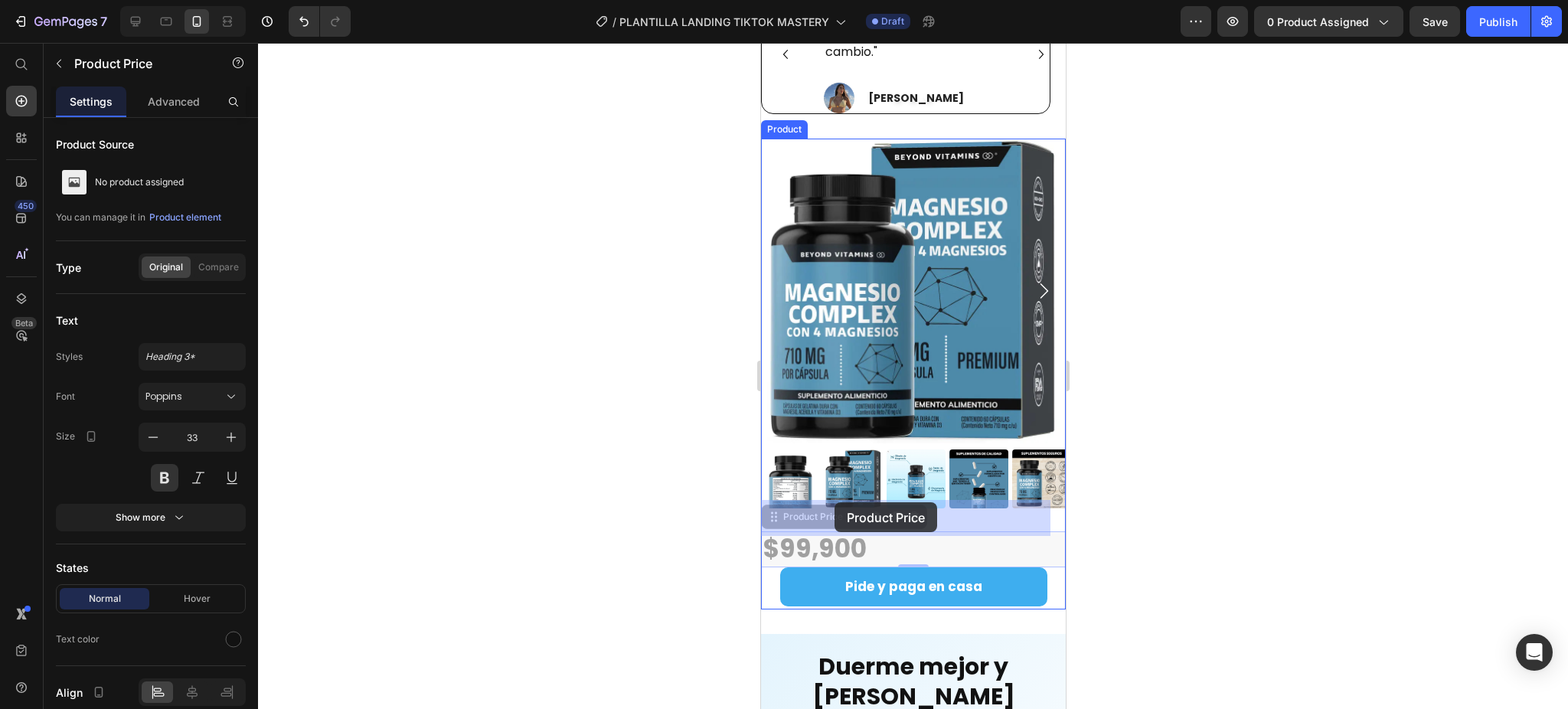 drag, startPoint x: 788, startPoint y: 486, endPoint x: 834, endPoint y: 502, distance: 48.70318 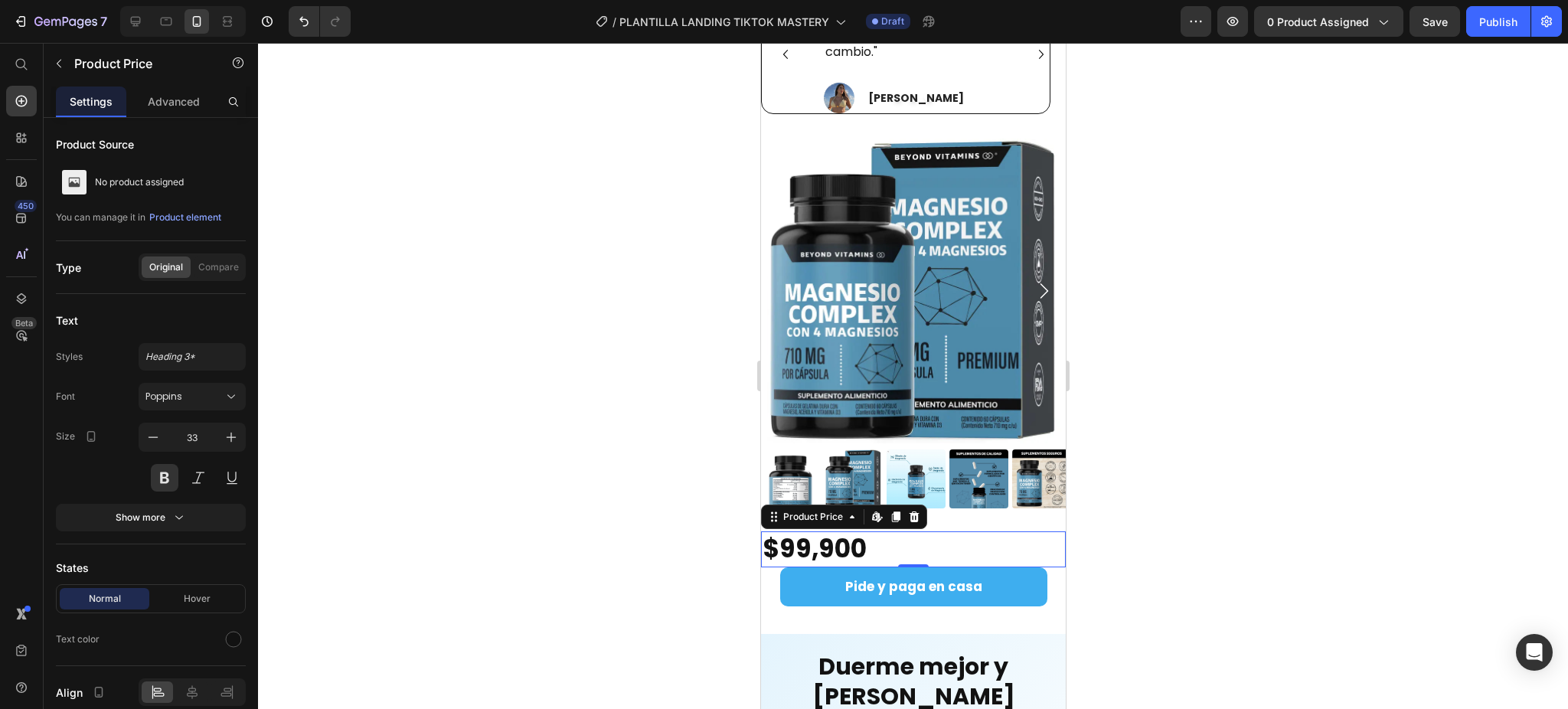 click 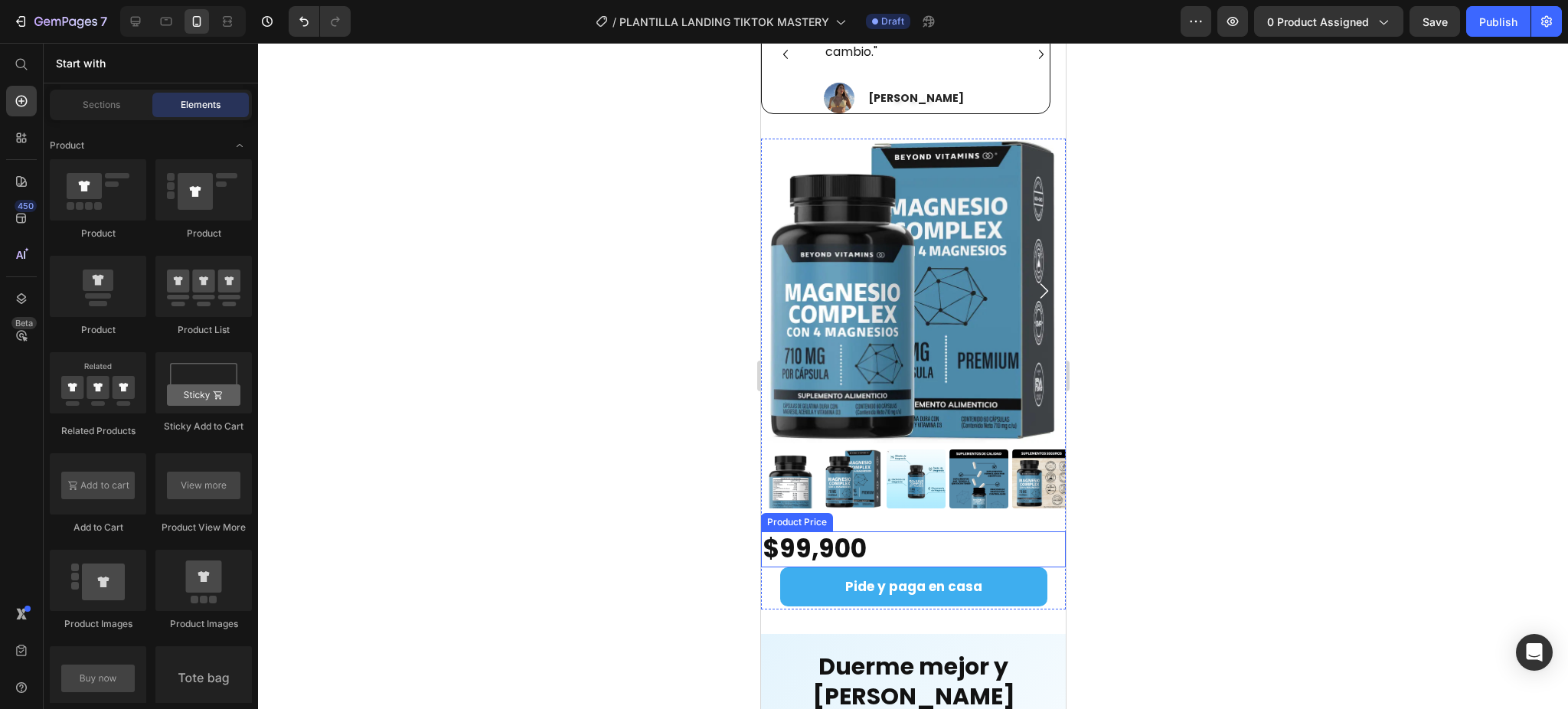 click on "$99,900" at bounding box center [913, 549] 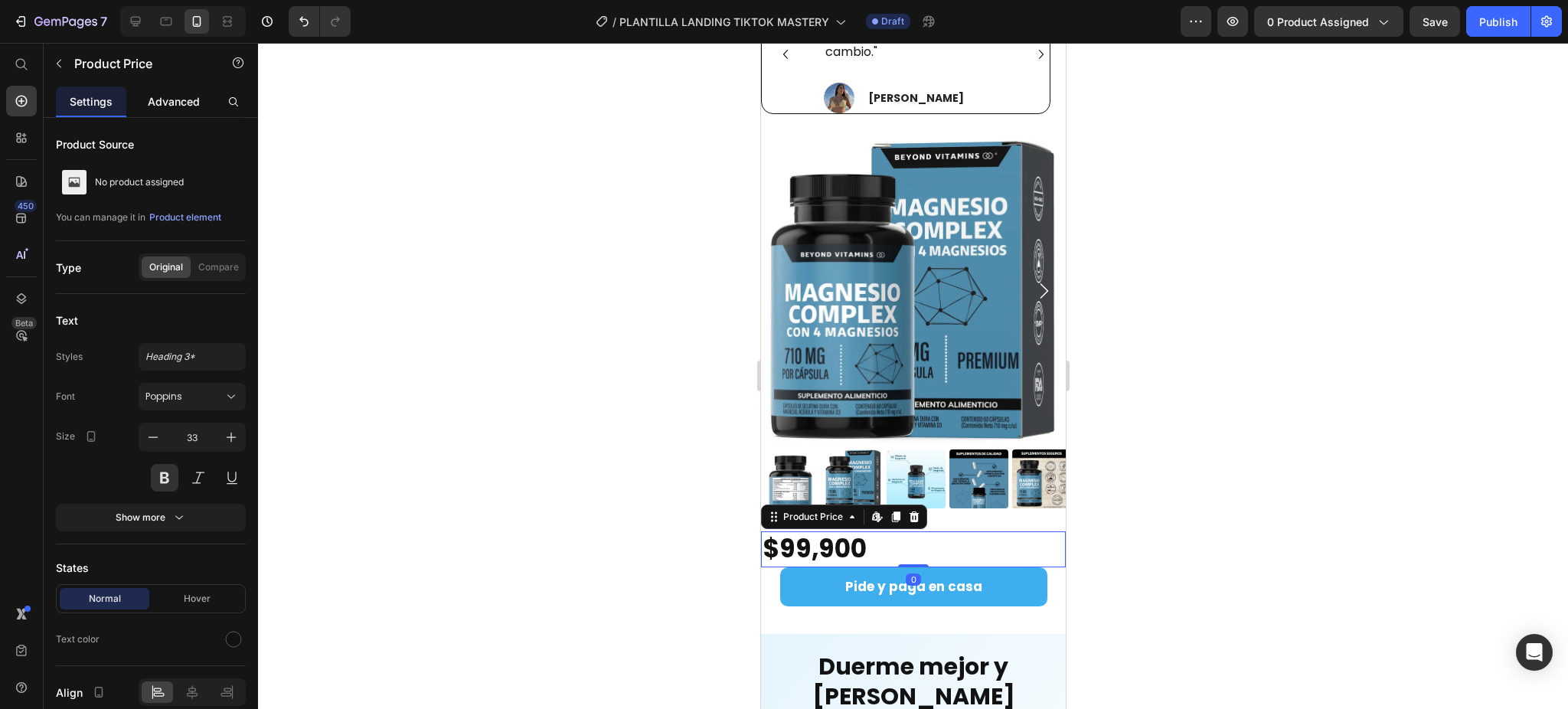 click on "Advanced" at bounding box center (174, 101) 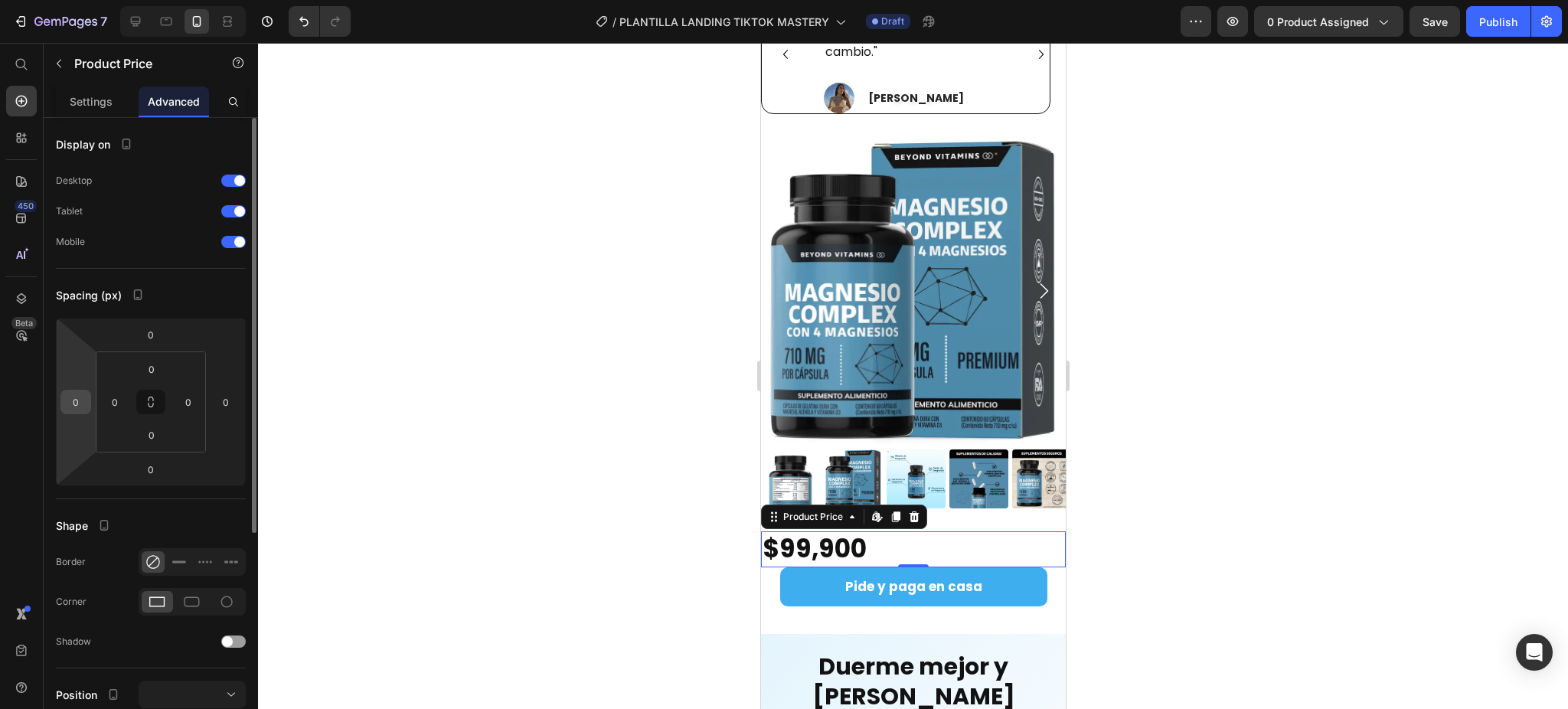 click on "7  Version history  /  PLANTILLA LANDING TIKTOK MASTERY Draft Preview 0 product assigned  Save   Publish  450 Beta Start with Sections Elements Hero Section Product Detail Brands Trusted Badges Guarantee Product Breakdown How to use Testimonials Compare Bundle FAQs Social Proof Brand Story Product List Collection Blog List Contact Sticky Add to Cart Custom Footer Browse Library 450 Layout
Row
Row
Row
Row Text
Heading
Text Block Button
Button
Button
Sticky Back to top Media" at bounding box center [784, 0] 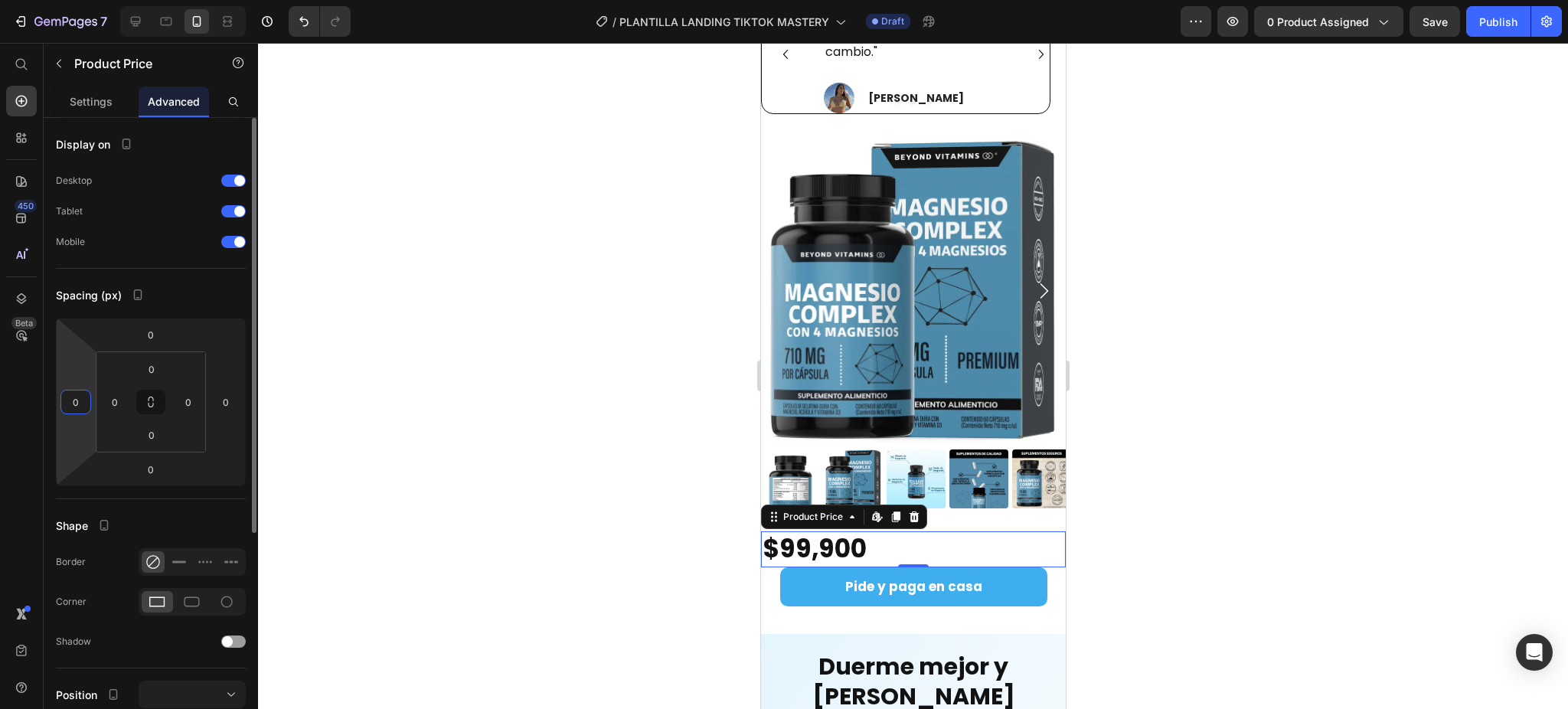 type on "2" 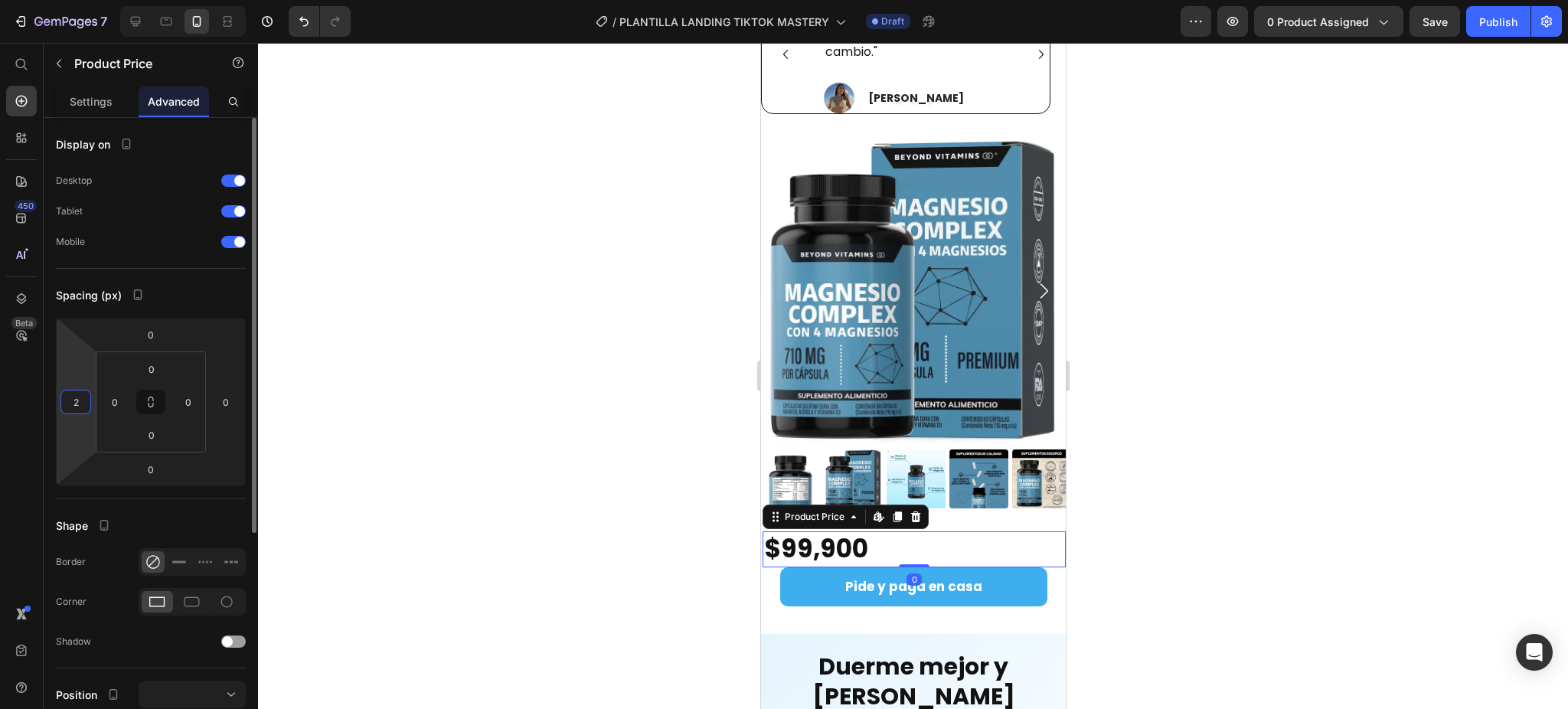 click on "2" at bounding box center (76, 402) 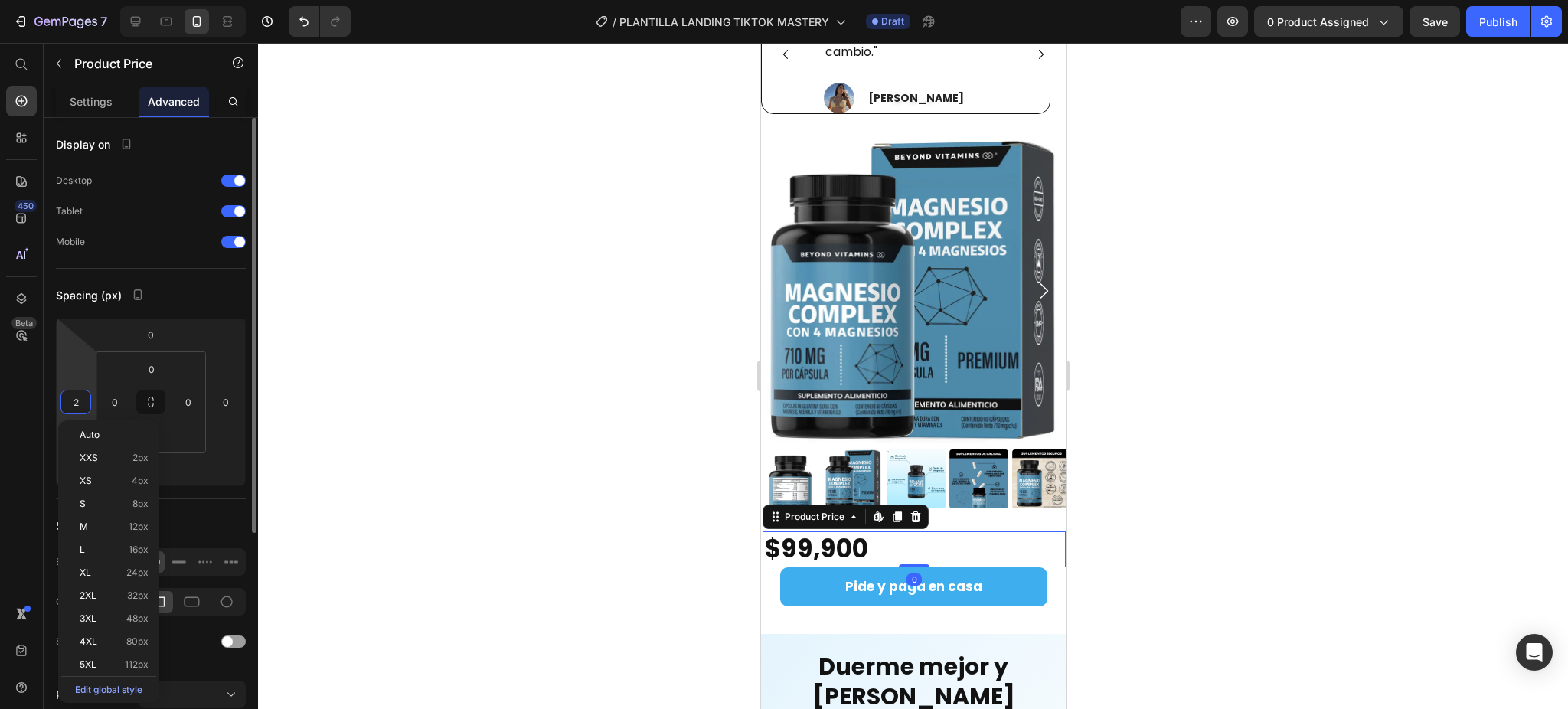 click on "2" at bounding box center (76, 402) 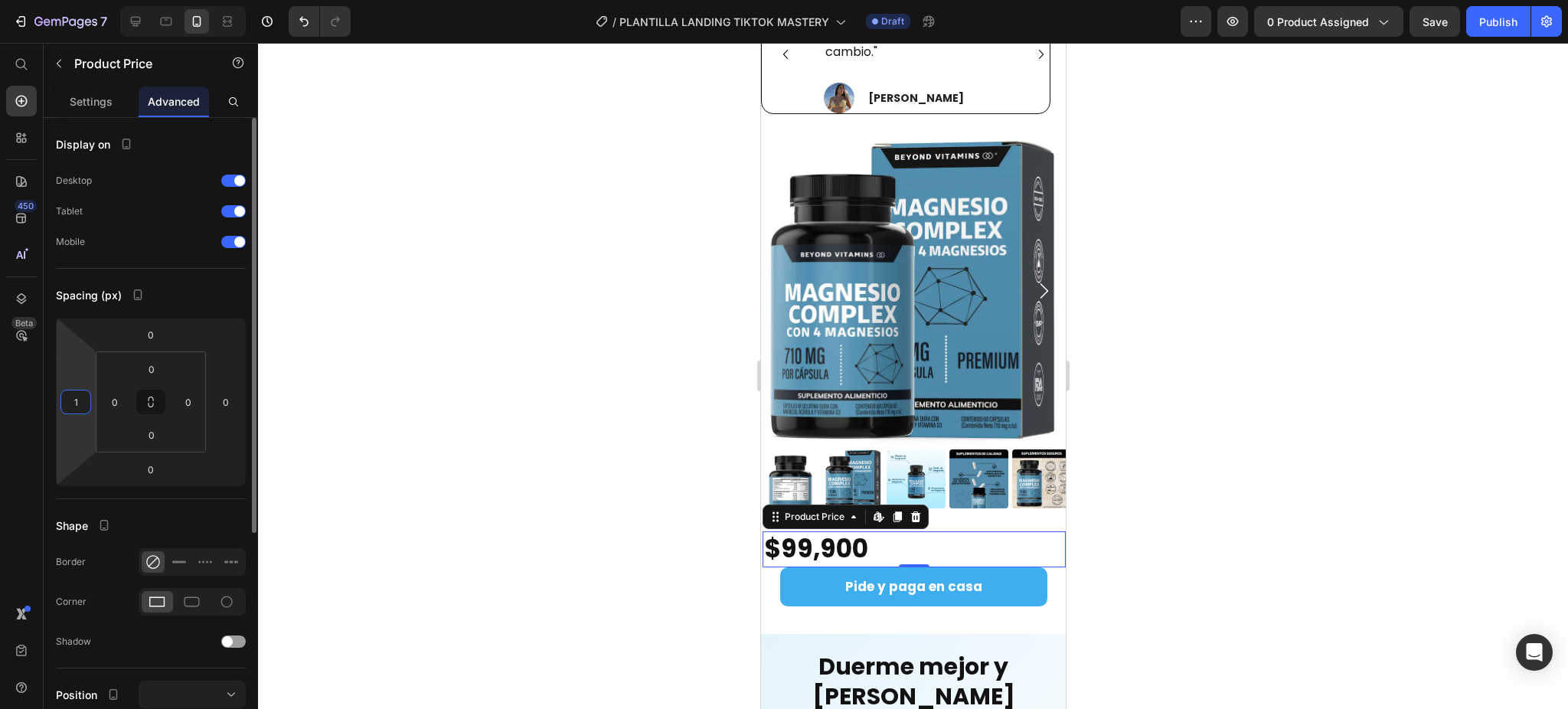 type on "10" 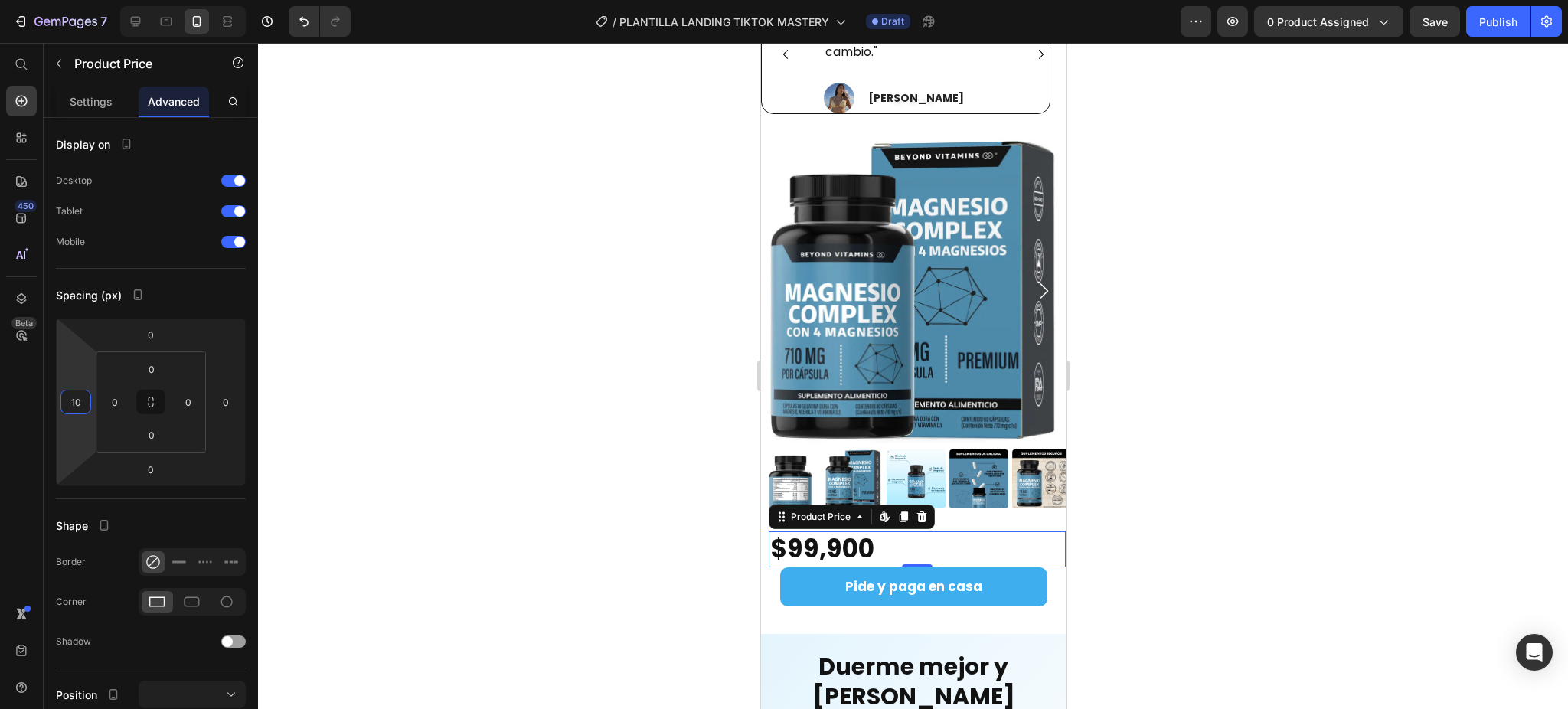 click 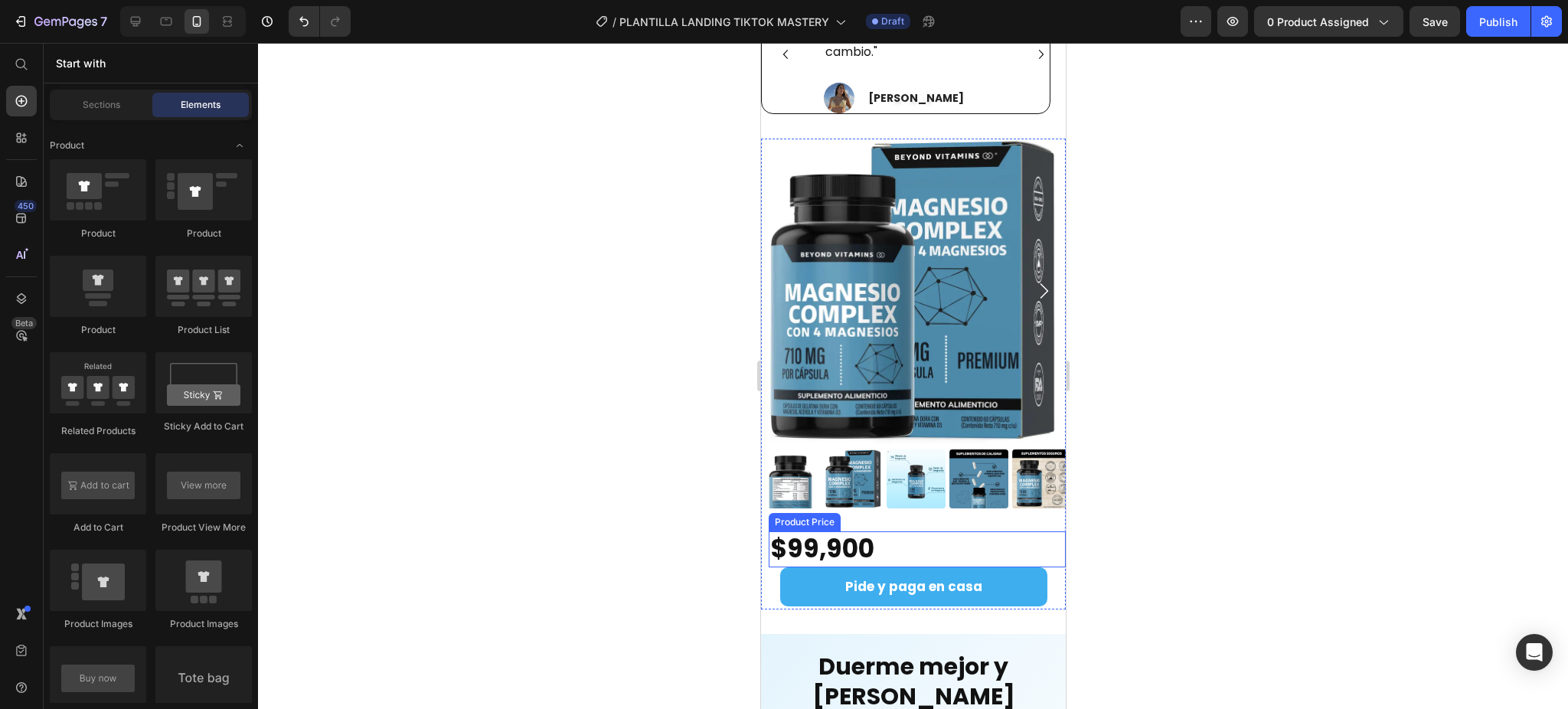 click on "$99,900" at bounding box center (916, 549) 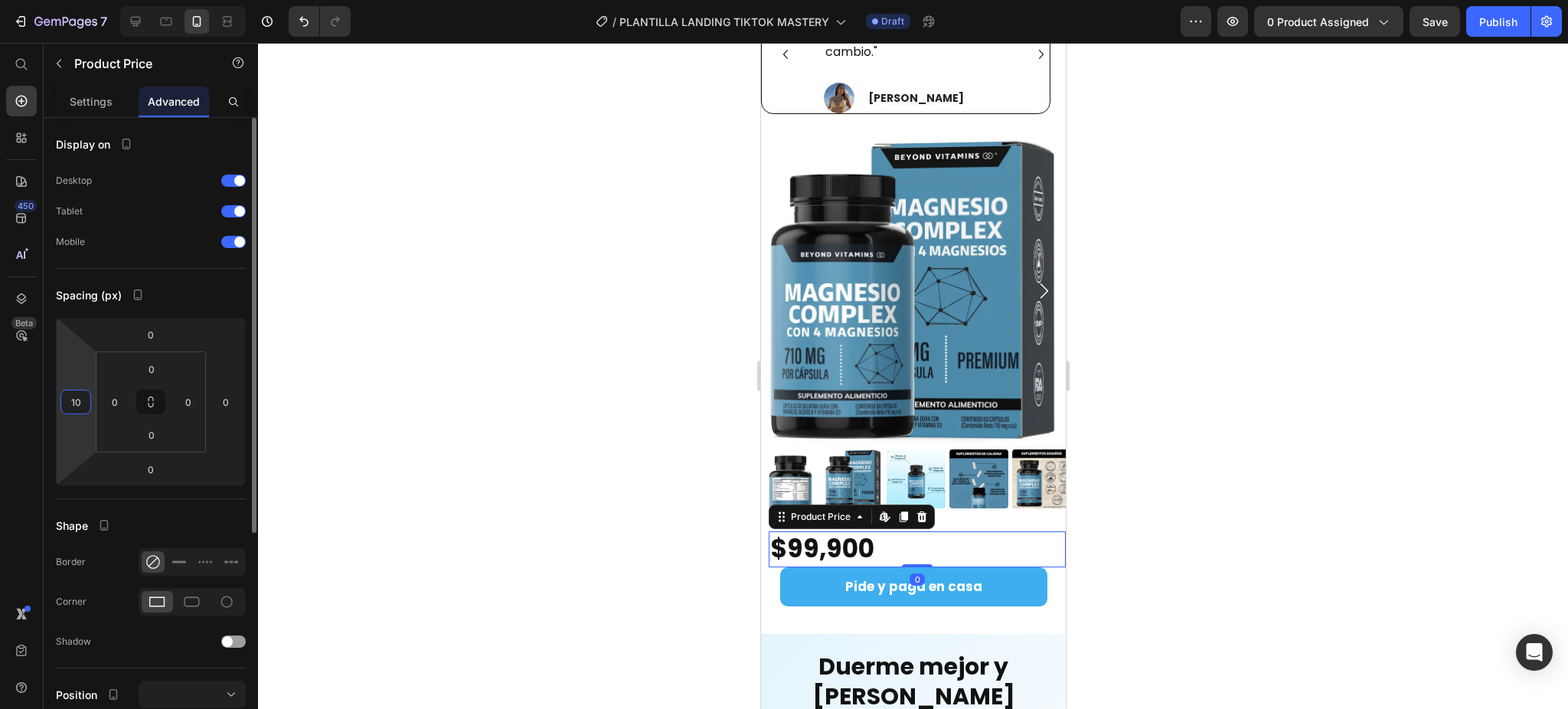 click on "10" at bounding box center [76, 402] 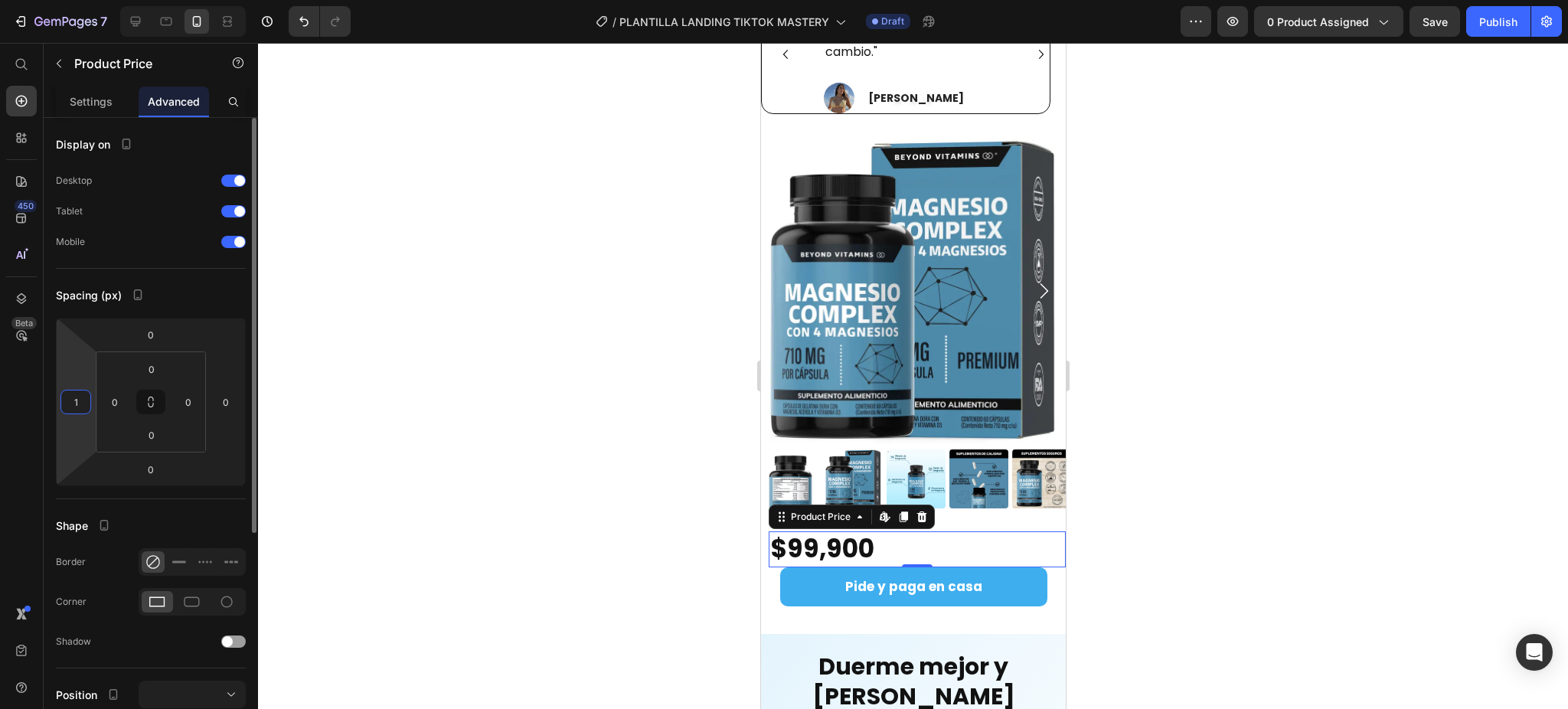 type on "15" 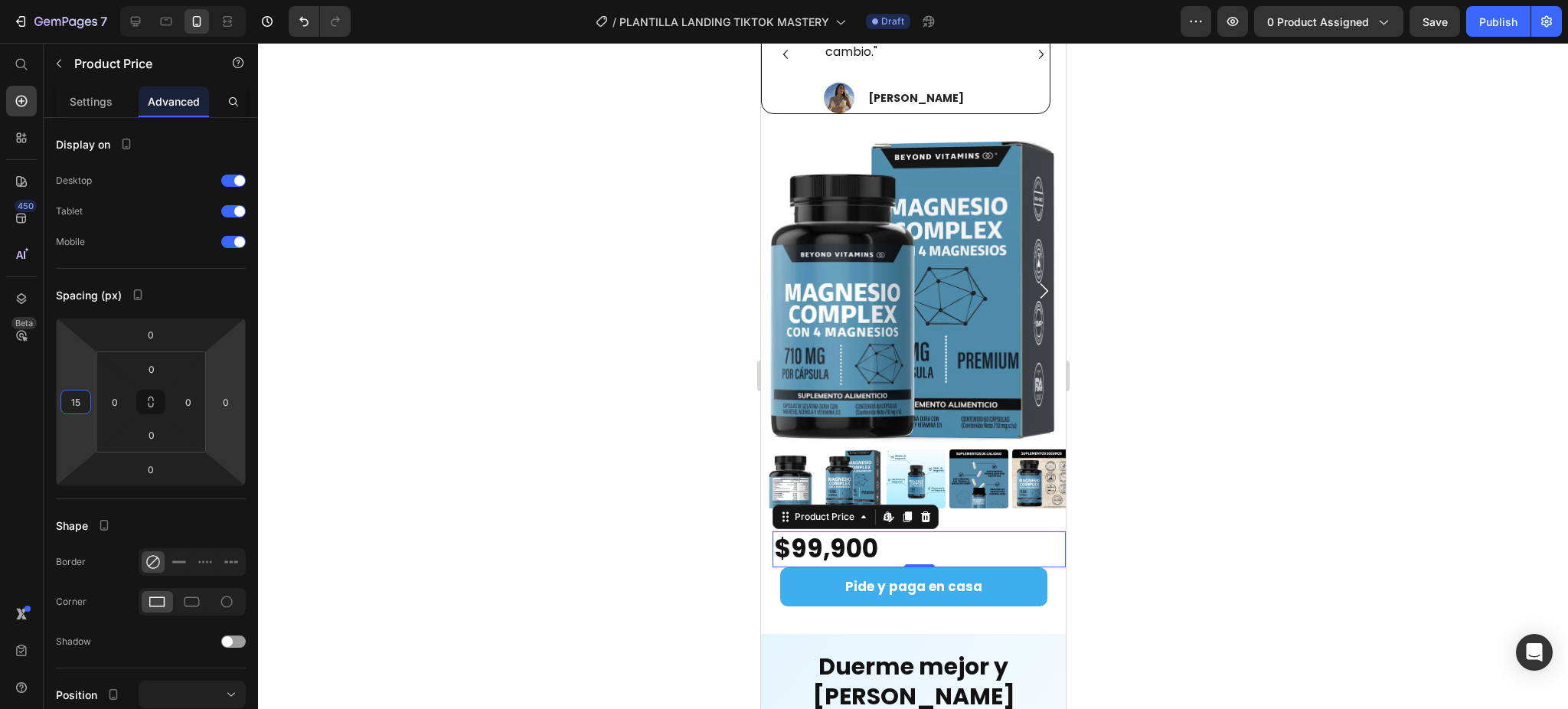 click 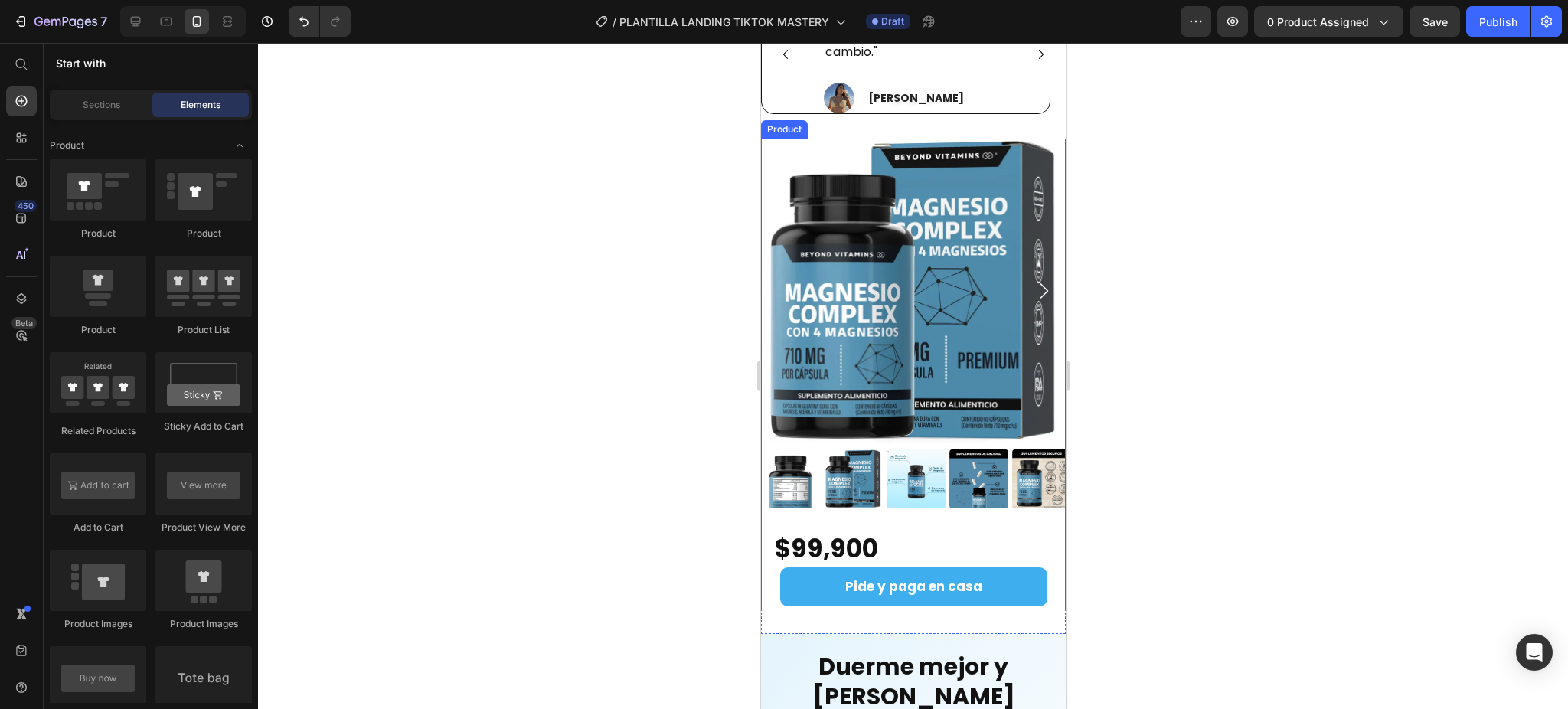 click on "Product Images $99,900 Product Price" at bounding box center (913, 353) 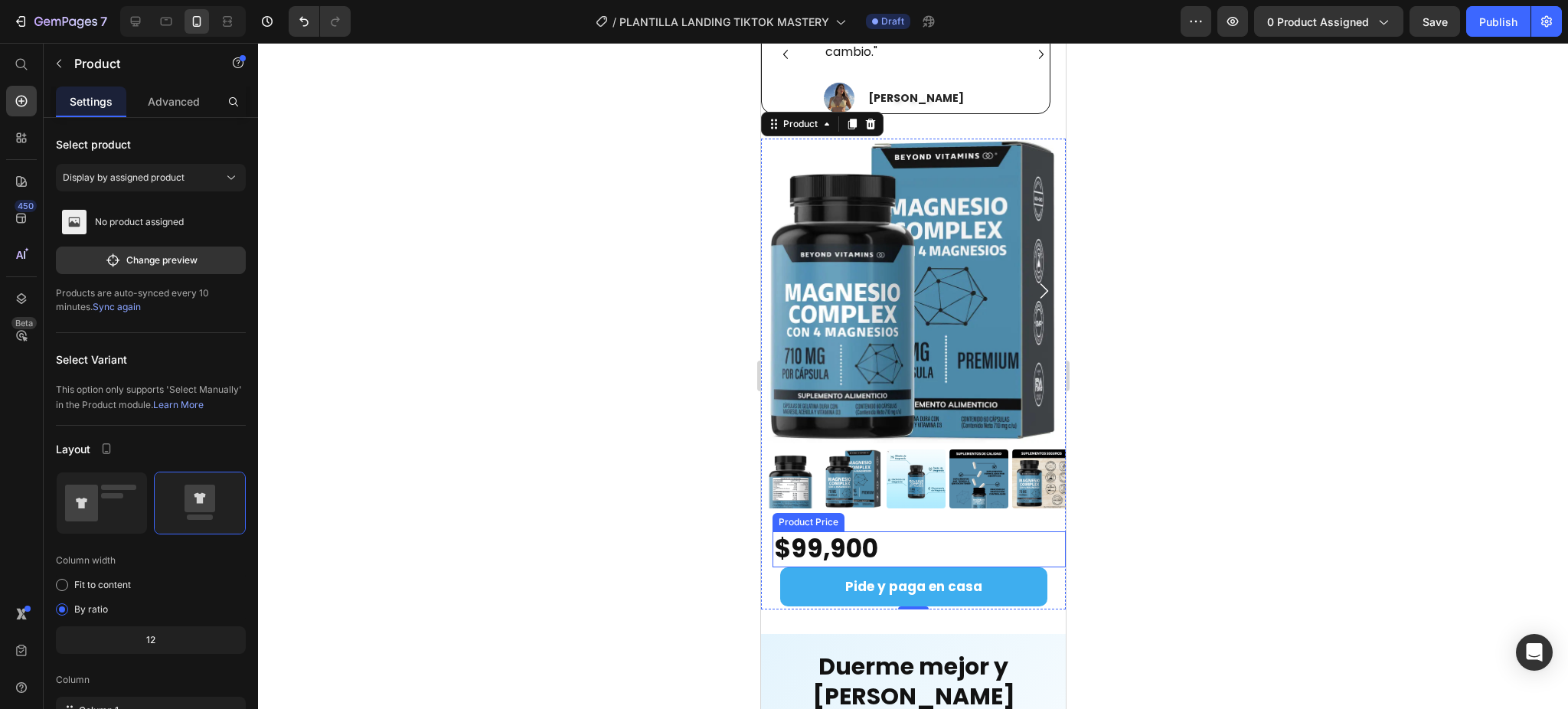 click on "$99,900" at bounding box center [918, 549] 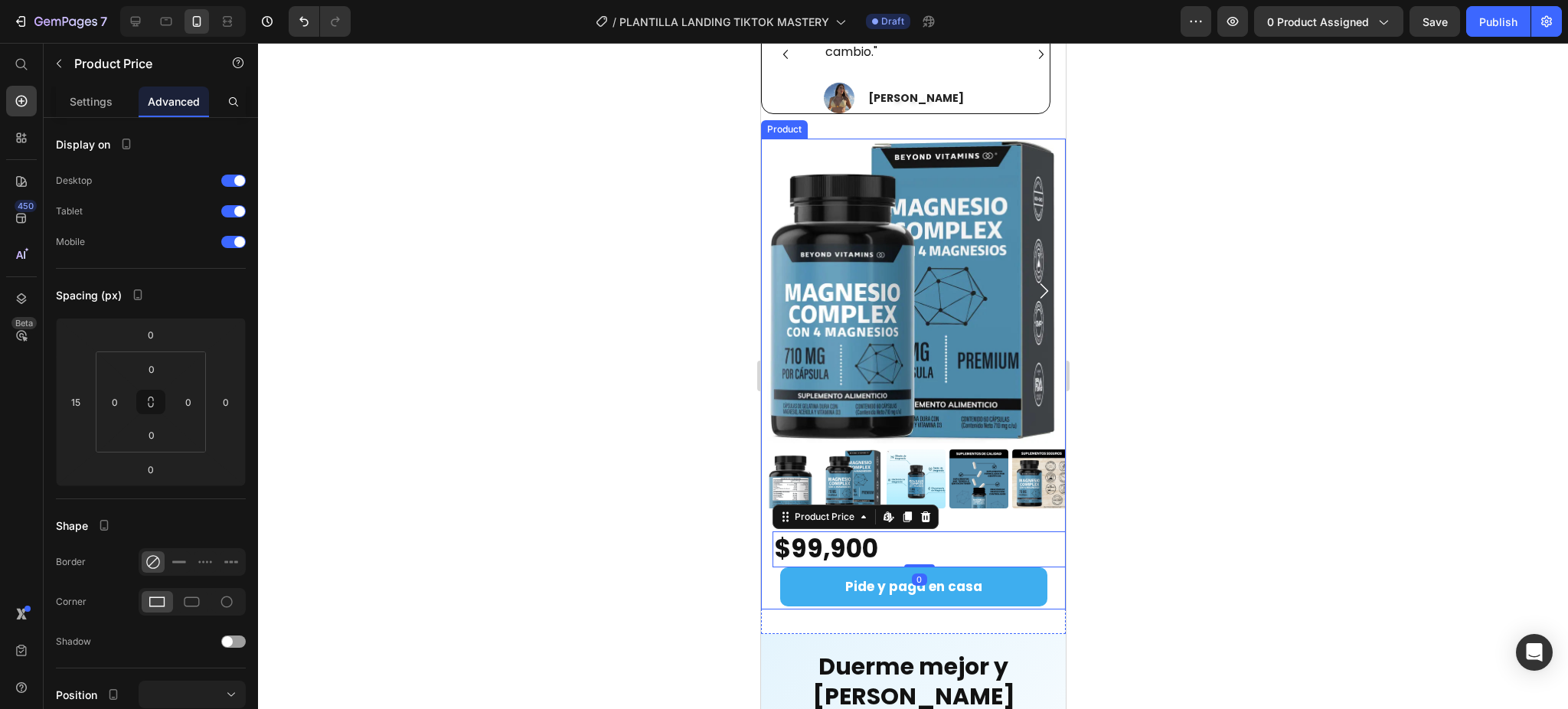 click on "Product Images $99,900 Product Price   Edit content in Shopify 0" at bounding box center [913, 353] 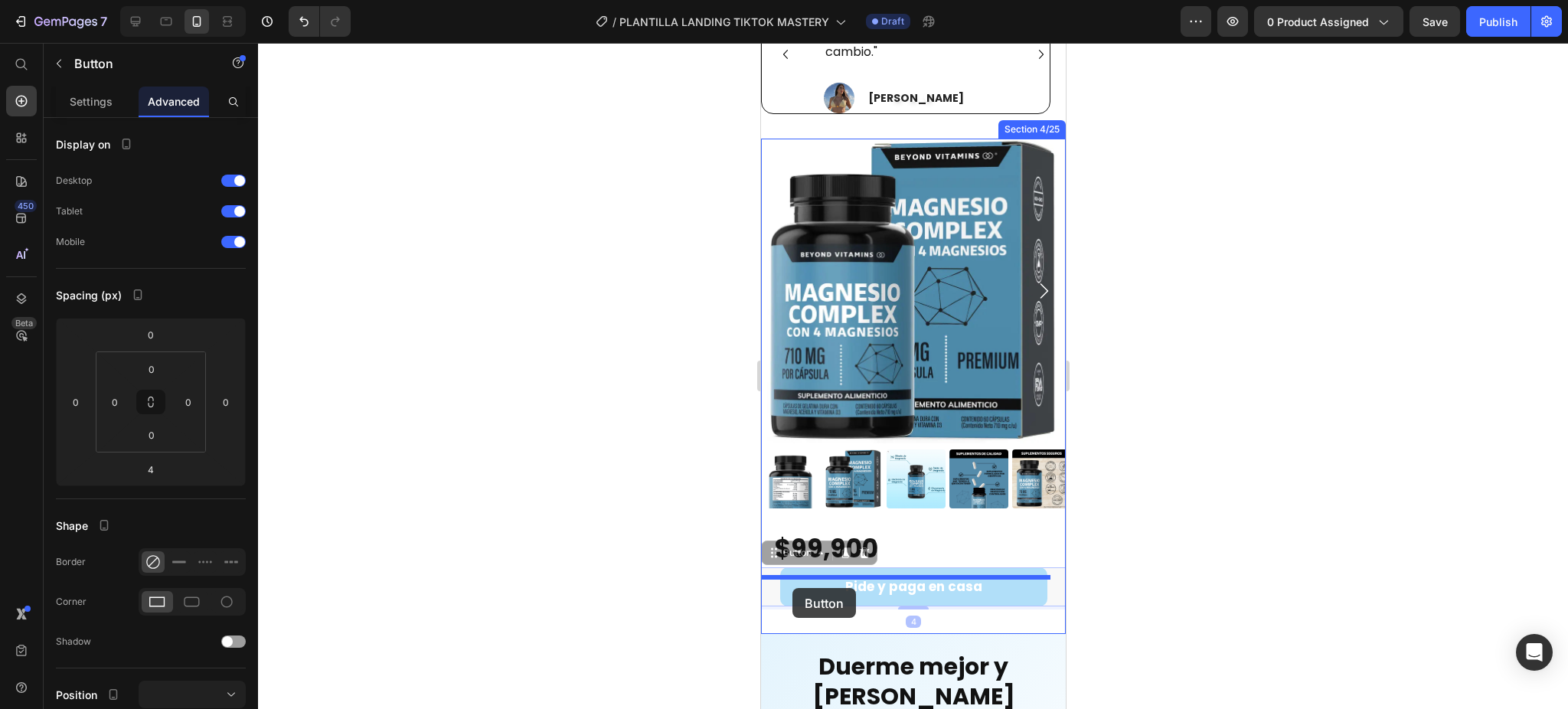 drag, startPoint x: 787, startPoint y: 549, endPoint x: 792, endPoint y: 588, distance: 39.319207 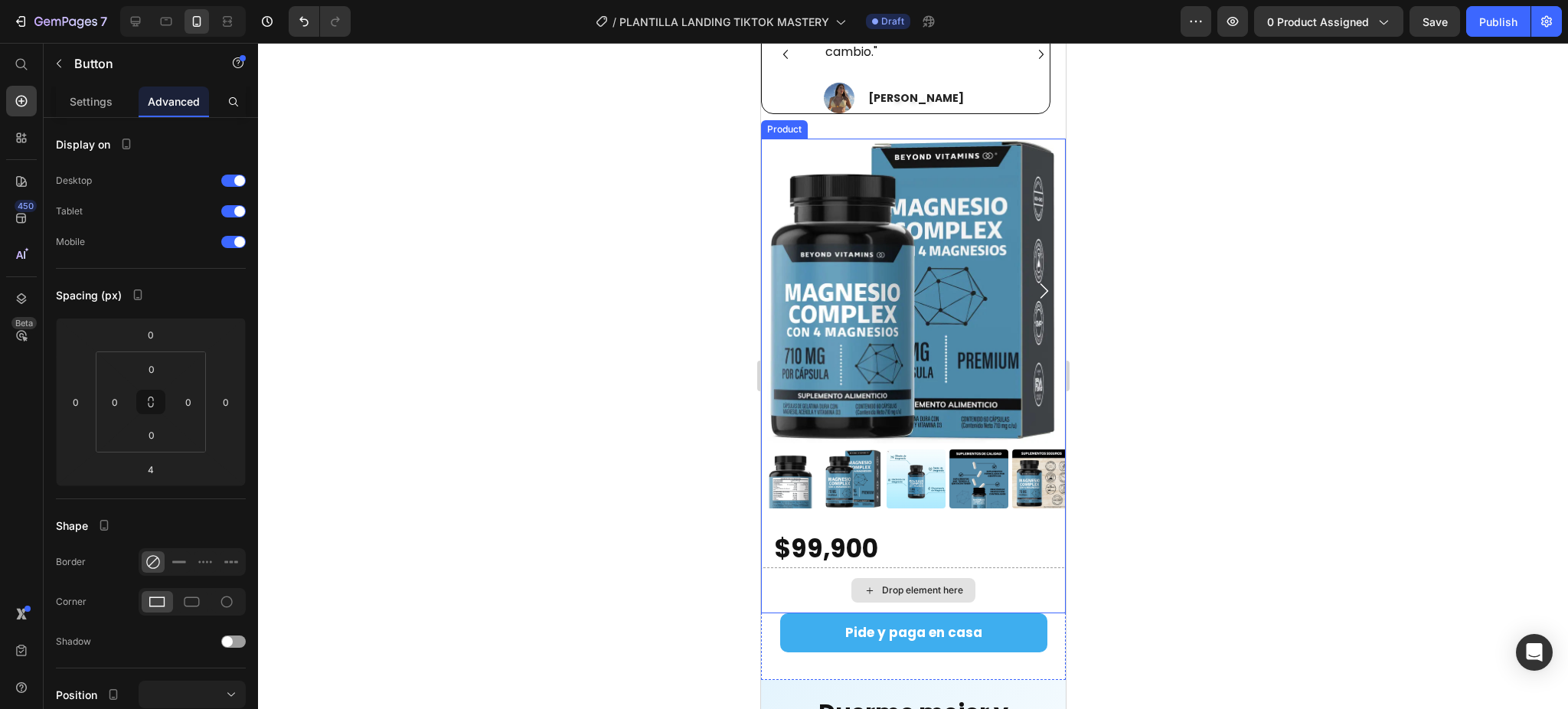 click on "Drop element here" at bounding box center [913, 590] 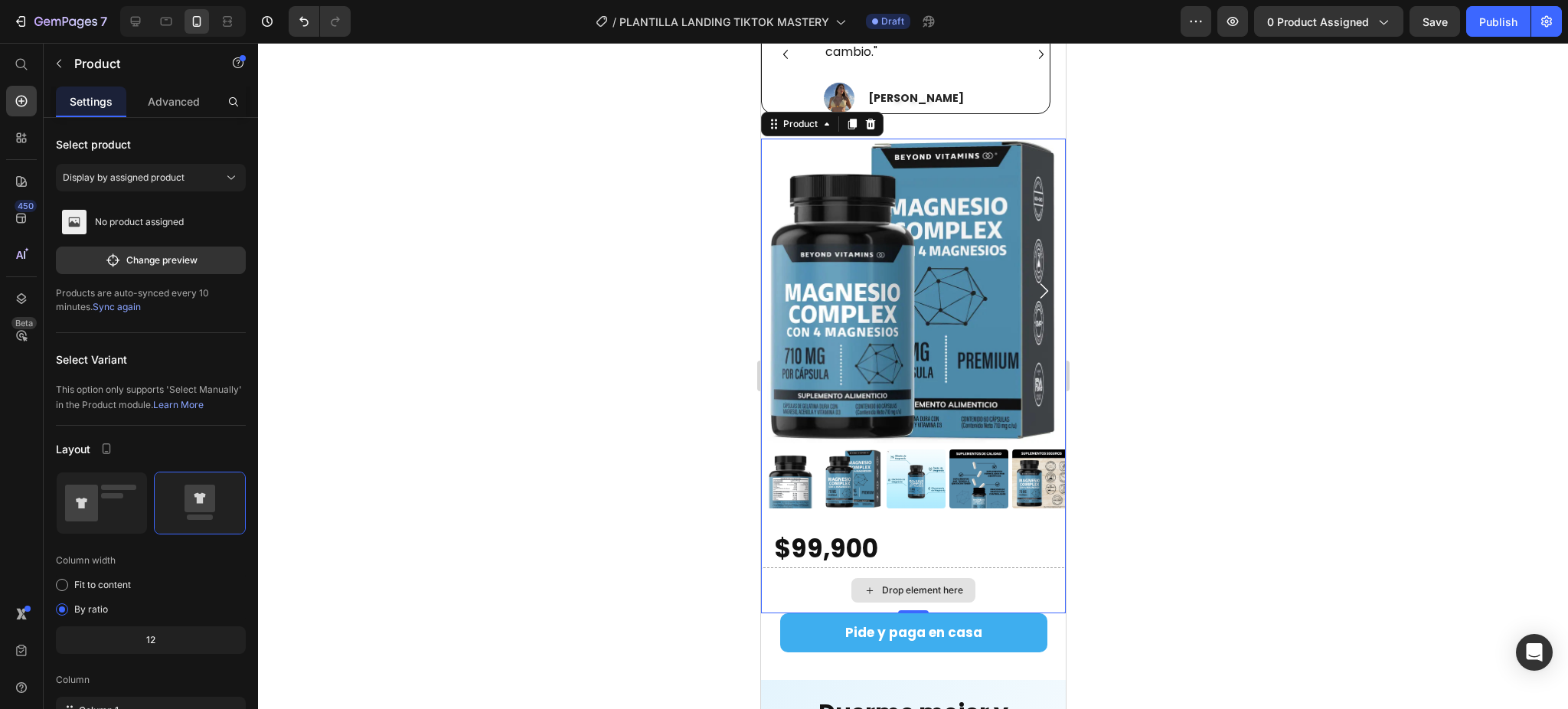 click on "Drop element here" at bounding box center (913, 590) 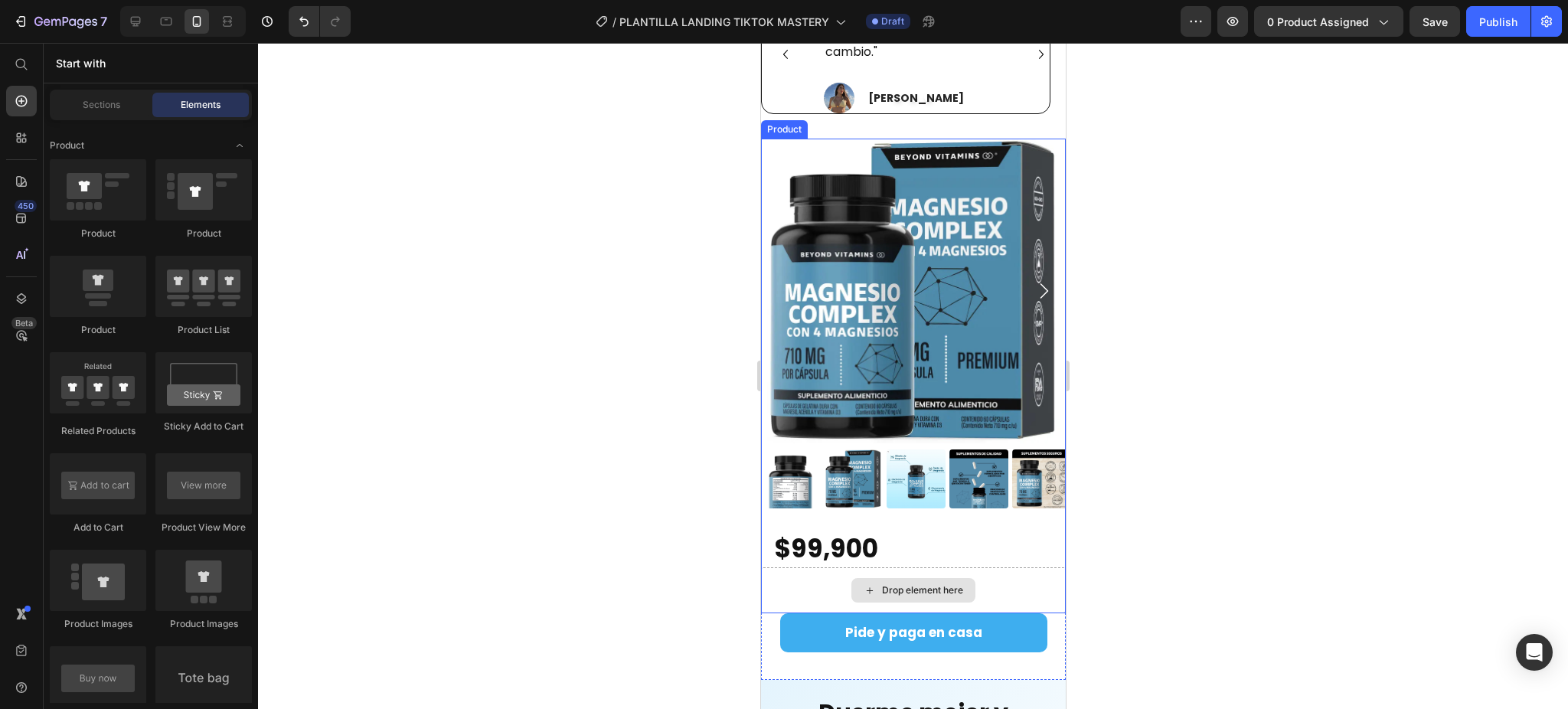 click 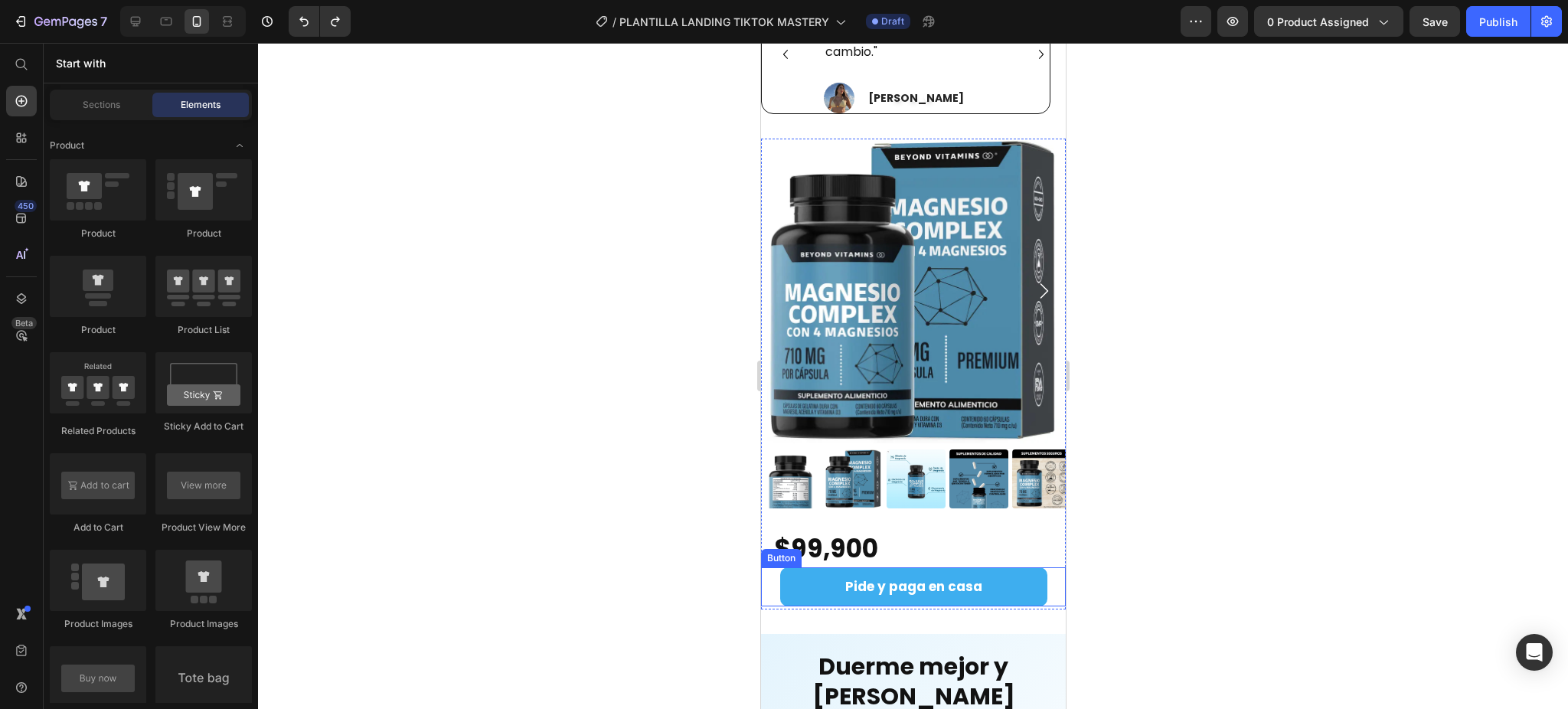 click on "Pide y paga en casa" at bounding box center [913, 586] 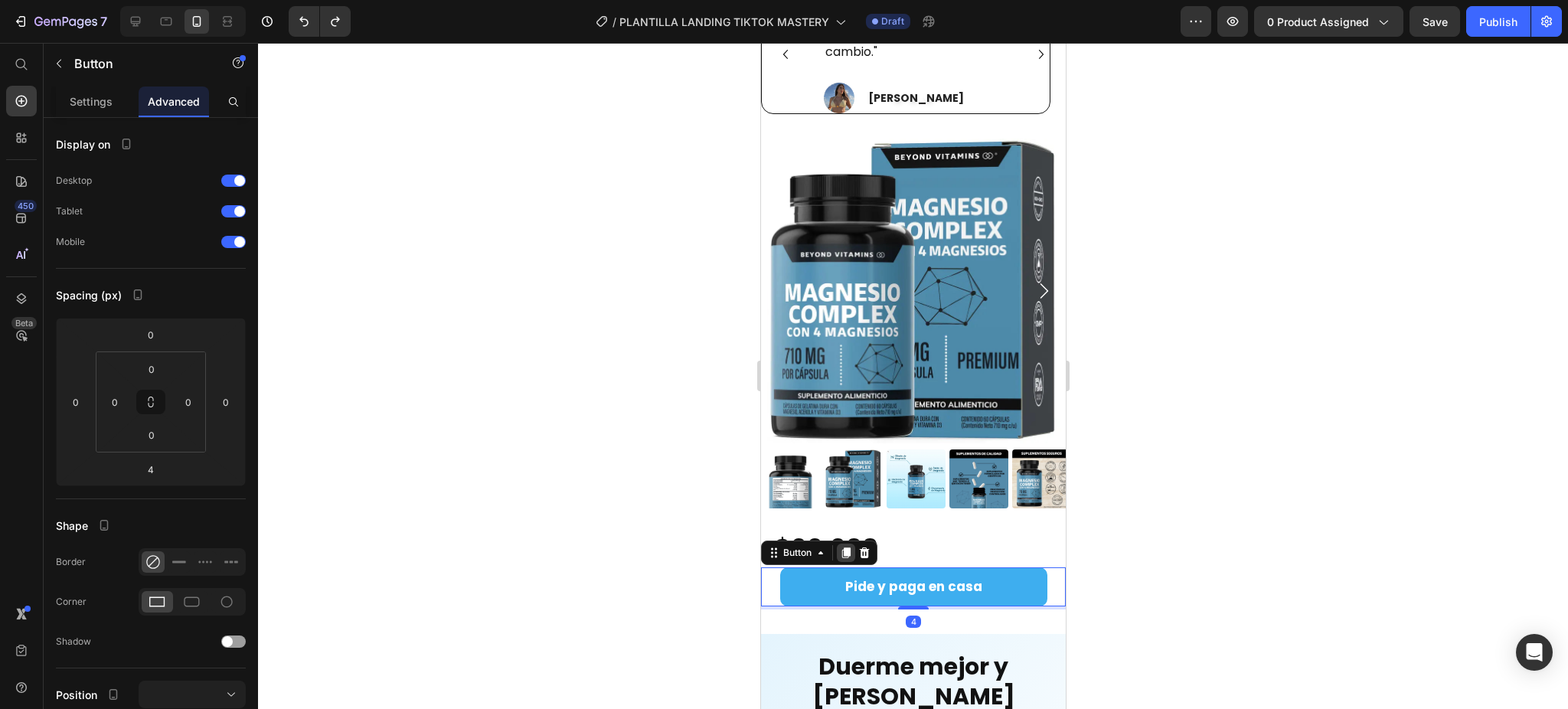 click 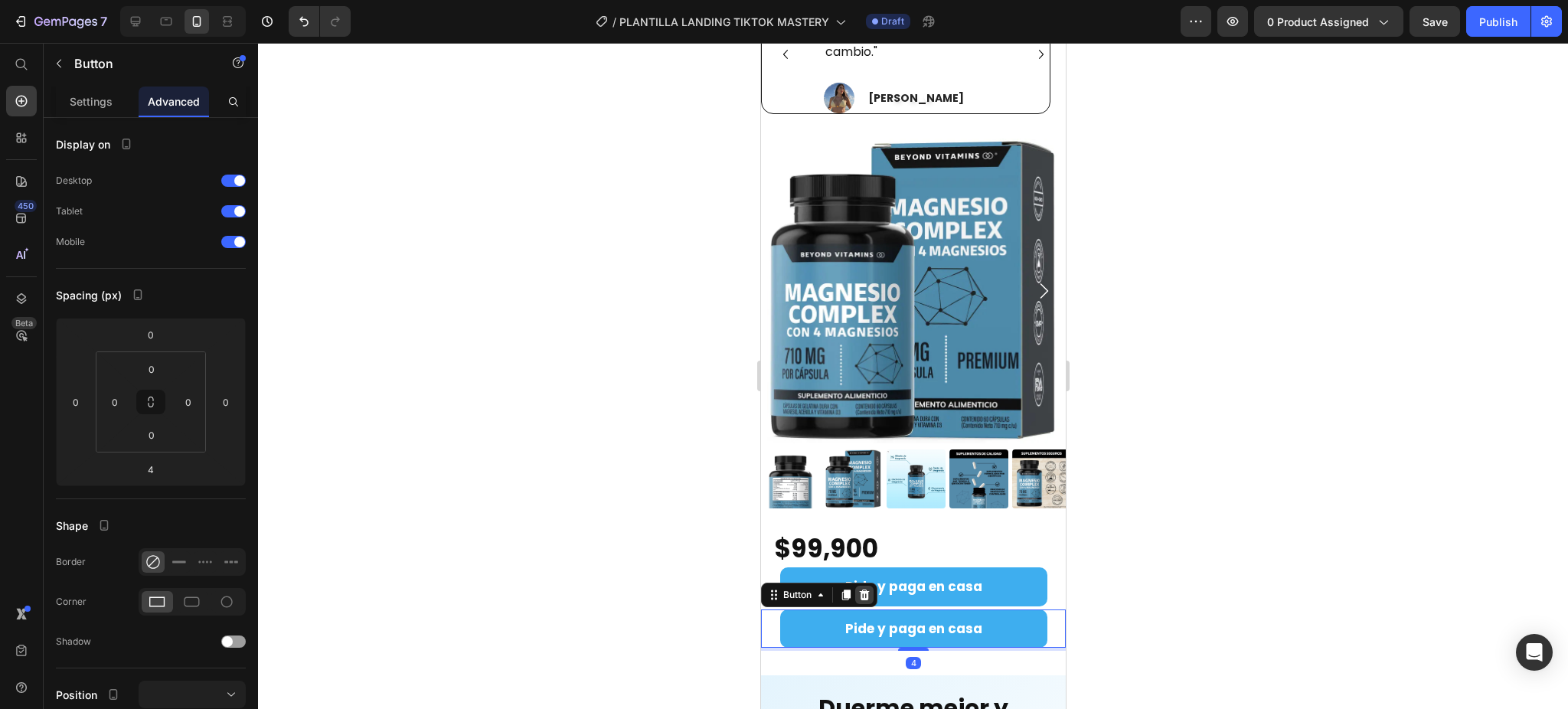 click 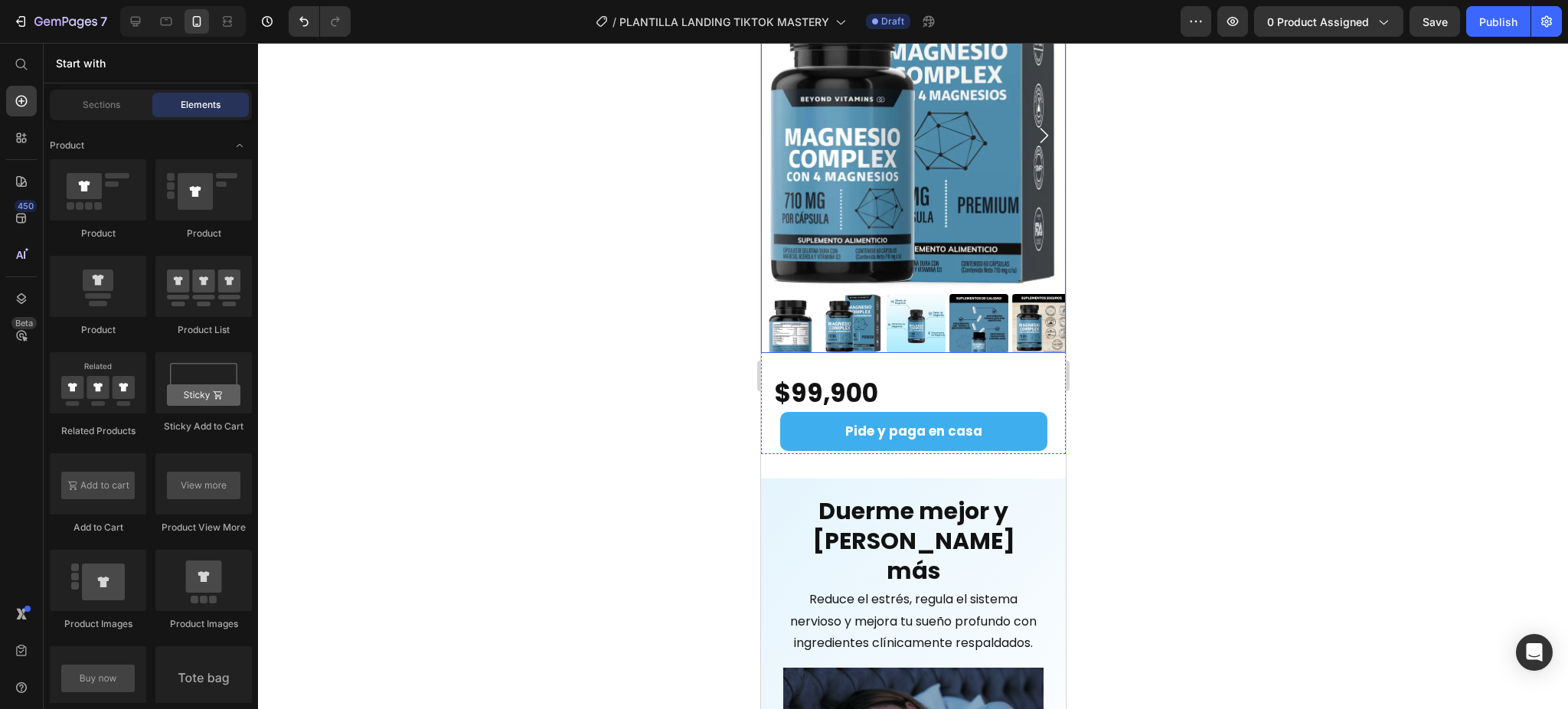 scroll, scrollTop: 2825, scrollLeft: 0, axis: vertical 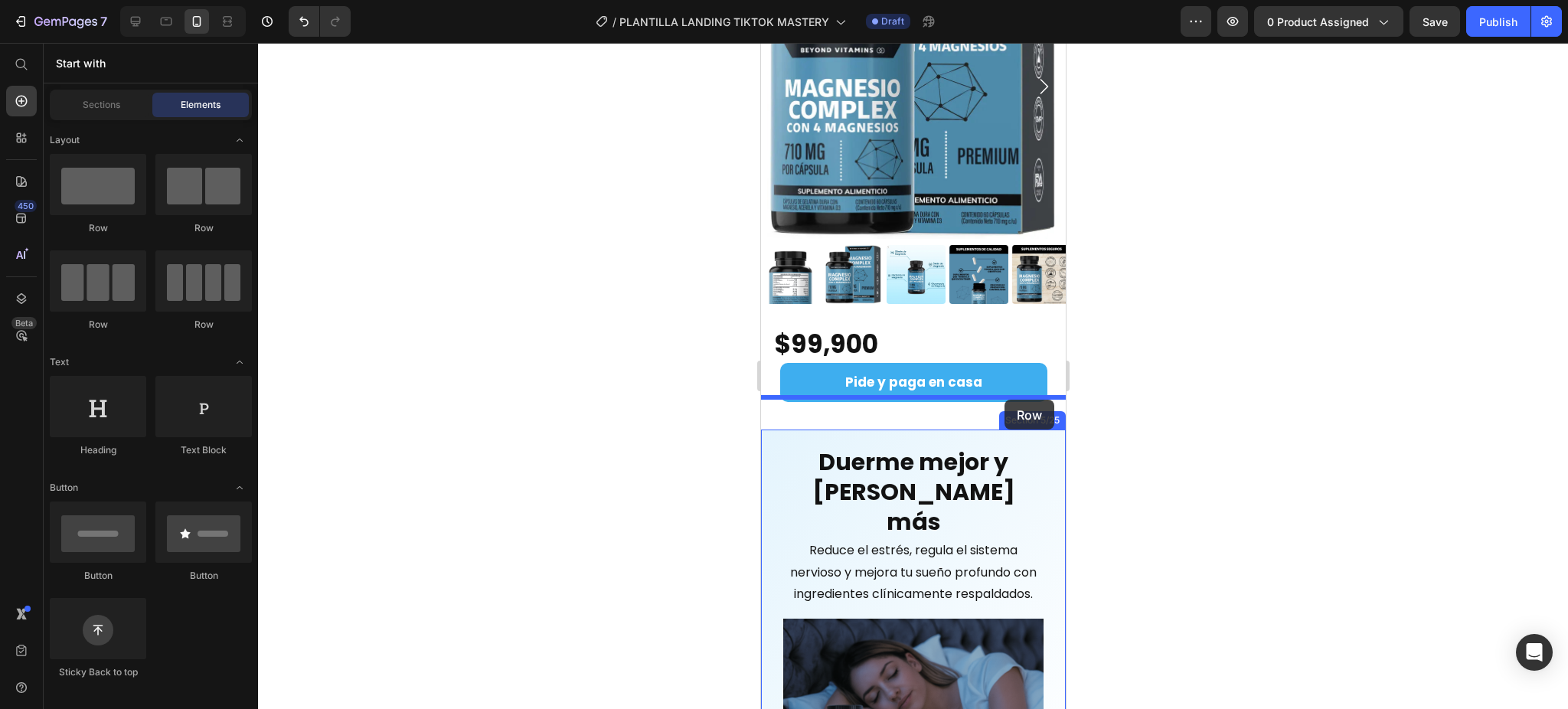 drag, startPoint x: 869, startPoint y: 235, endPoint x: 1004, endPoint y: 400, distance: 213.19006 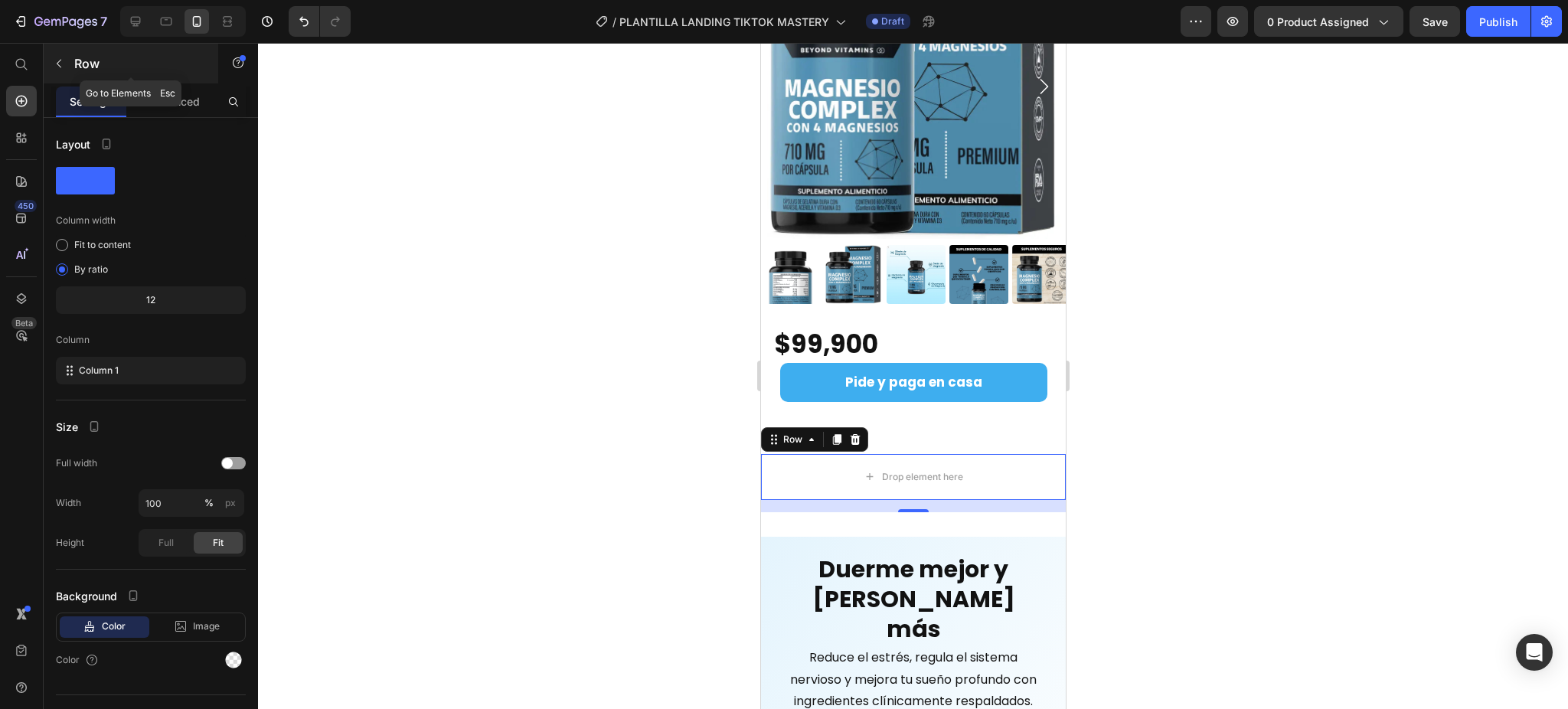 click at bounding box center [59, 64] 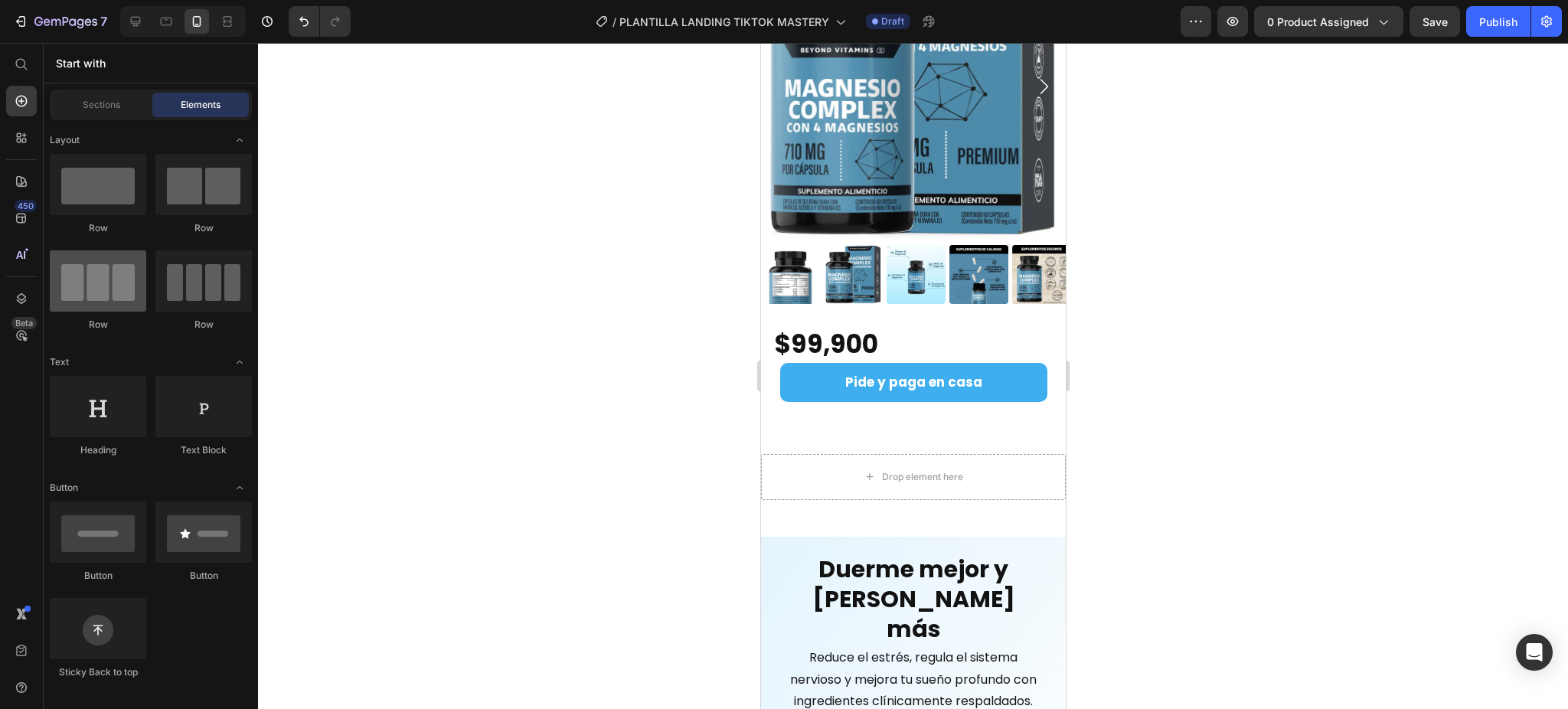 scroll, scrollTop: 204, scrollLeft: 0, axis: vertical 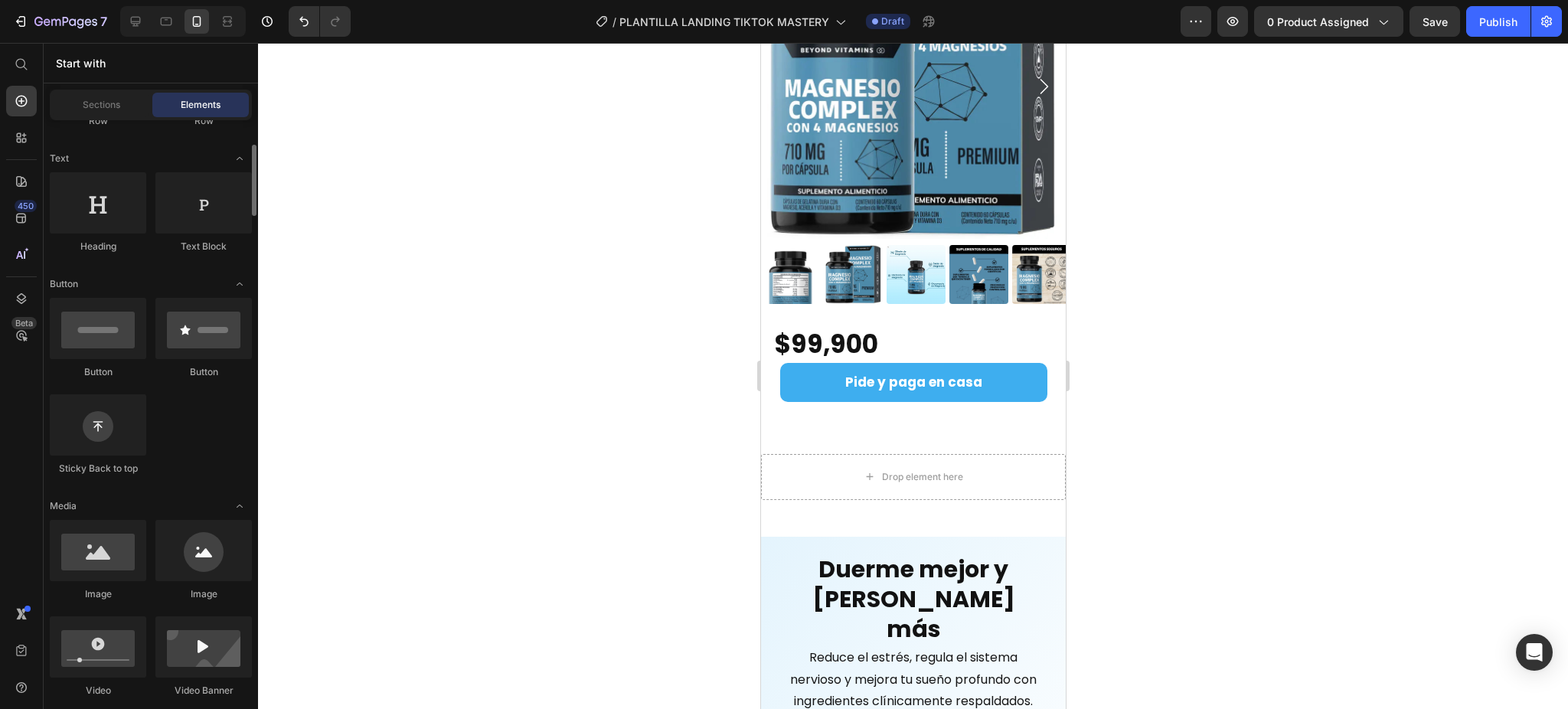 drag, startPoint x: 25, startPoint y: 63, endPoint x: 69, endPoint y: 60, distance: 44.10215 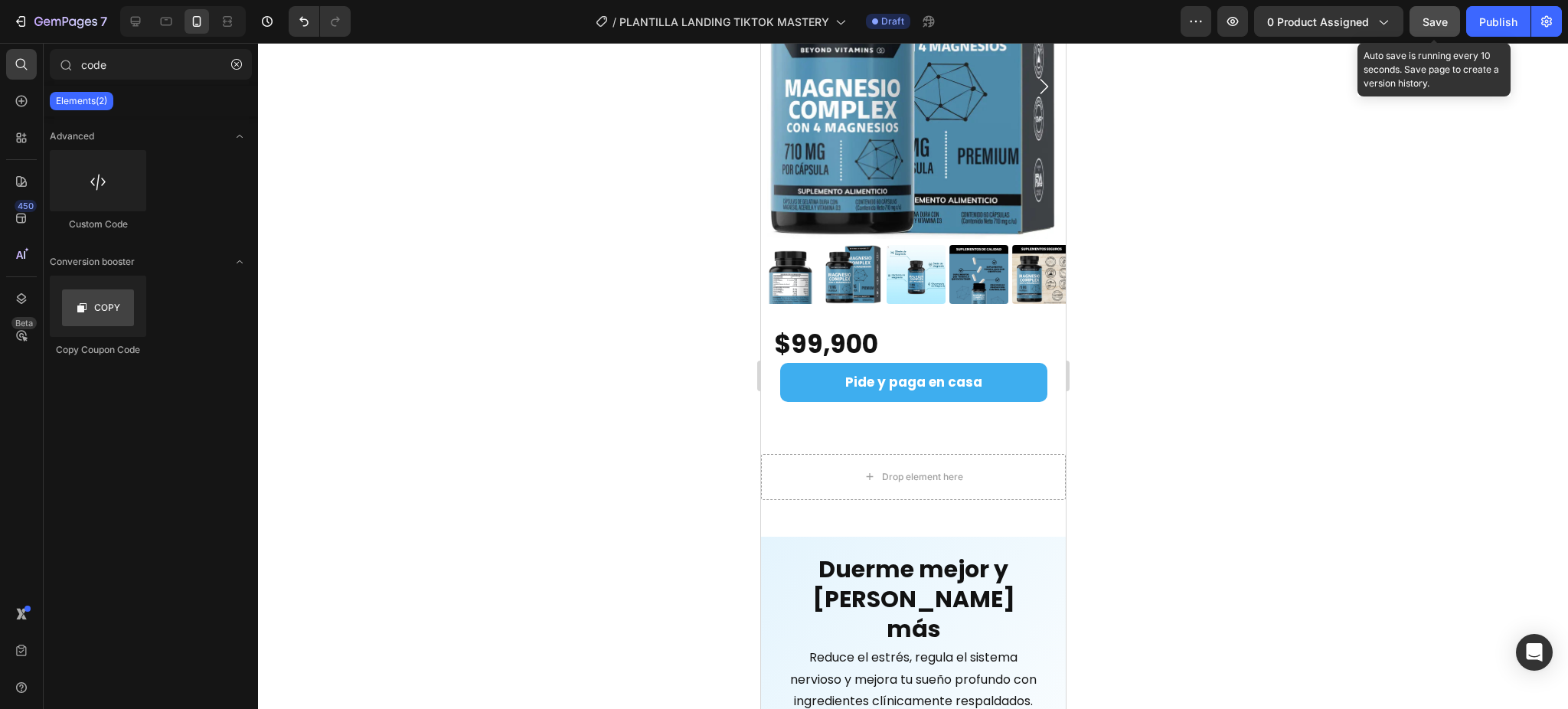 click on "Save" 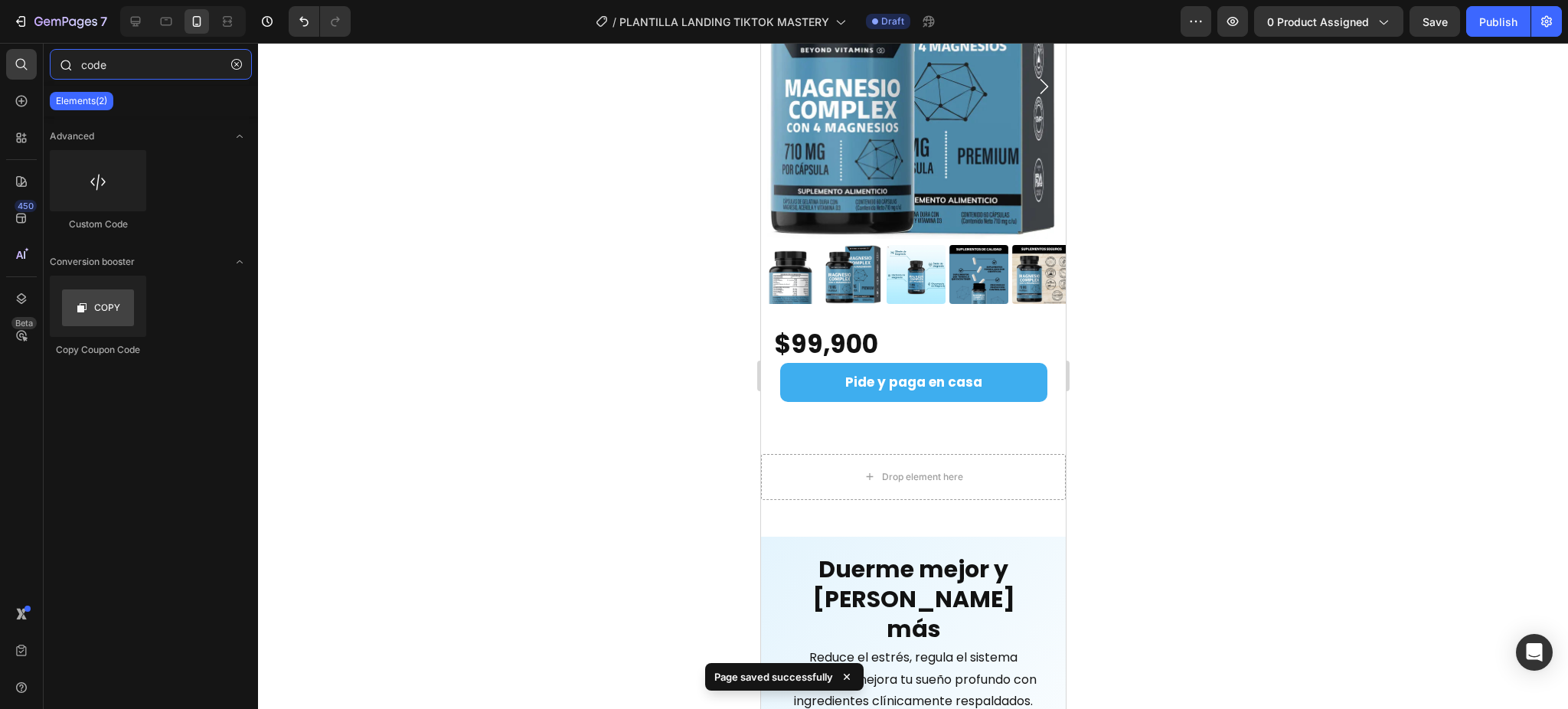 click on "code" at bounding box center (151, 64) 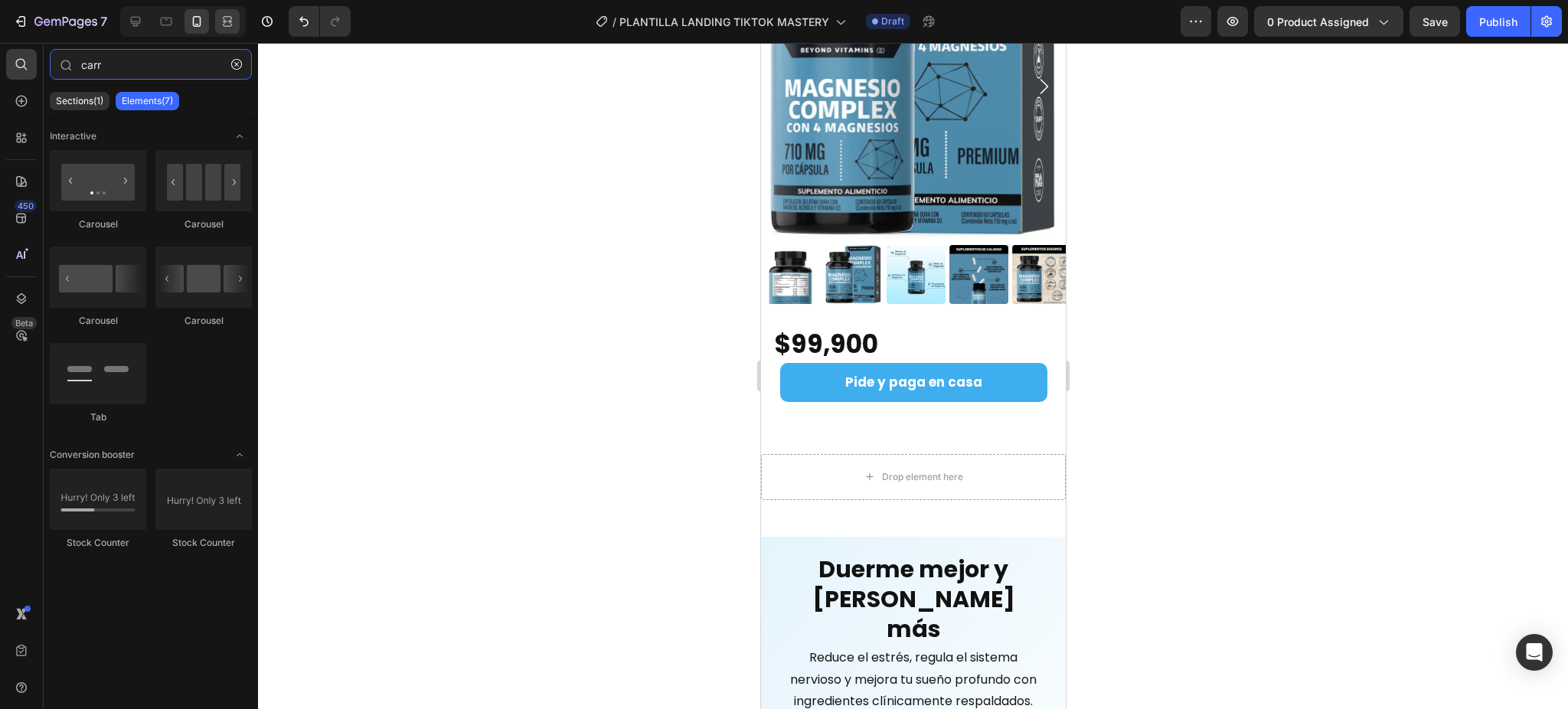 type on "carr" 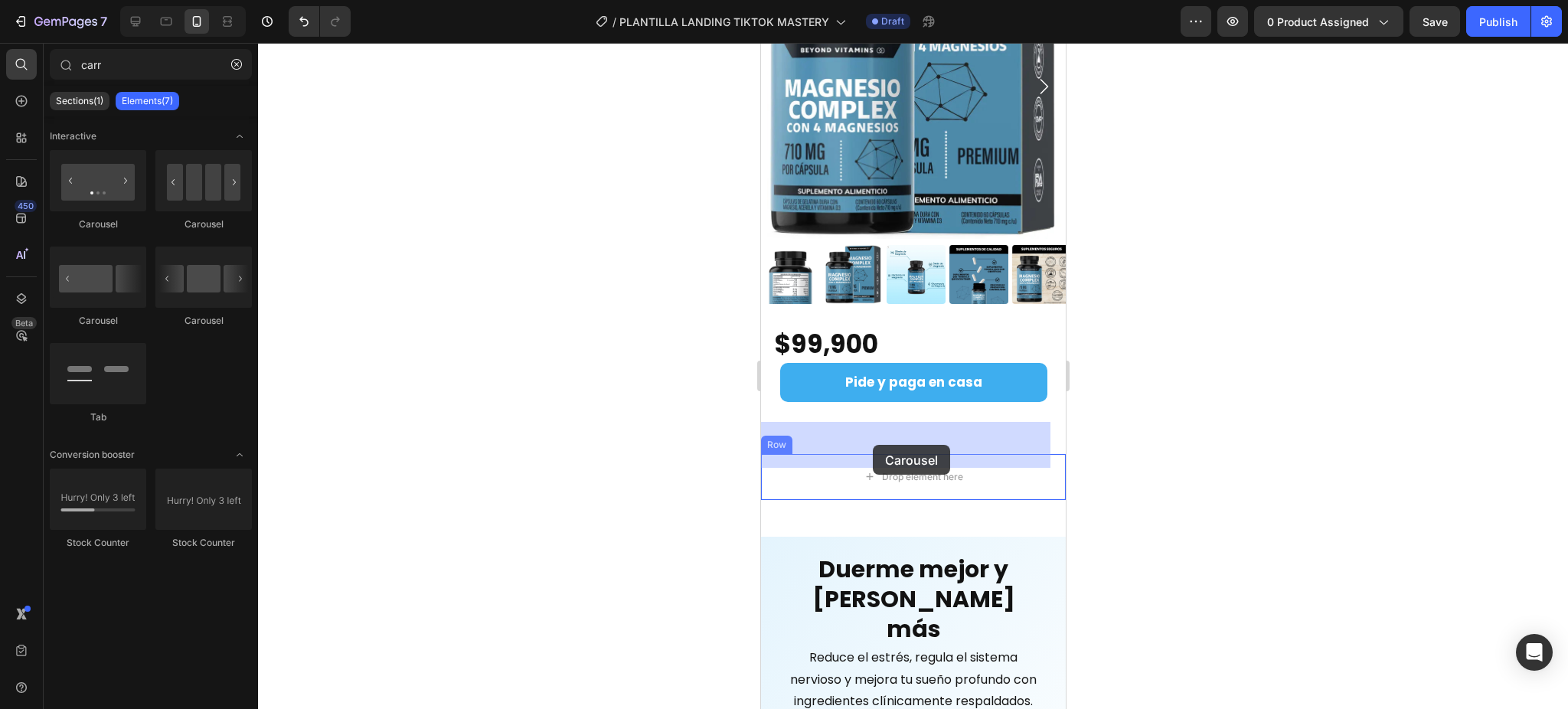 drag, startPoint x: 851, startPoint y: 237, endPoint x: 877, endPoint y: 445, distance: 209.6187 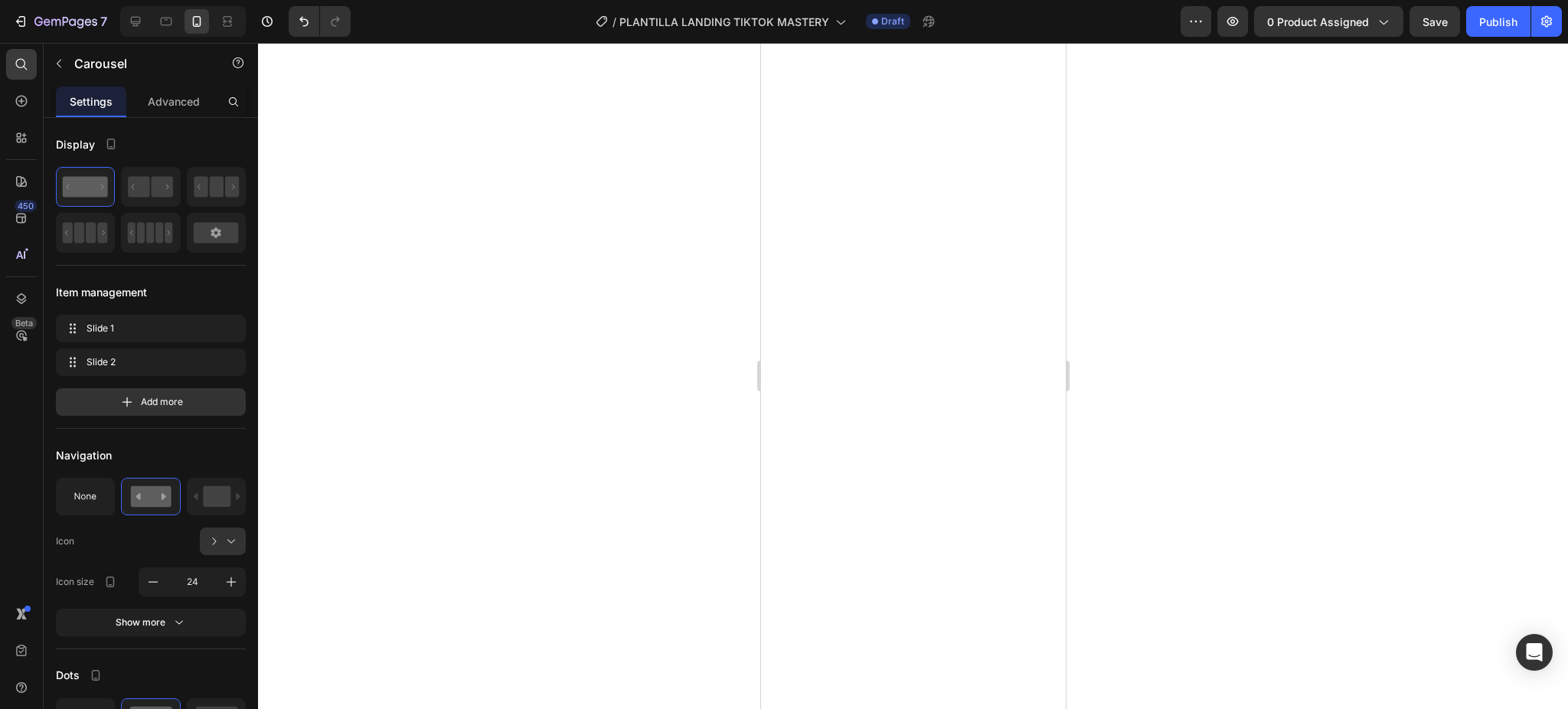 scroll, scrollTop: 0, scrollLeft: 0, axis: both 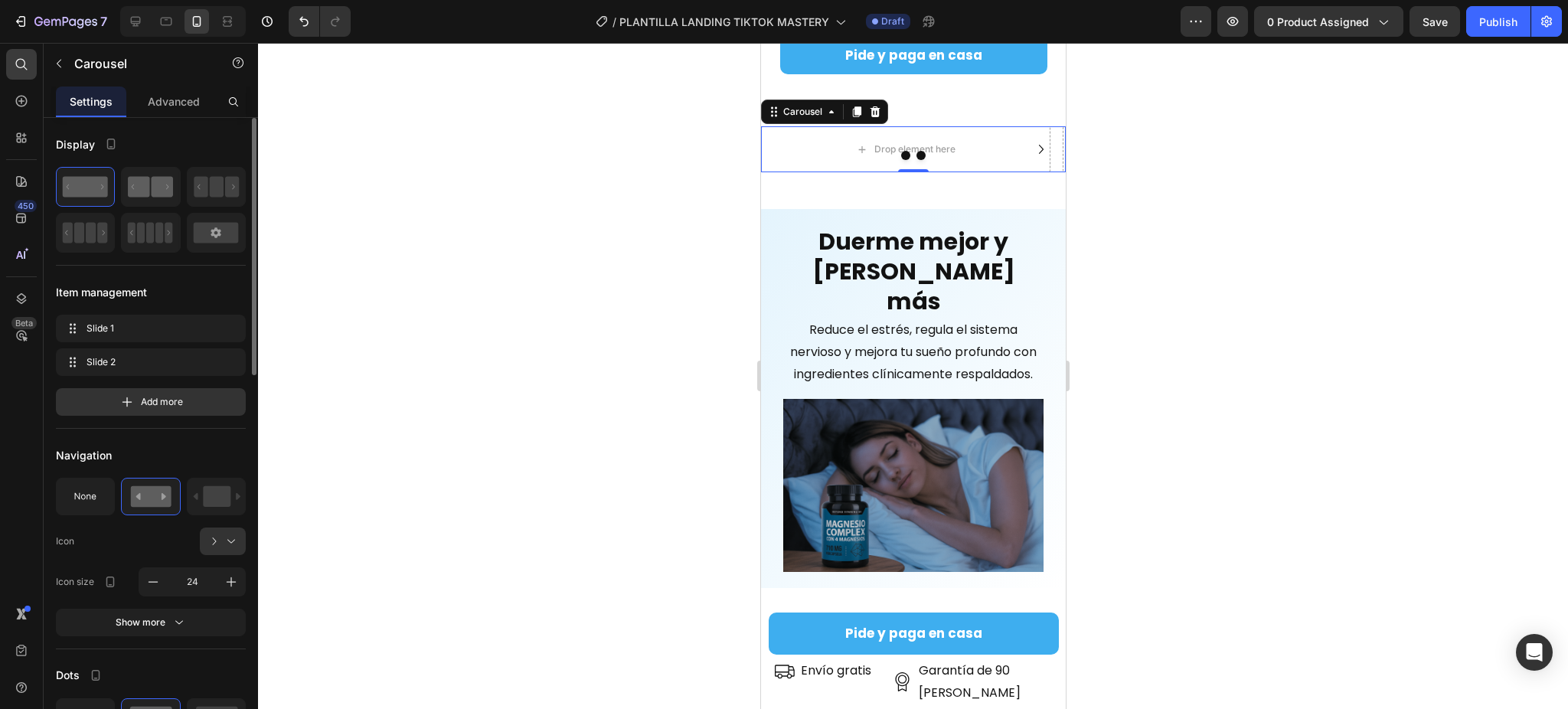 click 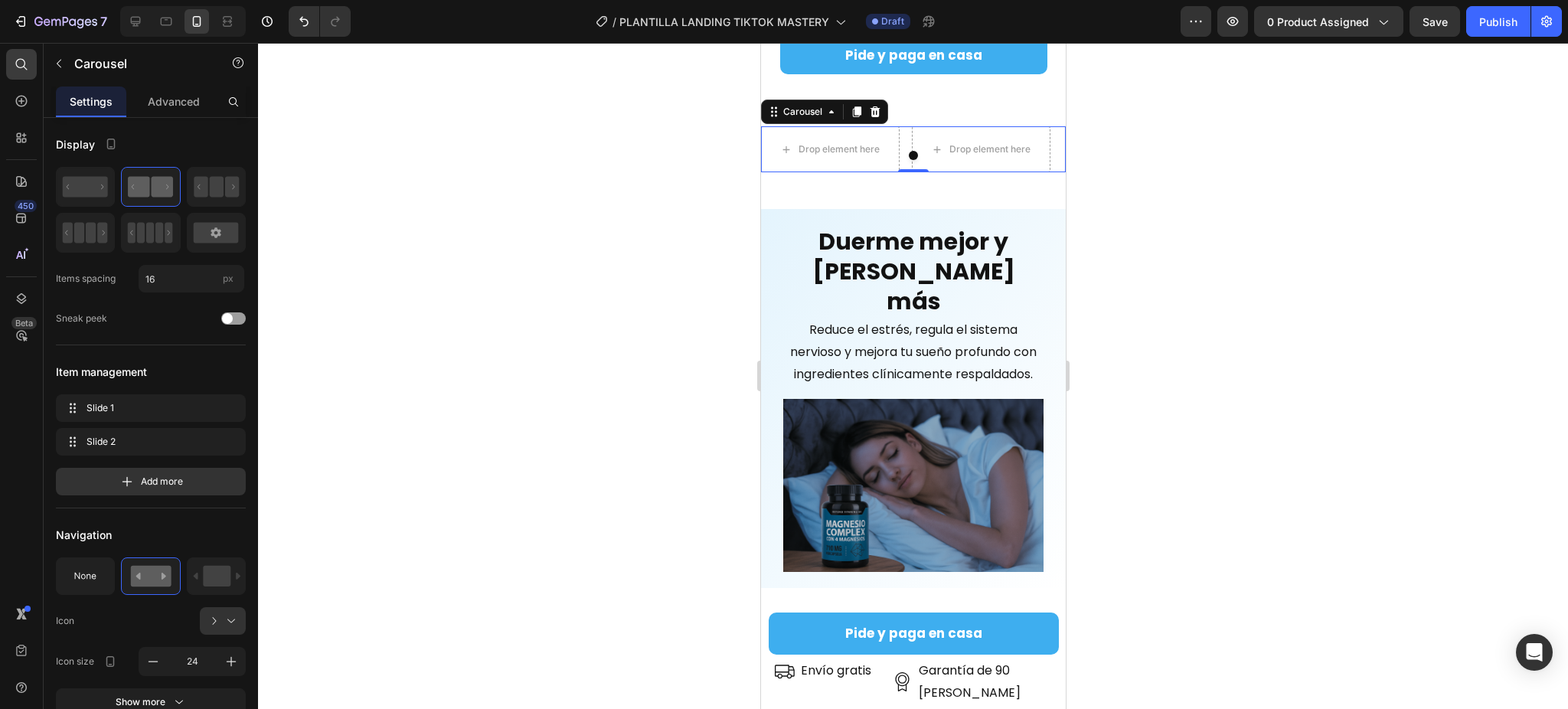 click at bounding box center (913, 155) 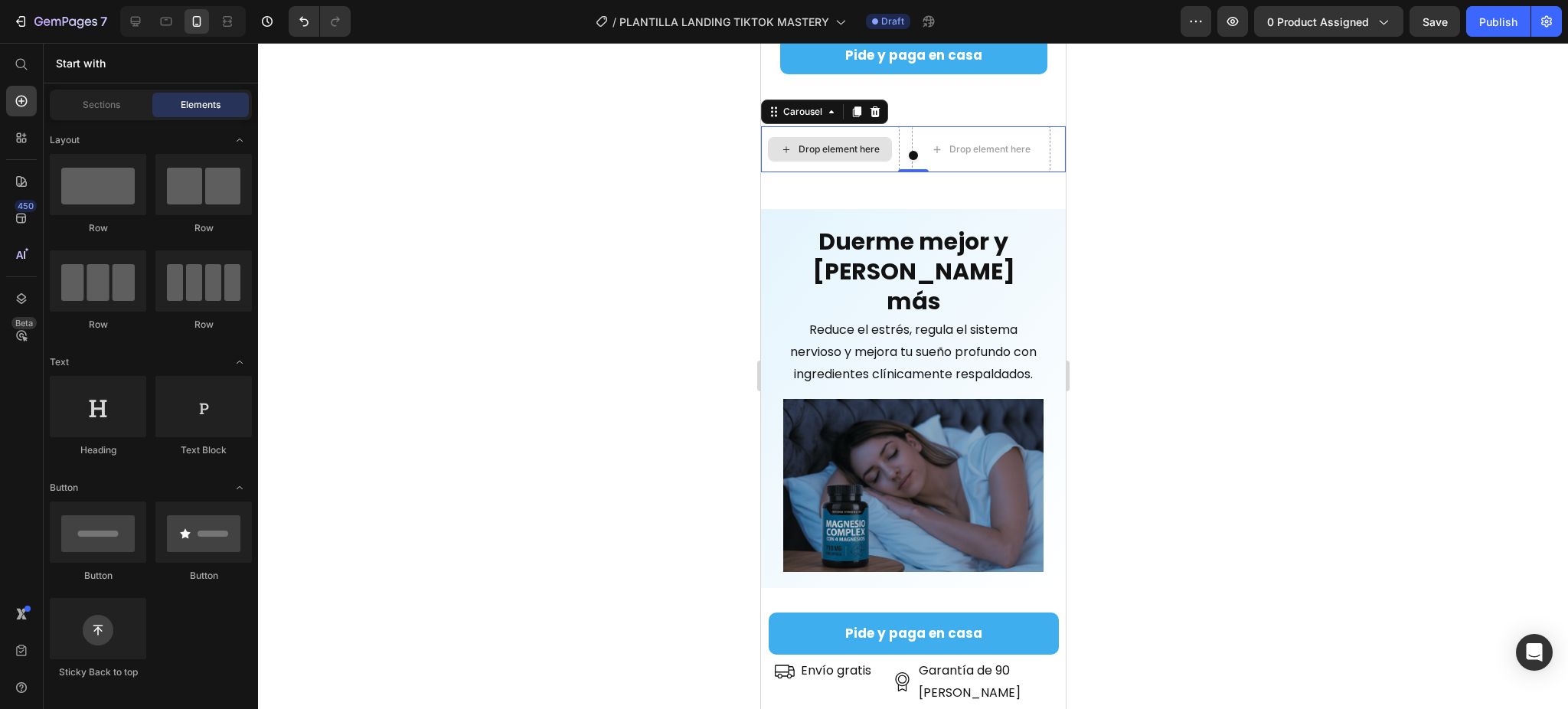click on "Drop element here" at bounding box center [838, 149] 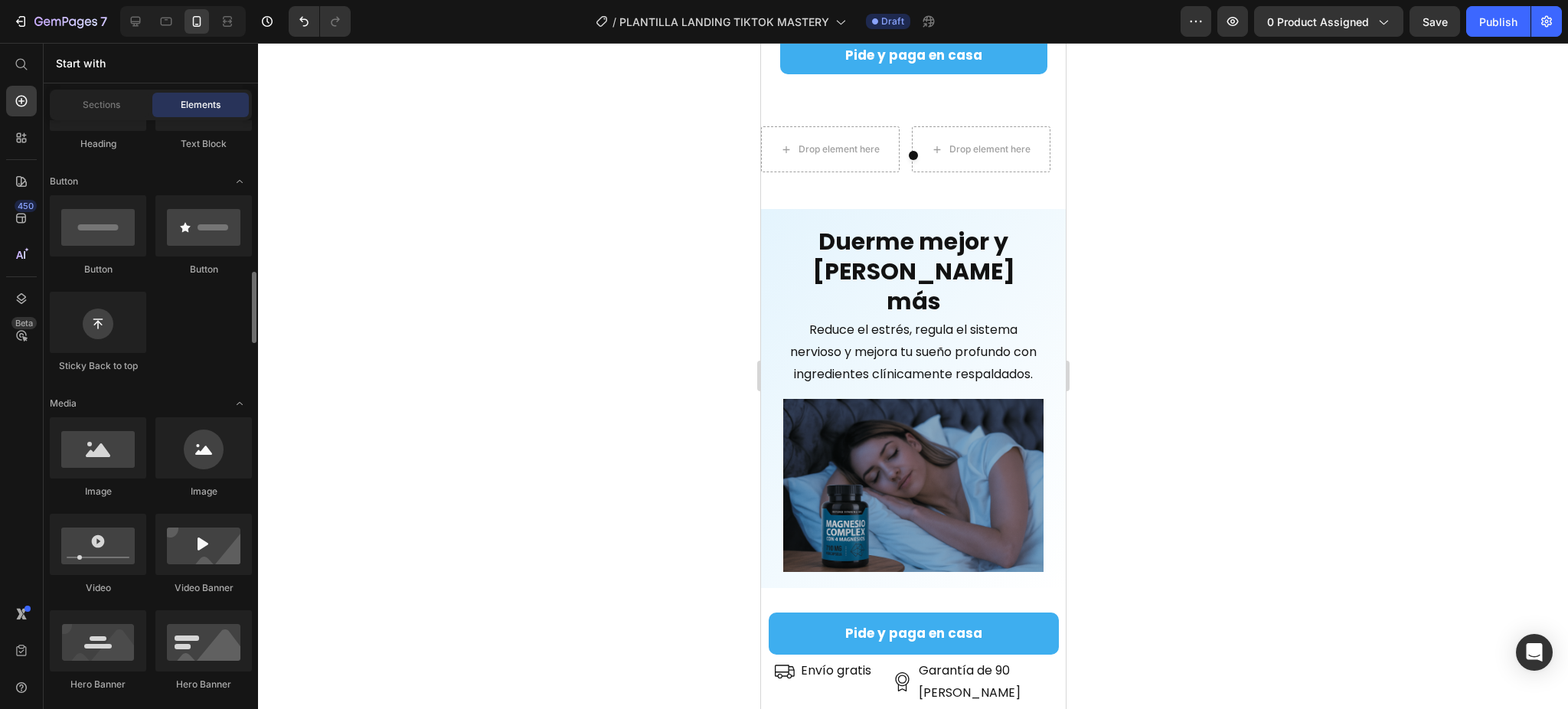 scroll, scrollTop: 408, scrollLeft: 0, axis: vertical 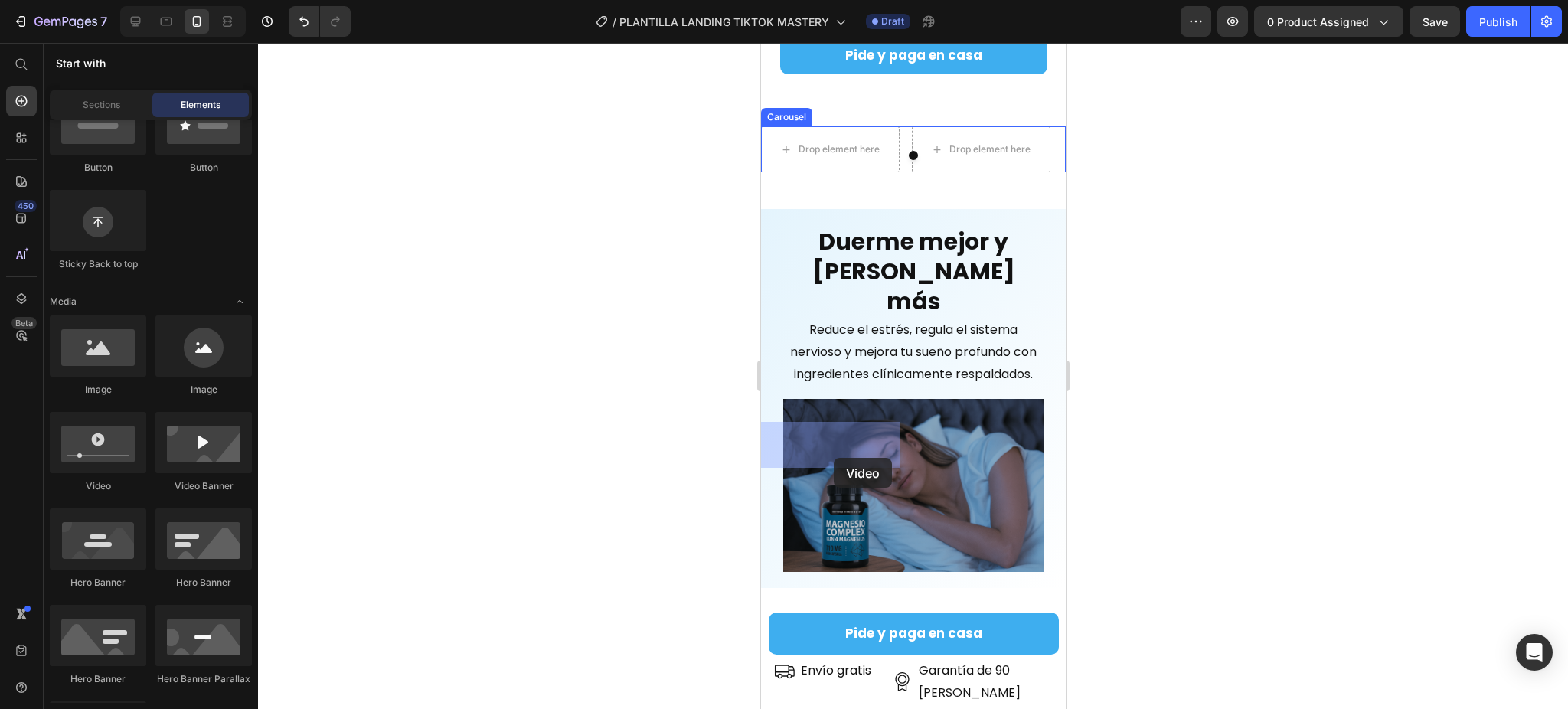 drag, startPoint x: 851, startPoint y: 496, endPoint x: 791, endPoint y: 462, distance: 68.963759 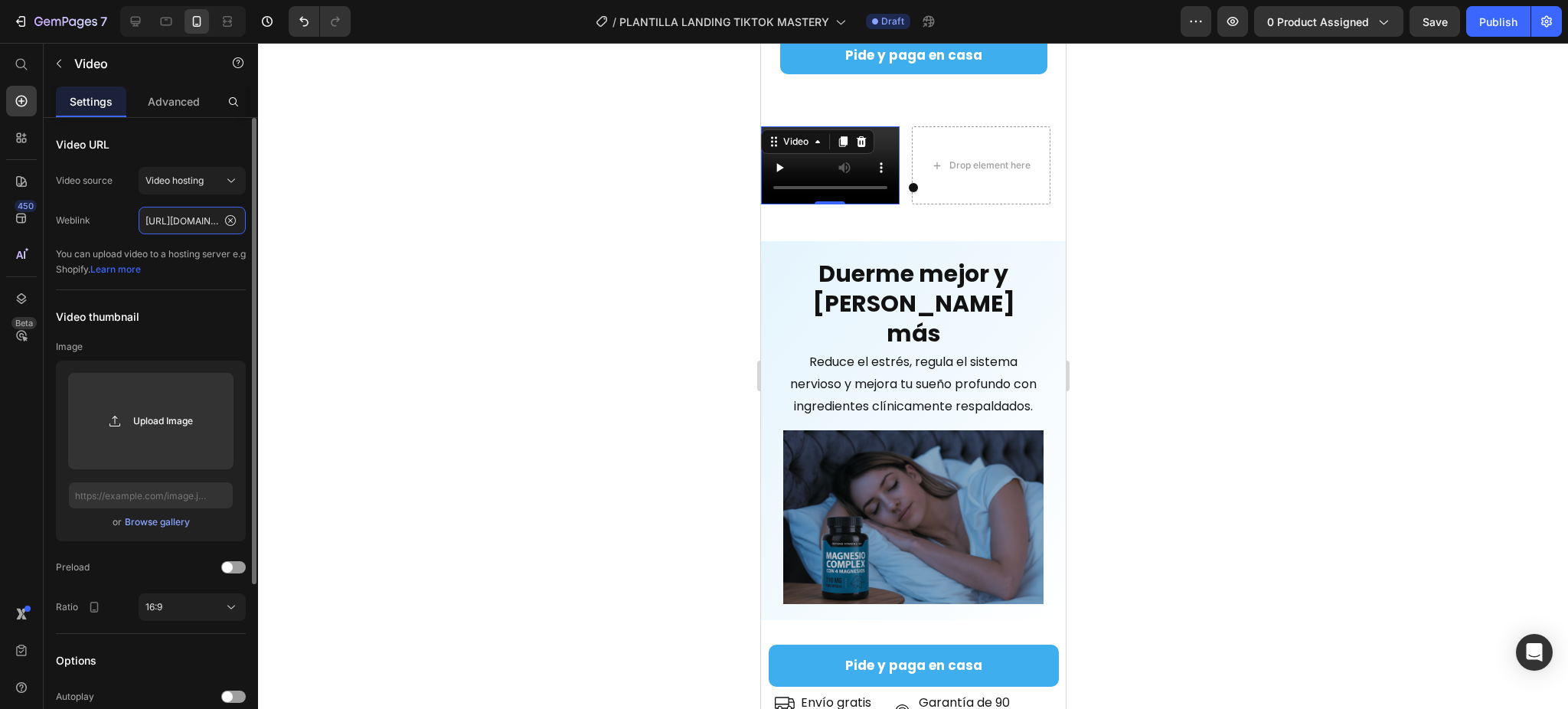 click on "https://media.w3.org/2010/05/sintel/trailer.mp4" 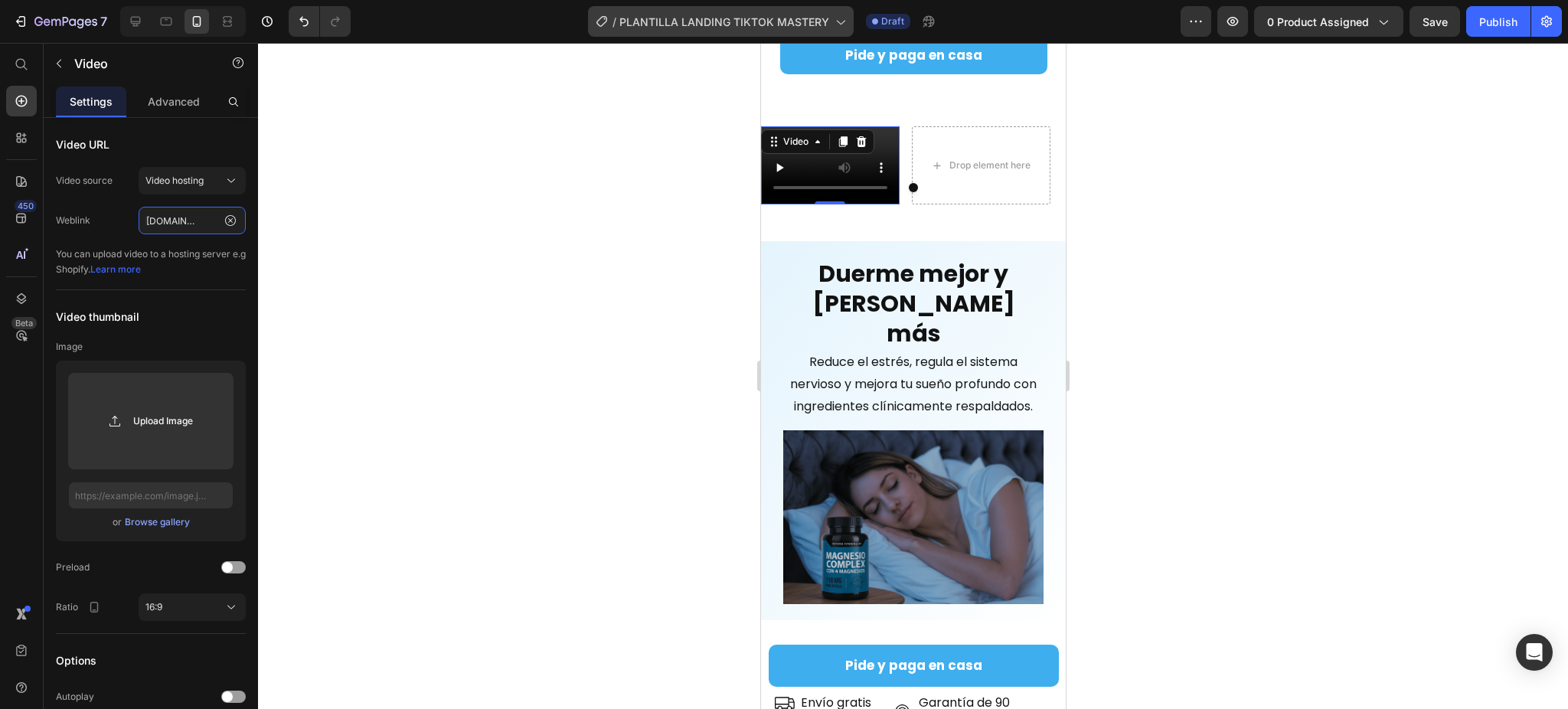 type on "https://cdn.shopify.com/videos/c/o/v/4d17feacc7224ec58d63c1f8f9d85eca.mp4" 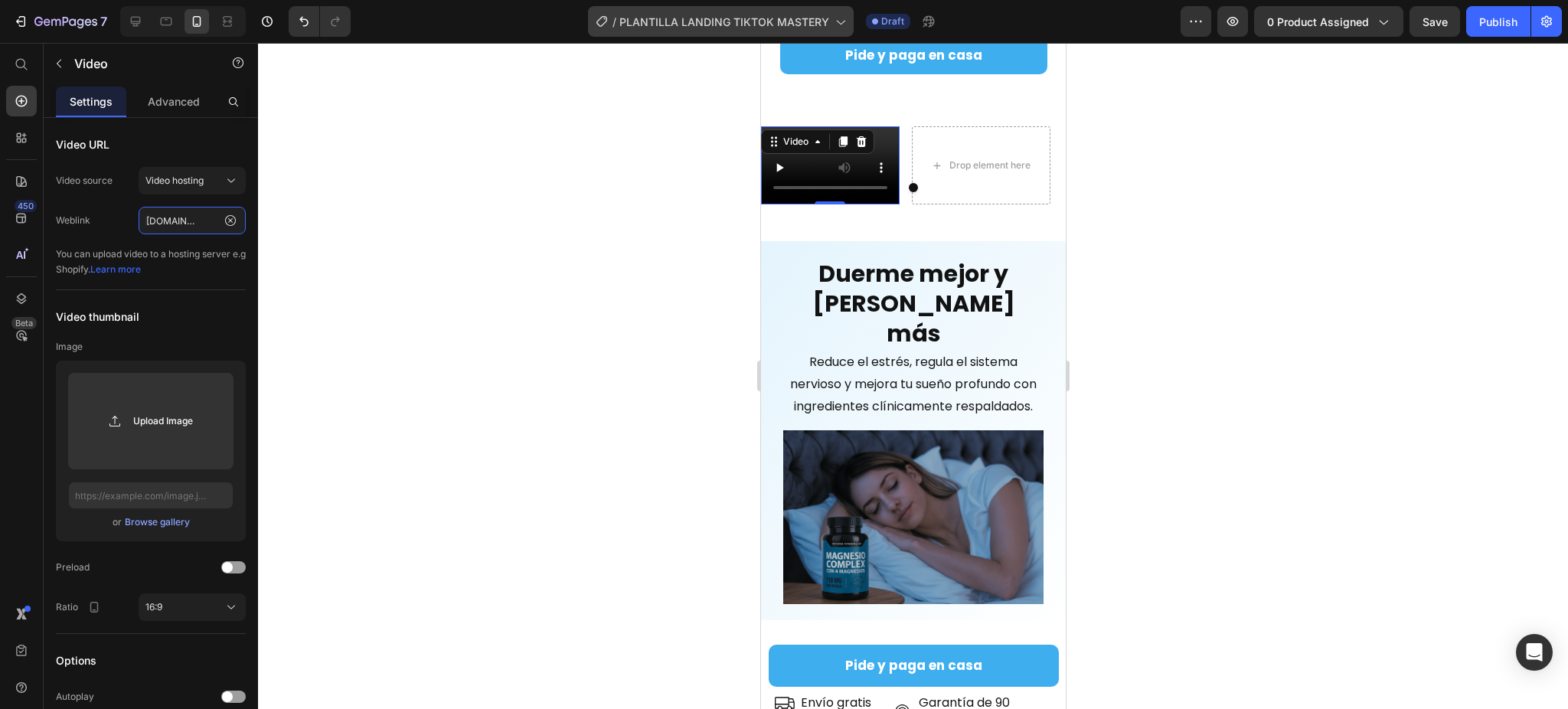scroll, scrollTop: 0, scrollLeft: 0, axis: both 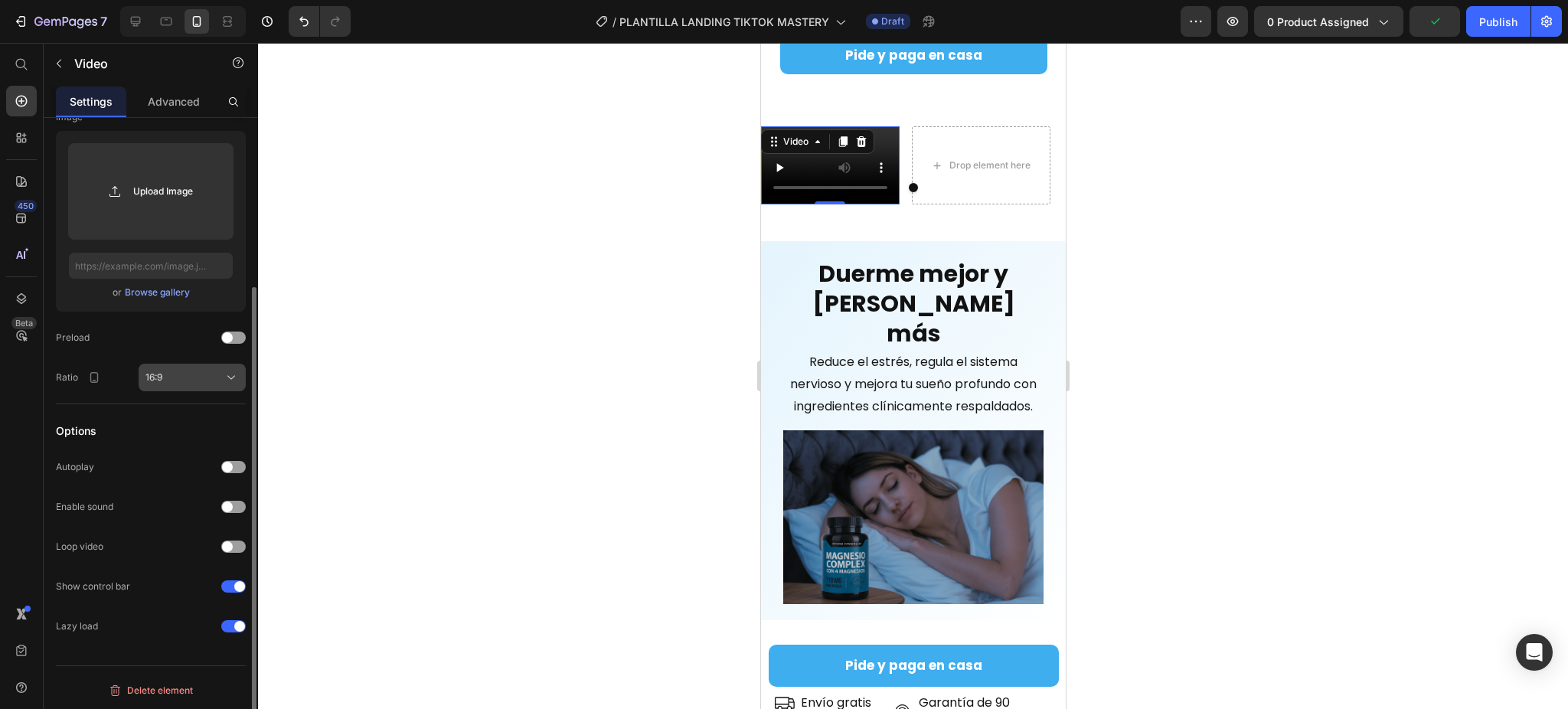 click on "16:9" 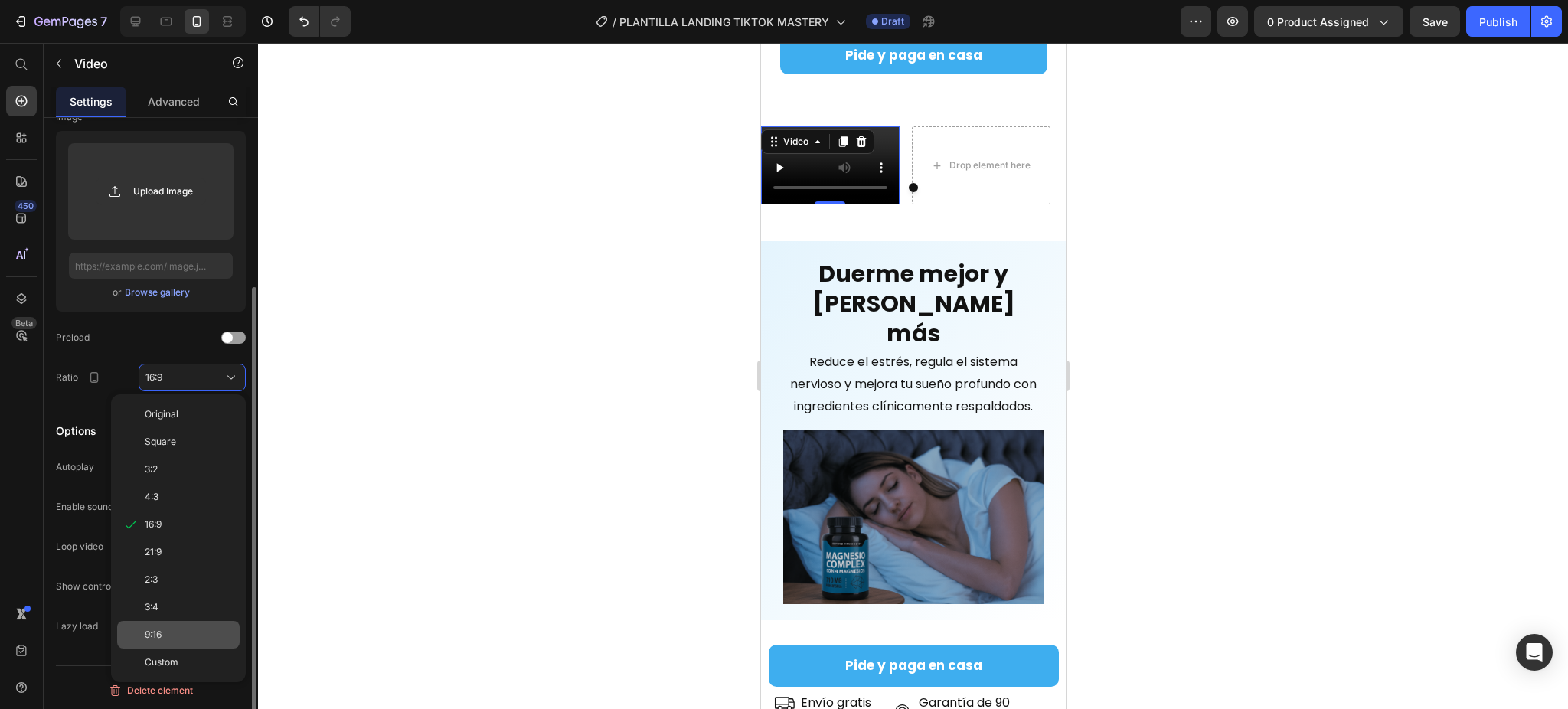click on "9:16" at bounding box center [153, 635] 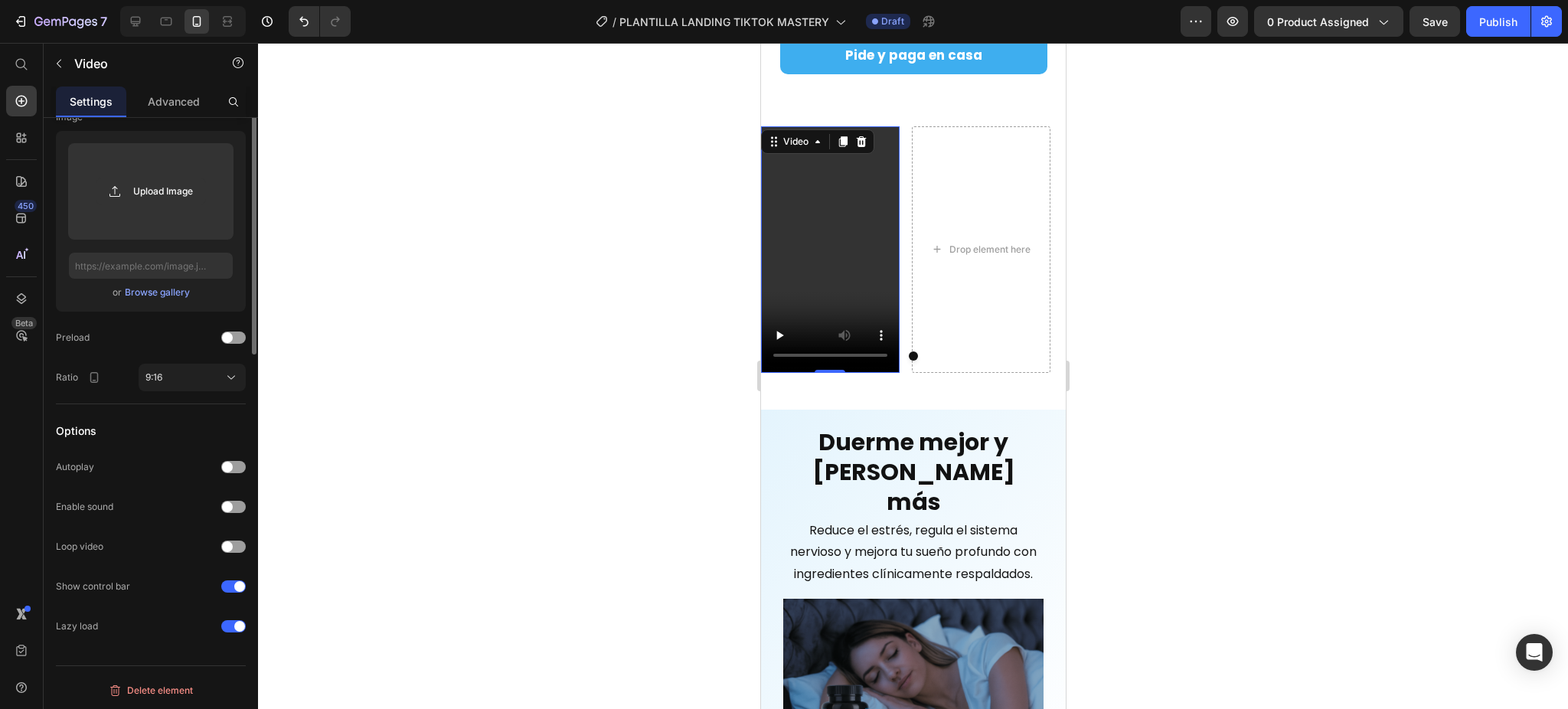 scroll, scrollTop: 0, scrollLeft: 0, axis: both 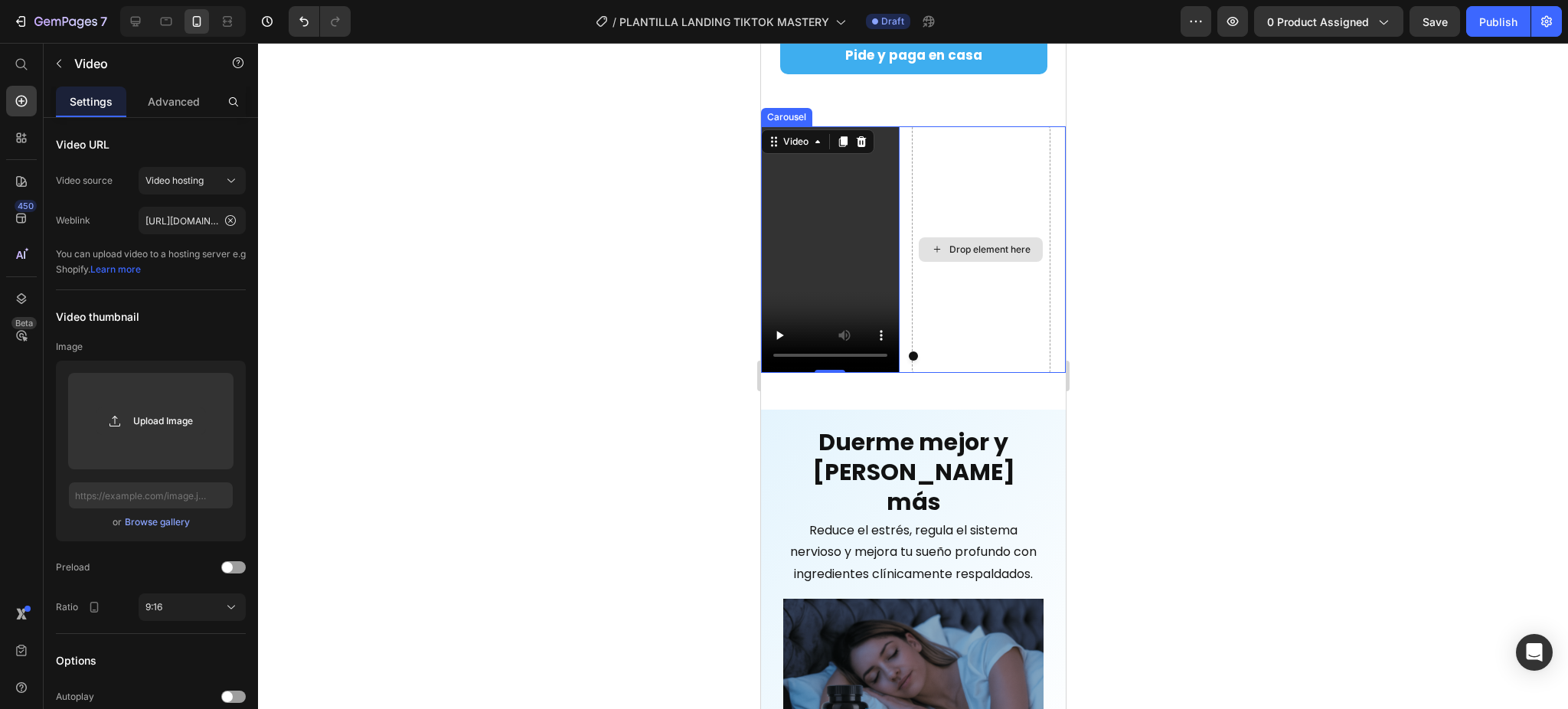 click on "Drop element here" at bounding box center [980, 249] 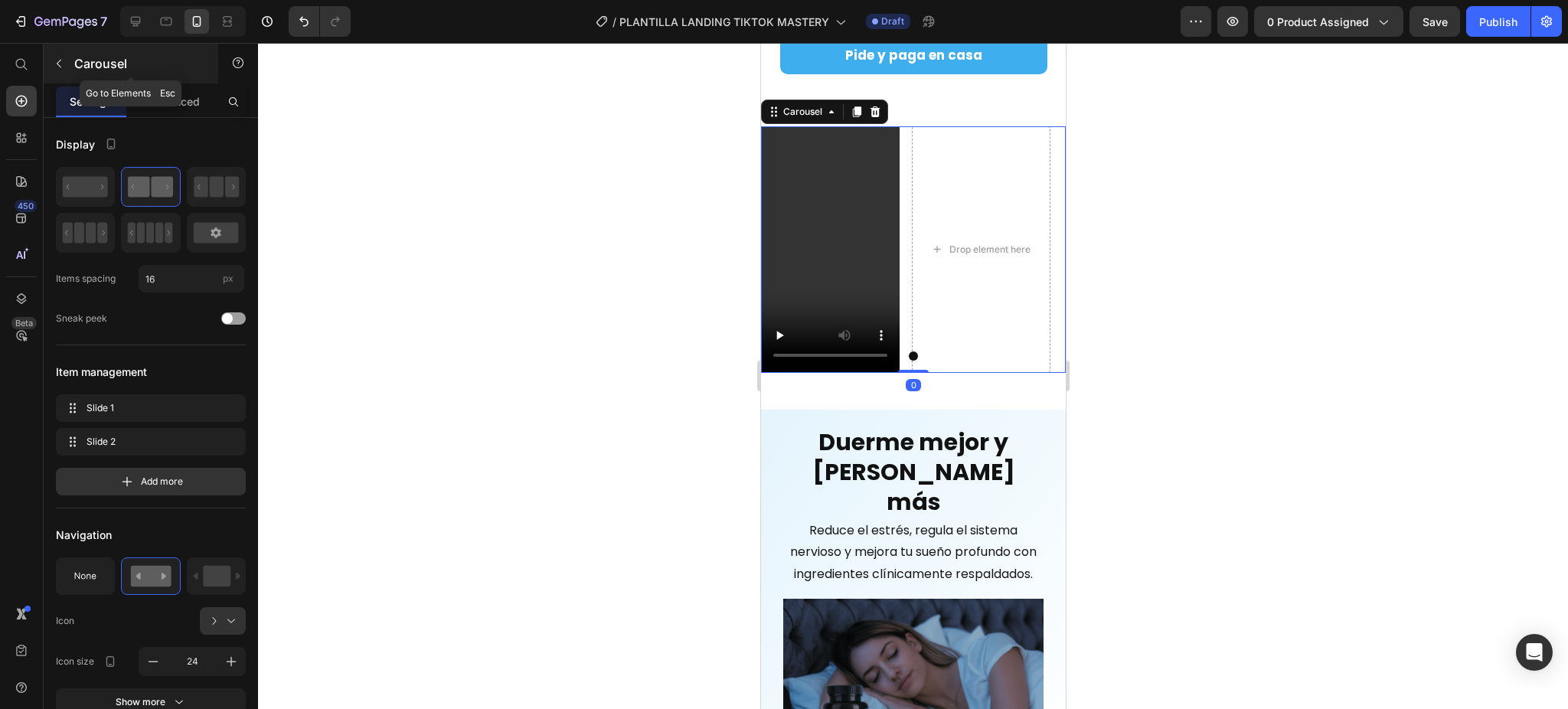 click on "Carousel" at bounding box center [139, 64] 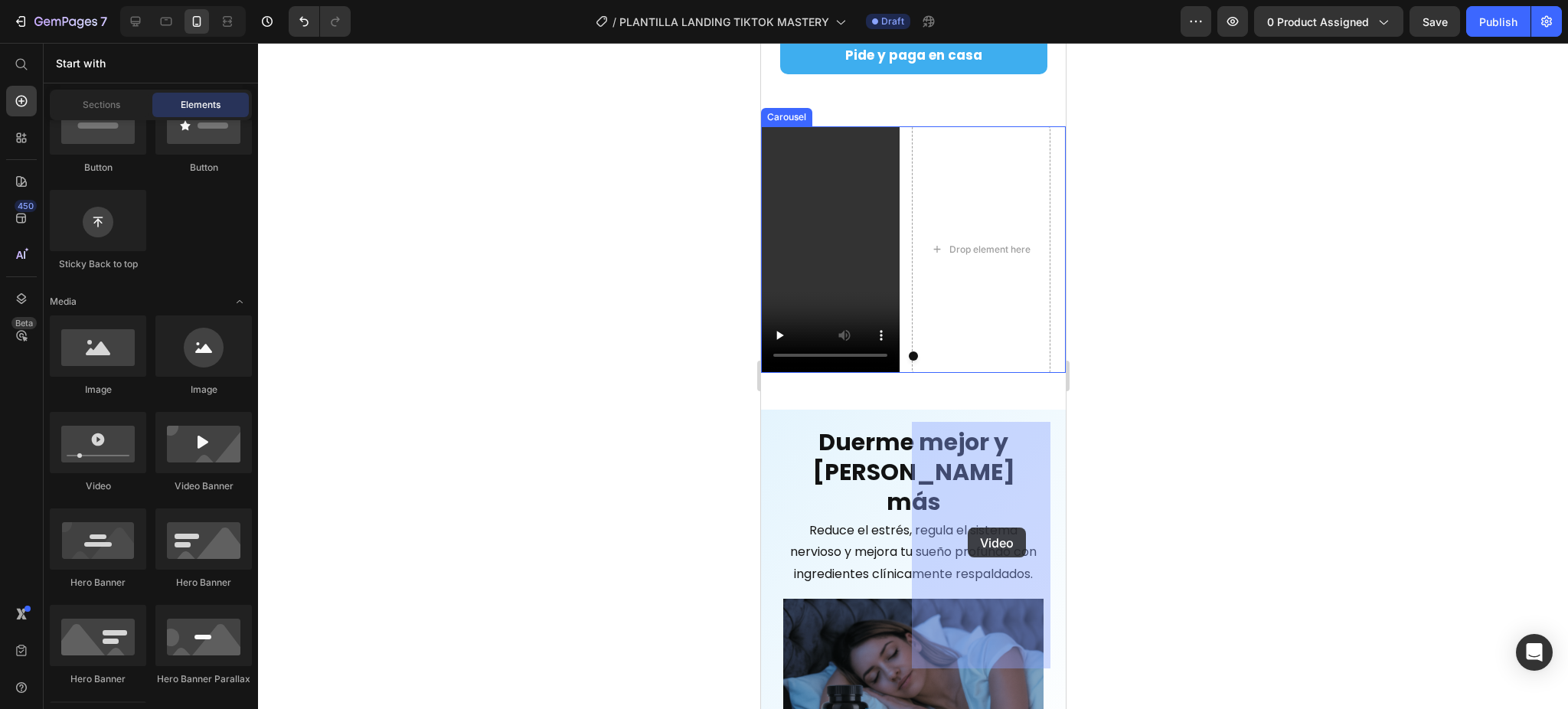 drag, startPoint x: 872, startPoint y: 492, endPoint x: 968, endPoint y: 527, distance: 102.1812 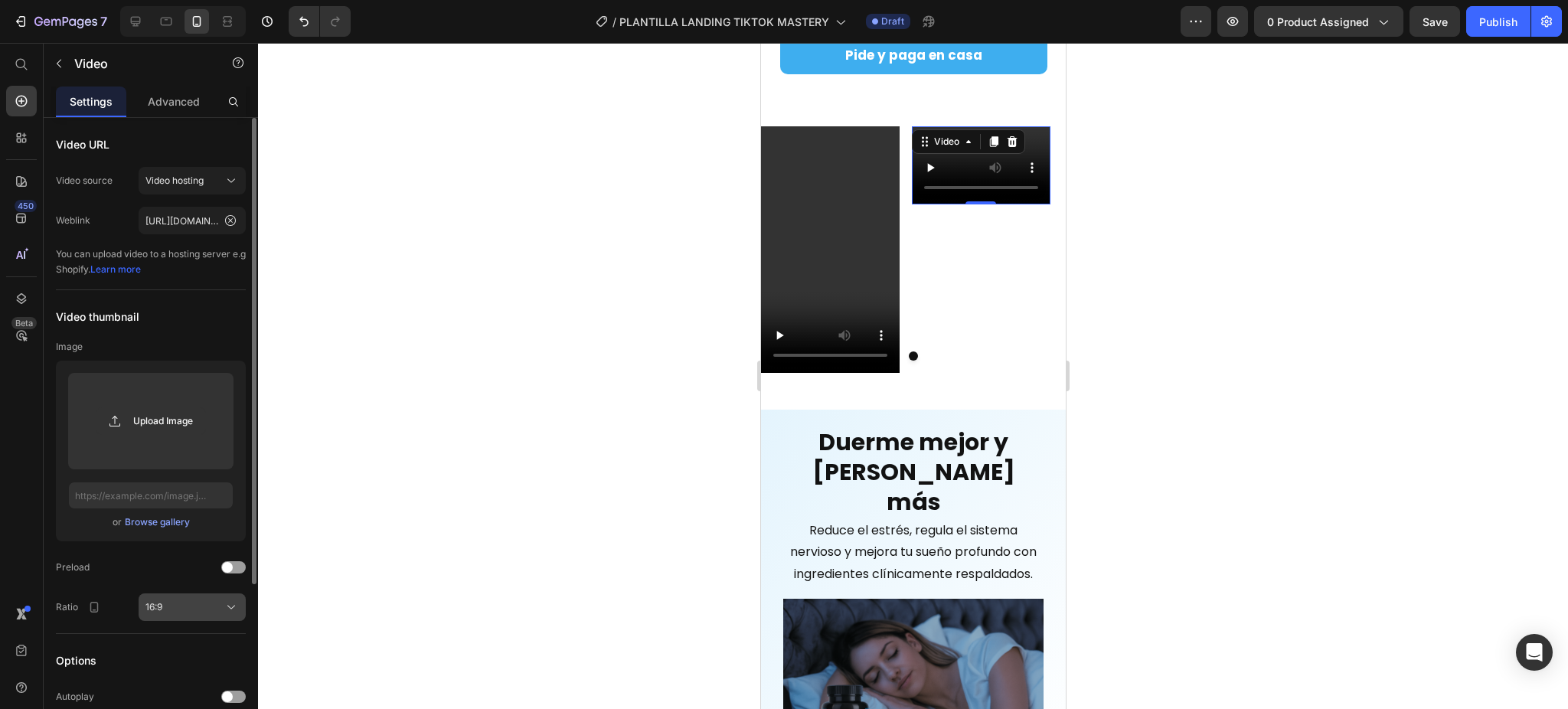 click on "16:9" 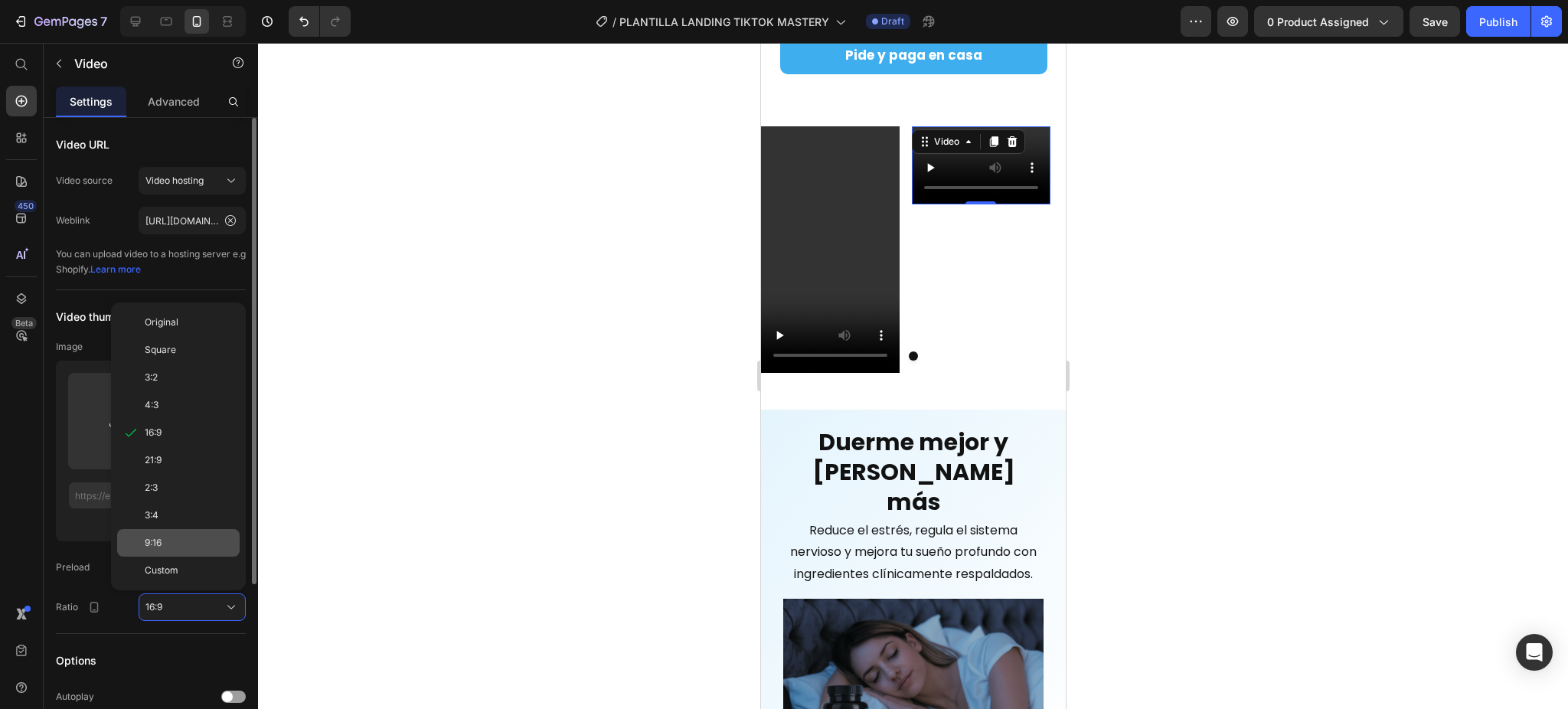 click on "9:16" at bounding box center [189, 543] 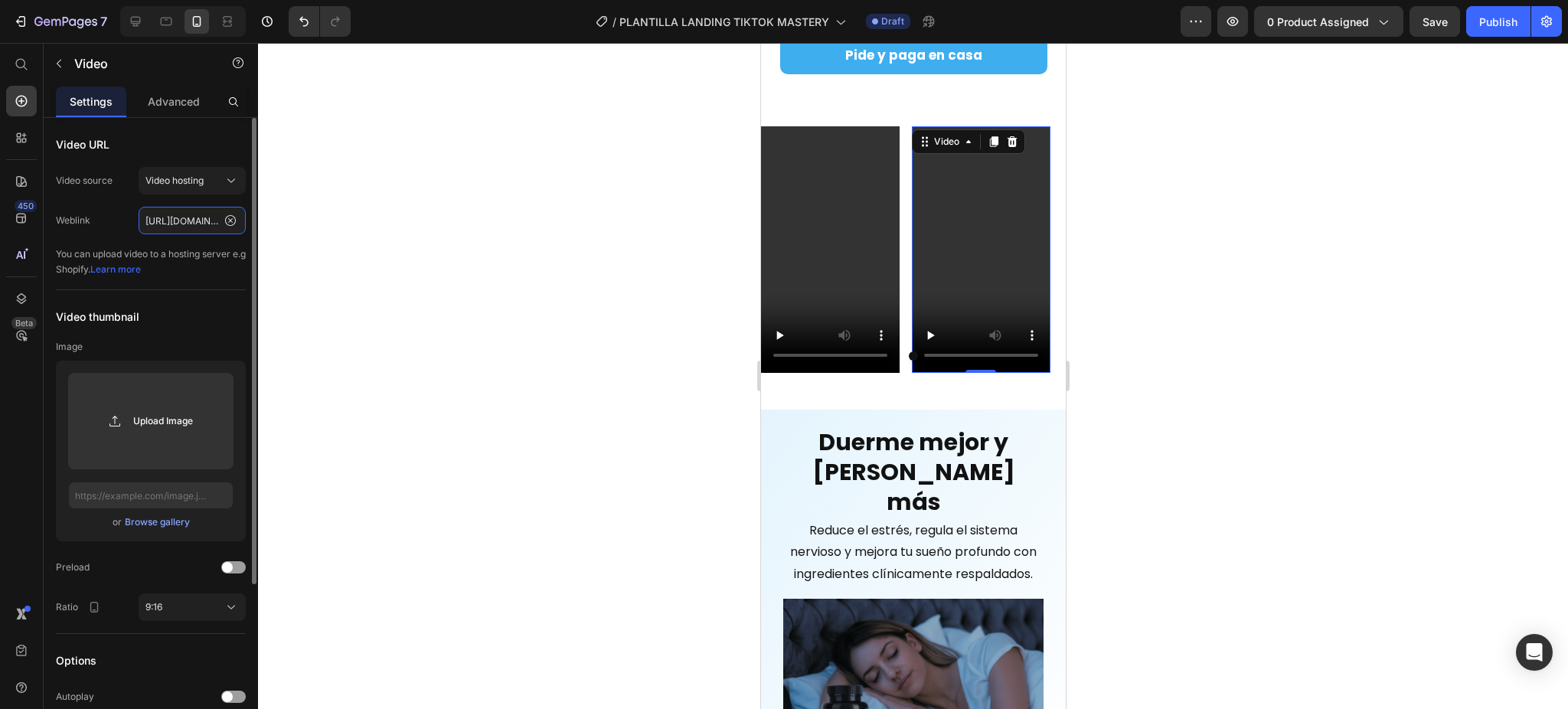 click on "https://media.w3.org/2010/05/sintel/trailer.mp4" 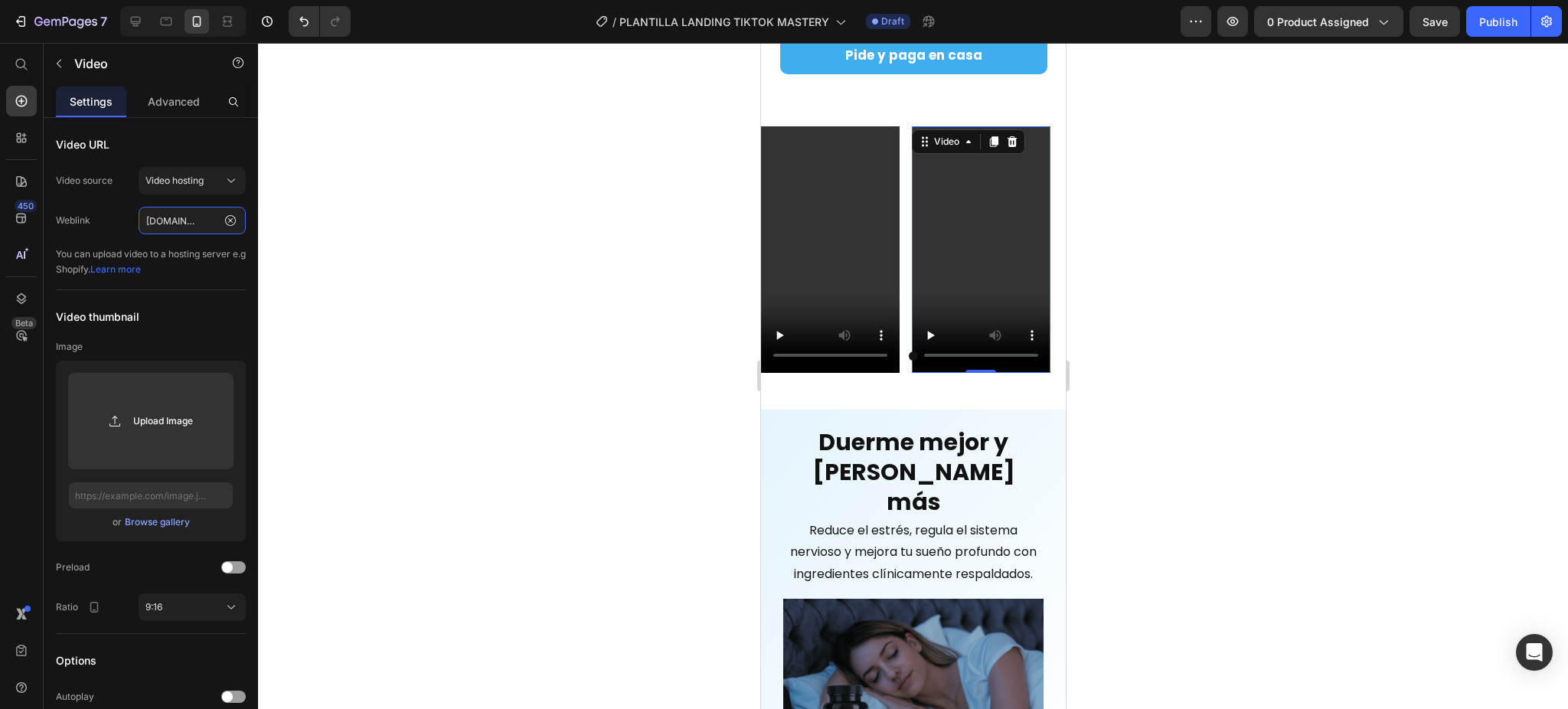type on "https://cdn.shopify.com/videos/c/o/v/4d17feacc7224ec58d63c1f8f9d85eca.mp4" 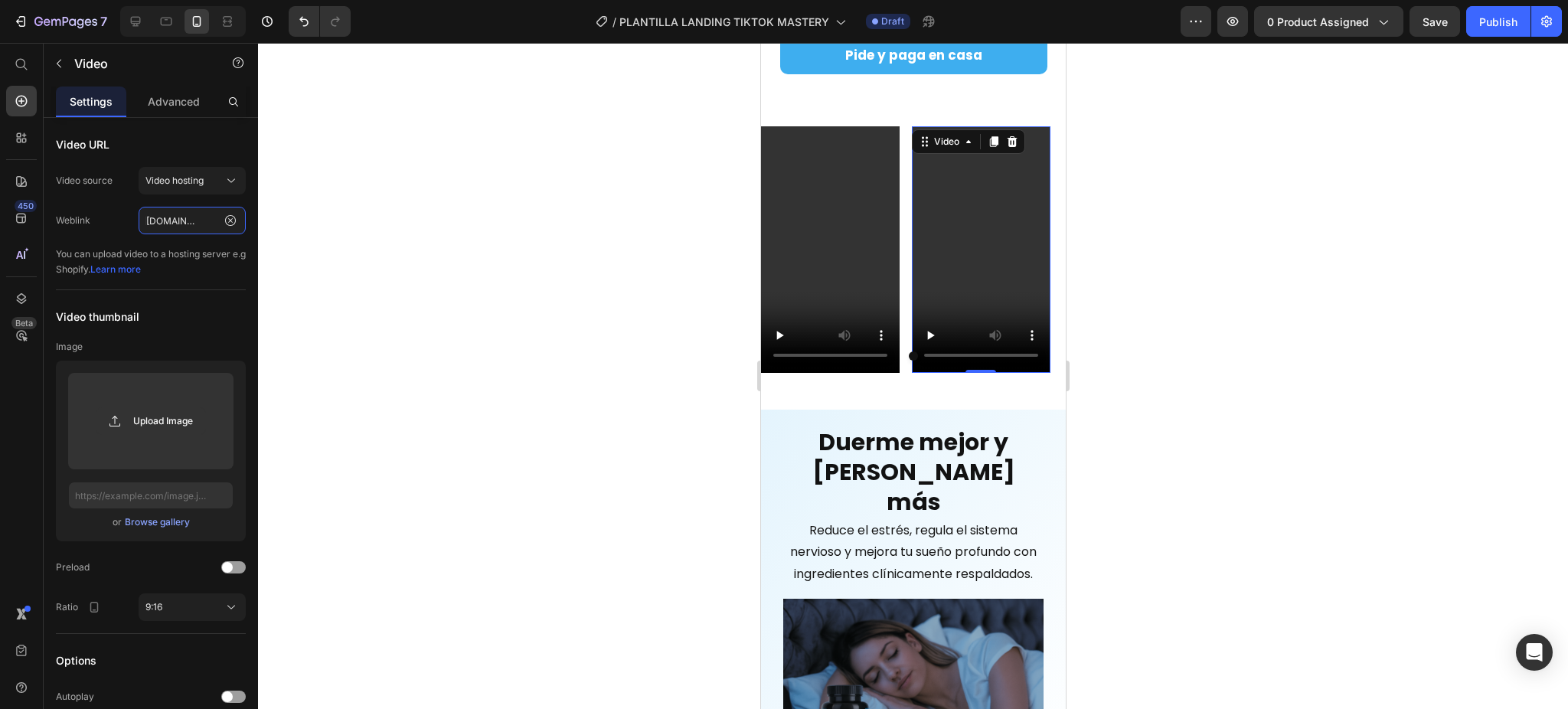 scroll, scrollTop: 0, scrollLeft: 0, axis: both 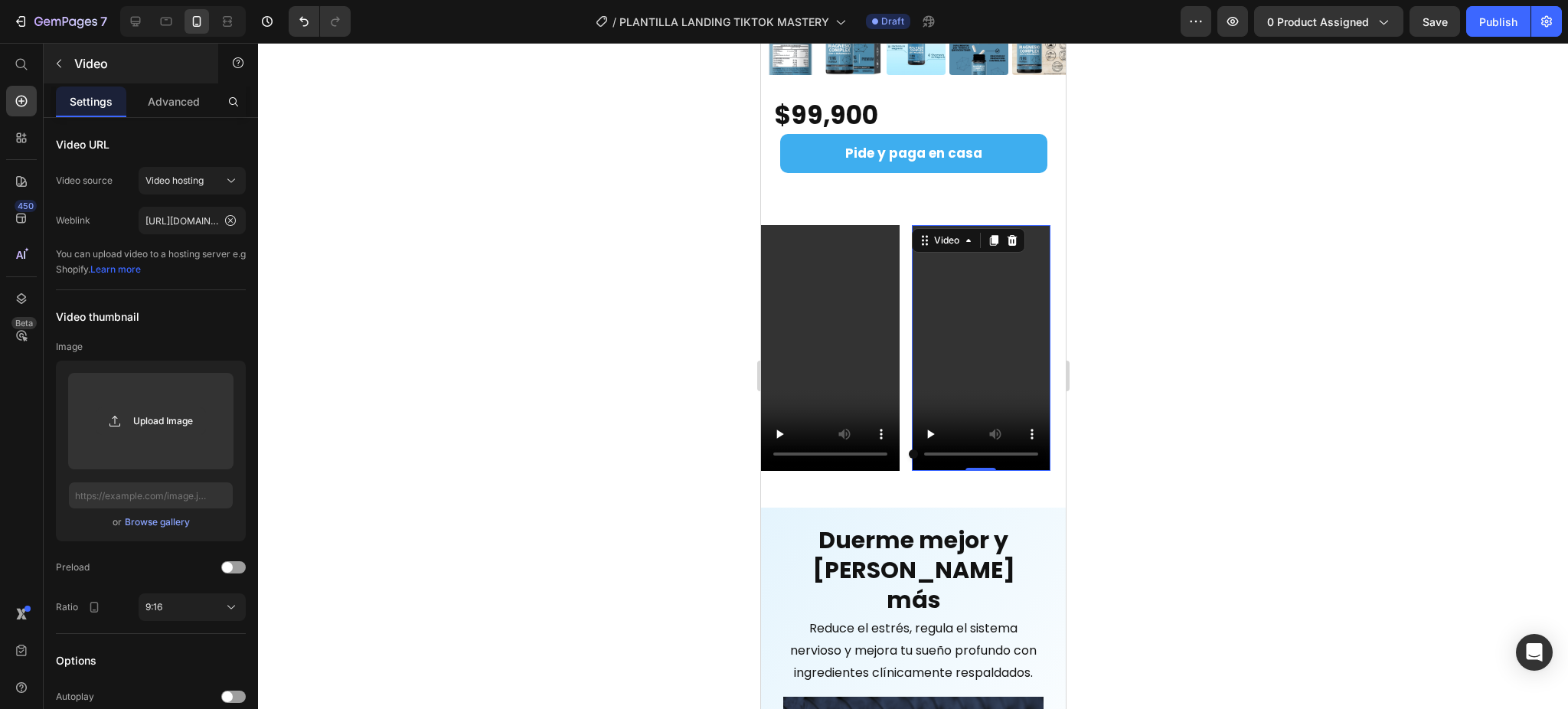 click on "Video" at bounding box center (139, 64) 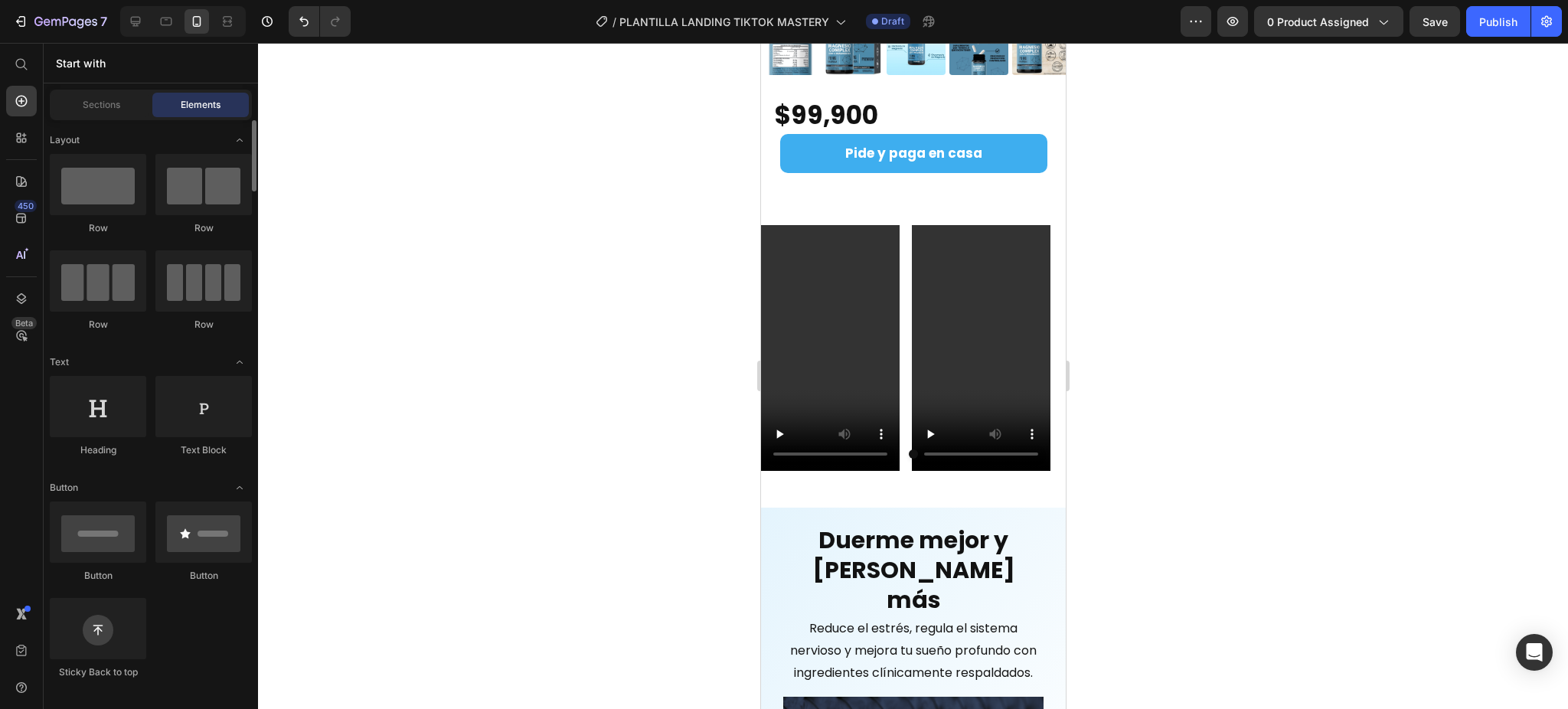 scroll, scrollTop: 510, scrollLeft: 0, axis: vertical 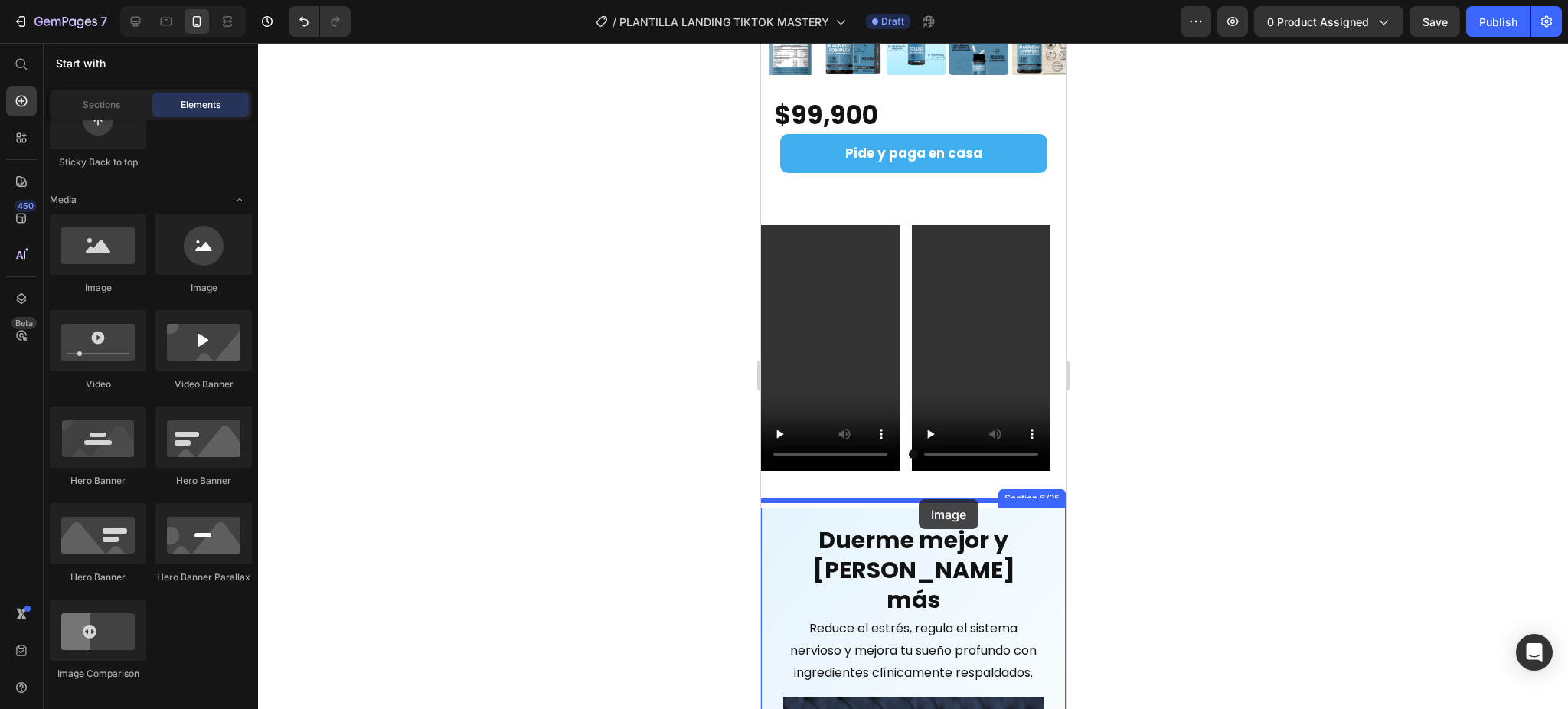 drag, startPoint x: 951, startPoint y: 301, endPoint x: 918, endPoint y: 502, distance: 203.69094 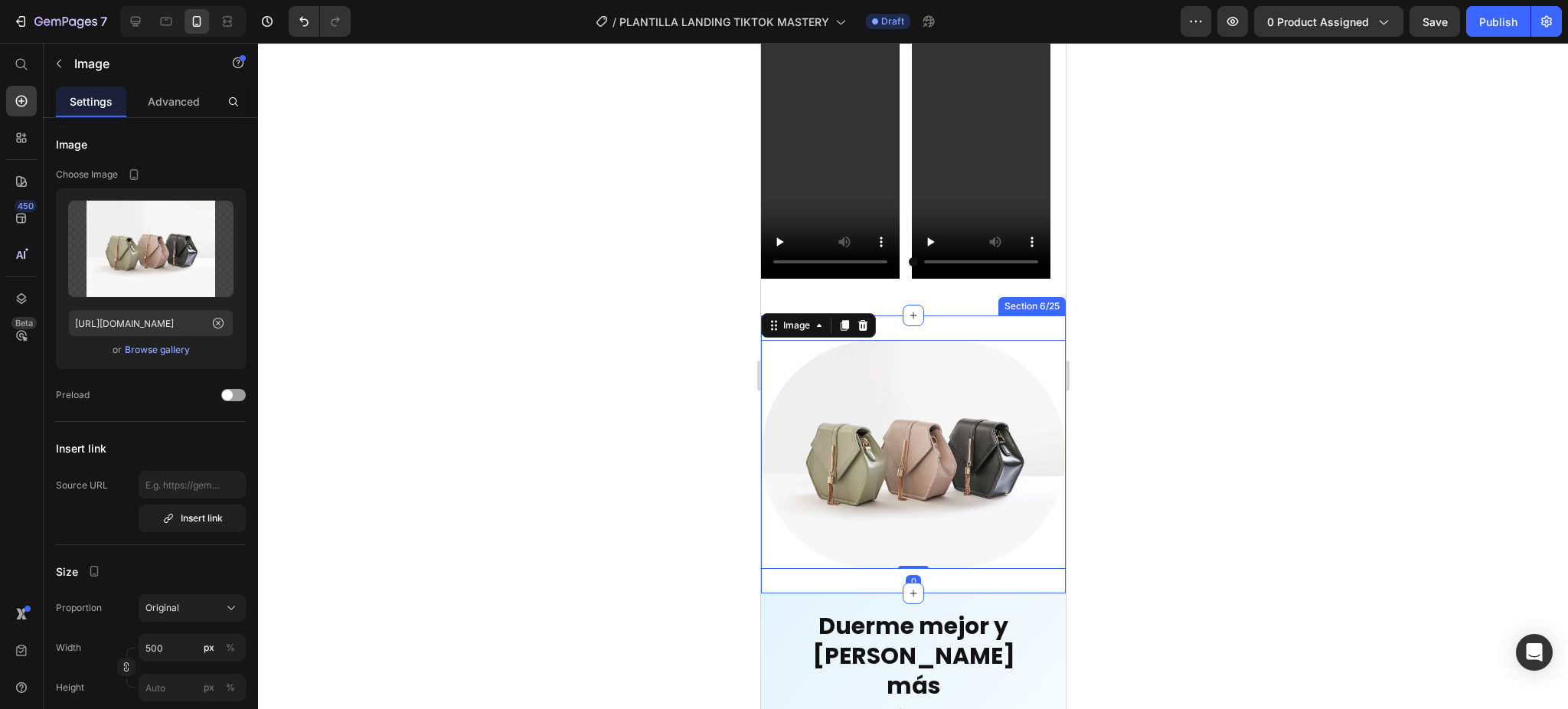 scroll, scrollTop: 3233, scrollLeft: 0, axis: vertical 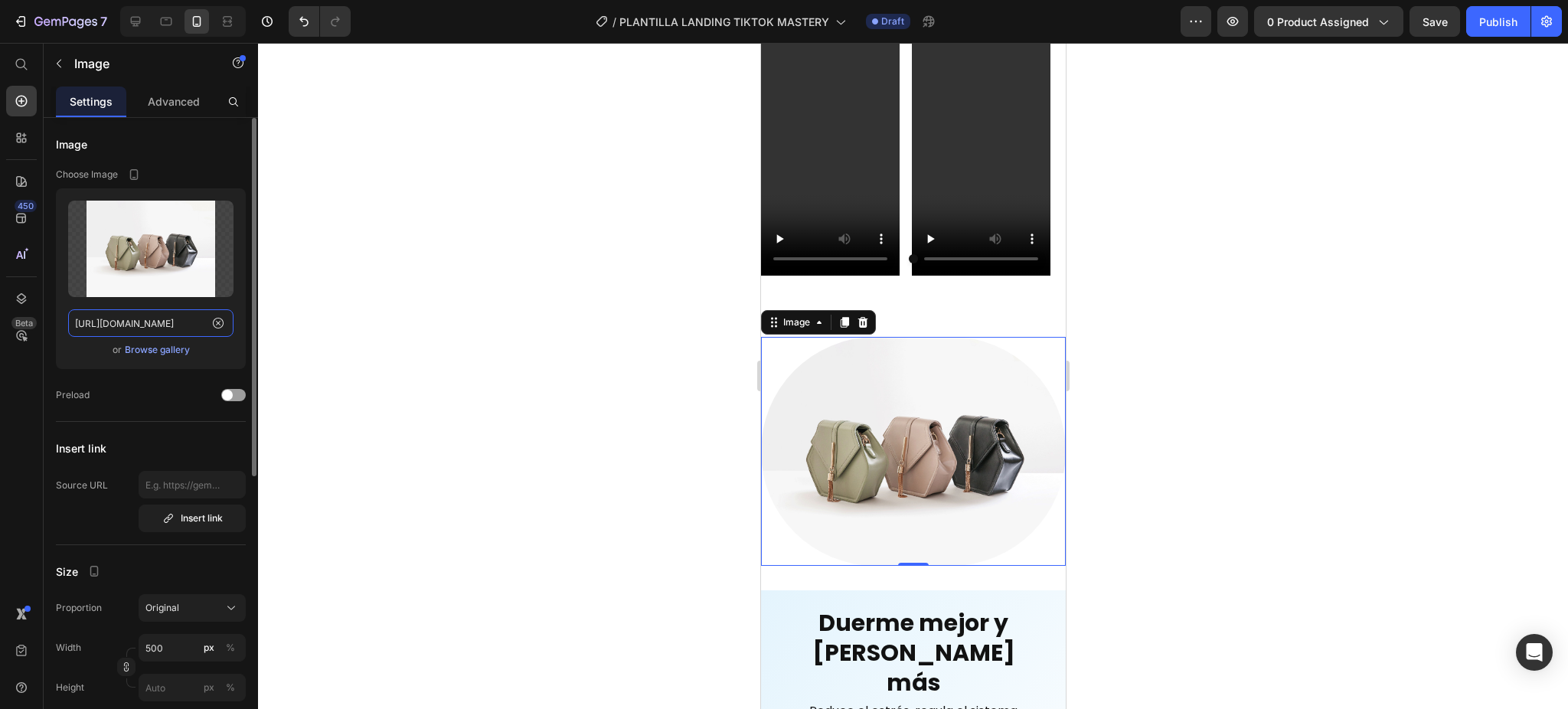 click on "[URL][DOMAIN_NAME]" 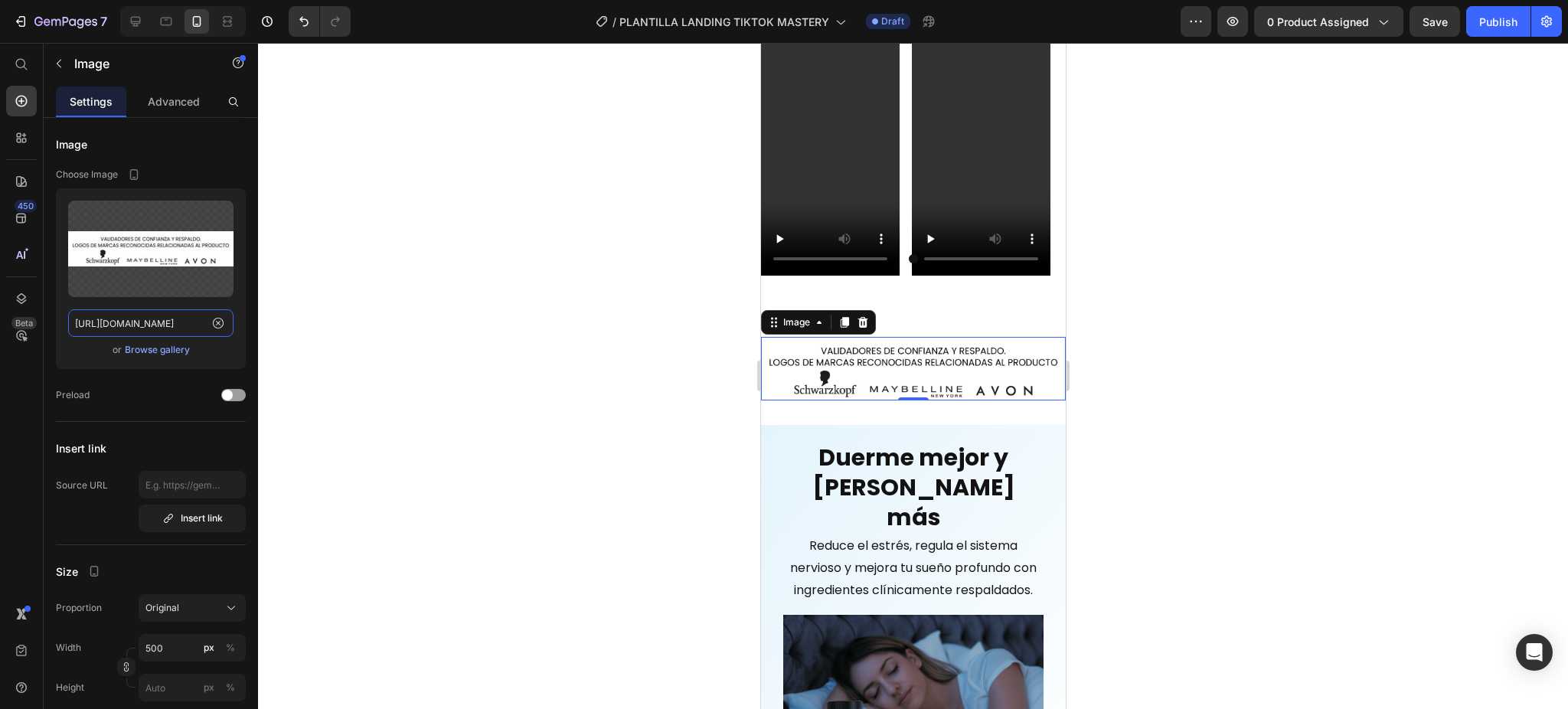type on "https://cdn.shopify.com/s/files/1/0741/1207/3945/files/gempages_557607319064544249-b419914f-afbd-461c-b495-7c014739148b.jpg" 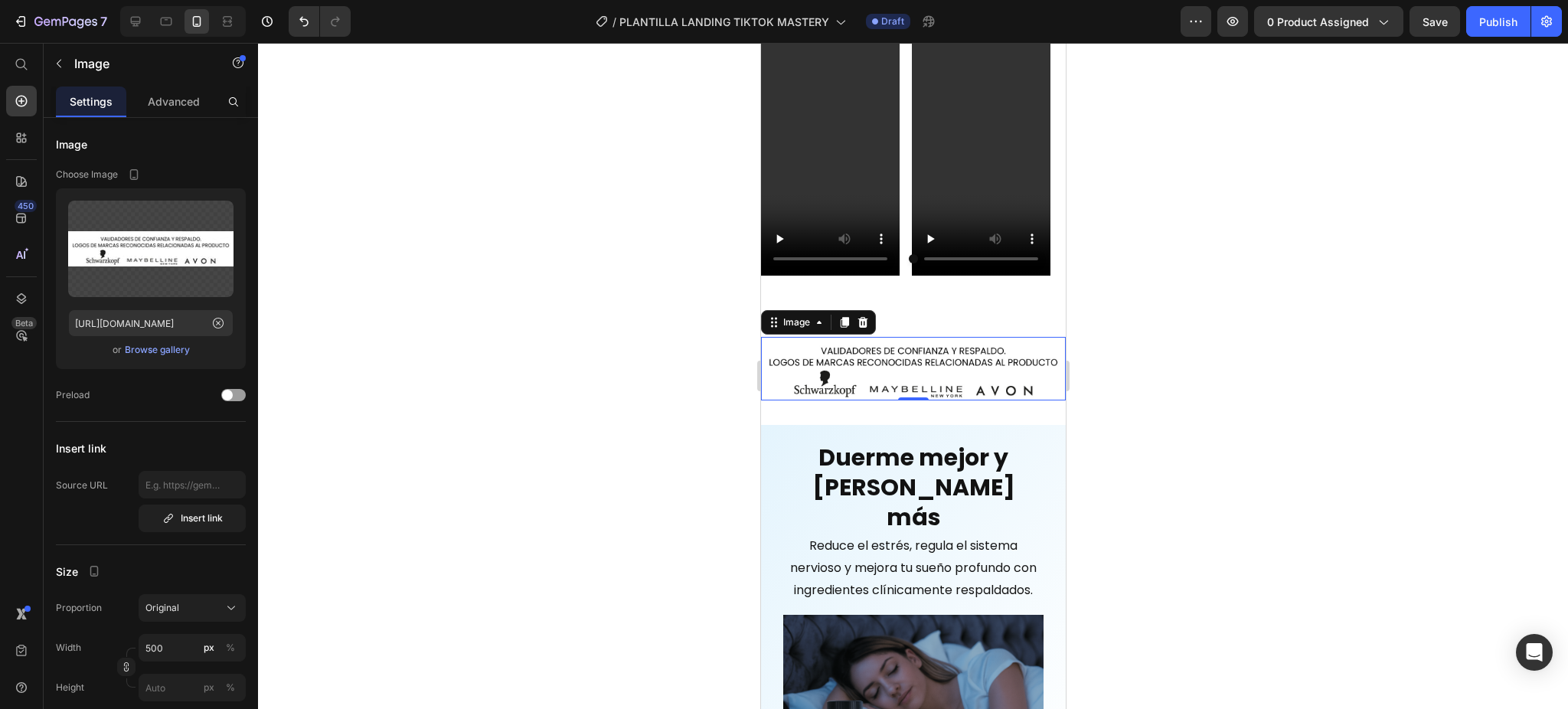 click 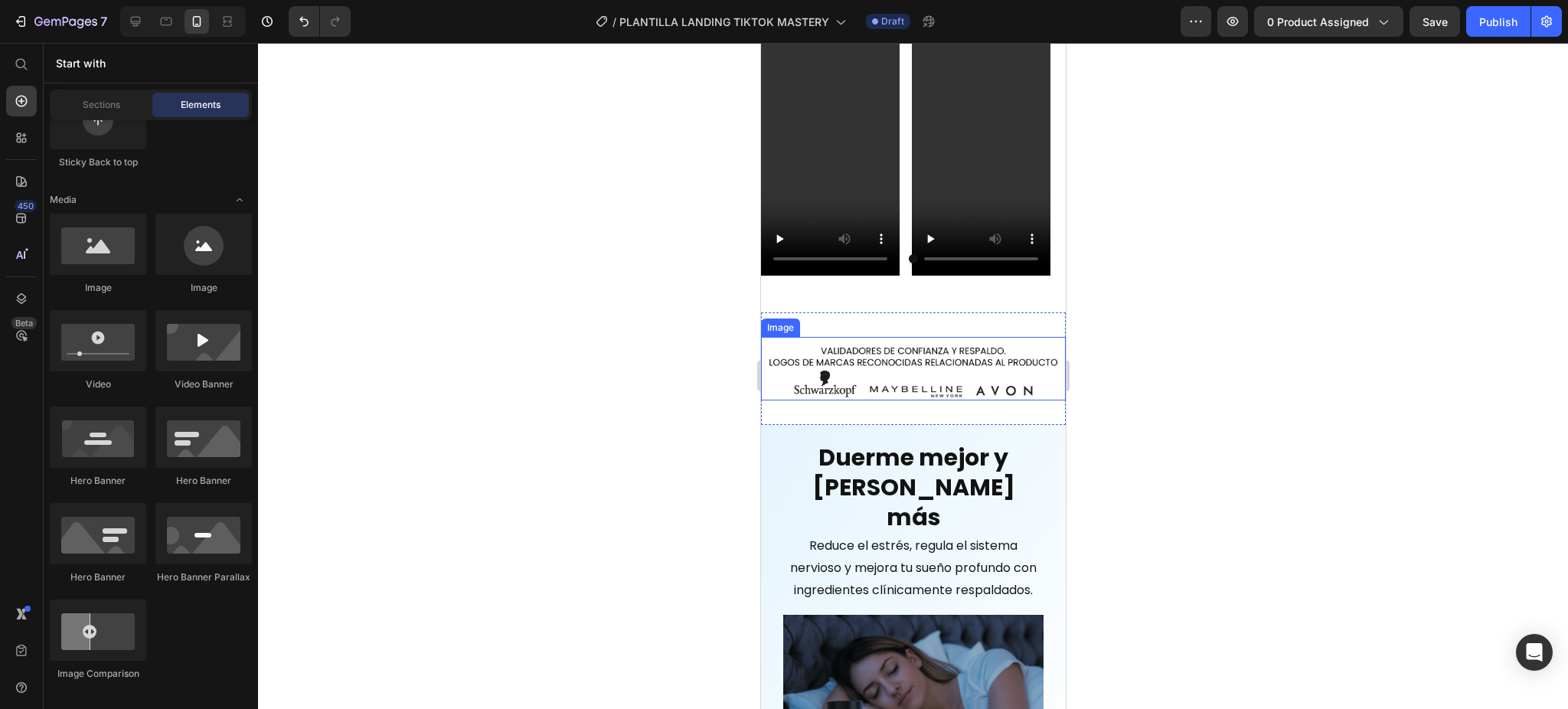 click at bounding box center (913, 368) 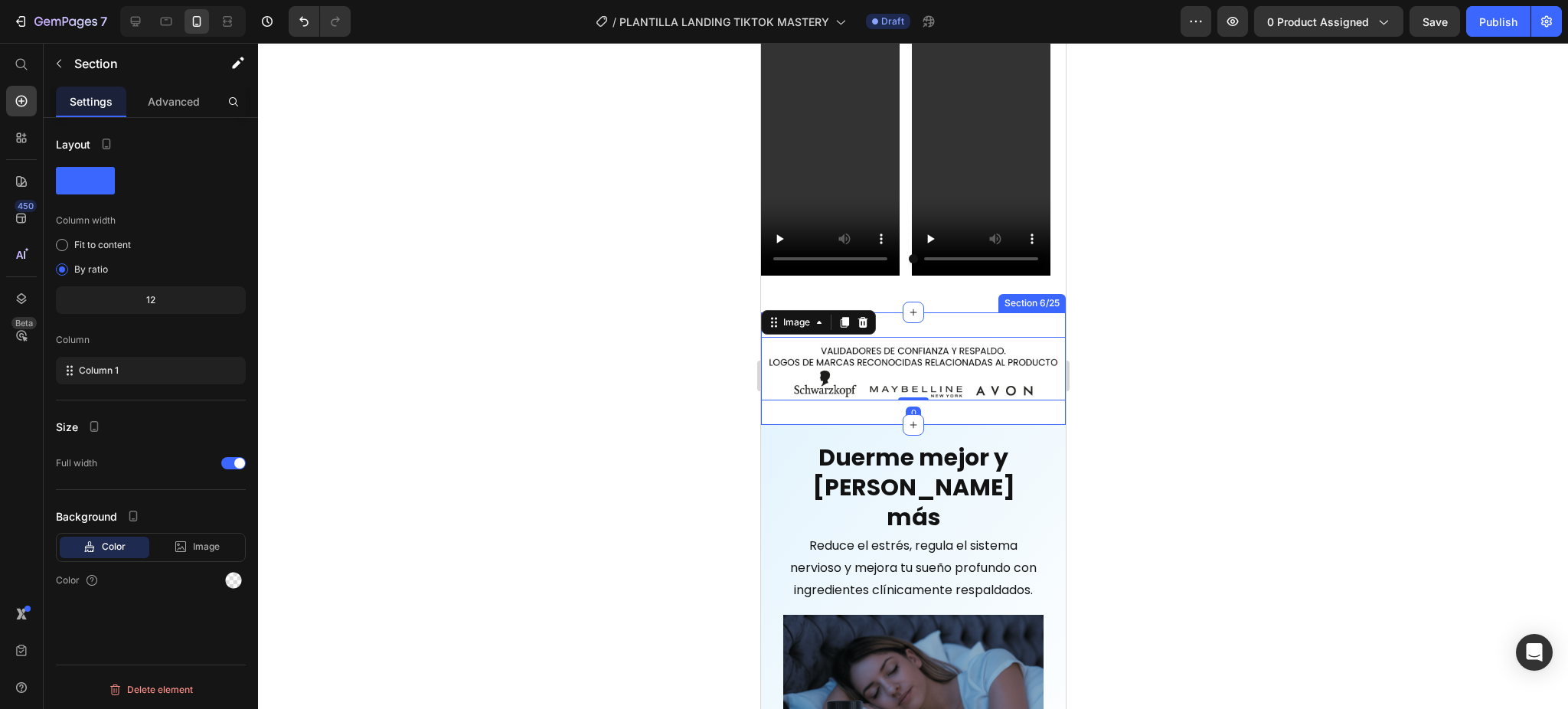 click on "Image   0 Section 6/25" at bounding box center (913, 368) 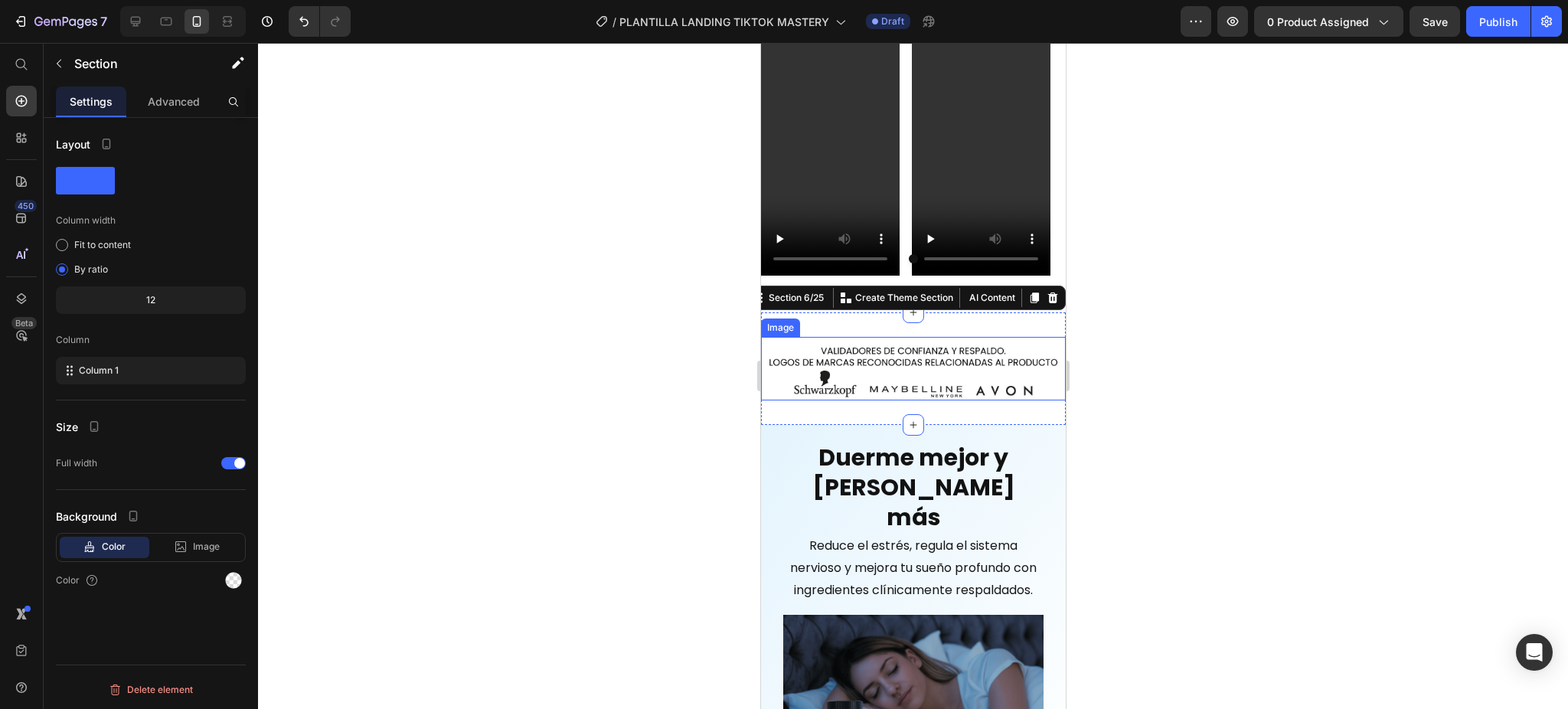 click at bounding box center (913, 368) 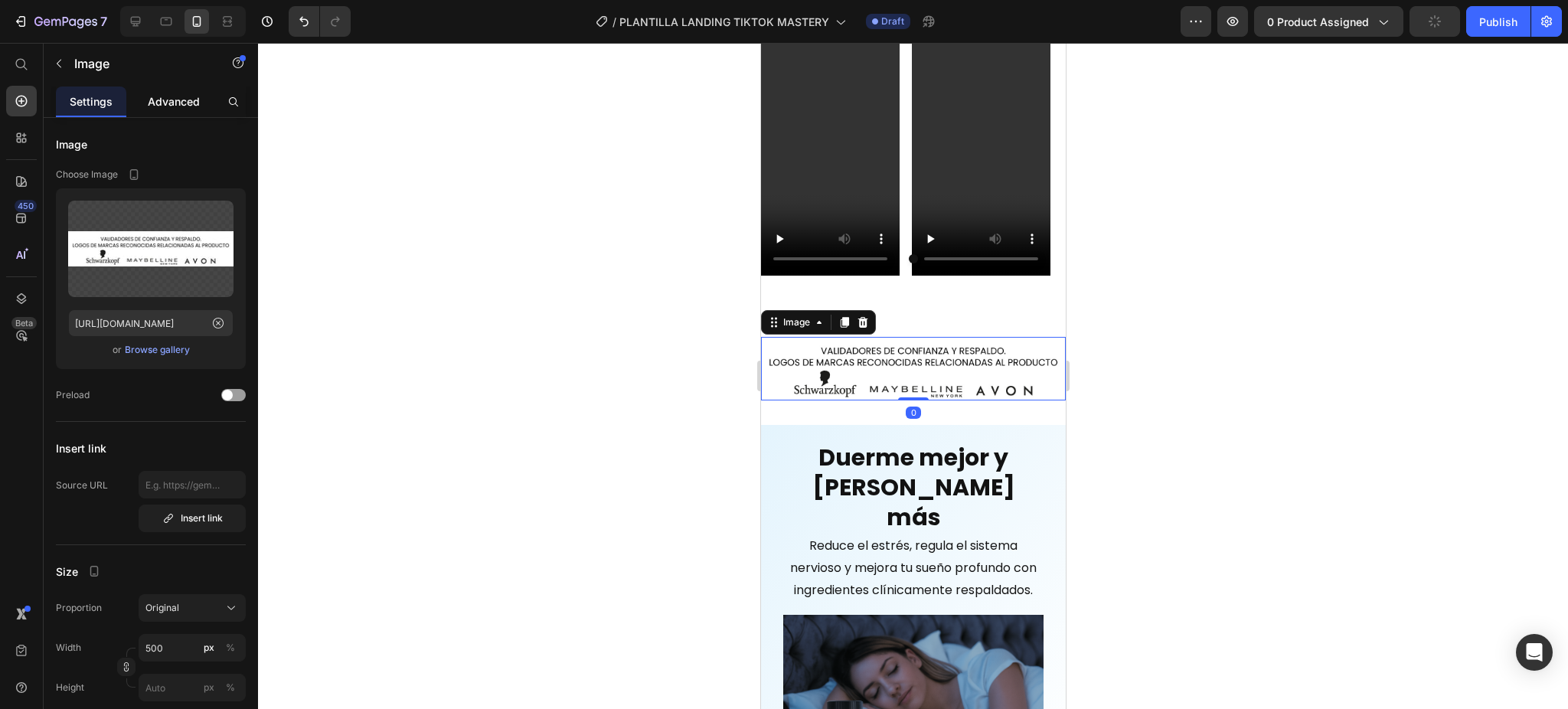 click on "Advanced" at bounding box center [174, 101] 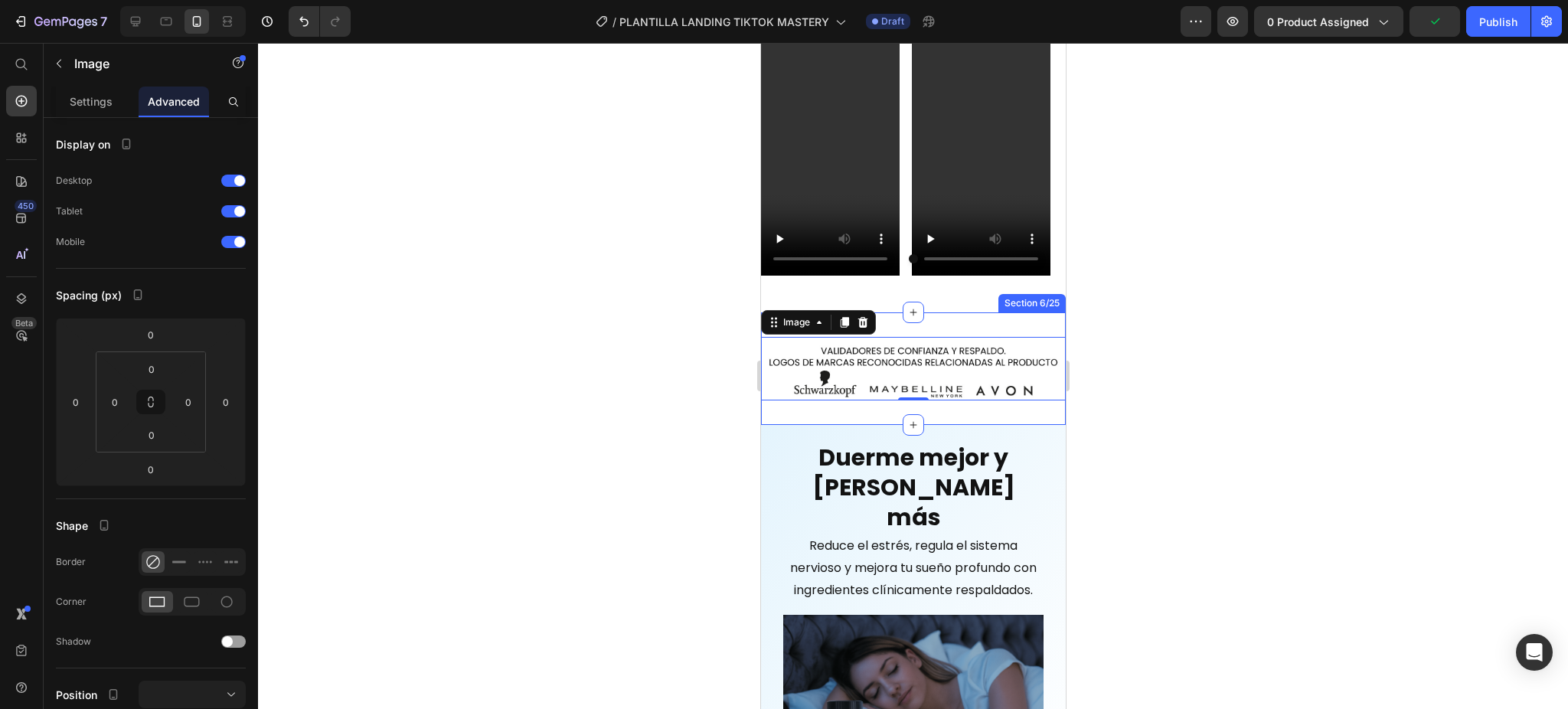click on "Image   0 Section 6/25" at bounding box center (913, 368) 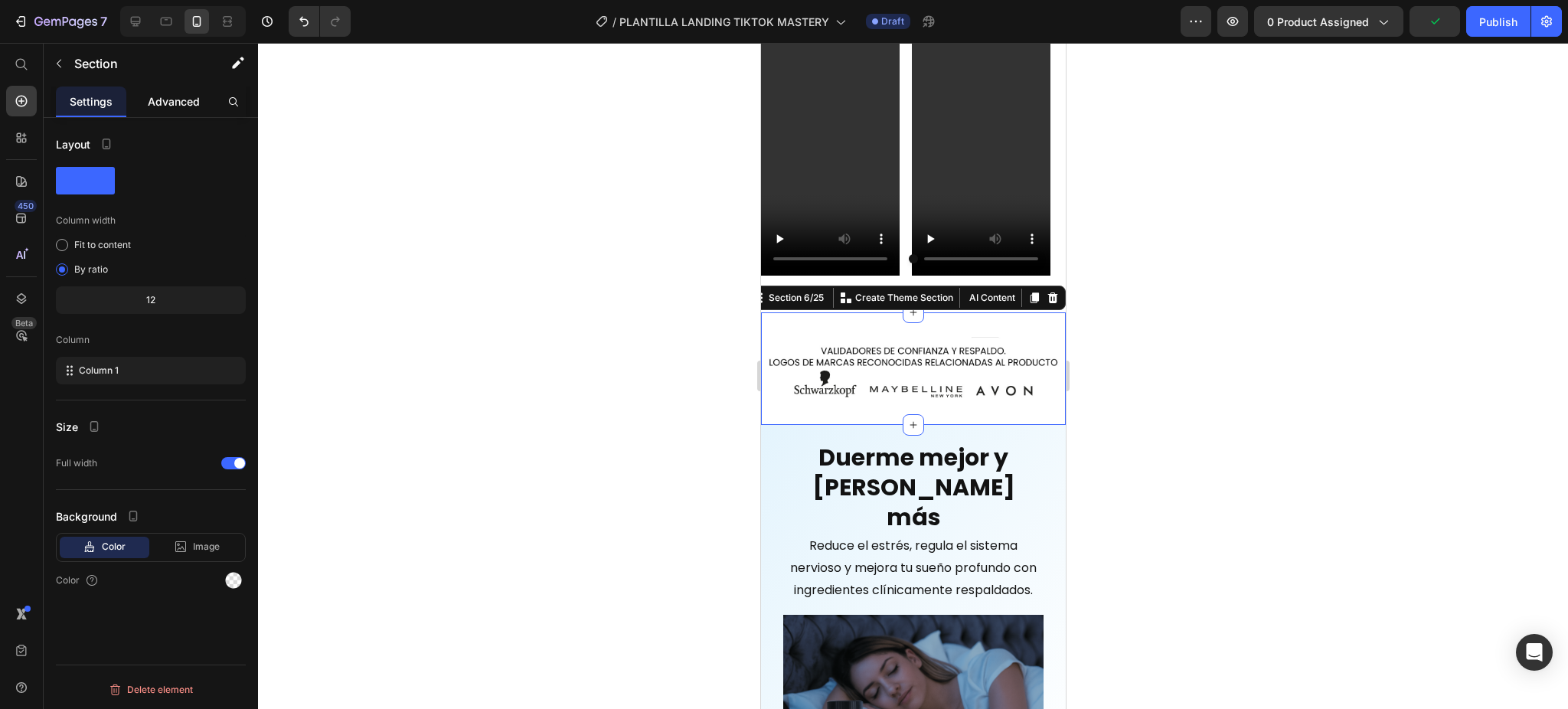 click on "Advanced" at bounding box center (174, 101) 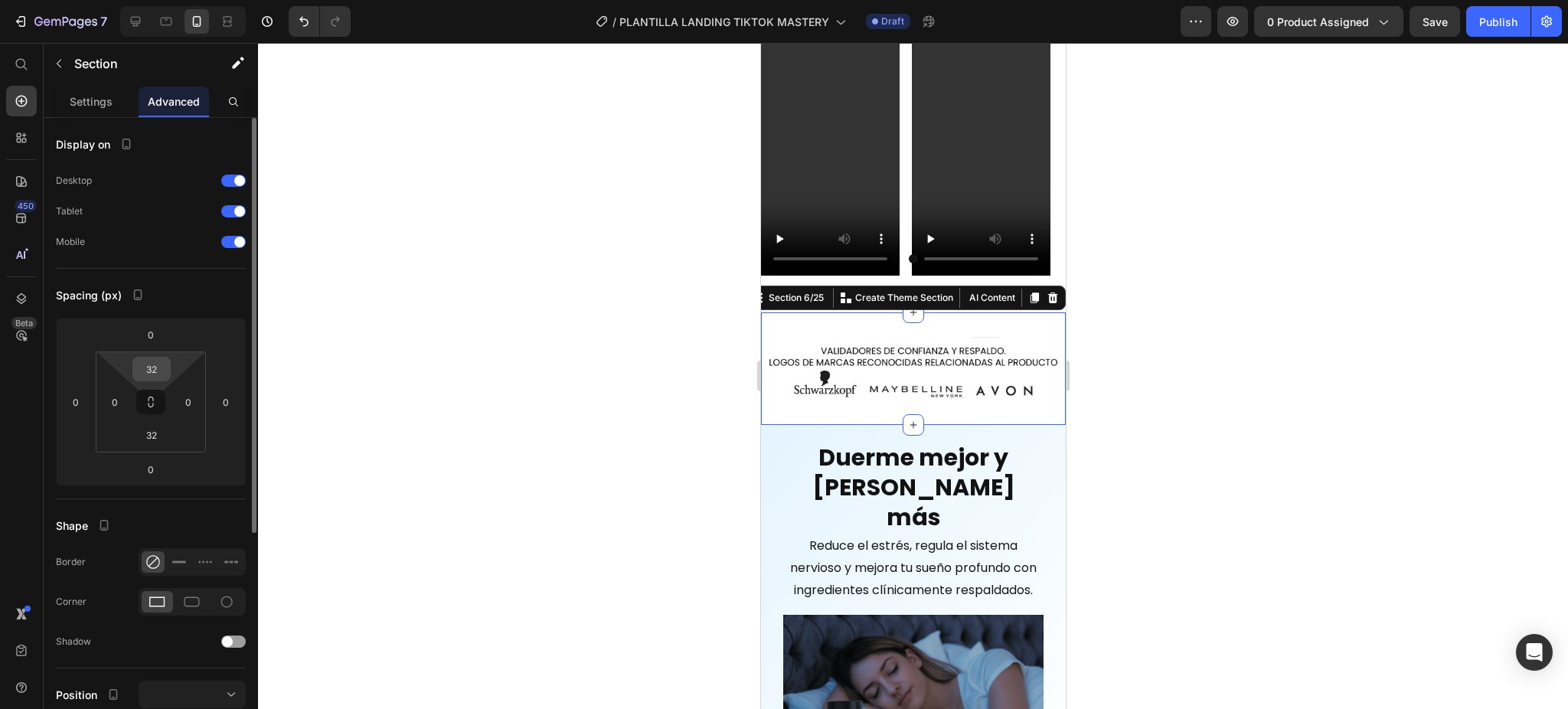 click on "32" at bounding box center (152, 369) 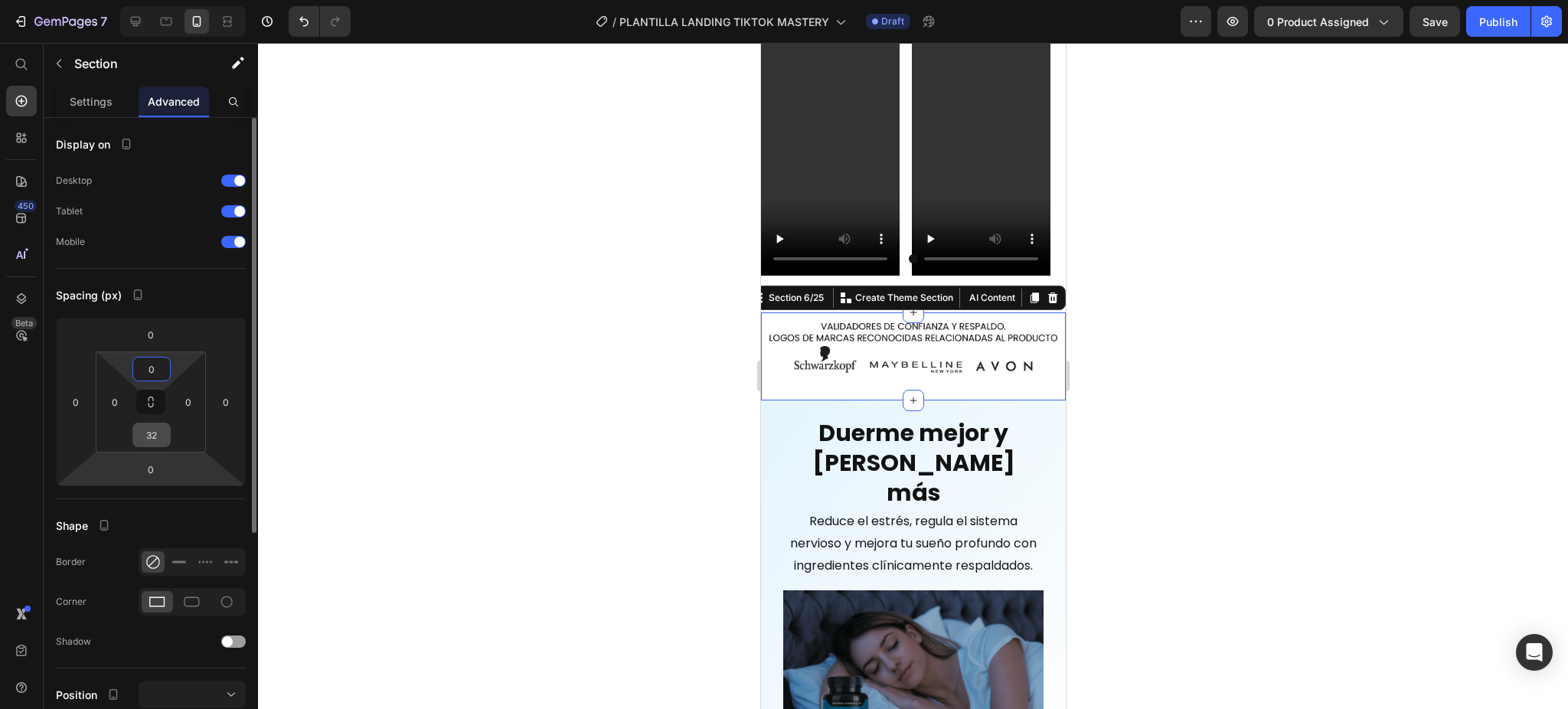 type on "0" 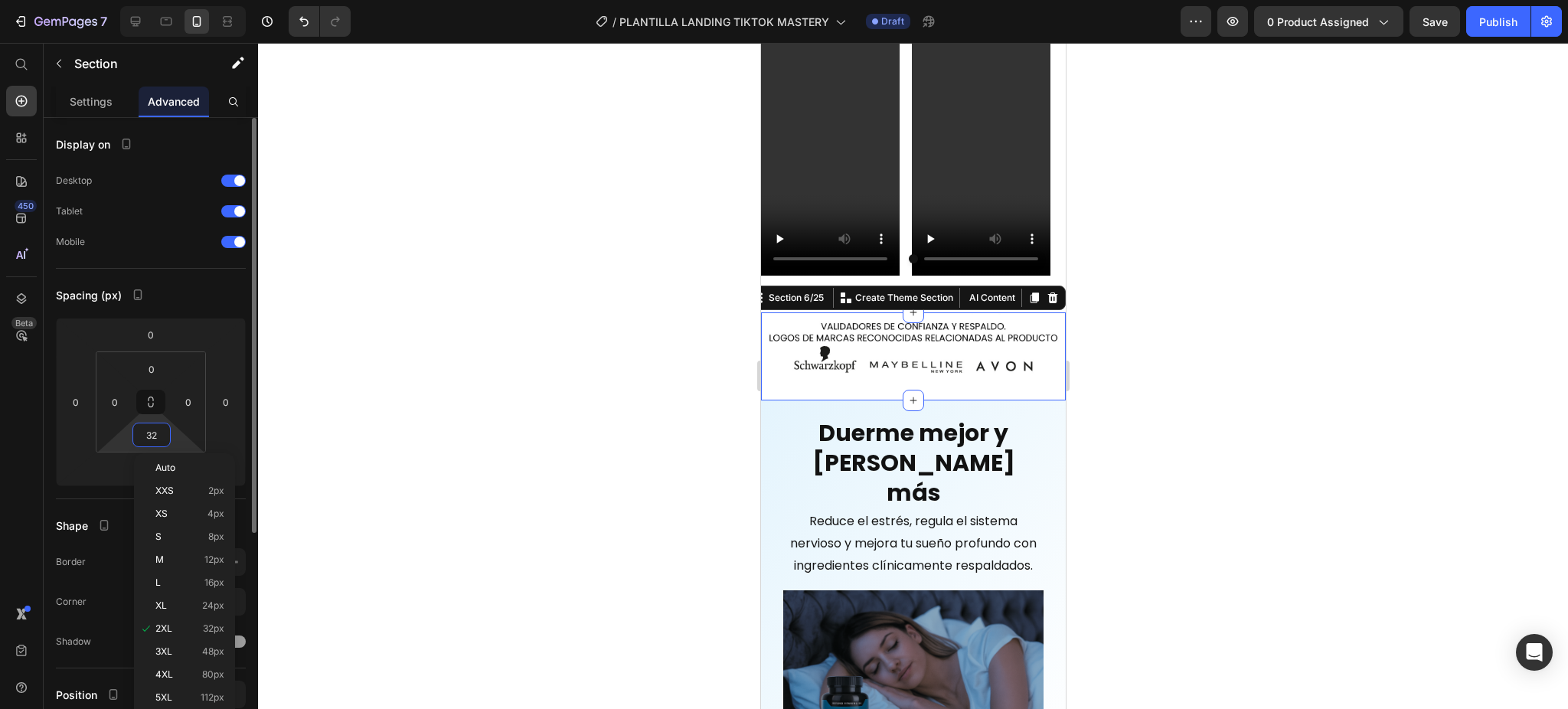 type on "0" 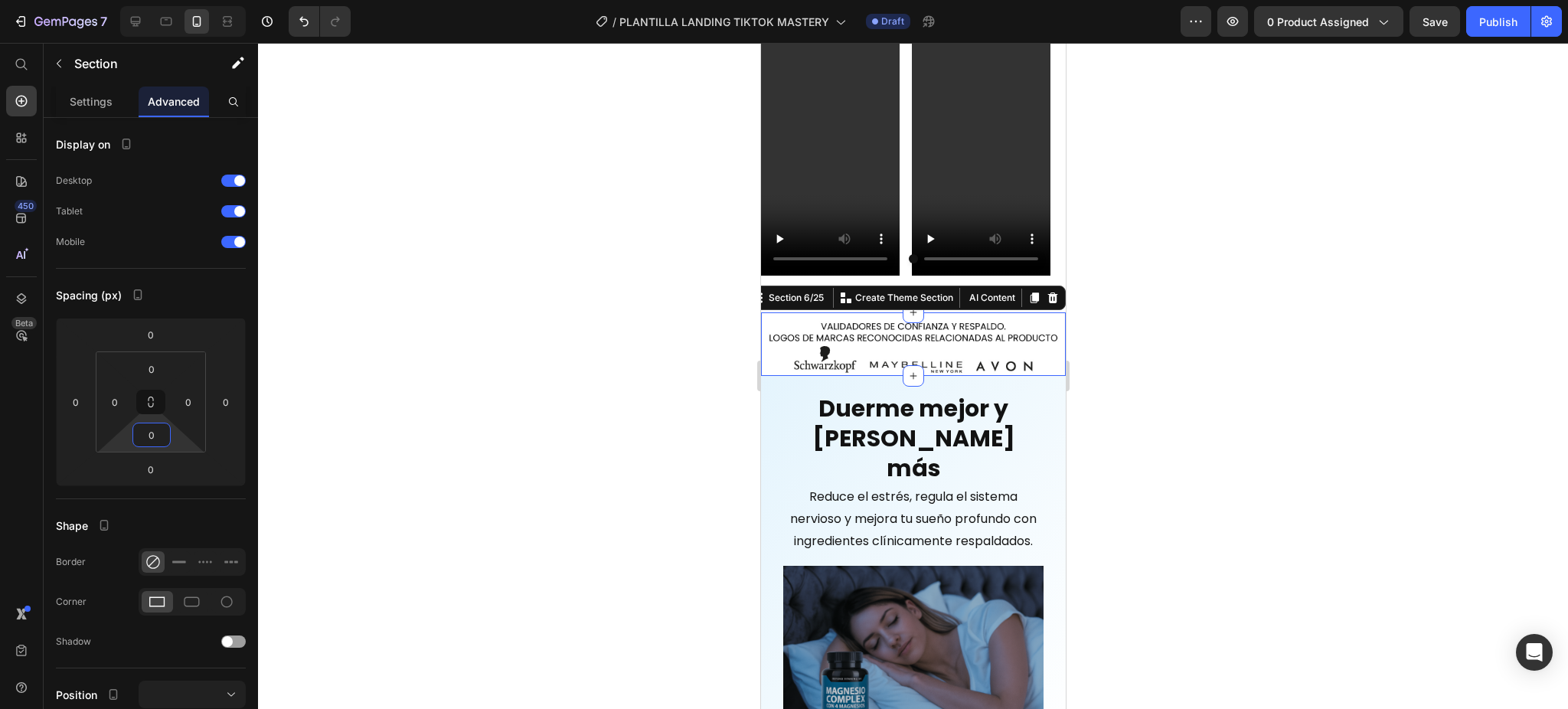 click 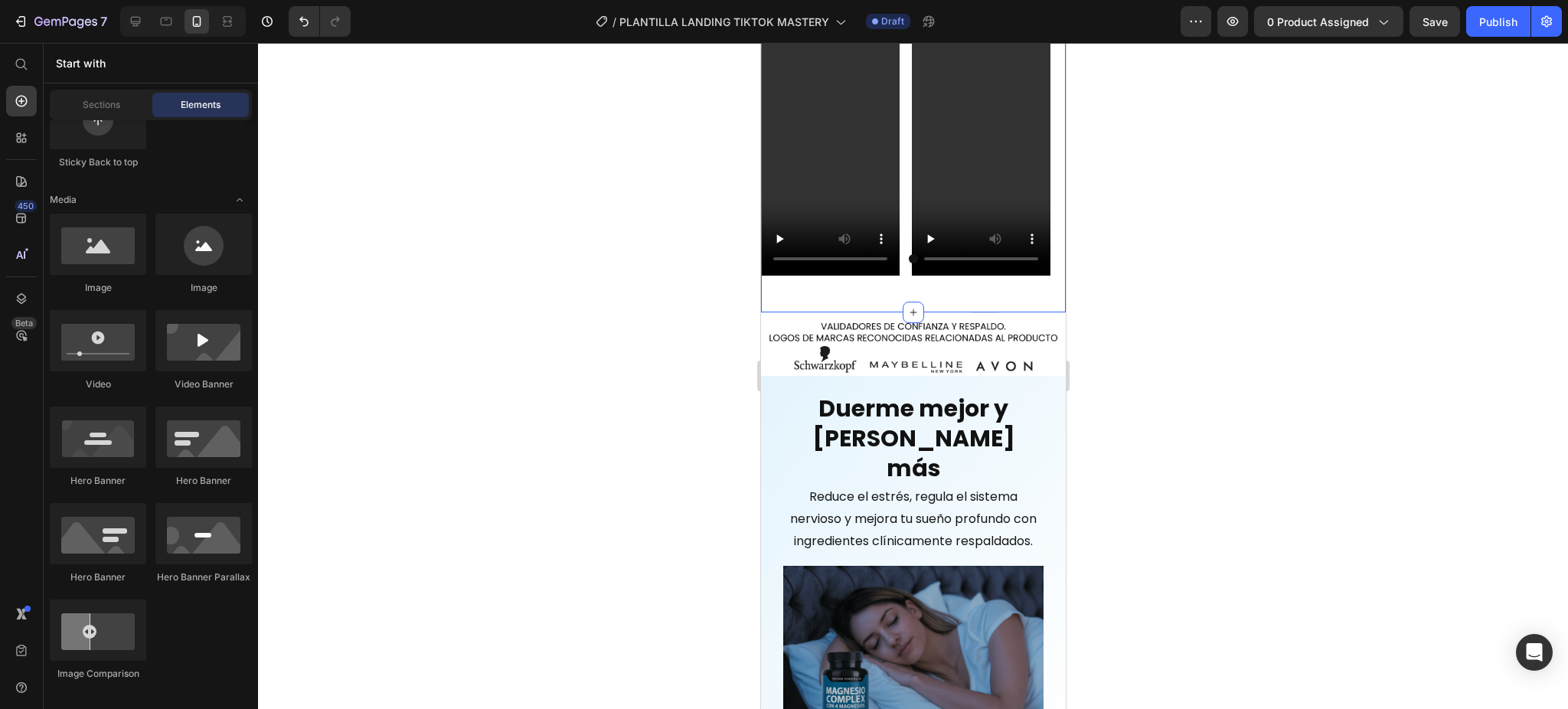 click on "Video Video
Carousel Row Section 5/25" at bounding box center (913, 158) 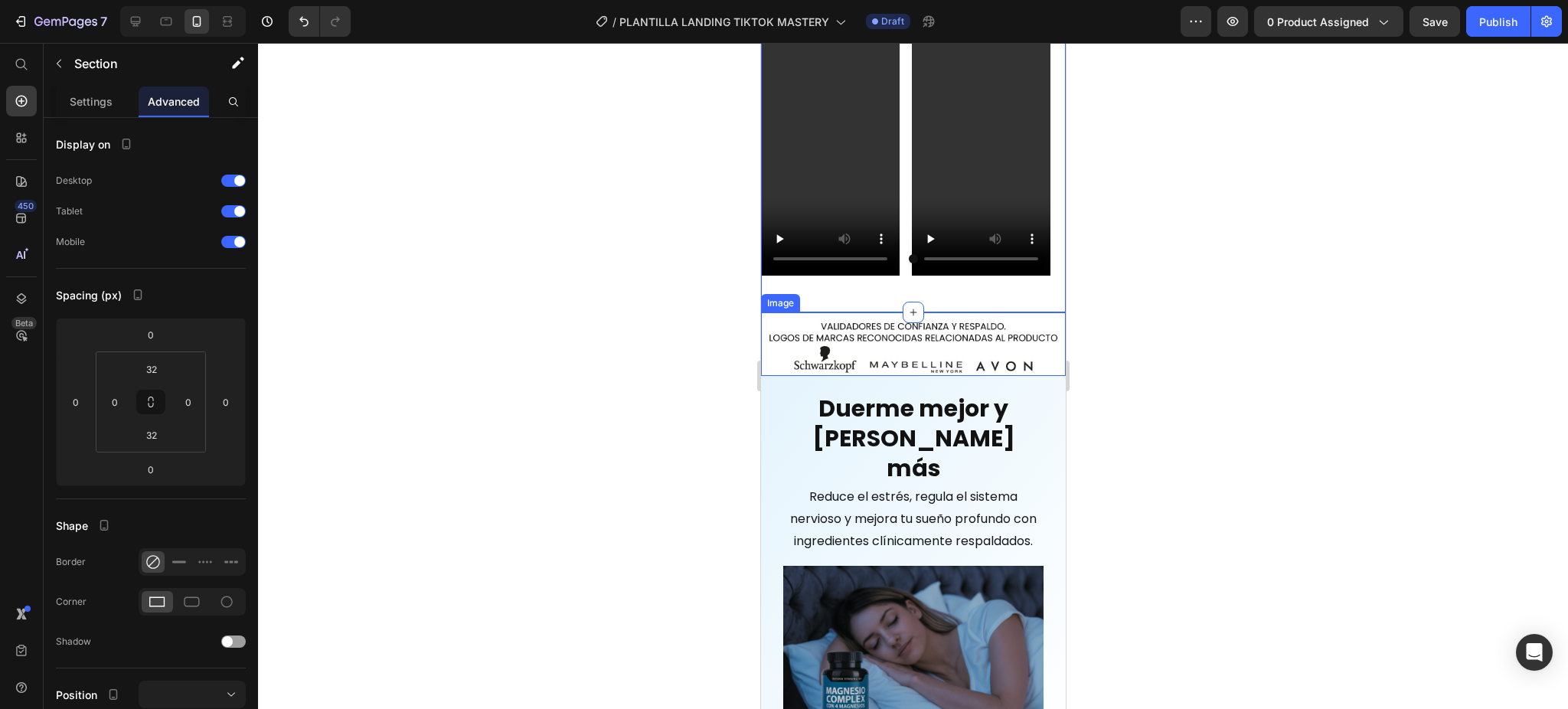 click on "Video Video
Carousel Row Section 5/25   You can create reusable sections Create Theme Section AI Content Write with GemAI What would you like to describe here? Tone and Voice Persuasive Product Magnesio Complex l 4 tipos: Glicinato + Citrato + Gluconato + Óxido l 710 mg por cápsula Show more Generate" at bounding box center [913, 158] 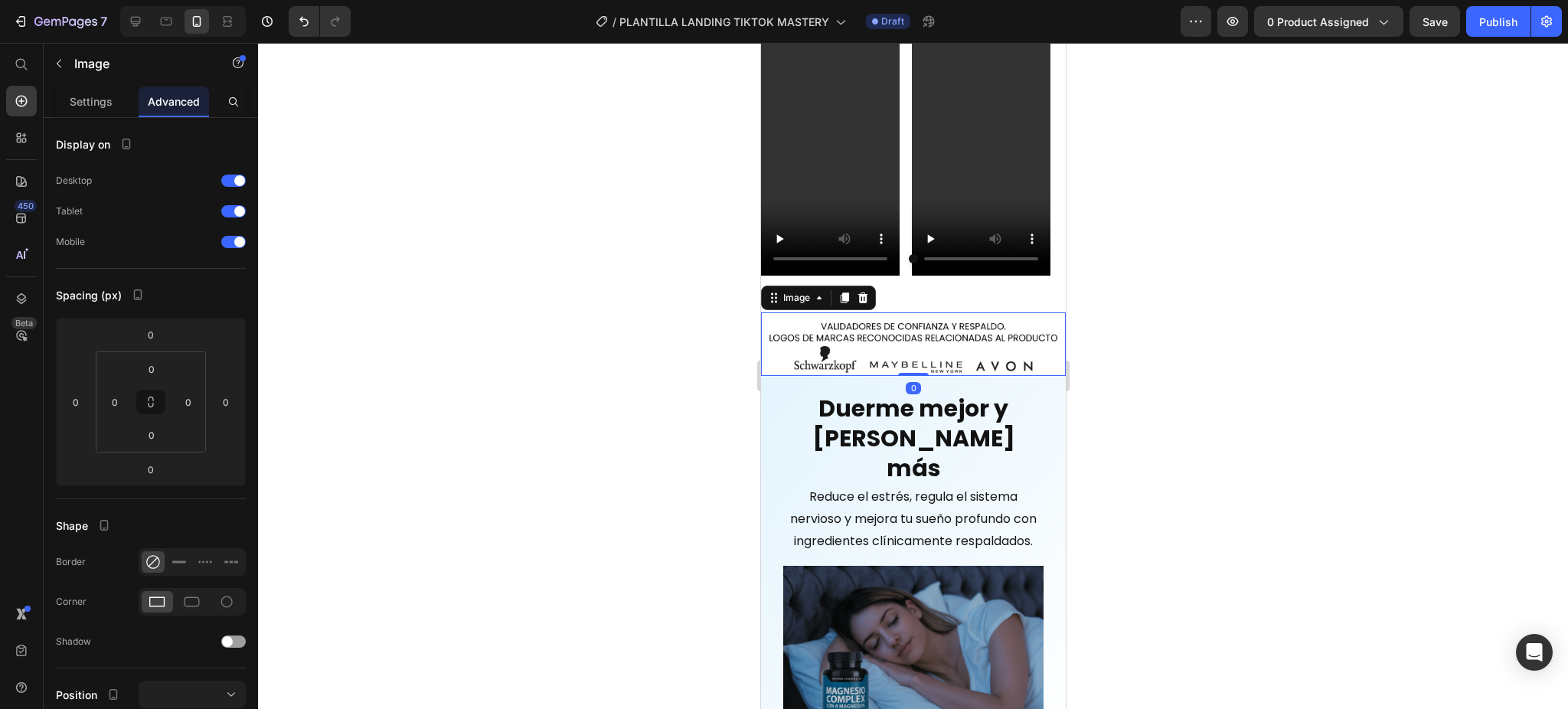 click at bounding box center (913, 344) 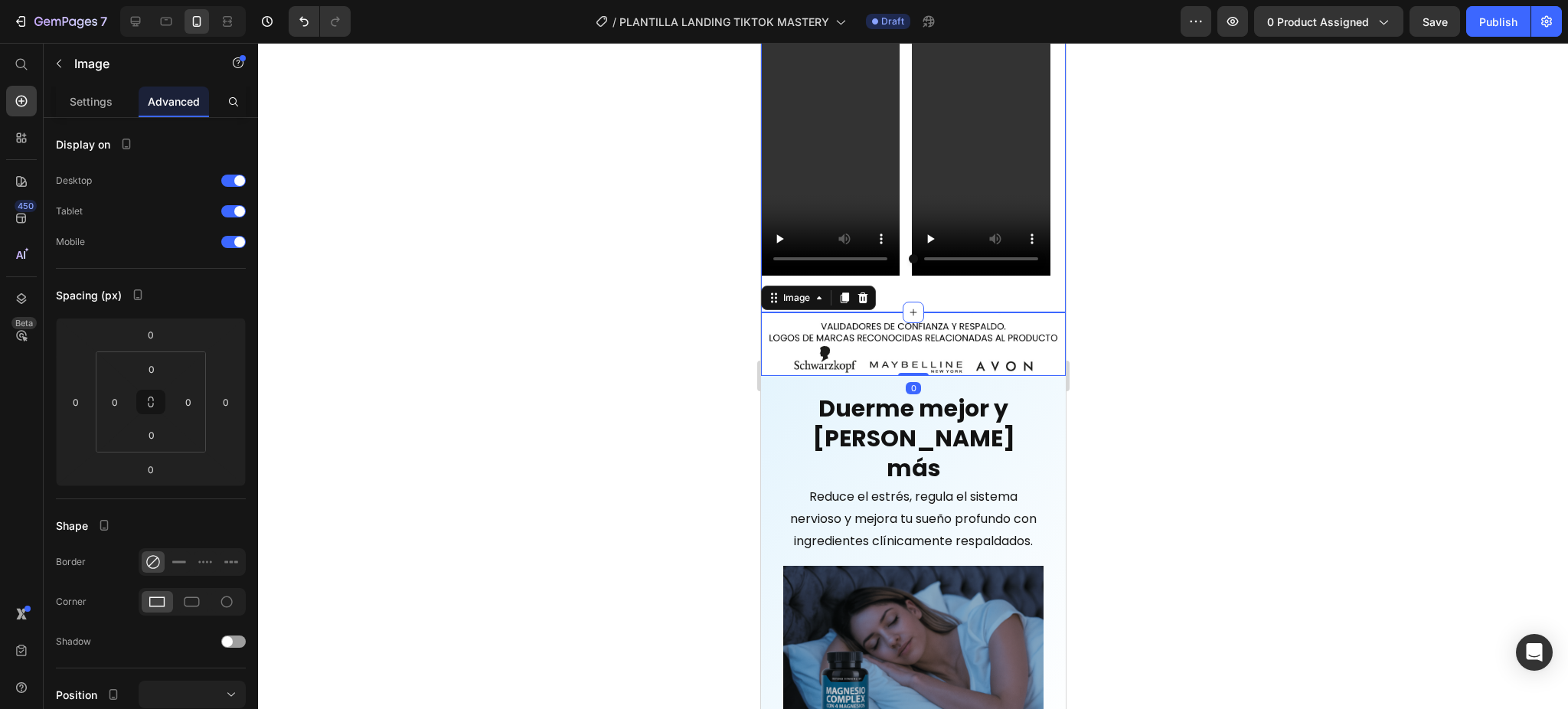 click on "Video Video
Carousel Row Section 5/25" at bounding box center [913, 158] 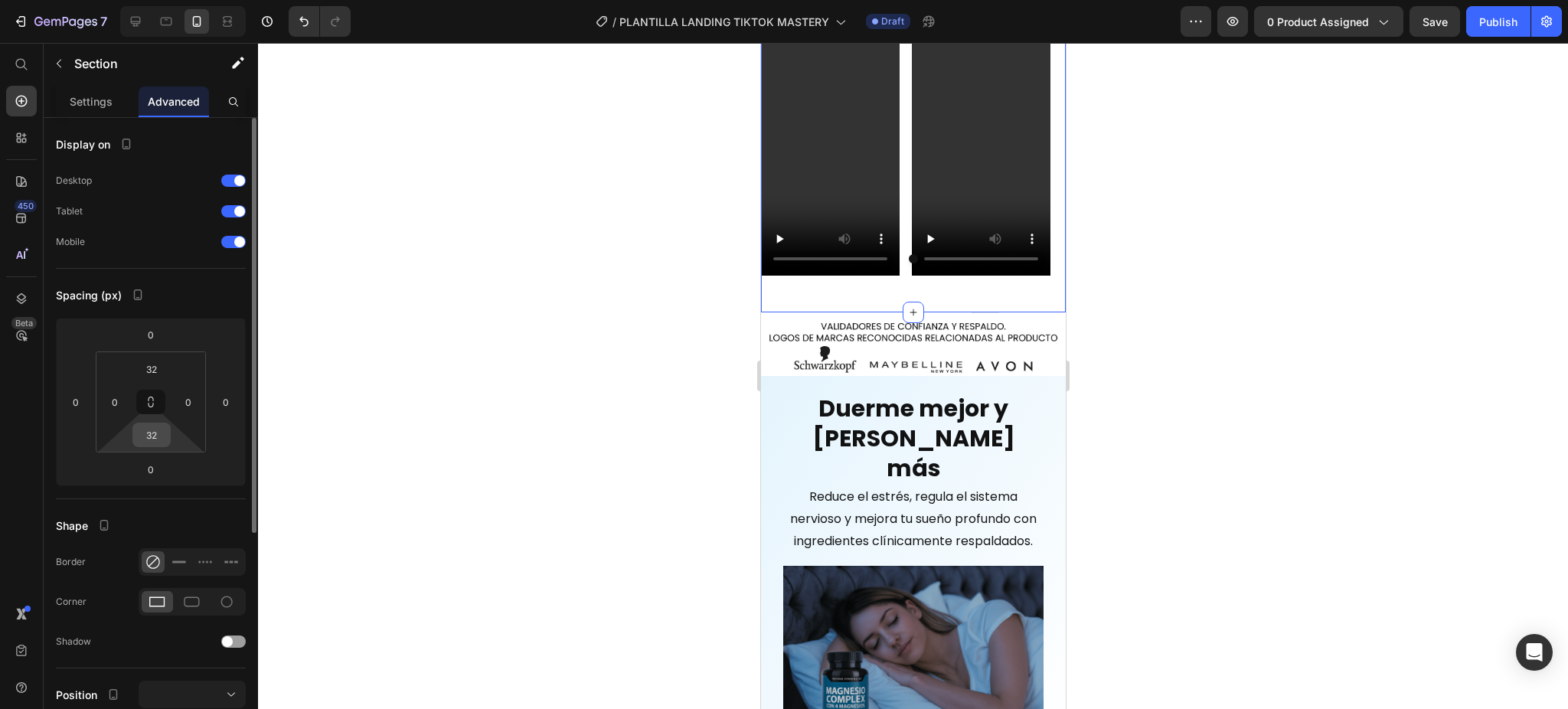 click on "32" at bounding box center [152, 435] 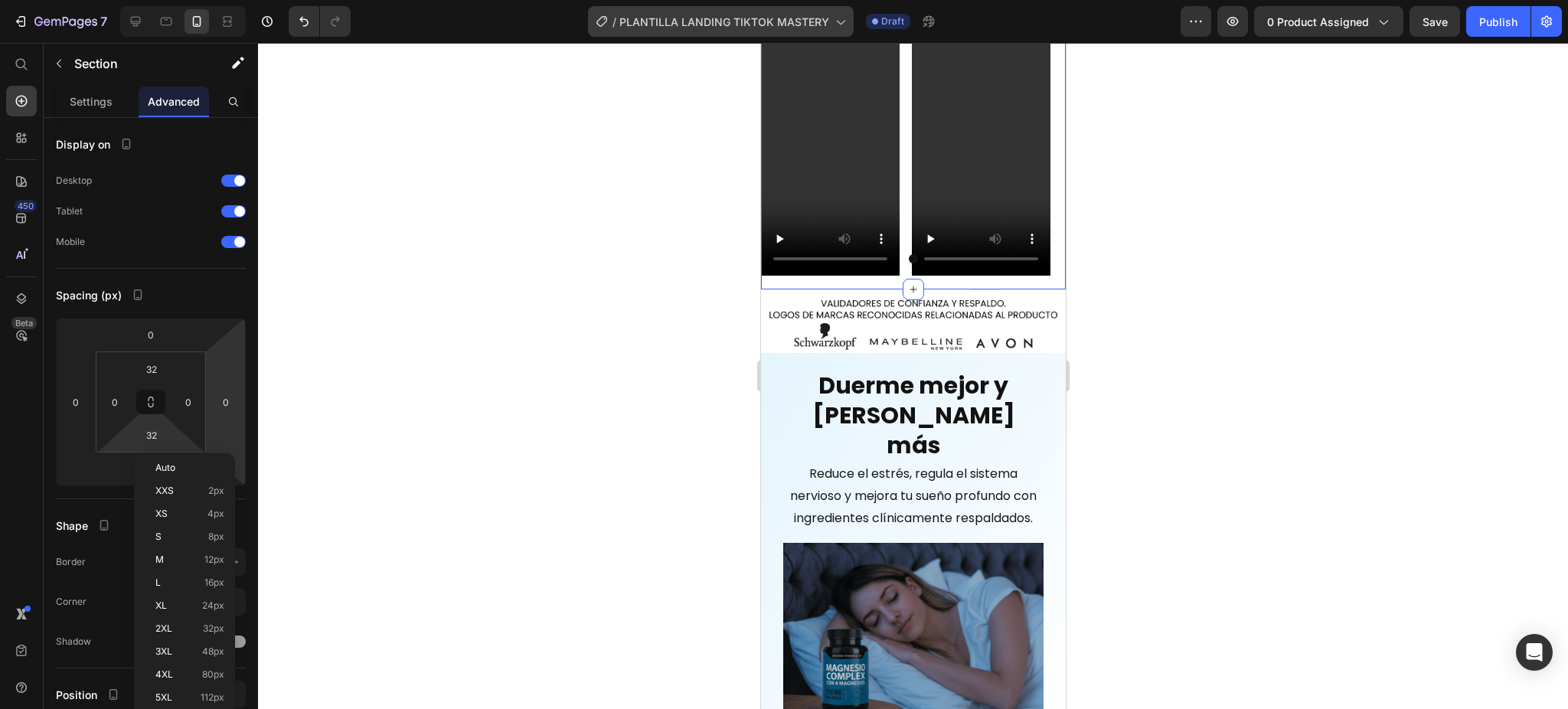 type on "2" 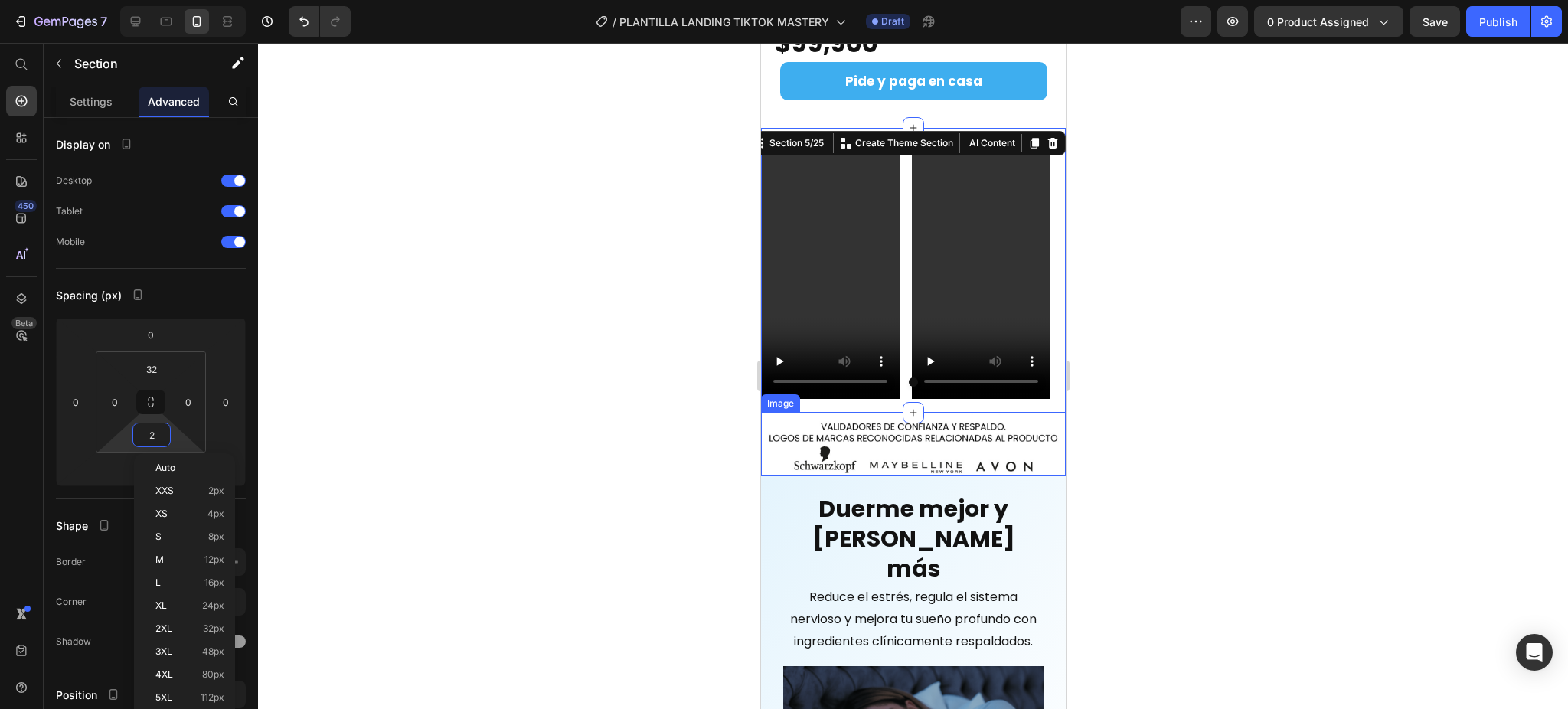 scroll, scrollTop: 3029, scrollLeft: 0, axis: vertical 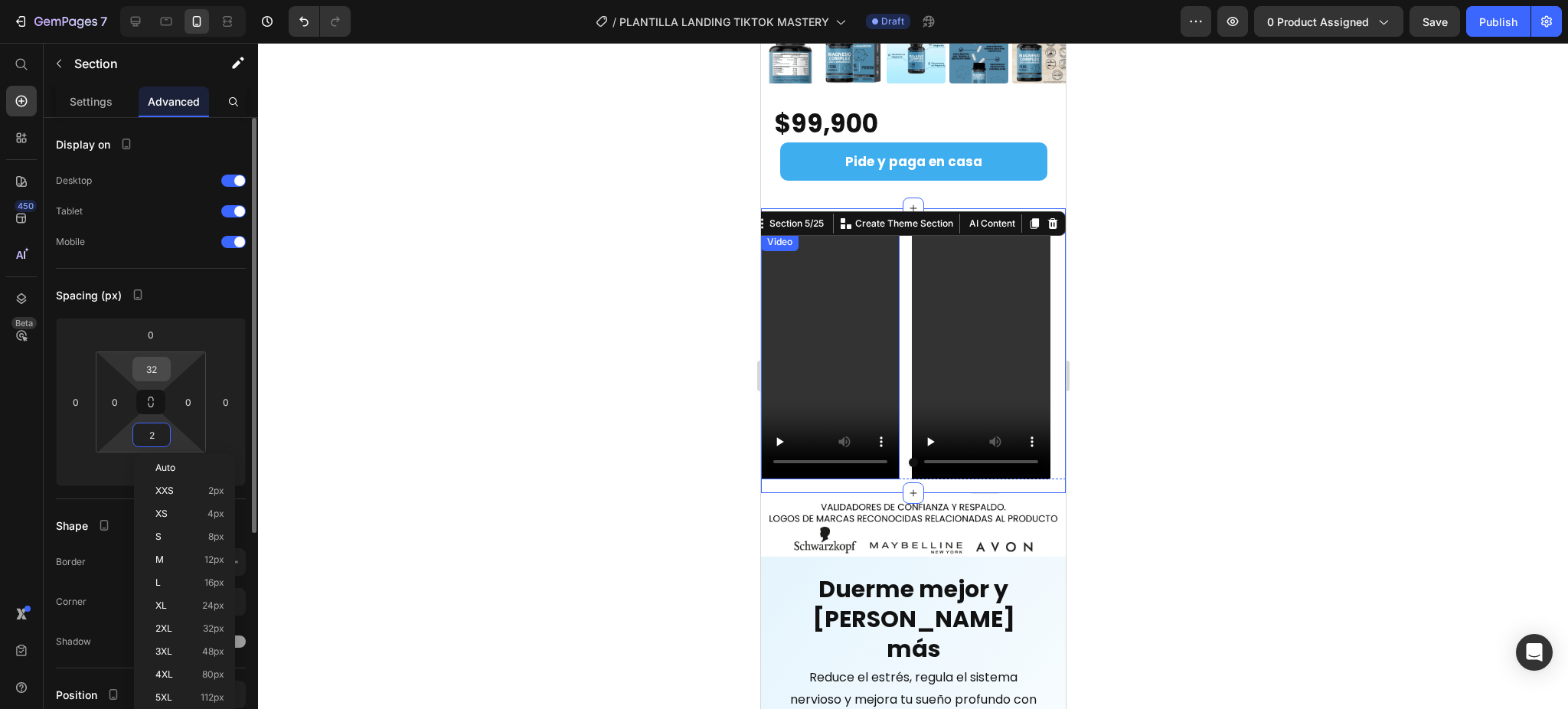 click on "32" at bounding box center [152, 369] 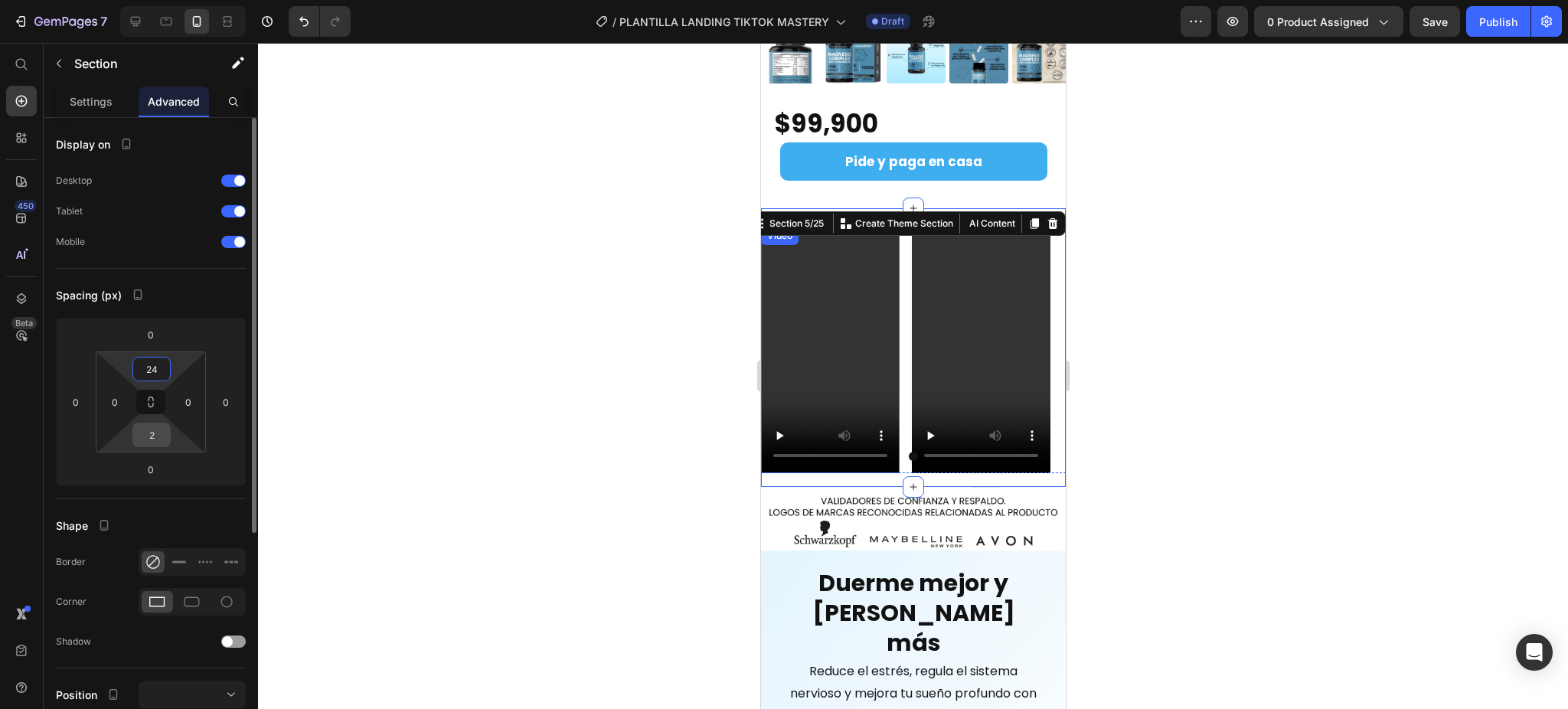 type on "24" 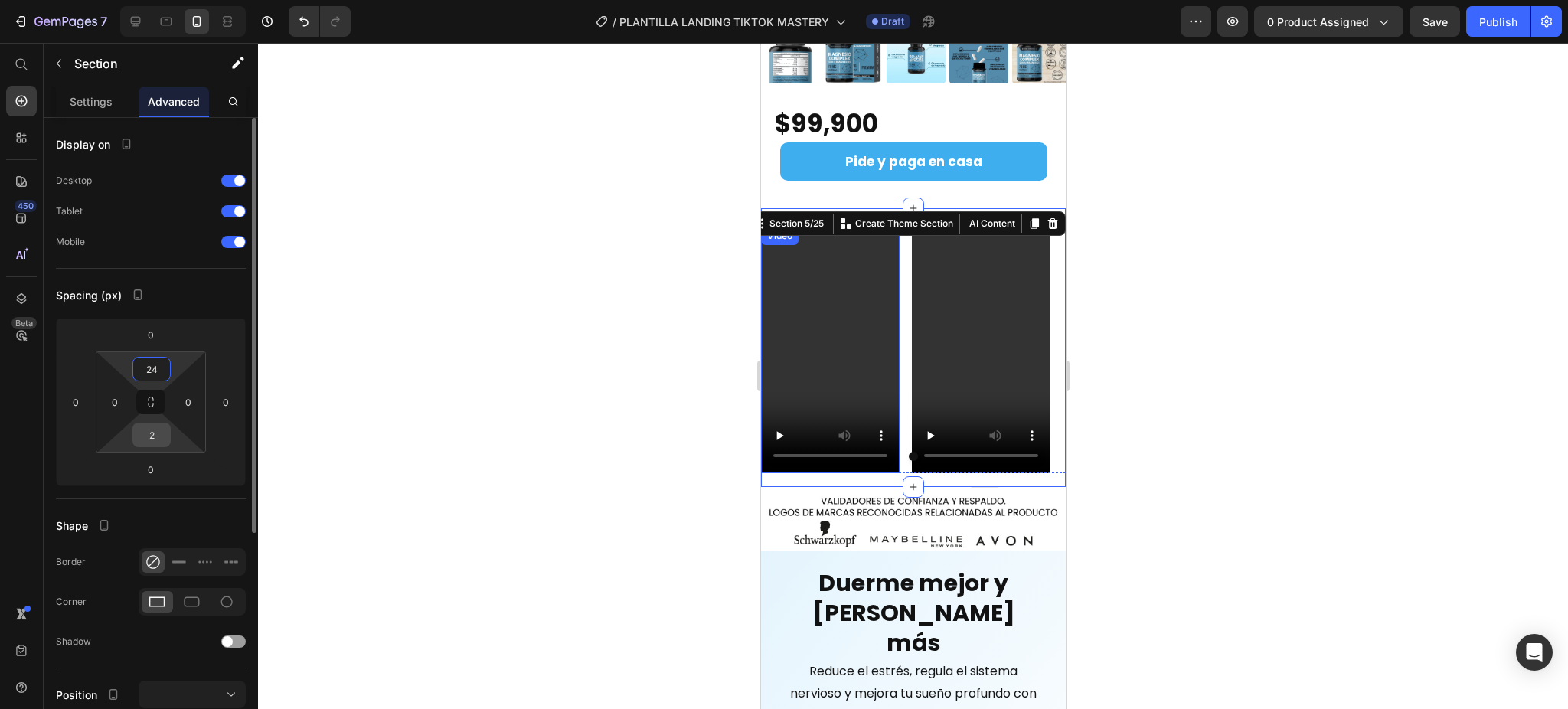 click on "2" at bounding box center [152, 435] 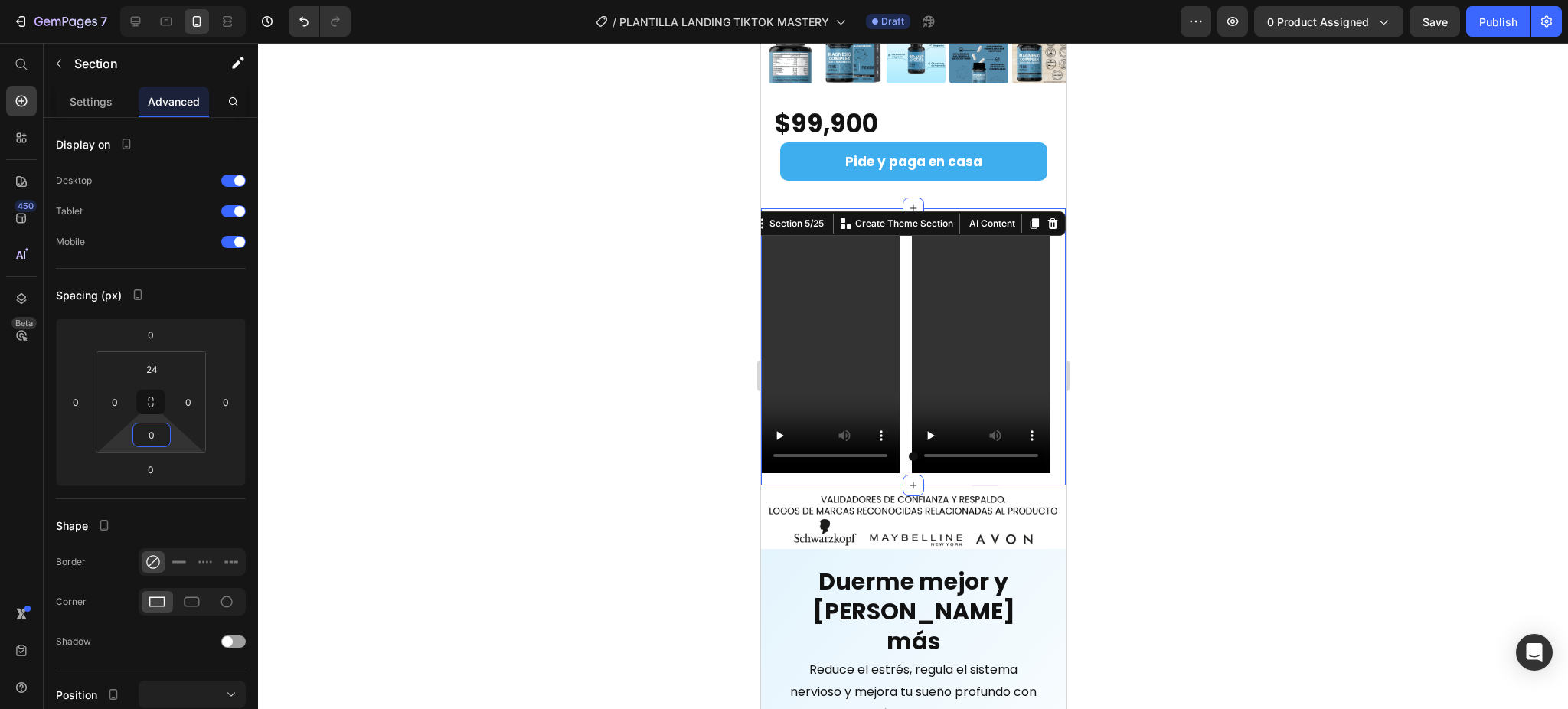 type on "0" 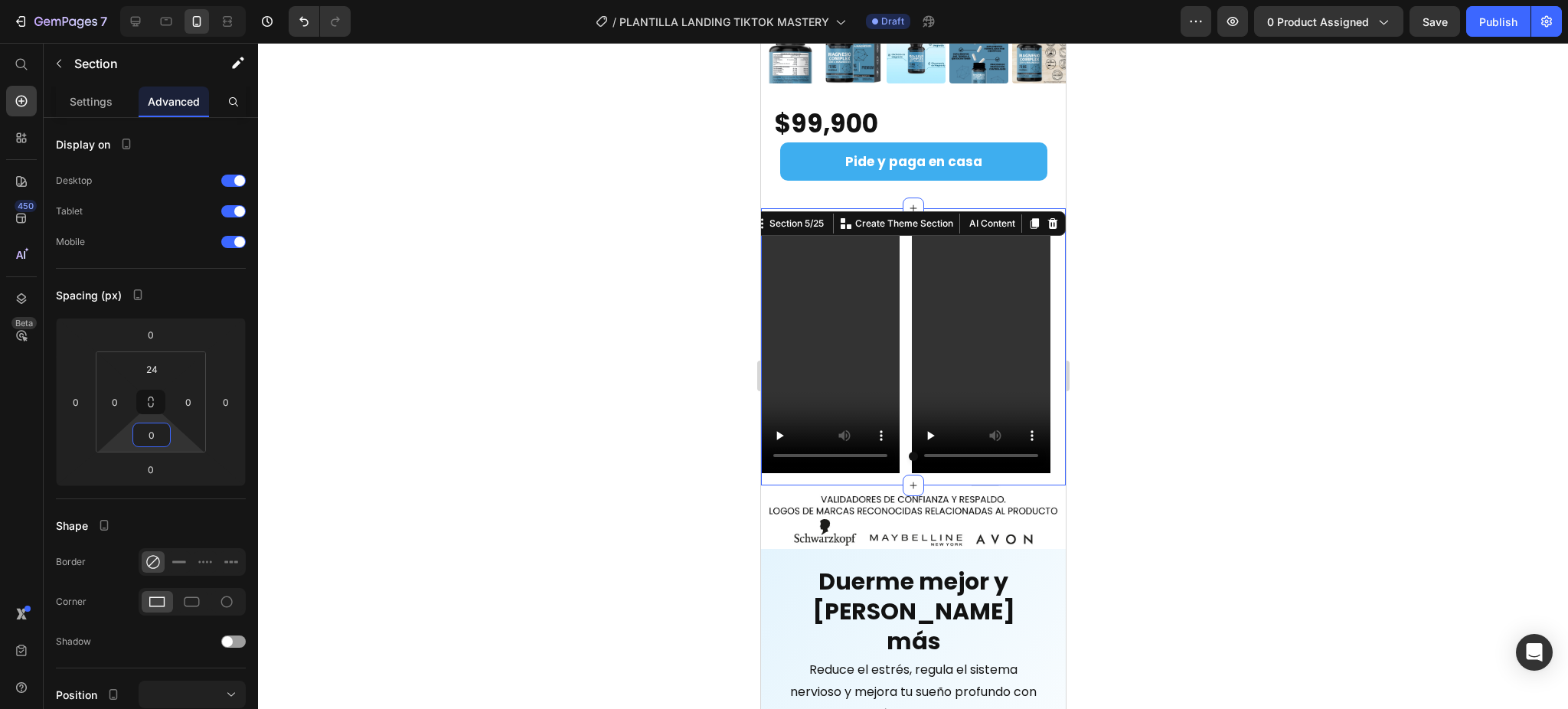 click on "Video Video
Carousel Row" at bounding box center (913, 355) 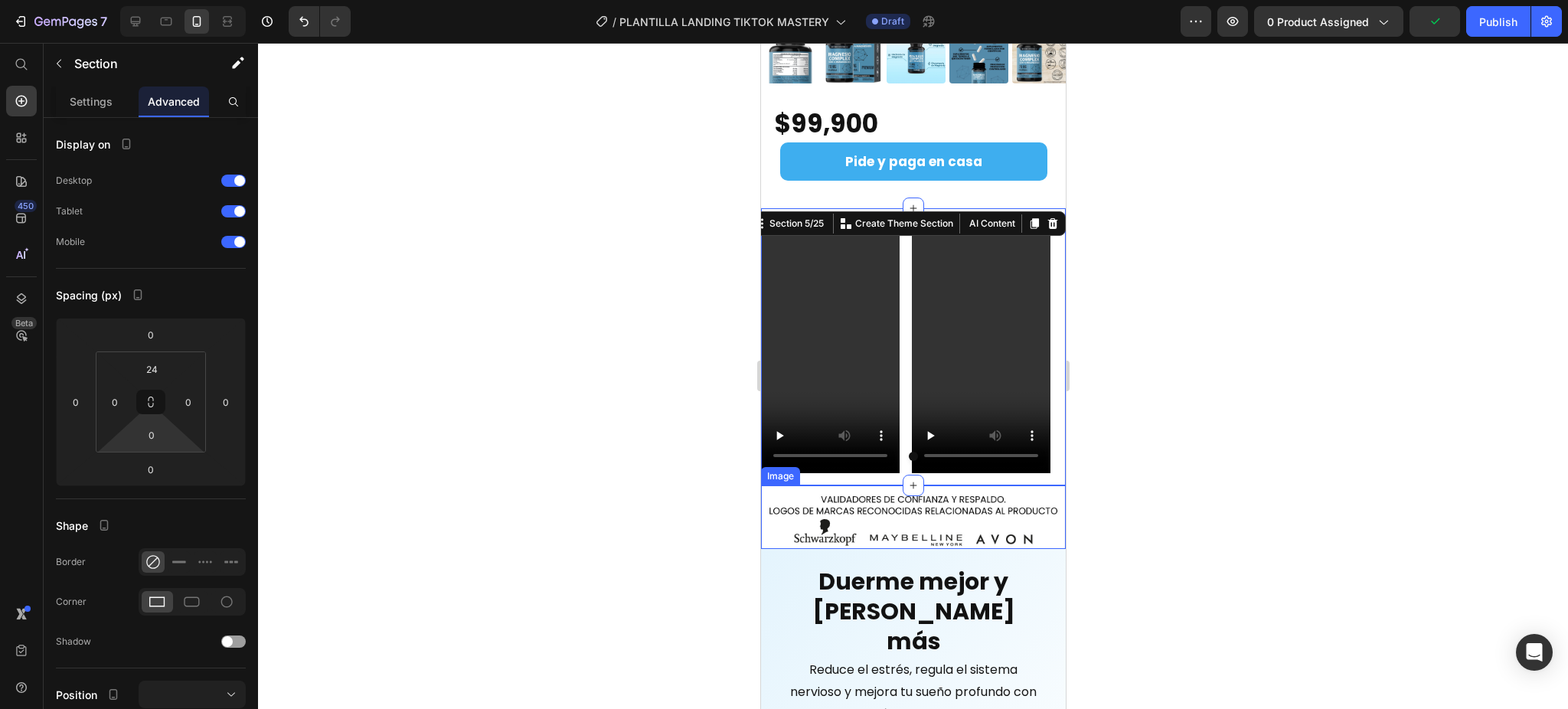 click at bounding box center (913, 517) 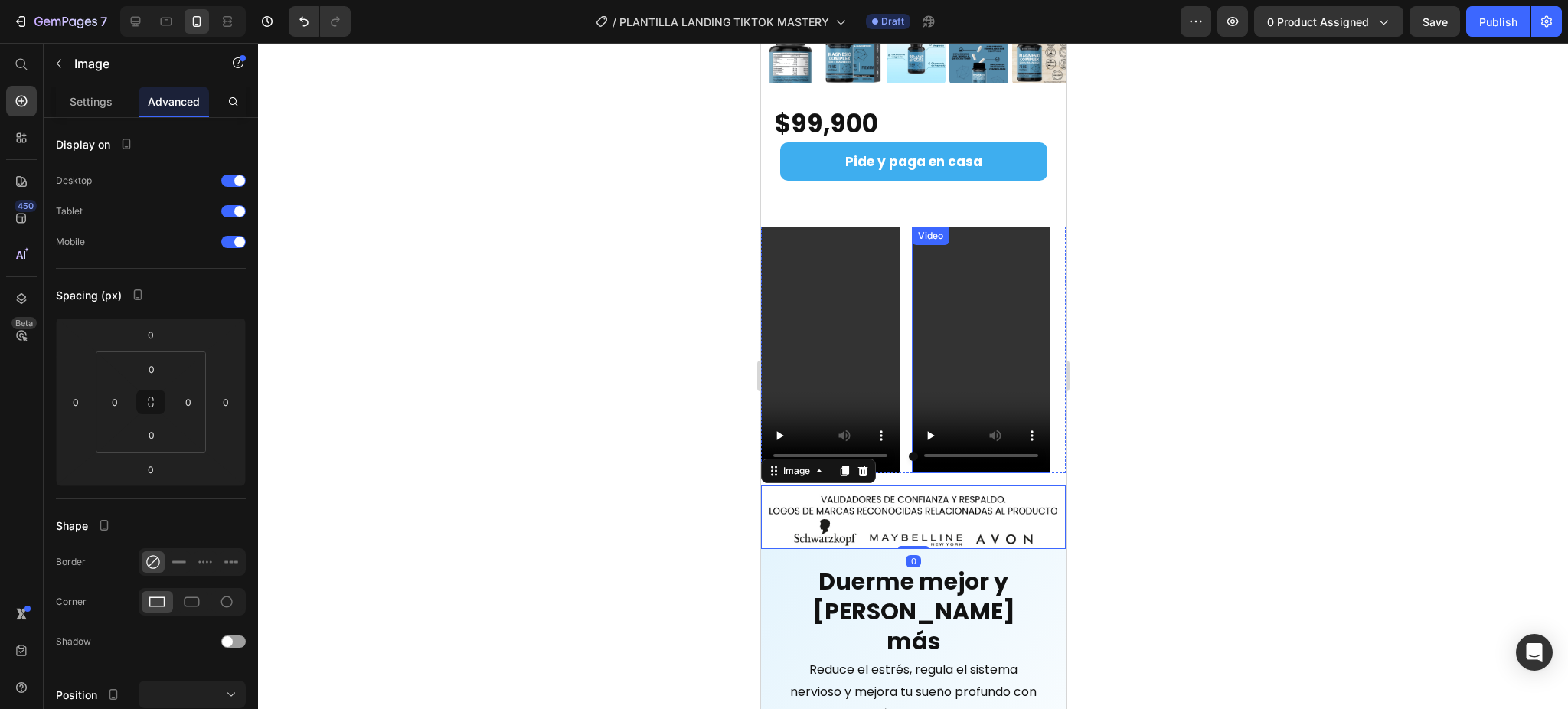 click at bounding box center [980, 349] 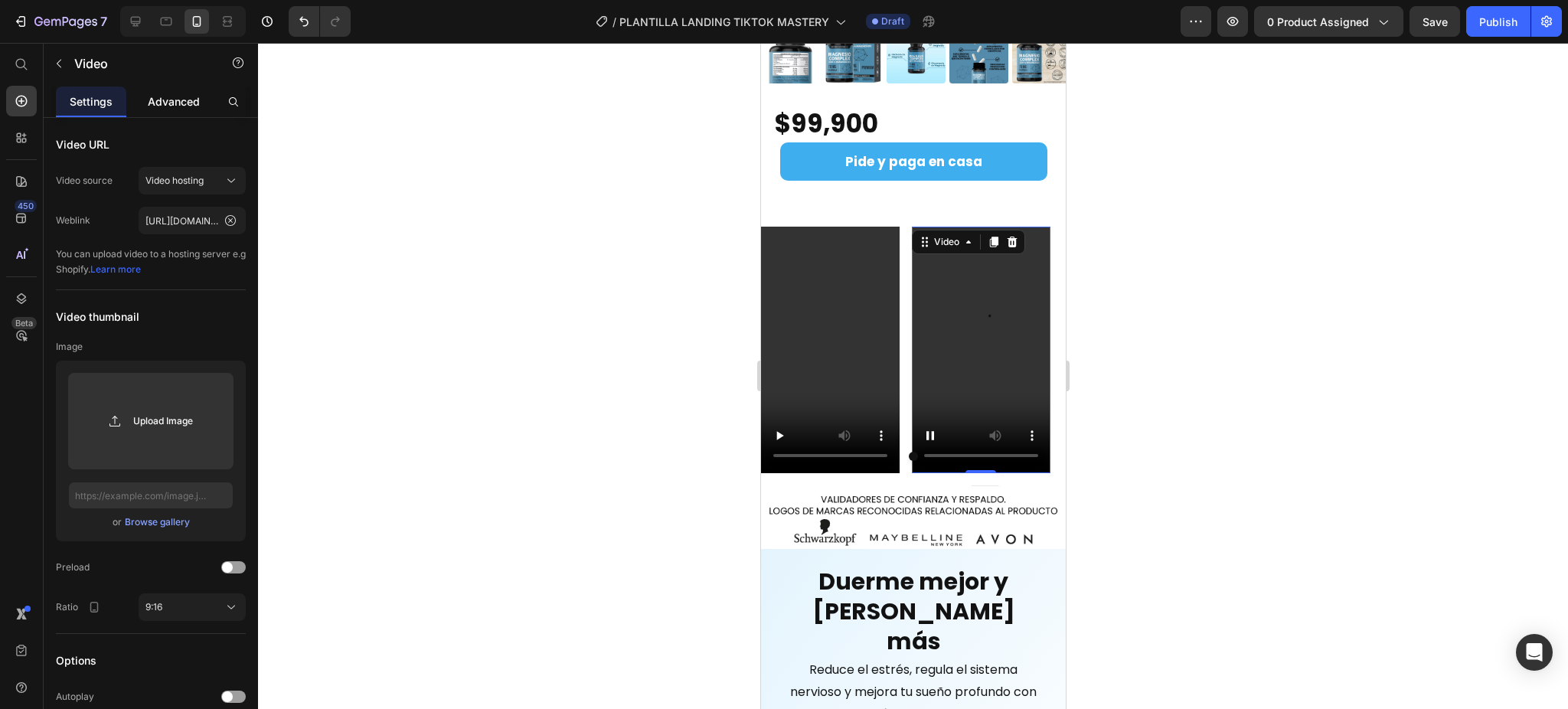 click on "Advanced" 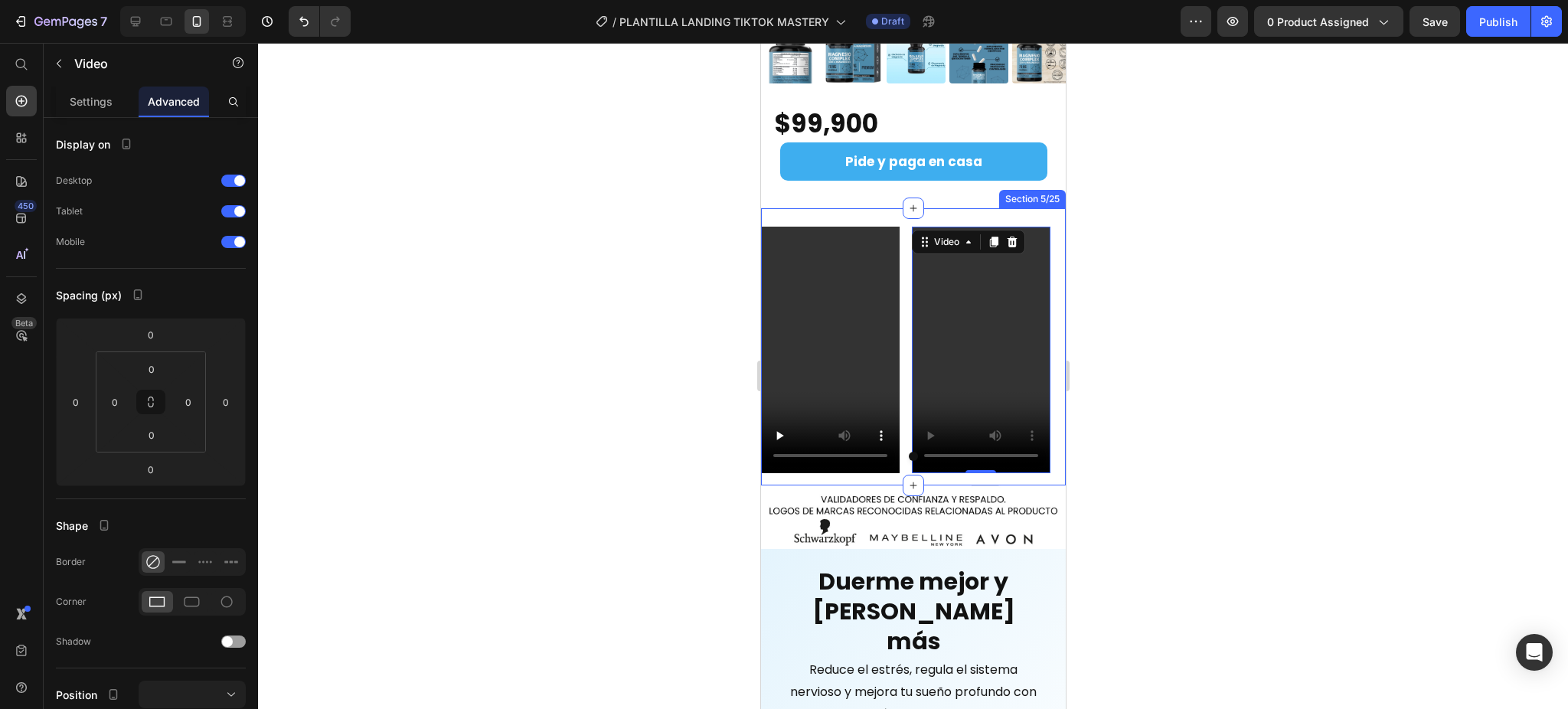 click on "Video Video   0
Carousel Row Section 5/25" at bounding box center [913, 346] 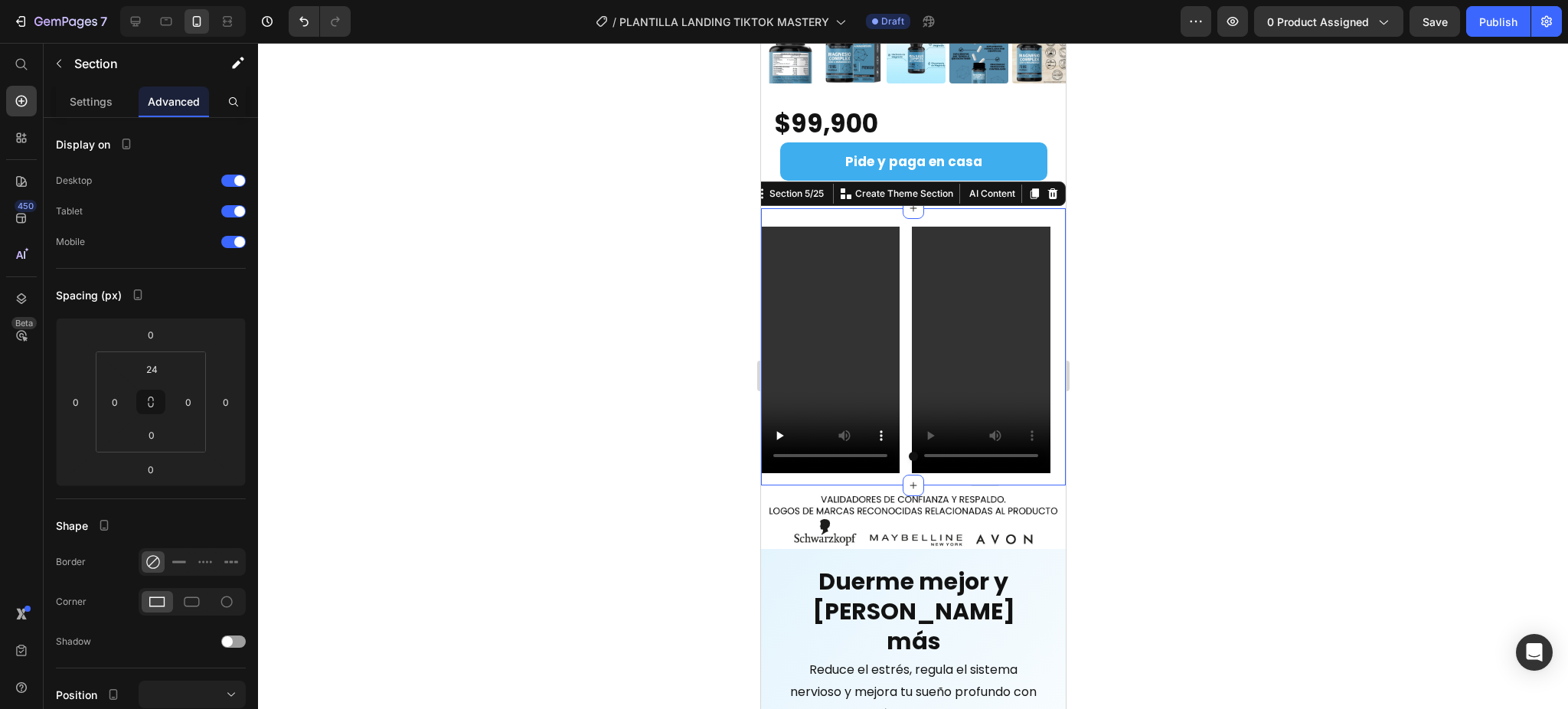 click 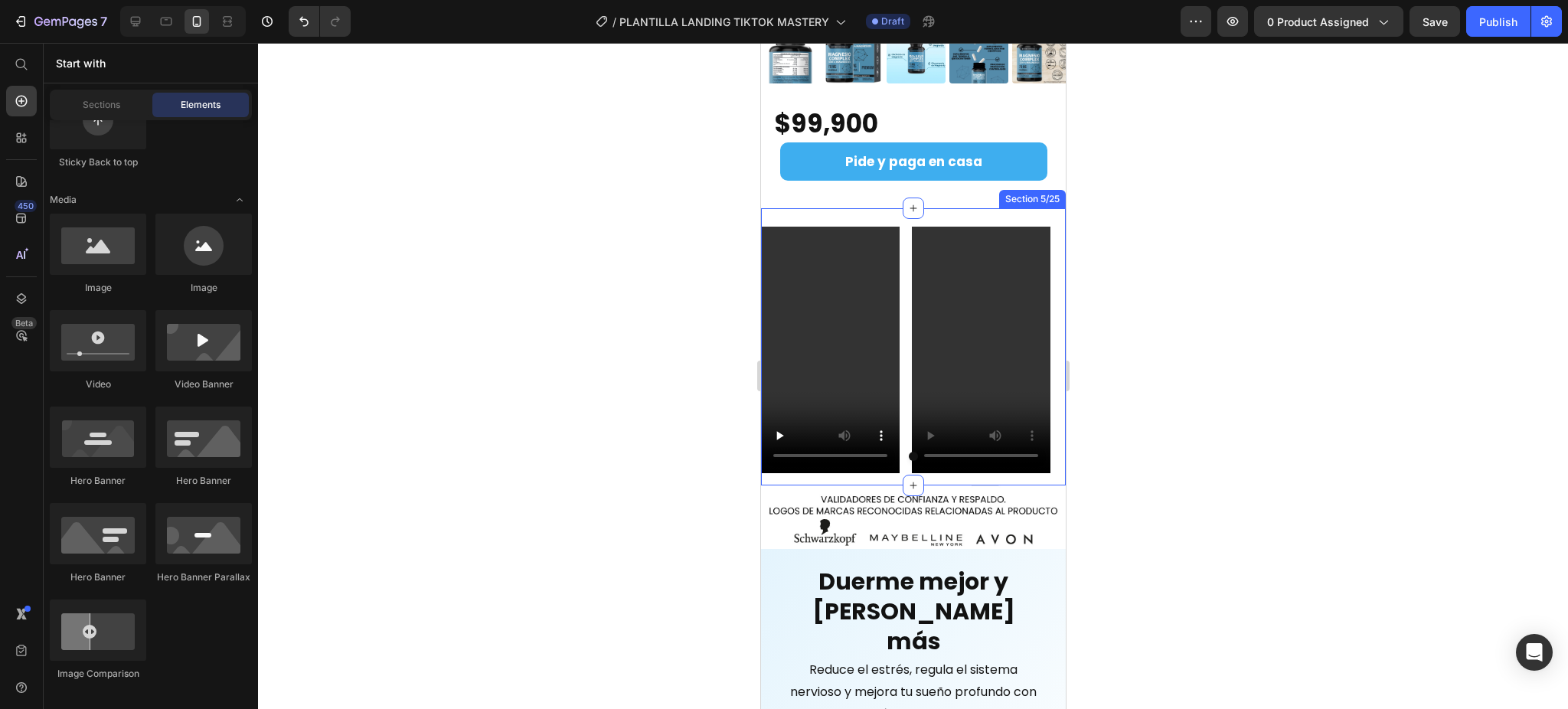 click on "Video Video
Carousel Row" at bounding box center [913, 355] 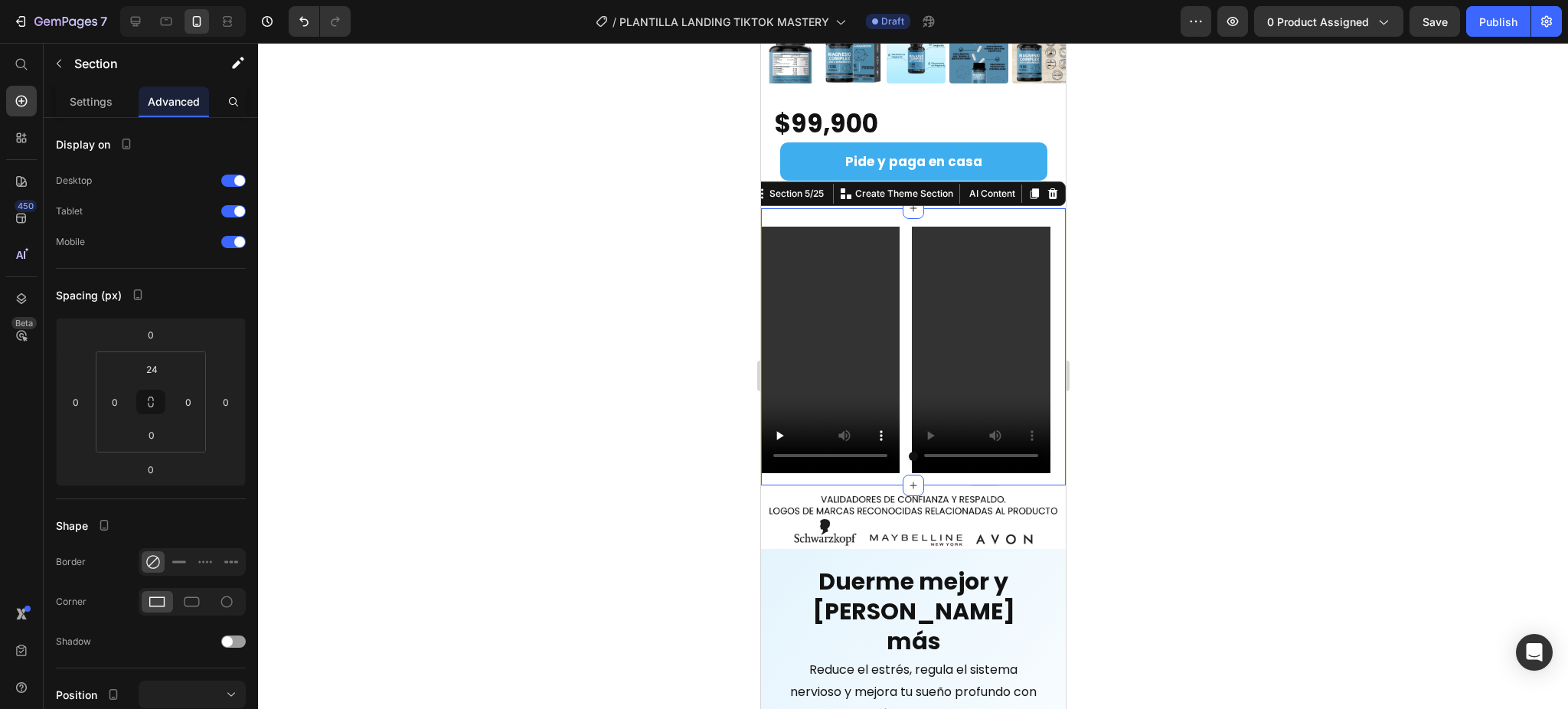 click on "Video Video
Carousel Row" at bounding box center [913, 355] 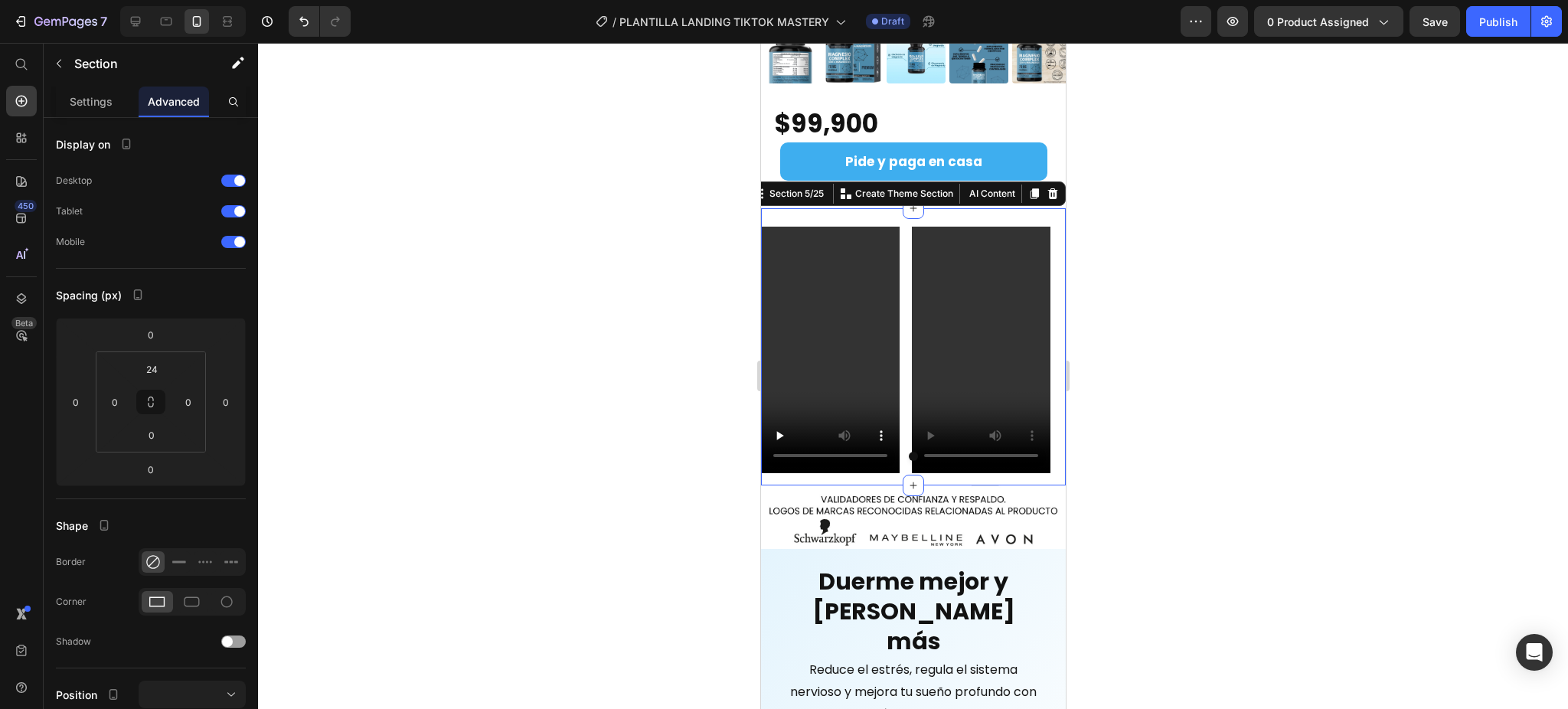 click on "Video Video
Carousel Row" at bounding box center [913, 355] 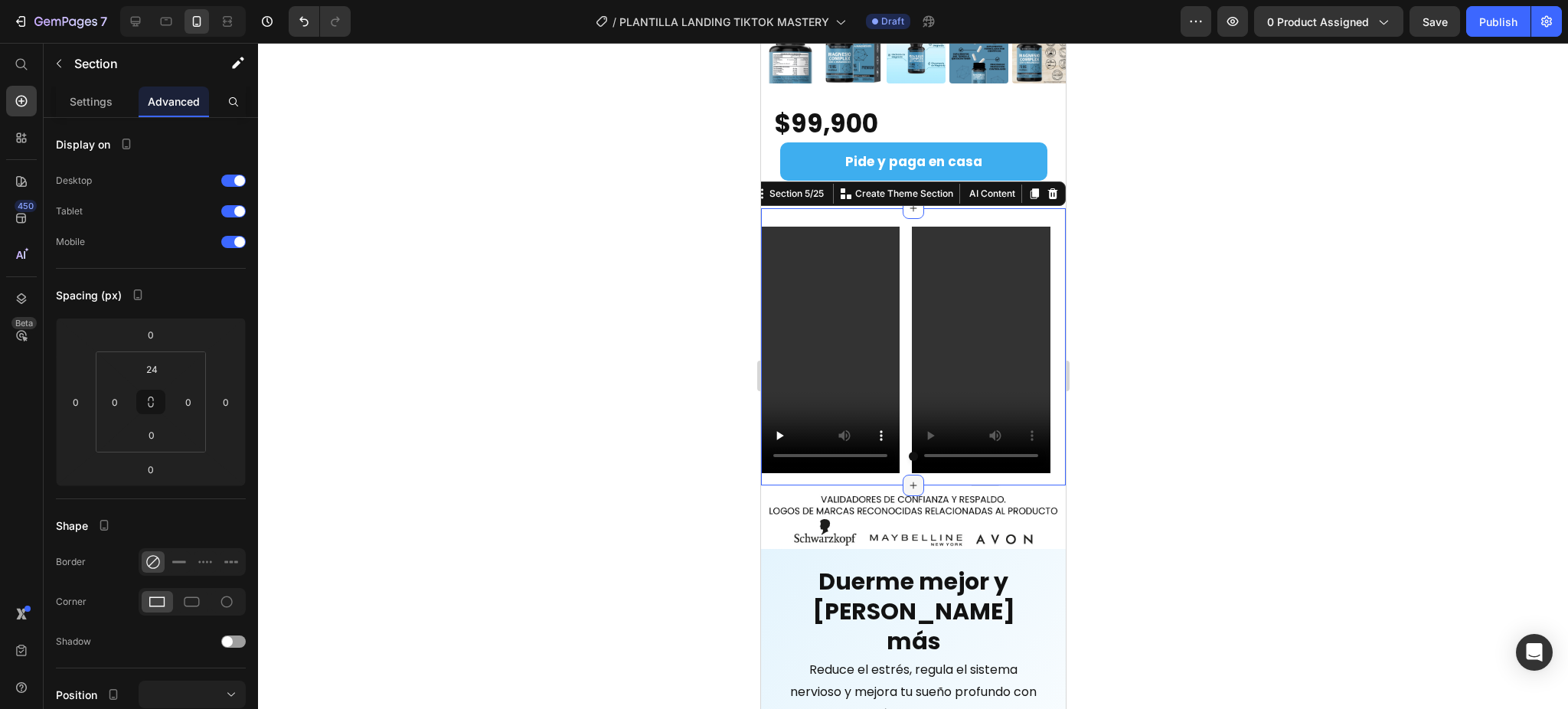 click 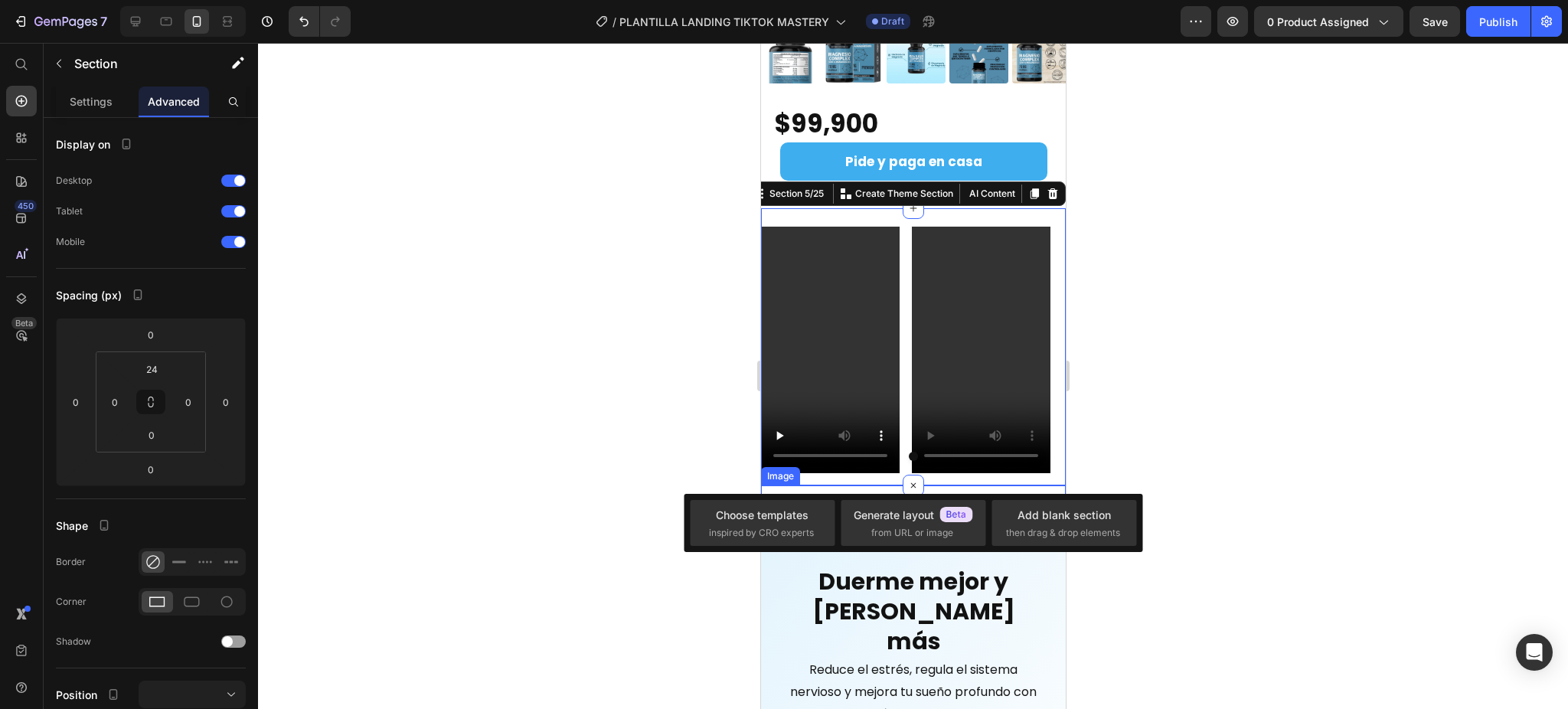 click at bounding box center [913, 517] 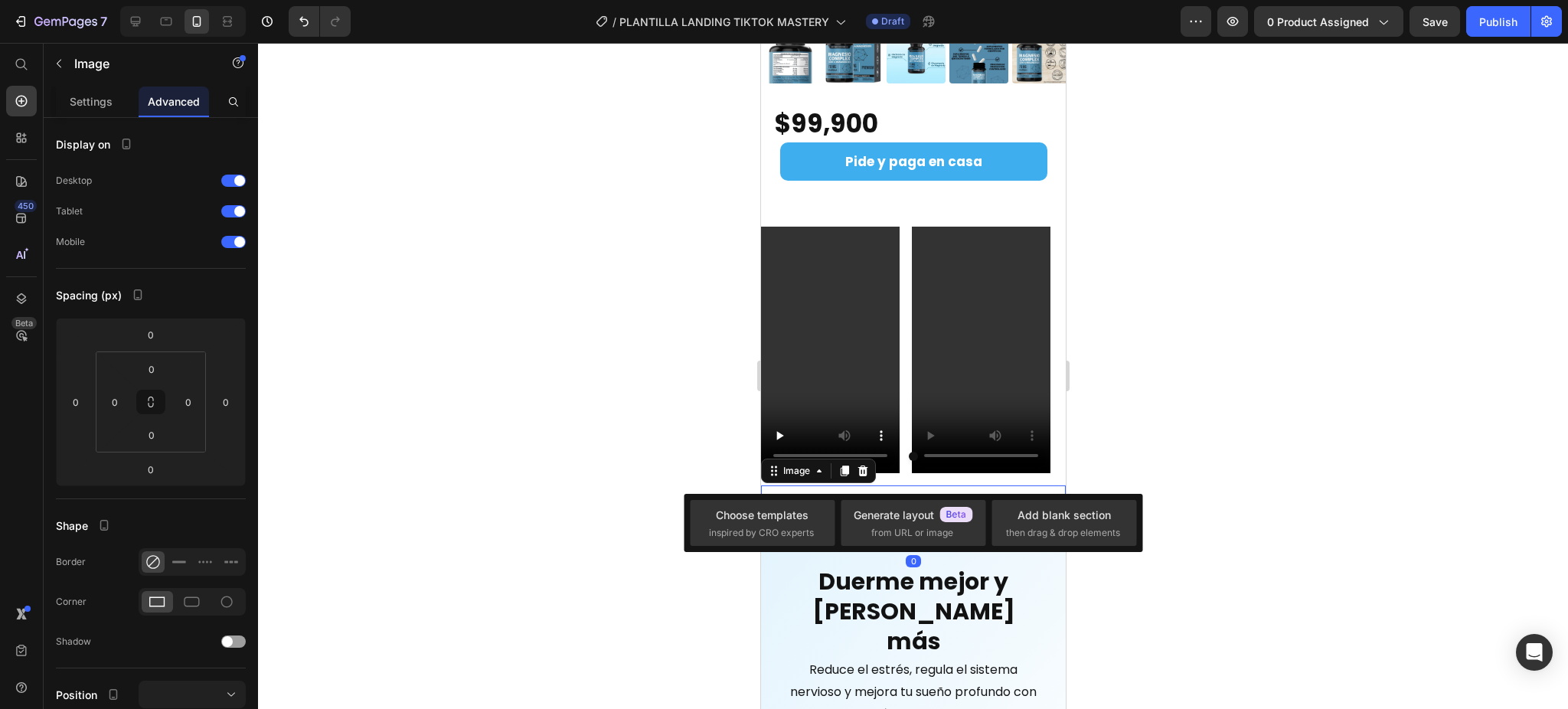 click on "Video Video
Carousel Row" at bounding box center [913, 355] 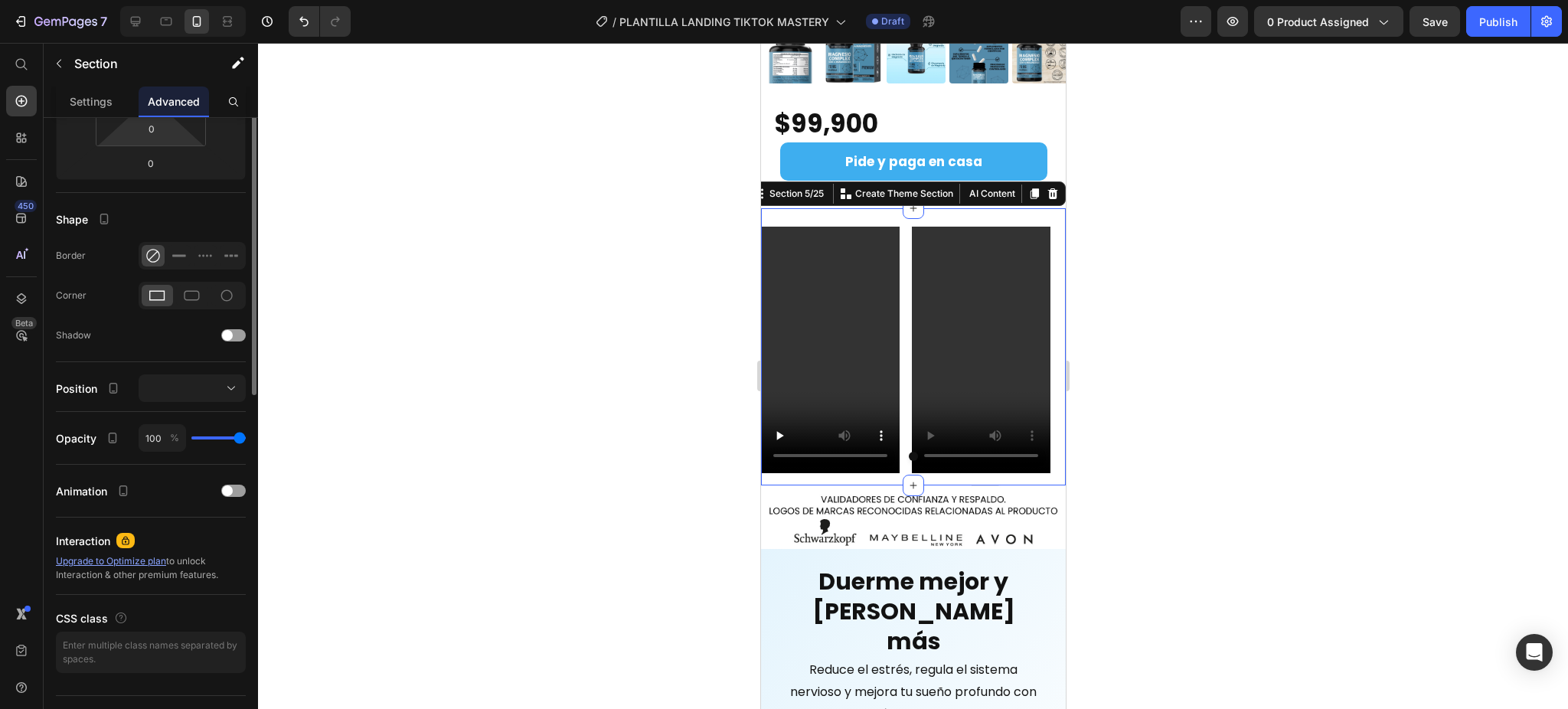 scroll, scrollTop: 0, scrollLeft: 0, axis: both 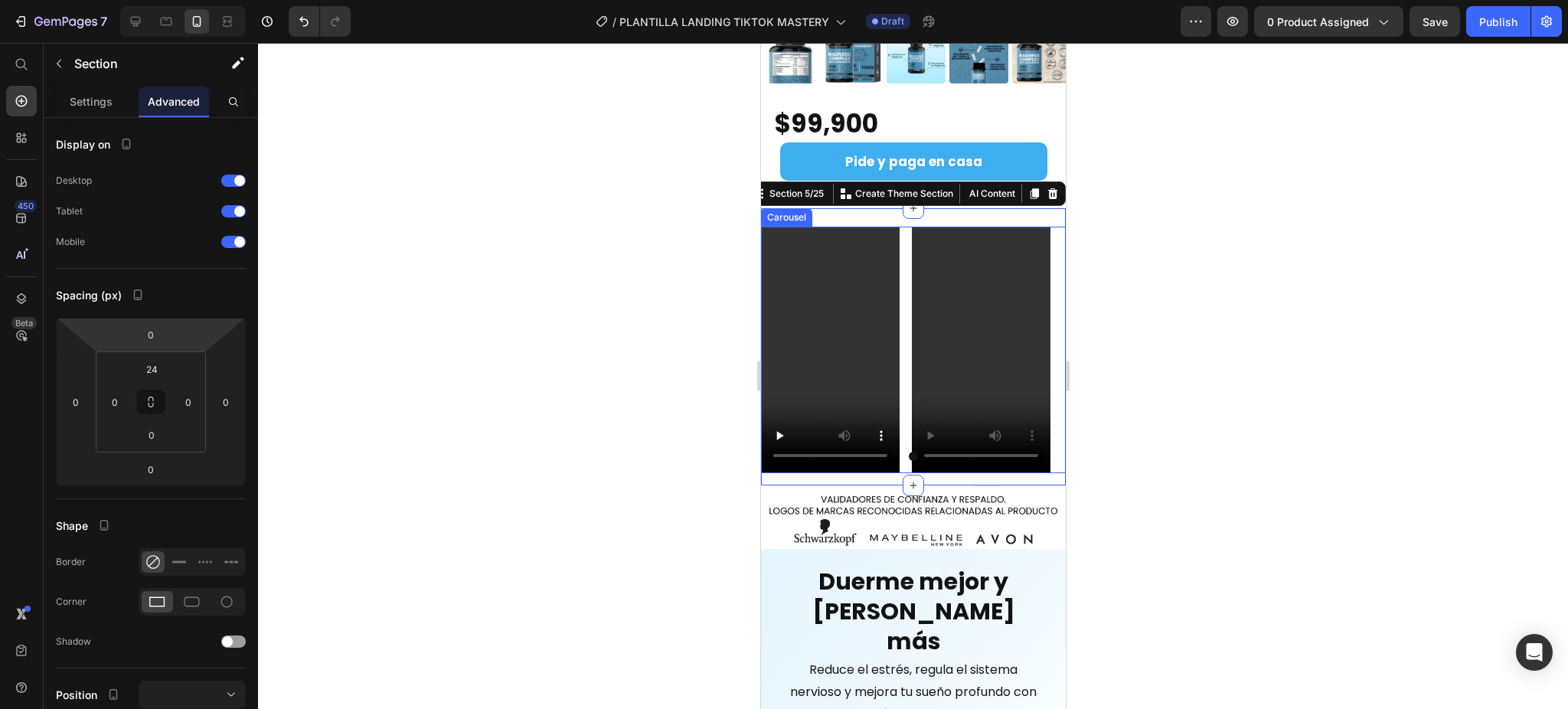 click on "Video Video" at bounding box center (913, 349) 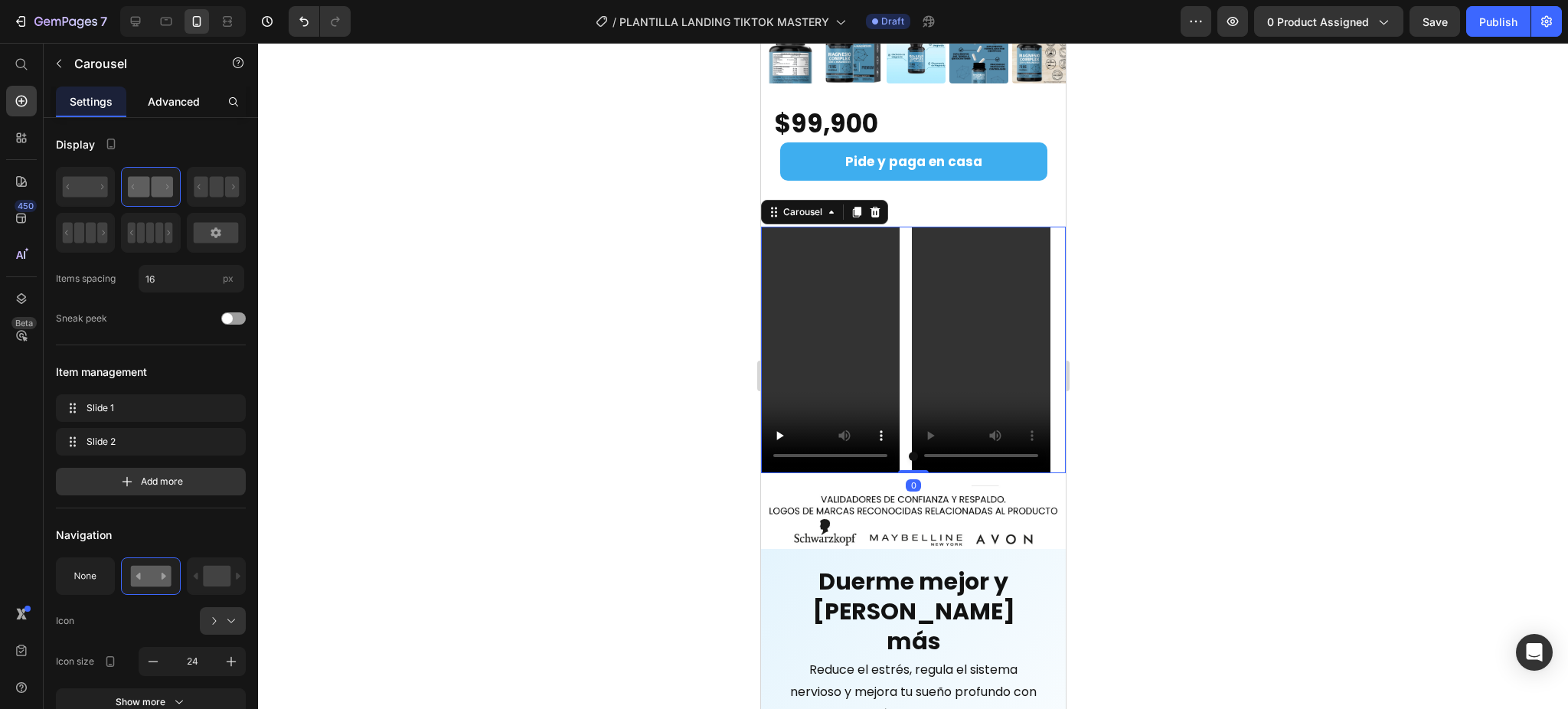 click on "Advanced" at bounding box center (174, 101) 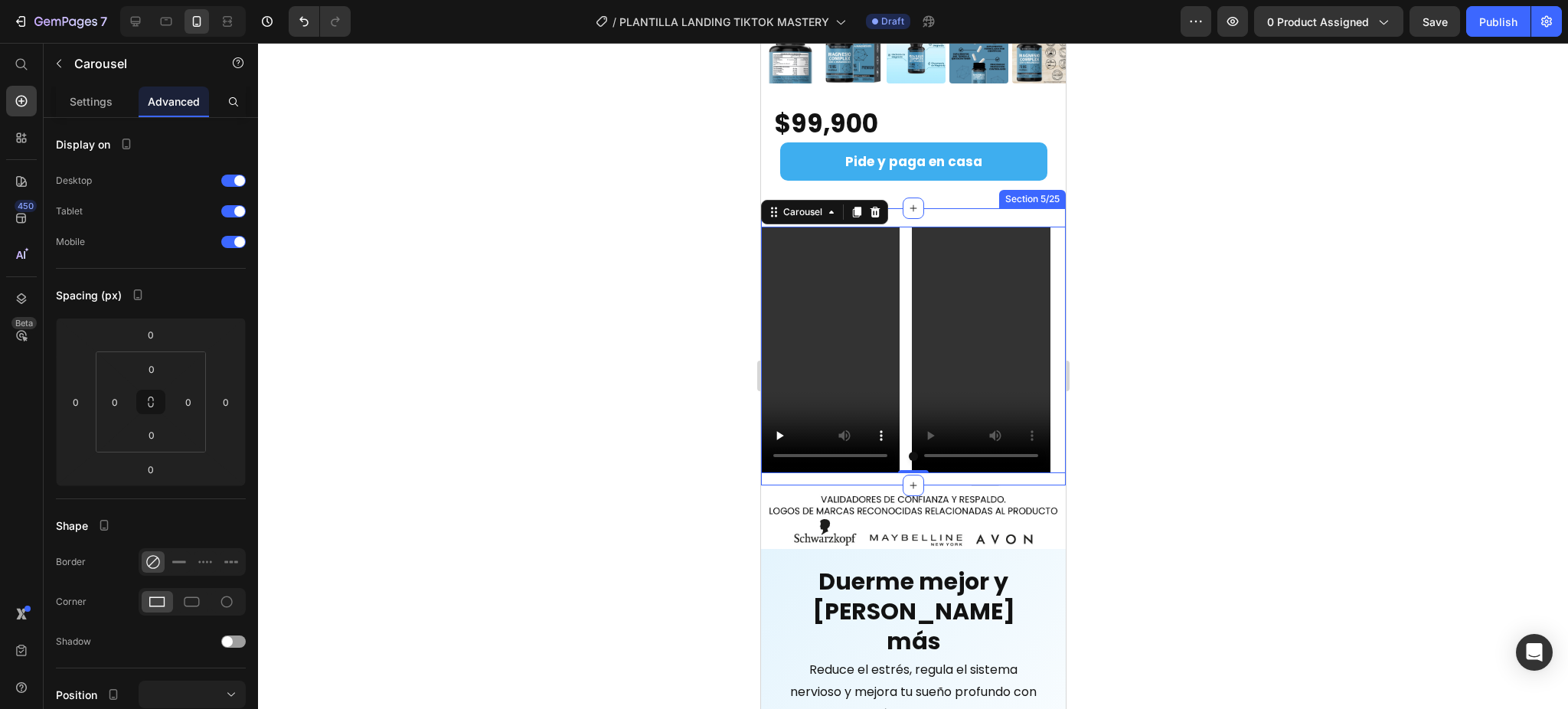 click on "Video Video
Carousel   0 Row Section 5/25" at bounding box center [913, 346] 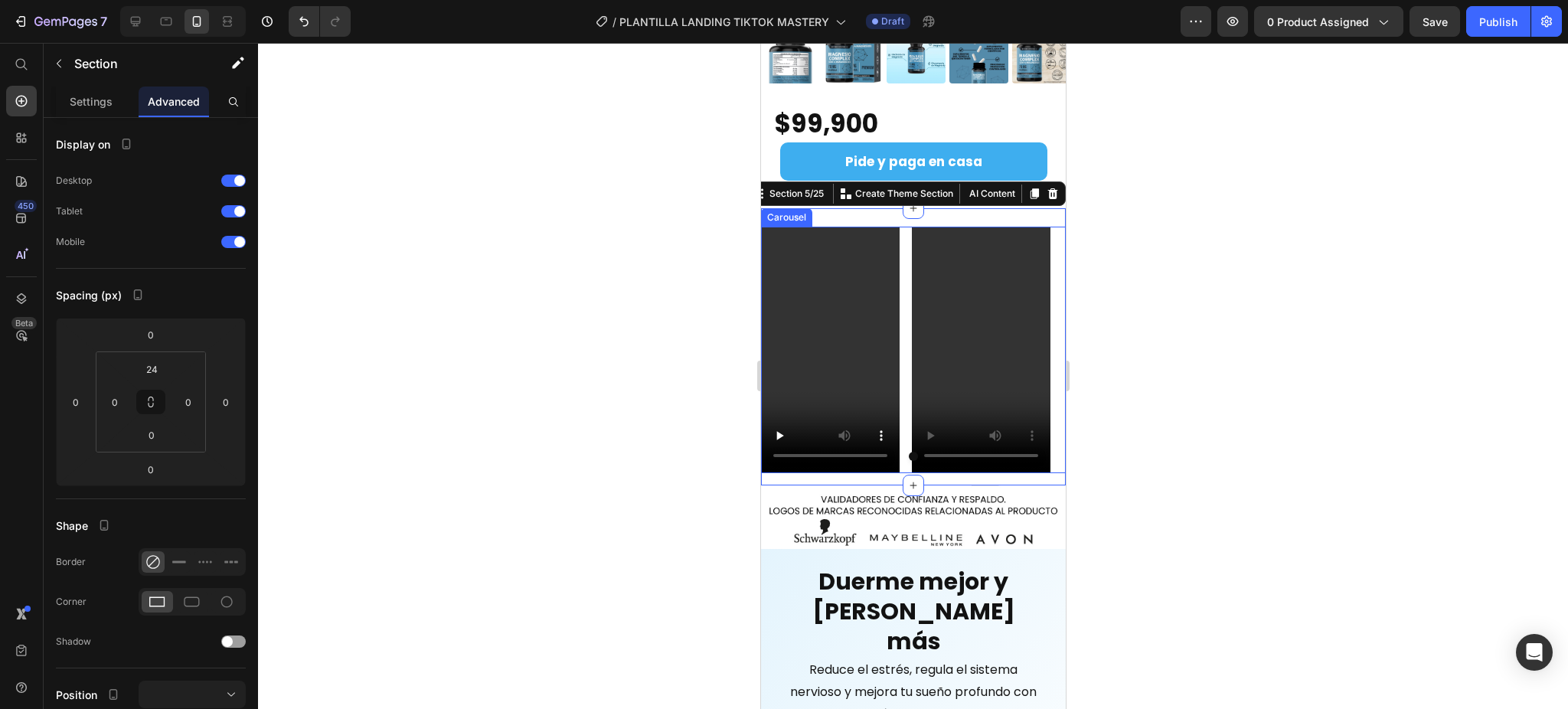 click at bounding box center [913, 456] 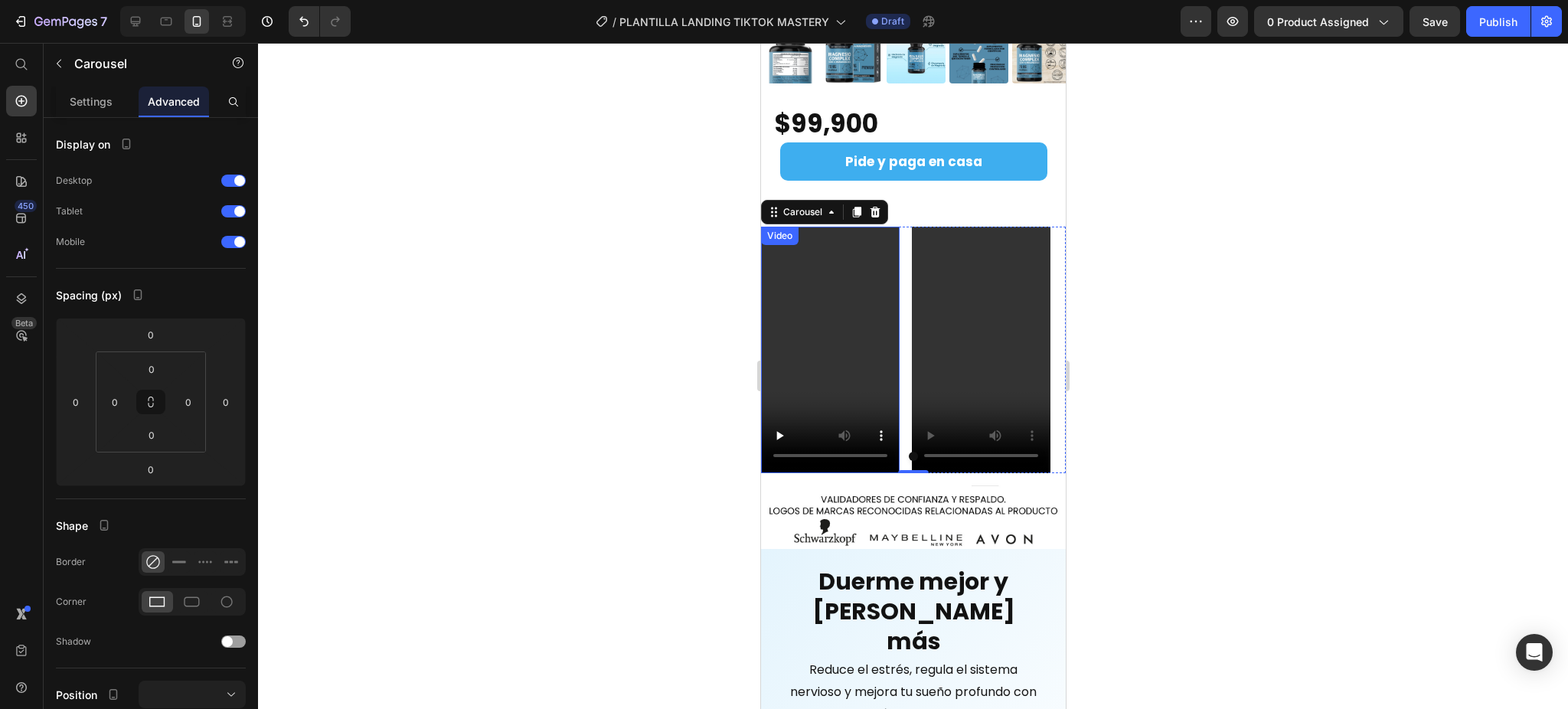 scroll, scrollTop: 3233, scrollLeft: 0, axis: vertical 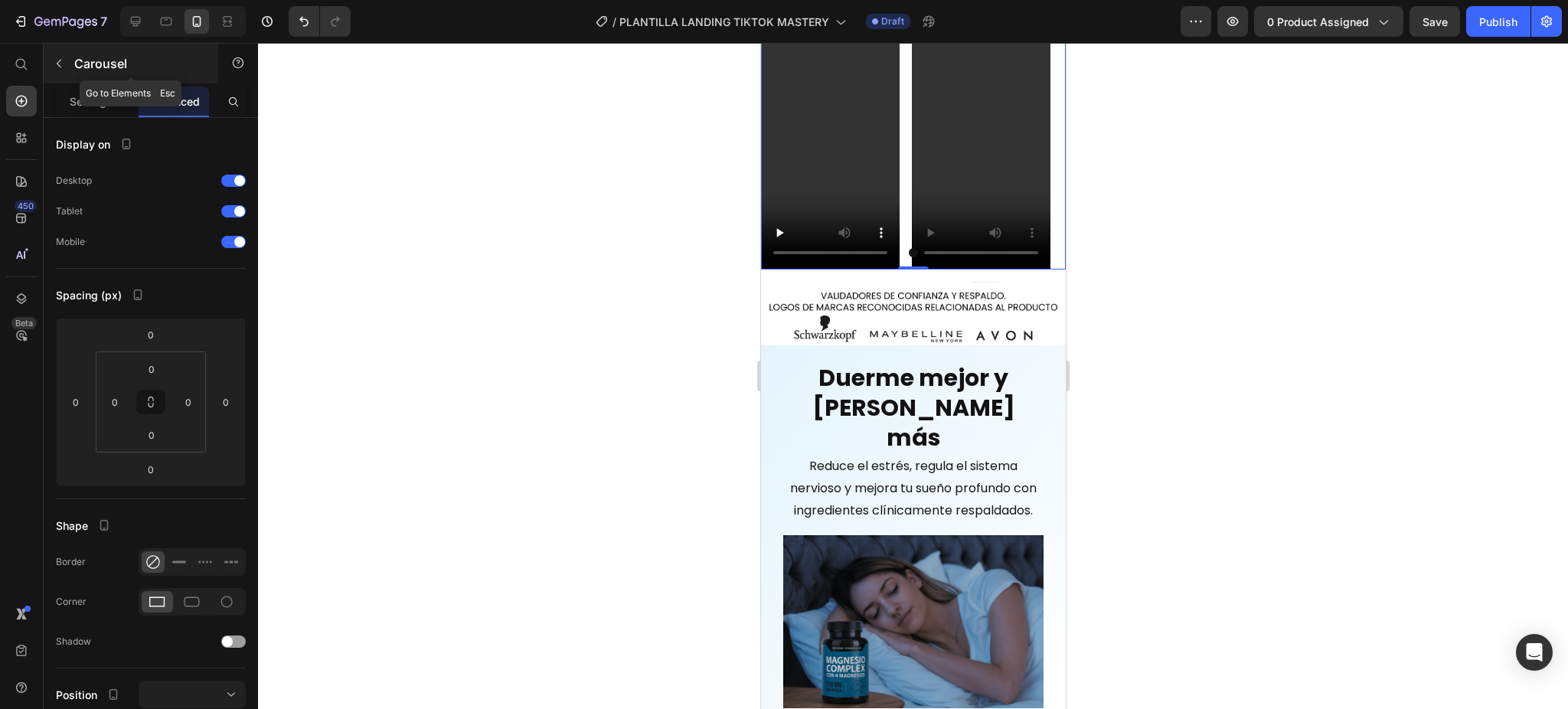 click at bounding box center [59, 64] 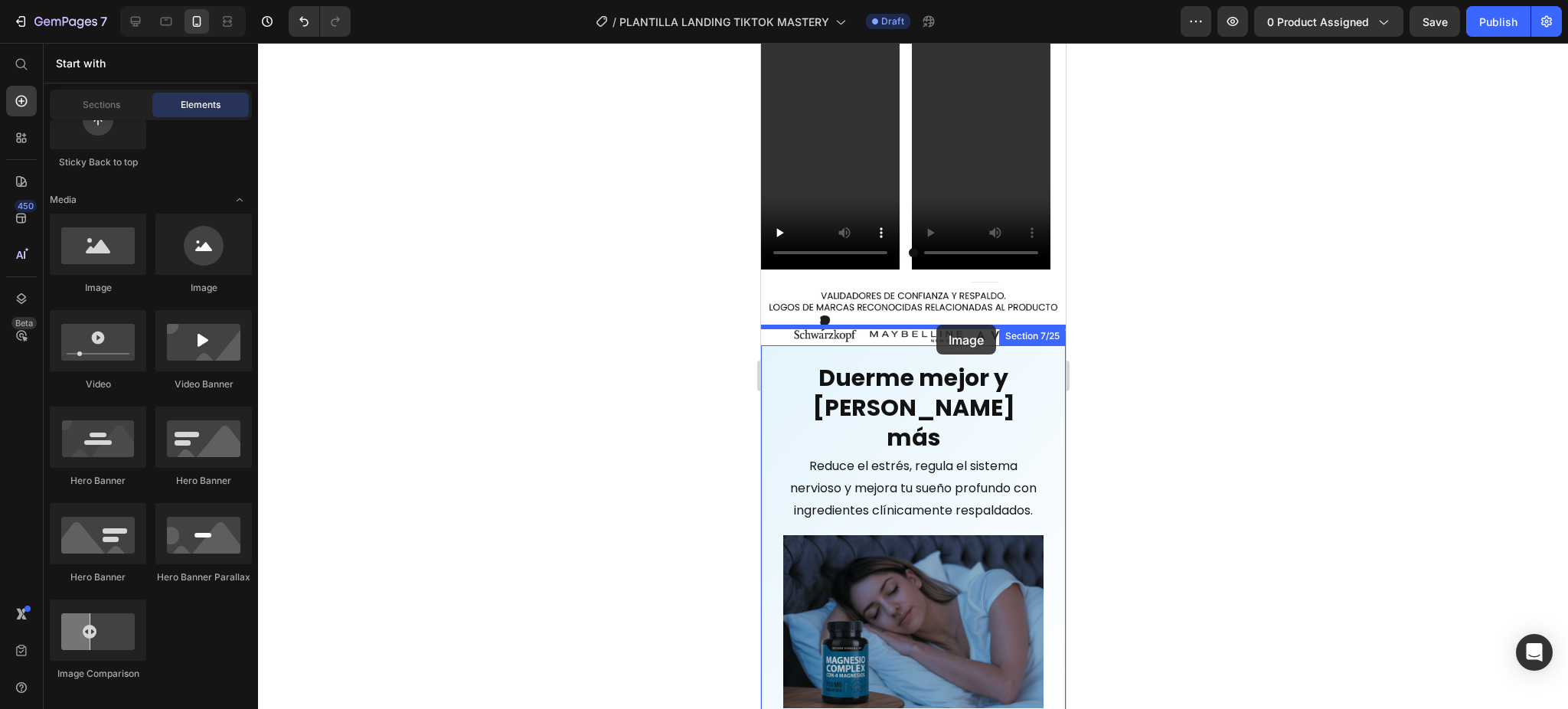 drag, startPoint x: 844, startPoint y: 307, endPoint x: 936, endPoint y: 325, distance: 93.74433 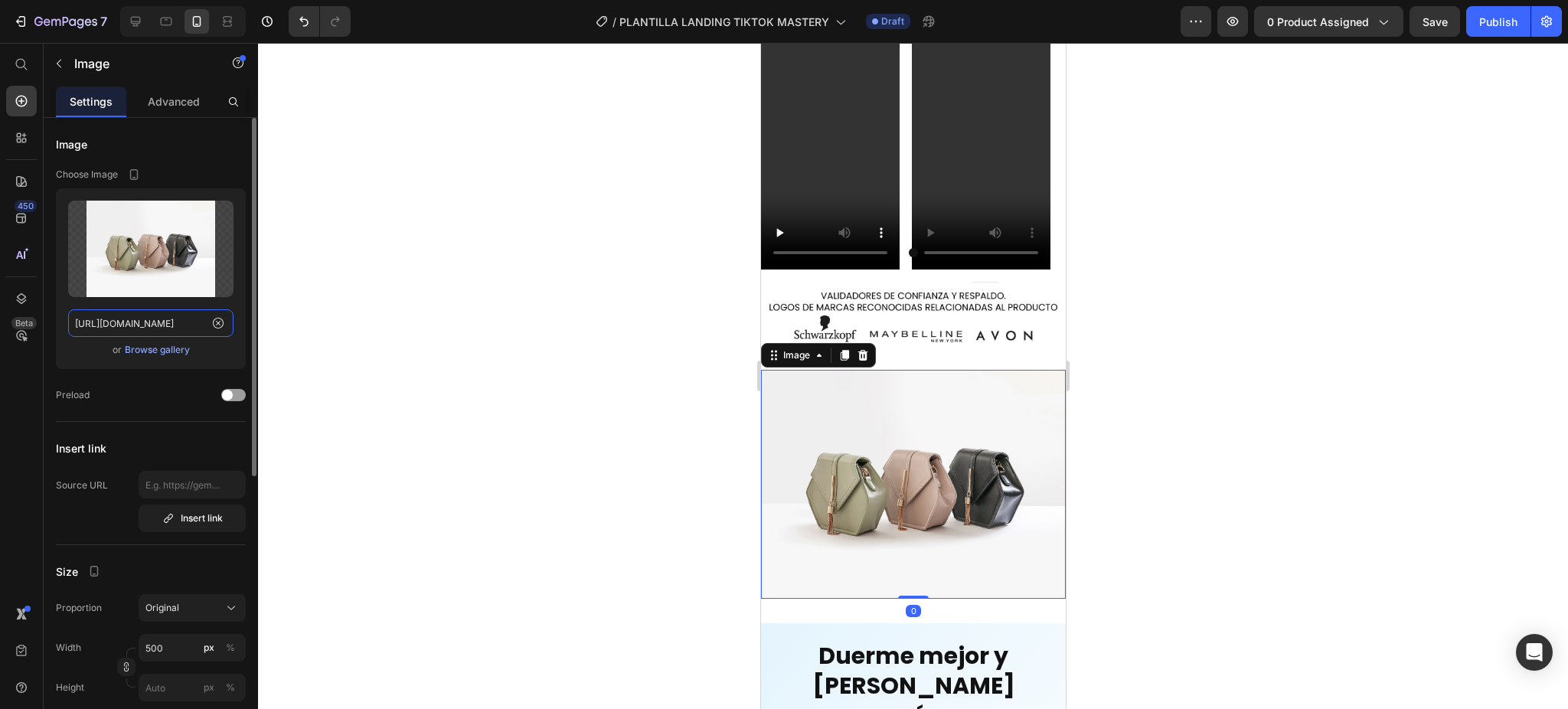 click on "[URL][DOMAIN_NAME]" 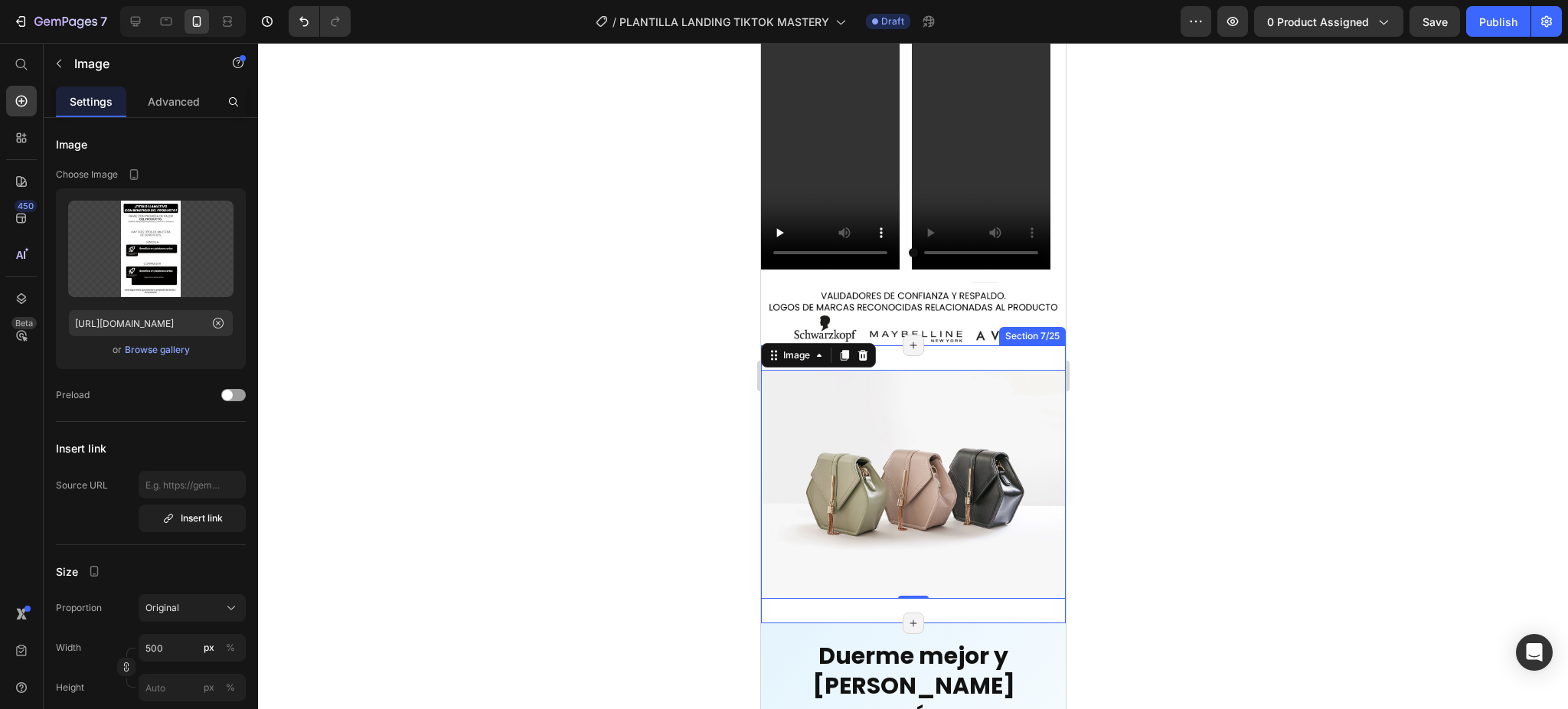 click on "Image   0 Section 7/25 Page has reached Shopify’s 25 section-limit Page has reached Shopify’s 25 section-limit" at bounding box center [913, 616] 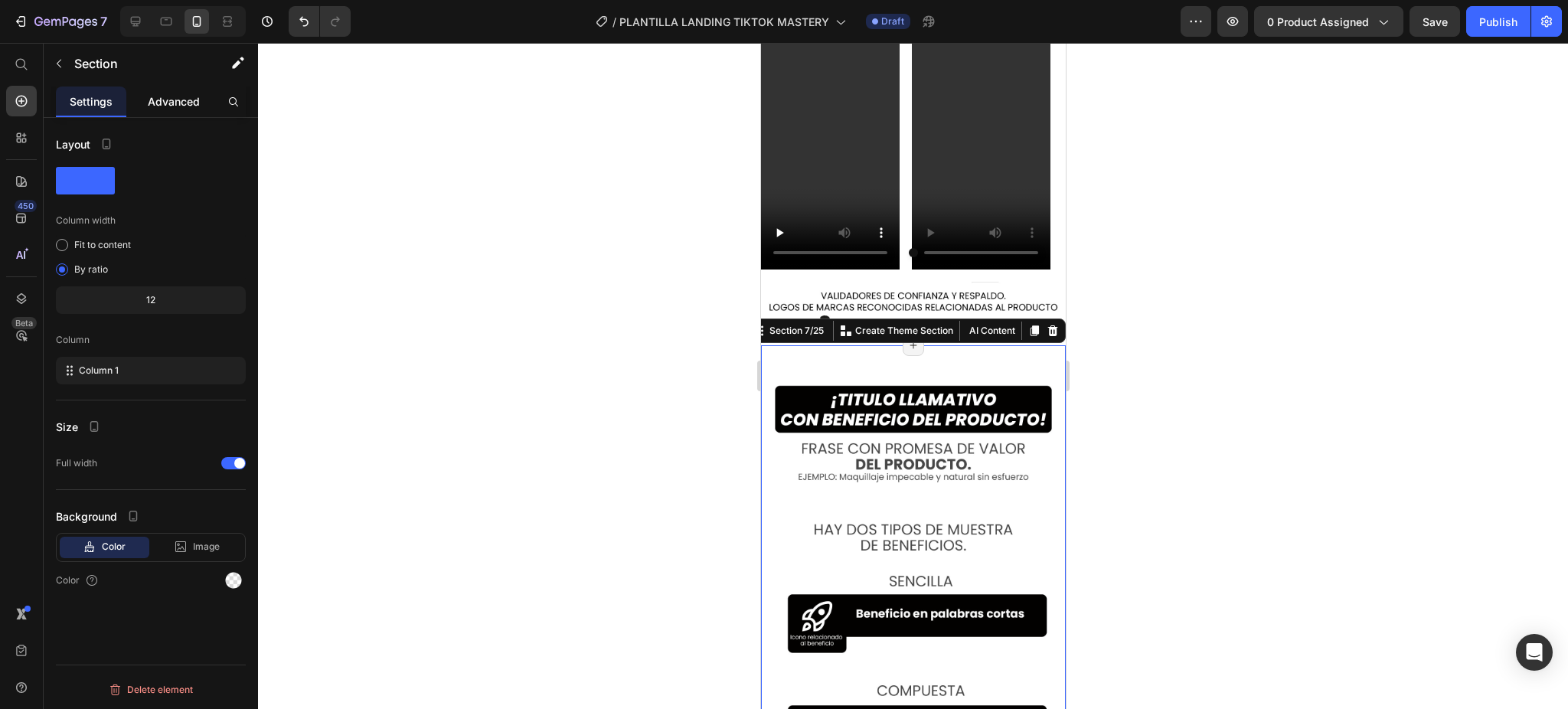 click on "Advanced" at bounding box center (174, 101) 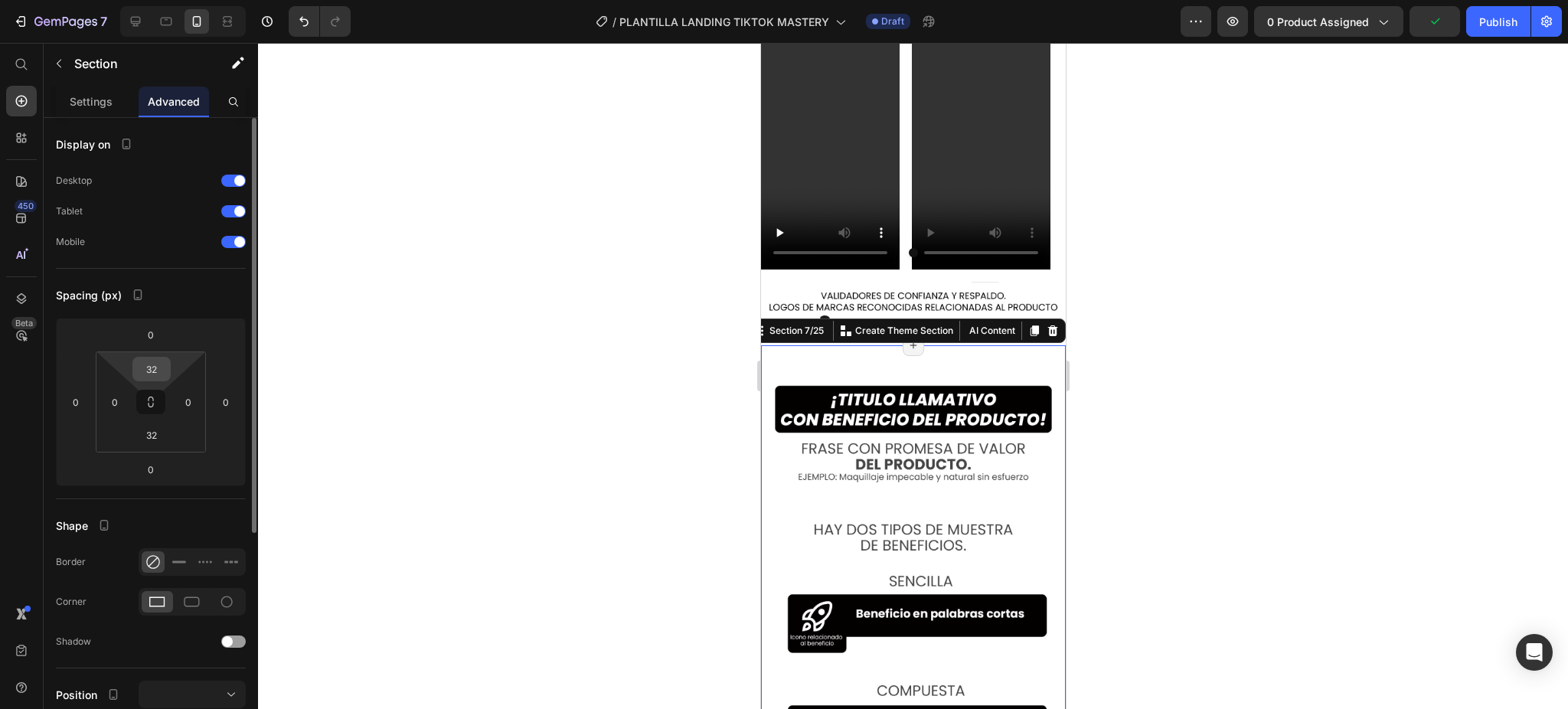 click on "32" at bounding box center (152, 369) 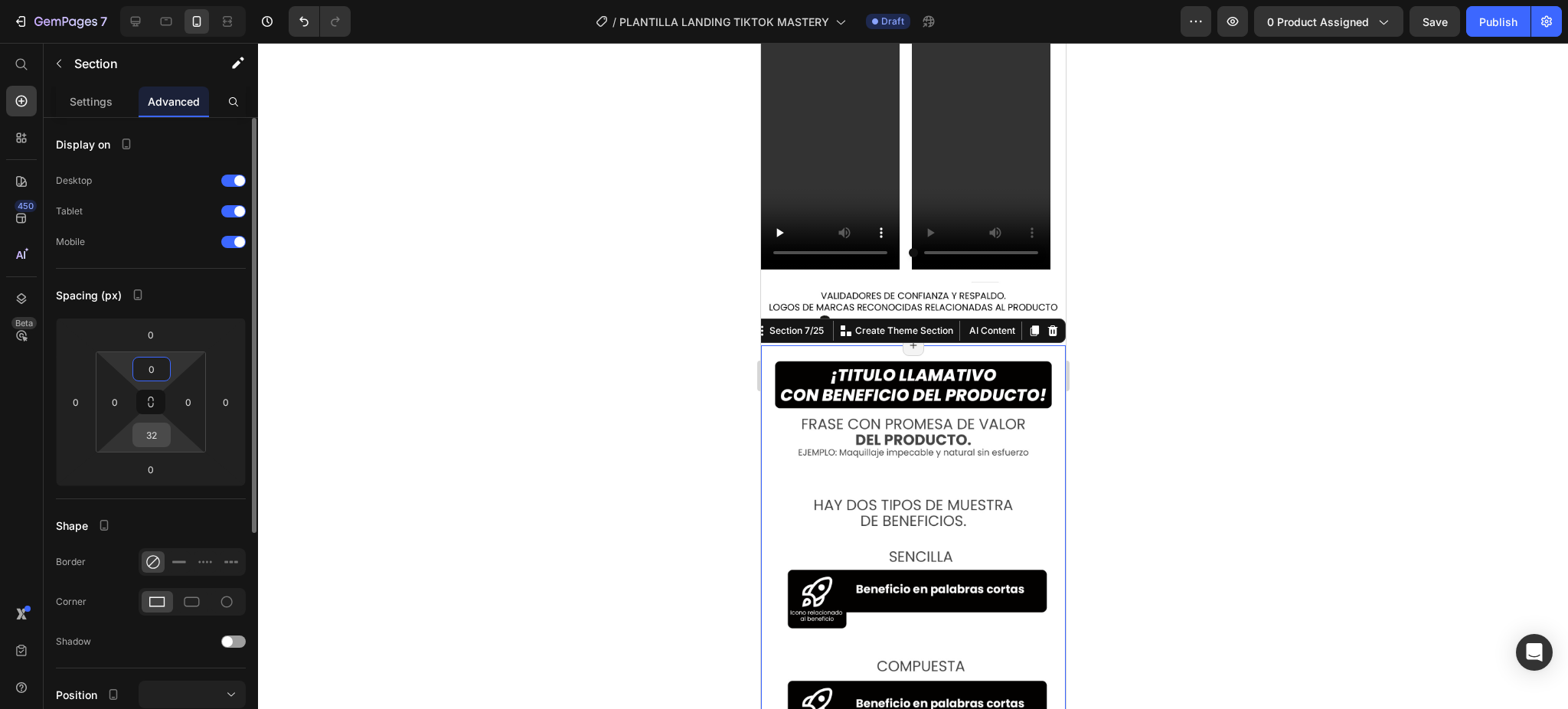 type on "0" 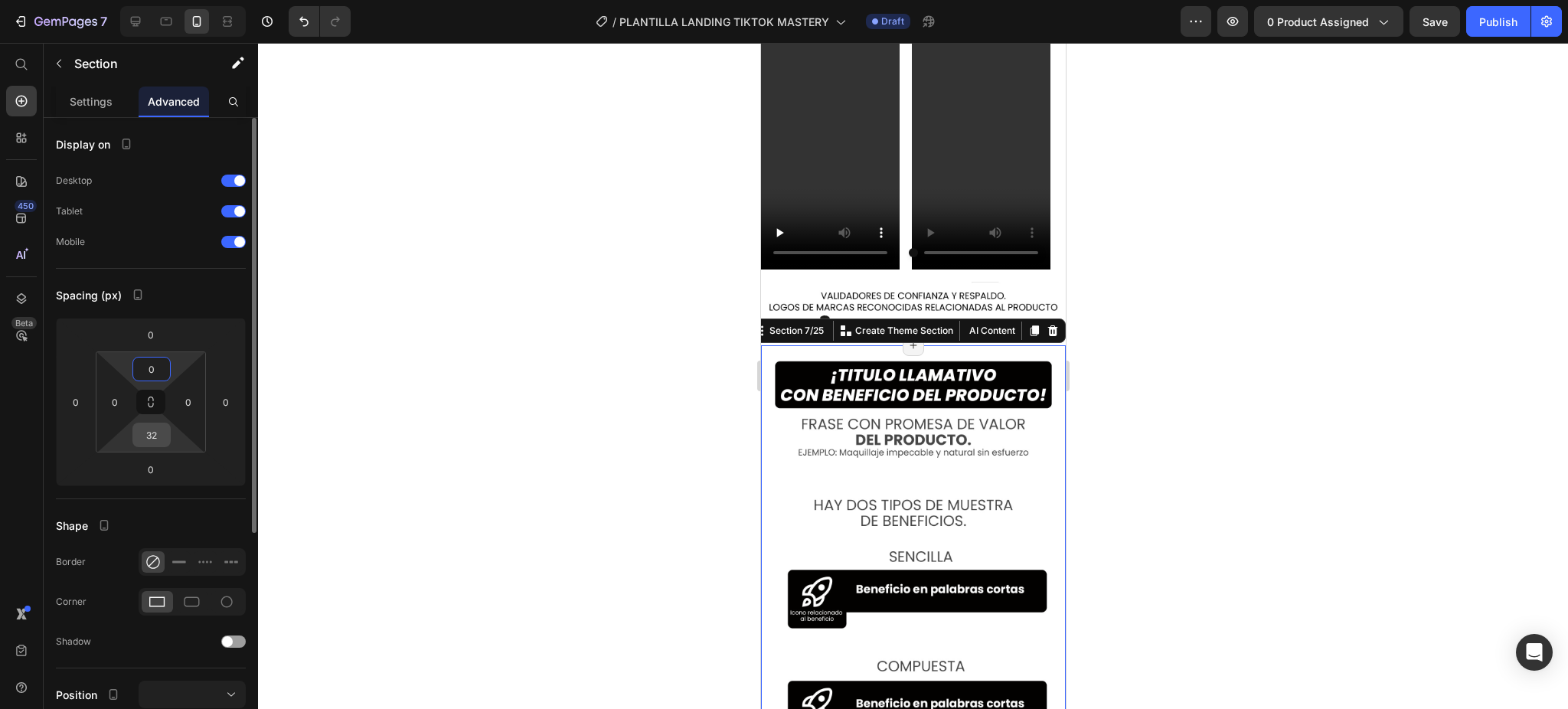 click on "32" at bounding box center [152, 435] 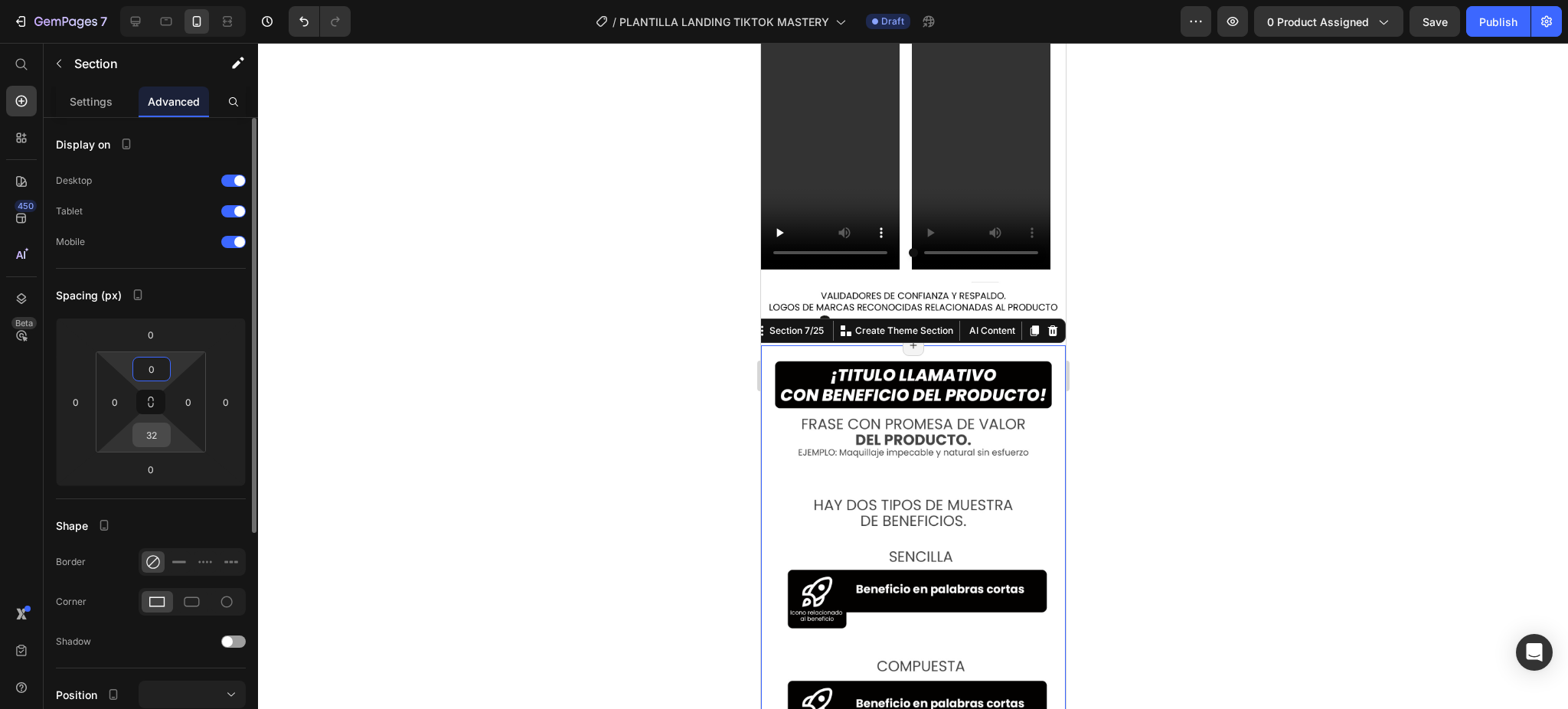 type on "302" 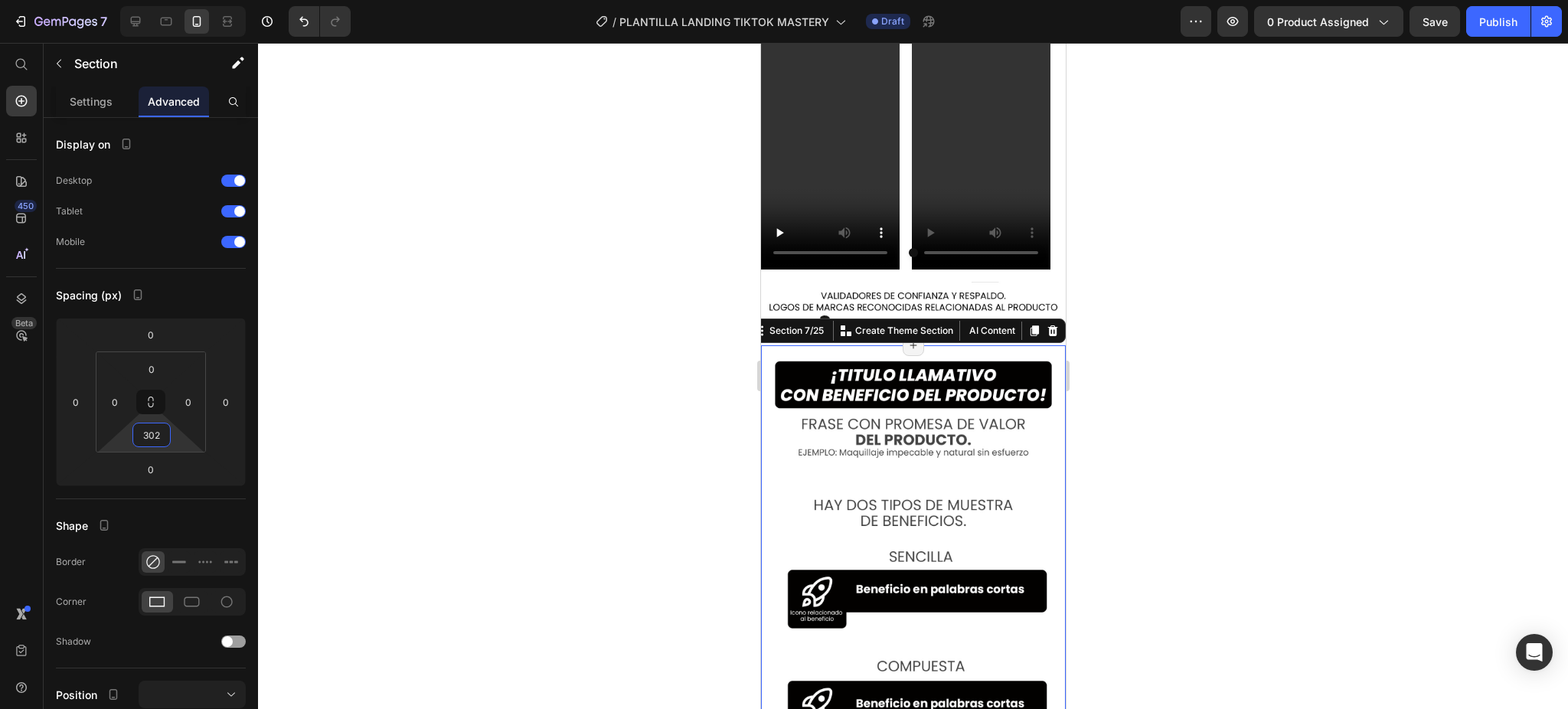 click 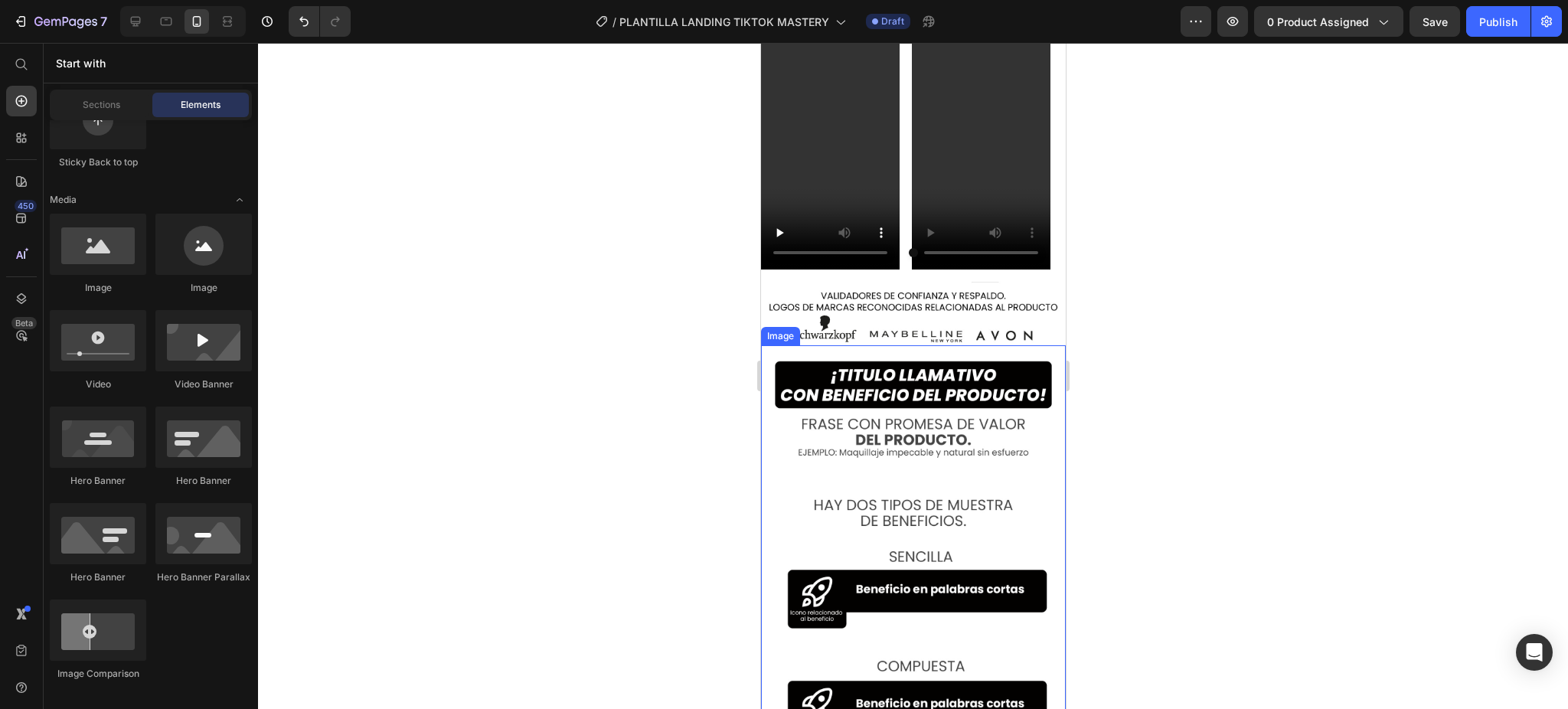 click at bounding box center [913, 591] 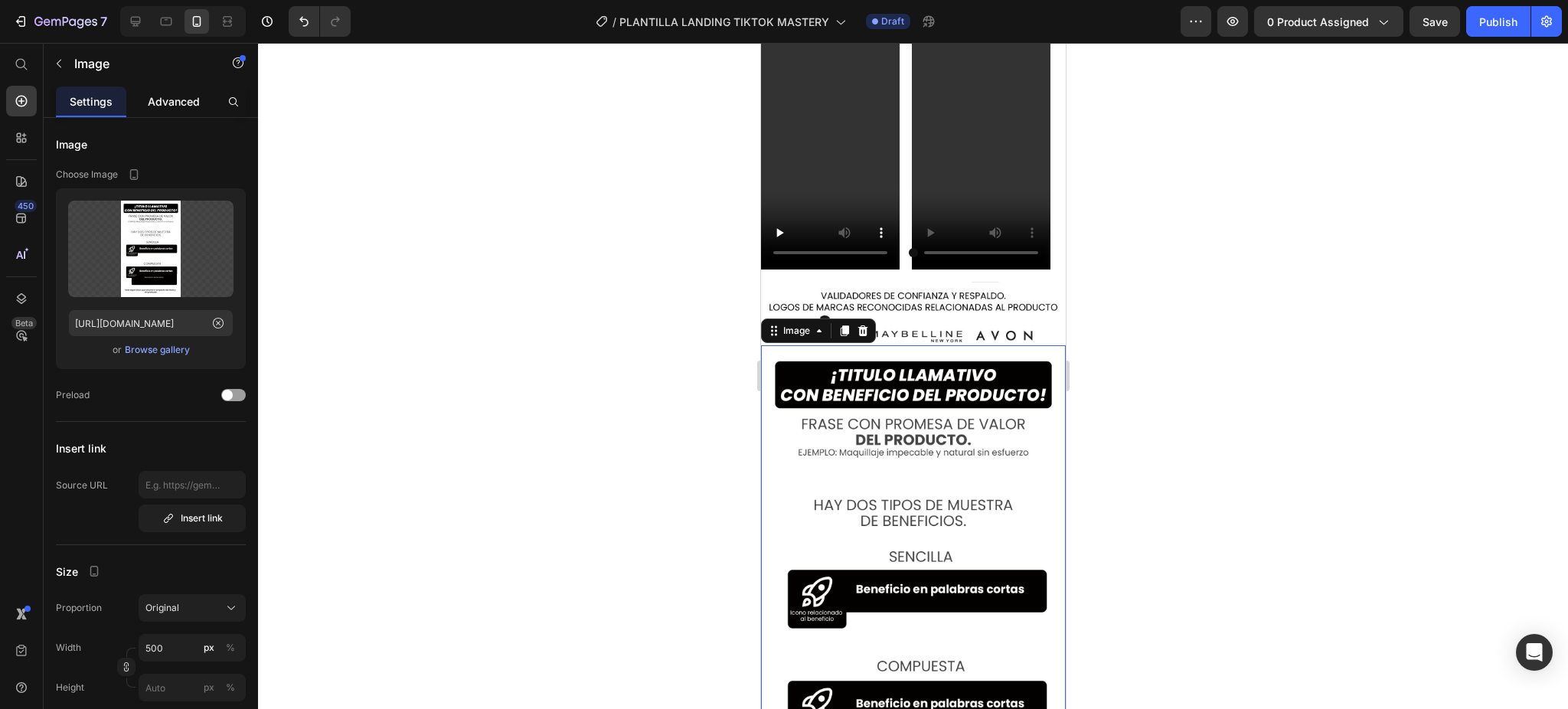 click on "Advanced" at bounding box center (174, 101) 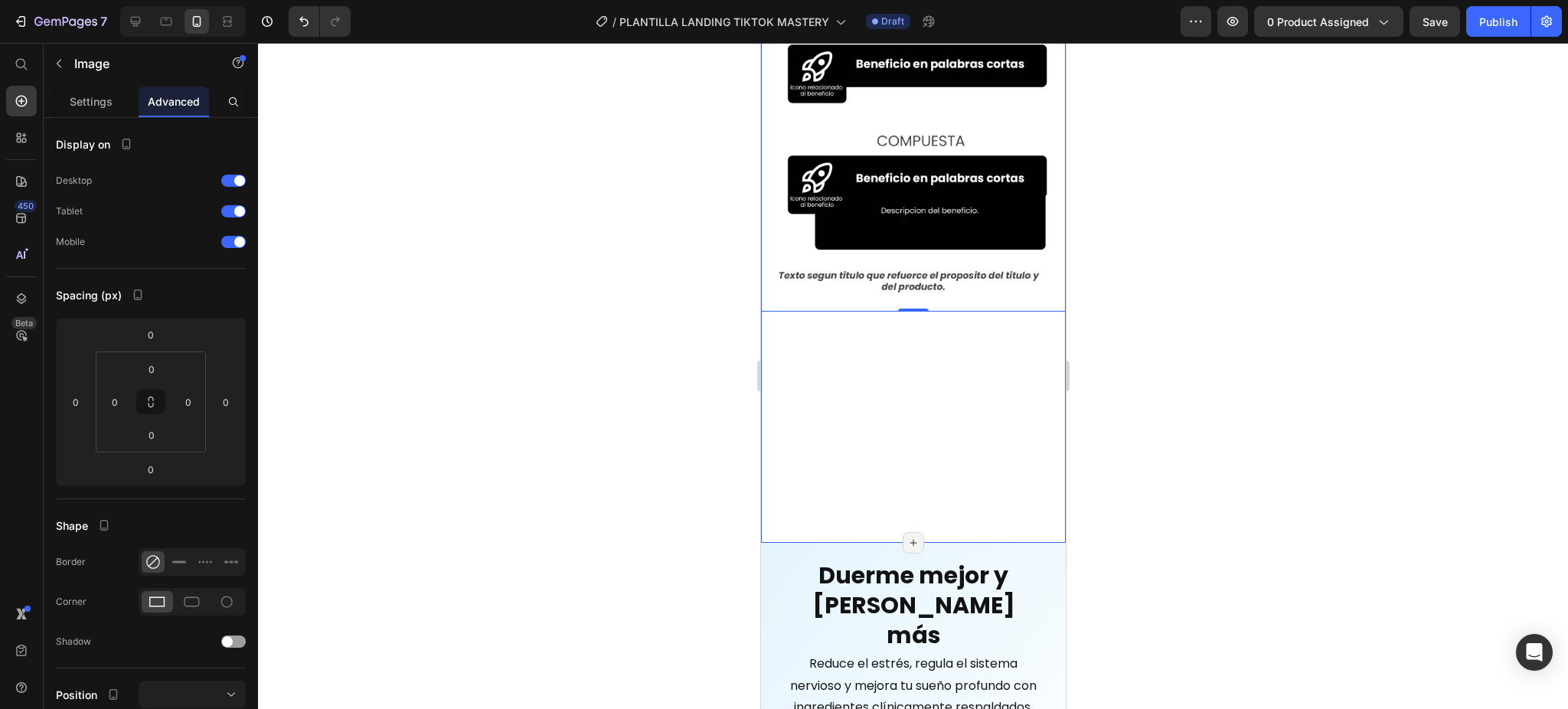 scroll, scrollTop: 3743, scrollLeft: 0, axis: vertical 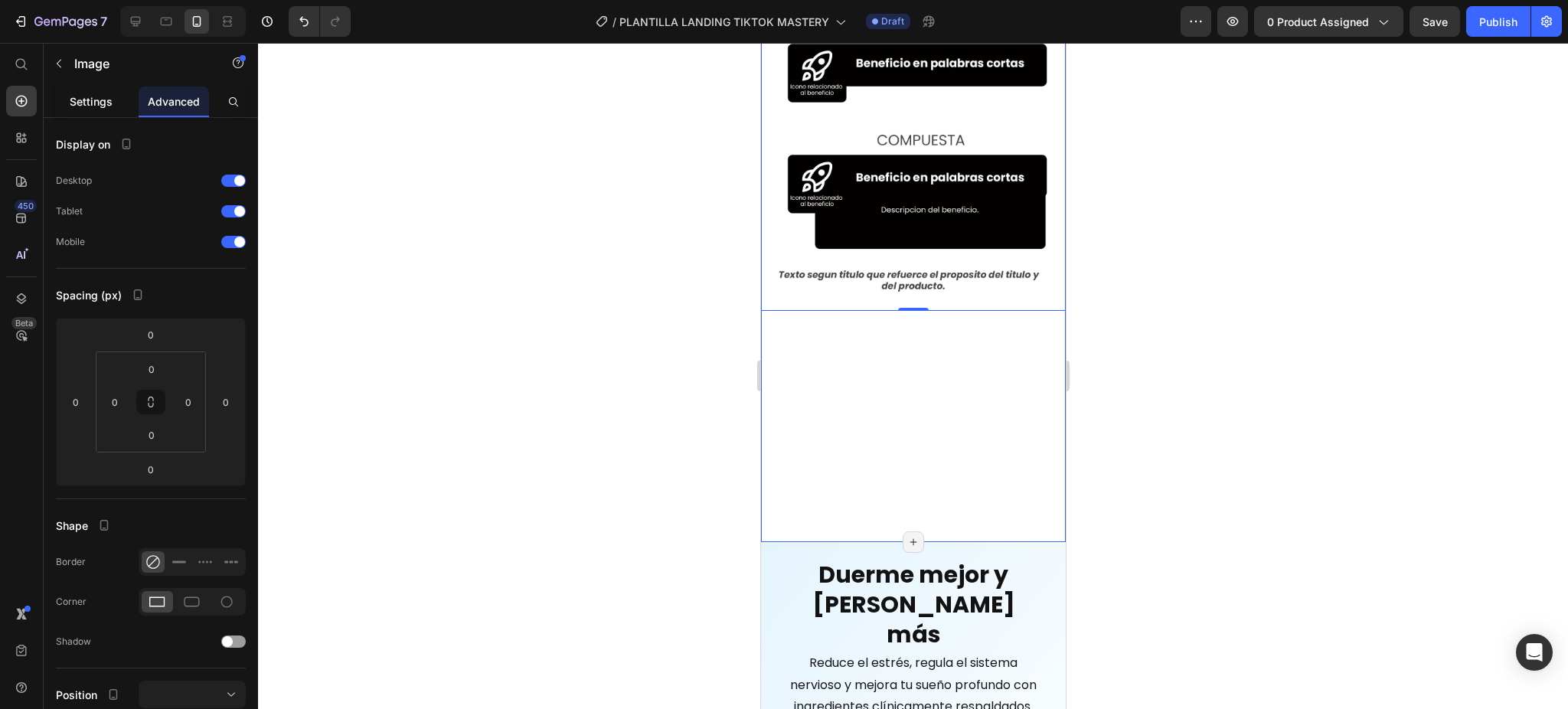 click on "Settings" at bounding box center [91, 101] 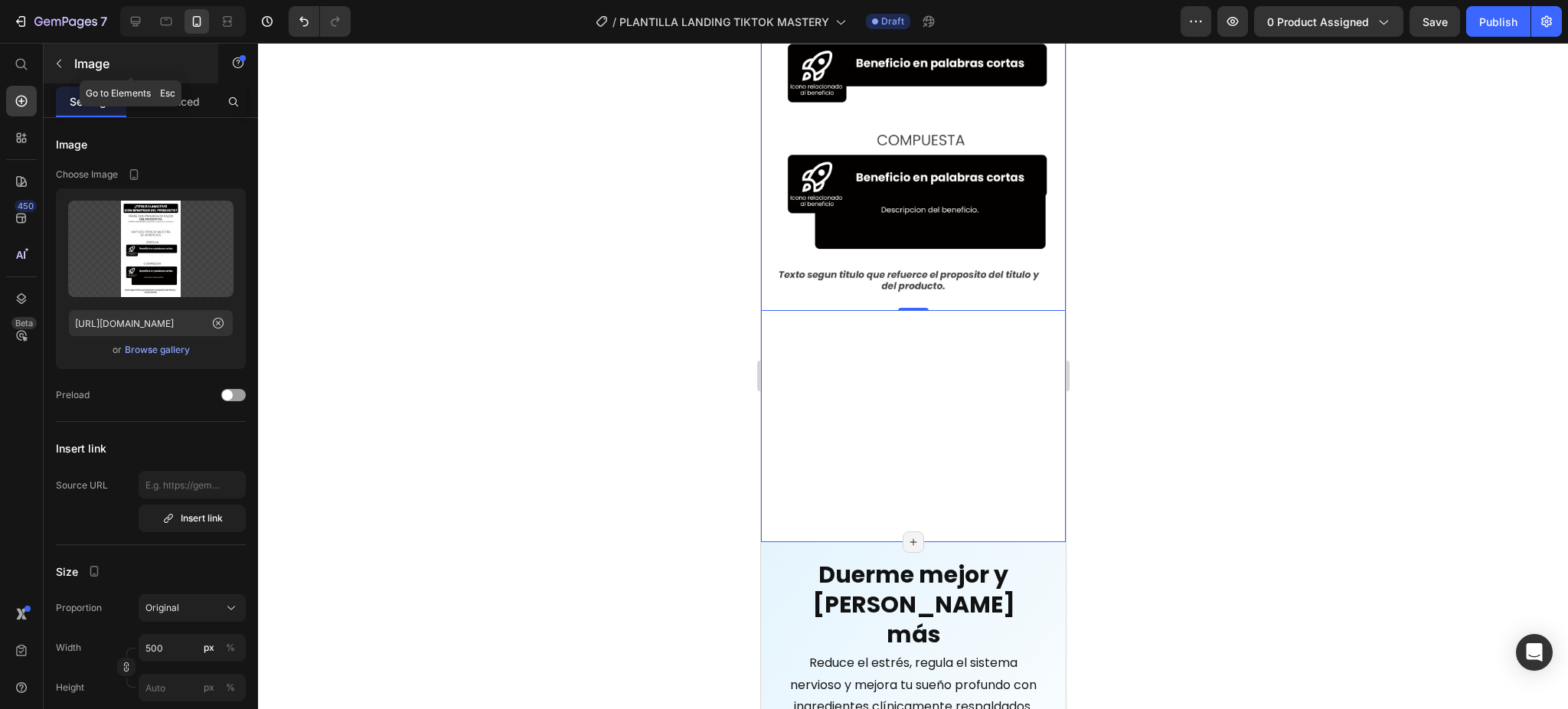 click at bounding box center (59, 64) 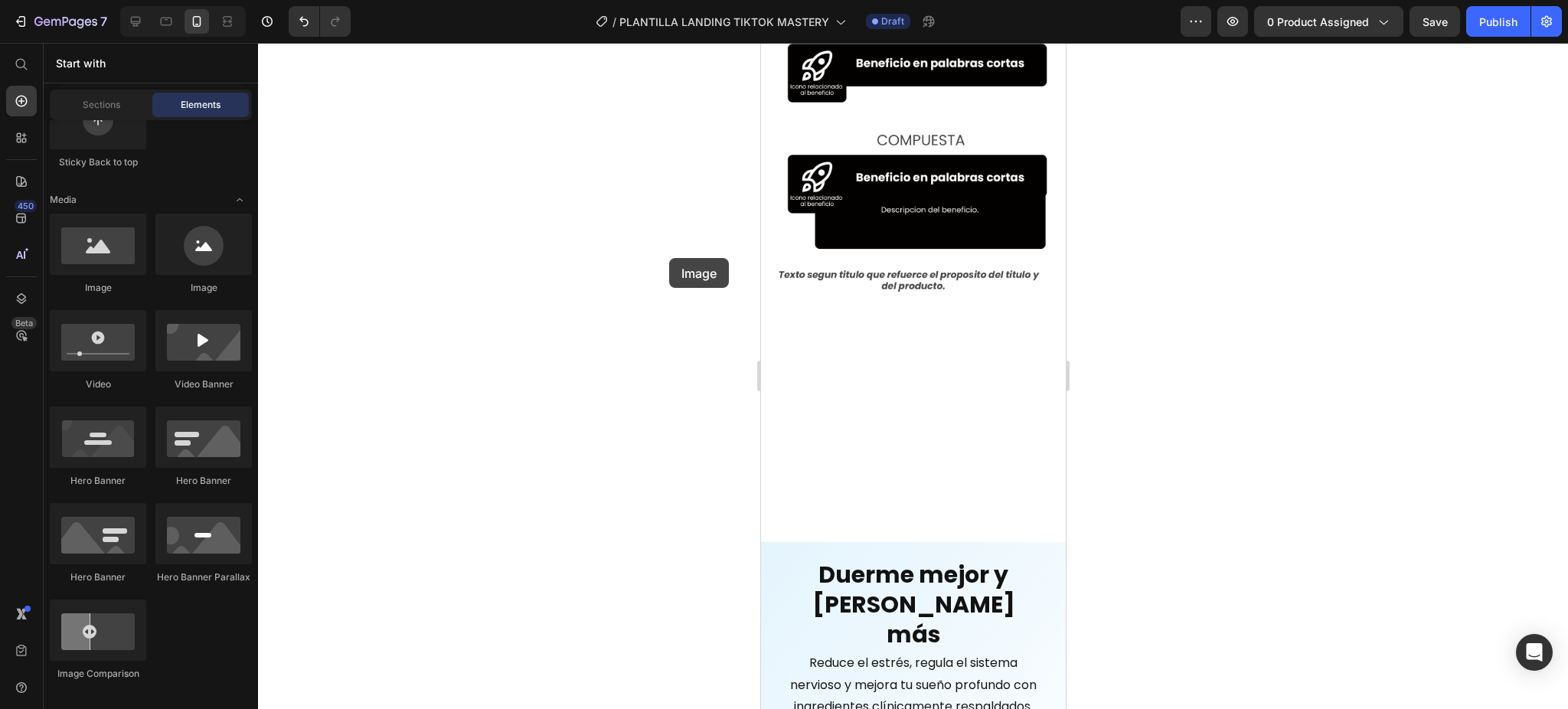 drag, startPoint x: 162, startPoint y: 263, endPoint x: 669, endPoint y: 258, distance: 507.025 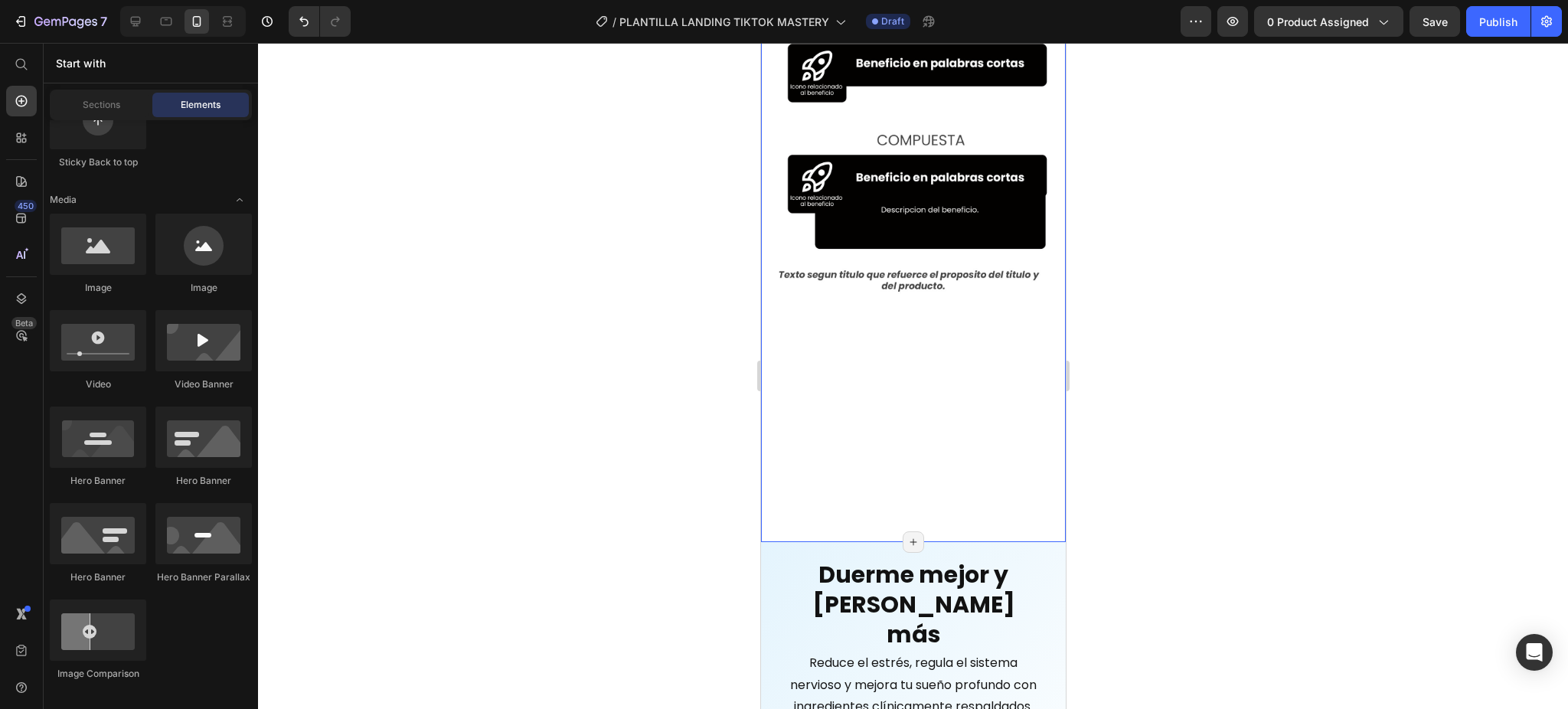 click on "Image Section 7/25 Page has reached Shopify’s 25 section-limit Page has reached Shopify’s 25 section-limit" at bounding box center (913, 181) 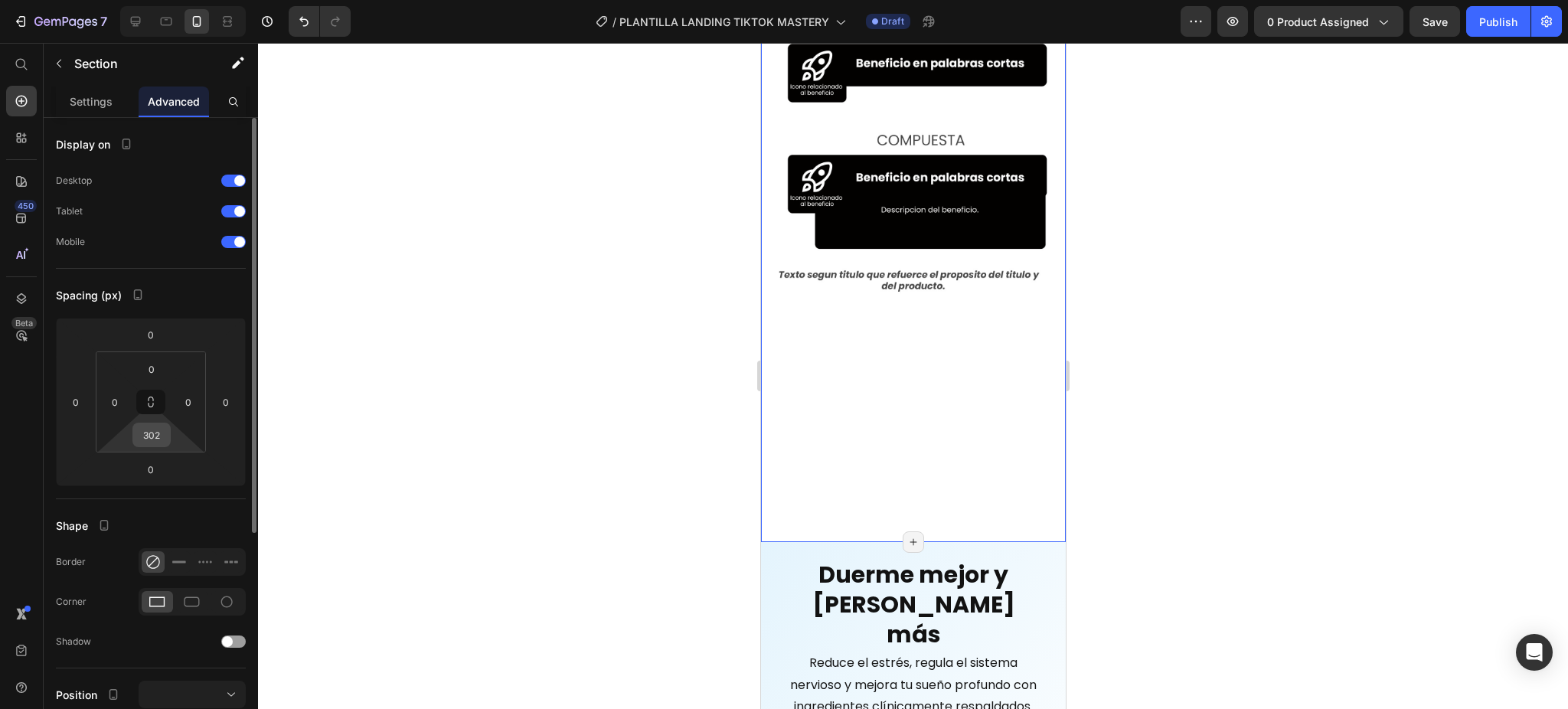 click on "302" at bounding box center [152, 435] 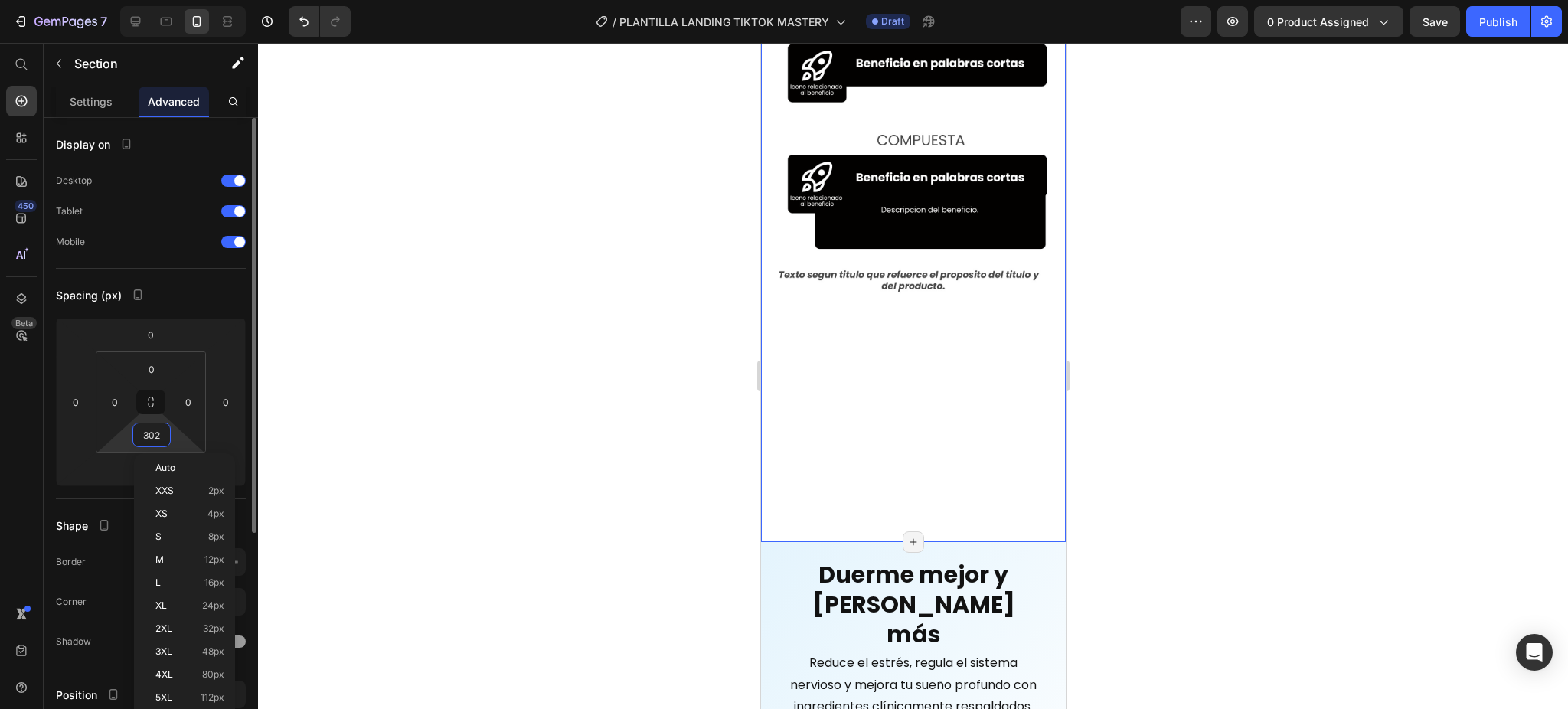 type on "0" 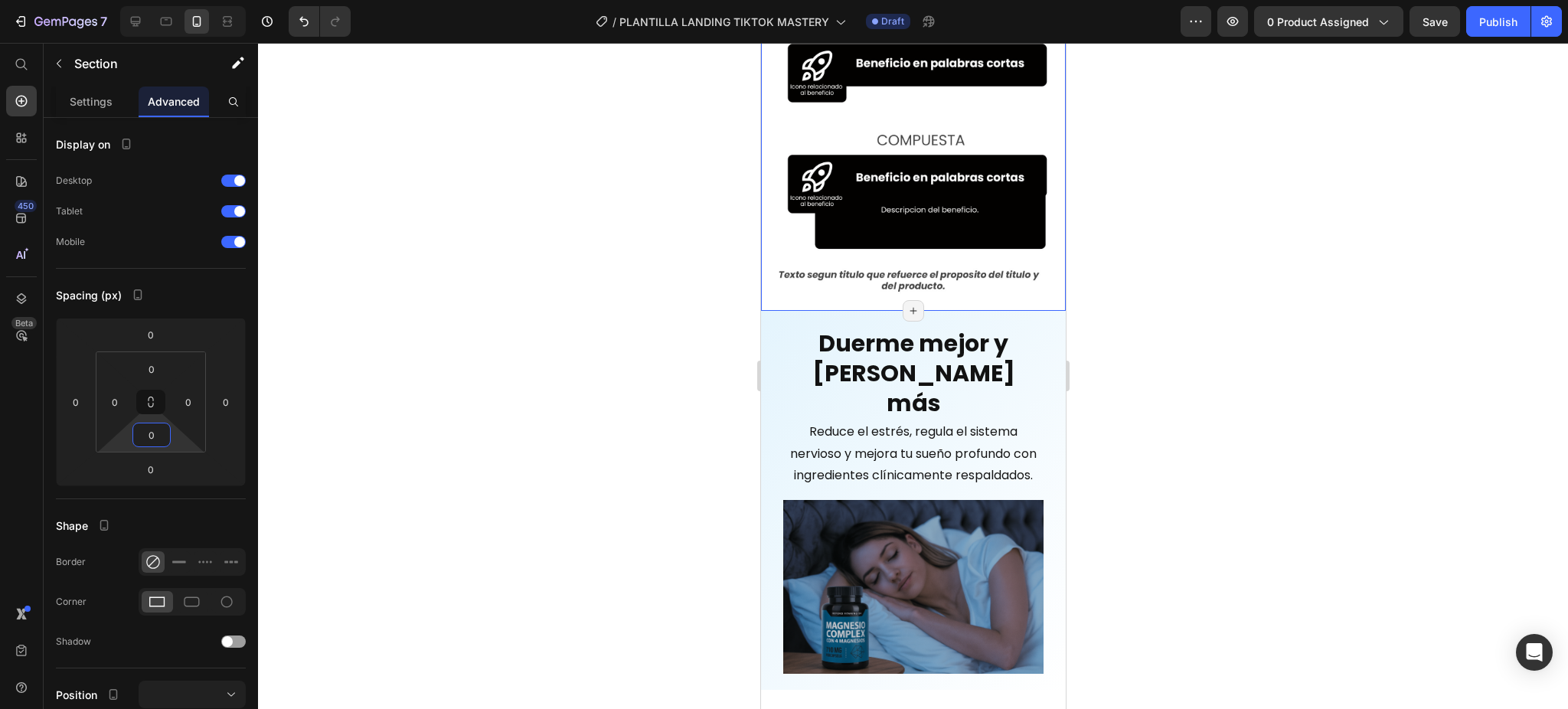 click 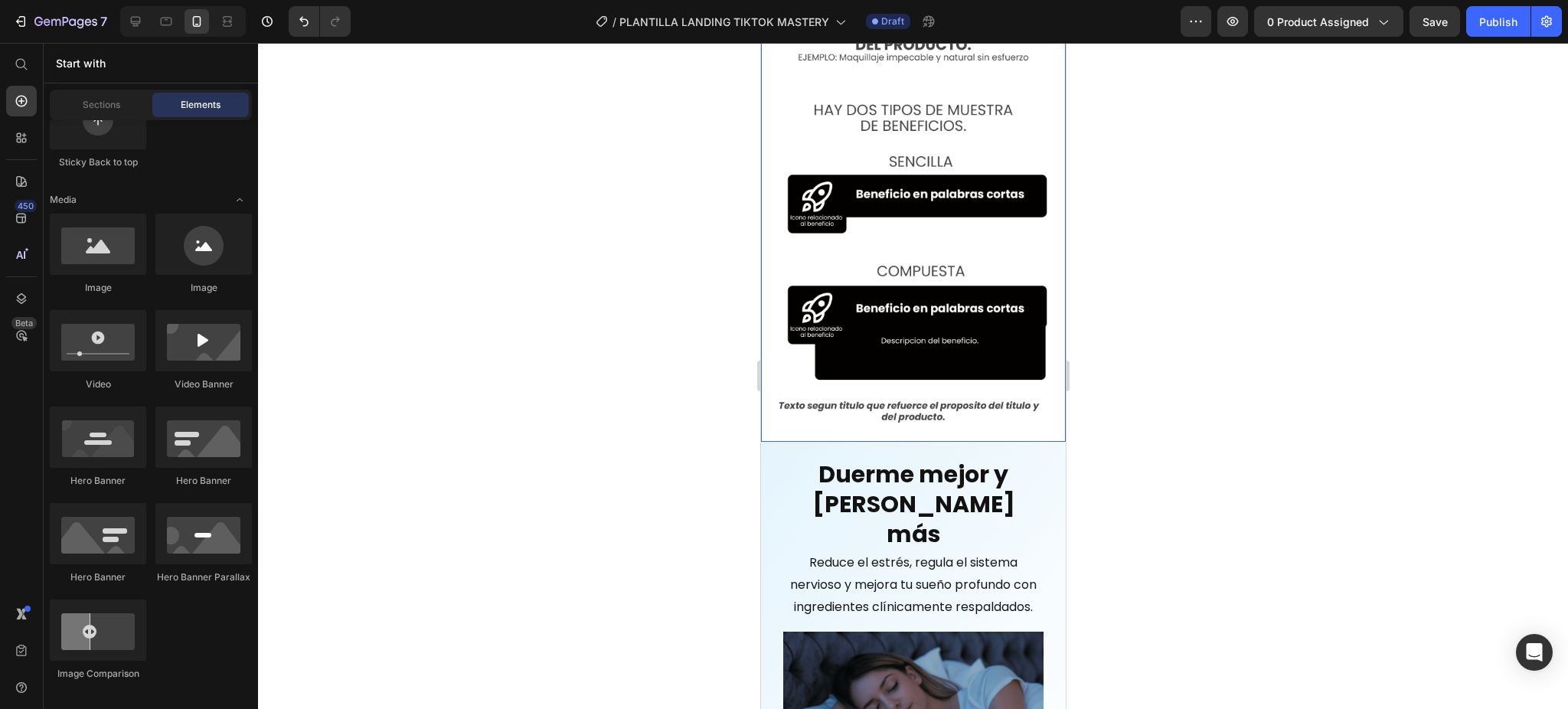 scroll, scrollTop: 3539, scrollLeft: 0, axis: vertical 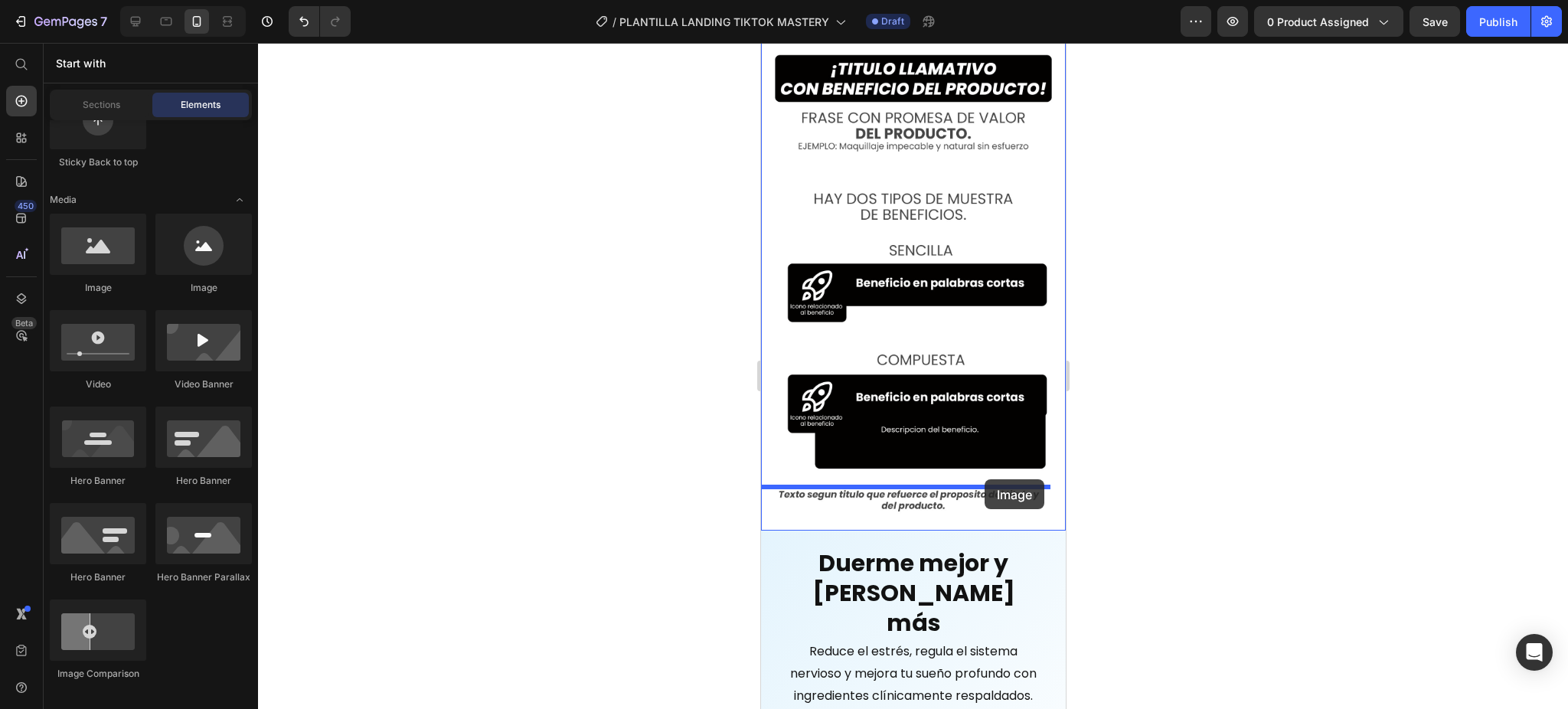 drag, startPoint x: 855, startPoint y: 303, endPoint x: 984, endPoint y: 479, distance: 218.2132 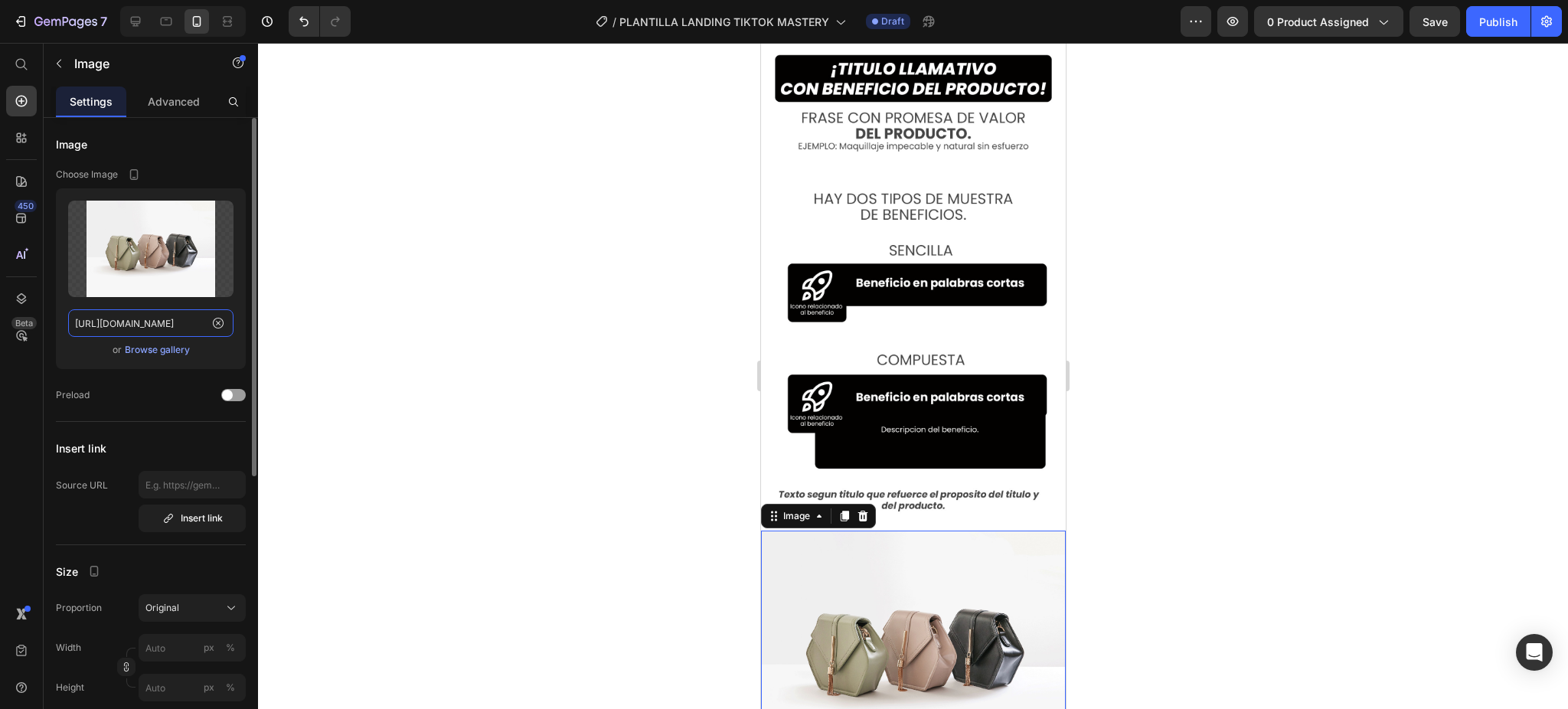 click on "[URL][DOMAIN_NAME]" 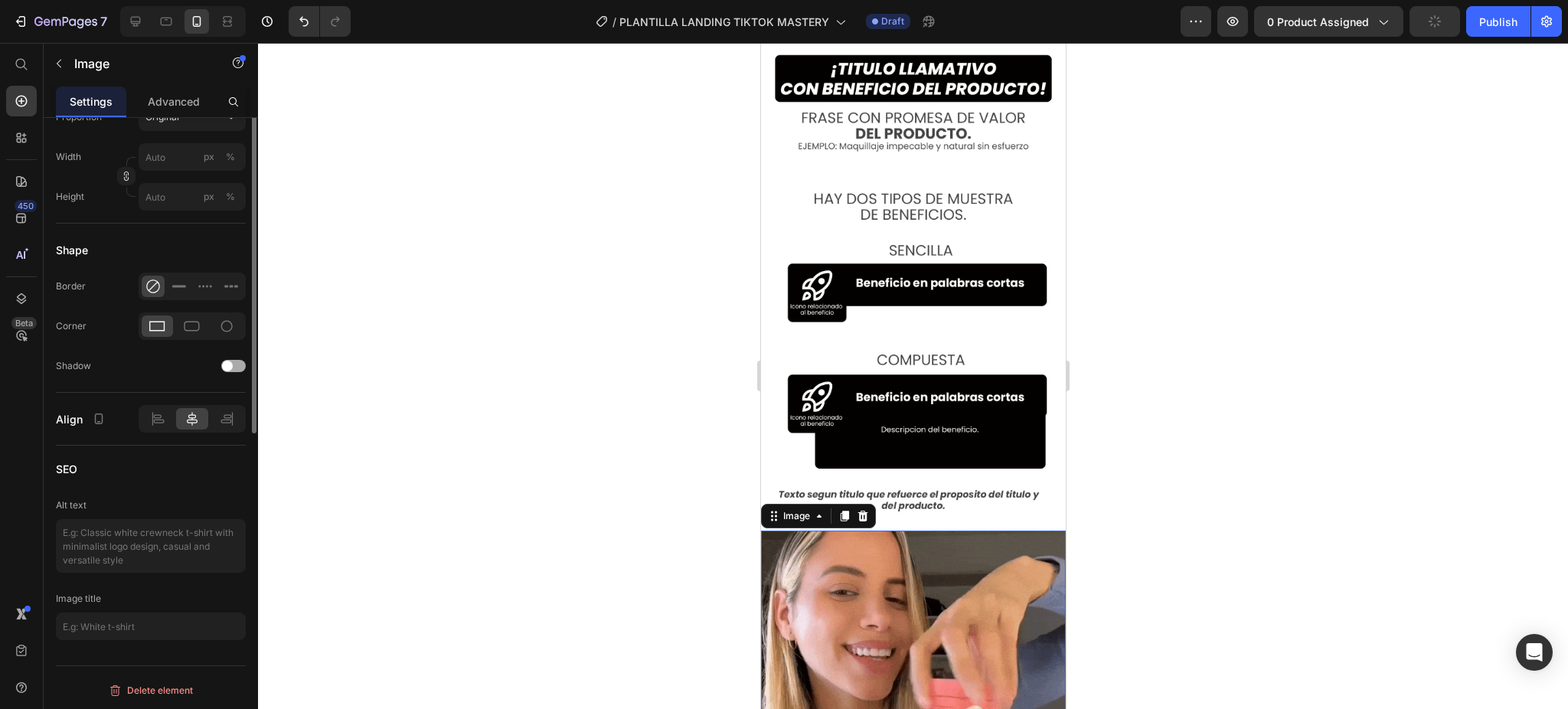 scroll, scrollTop: 286, scrollLeft: 0, axis: vertical 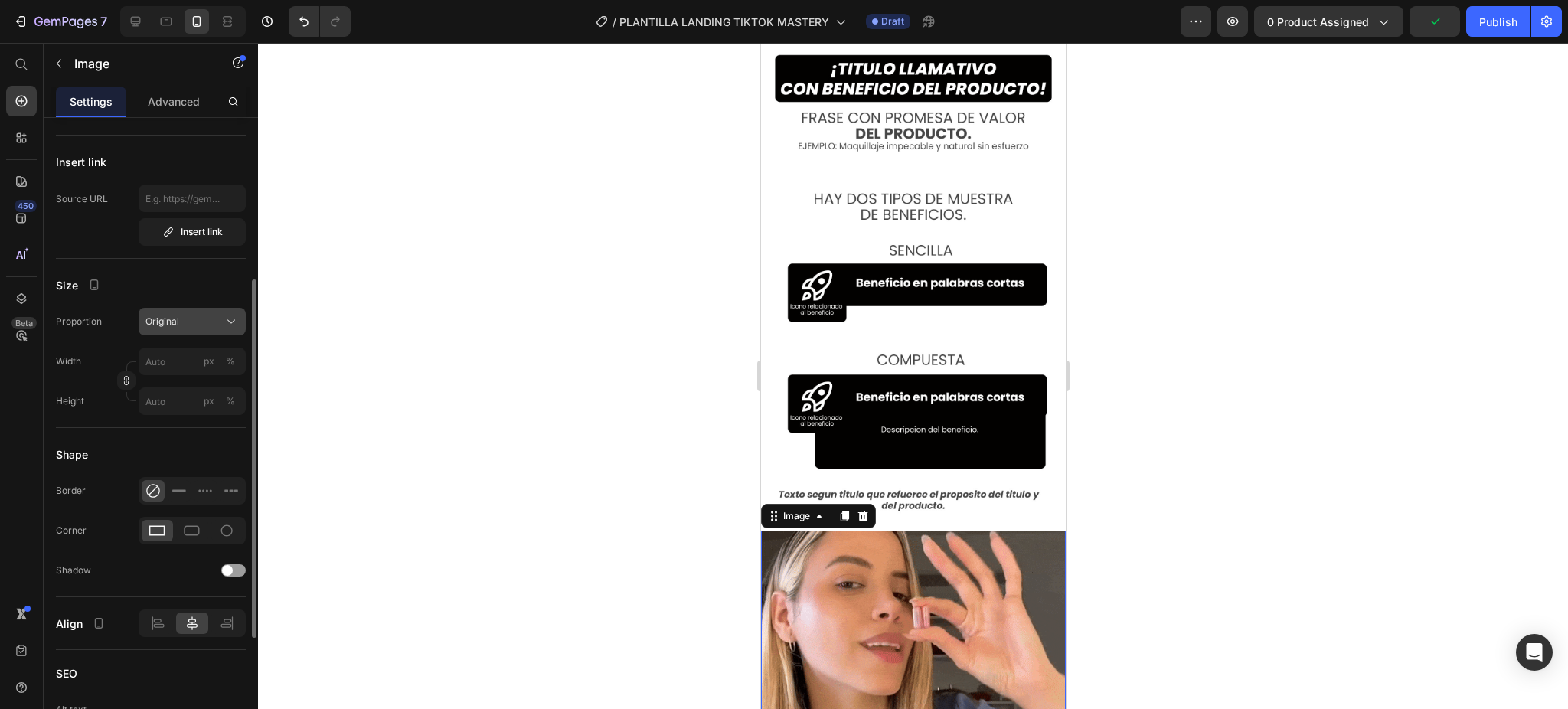 type on "https://cdn.shopify.com/s/files/1/0741/1207/3945/files/gempages_557607319064544249-debd03b8-9fc3-446f-b40e-32cb96c87212.gif" 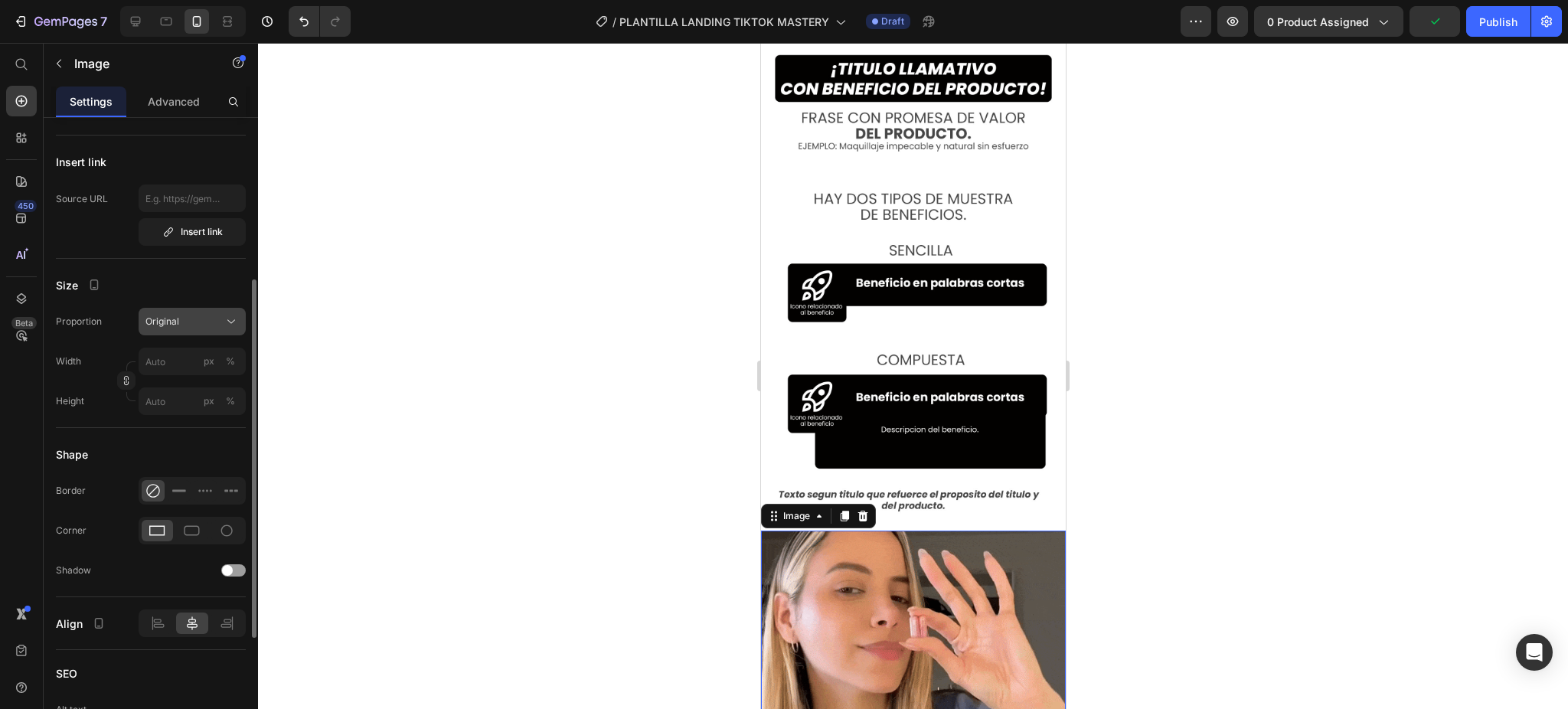 click on "Original" 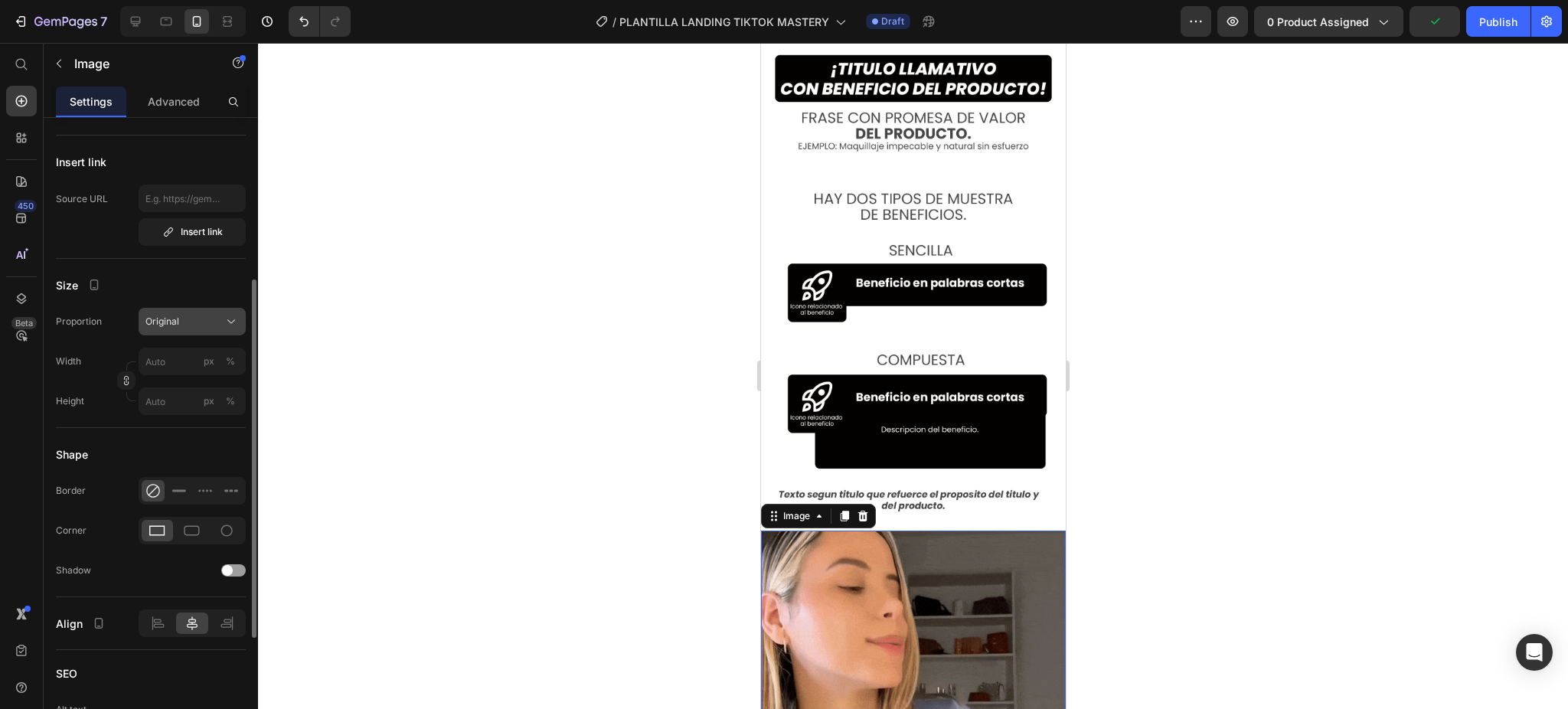 scroll, scrollTop: 0, scrollLeft: 0, axis: both 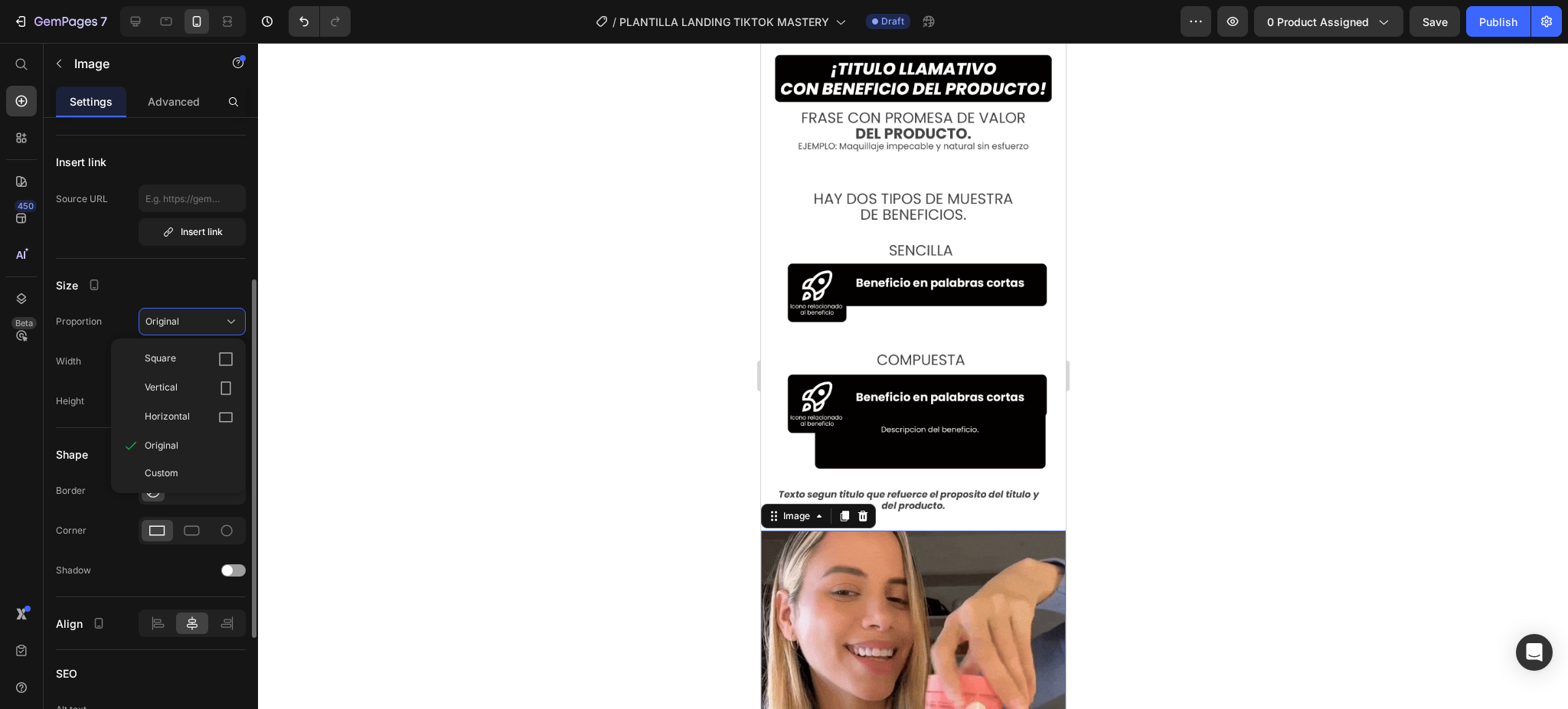 click on "Size" at bounding box center (151, 285) 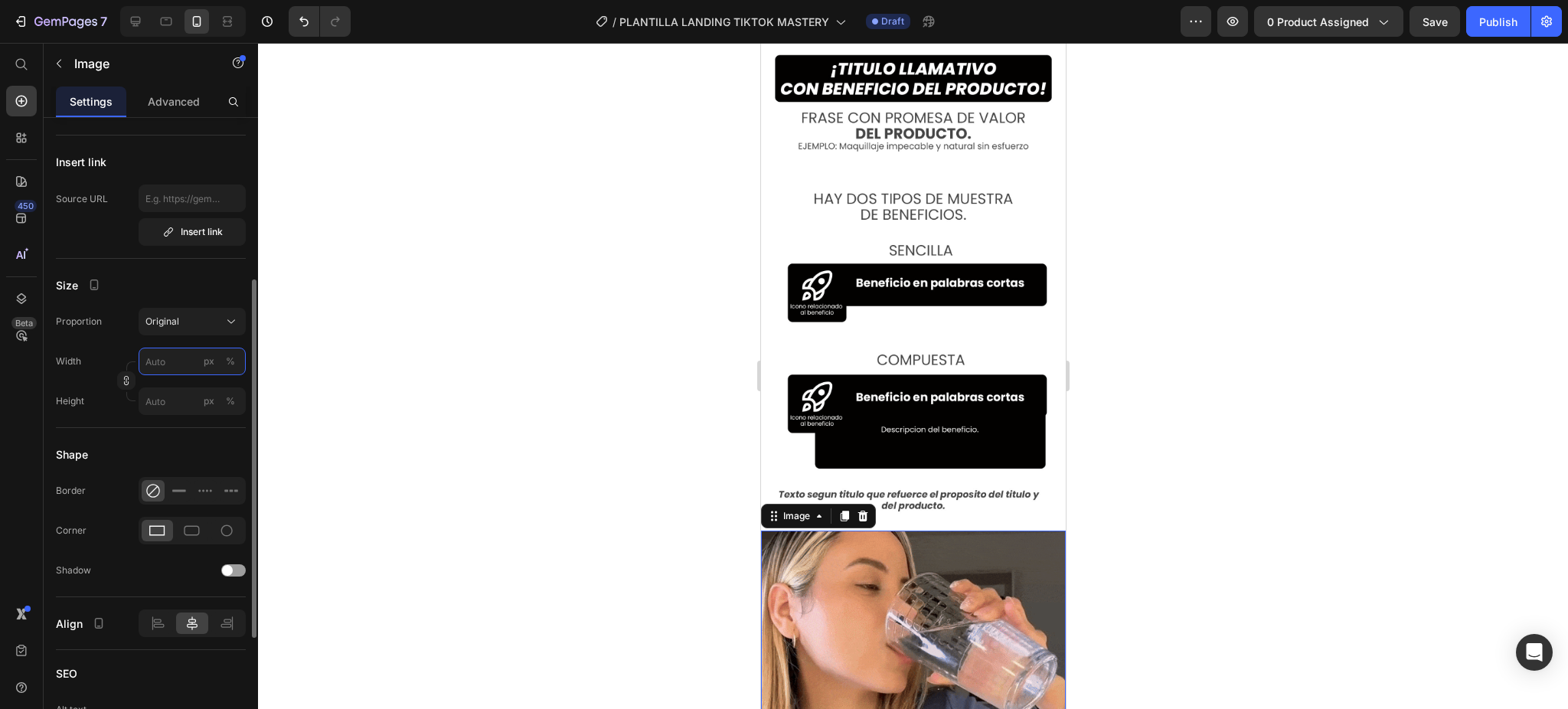 click on "px %" at bounding box center (192, 361) 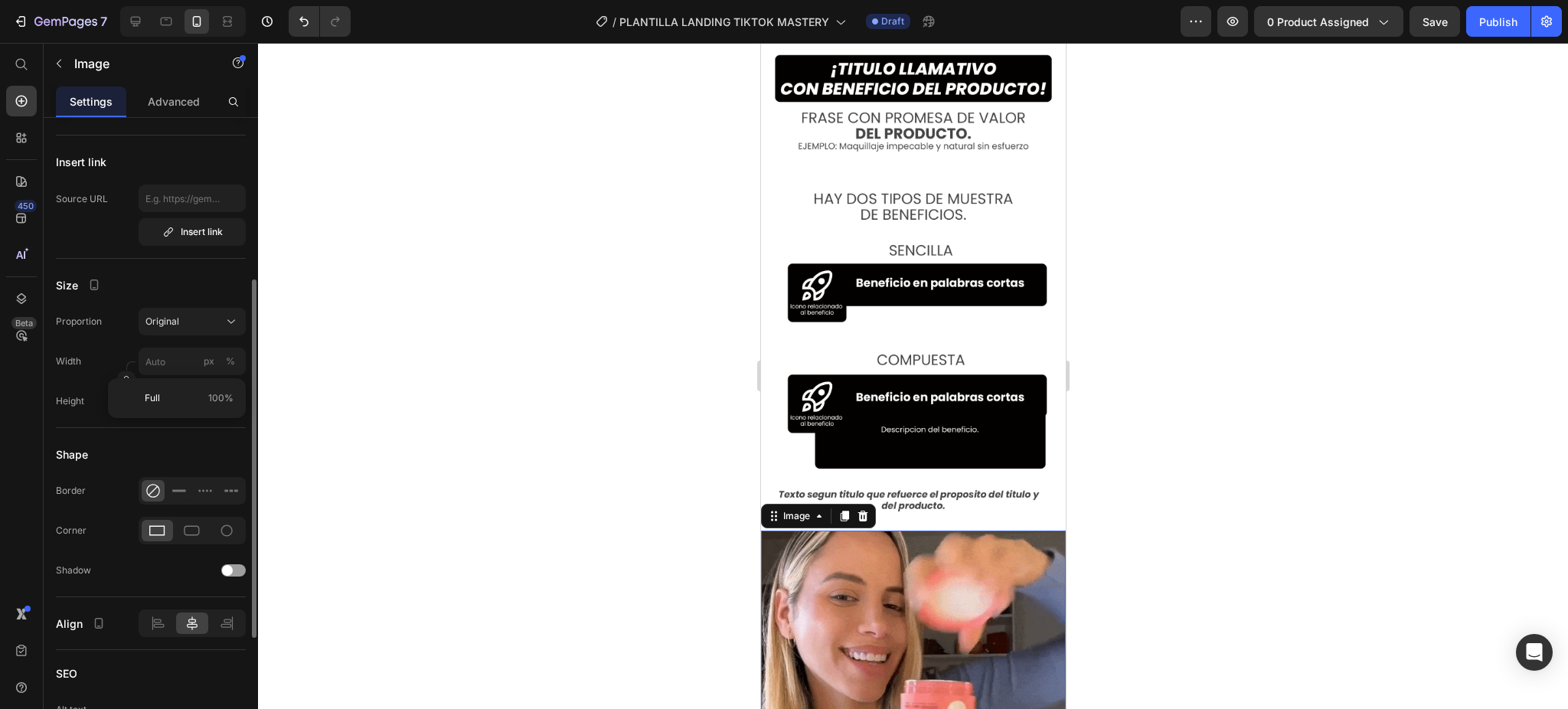click on "Proportion Original" 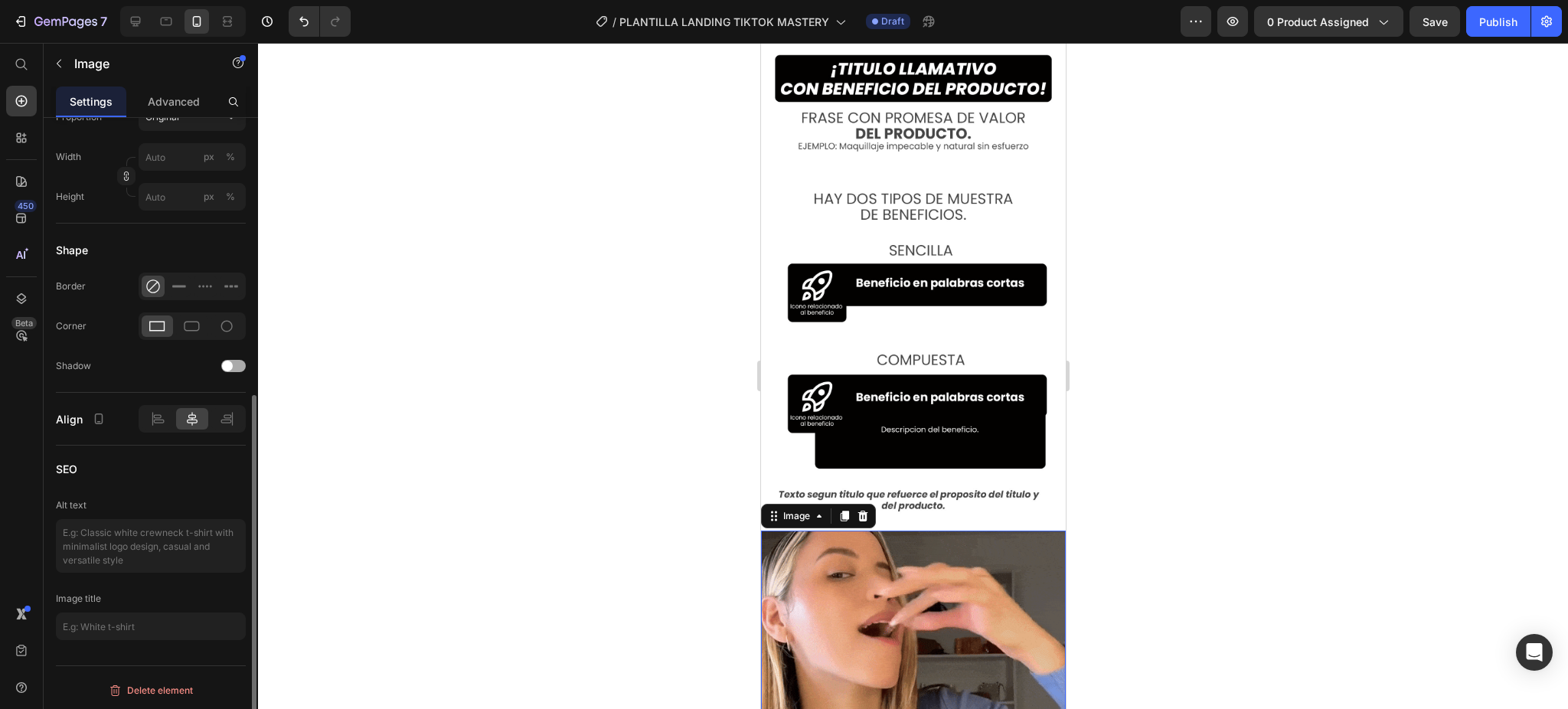 scroll, scrollTop: 388, scrollLeft: 0, axis: vertical 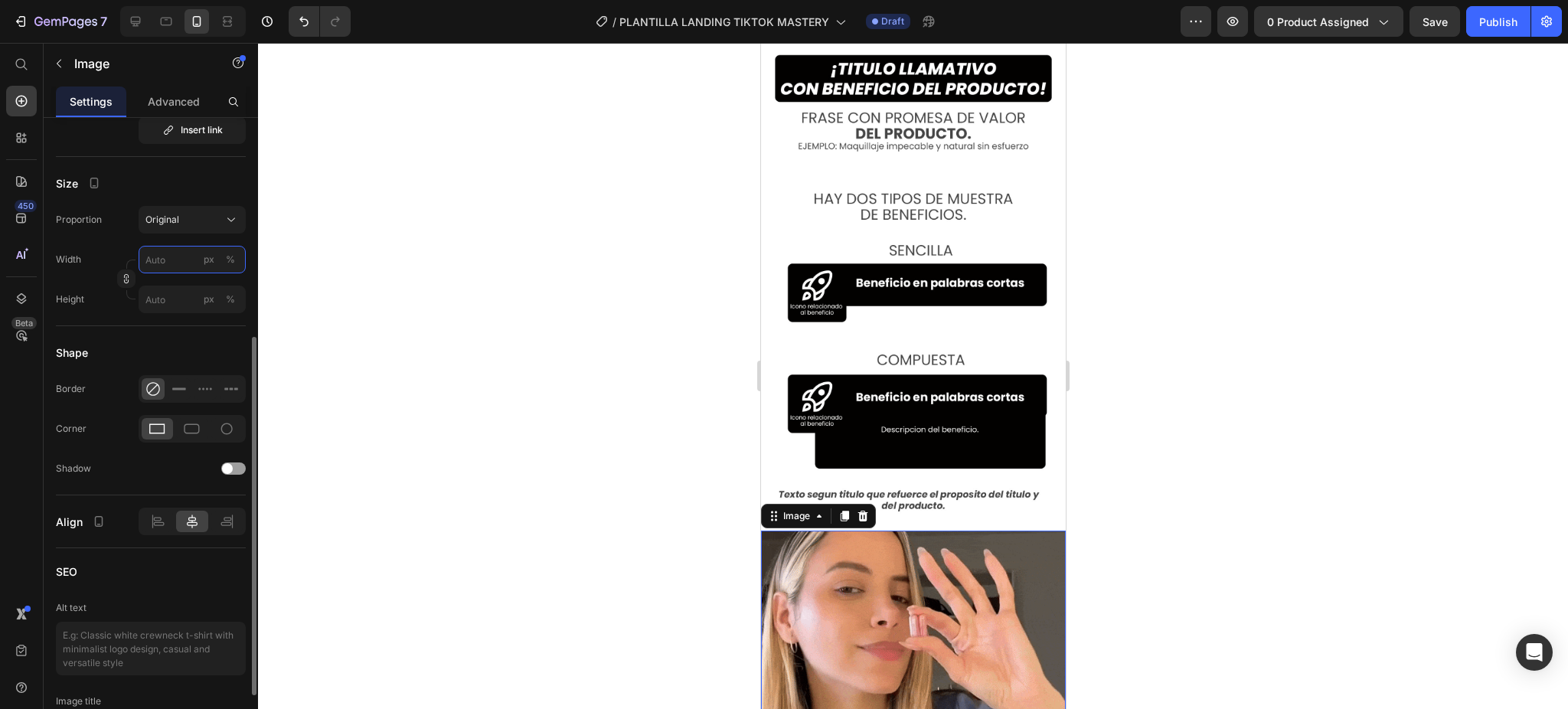 click on "px %" at bounding box center [192, 260] 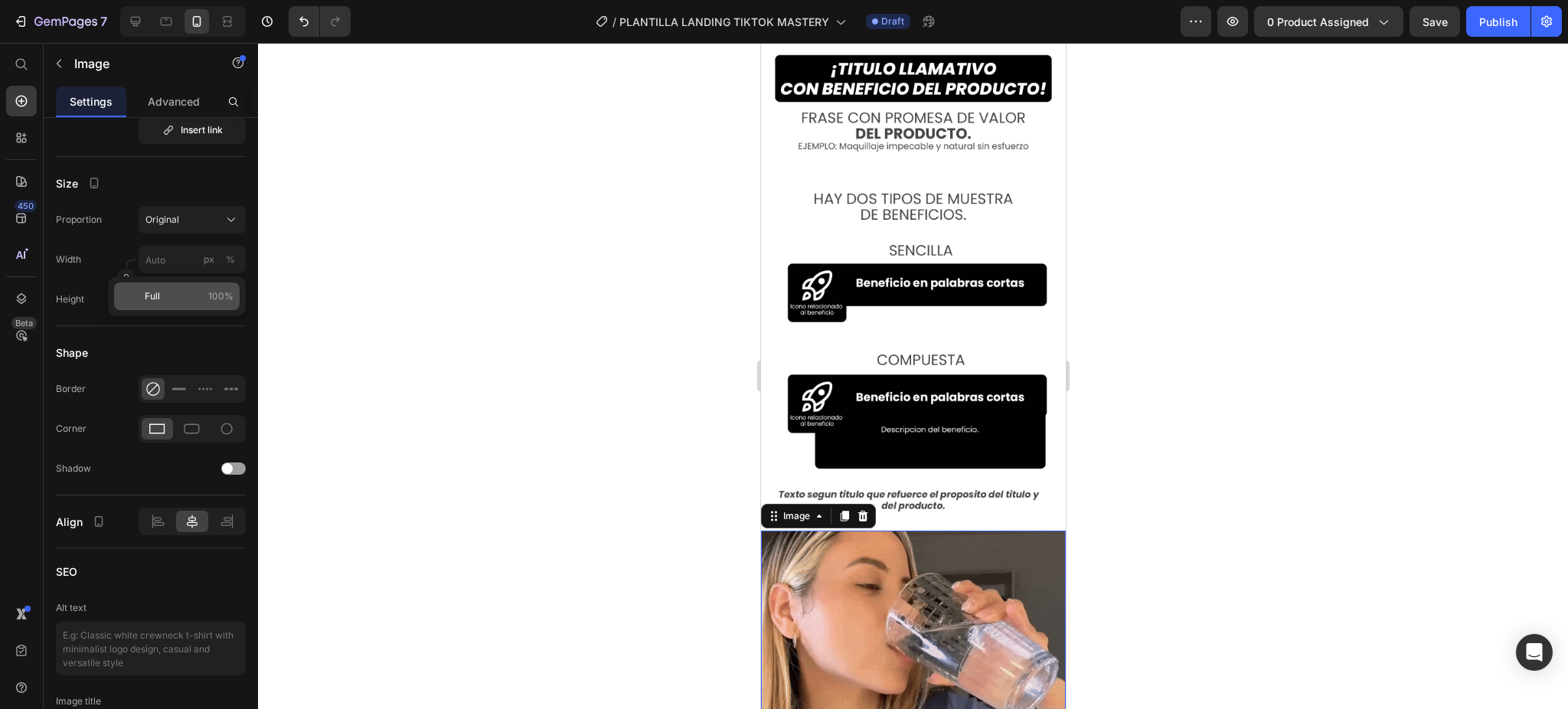 click on "Full" at bounding box center [152, 296] 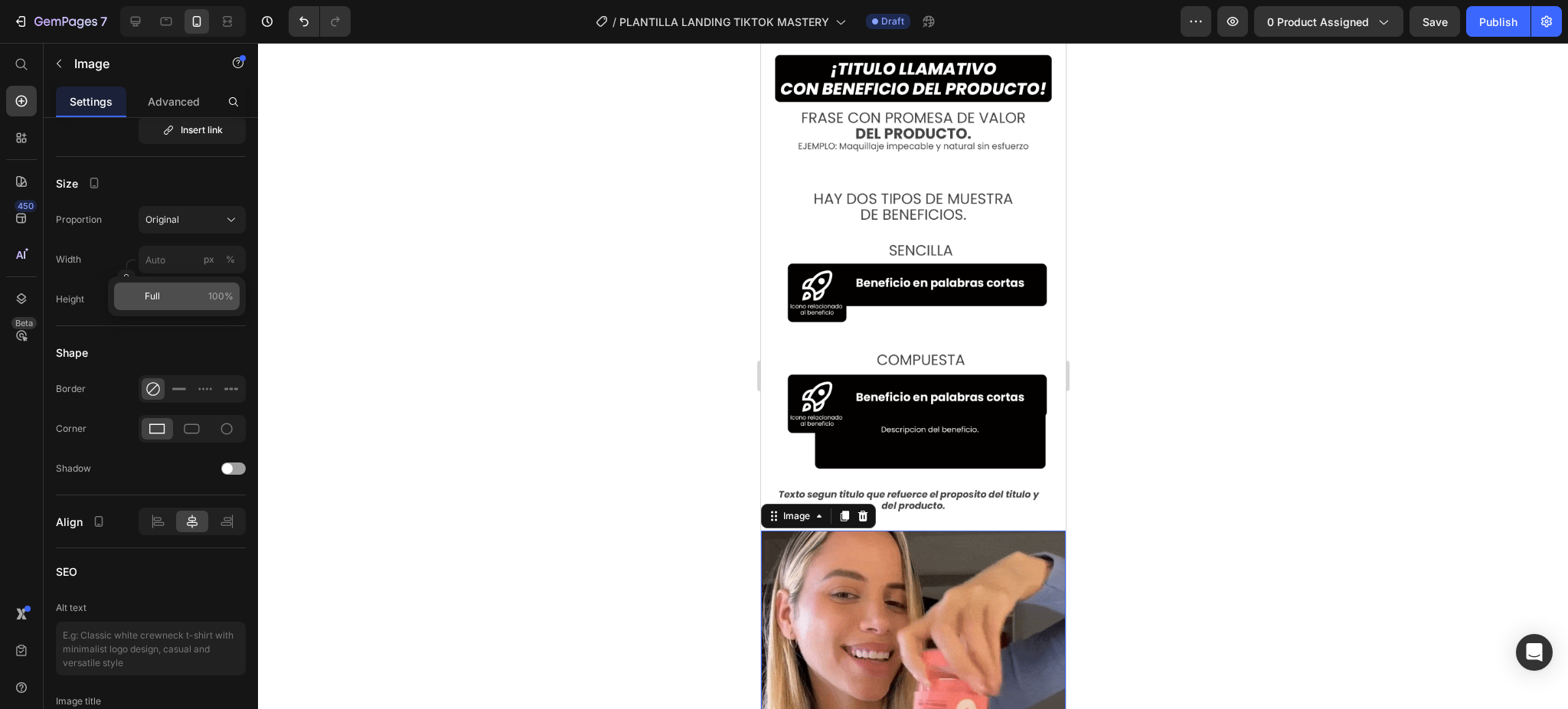 type on "100" 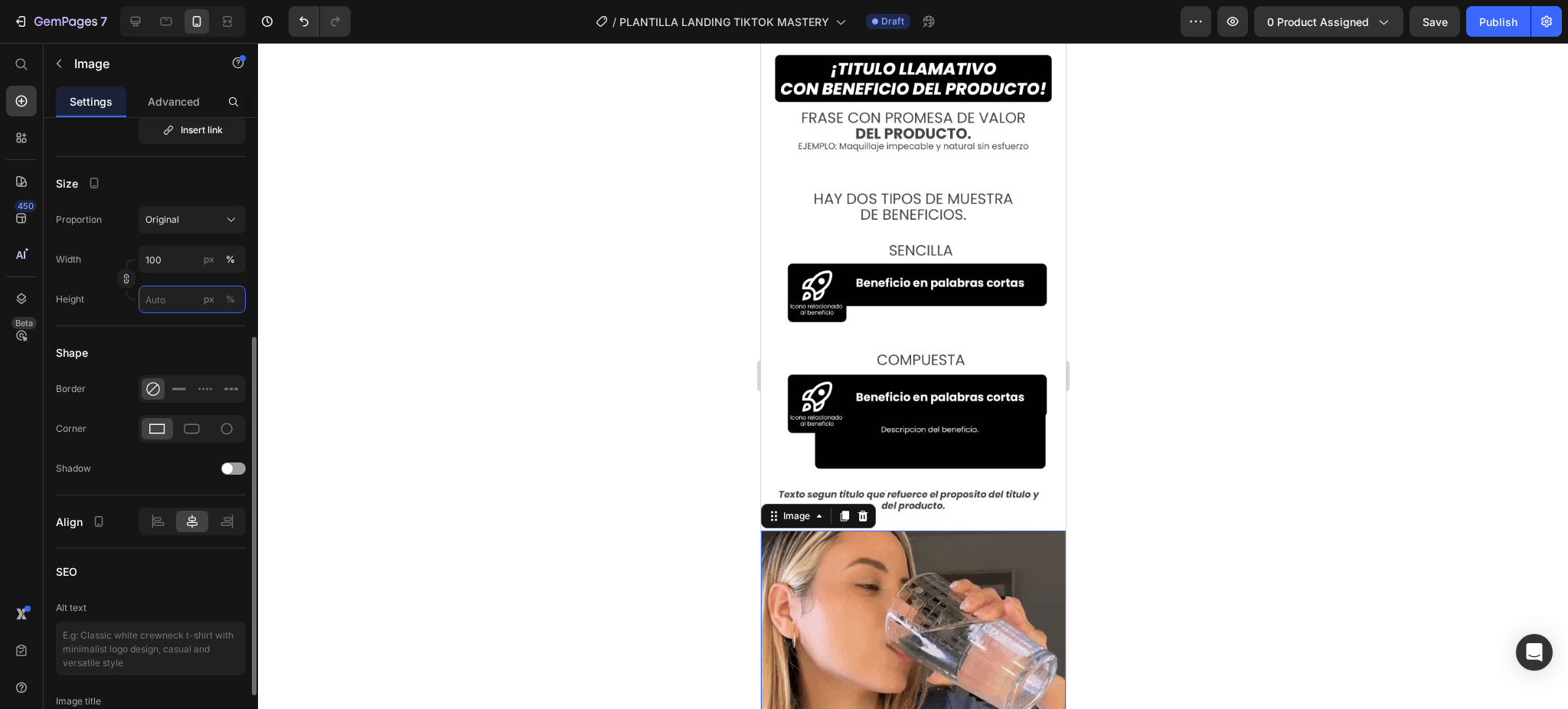 click on "px %" at bounding box center (192, 299) 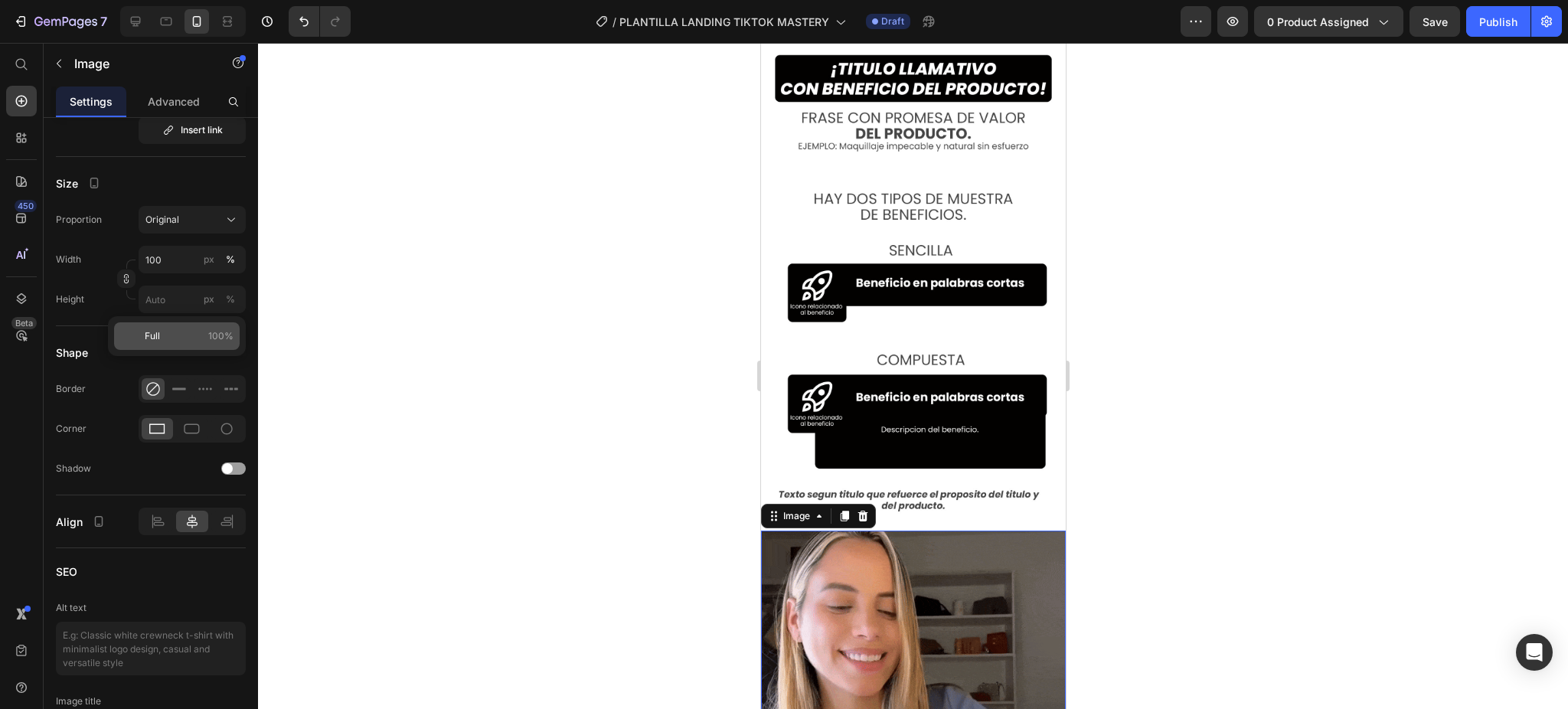 click on "Full" at bounding box center (152, 336) 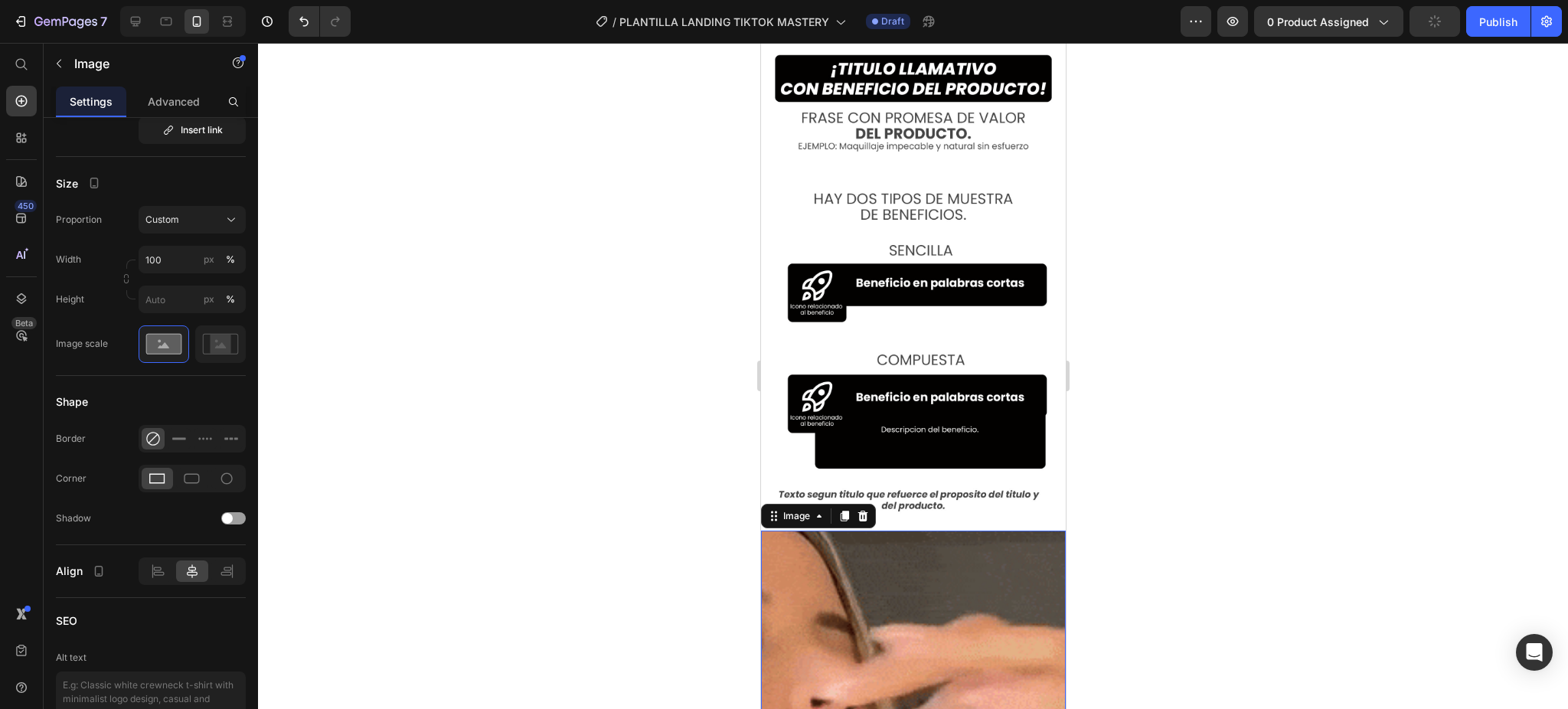 type on "100" 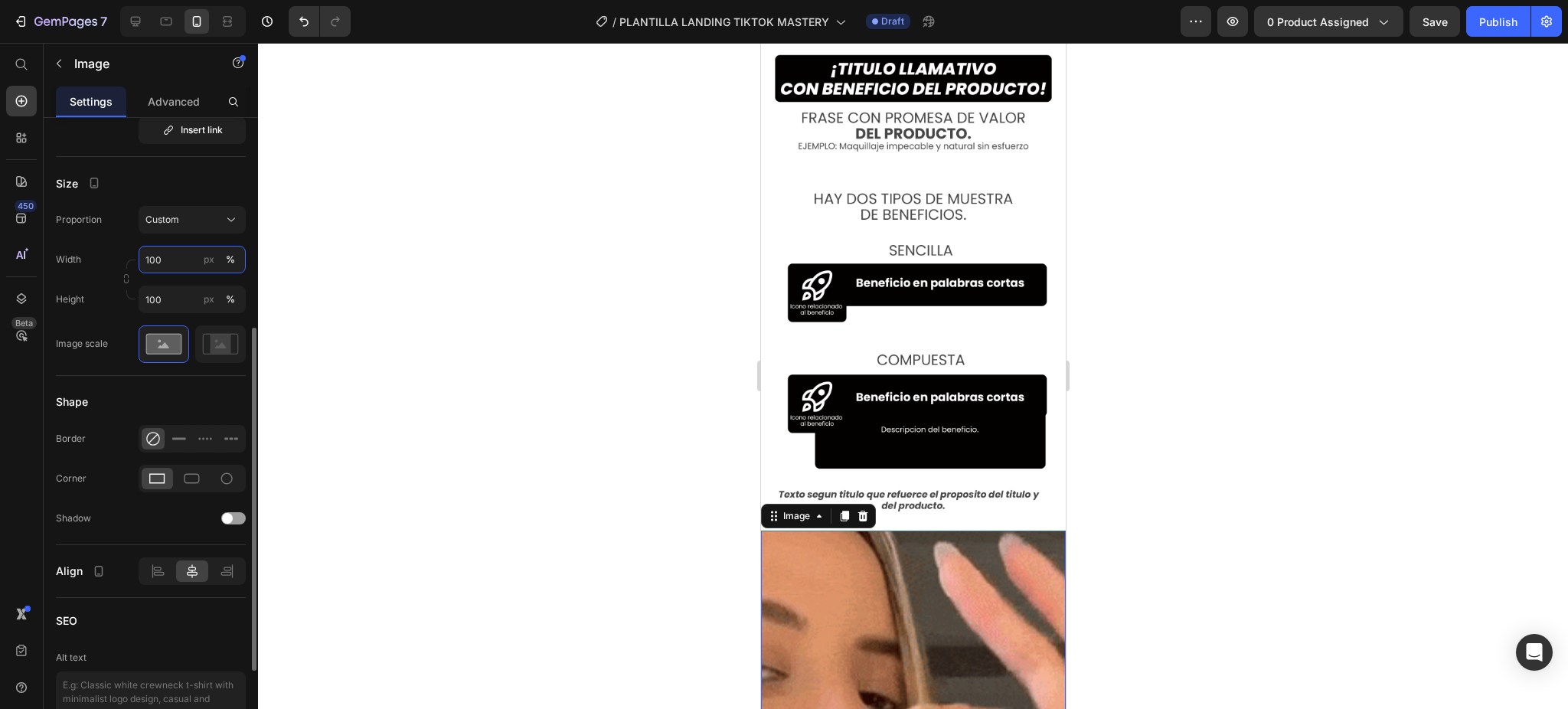 click on "100" at bounding box center [192, 260] 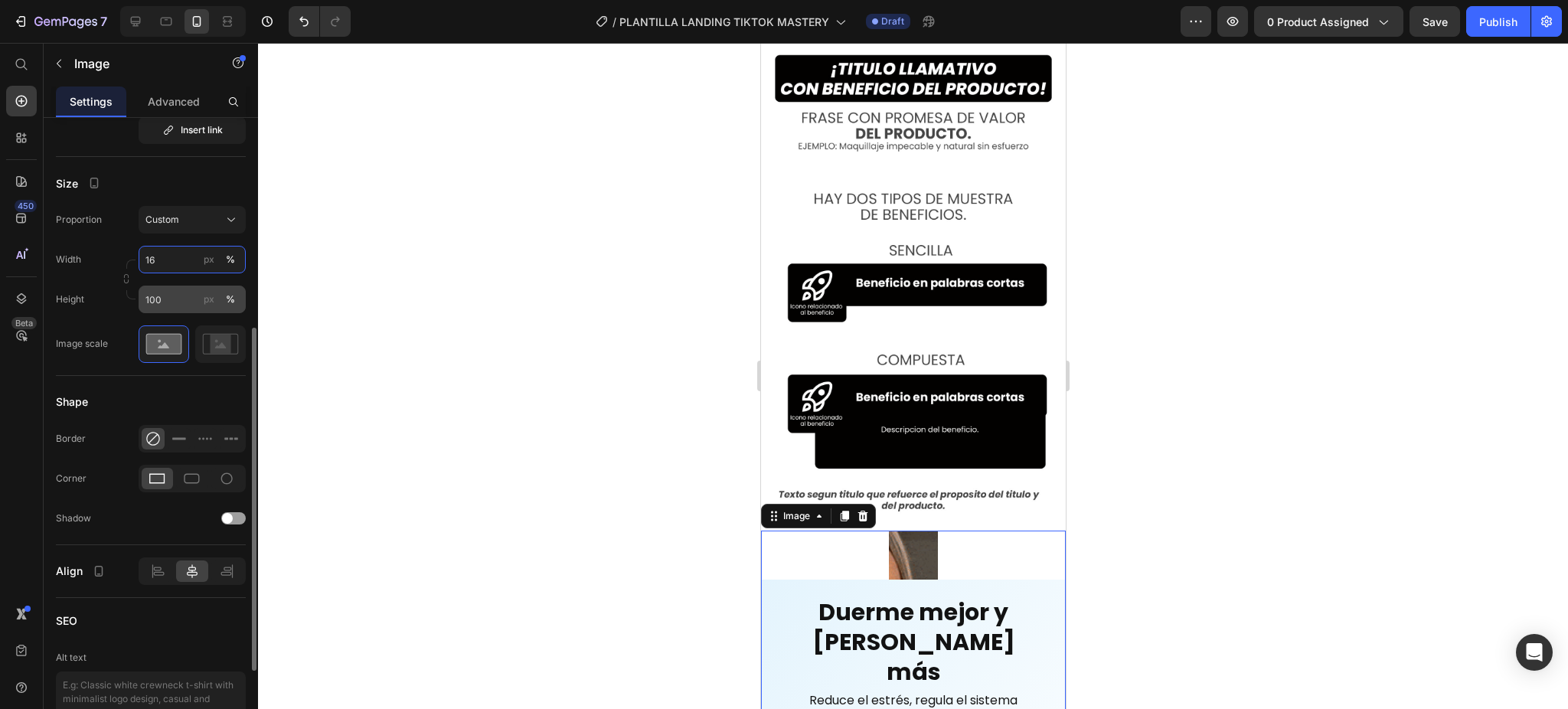 type on "100" 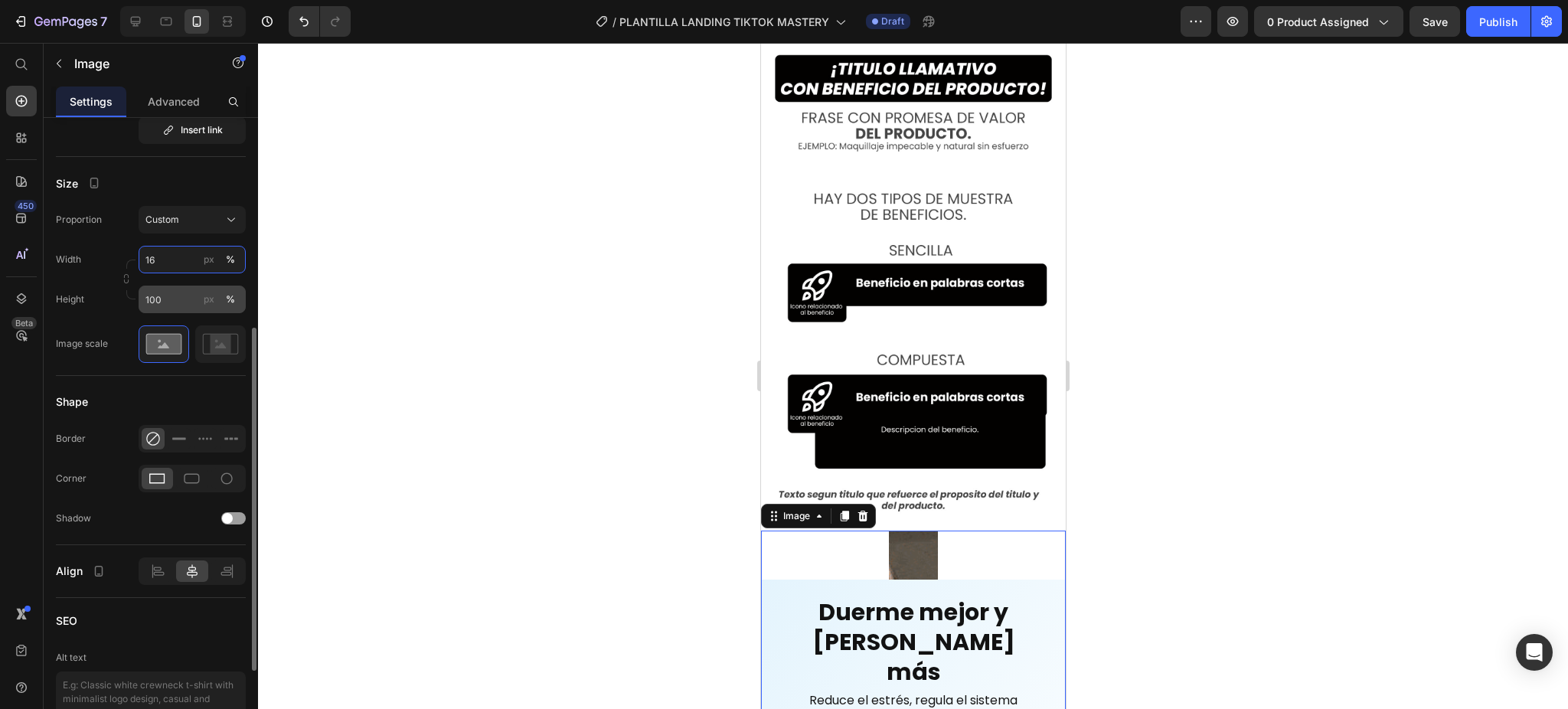type 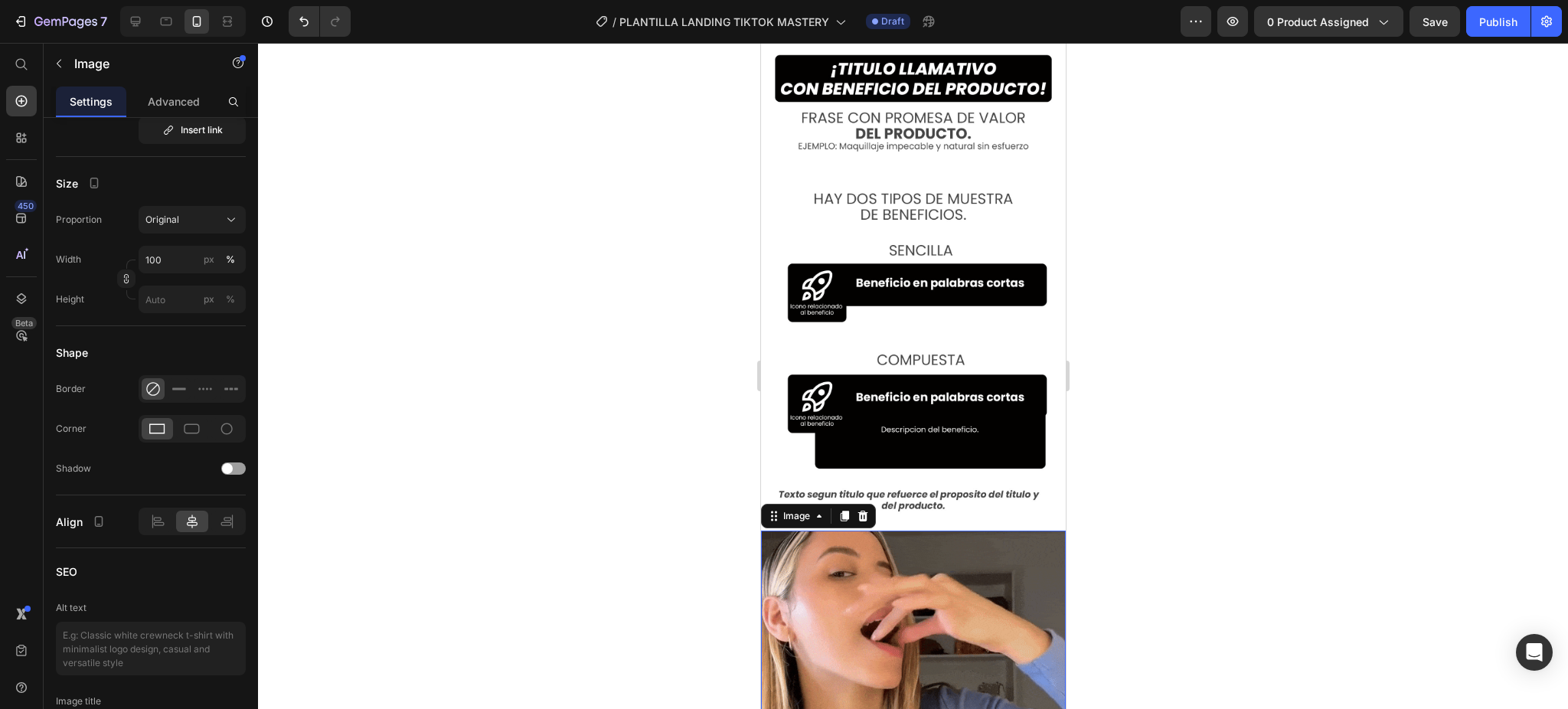 click 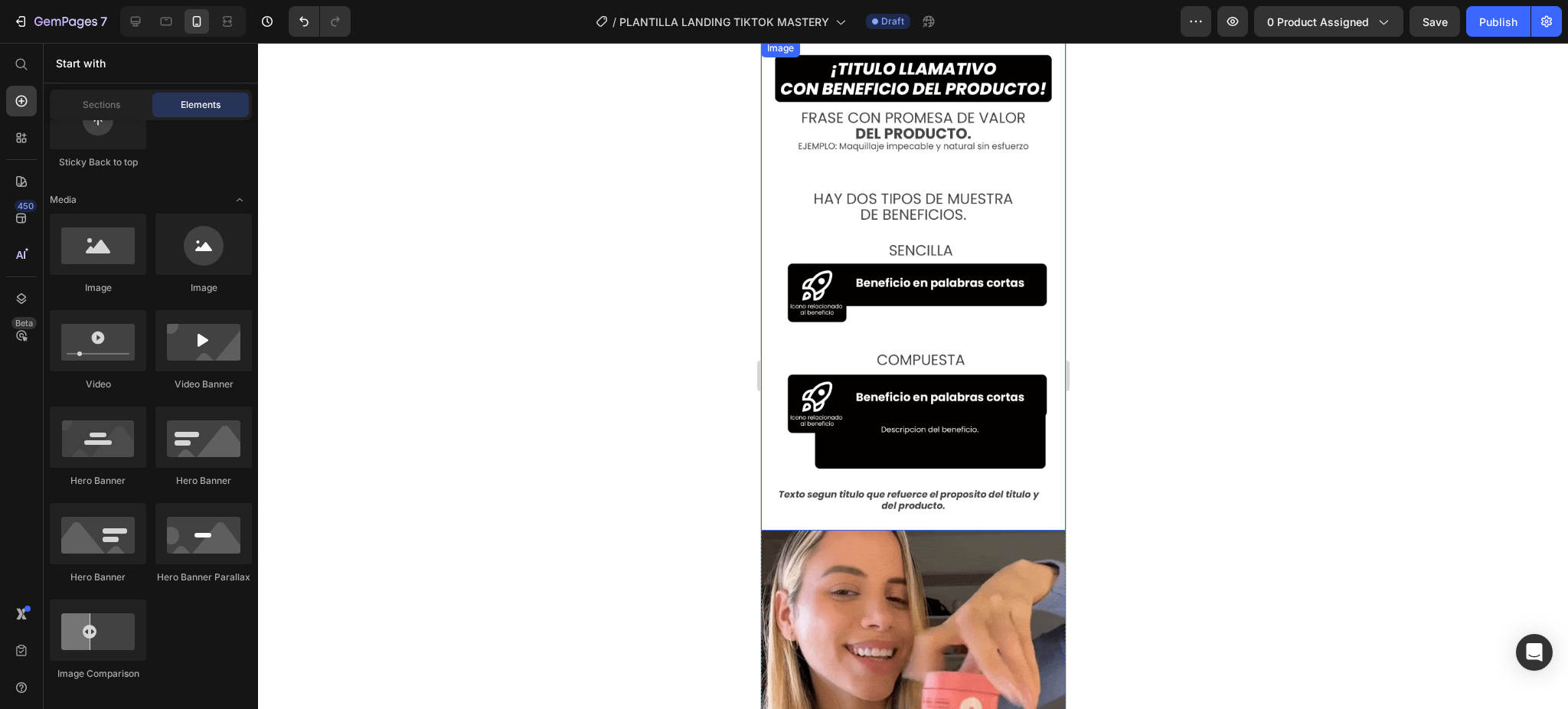 click at bounding box center [913, 683] 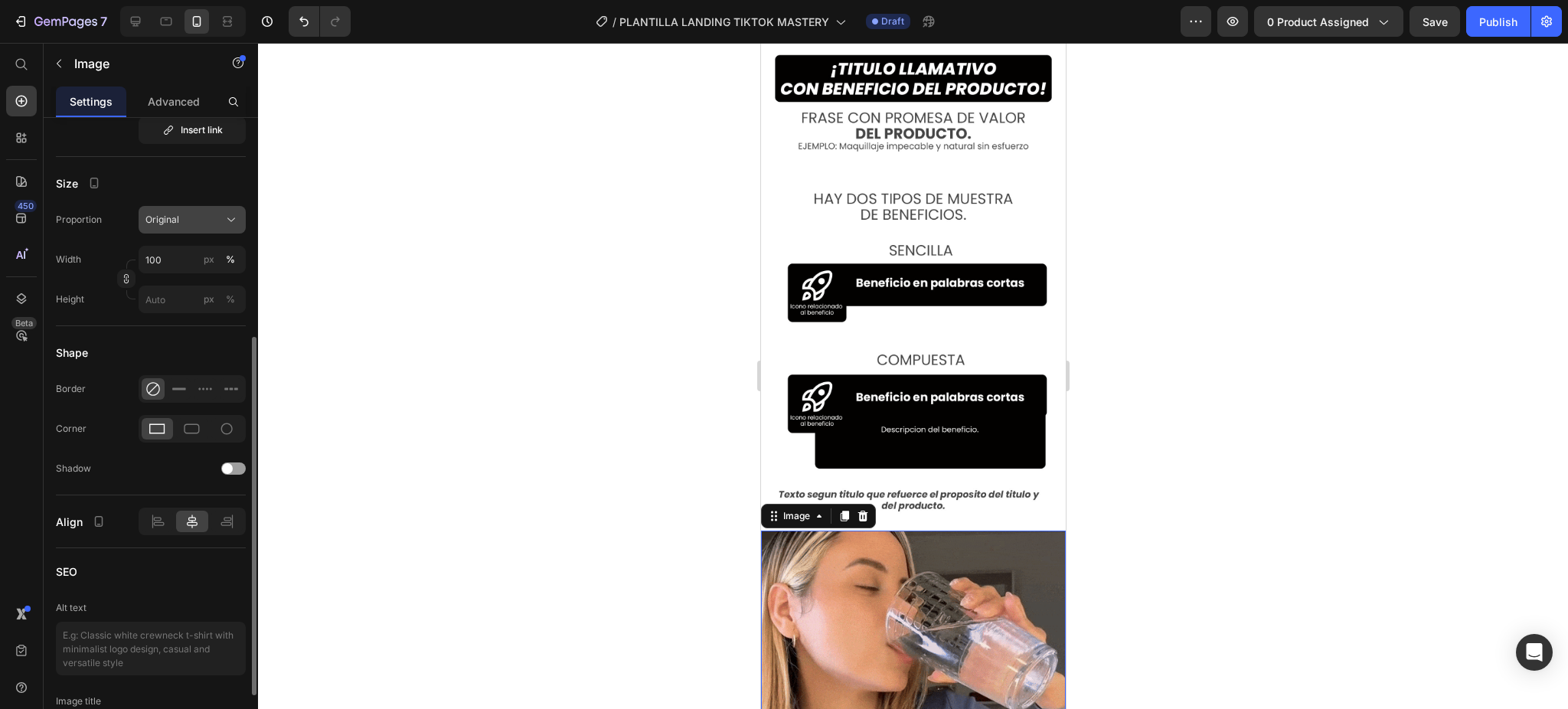 click on "Original" 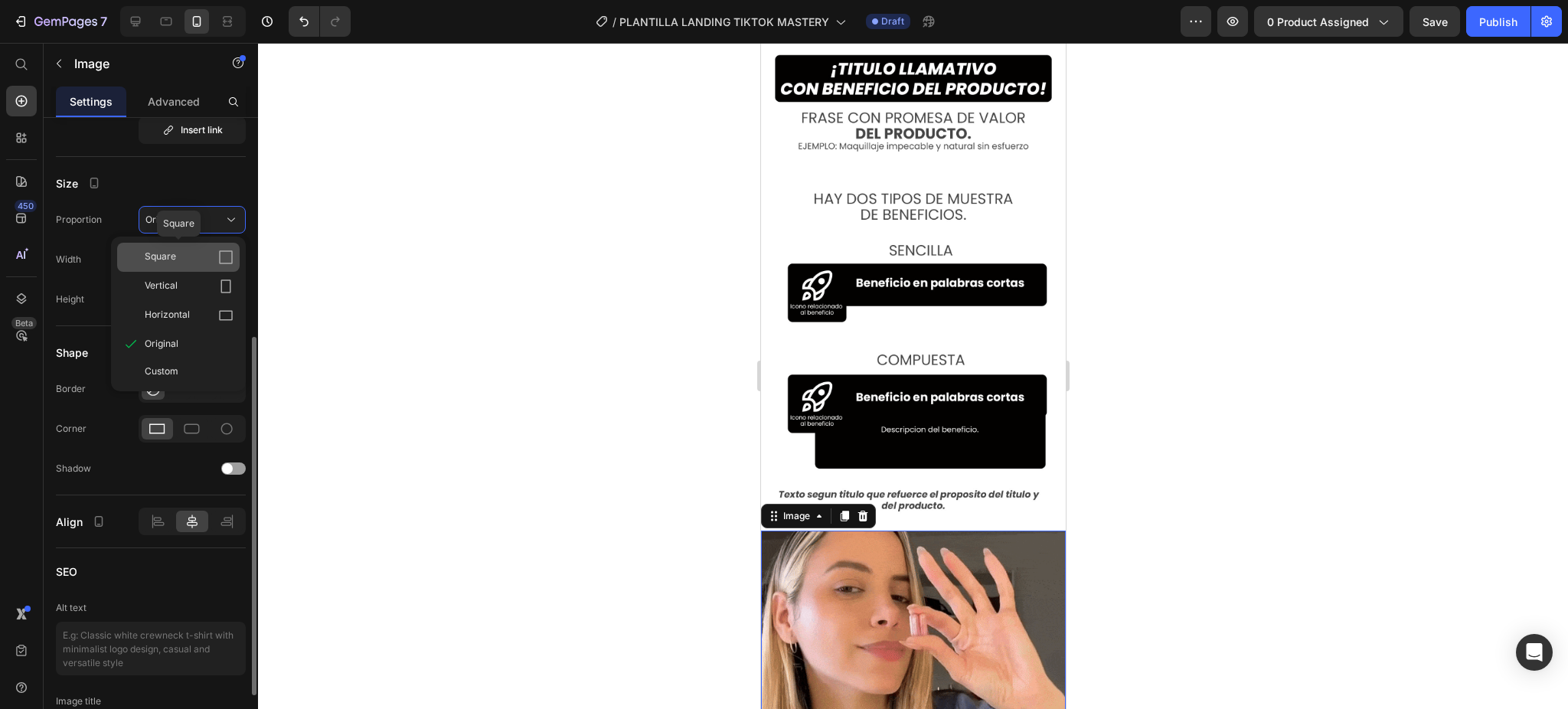 click on "Square" at bounding box center [160, 257] 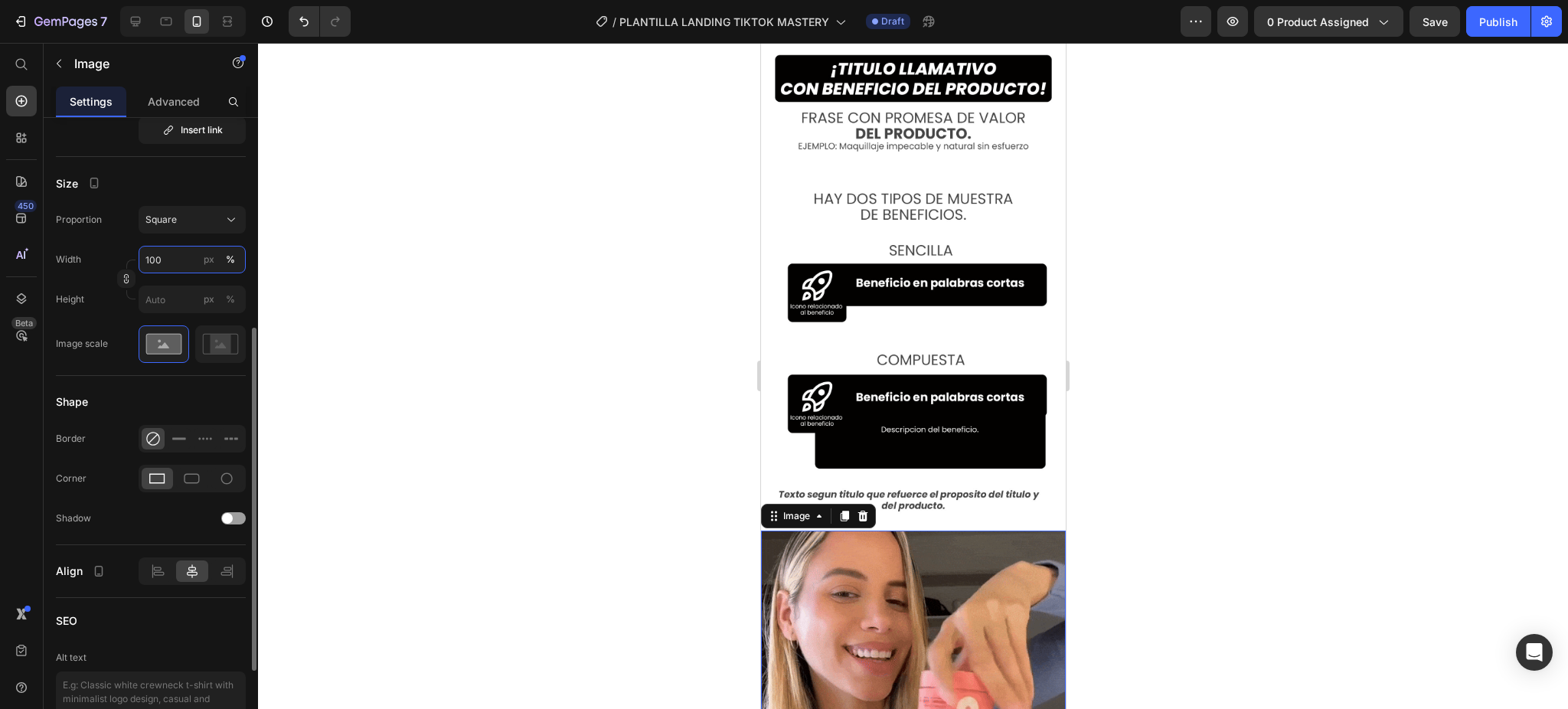 click on "100" at bounding box center (192, 260) 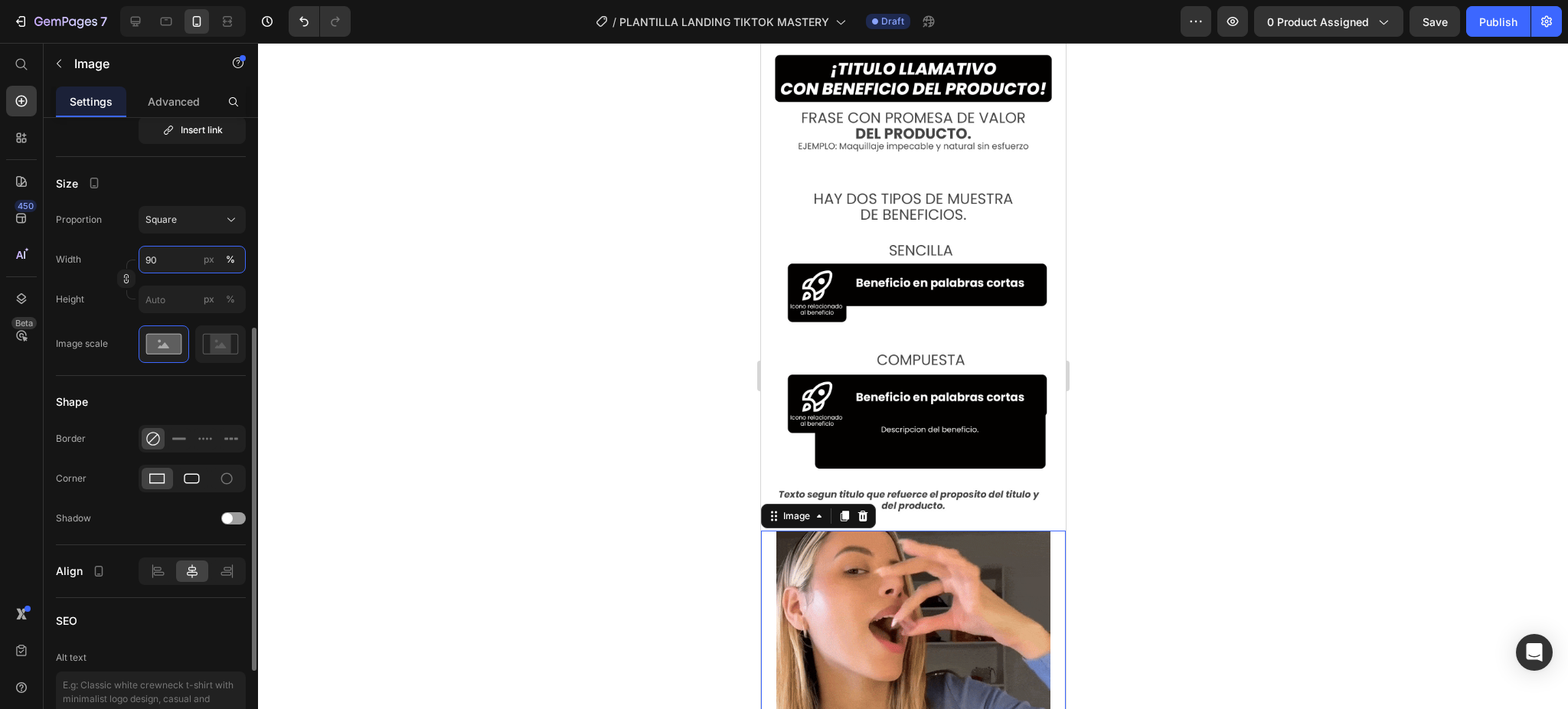 type on "90" 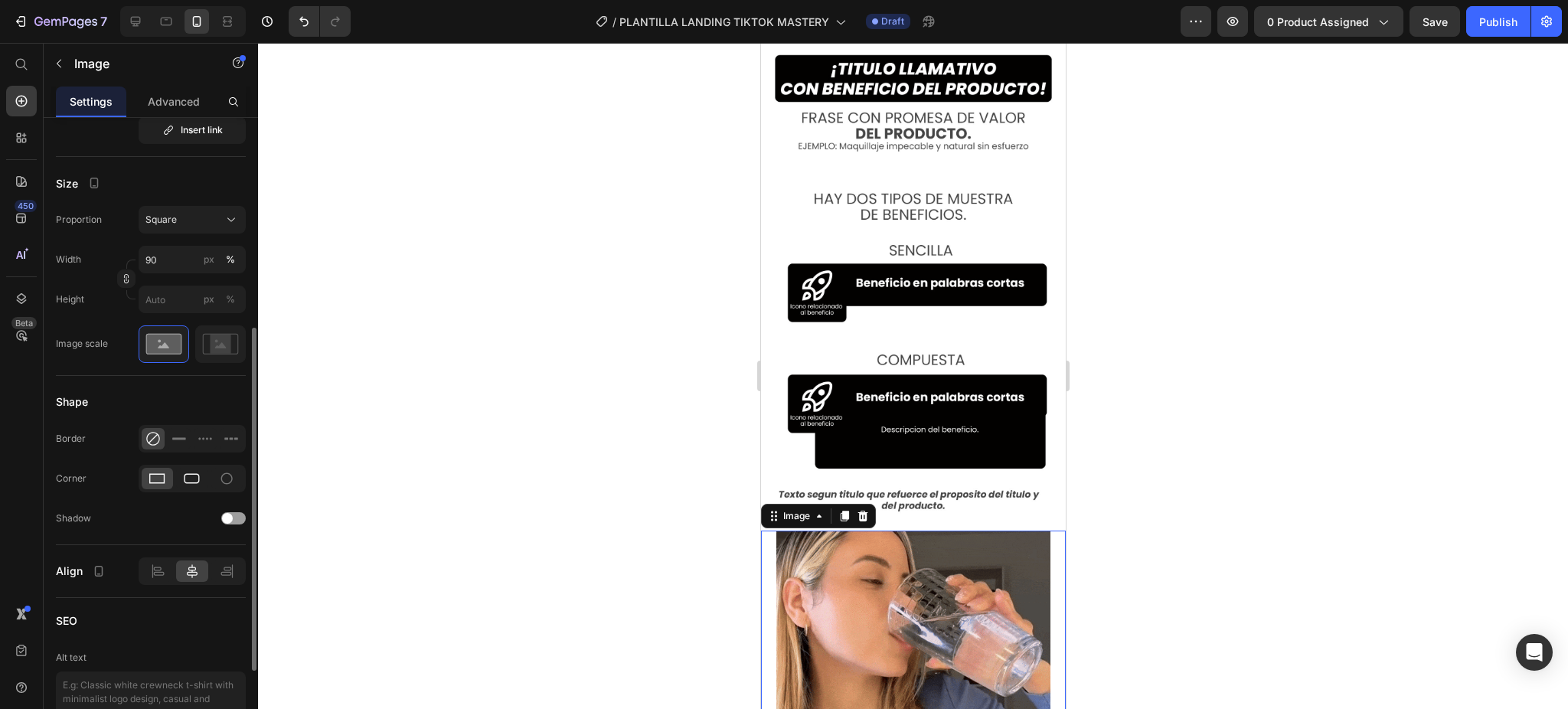 click 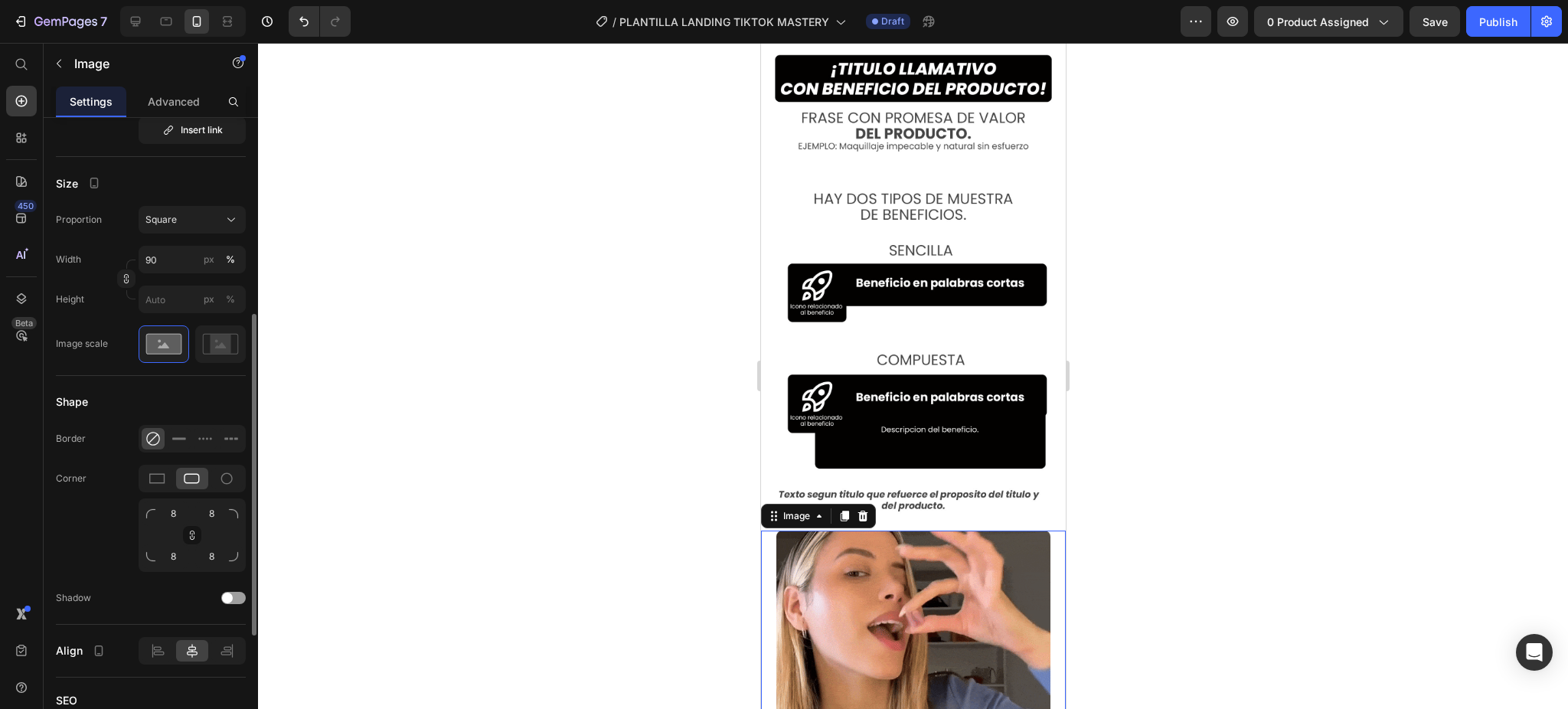 scroll, scrollTop: 491, scrollLeft: 0, axis: vertical 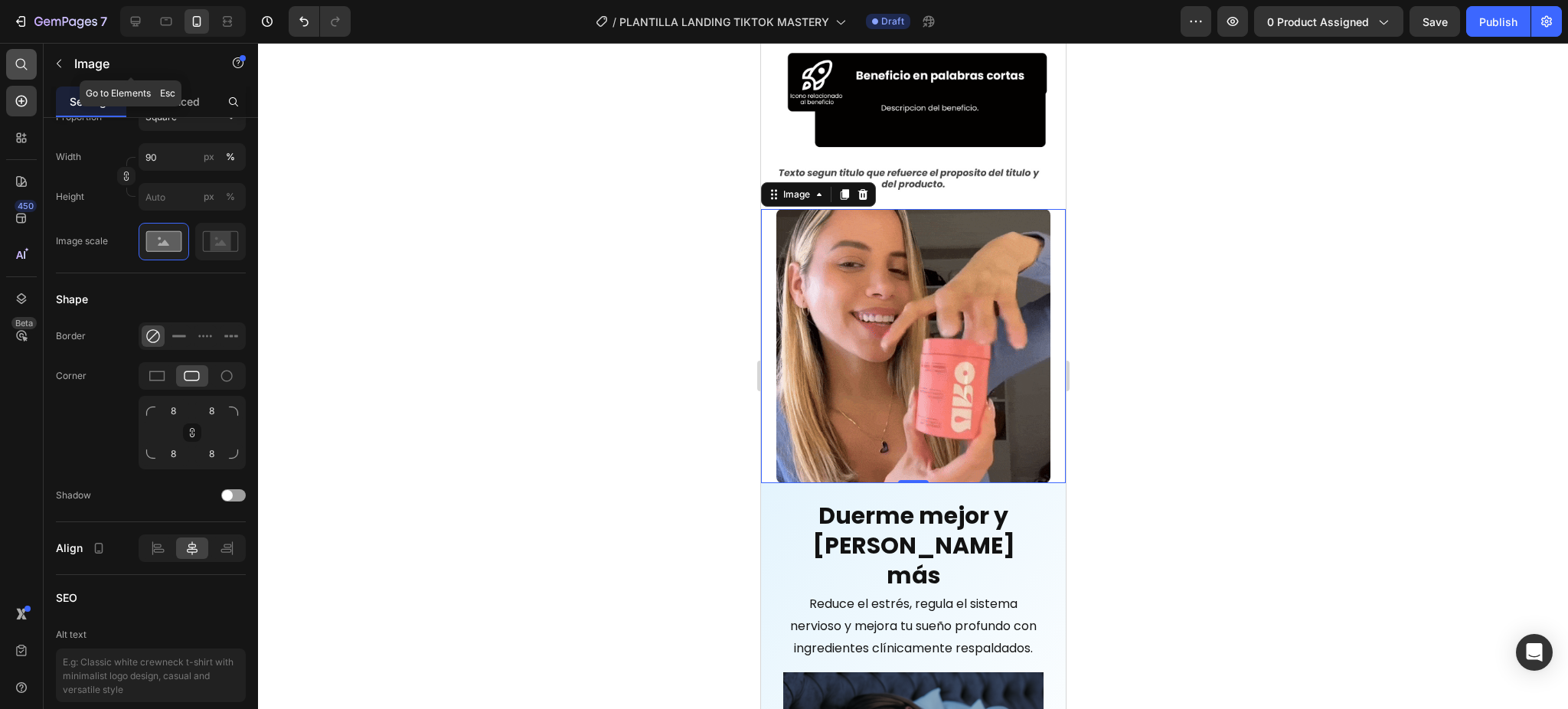 click 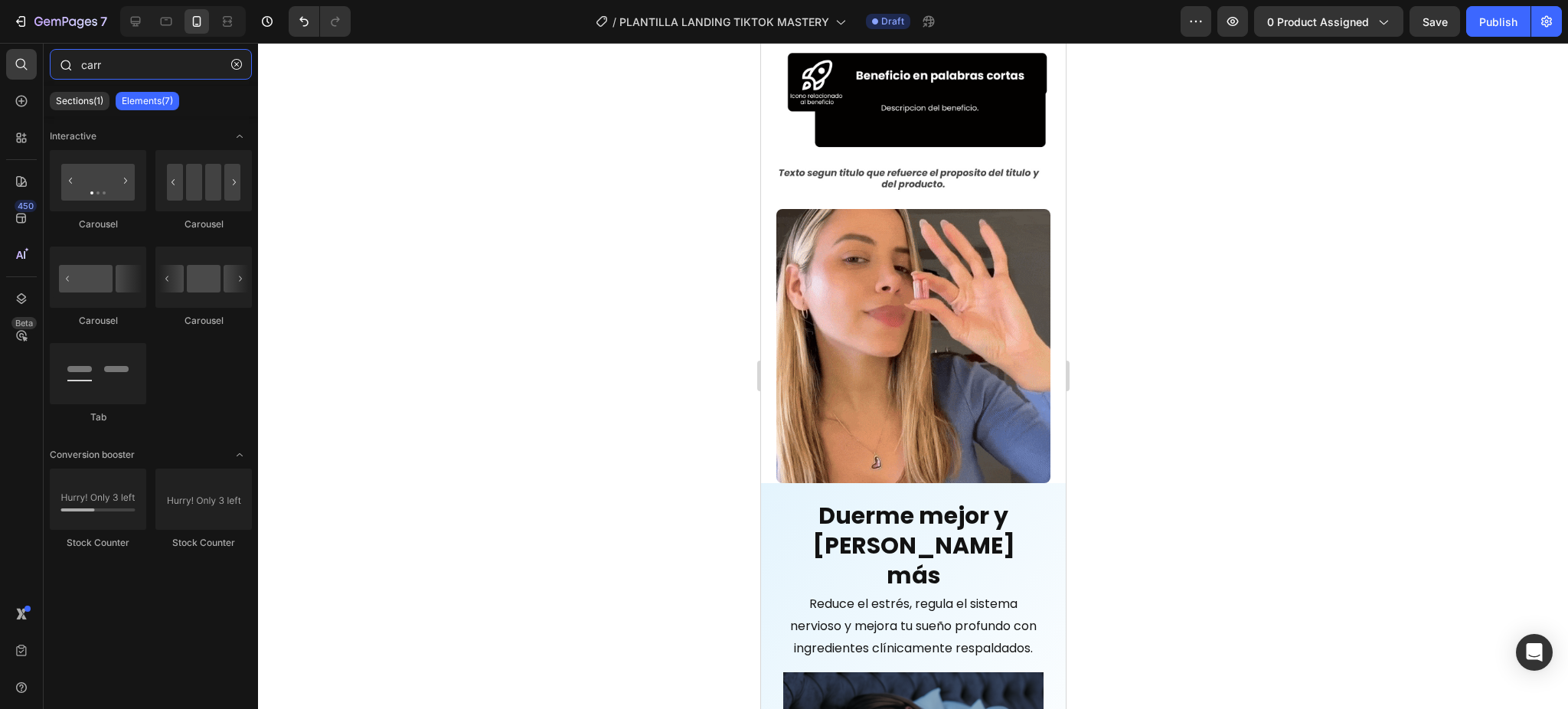 click on "carr" at bounding box center (151, 64) 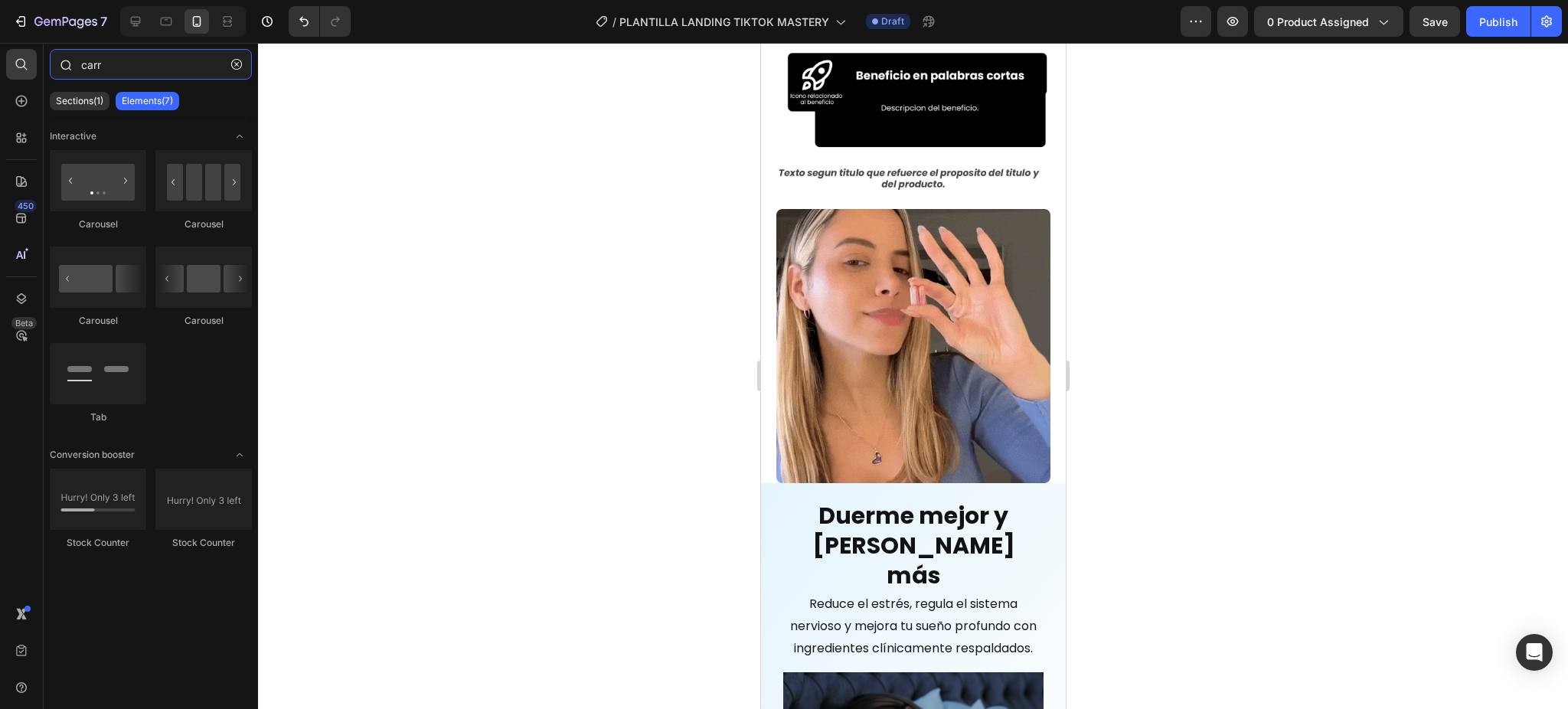 click on "carr" at bounding box center [151, 64] 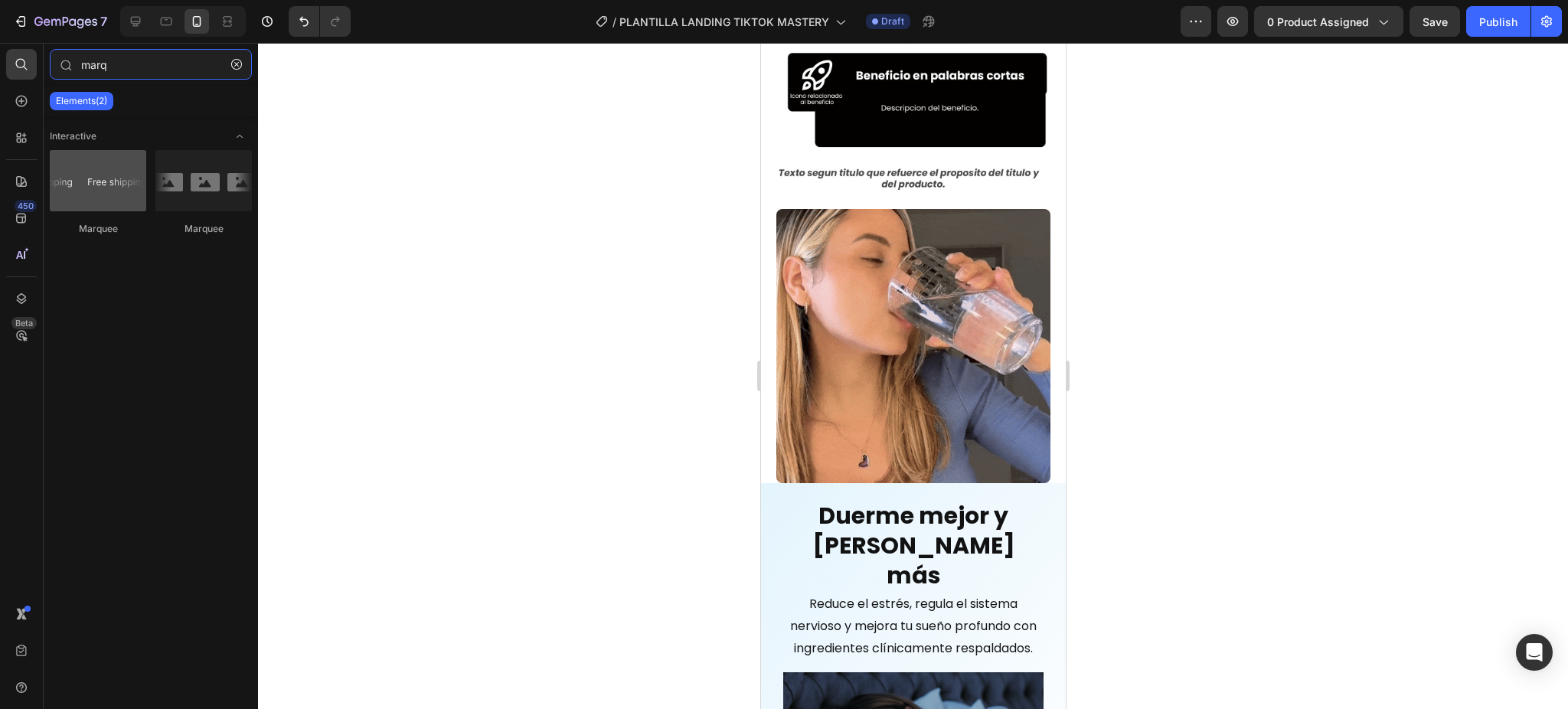 type on "marq" 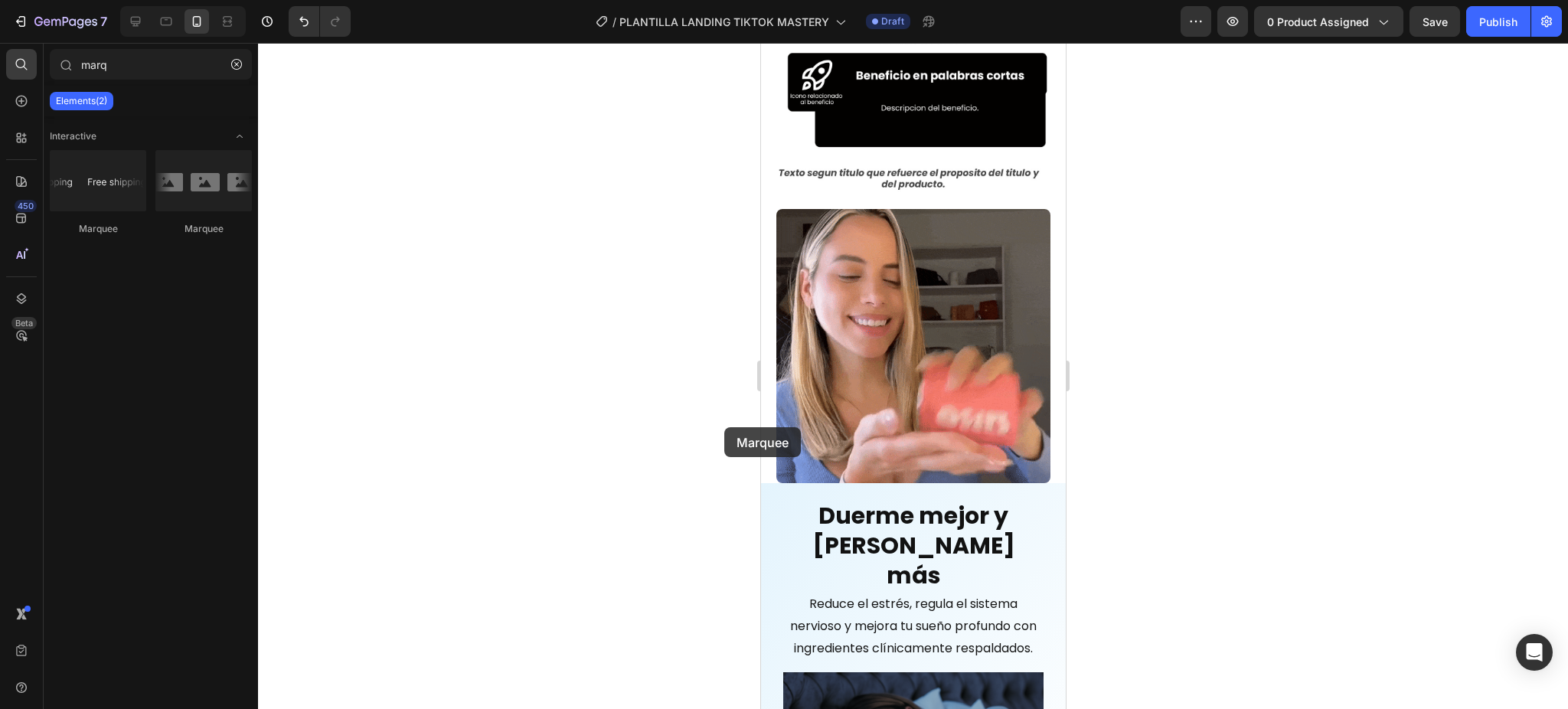 drag, startPoint x: 99, startPoint y: 198, endPoint x: 649, endPoint y: 425, distance: 595.00336 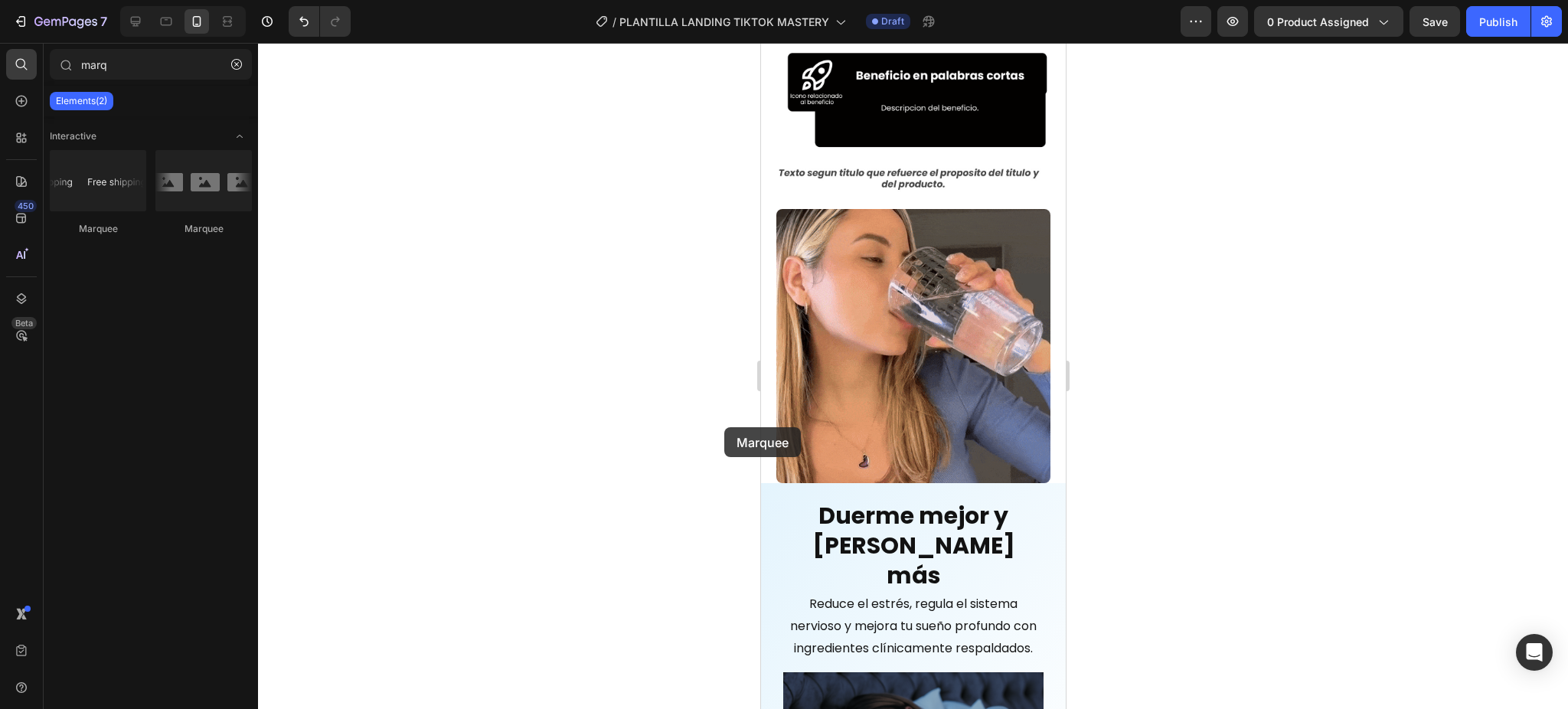 click on "7  Version history  /  PLANTILLA LANDING TIKTOK MASTERY Draft Preview 0 product assigned  Save   Publish  450 Beta marq Sections(0) Elements(2) Apps(0)  We couldn’t find any matches for “marq” Suggestions: Check your search for any typos Try different keywords  Looking for templates? Have a look in  our libraries Interactive
Marquee
Marquee Settings Advanced  Delete element No settings found for this element Contact support for support as soon as possible. Render error due to not finding the section's component Hero Section 333333 100 % 333333 100 % We recommend editing on a screen 1024px+ for efficient experience. You can zoom out the browser for more working space." 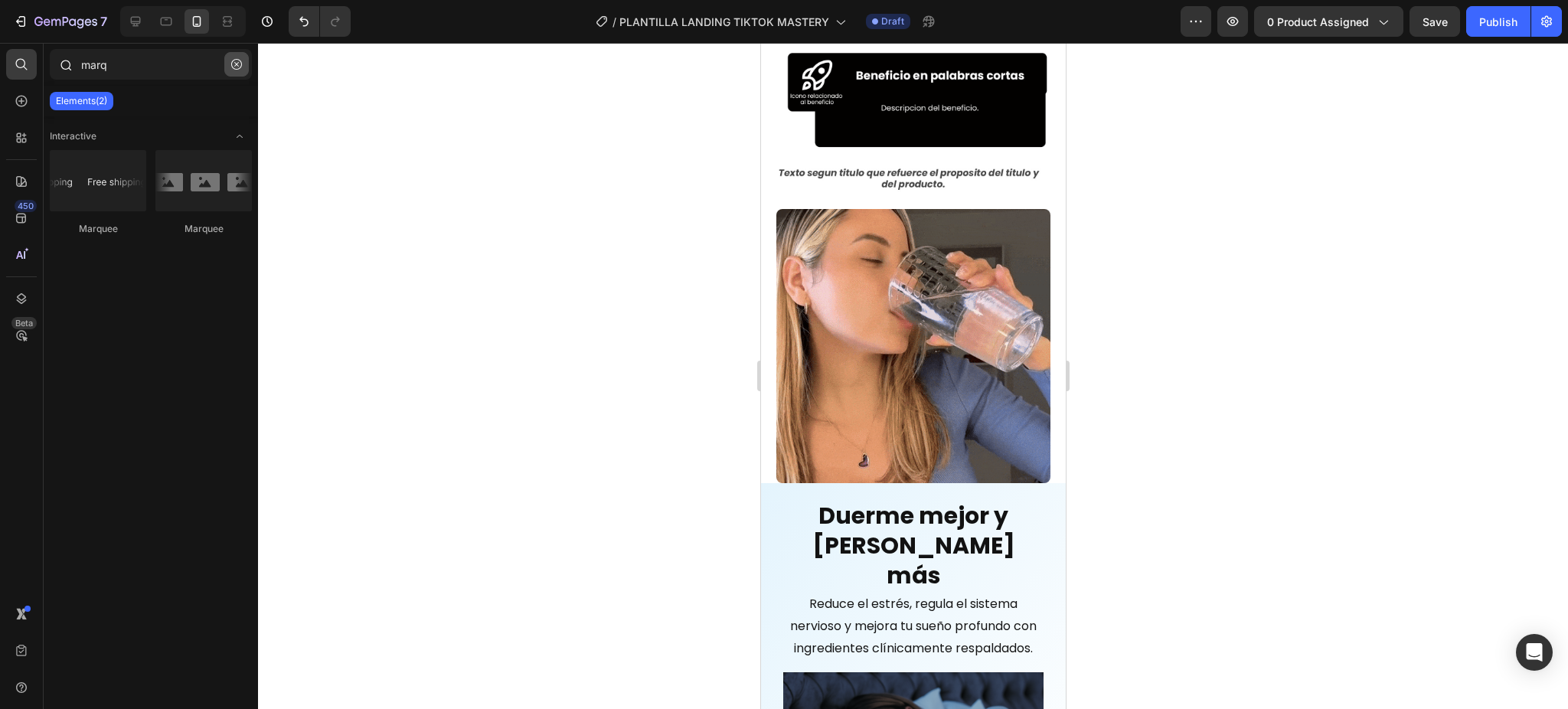 click at bounding box center (237, 64) 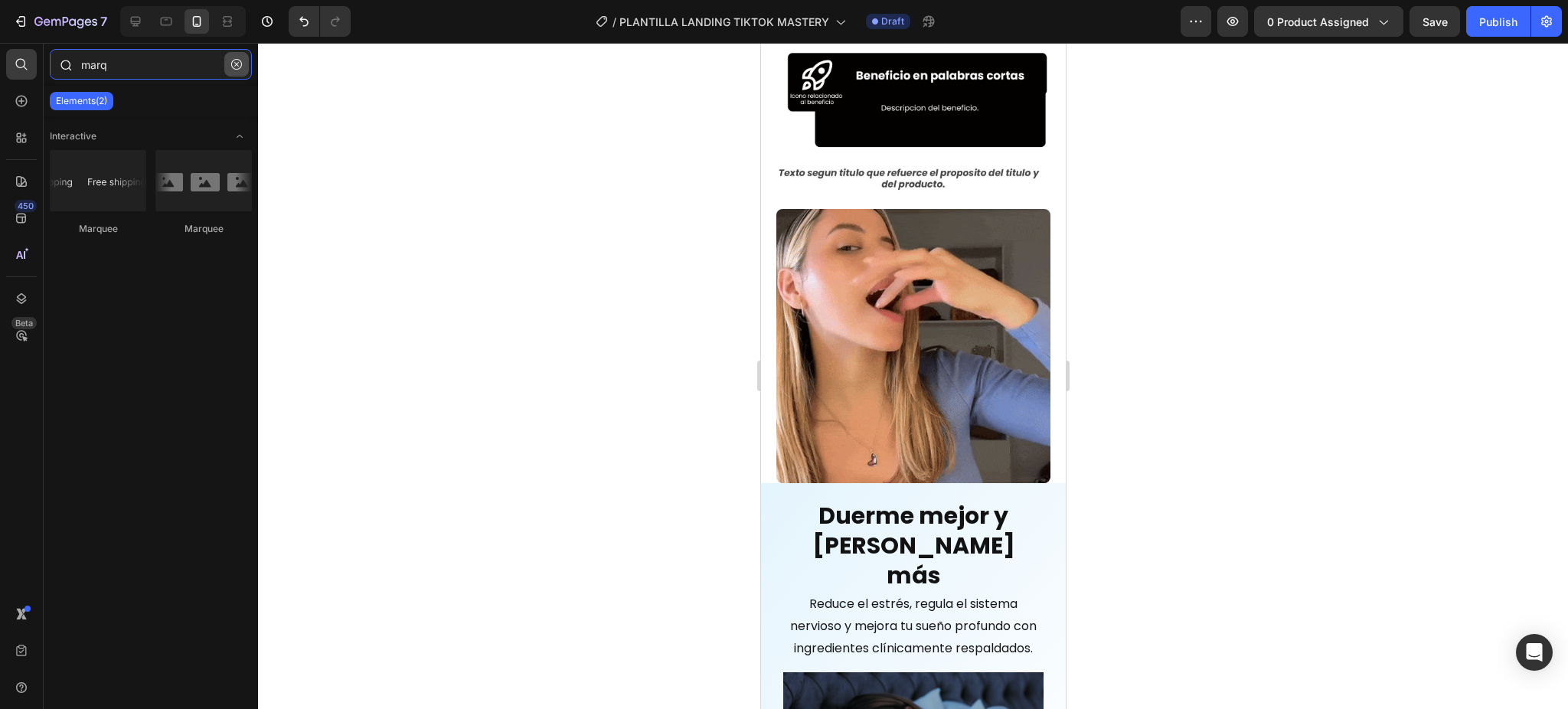 type 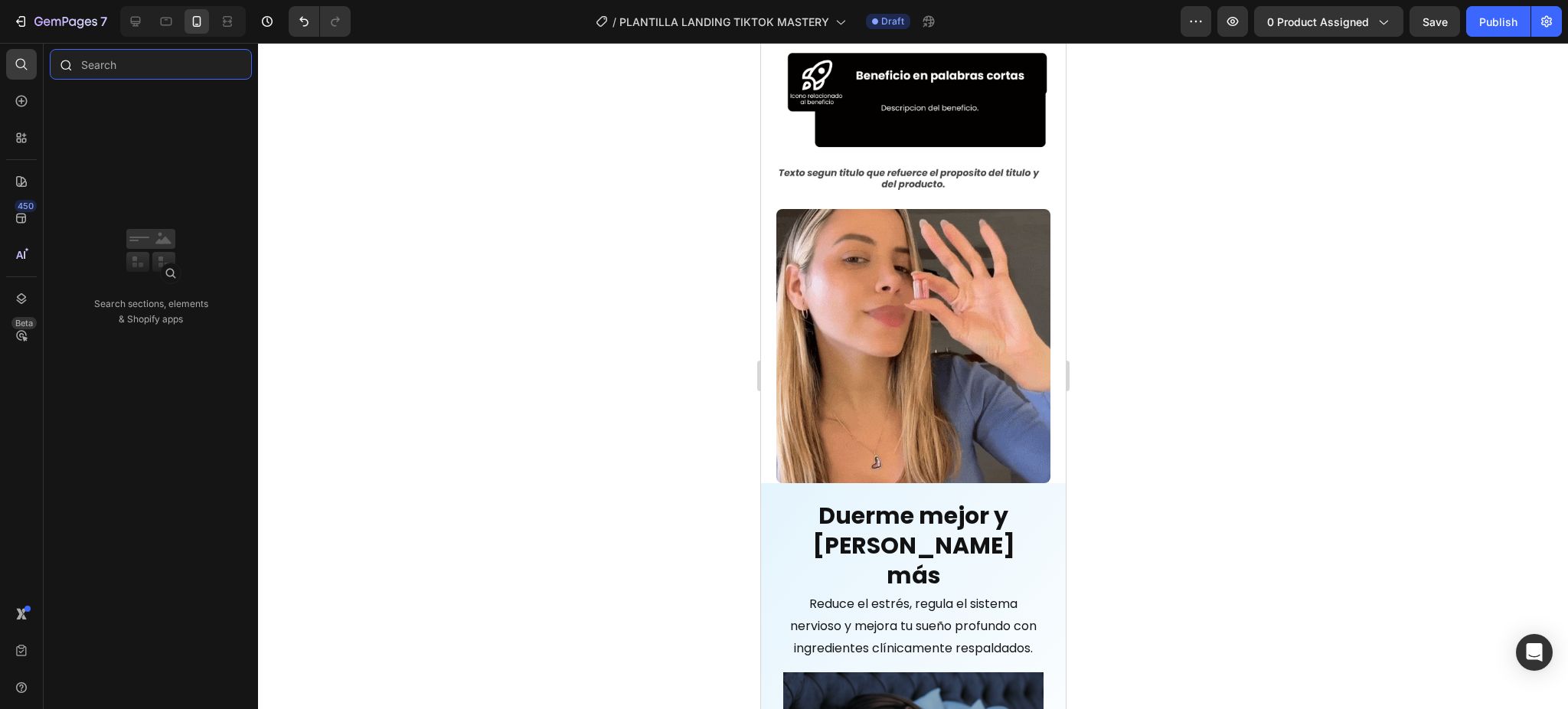 click at bounding box center [151, 64] 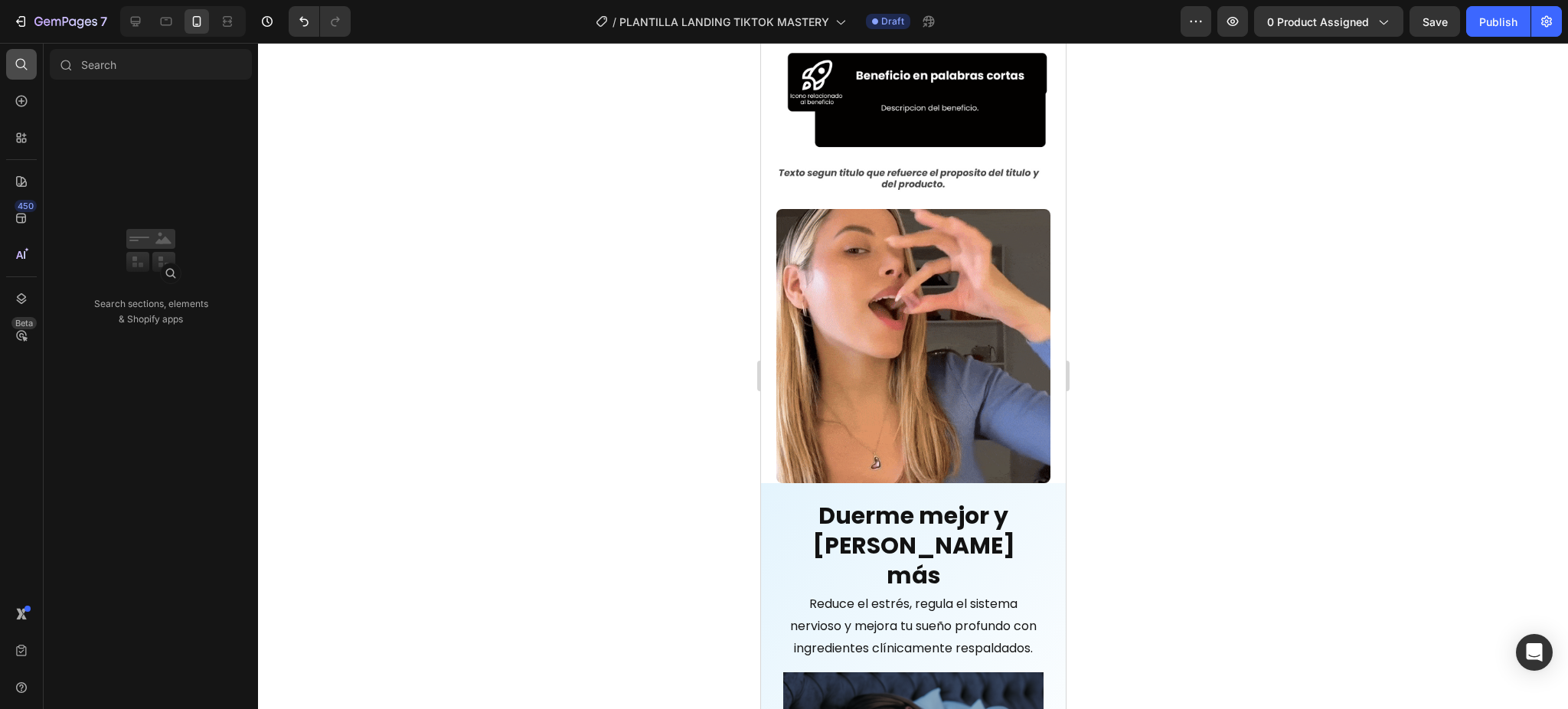 click 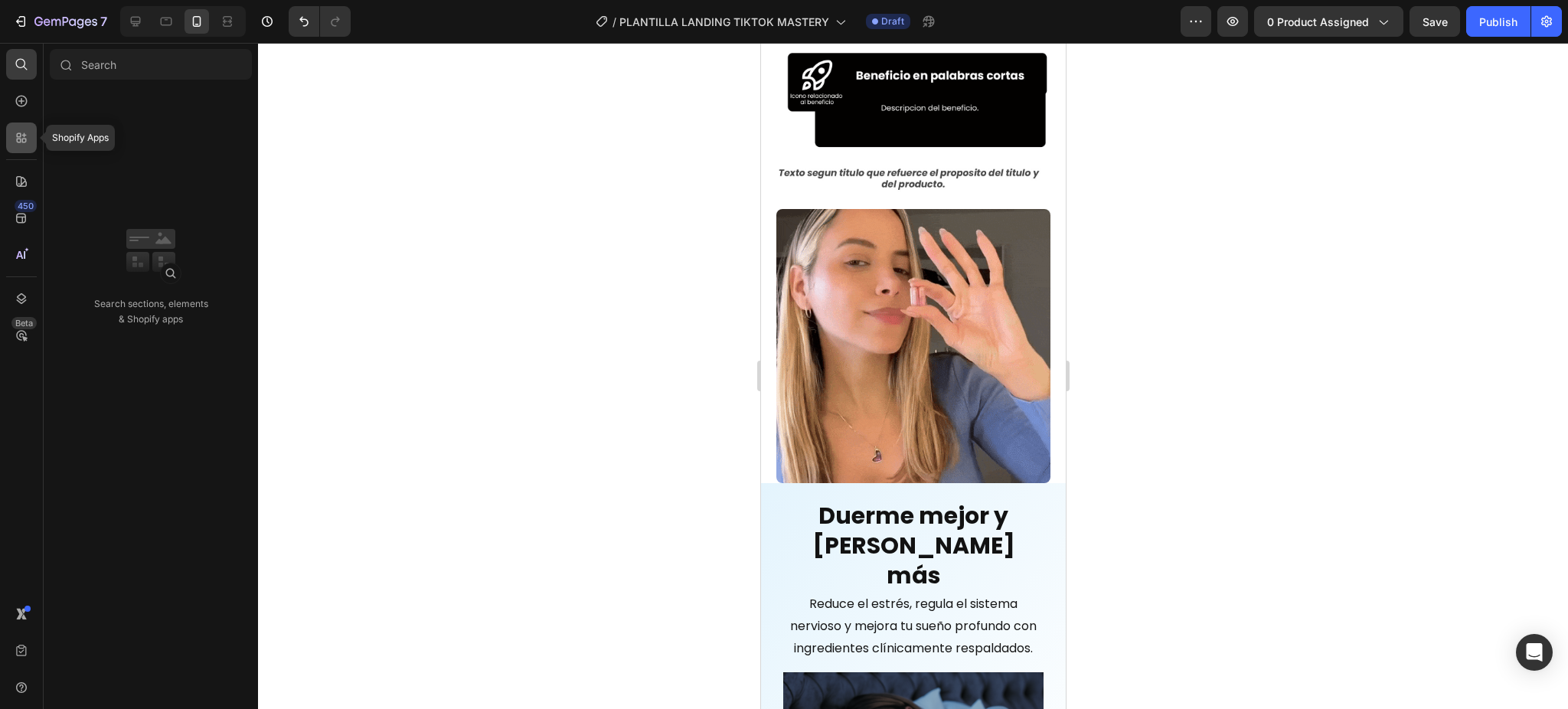 click 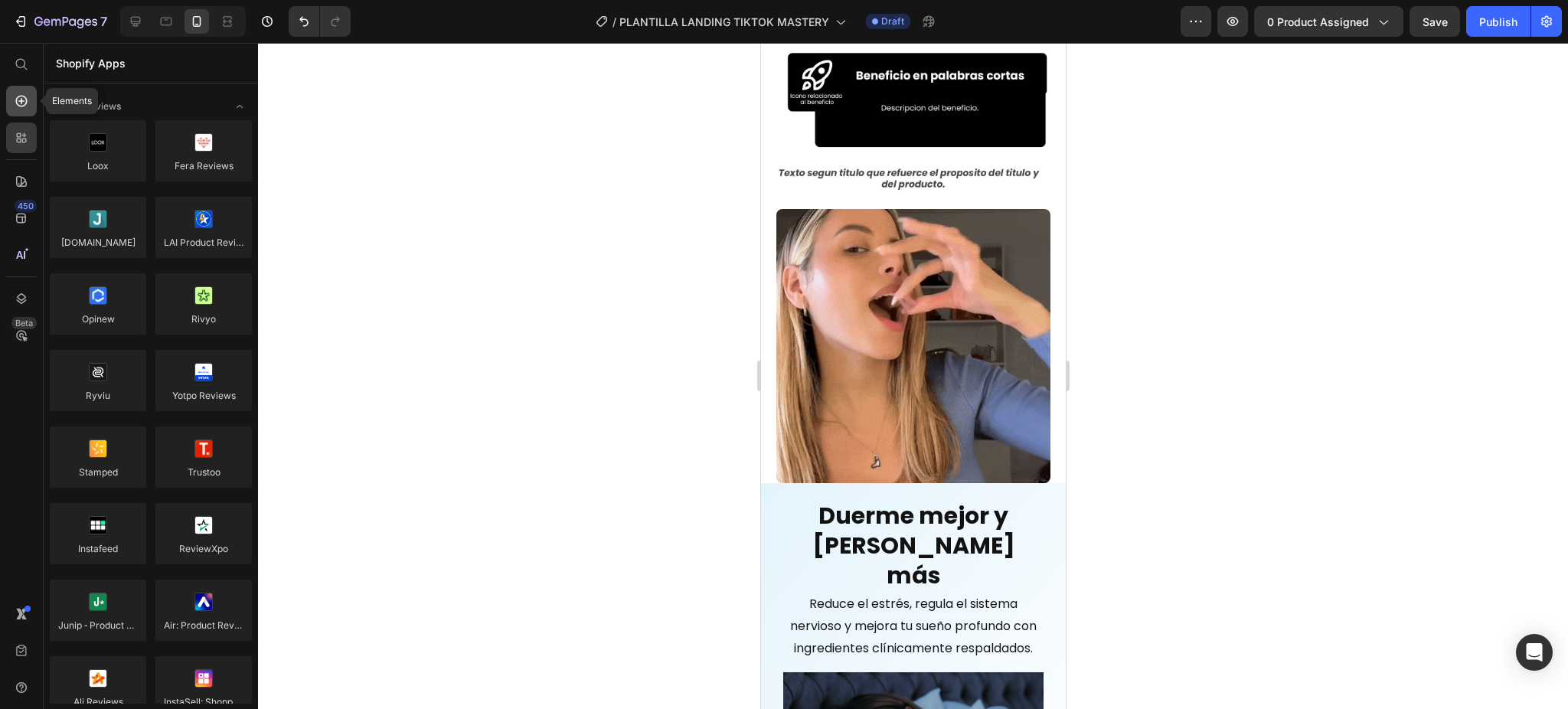 click 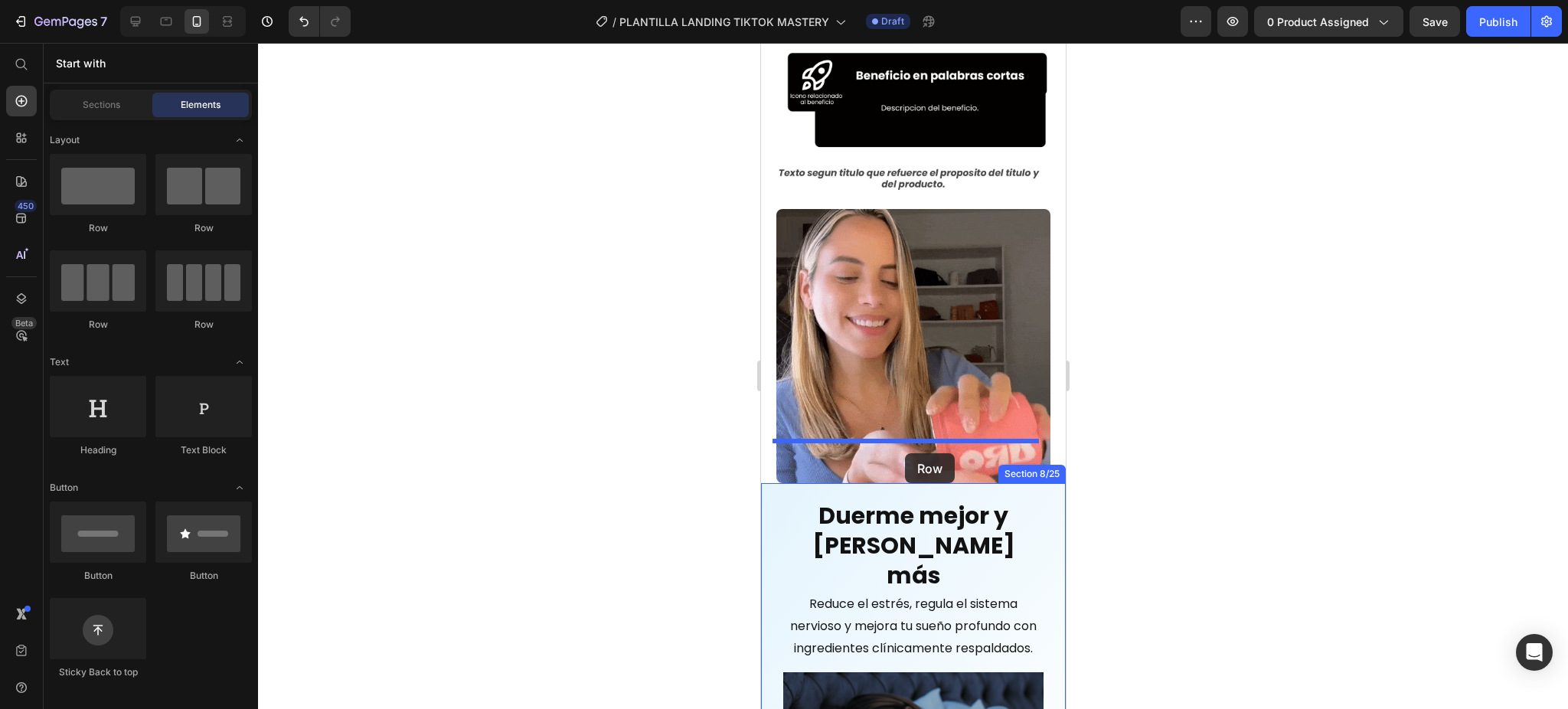 drag, startPoint x: 869, startPoint y: 235, endPoint x: 904, endPoint y: 453, distance: 220.79176 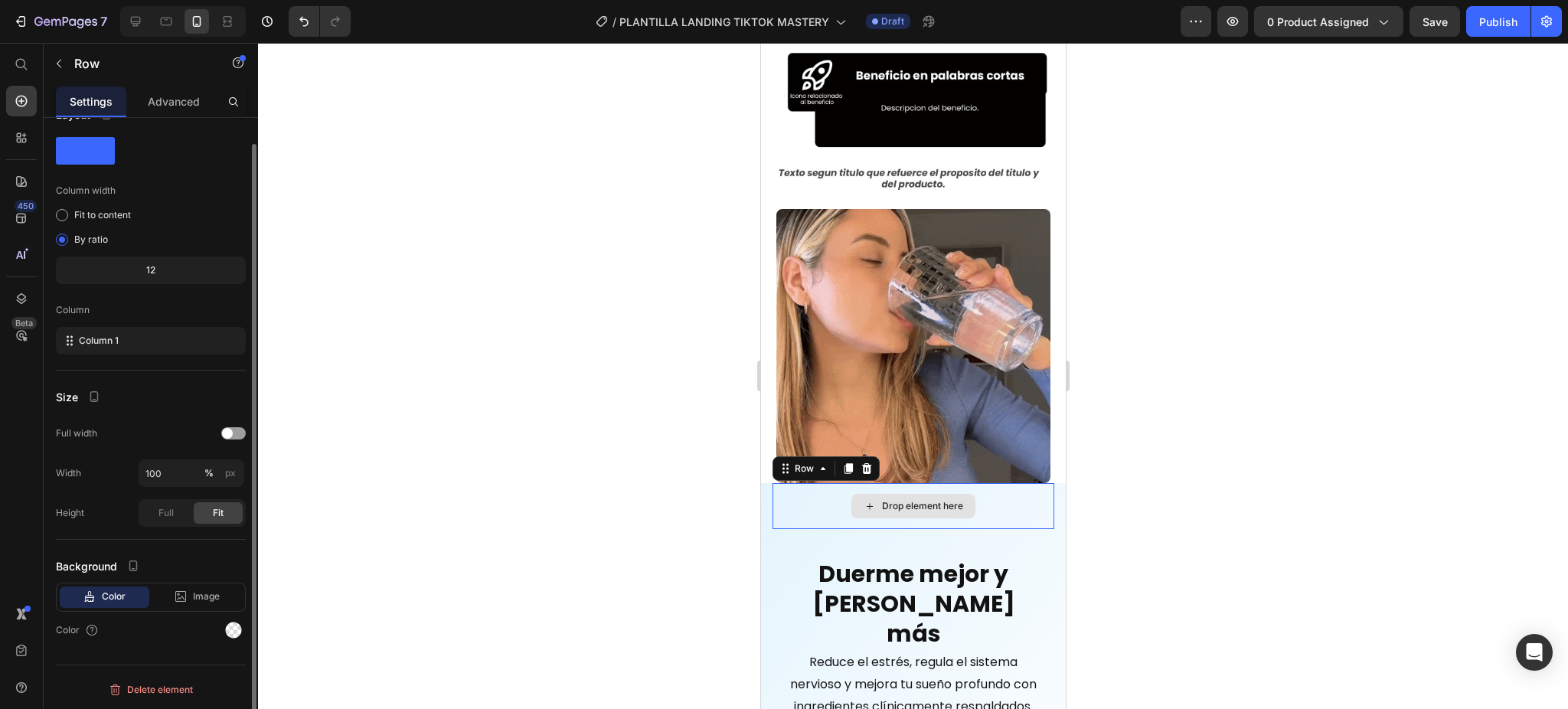 scroll, scrollTop: 0, scrollLeft: 0, axis: both 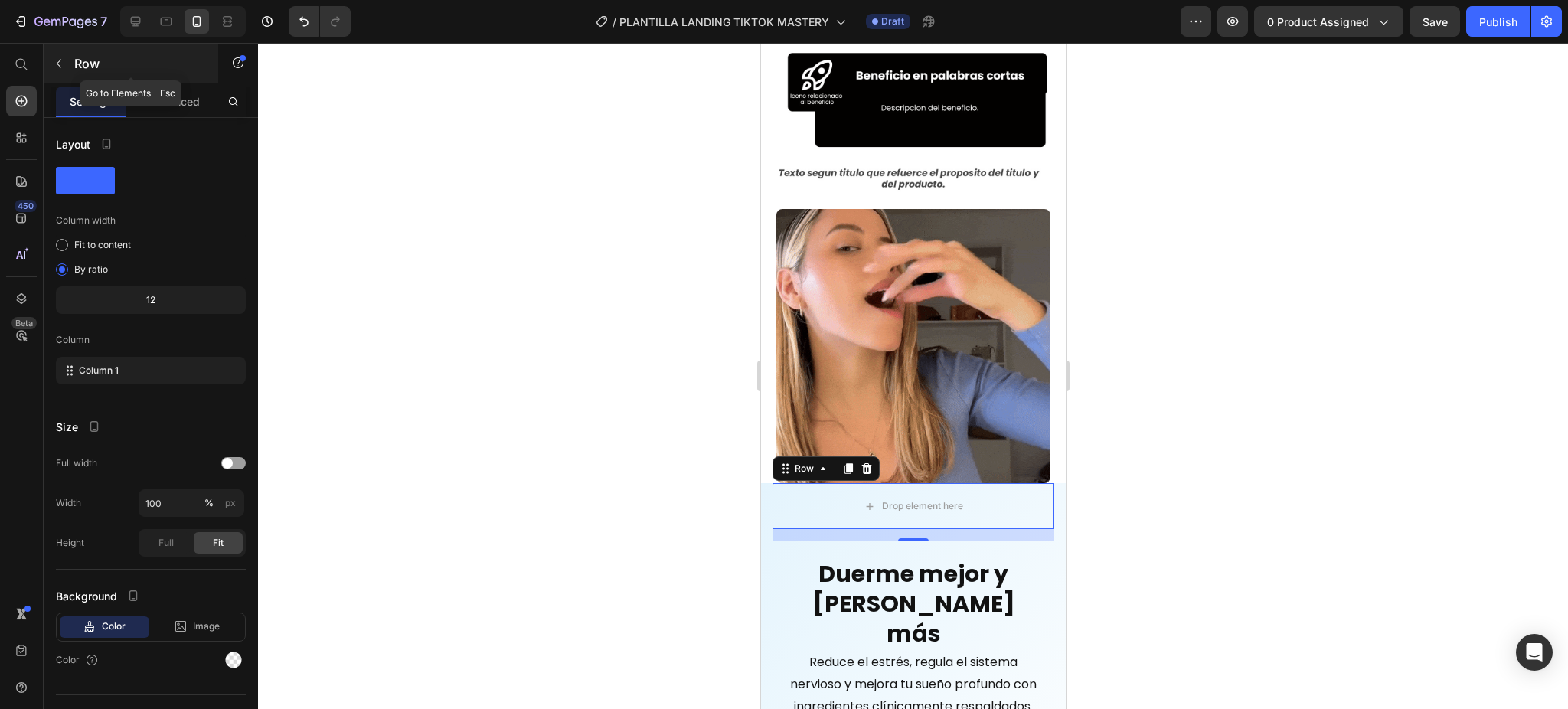 click at bounding box center [59, 64] 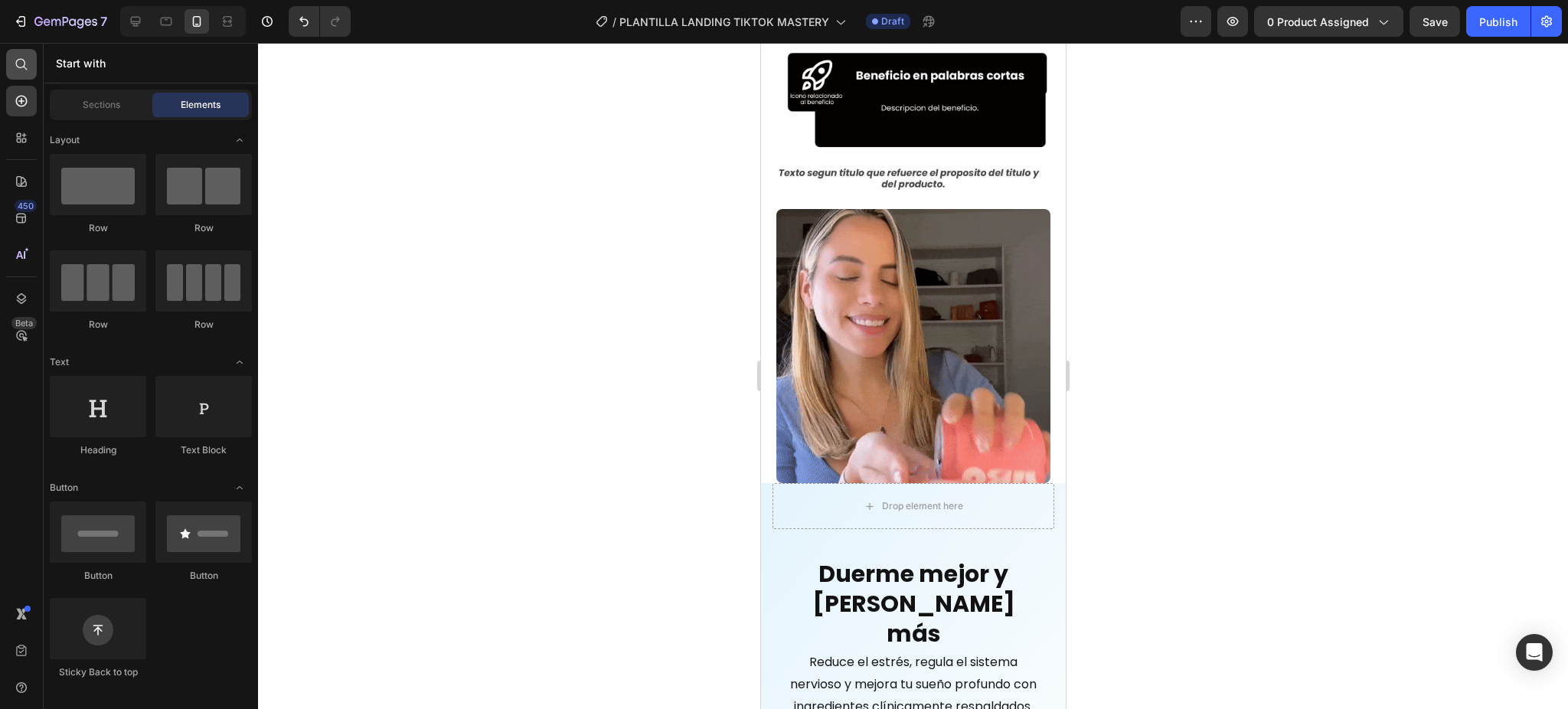 drag, startPoint x: 0, startPoint y: 74, endPoint x: 10, endPoint y: 67, distance: 12.206556 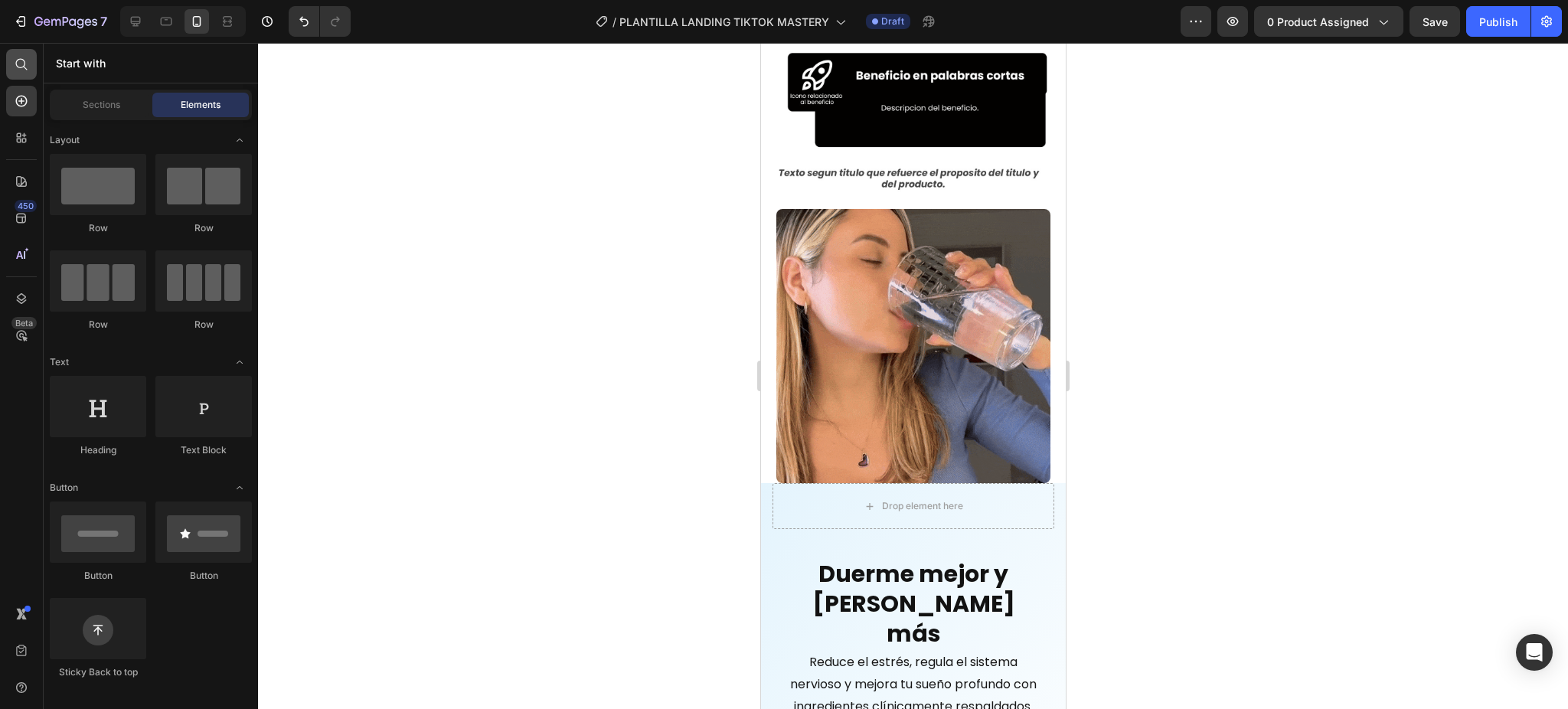 click on "450 Beta" at bounding box center [21, 376] 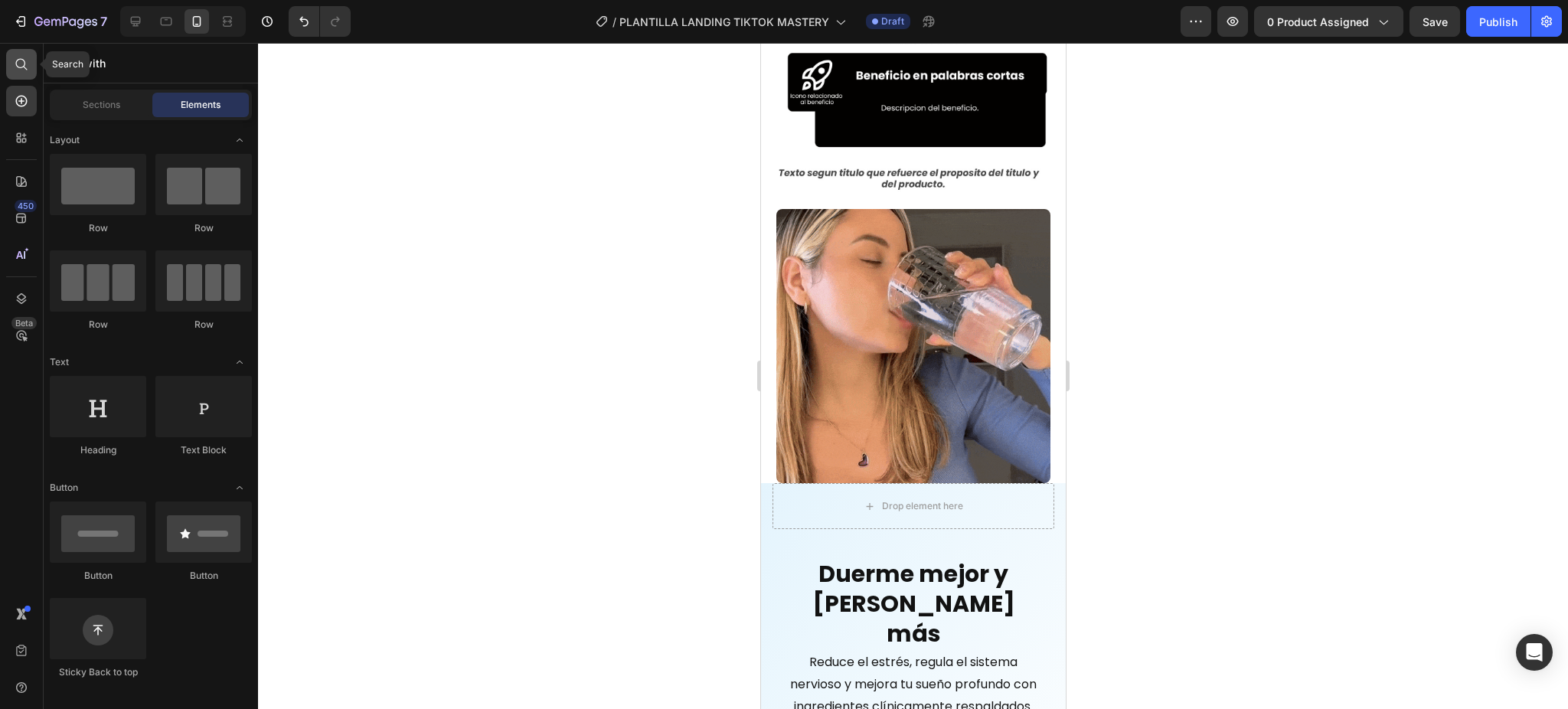 click 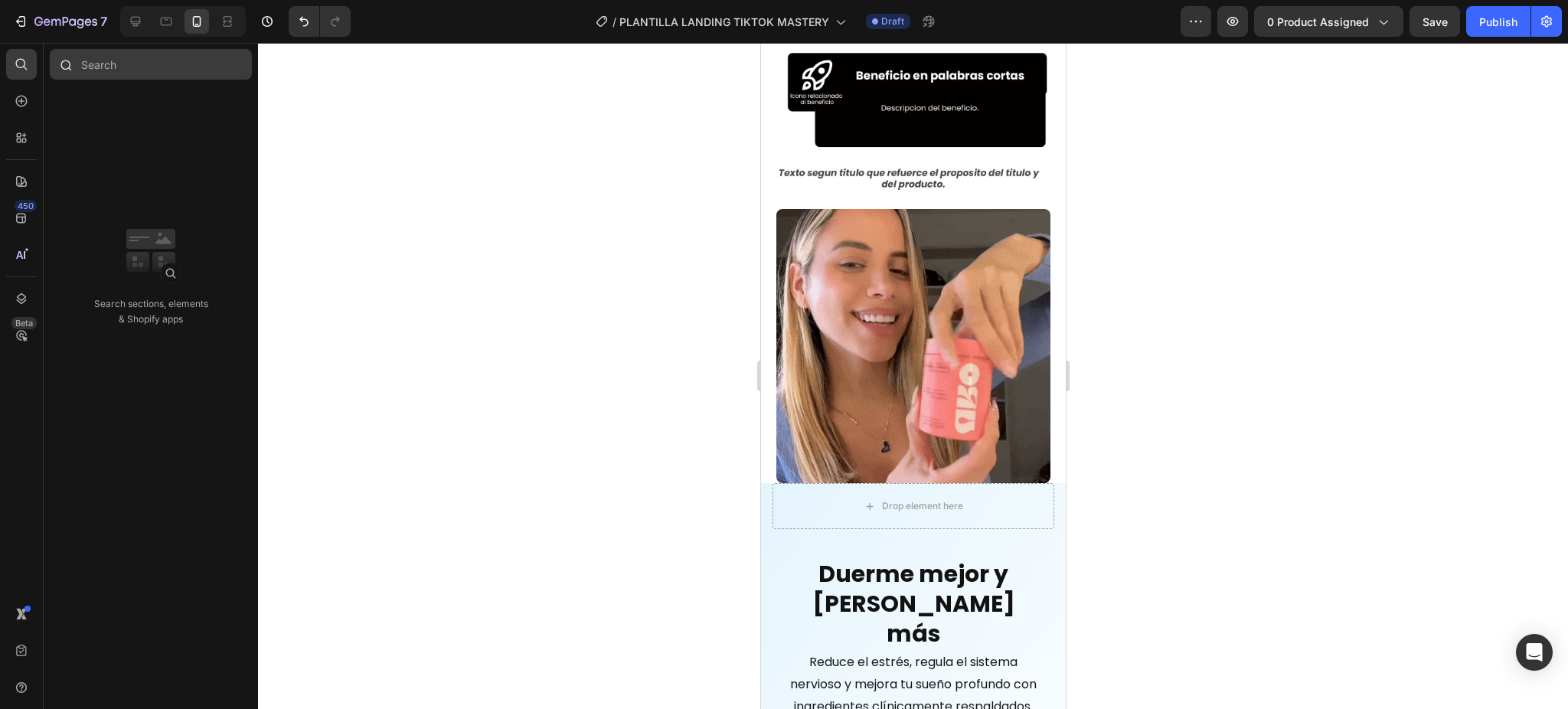 click at bounding box center (151, 64) 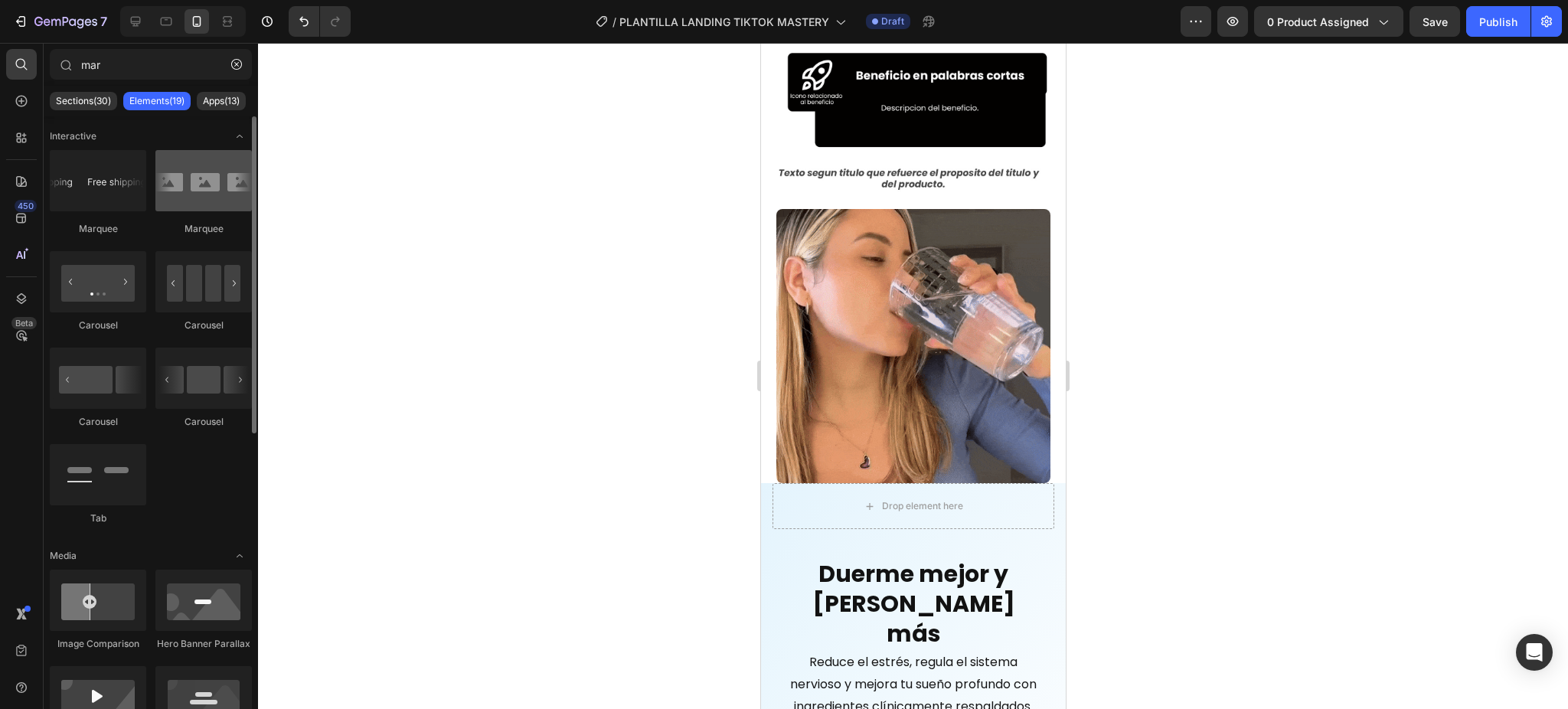 type on "mar" 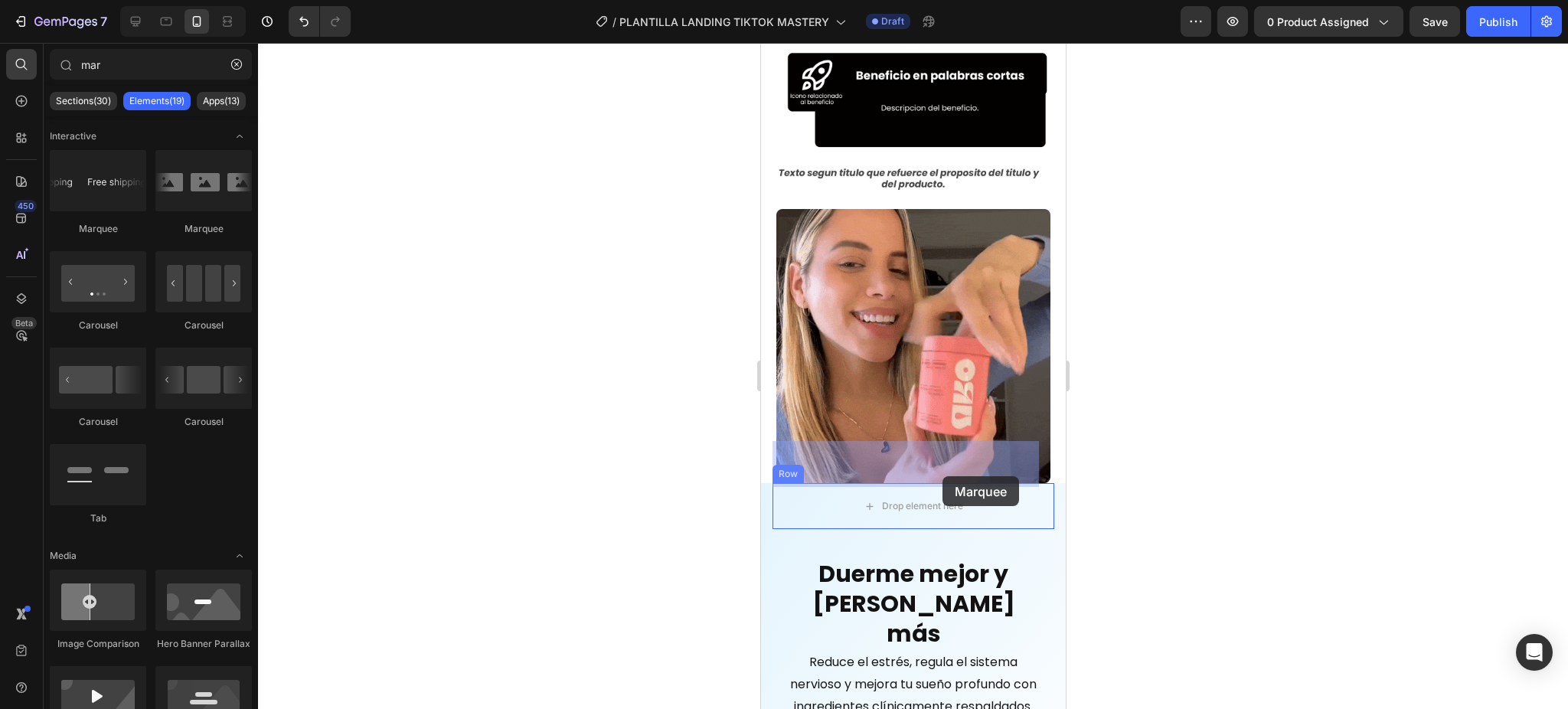 drag, startPoint x: 966, startPoint y: 230, endPoint x: 942, endPoint y: 476, distance: 247.16796 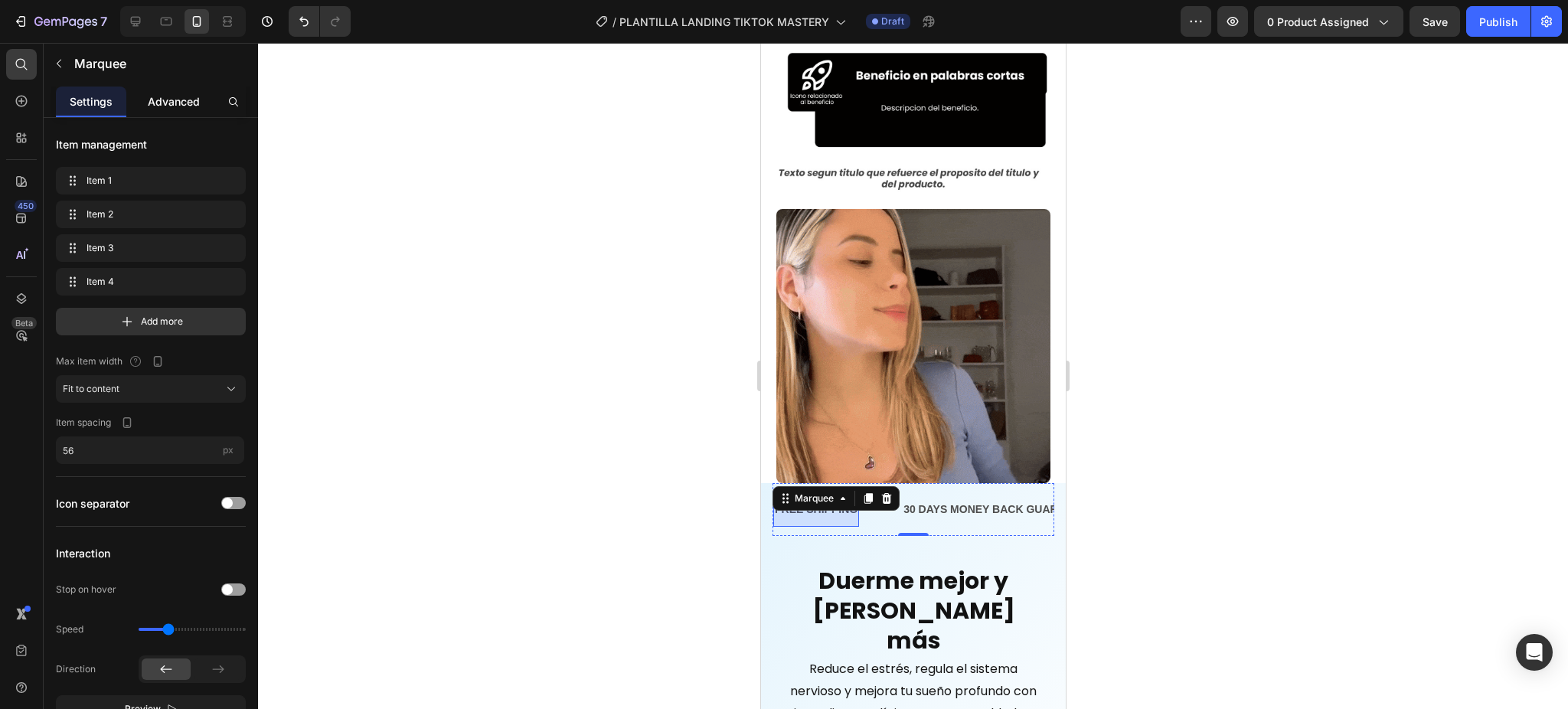 click on "Advanced" 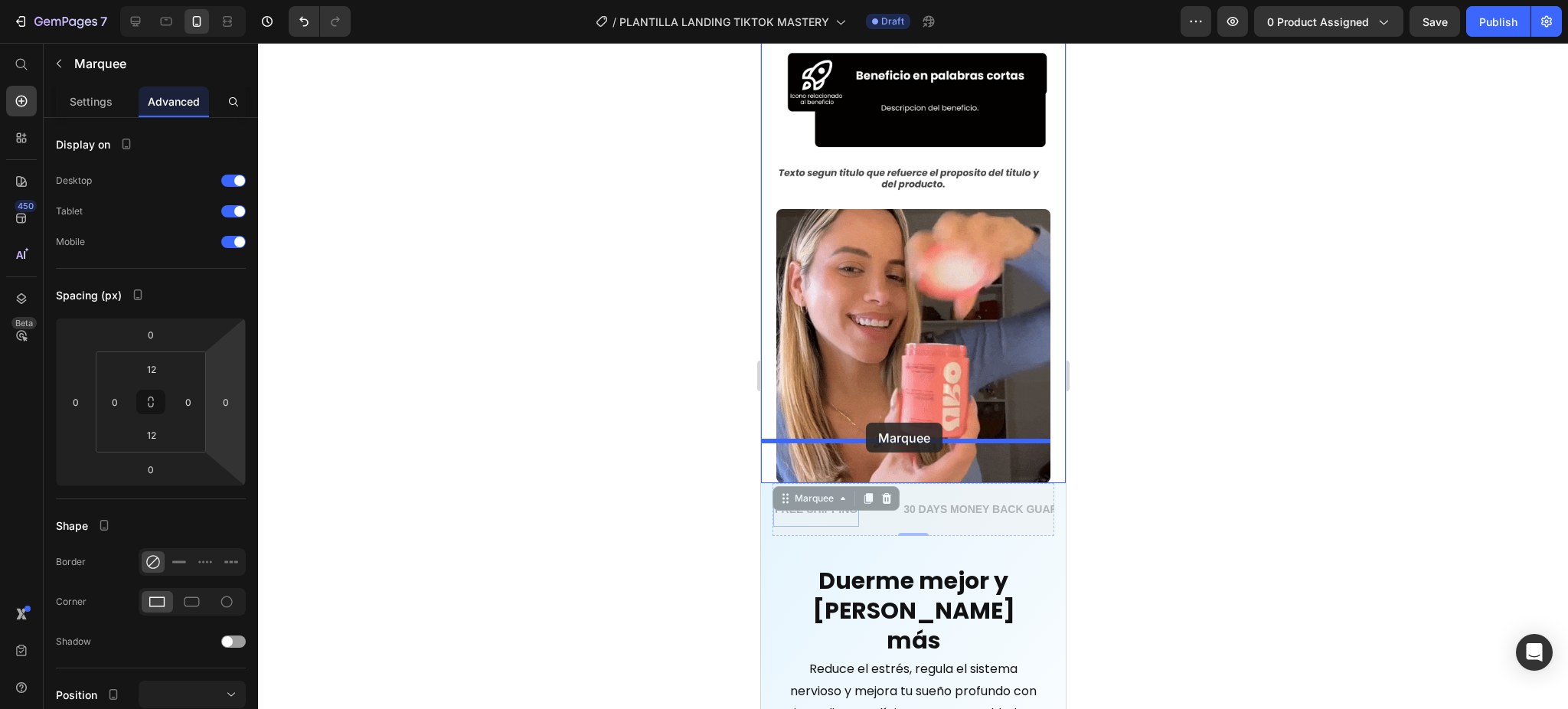drag, startPoint x: 812, startPoint y: 460, endPoint x: 865, endPoint y: 423, distance: 64.6375 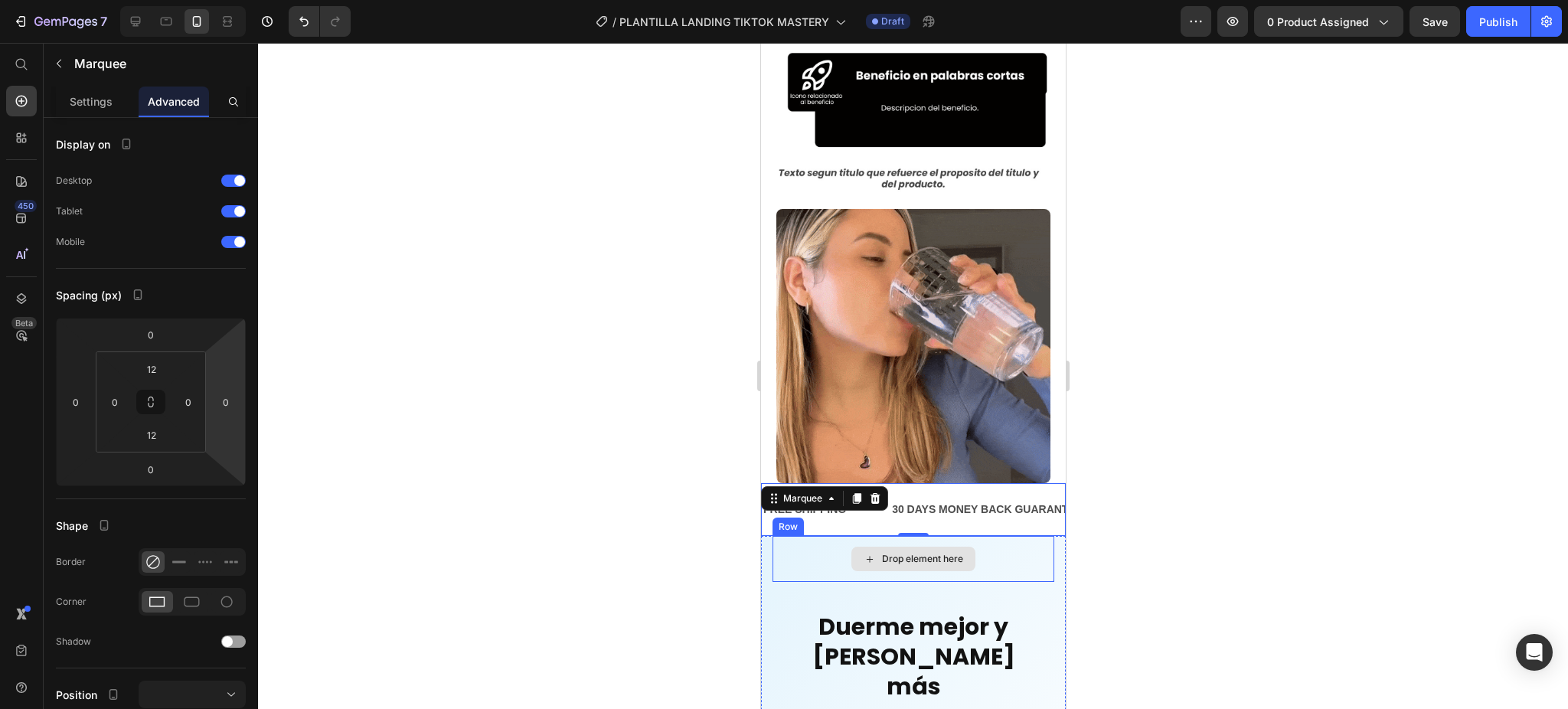 click on "Drop element here" at bounding box center (913, 559) 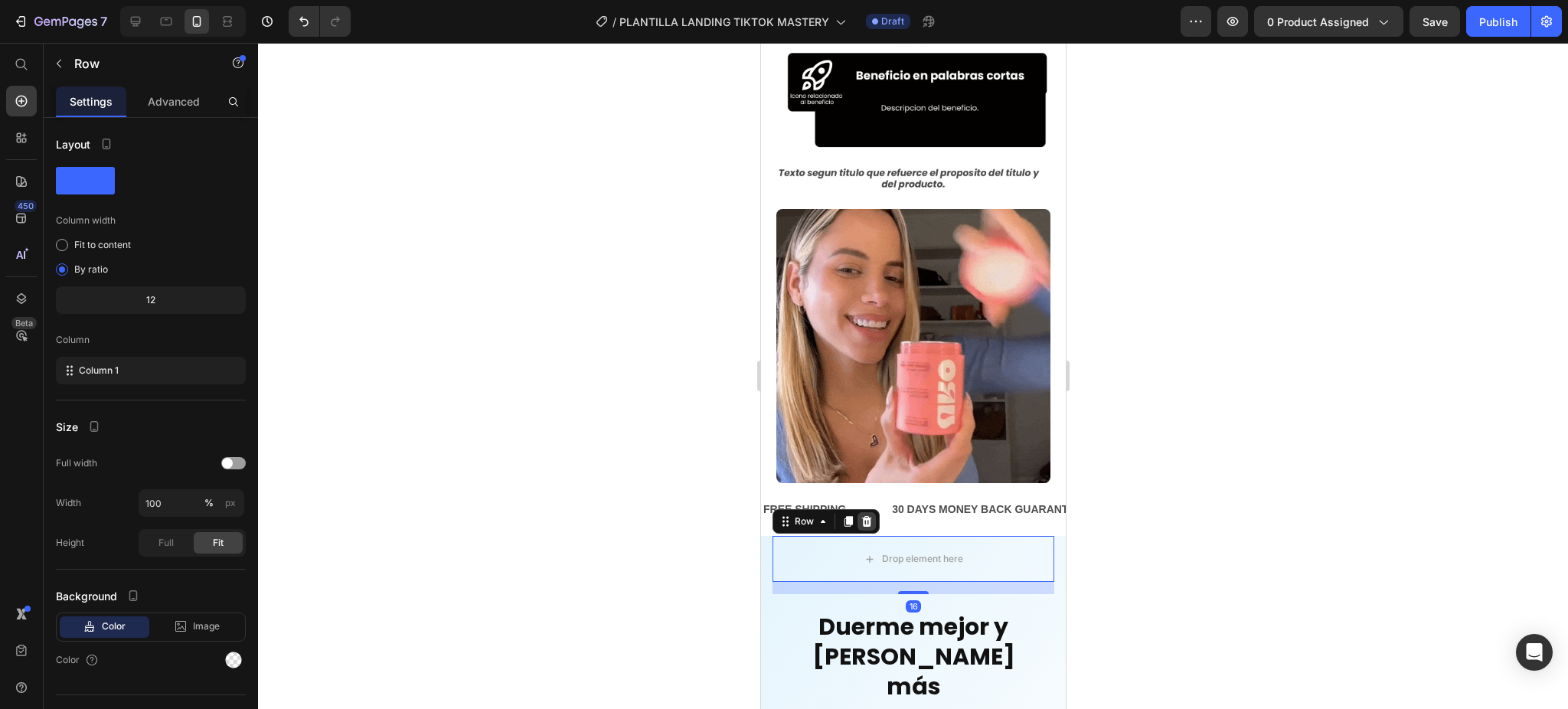 click 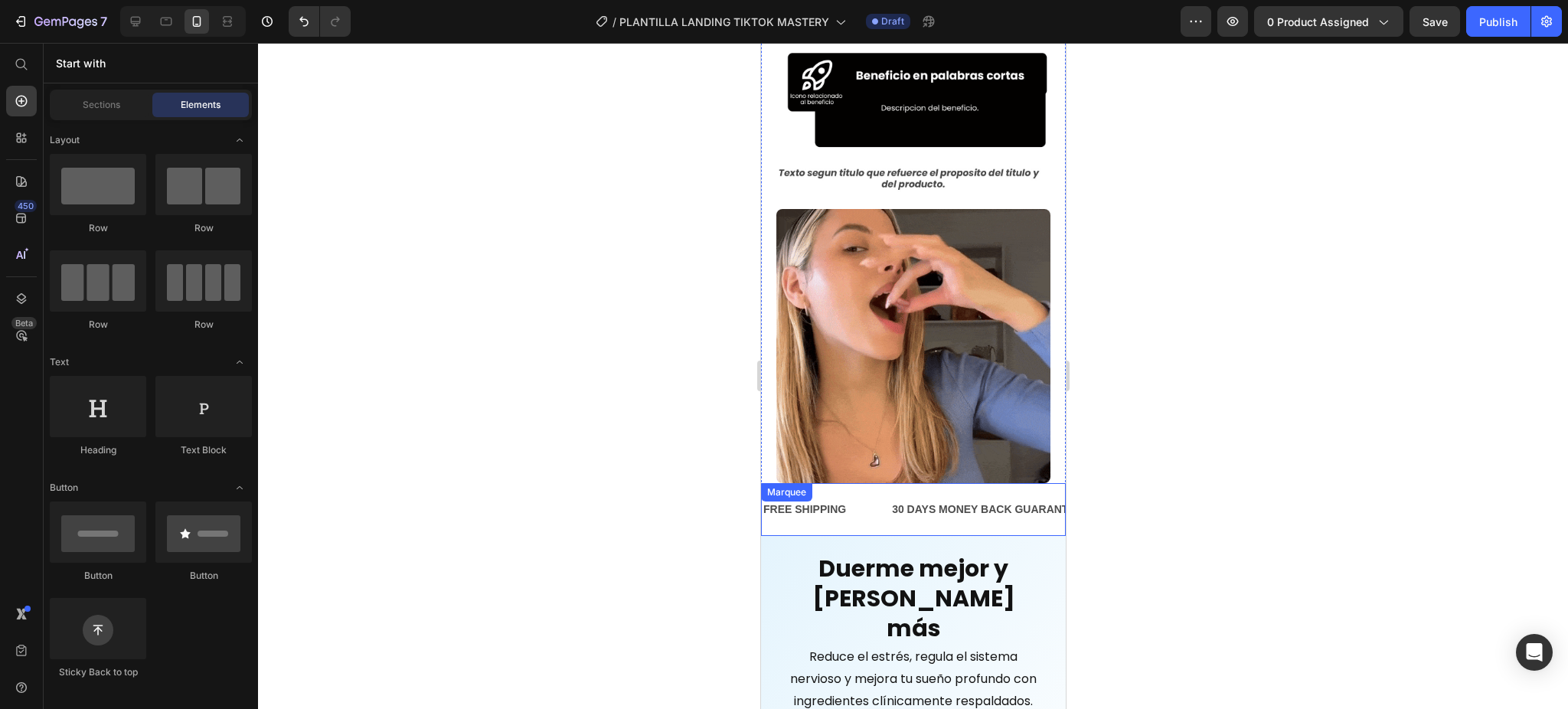 click on "FREE SHIPPING Text" at bounding box center [825, 509] 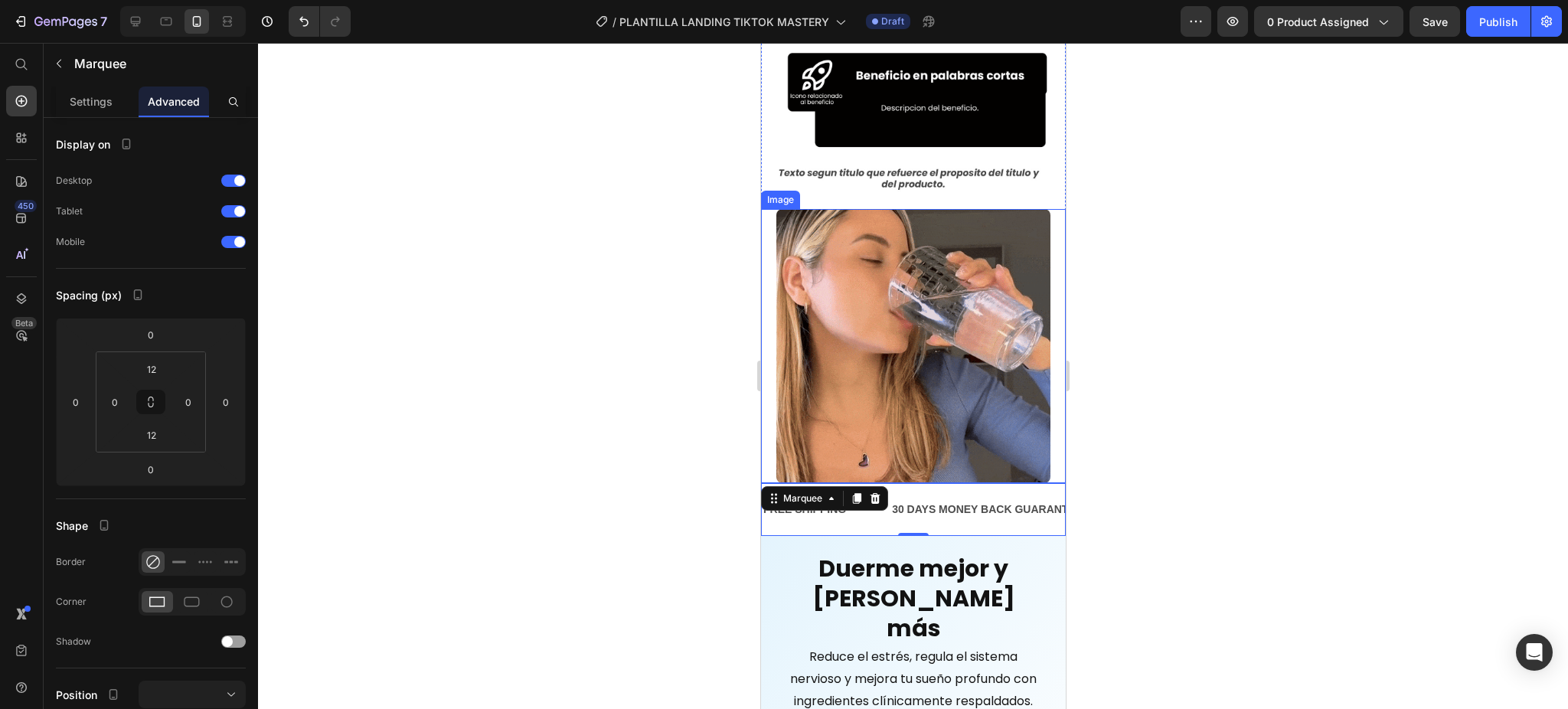 click at bounding box center [913, 346] 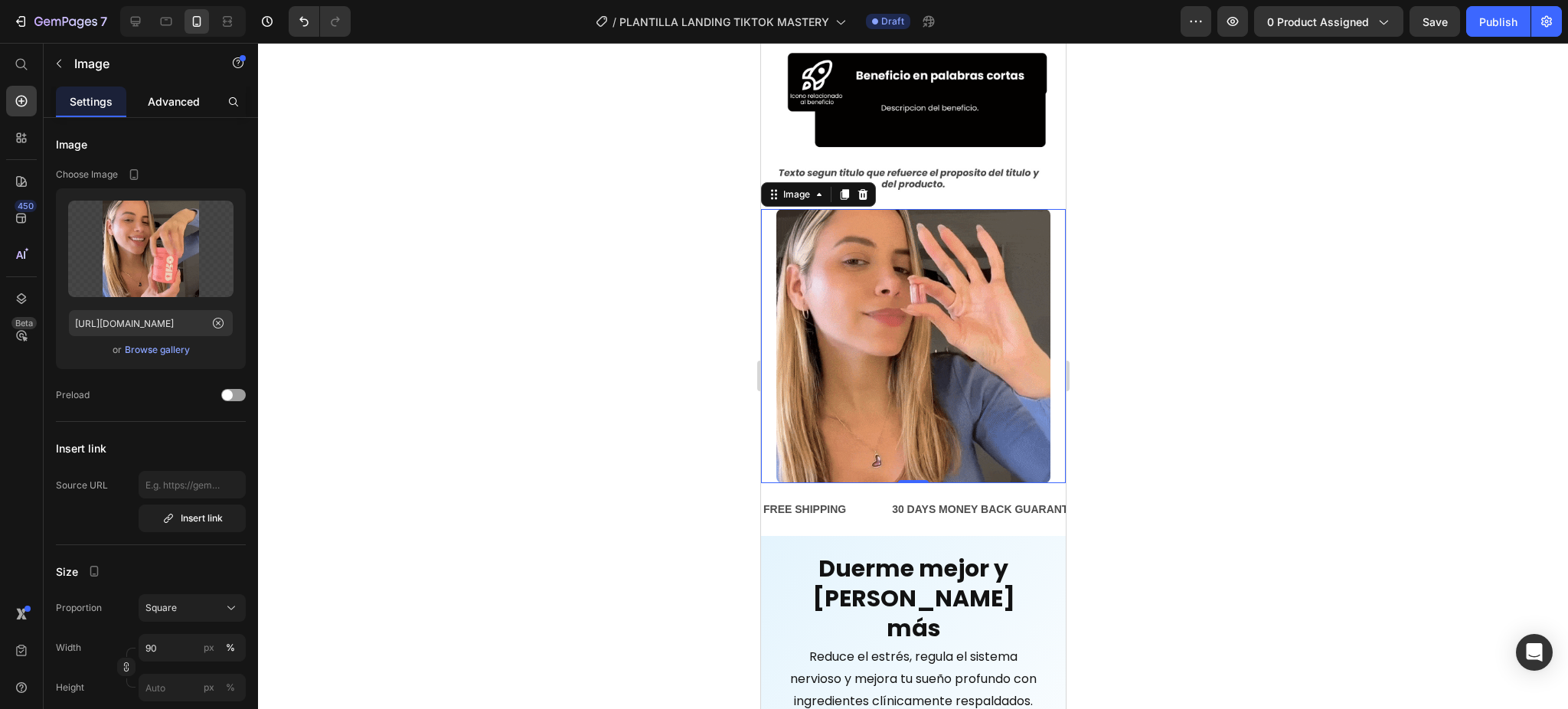 click on "Advanced" 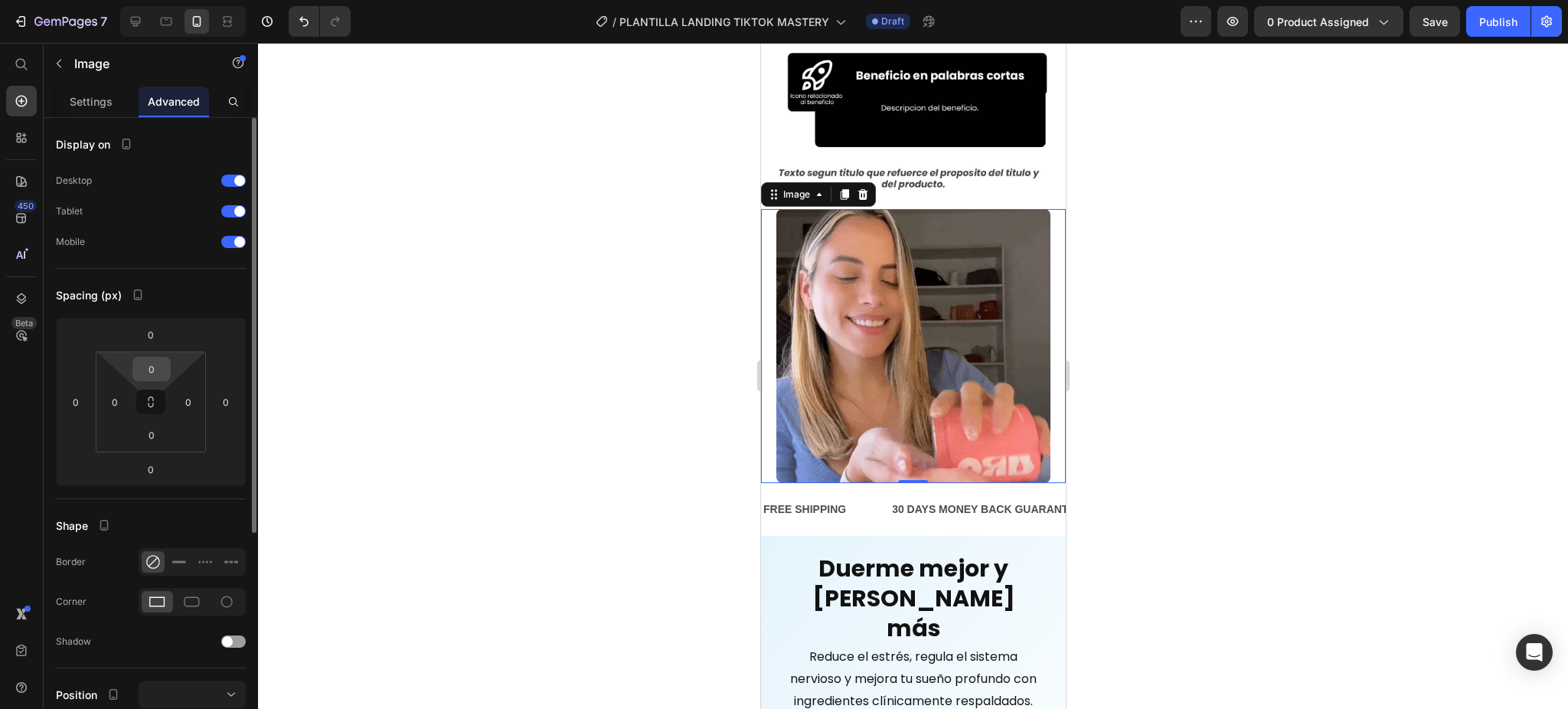 click on "0" at bounding box center (152, 369) 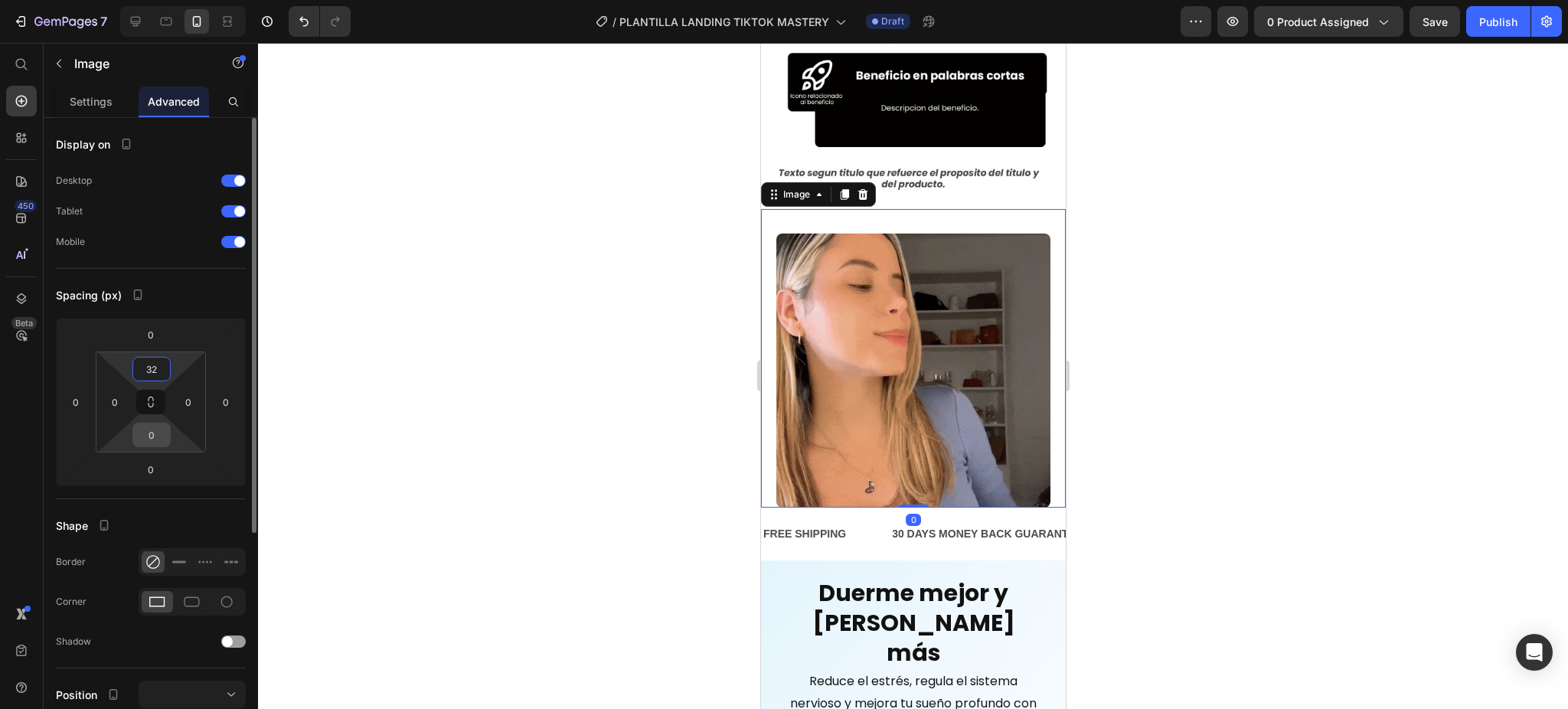 type on "32" 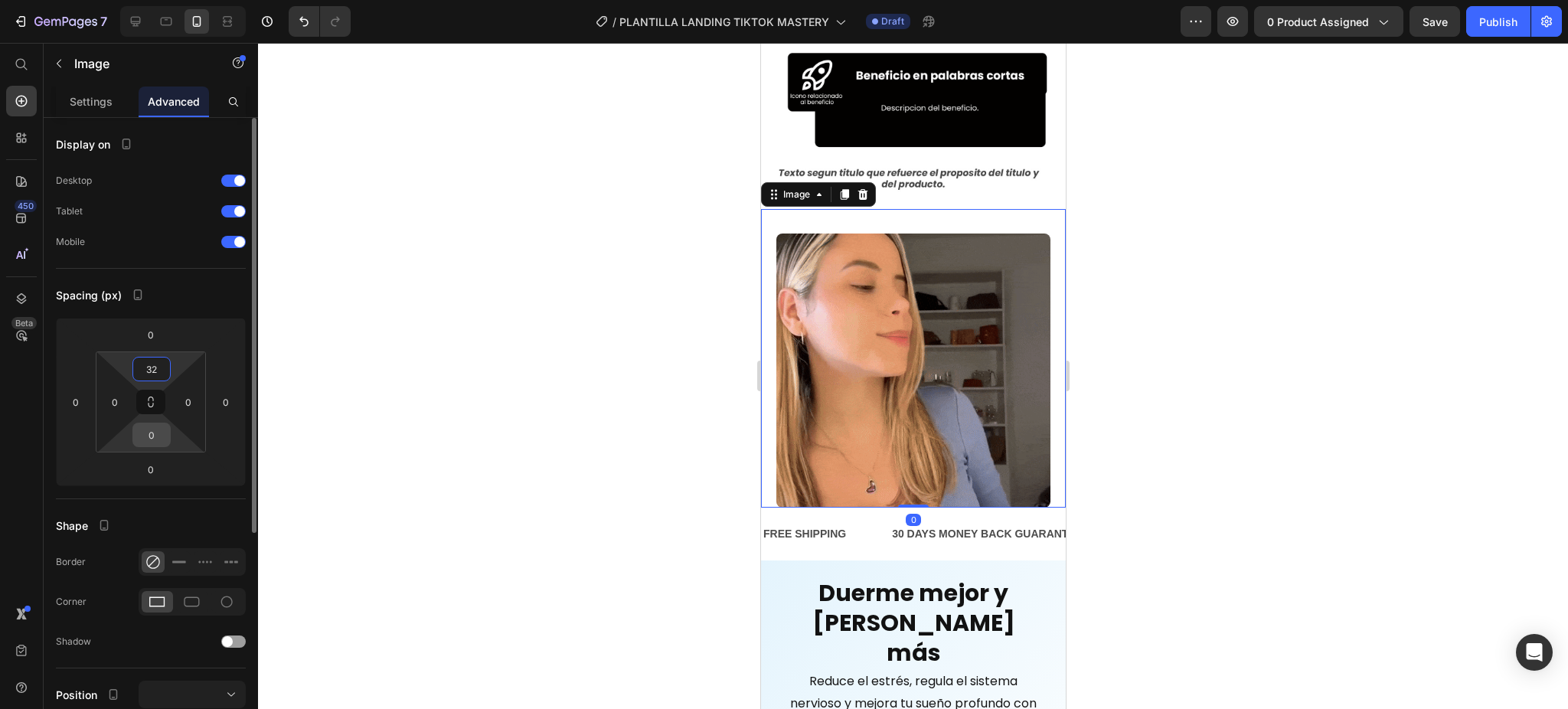 click on "0" at bounding box center (152, 435) 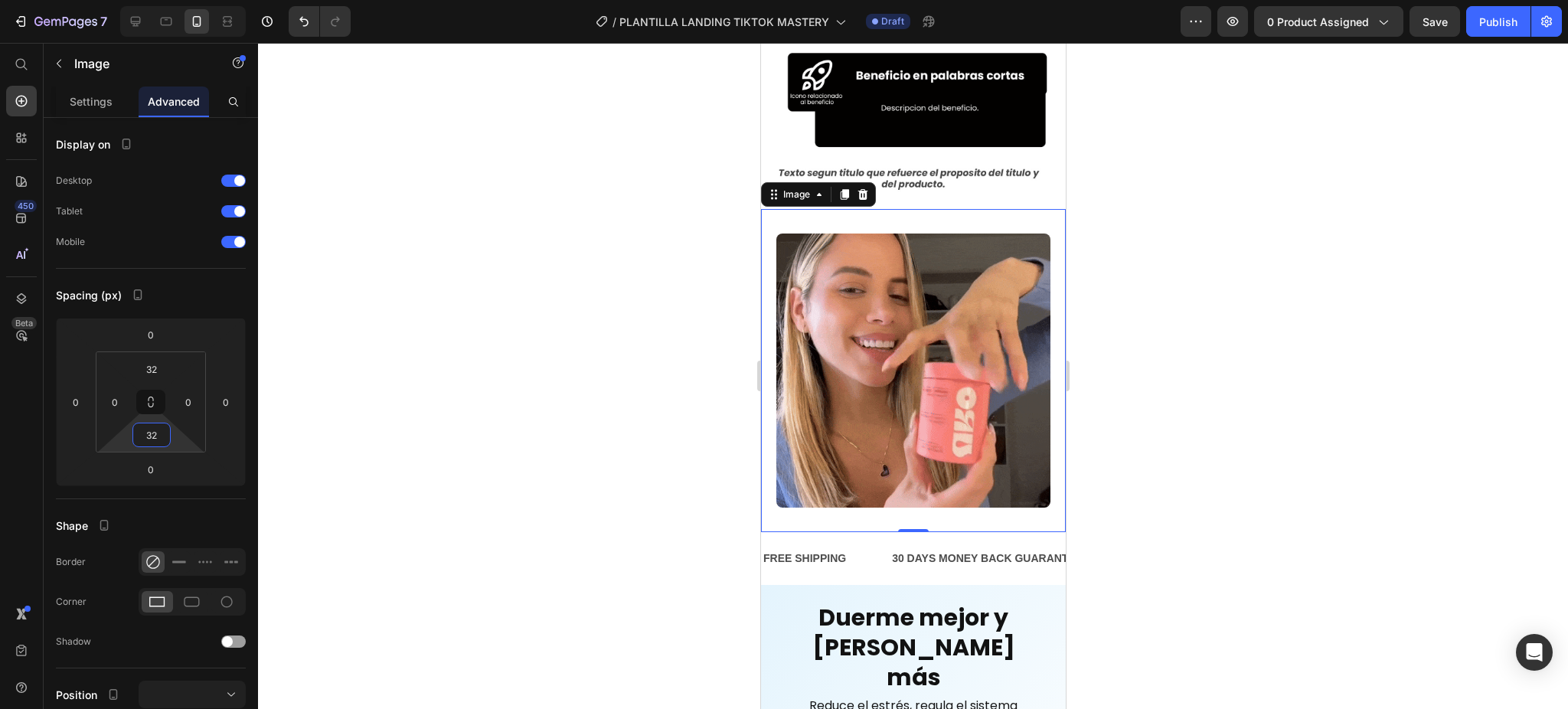 type on "32" 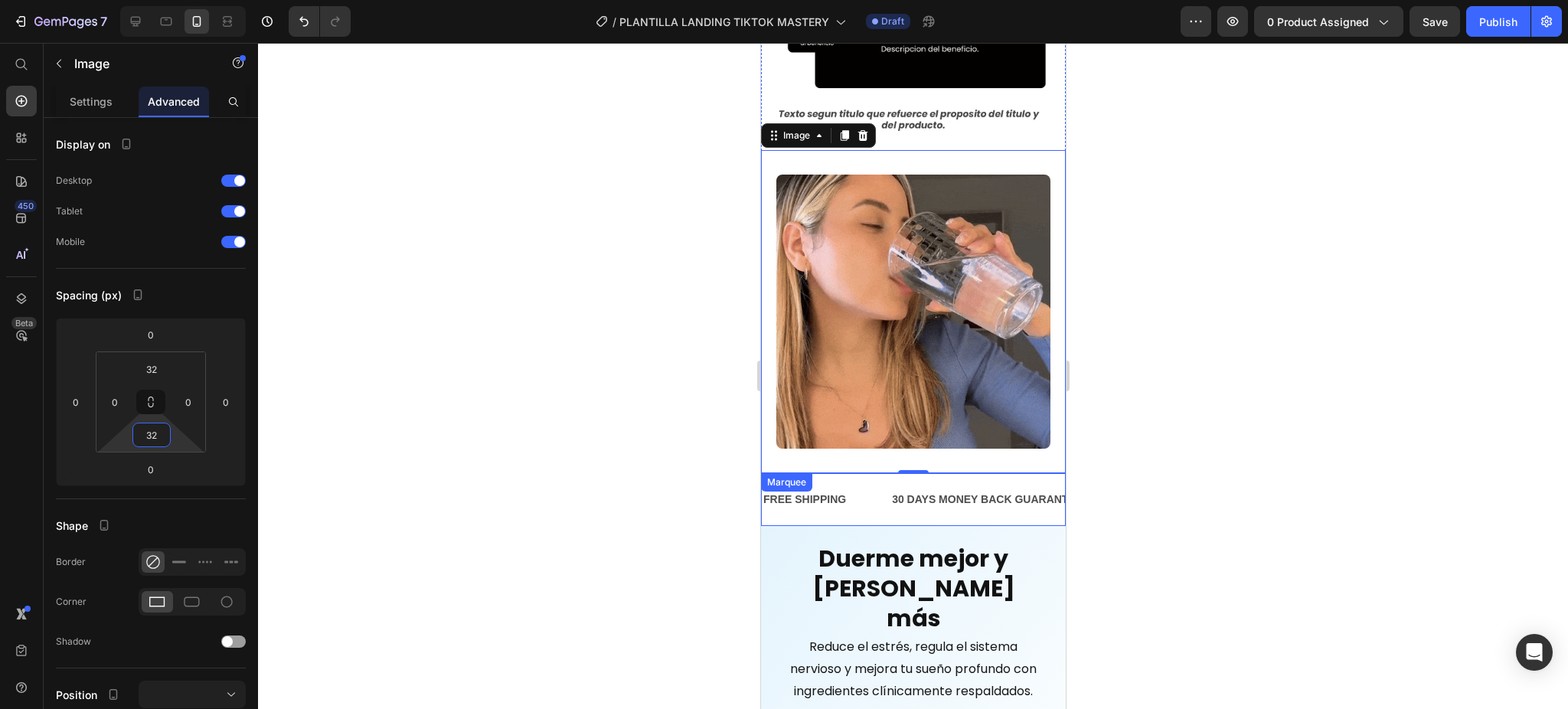 scroll, scrollTop: 3948, scrollLeft: 0, axis: vertical 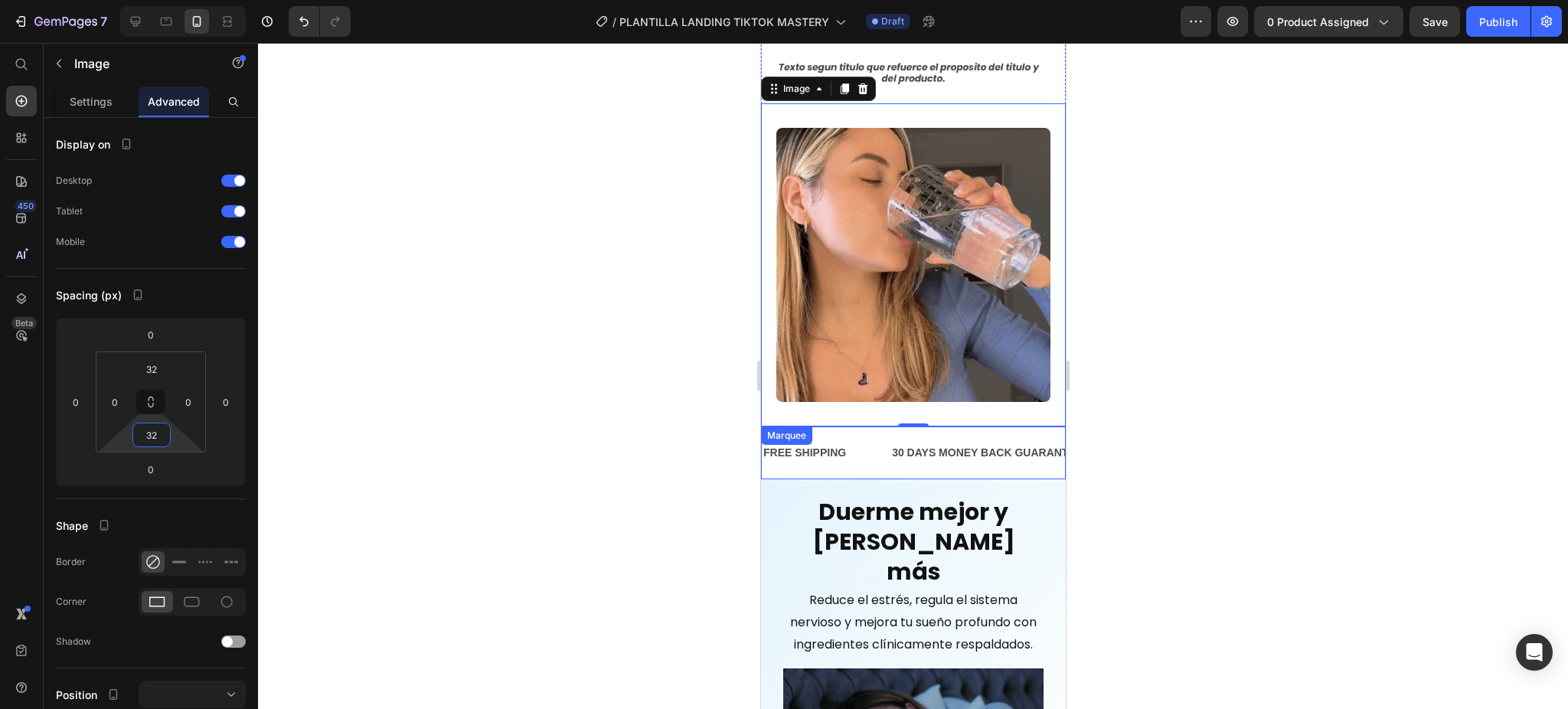 click on "FREE SHIPPING Text" at bounding box center (825, 453) 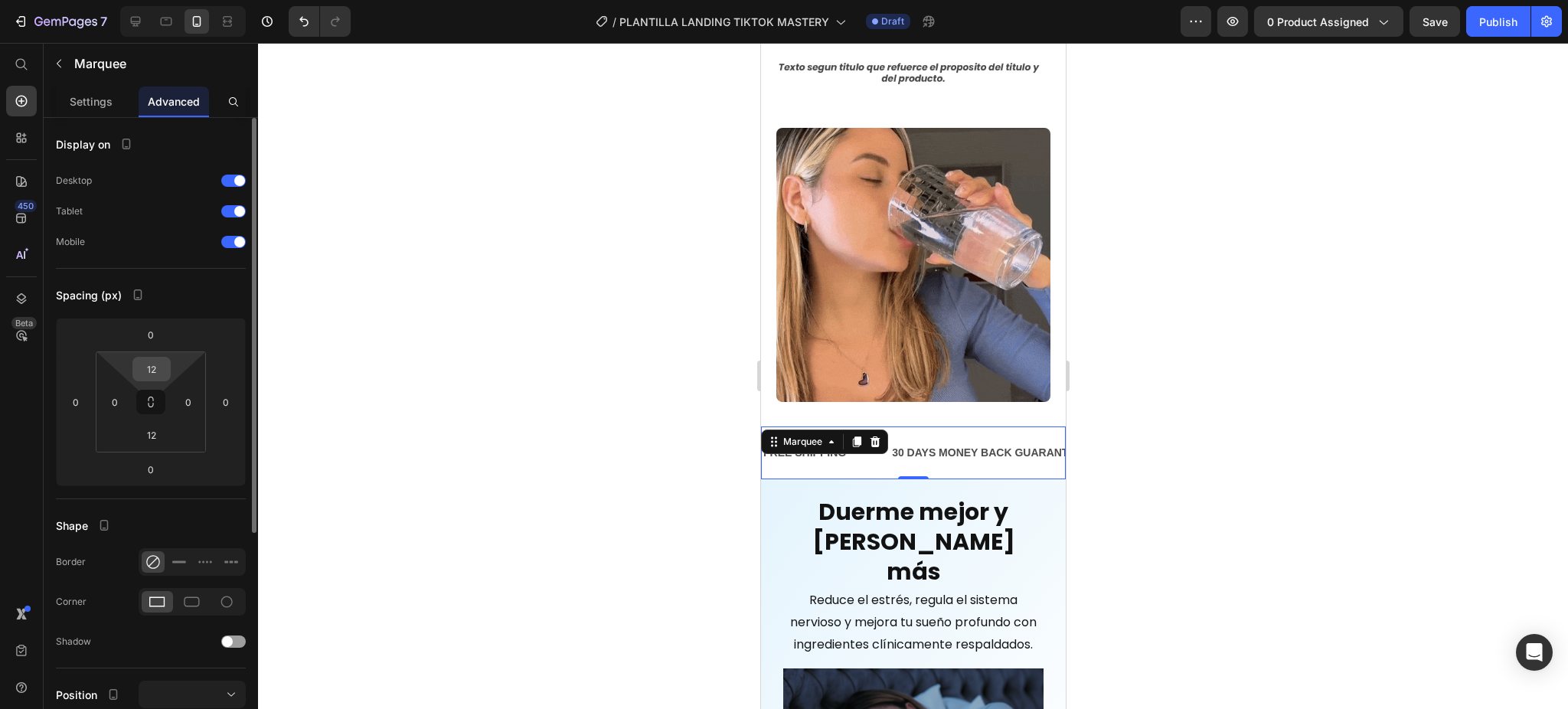click on "12" at bounding box center (152, 369) 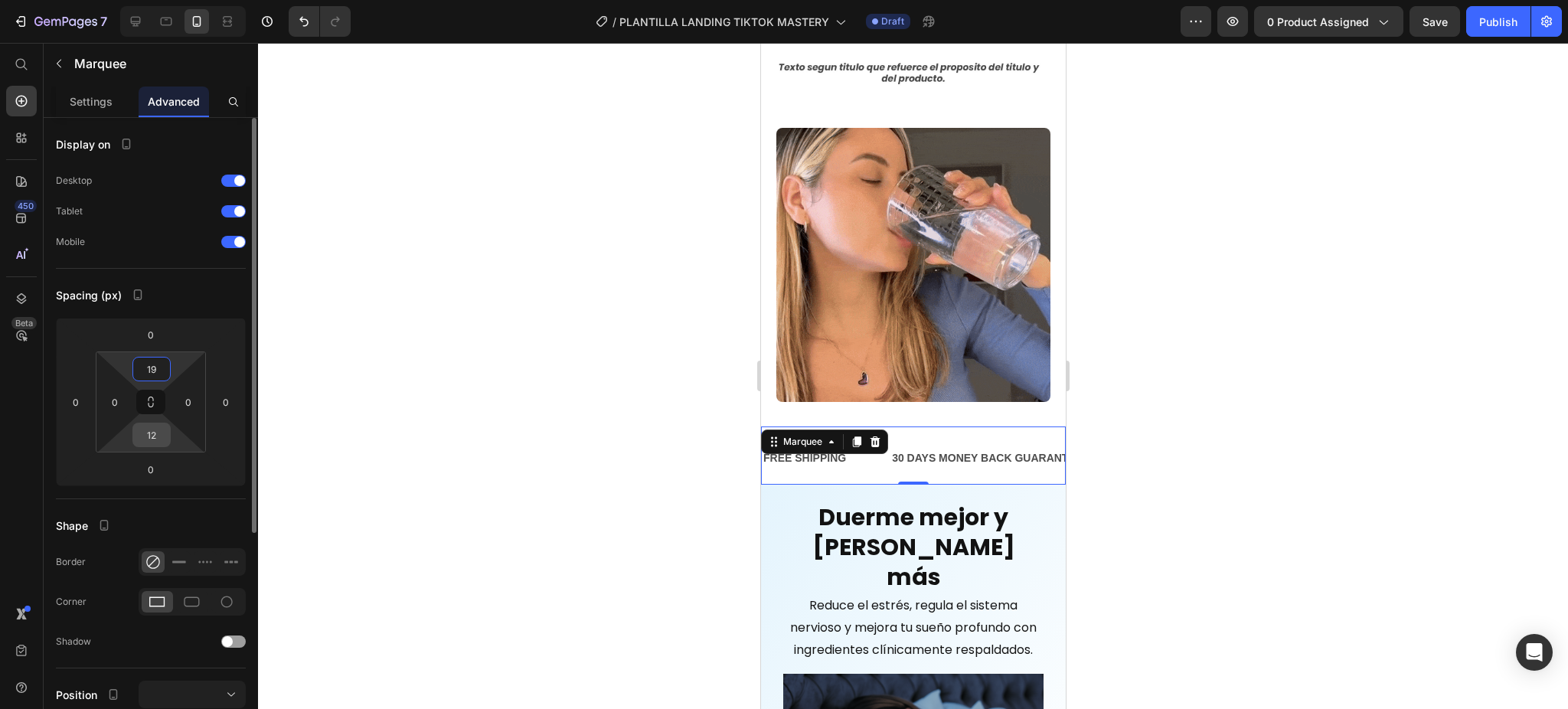 type on "19" 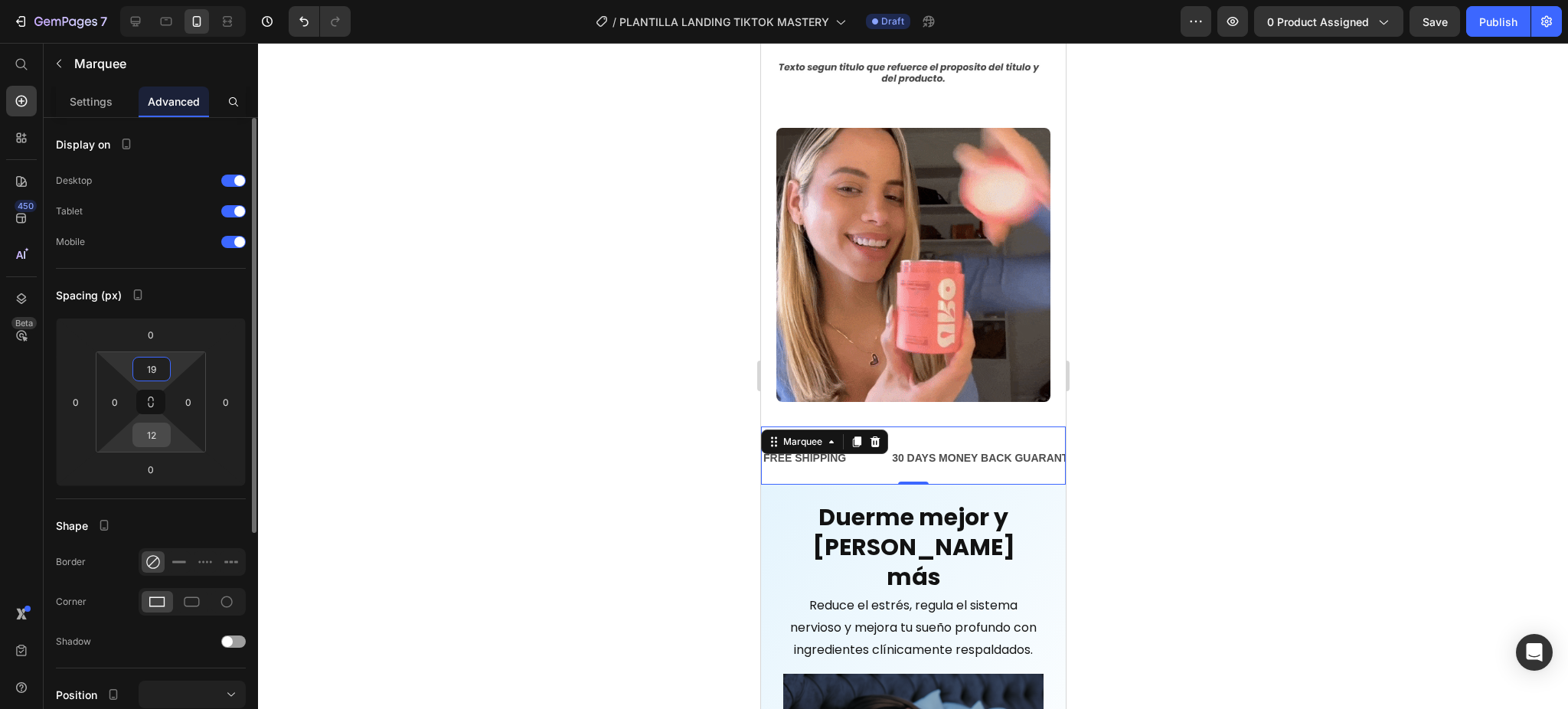 click on "12" at bounding box center (152, 435) 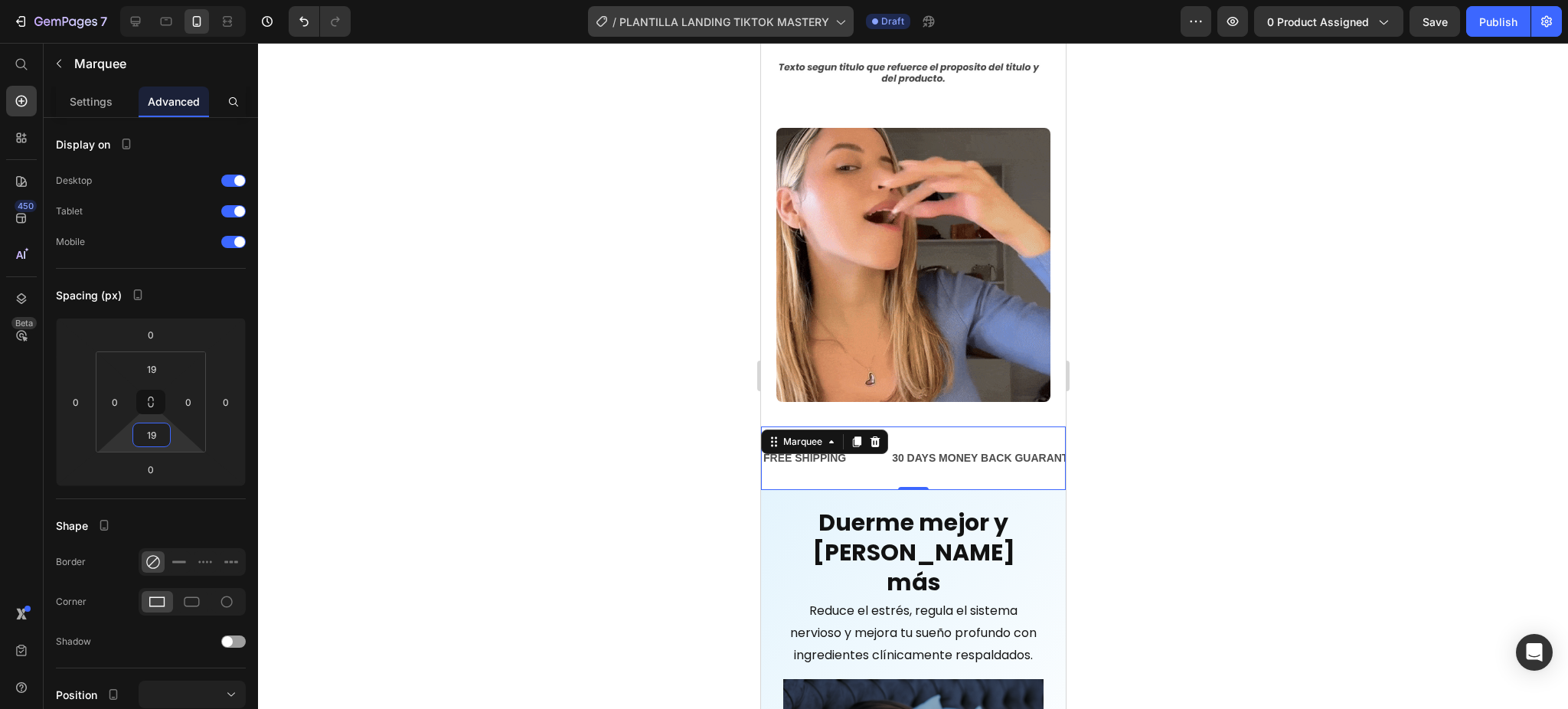 type on "19" 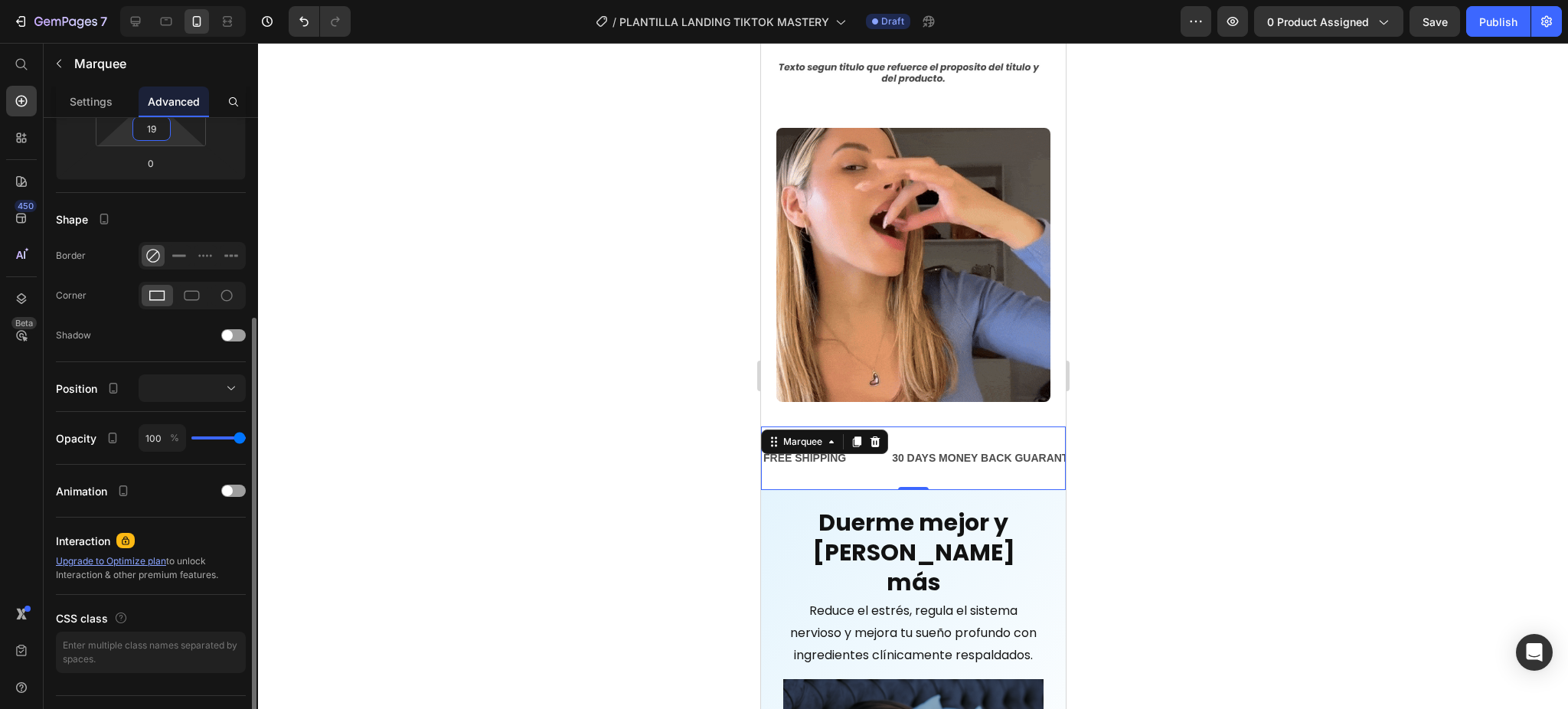 scroll, scrollTop: 0, scrollLeft: 0, axis: both 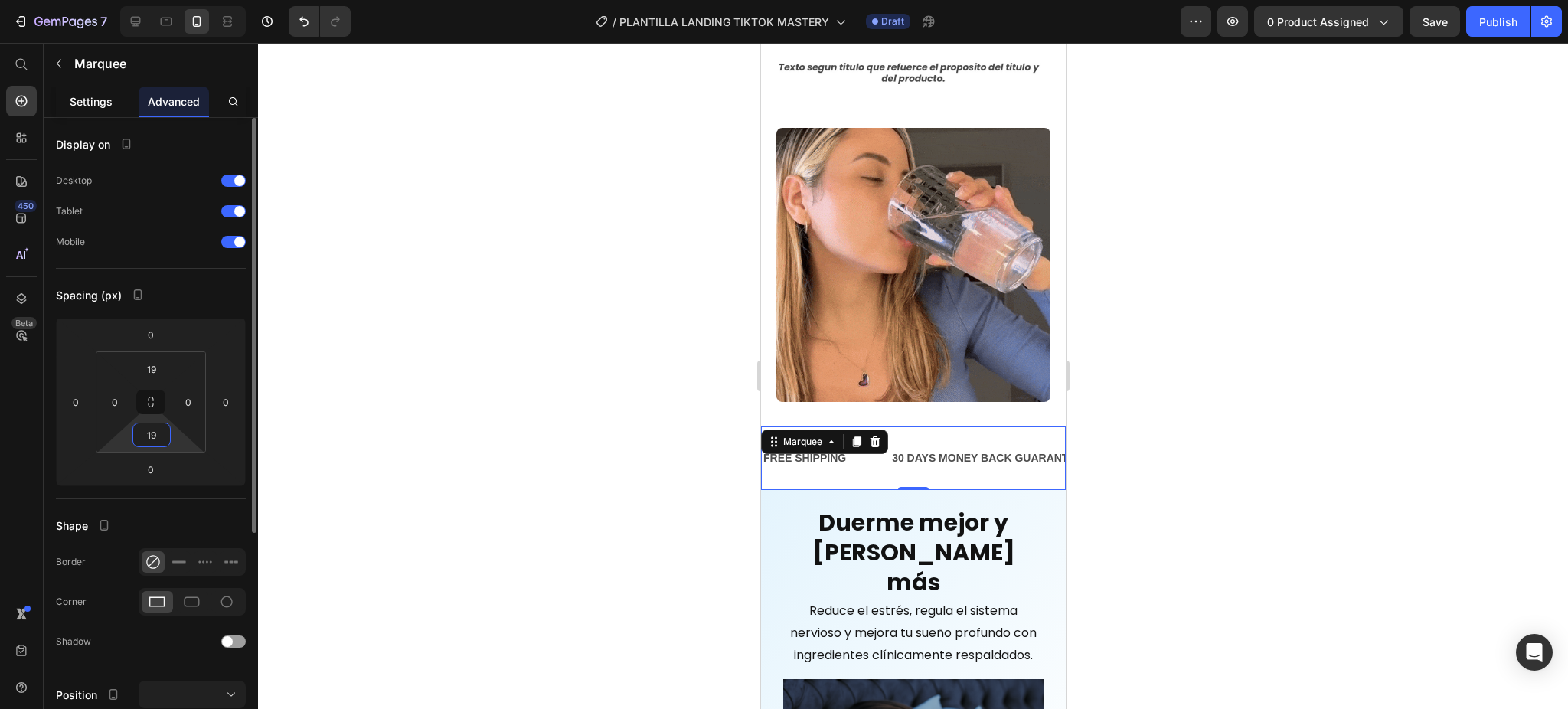 click on "Settings" at bounding box center (91, 101) 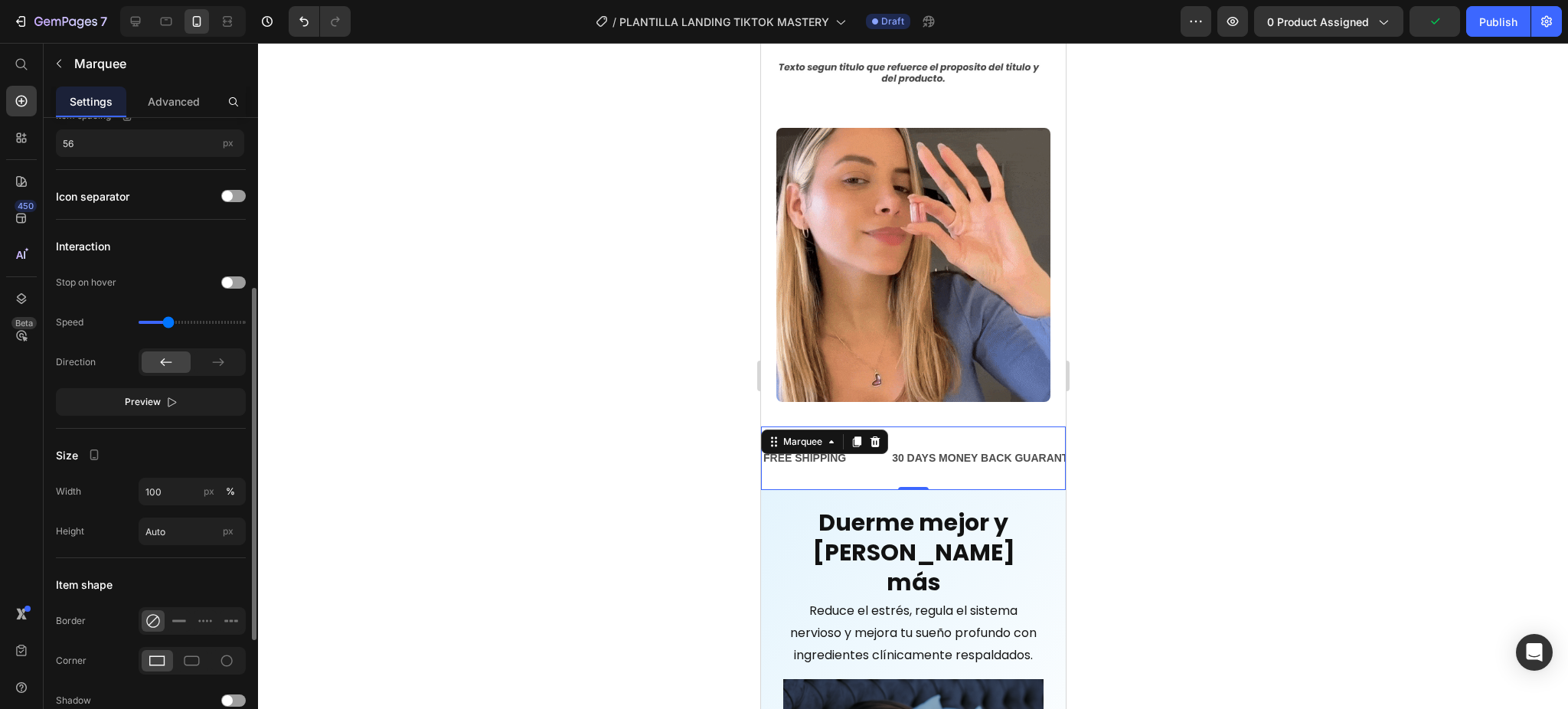 scroll, scrollTop: 511, scrollLeft: 0, axis: vertical 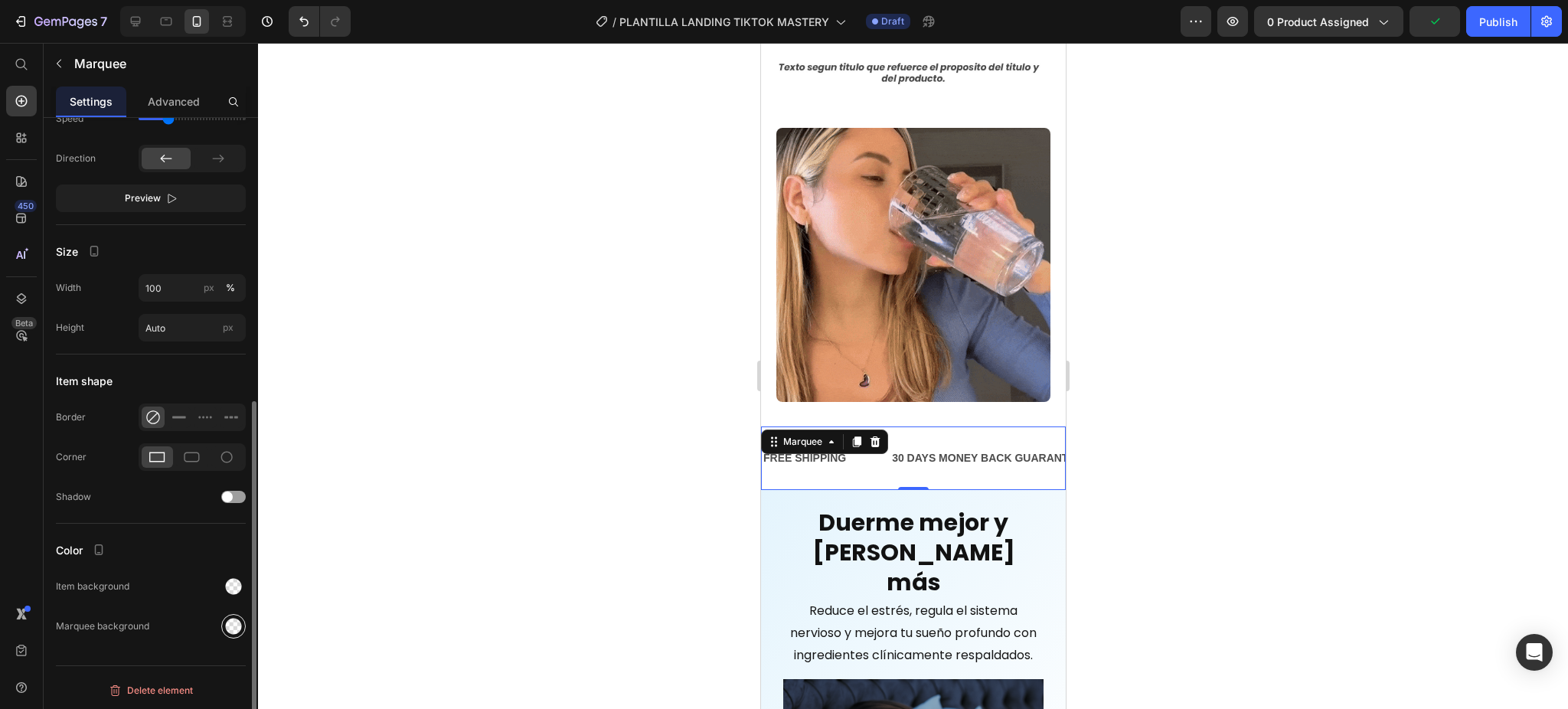click at bounding box center (234, 626) 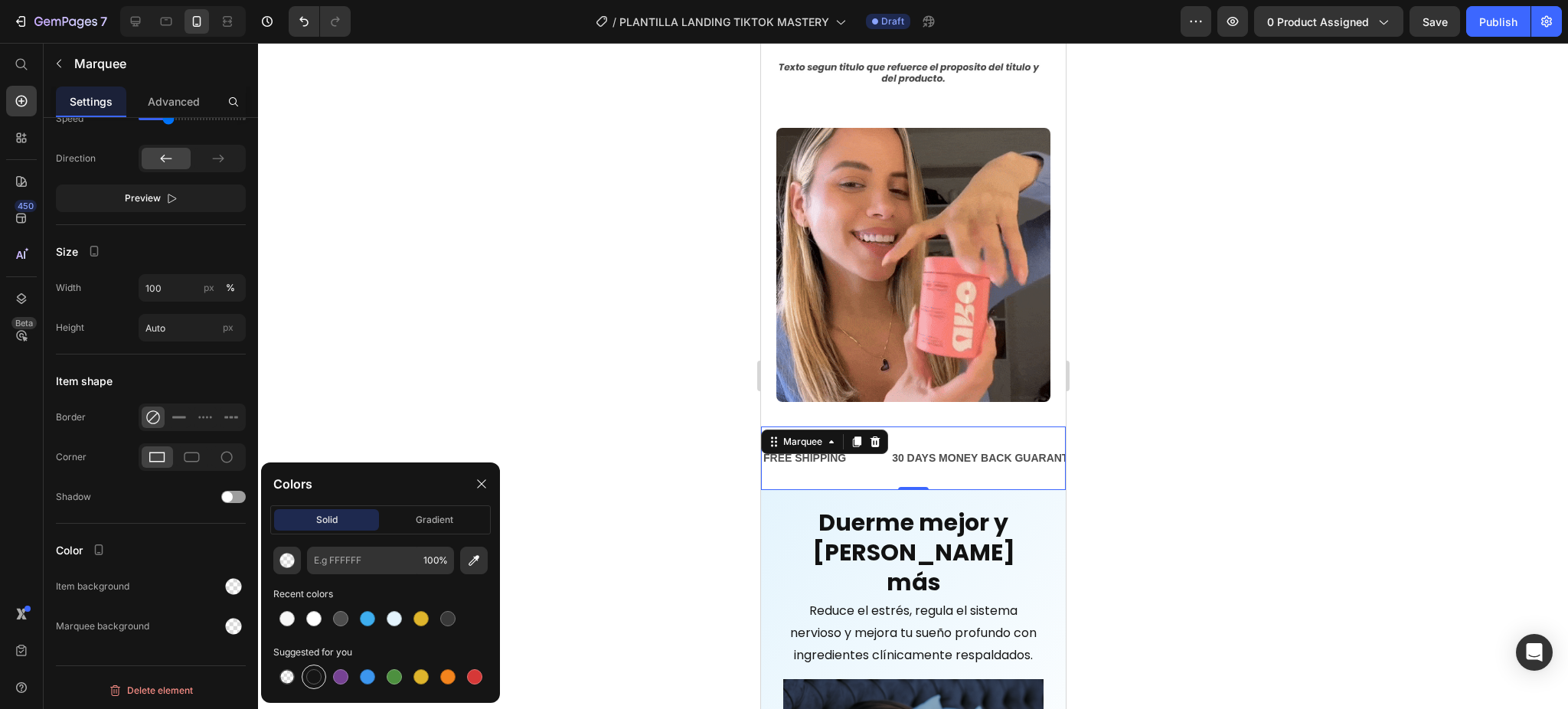 click at bounding box center [314, 677] 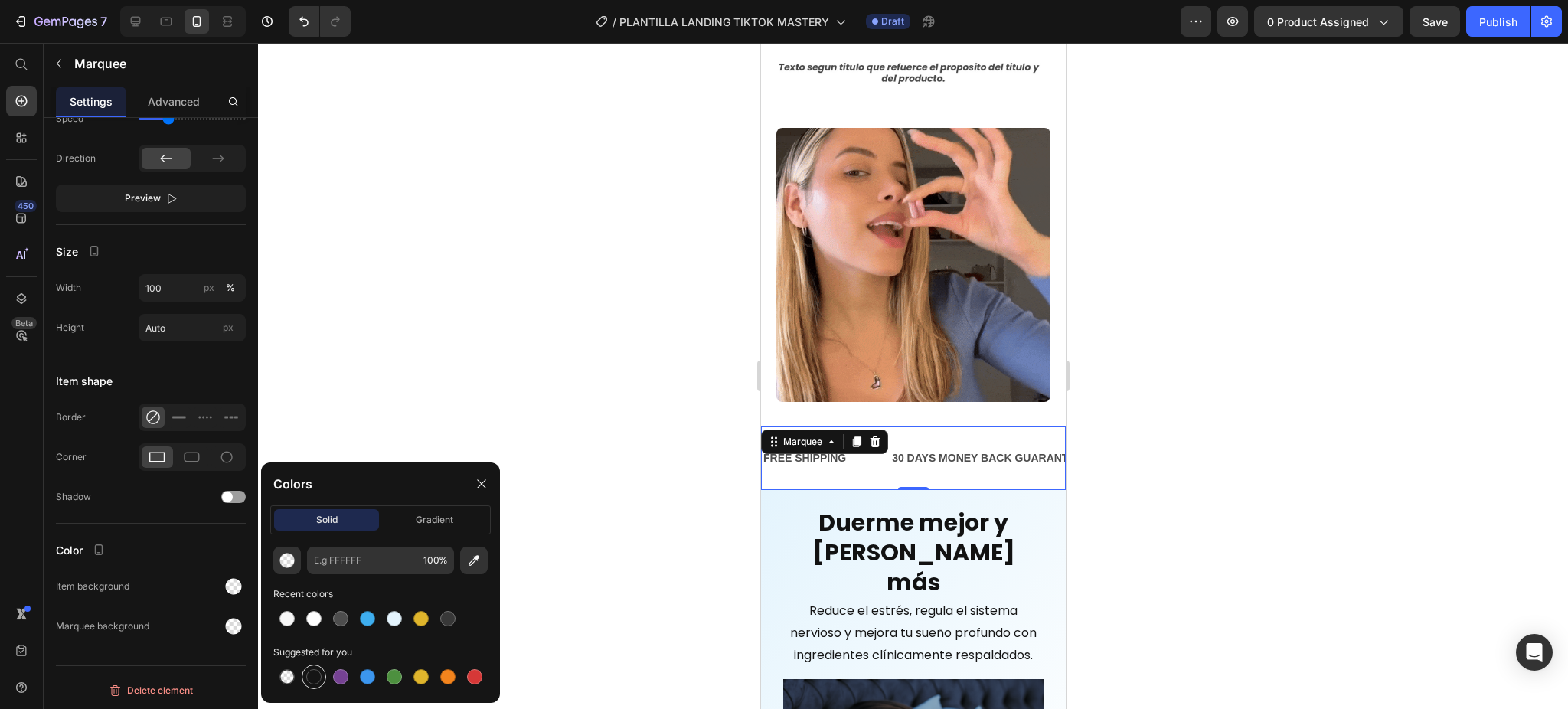 type on "151515" 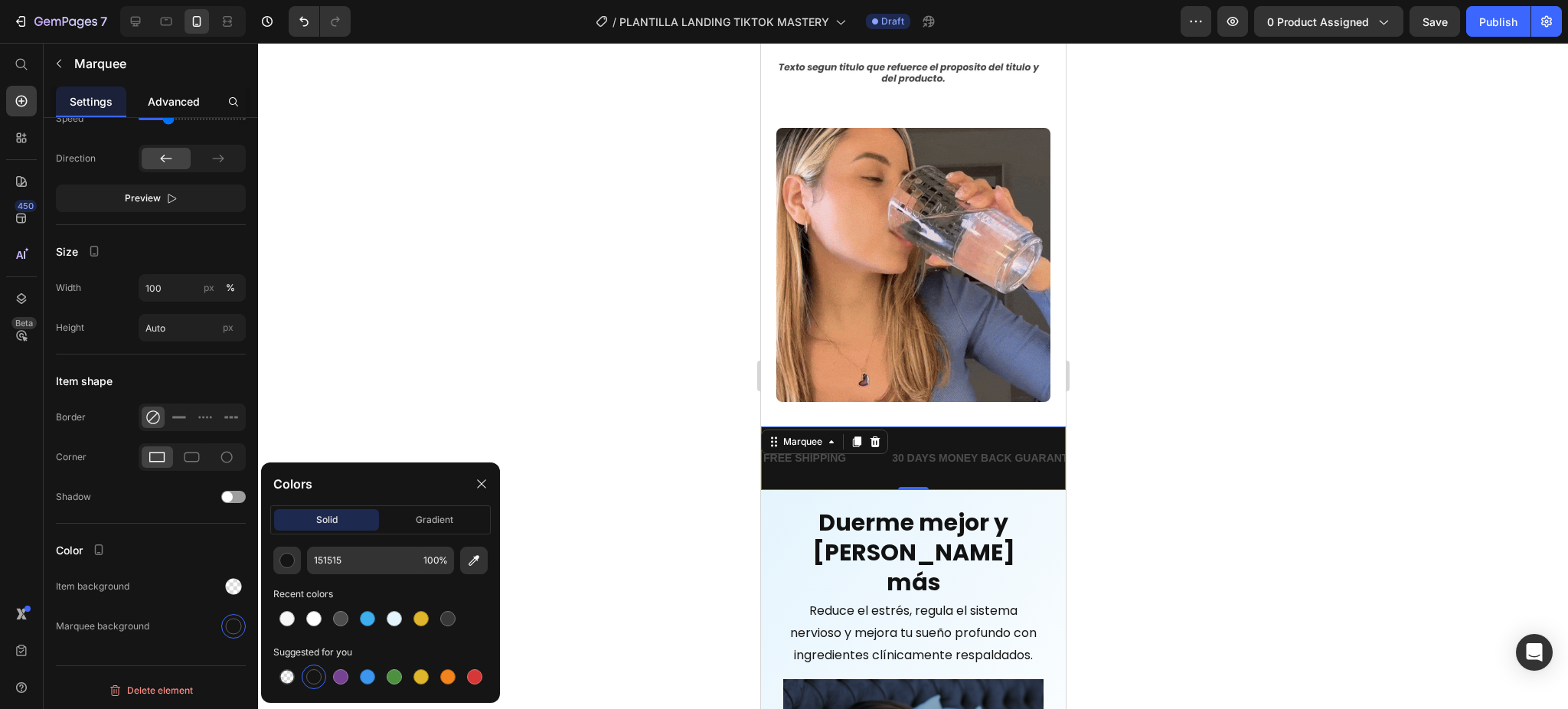 click on "Advanced" 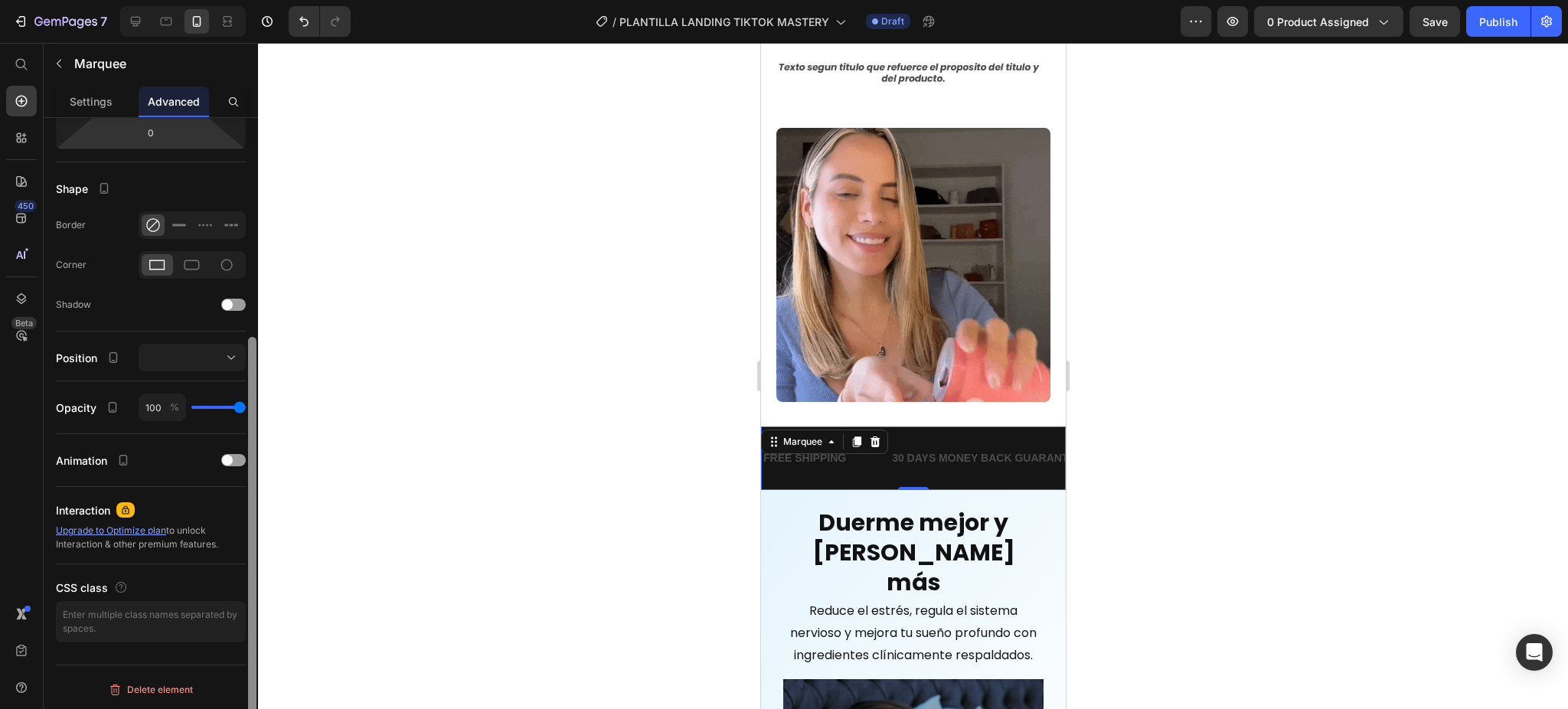 scroll, scrollTop: 0, scrollLeft: 0, axis: both 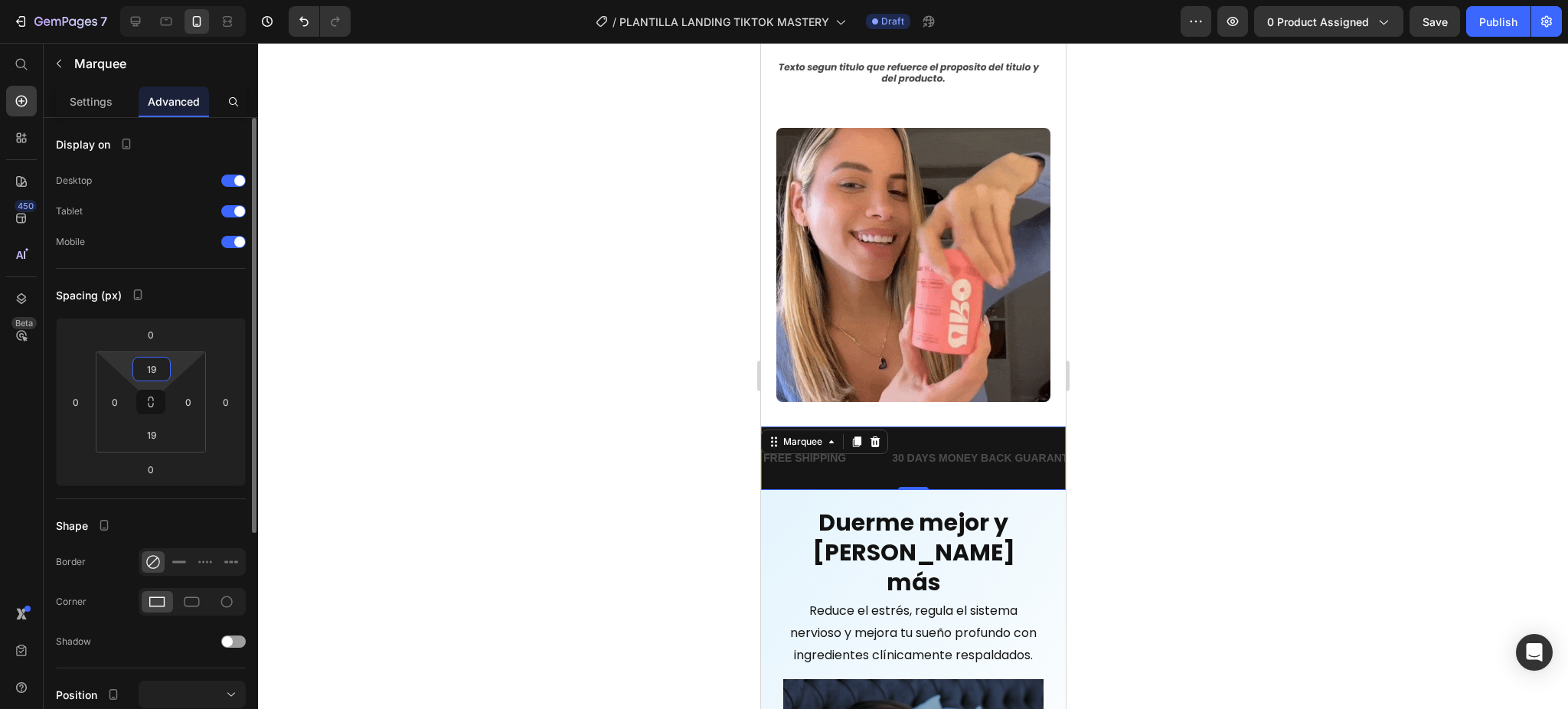 click on "19" at bounding box center (152, 369) 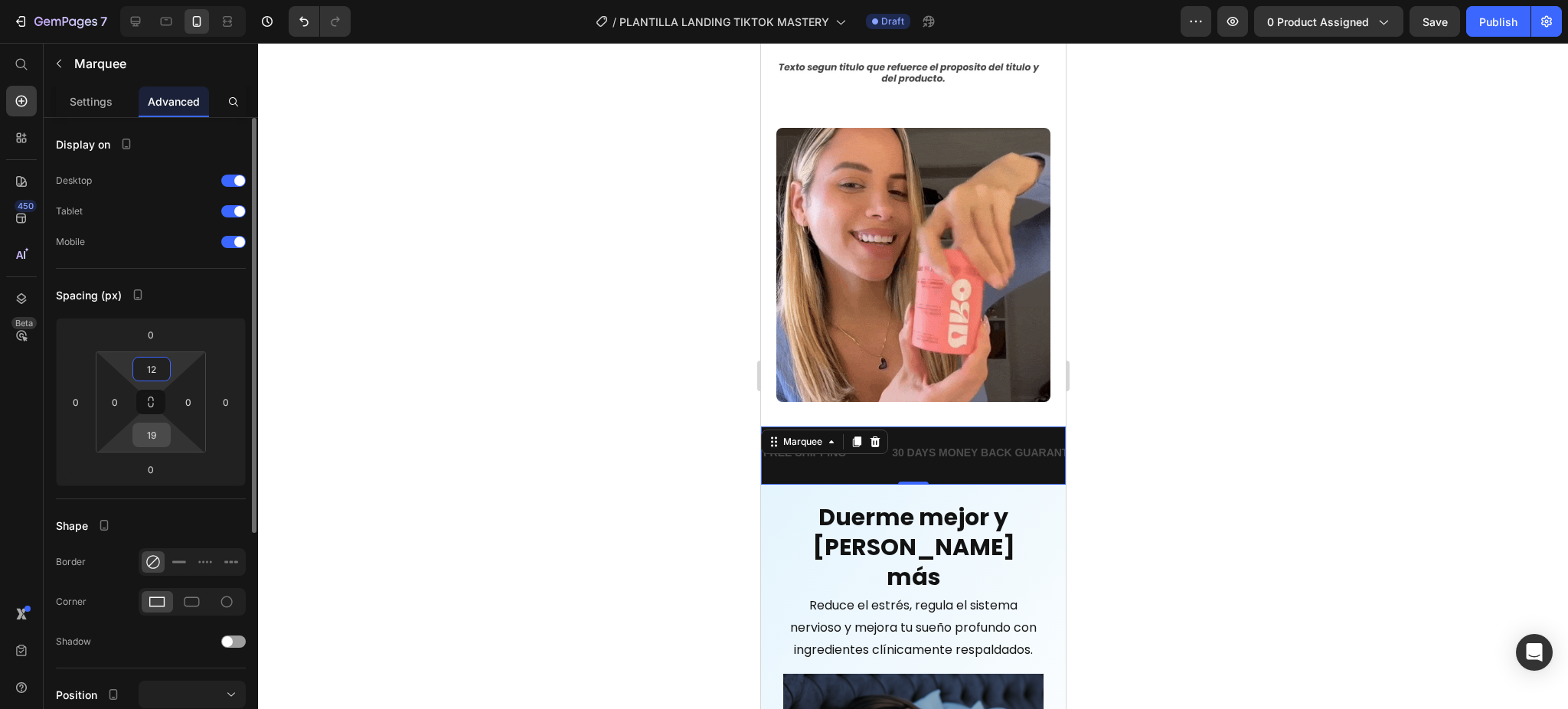 type on "12" 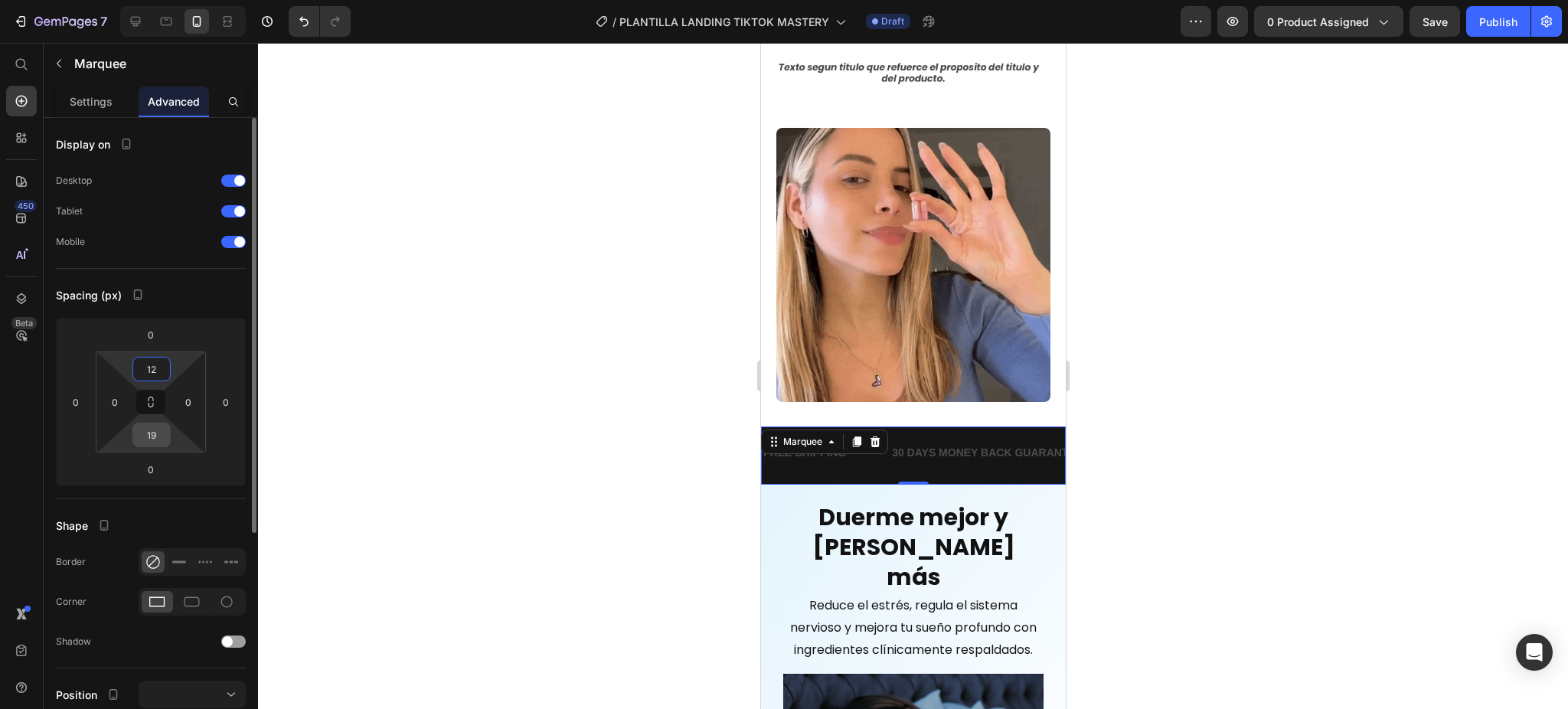 click on "19" at bounding box center (152, 435) 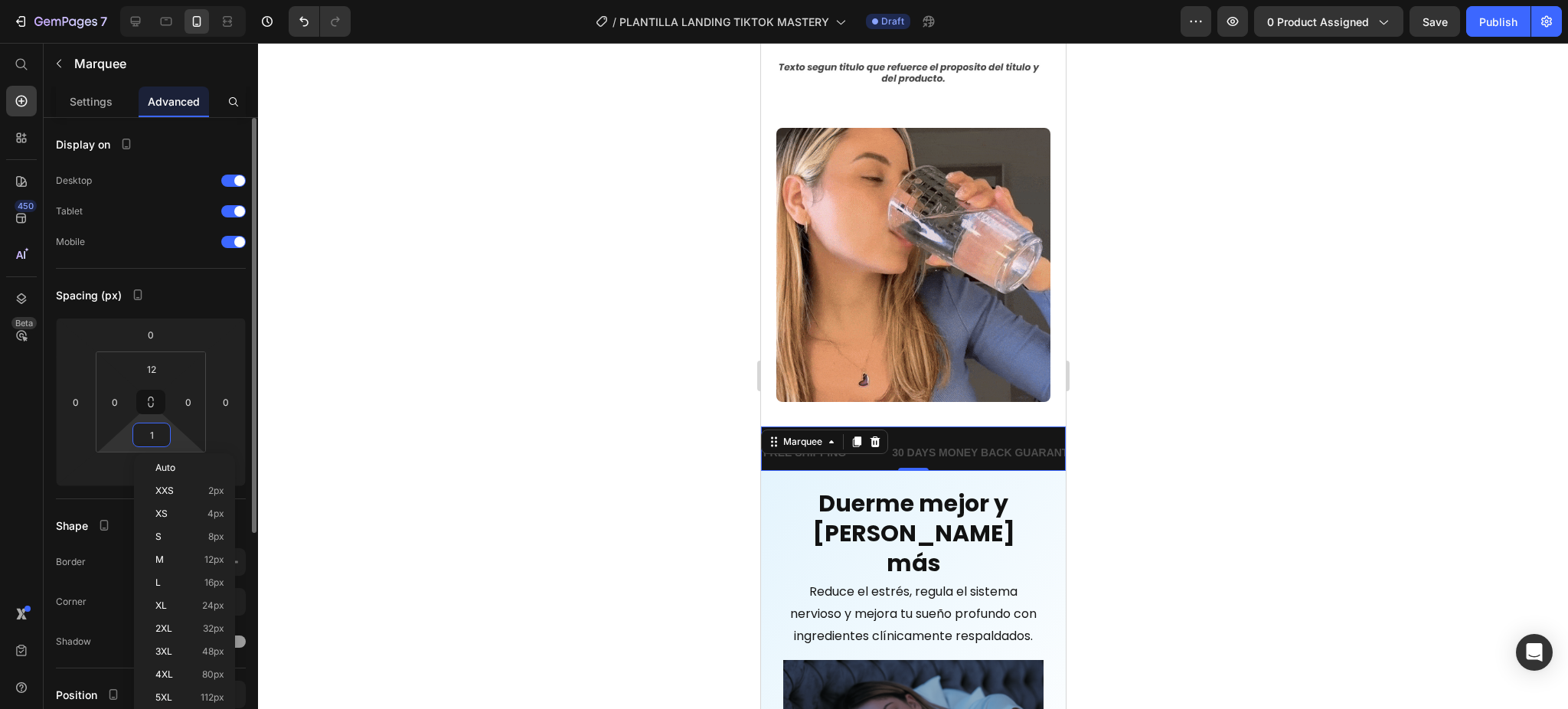 type on "12" 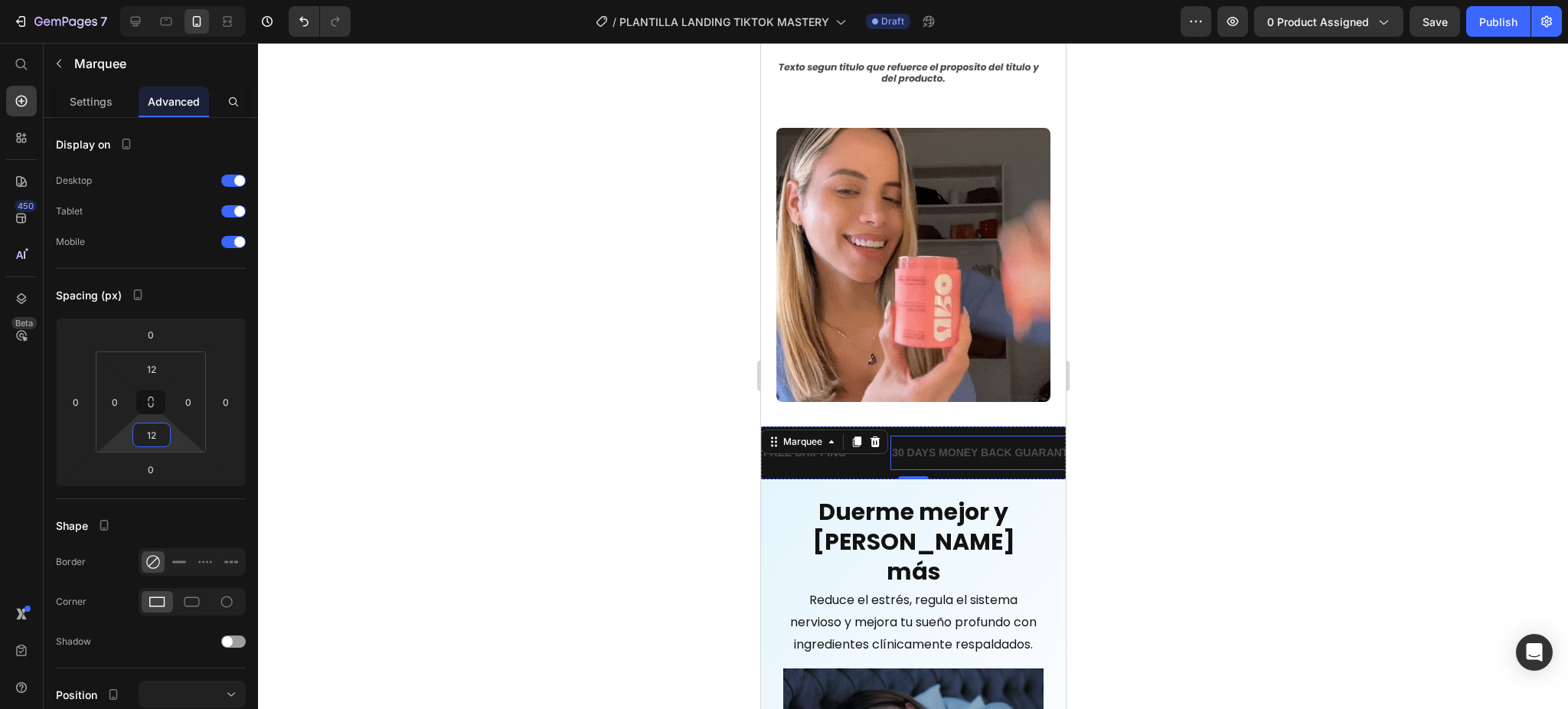 click on "30 DAYS MONEY BACK GUARANTEE" at bounding box center [986, 453] 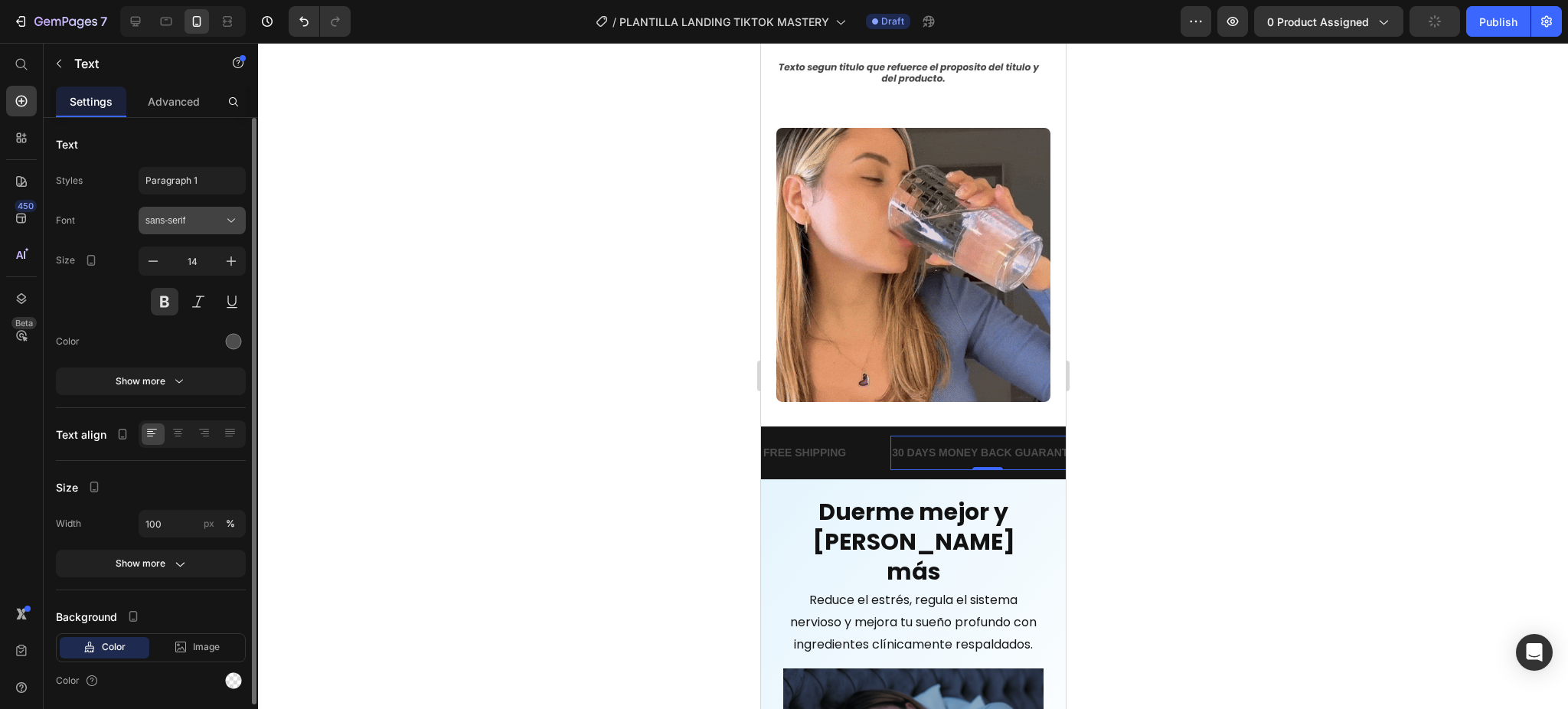 click on "sans-serif" at bounding box center (185, 221) 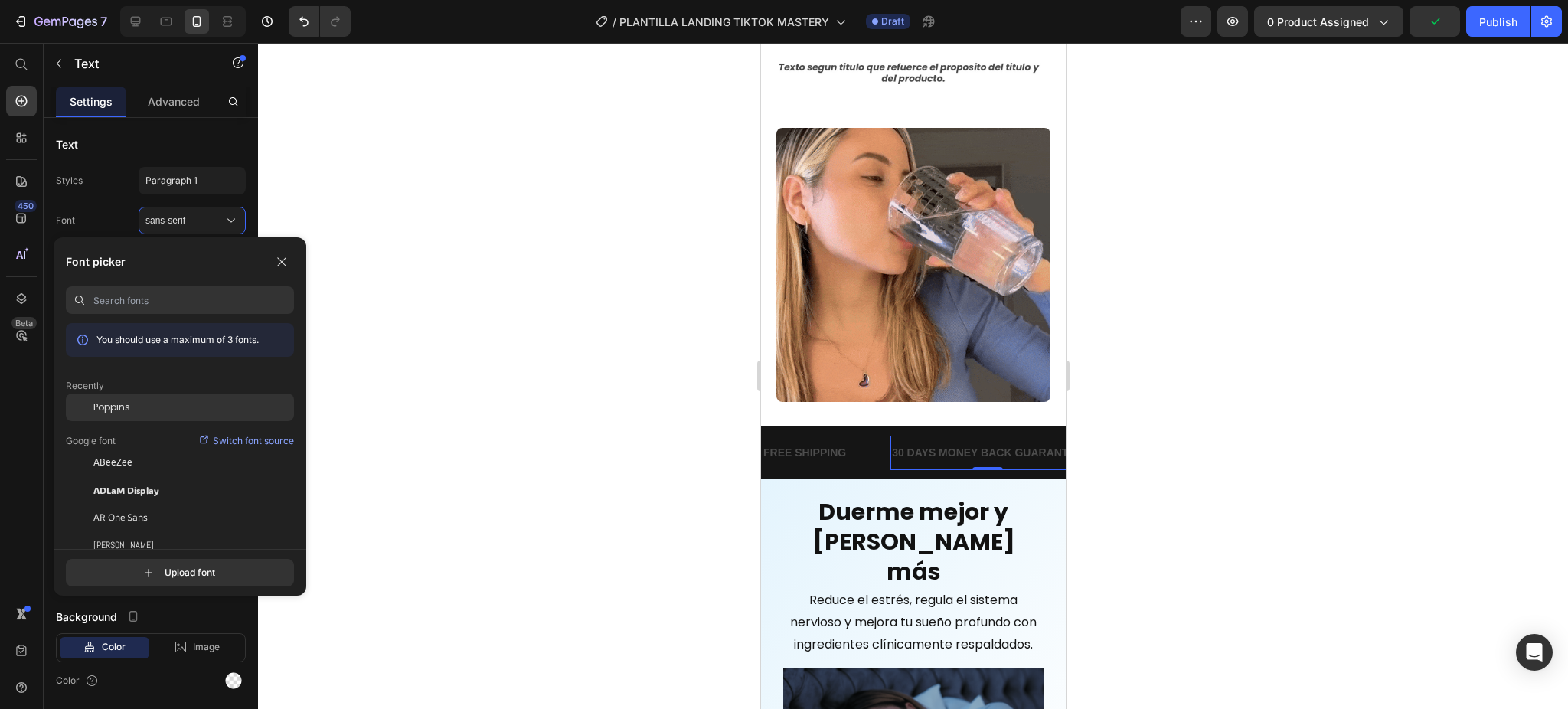 click on "Poppins" at bounding box center [112, 407] 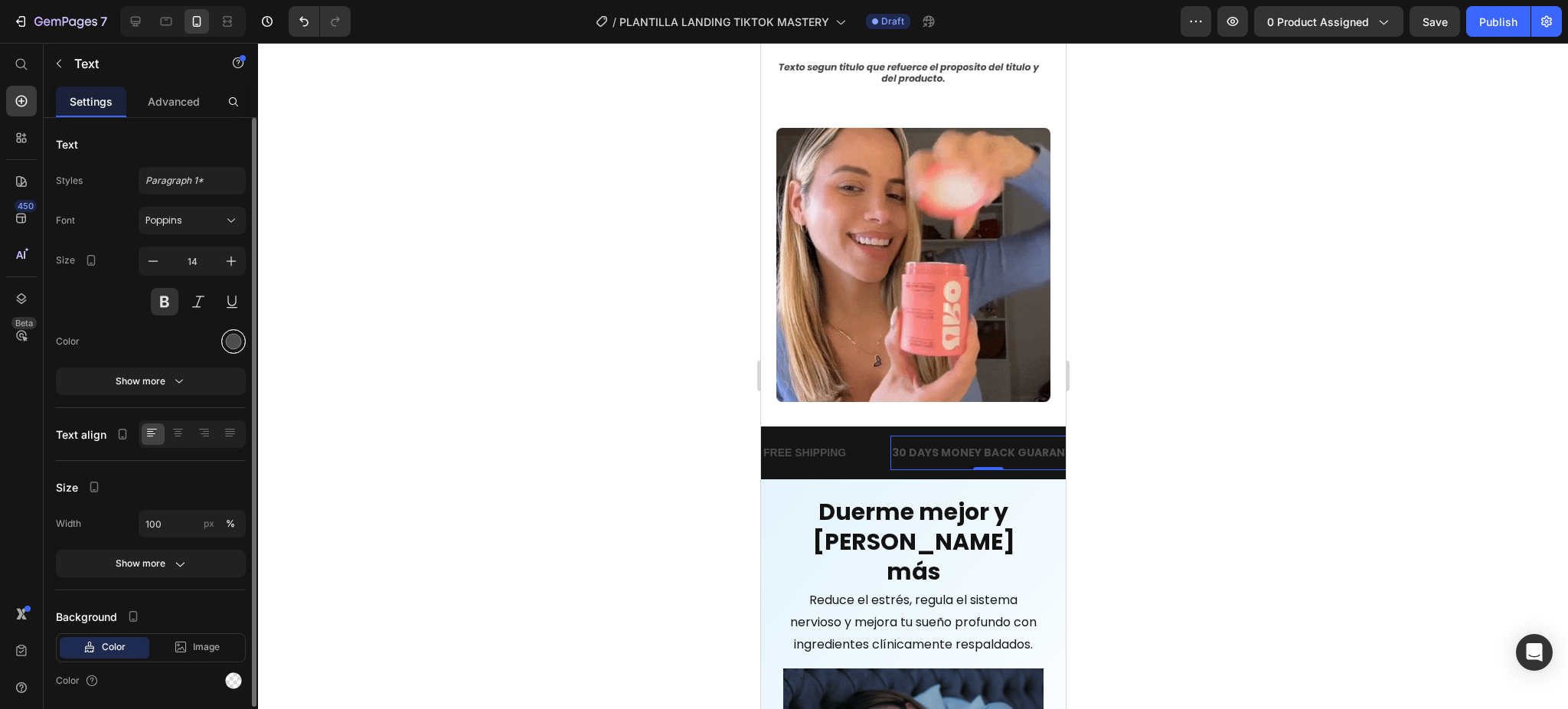 click at bounding box center [234, 341] 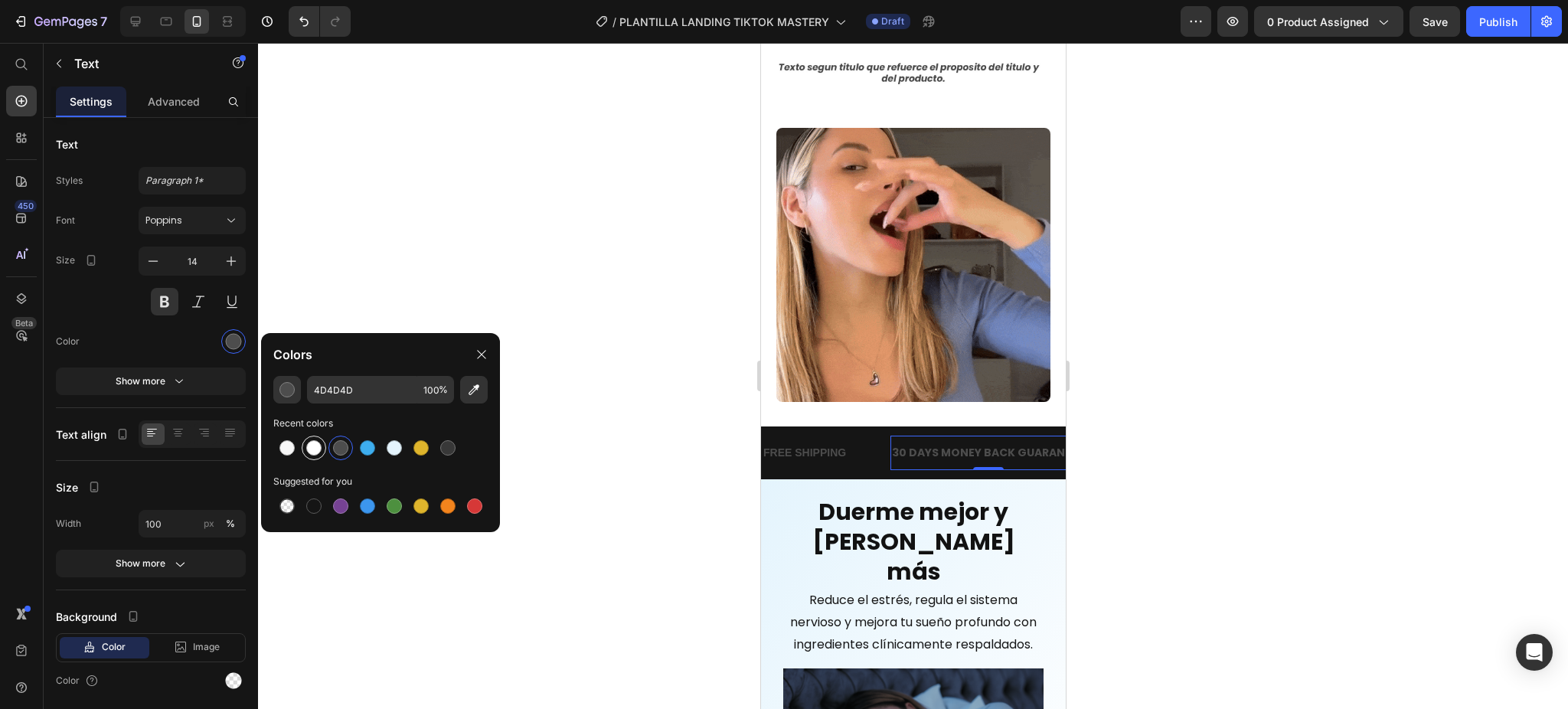 click at bounding box center (314, 448) 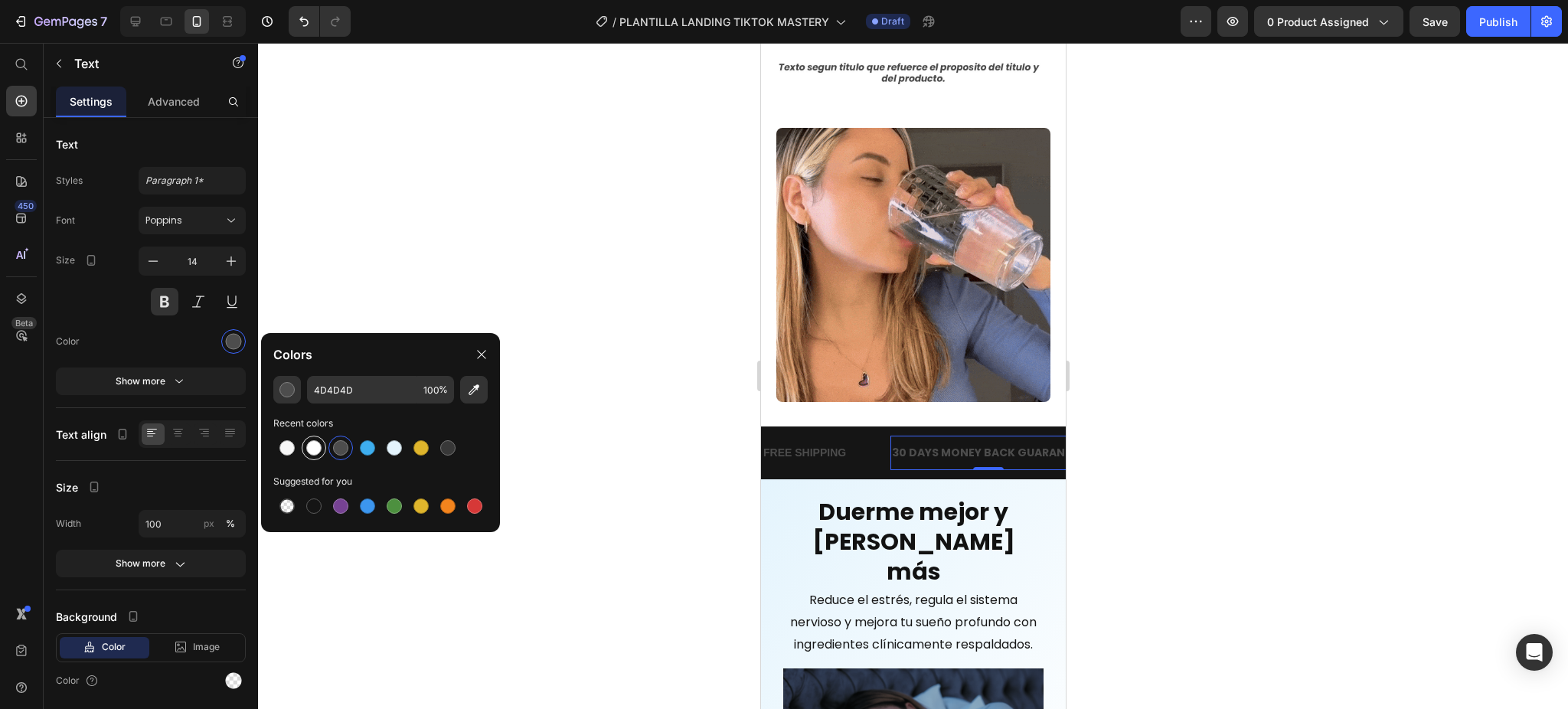 type on "FFFFFF" 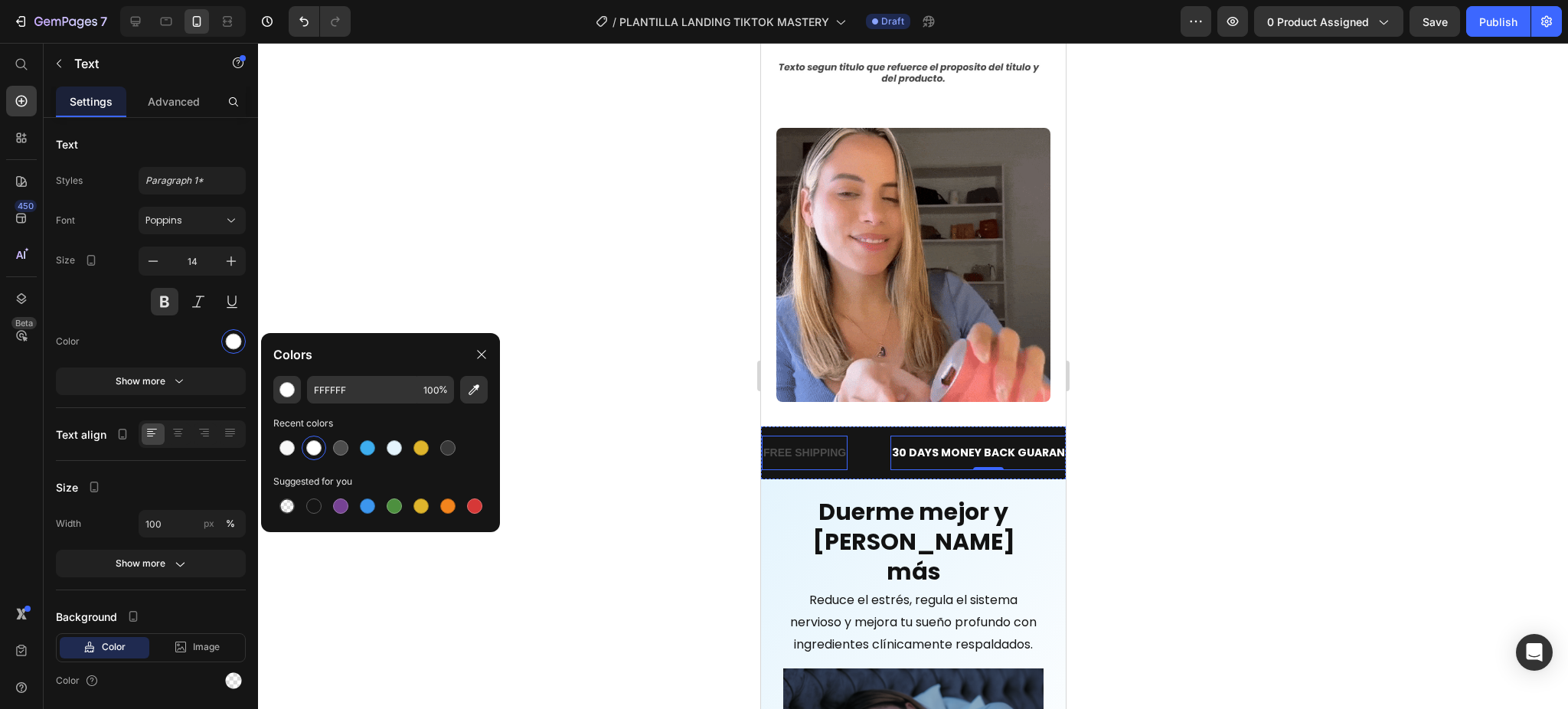 click on "FREE SHIPPING" at bounding box center (804, 453) 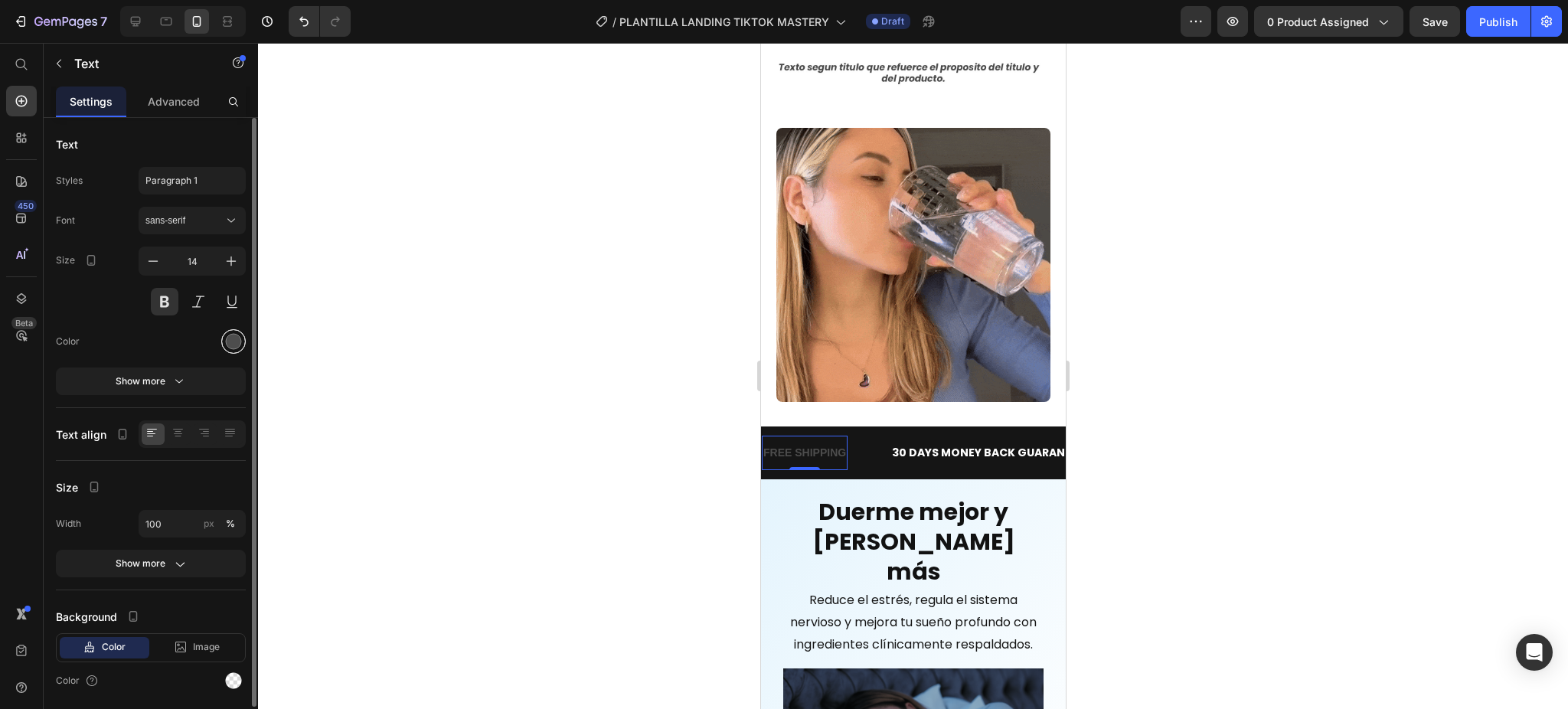 click at bounding box center (234, 341) 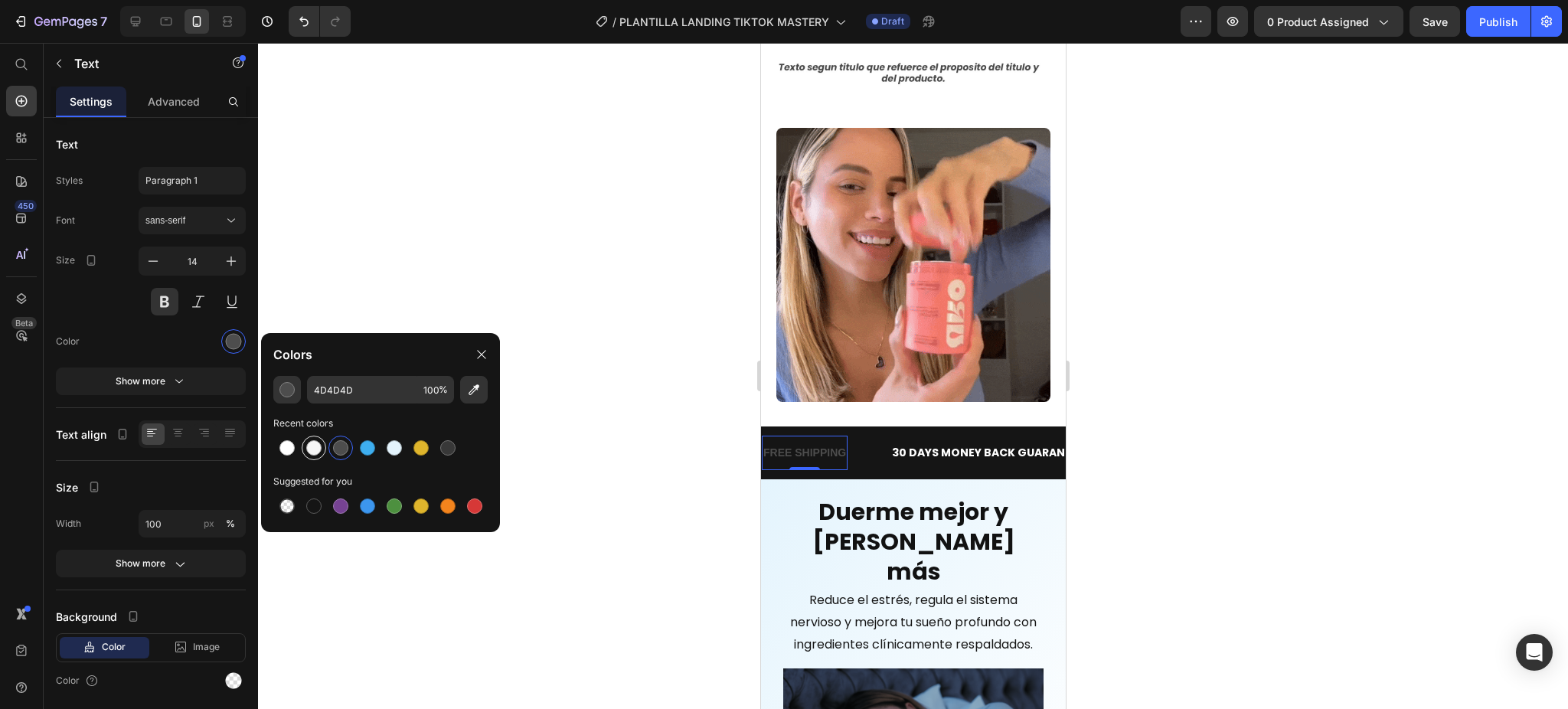 click at bounding box center [314, 448] 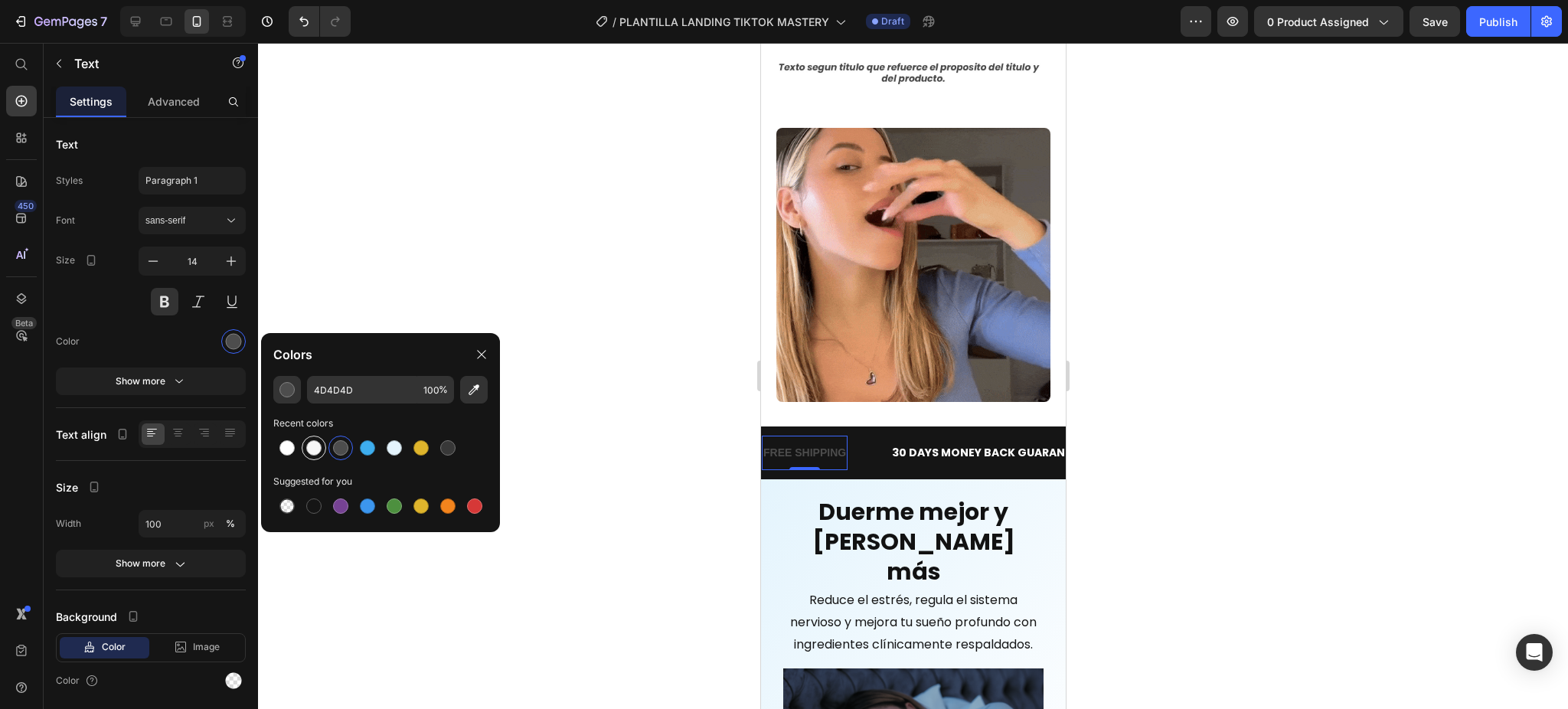 type on "F7F7F7" 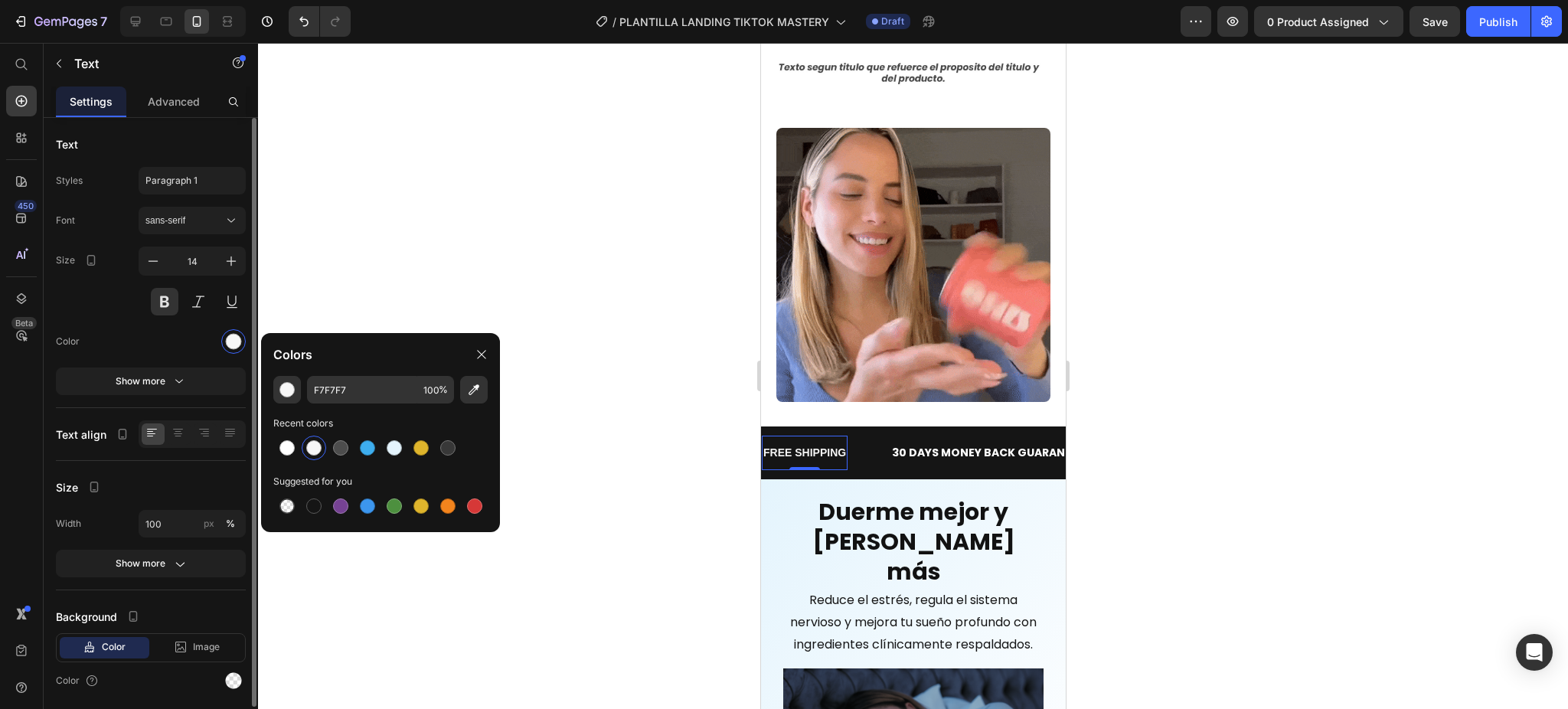 click on "Styles Paragraph 1 Font sans-serif Size 14 Color Show more" 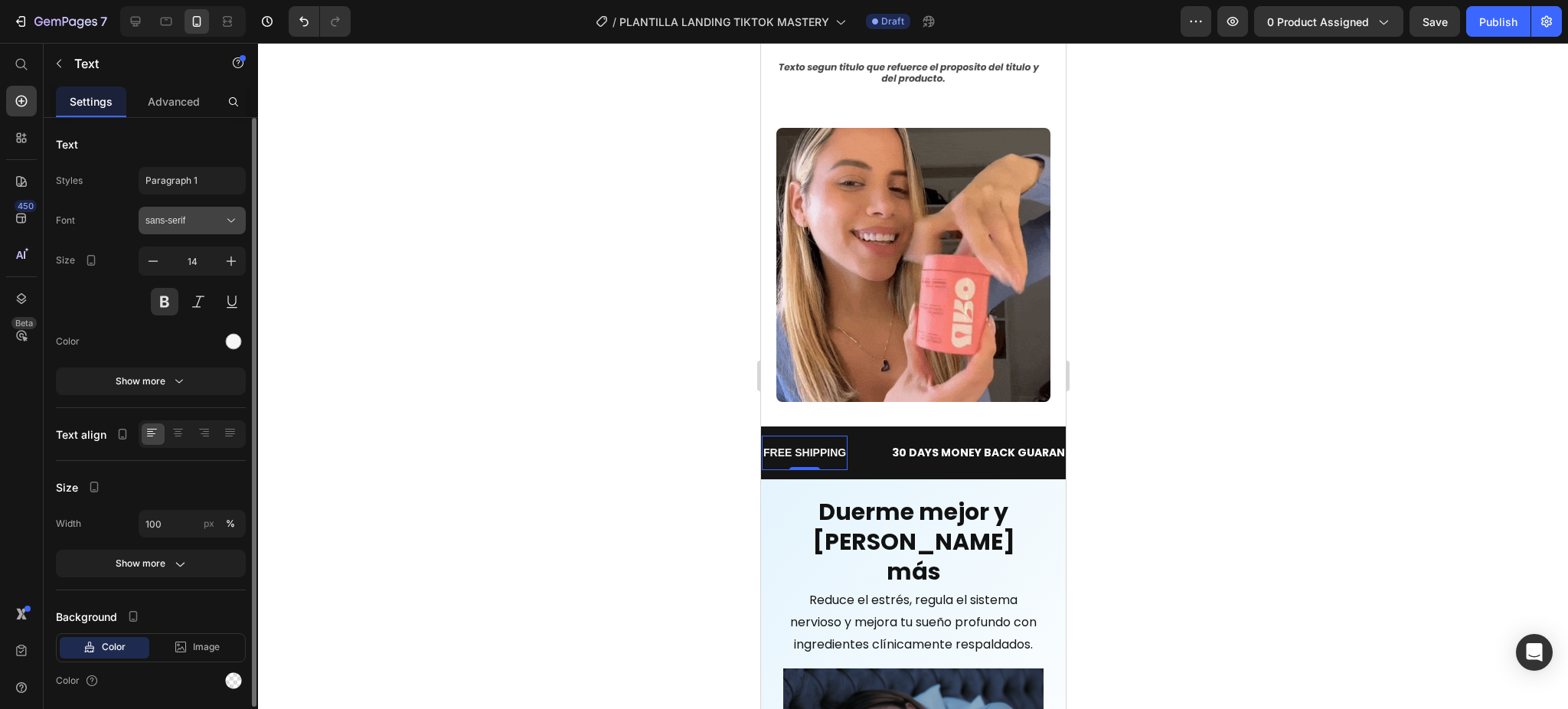 click on "sans-serif" at bounding box center [185, 221] 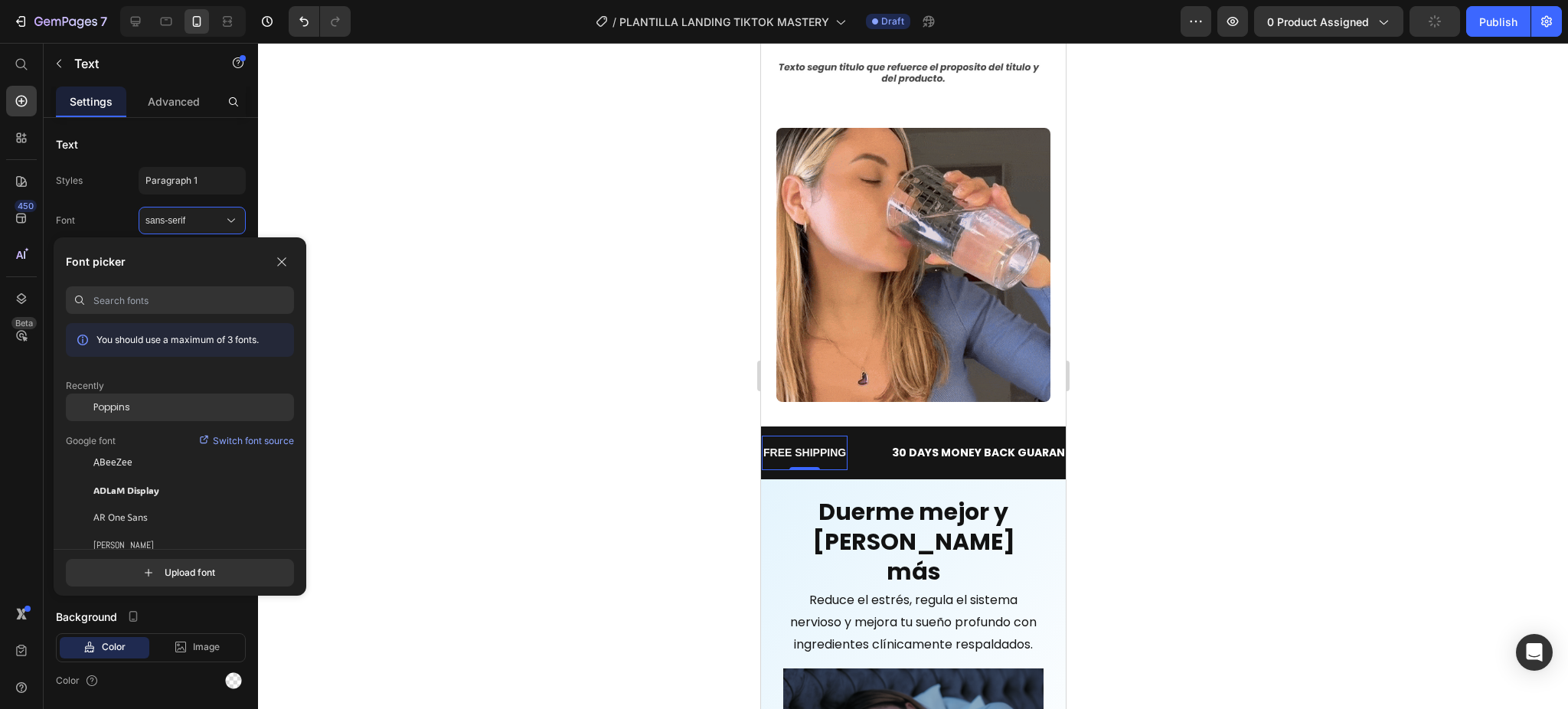 click on "Poppins" 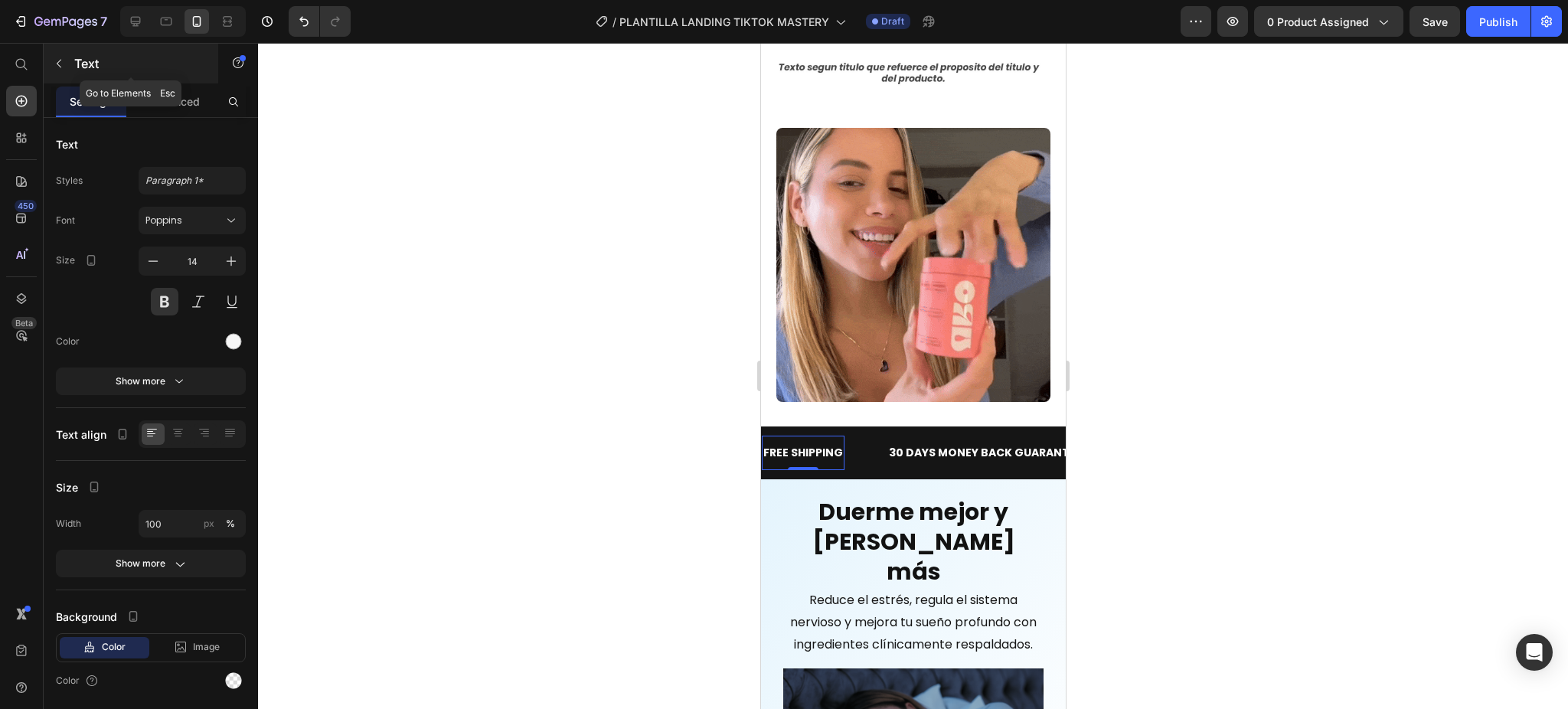 click 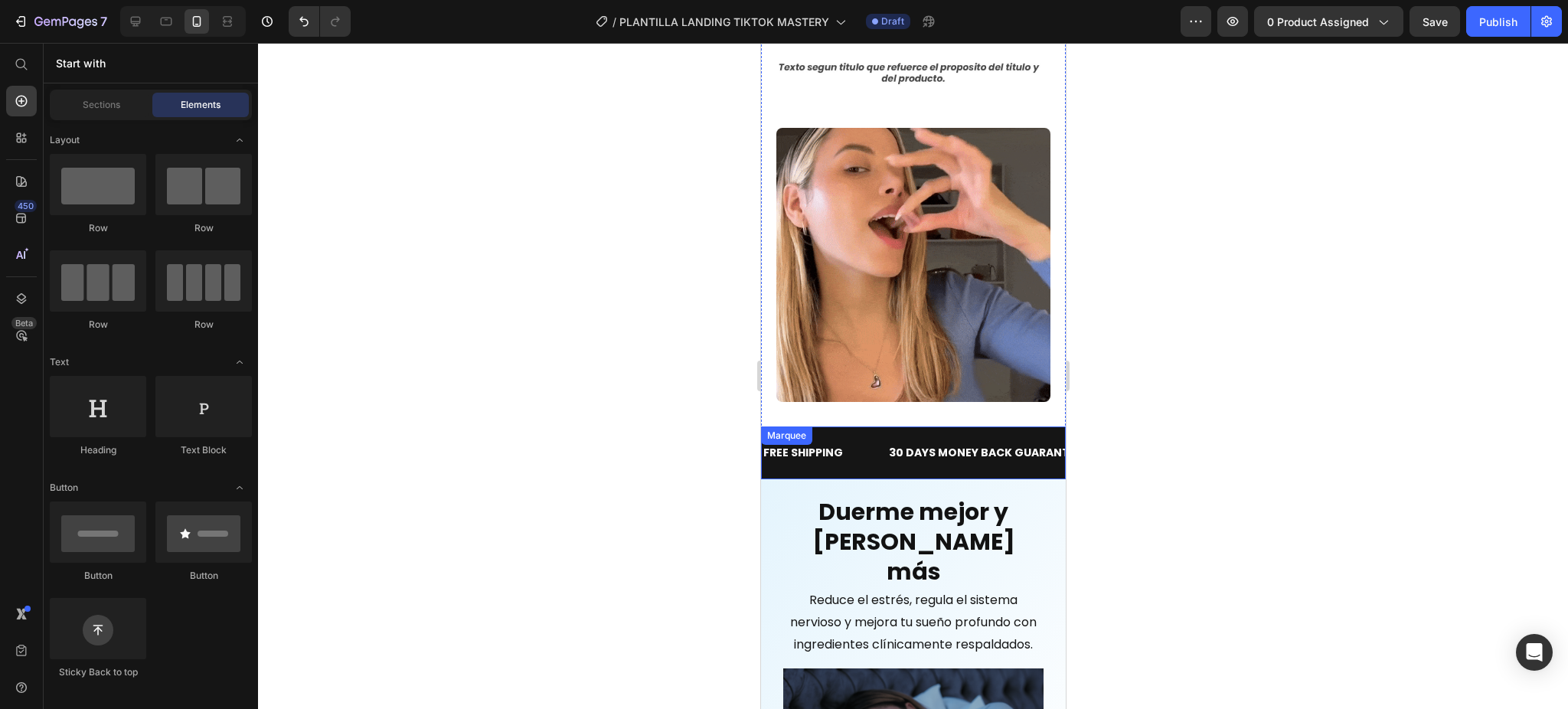 click on "FREE SHIPPING Text" at bounding box center [824, 453] 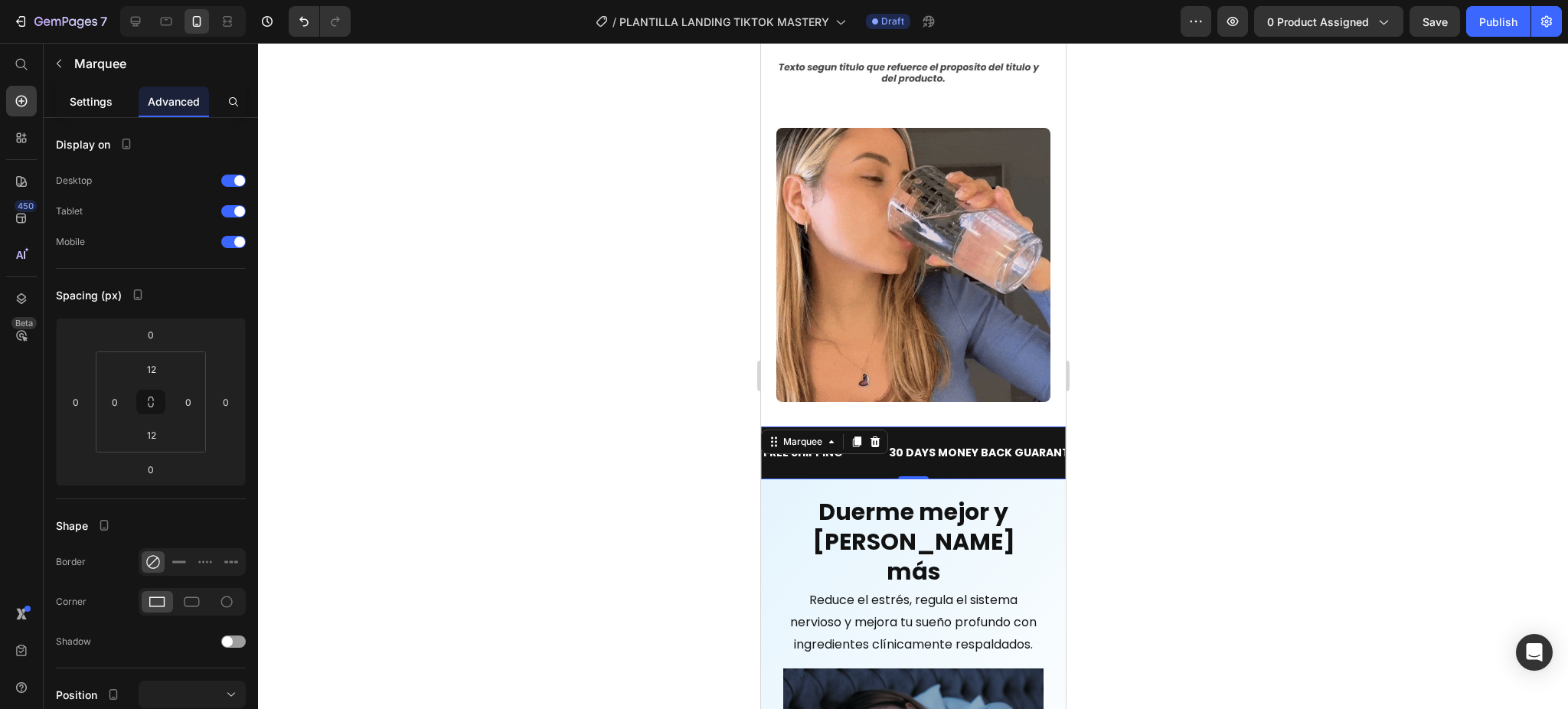 click on "Settings" at bounding box center [91, 101] 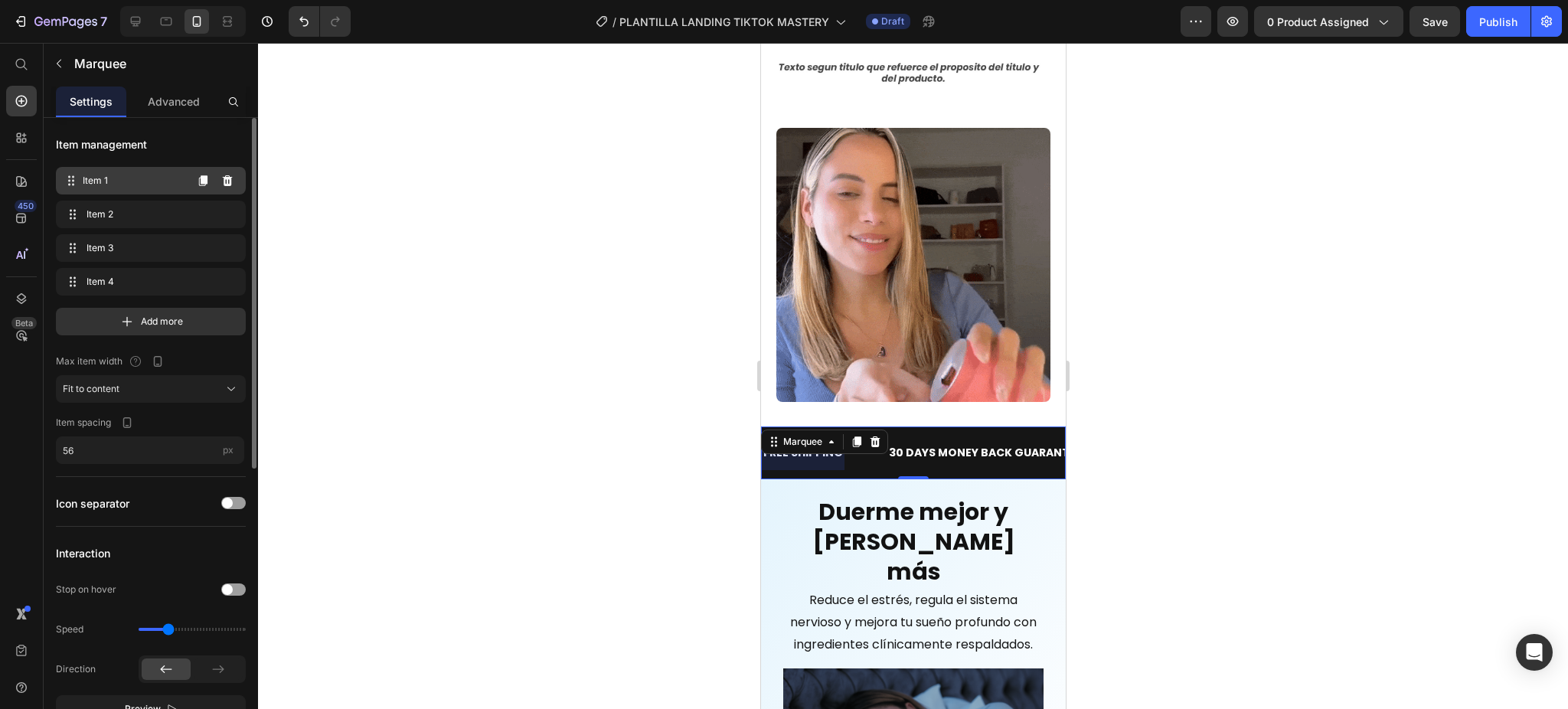 click on "Item 1" at bounding box center (133, 181) 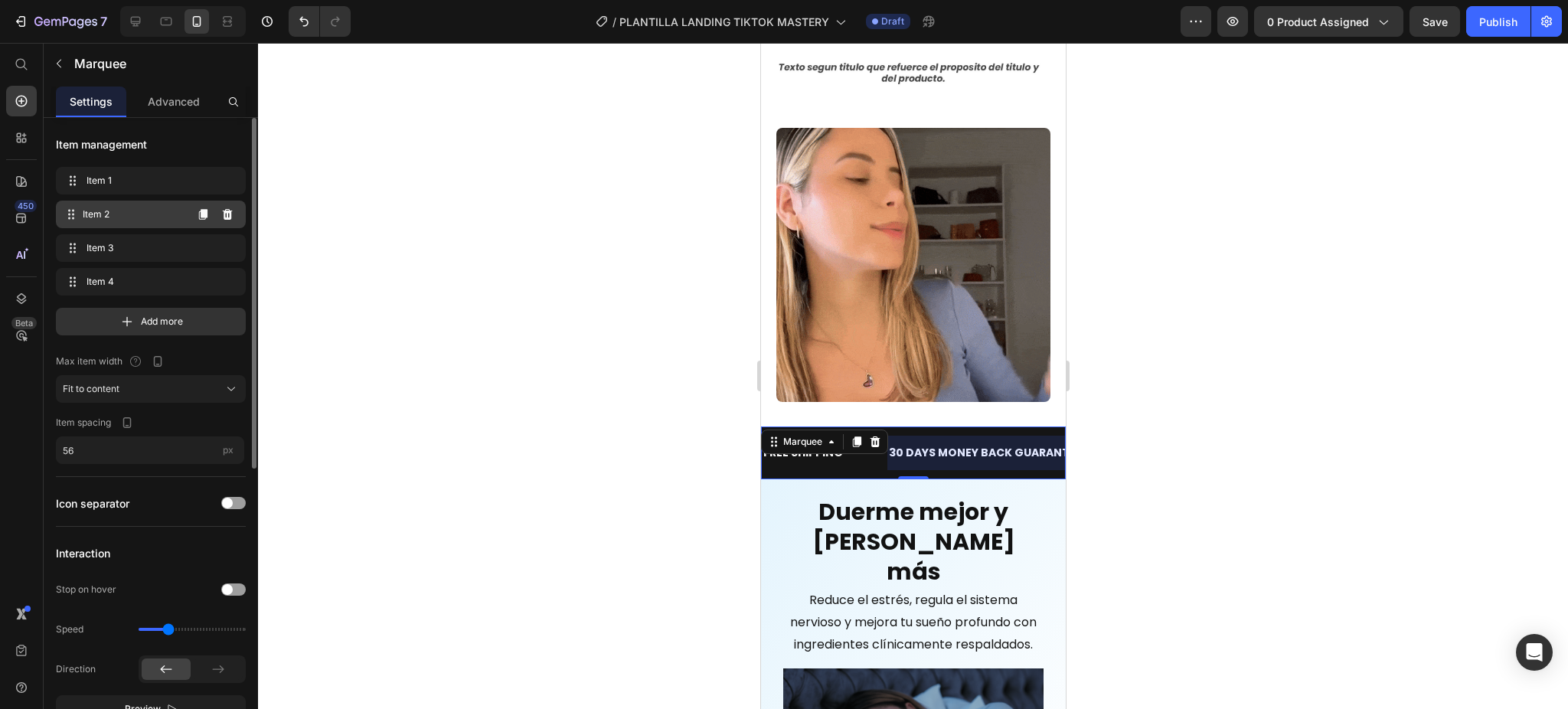 click on "Item 2" at bounding box center [133, 214] 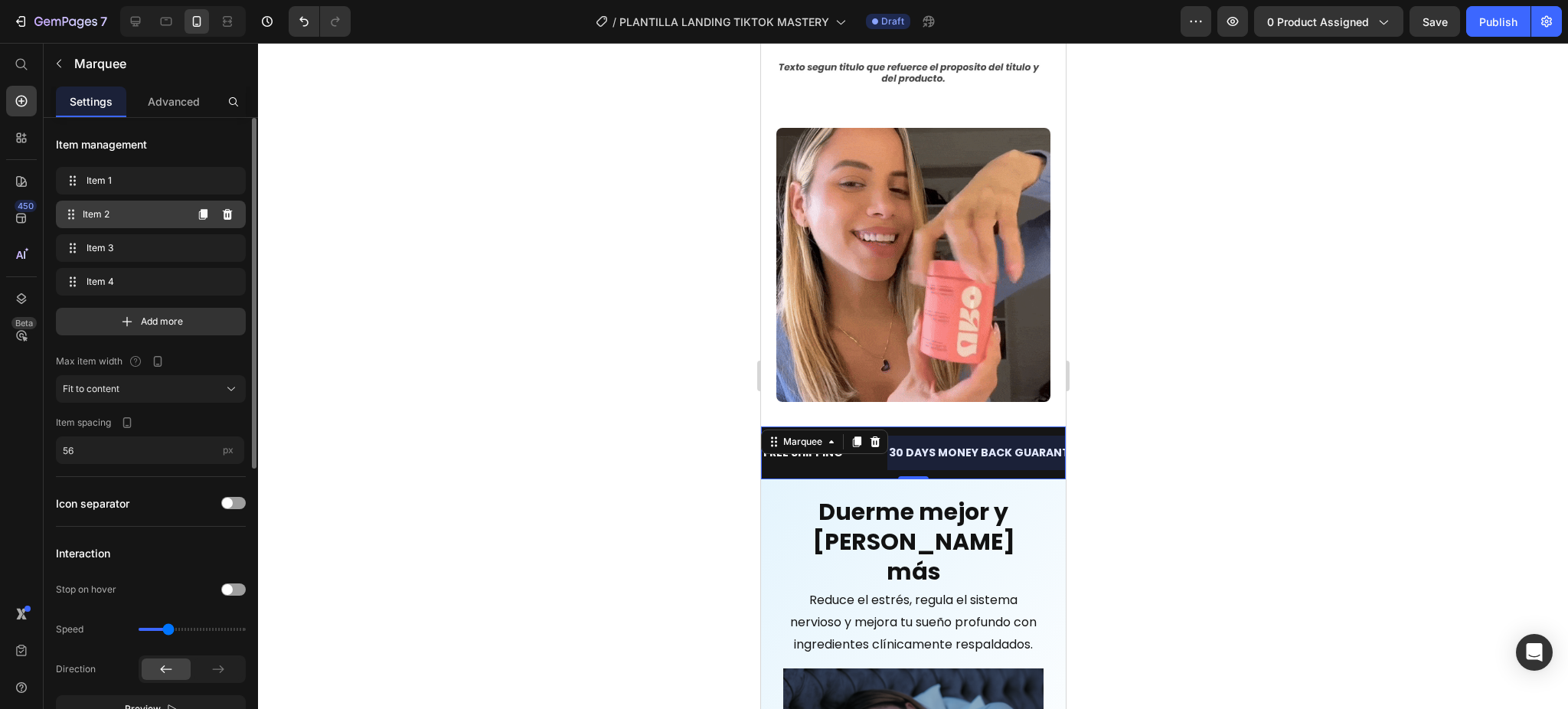 scroll, scrollTop: 0, scrollLeft: 74, axis: horizontal 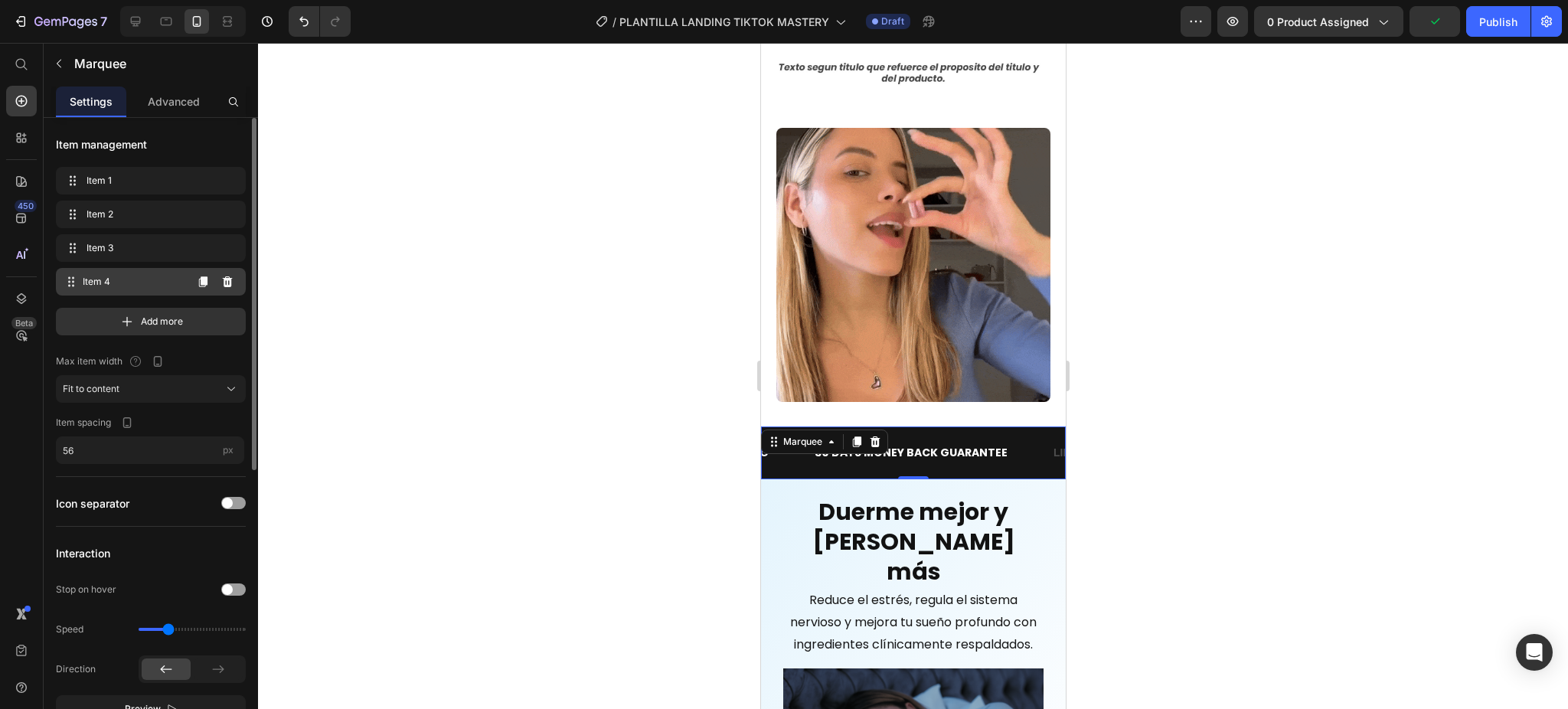 click on "Item 4" at bounding box center (133, 282) 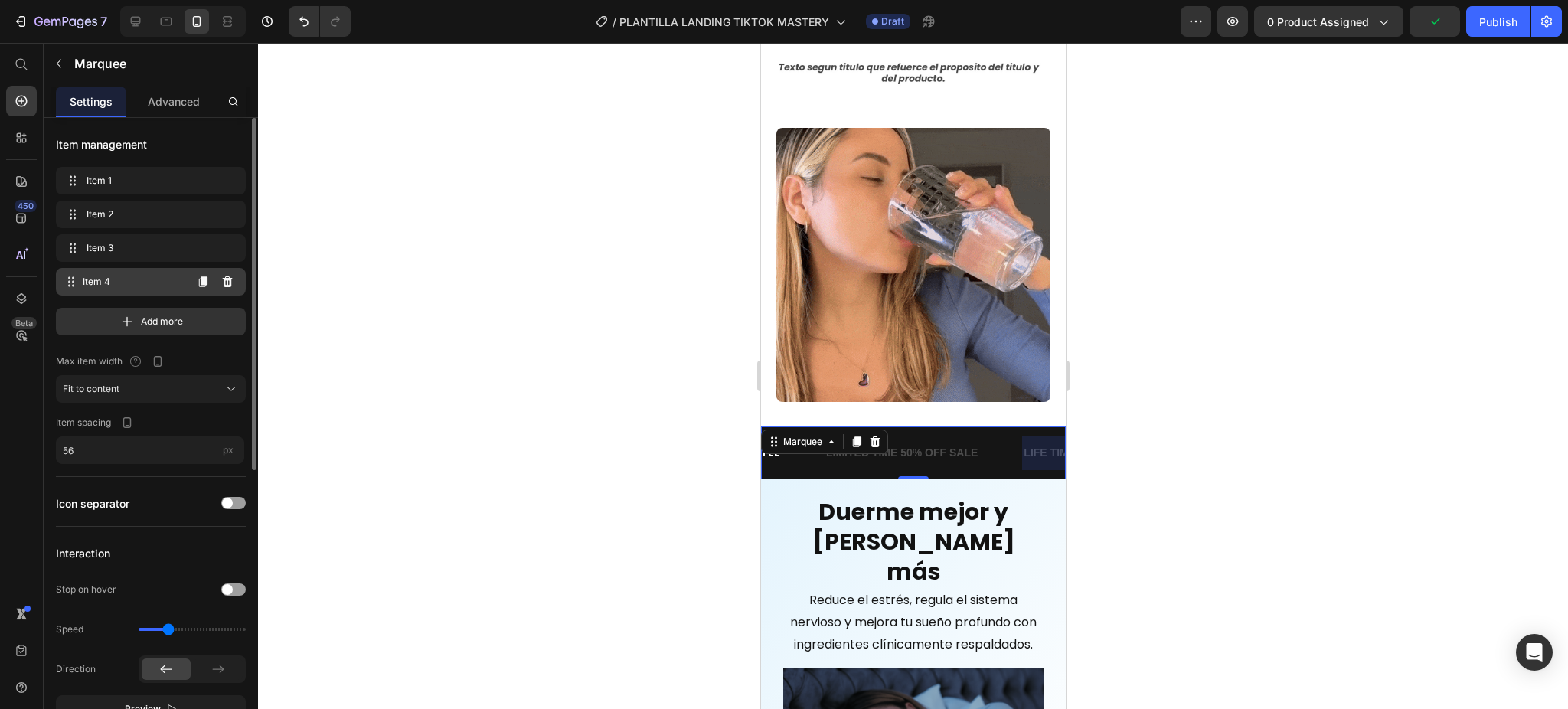 scroll, scrollTop: 0, scrollLeft: 469, axis: horizontal 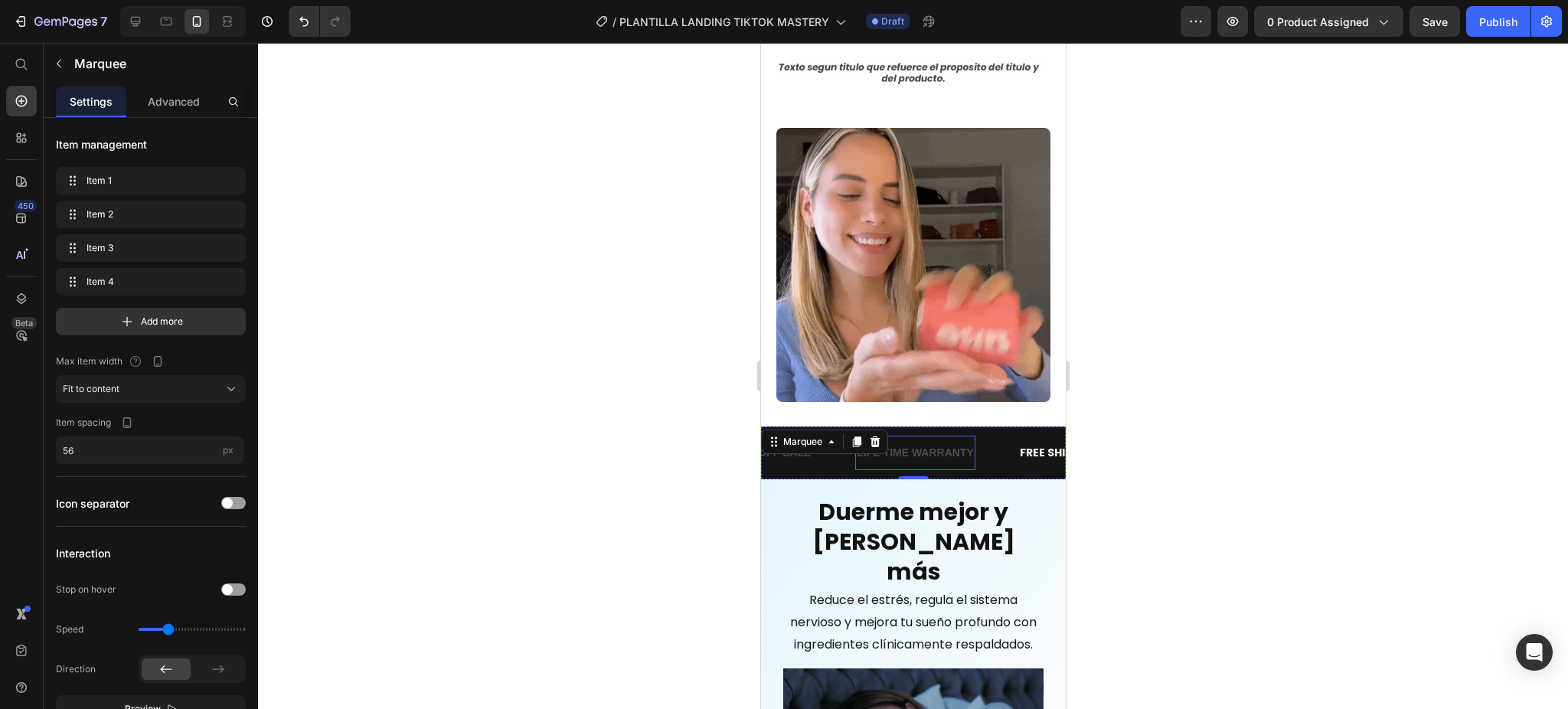 click on "LIFE TIME WARRANTY" at bounding box center (914, 453) 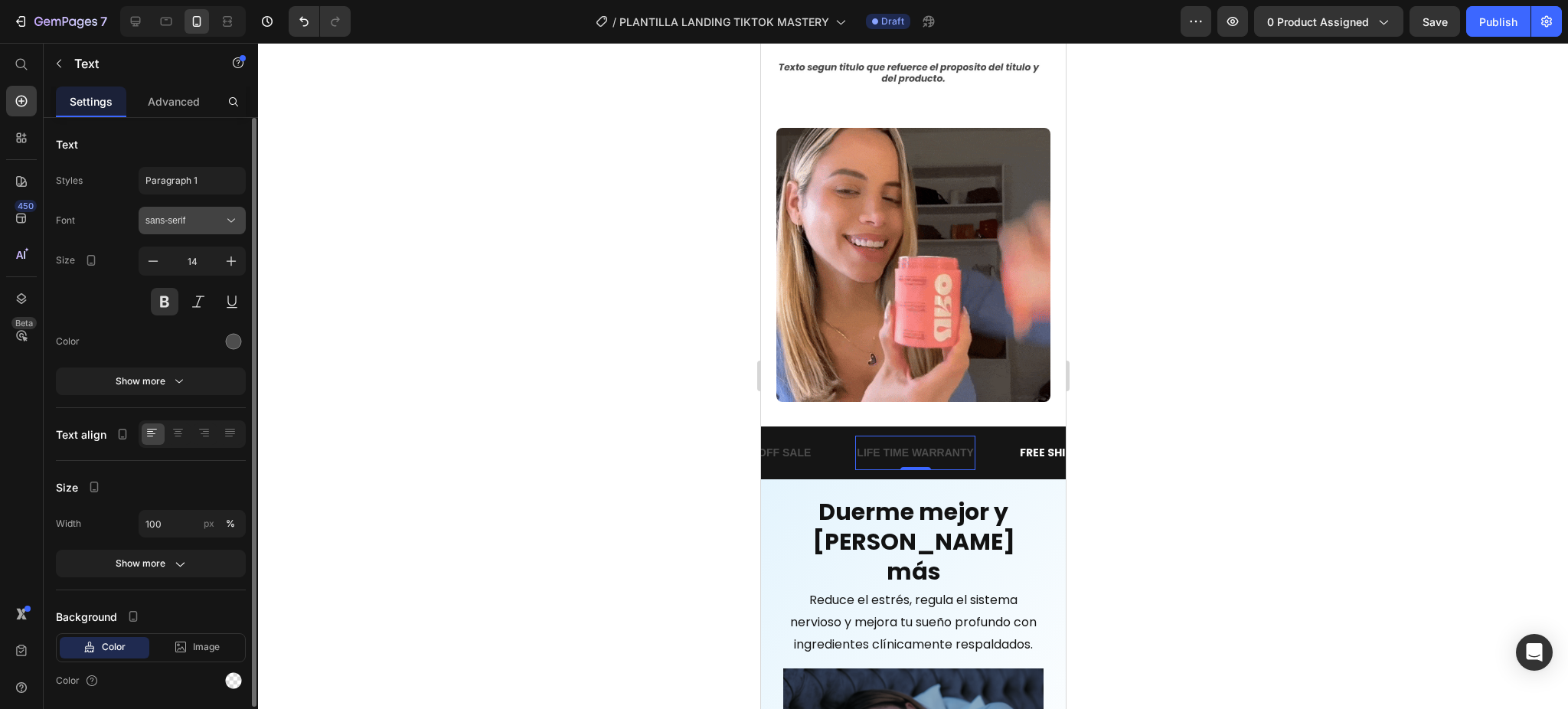 click on "sans-serif" at bounding box center (185, 221) 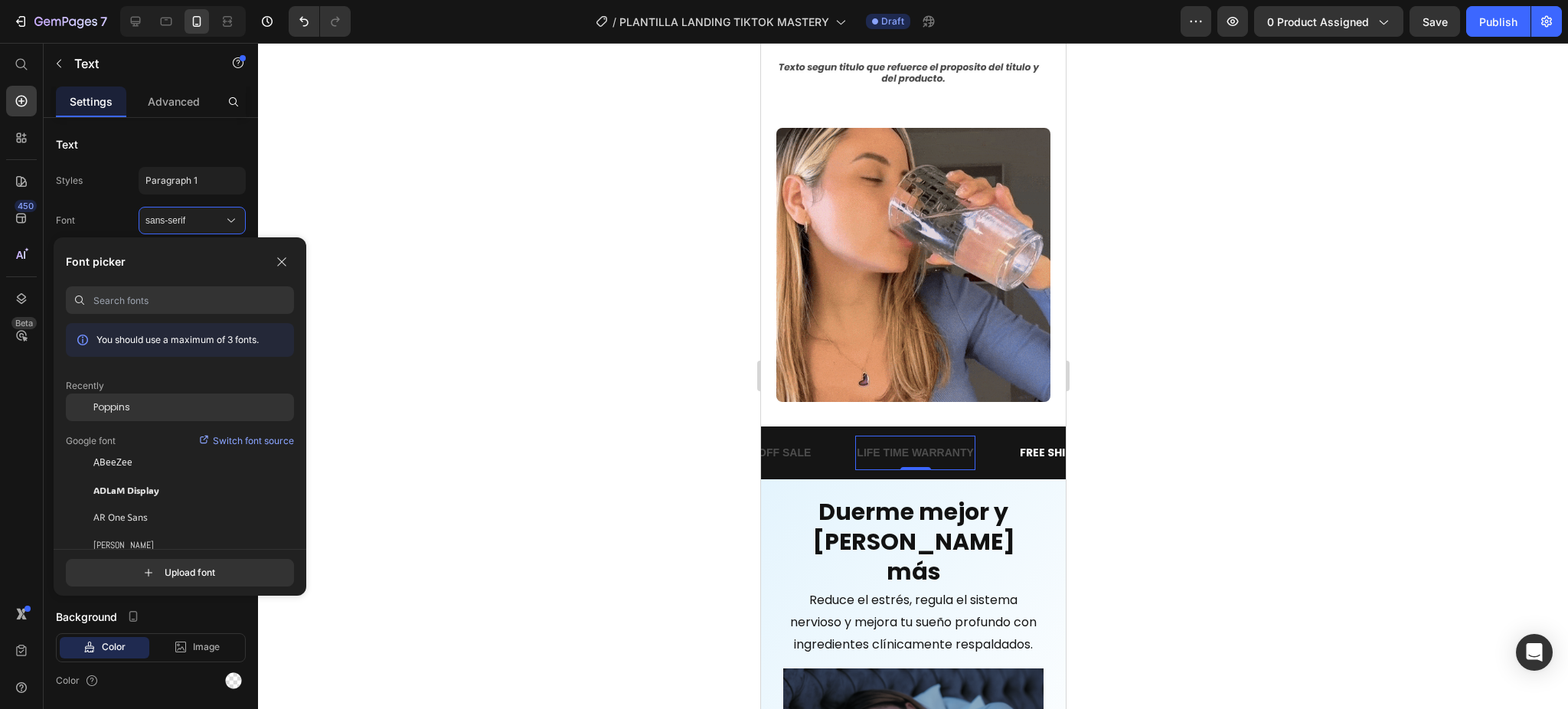 click on "Poppins" 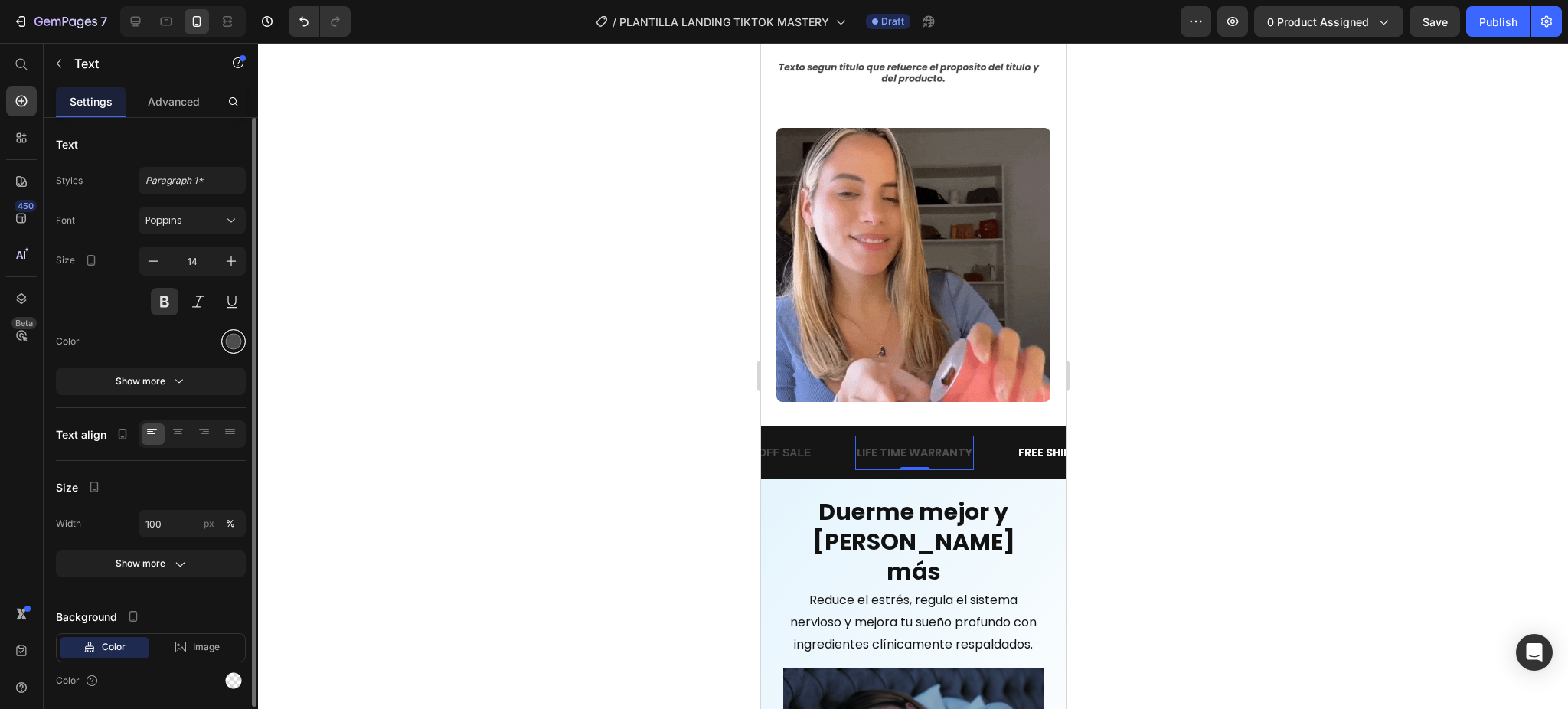 click at bounding box center [234, 341] 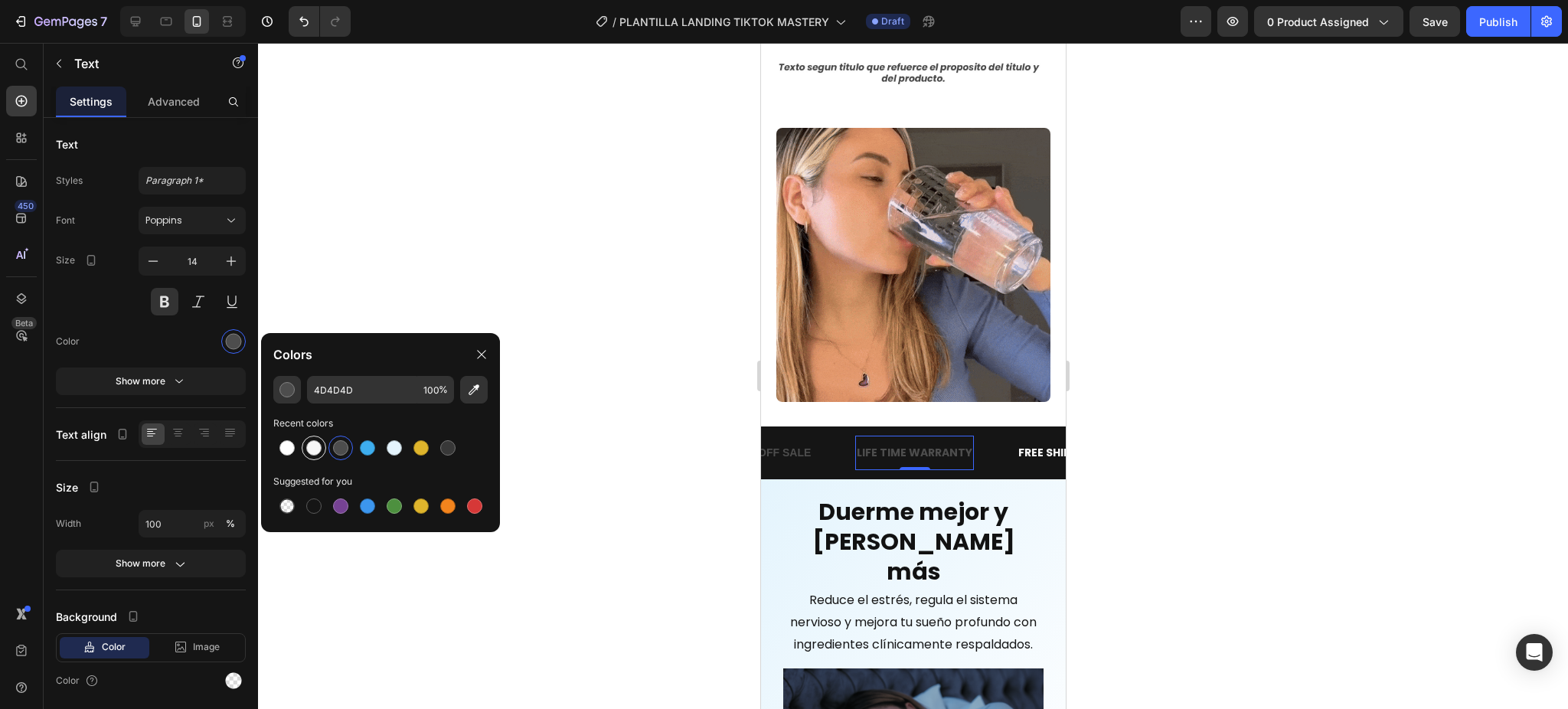click at bounding box center (314, 448) 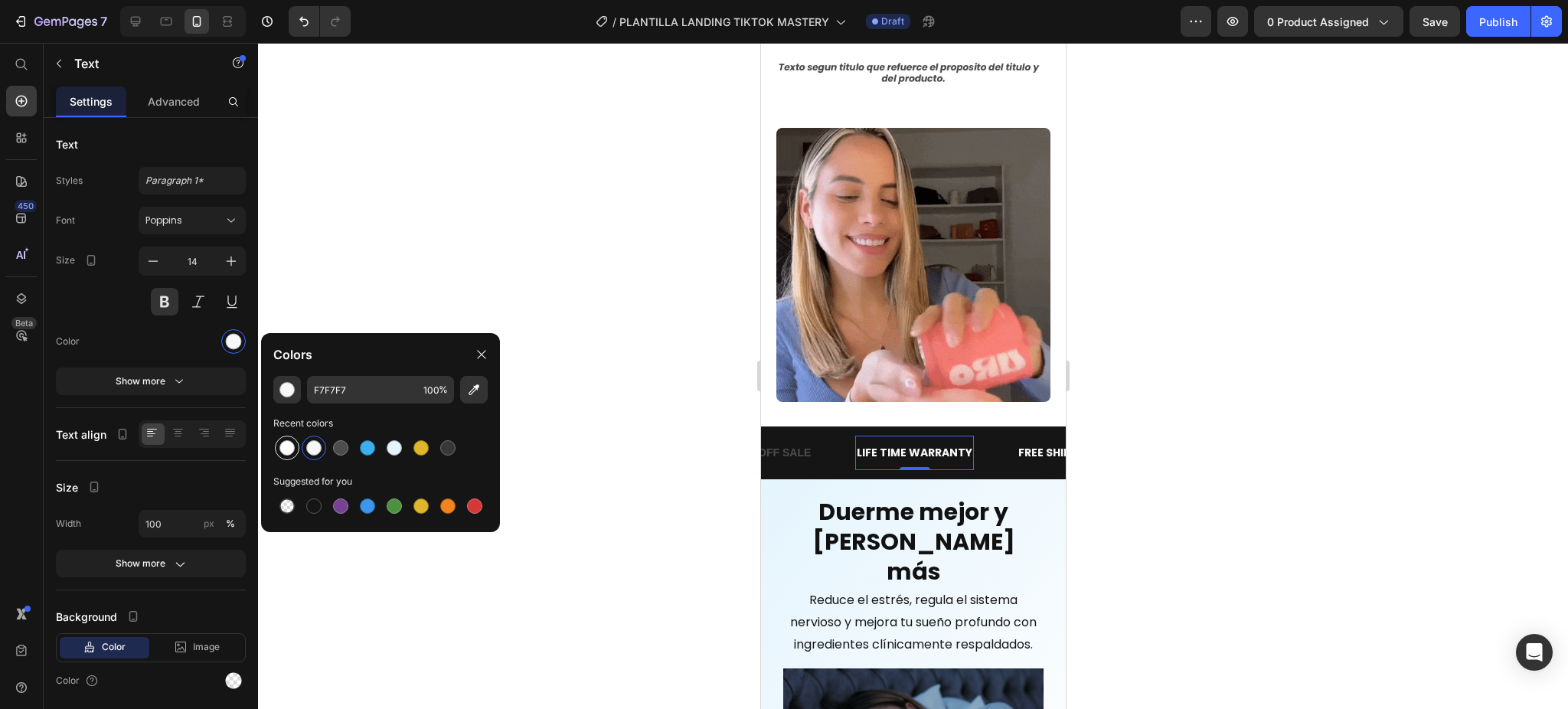 click at bounding box center (287, 448) 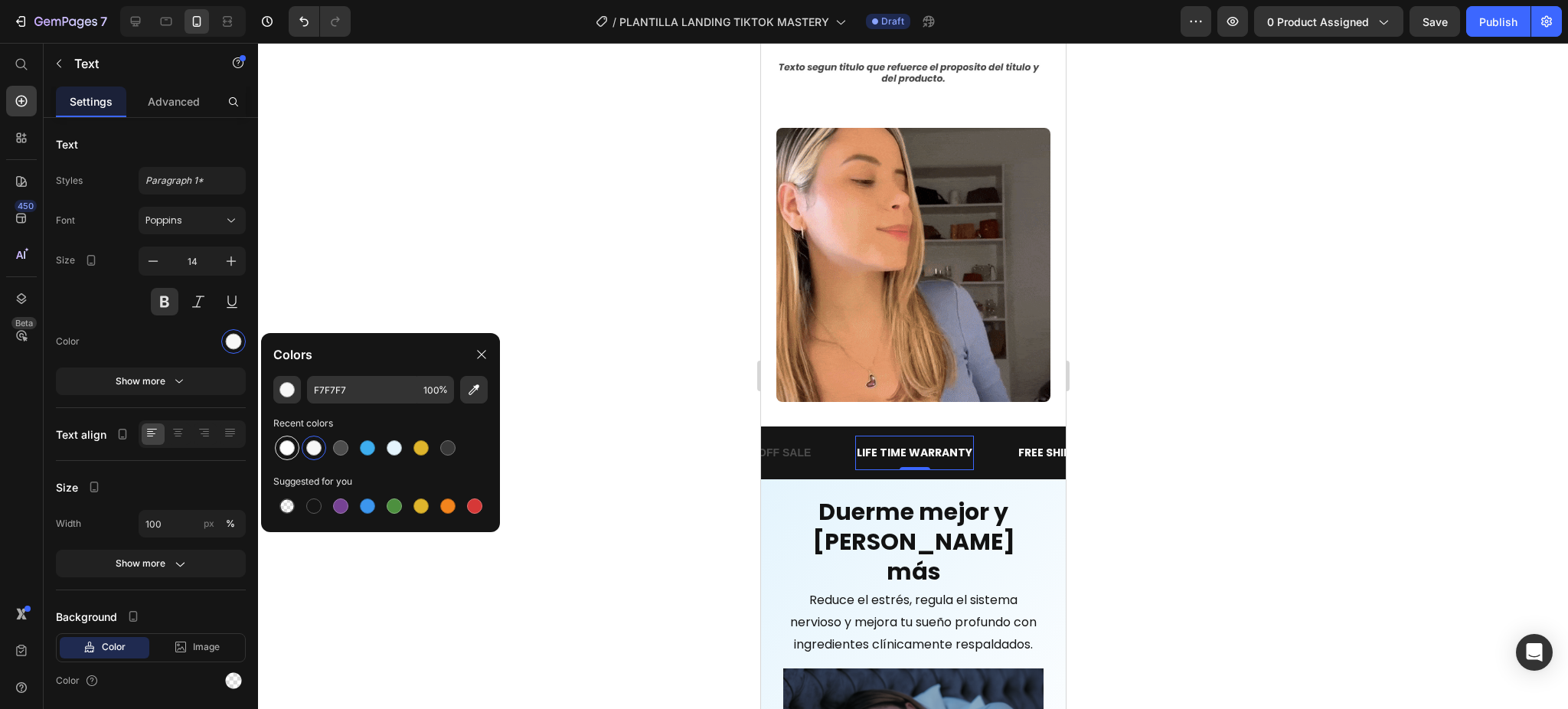 type on "FFFFFF" 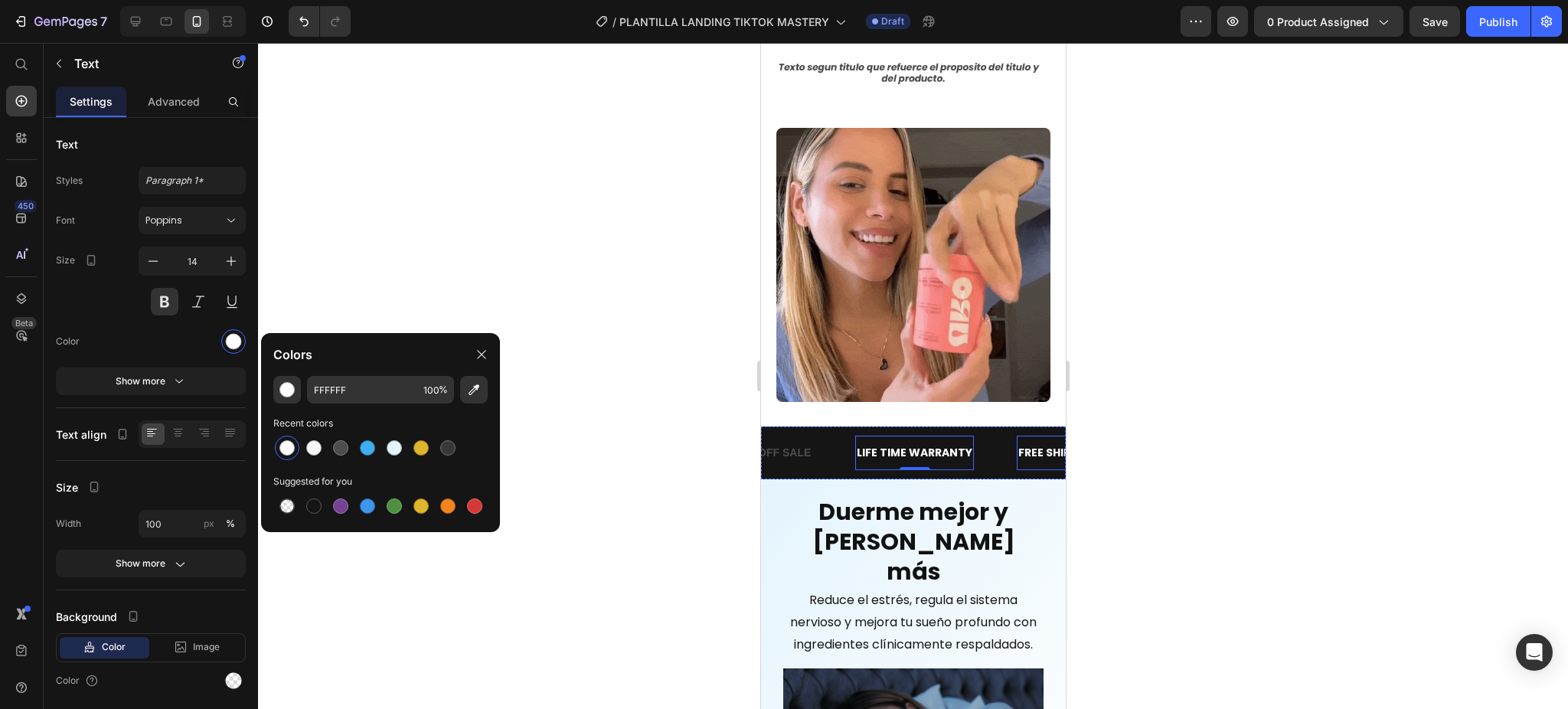 click on "FREE SHIPPING" at bounding box center (1057, 453) 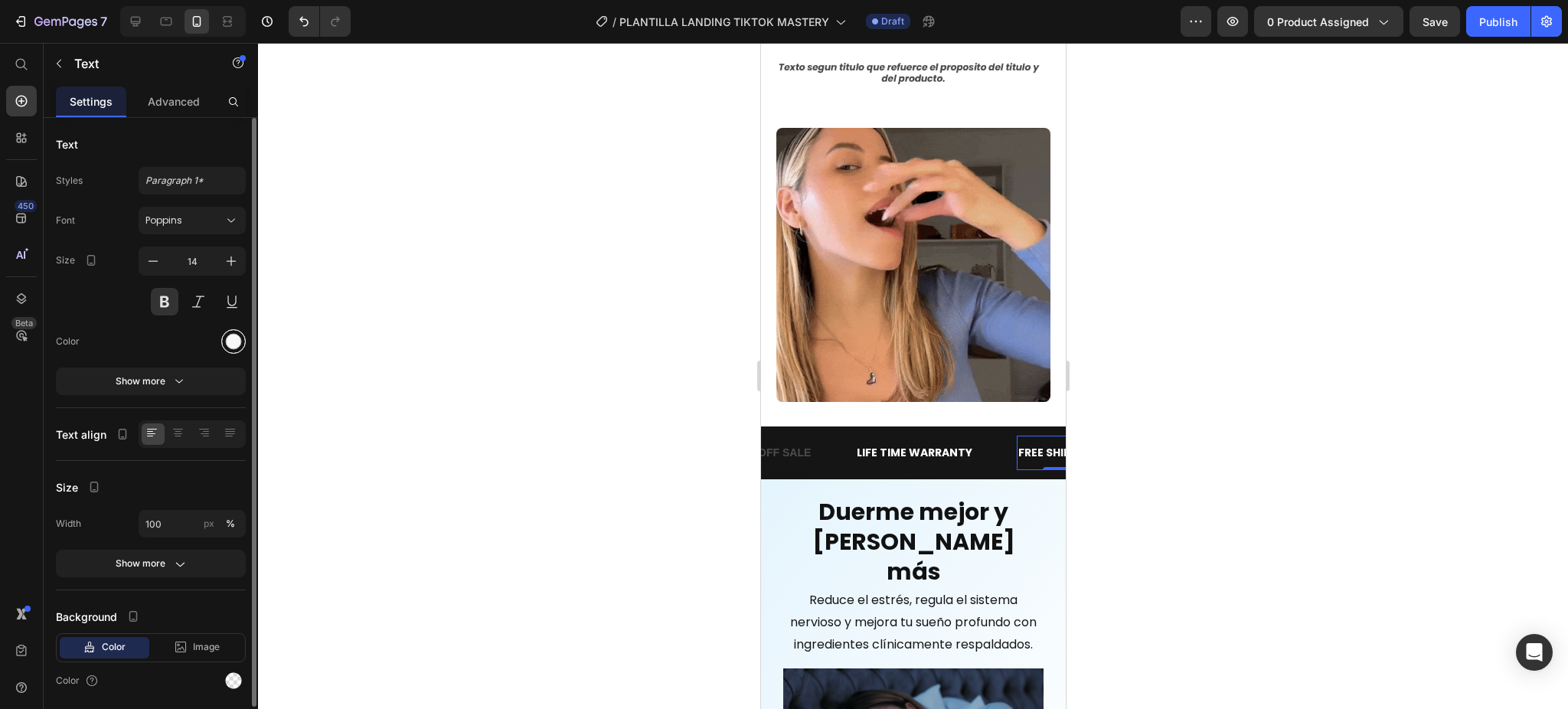 click at bounding box center [234, 341] 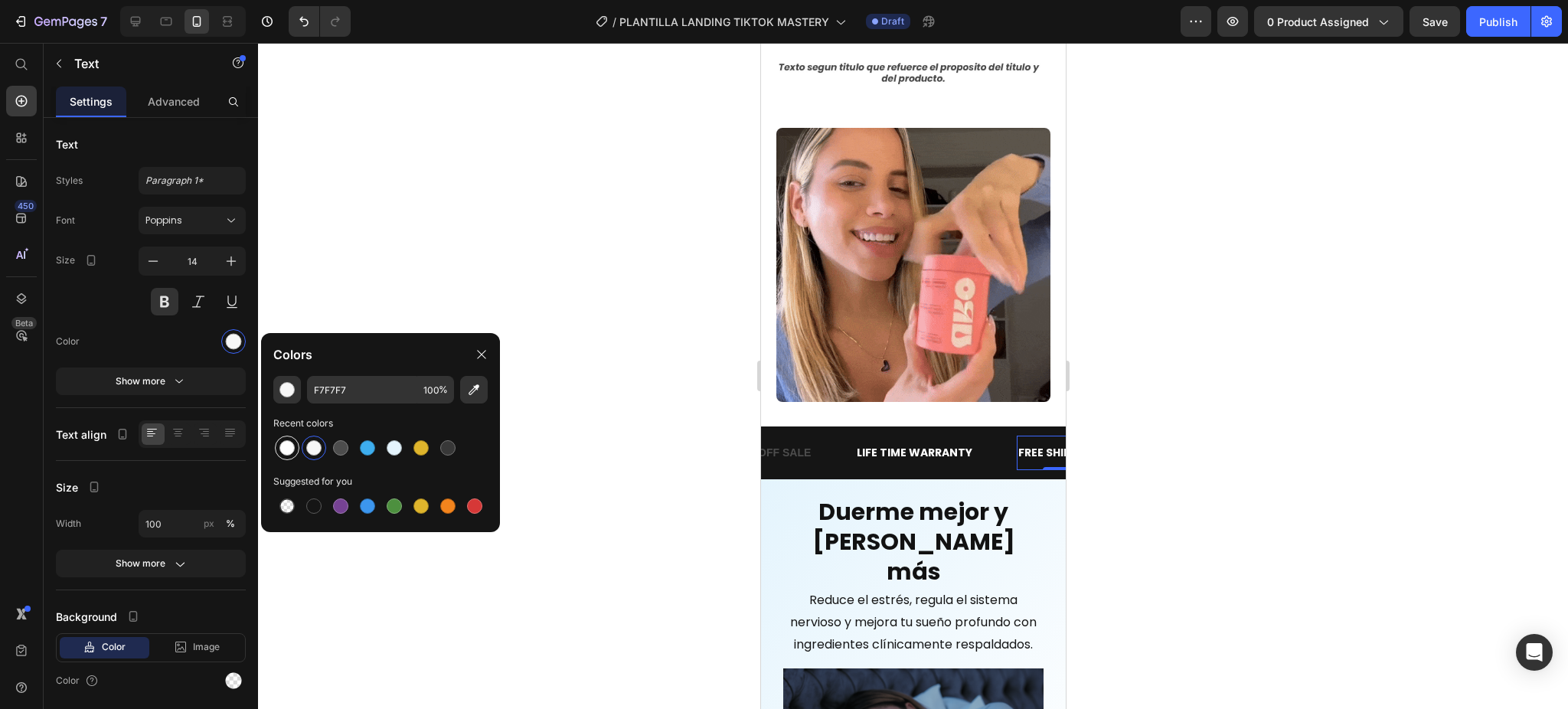click at bounding box center (287, 448) 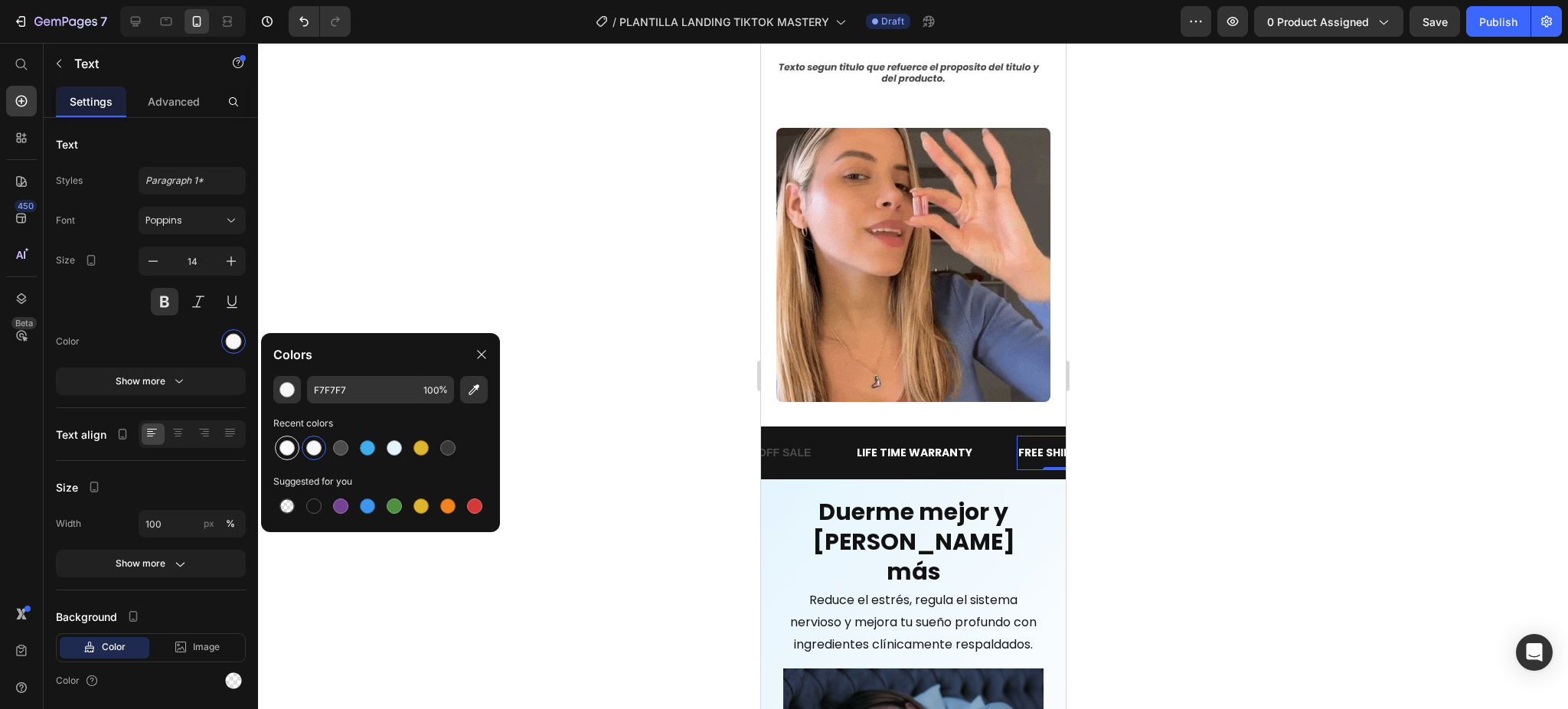 type on "FFFFFF" 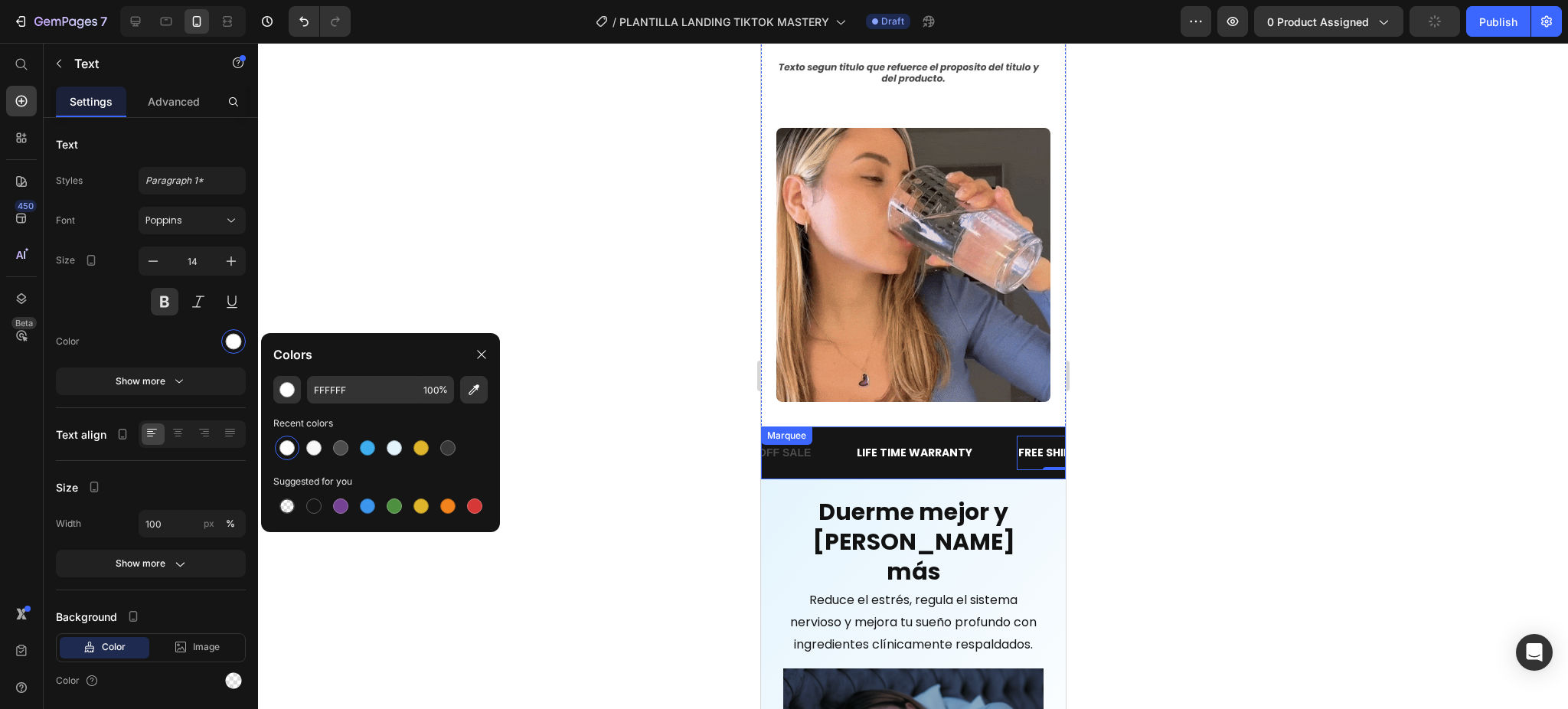 click on "LIMITED TIME 50% OFF SALE" at bounding box center (734, 453) 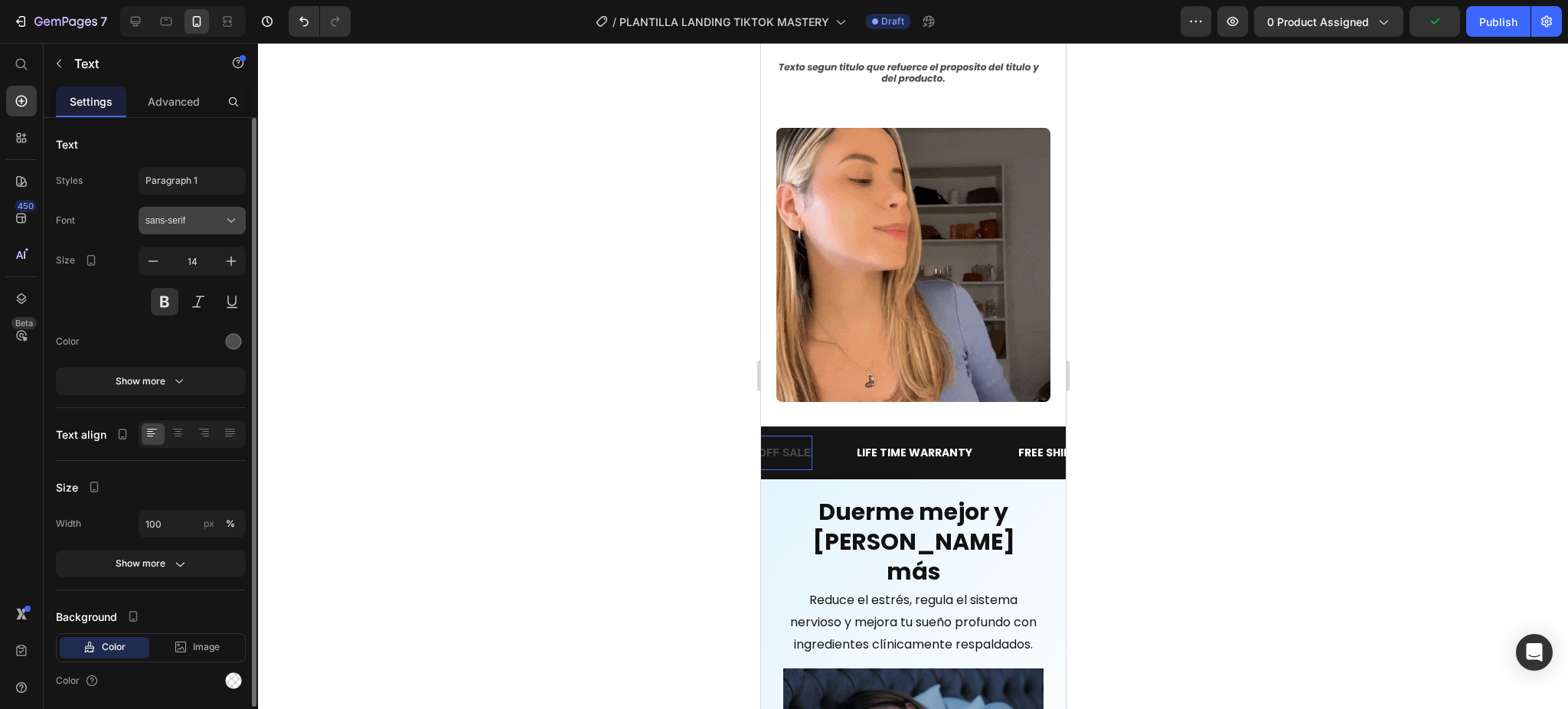 click on "sans-serif" at bounding box center (185, 221) 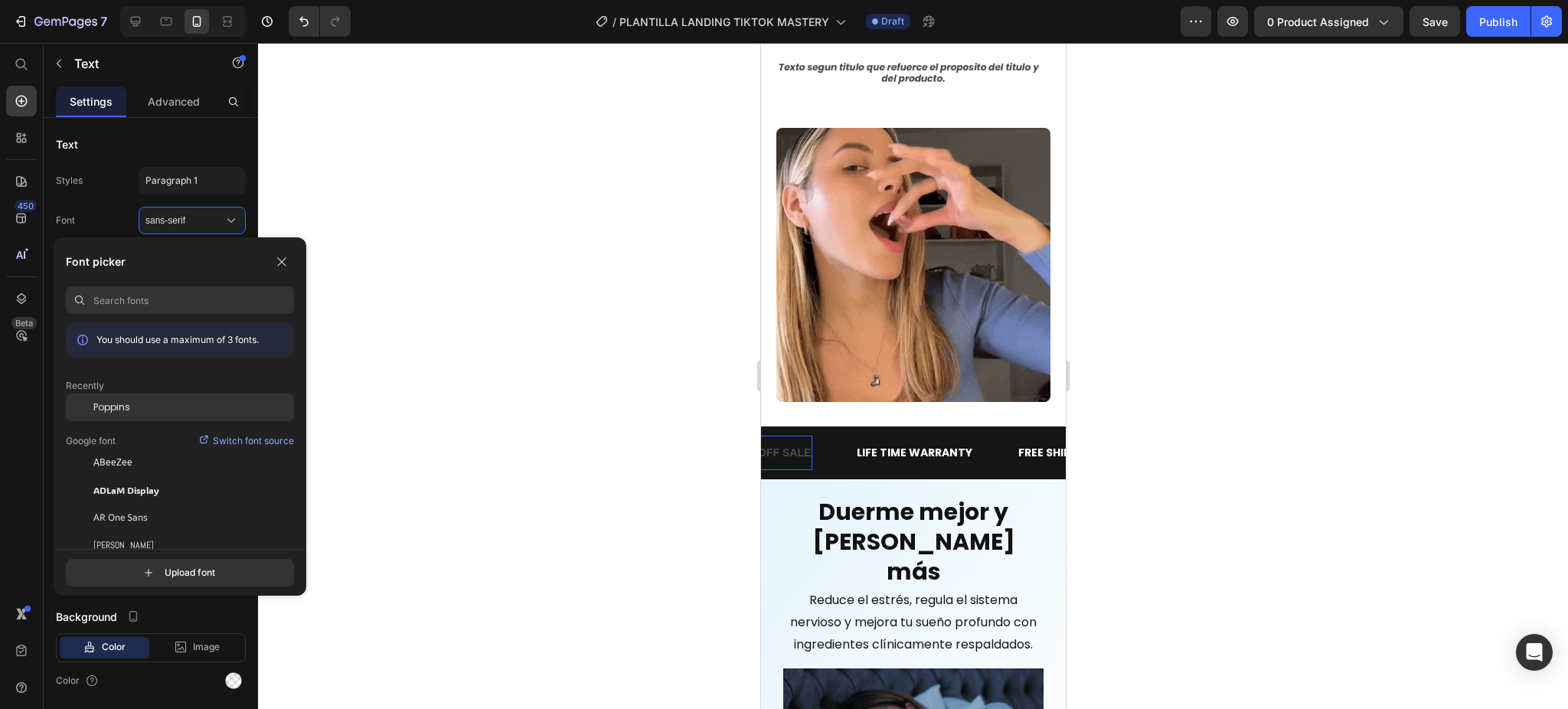 click on "Poppins" 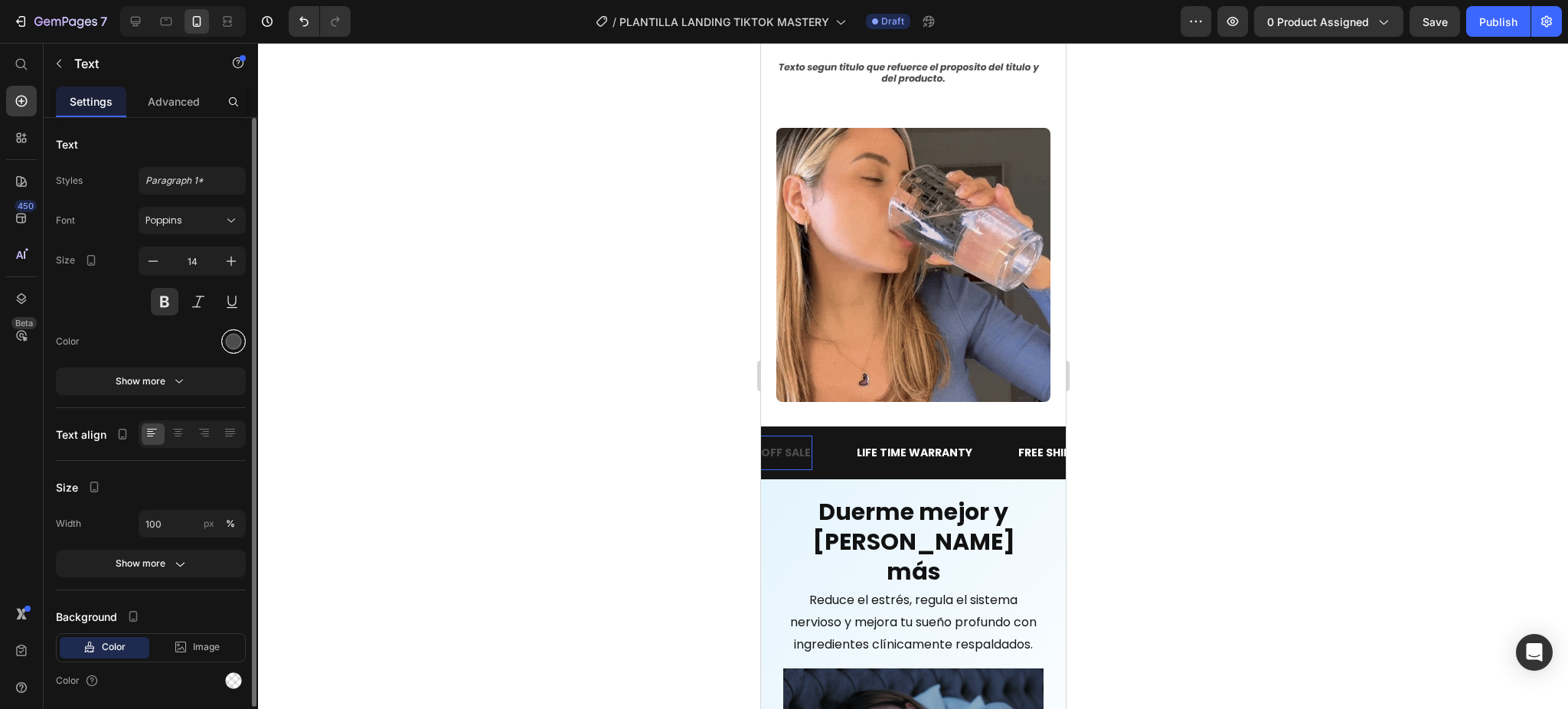 click at bounding box center (234, 341) 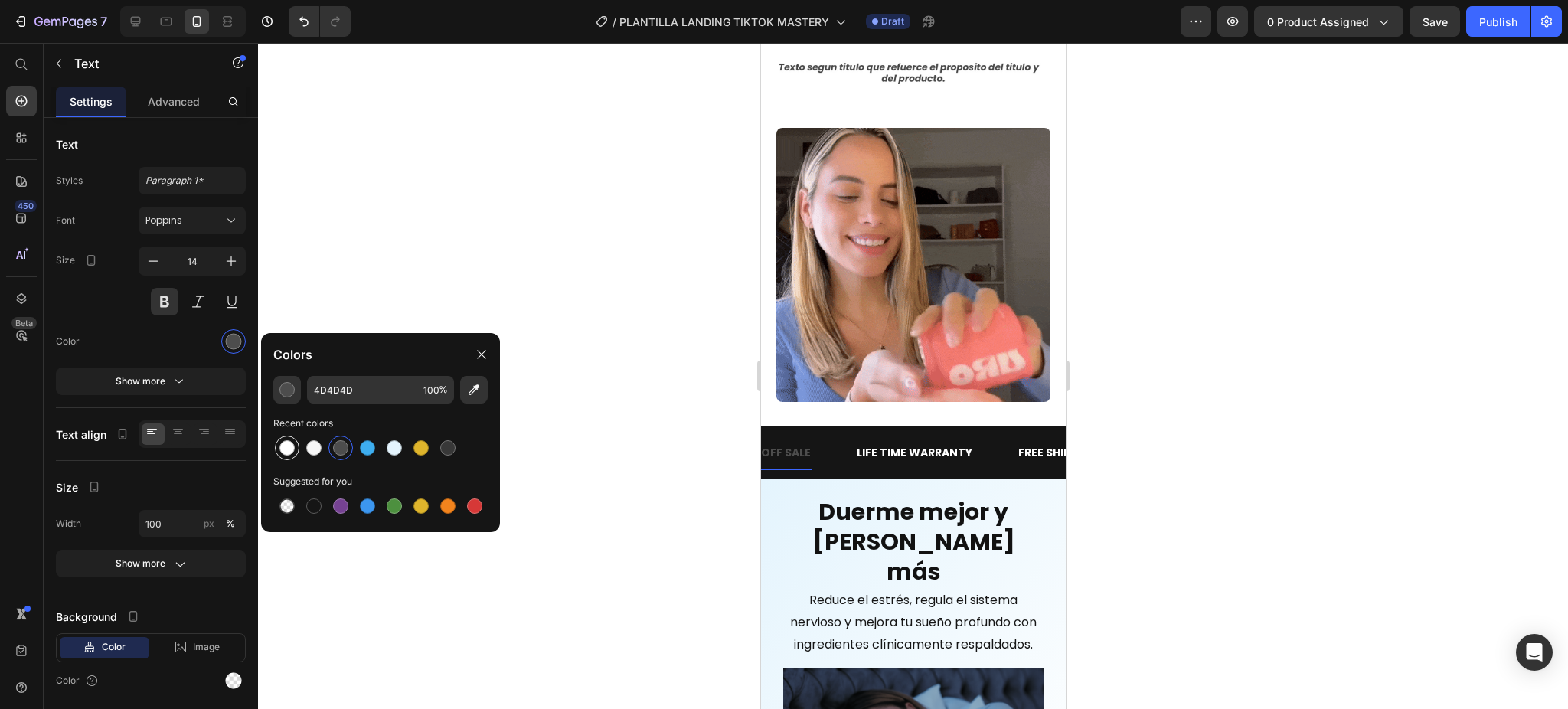 click at bounding box center [287, 448] 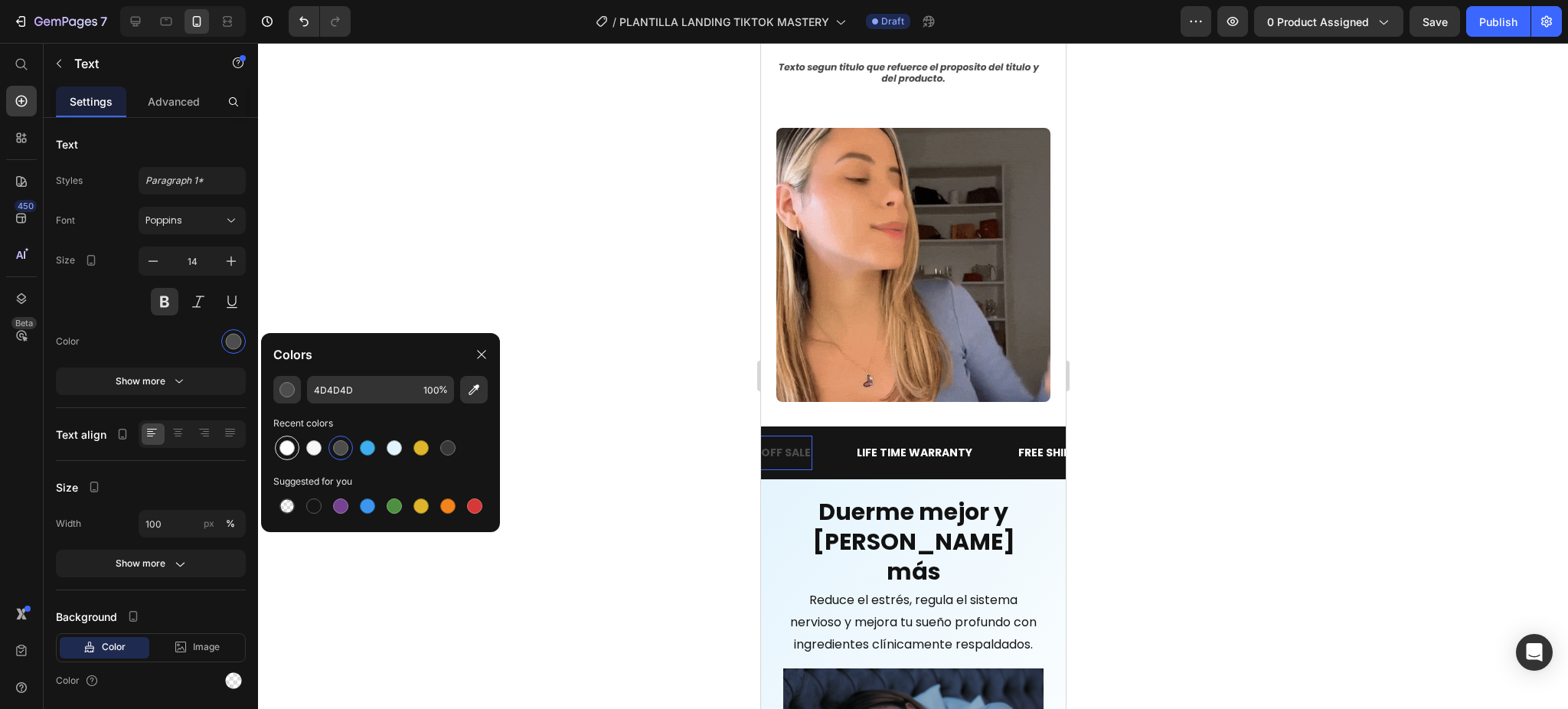 type on "FFFFFF" 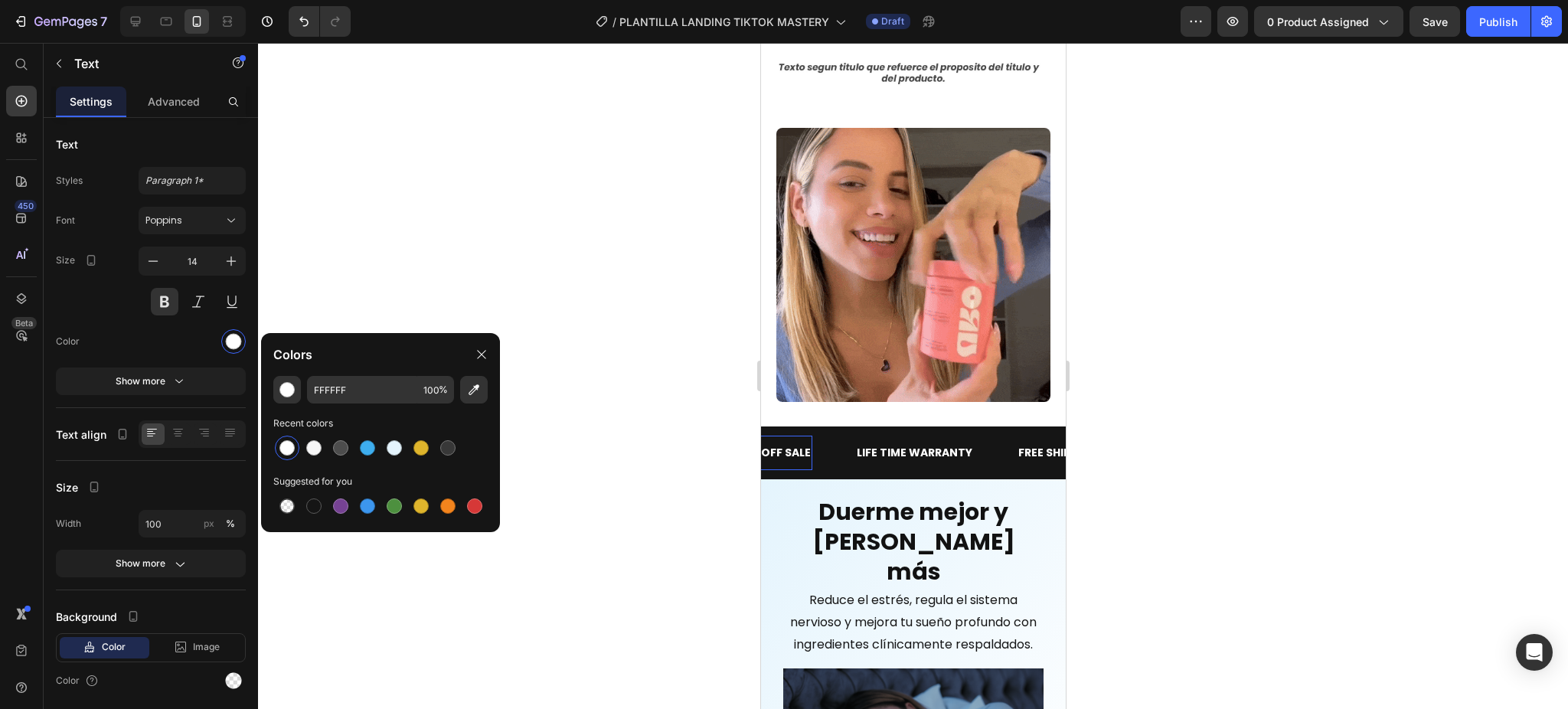 click 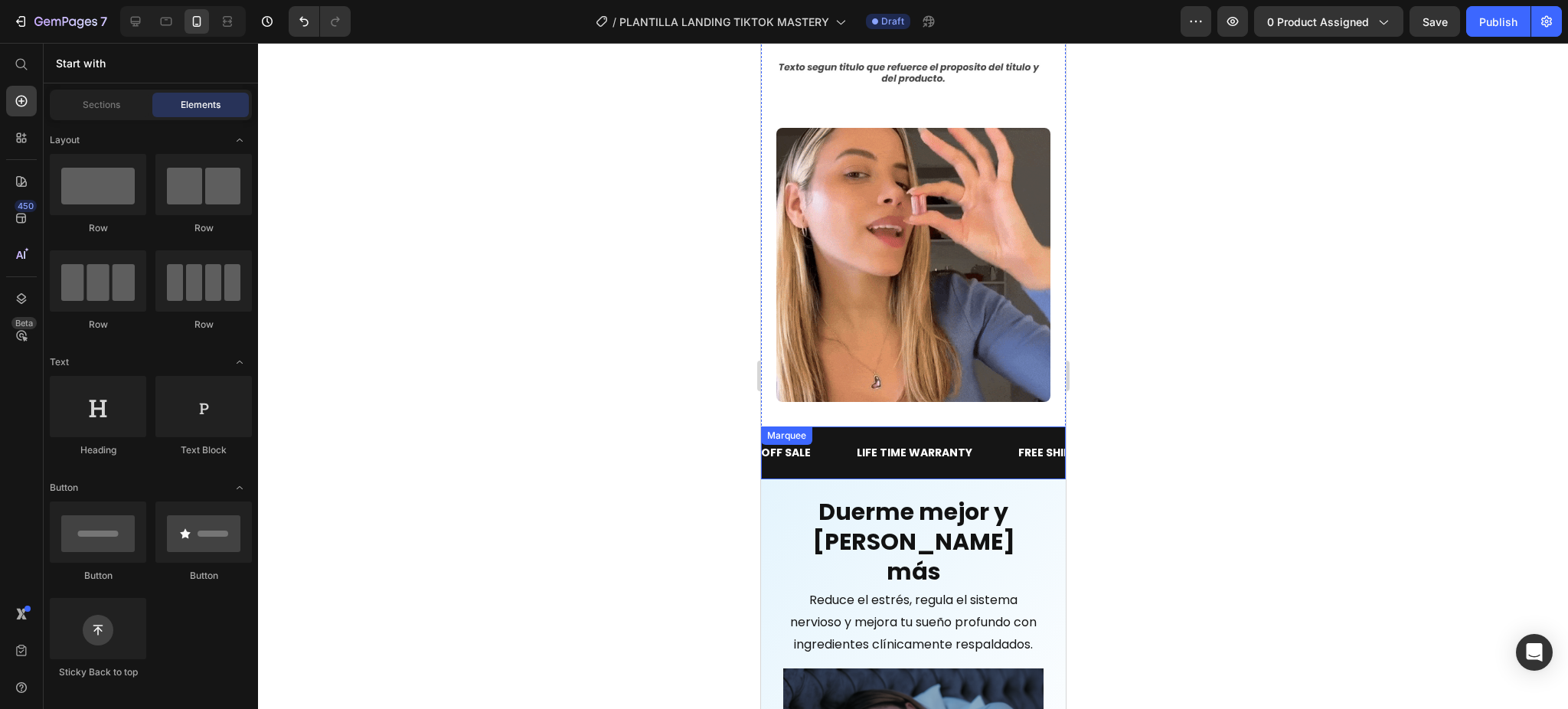 click on "FREE SHIPPING Text 30 DAYS MONEY BACK GUARANTEE Text LIMITED TIME 50% OFF SALE Text LIFE TIME WARRANTY Text FREE SHIPPING Text 30 DAYS MONEY BACK GUARANTEE Text LIMITED TIME 50% OFF SALE Text LIFE TIME WARRANTY Text Marquee" at bounding box center (913, 453) 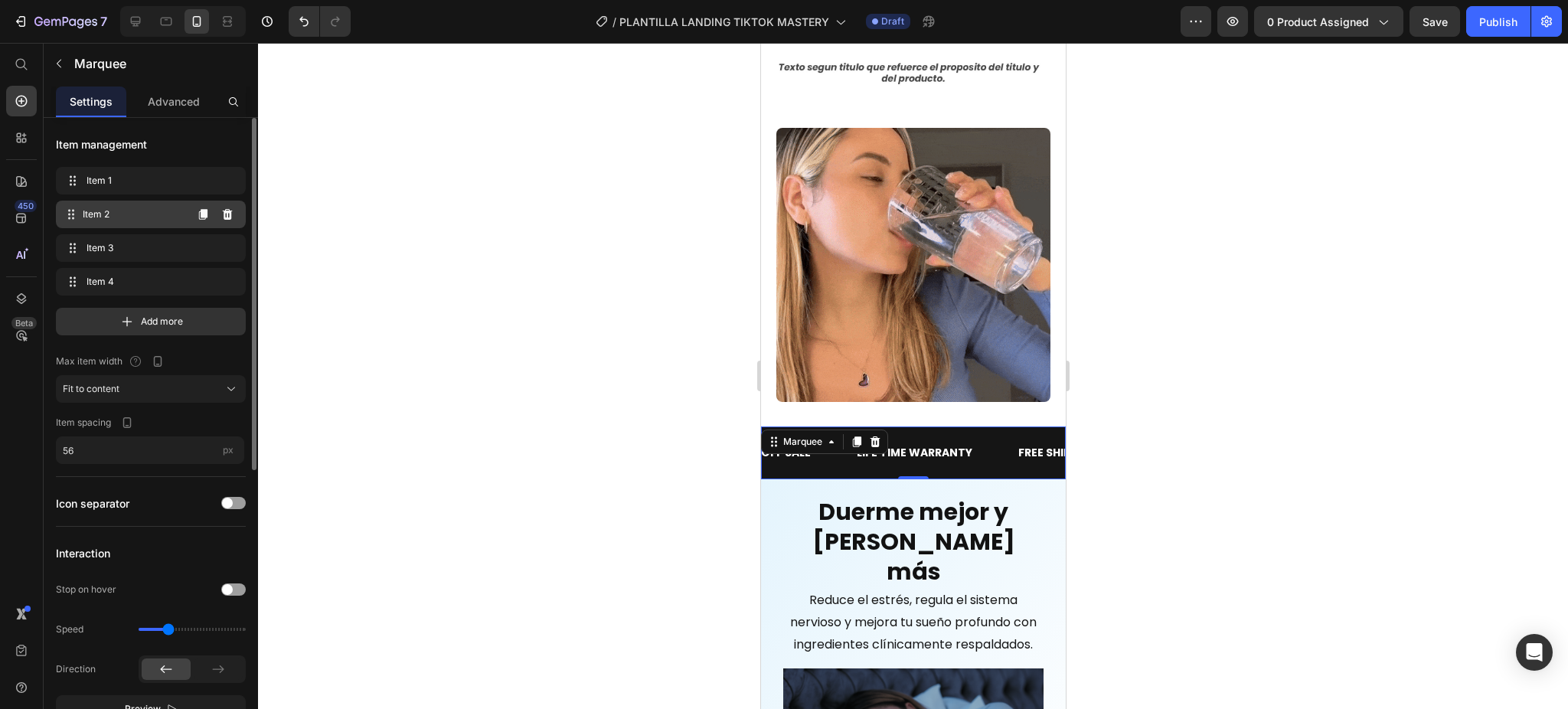 click on "Item 2" at bounding box center [133, 214] 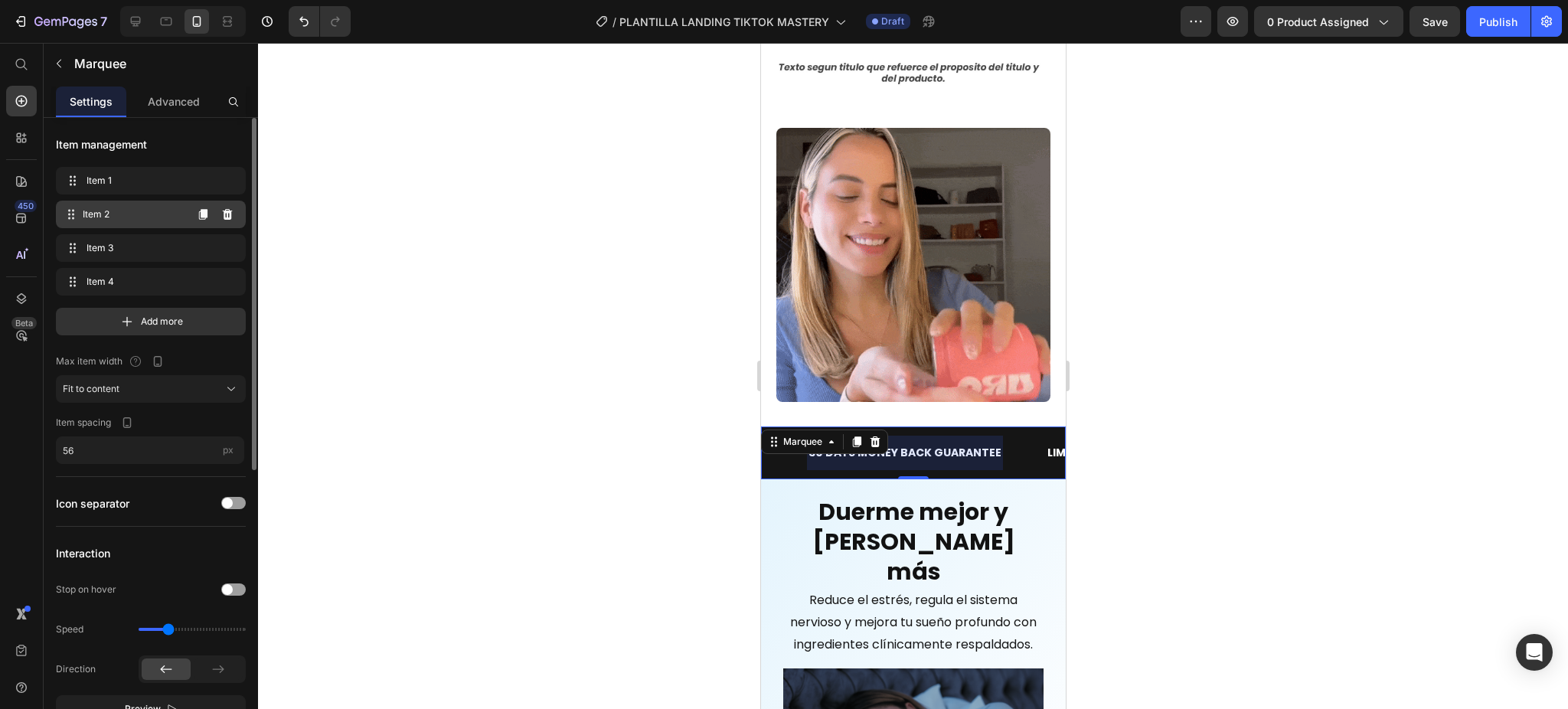 scroll, scrollTop: 0, scrollLeft: 74, axis: horizontal 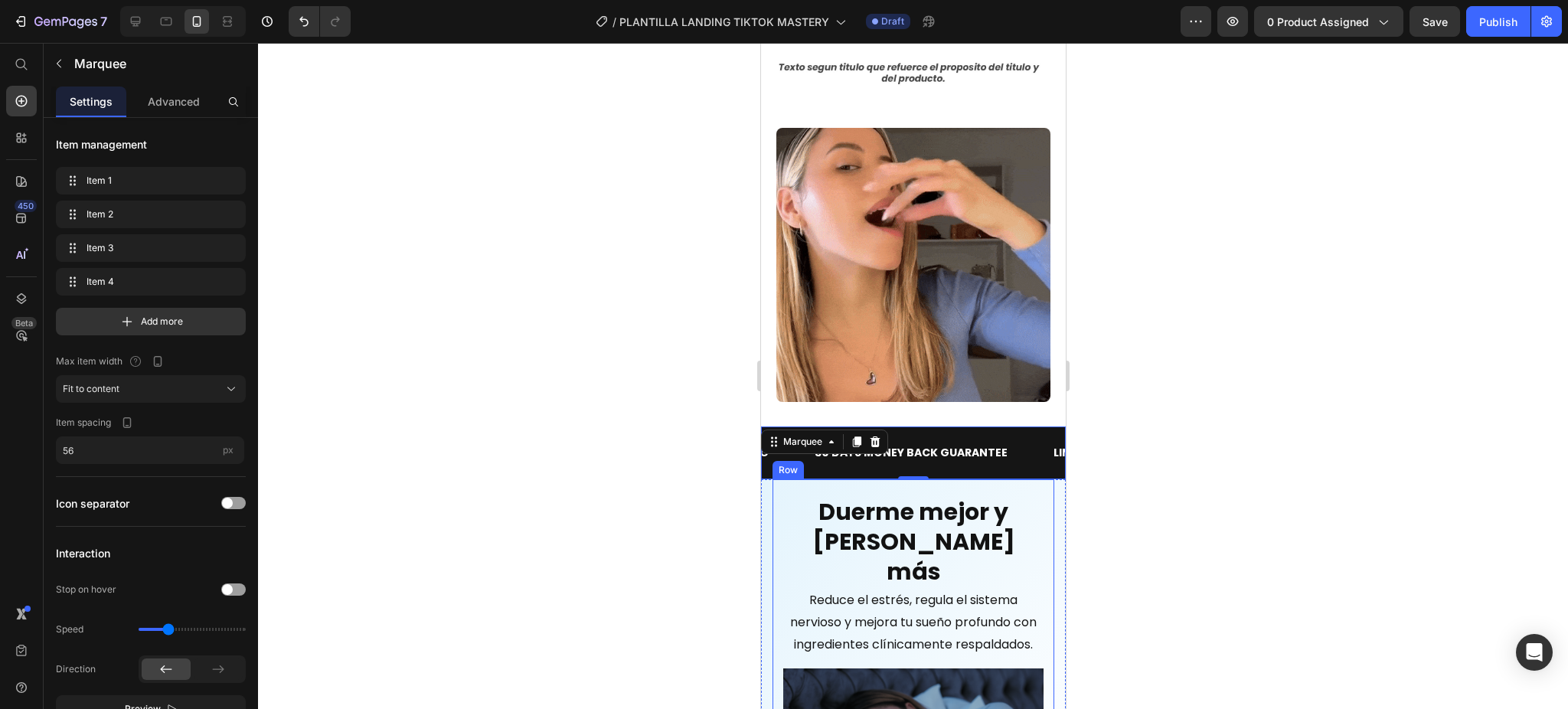 click on "30 DAYS MONEY BACK GUARANTEE" at bounding box center [910, 453] 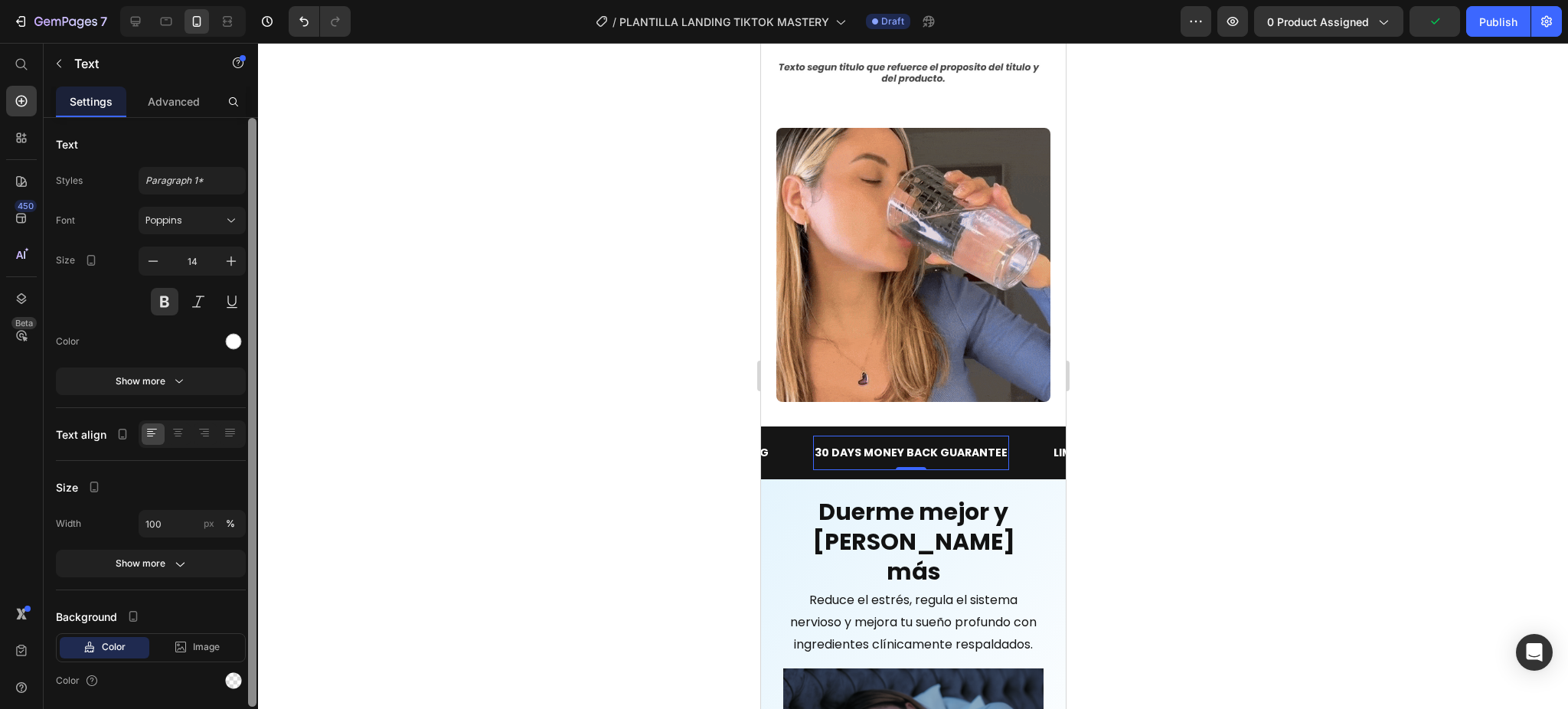 click at bounding box center (234, 341) 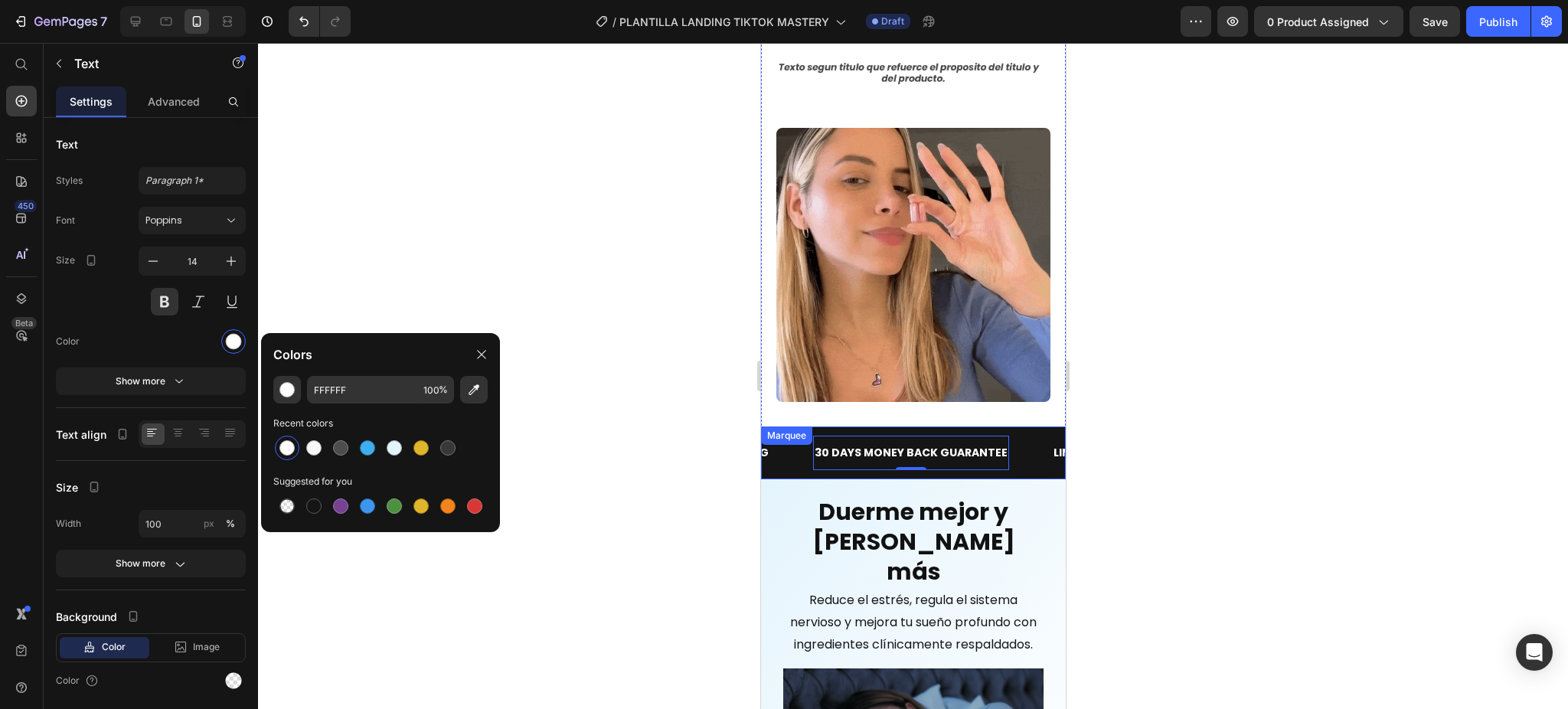 click on "FREE SHIPPING Text" at bounding box center (750, 453) 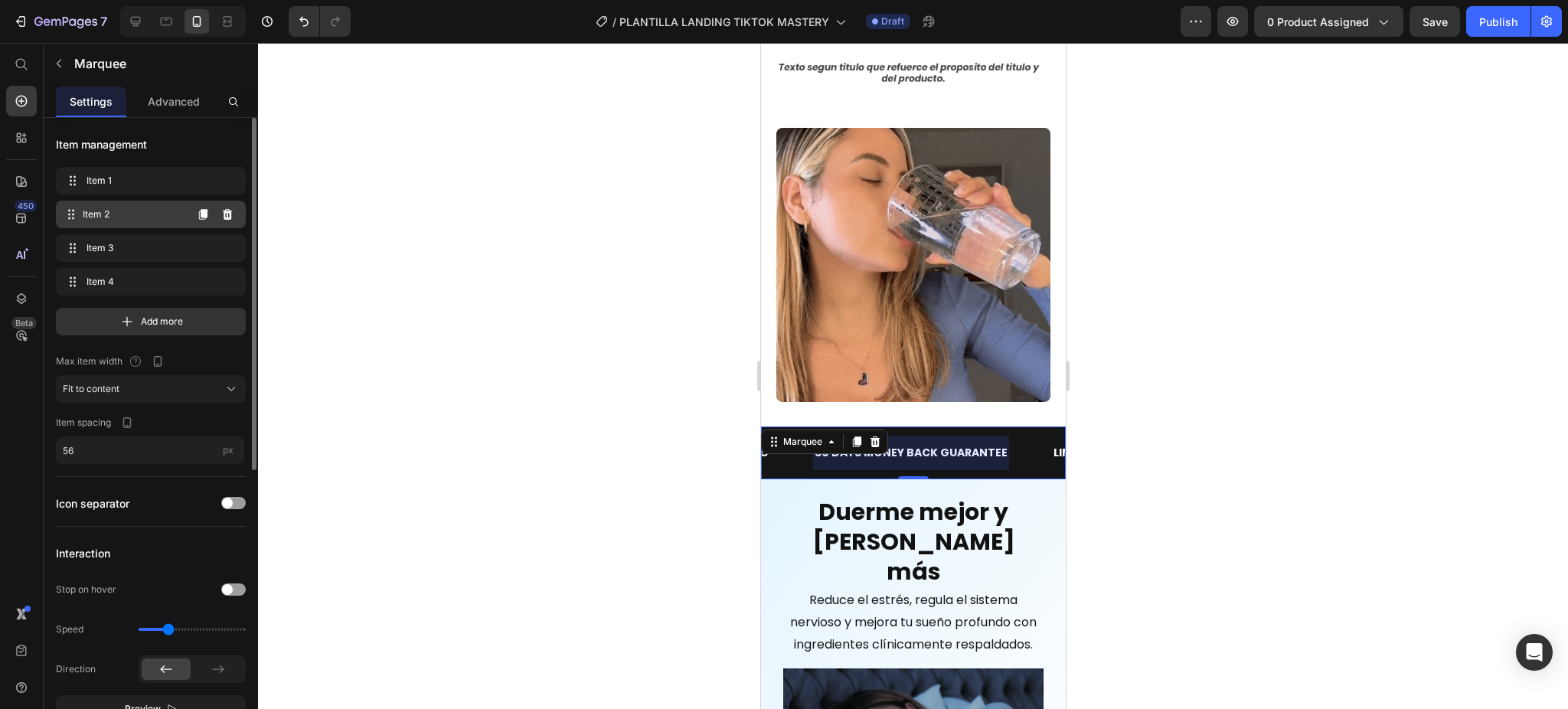 click on "Item 2 Item 2" at bounding box center (123, 214) 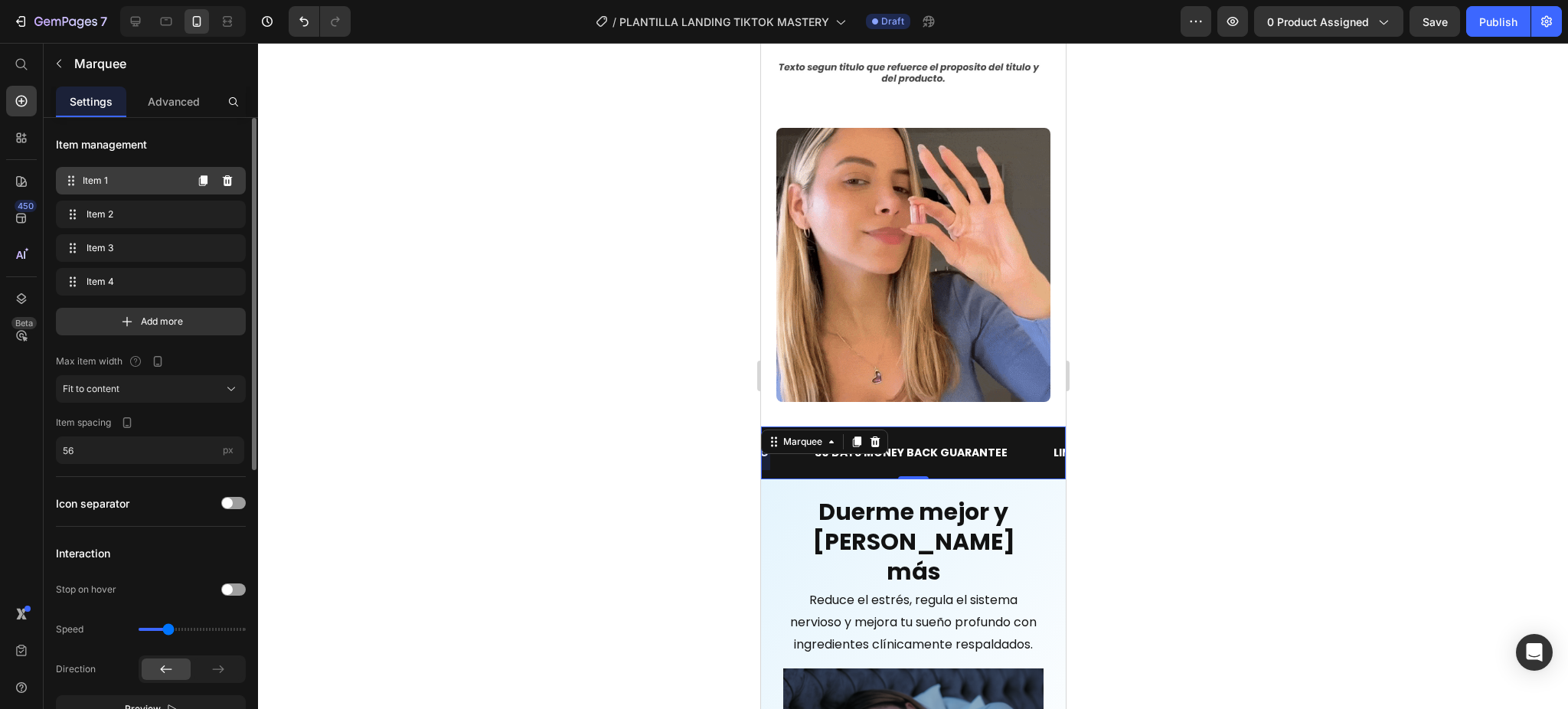 click on "Item 1 Item 1" at bounding box center (123, 181) 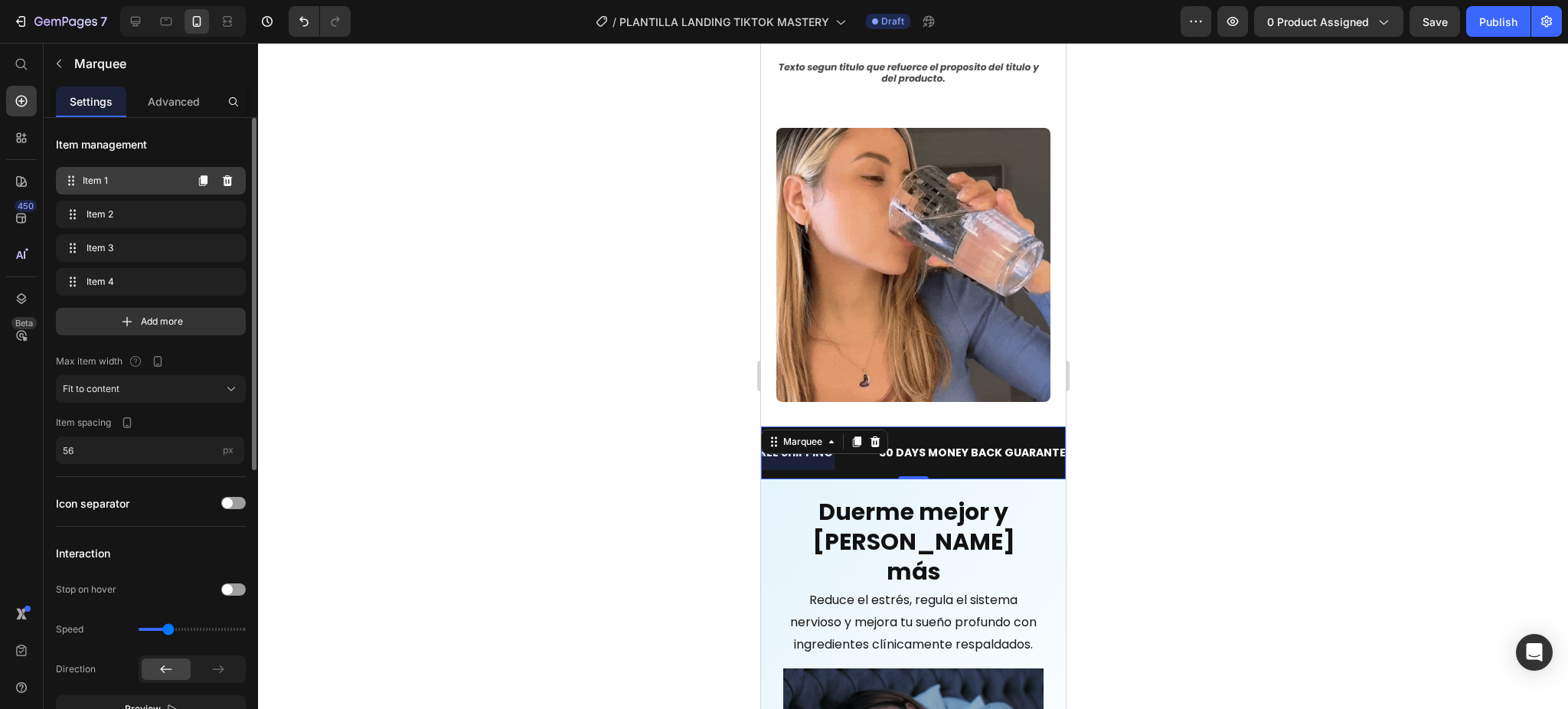 scroll, scrollTop: 0, scrollLeft: 0, axis: both 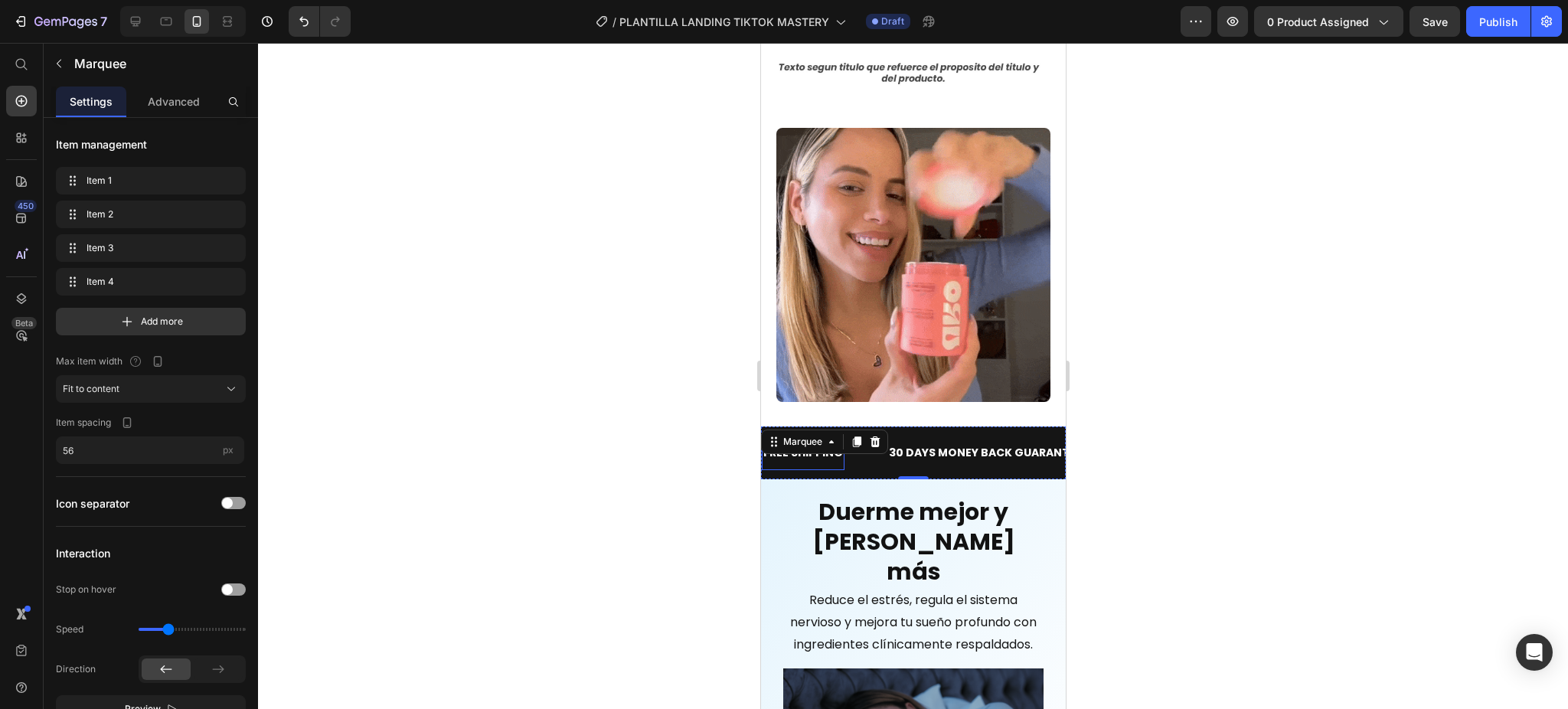 click on "FREE SHIPPING" at bounding box center [802, 453] 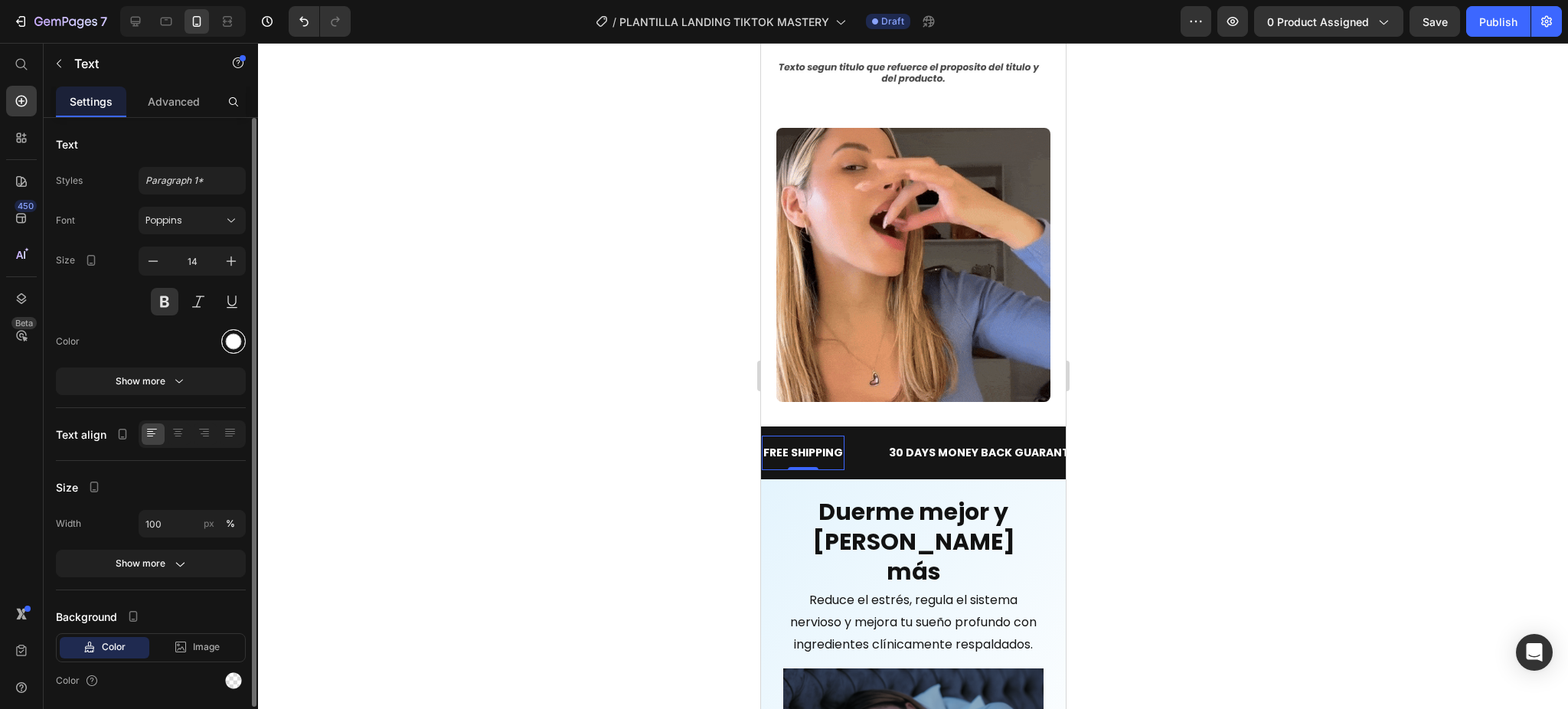 click at bounding box center (234, 341) 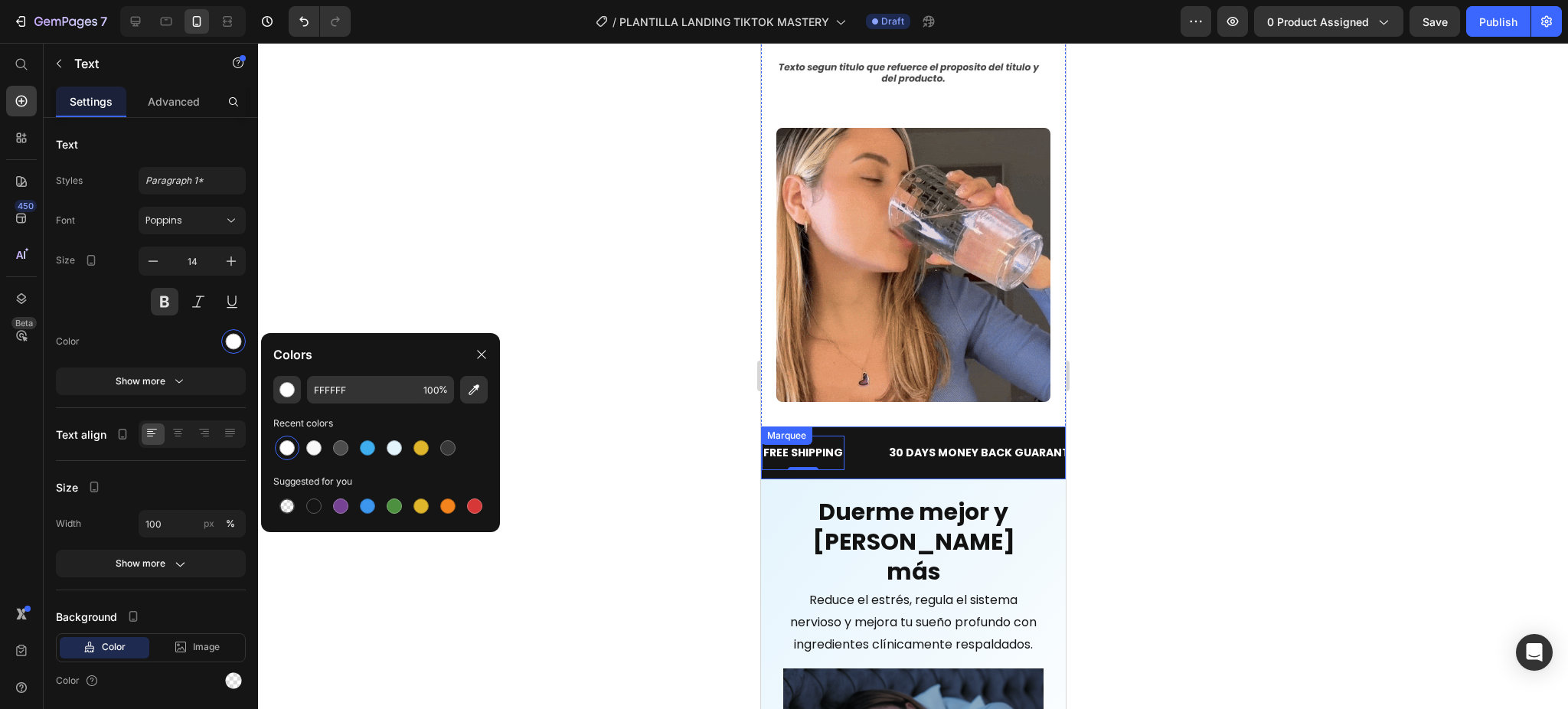 click on "FREE SHIPPING Text   0" at bounding box center (824, 453) 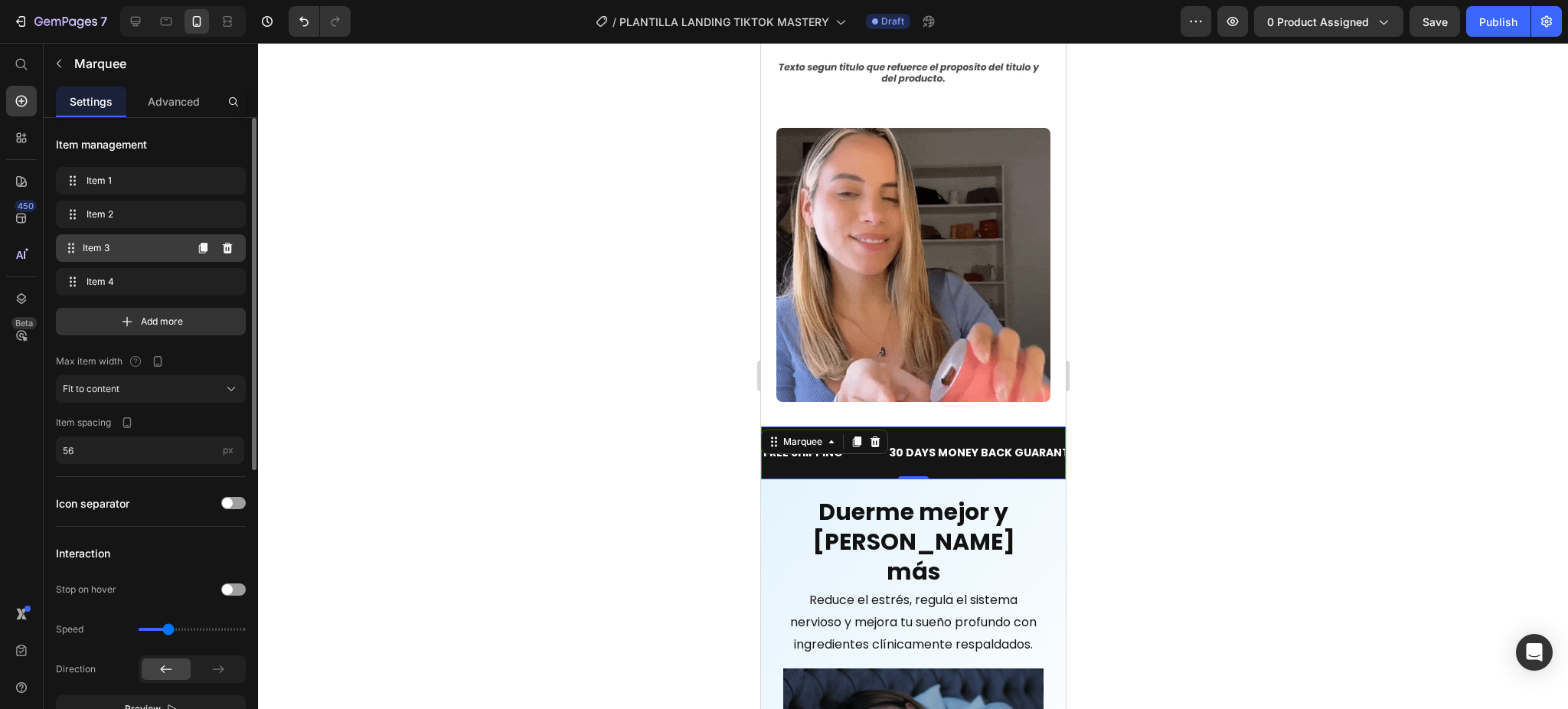 click on "Item 3 Item 3" at bounding box center [123, 248] 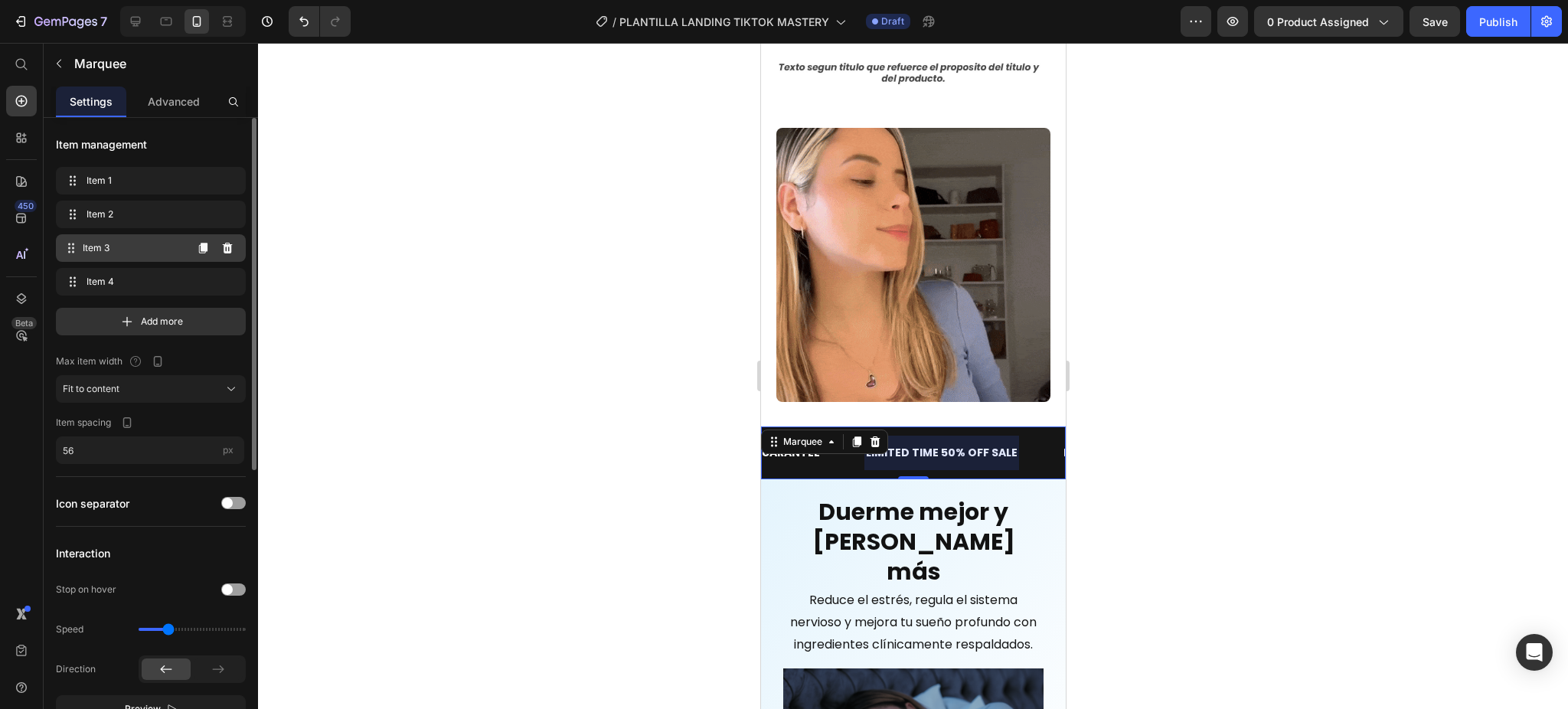 scroll, scrollTop: 0, scrollLeft: 285, axis: horizontal 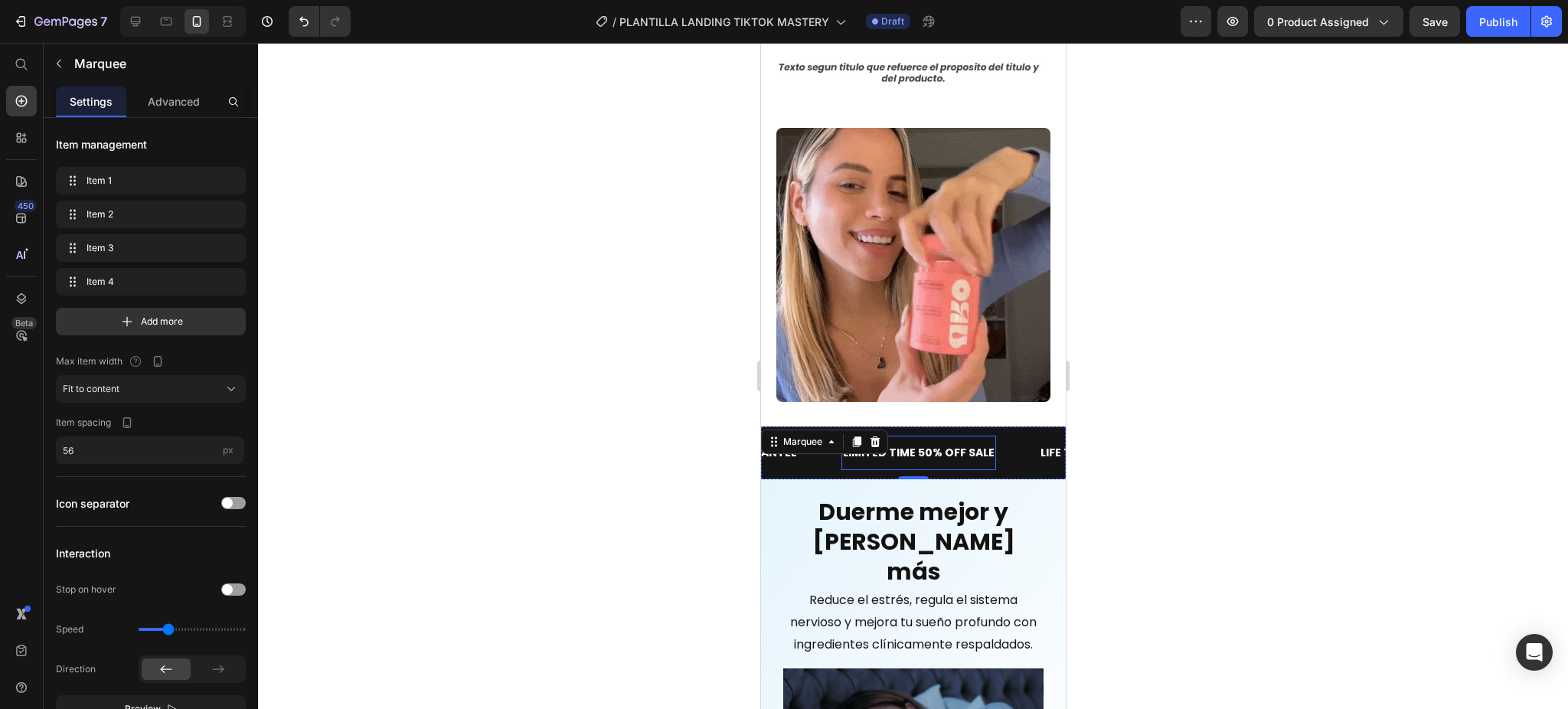 click on "LIMITED TIME 50% OFF SALE" at bounding box center (918, 453) 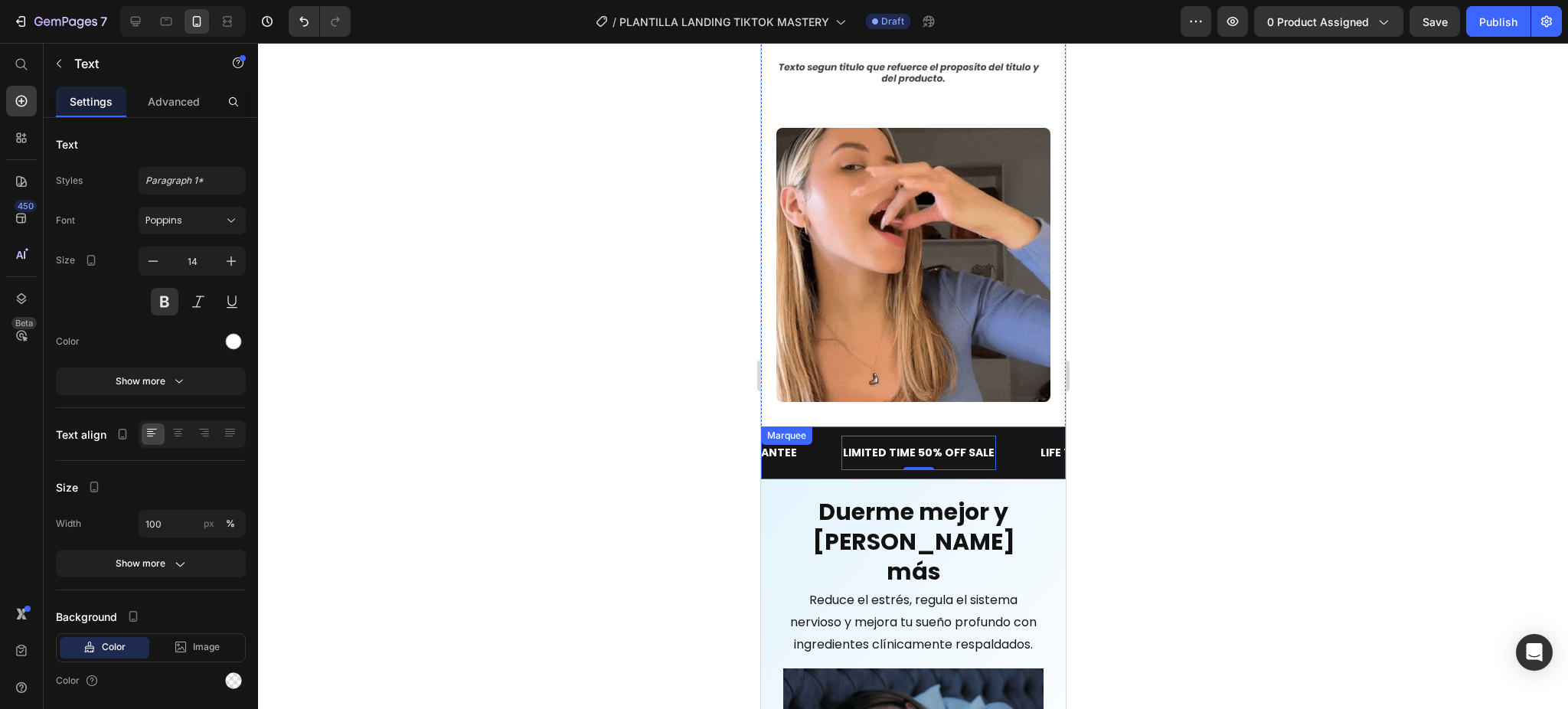click on "FREE SHIPPING Text 30 DAYS MONEY BACK GUARANTEE Text LIMITED TIME 50% OFF SALE Text   0 LIFE TIME WARRANTY Text FREE SHIPPING Text 30 DAYS MONEY BACK GUARANTEE Text LIMITED TIME 50% OFF SALE Text   0 LIFE TIME WARRANTY Text Marquee" at bounding box center (913, 453) 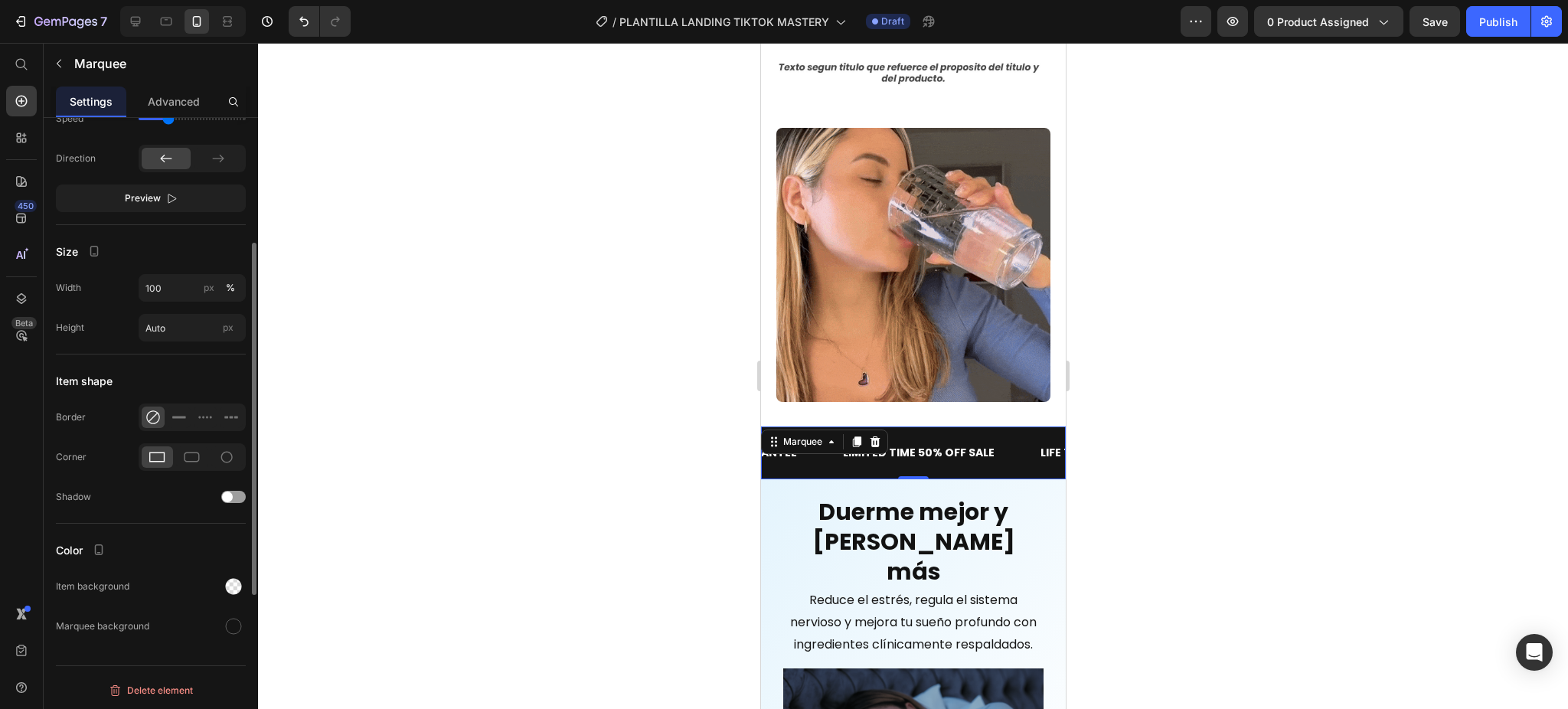 scroll, scrollTop: 0, scrollLeft: 0, axis: both 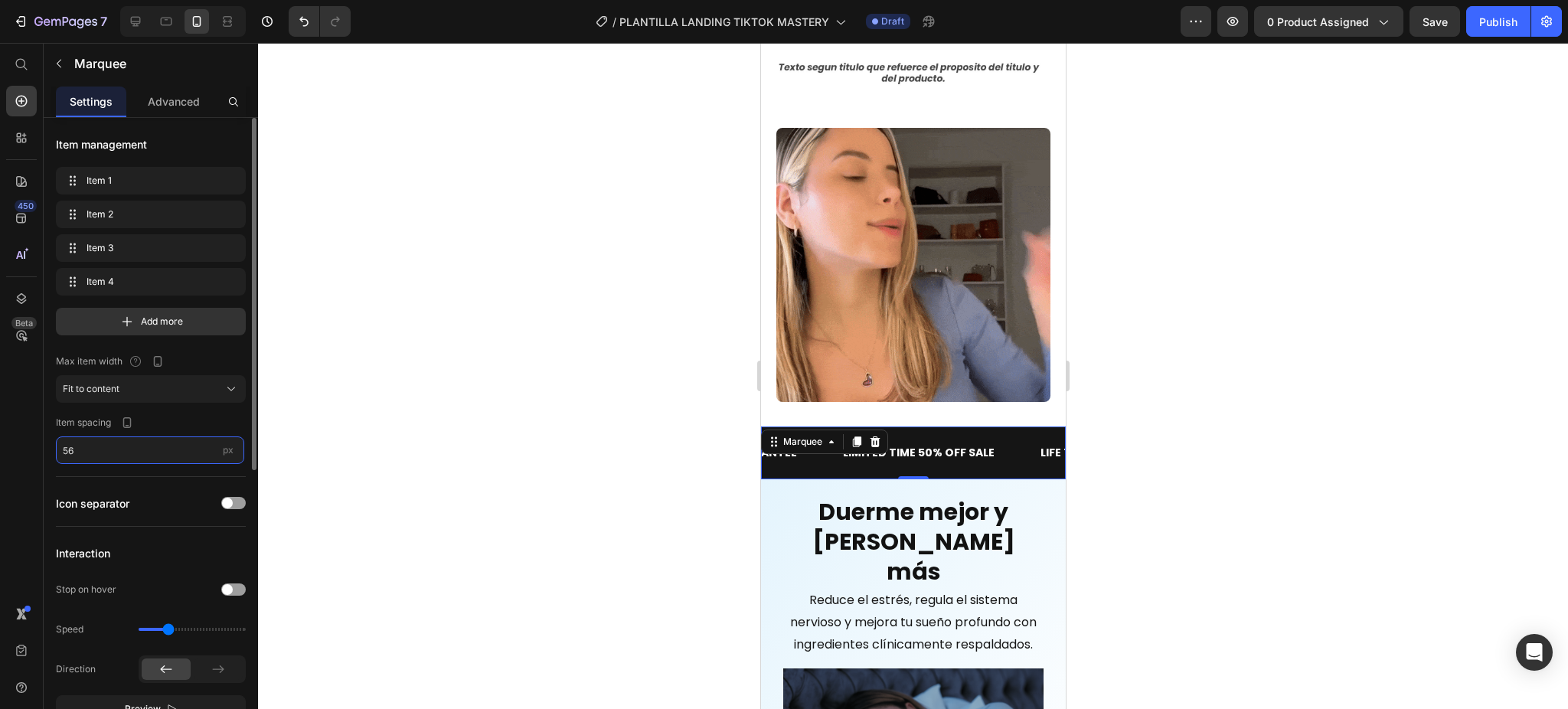 click on "56" at bounding box center [150, 450] 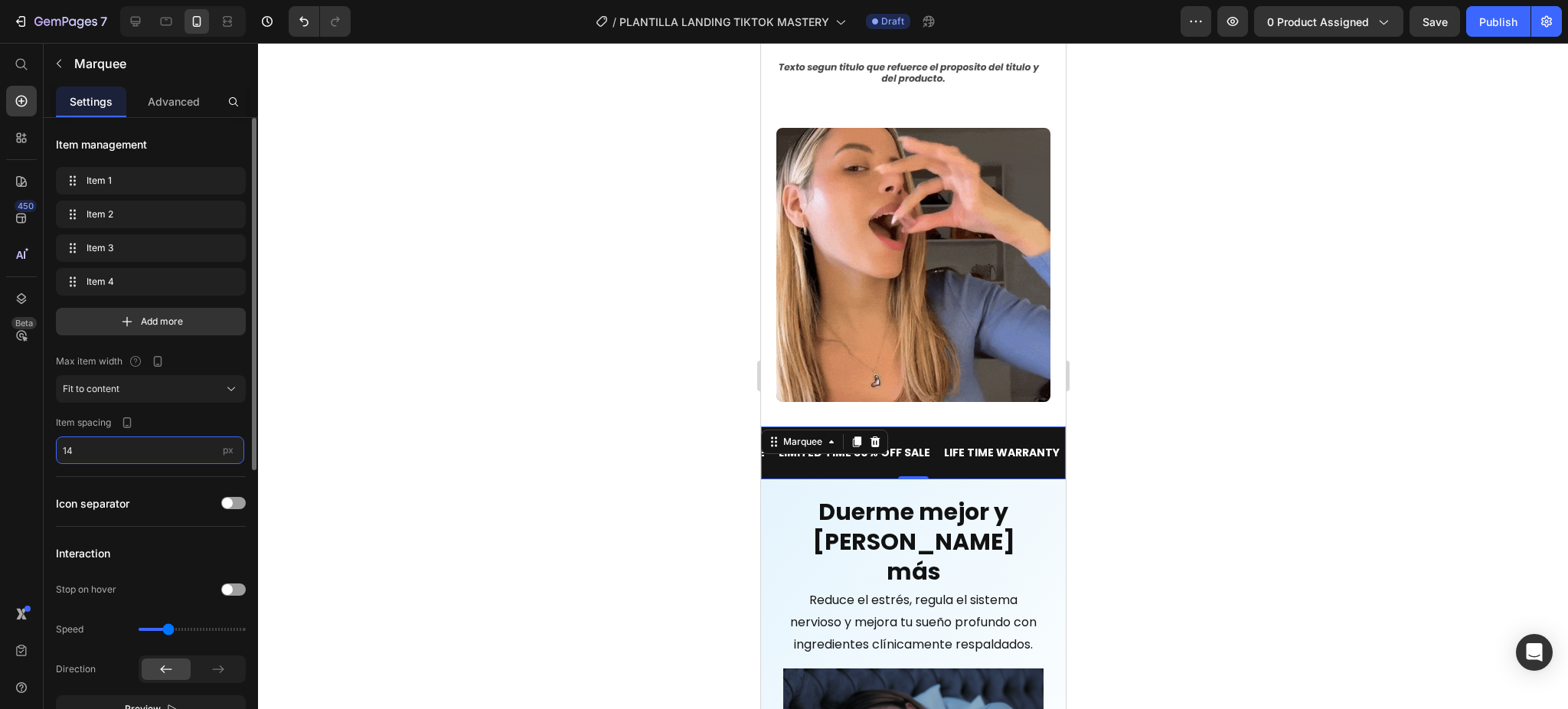 type on "14" 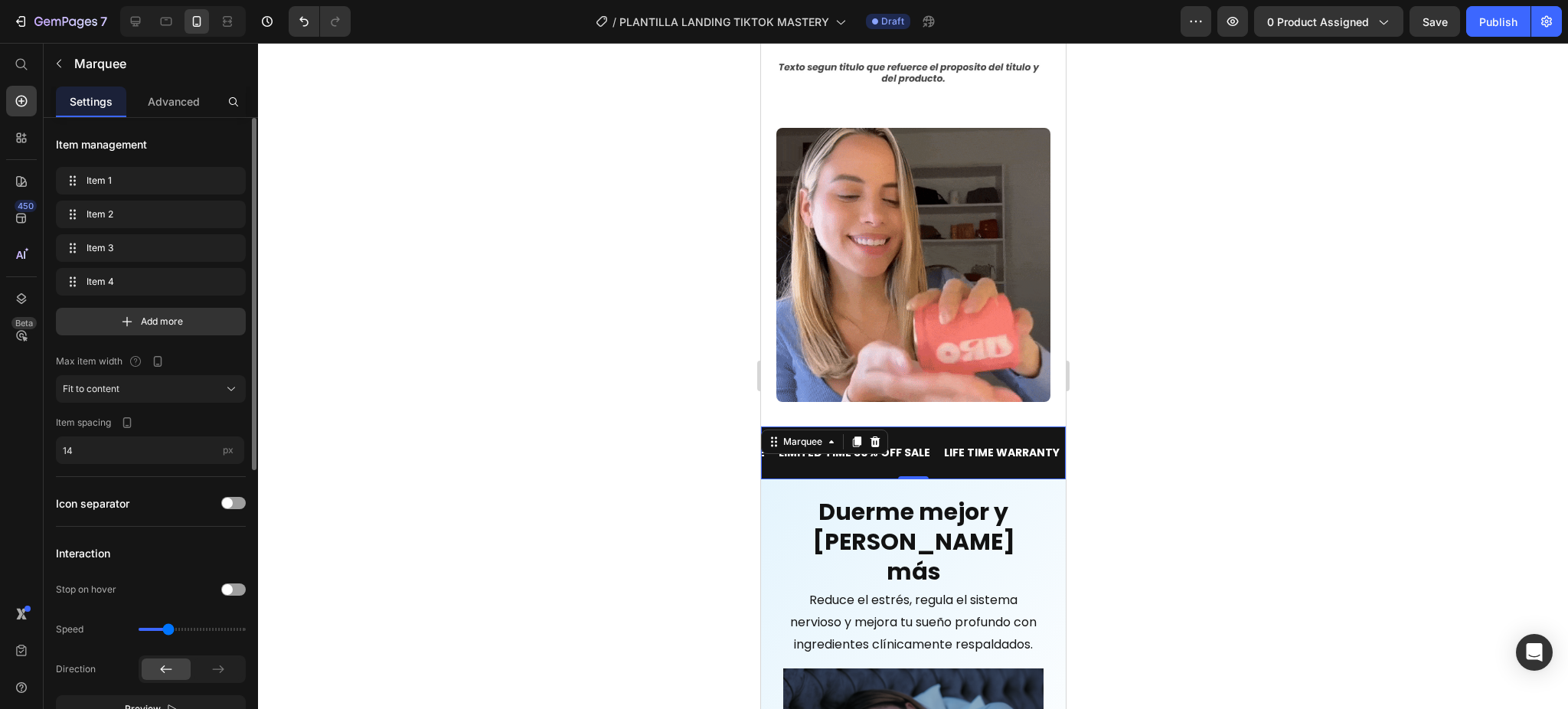 click on "Item management Item 1 Item 1 Item 2 Item 2 Item 3 Item 3 Item 4 Item 4 Add more Max item width Fit to content Item spacing 14 px" 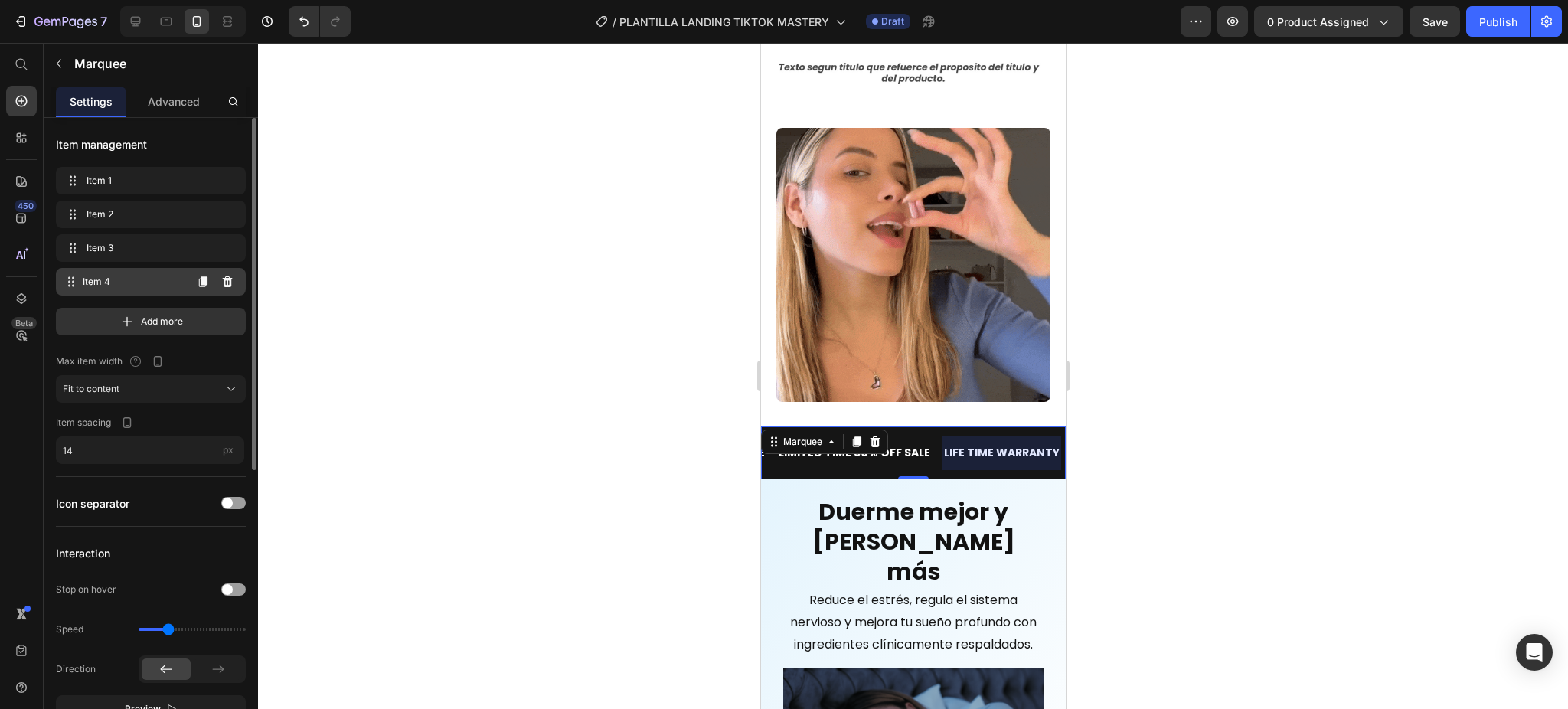 click on "Item 4" at bounding box center (133, 282) 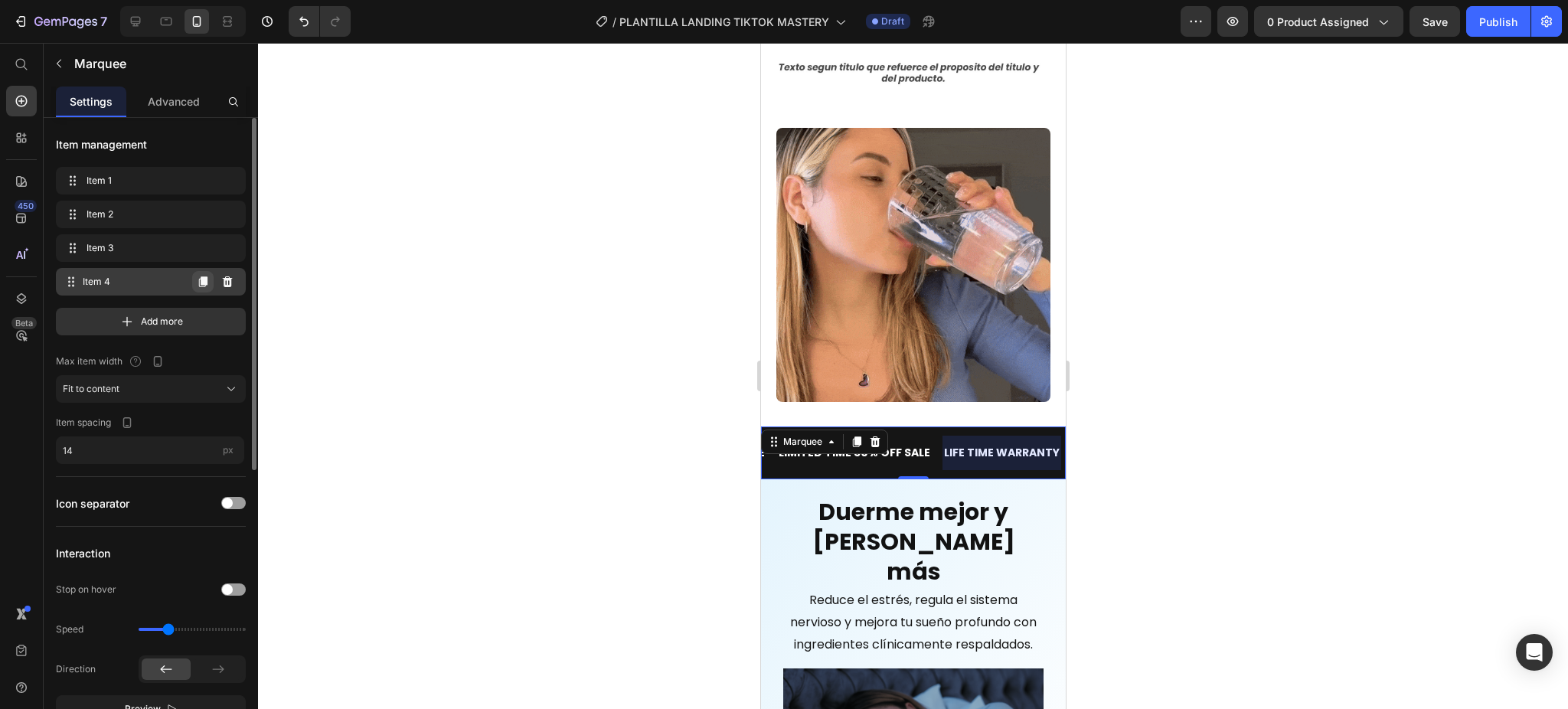 scroll, scrollTop: 0, scrollLeft: 362, axis: horizontal 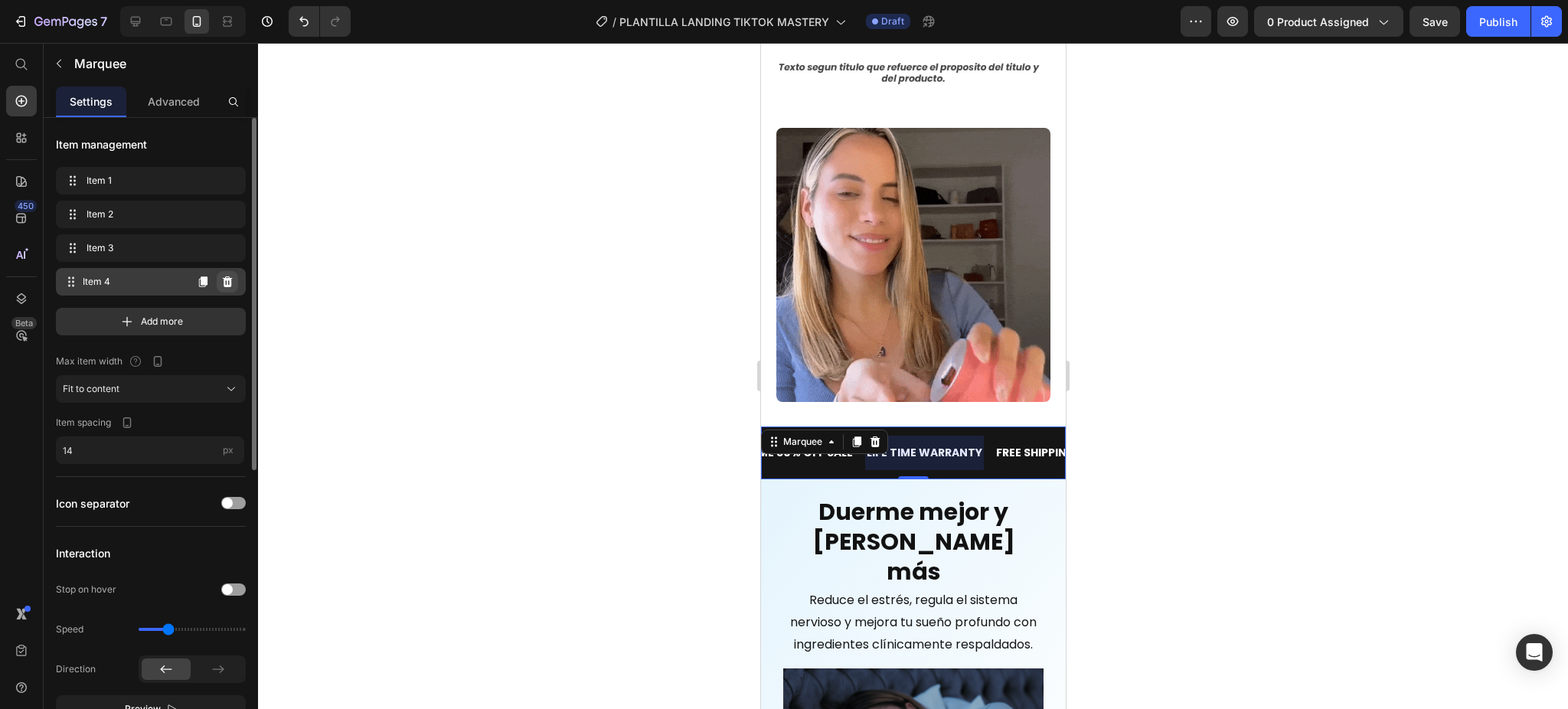 click 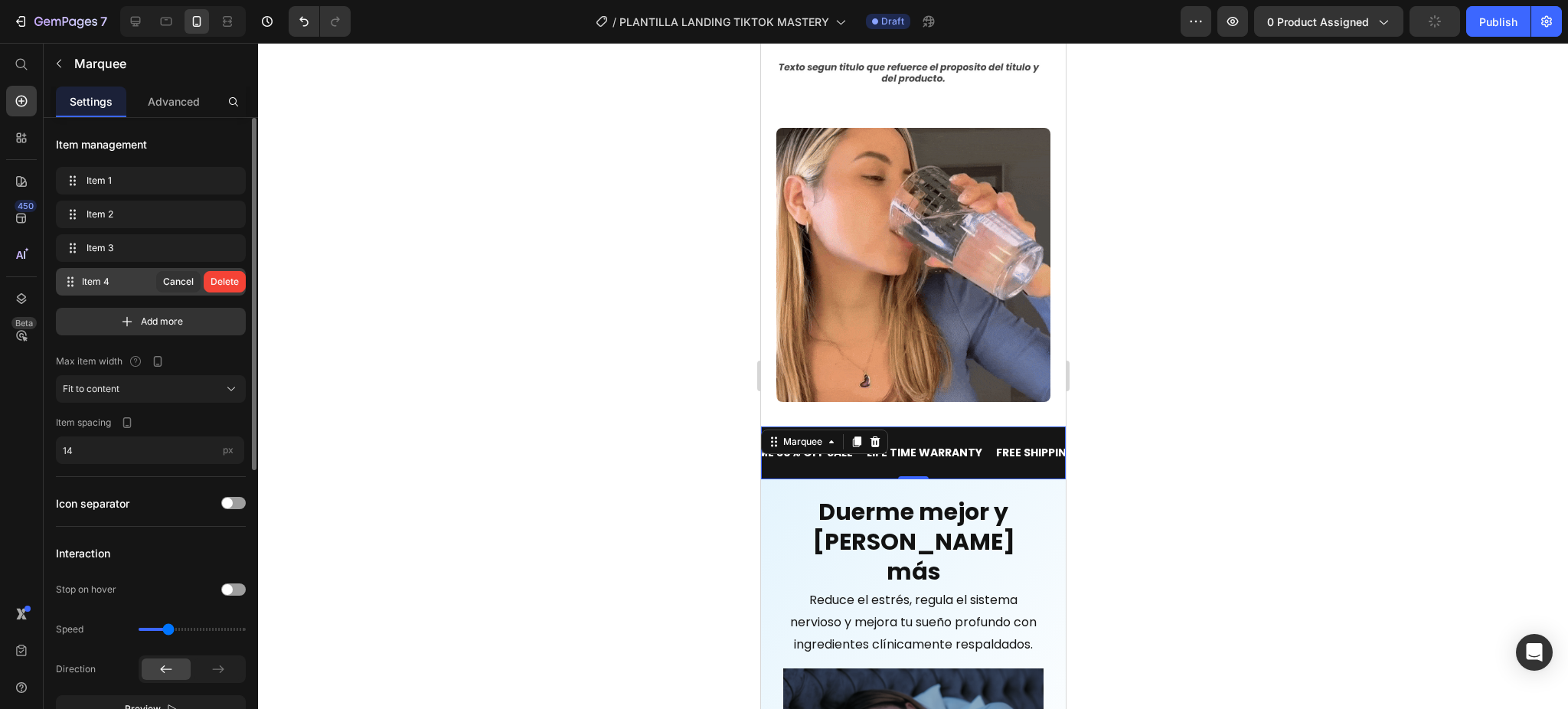 click on "Cancel   Delete" 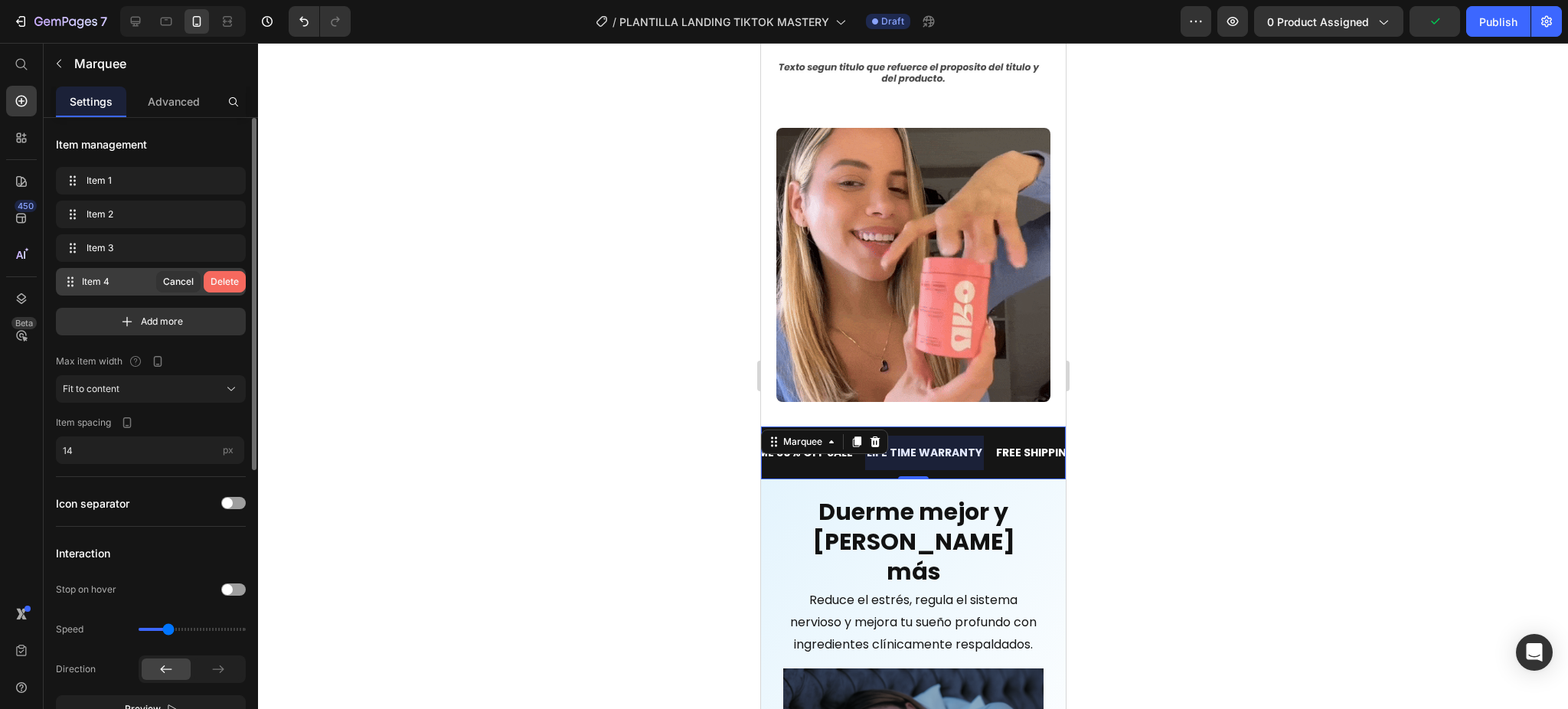 click on "Delete" at bounding box center [224, 282] 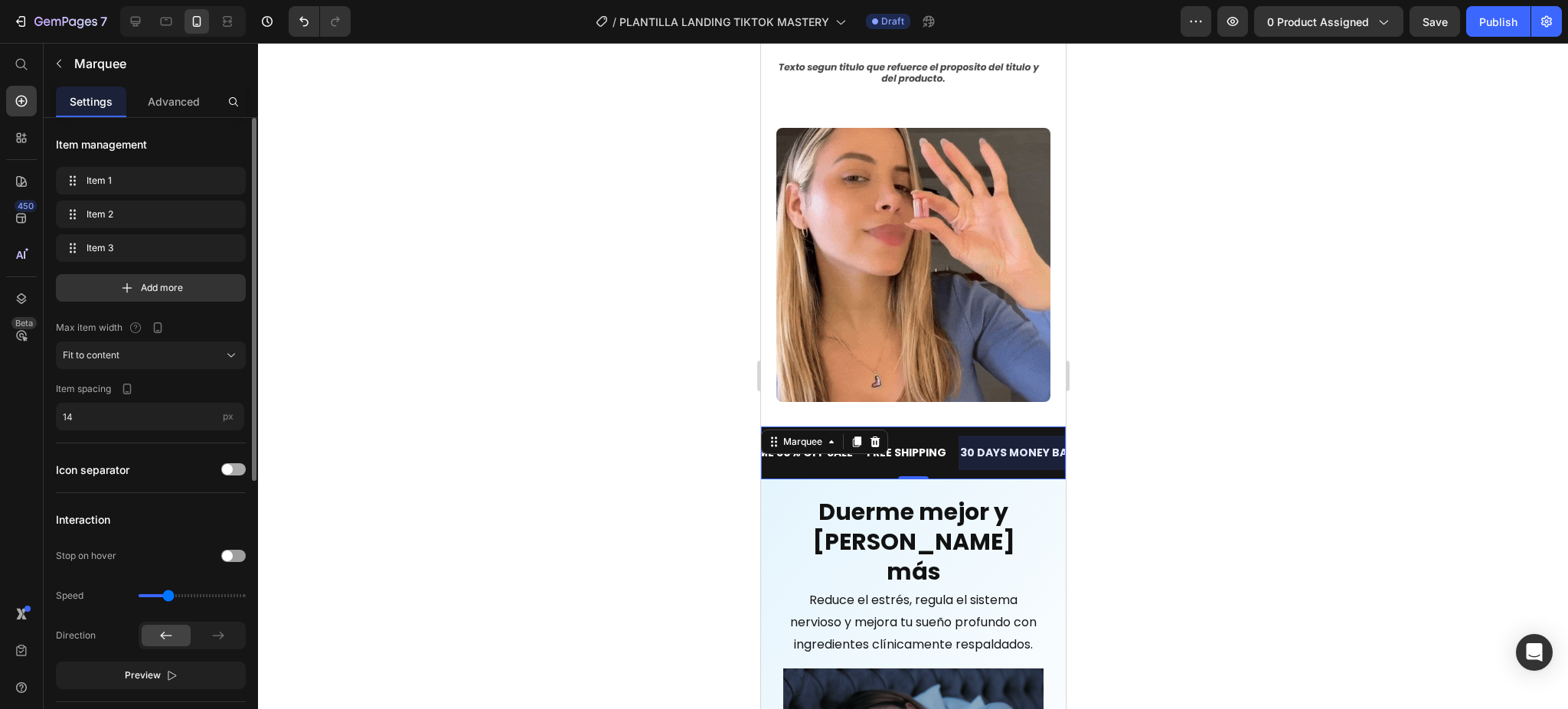 click at bounding box center (234, 469) 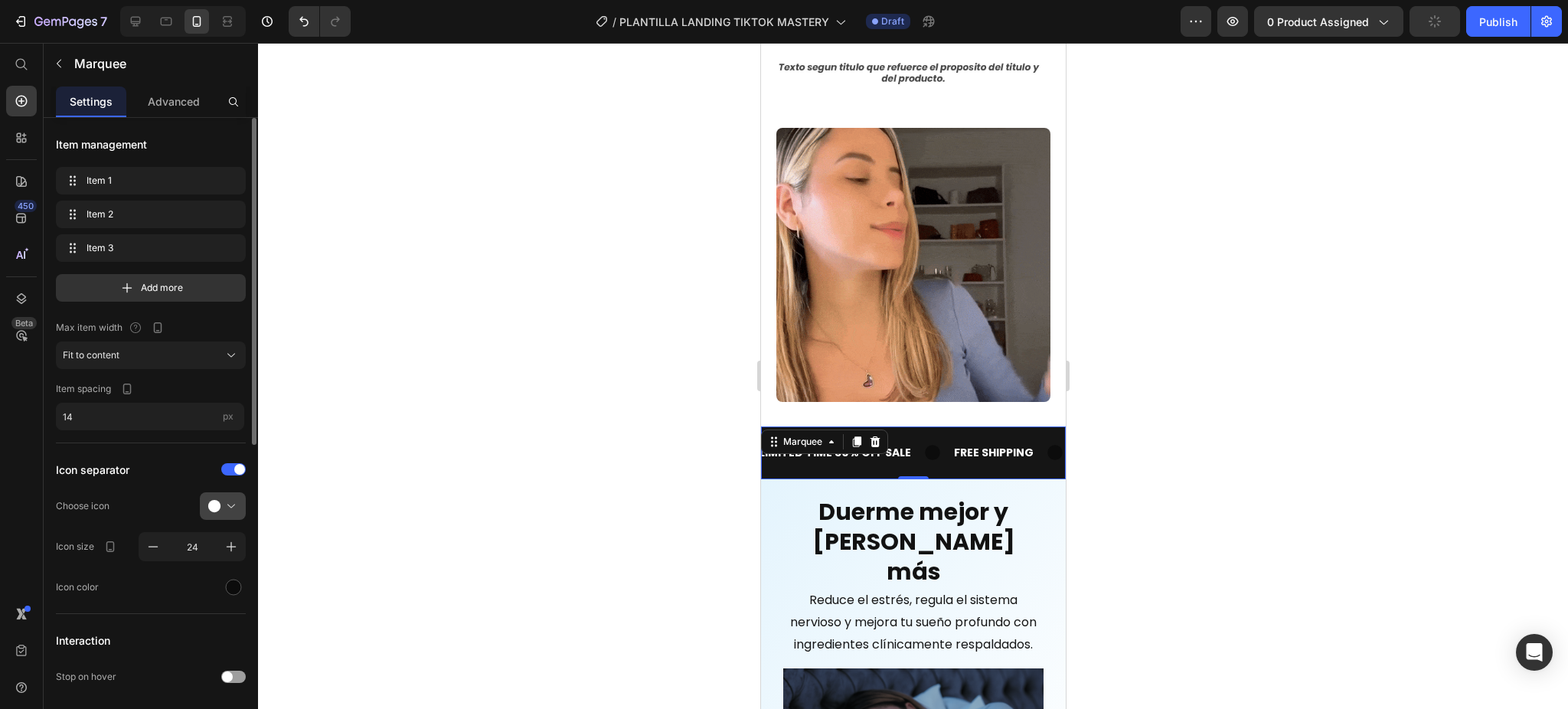click at bounding box center [229, 506] 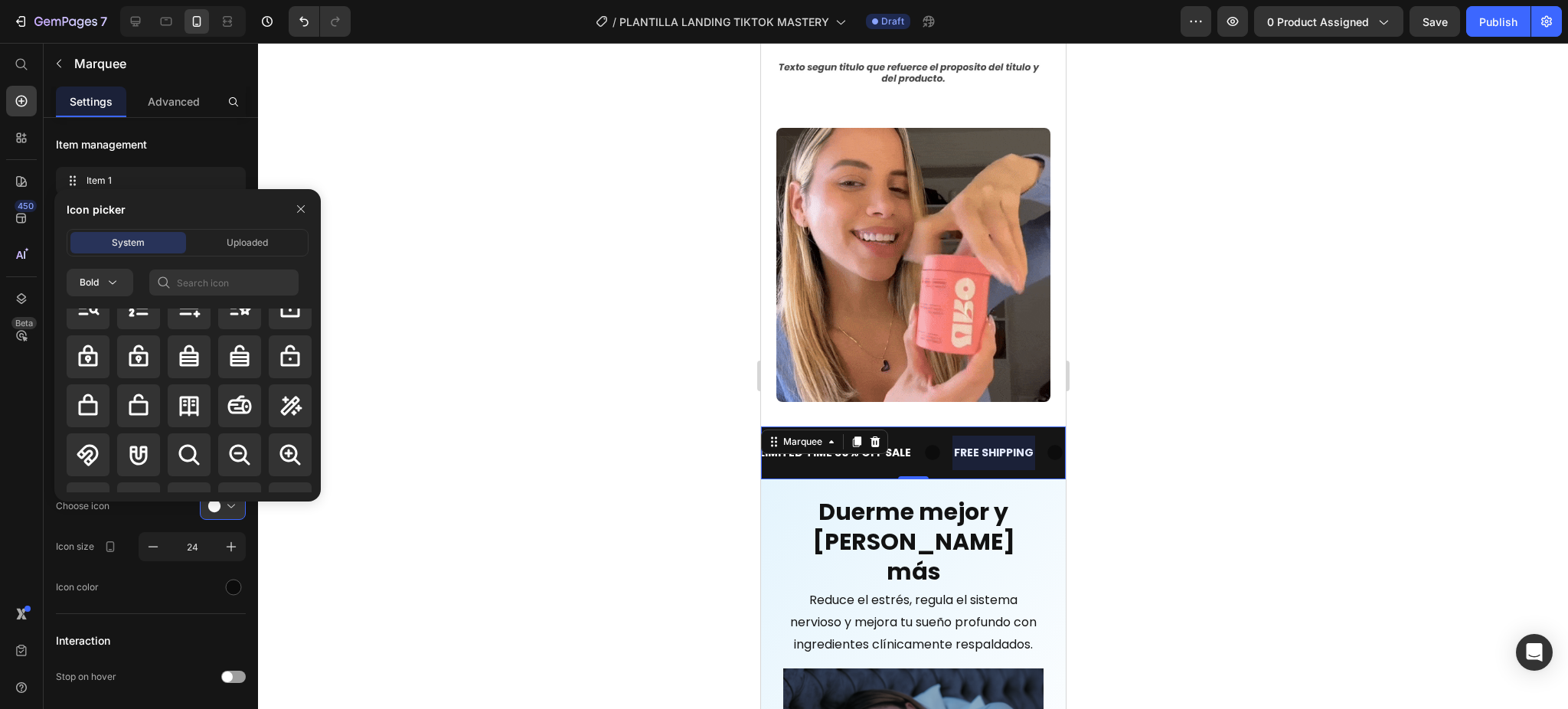 scroll, scrollTop: 7271, scrollLeft: 0, axis: vertical 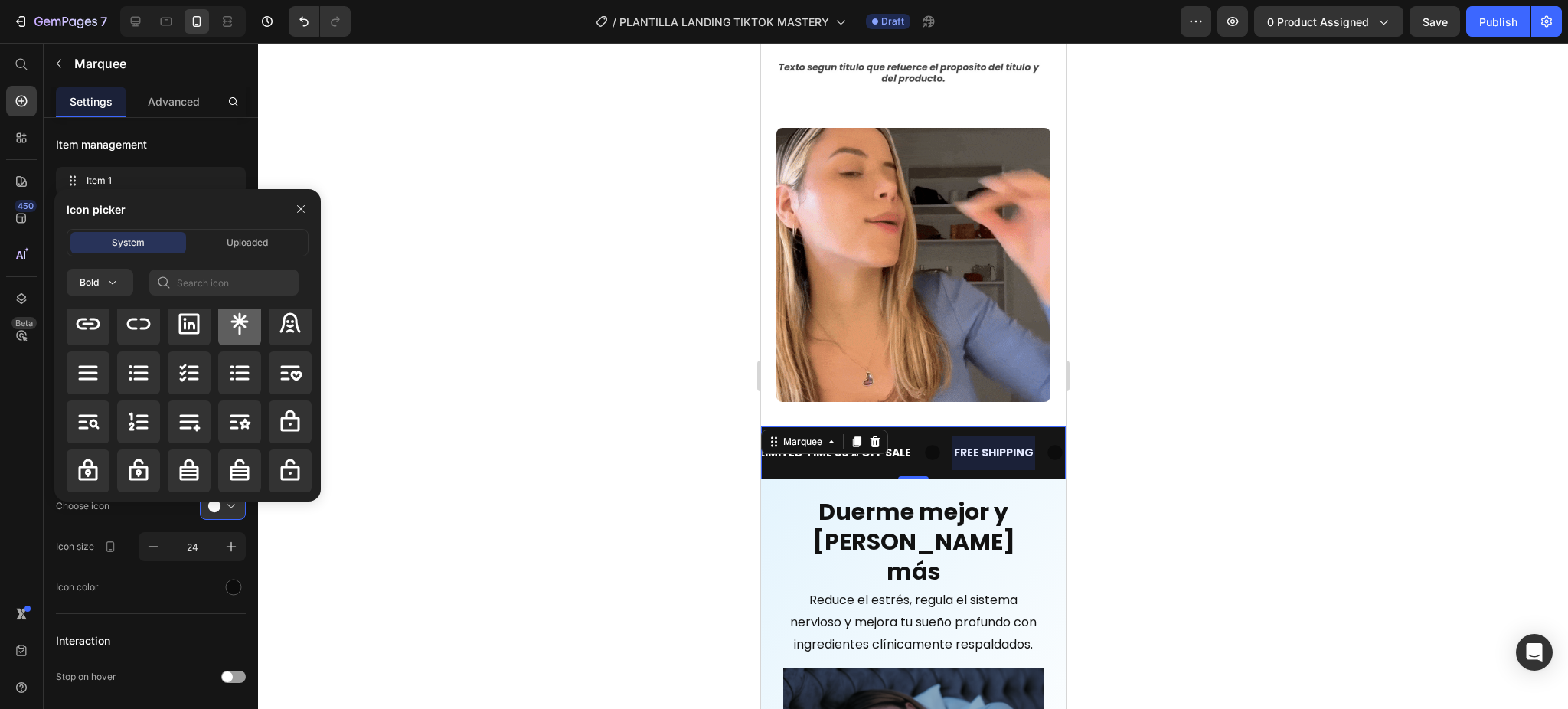 click 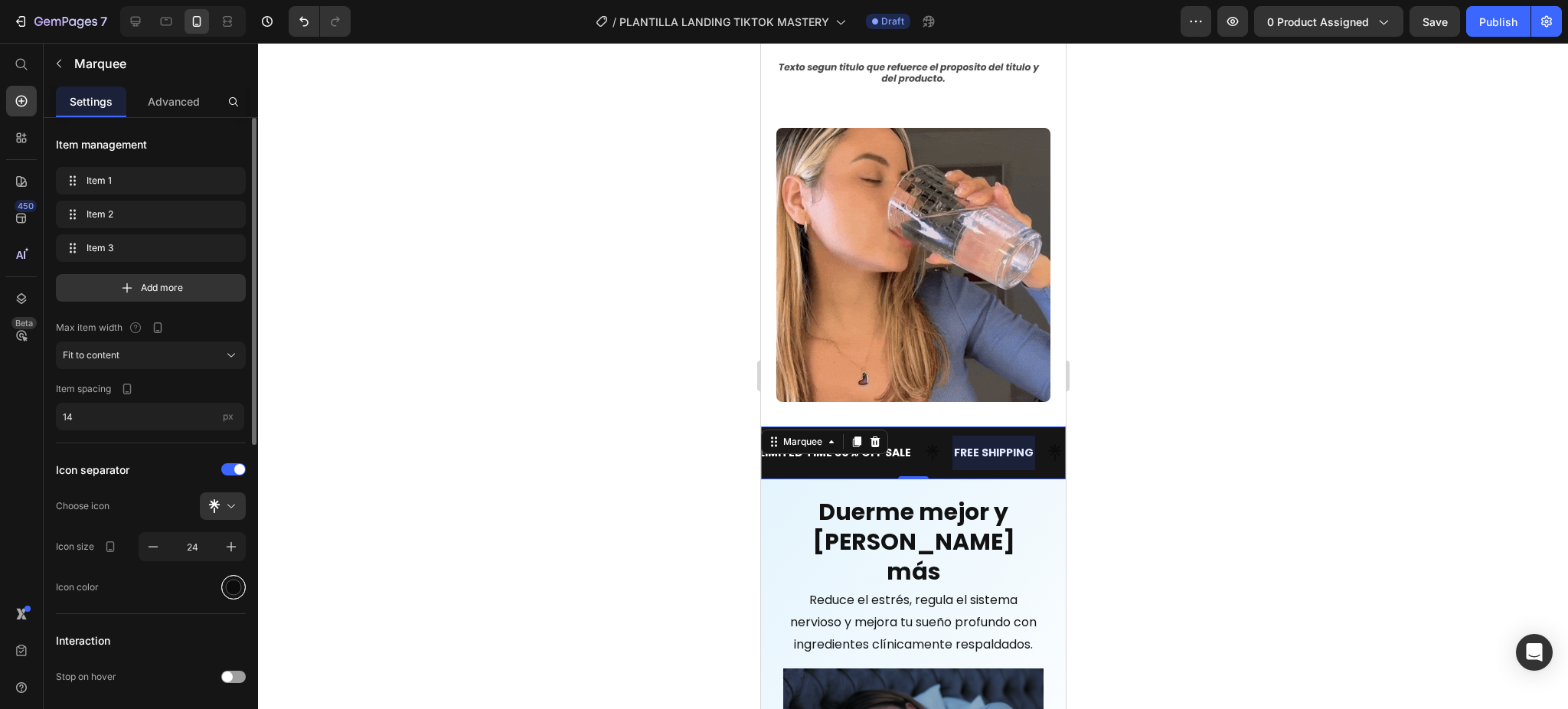 click at bounding box center (234, 587) 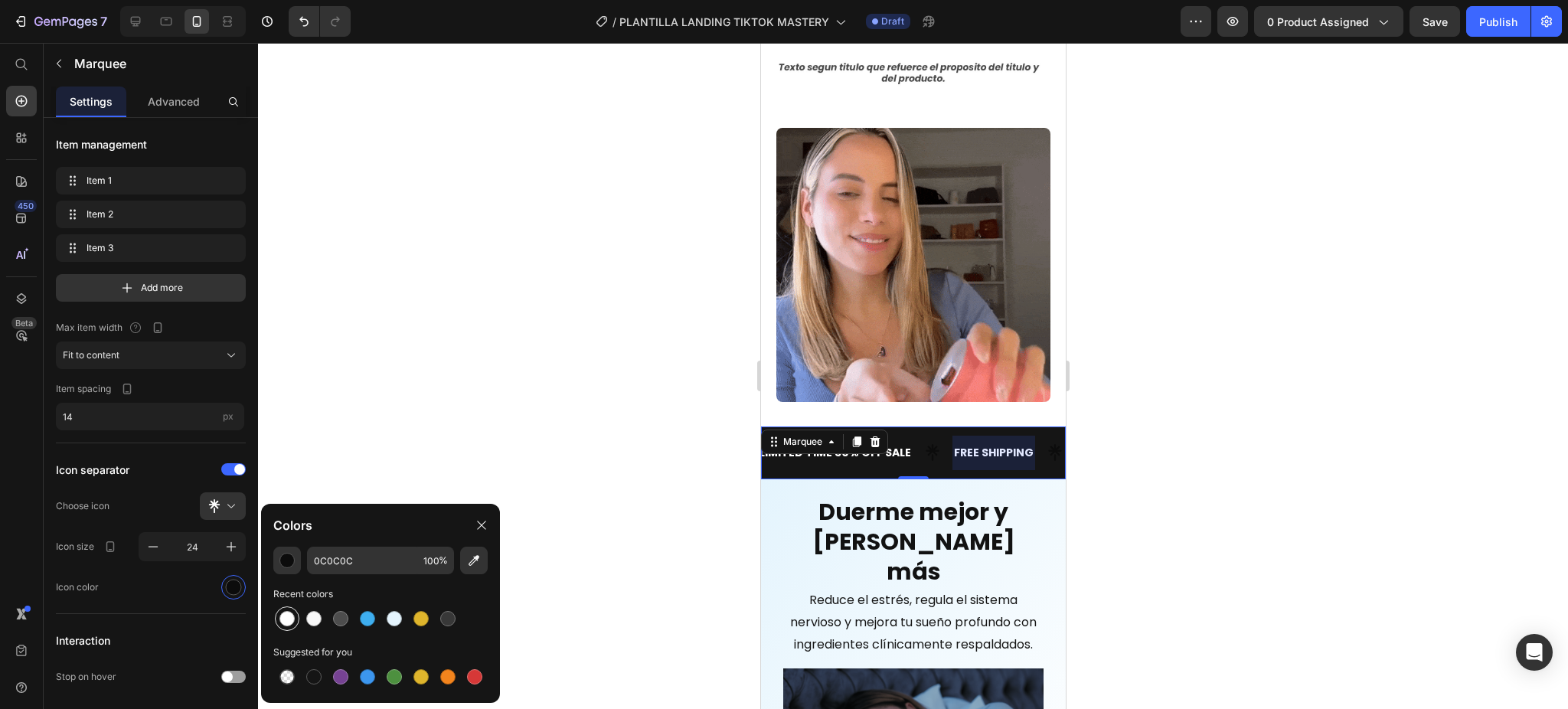 click at bounding box center [287, 619] 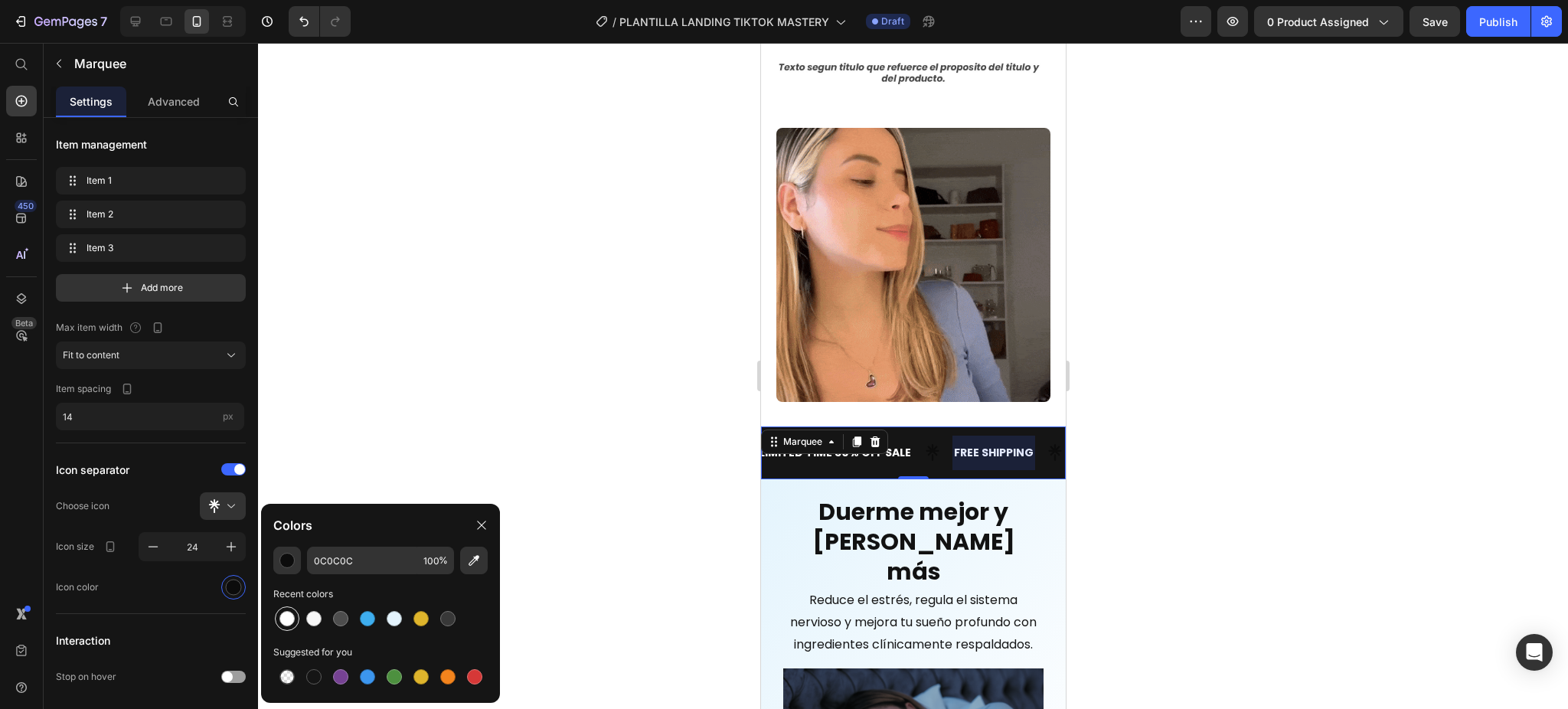 type on "FFFFFF" 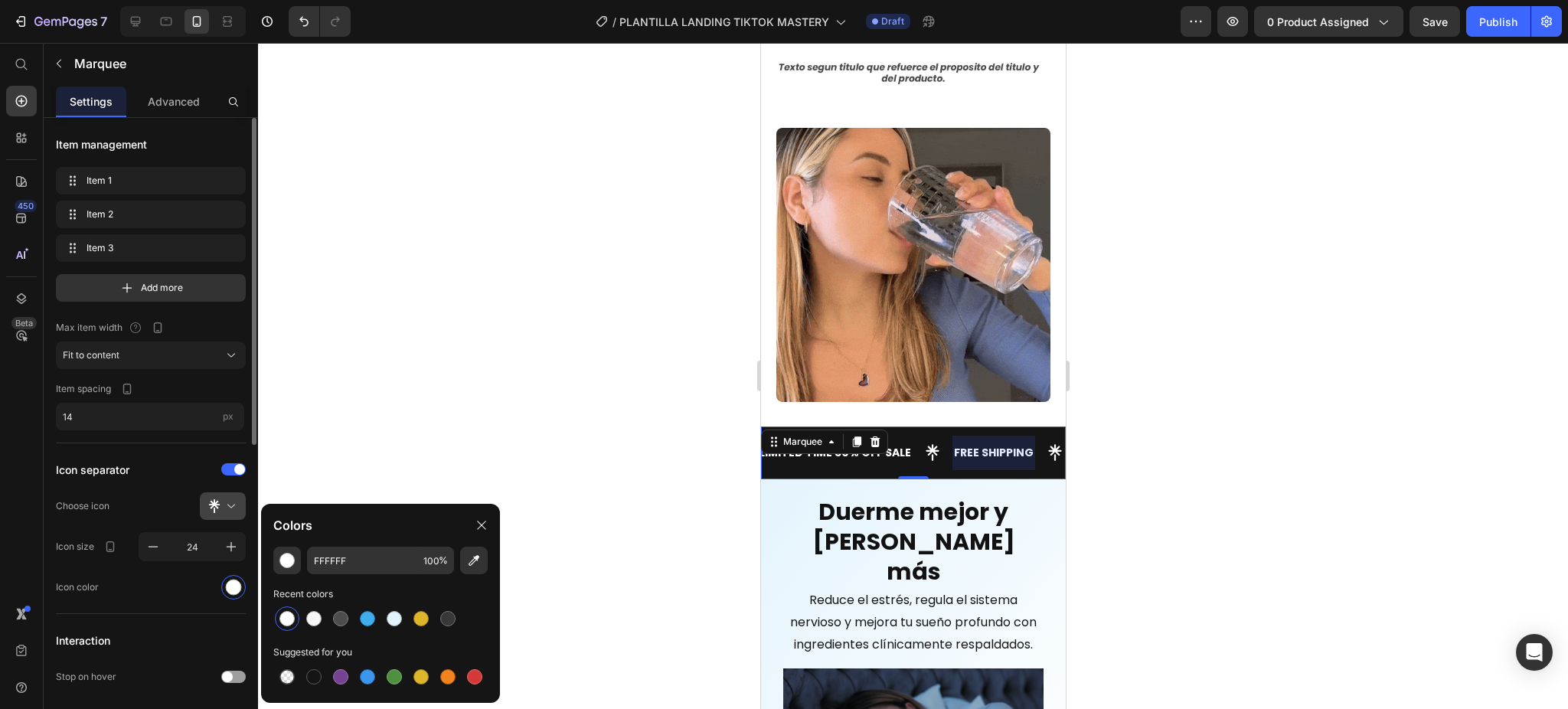 click at bounding box center [229, 506] 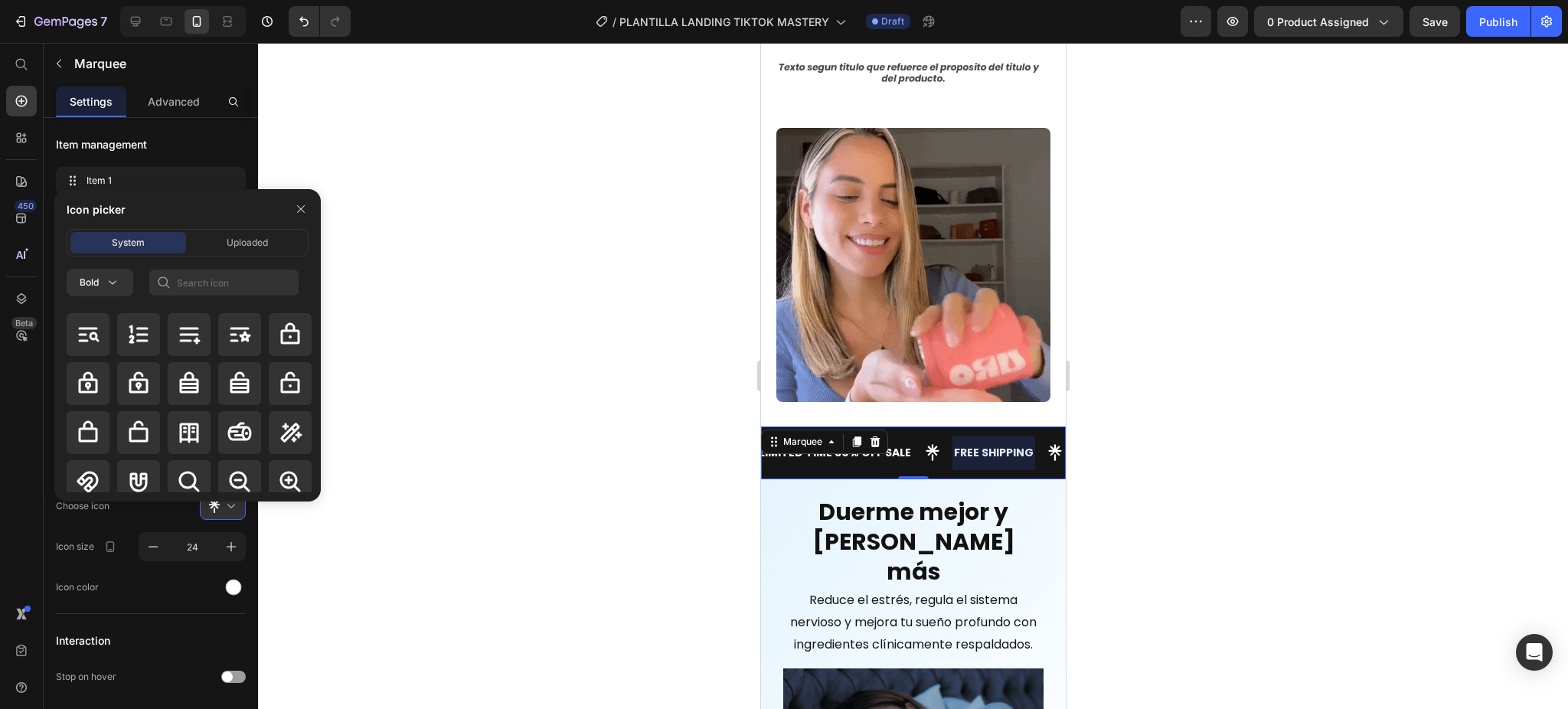 scroll, scrollTop: 7373, scrollLeft: 0, axis: vertical 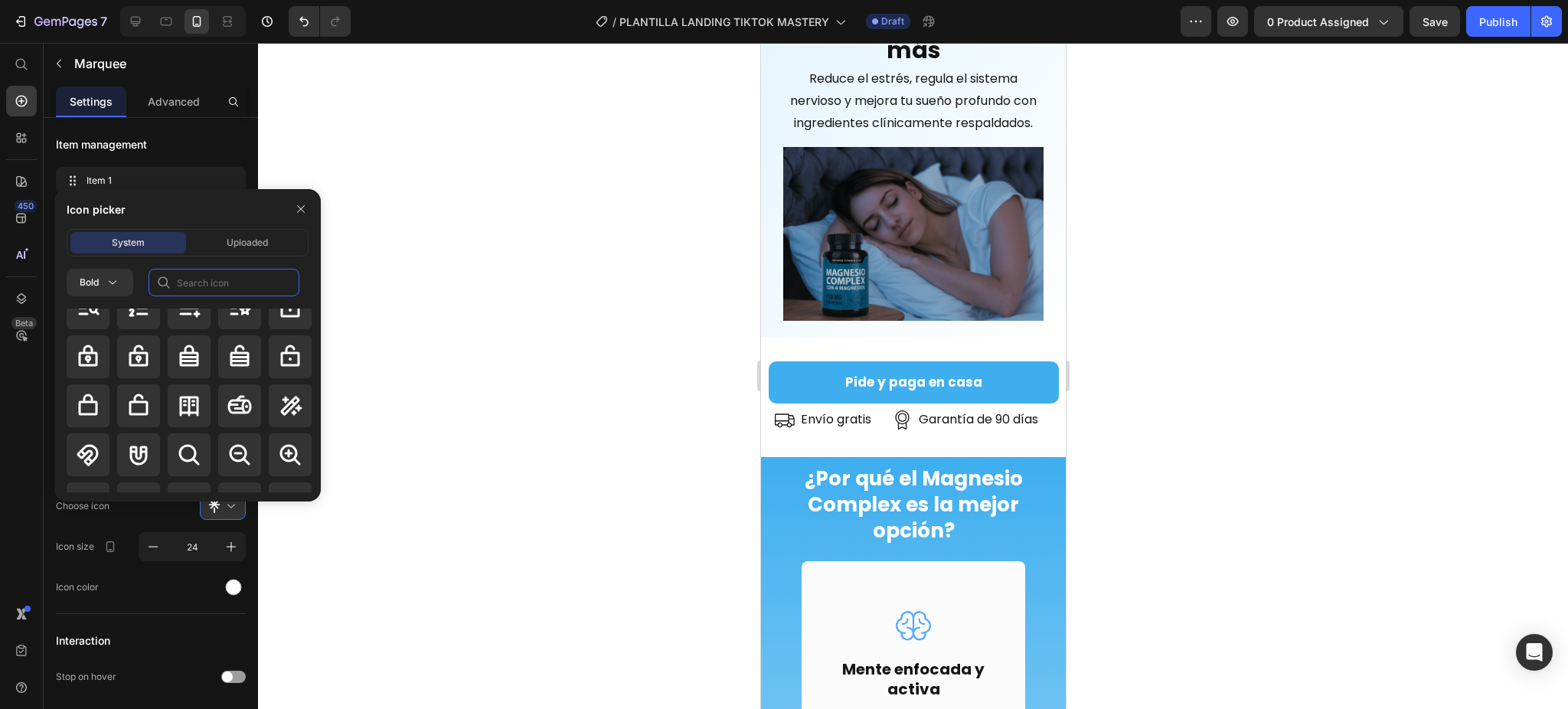 click 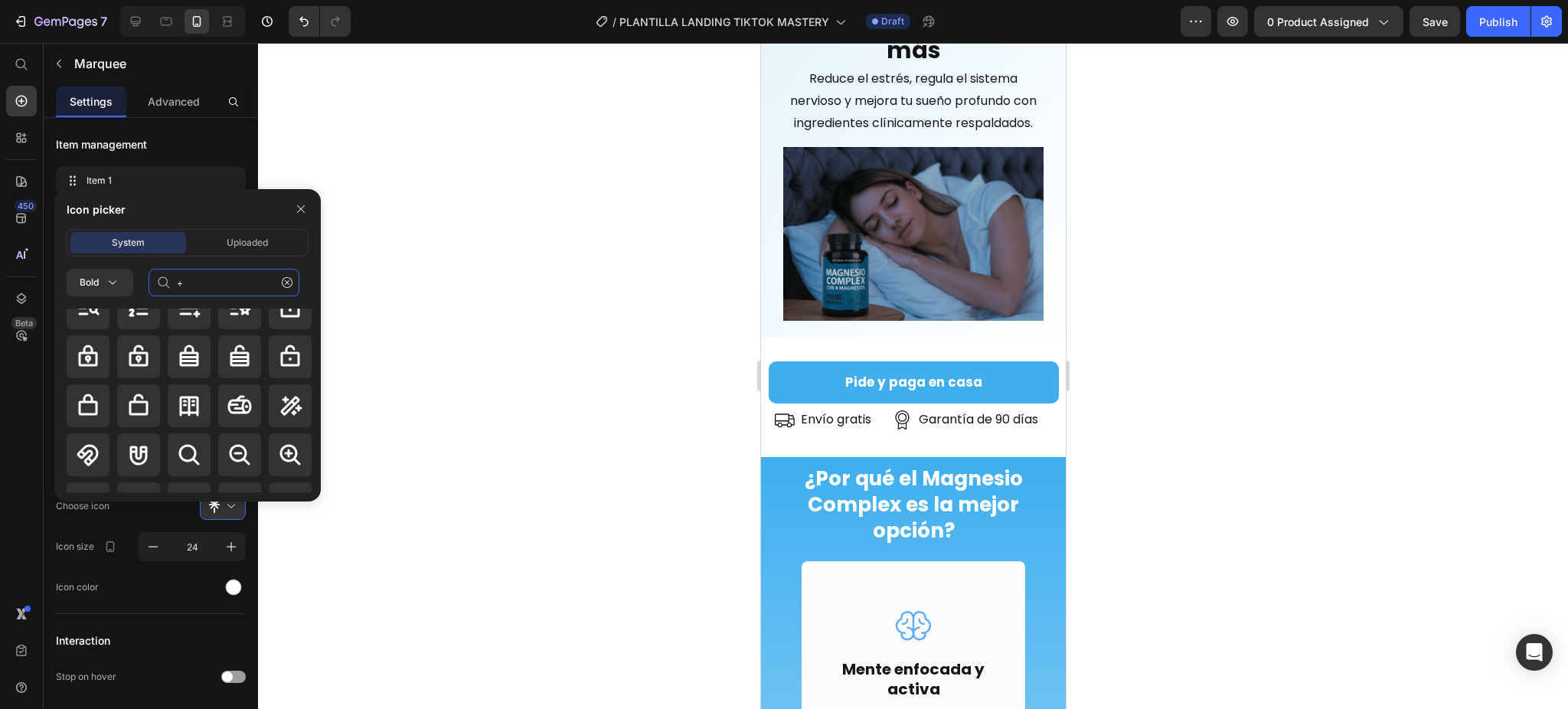 scroll, scrollTop: 0, scrollLeft: 0, axis: both 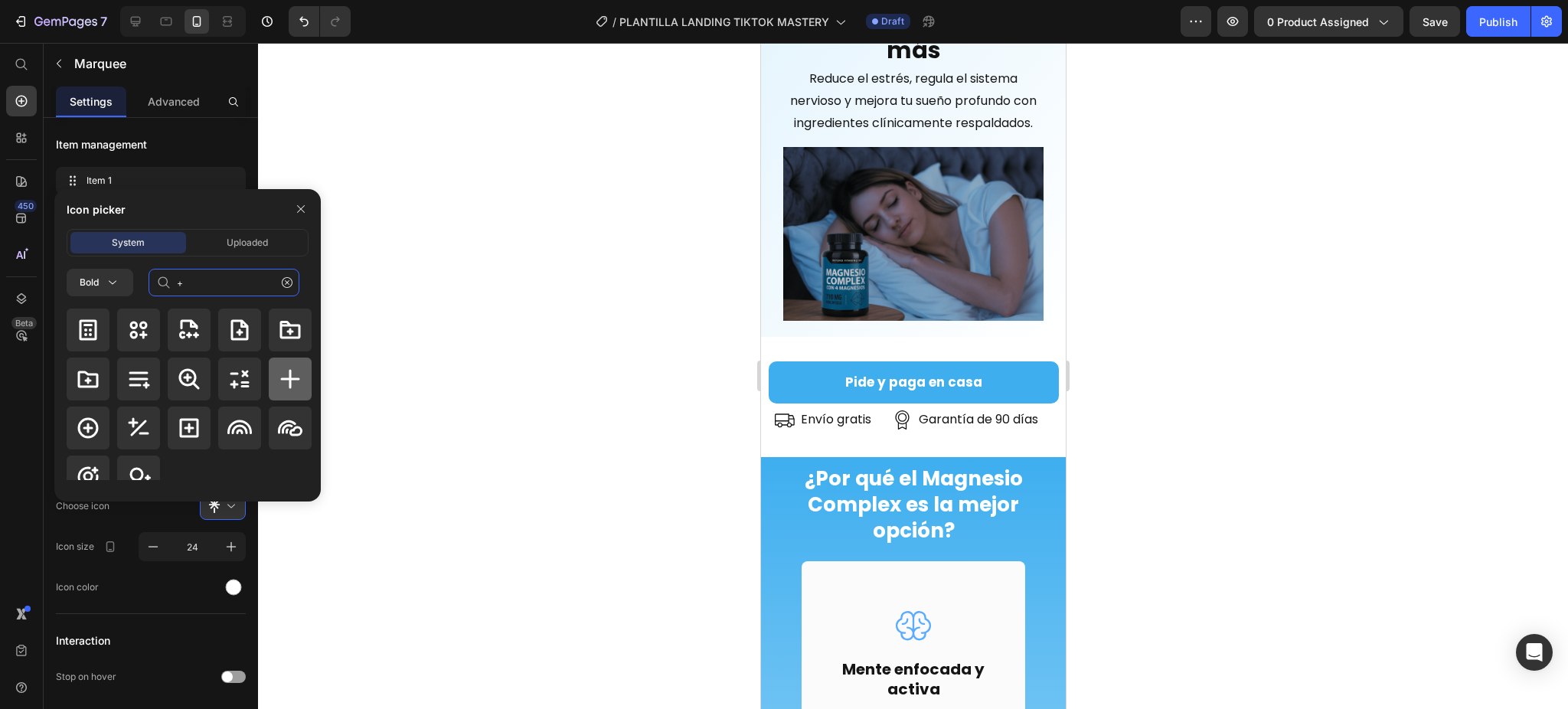 type on "+" 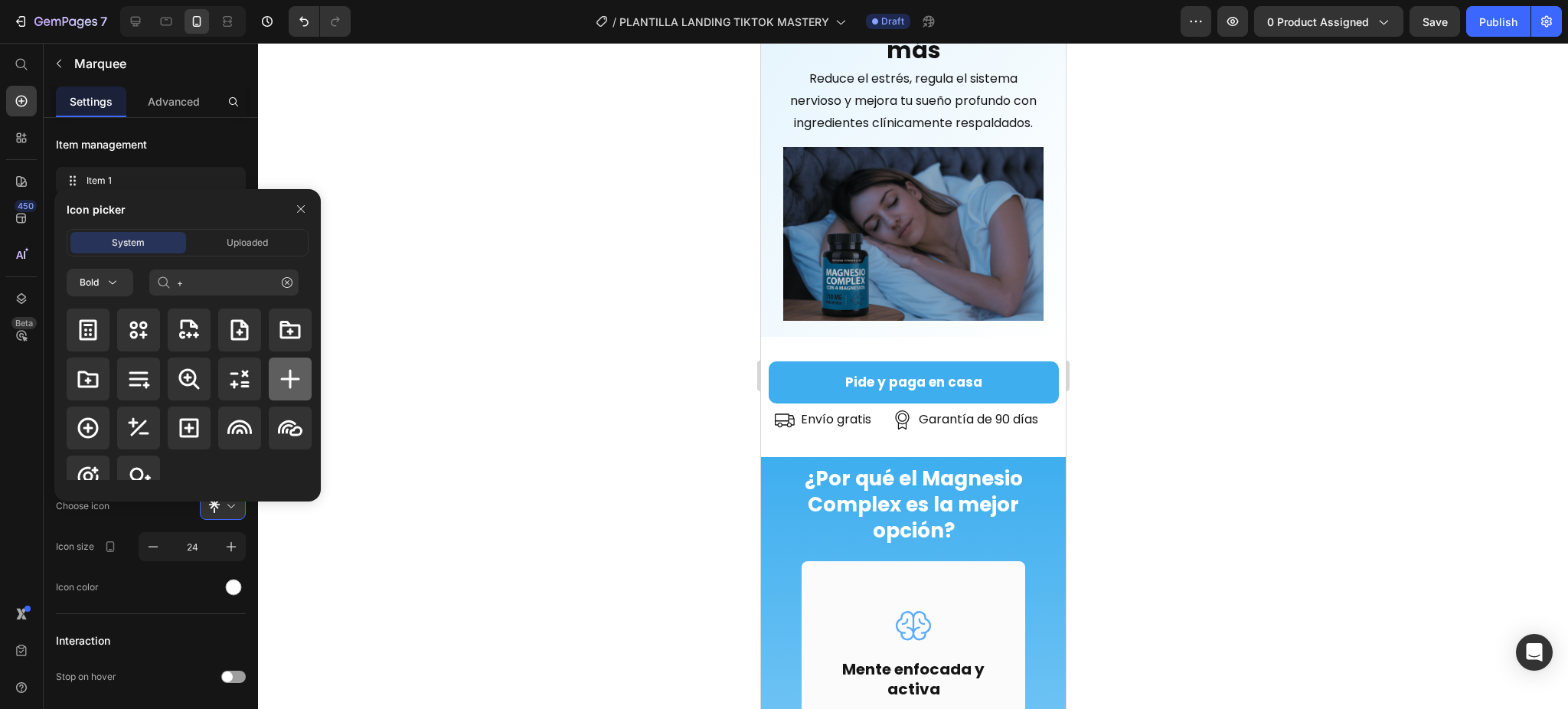 click 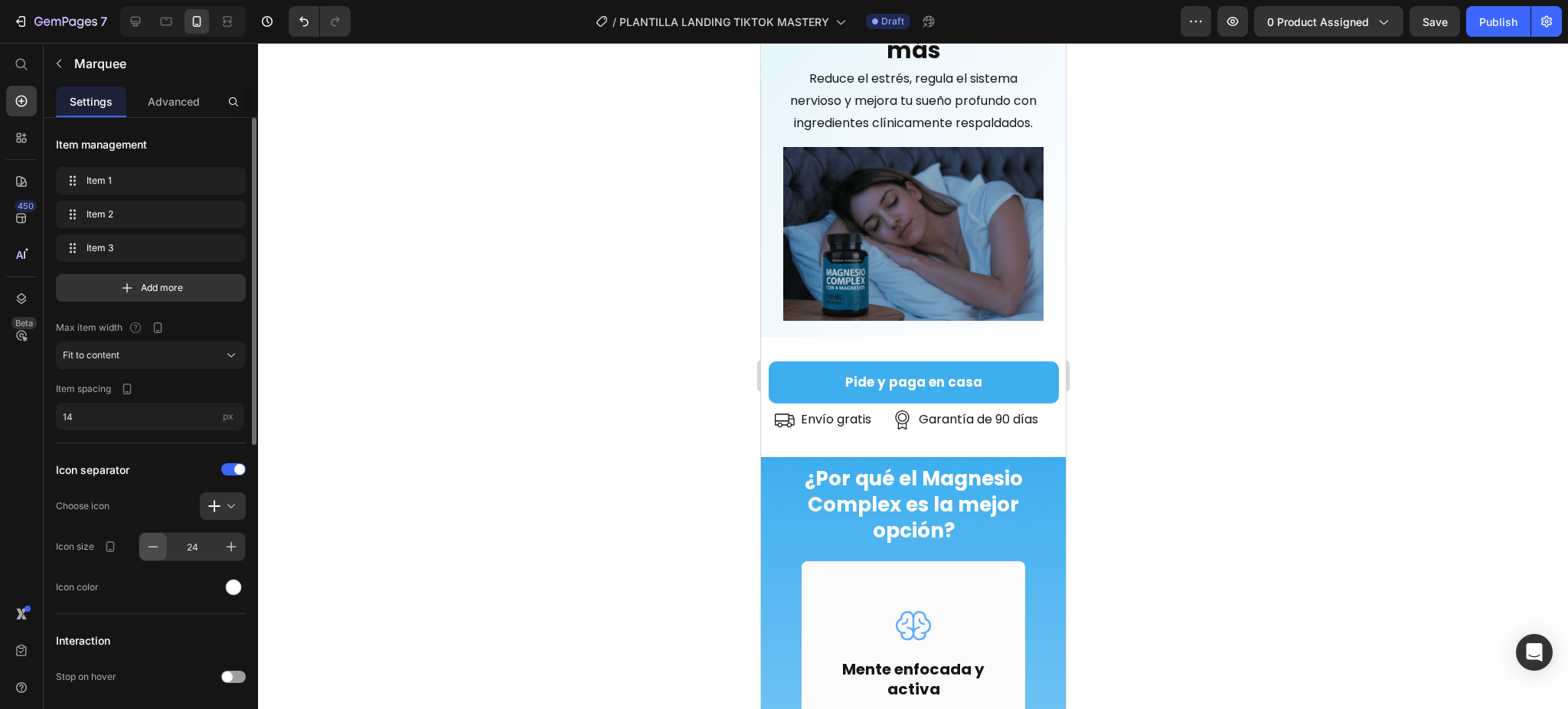 click 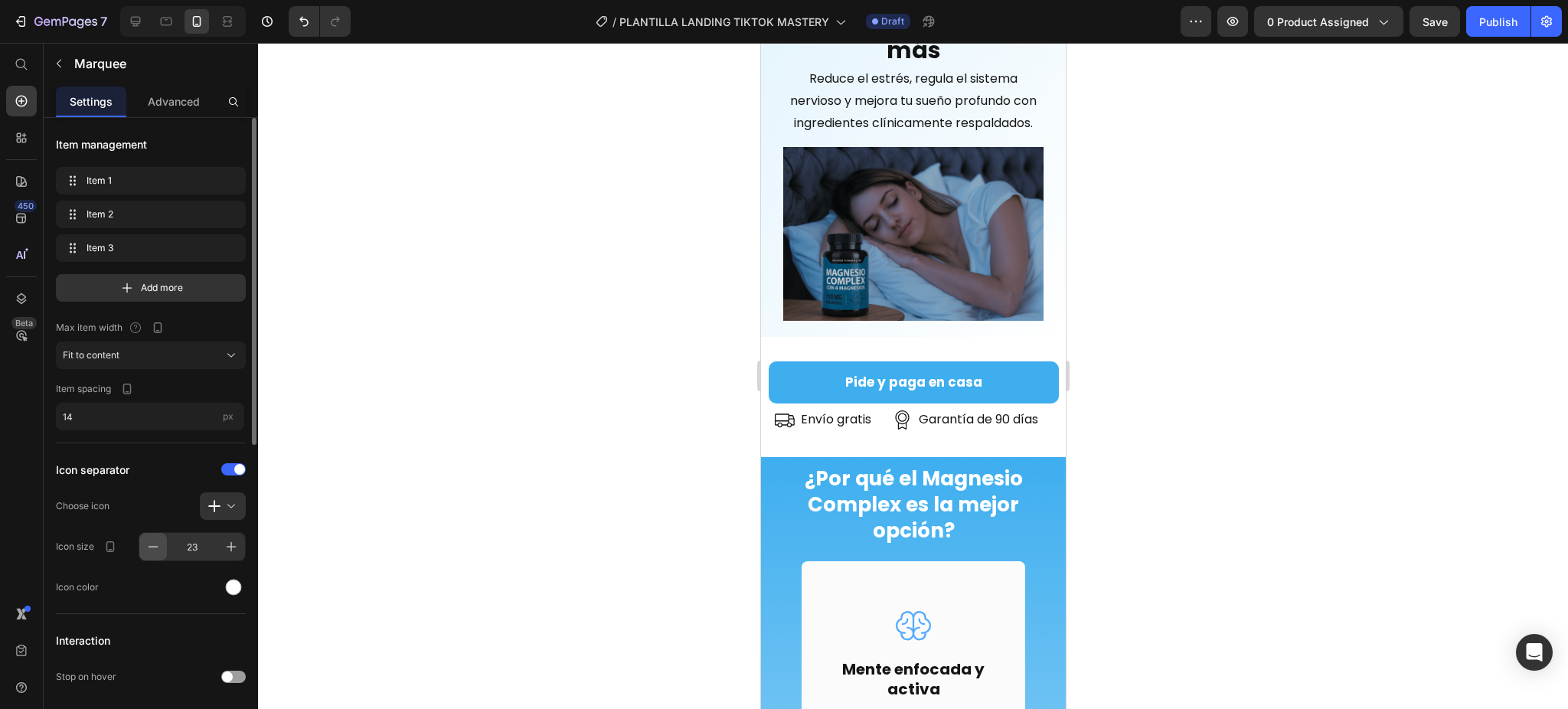 click 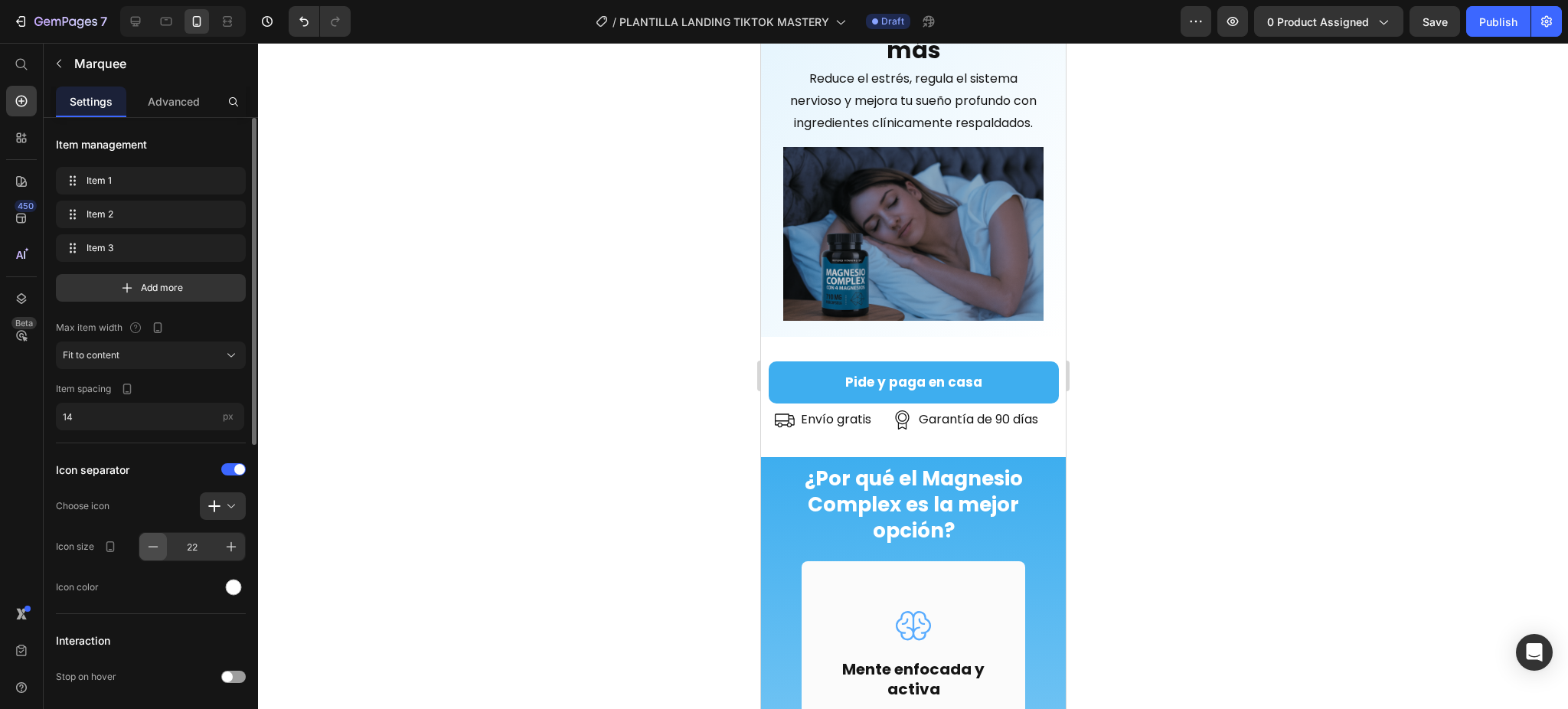 click 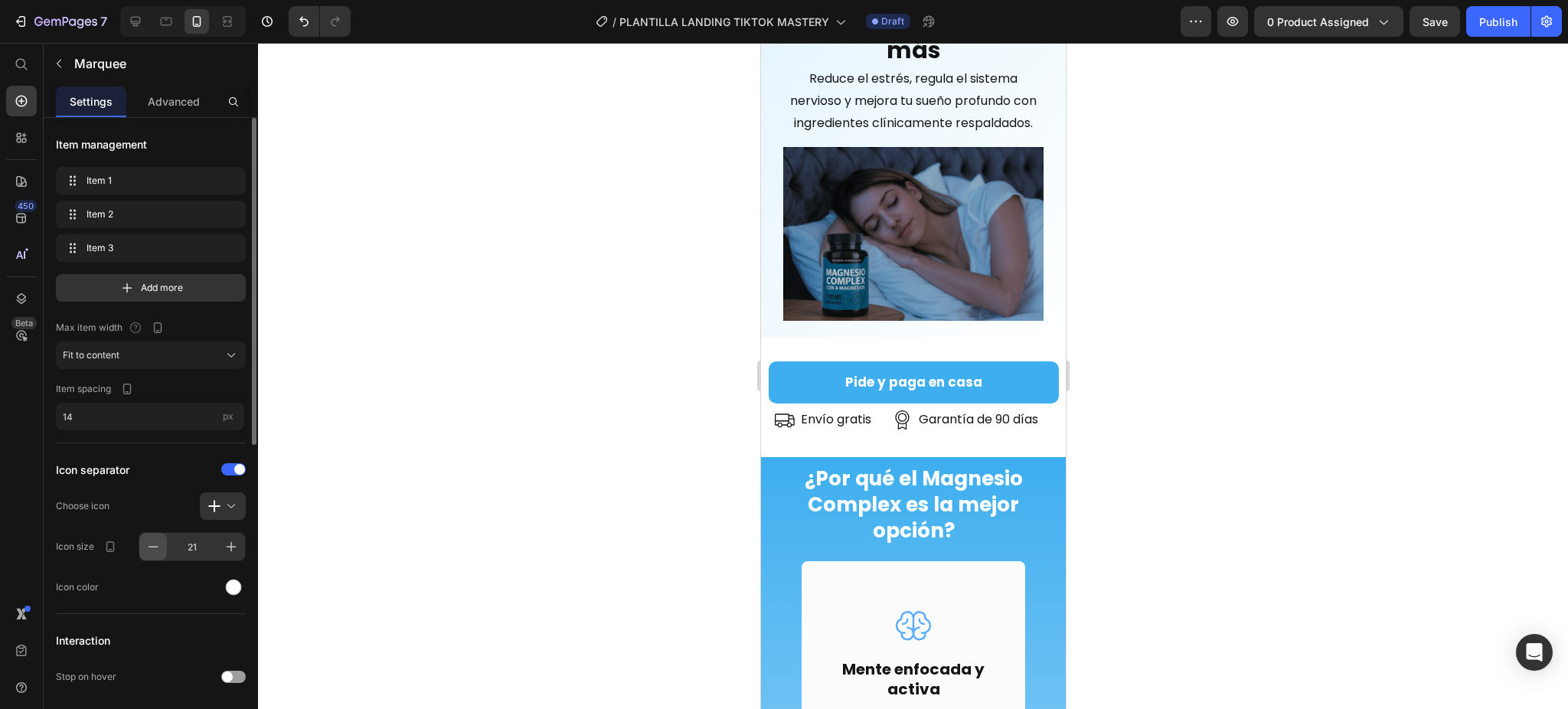 click 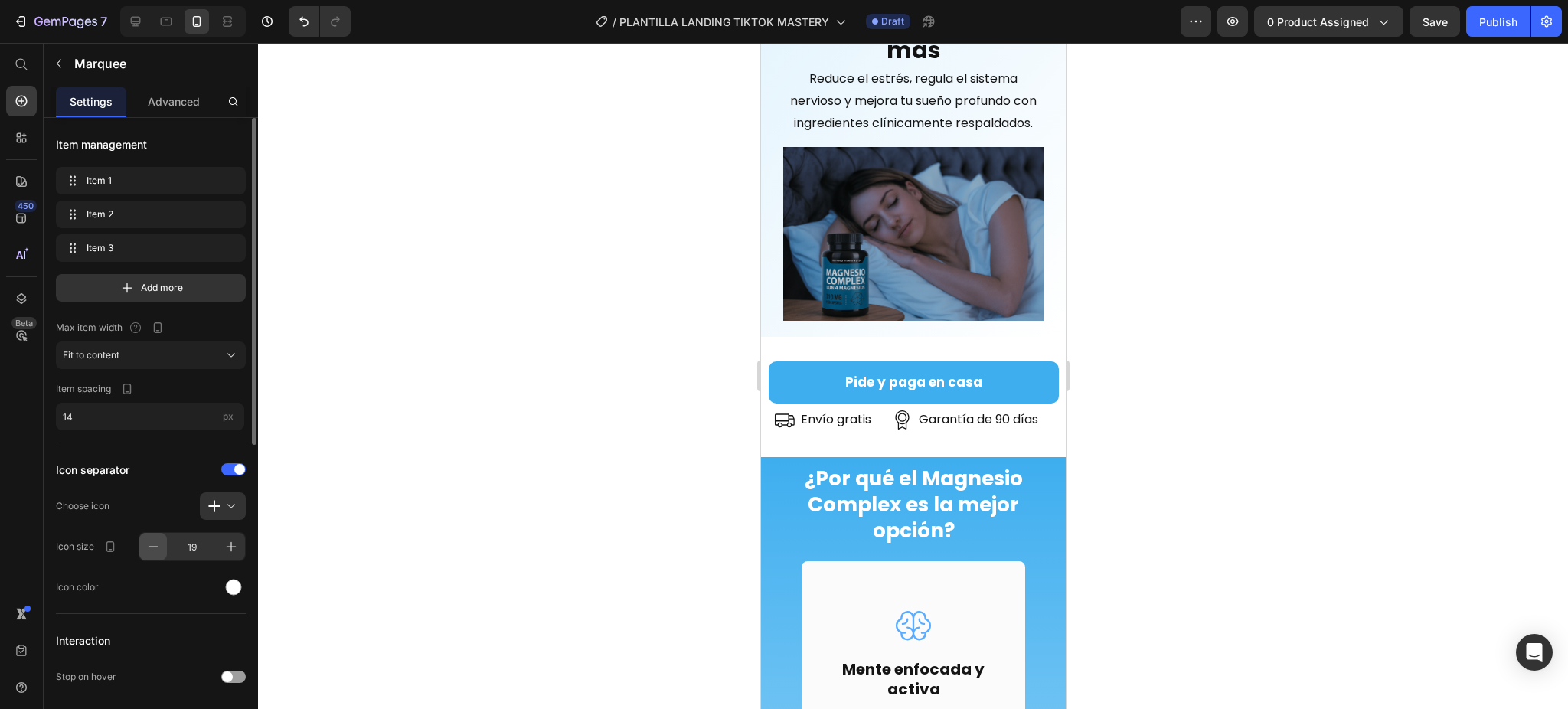 click 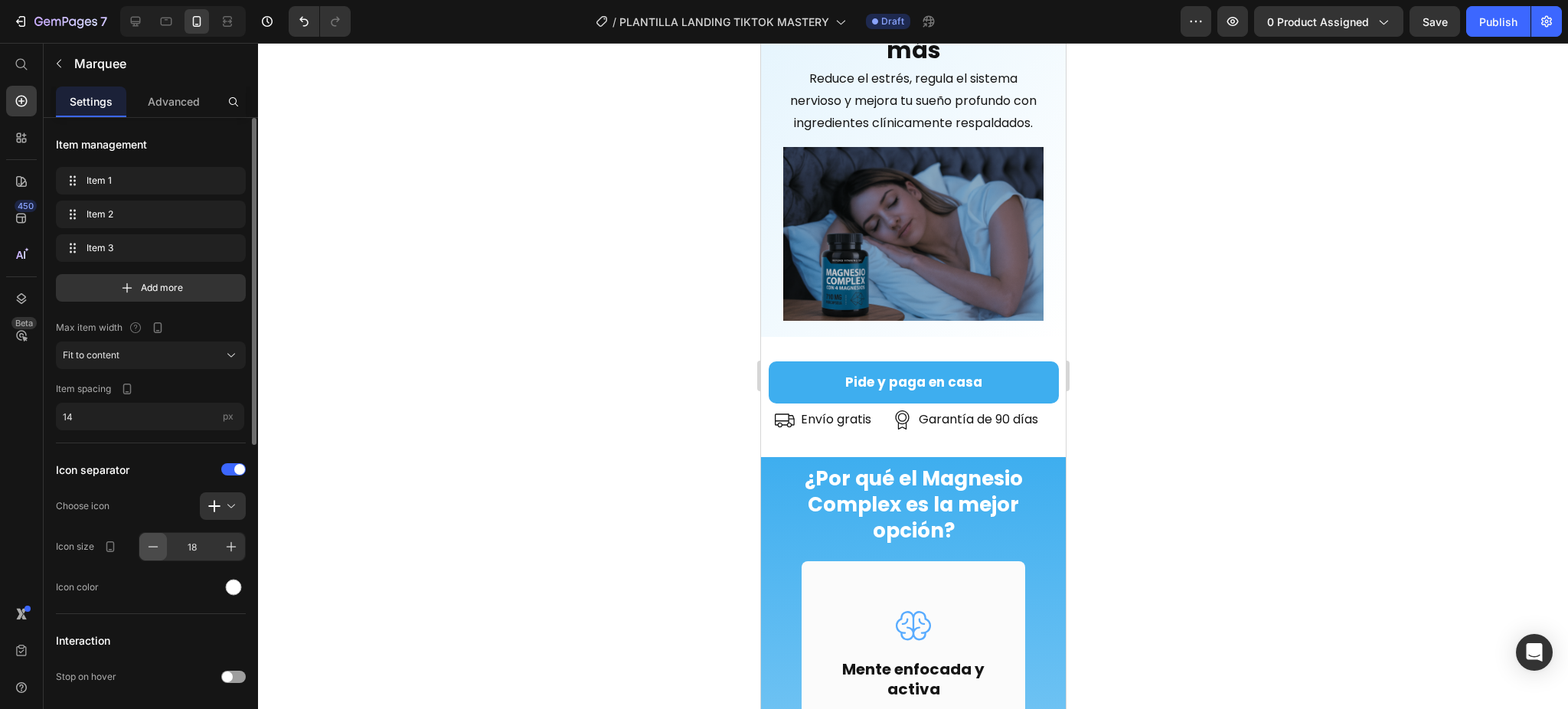 click 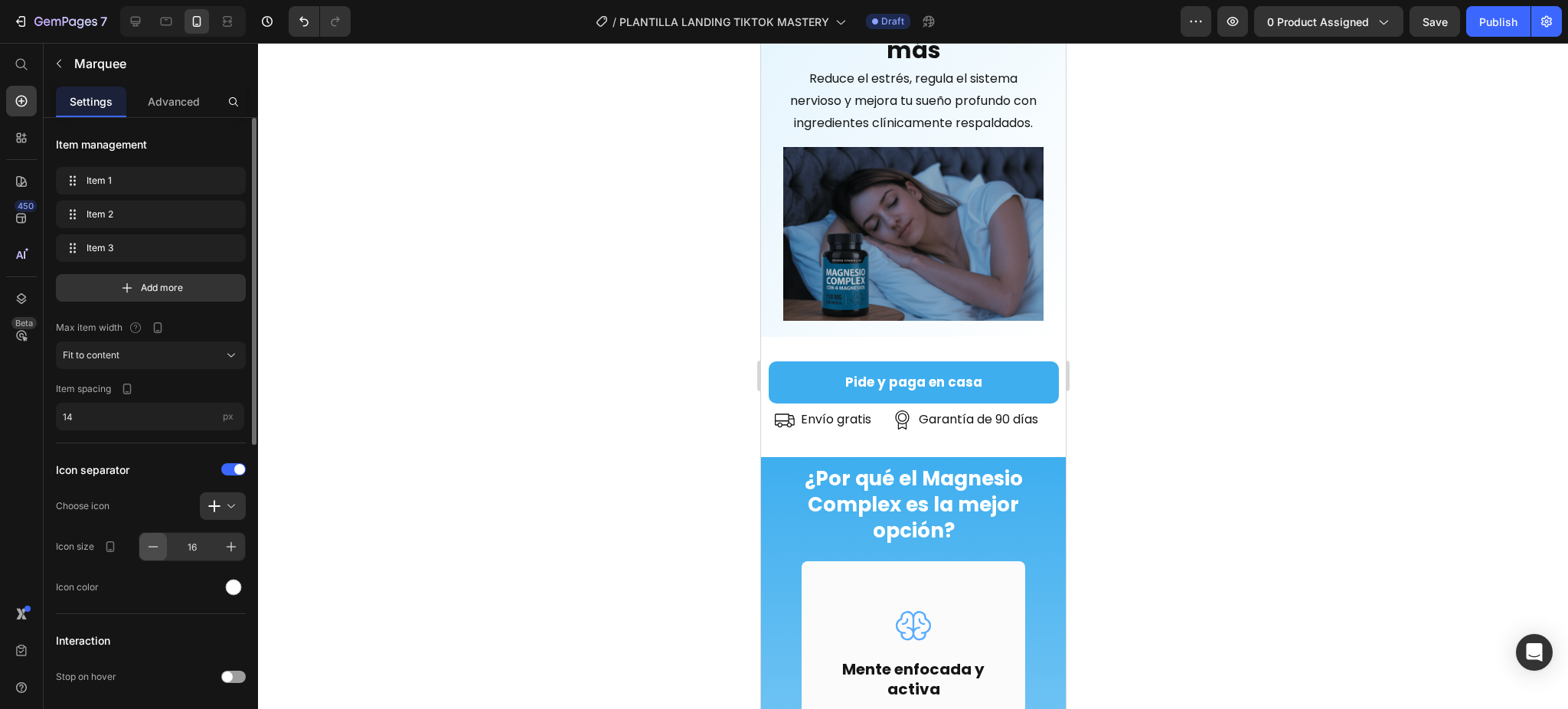 click 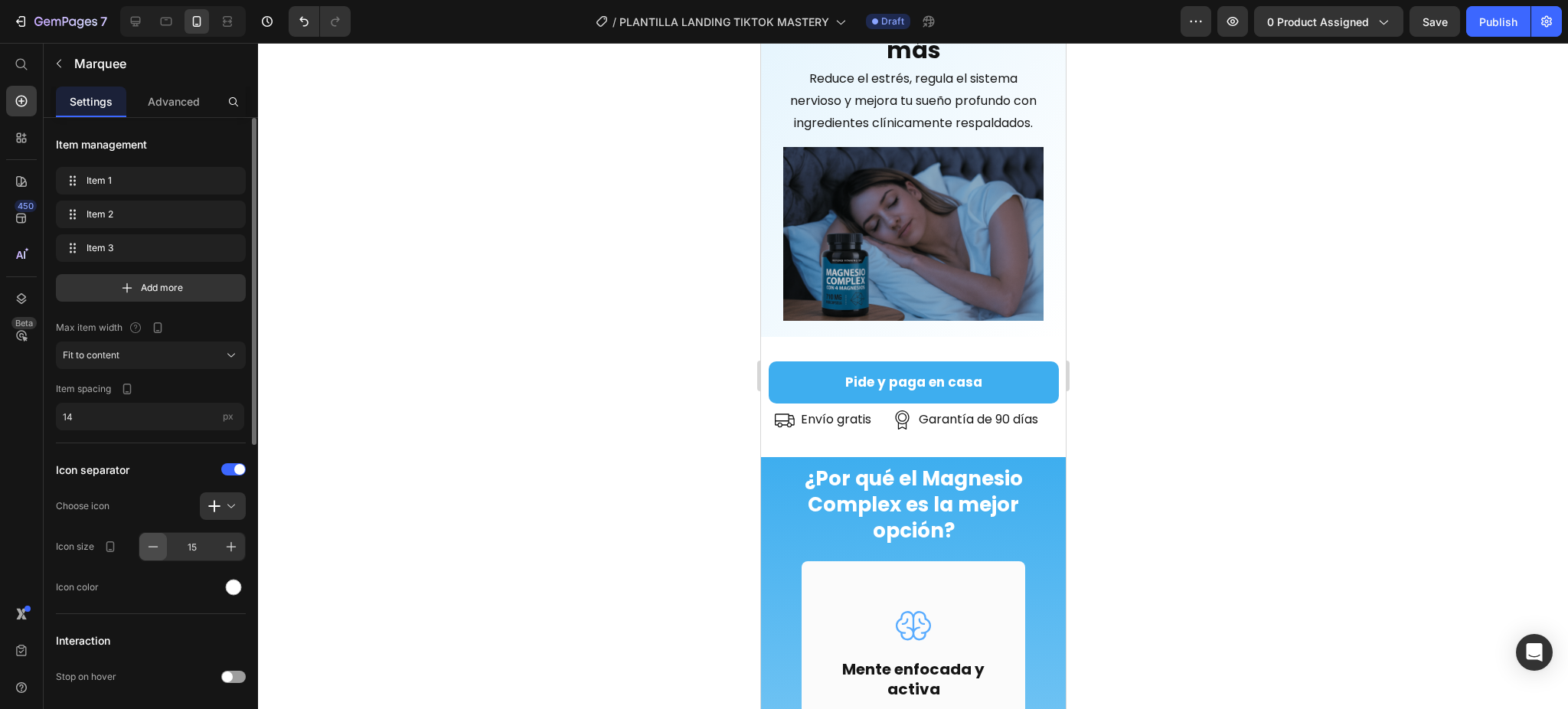click 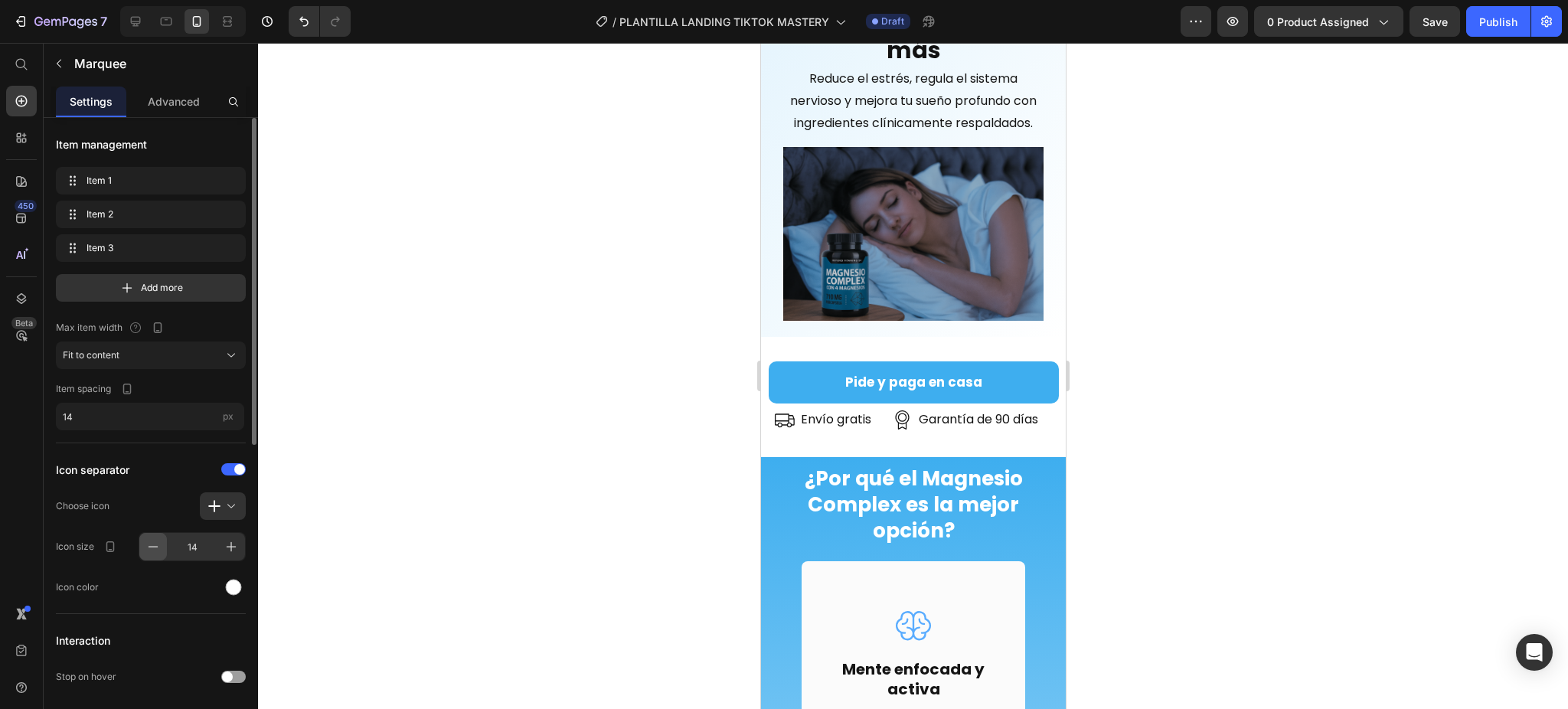 click 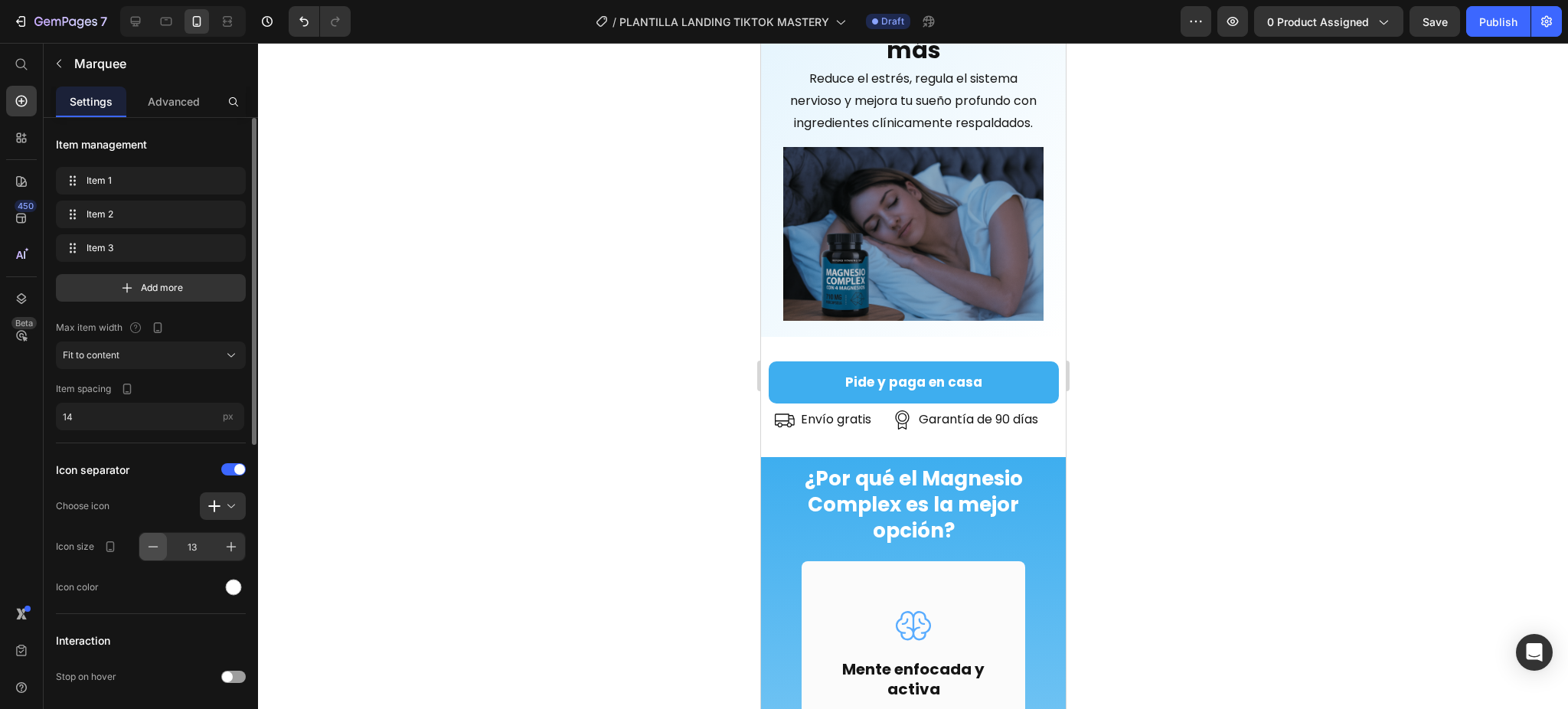 click 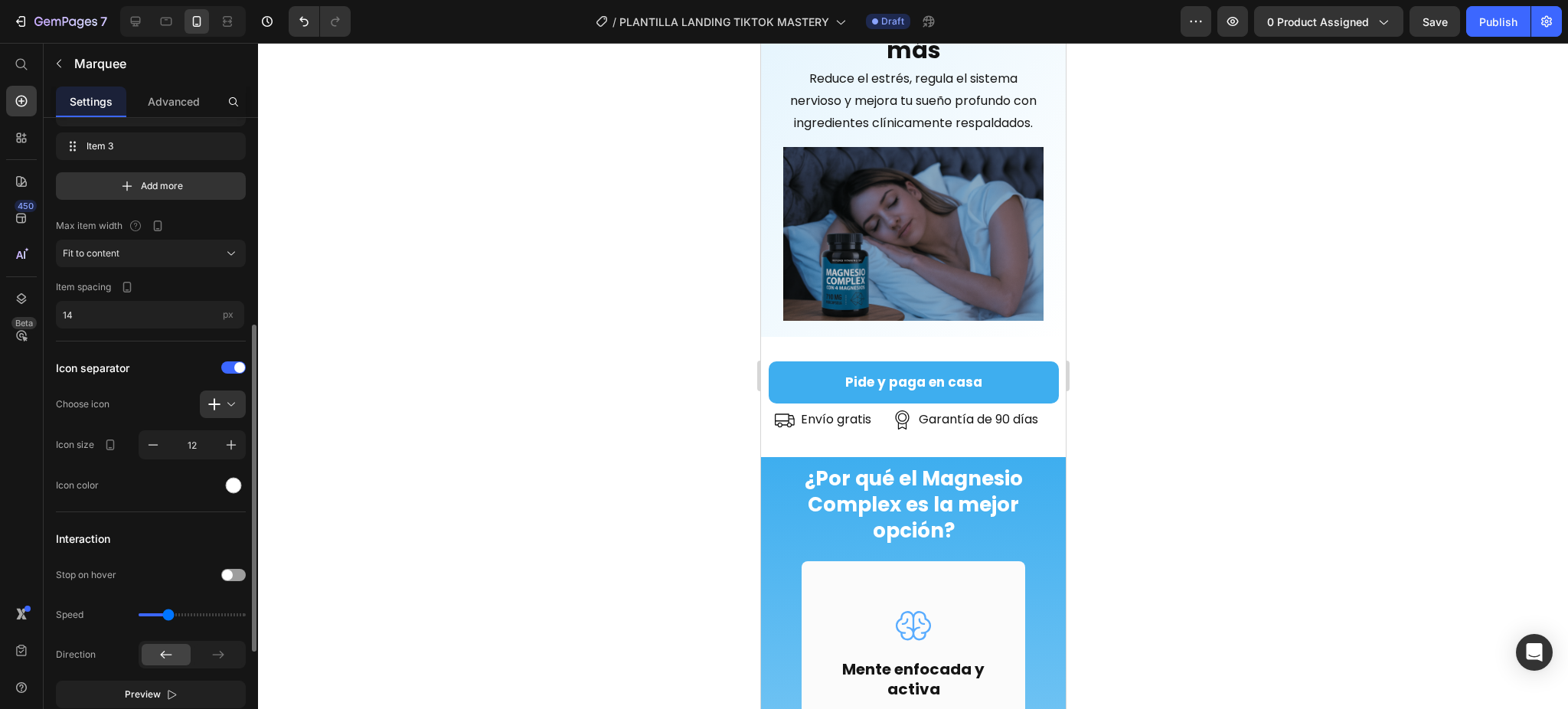 scroll, scrollTop: 204, scrollLeft: 0, axis: vertical 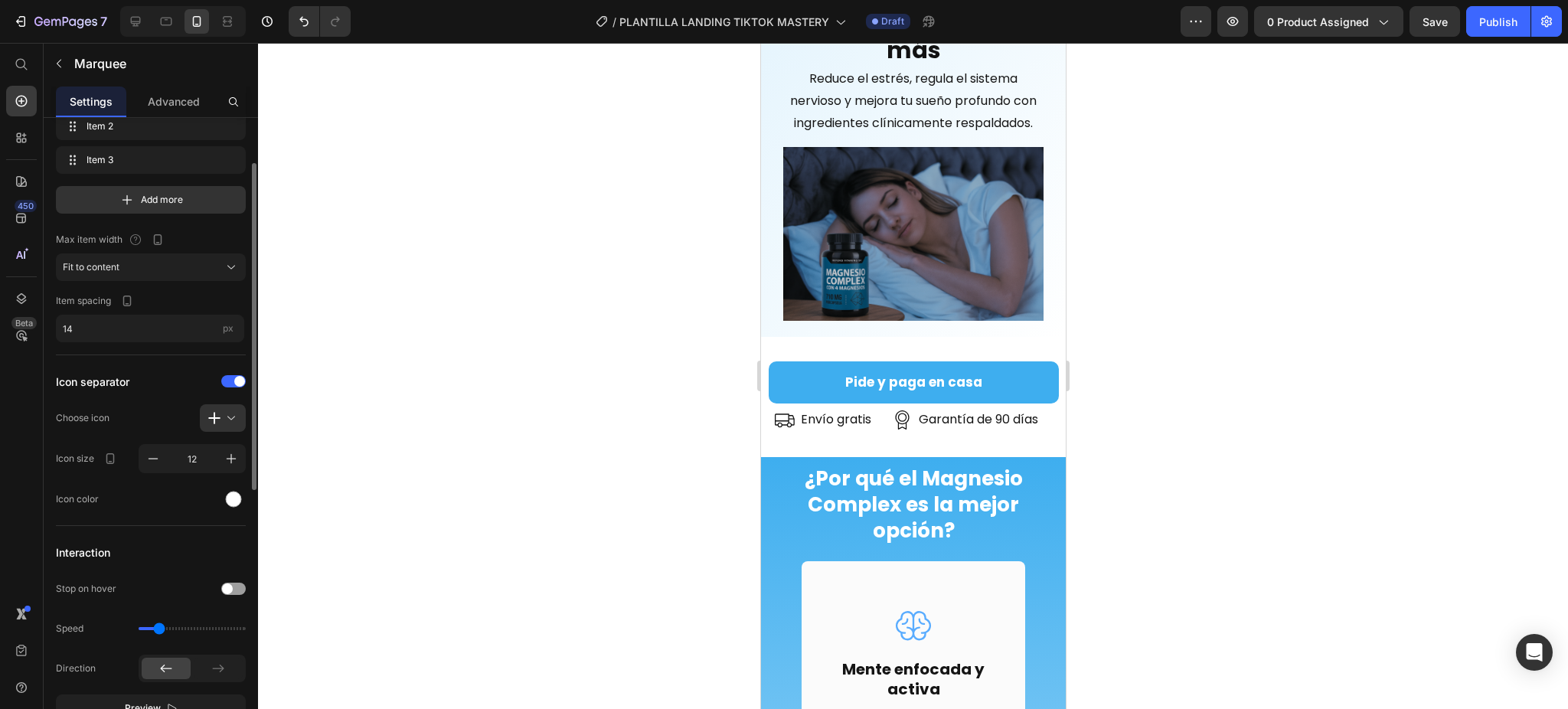 type on "0.6" 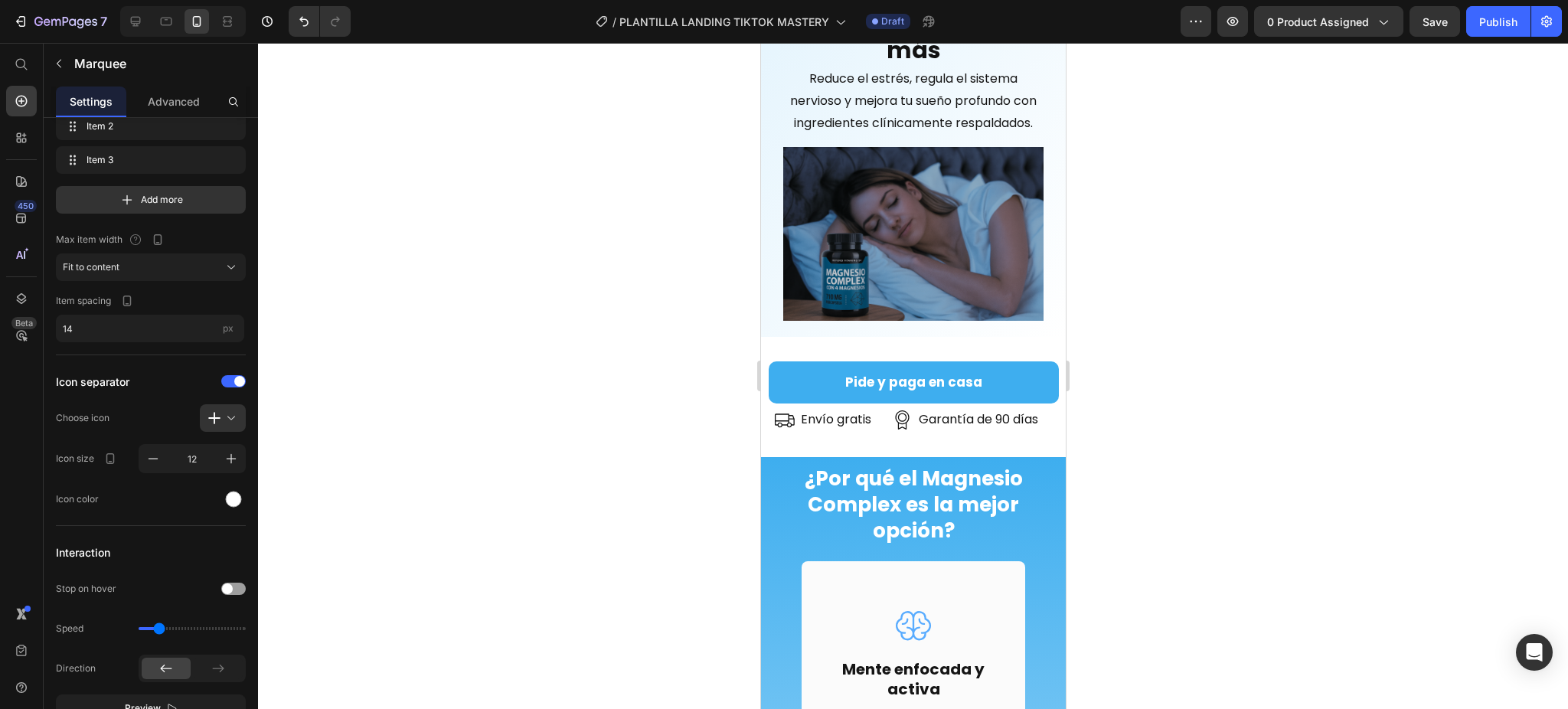 scroll, scrollTop: 0, scrollLeft: 0, axis: both 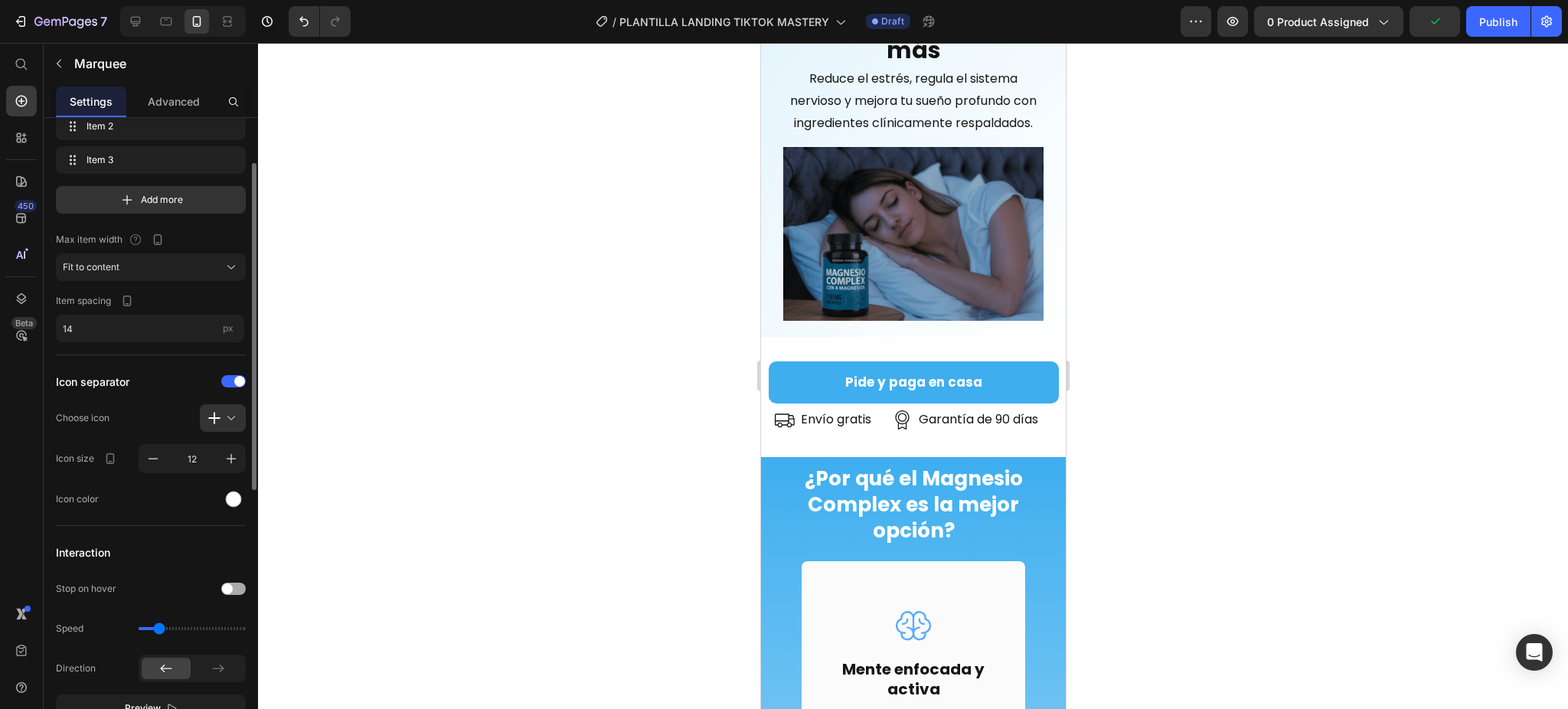 click at bounding box center [234, 589] 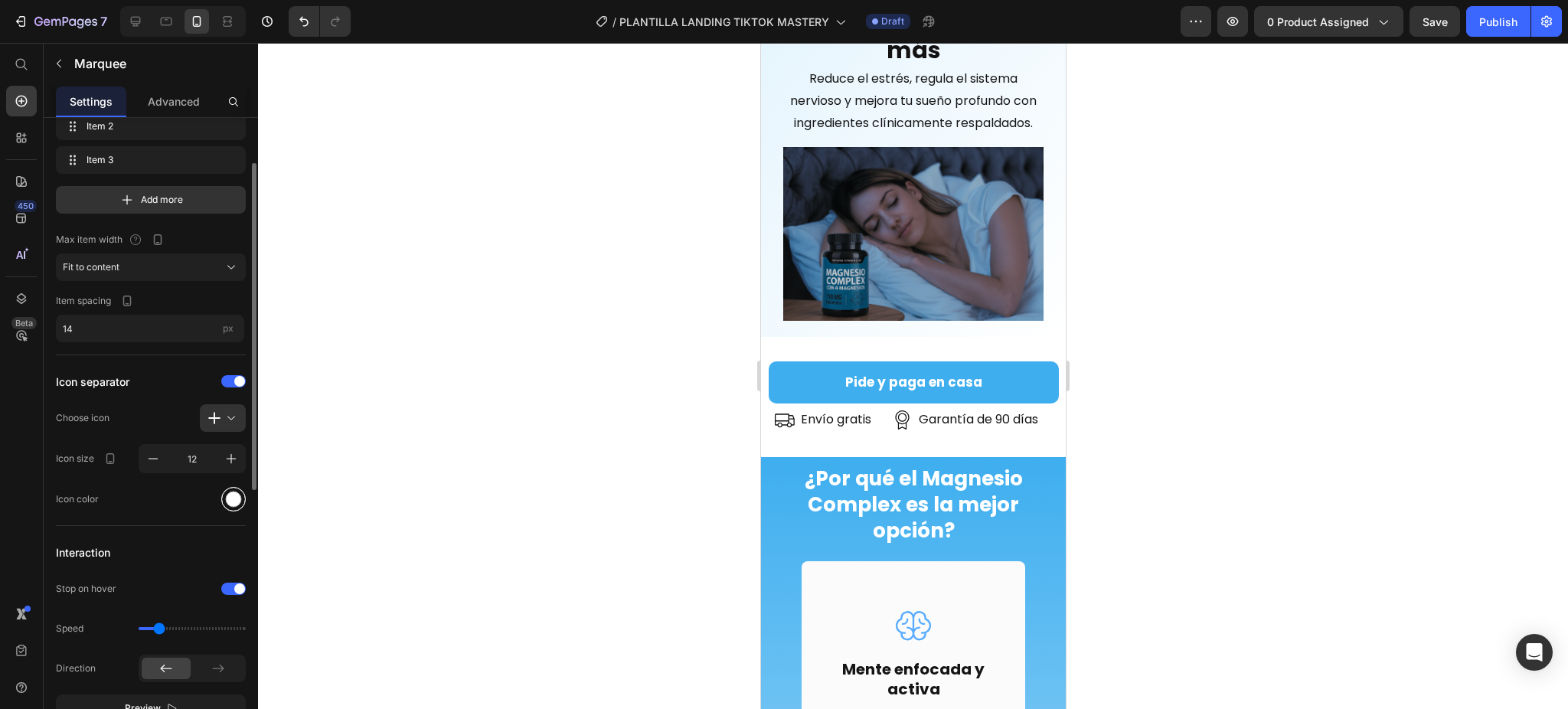 click at bounding box center [234, 499] 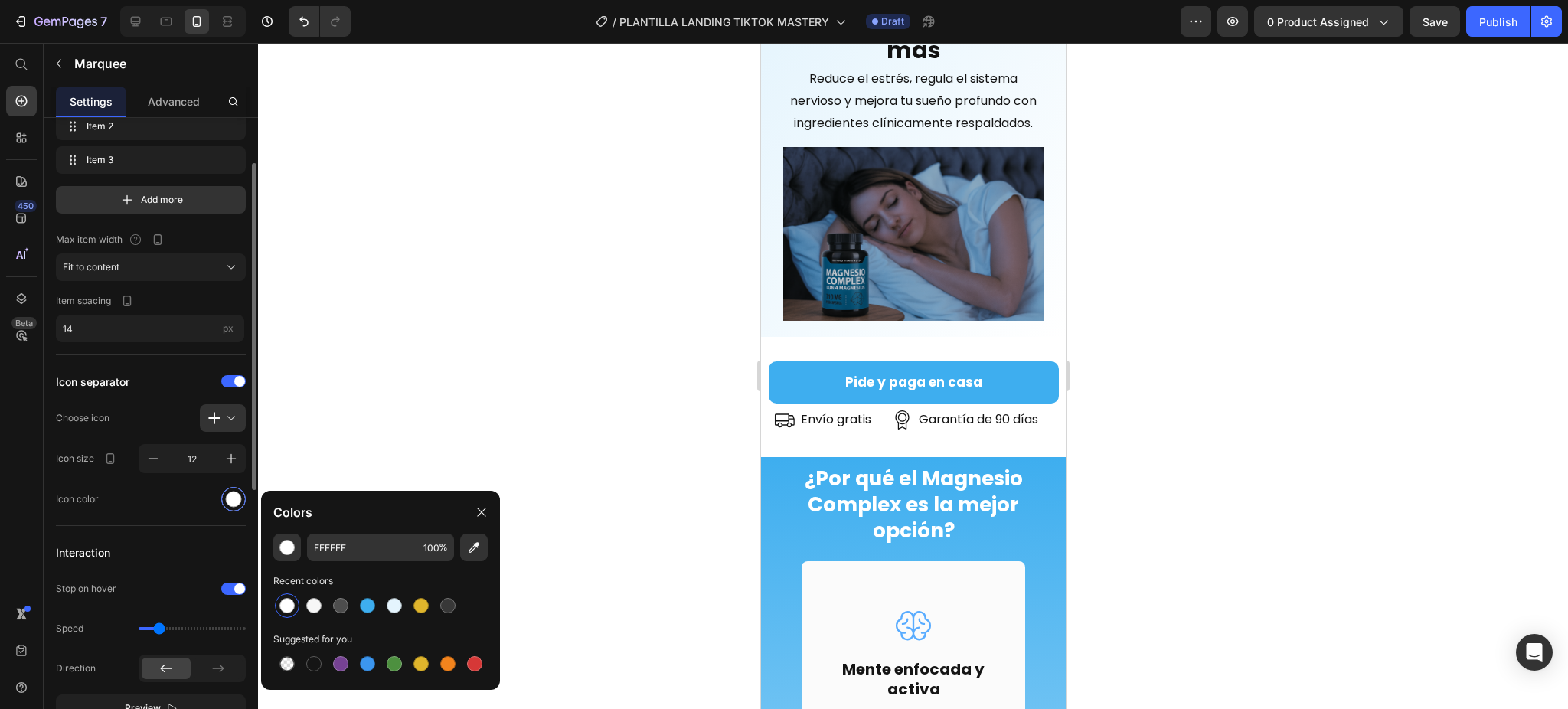 click at bounding box center [234, 499] 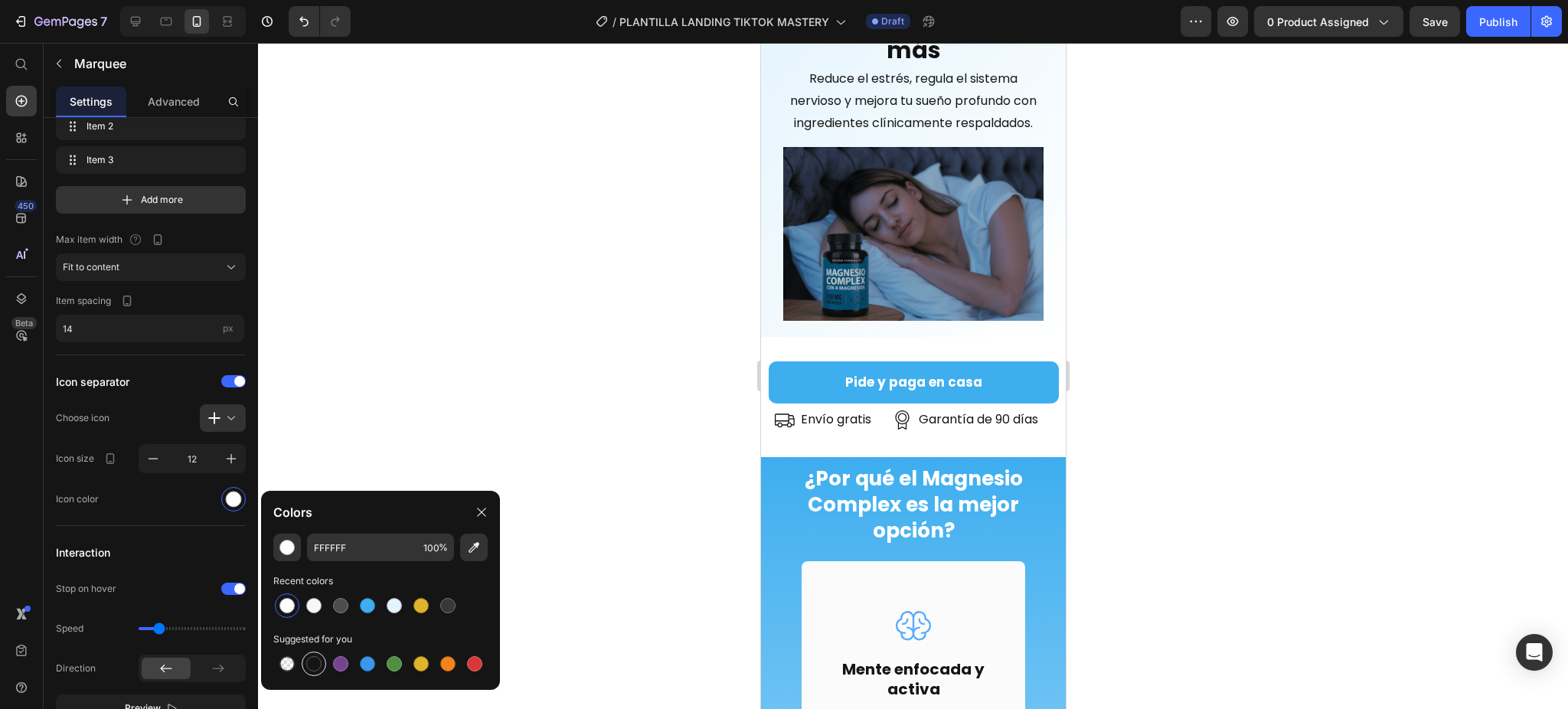 click at bounding box center [314, 664] 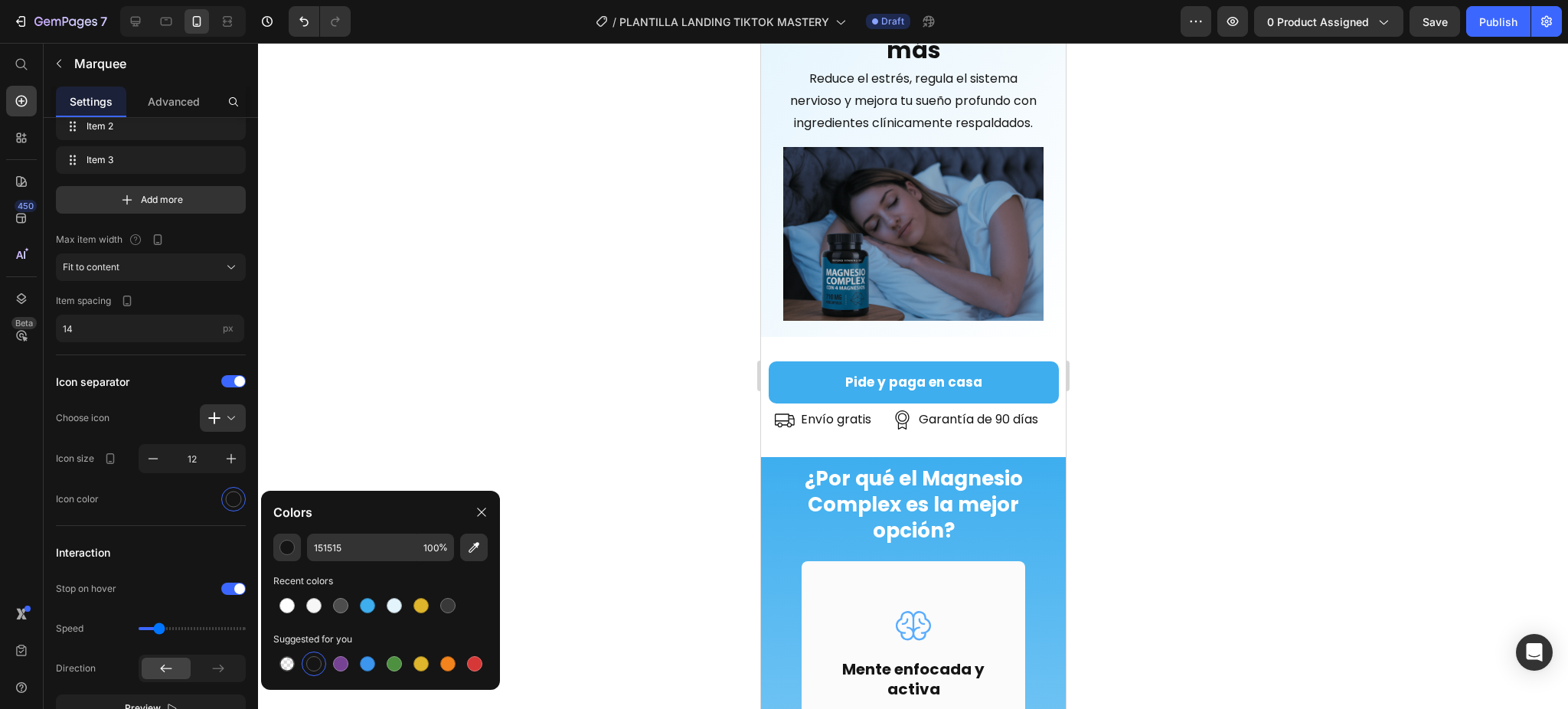 click 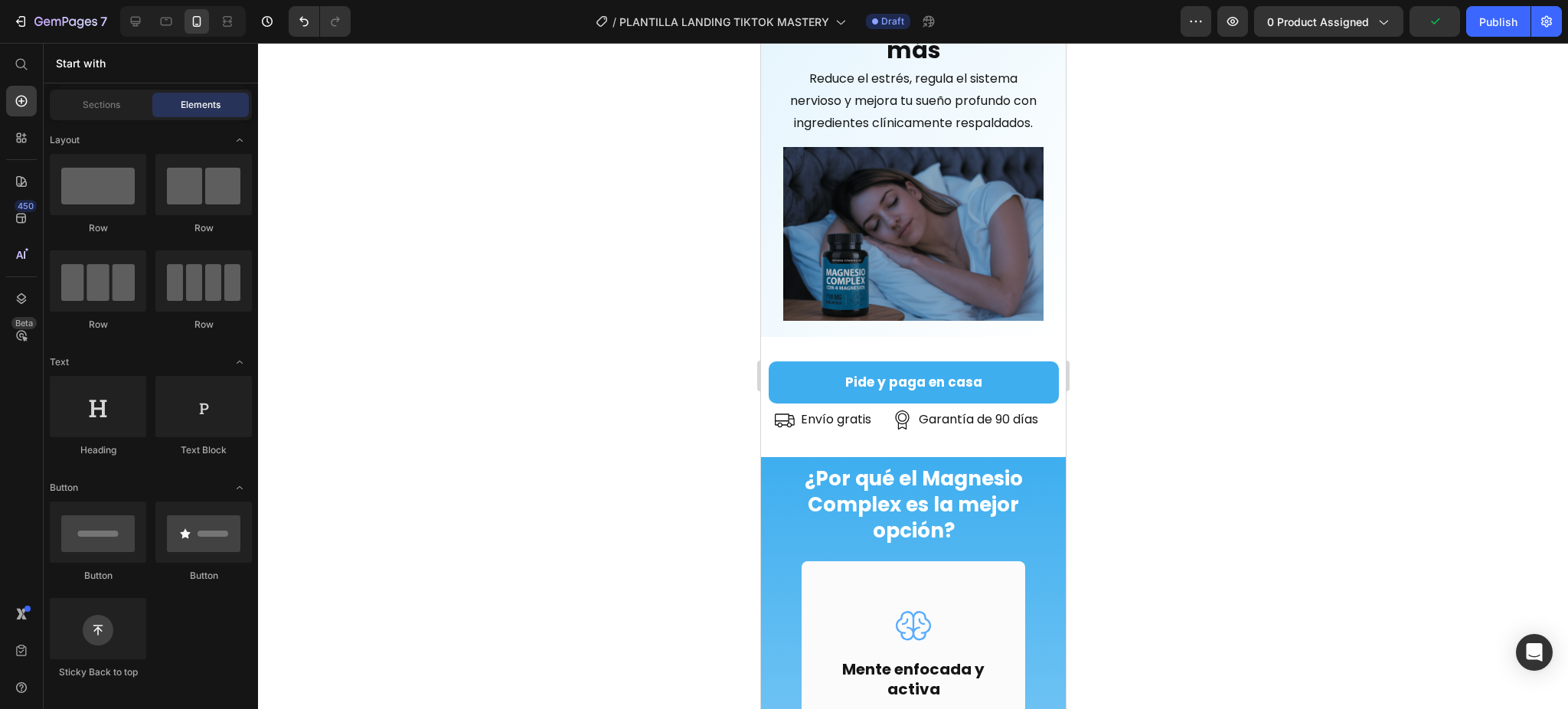 click on "30 DAYS MONEY BACK GUARANTEE" at bounding box center (972, -39) 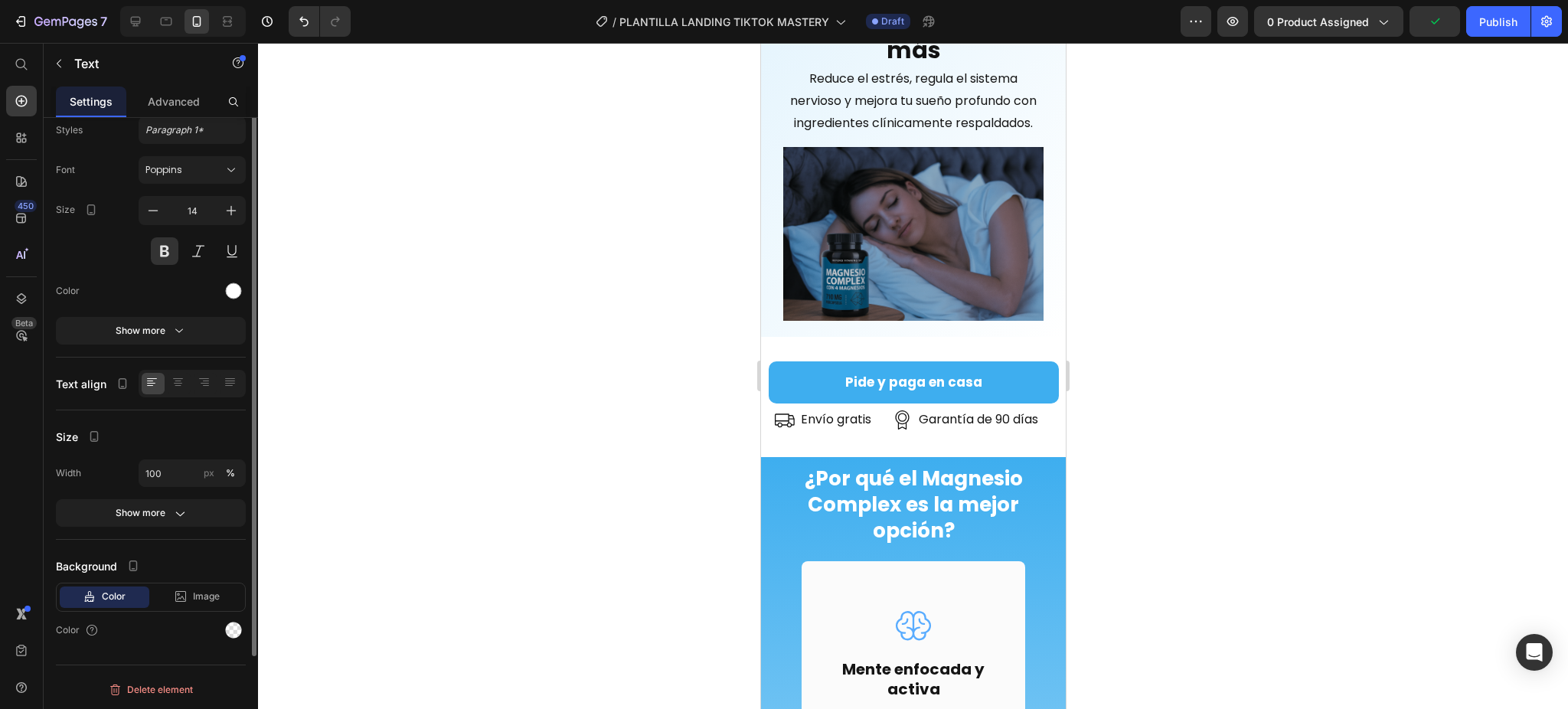 scroll, scrollTop: 0, scrollLeft: 0, axis: both 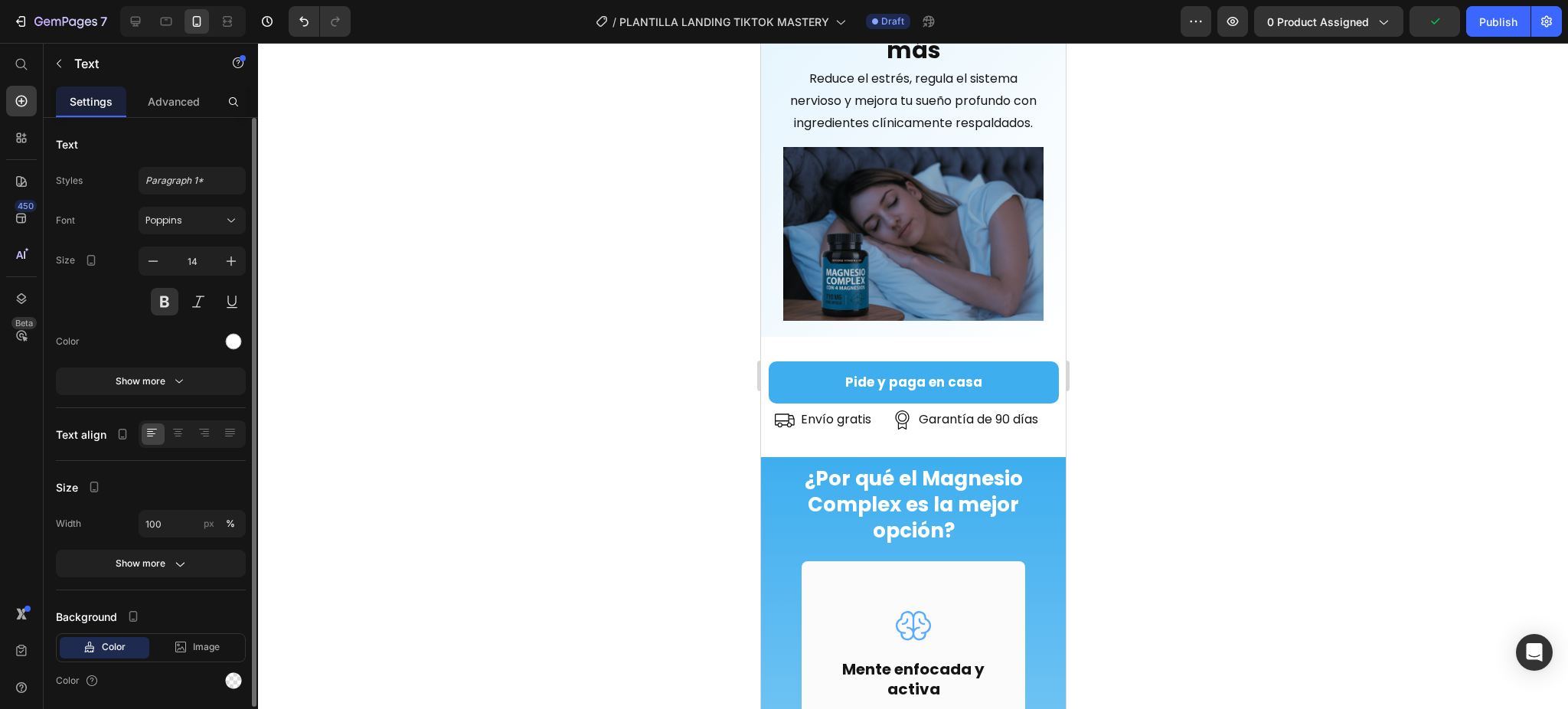 click on "FREE SHIPPING Text" at bounding box center [818, -39] 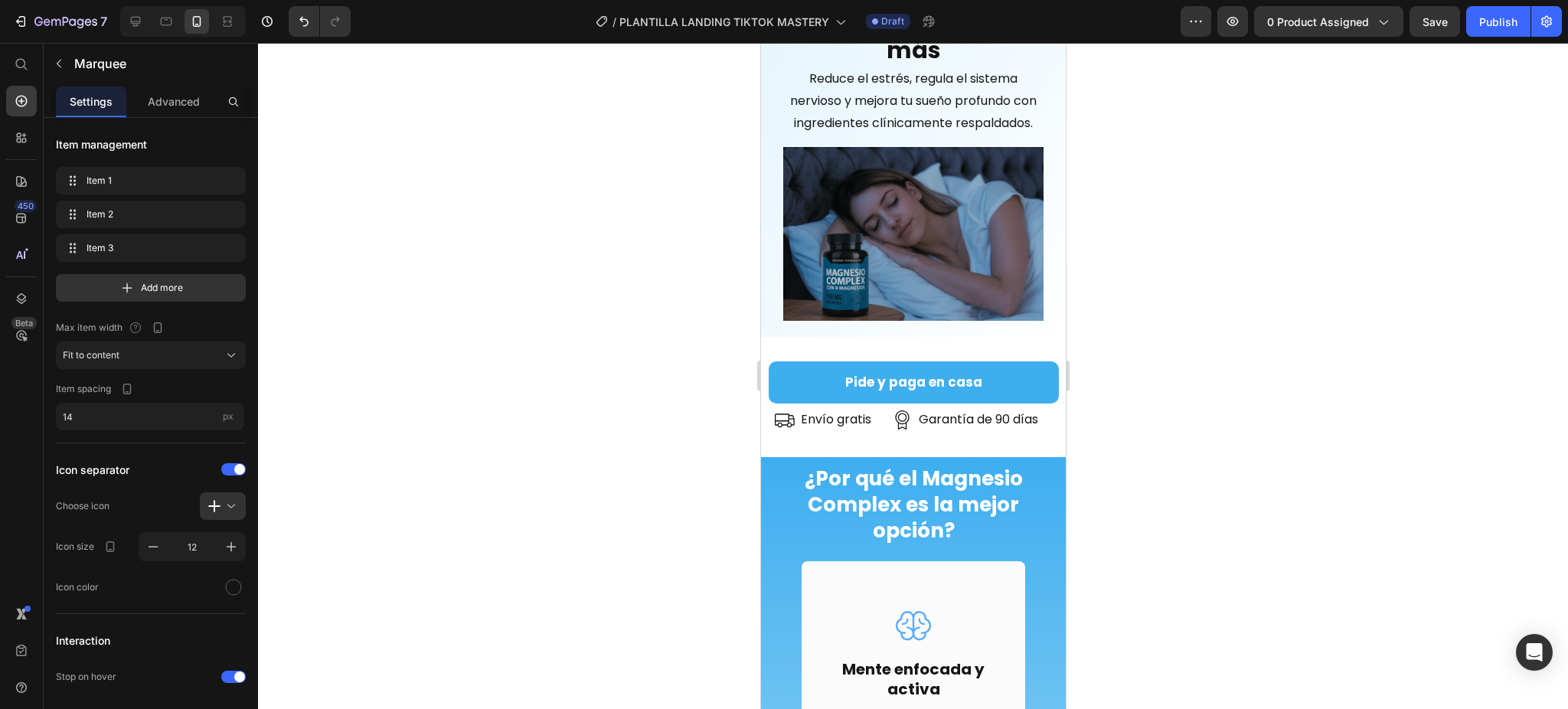click 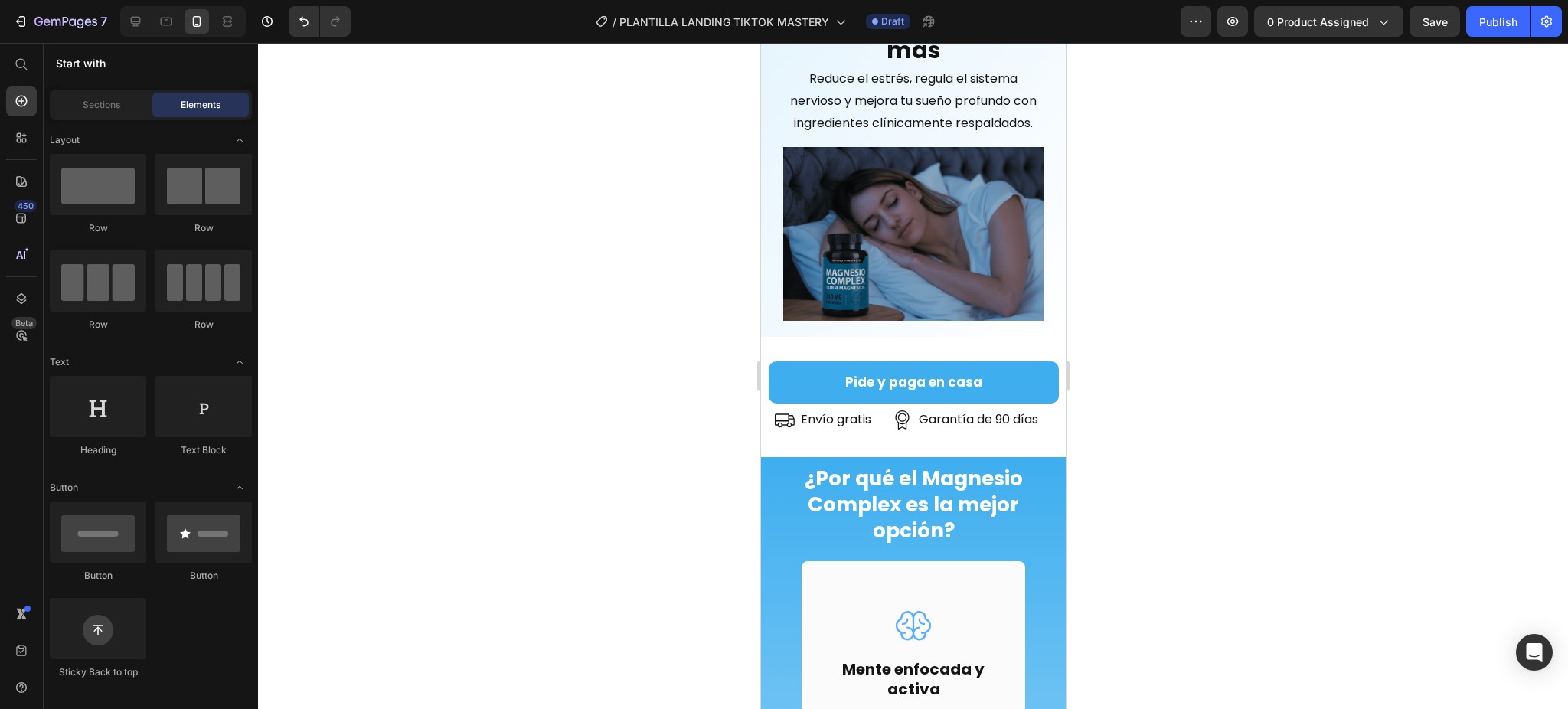 click on "FREE SHIPPING Text" at bounding box center (818, -39) 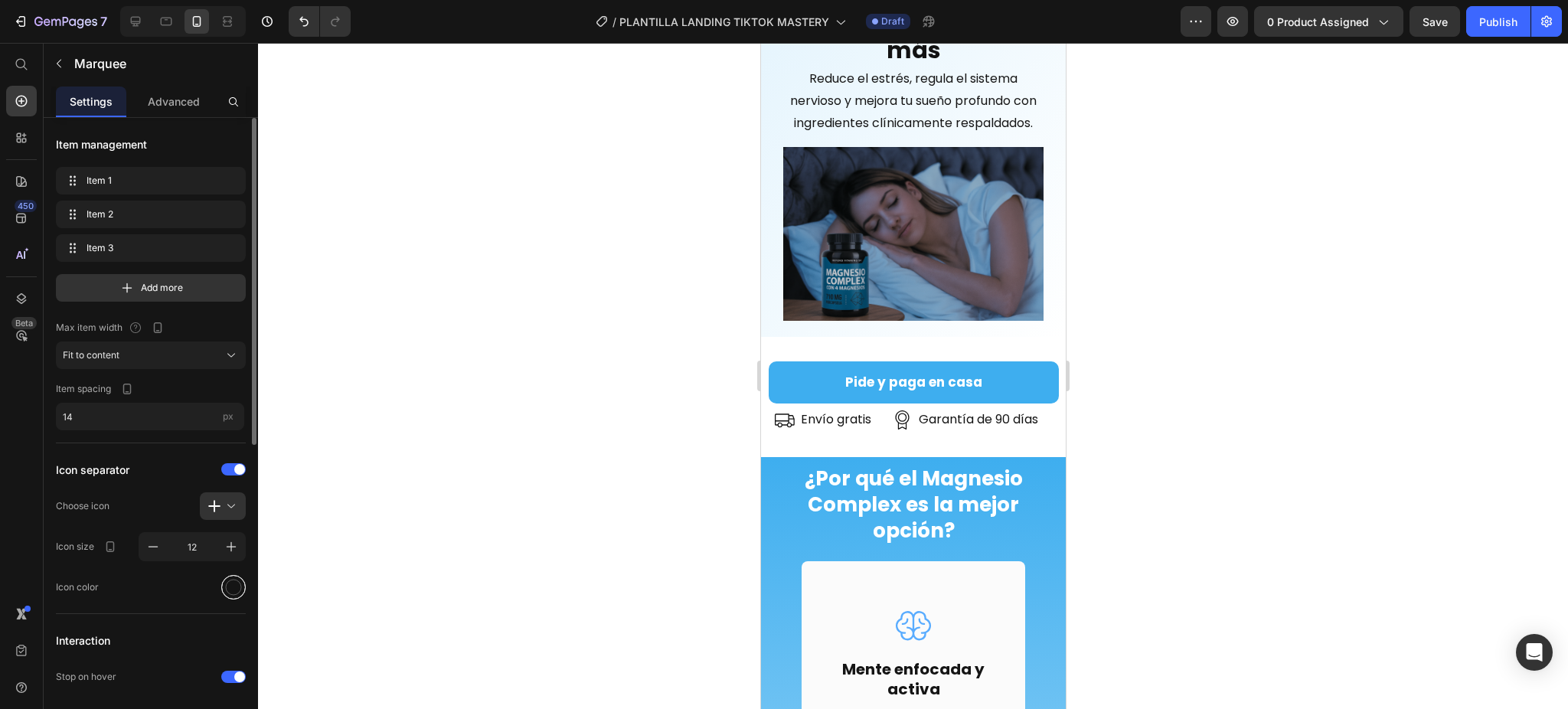click at bounding box center (234, 587) 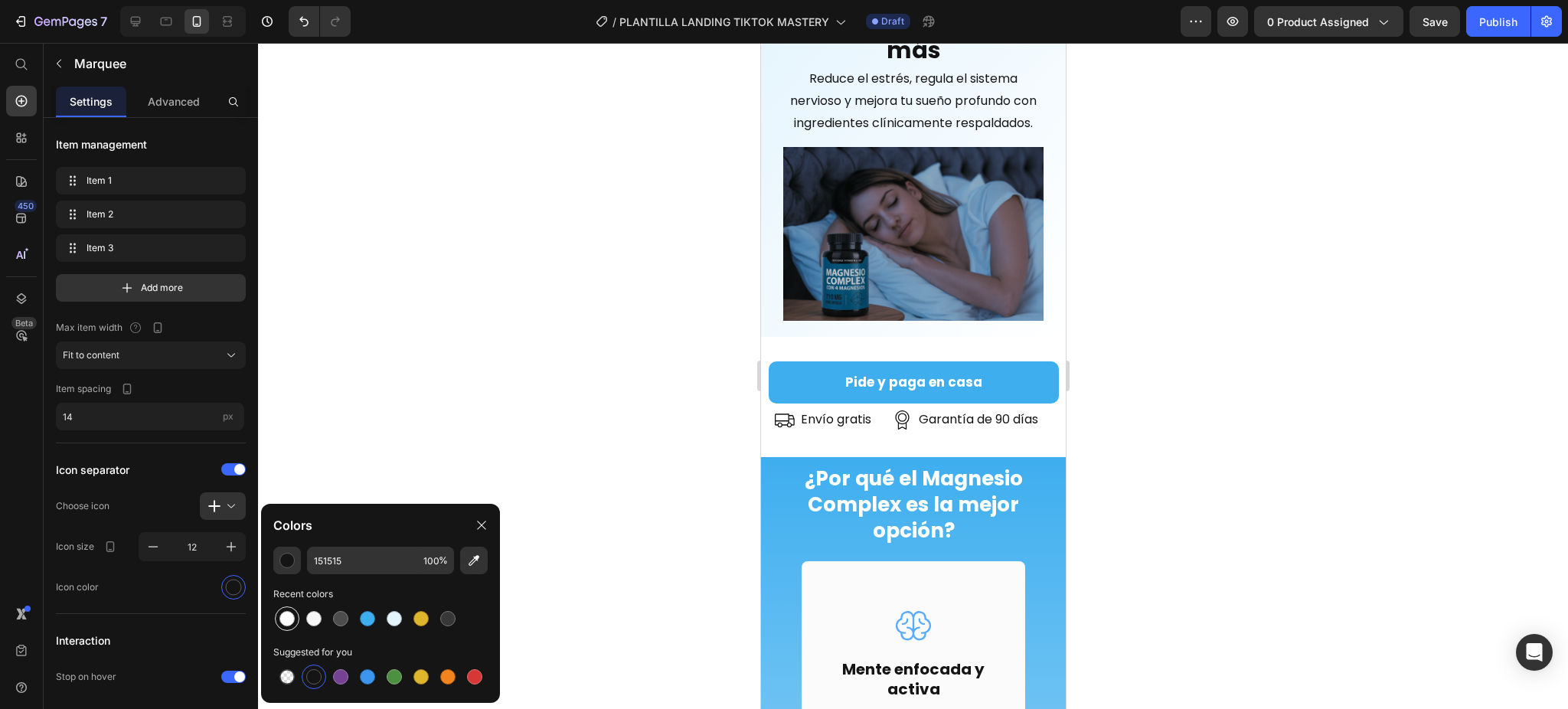 click at bounding box center (287, 619) 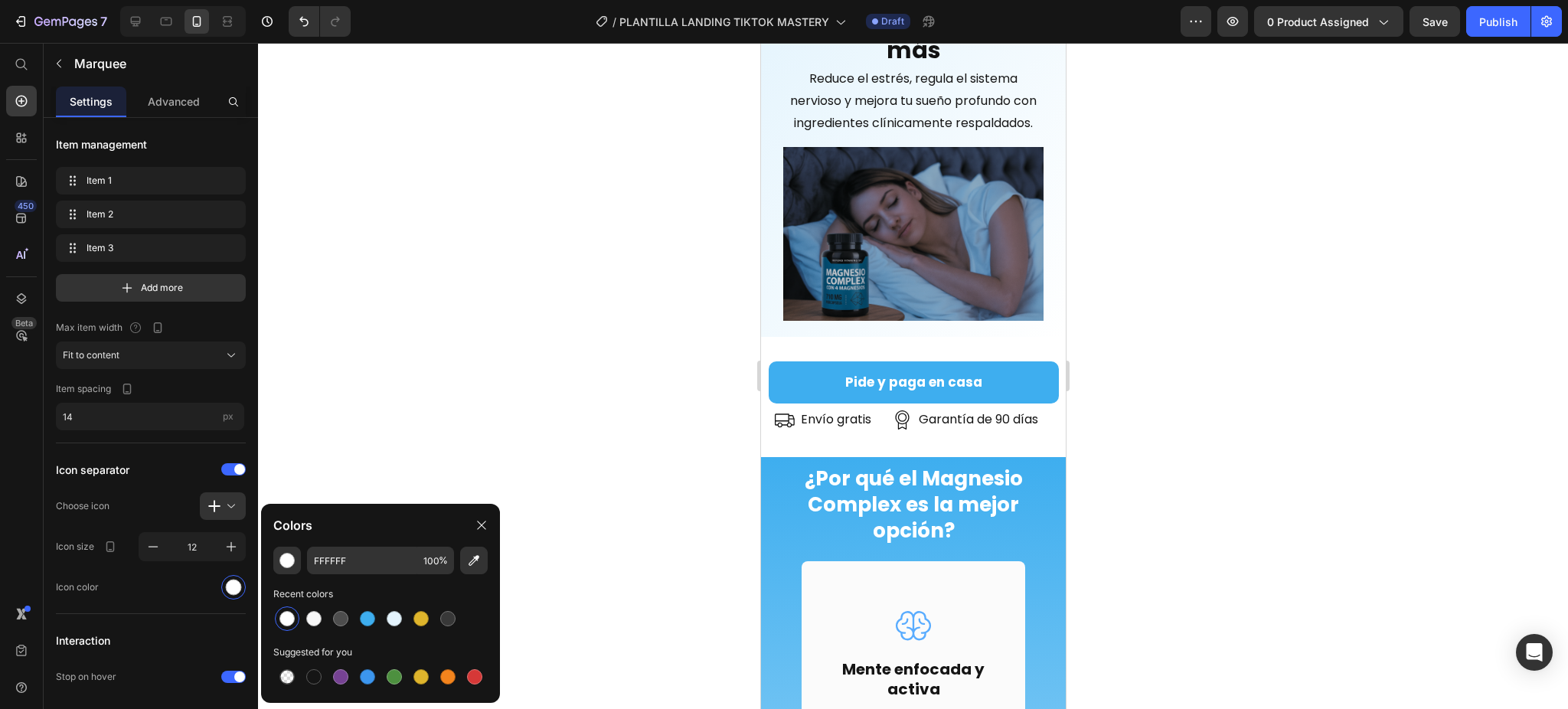 click 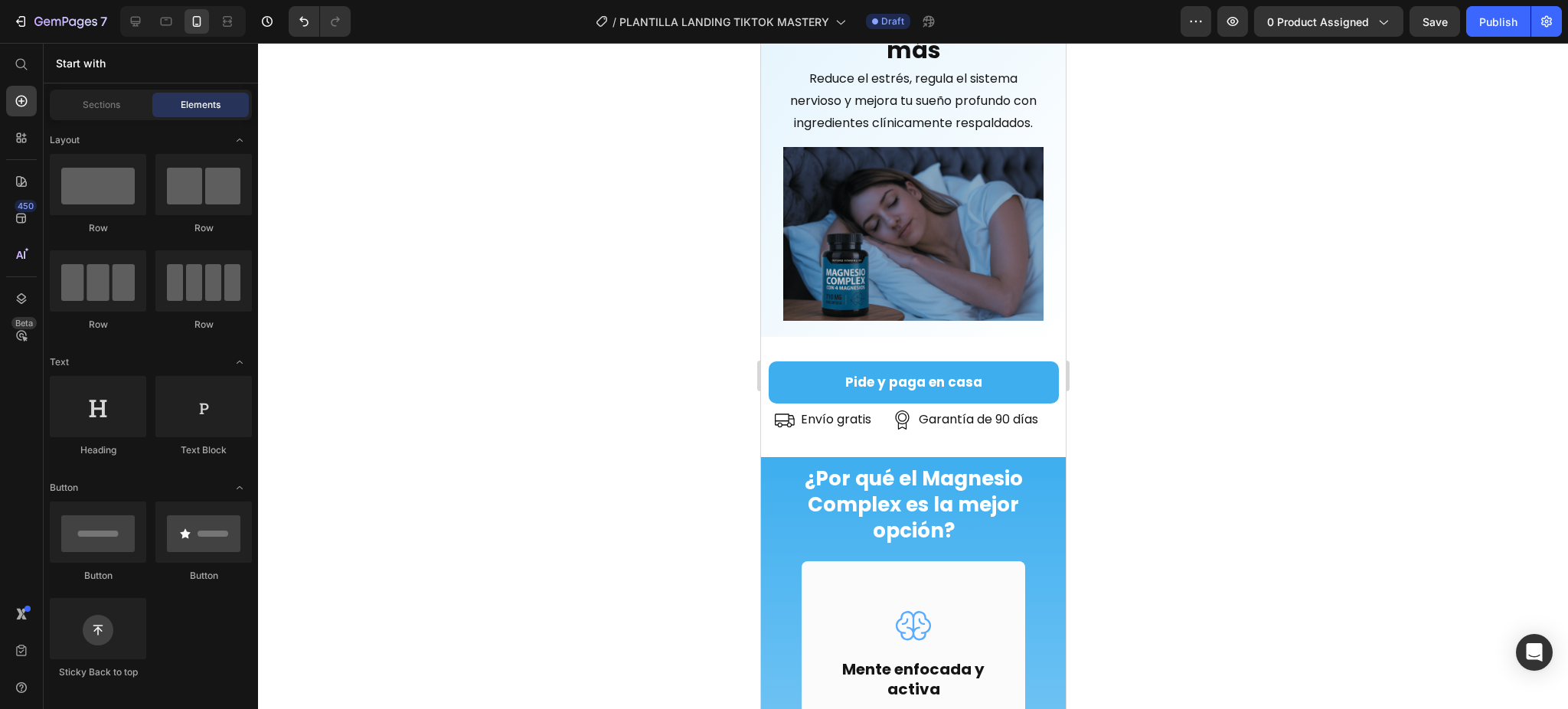 click on "30 DAYS MONEY BACK GUARANTEE" at bounding box center [972, -39] 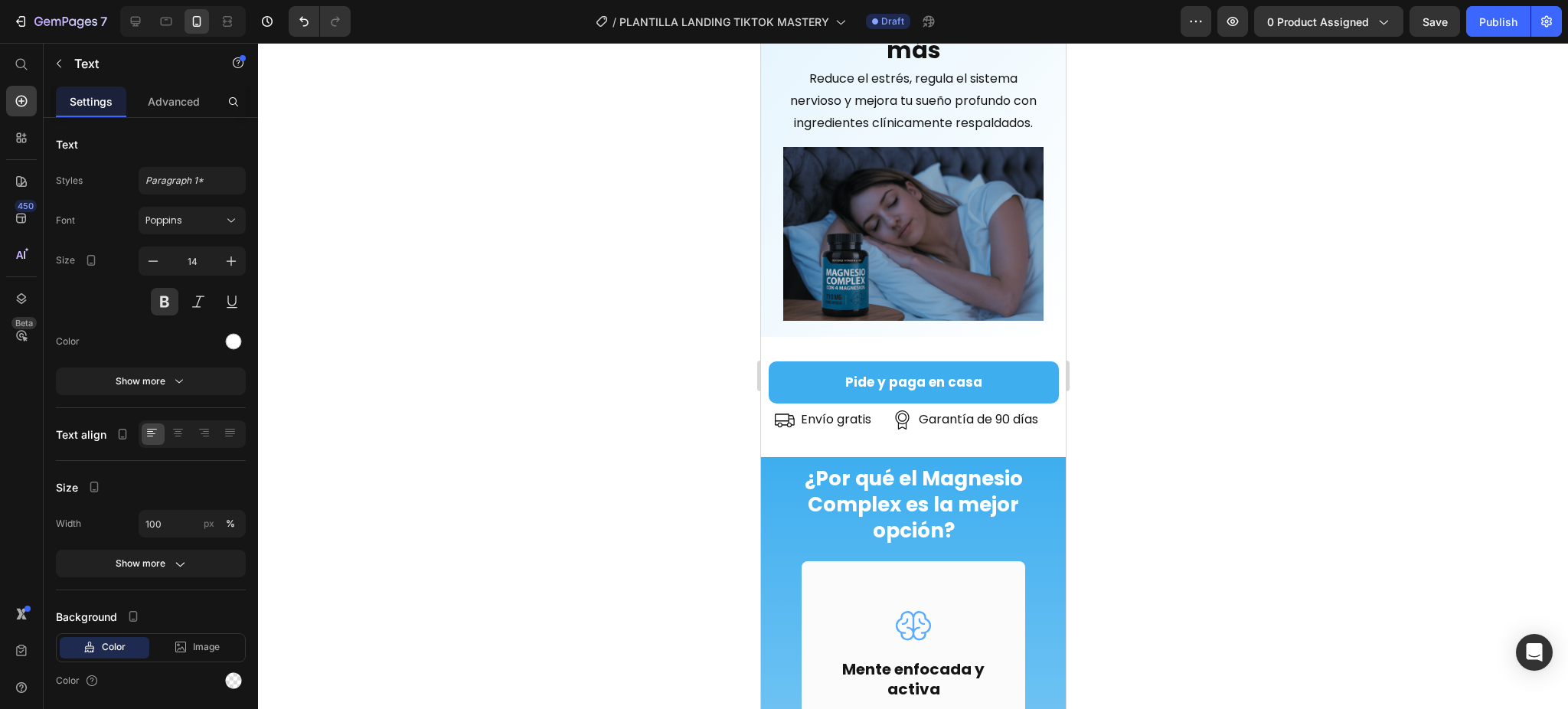 click on "30 DAYS MONEY BACK GUARANTEE" at bounding box center (972, -39) 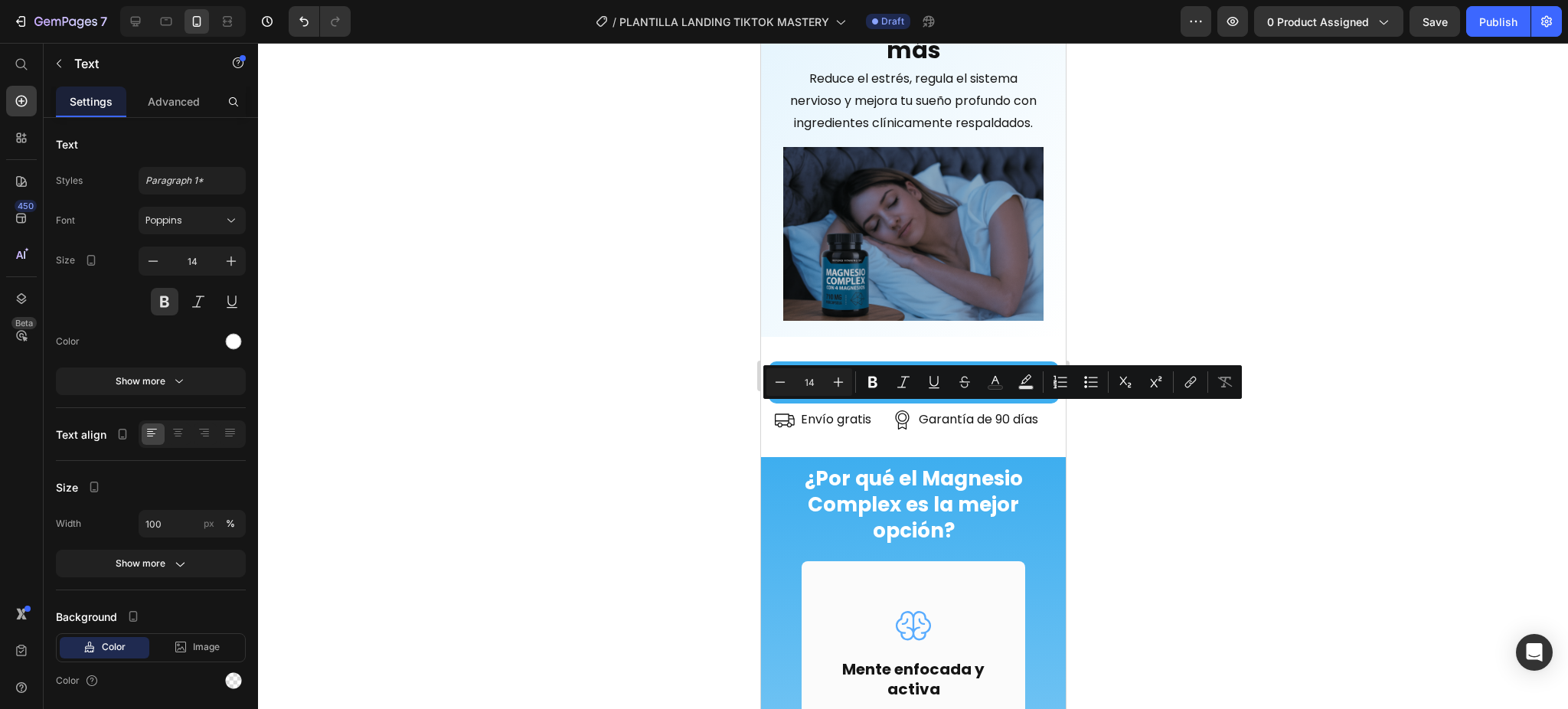 copy on "30 DAYS MONEY BACK GUARANTEE" 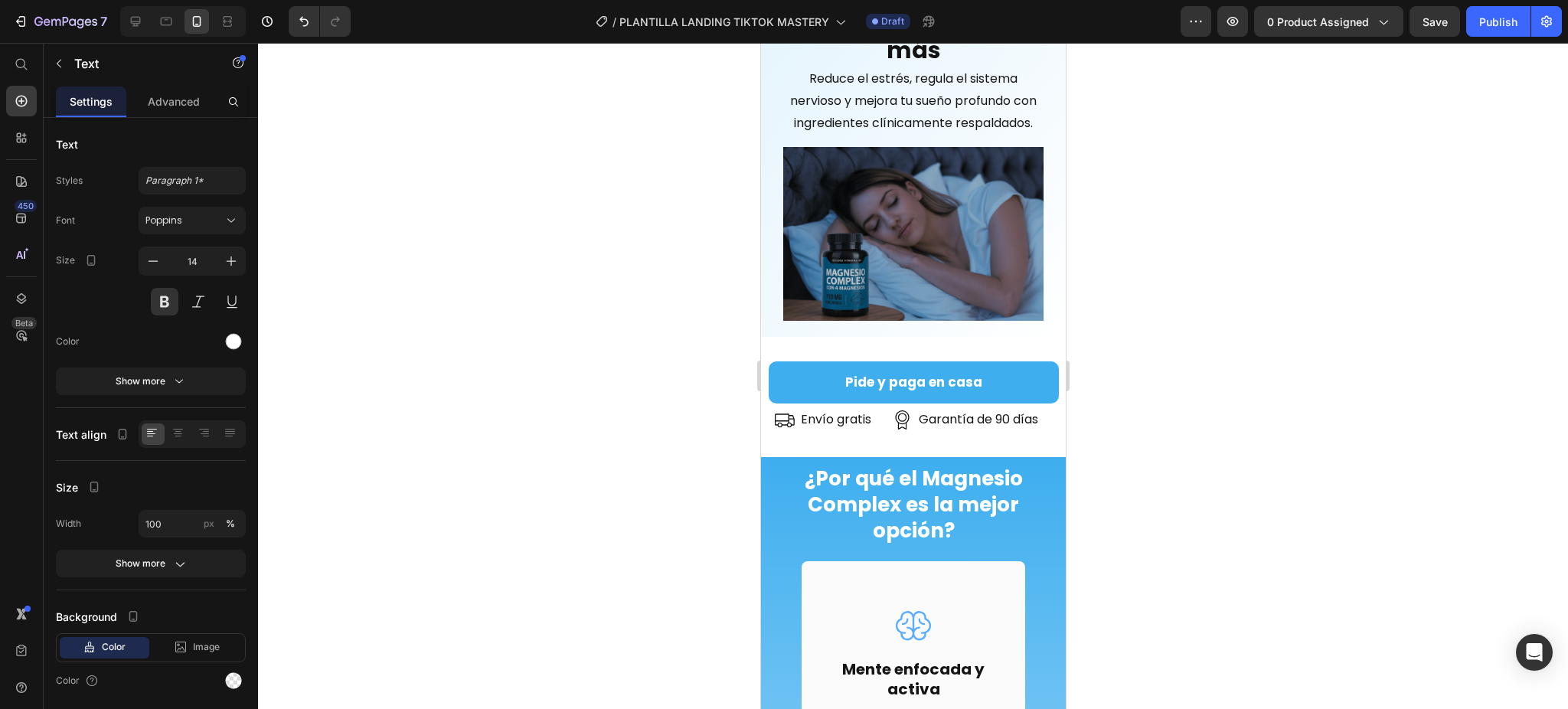 click on "30 DAYS MONEY BACK GUARANTEE" at bounding box center [947, -39] 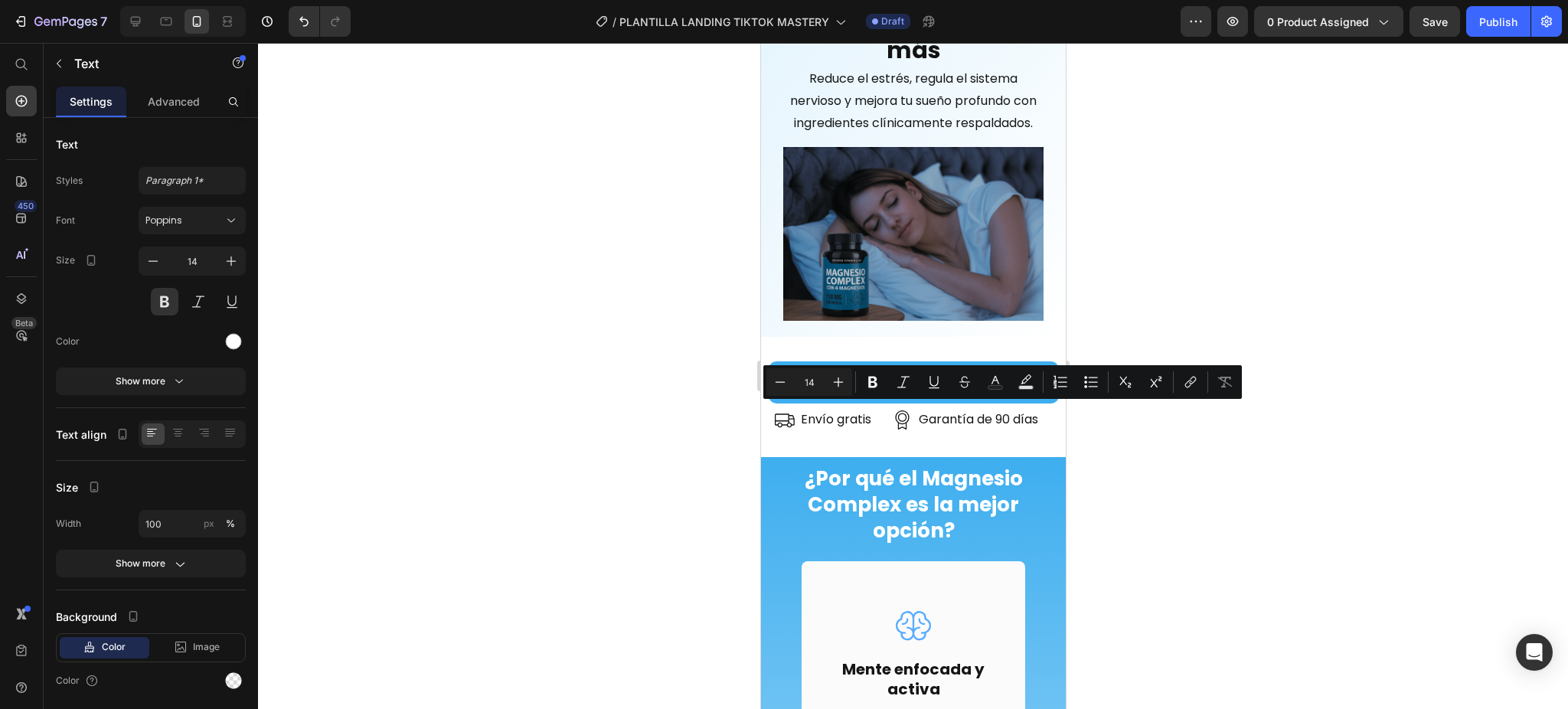 click on "30 DAYS MONEY BACK GUARANTEE" at bounding box center [947, -39] 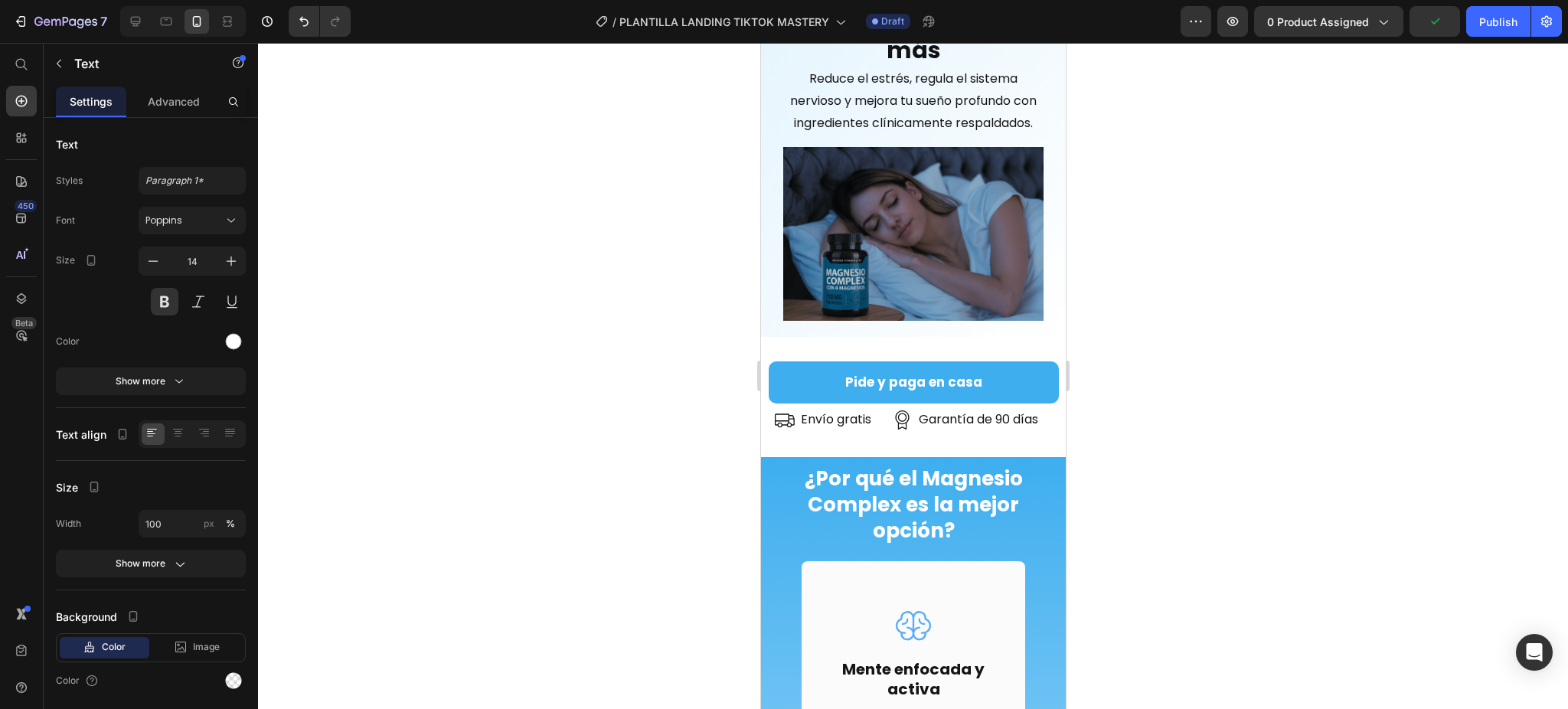 click on "FREE SHIPPING Text
100.000+ CLIENTES FELICES Text   0
LIMITED TIME 50% OFF SALE Text
FREE SHIPPING Text
100.000+ CLIENTES FELICES Text   0
LIMITED TIME 50% OFF SALE Text
Marquee" at bounding box center [913, -39] 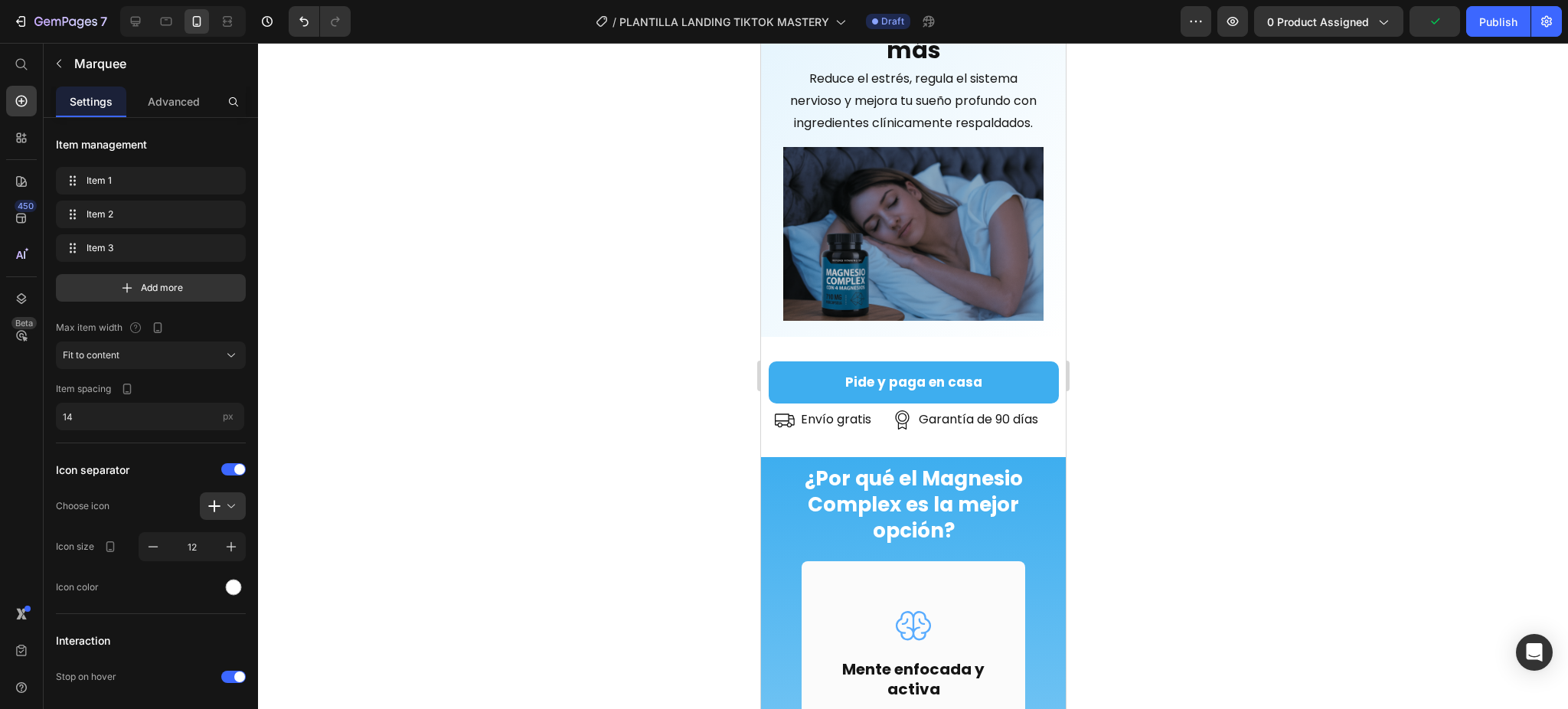 click on "Marquee" at bounding box center (802, -50) 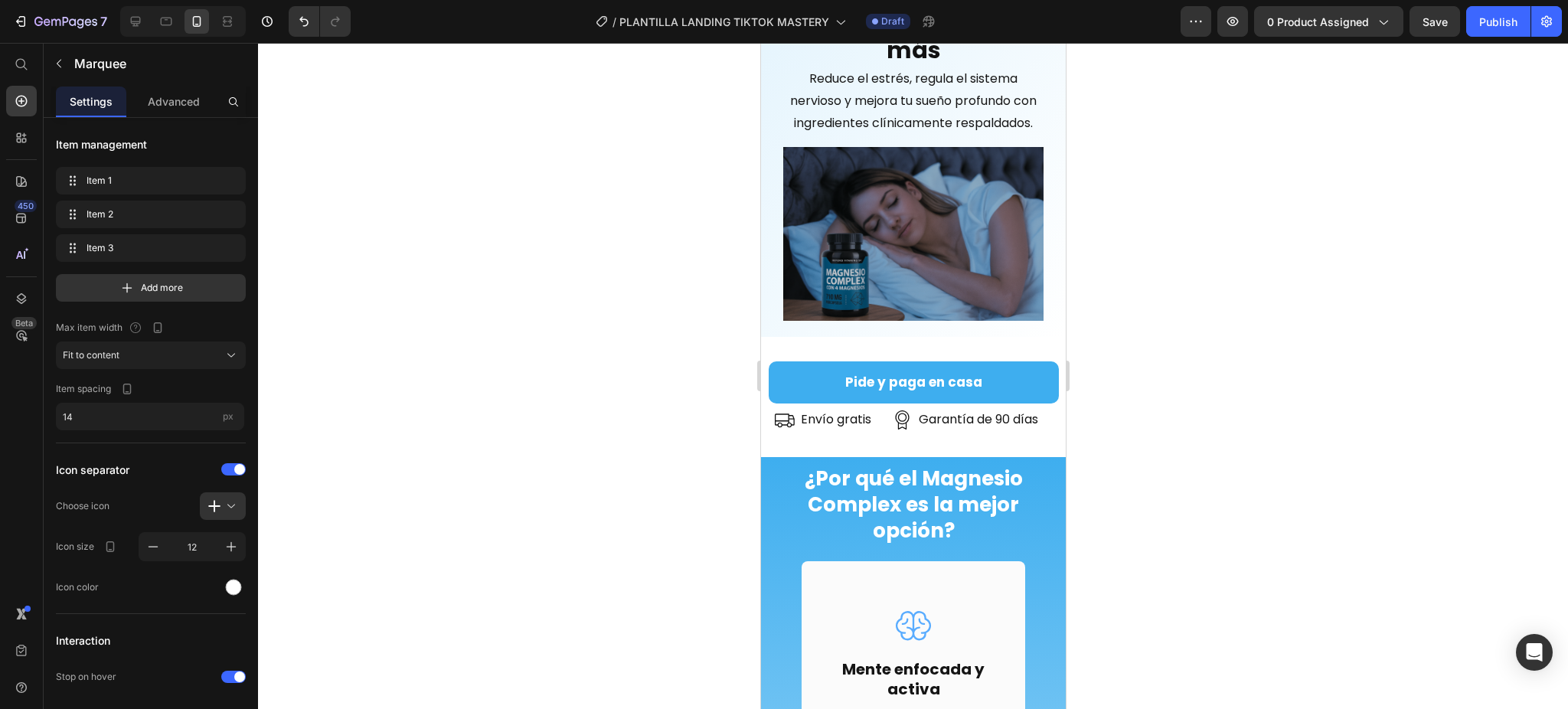 click 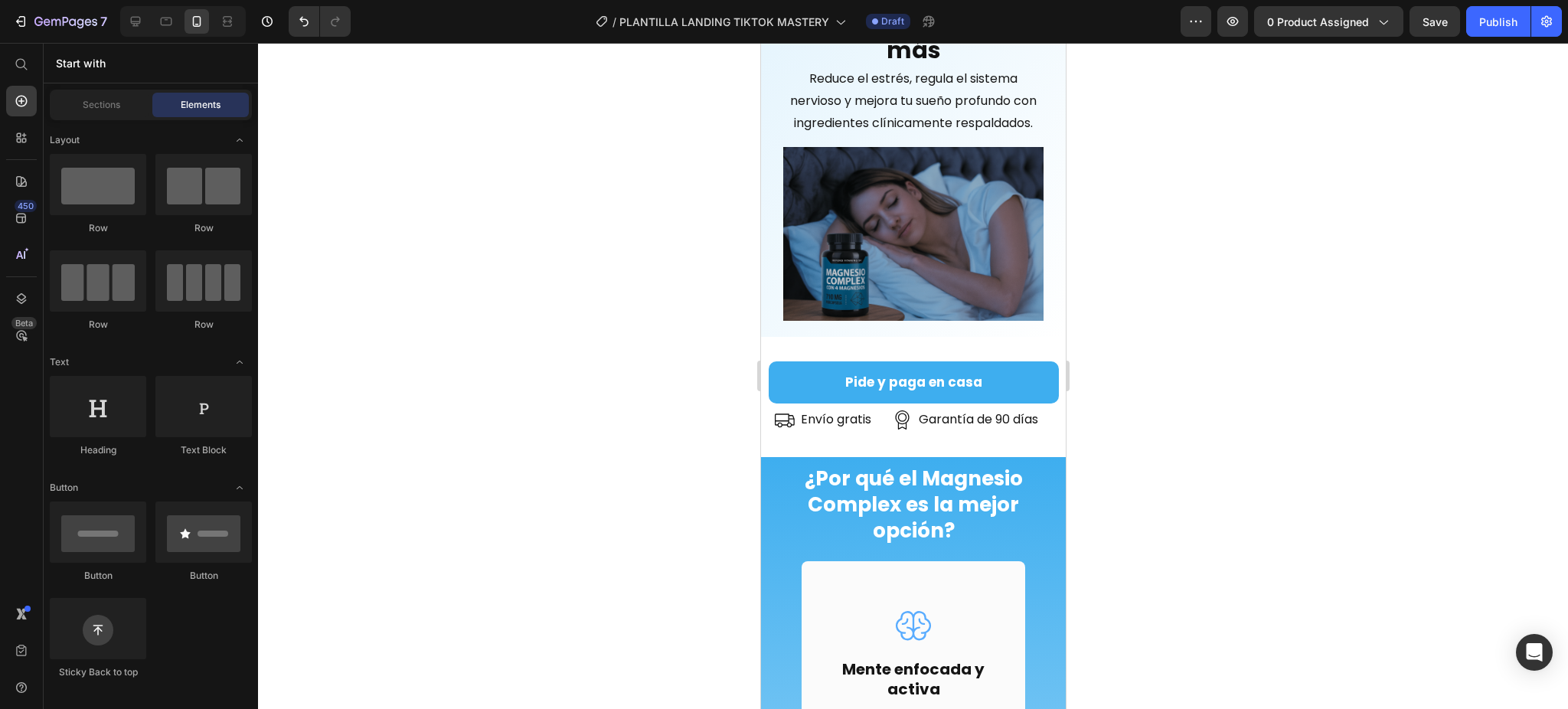 click at bounding box center (777, -39) 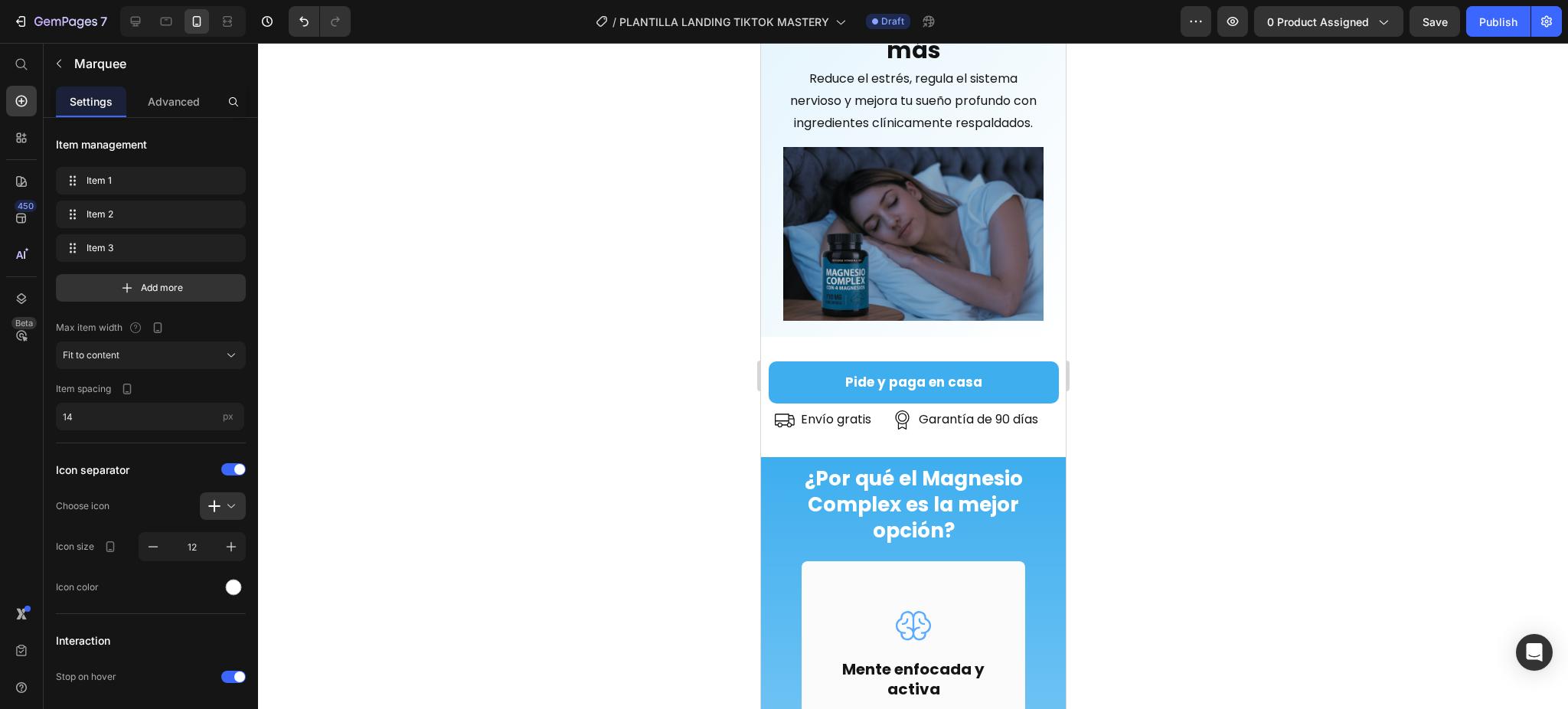 click on "Marquee" at bounding box center (824, -50) 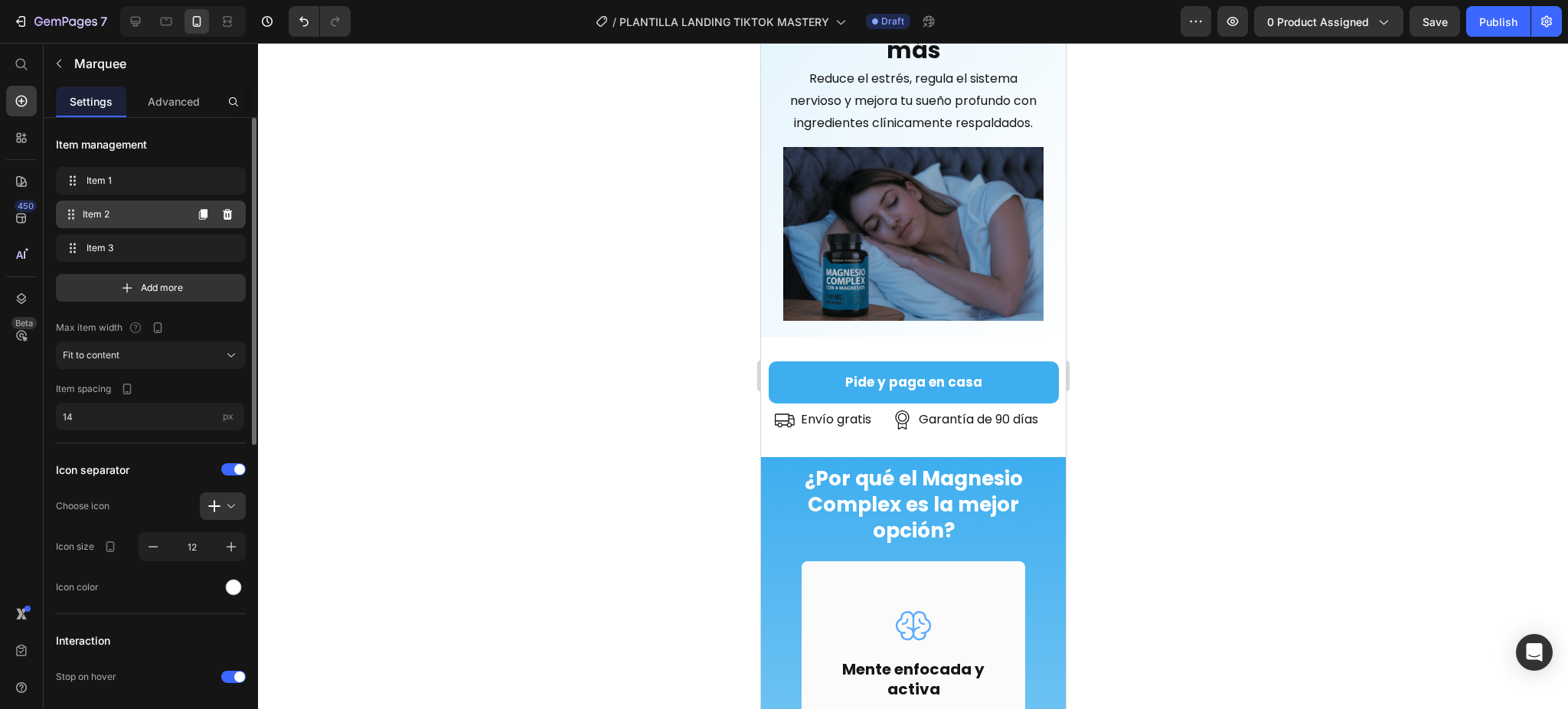 click on "Item 2 Item 2" at bounding box center (151, 214) 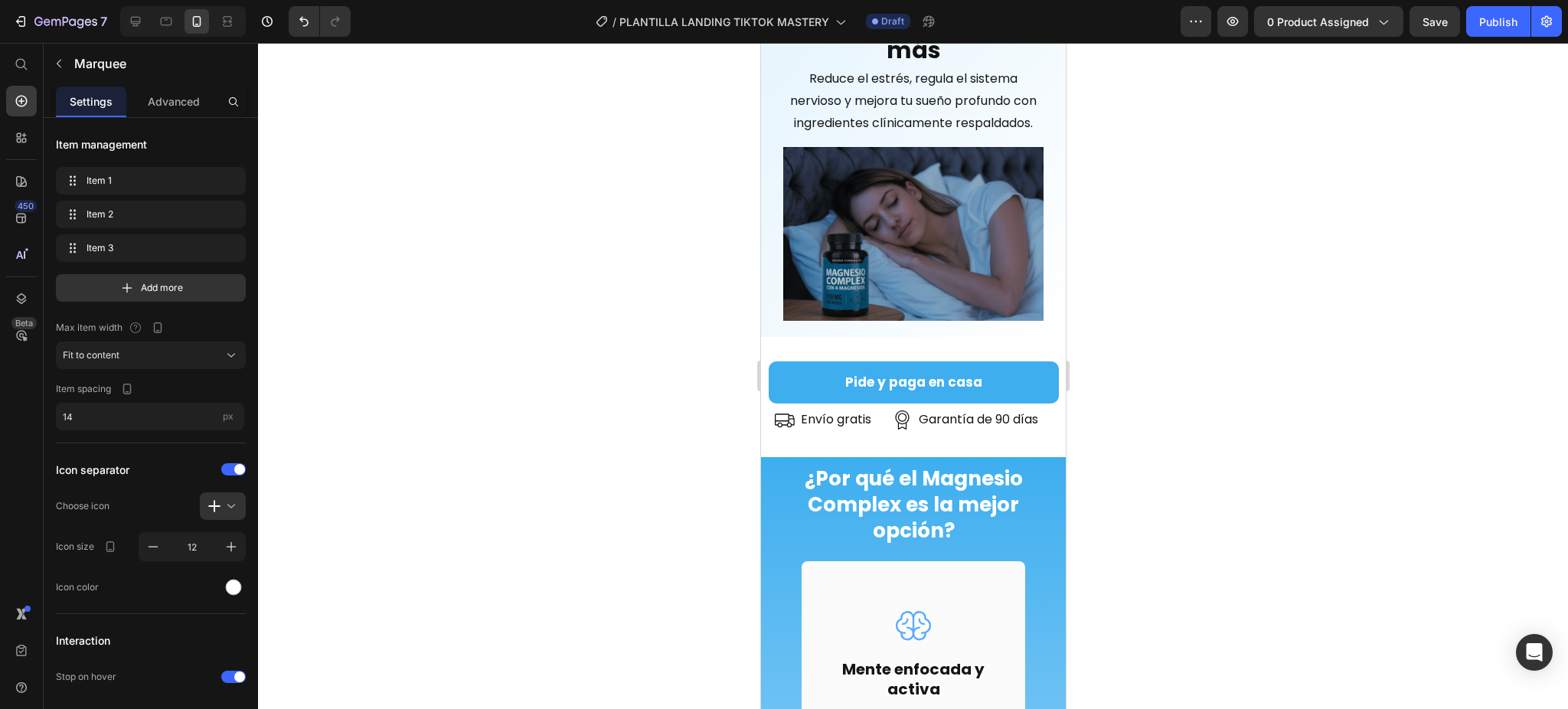 click on "LIMITED TIME 50% OFF SALE" at bounding box center [1096, -39] 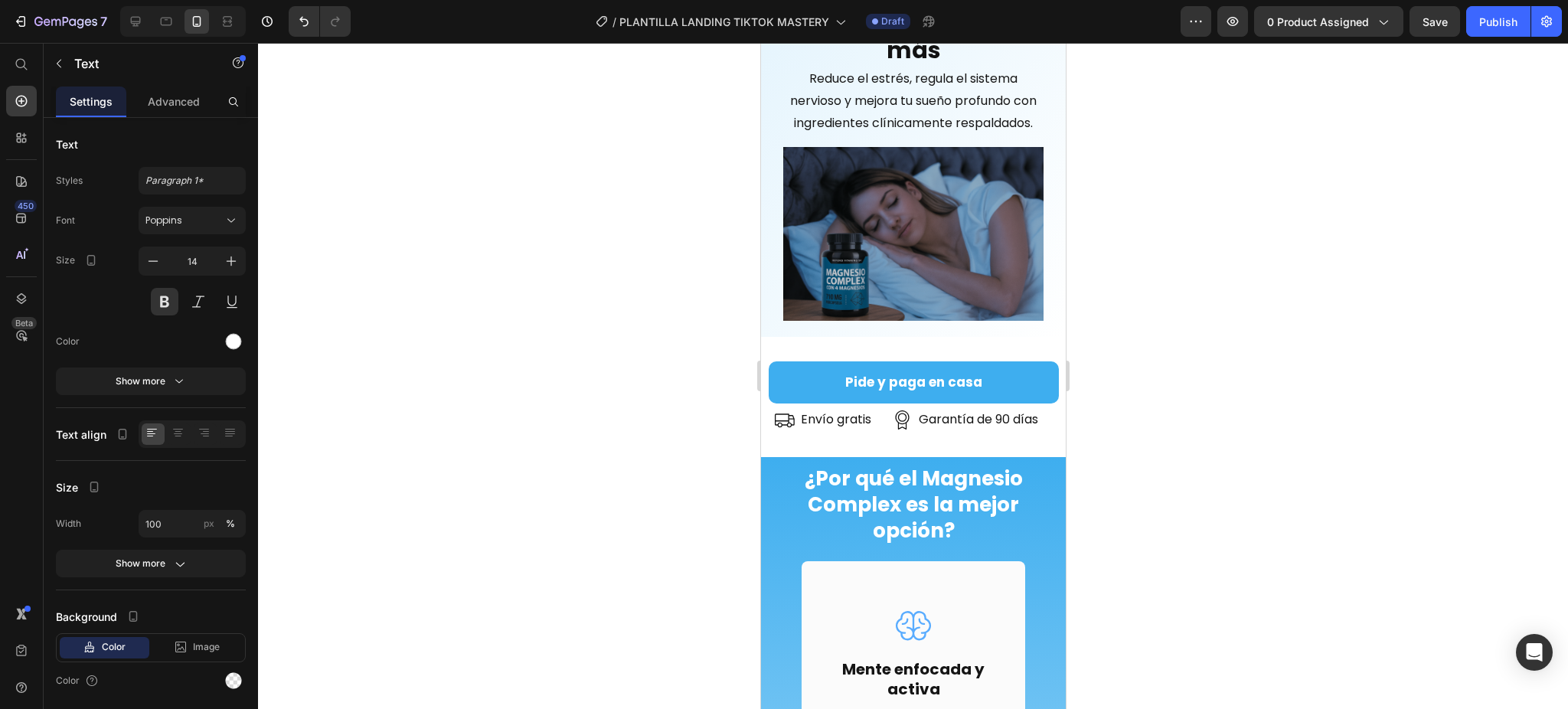 click on "LIMITED TIME 50% OFF SALE" at bounding box center [1096, -39] 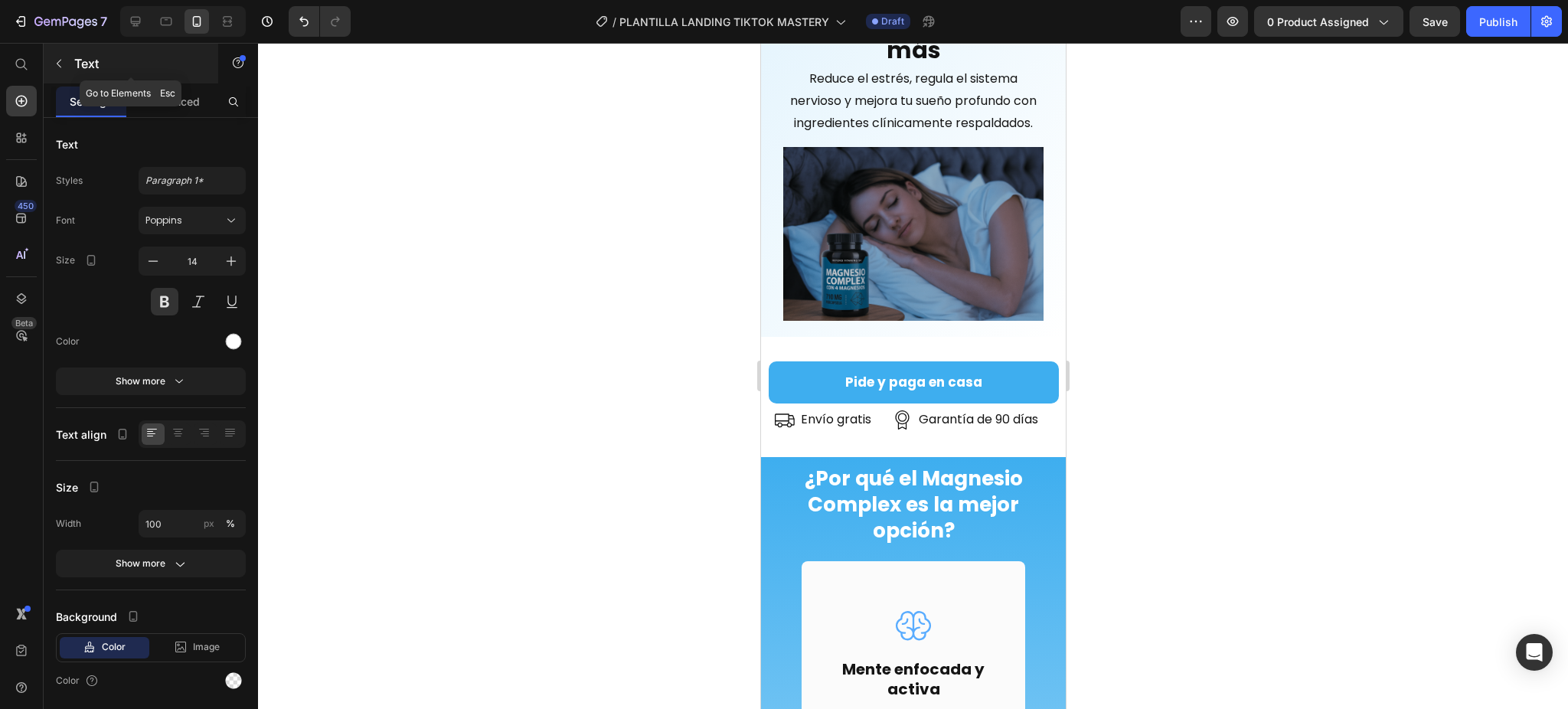 click on "Text" at bounding box center [139, 64] 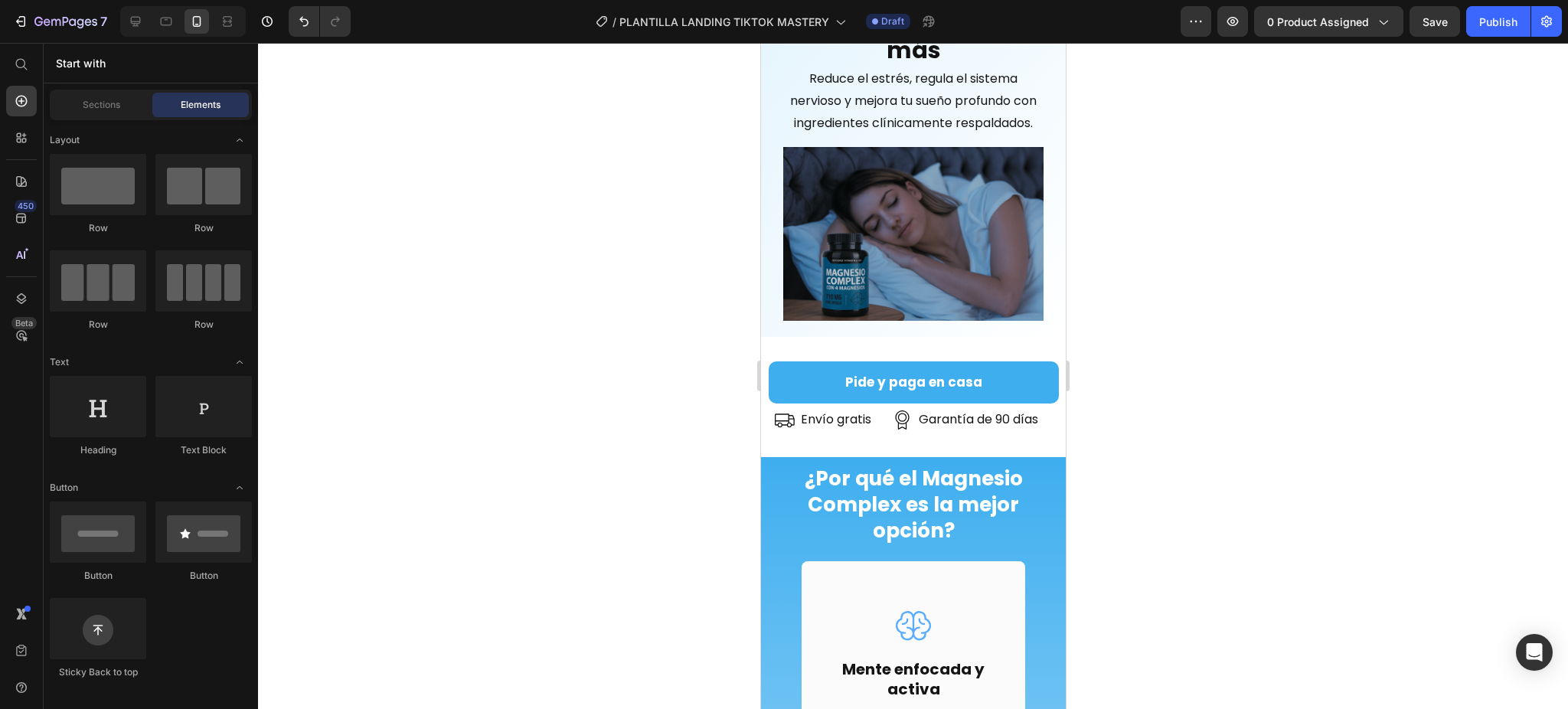 click on "100.000+ CLIENTES FELICES Text" at bounding box center (861, -39) 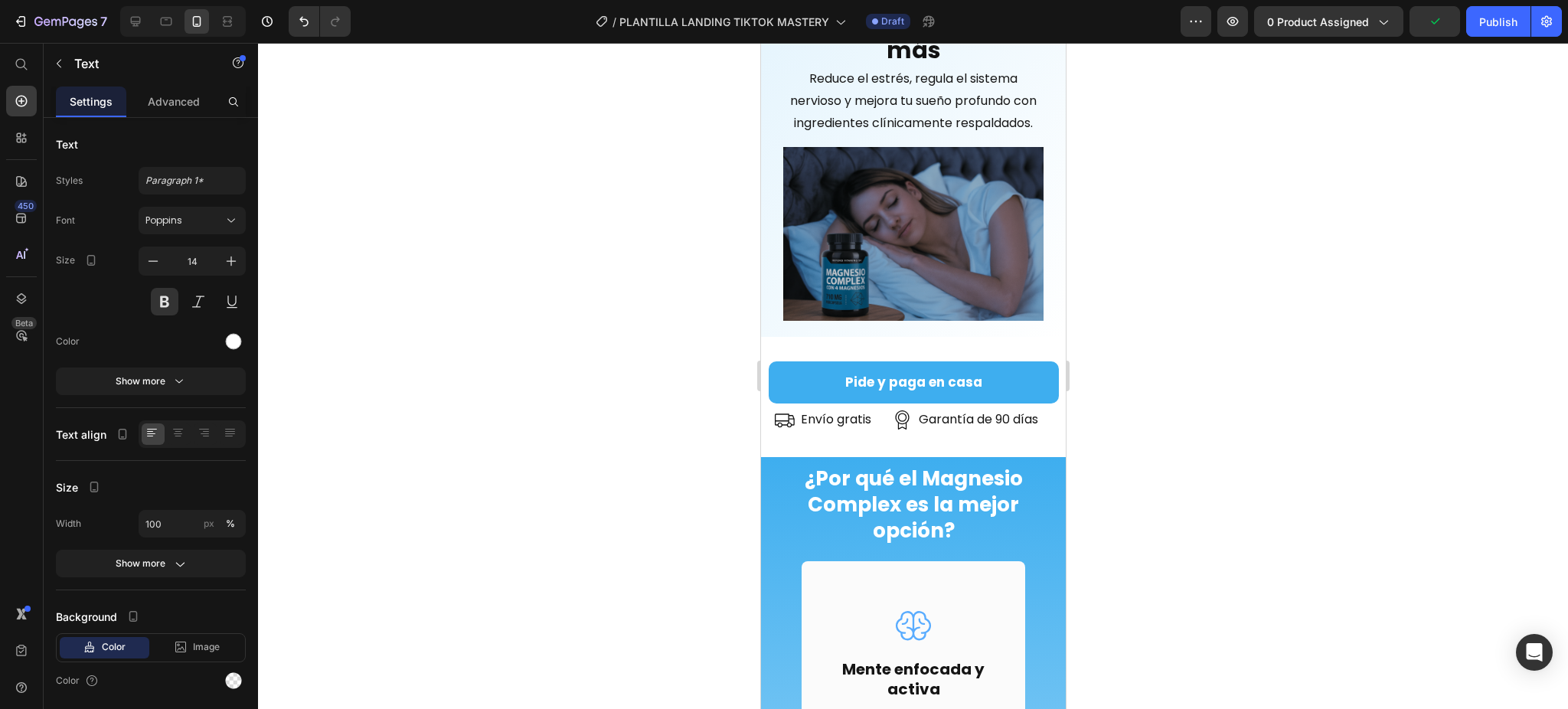 click on "100.000+ CLIENTES FELICES Text   0" at bounding box center (876, -39) 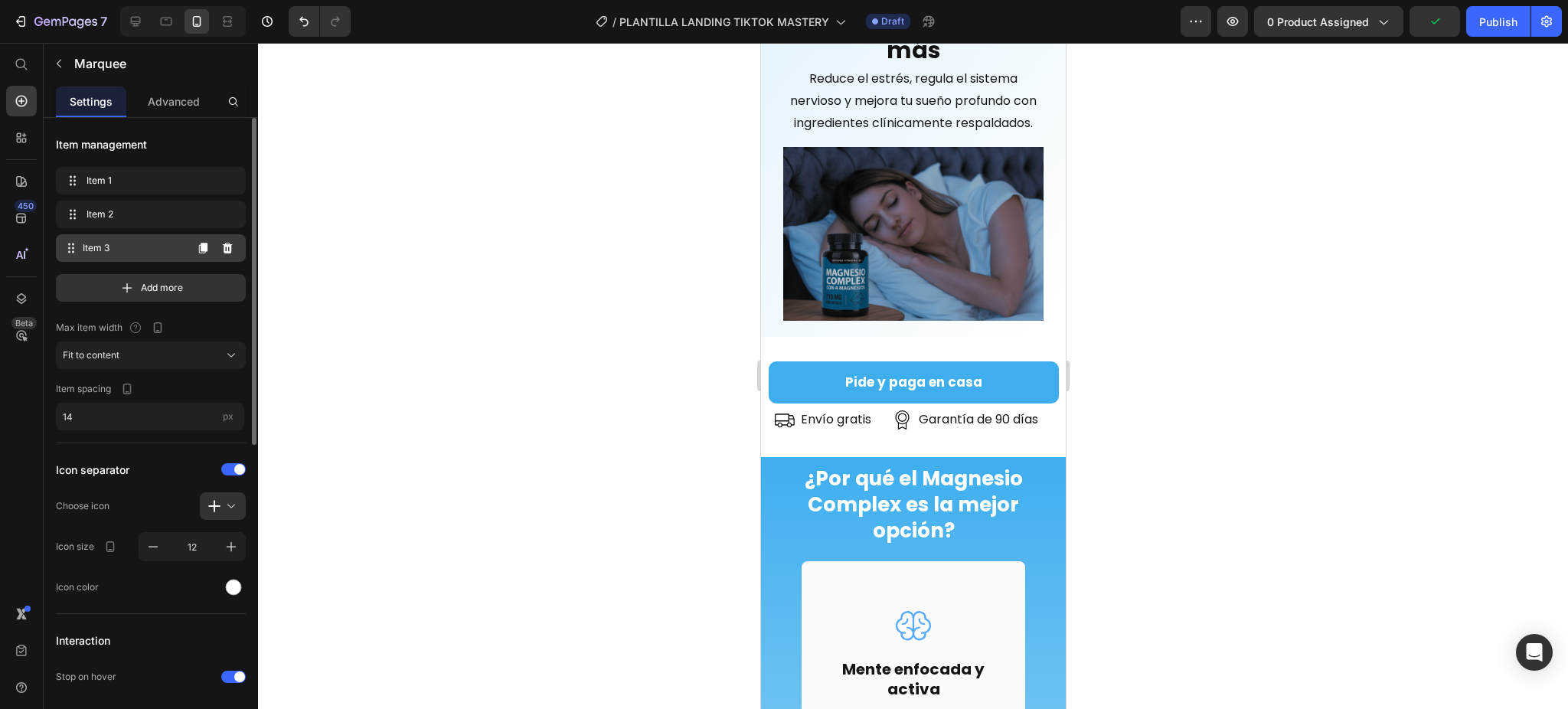 click on "Item 3" at bounding box center [133, 248] 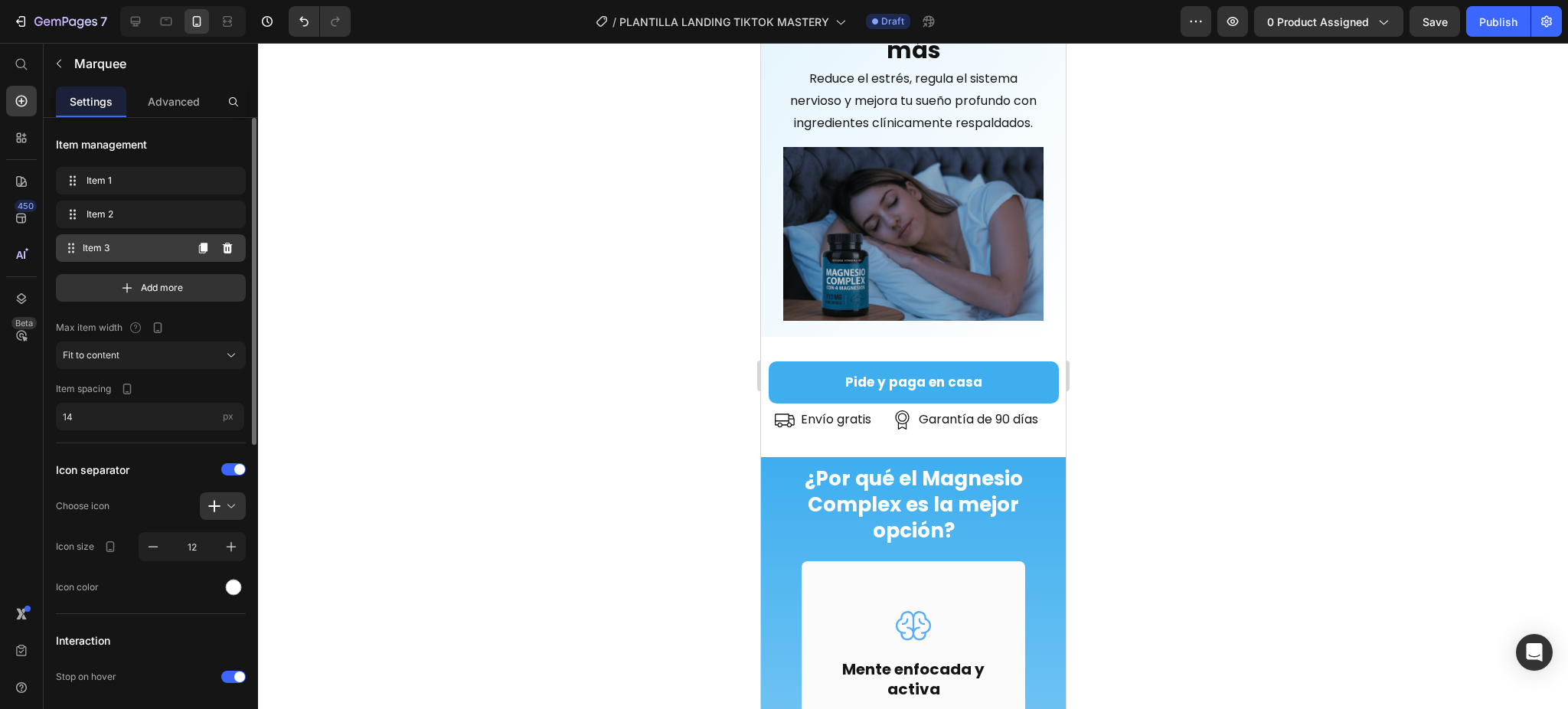 scroll, scrollTop: 0, scrollLeft: 181, axis: horizontal 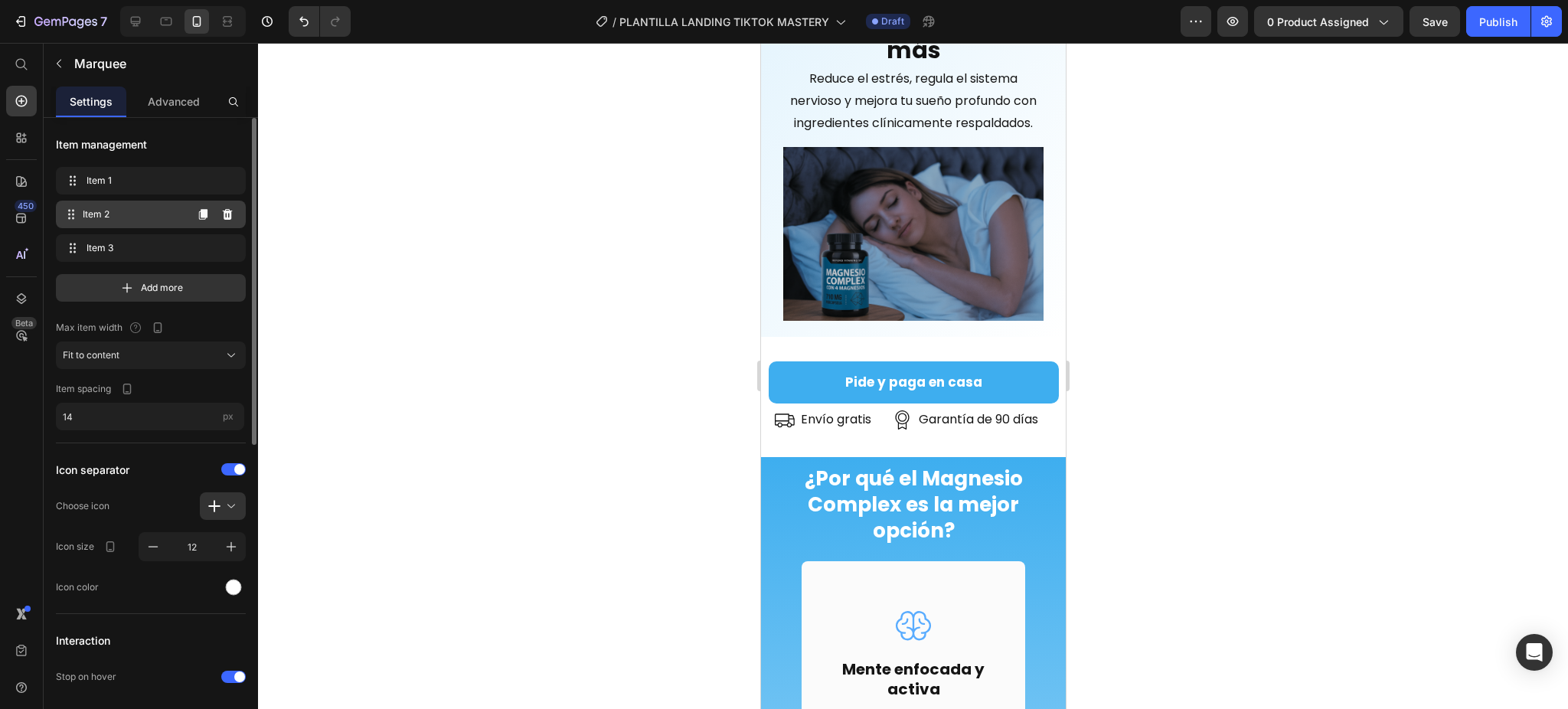 click on "Item 2" at bounding box center [133, 214] 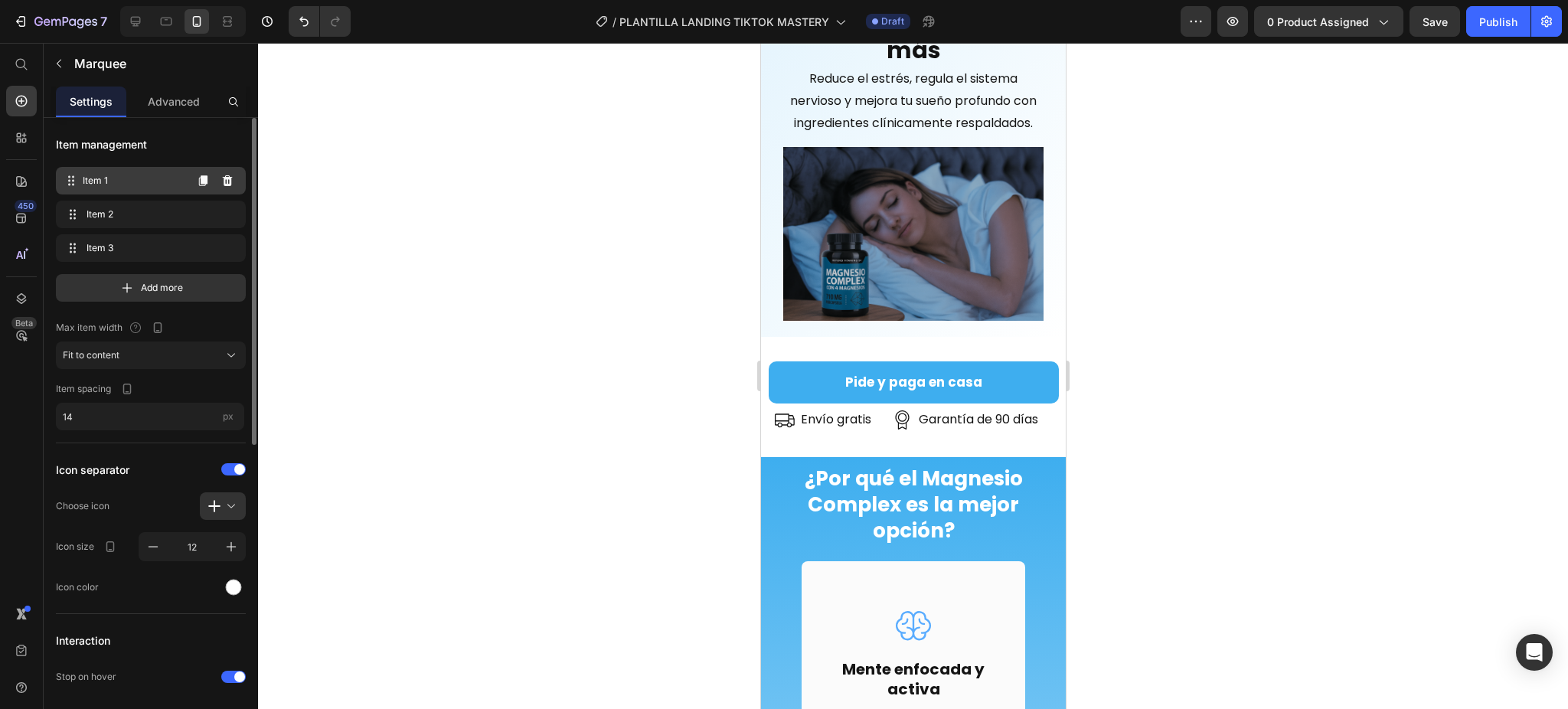 click on "Item 1" at bounding box center [133, 181] 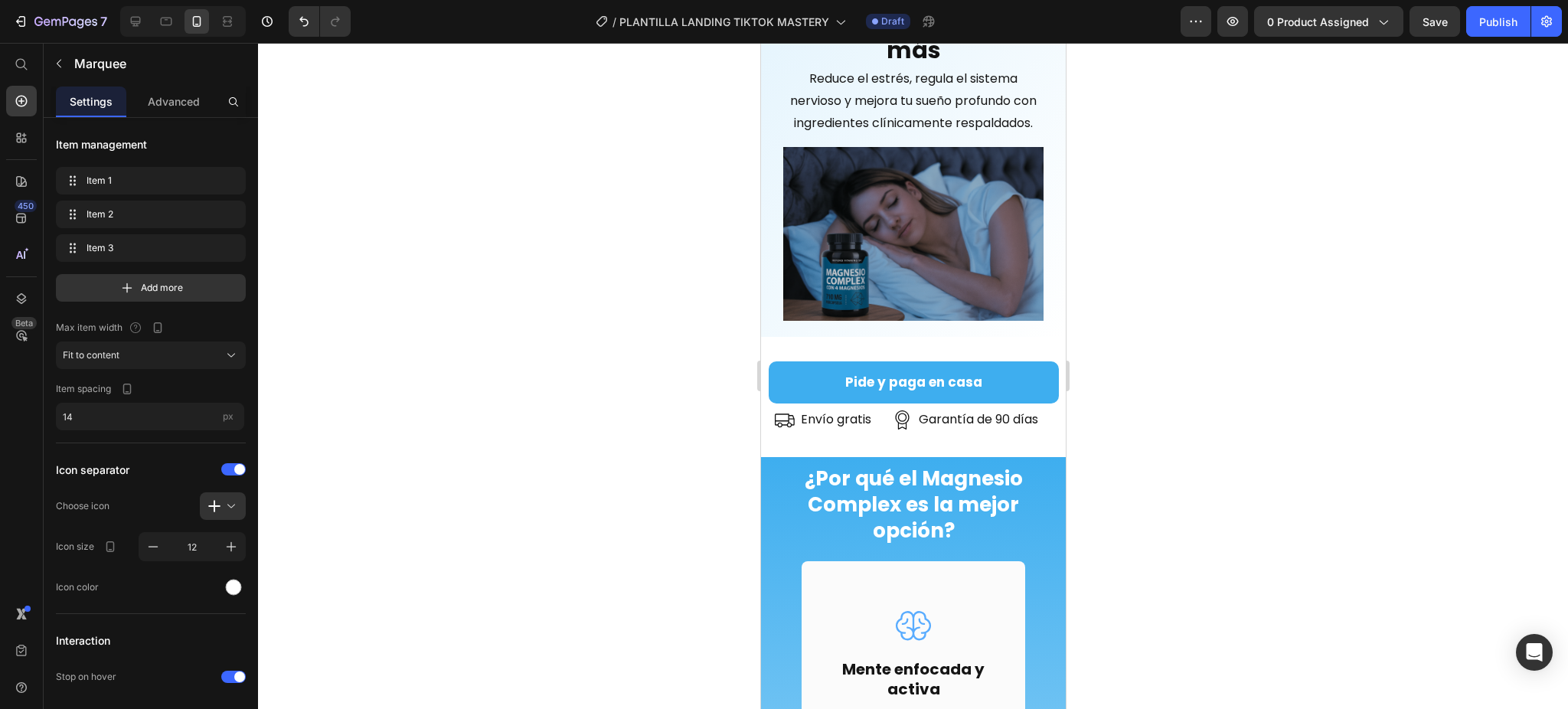 click on "FREE SHIPPING" at bounding box center (802, -39) 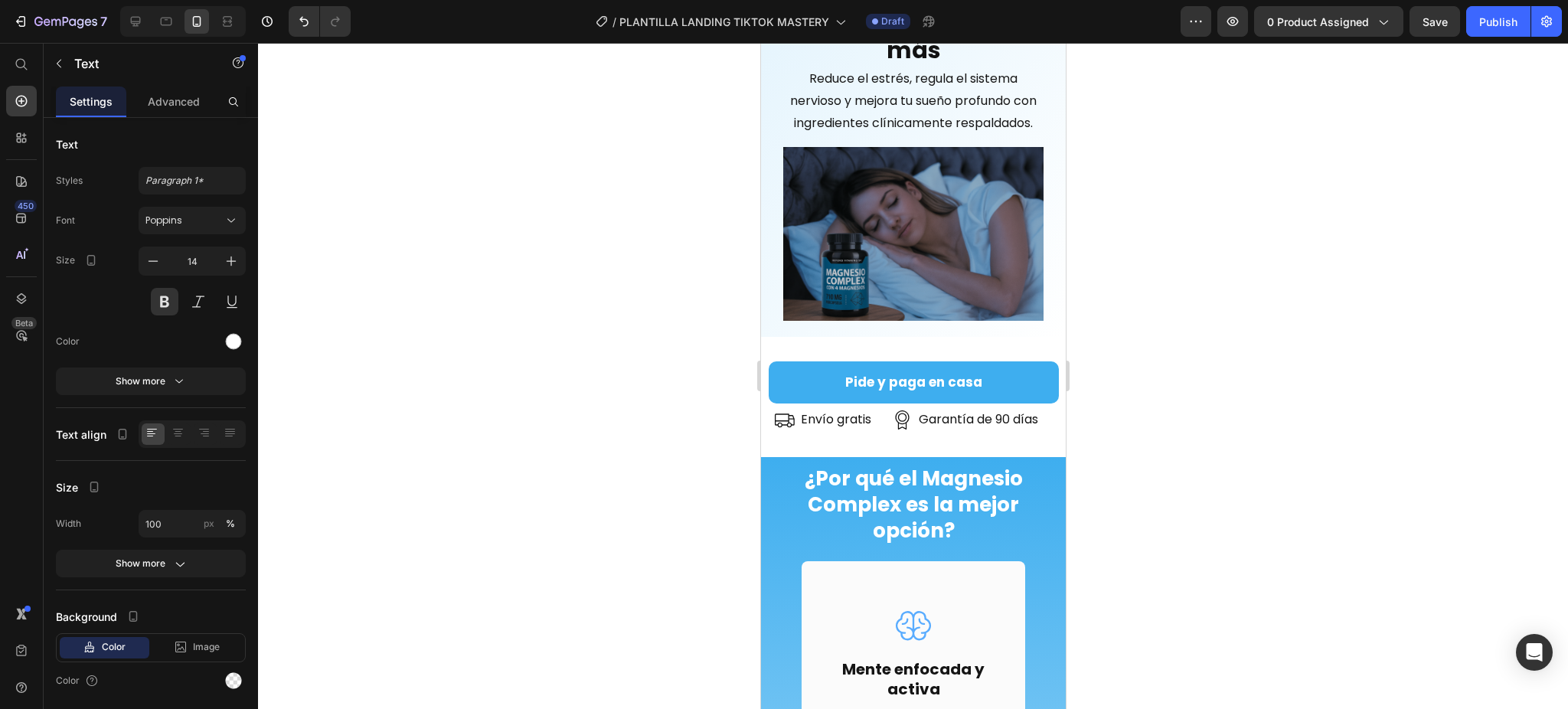 click on "FREE SHIPPING" at bounding box center (802, -39) 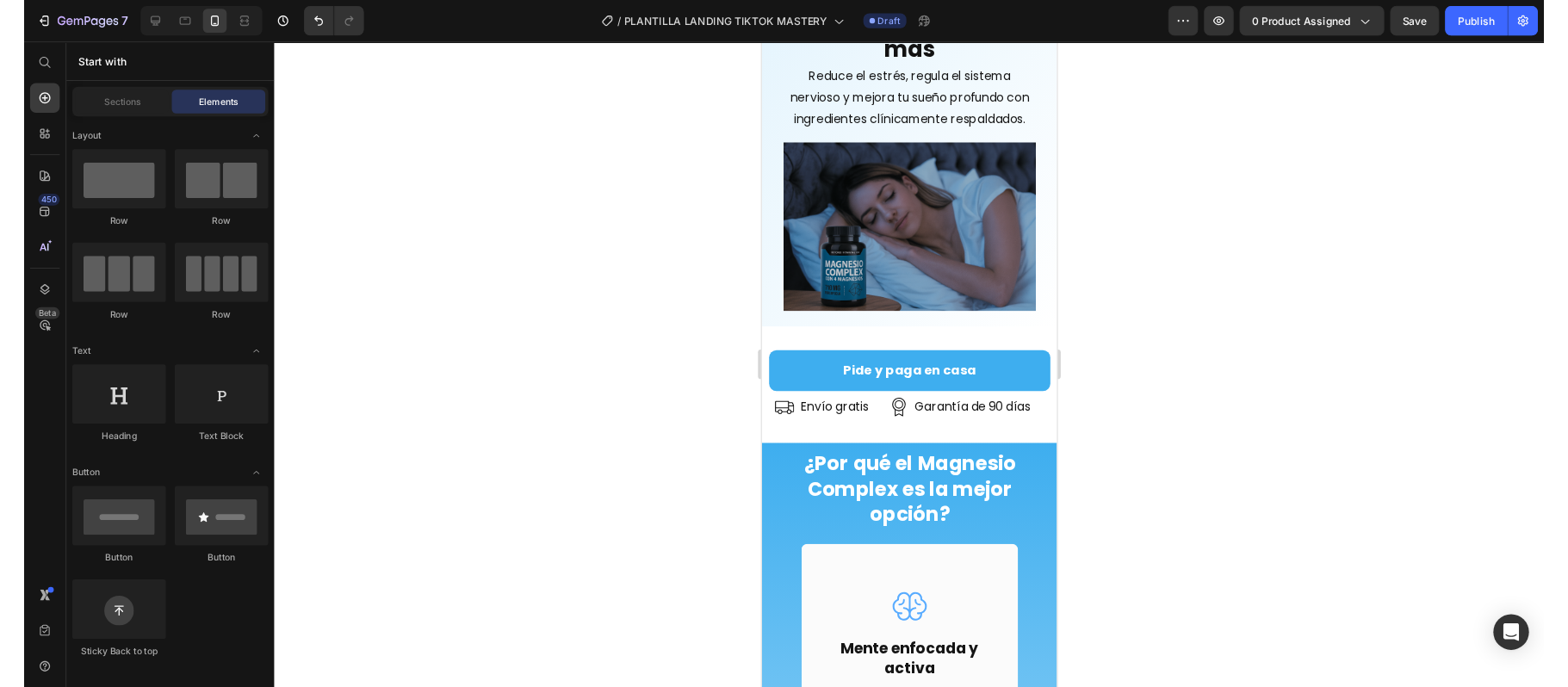 scroll, scrollTop: 4439, scrollLeft: 0, axis: vertical 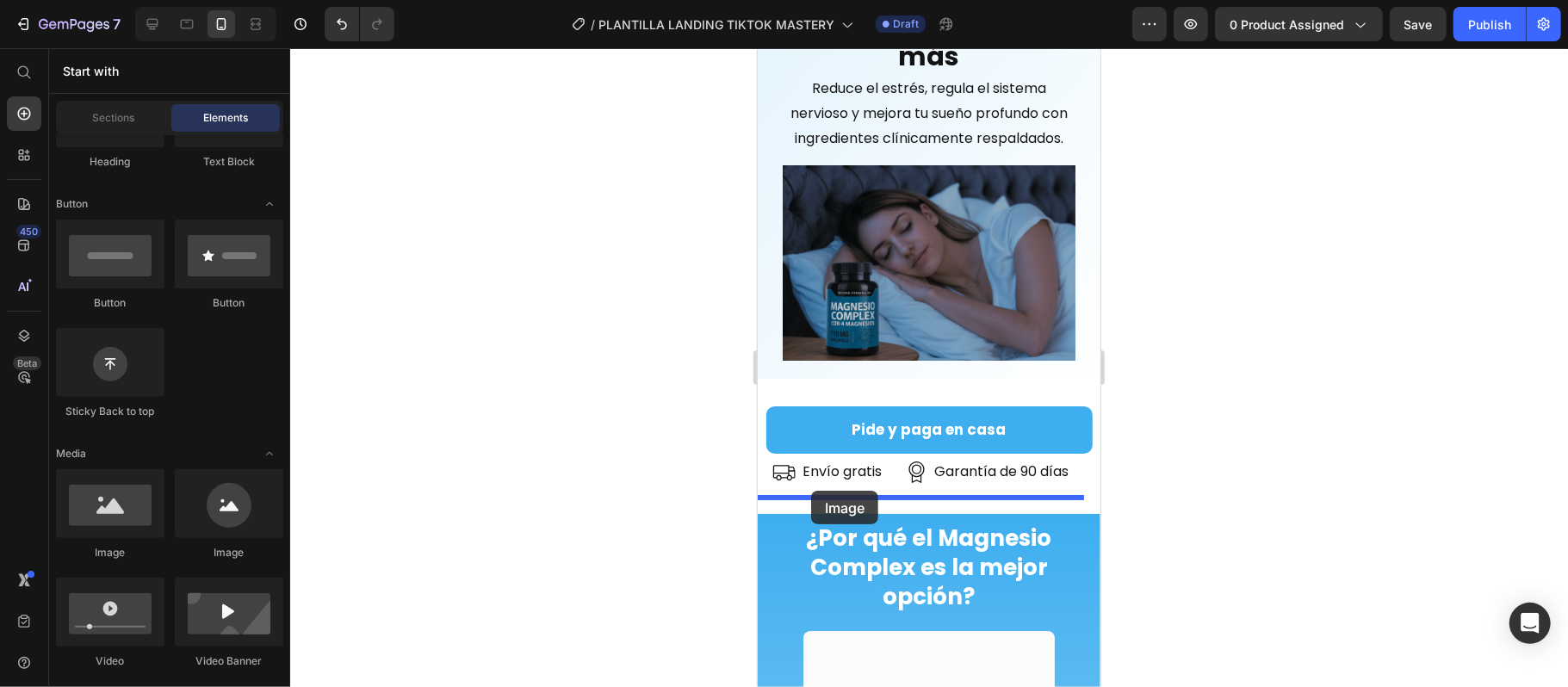 drag, startPoint x: 865, startPoint y: 562, endPoint x: 810, endPoint y: 490, distance: 91 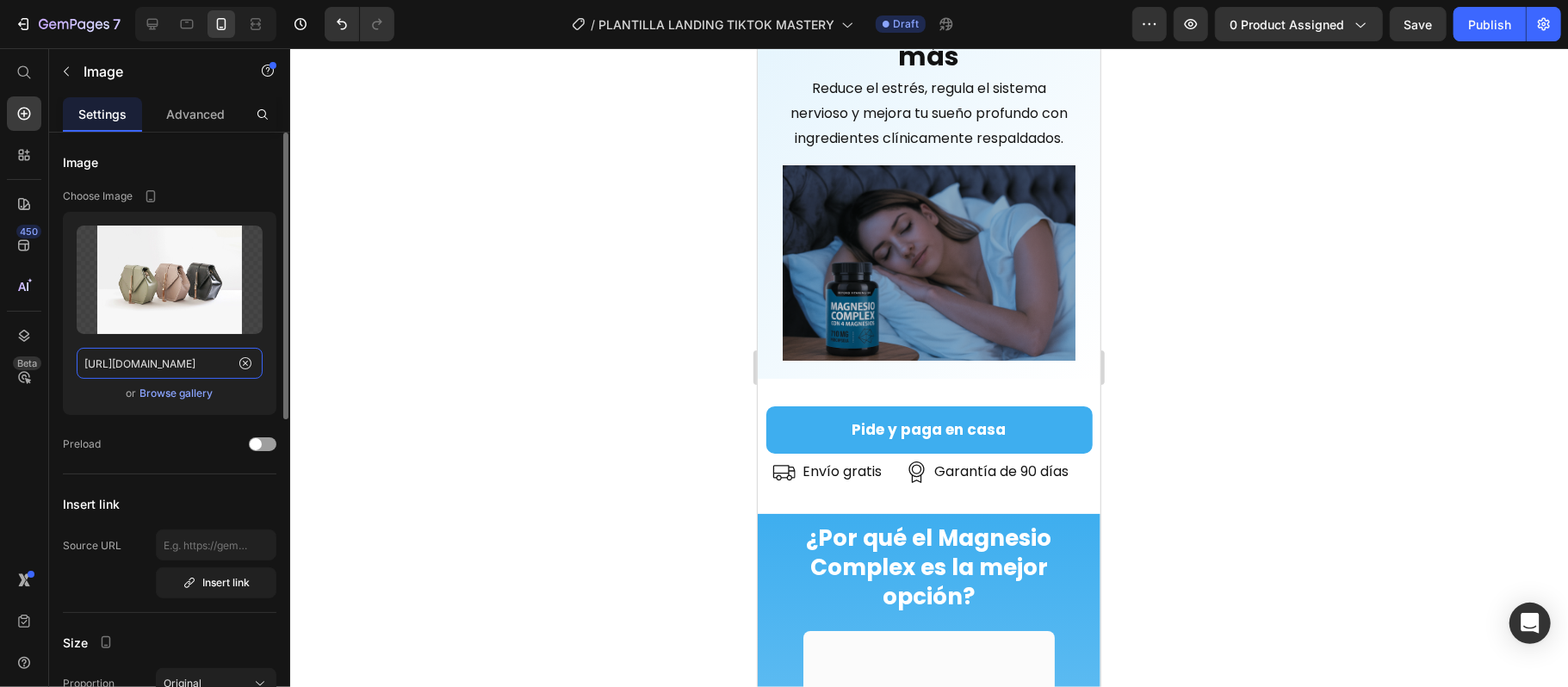 click on "[URL][DOMAIN_NAME]" 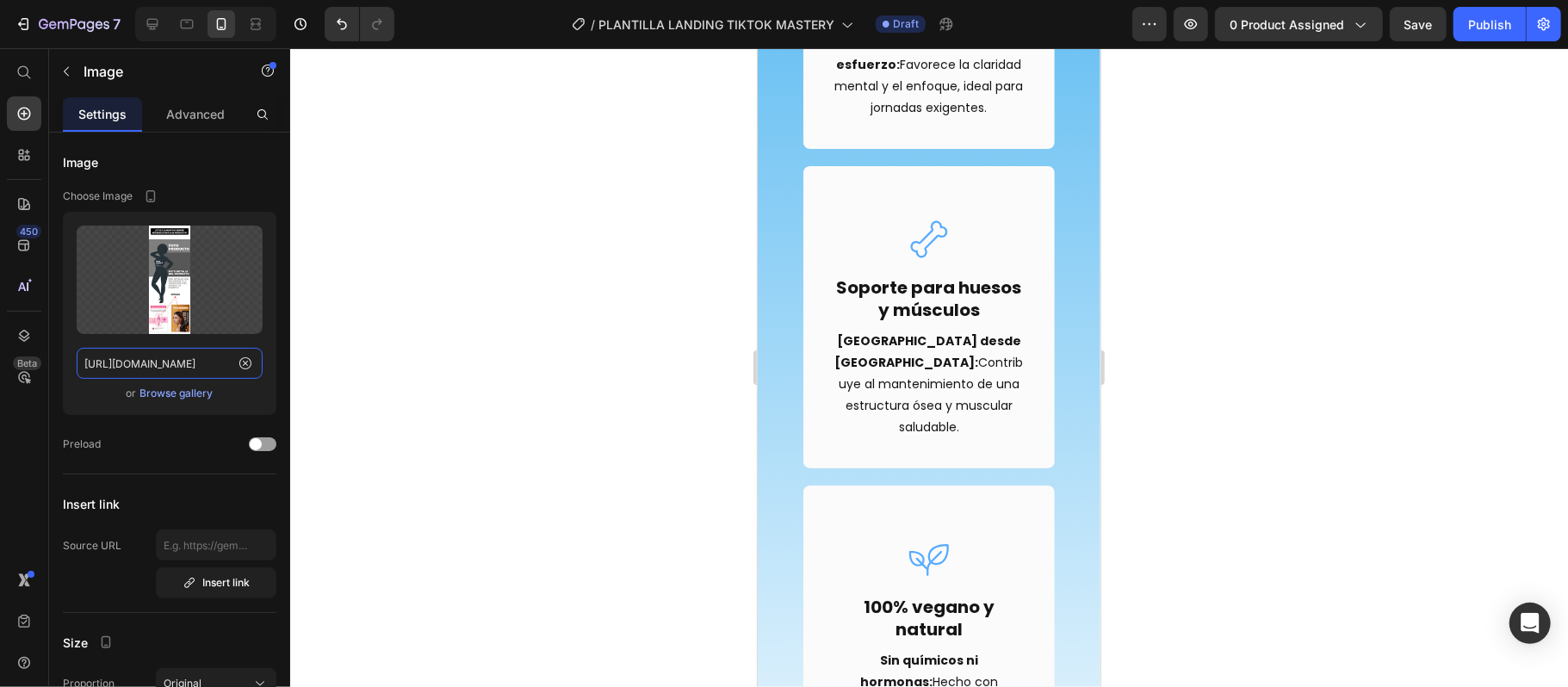 scroll, scrollTop: 5472, scrollLeft: 0, axis: vertical 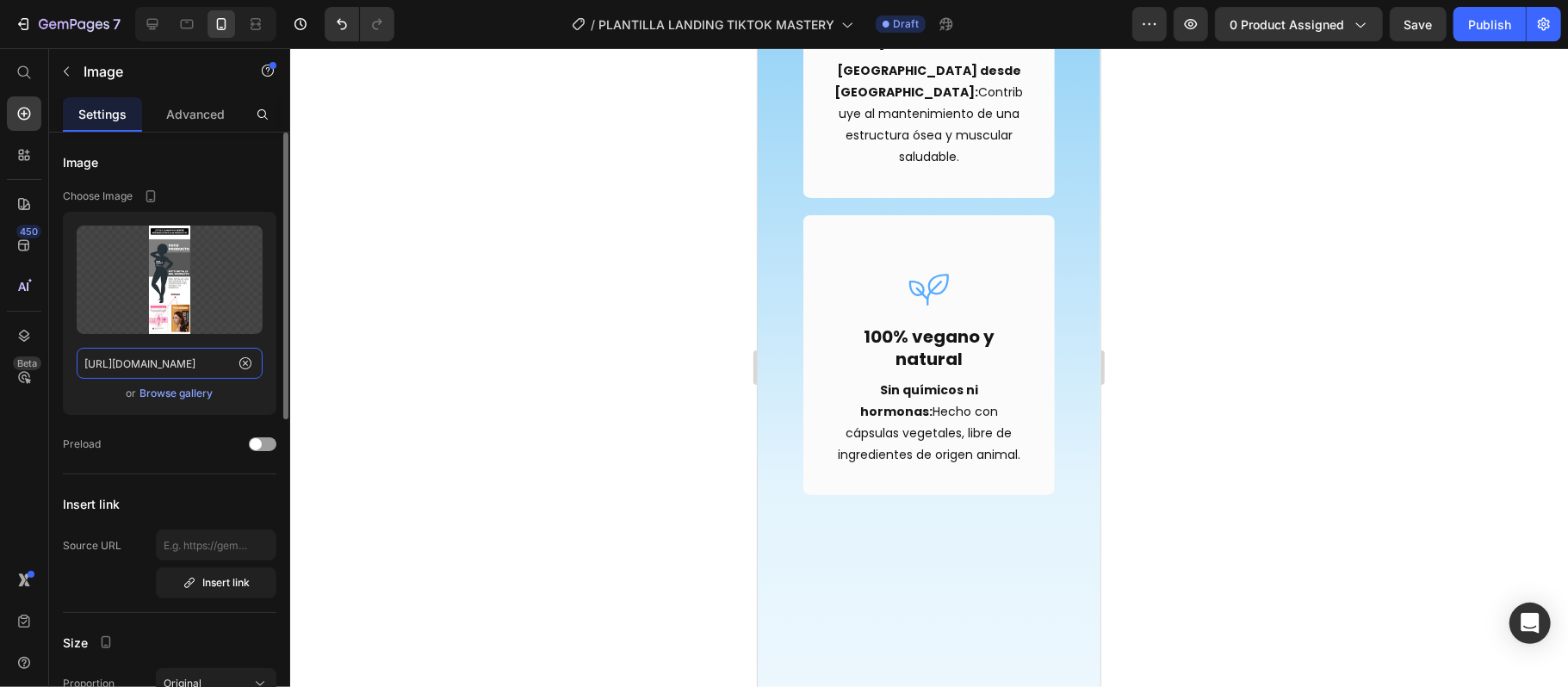 type on "[URL][DOMAIN_NAME]" 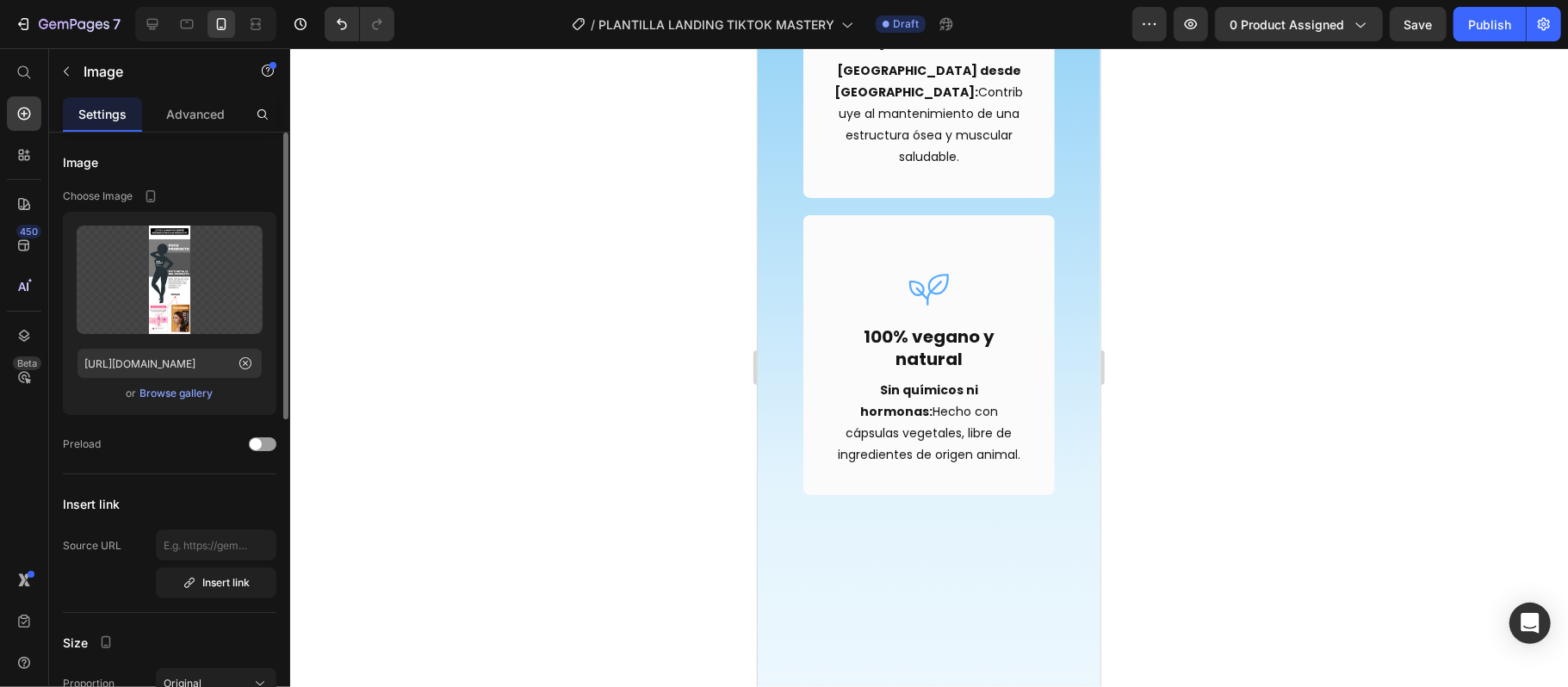 scroll, scrollTop: 0, scrollLeft: 0, axis: both 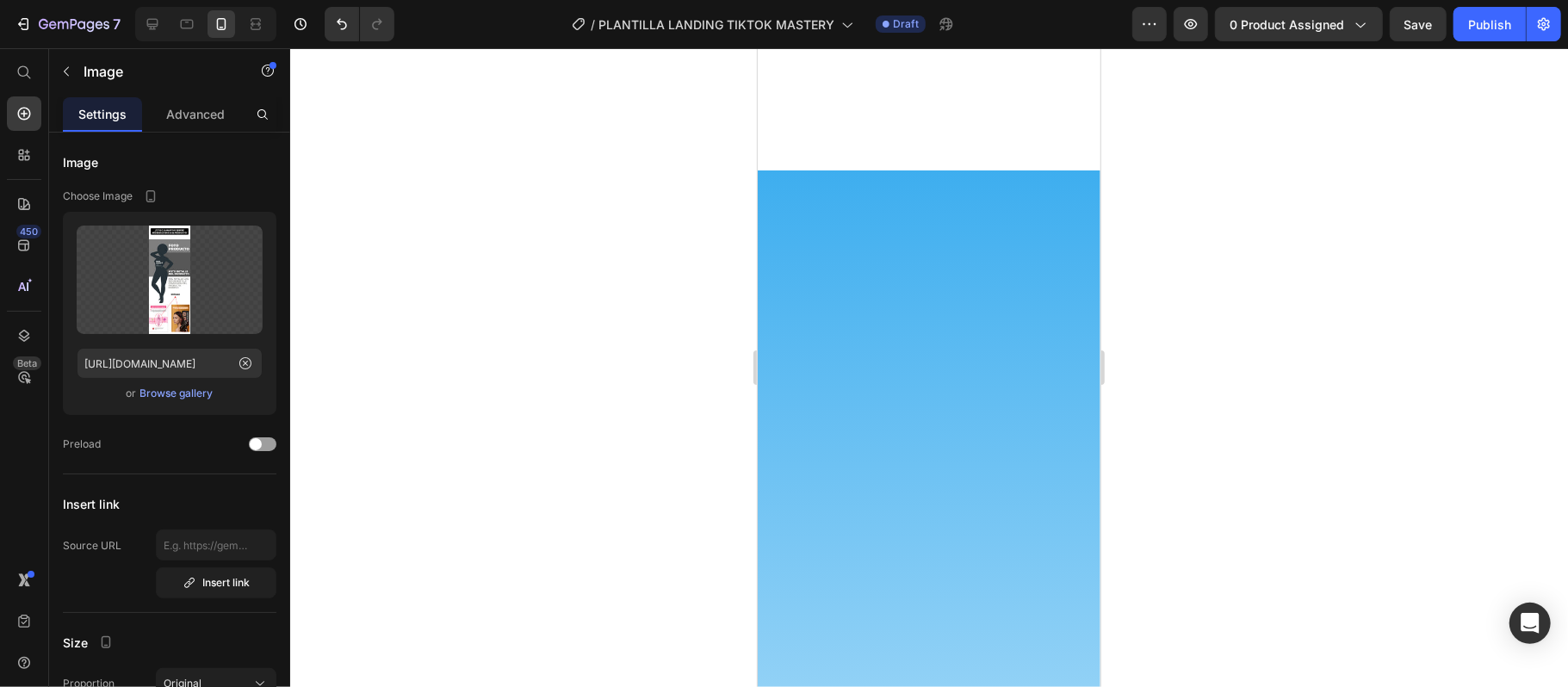 drag, startPoint x: 854, startPoint y: 137, endPoint x: 913, endPoint y: 242, distance: 120.44086 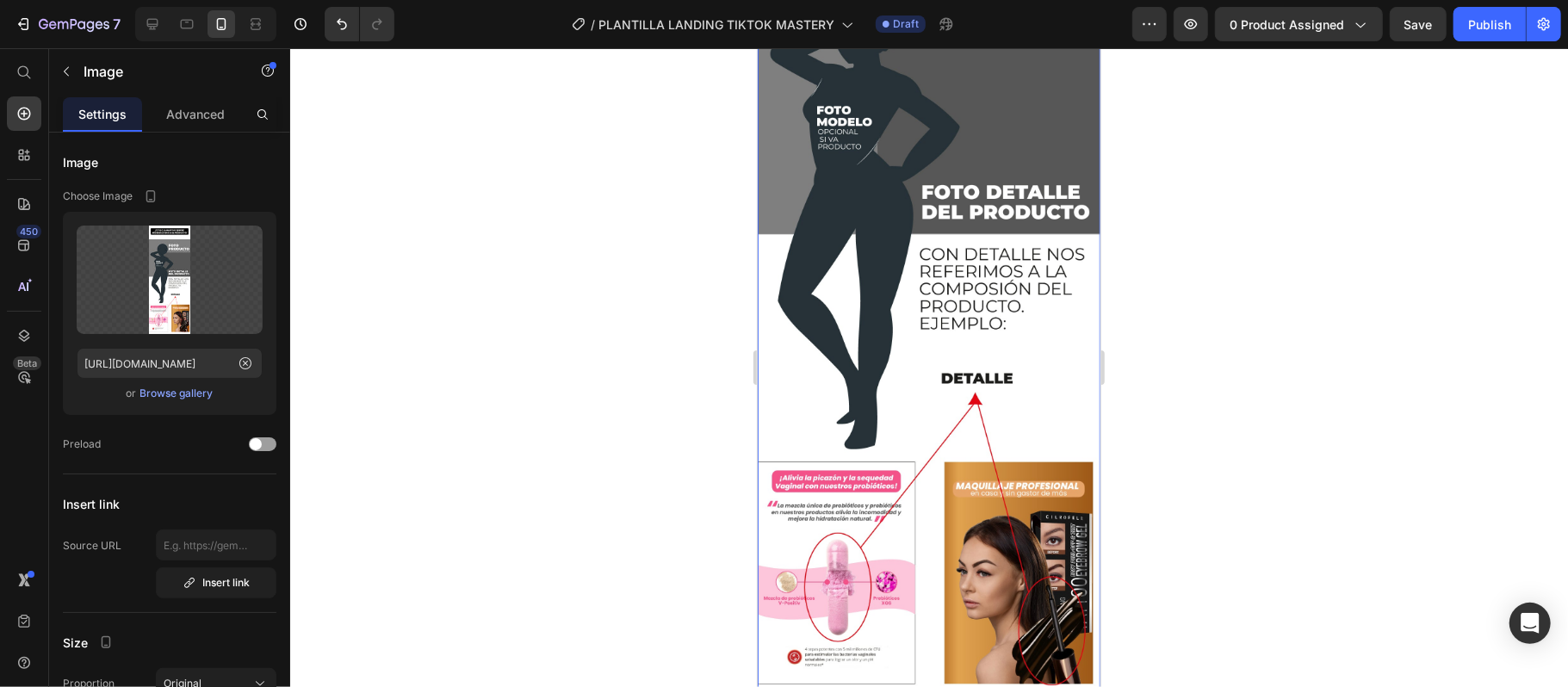 scroll, scrollTop: 5631, scrollLeft: 0, axis: vertical 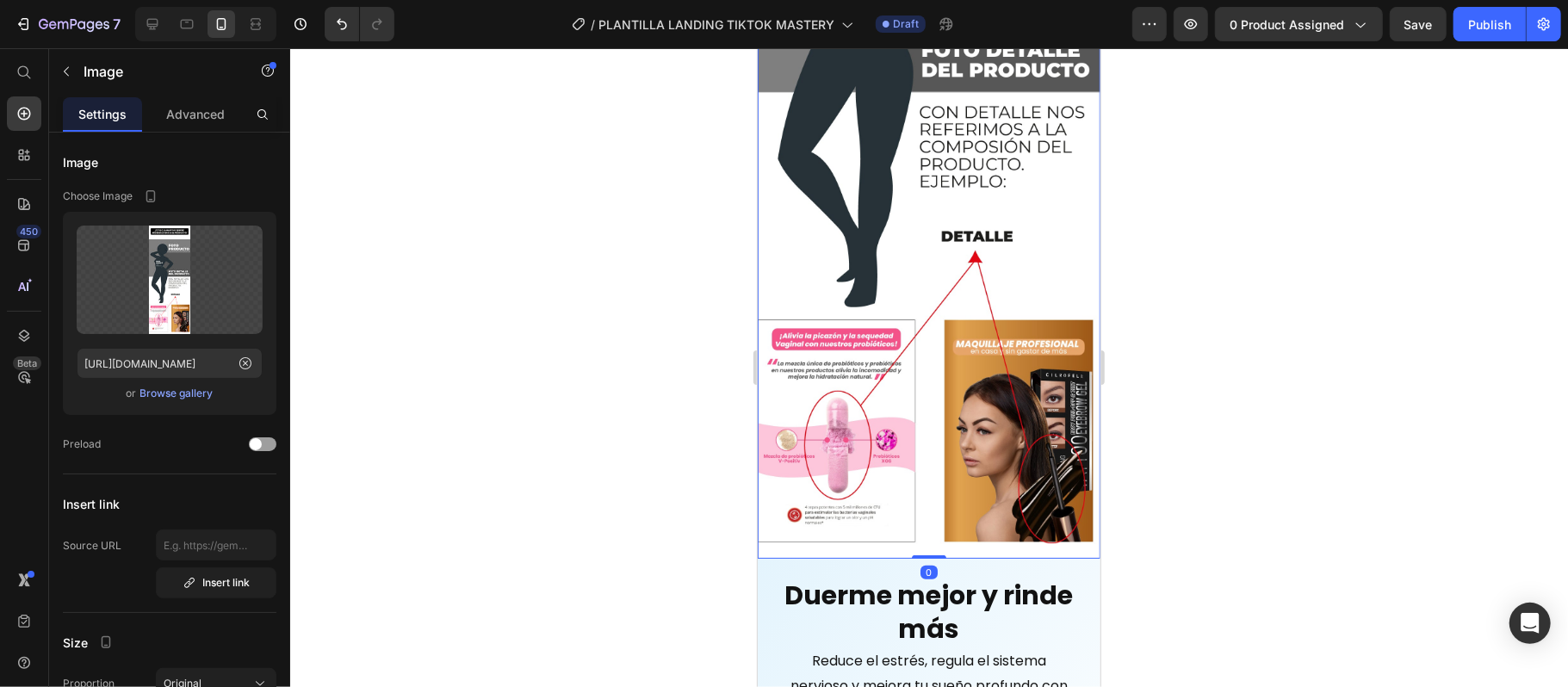 click at bounding box center (928, 116) 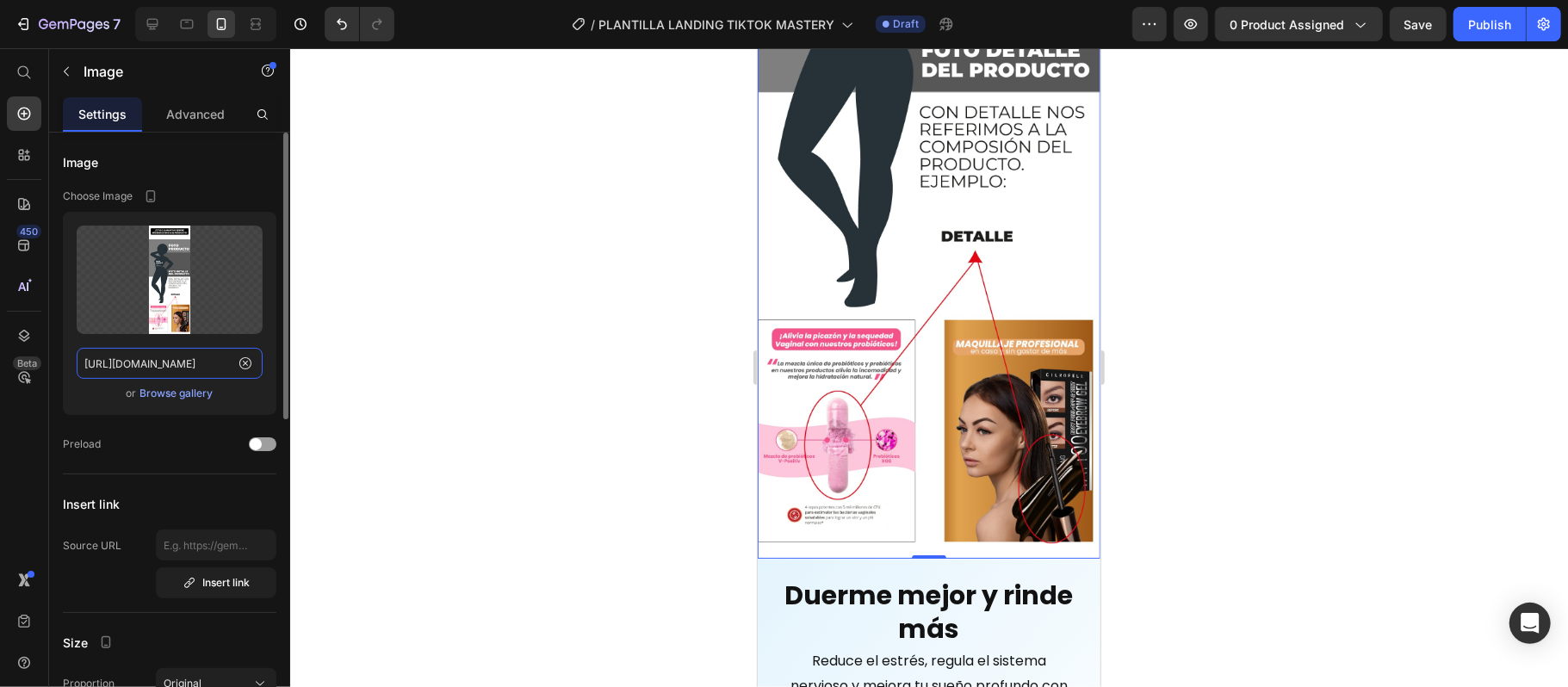click on "[URL][DOMAIN_NAME]" 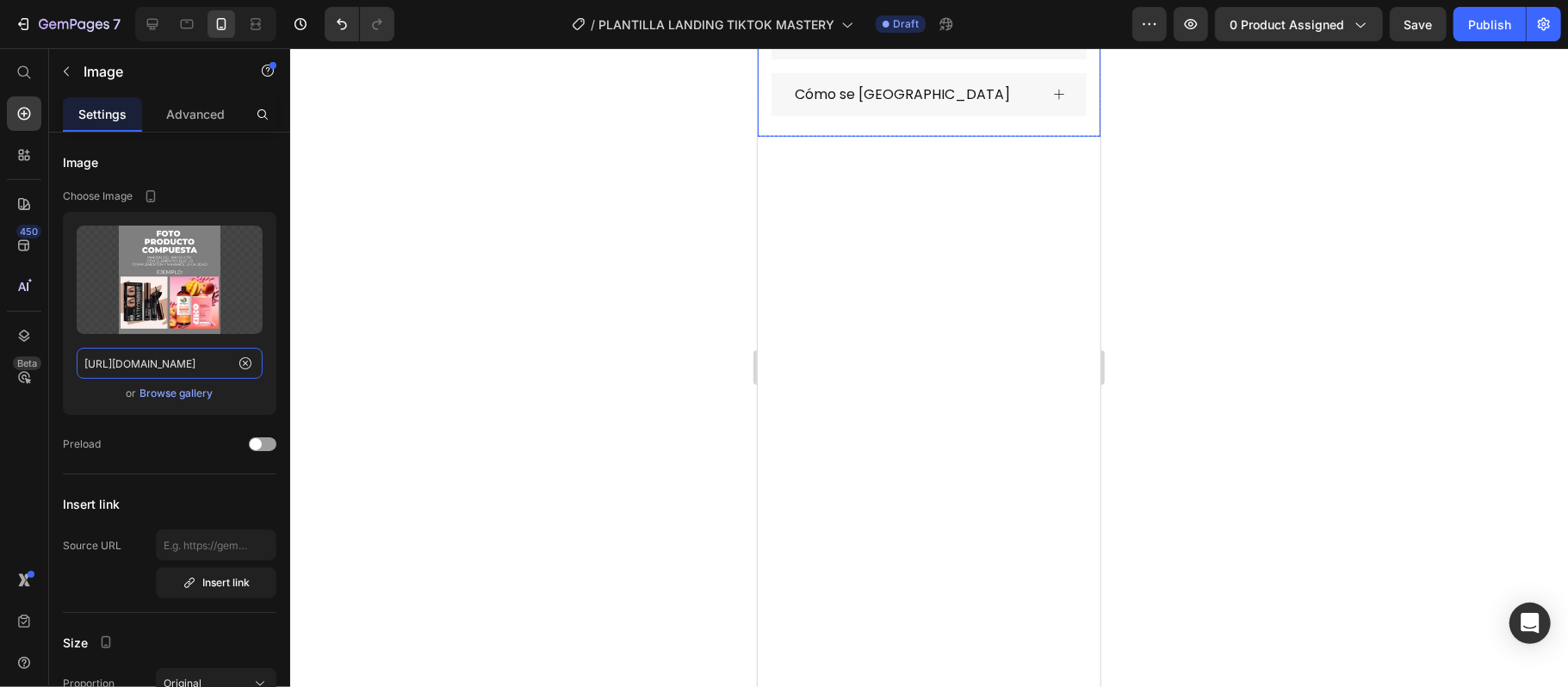 scroll, scrollTop: 1262, scrollLeft: 0, axis: vertical 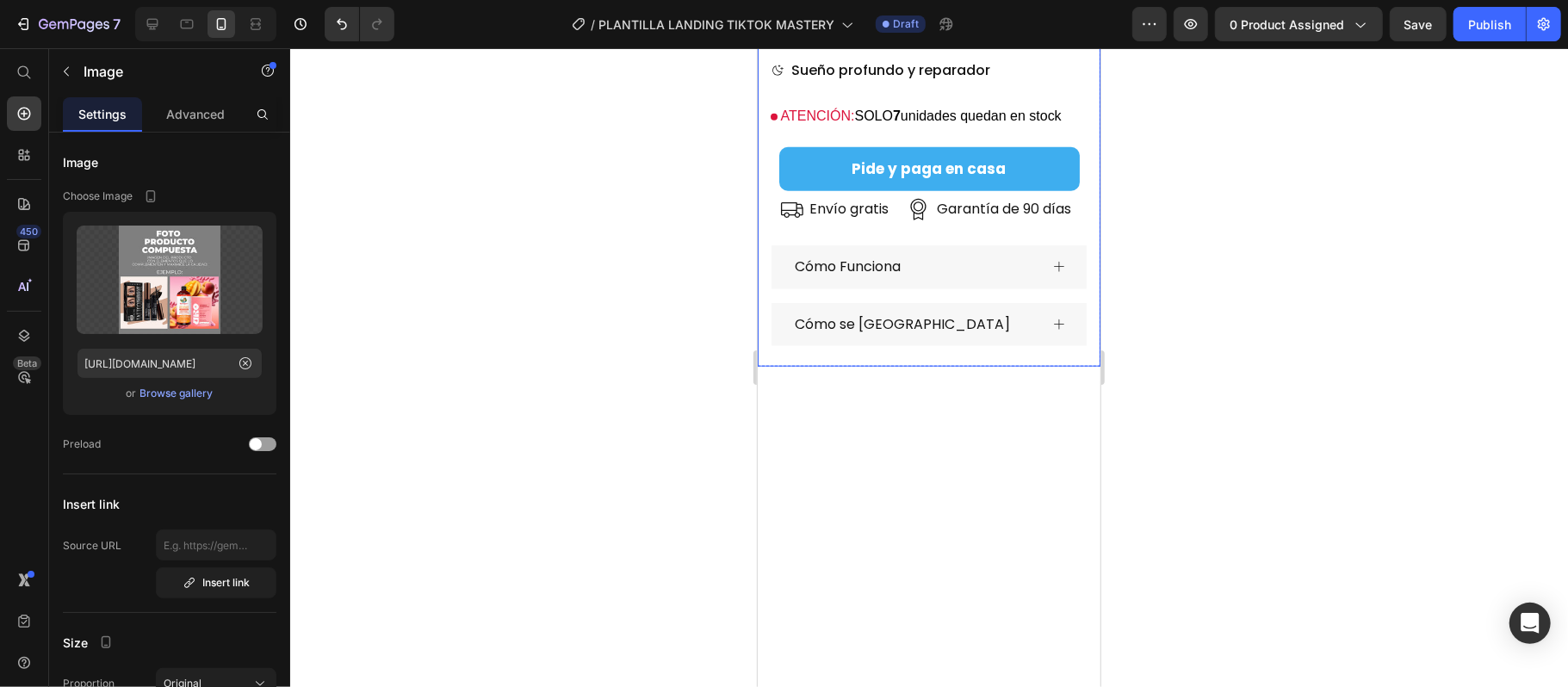 click on "Icon Icon Icon Icon Icon Icon List +12,000 Reseñas Text Block Row Magnesio Complex l 4 tipos: Glicinato + Citrato + Gluconato + Óxido l 710 mg por cápsula Product Title FRASE CON PROMESA DE VALOR DEL PRODUCTO. EJEMPLO   ¡El multivitamínico y Probiótico que está cambiando vidas! Text Block Row $99,900 Product Price
10 K+  unidades vendidas el pasado mes
Custom Code Row
Energía y fuerza sin estimulantes
Menos estrés, más calma
Sueño profundo y reparador Item List Row
ATENCIÓN:  SOLO  7  unidades quedan en stock
Custom Code Row Pide y paga en casa Button
Envío gratis Item List
Garantía de 90 días Item List Row Row
Cómo Funciona
Cómo se usa Accordion Row Row" at bounding box center [928, -27] 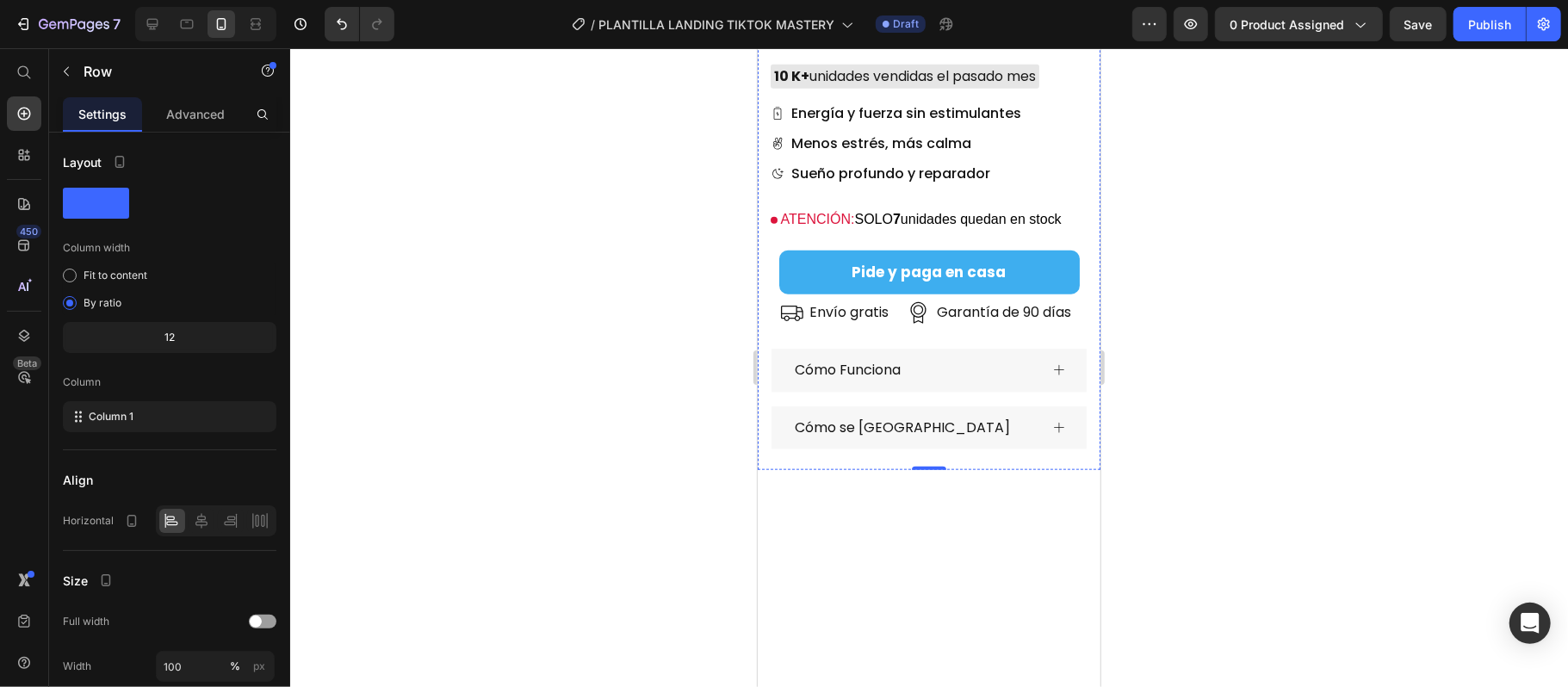 scroll, scrollTop: 1033, scrollLeft: 0, axis: vertical 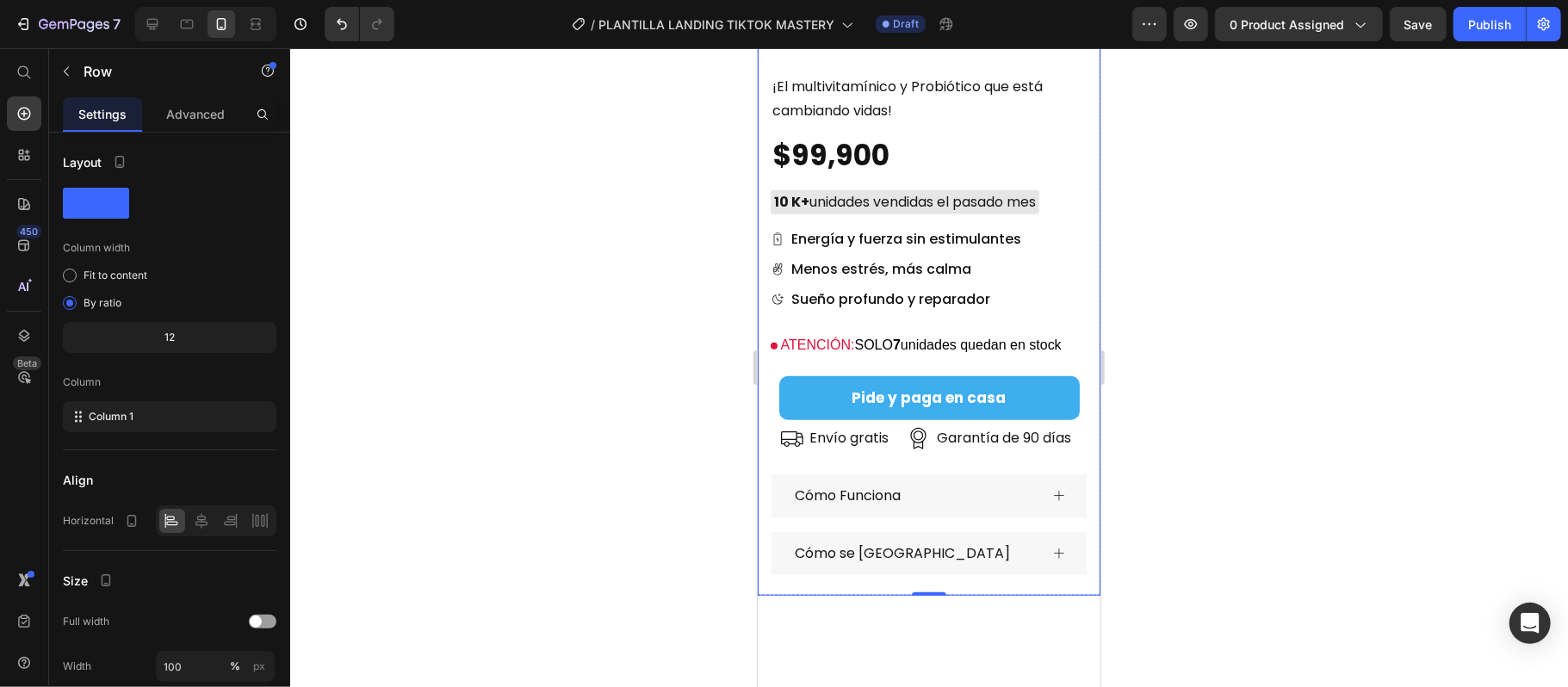 click at bounding box center (928, -435) 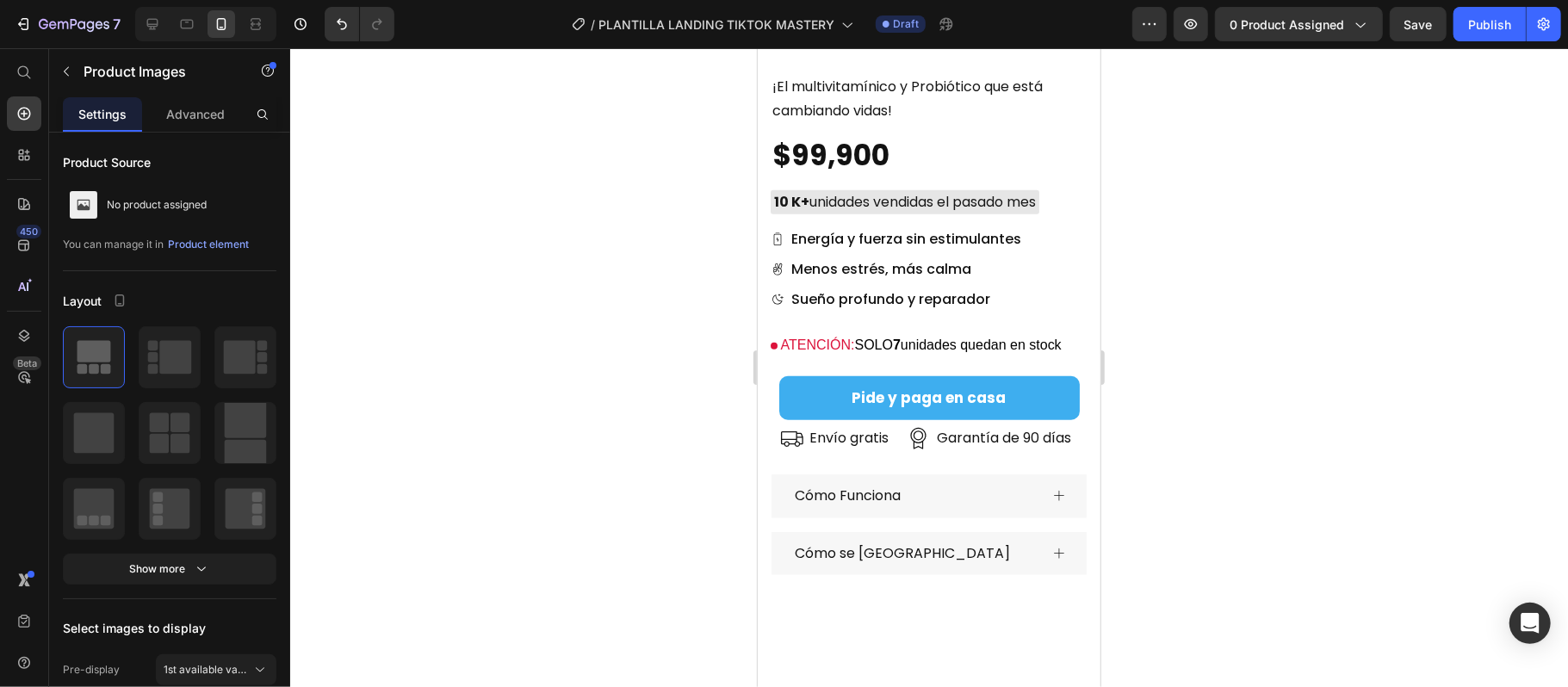 click 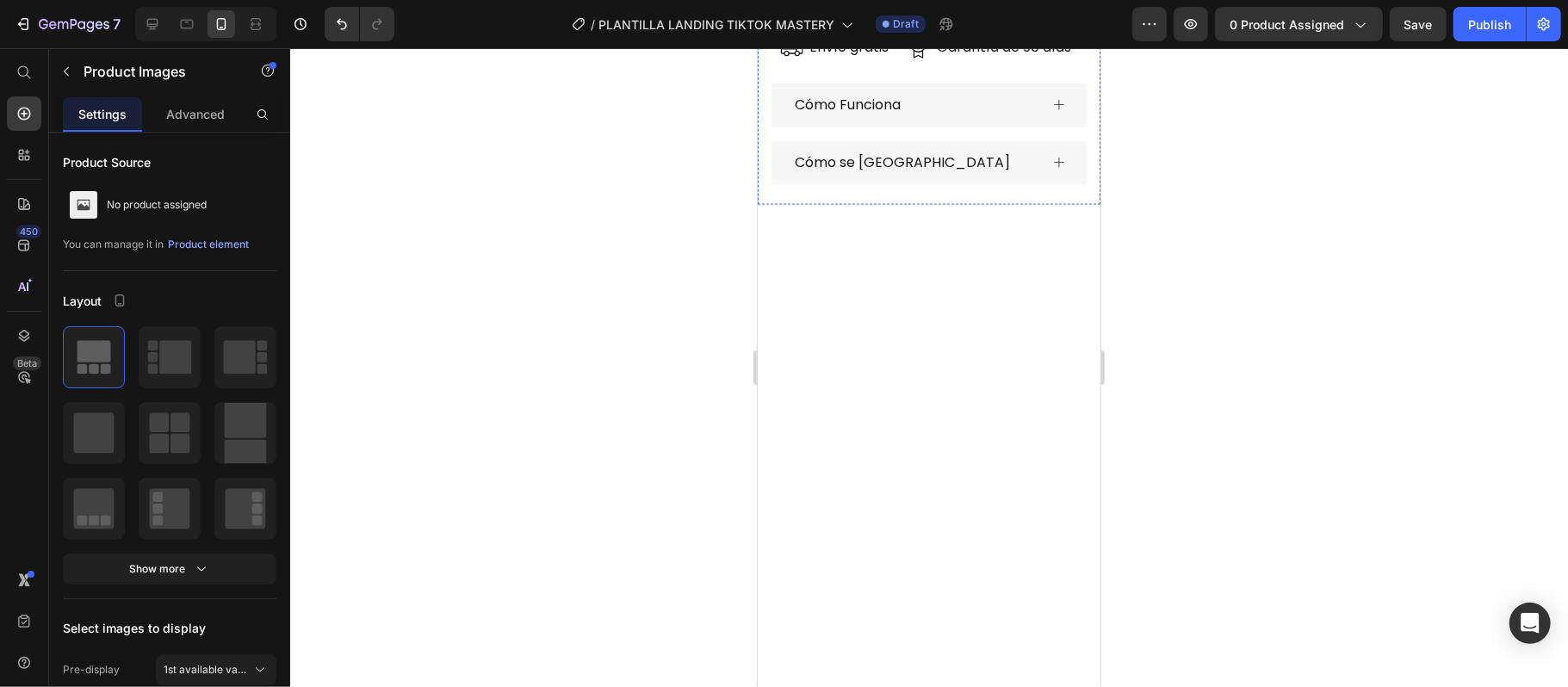 scroll, scrollTop: 1495, scrollLeft: 0, axis: vertical 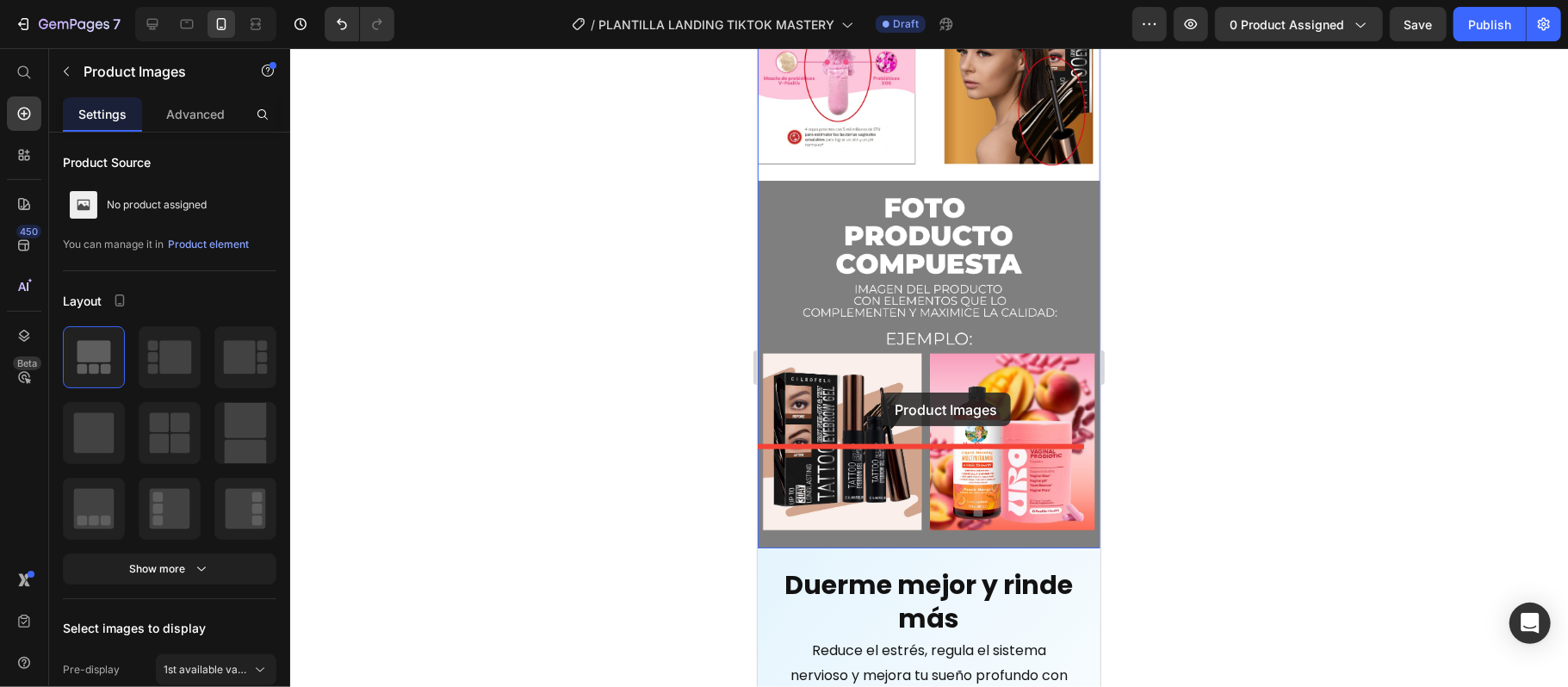 drag, startPoint x: 809, startPoint y: 209, endPoint x: 880, endPoint y: 392, distance: 196.2906 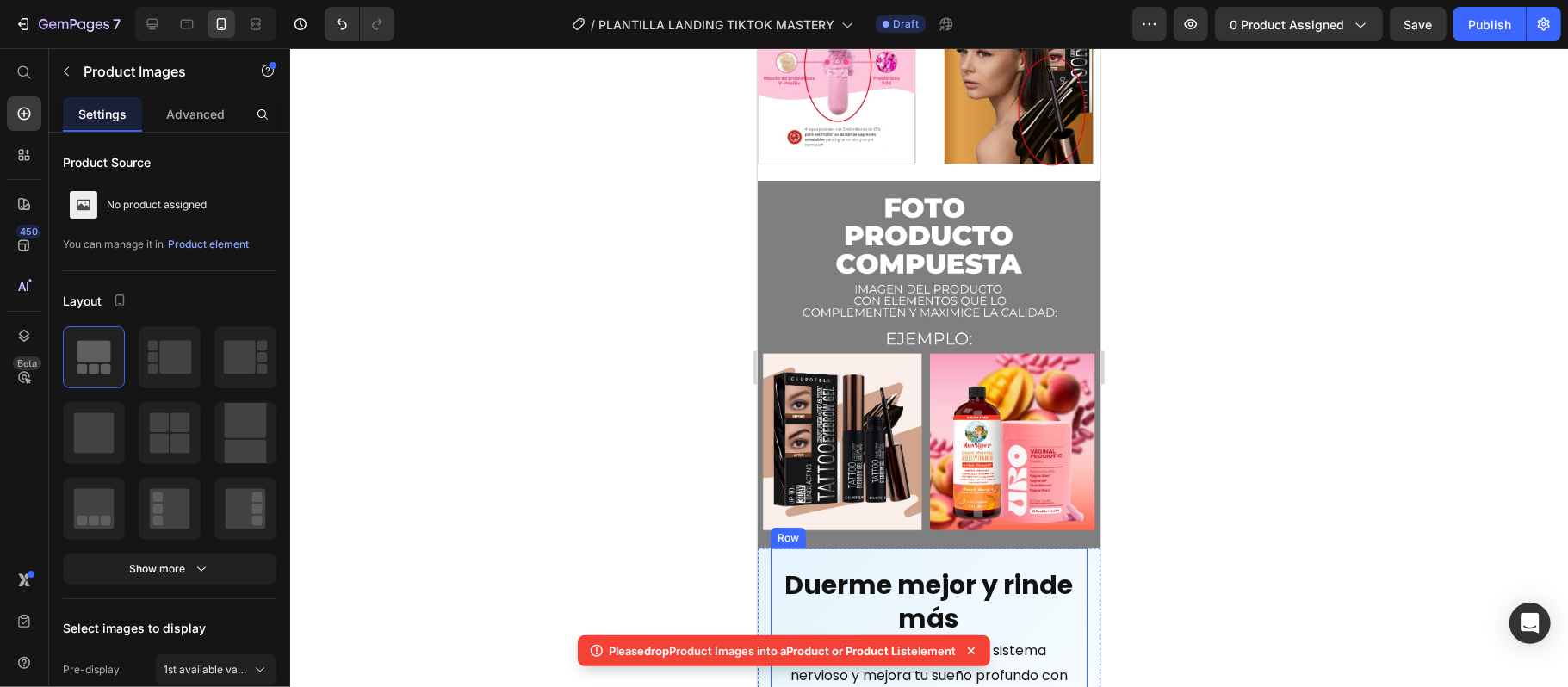 drag, startPoint x: 854, startPoint y: 399, endPoint x: 927, endPoint y: 450, distance: 89.05055 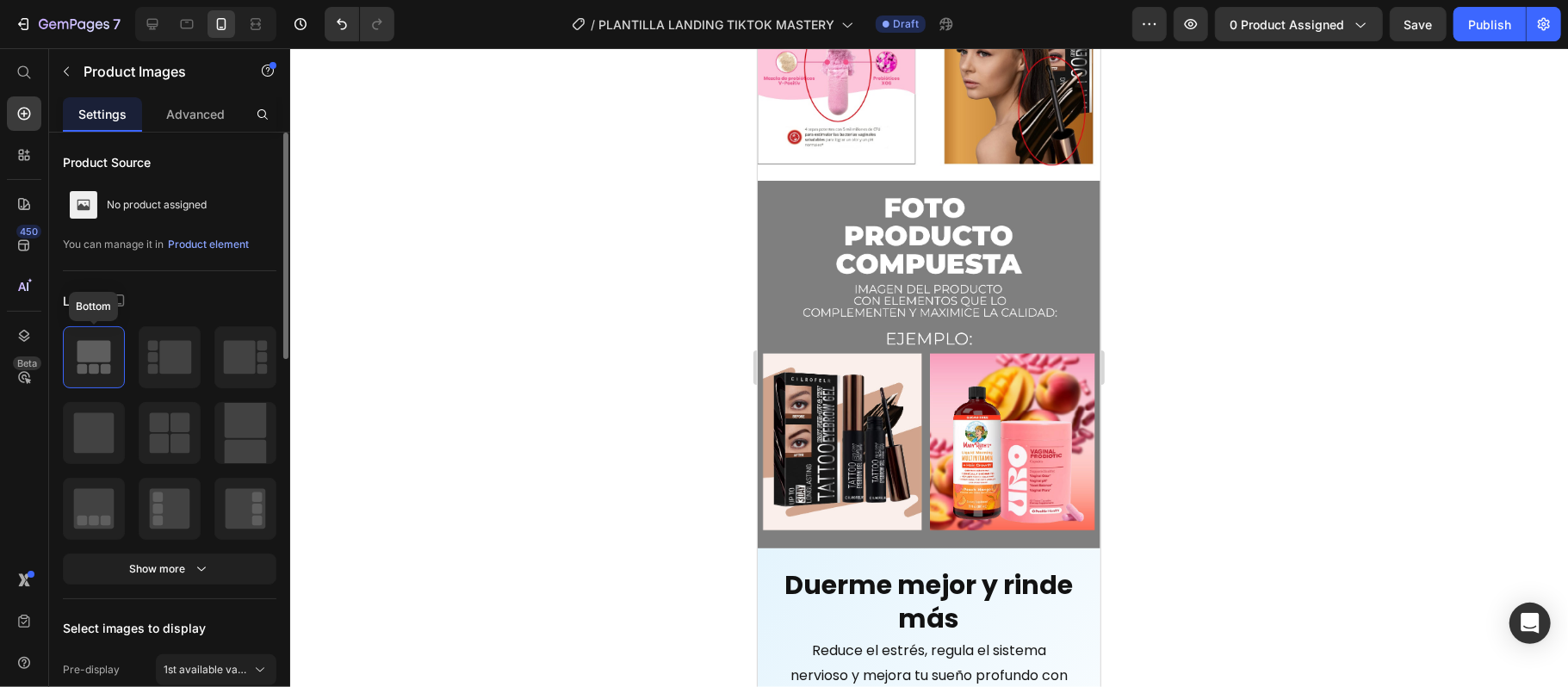 click 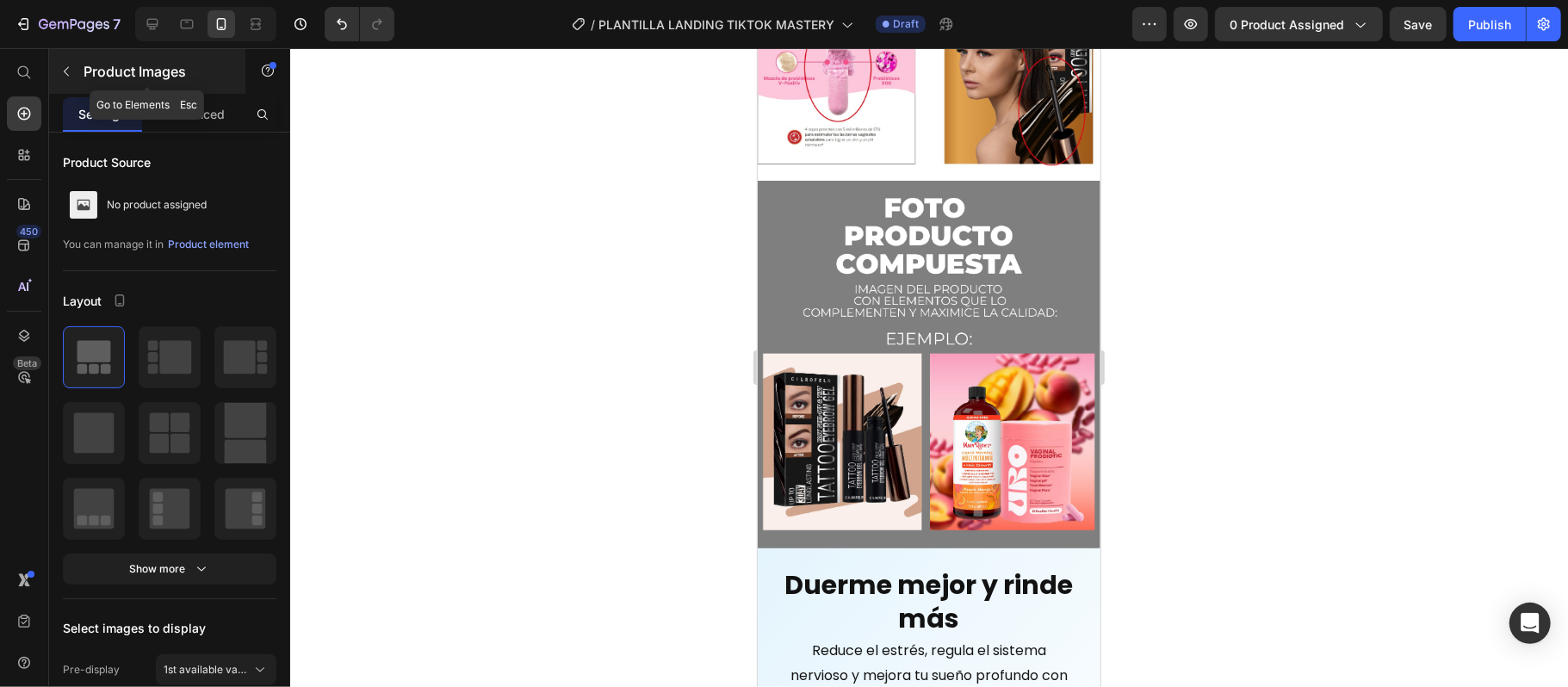 click 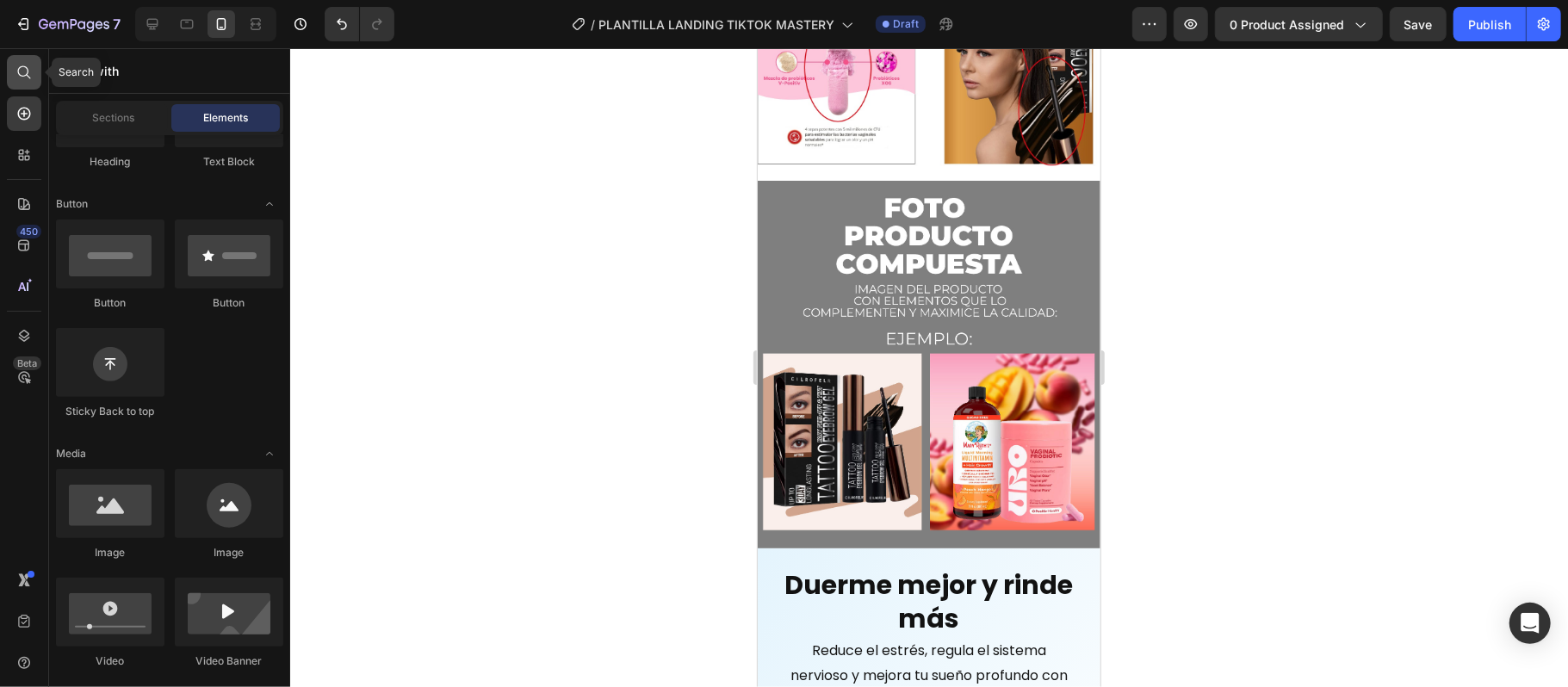 click 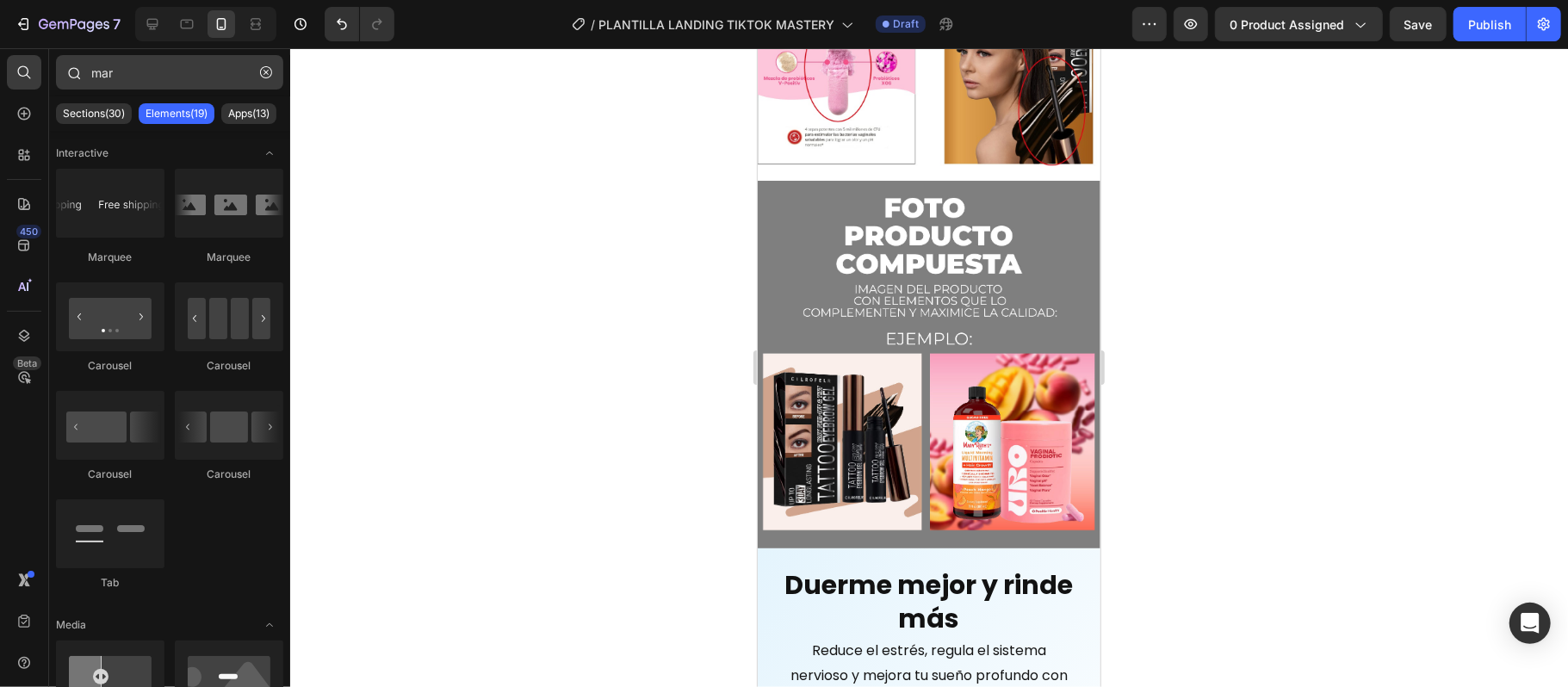 click on "mar" at bounding box center [170, 72] 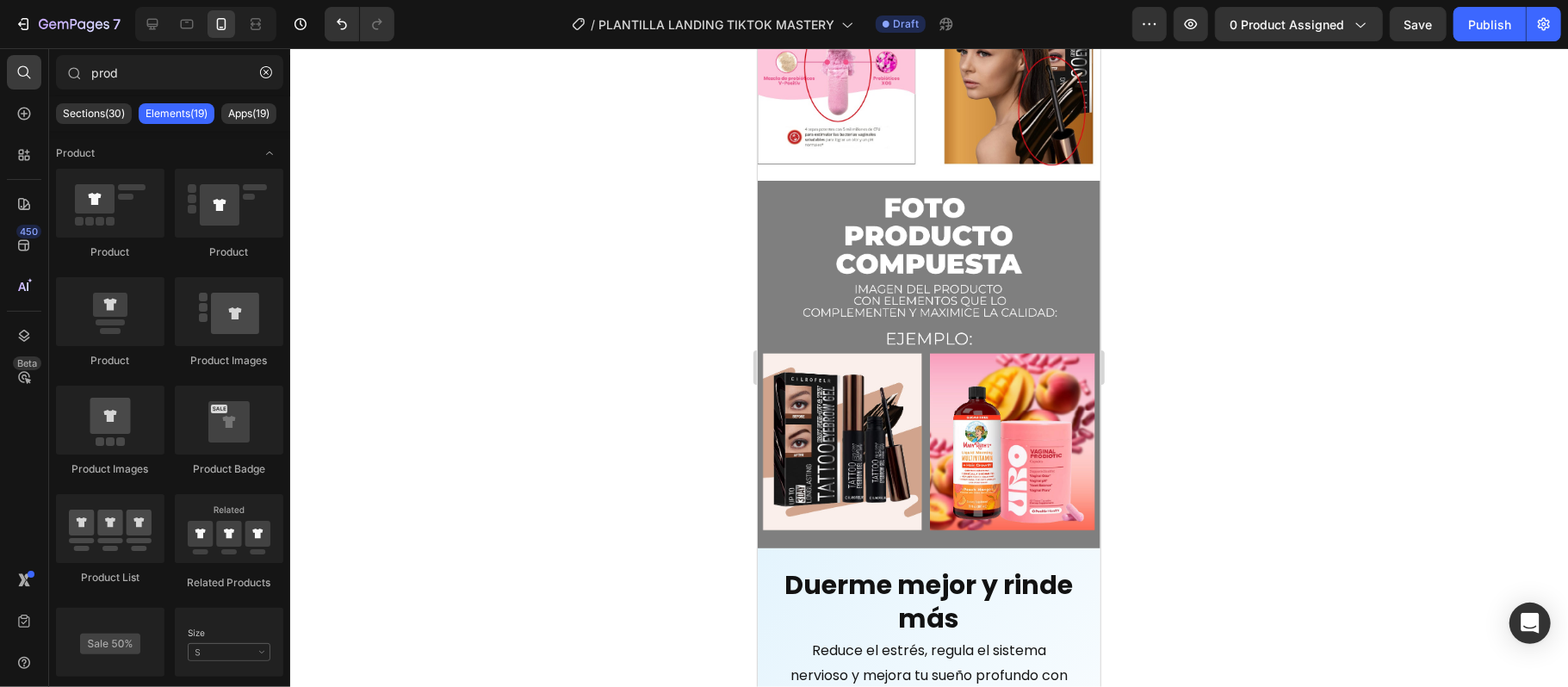 type on "prod" 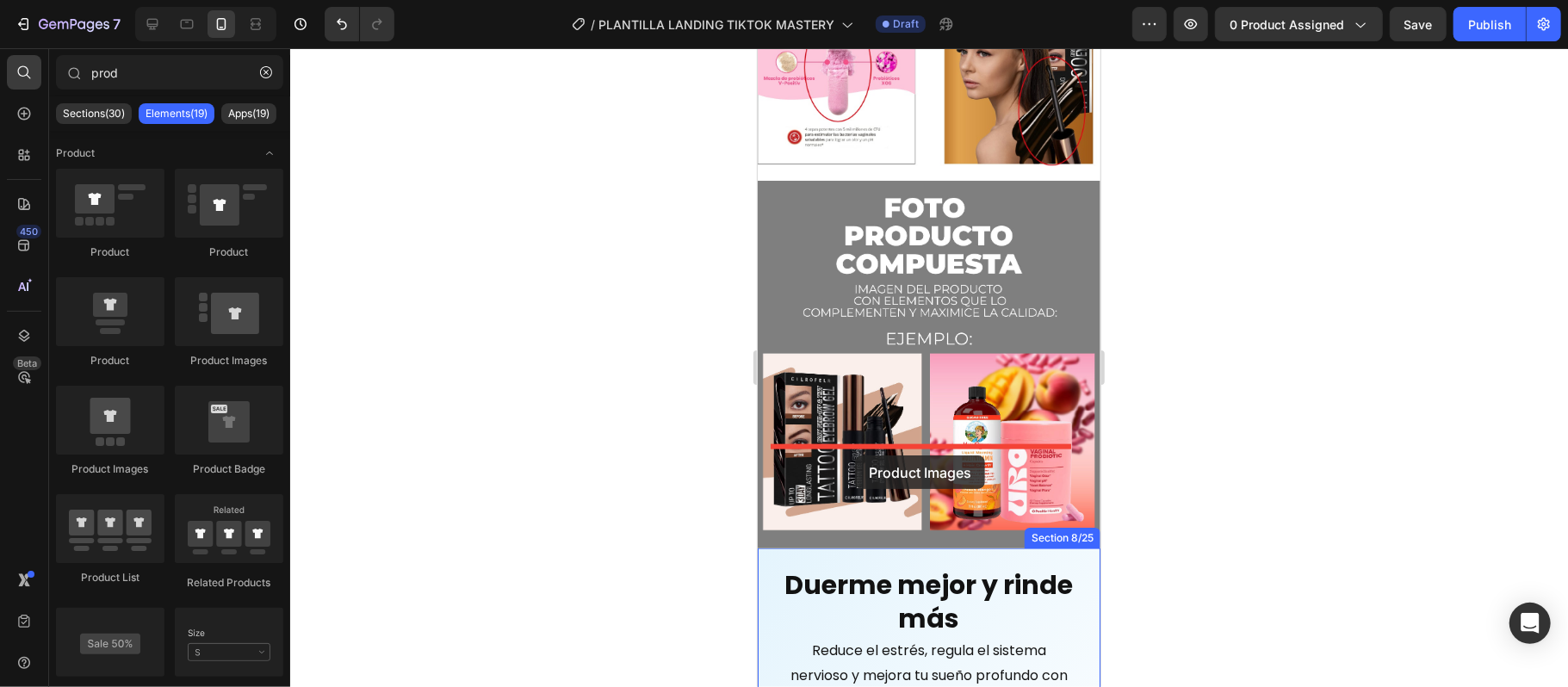 drag, startPoint x: 1051, startPoint y: 507, endPoint x: 854, endPoint y: 455, distance: 203.74739 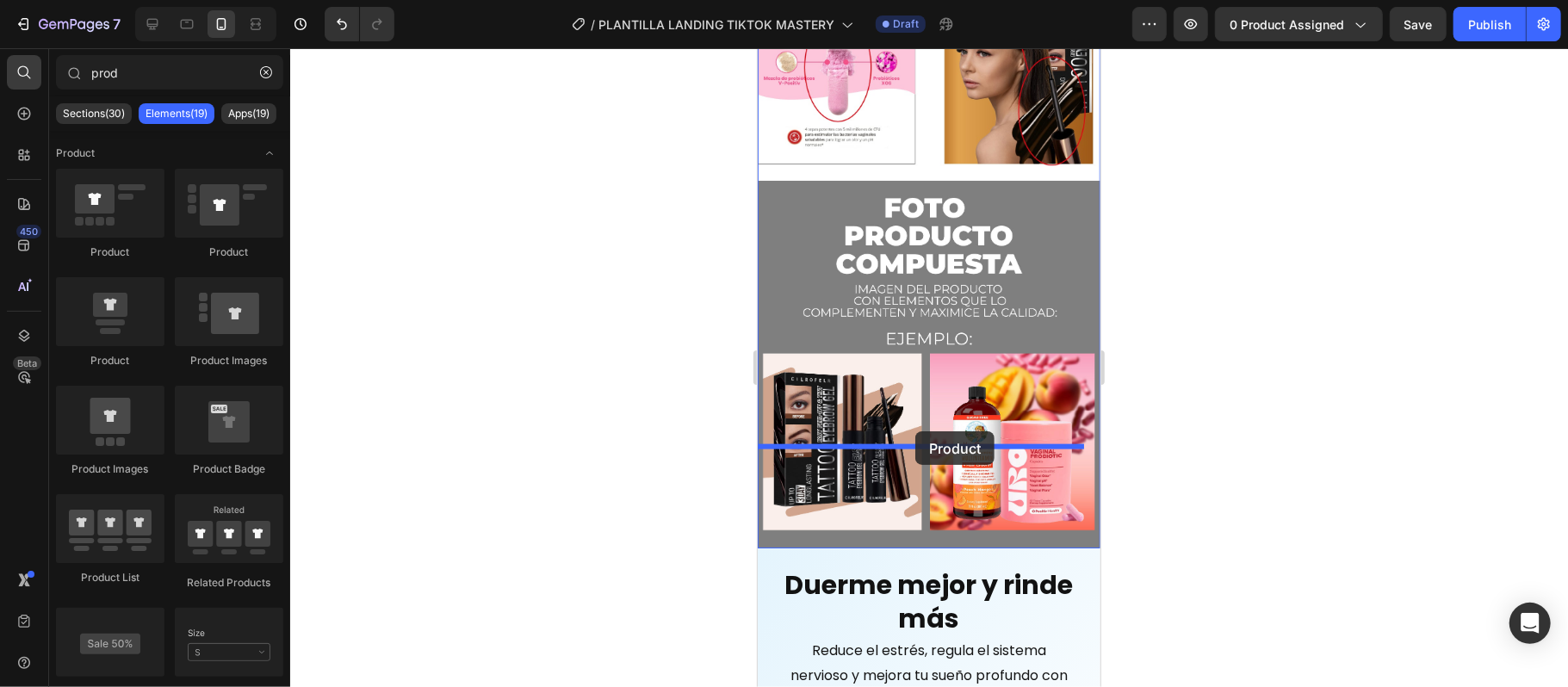 drag, startPoint x: 862, startPoint y: 248, endPoint x: 914, endPoint y: 430, distance: 189.28286 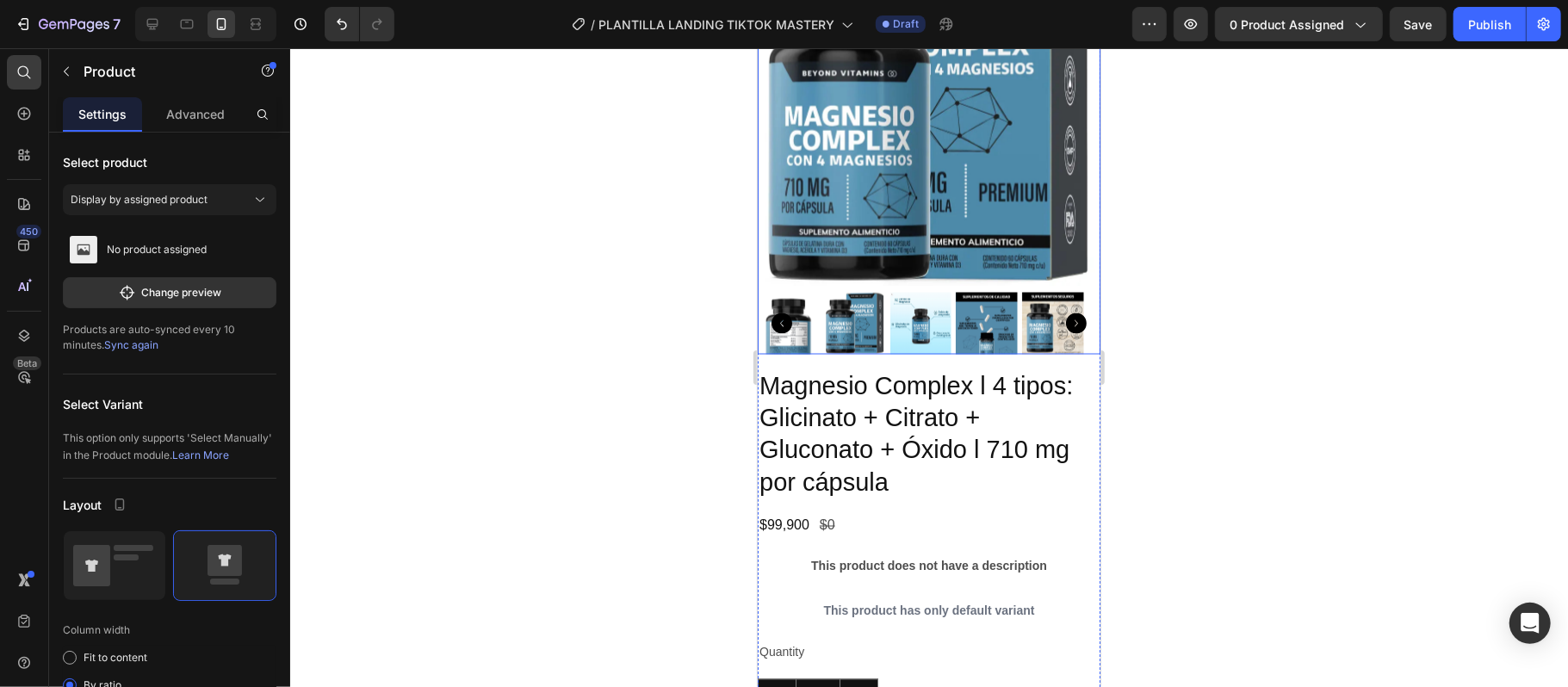 scroll, scrollTop: 6548, scrollLeft: 0, axis: vertical 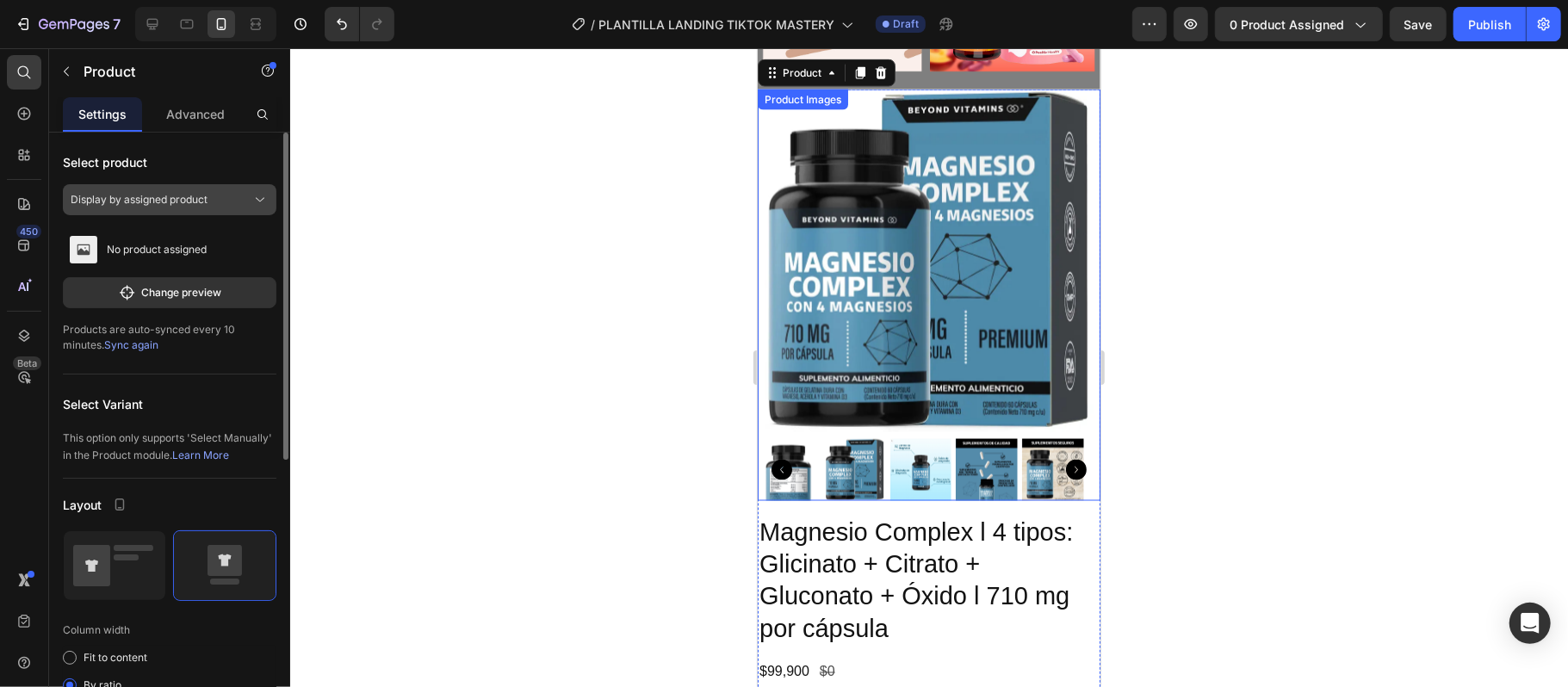 click on "Display by assigned product" at bounding box center [139, 200] 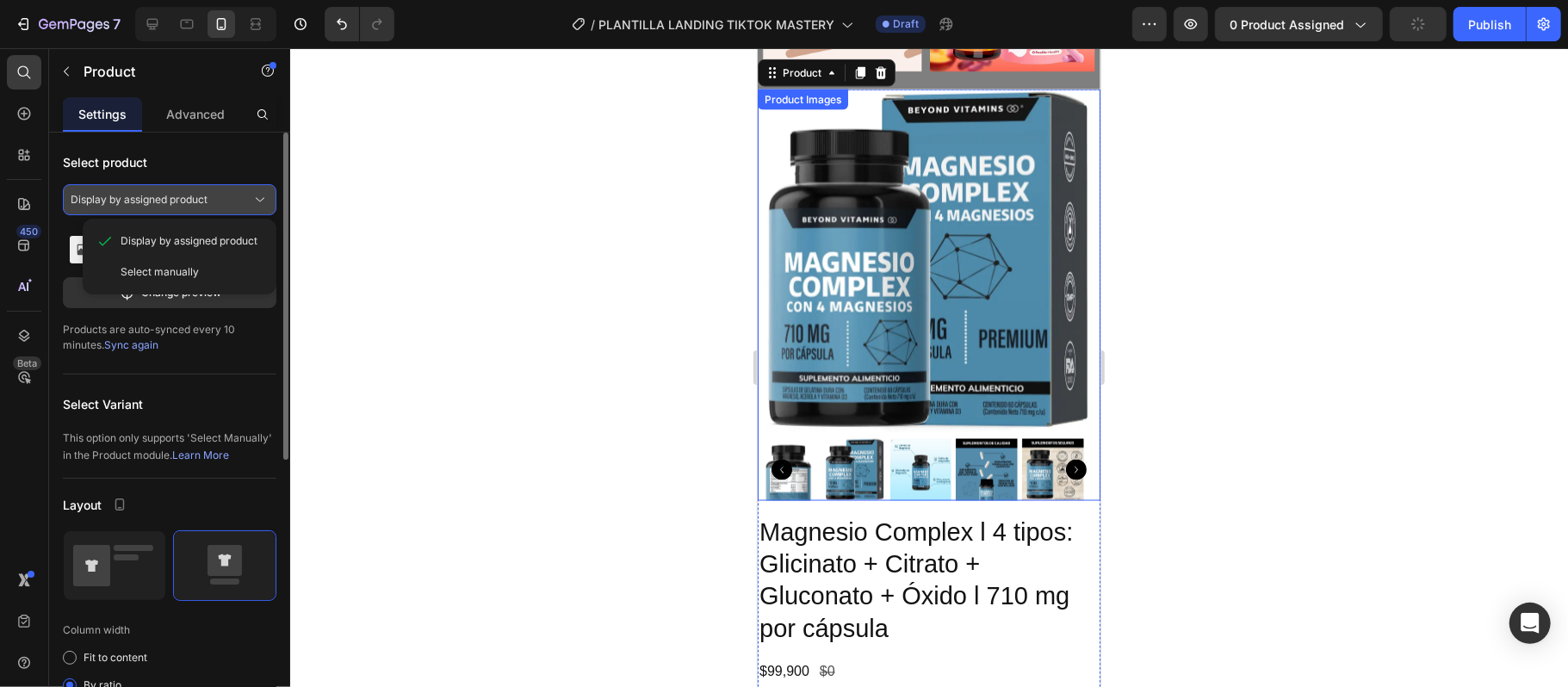 click on "Display by assigned product" at bounding box center [139, 200] 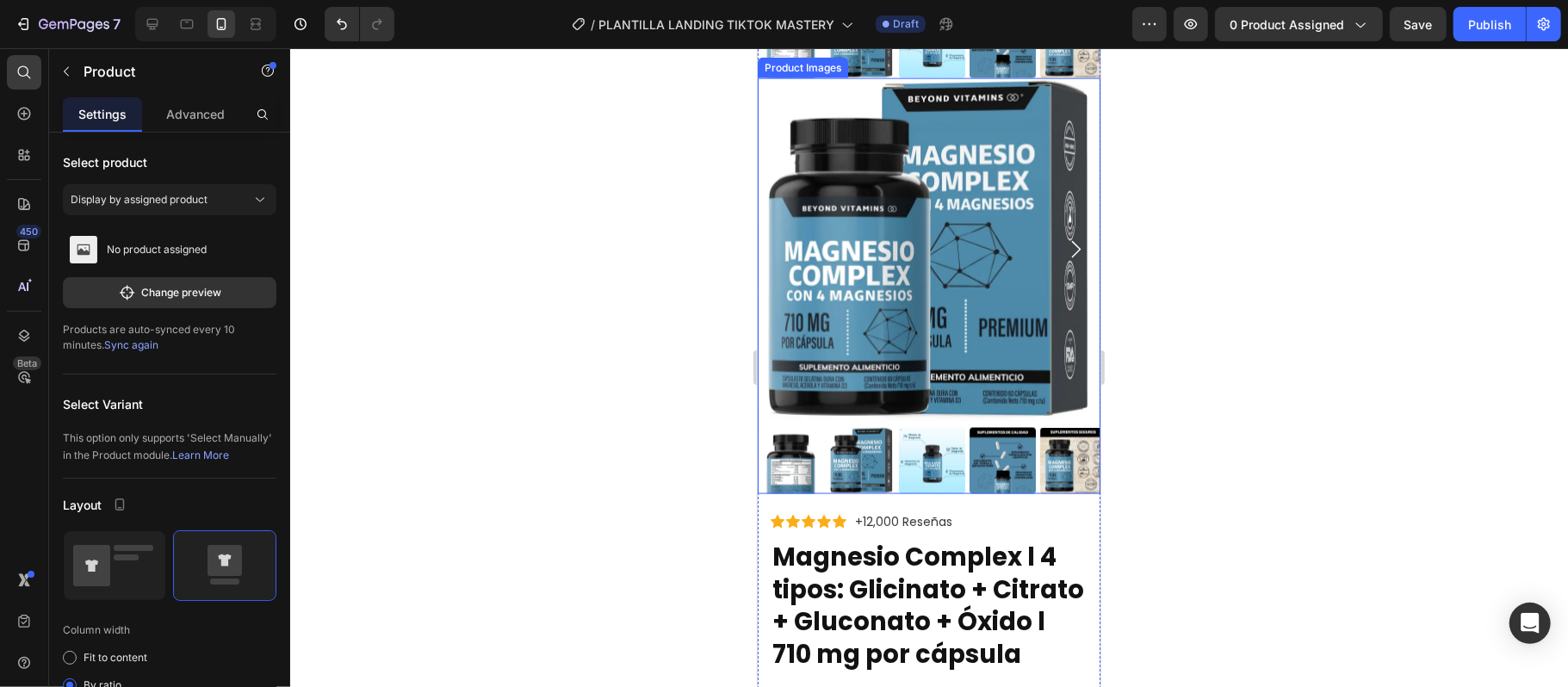 scroll, scrollTop: 1722, scrollLeft: 0, axis: vertical 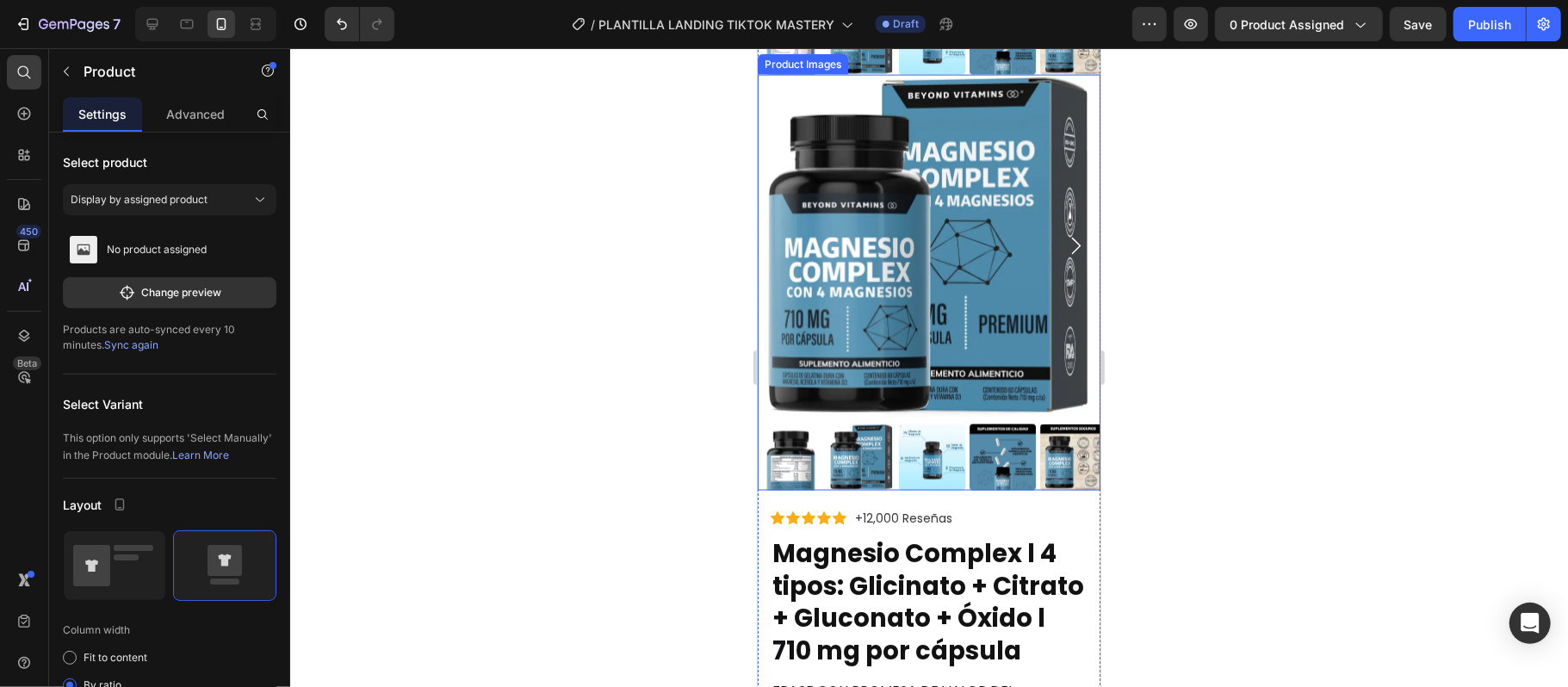 click at bounding box center [928, 245] 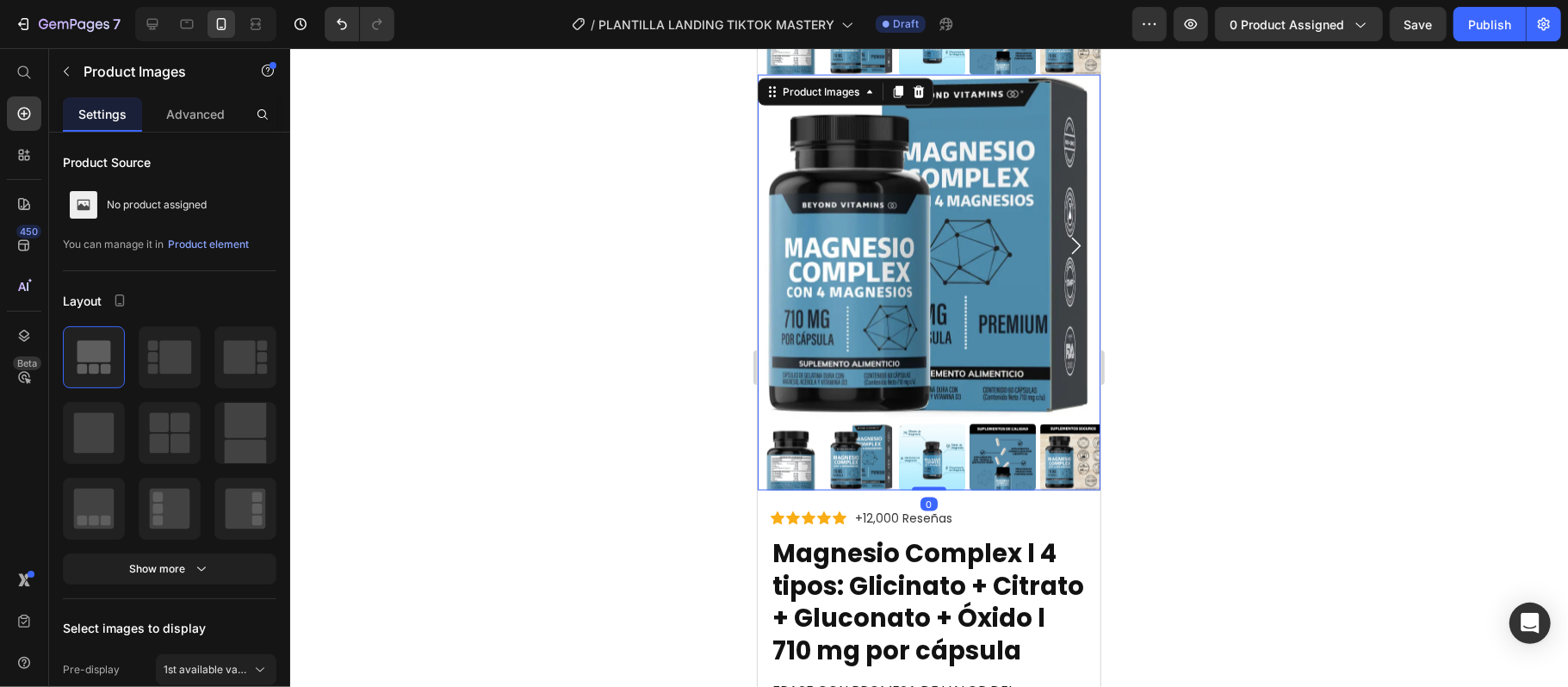scroll, scrollTop: 1377, scrollLeft: 0, axis: vertical 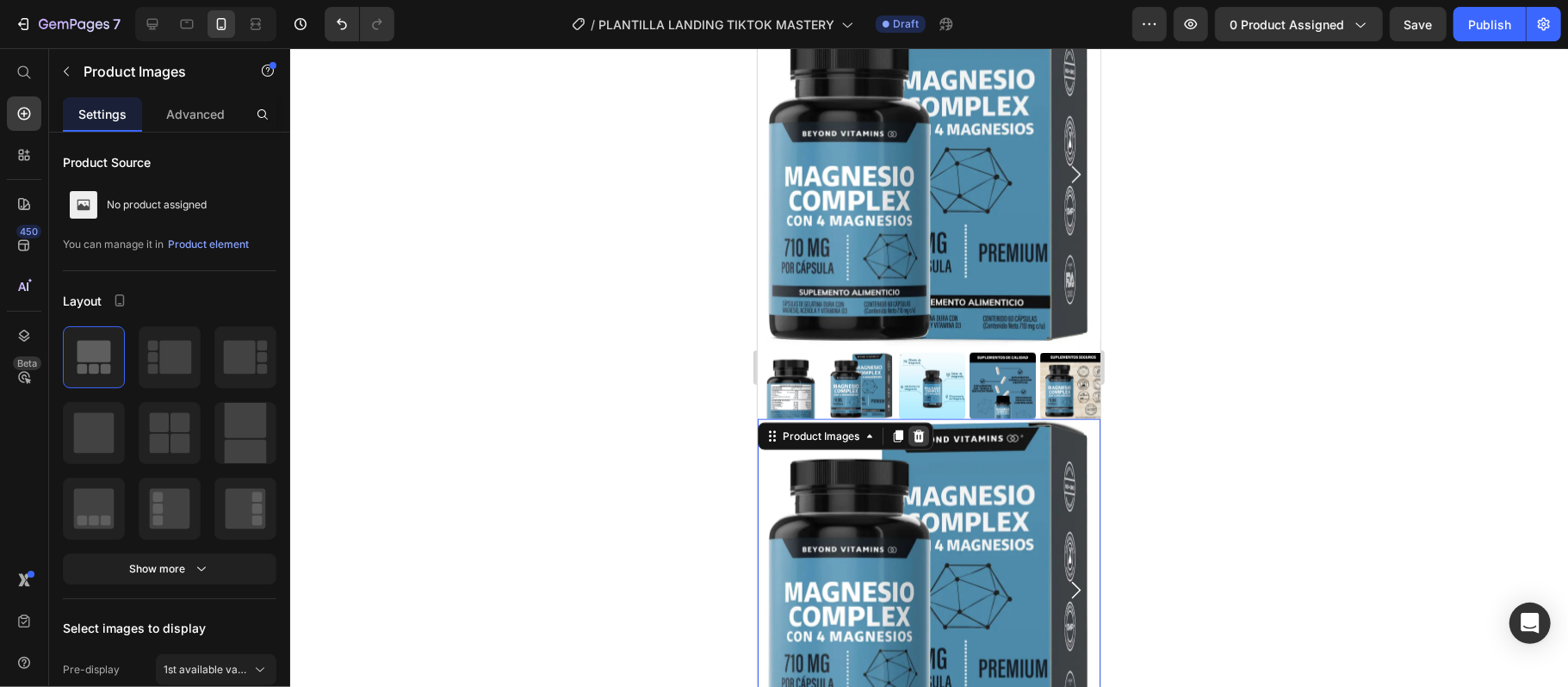 click 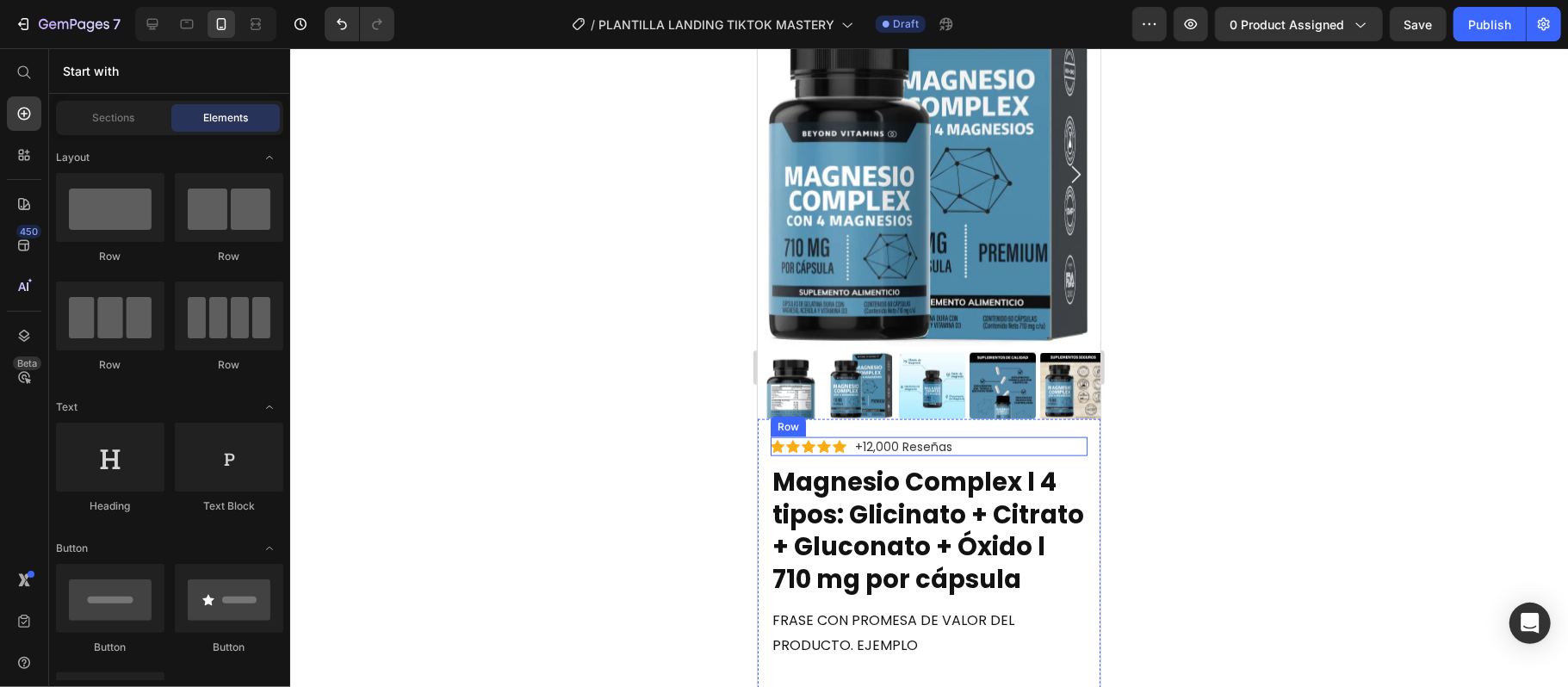 click on "Icon Icon Icon Icon Icon Icon List +12,000 Reseñas Text Block Row" at bounding box center [928, 446] 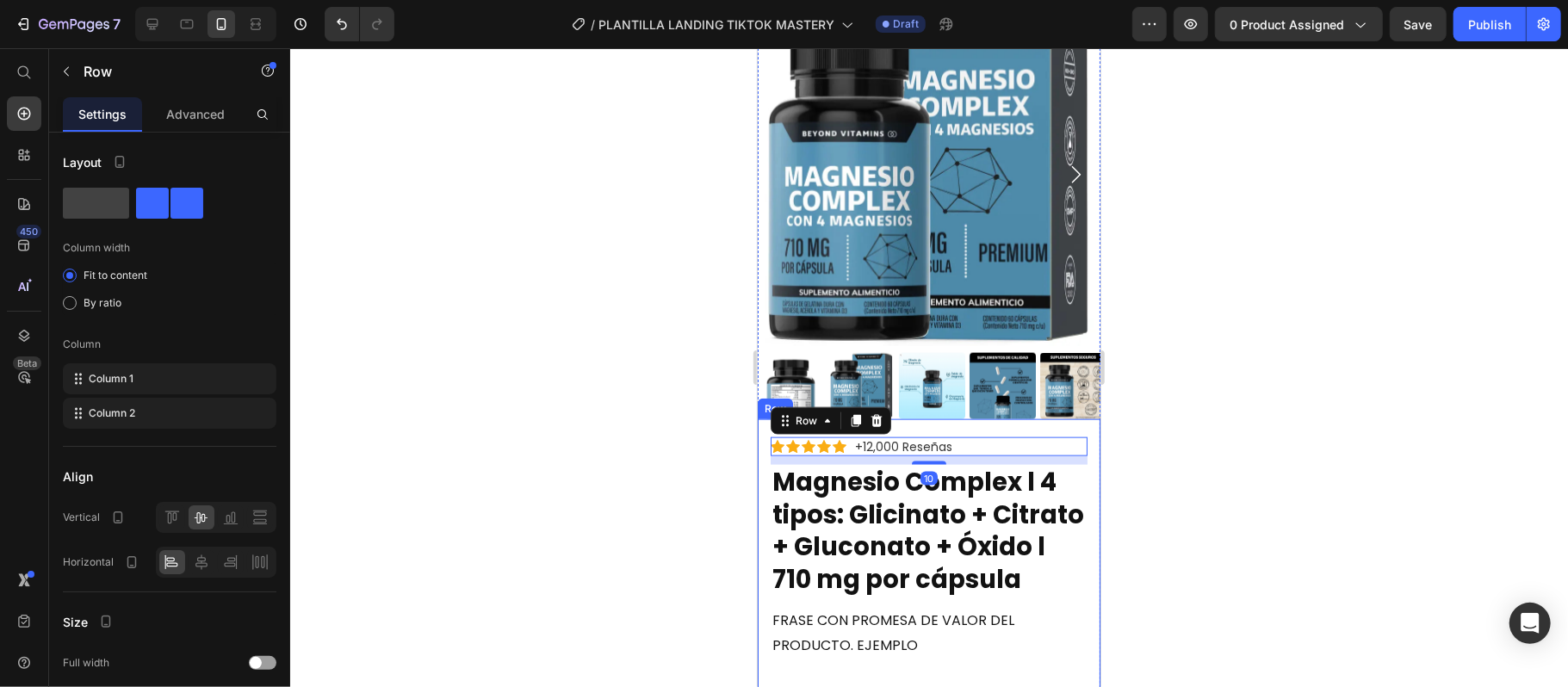 click on "Icon Icon Icon Icon Icon Icon List +12,000 Reseñas Text Block Row   10 Magnesio Complex l 4 tipos: Glicinato + Citrato + Gluconato + Óxido l 710 mg por cápsula Product Title FRASE CON PROMESA DE VALOR DEL PRODUCTO. EJEMPLO   ¡El multivitamínico y Probiótico que está cambiando vidas! Text Block Row $99,900 Product Price
10 K+  unidades vendidas el pasado mes
Custom Code Row
Energía y fuerza sin estimulantes
Menos estrés, más calma
Sueño profundo y reparador Item List Row
ATENCIÓN:  SOLO  7  unidades quedan en stock
Custom Code Row Pide y paga en casa Button
Envío gratis Item List
Garantía de 90 días Item List Row Row
Cómo Funciona
Cómo se usa Accordion Row Row" at bounding box center (928, 811) 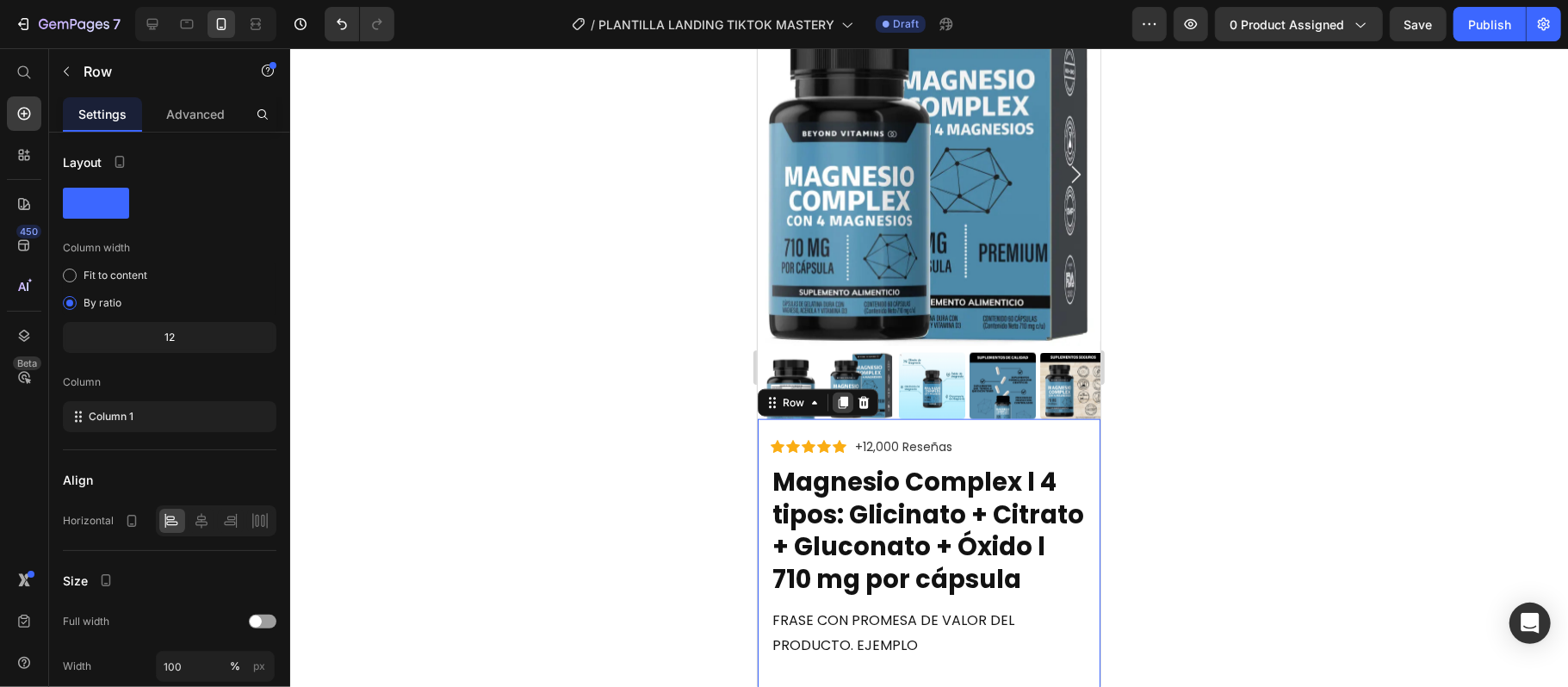 click 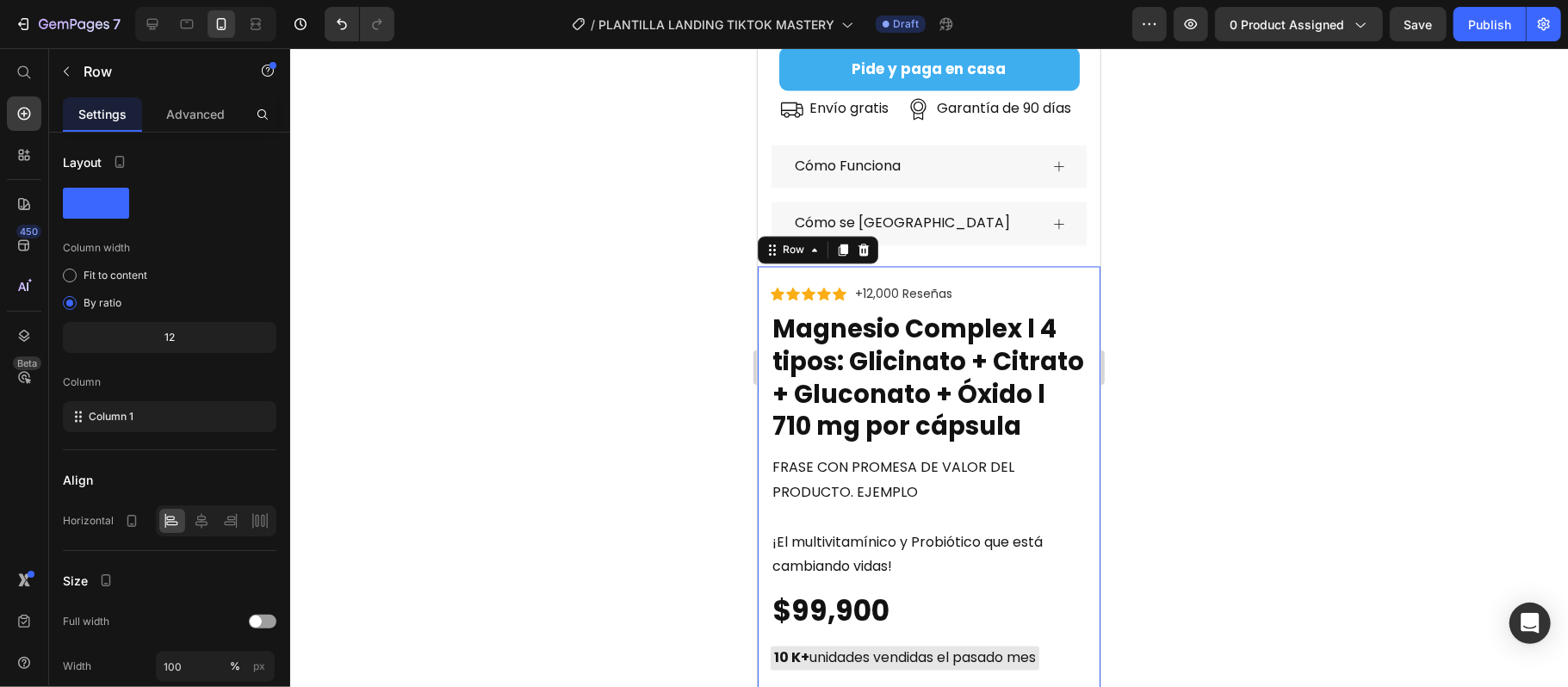 scroll, scrollTop: 2452, scrollLeft: 0, axis: vertical 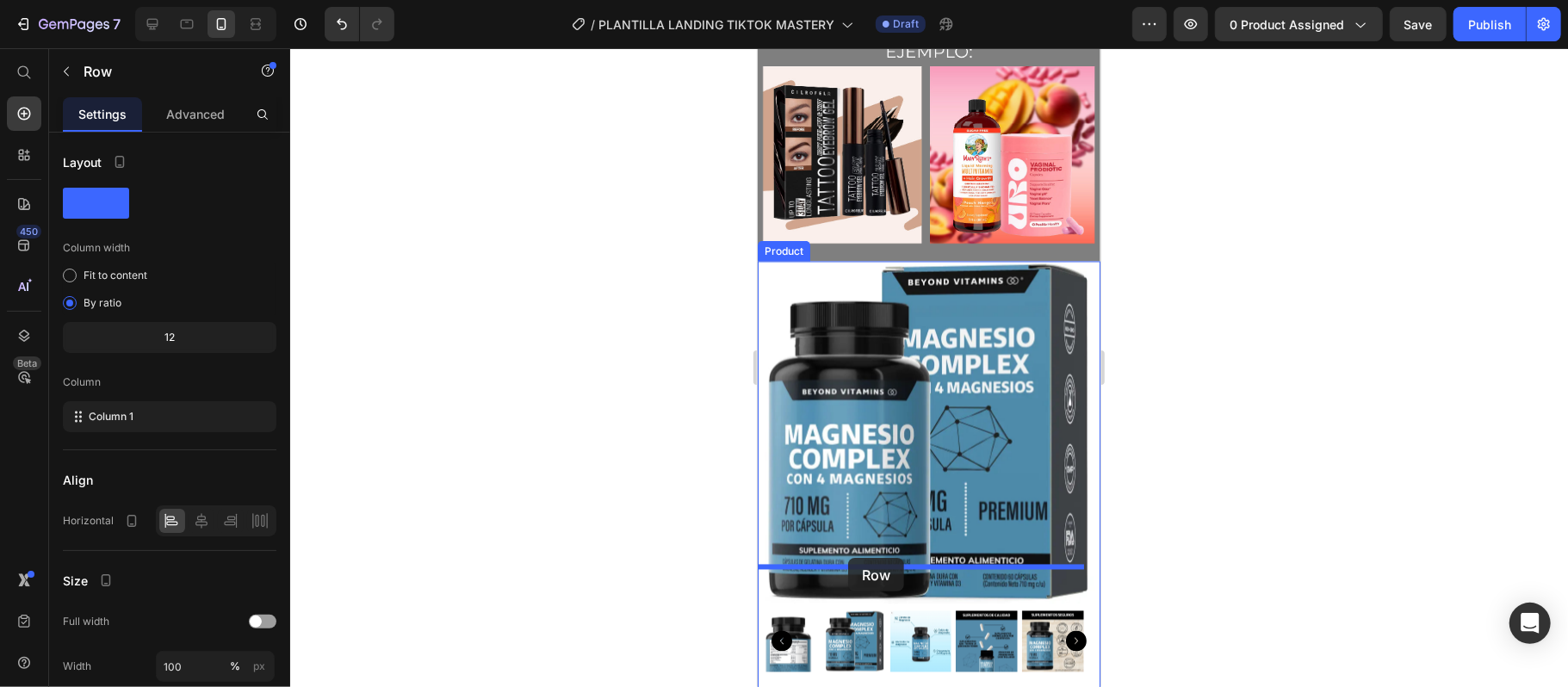 drag, startPoint x: 792, startPoint y: 93, endPoint x: 847, endPoint y: 557, distance: 467.2483 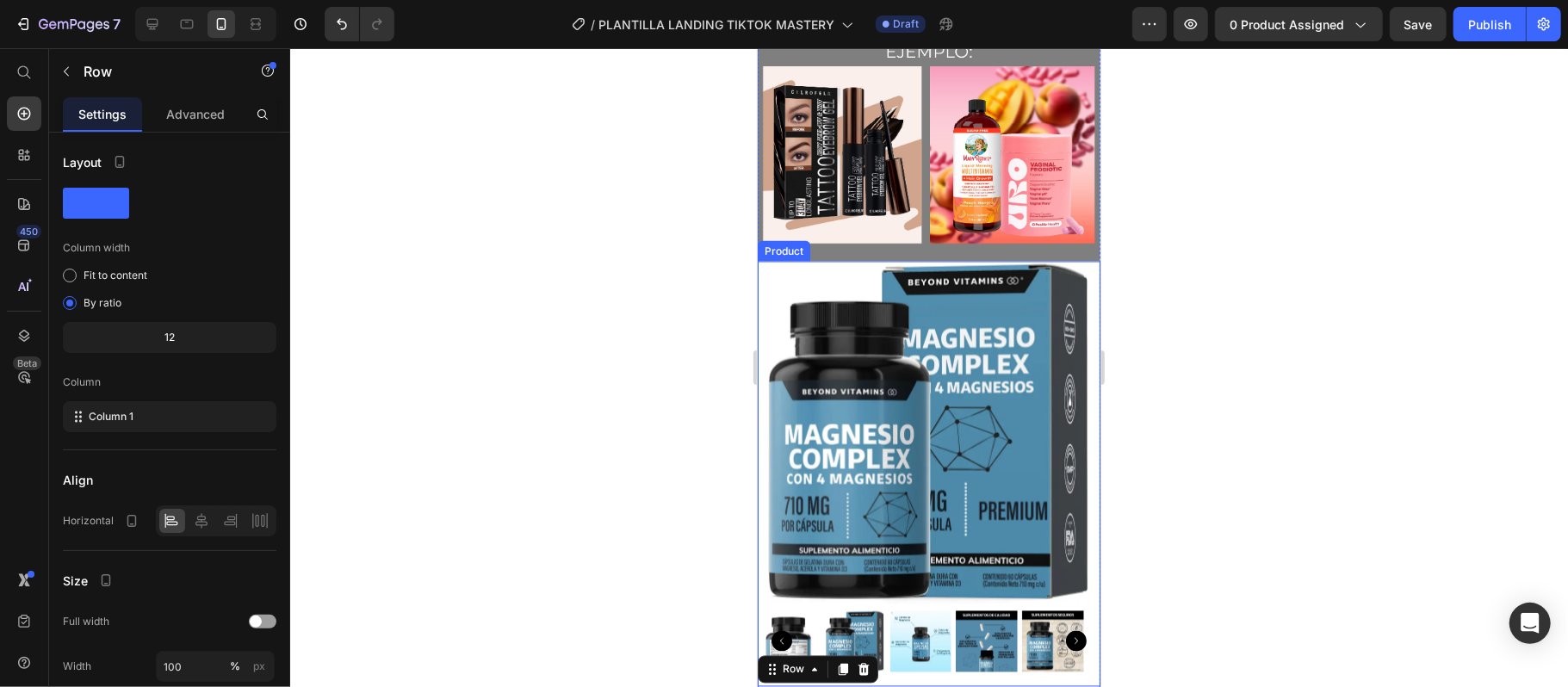 scroll, scrollTop: 7164, scrollLeft: 0, axis: vertical 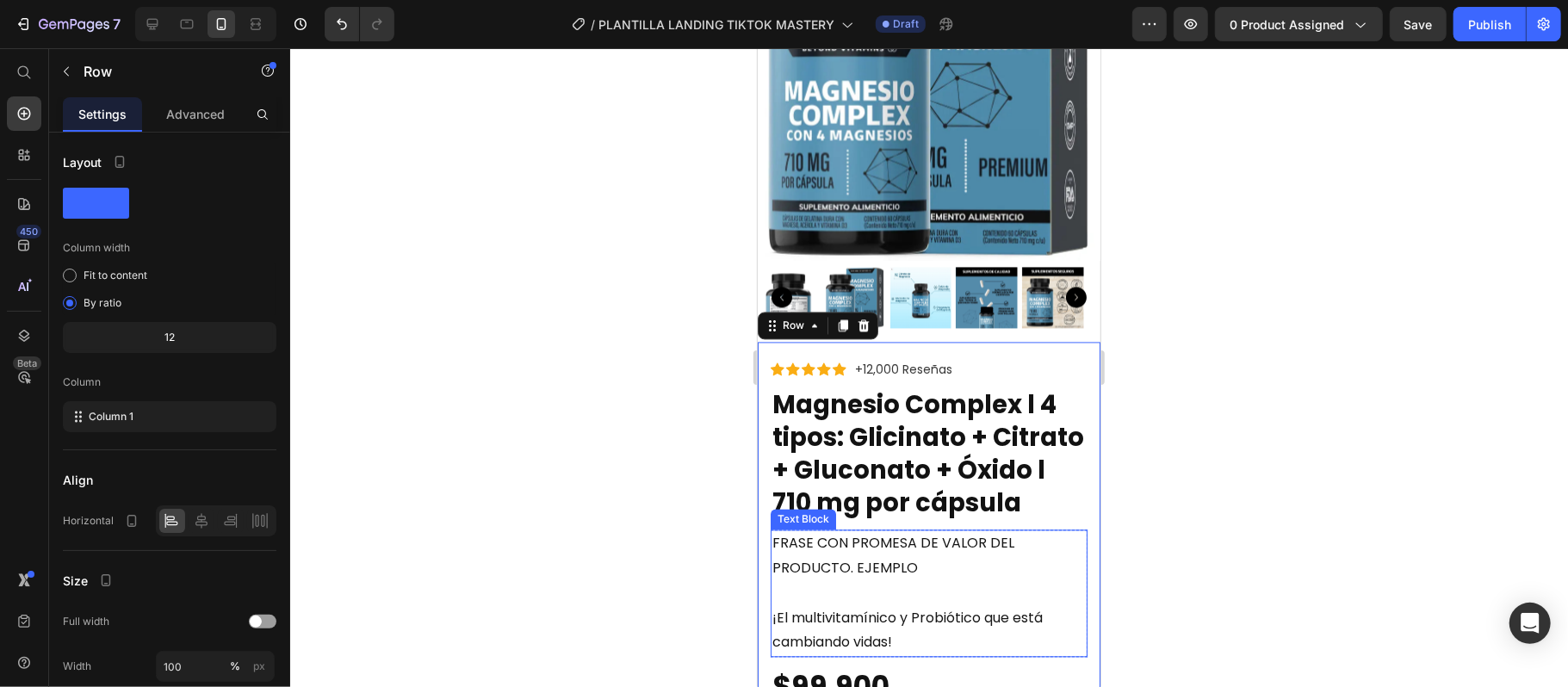 click on "FRASE CON PROMESA DE VALOR DEL PRODUCTO. EJEMPLO" at bounding box center [928, 555] 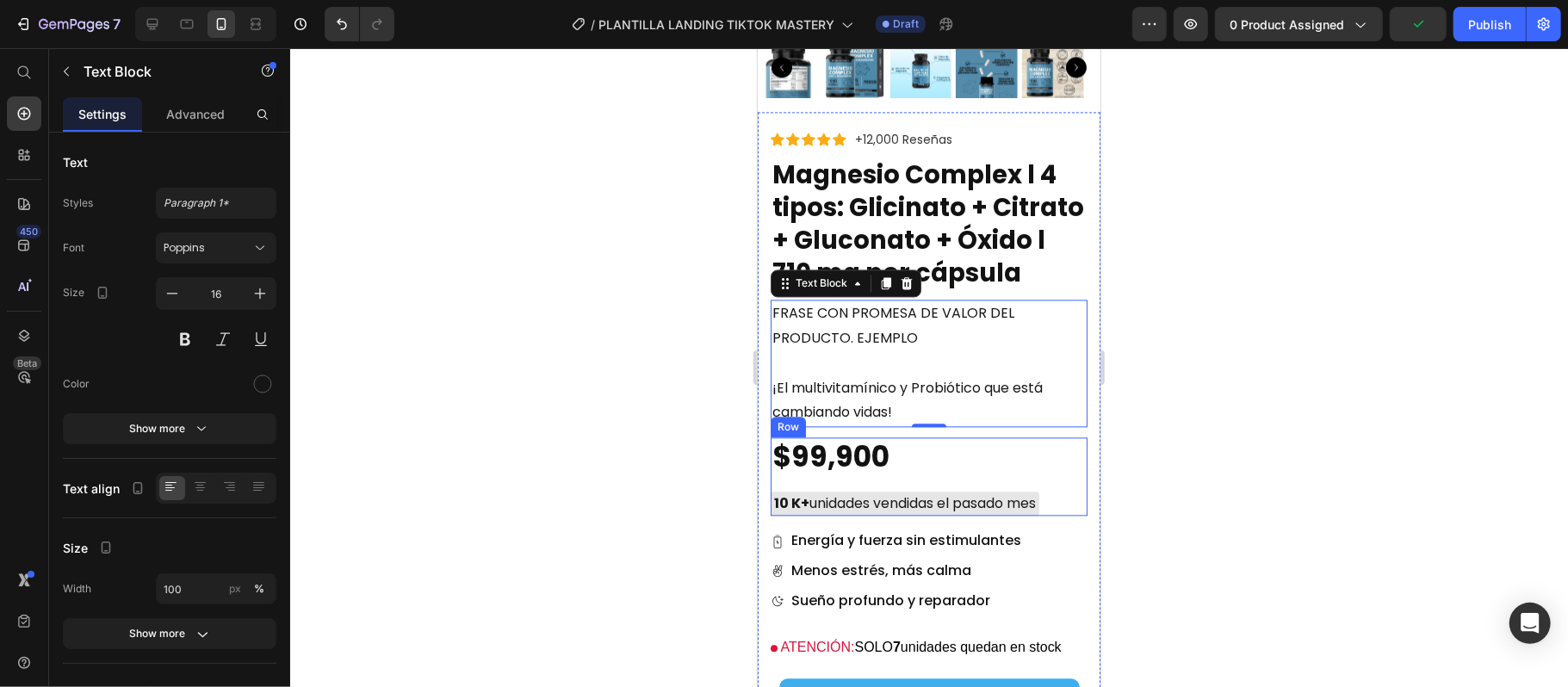 scroll, scrollTop: 7622, scrollLeft: 0, axis: vertical 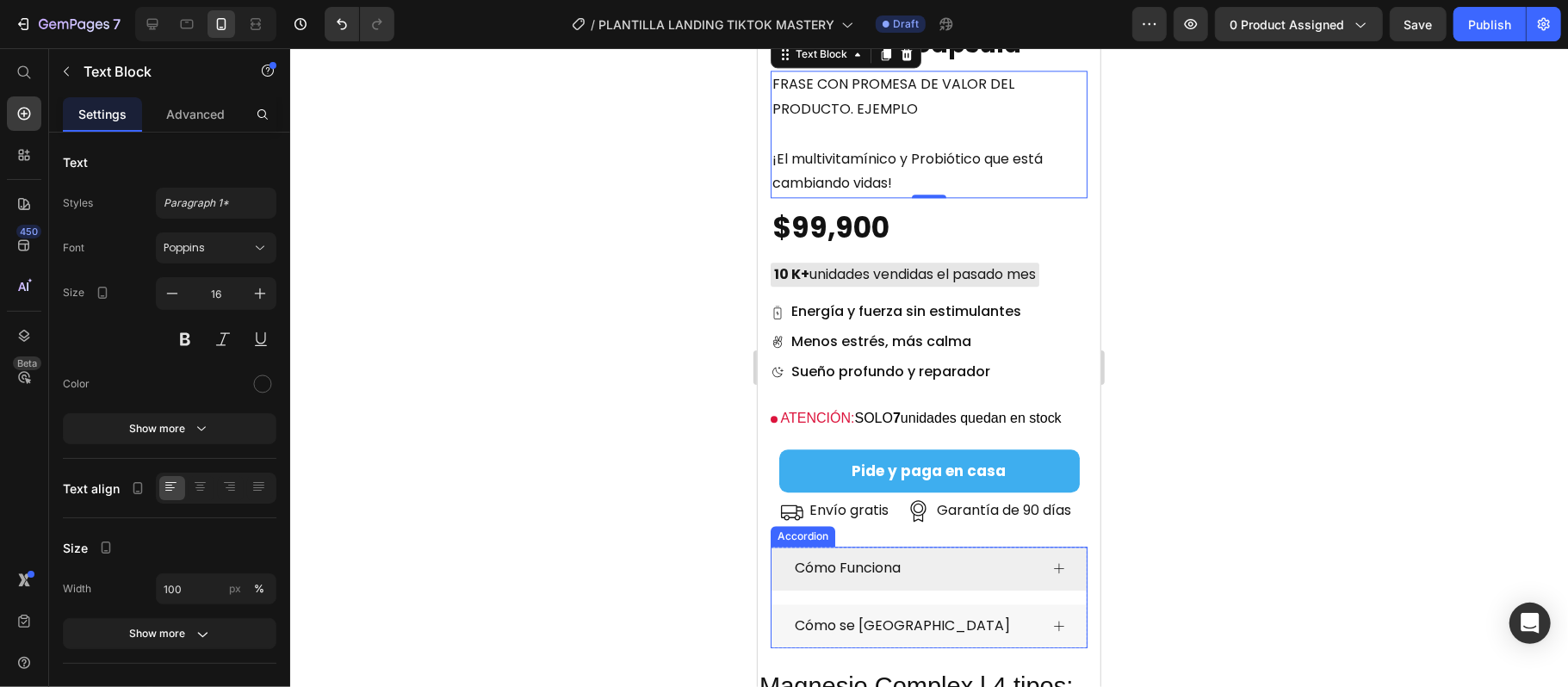 click on "Cómo Funciona" at bounding box center (928, 567) 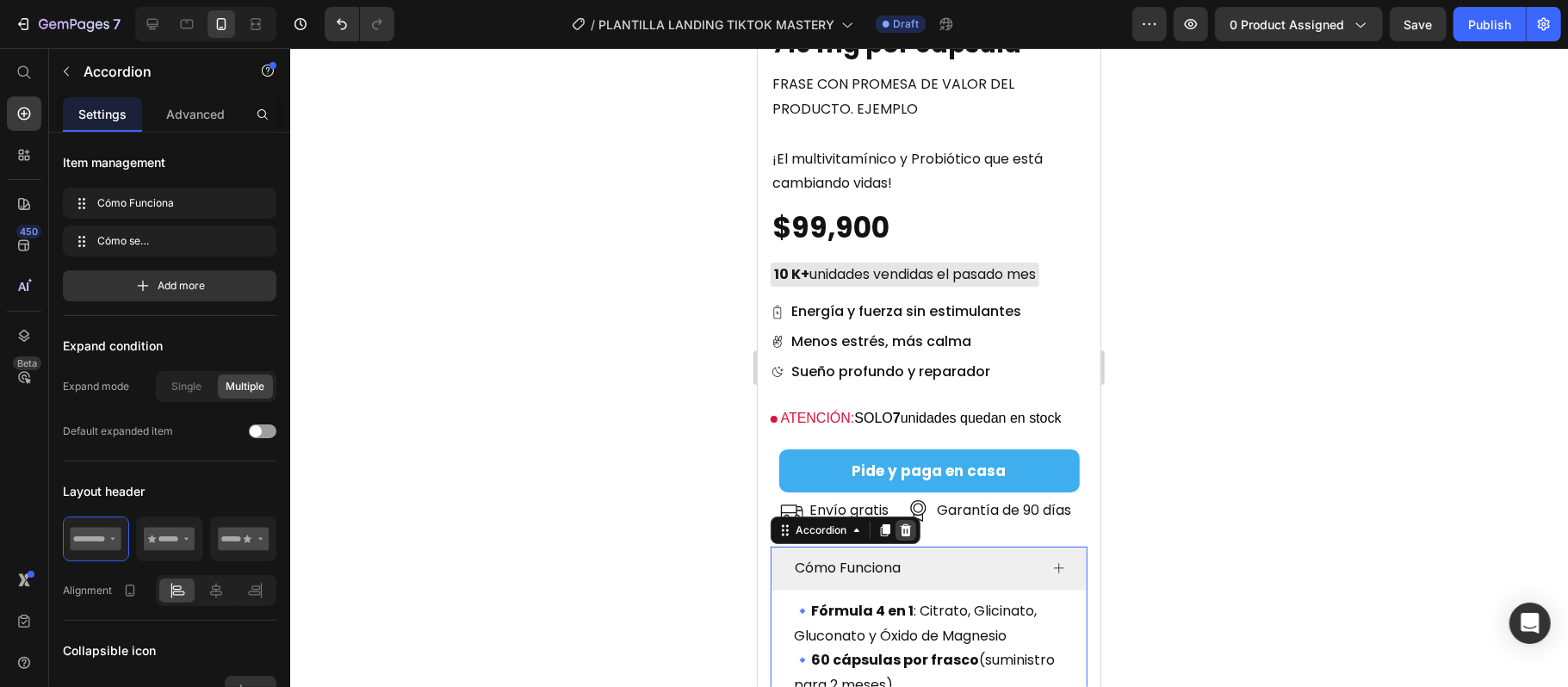 click 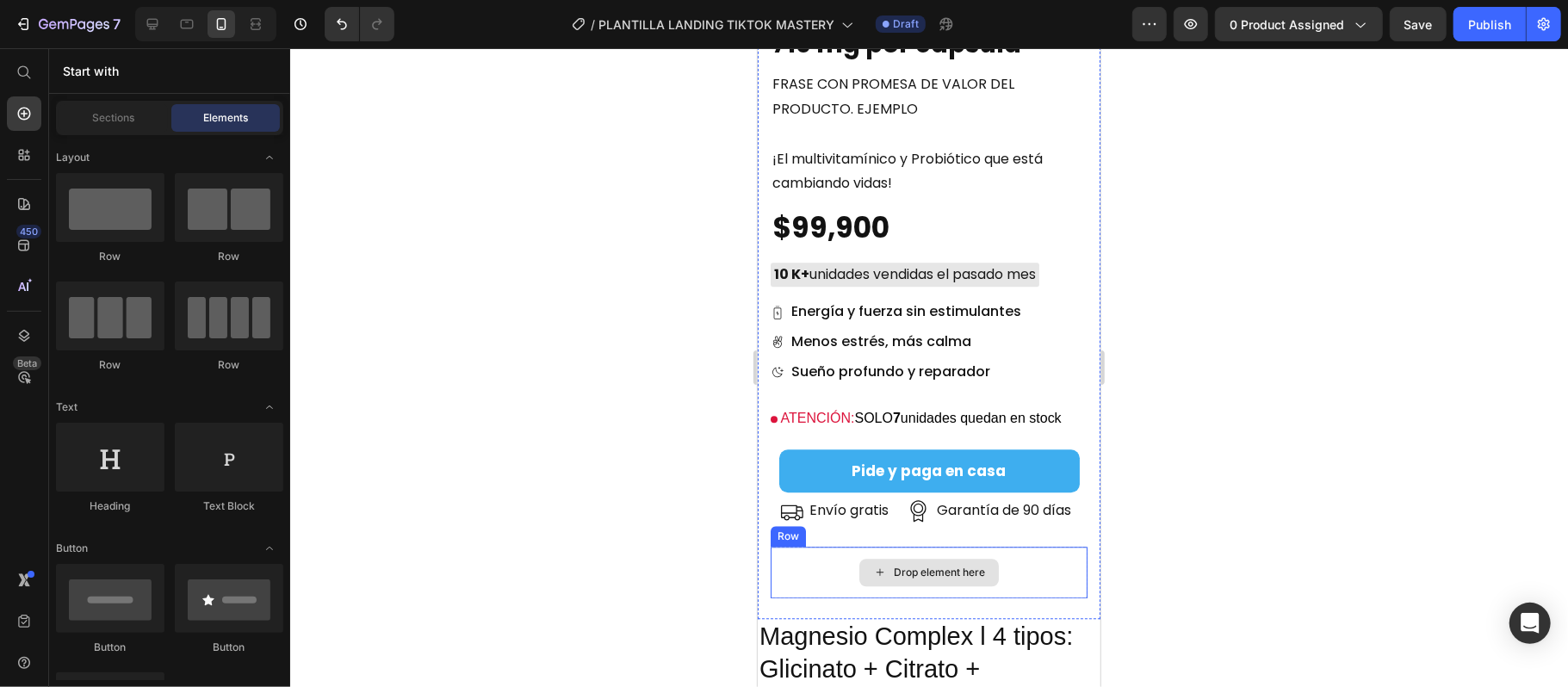 click on "Drop element here" at bounding box center [928, 572] 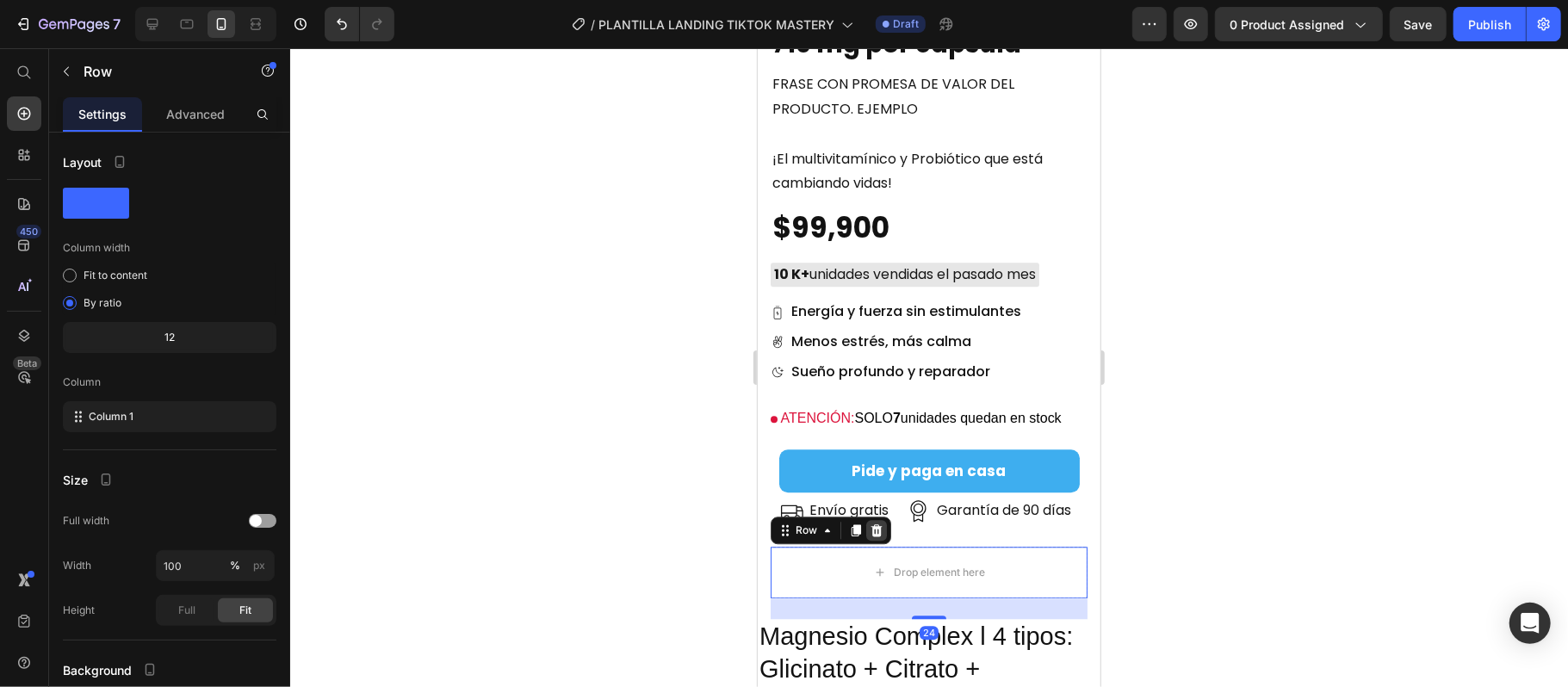 click 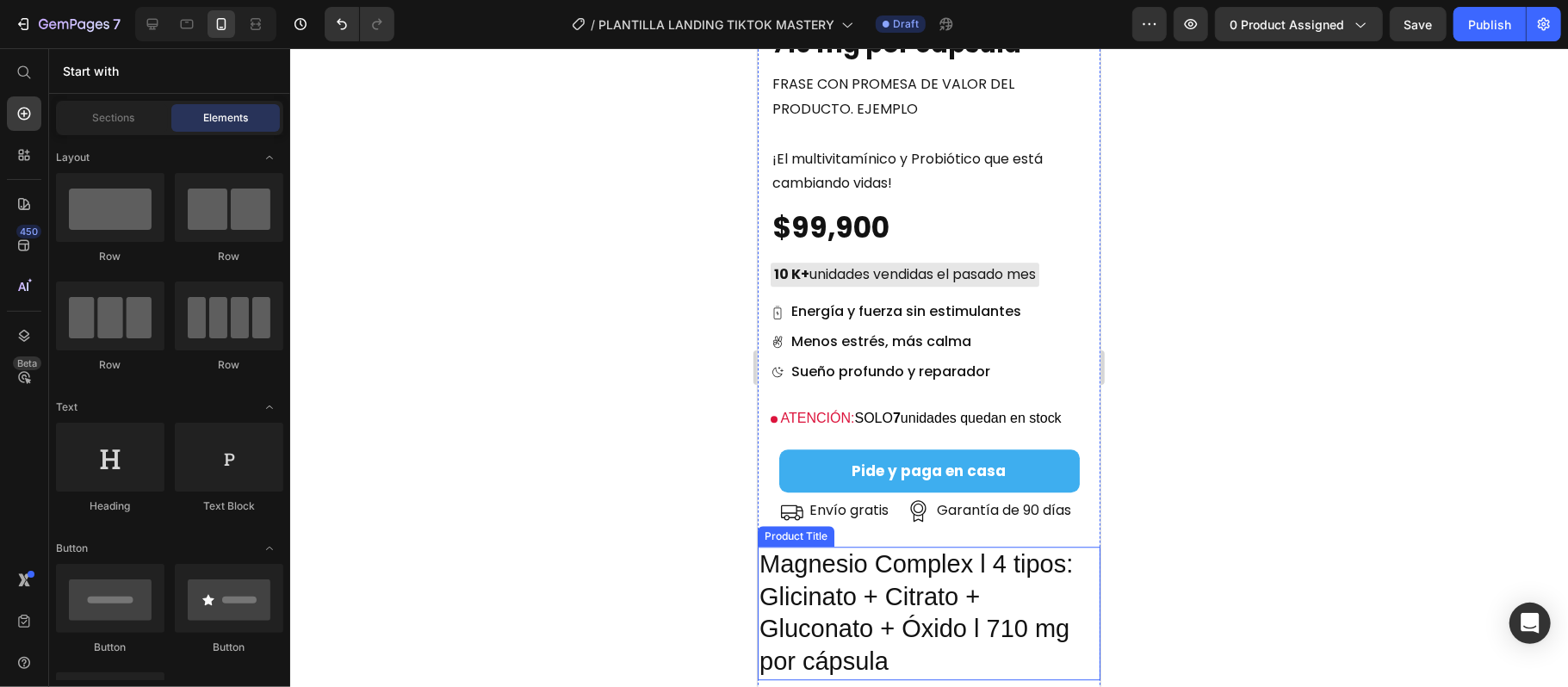click on "Magnesio Complex l 4 tipos: Glicinato + Citrato + Gluconato + Óxido l 710 mg por cápsula" at bounding box center (928, 612) 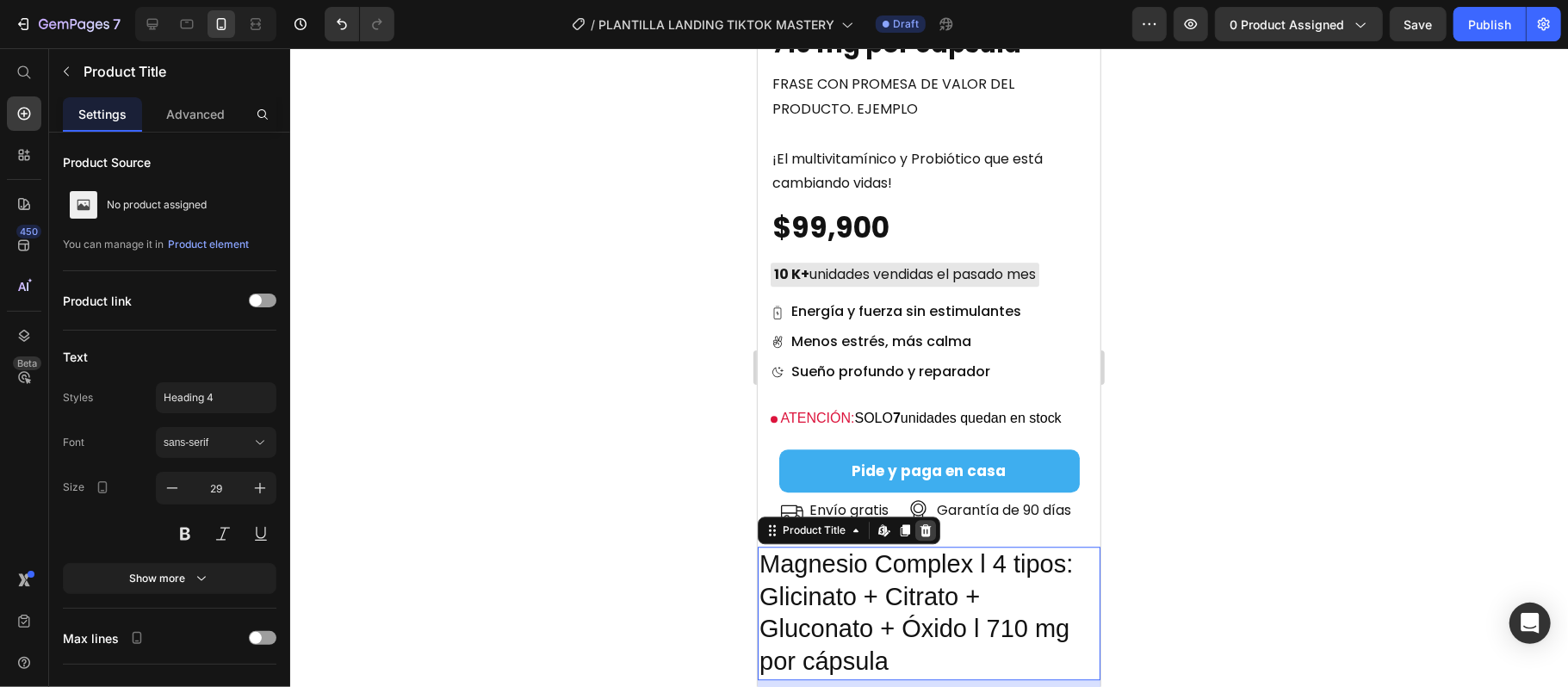 click 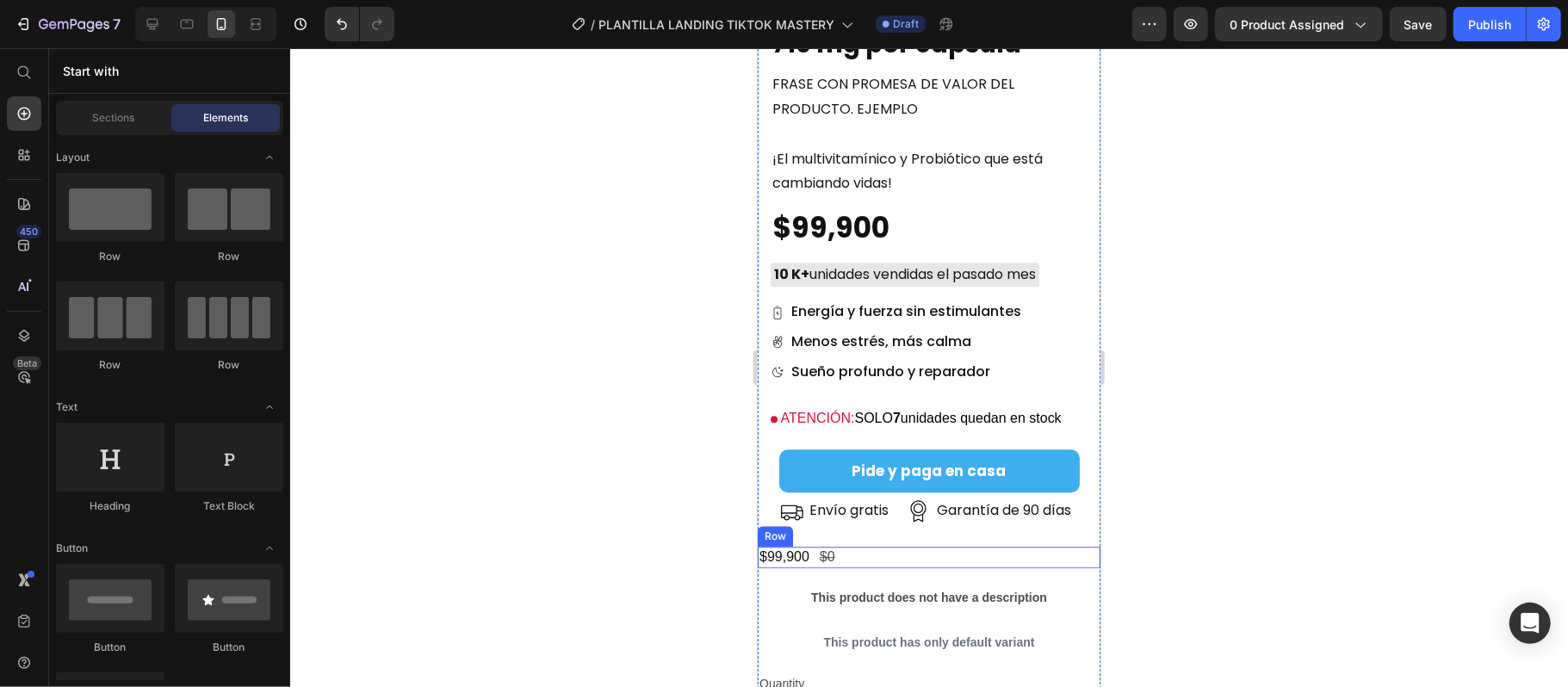 click on "$99,900 Product Price $0 Product Price Row" at bounding box center (928, 556) 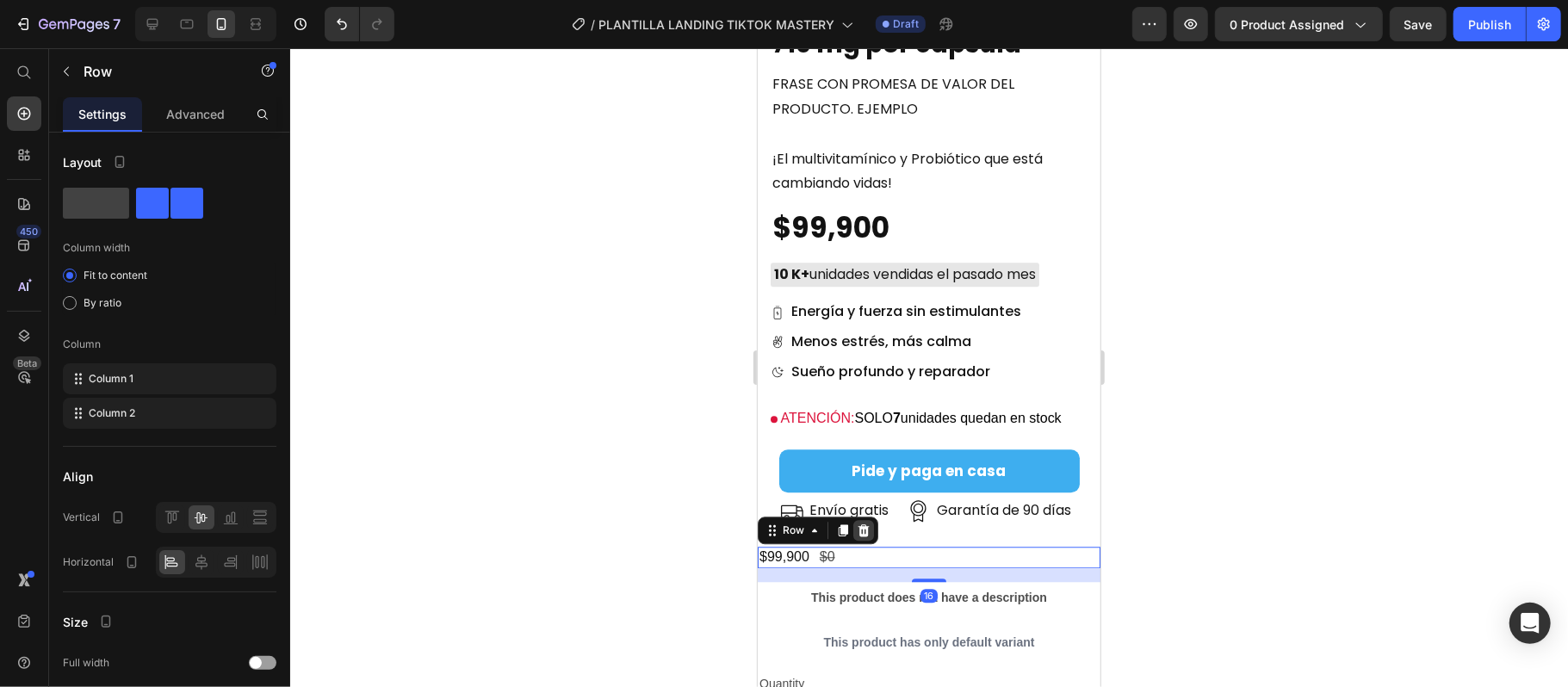 click 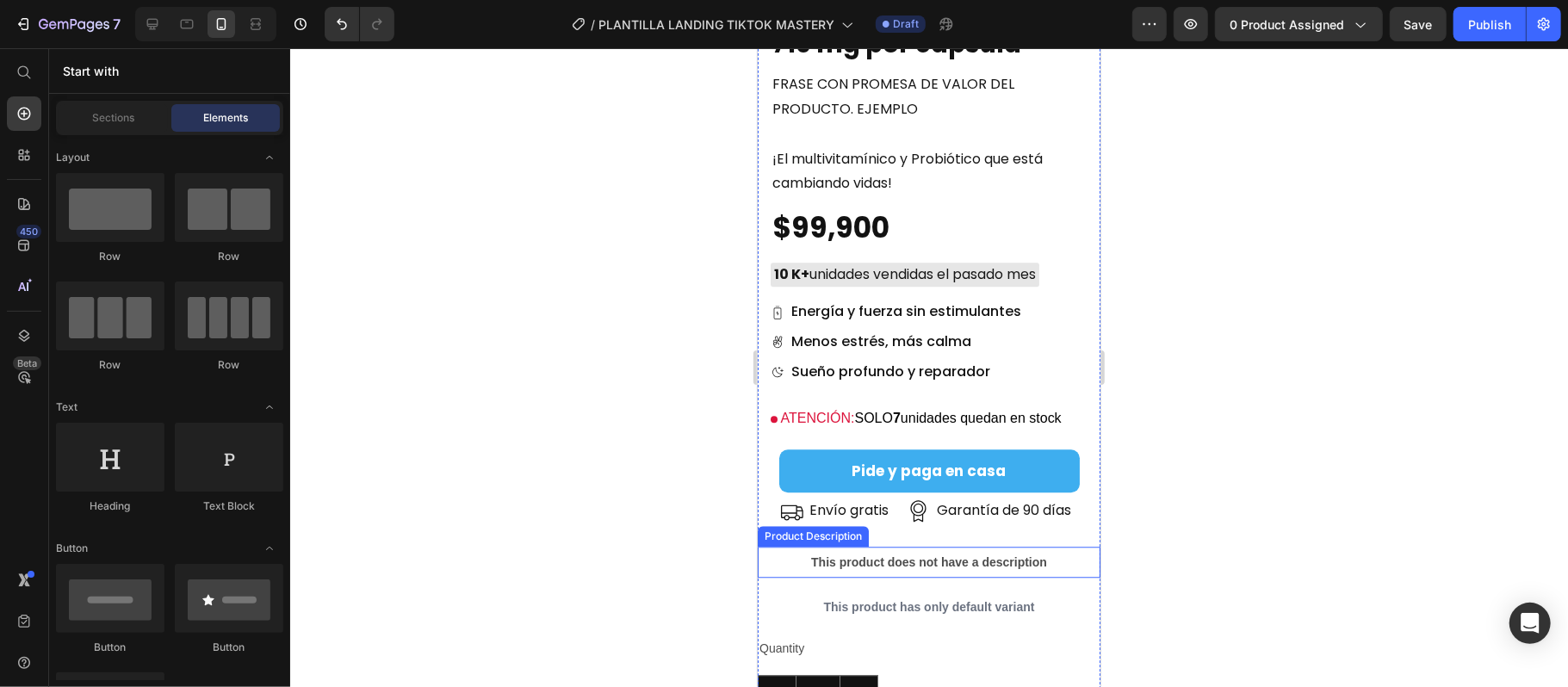 click on "This product does not have a description" at bounding box center [928, 561] 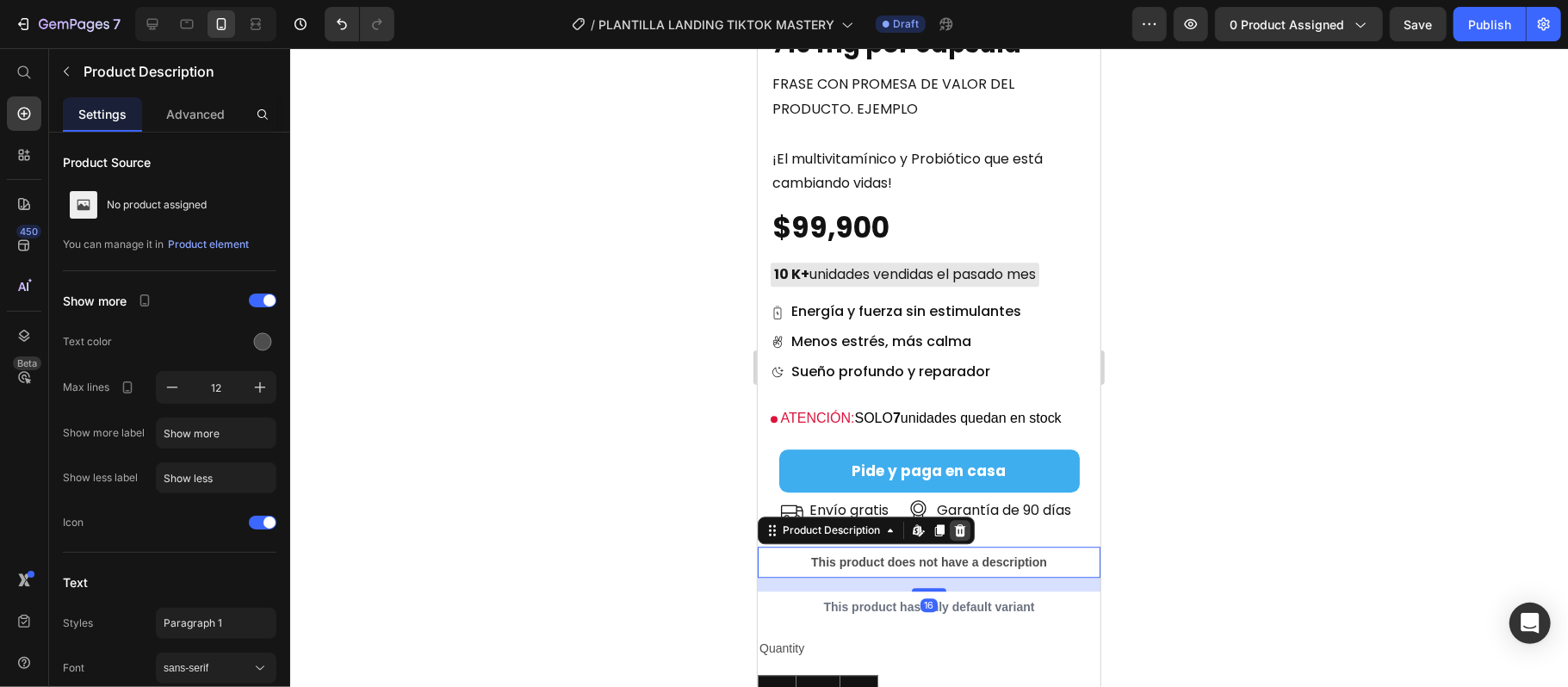 click 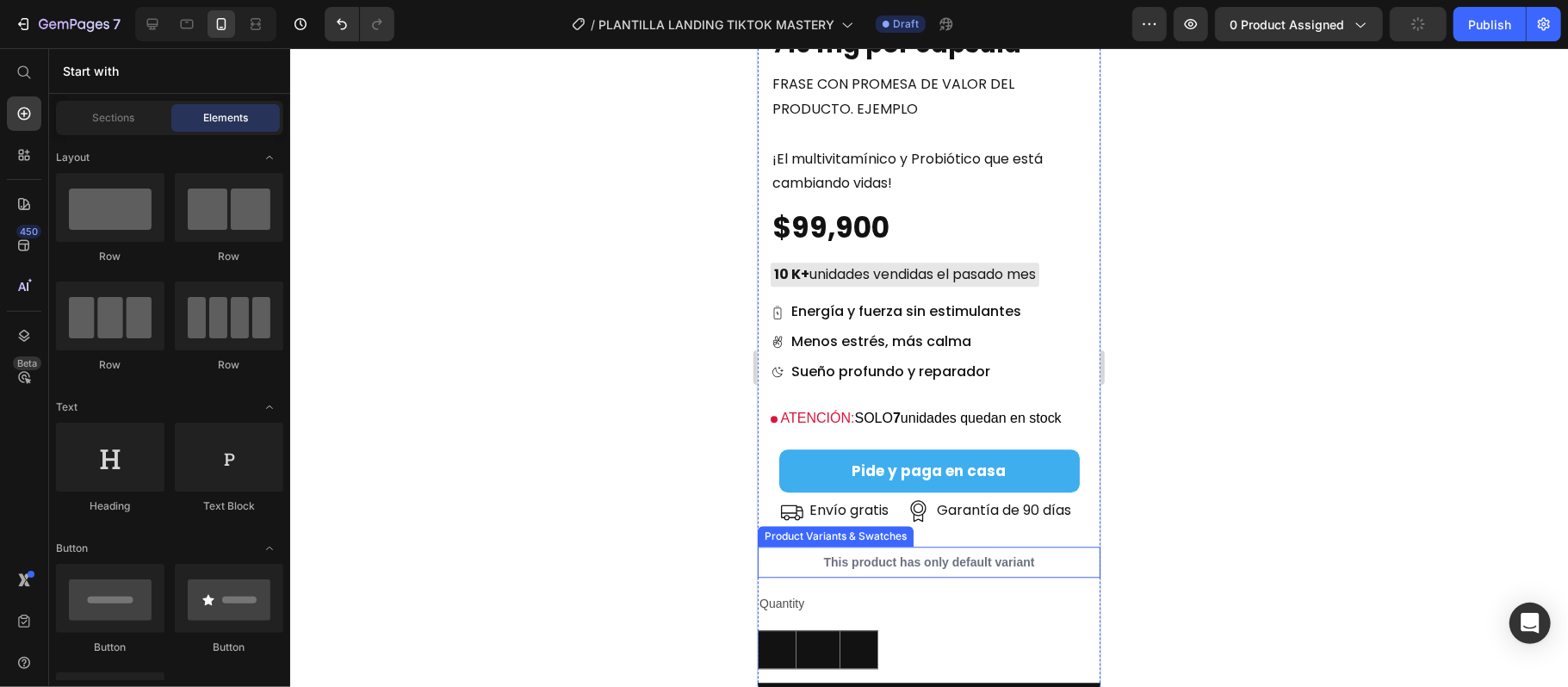 click on "This product has only default variant" at bounding box center (928, 561) 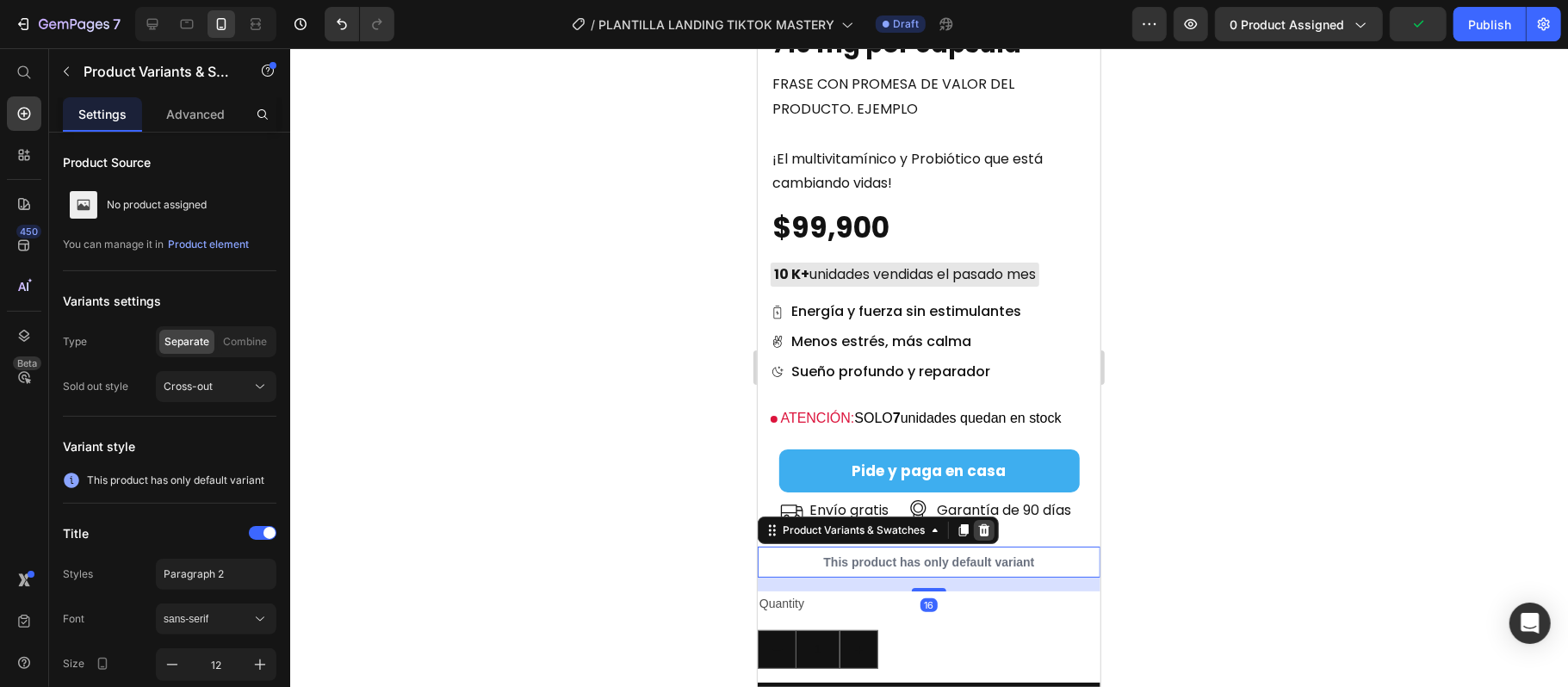 click 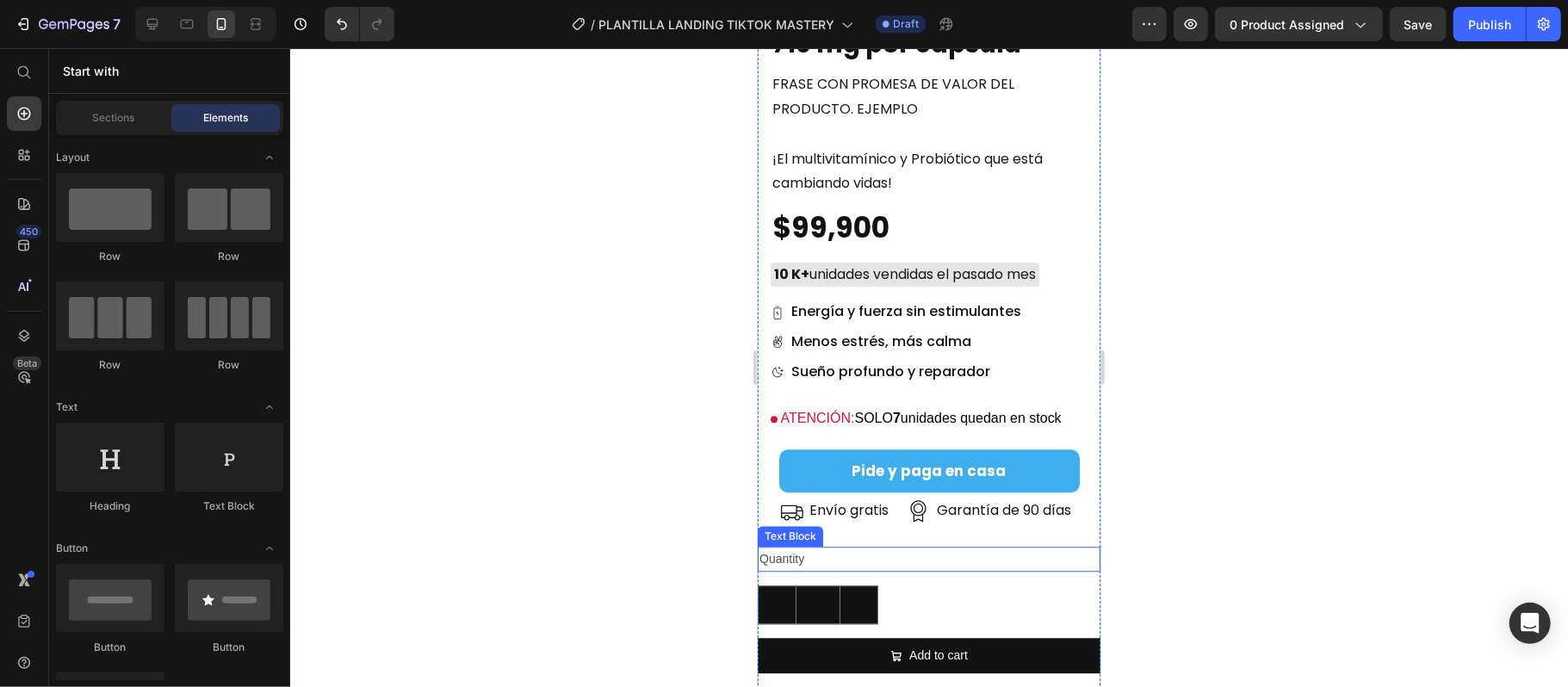 click on "Quantity" at bounding box center (928, 558) 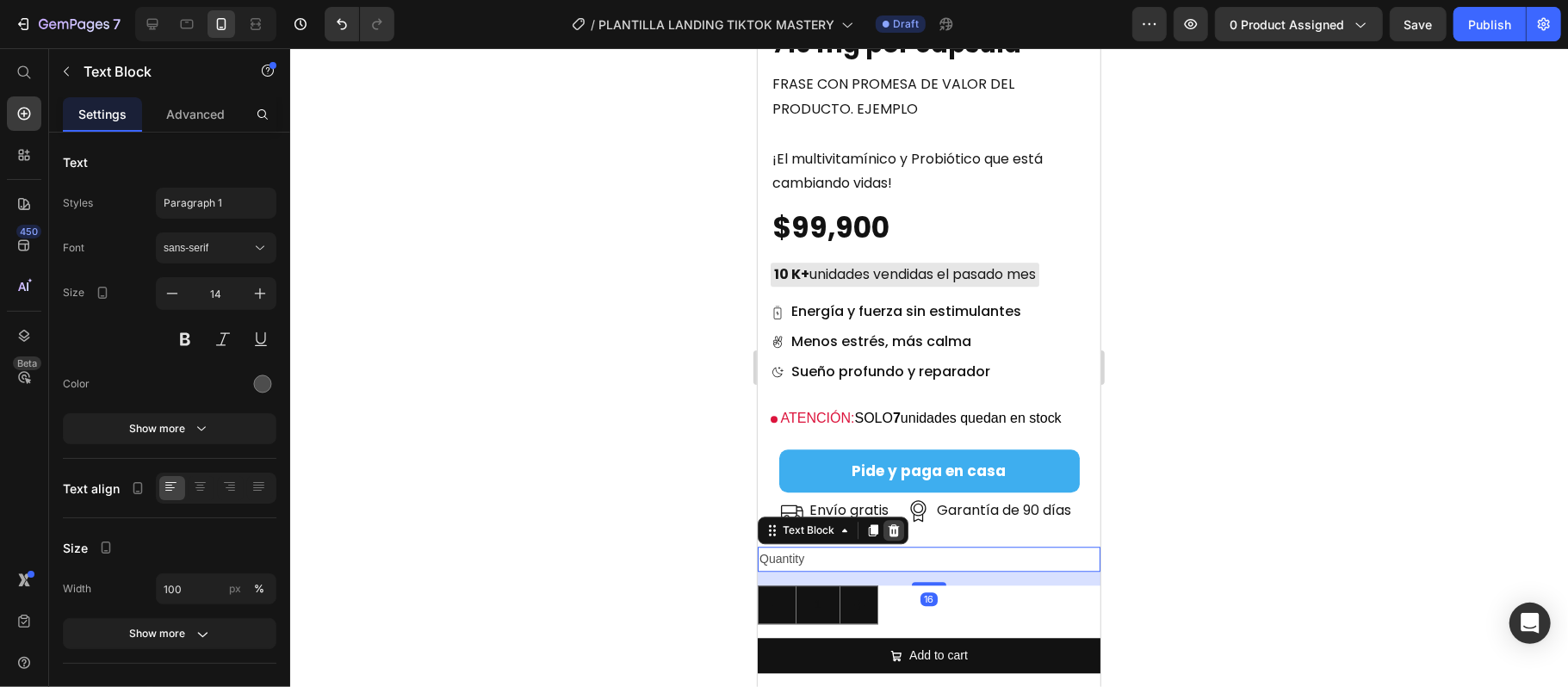 click 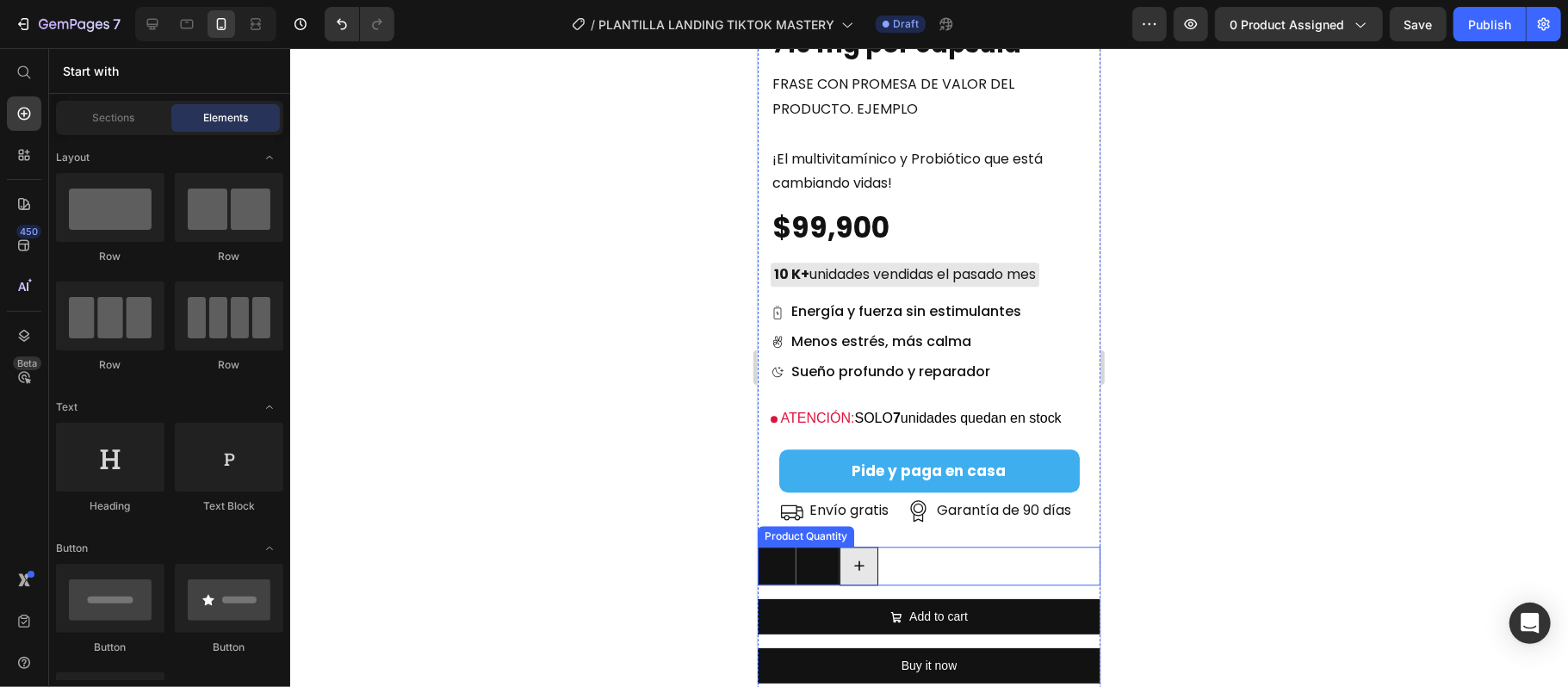 click 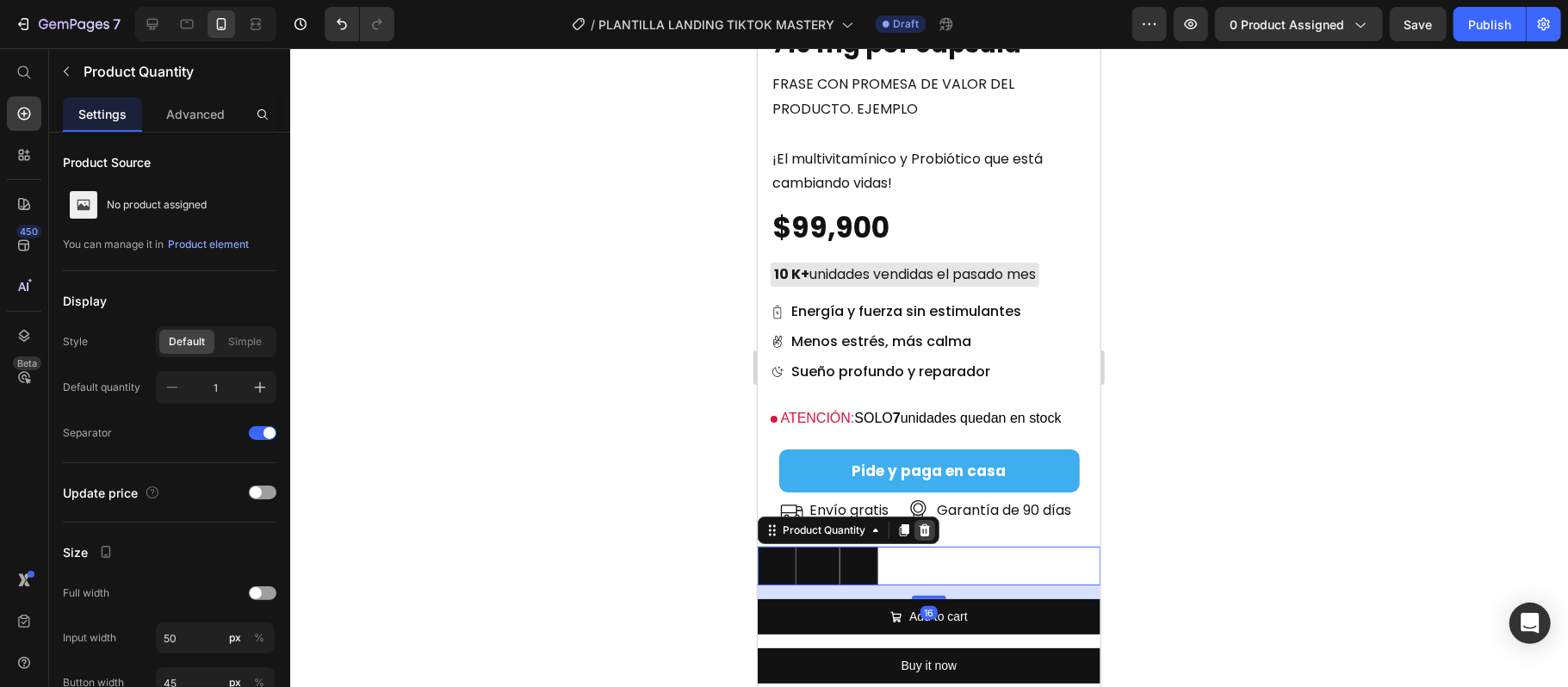 click 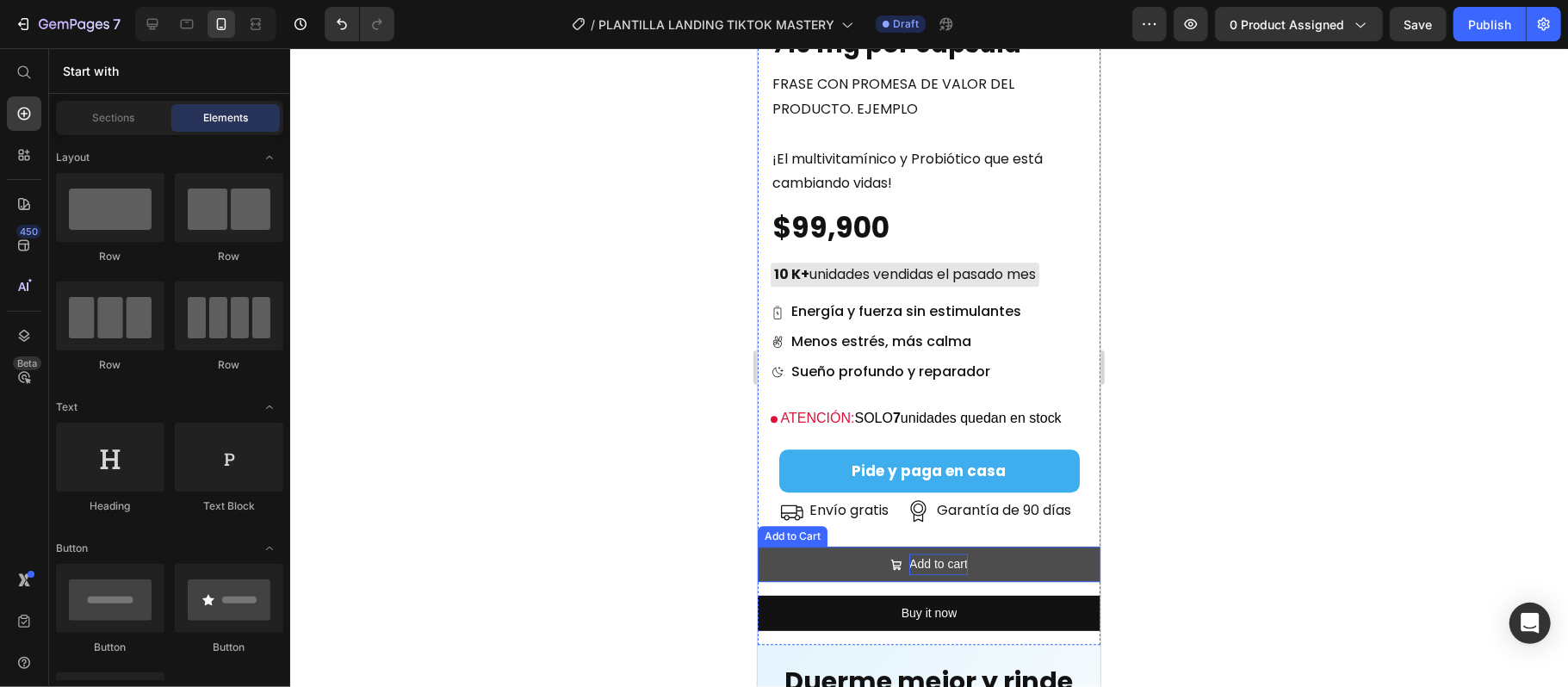 click on "Add to cart" at bounding box center [938, 563] 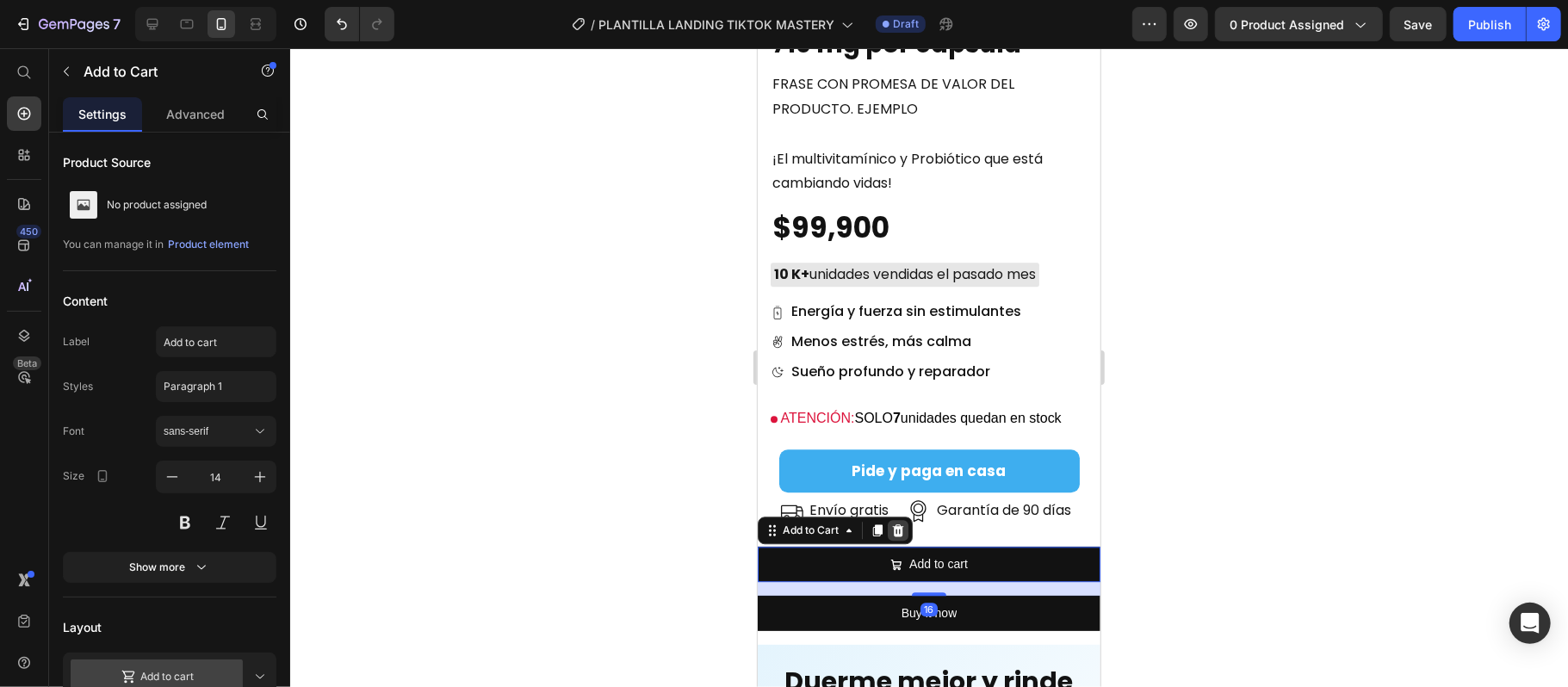 click 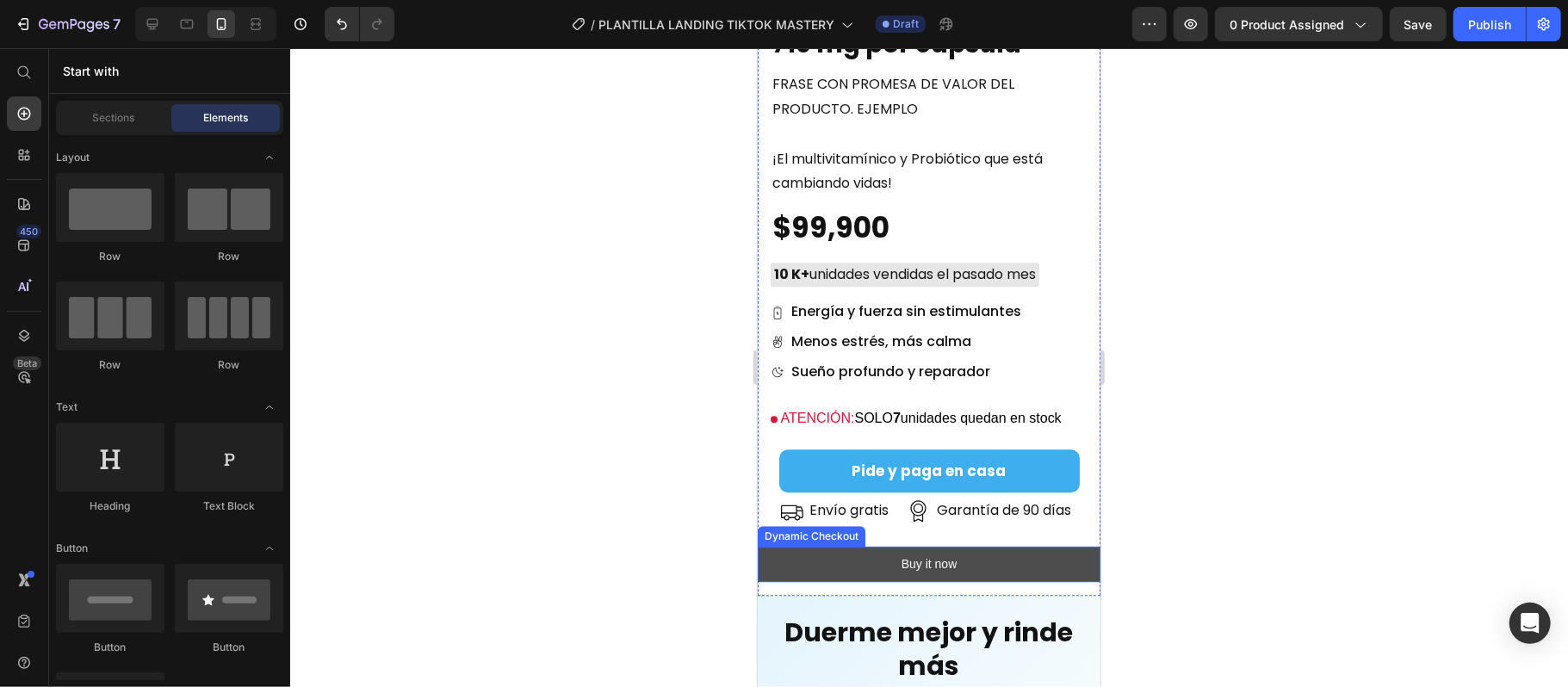 click on "Buy it now" at bounding box center (928, 563) 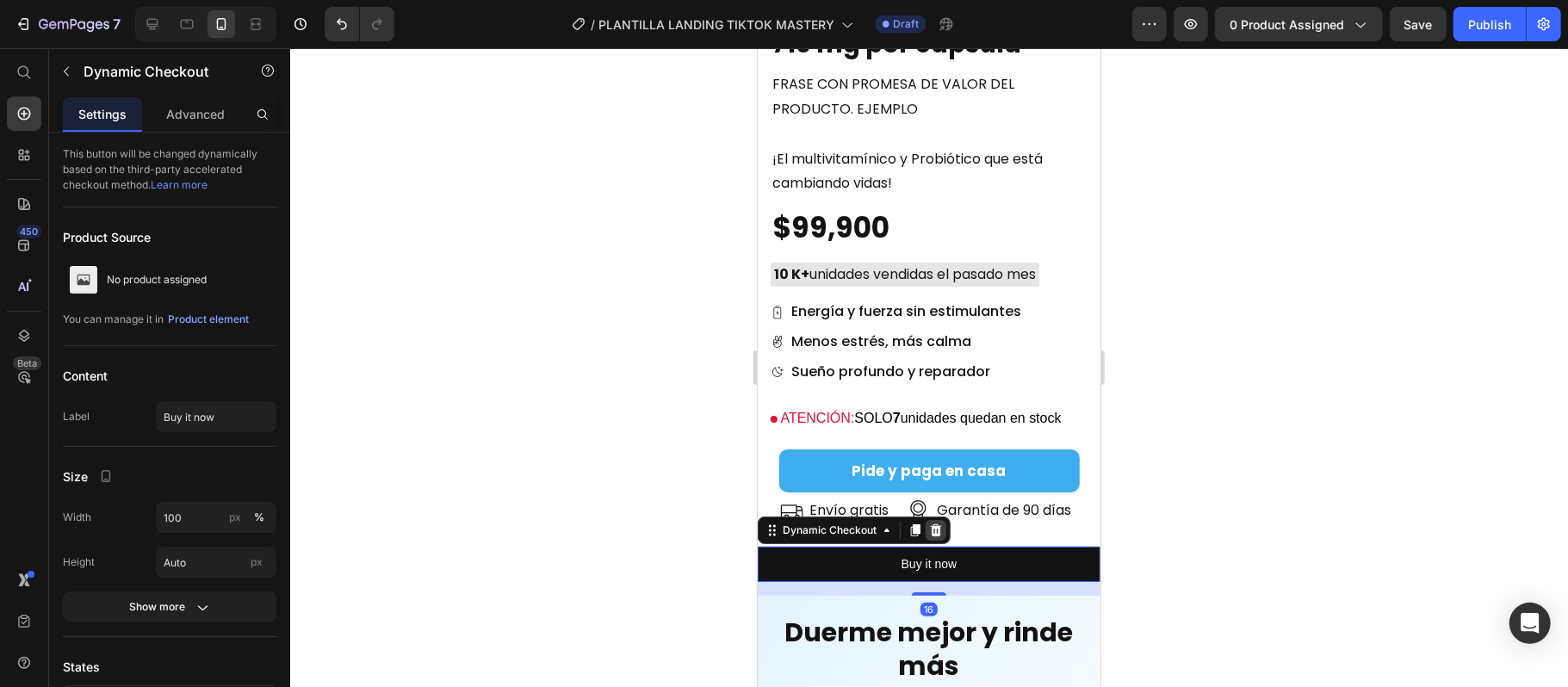 click 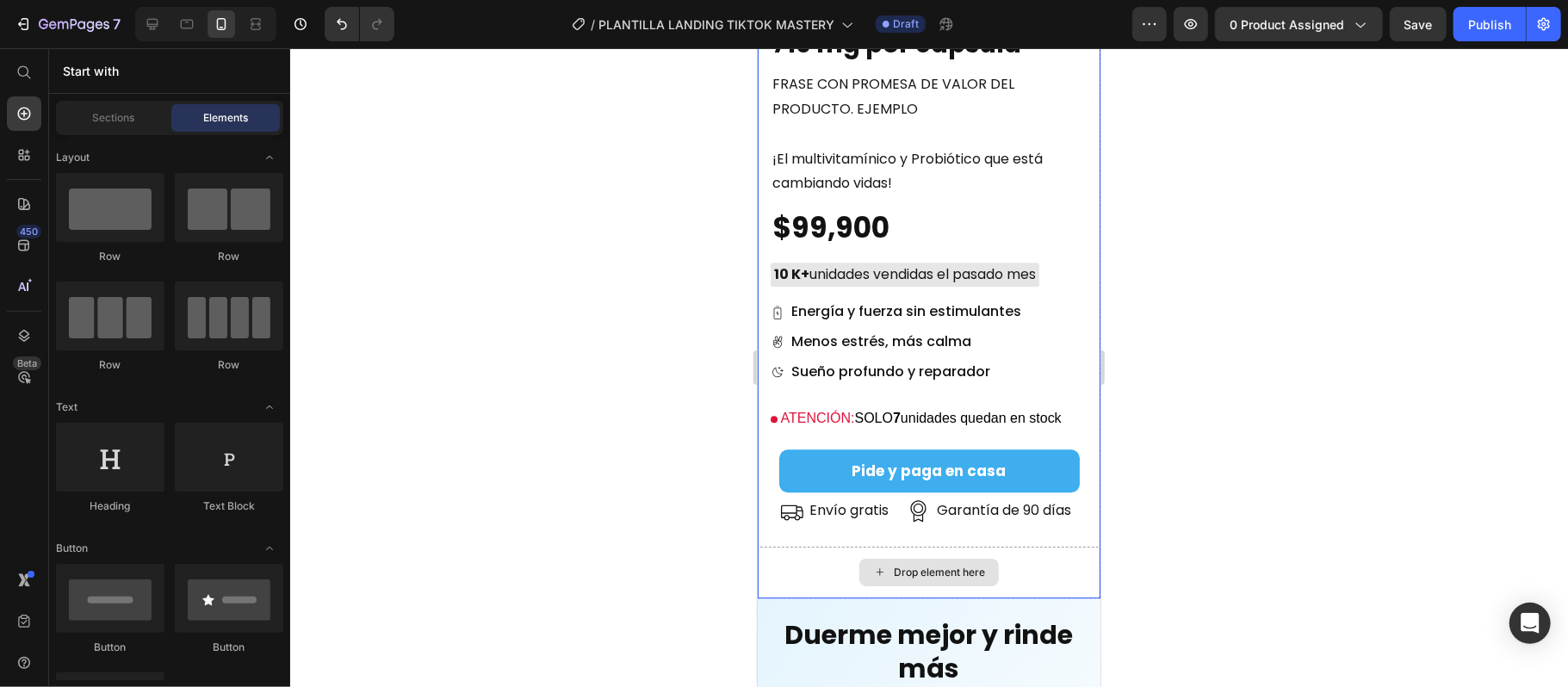 click on "Drop element here" at bounding box center [928, 572] 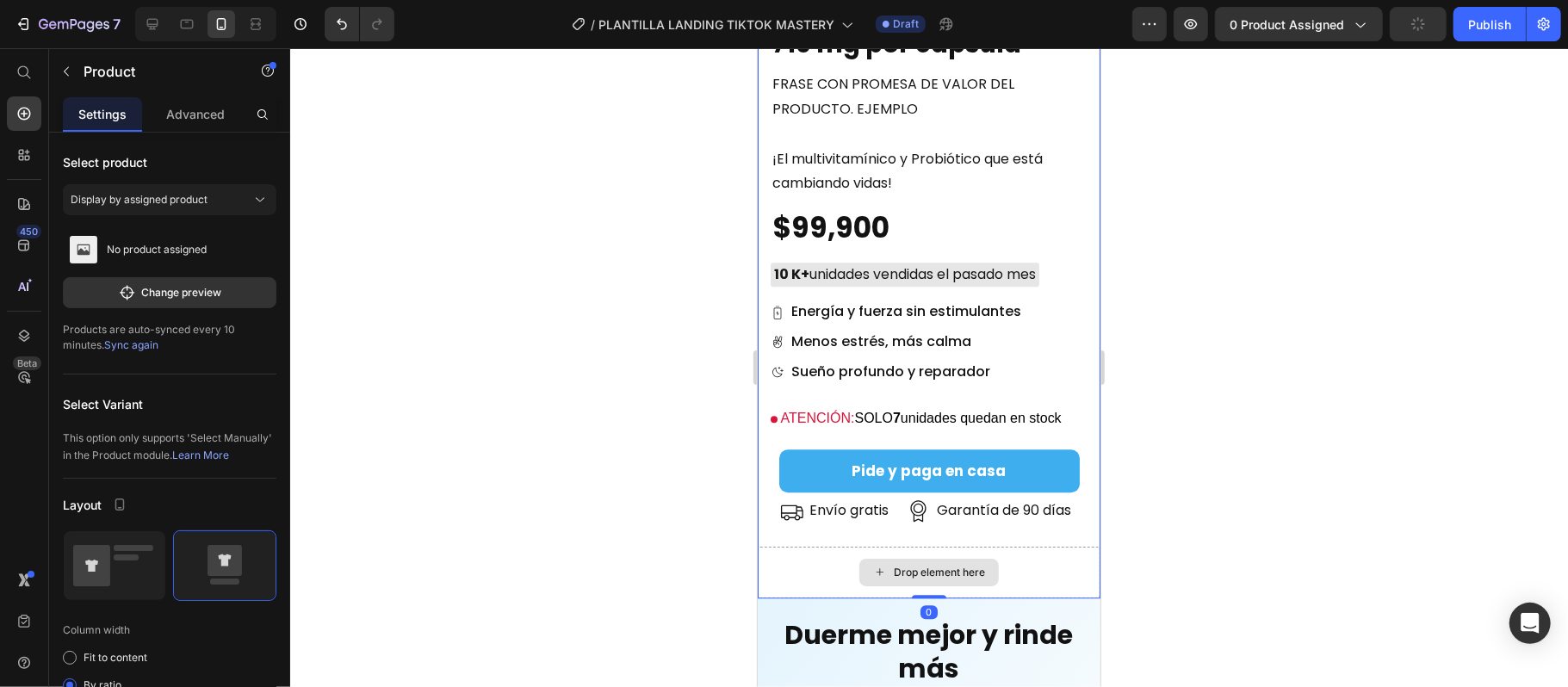 click on "Drop element here" at bounding box center (939, 572) 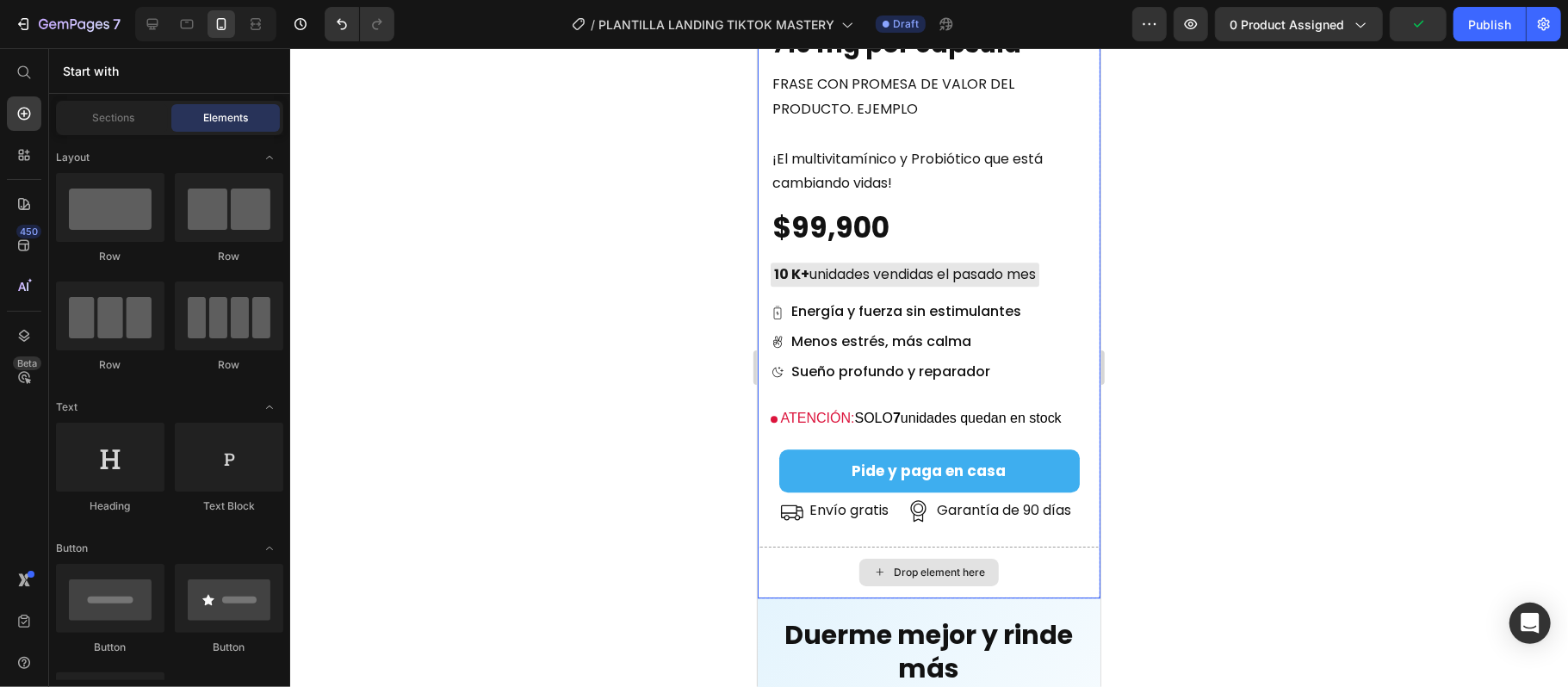 click on "Drop element here" at bounding box center [939, 572] 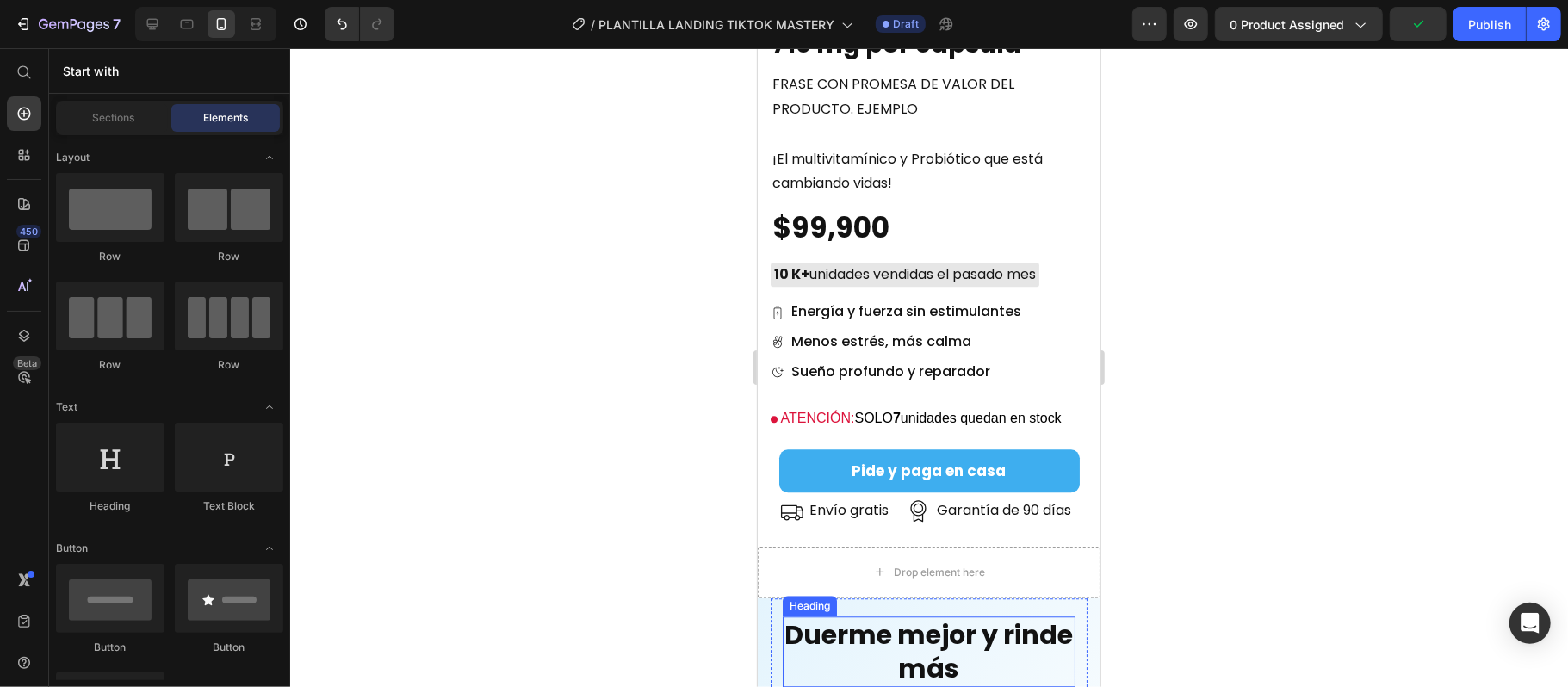 click on "Duerme mejor y rinde más" at bounding box center (928, 651) 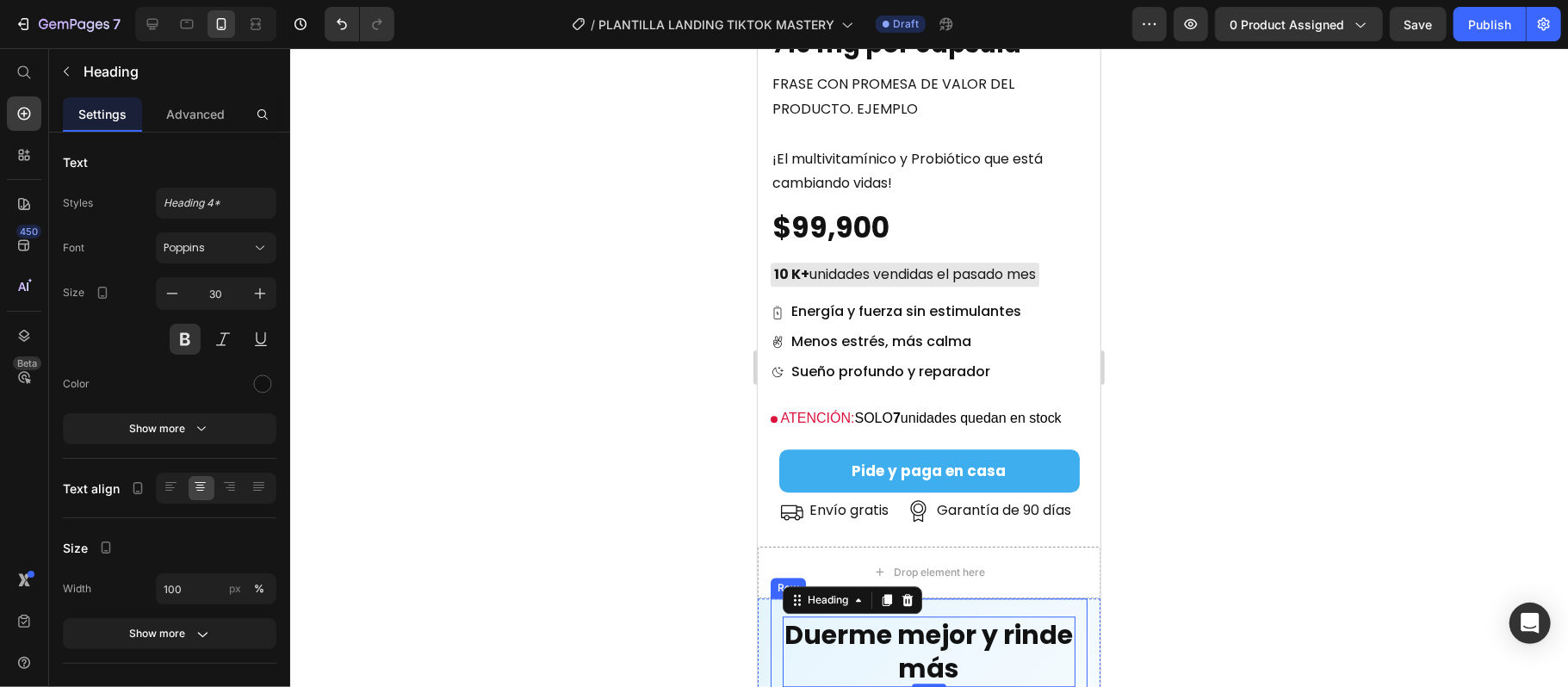 click on "Duerme mejor y rinde más Heading   0 Reduce el estrés, regula el sistema nervioso y mejora tu sueño profundo con ingredientes clínicamente respaldados. Text Block Image Row Section 8/25 Page has reached Shopify’s 25 section-limit Page has reached Shopify’s 25 section-limit" at bounding box center [928, 794] 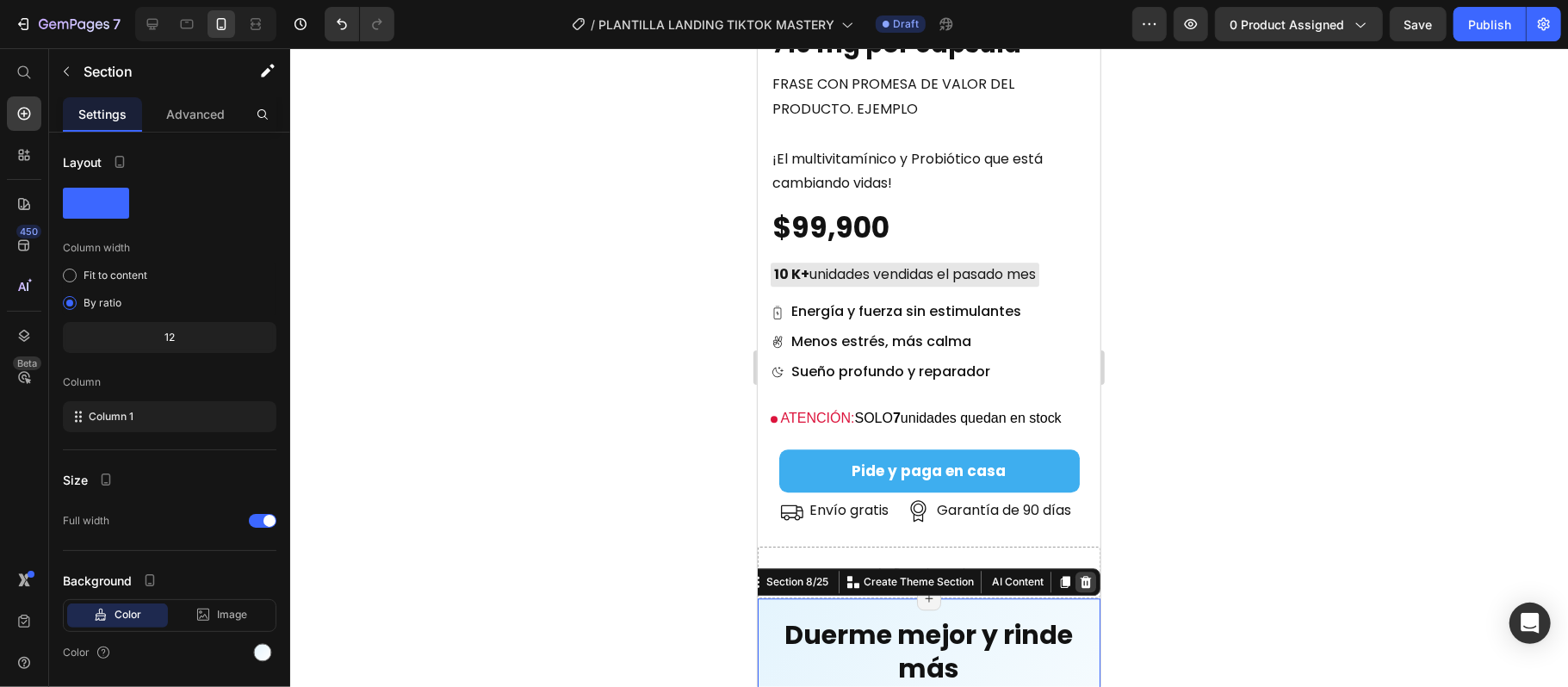 click 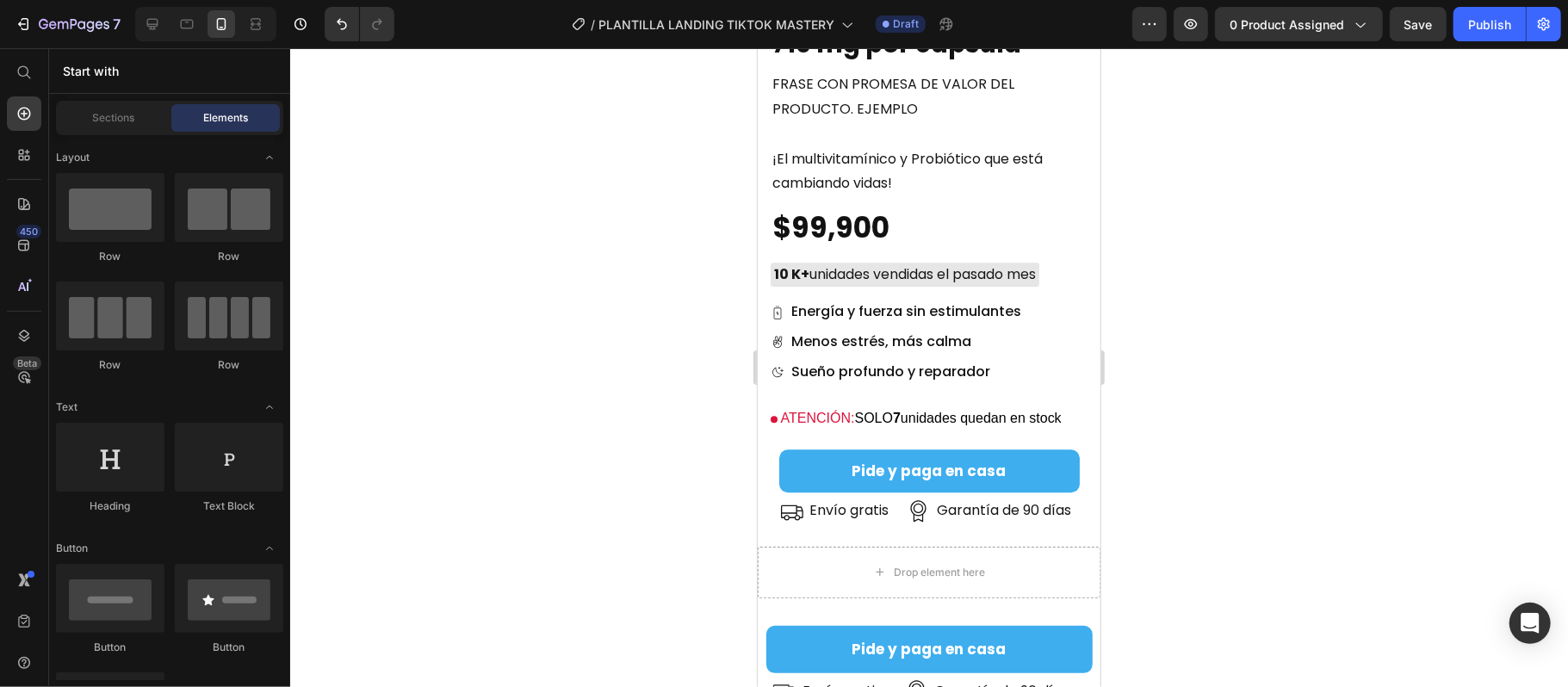 scroll, scrollTop: 7852, scrollLeft: 0, axis: vertical 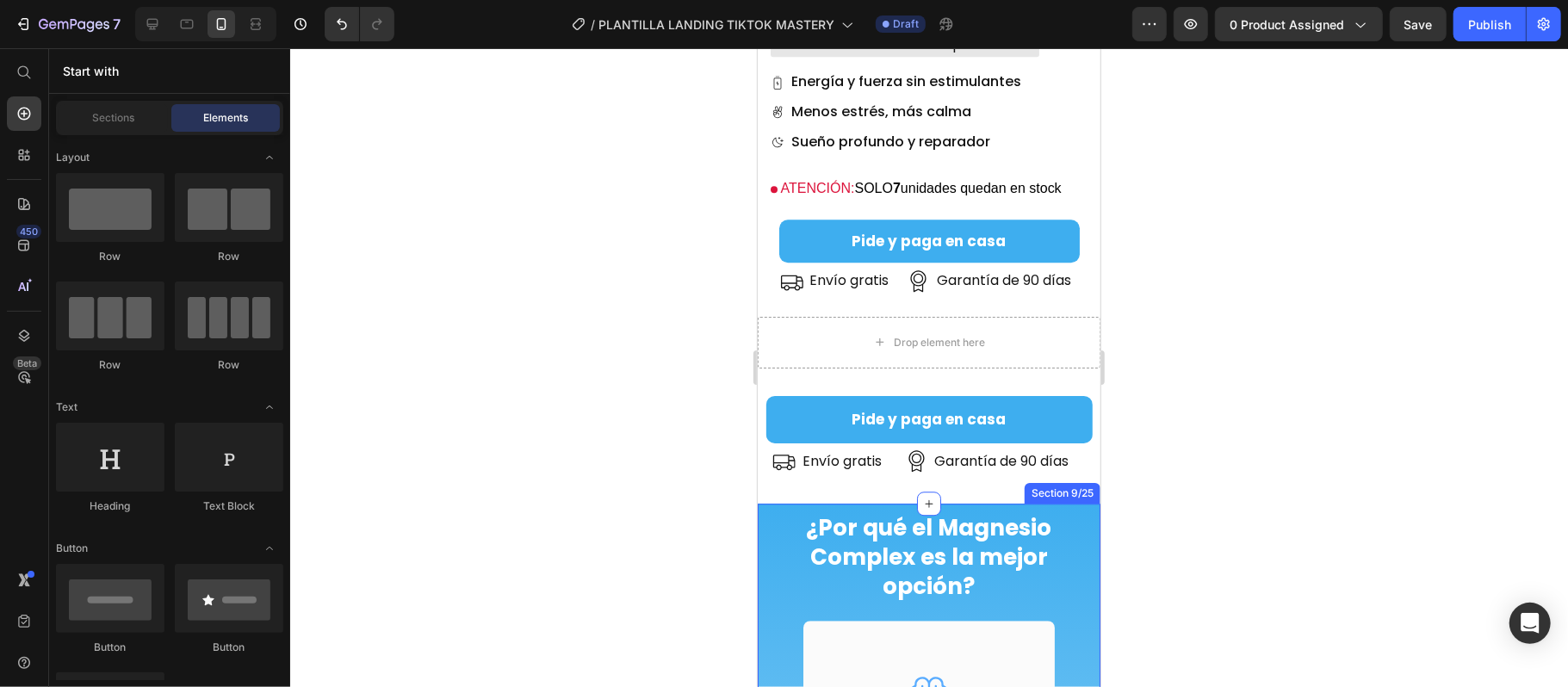 click on "¿Por qué el Magnesio Complex es la mejor opción? Heading
Icon Row Mente enfocada y activa Text Block Concentración sin esfuerzo:  Favorece la claridad mental y el enfoque, ideal para jornadas exigentes. Text block Row
Icon Row Soporte para huesos y músculos Text Block Fortaleza desde adentro:  Contribuye al mantenimiento de una estructura ósea y muscular saludable. Text block Row
Icon Row 100% vegano y natural Text Block Sin químicos ni hormonas:  Hecho con cápsulas vegetales, libre de ingredientes de origen animal. Text block Row Row Section 9/25" at bounding box center (928, 1018) 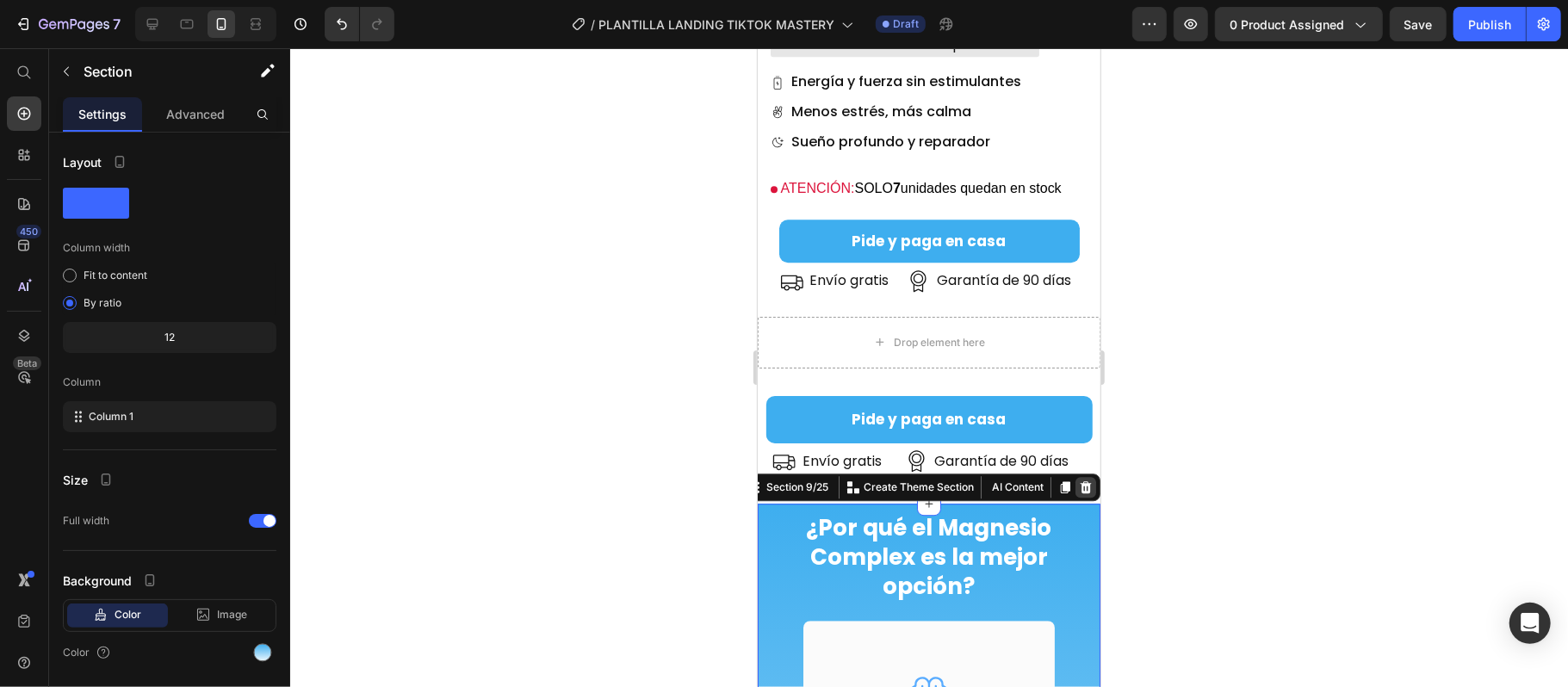 click 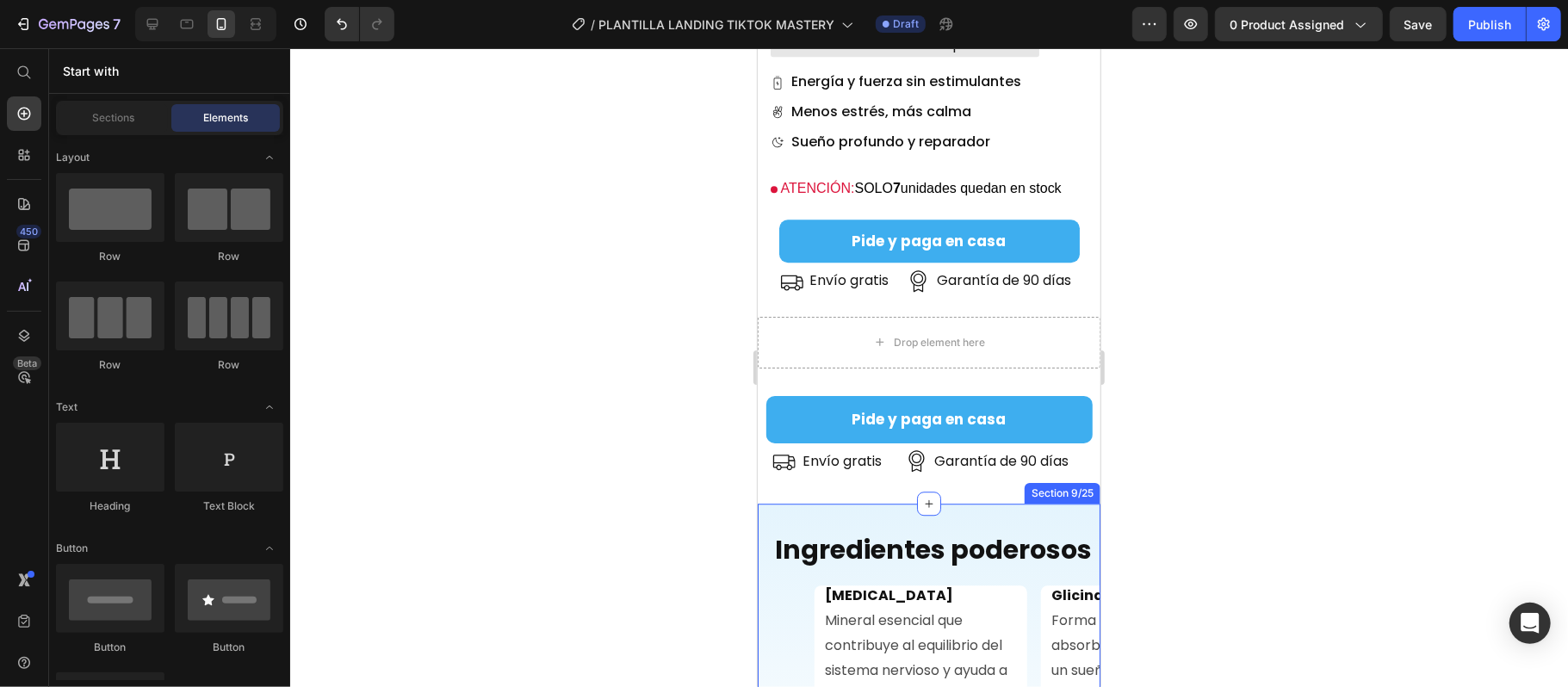click on "Ingredientes poderosos Heading
Image Row [MEDICAL_DATA] Heading Mineral esencial que contribuye al equilibrio del sistema nervioso y ayuda a relajar el cuerpo tras un día activo. Text Block Apoya:  El sistema nervioso   Relajación física y mental   Rutinas de calma al final del día  Text Block Row Row Image Glicinato de Magnesio Heading Forma altamente absorbible que promueve un sueño profundo y mejora la calidad del descanso. Text Block Apoya:  La calidad del sueño   La relajación profunda   reducción de ansiedad nocturna  Text Block Image [MEDICAL_DATA] Heading Contribuye a mantener el ritmo cardíaco estable y favorece la salud cardiovascular. Text Block Apoya:  El bienestar del corazón   La función circulatoria   El equilibrio general del cuerpo  Text Block Row Row Row Row Image Óxido de Magnesio Heading Forma concentrada que ayuda a mejorar la digestión y favorece el tránsito intestinal. Text Block Apoya: Row Row" at bounding box center [928, 675] 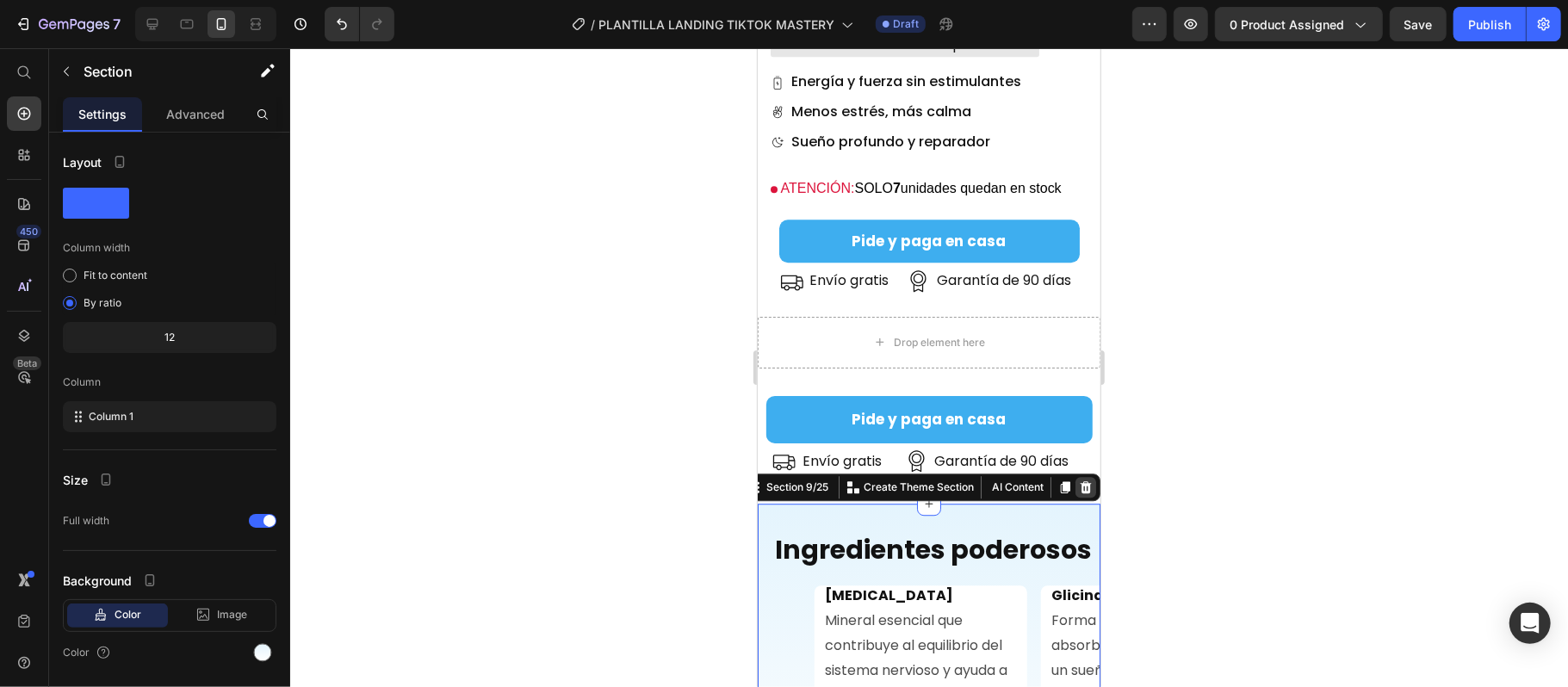 click 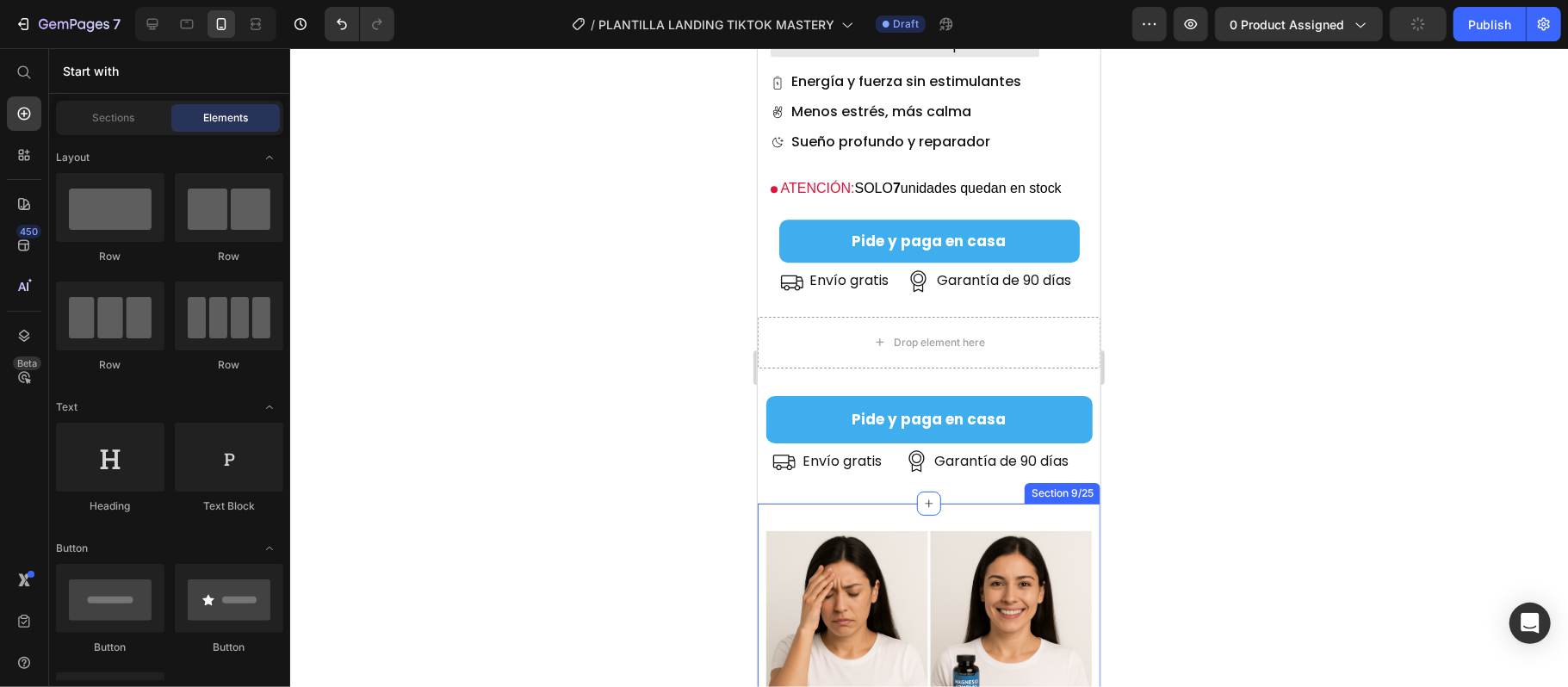click on "Image Row ¿Fatiga, estrés o insomnio? Tu cuerpo necesita Magnesio Heading No es magia, es ciencia:  tu cuerpo funciona mejor cuando tiene los minerales correctos. Y este complejo tiene 4 de las mejores fuentes de magnesio. Text Block Row Section 9/25" at bounding box center [928, 748] 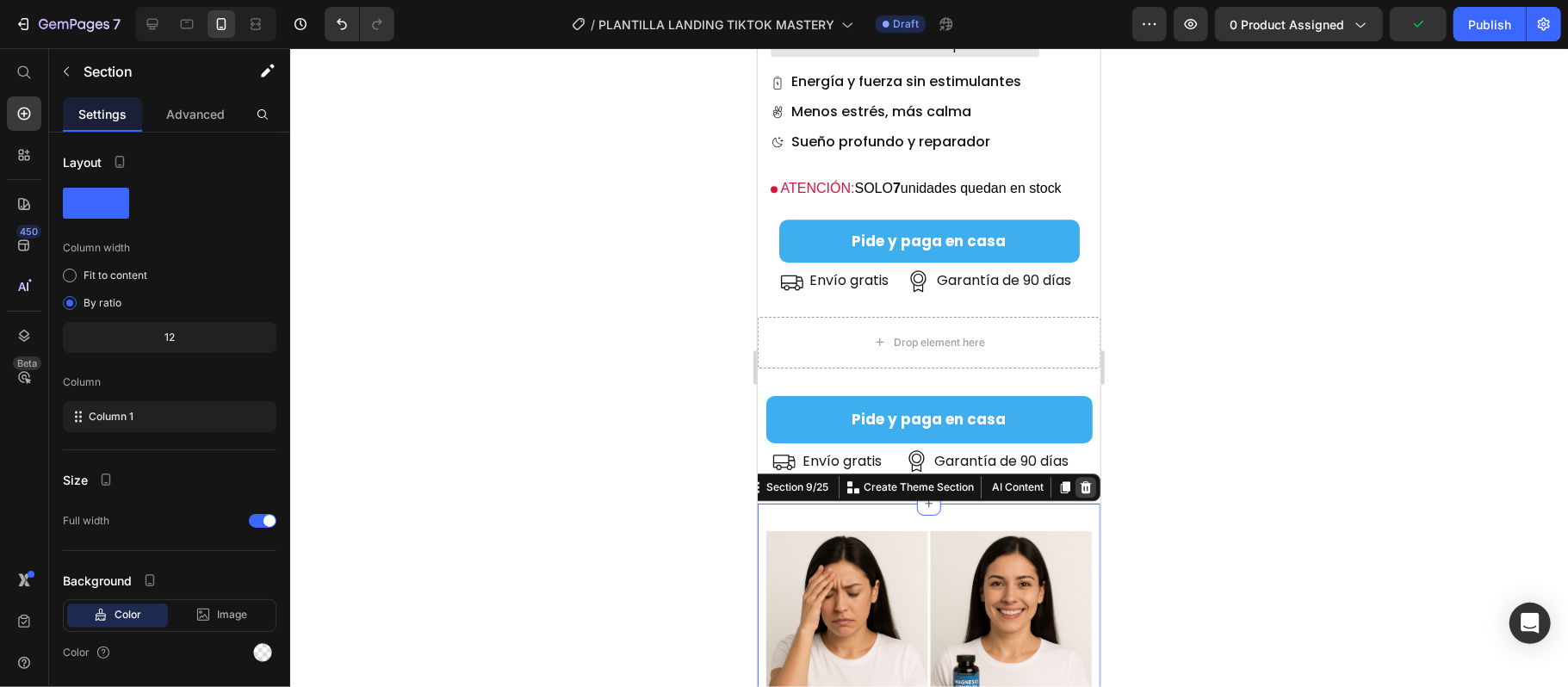 click 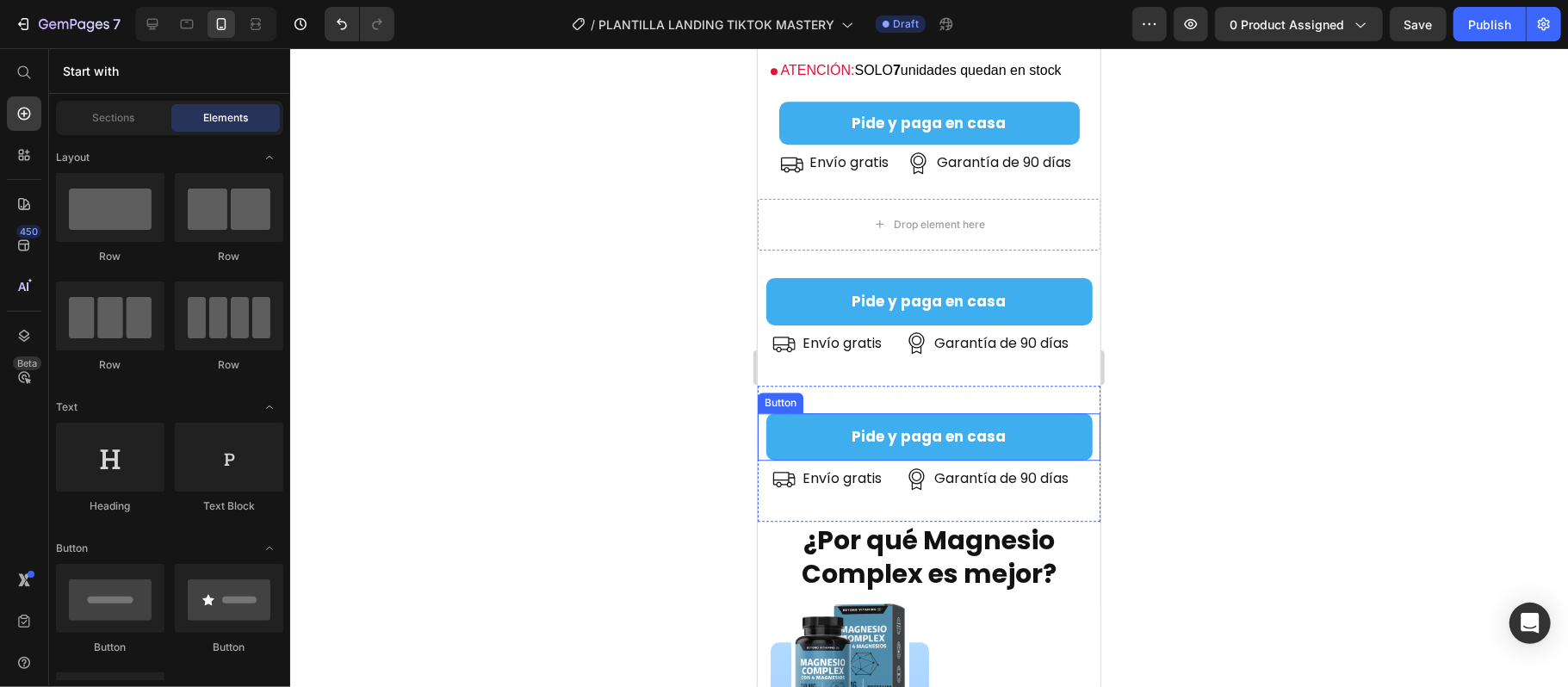 scroll, scrollTop: 7741, scrollLeft: 0, axis: vertical 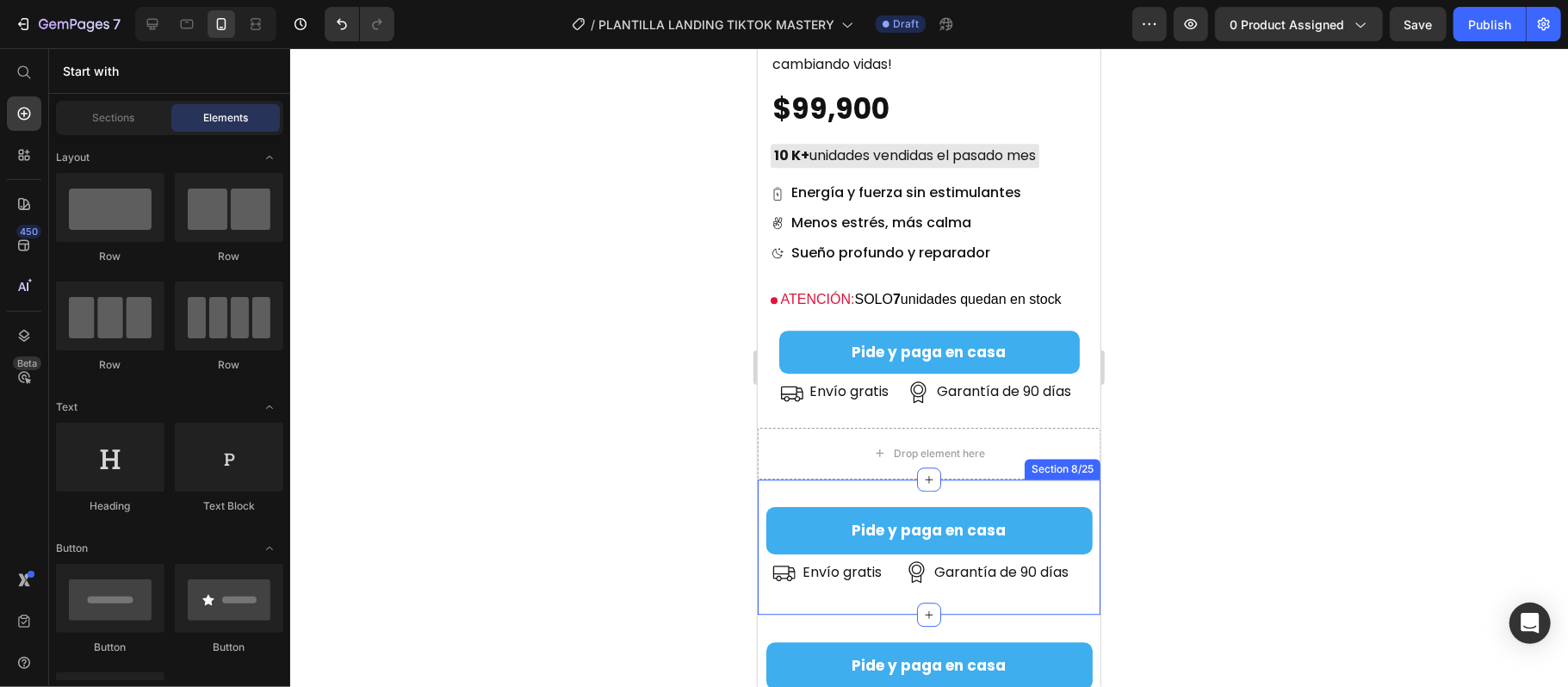 drag, startPoint x: 1025, startPoint y: 424, endPoint x: 979, endPoint y: 424, distance: 46 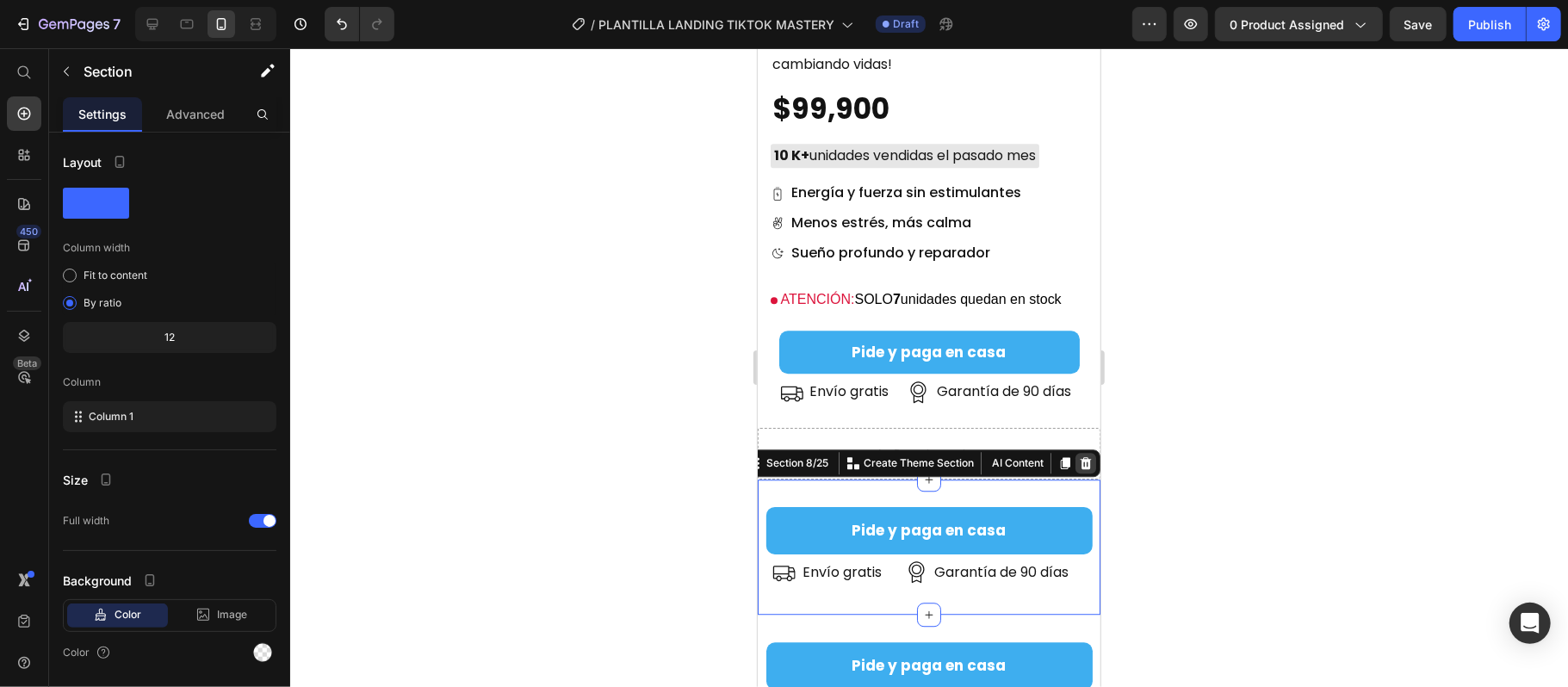 click 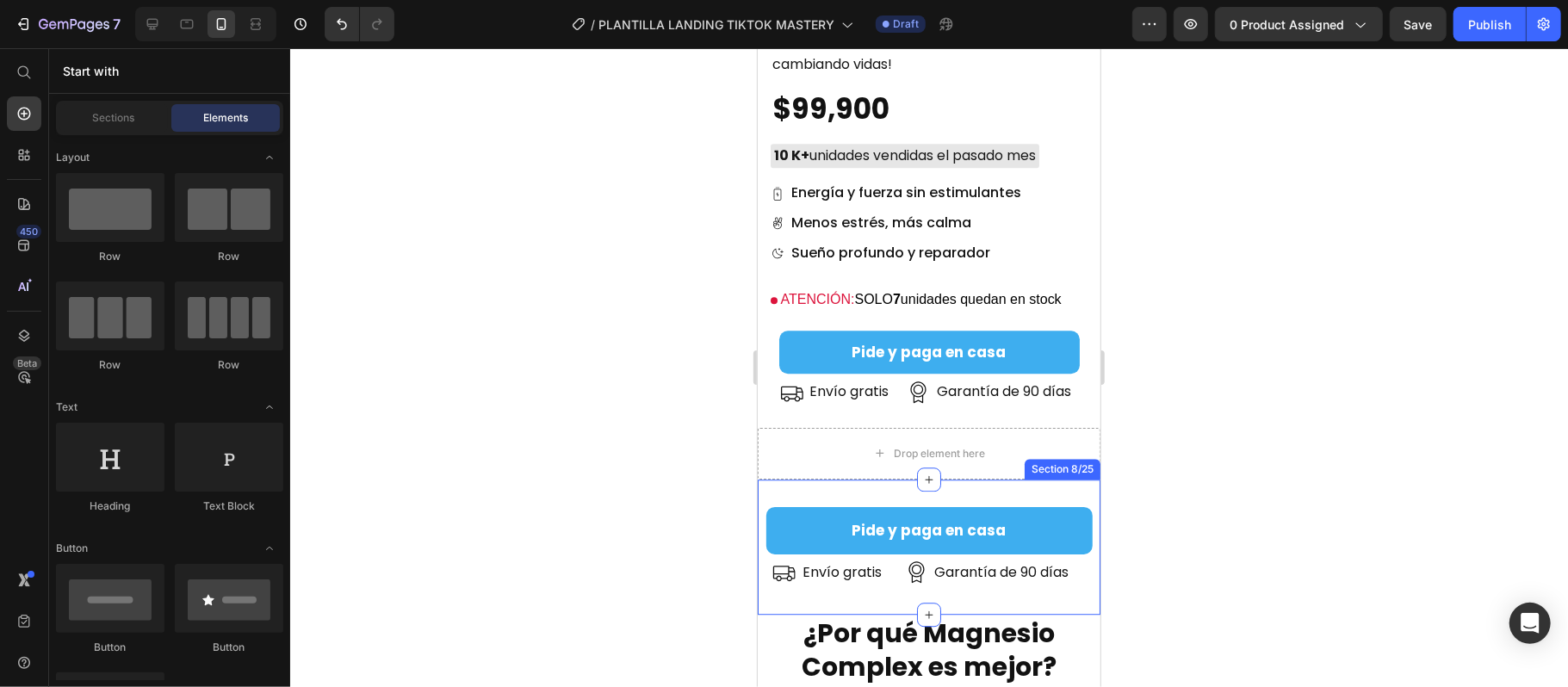 click on "Pide y paga en casa Button
Envío gratis Item List
Garantía de 90 días Item List Row Section 8/25" at bounding box center (928, 546) 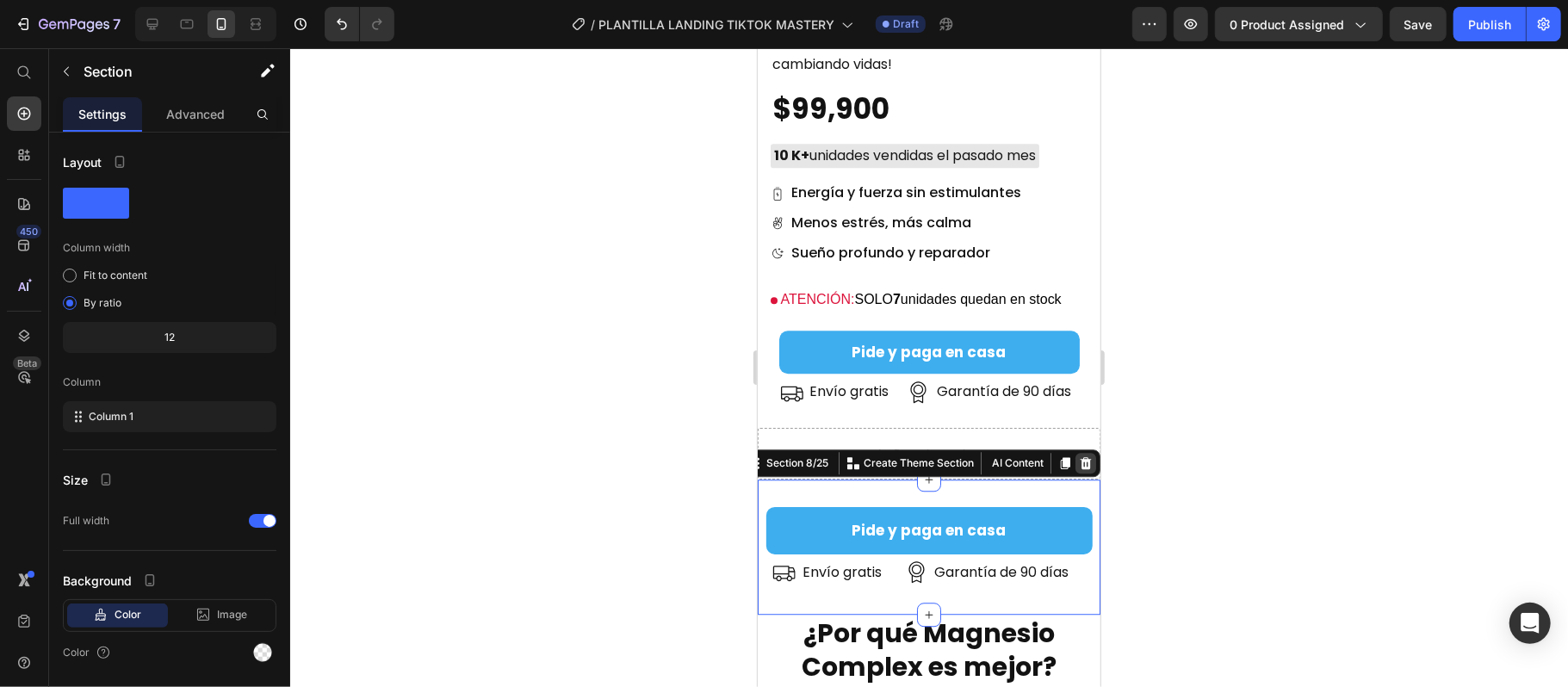 click 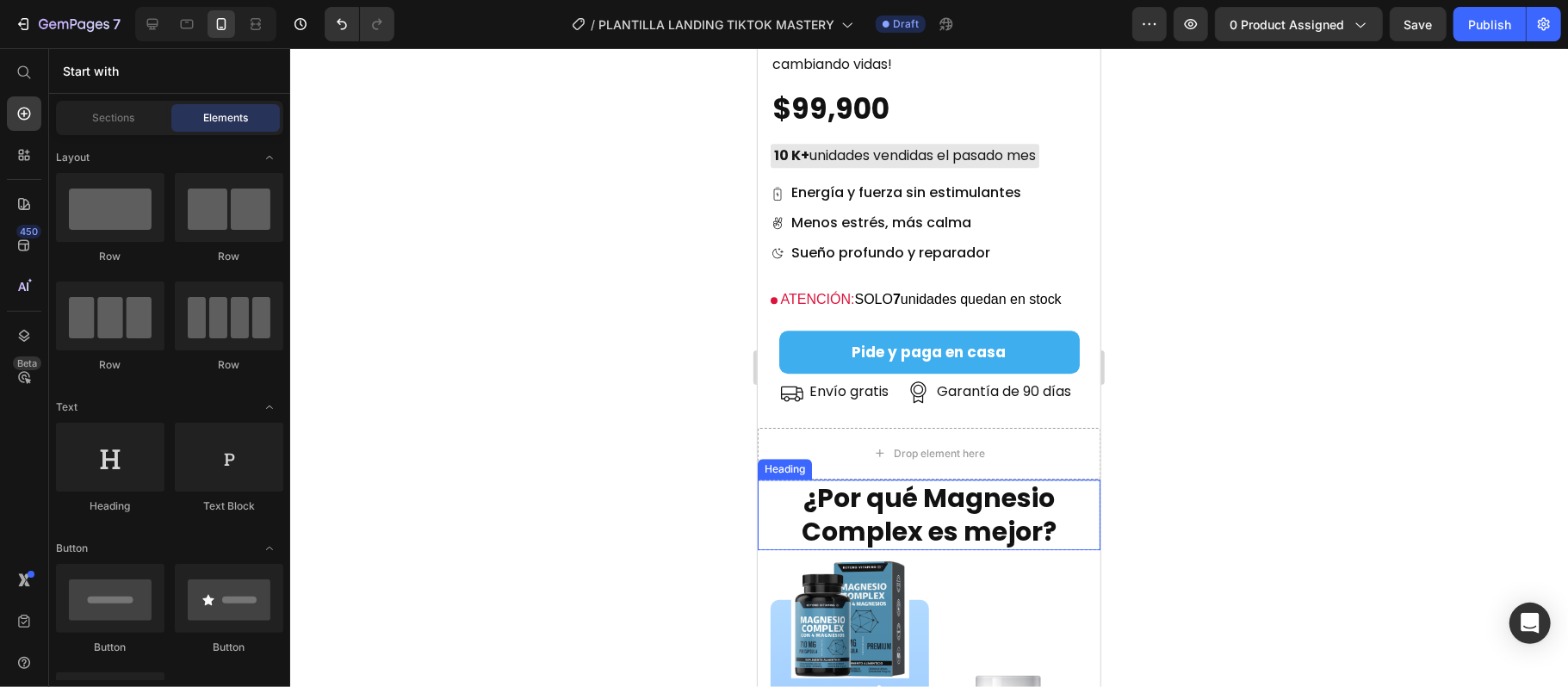click on "¿Por qué Magnesio Complex es mejor?" at bounding box center (928, 514) 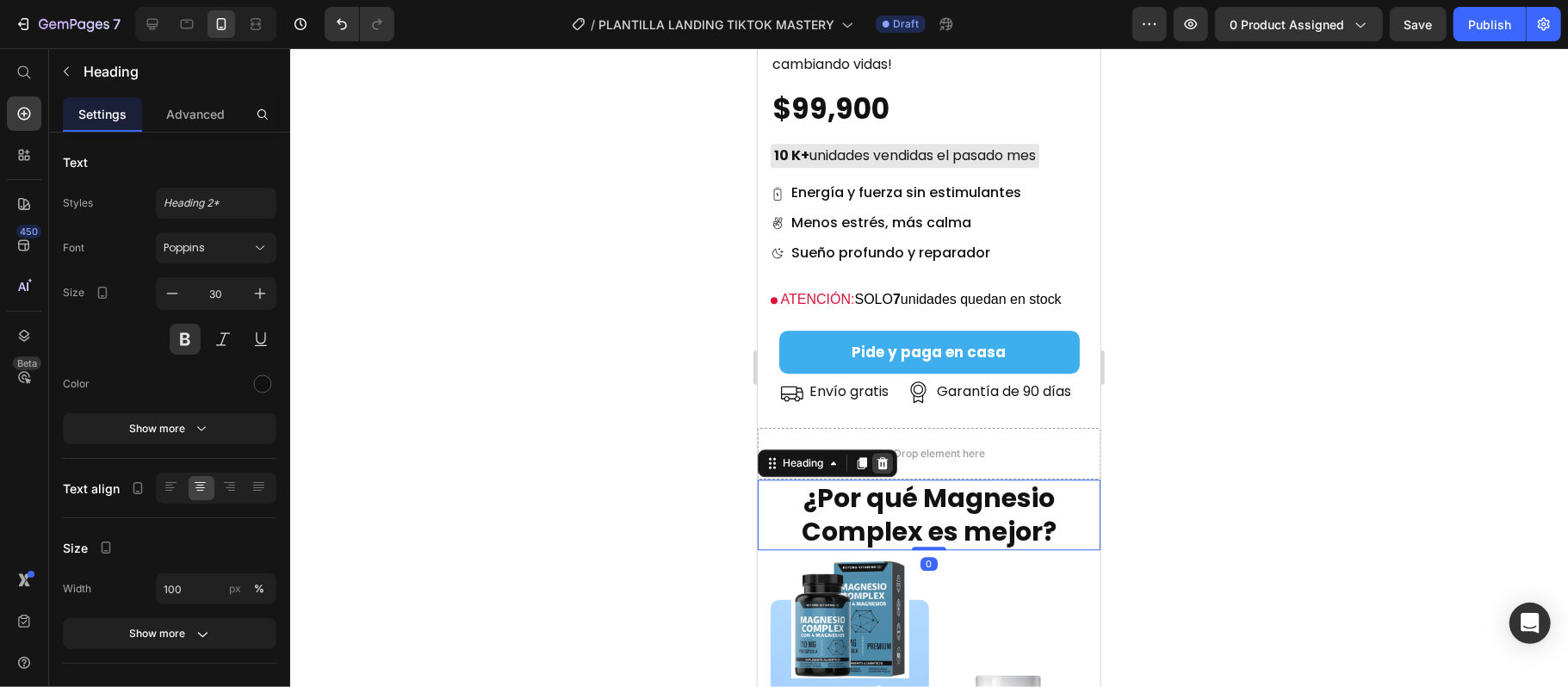 click 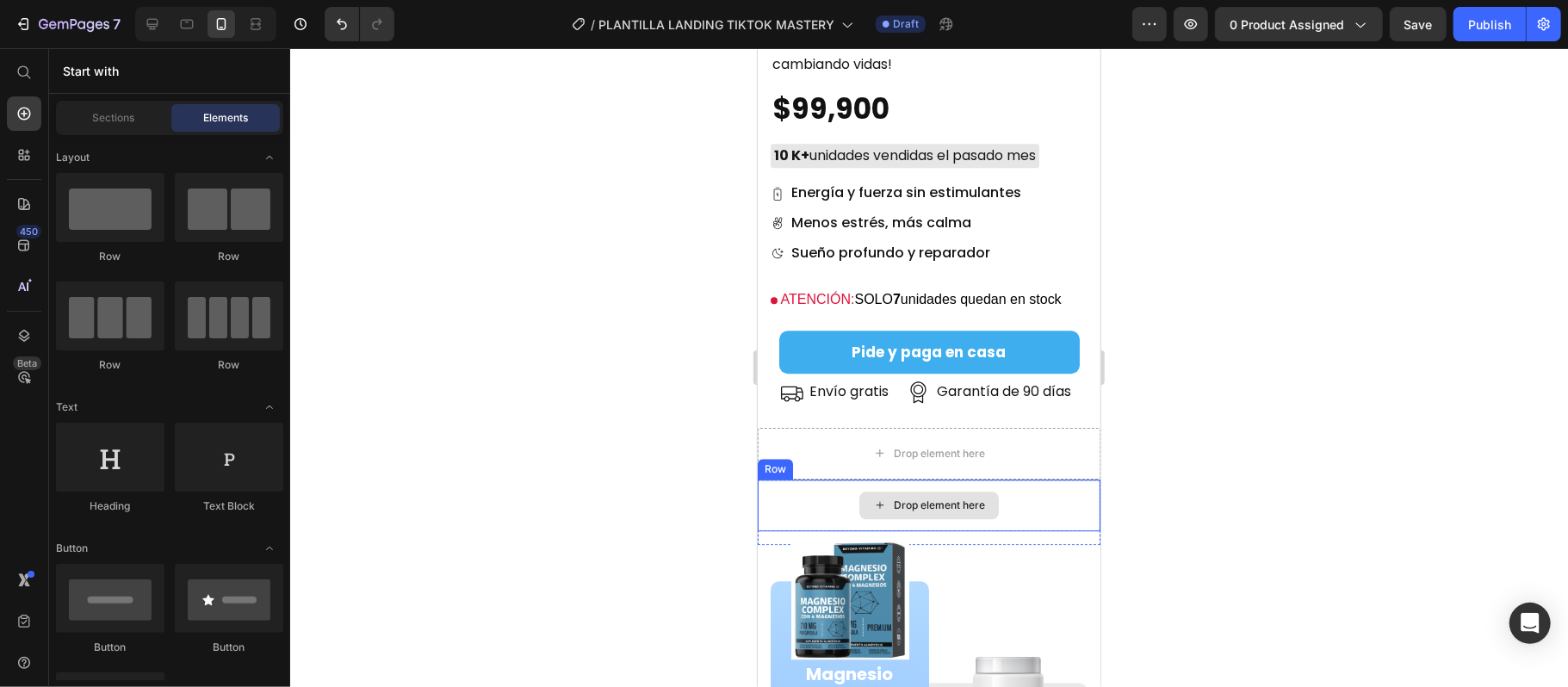 click on "Drop element here" at bounding box center [928, 504] 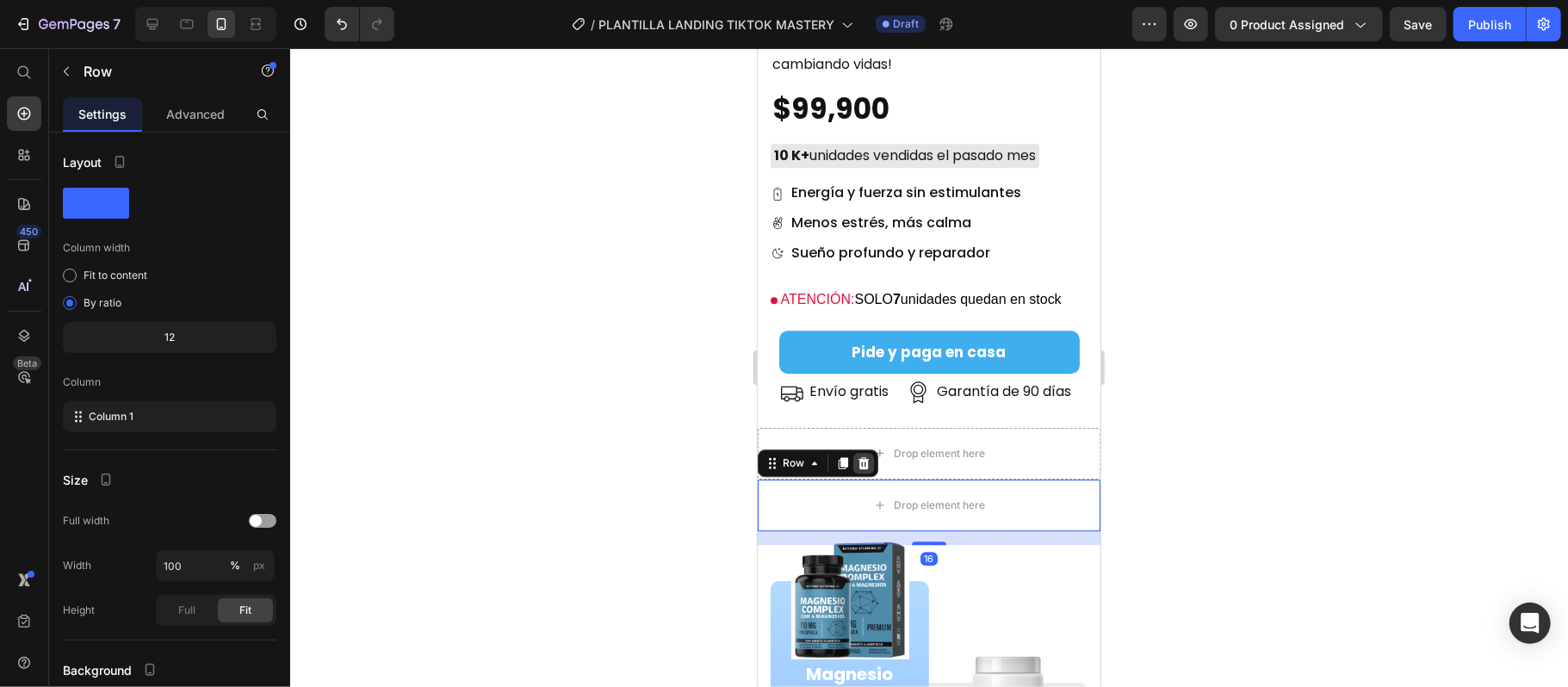 click 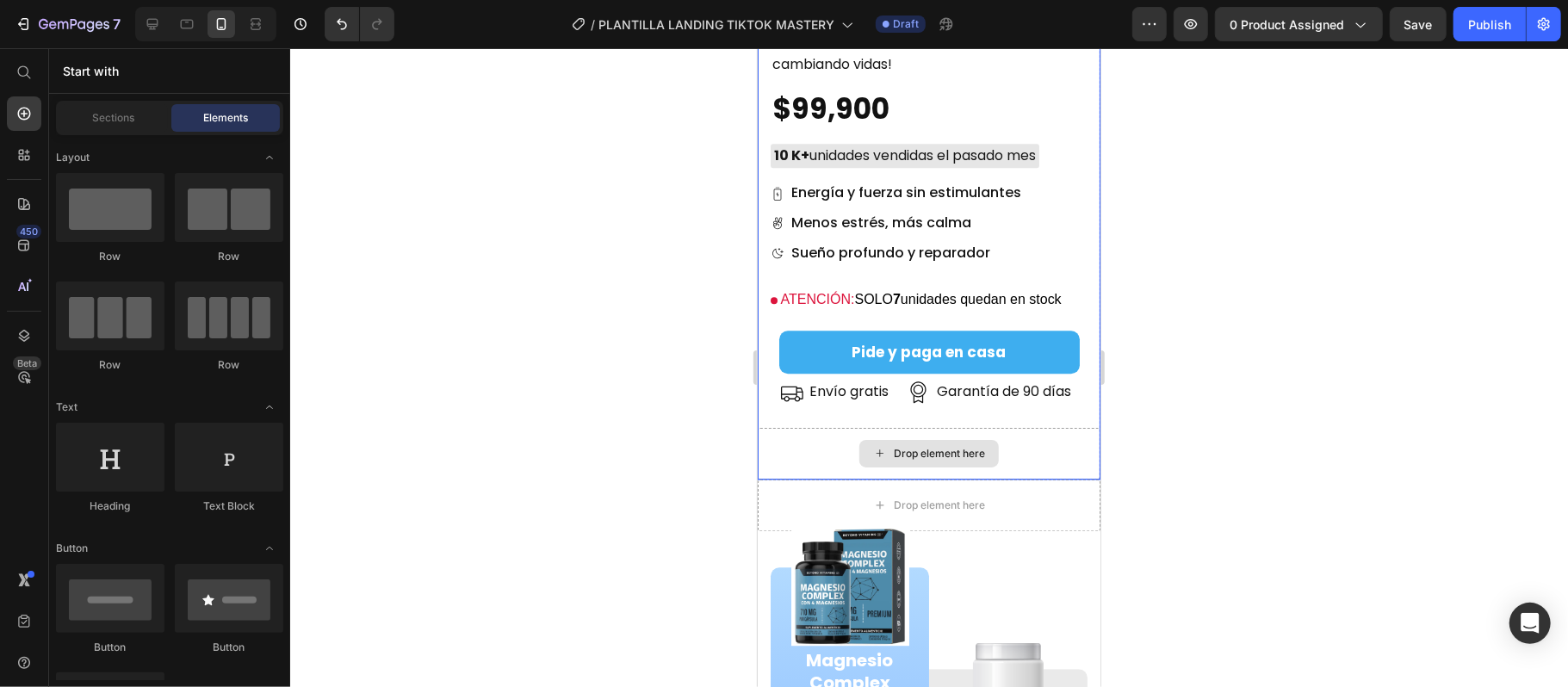 click on "Drop element here" at bounding box center (928, 453) 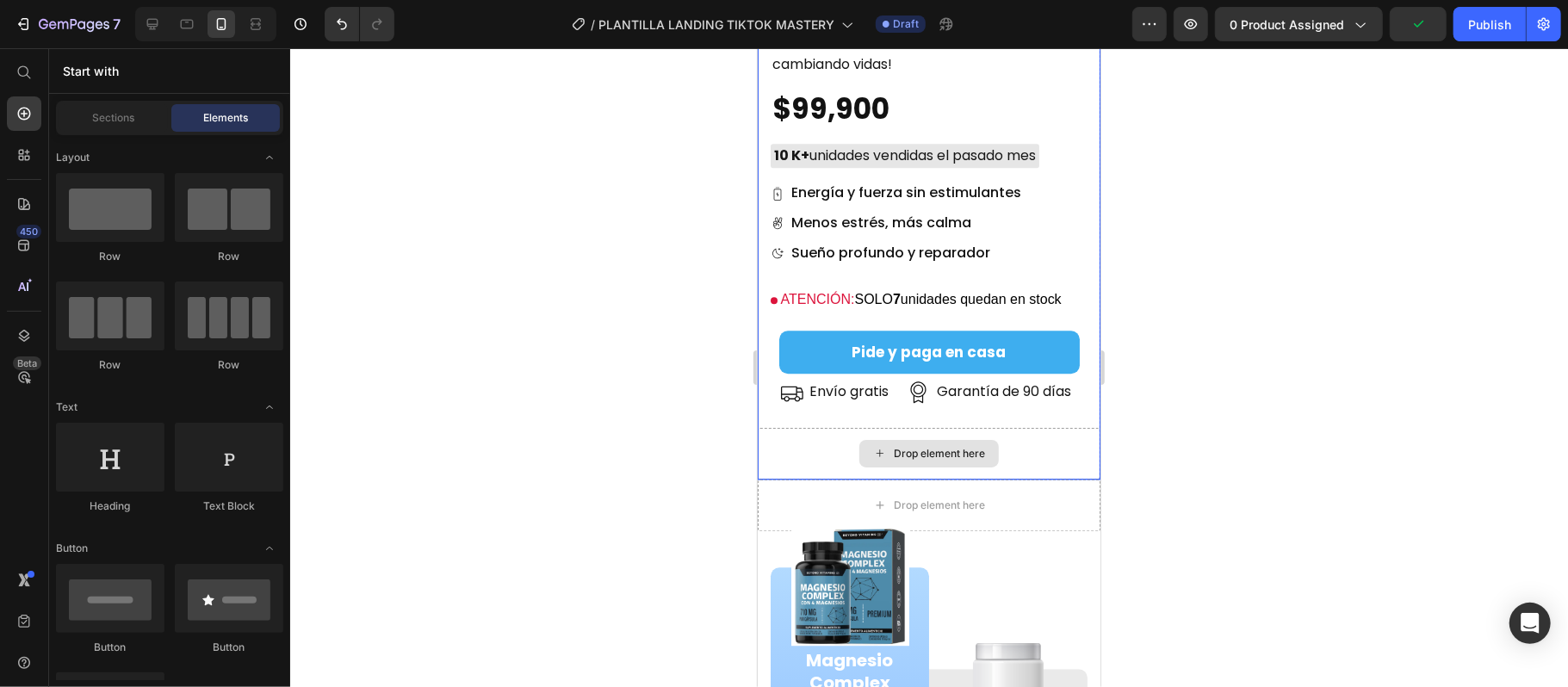 click on "Drop element here" at bounding box center (928, 453) 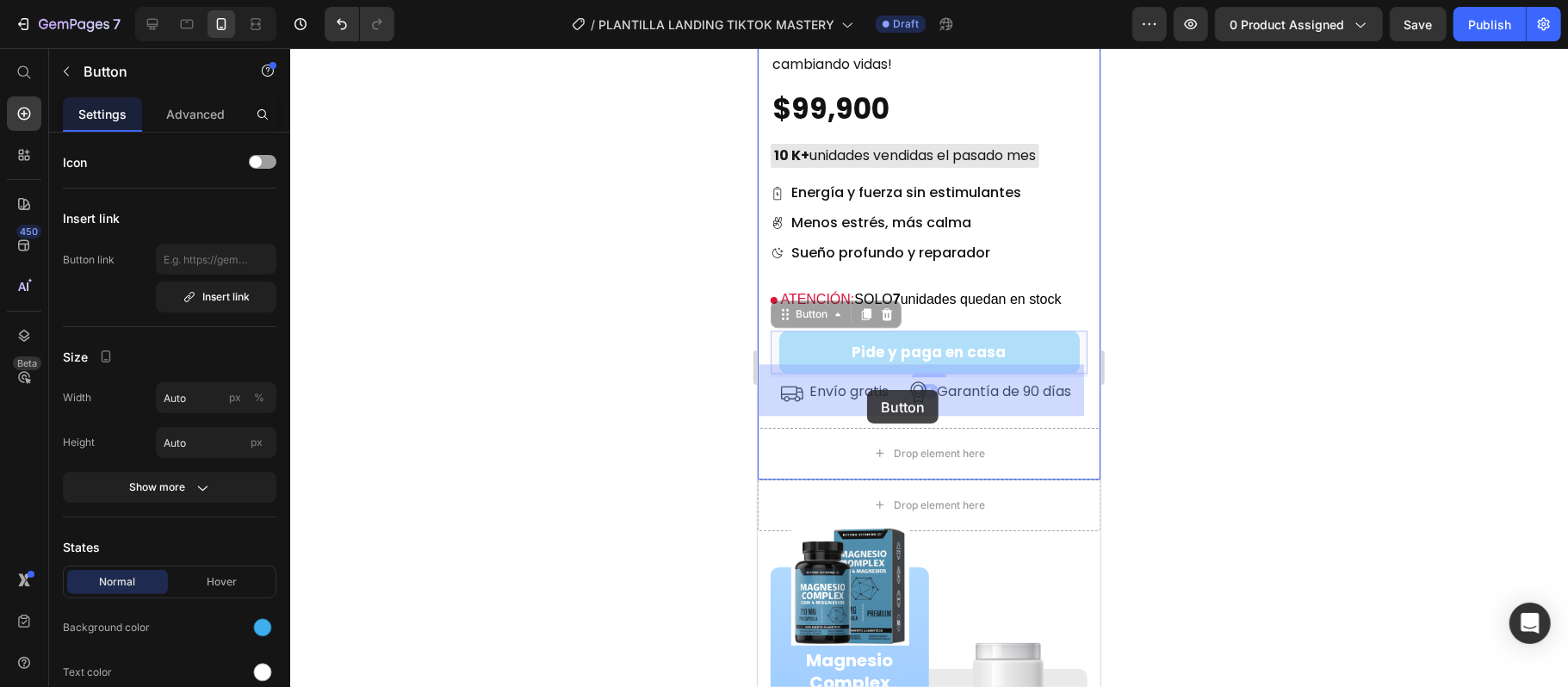 drag, startPoint x: 782, startPoint y: 276, endPoint x: 866, endPoint y: 389, distance: 140.80128 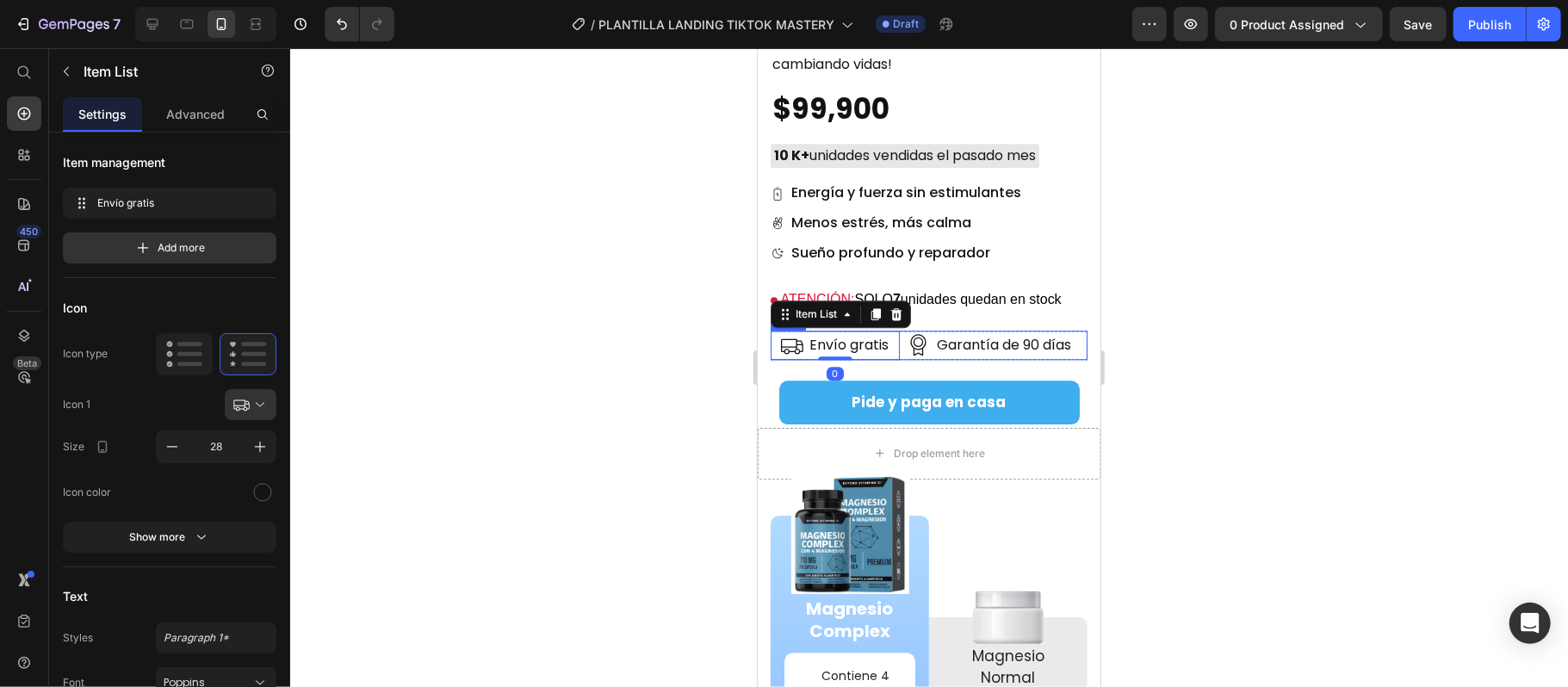 click on "Envío gratis Item List   0
Garantía de 90 días Item List Row" at bounding box center [928, 344] 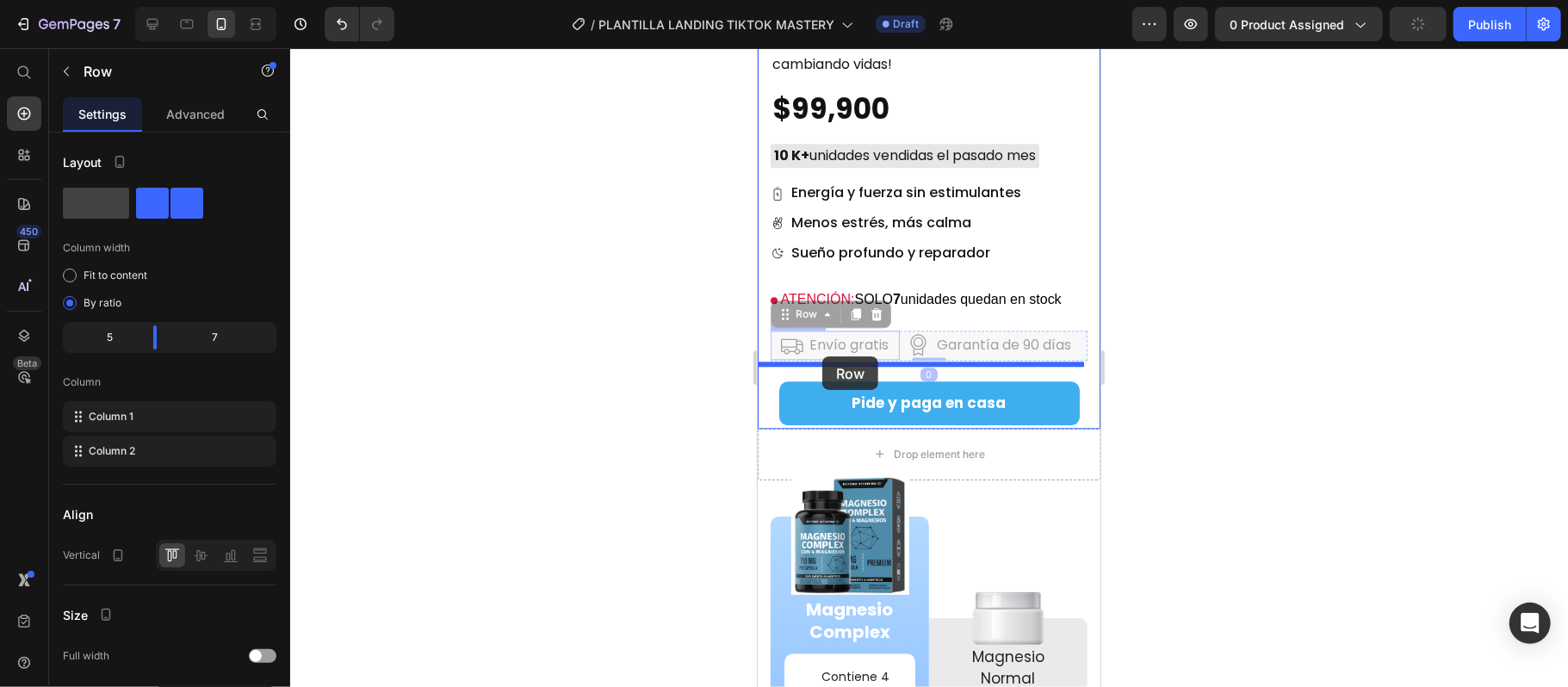 drag, startPoint x: 797, startPoint y: 248, endPoint x: 821, endPoint y: 356, distance: 110.63453 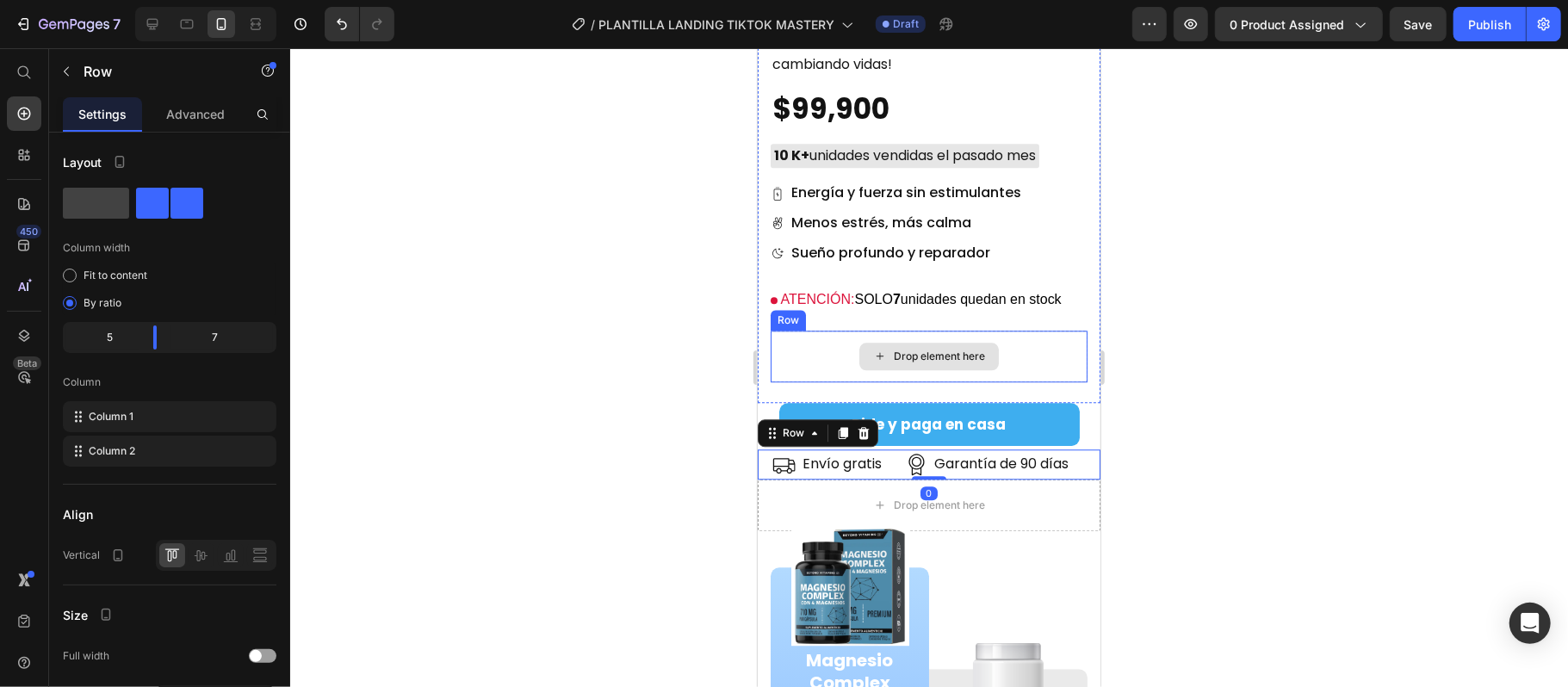 click on "Drop element here" at bounding box center (928, 356) 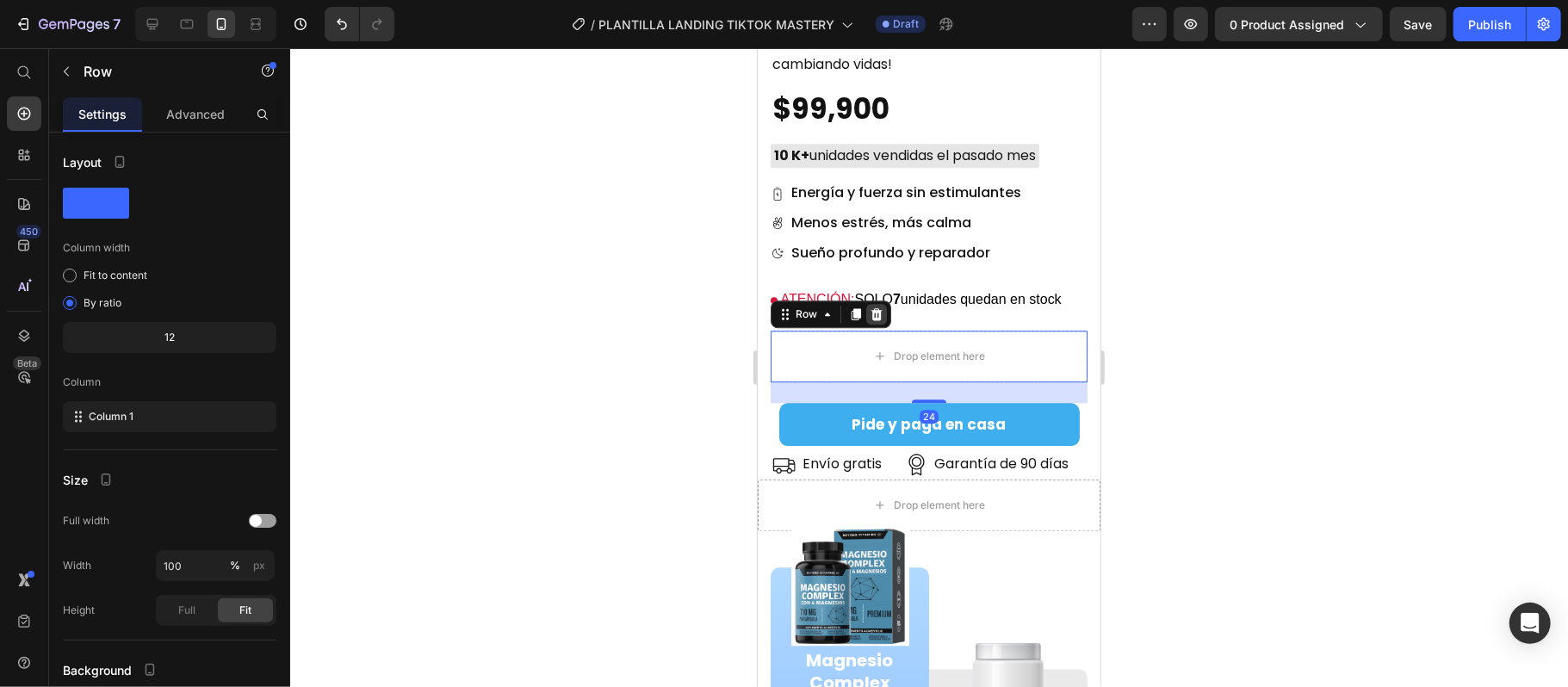 click 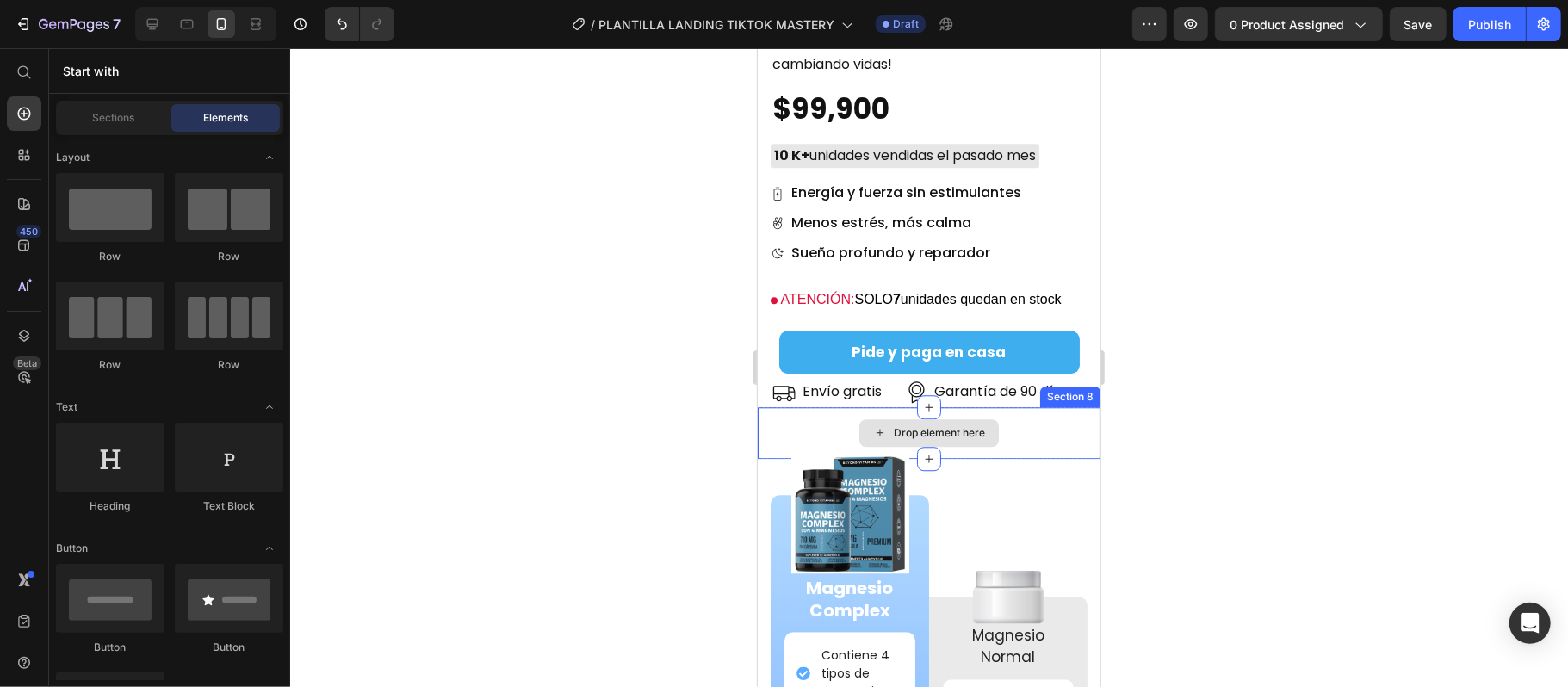click on "Drop element here" at bounding box center [928, 432] 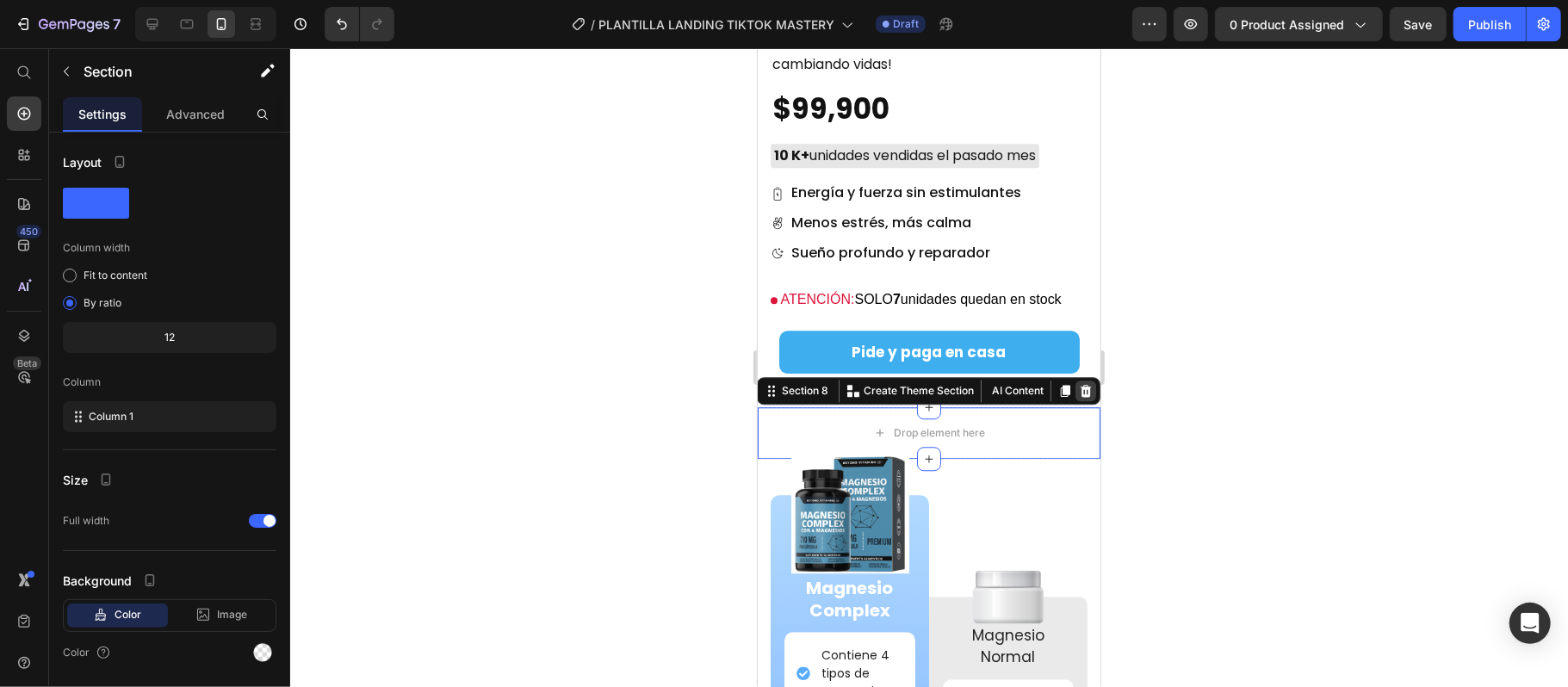 click 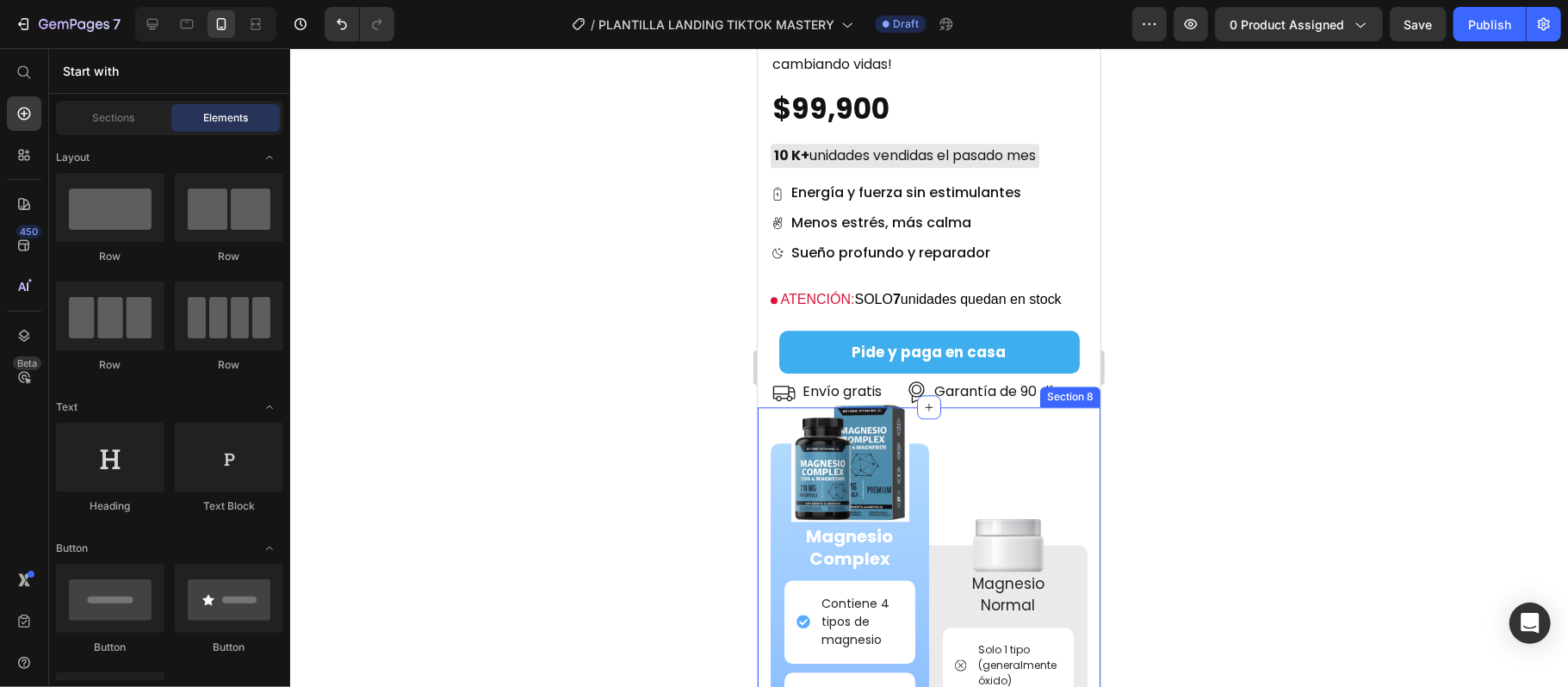 click on "Image Image Magnesio Complex Text Block Contiene 4 tipos de magnesio Item List Mejora sueño, energía y digestión Item List Apto para veganos Item List Análisis de laboratorio disponible Item List Alta biodisponibilidad (mejor absorción) Item List Row Image Magnesio Normal Text Block
Solo 1 tipo (generalmente óxido) Item List
Efecto parcial o nulo Item List
Usan cápsulas animales Item List
No lo ofrecen Item List
Baja o limitada Item List Row Row Row Resultados! Heading Esta tabla resalta los  beneficios  clave de los usuarios que han experimentado al utilizar el  Magnesio Complex Text Block Image nota  menos fatiga  física y mental en las primeras 3 semanas. Text Block Row Image mejora la  calidad del sueño  y se despierta con más energía. Text Block Row Image experimenta  menor estrés y ansiedad  en el día a día. Text Block Row Row Row Section 8" at bounding box center (928, 985) 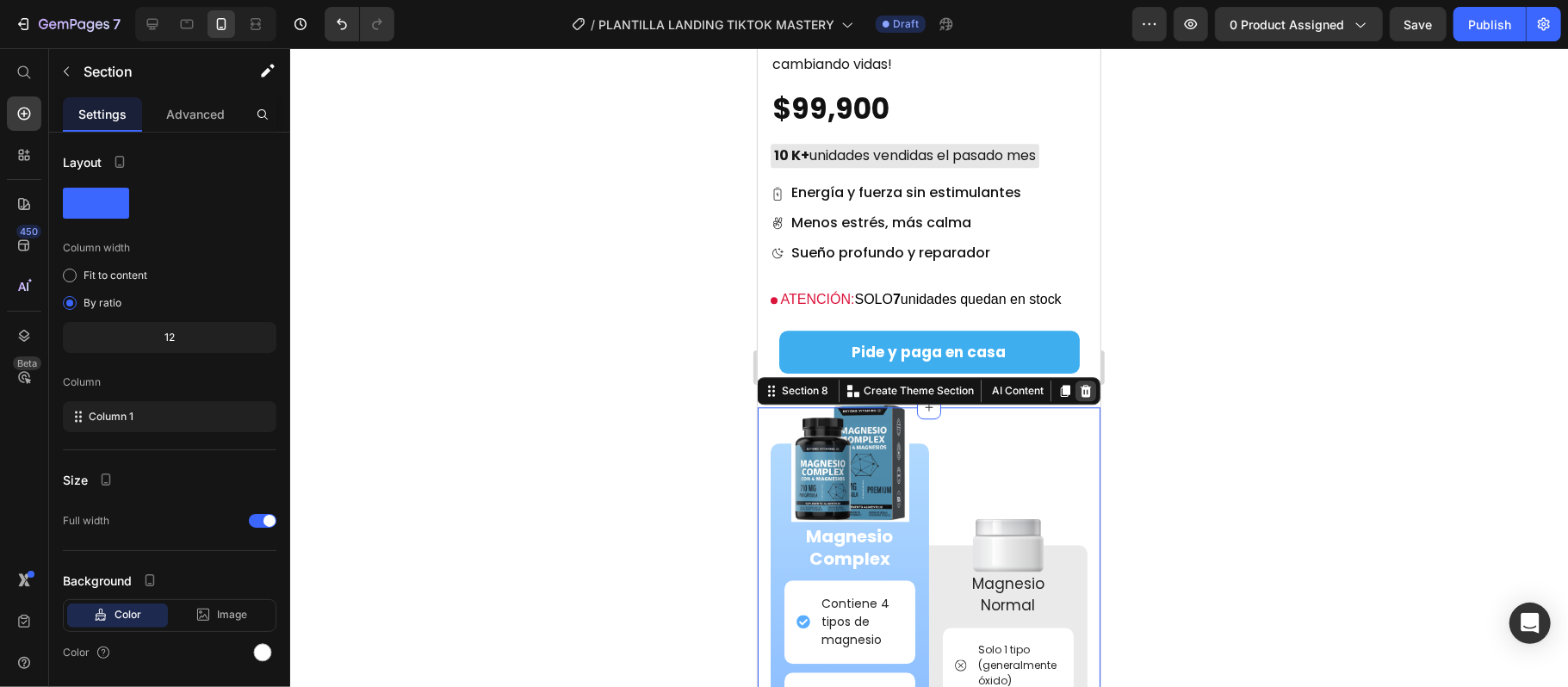 click 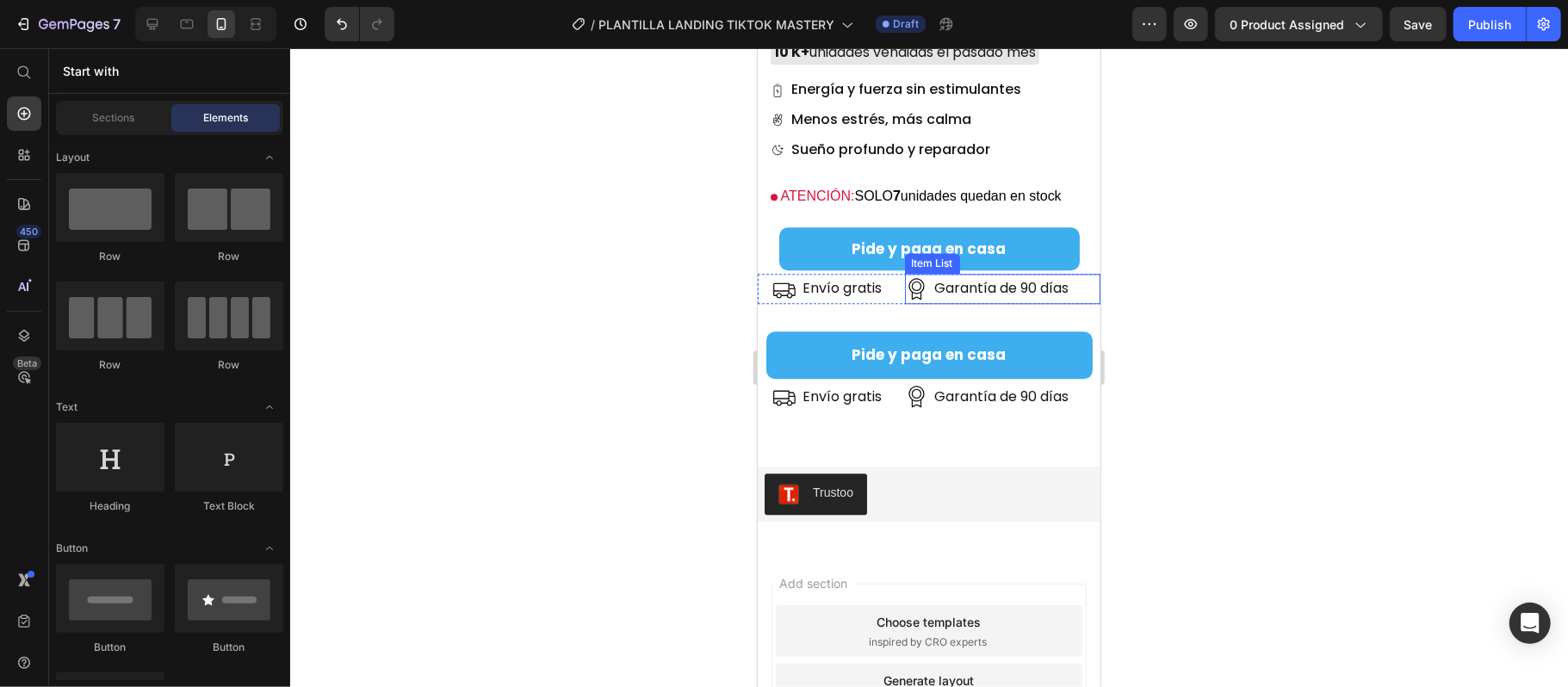 scroll, scrollTop: 7780, scrollLeft: 0, axis: vertical 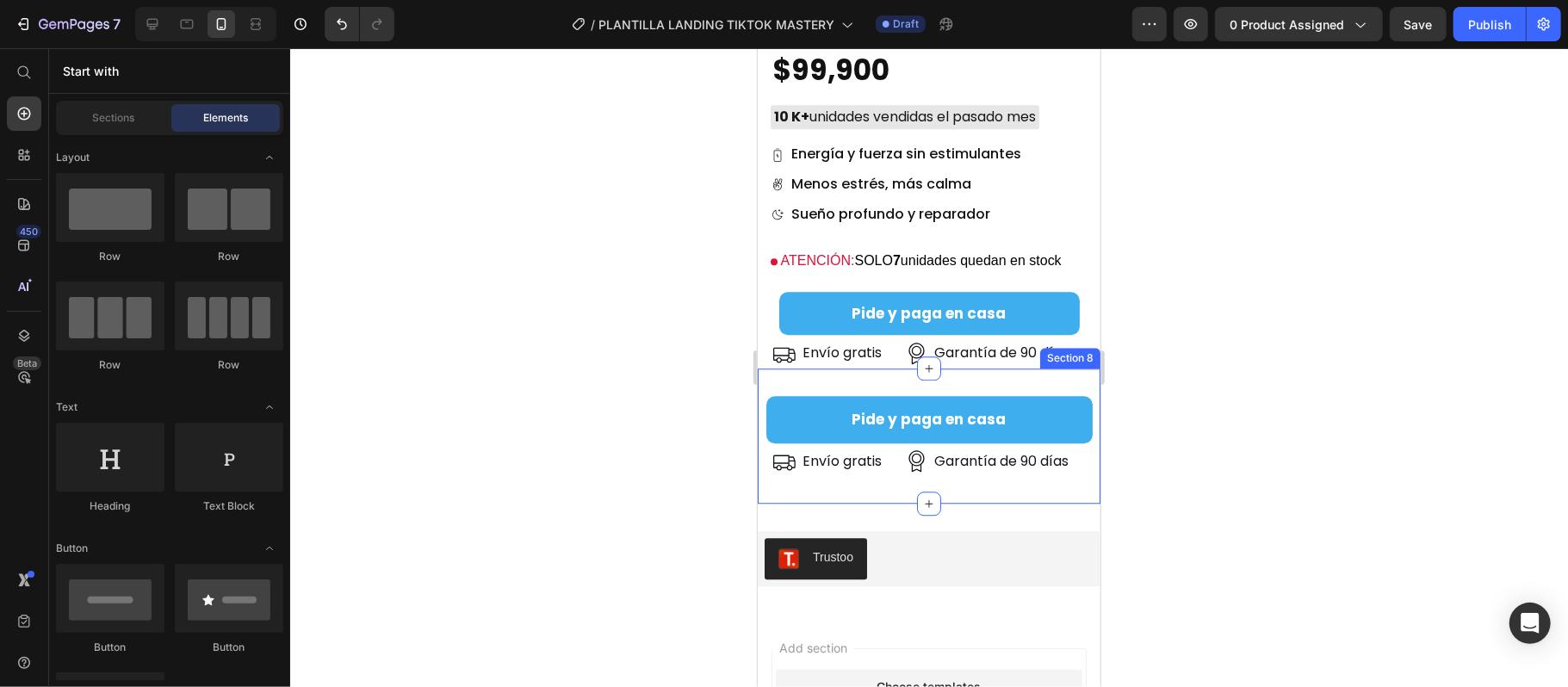 click on "Pide y paga en casa Button
Envío gratis Item List
Garantía de 90 días Item List Row Section 8" at bounding box center (928, 435) 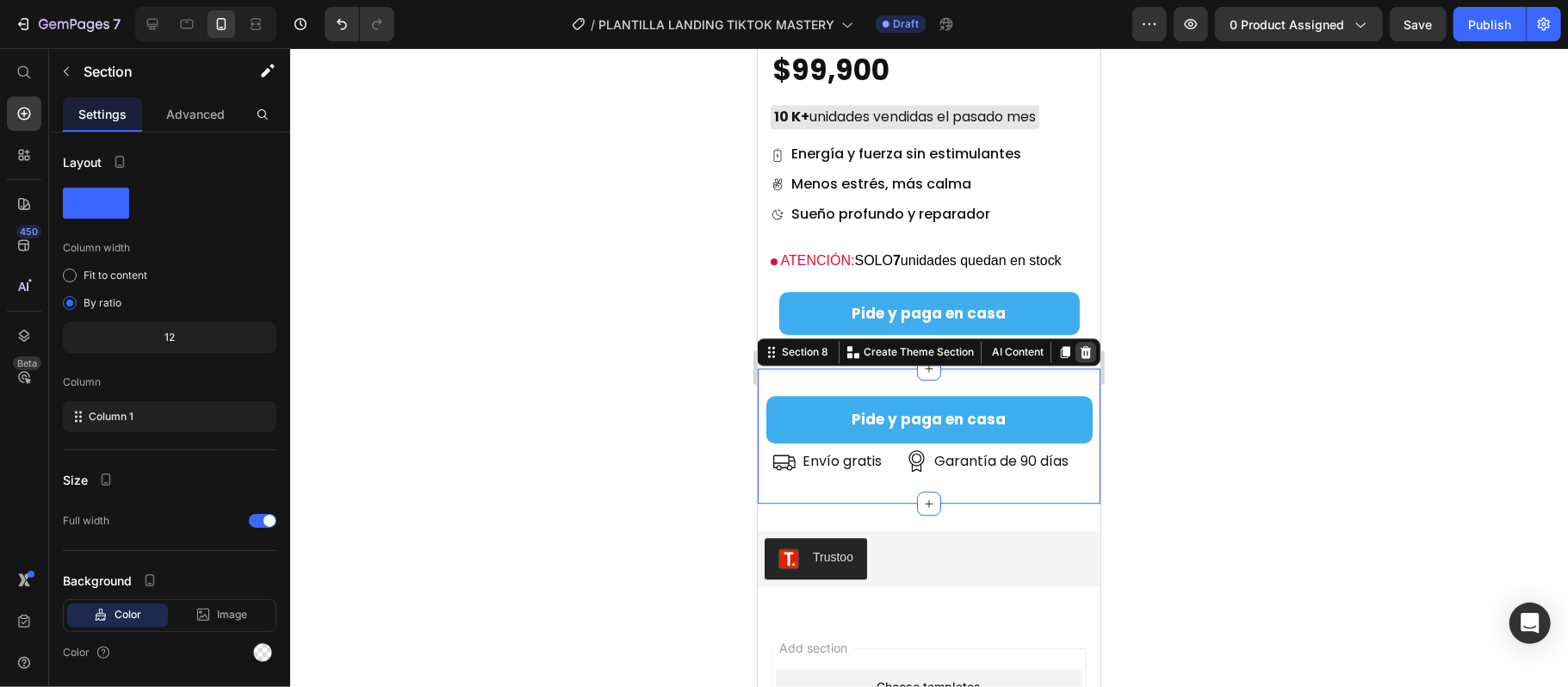 click 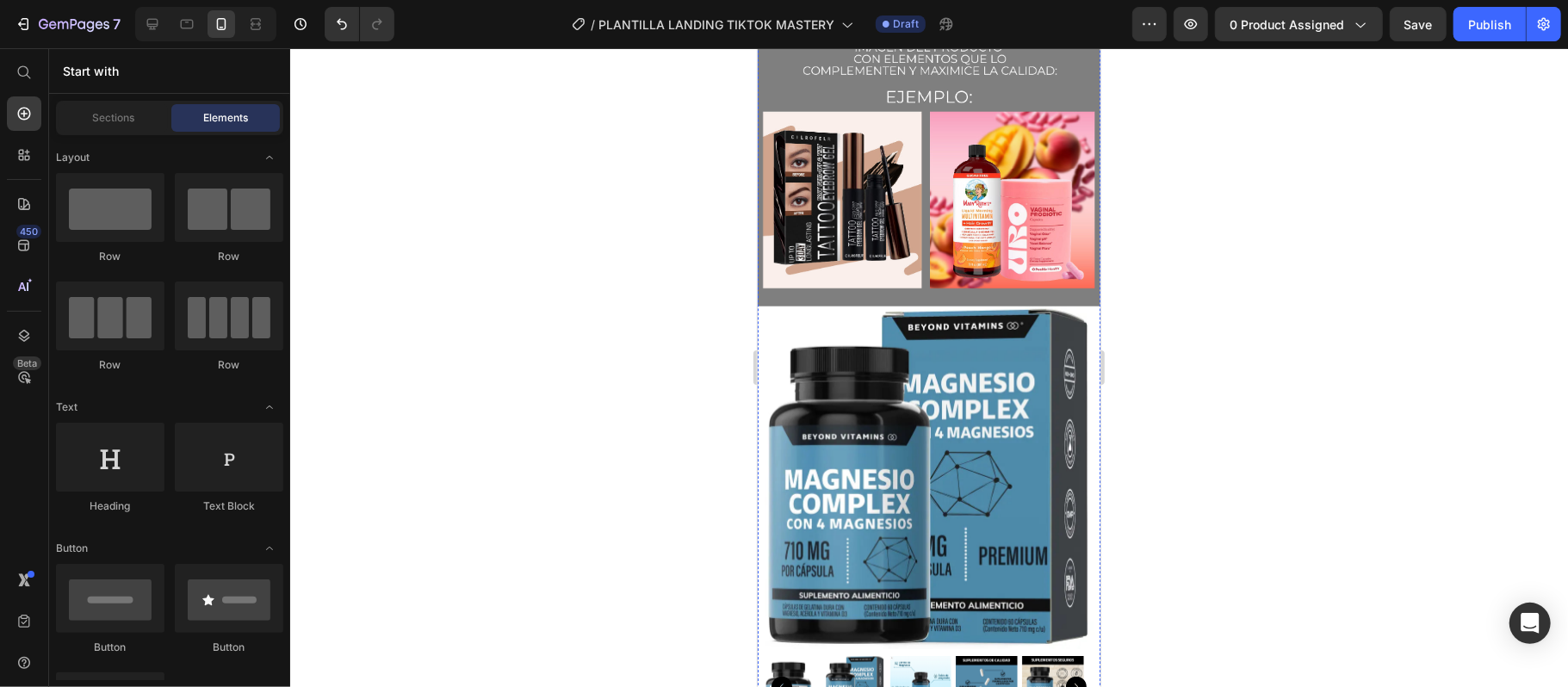 scroll, scrollTop: 5599, scrollLeft: 0, axis: vertical 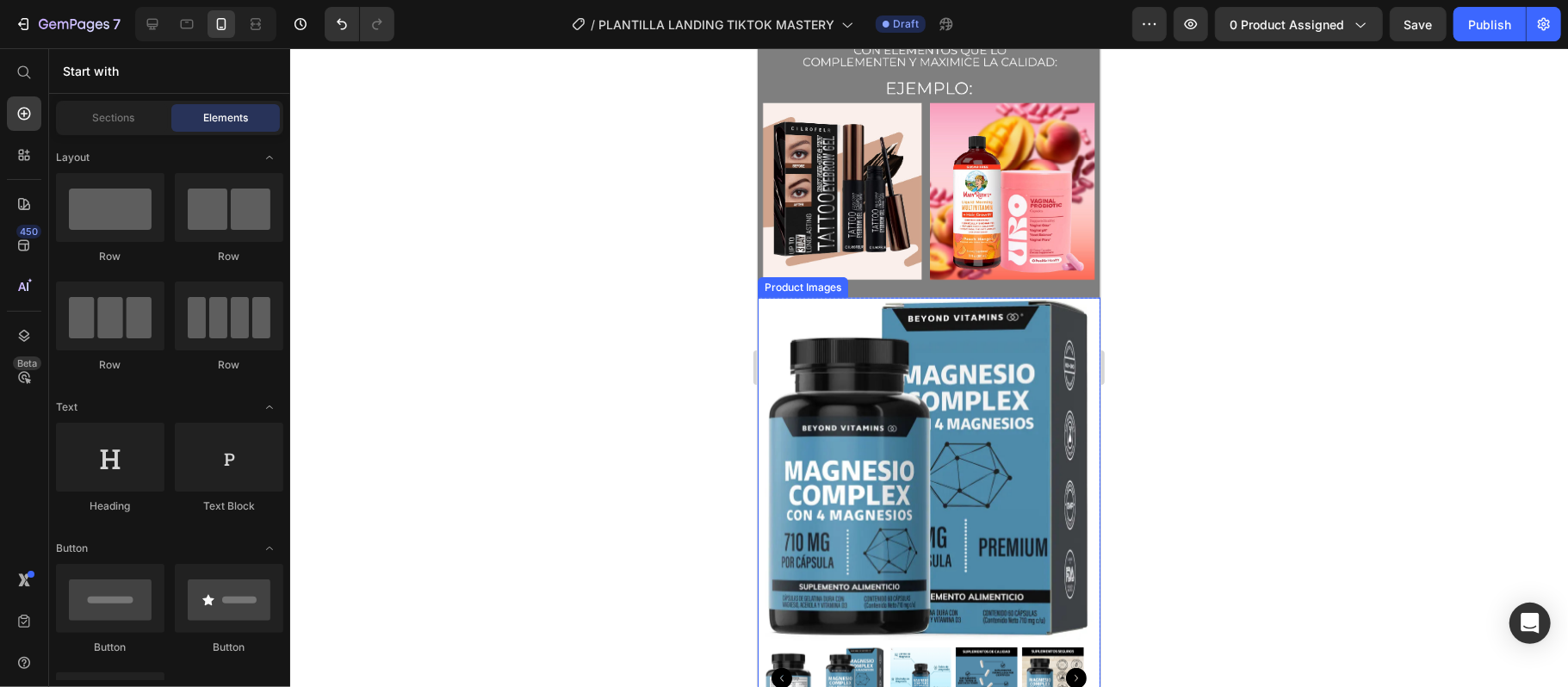 click at bounding box center [928, 468] 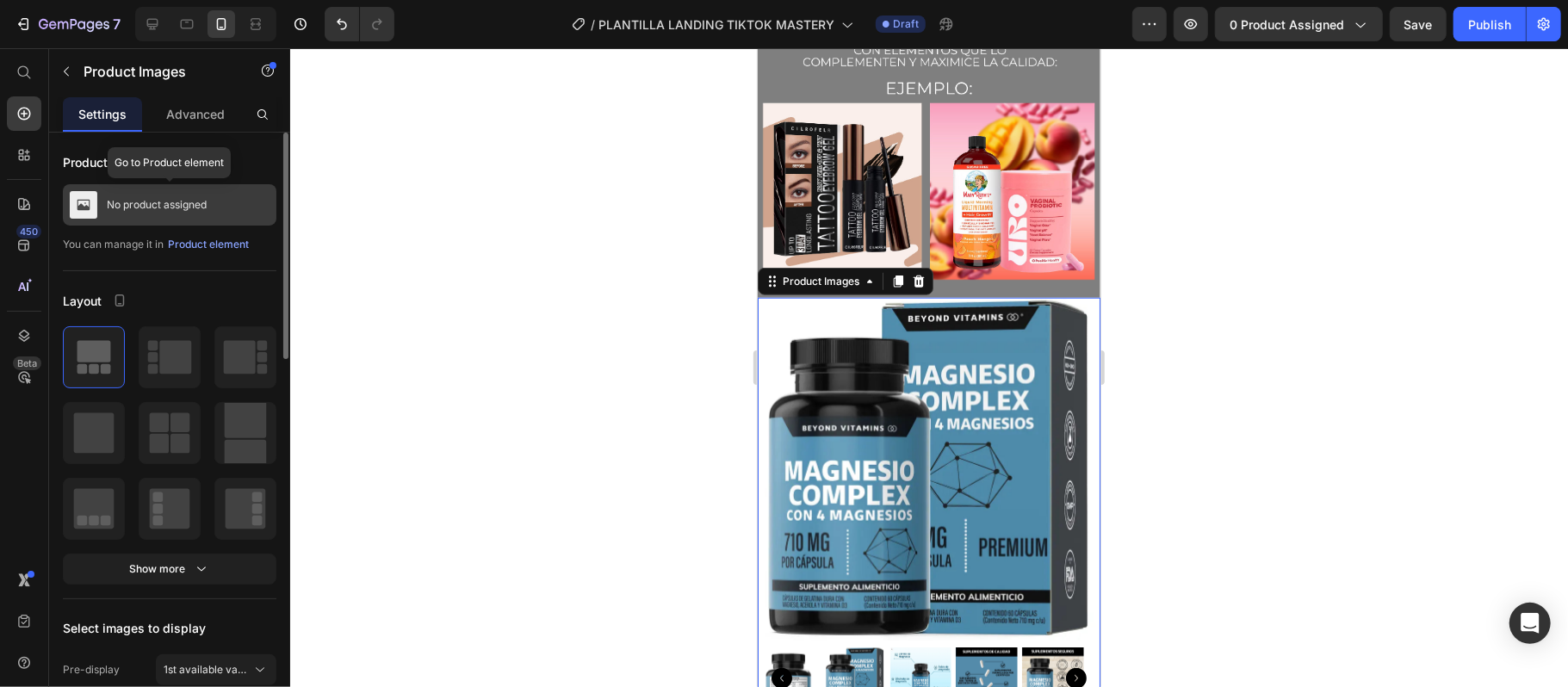 click on "No product assigned" at bounding box center [170, 205] 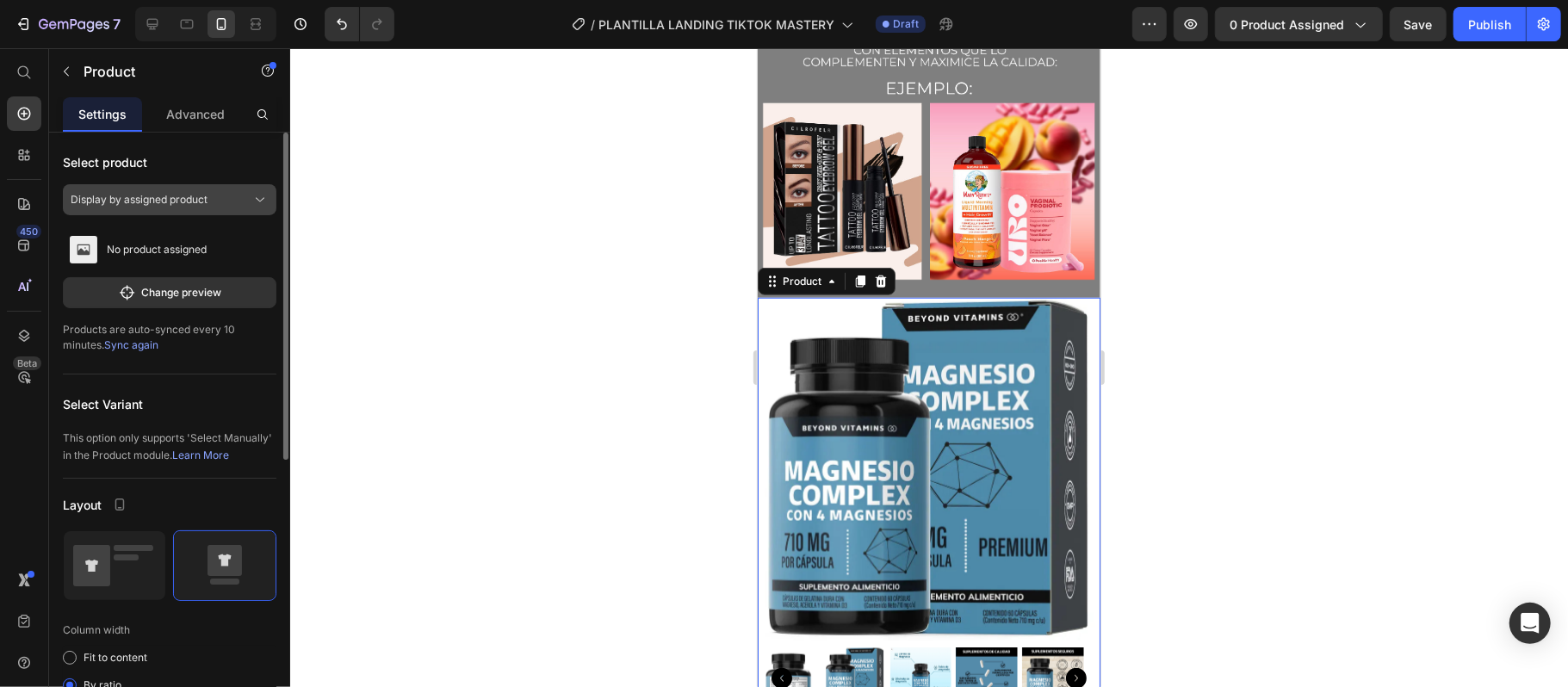 click on "Display by assigned product" at bounding box center (139, 200) 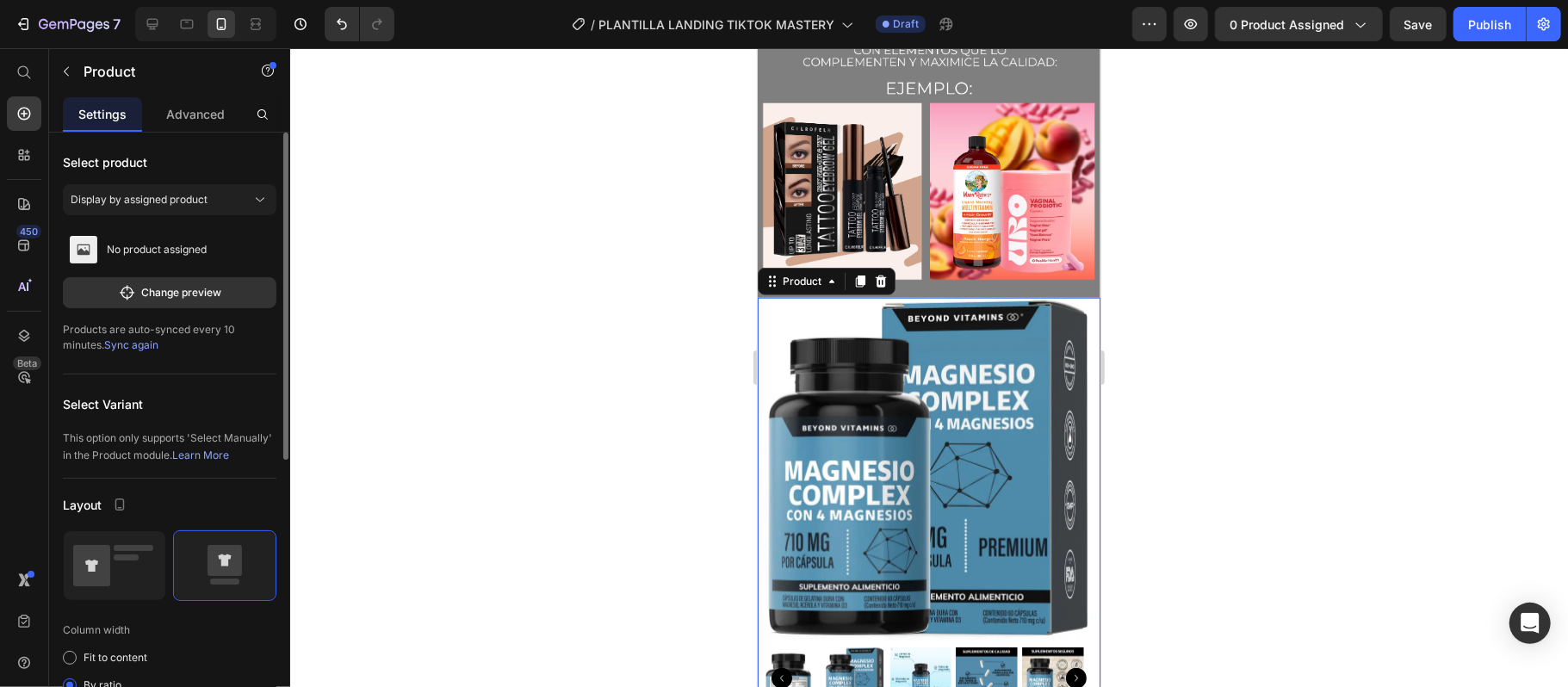 click on "Select product" at bounding box center (170, 162) 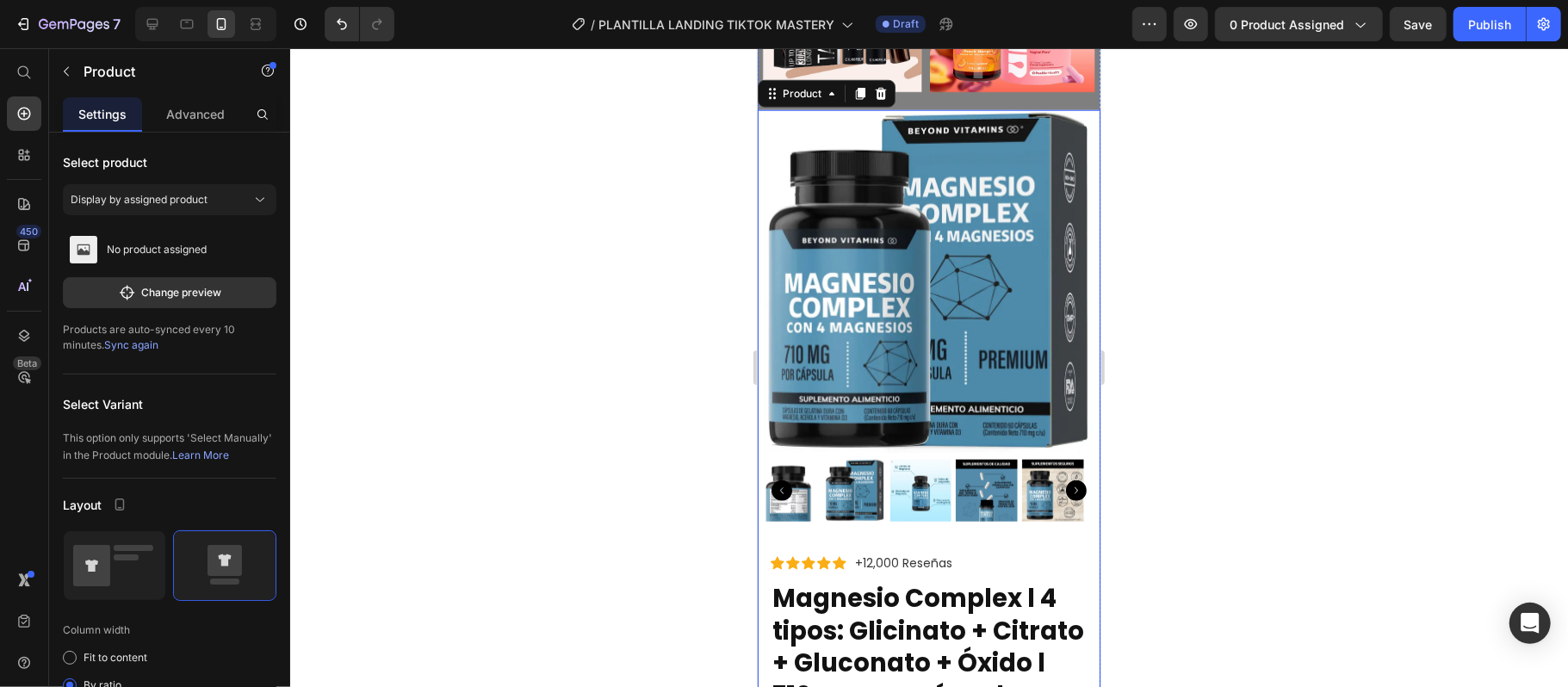 scroll, scrollTop: 5828, scrollLeft: 0, axis: vertical 